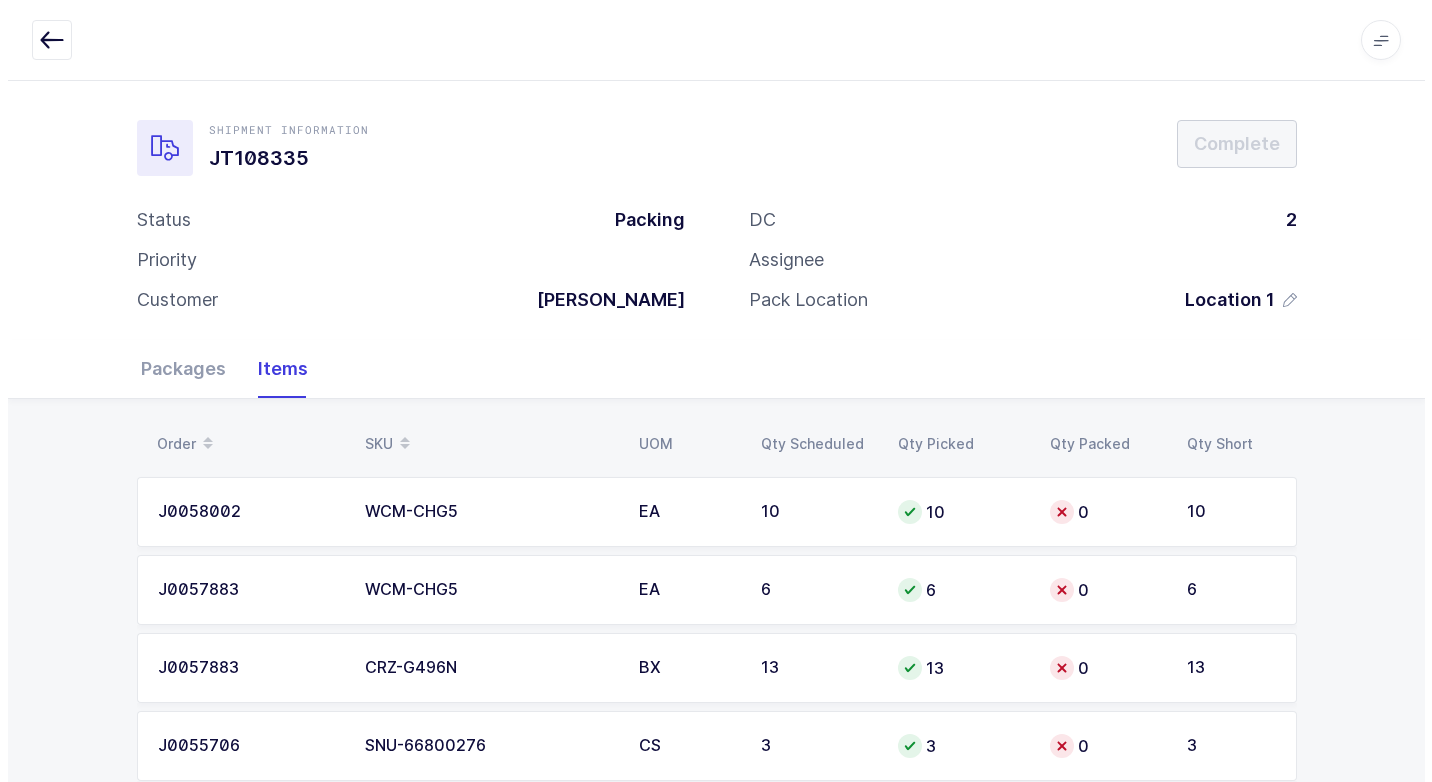 scroll, scrollTop: 0, scrollLeft: 0, axis: both 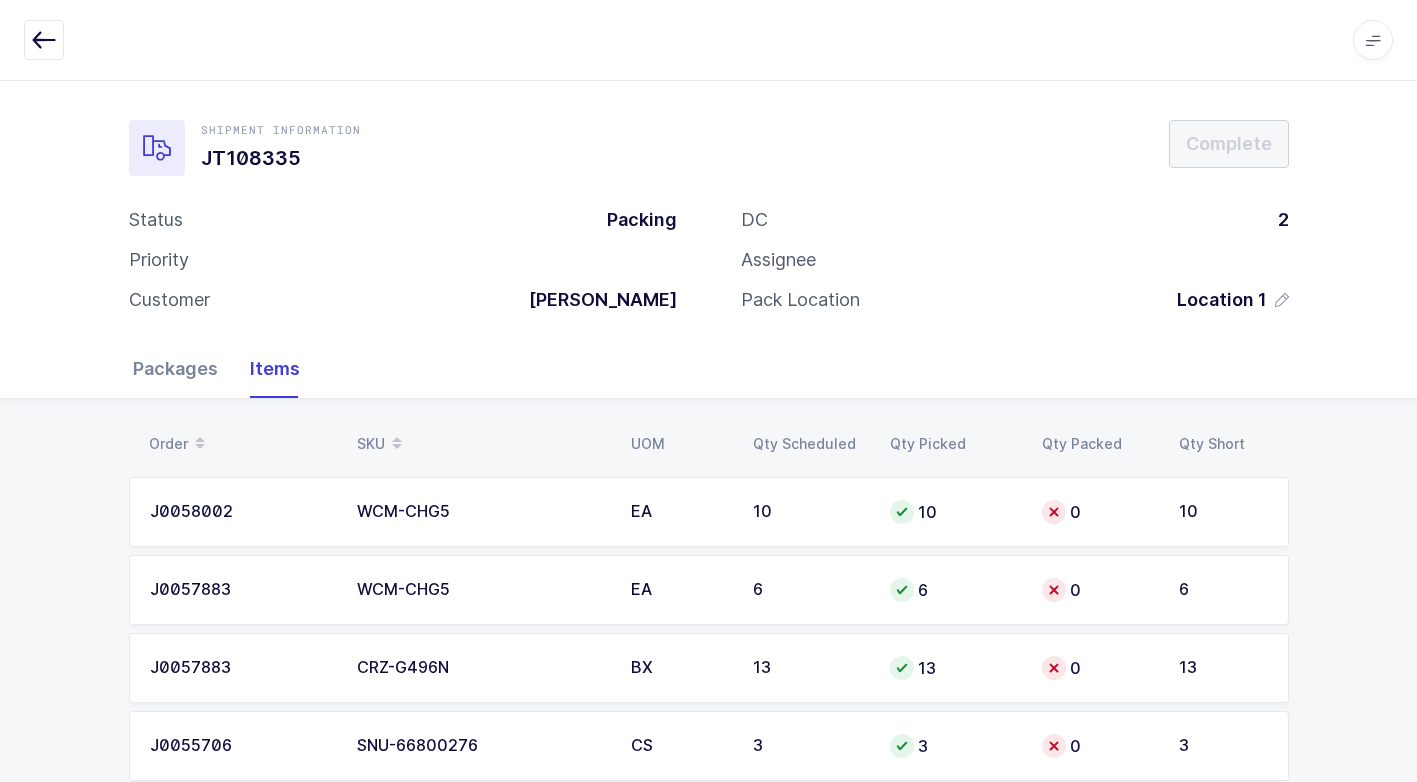 click on "Packages" at bounding box center [183, 369] 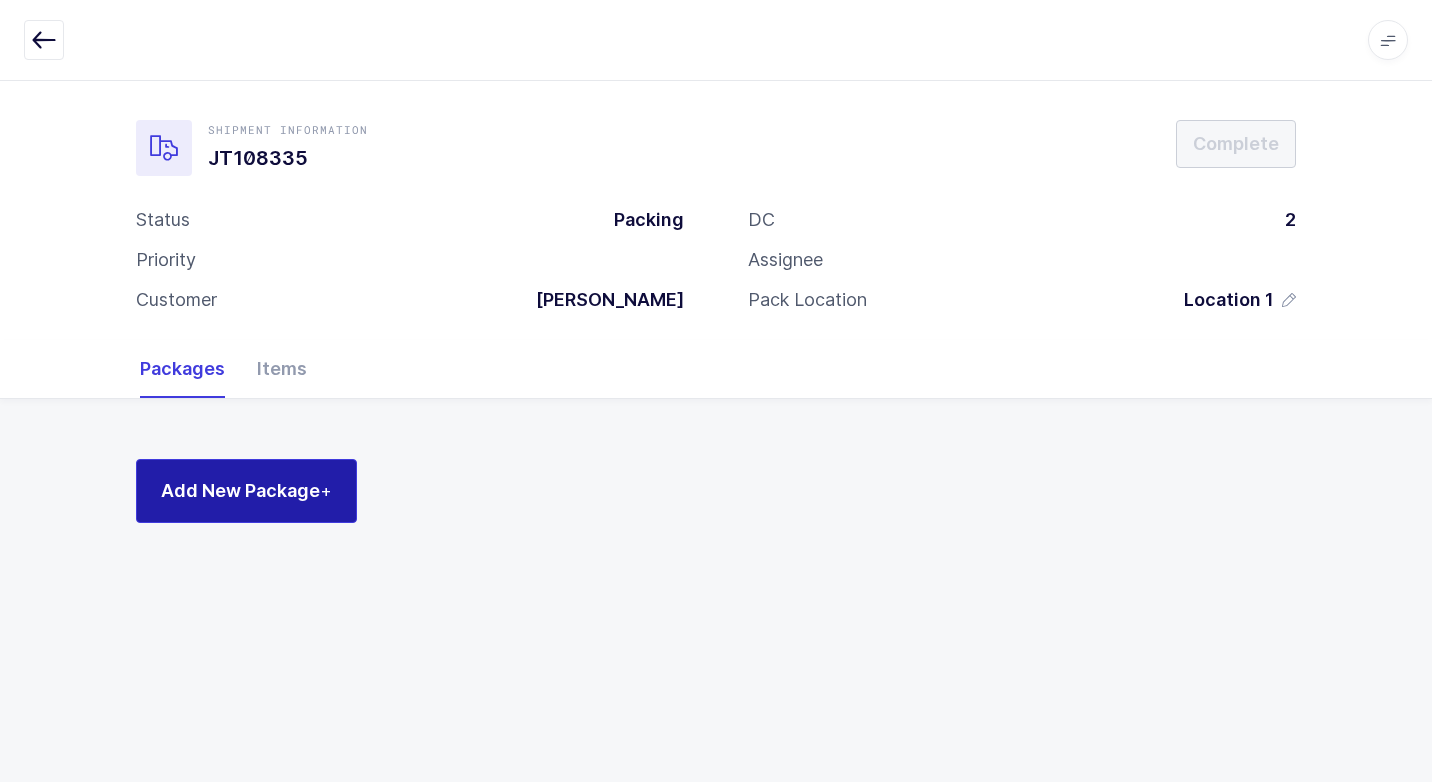 click on "Add New Package  +" at bounding box center (246, 490) 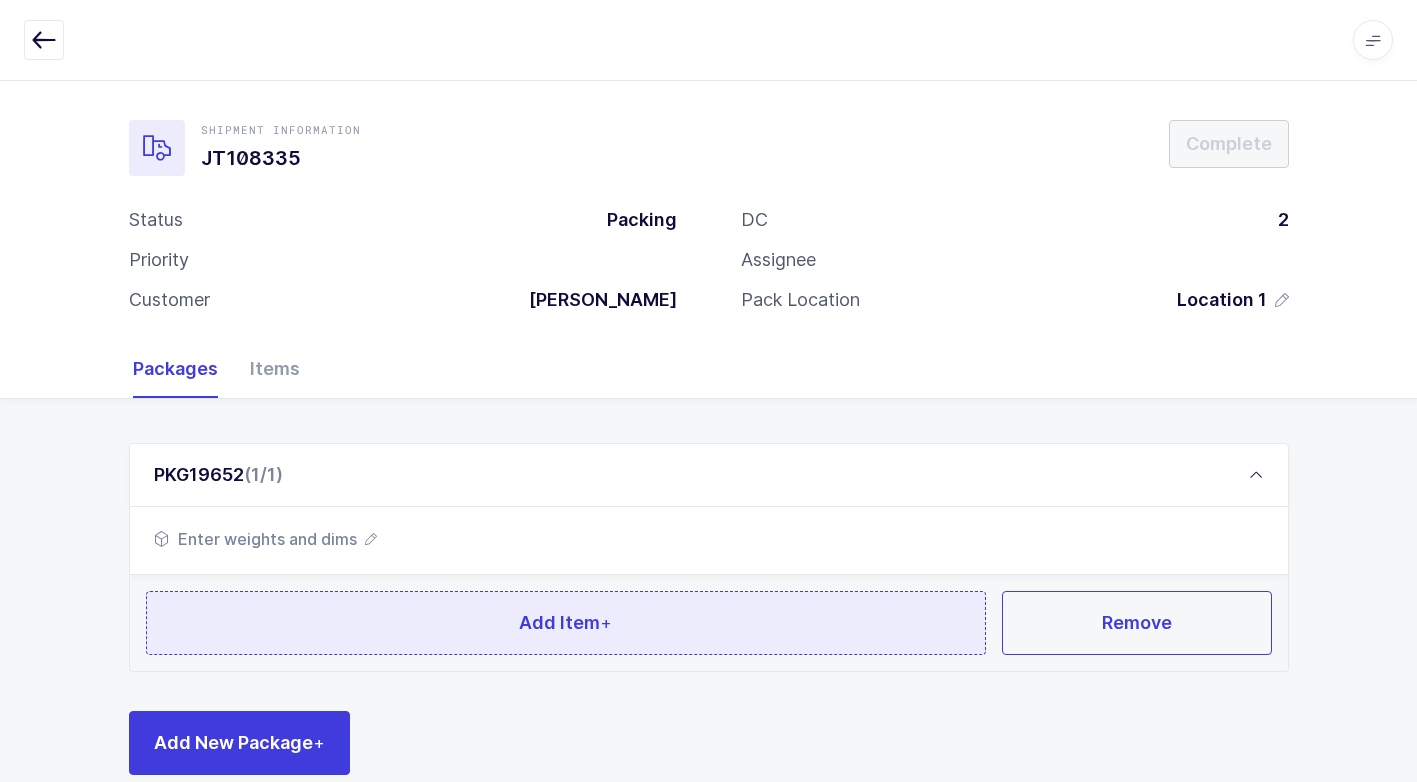 click on "Add Item  +" at bounding box center (566, 623) 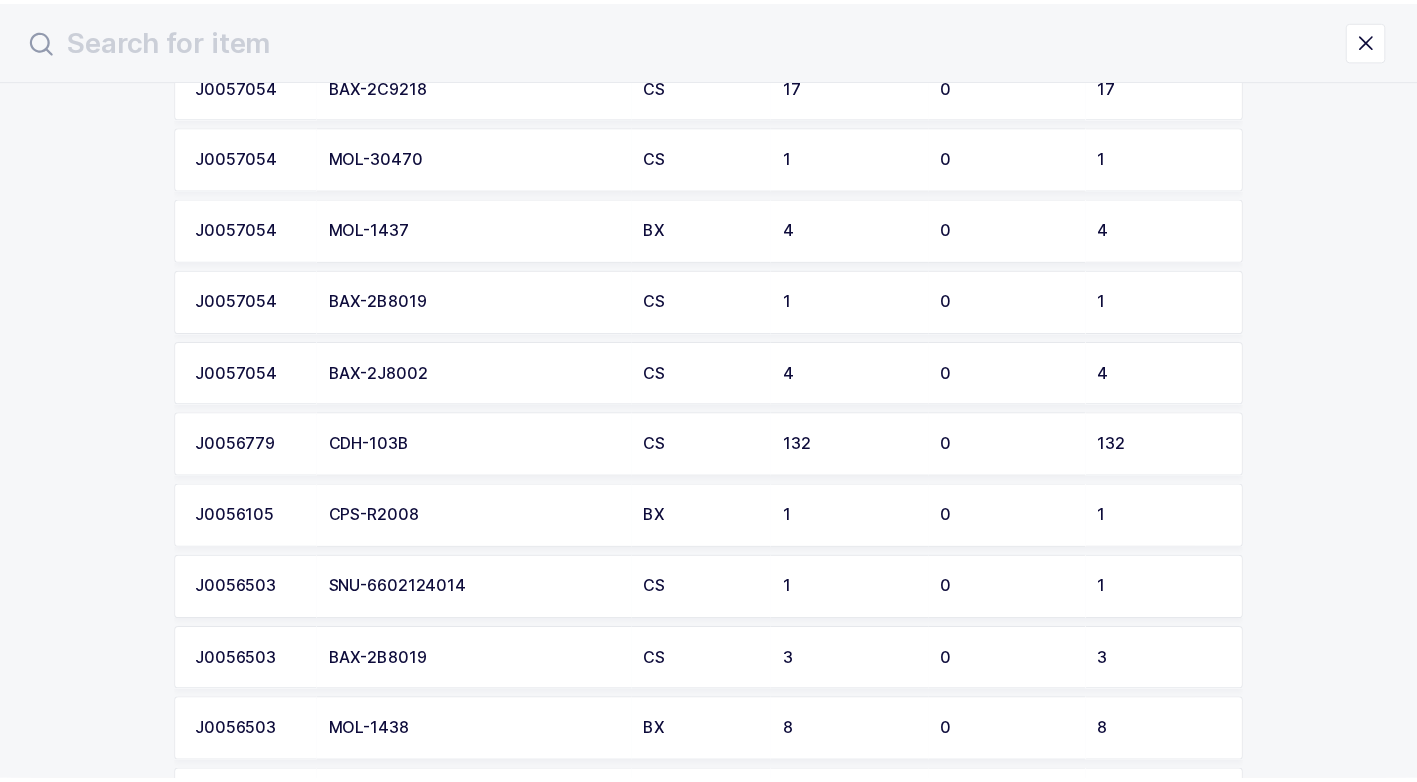 scroll, scrollTop: 1500, scrollLeft: 0, axis: vertical 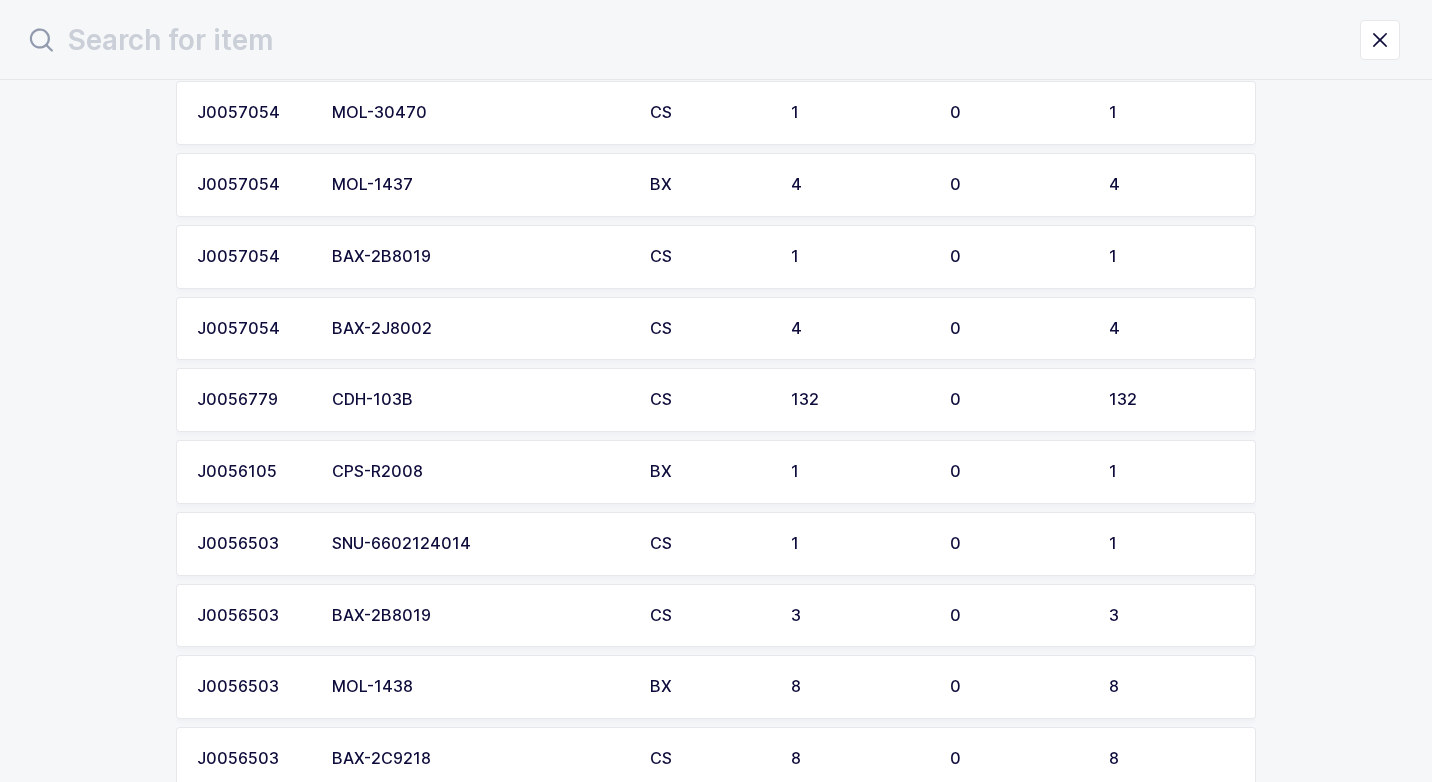 click on "CDH-103B" at bounding box center (479, 400) 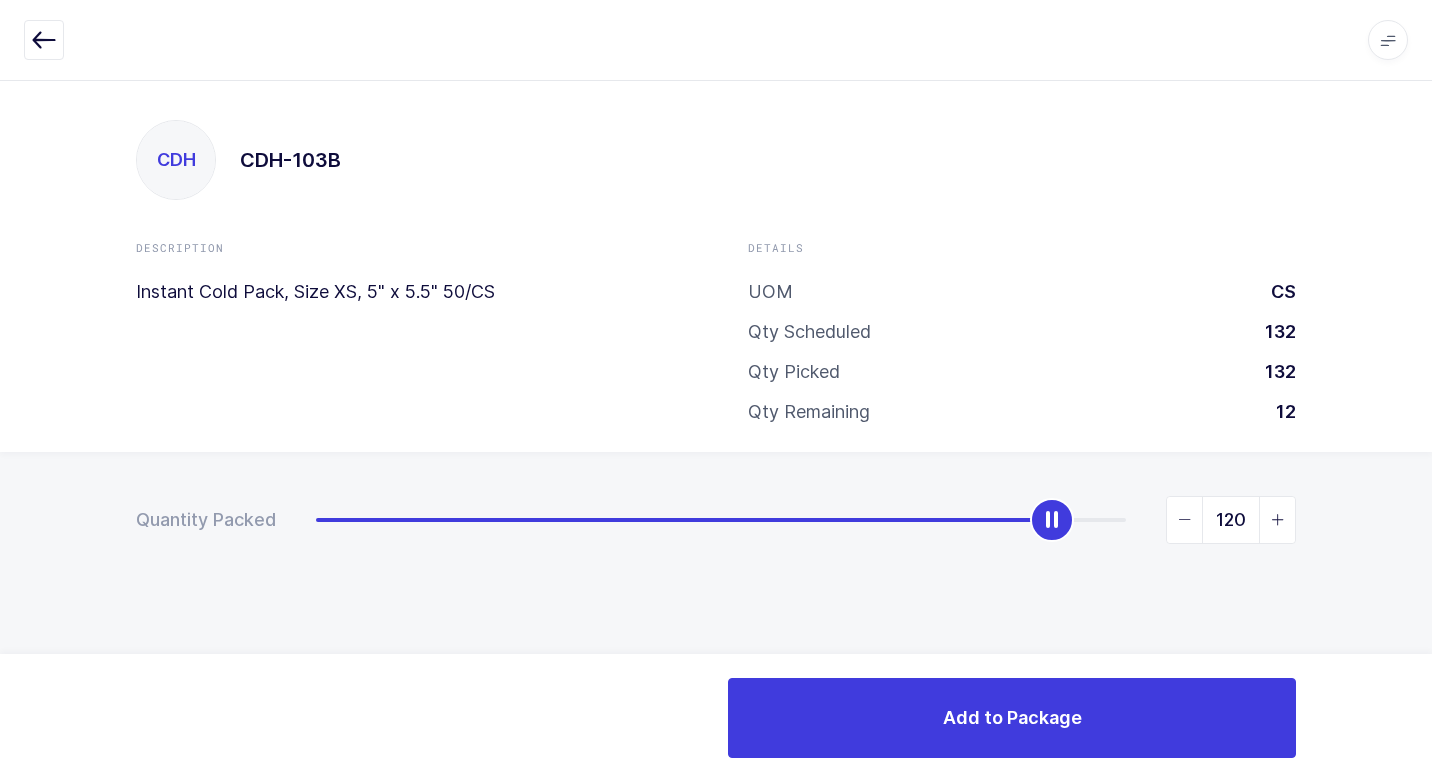 type on "121" 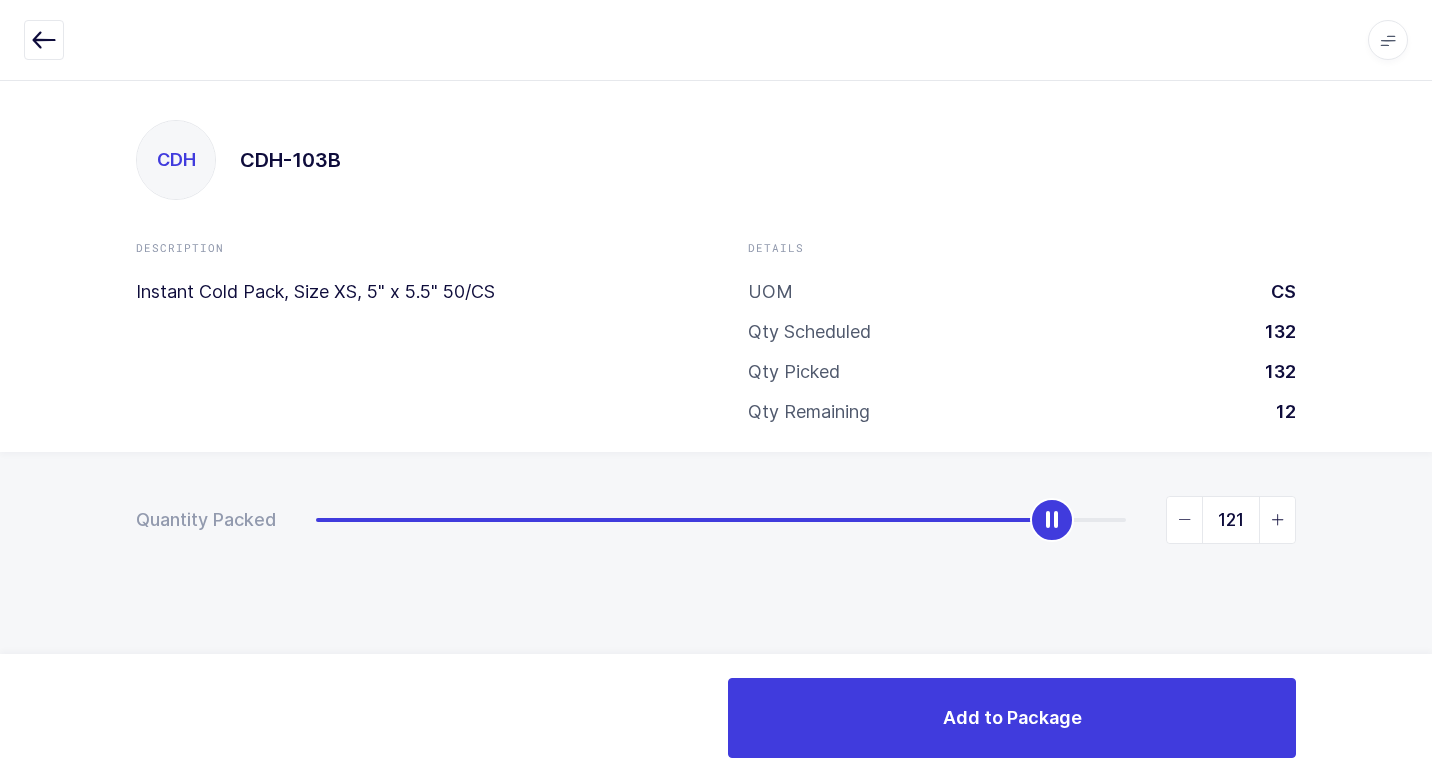 drag, startPoint x: 314, startPoint y: 529, endPoint x: 1052, endPoint y: 605, distance: 741.90295 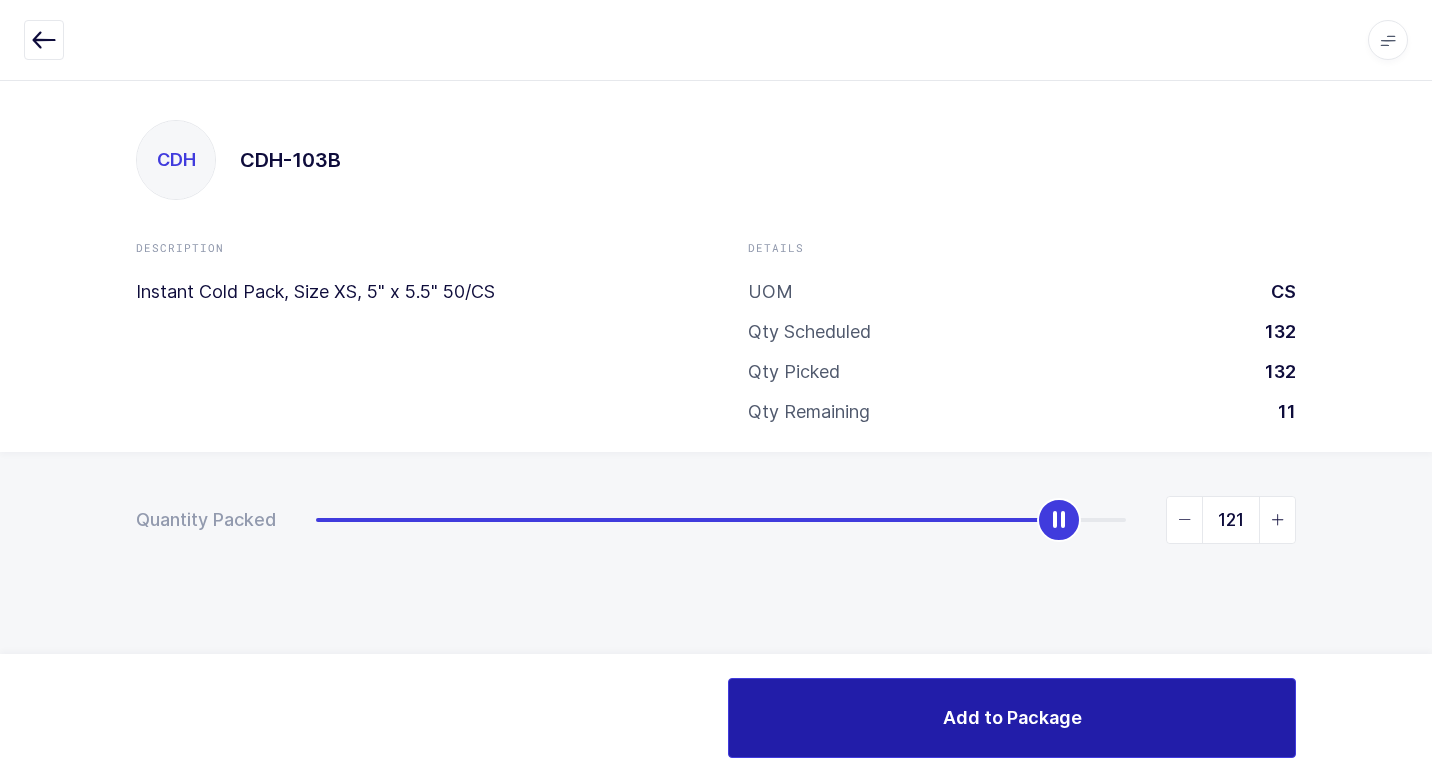 click on "Add to Package" at bounding box center [1012, 718] 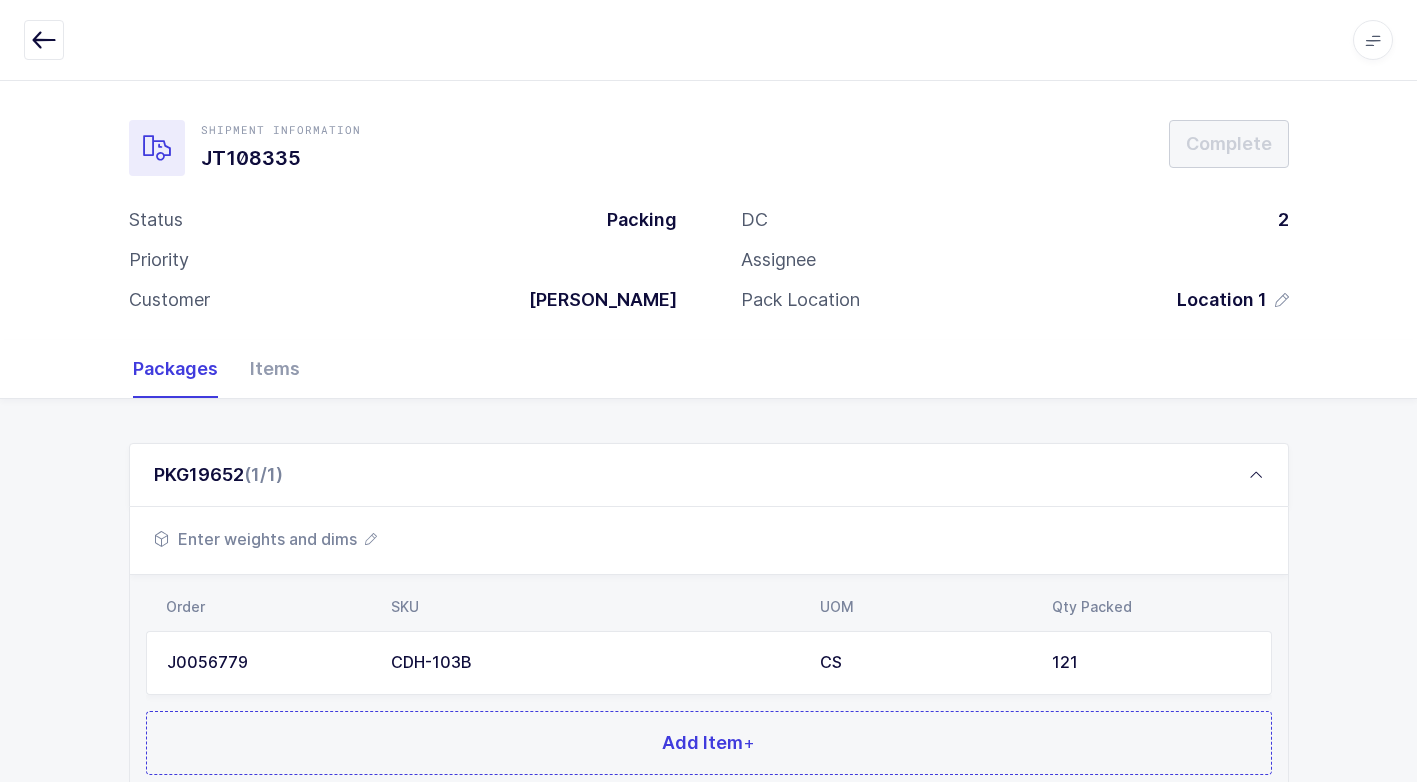 click on "Enter weights and dims" at bounding box center [265, 539] 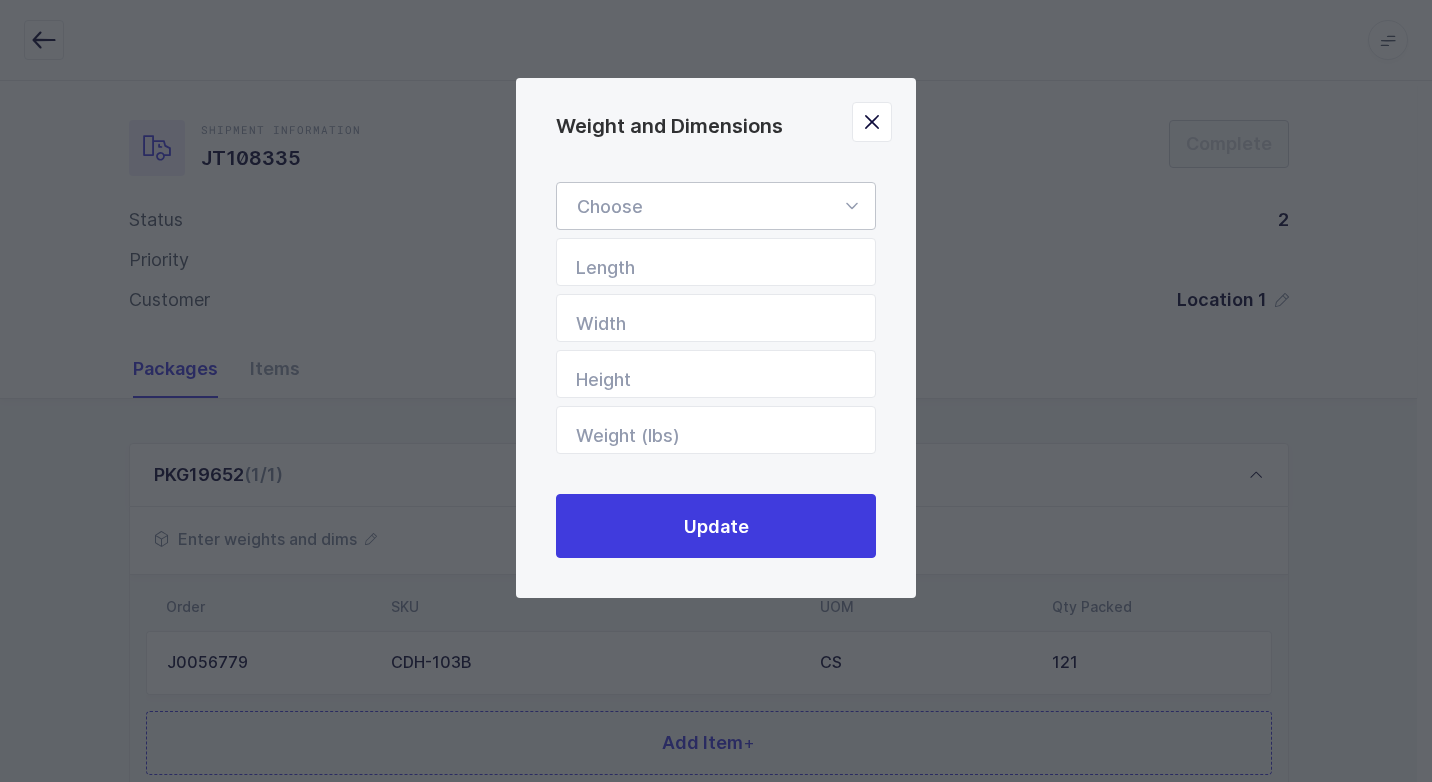 drag, startPoint x: 851, startPoint y: 207, endPoint x: 844, endPoint y: 235, distance: 28.86174 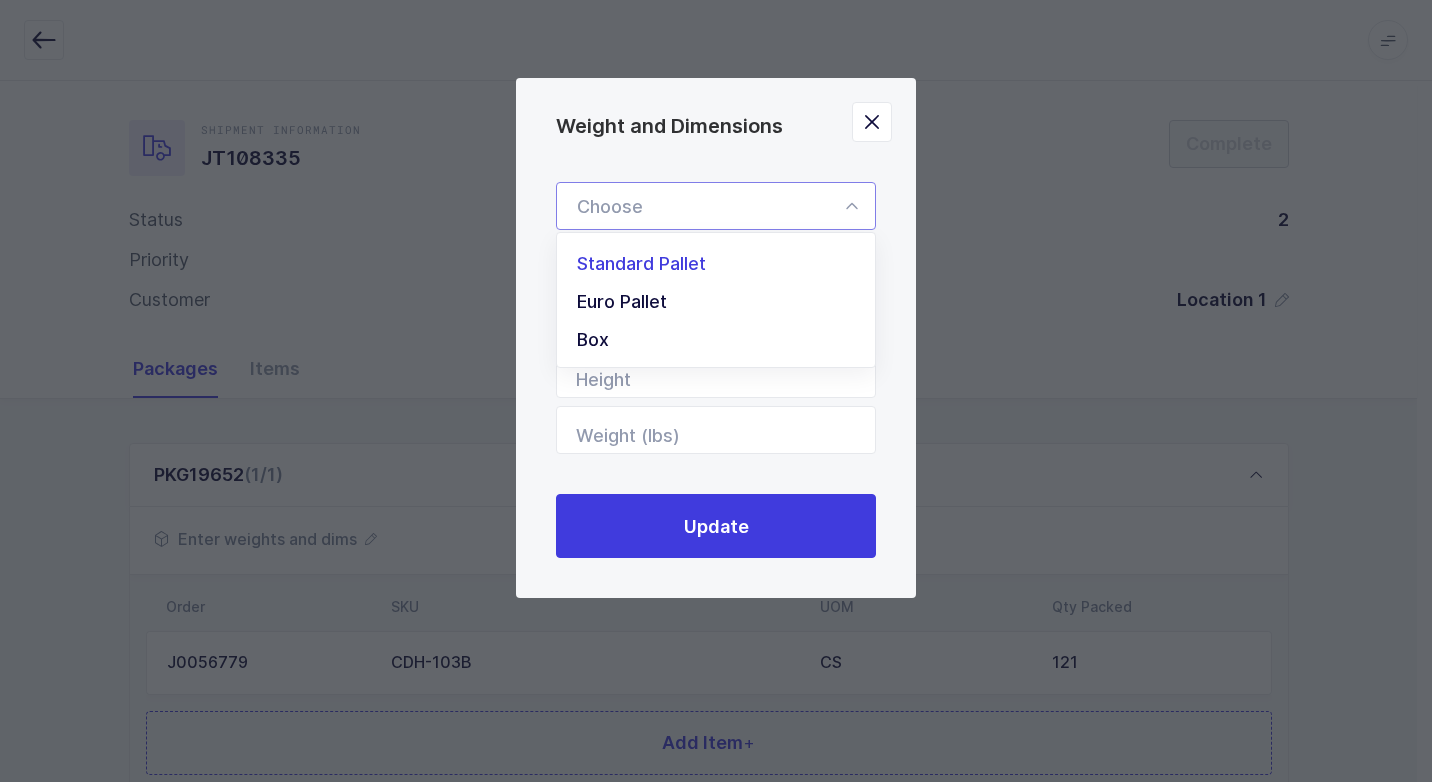 click on "Standard Pallet" at bounding box center [723, 264] 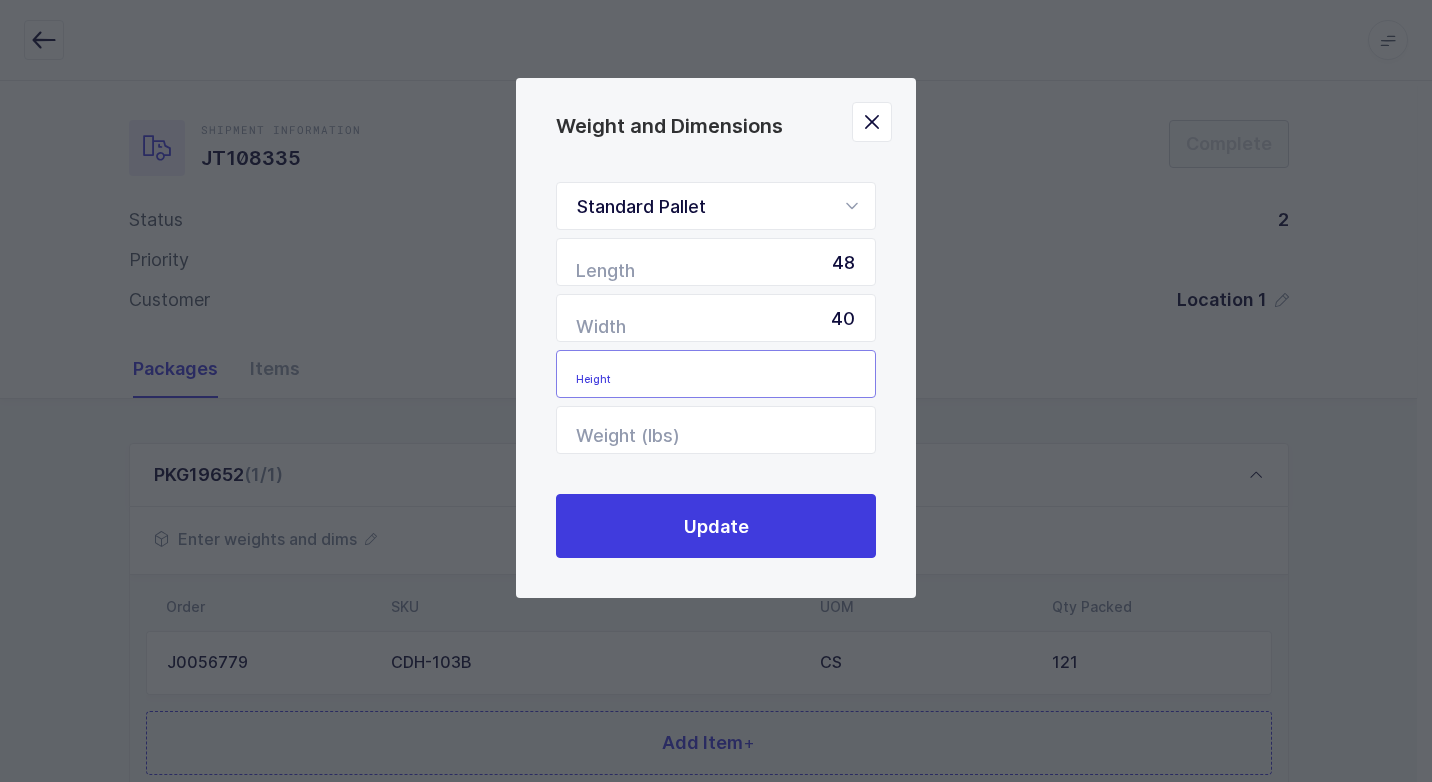 click at bounding box center (716, 374) 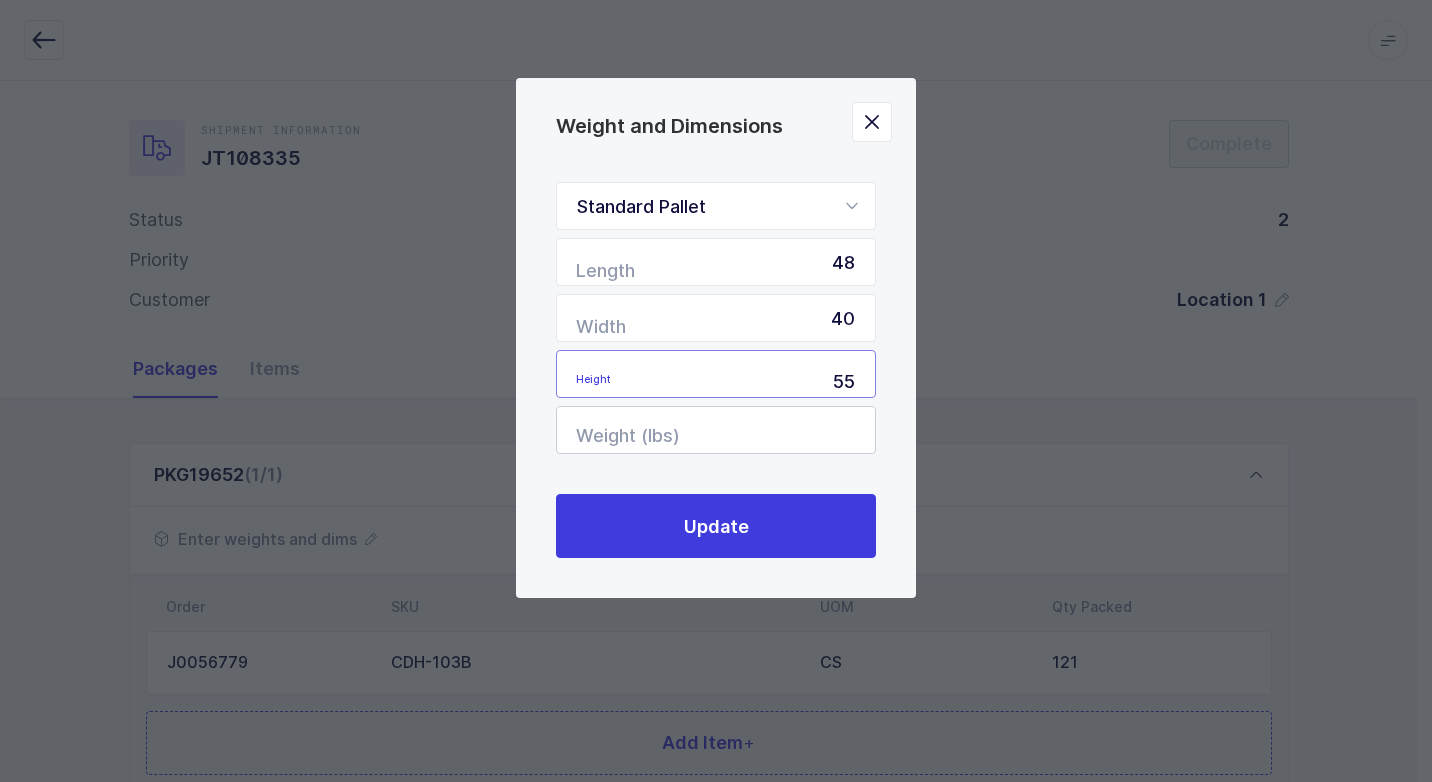 type on "55" 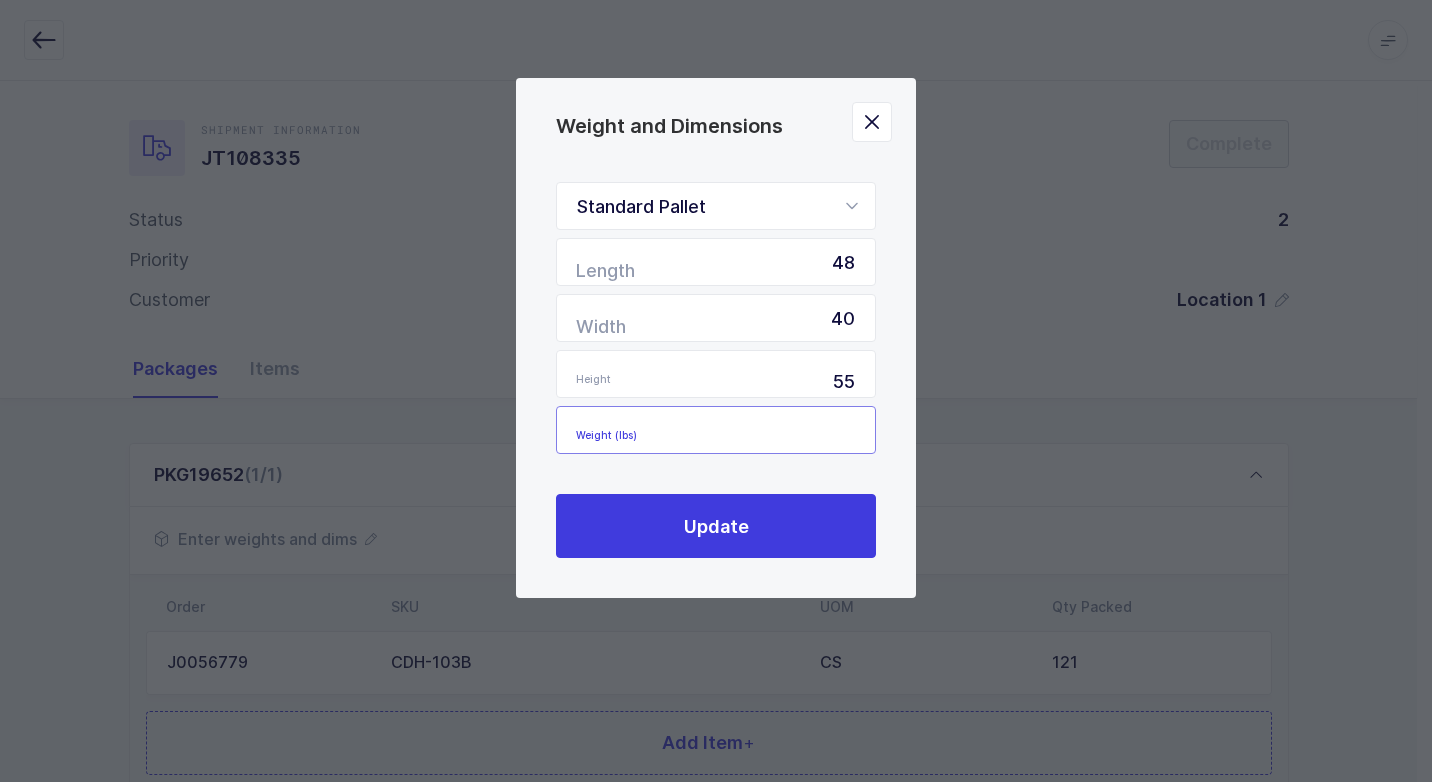 click at bounding box center [716, 430] 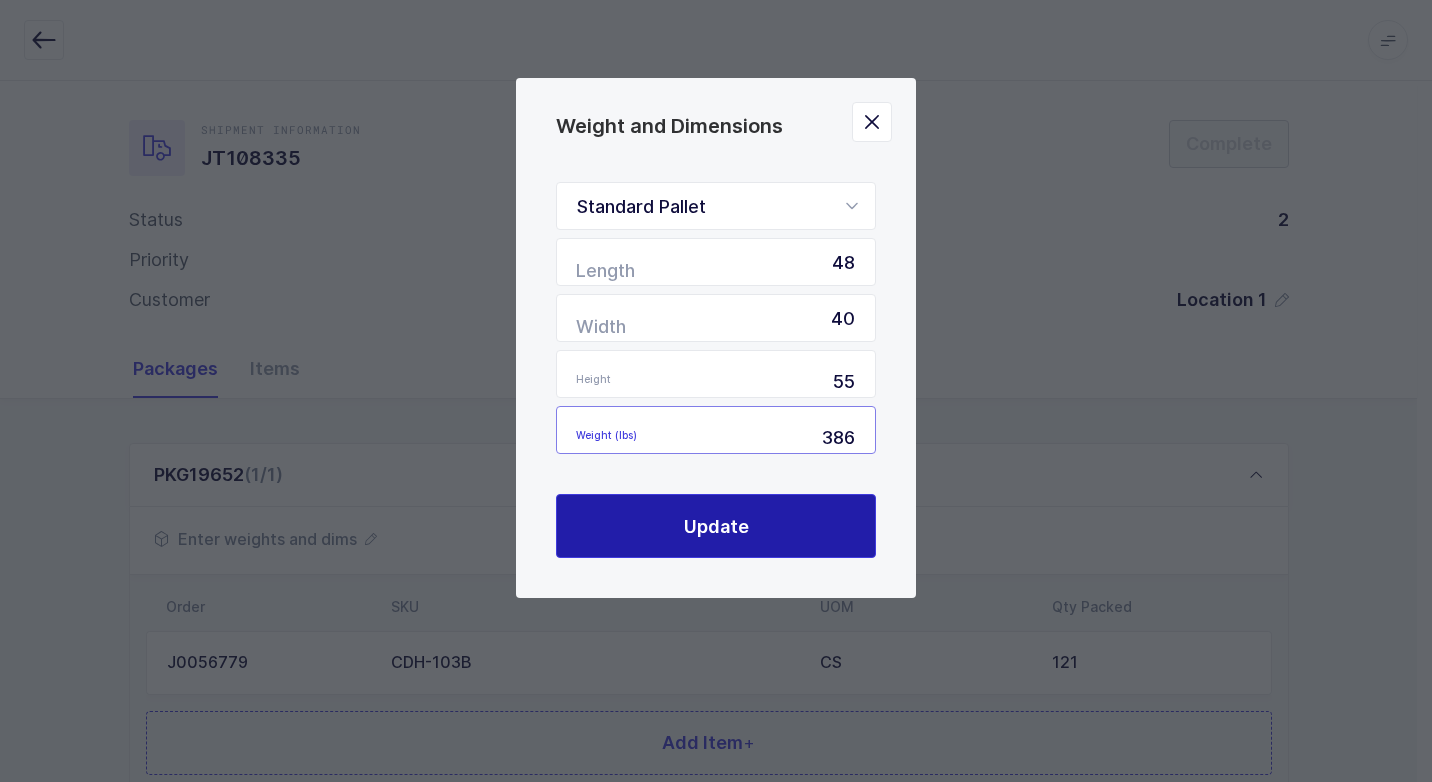 type on "386" 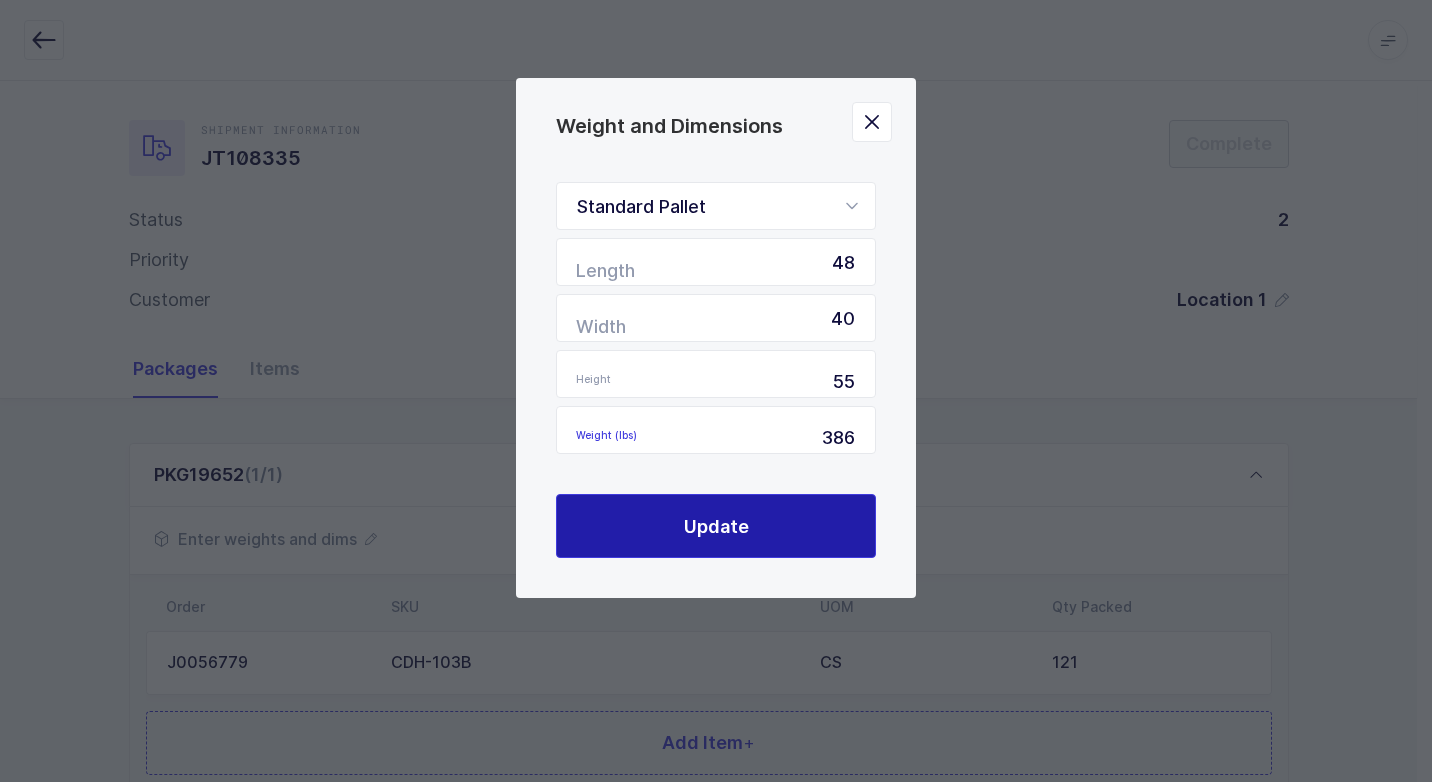 click on "Update" at bounding box center (716, 526) 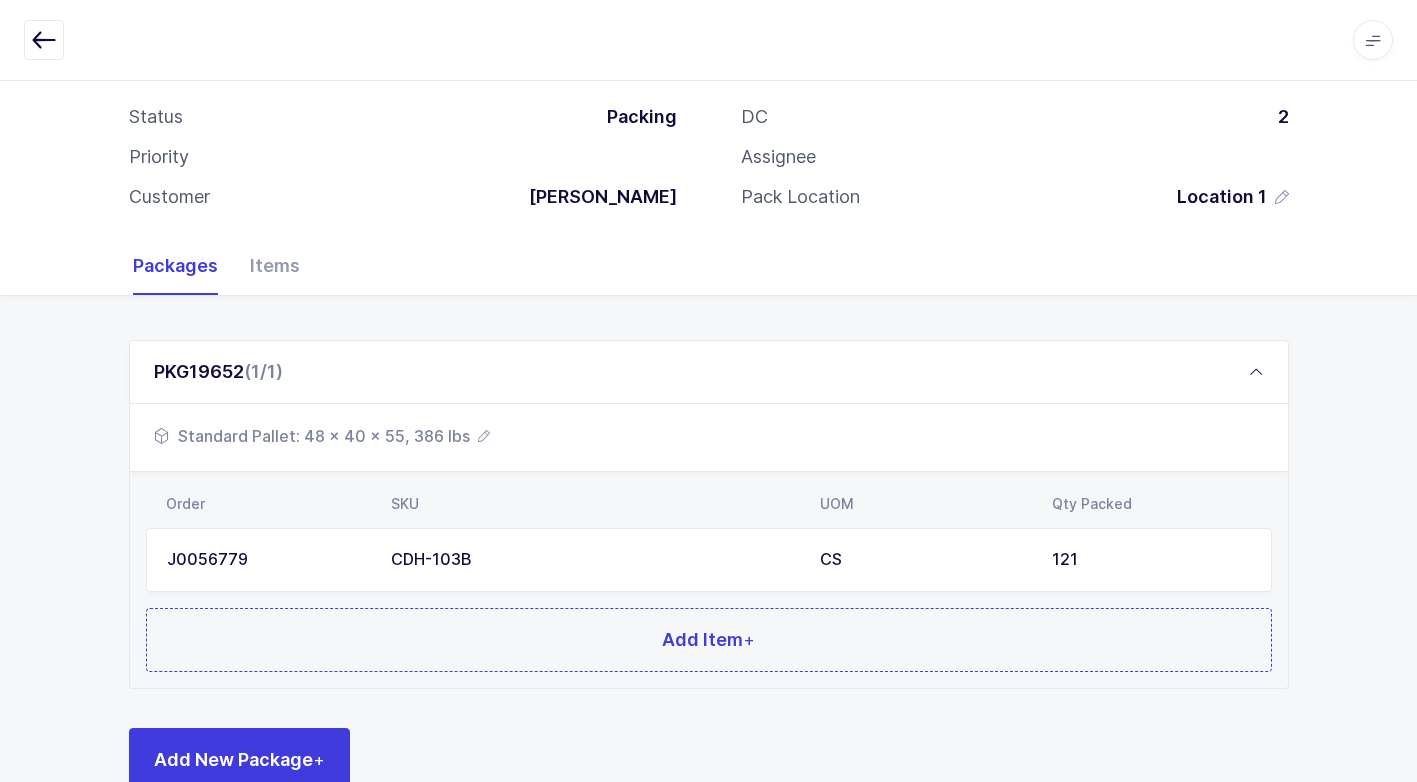 scroll, scrollTop: 153, scrollLeft: 0, axis: vertical 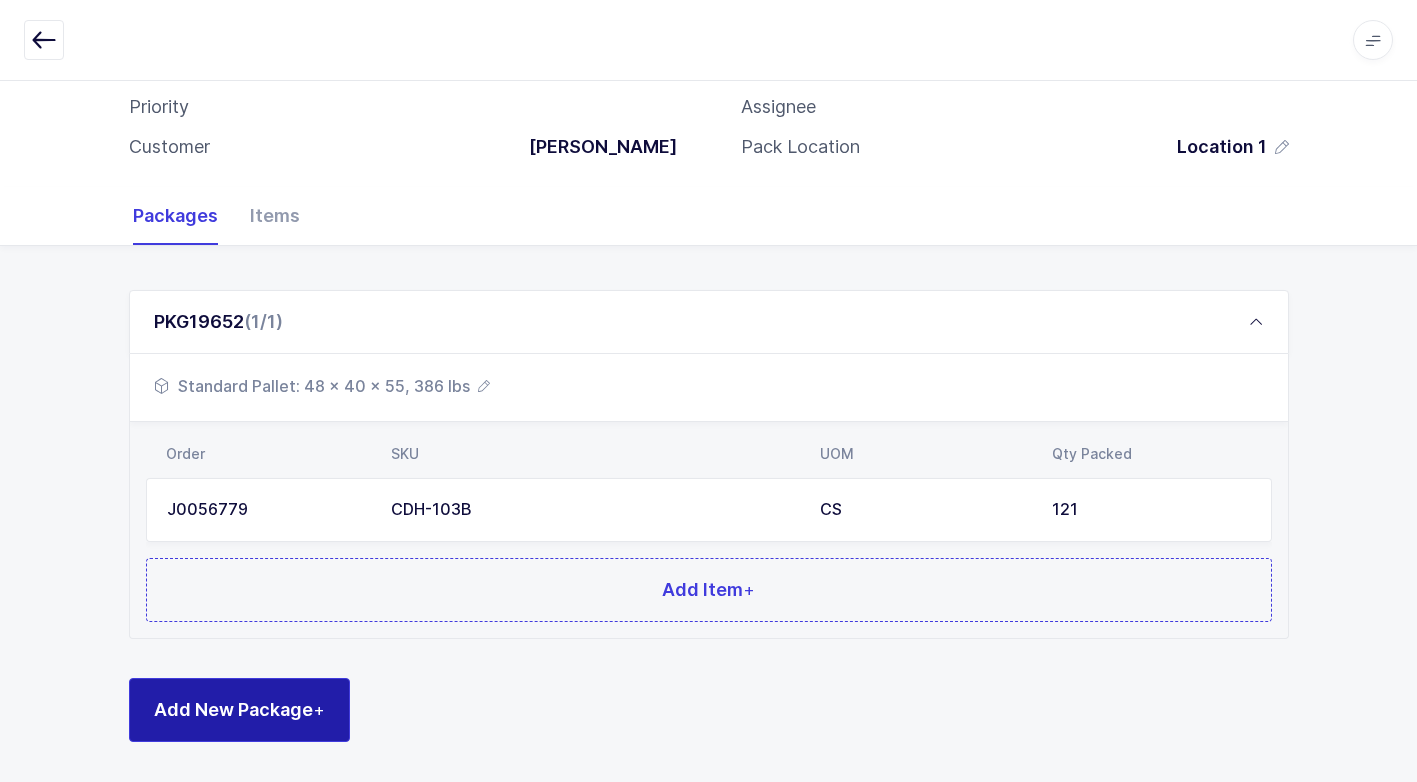 click on "Add New Package  +" at bounding box center (239, 709) 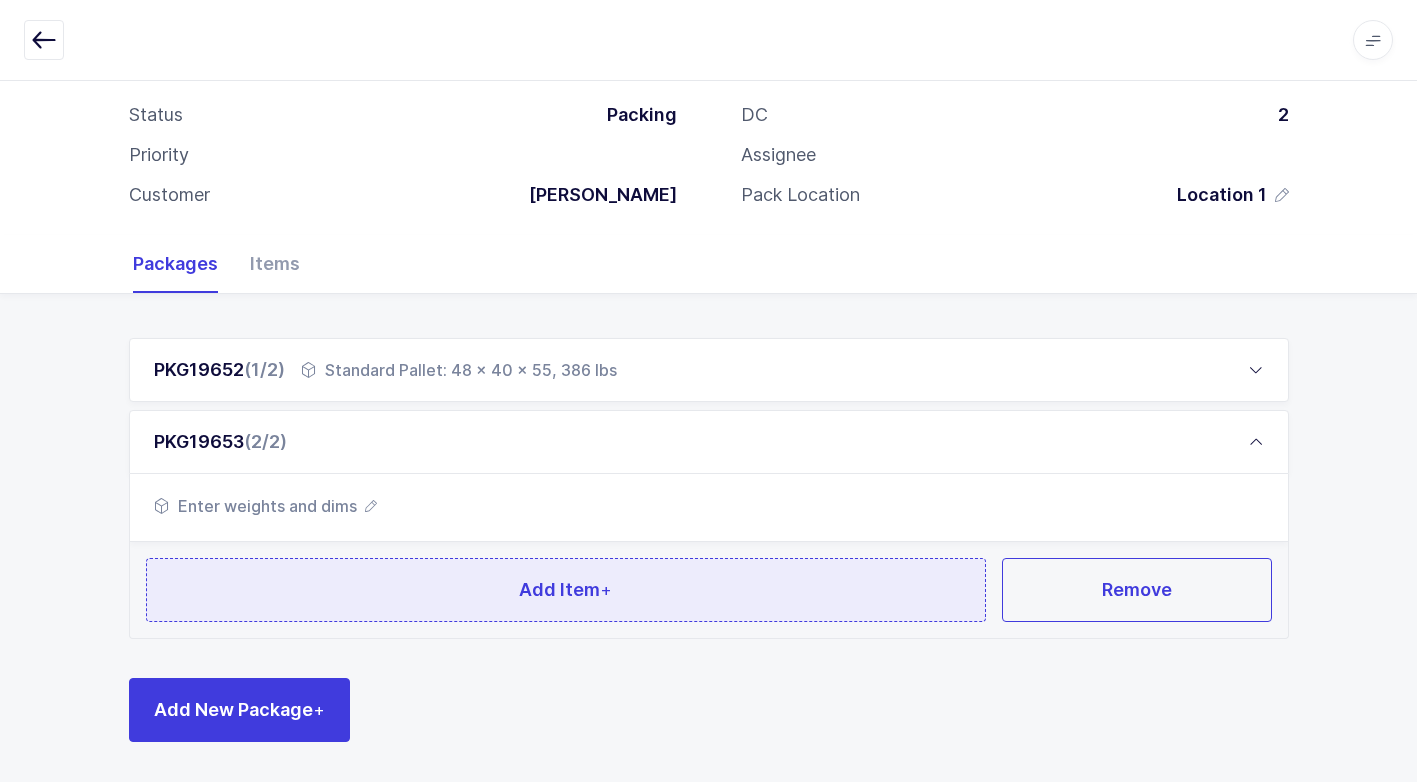 scroll, scrollTop: 105, scrollLeft: 0, axis: vertical 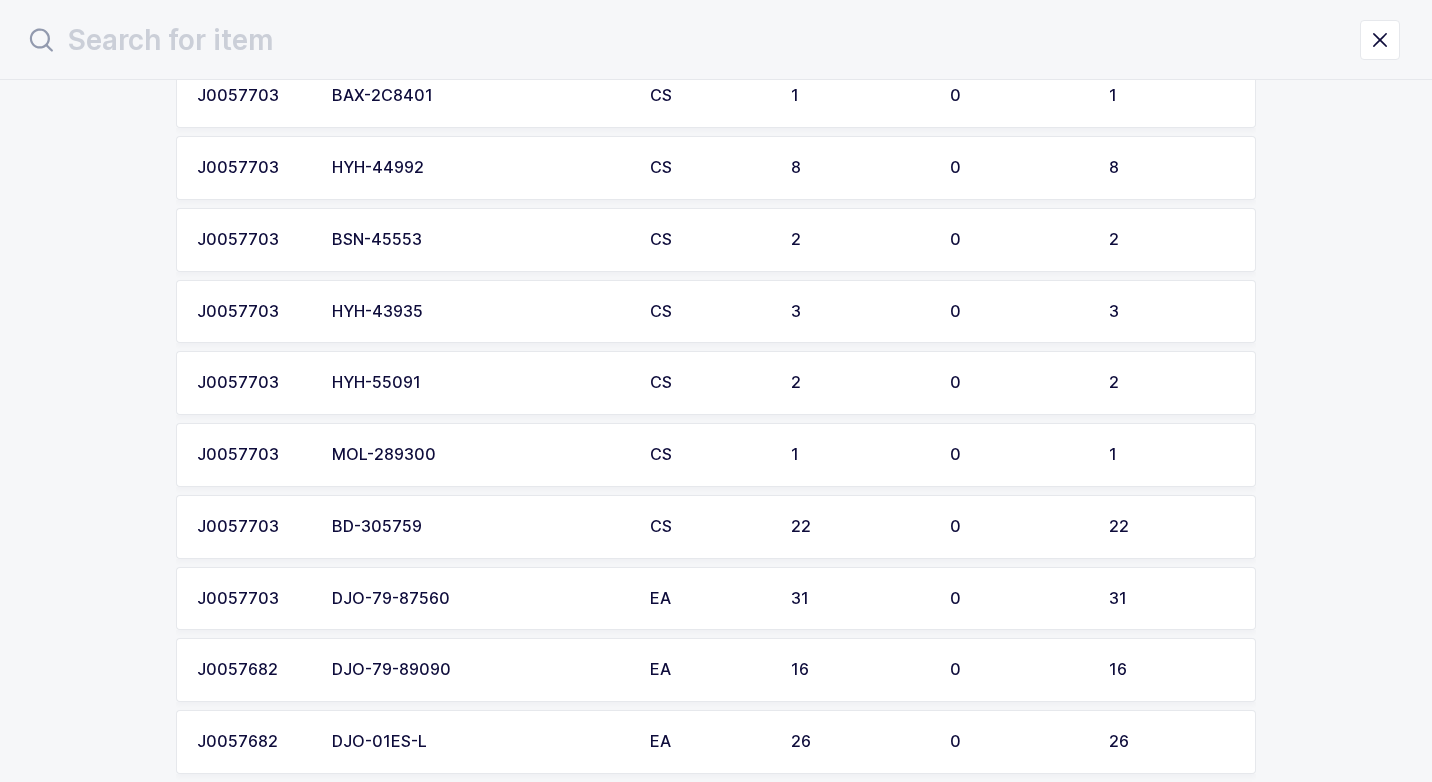 click on "BD-305759" at bounding box center (479, 527) 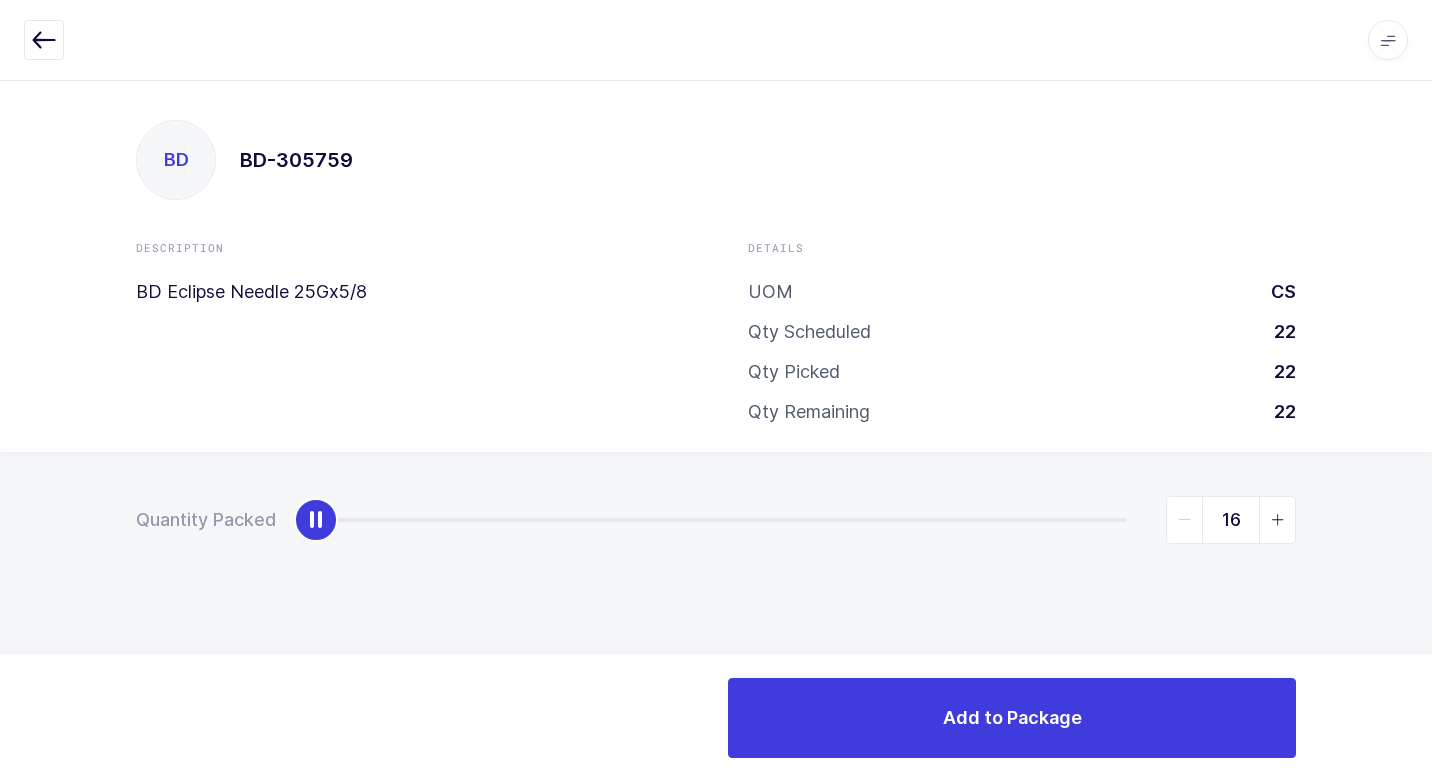 type on "22" 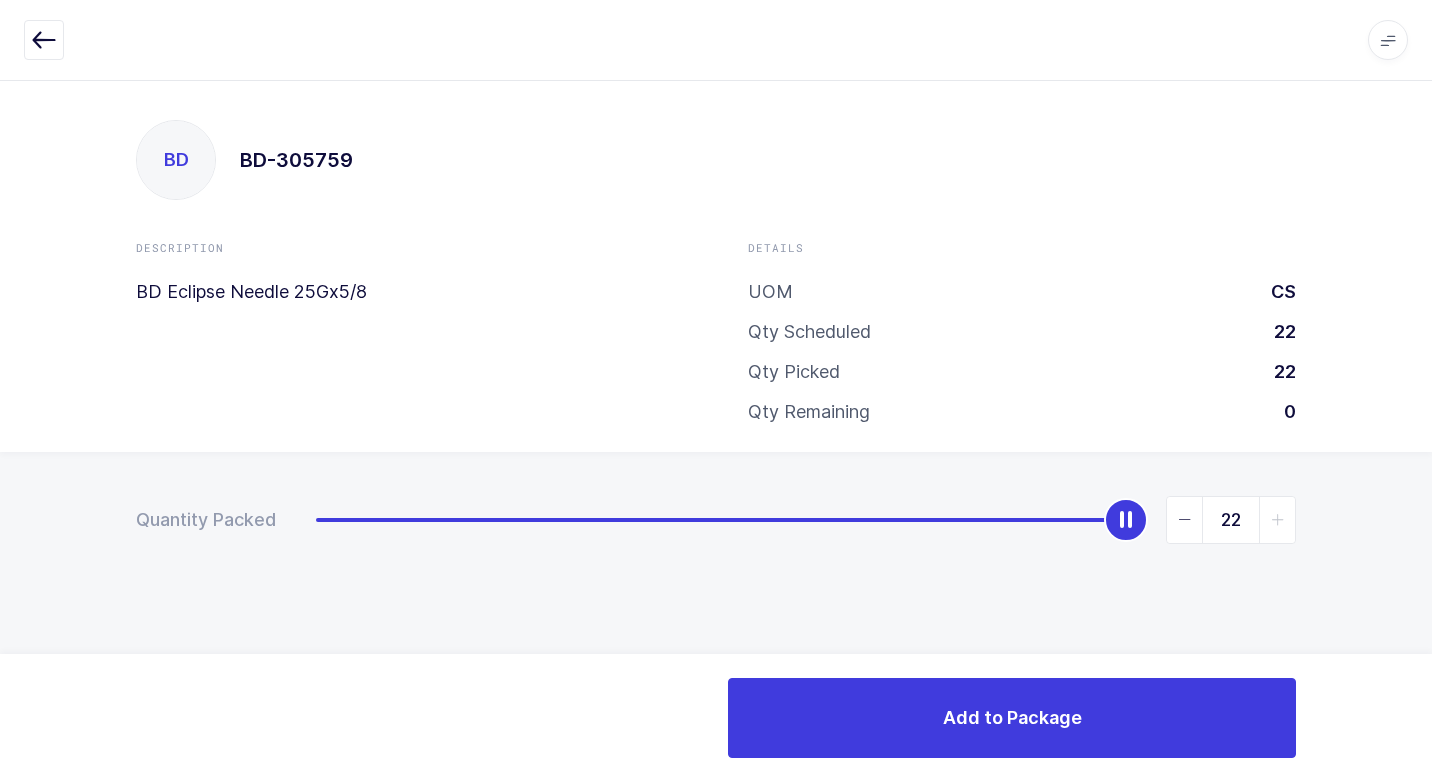 drag, startPoint x: 309, startPoint y: 530, endPoint x: 1256, endPoint y: 591, distance: 948.9626 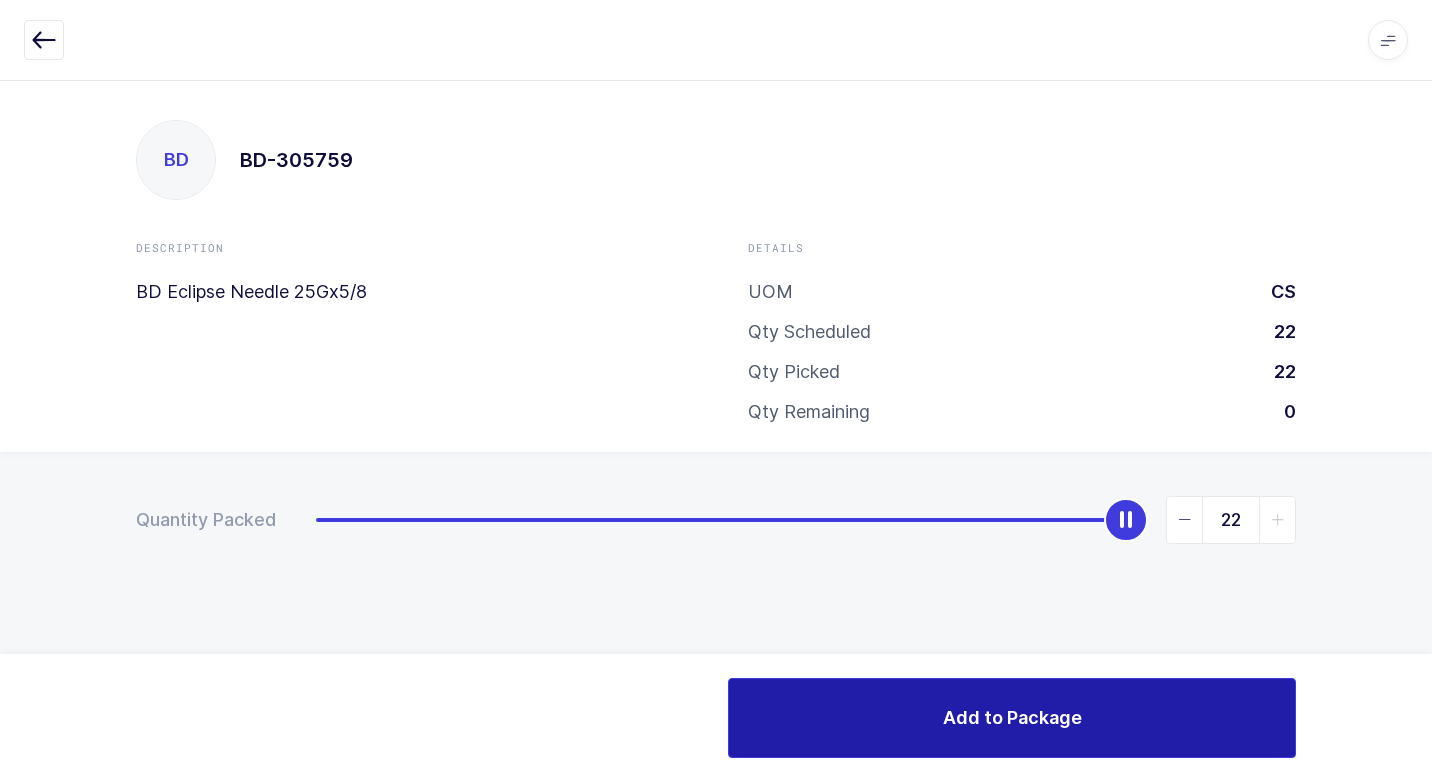 click on "Add to Package" at bounding box center (1012, 717) 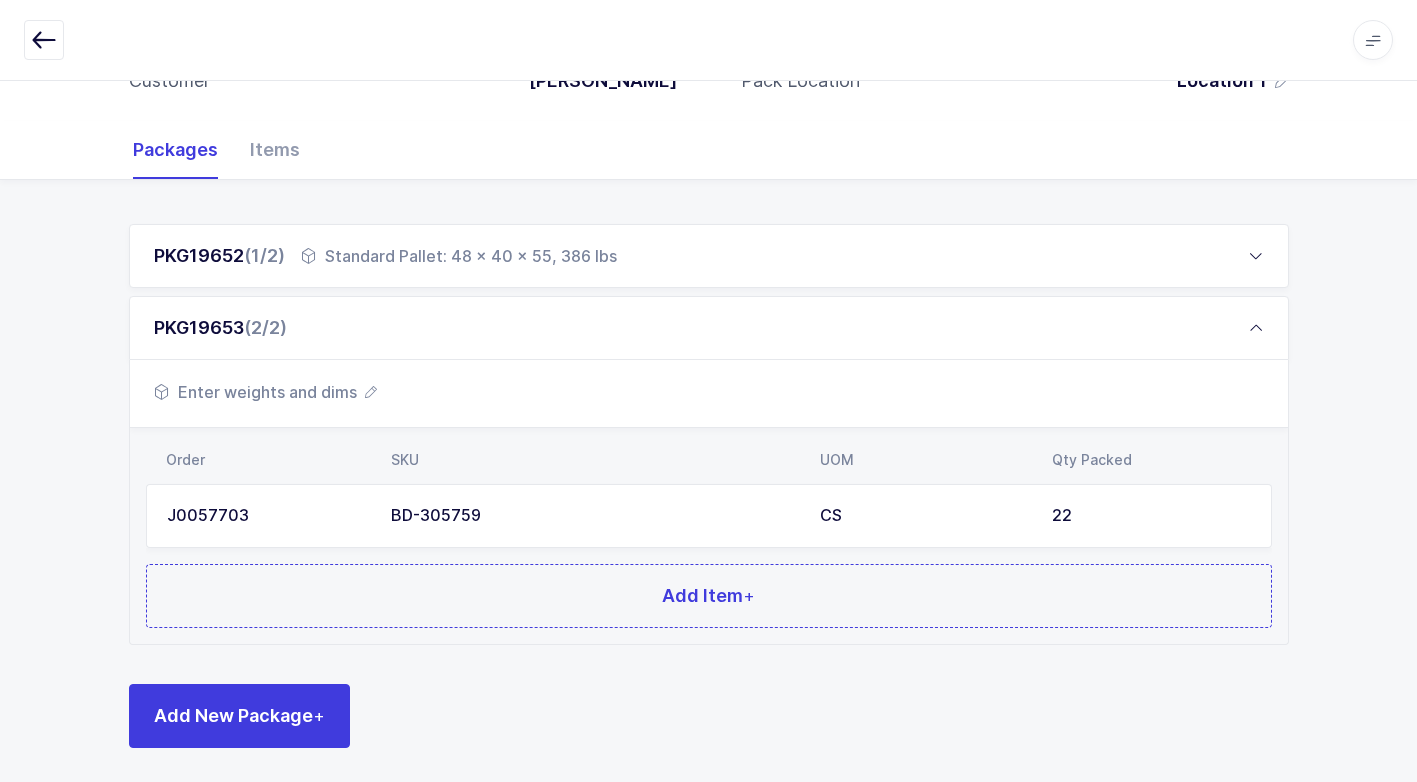 scroll, scrollTop: 225, scrollLeft: 0, axis: vertical 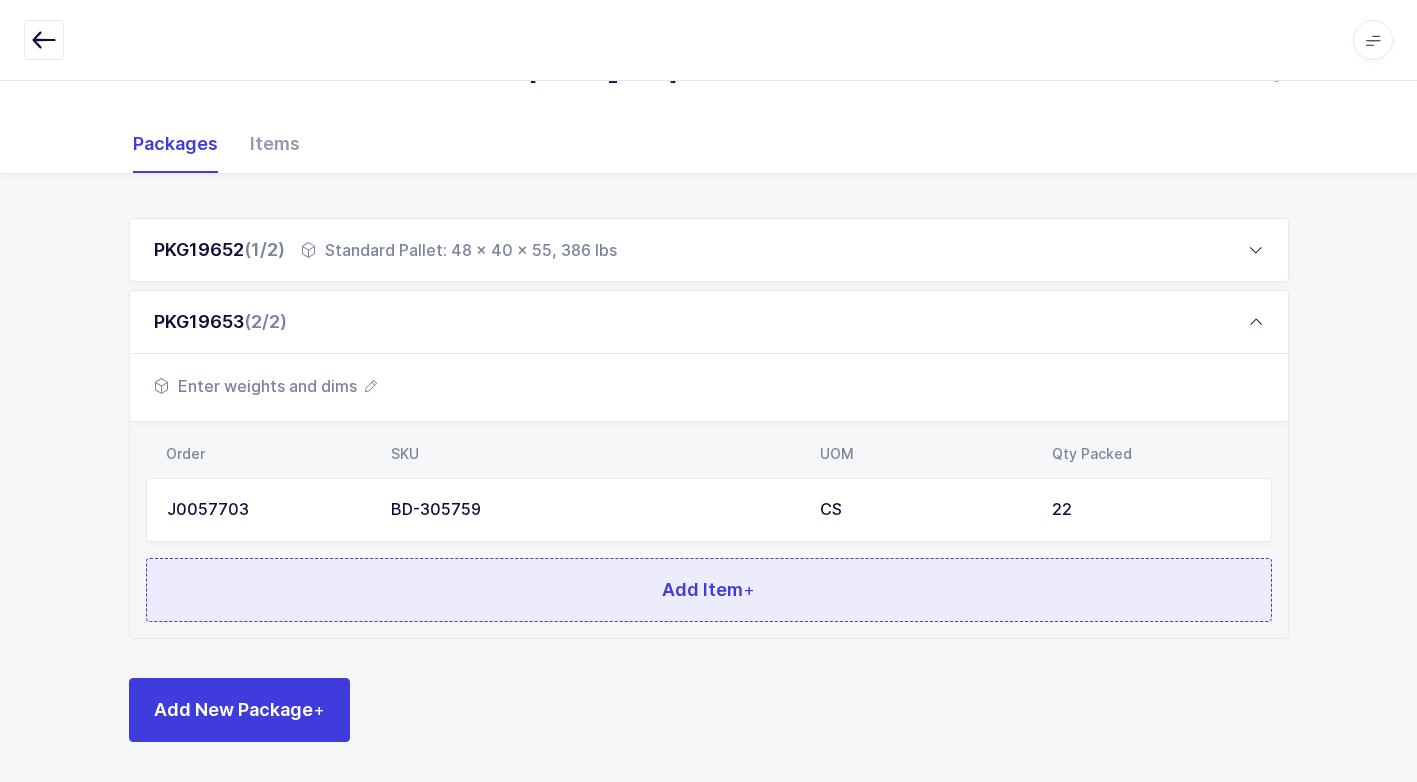 click on "Add Item  +" at bounding box center [709, 590] 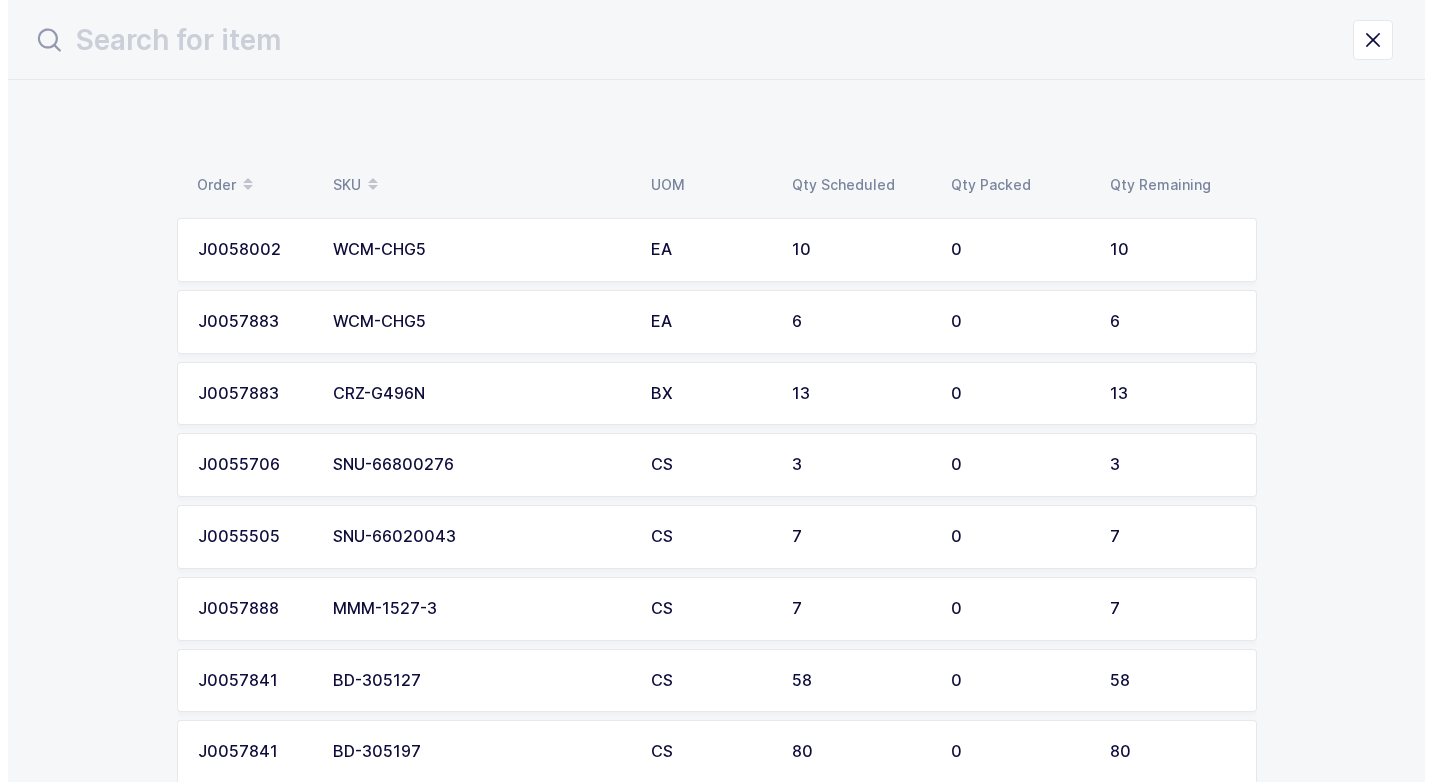 scroll, scrollTop: 0, scrollLeft: 0, axis: both 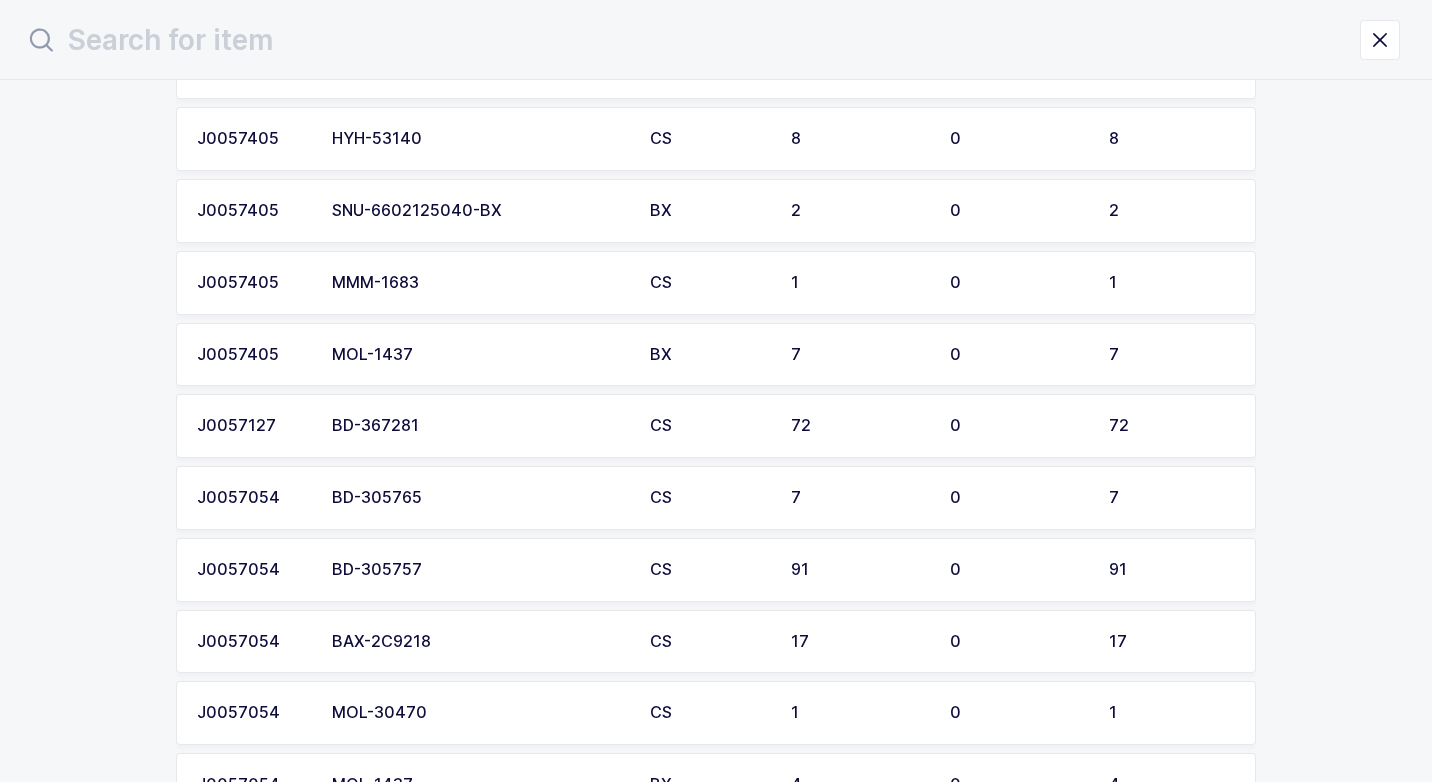 click on "BD-305757" at bounding box center [479, 570] 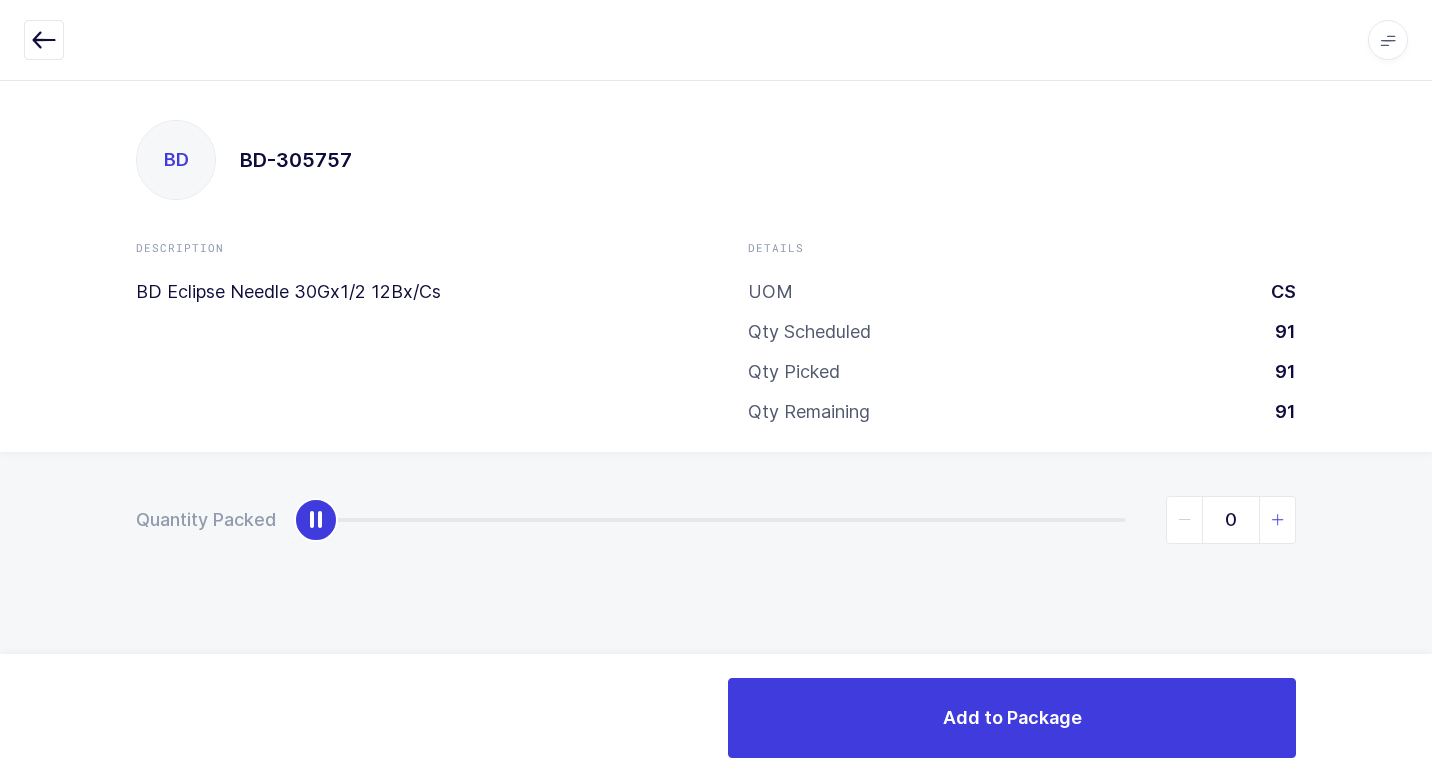 click at bounding box center (1278, 520) 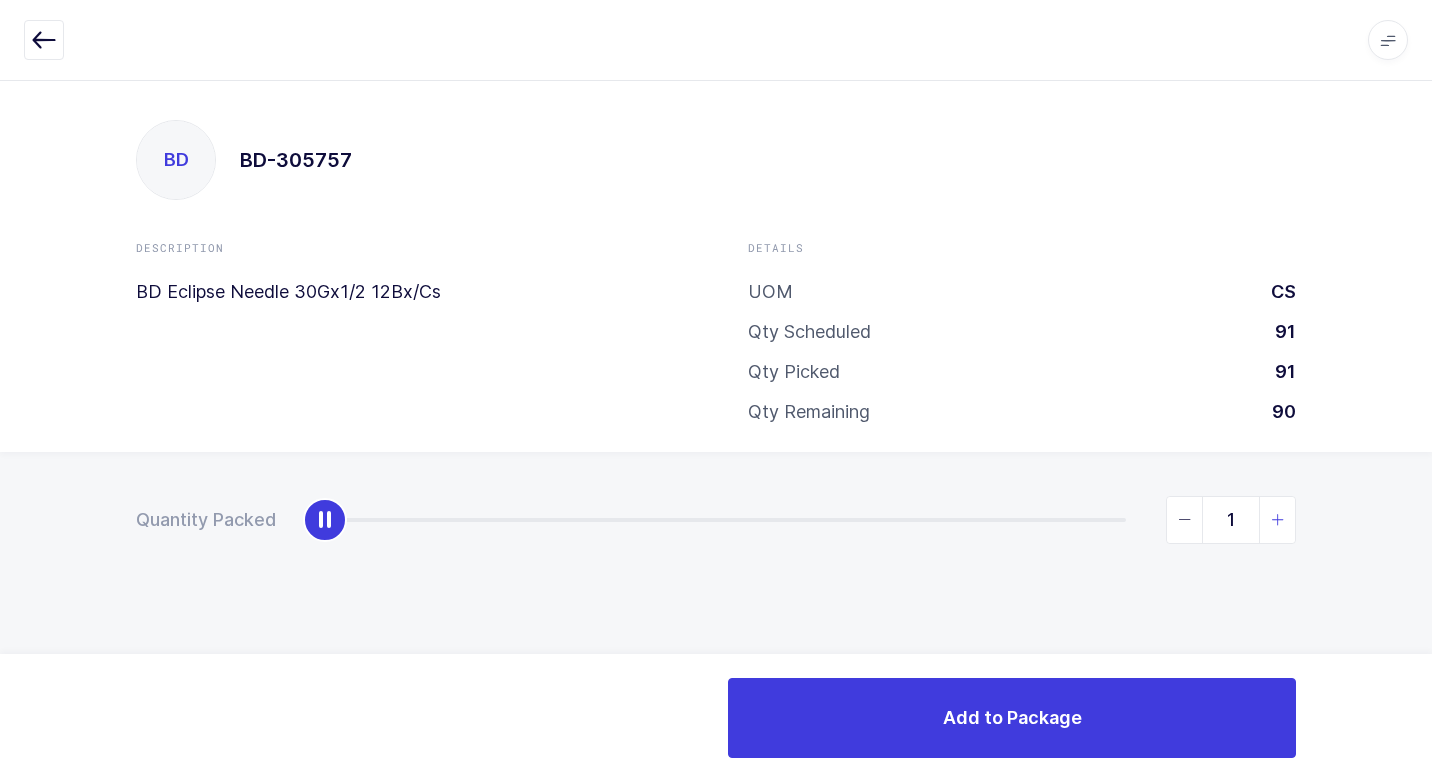 click at bounding box center (1278, 520) 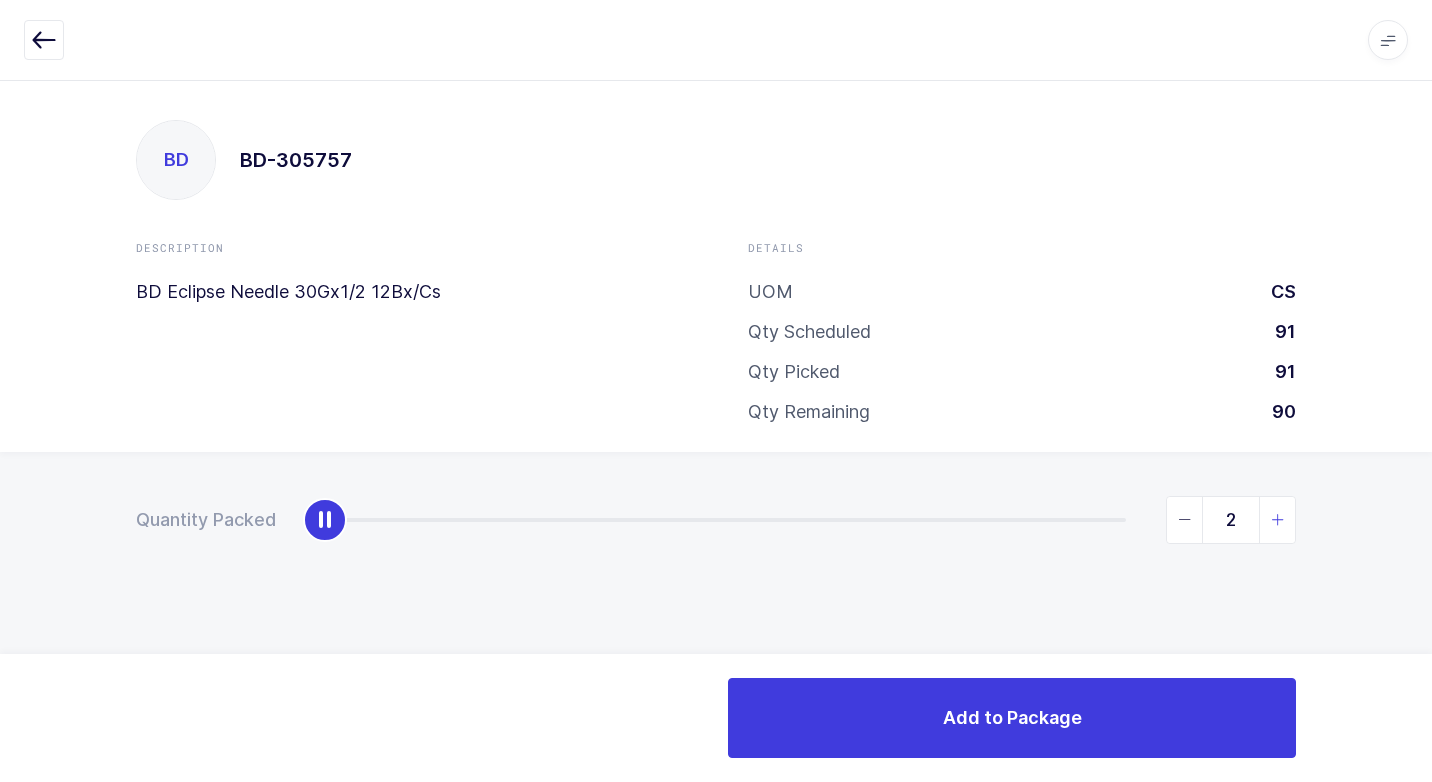 click at bounding box center [1278, 520] 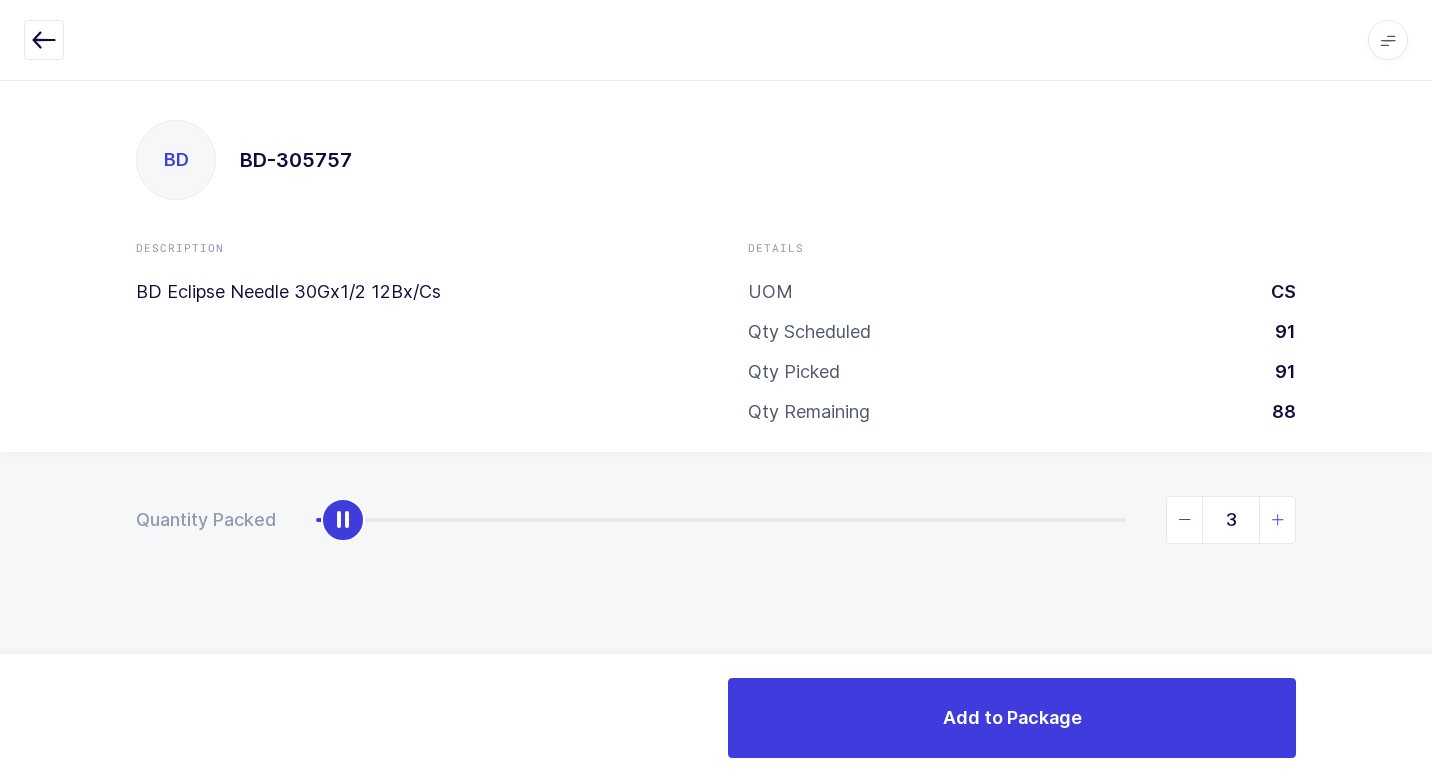 click at bounding box center (1278, 520) 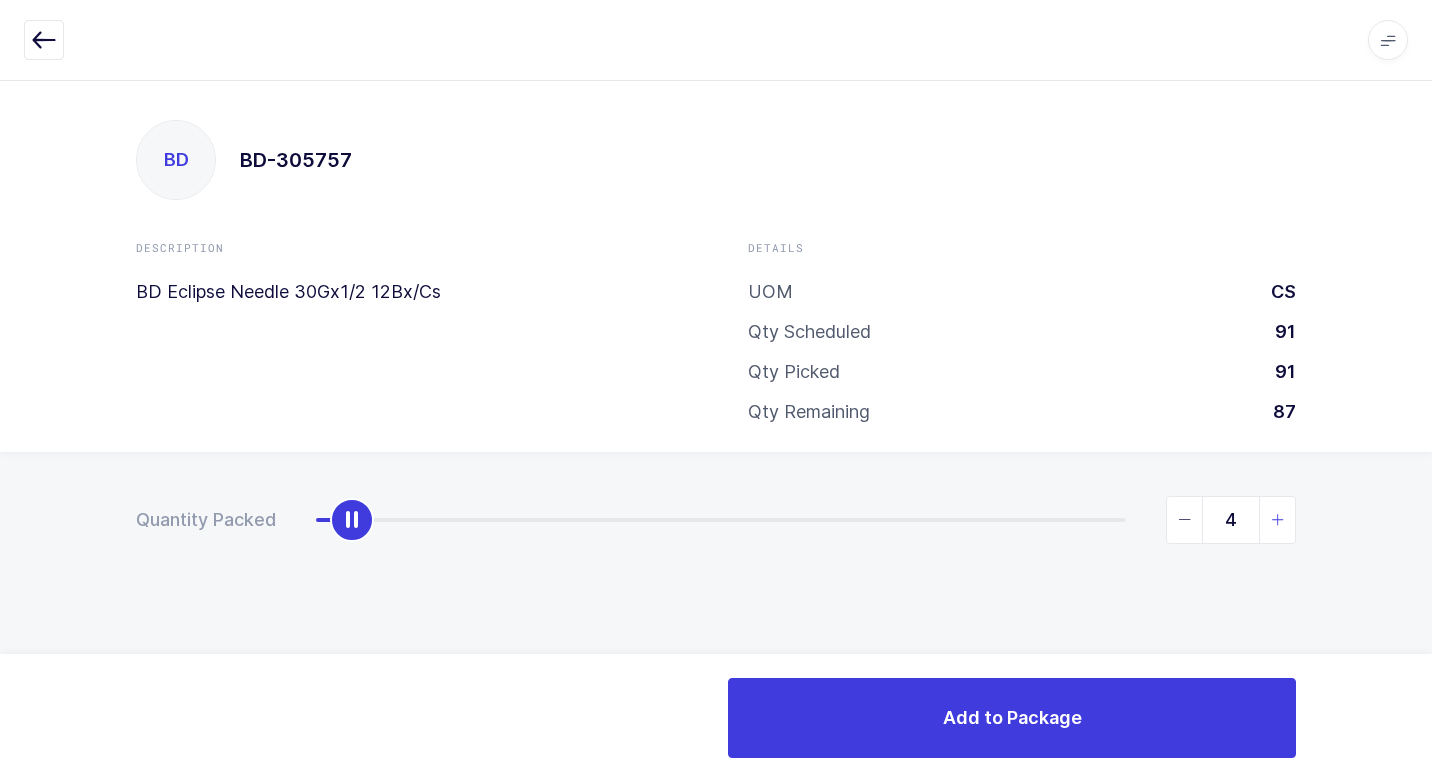 click at bounding box center (1278, 520) 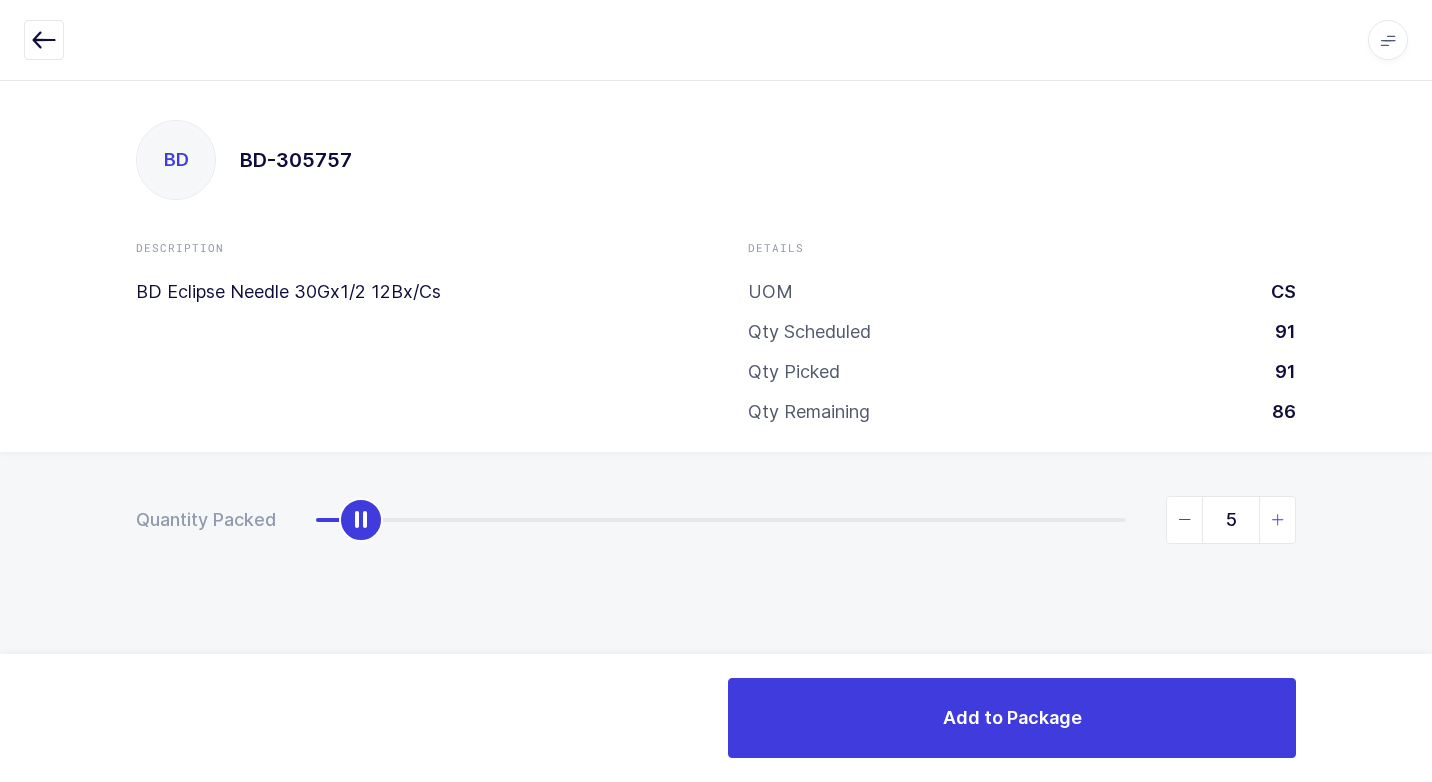 click at bounding box center (1278, 520) 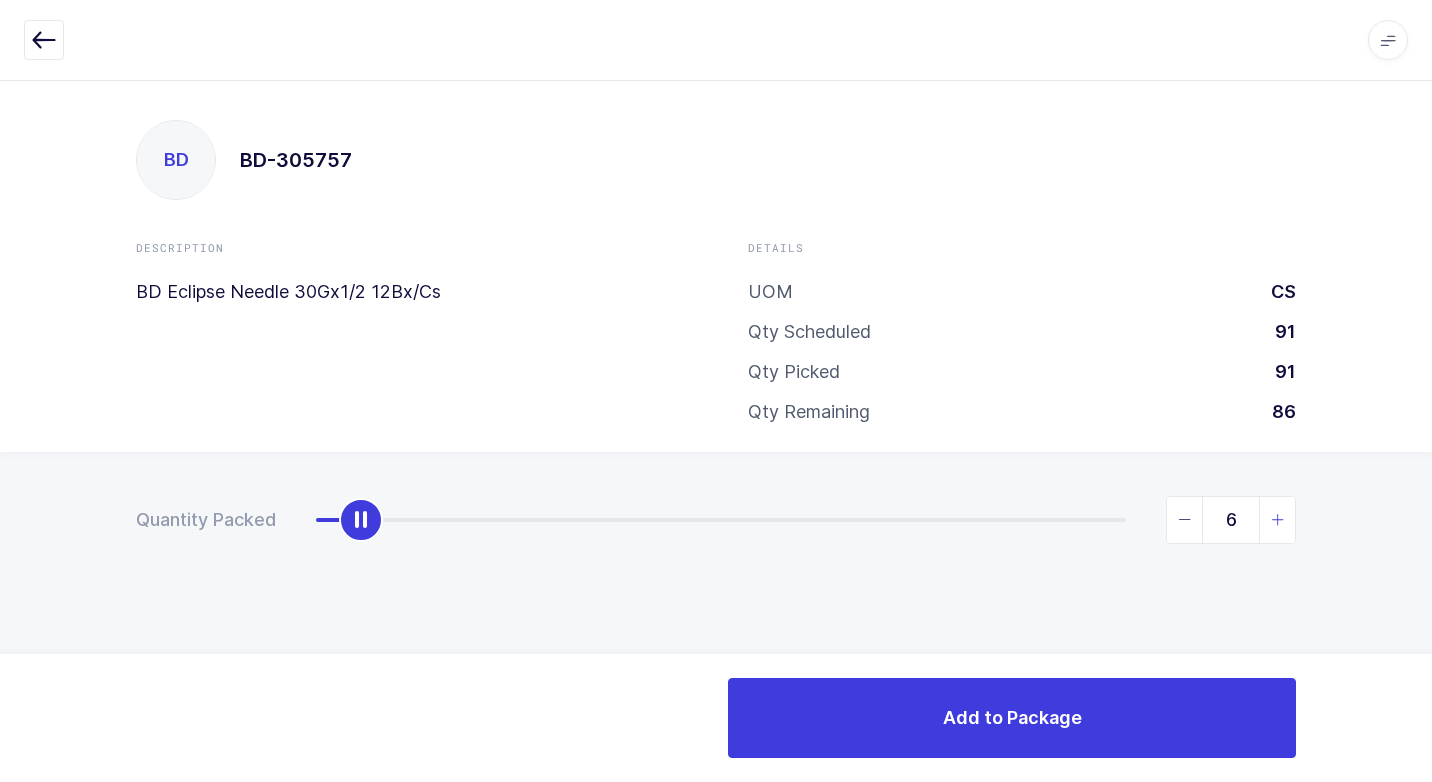 click at bounding box center (1278, 520) 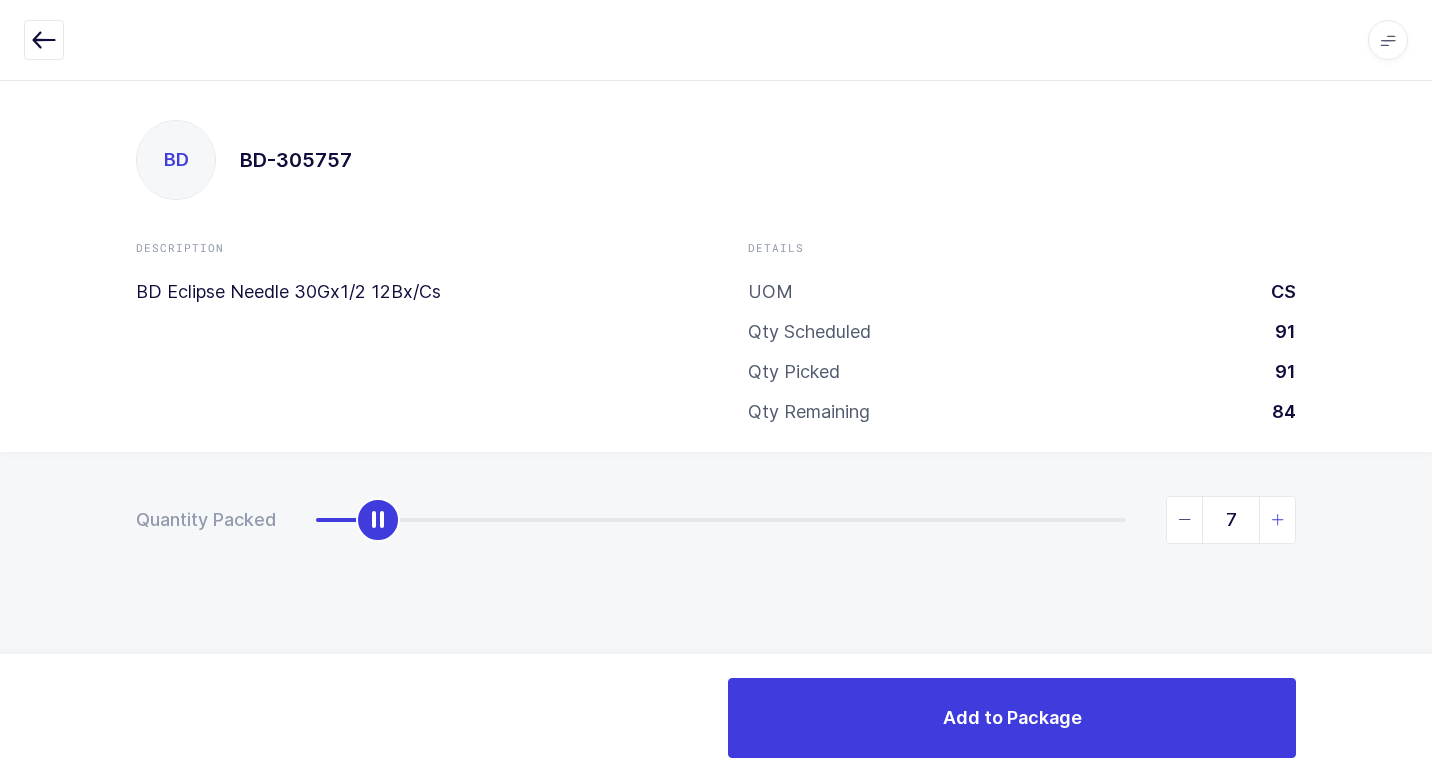 click at bounding box center [1278, 520] 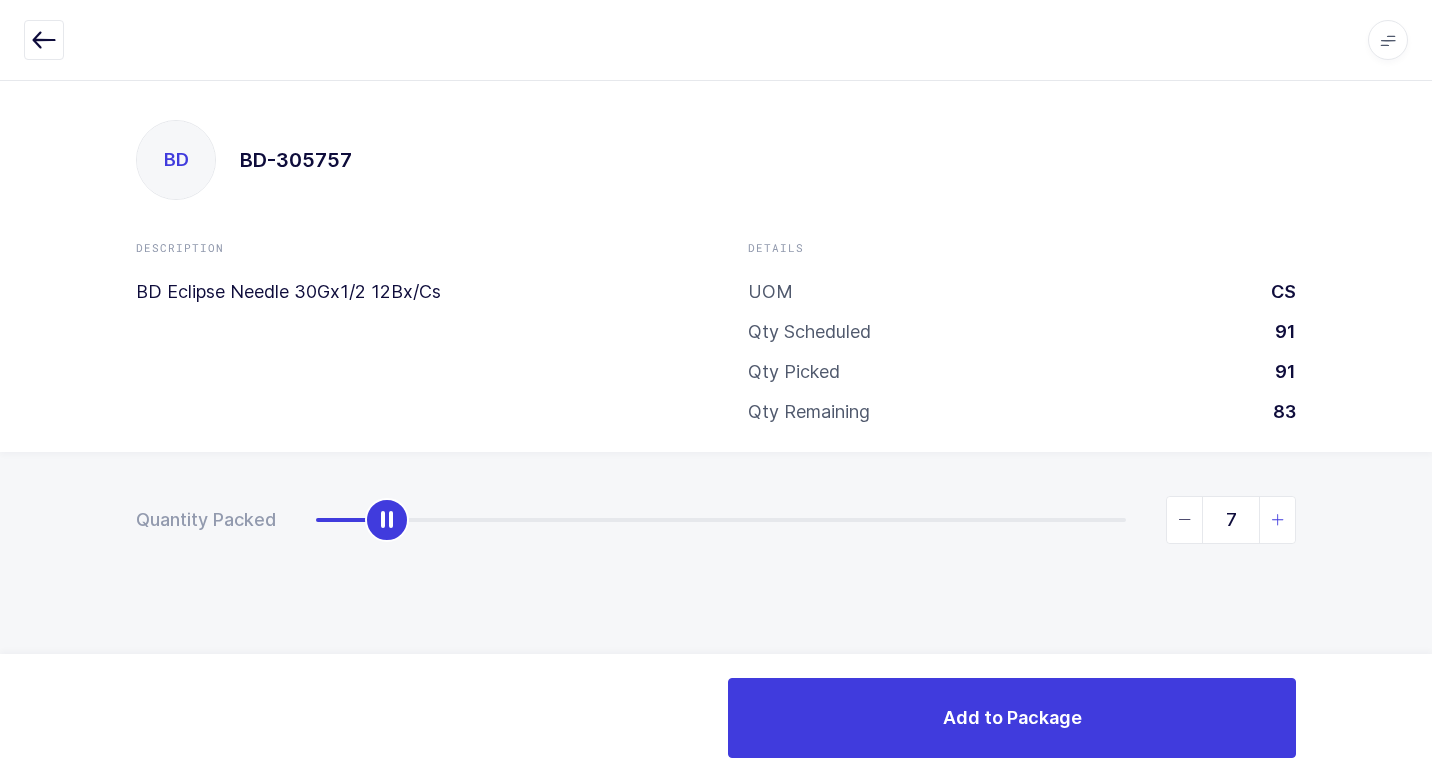 type on "8" 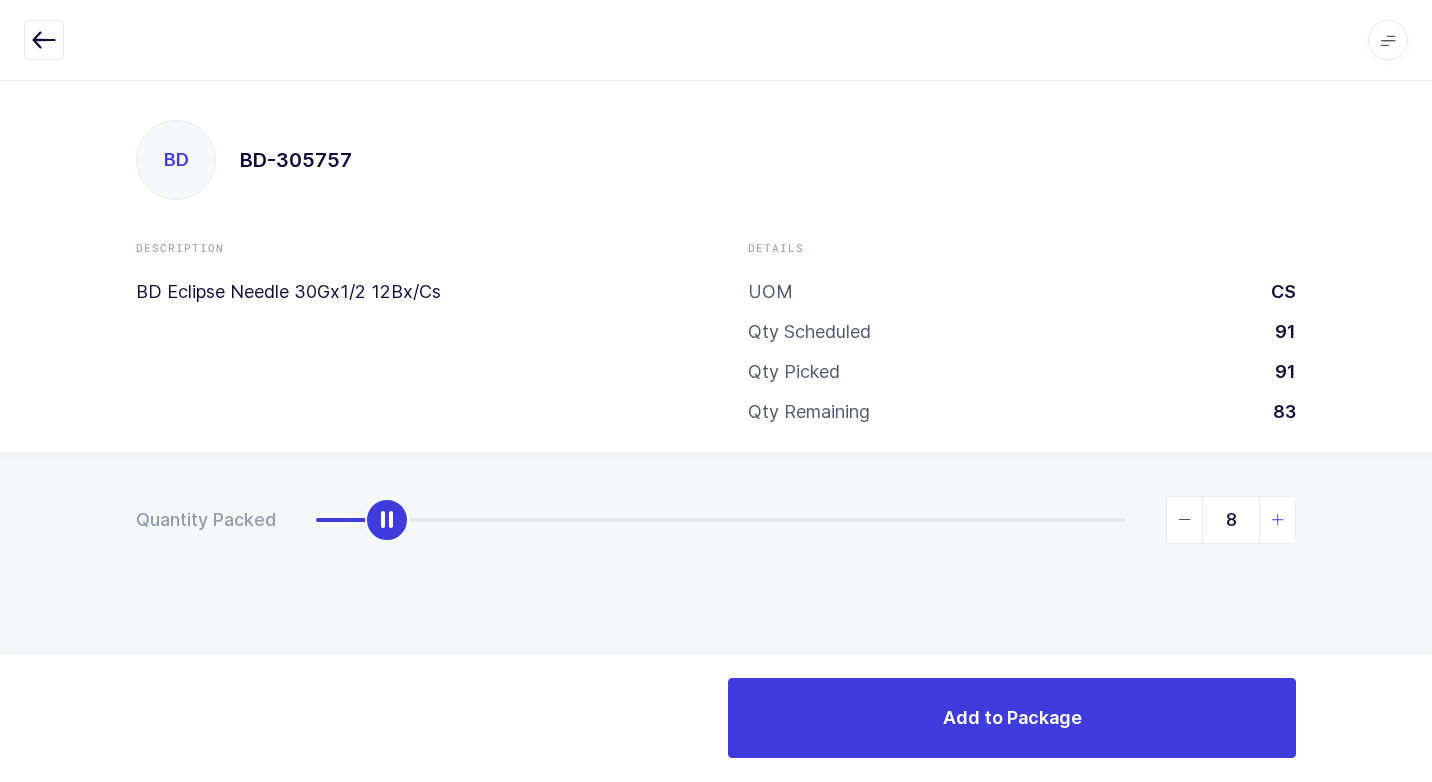 click at bounding box center [1278, 520] 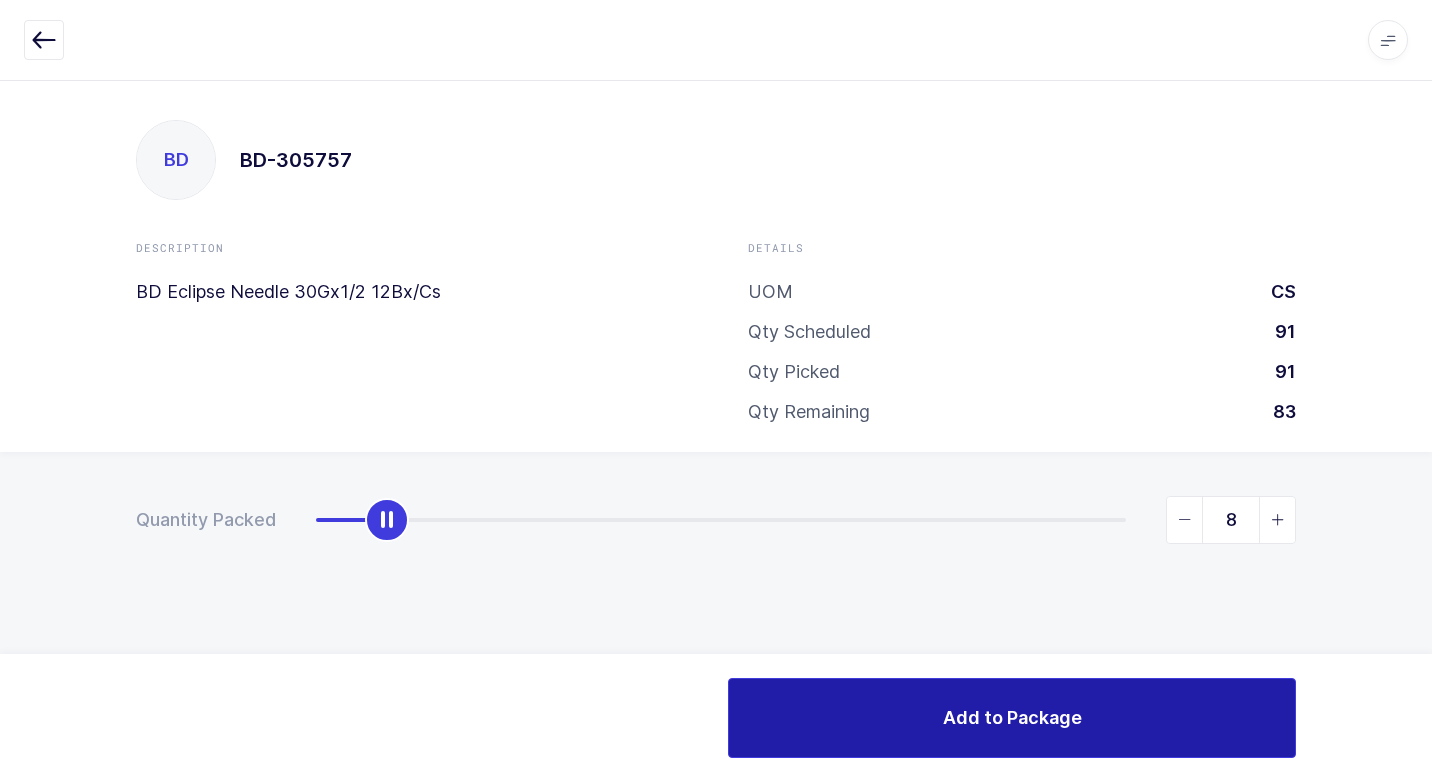 click on "Add to Package" at bounding box center (1012, 717) 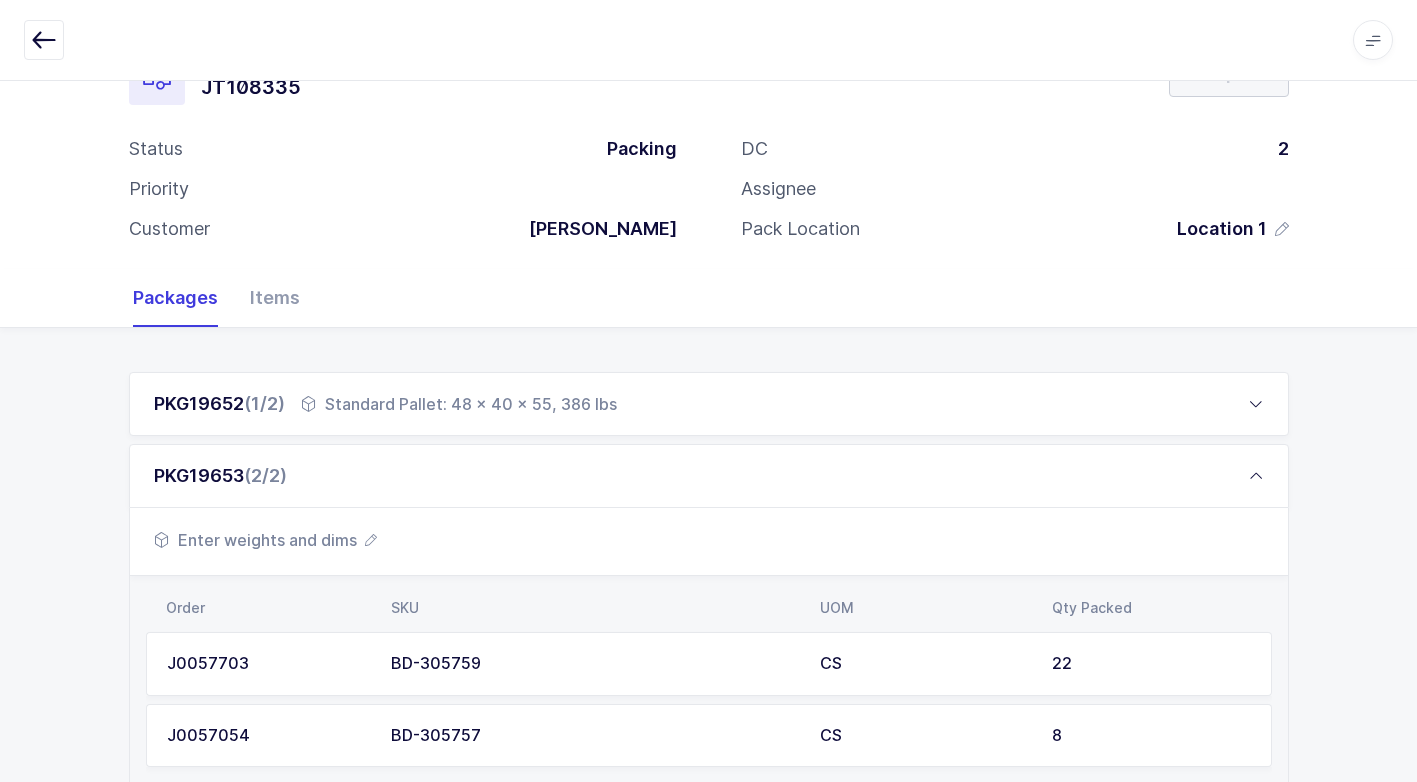 scroll, scrollTop: 100, scrollLeft: 0, axis: vertical 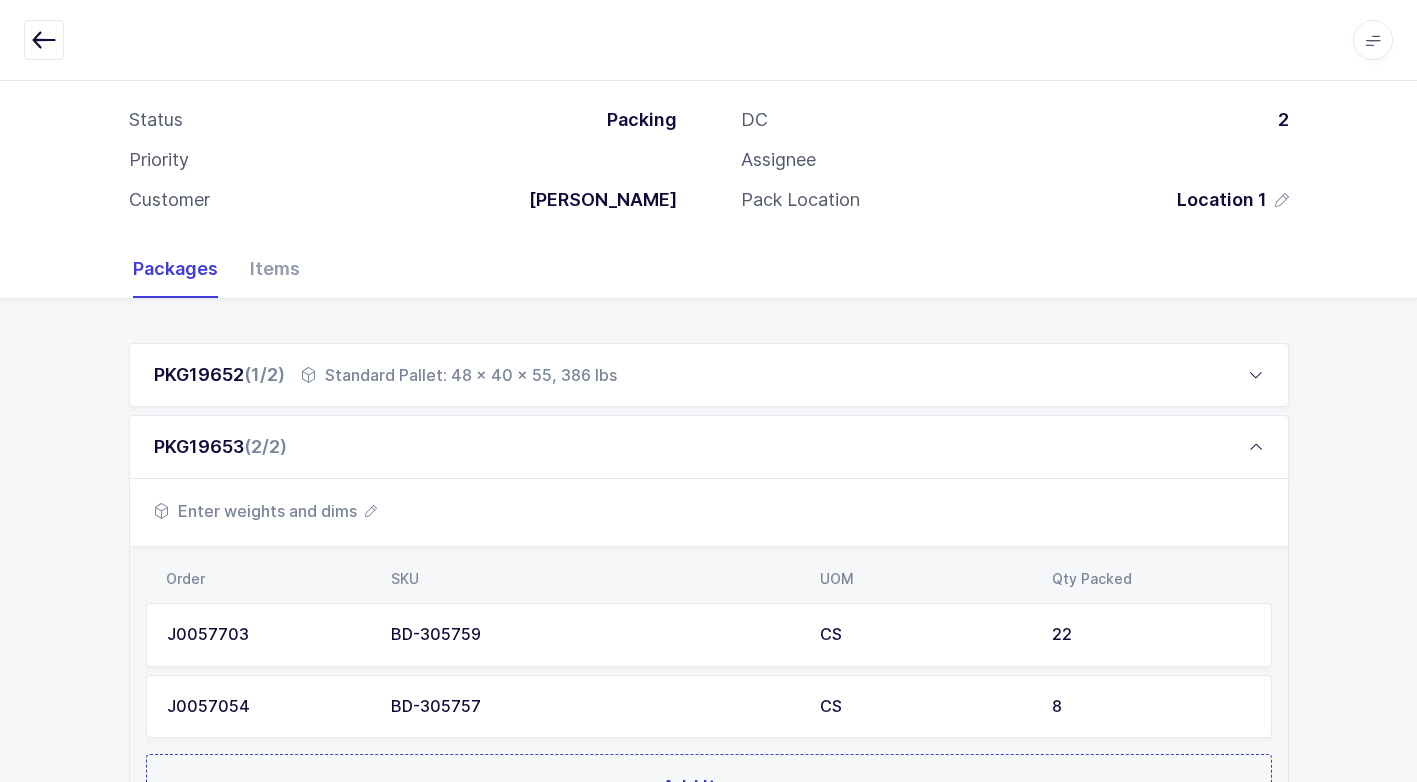 click on "Enter weights and dims" at bounding box center [265, 511] 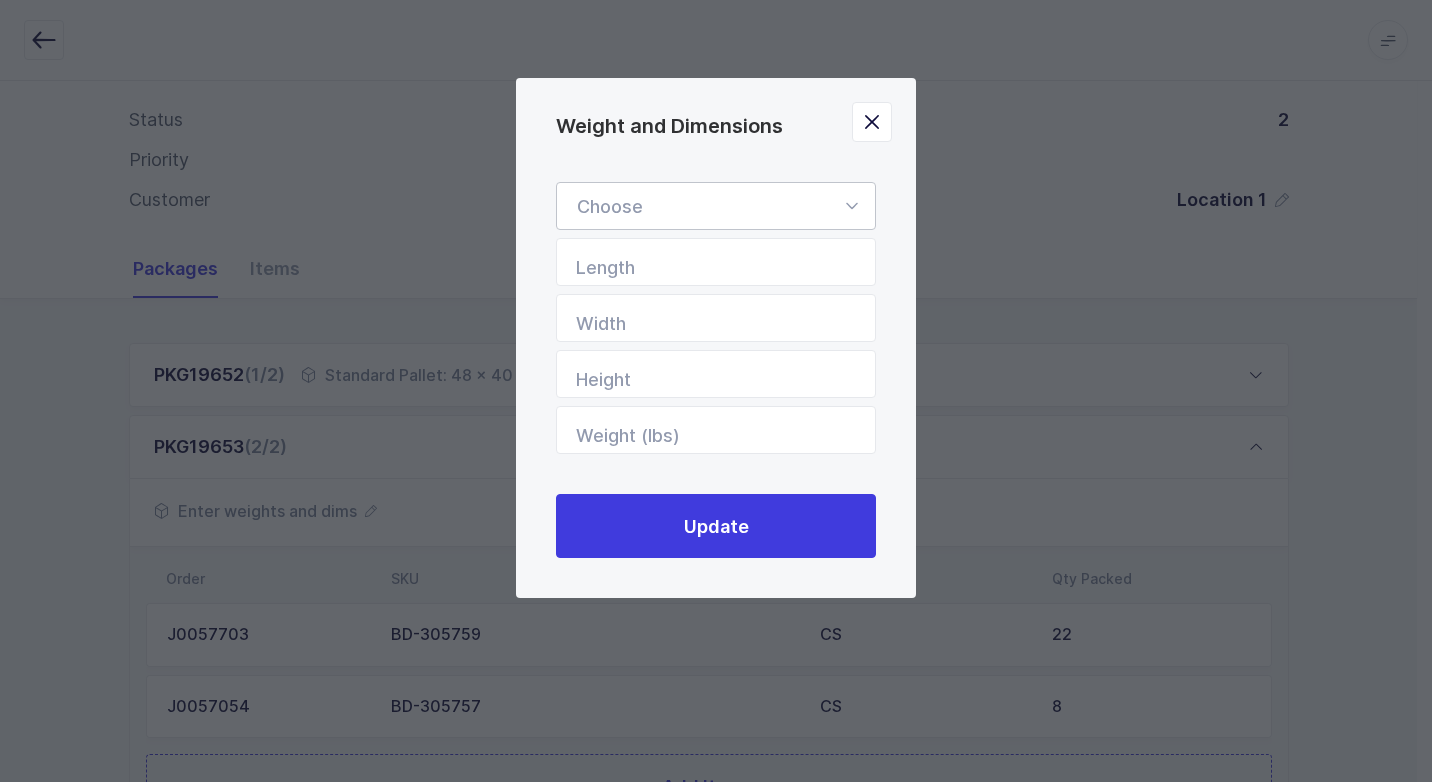 click at bounding box center (851, 206) 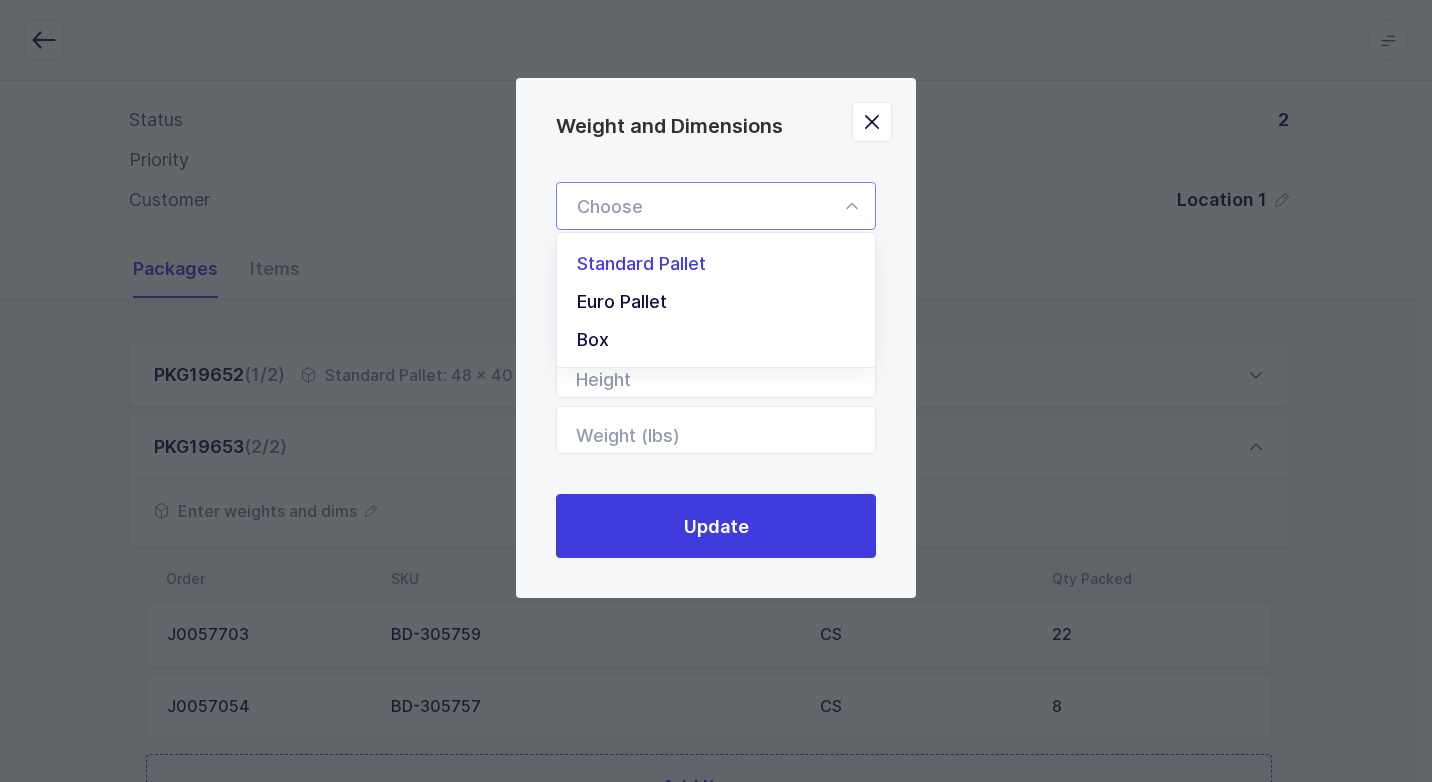 click on "Standard Pallet" at bounding box center (723, 264) 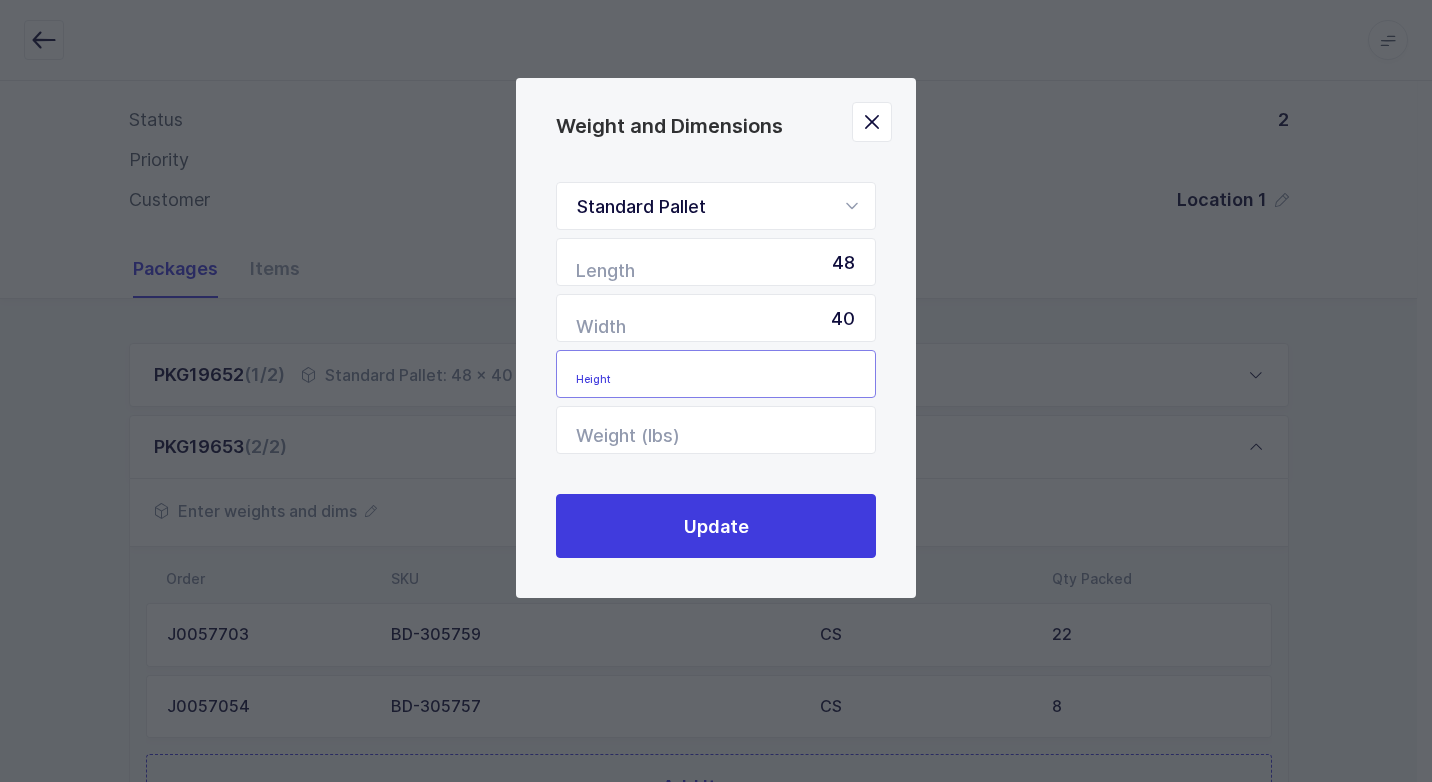 click at bounding box center (716, 374) 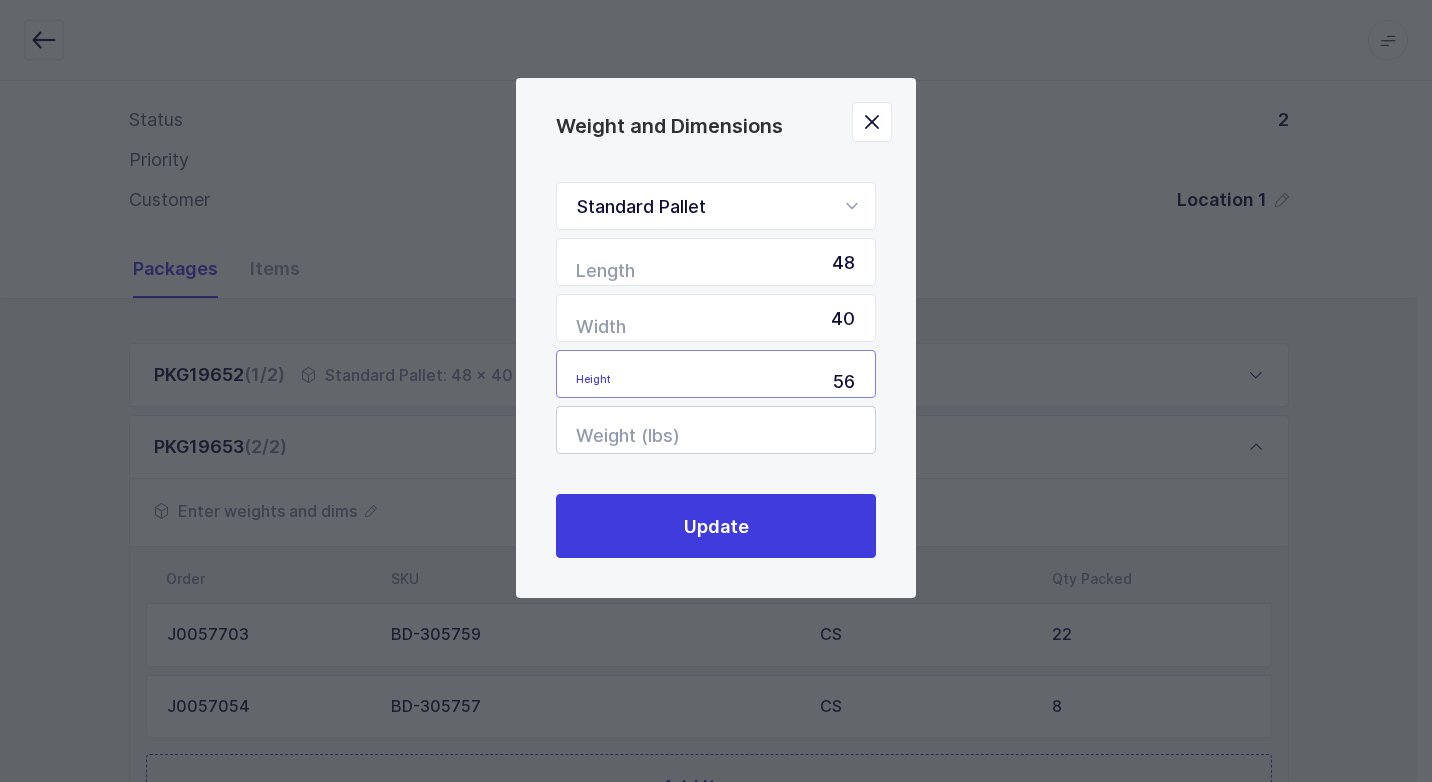 type on "56" 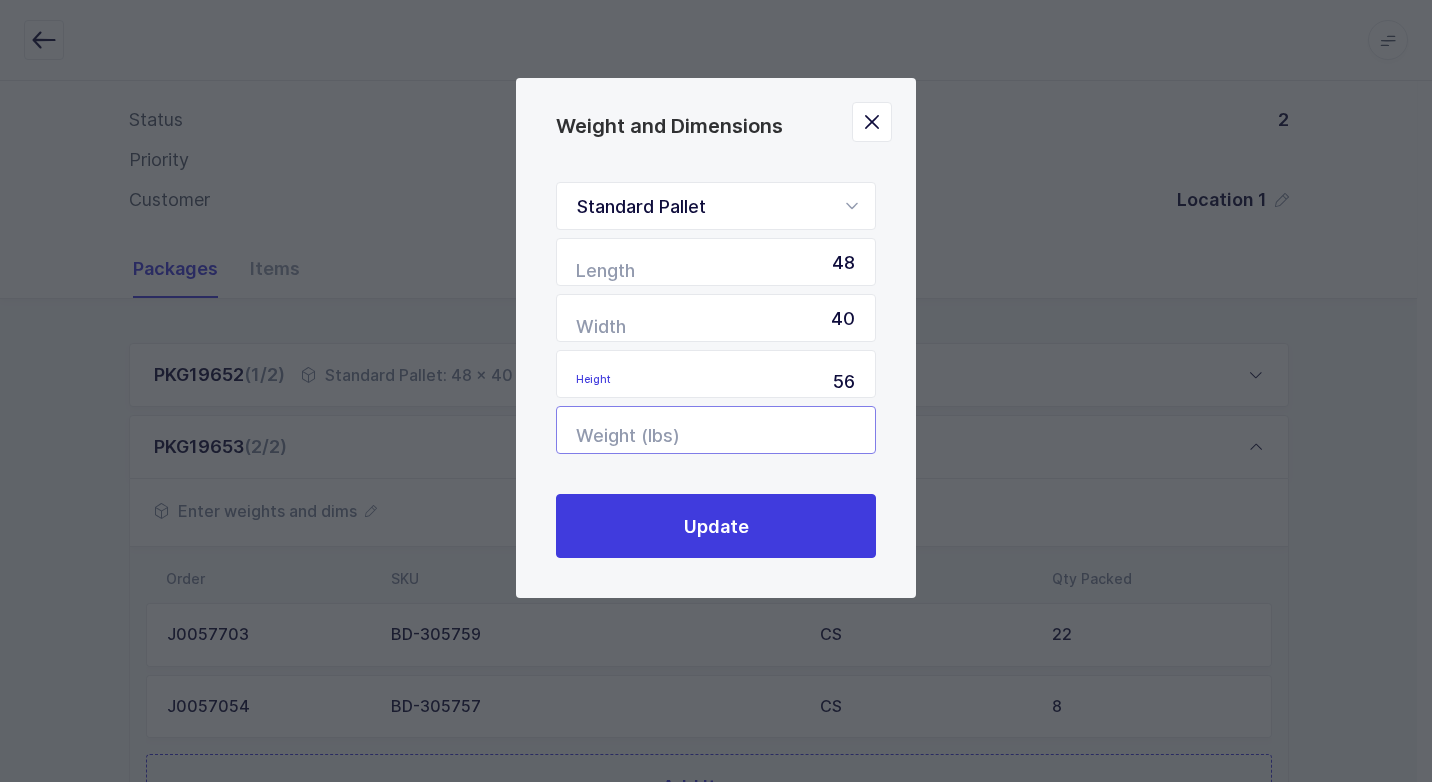 click at bounding box center (716, 430) 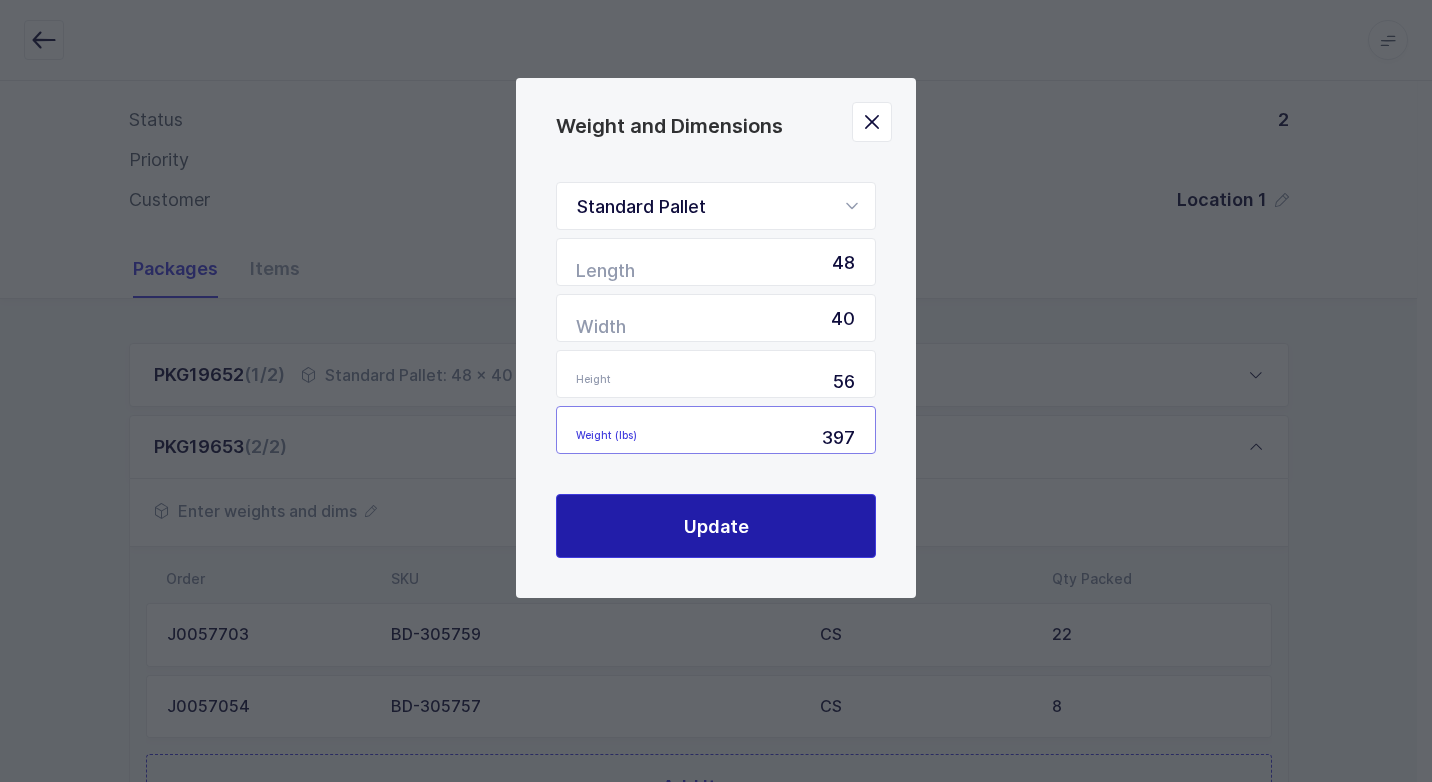 type on "397" 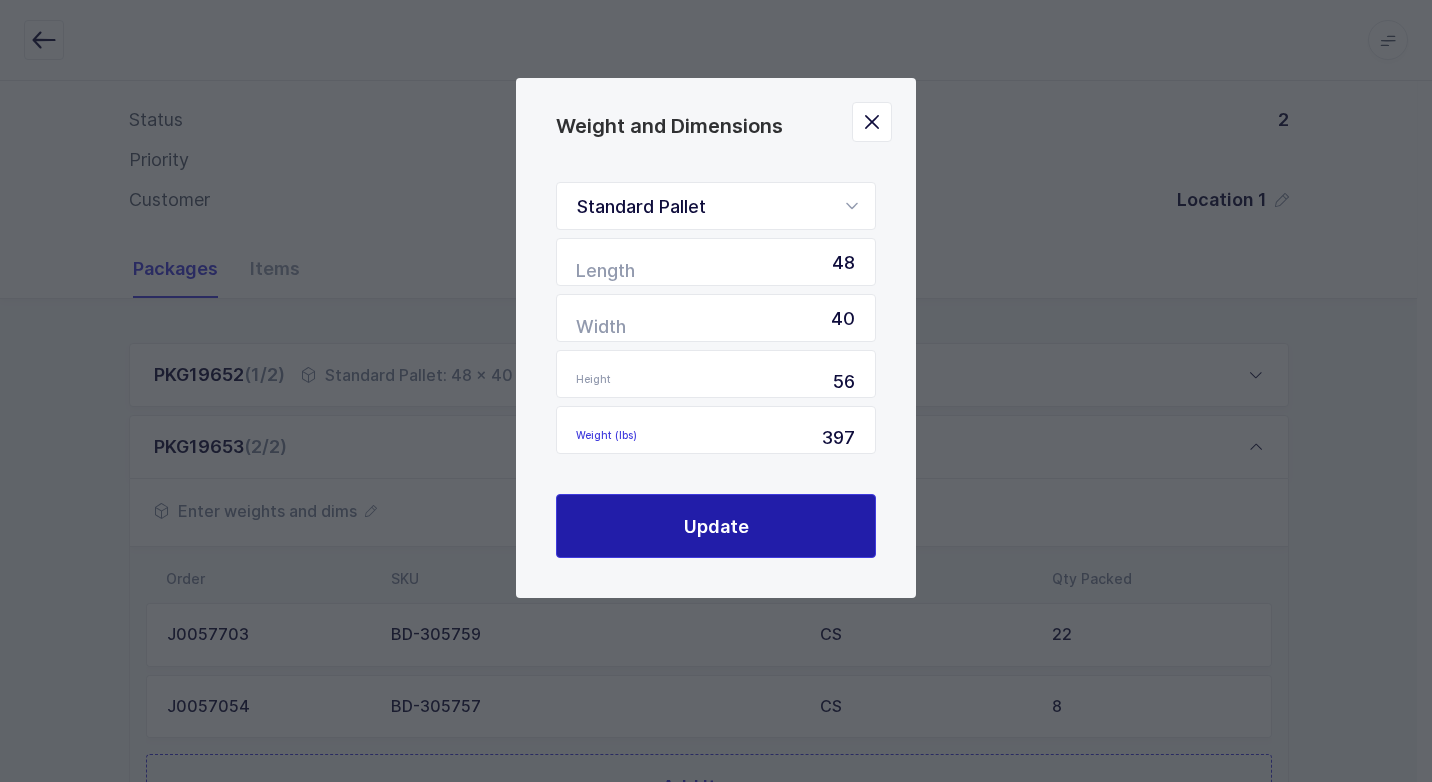 drag, startPoint x: 777, startPoint y: 520, endPoint x: 815, endPoint y: 509, distance: 39.56008 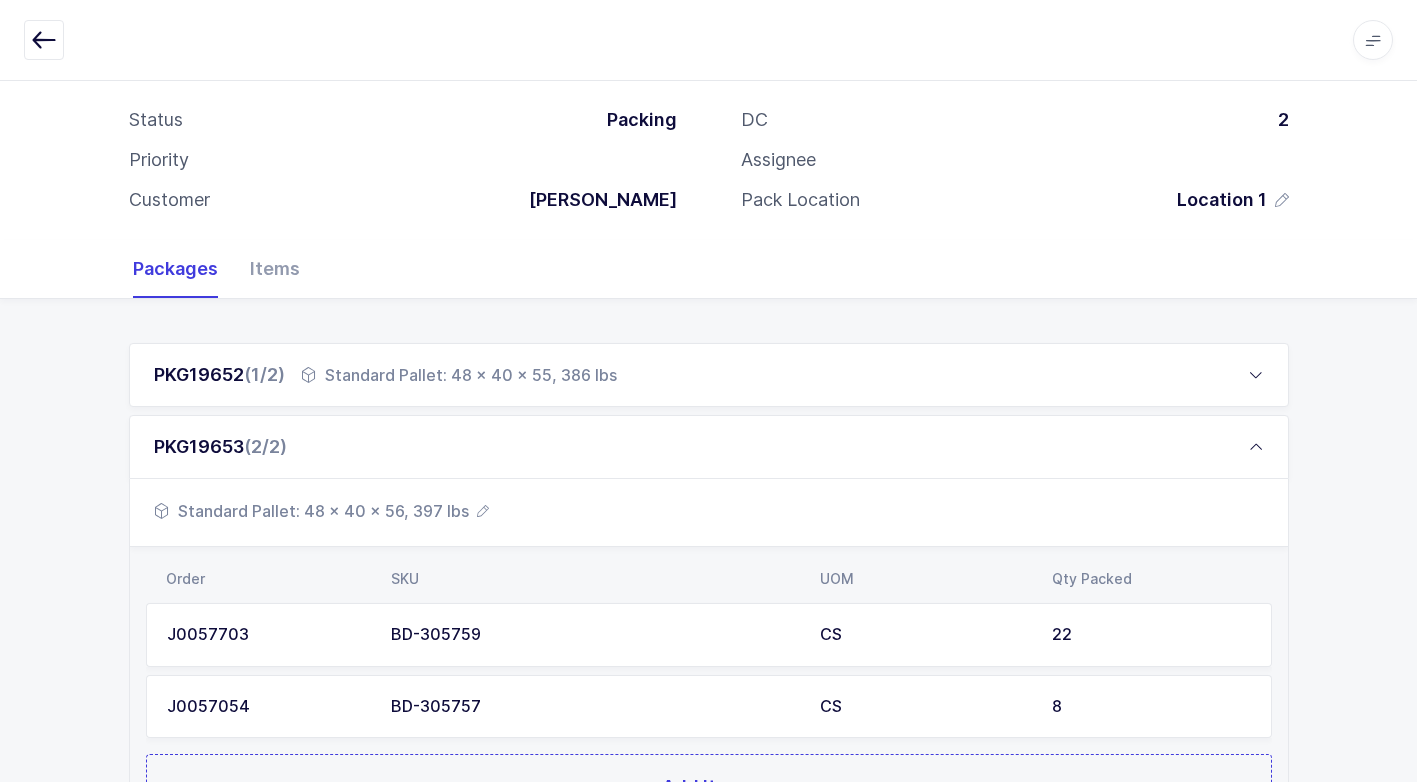 click on "Standard Pallet: 48 x 40 x 55, 386 lbs" at bounding box center [459, 375] 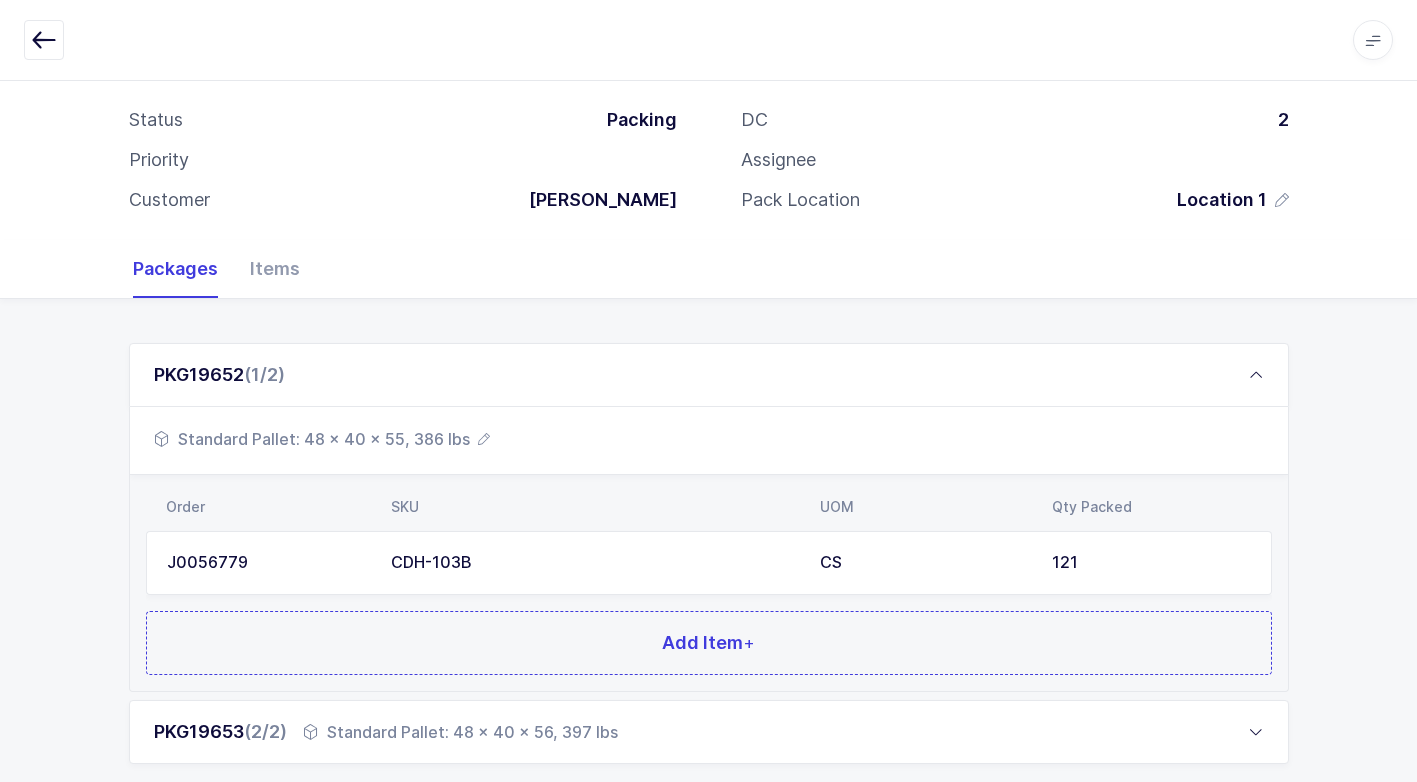 click on "Standard Pallet: 48 x 40 x 55, 386 lbs" at bounding box center (322, 439) 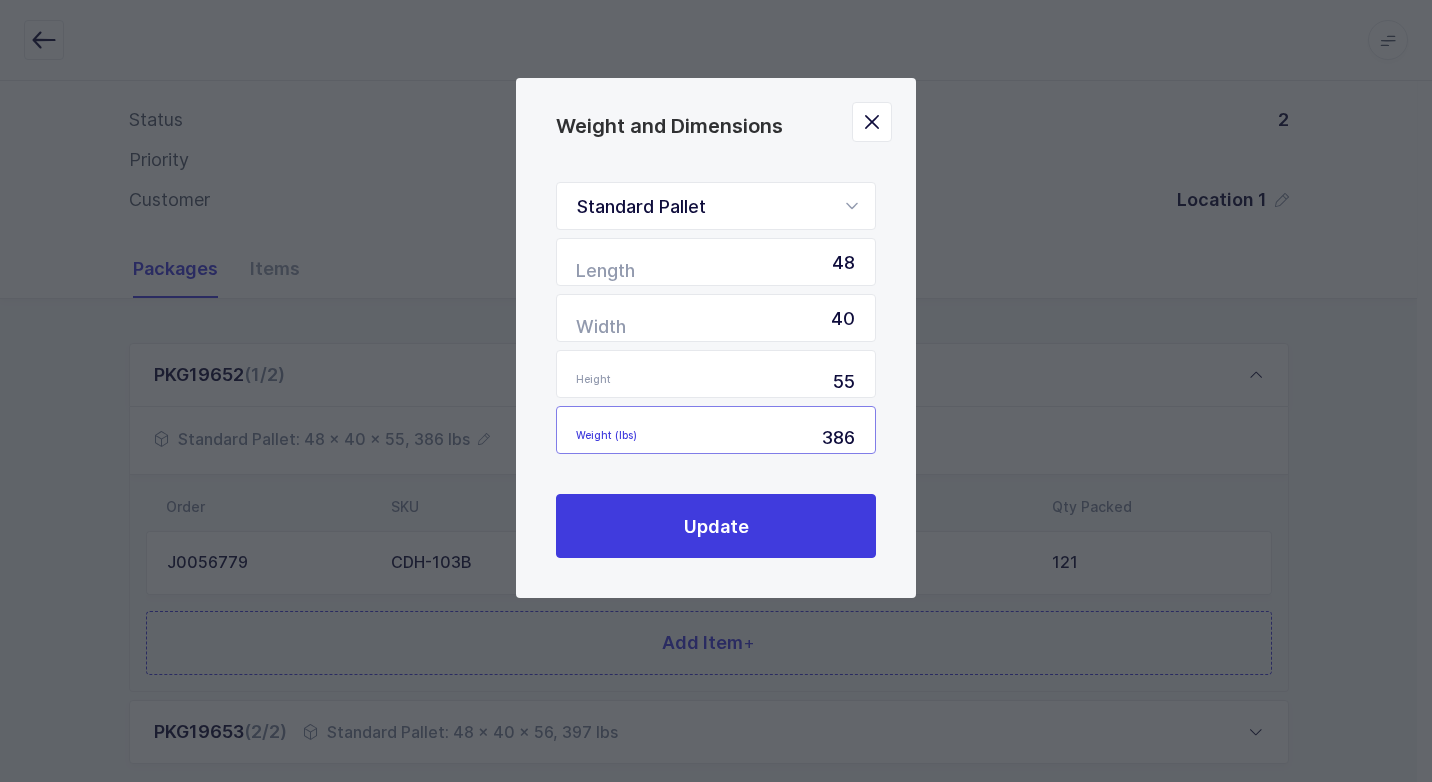 click on "386" at bounding box center (716, 430) 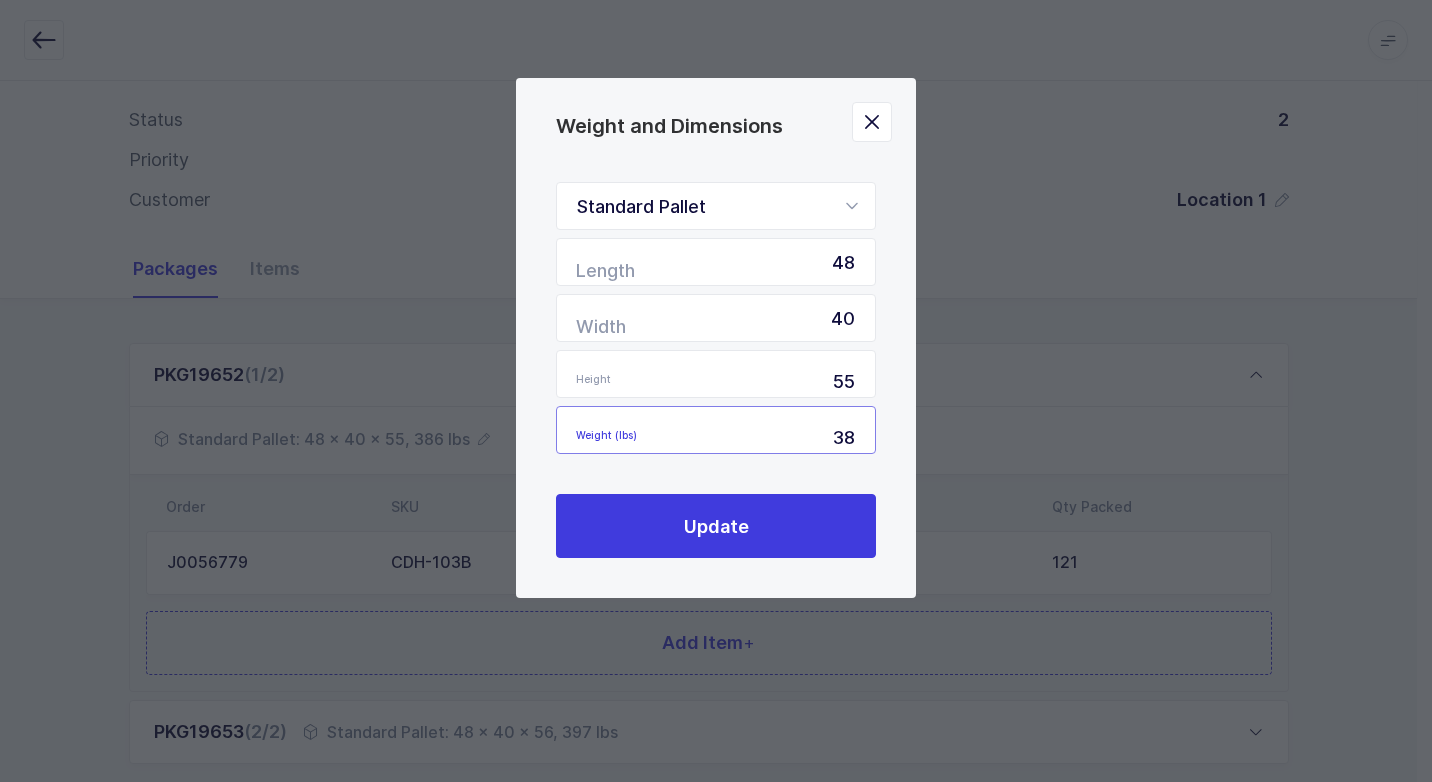 type on "3" 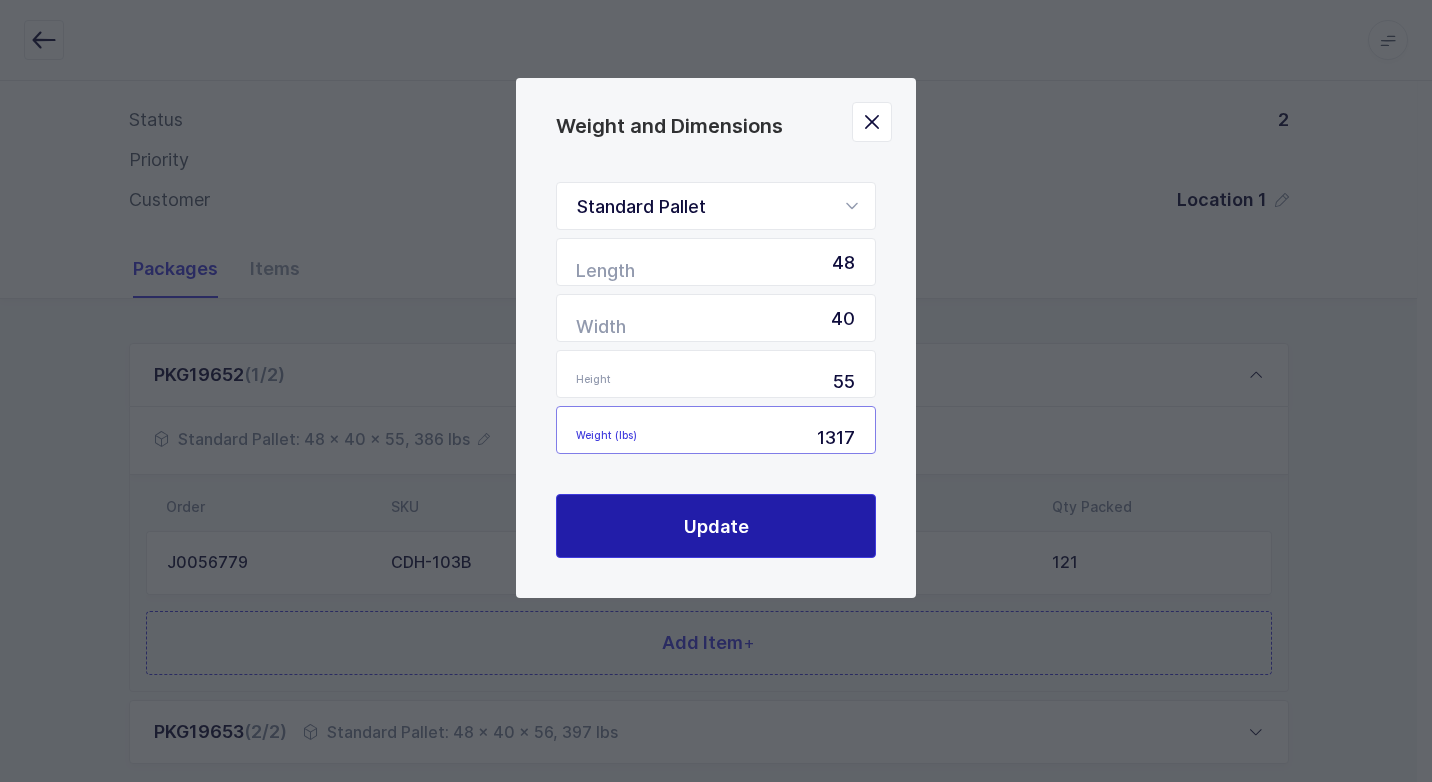 type on "1317" 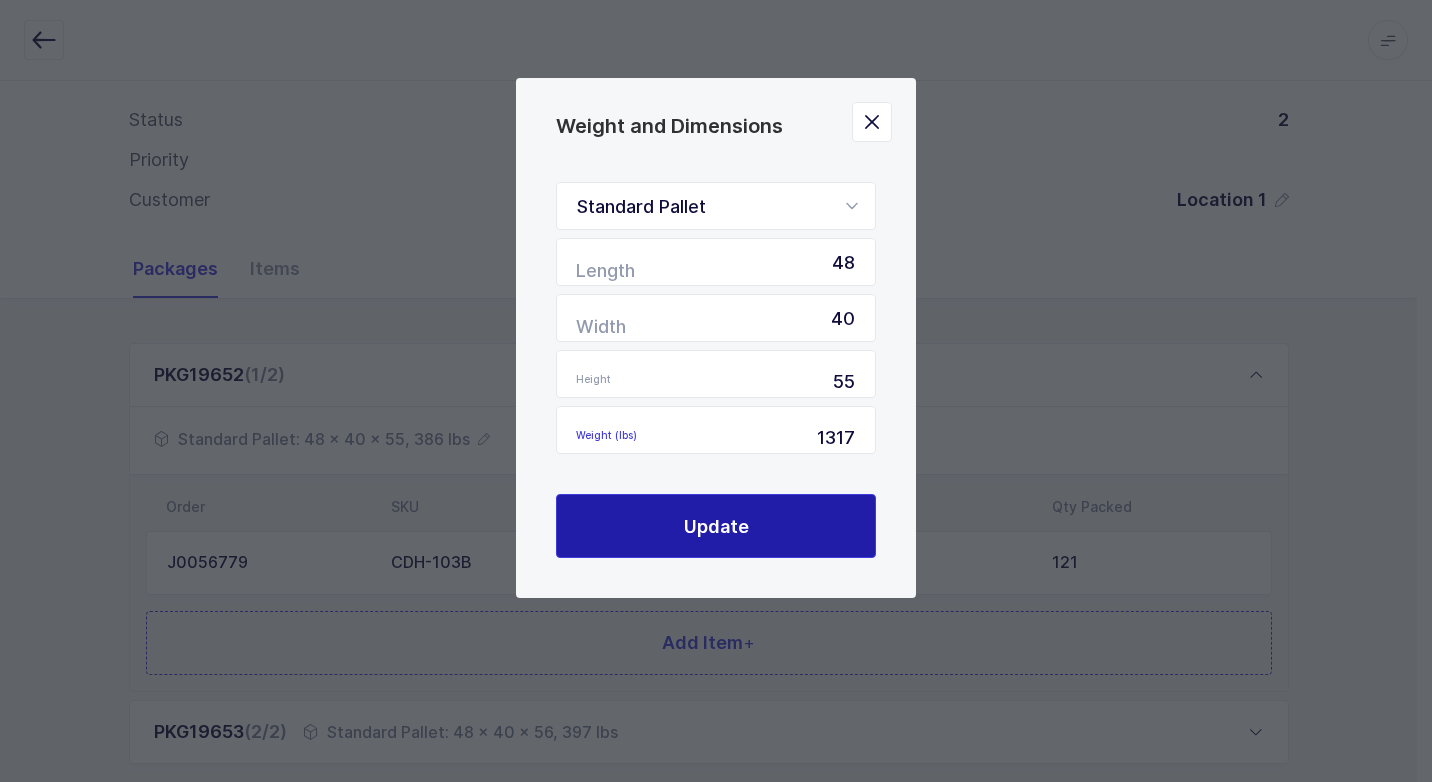 click on "Update" at bounding box center [716, 526] 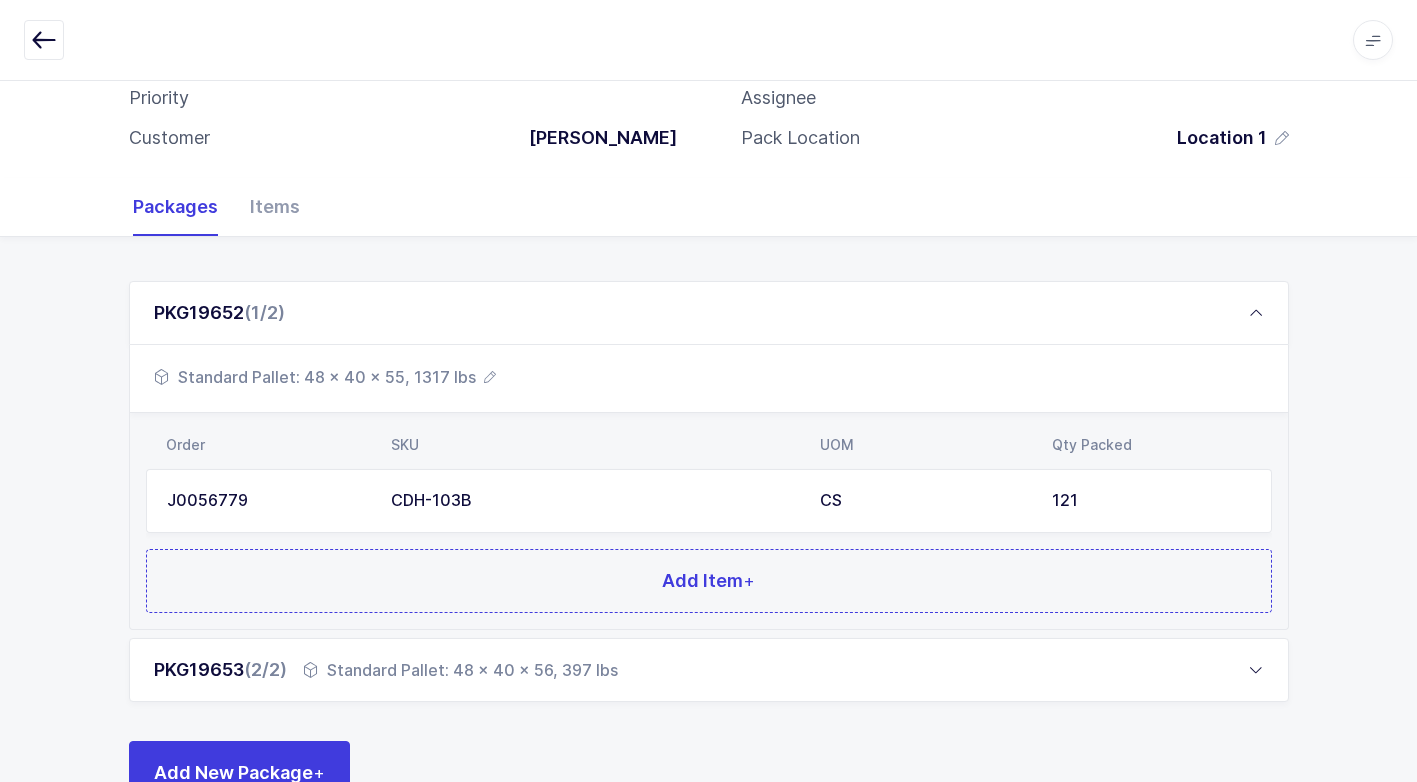 scroll, scrollTop: 225, scrollLeft: 0, axis: vertical 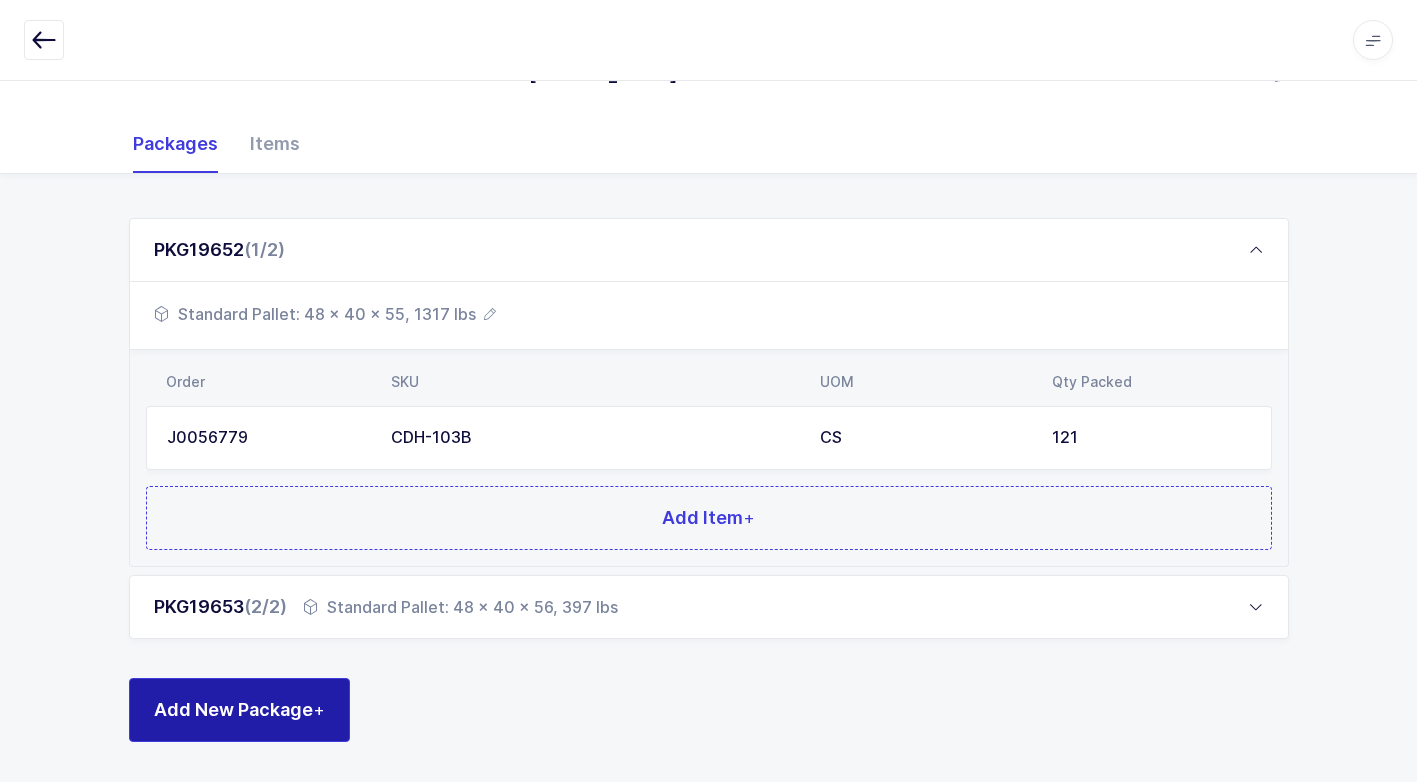 click on "Add New Package  +" at bounding box center (239, 710) 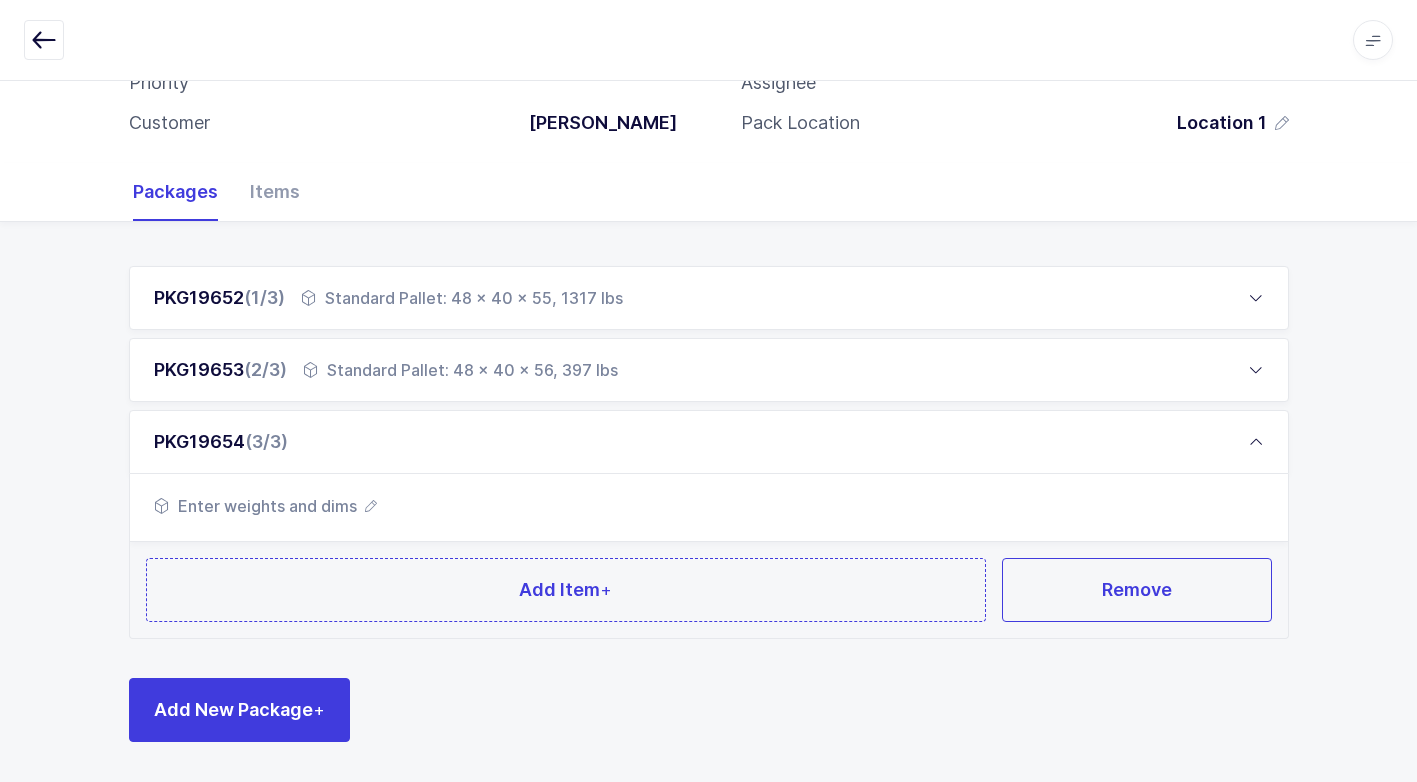 scroll, scrollTop: 177, scrollLeft: 0, axis: vertical 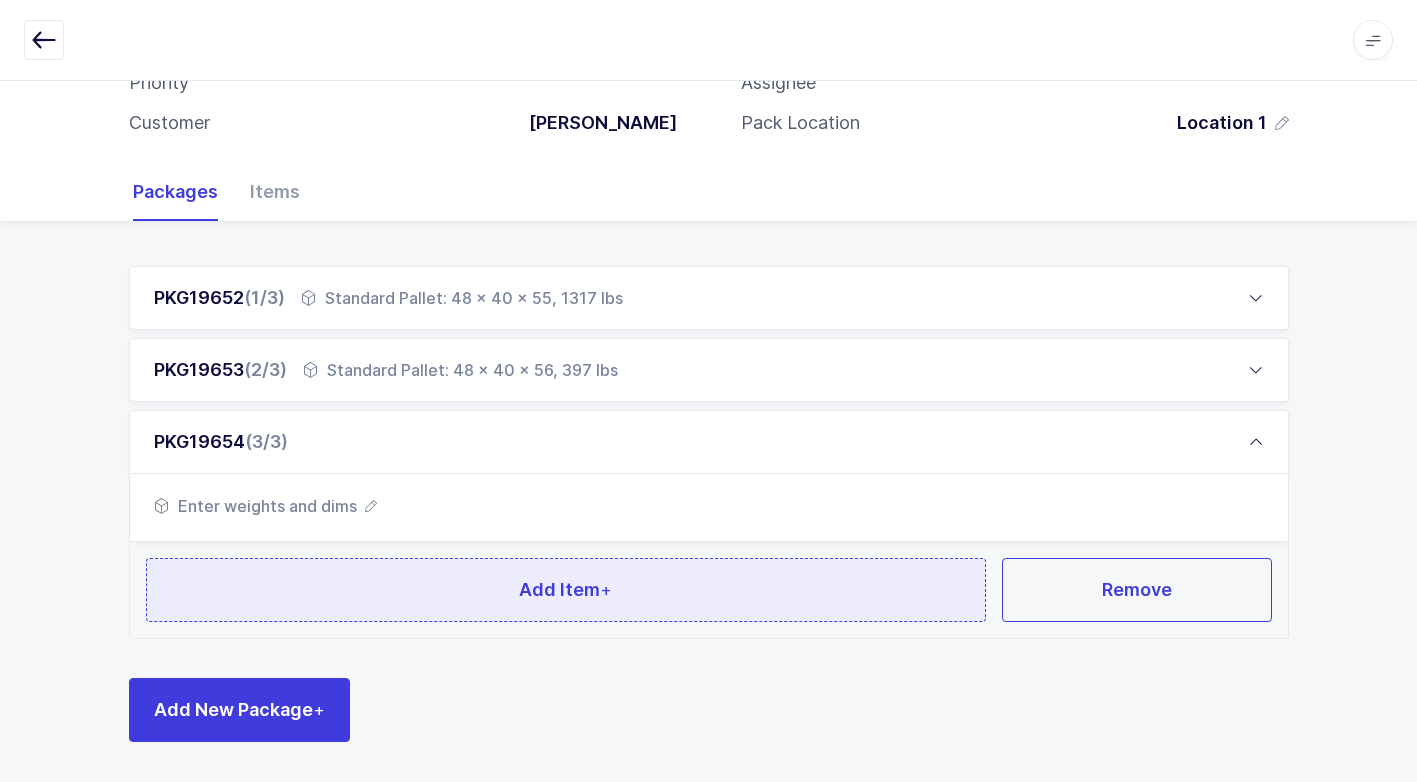 click on "Add Item  +" at bounding box center (566, 590) 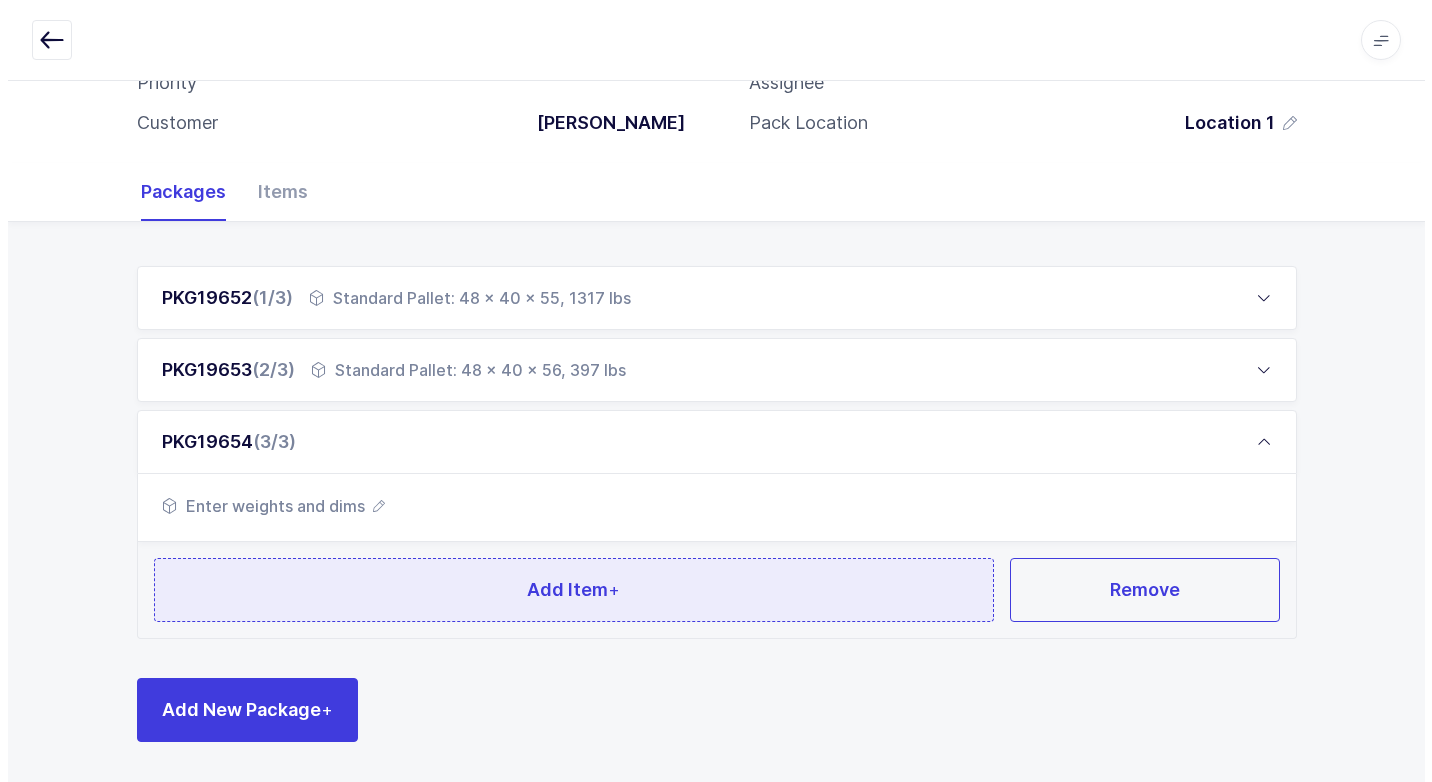 scroll, scrollTop: 0, scrollLeft: 0, axis: both 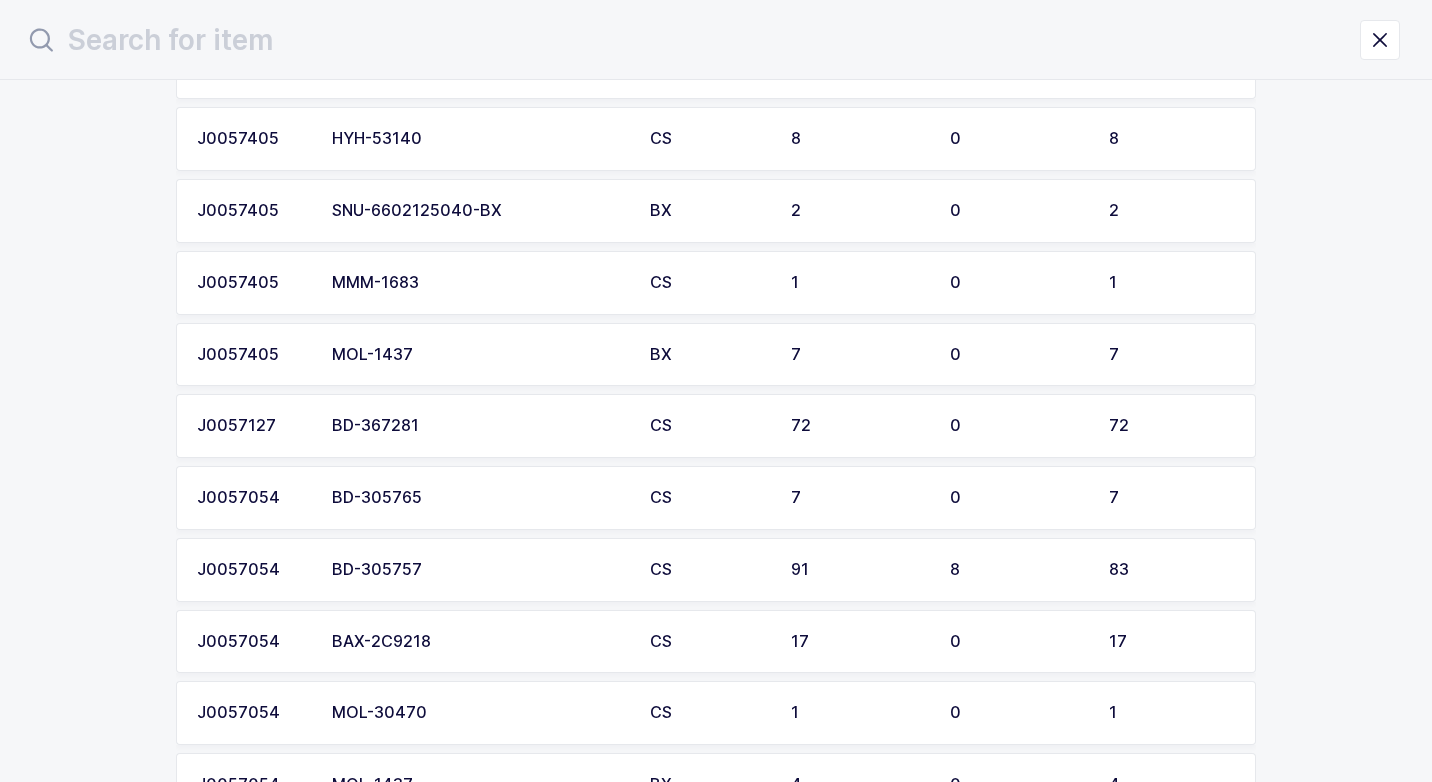 click on "BD-305757" at bounding box center [479, 570] 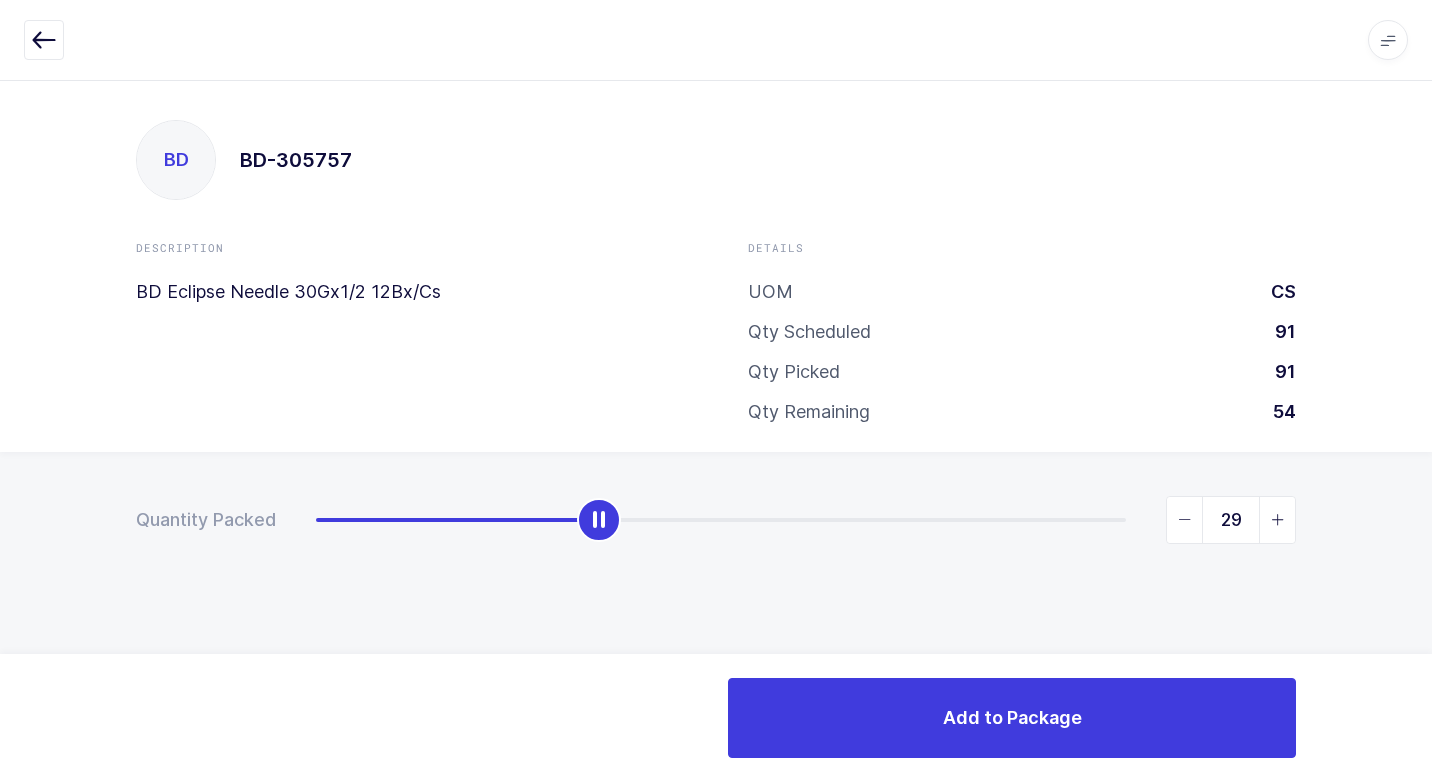 type on "30" 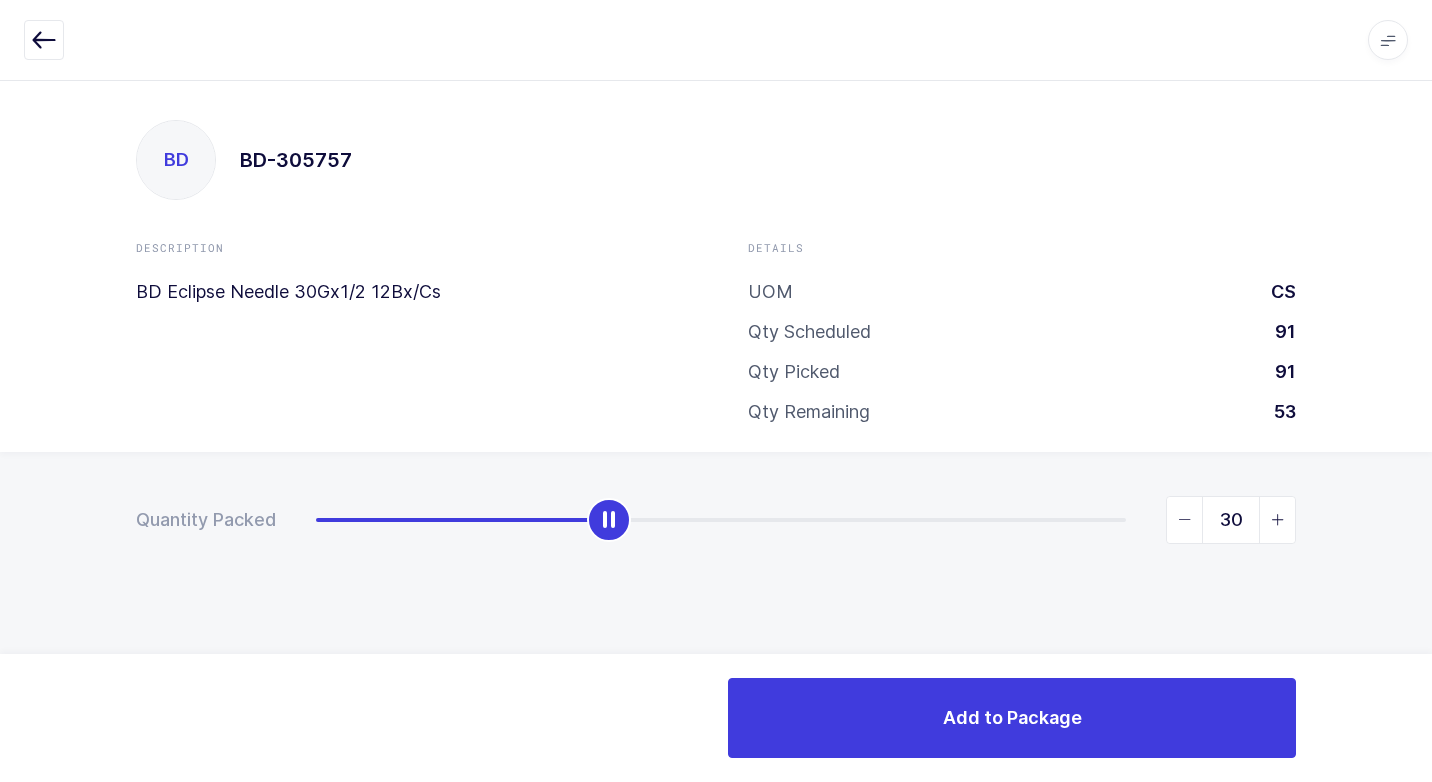 drag, startPoint x: 315, startPoint y: 535, endPoint x: 603, endPoint y: 551, distance: 288.4441 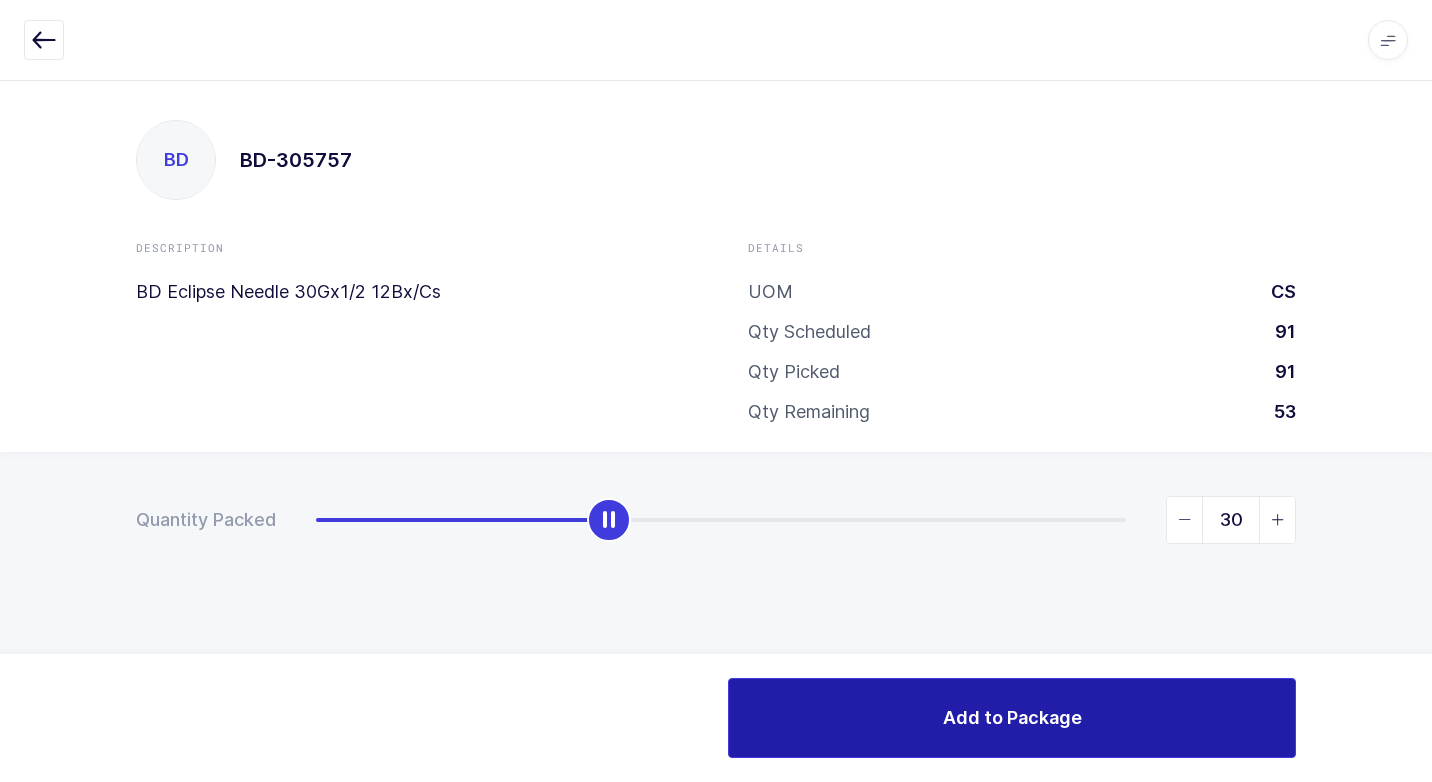 click on "Add to Package" at bounding box center [1012, 718] 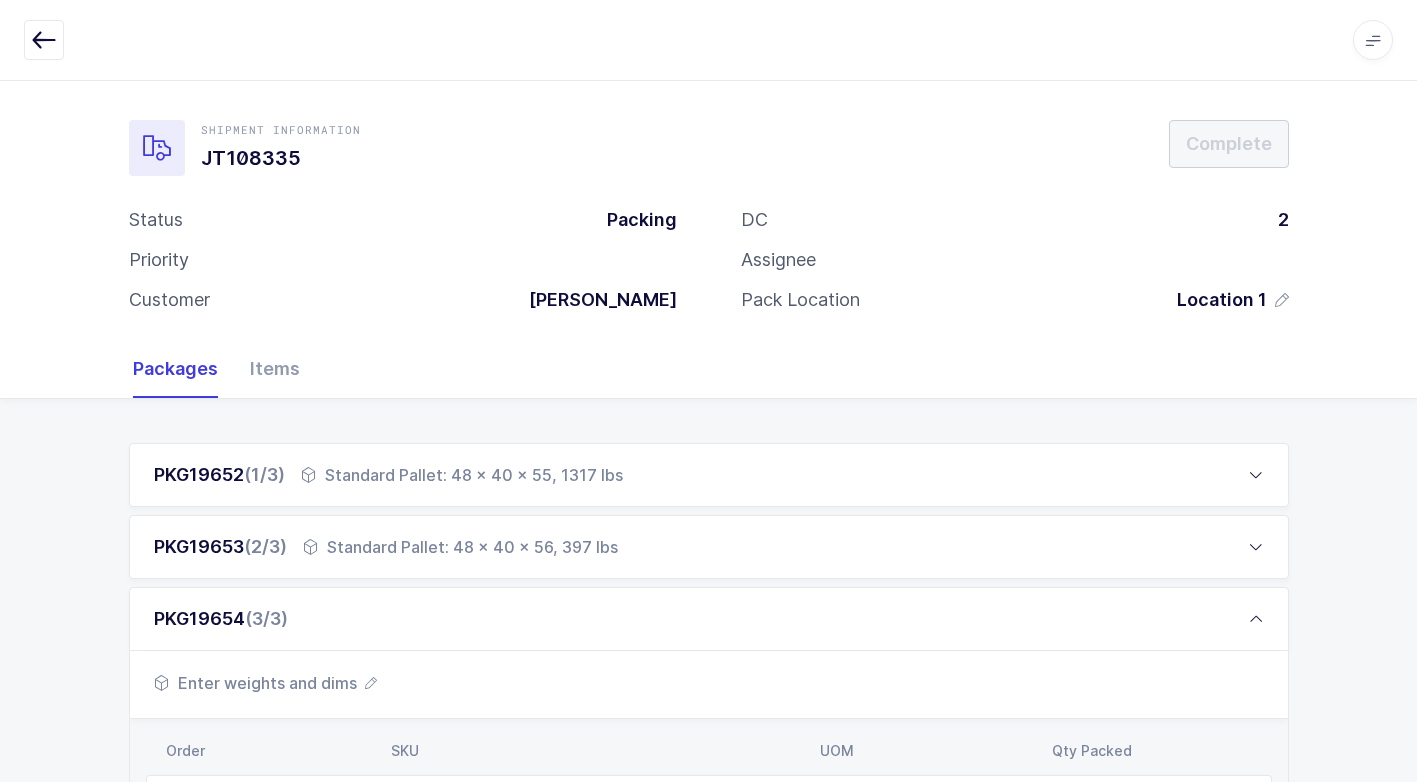 click on "Enter weights and dims" at bounding box center [265, 683] 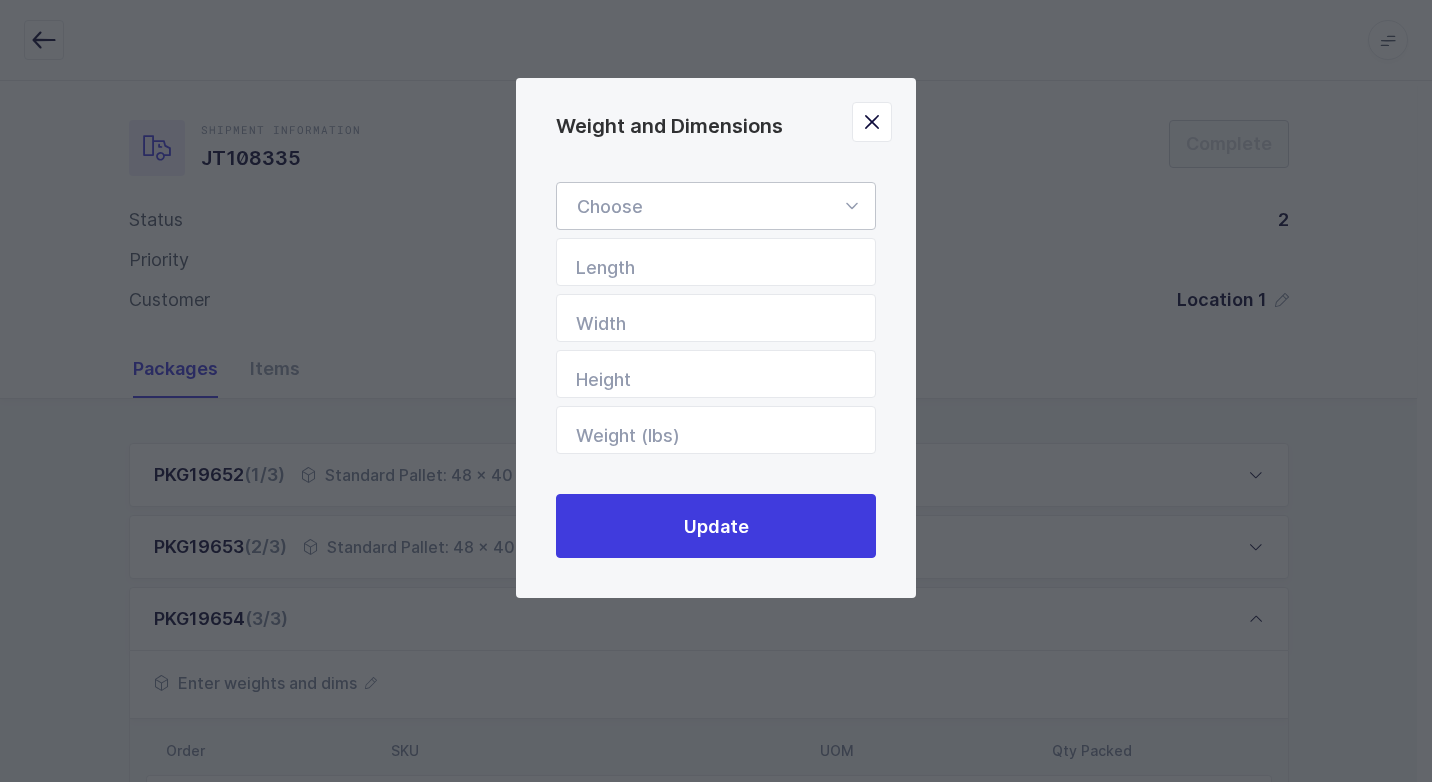 click at bounding box center (851, 206) 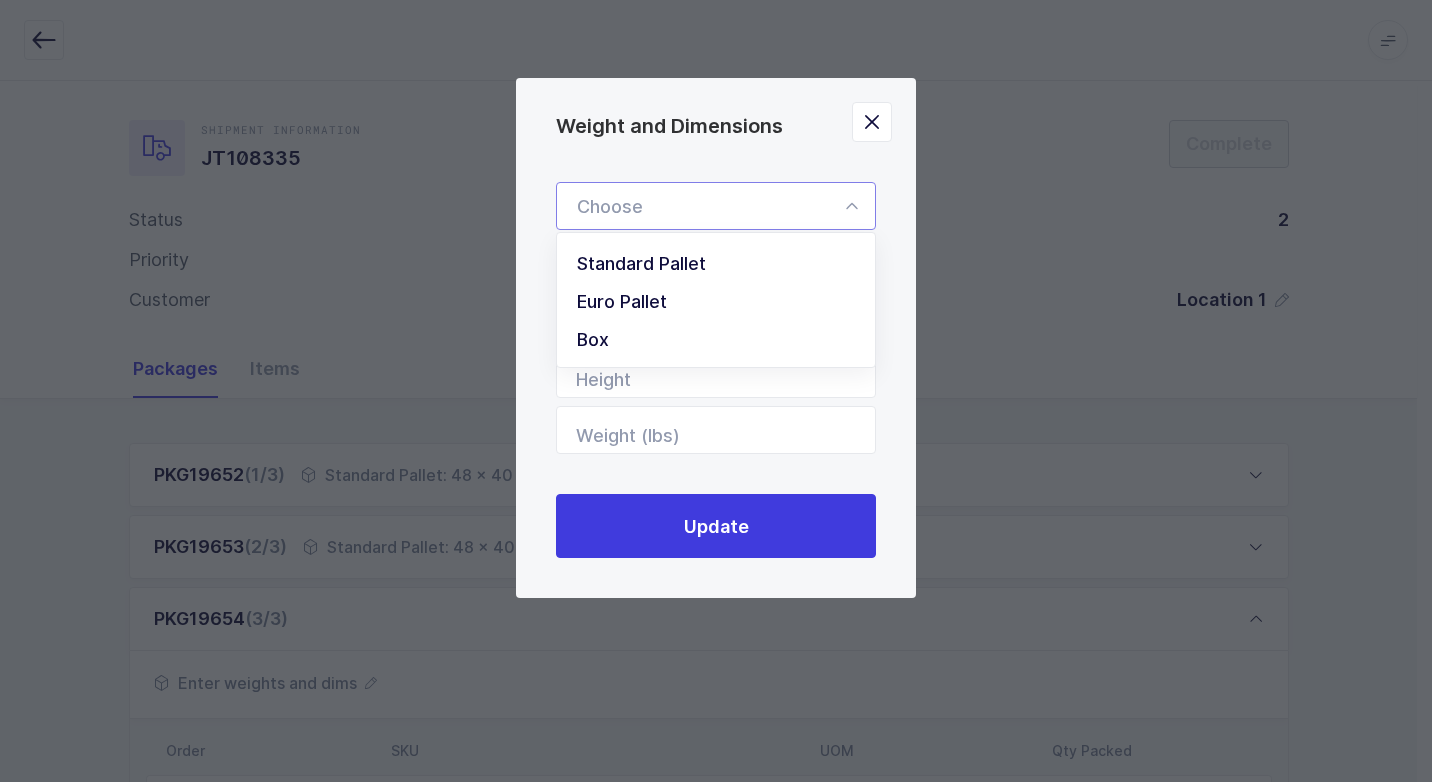 drag, startPoint x: 781, startPoint y: 259, endPoint x: 906, endPoint y: 349, distance: 154.02922 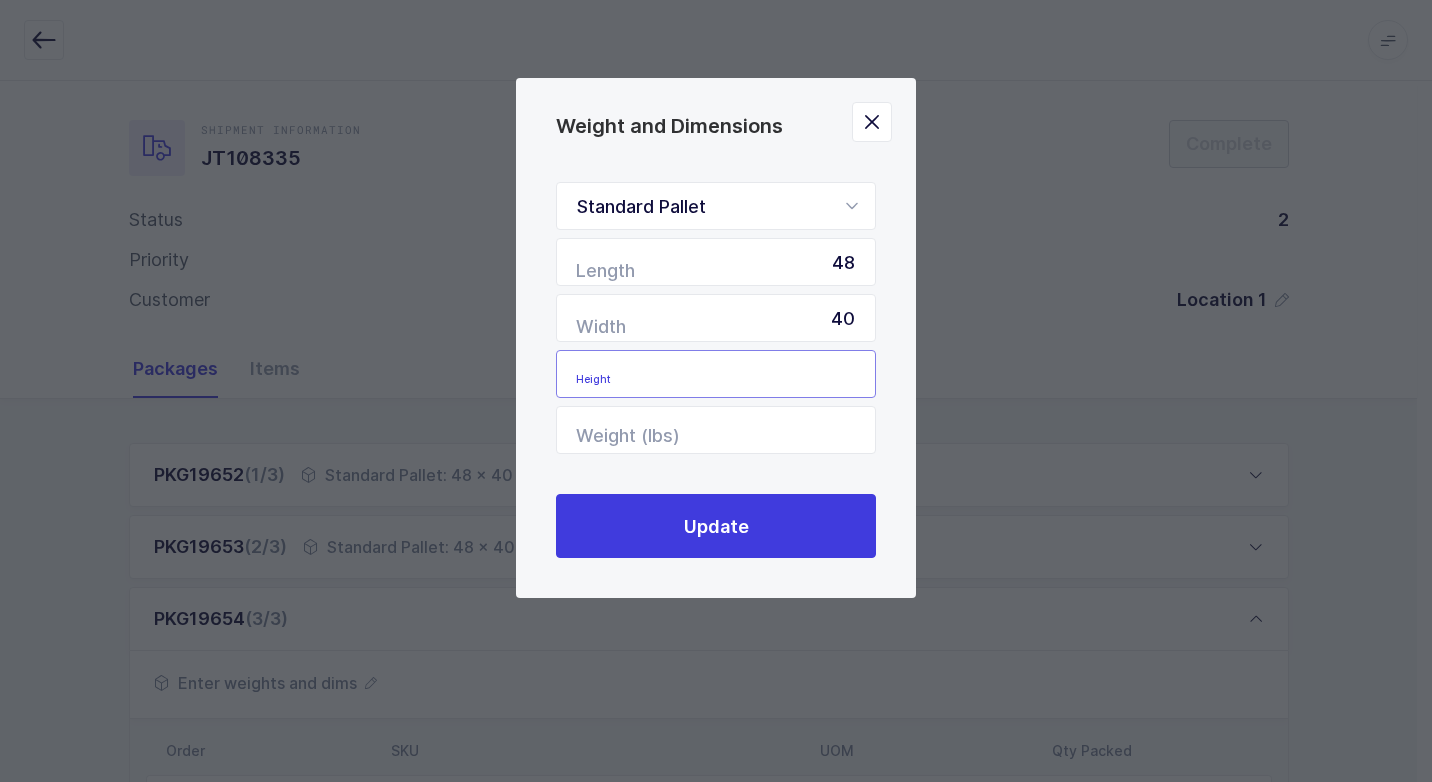 click at bounding box center [716, 374] 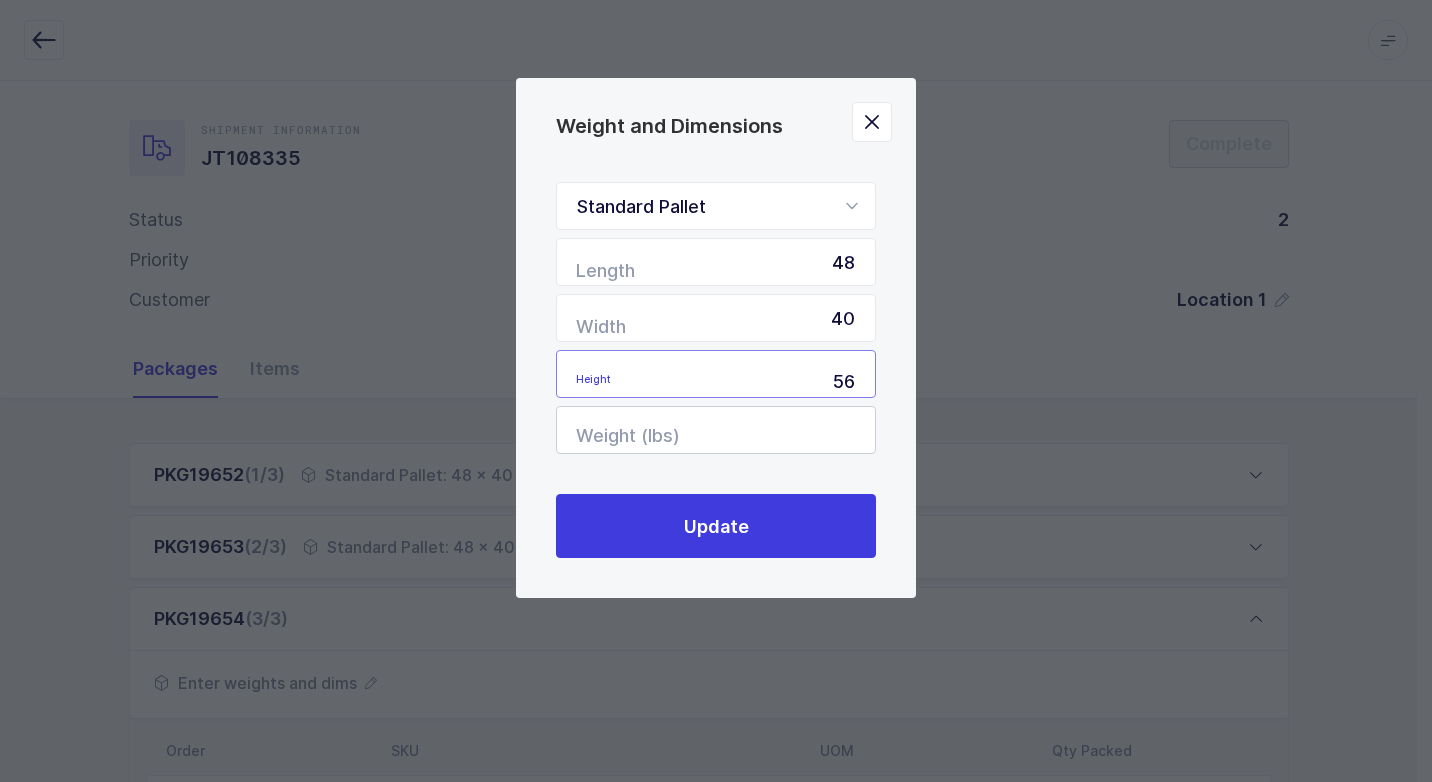 type on "56" 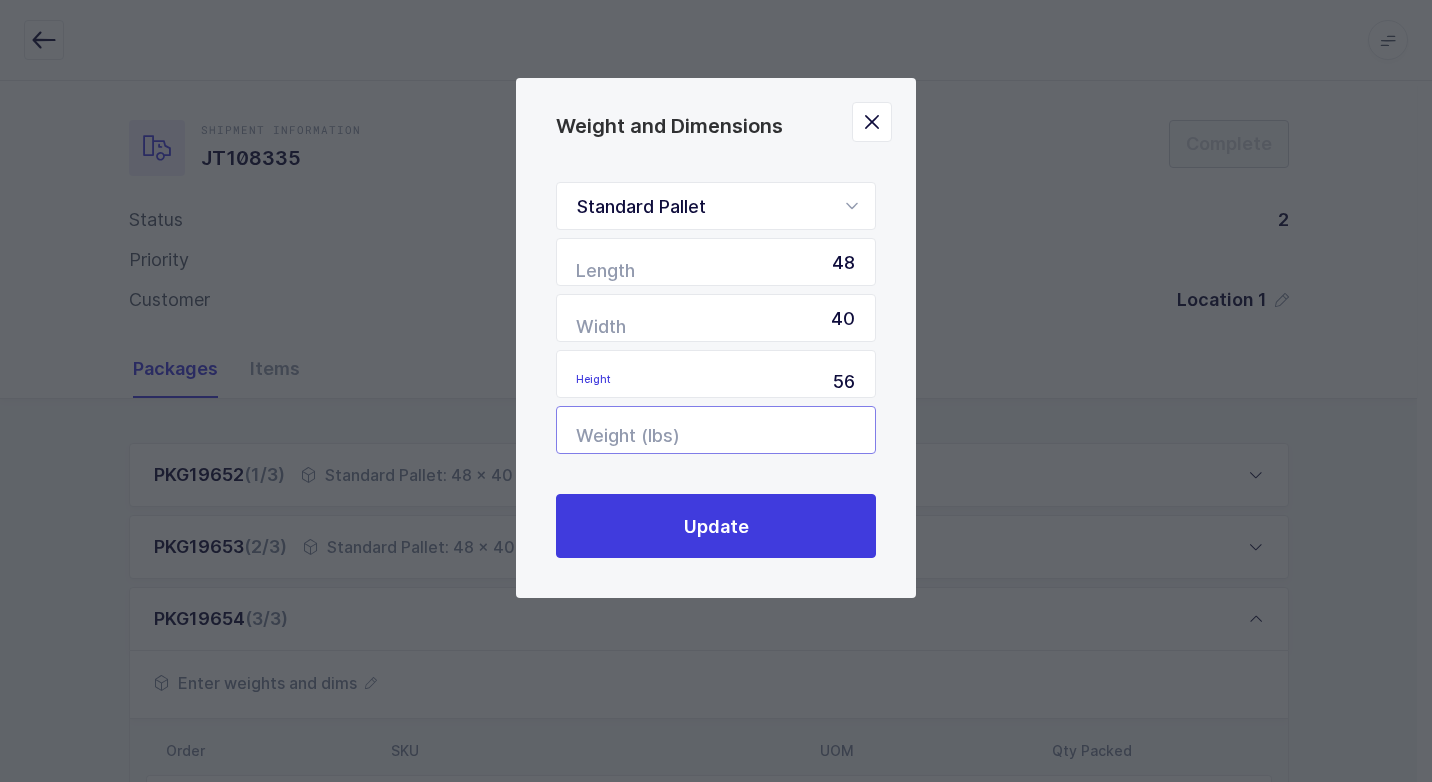 click at bounding box center (716, 430) 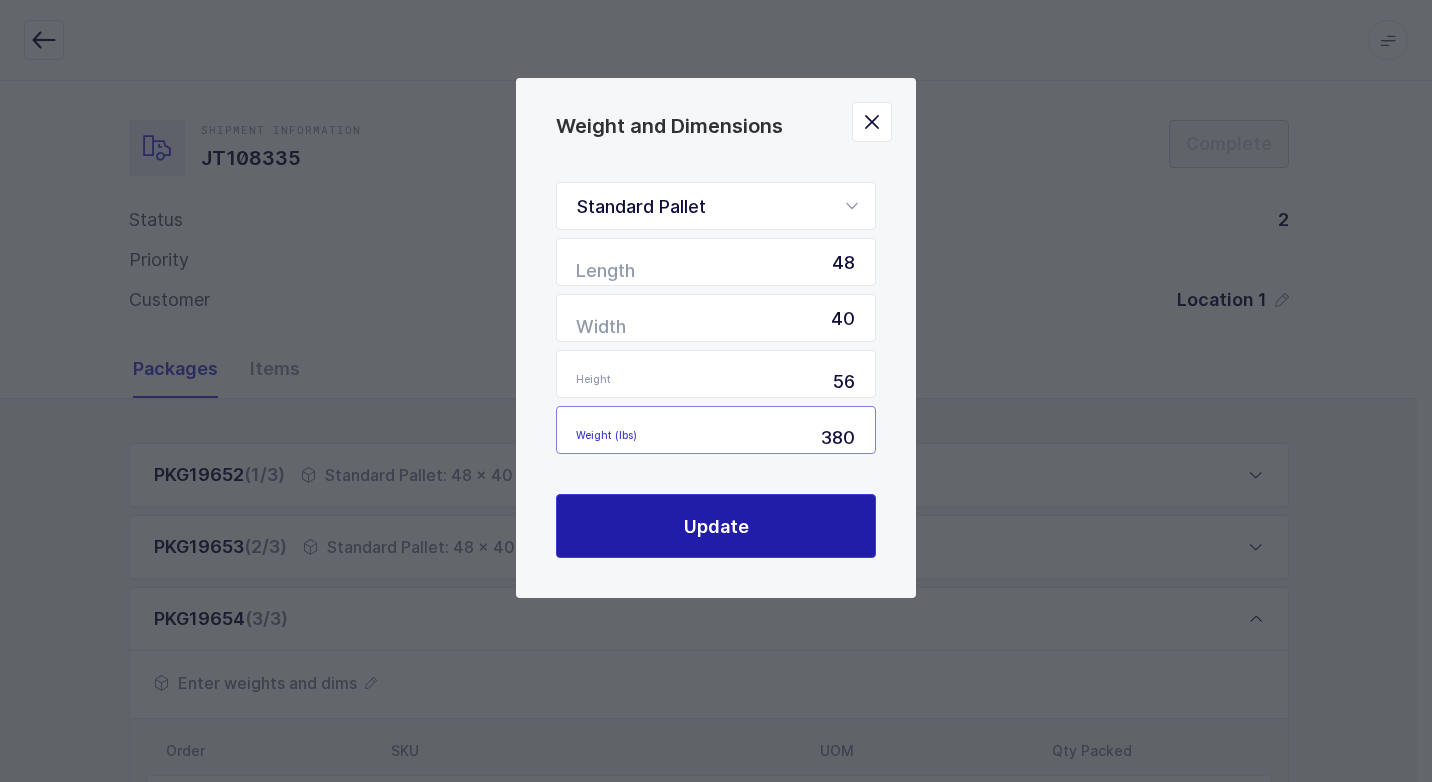 type on "380" 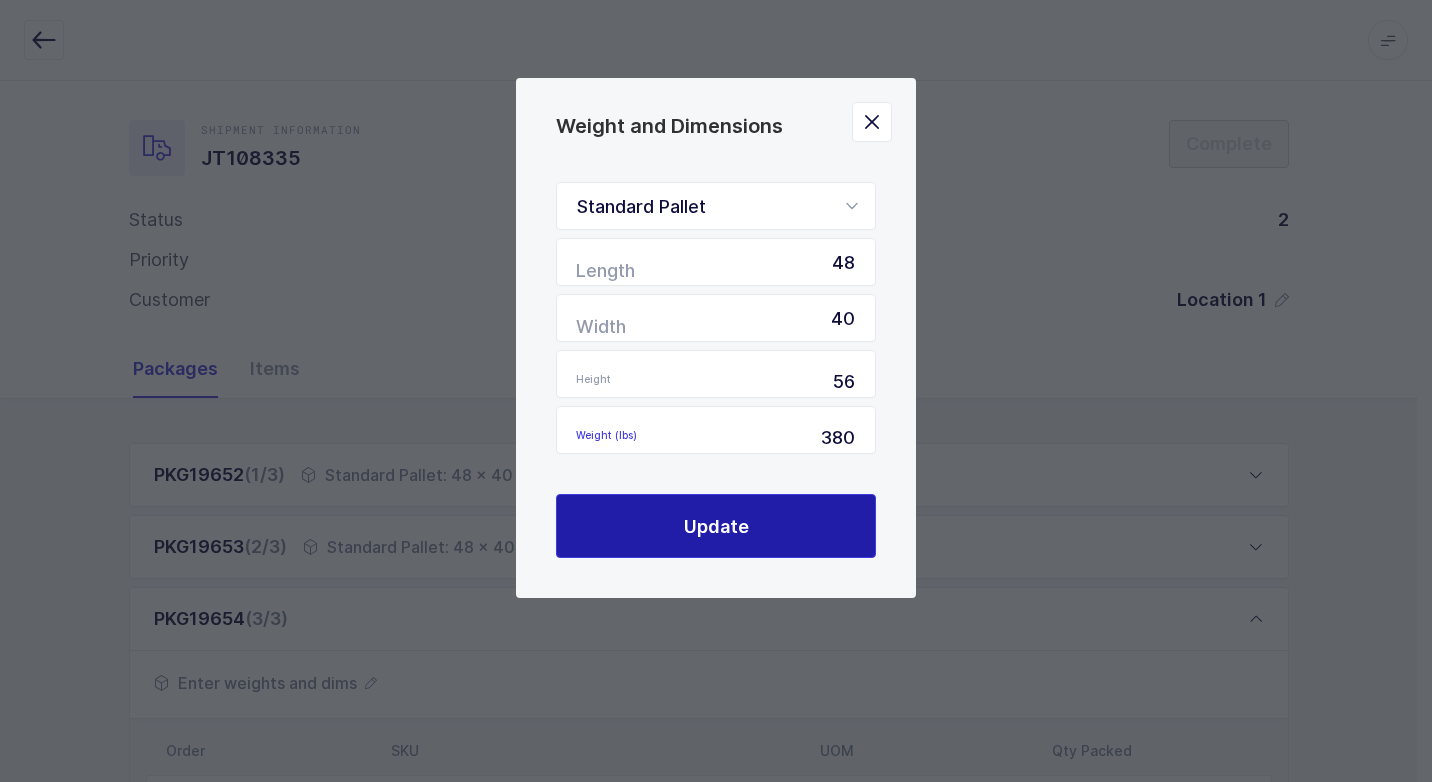 click on "Update" at bounding box center [716, 526] 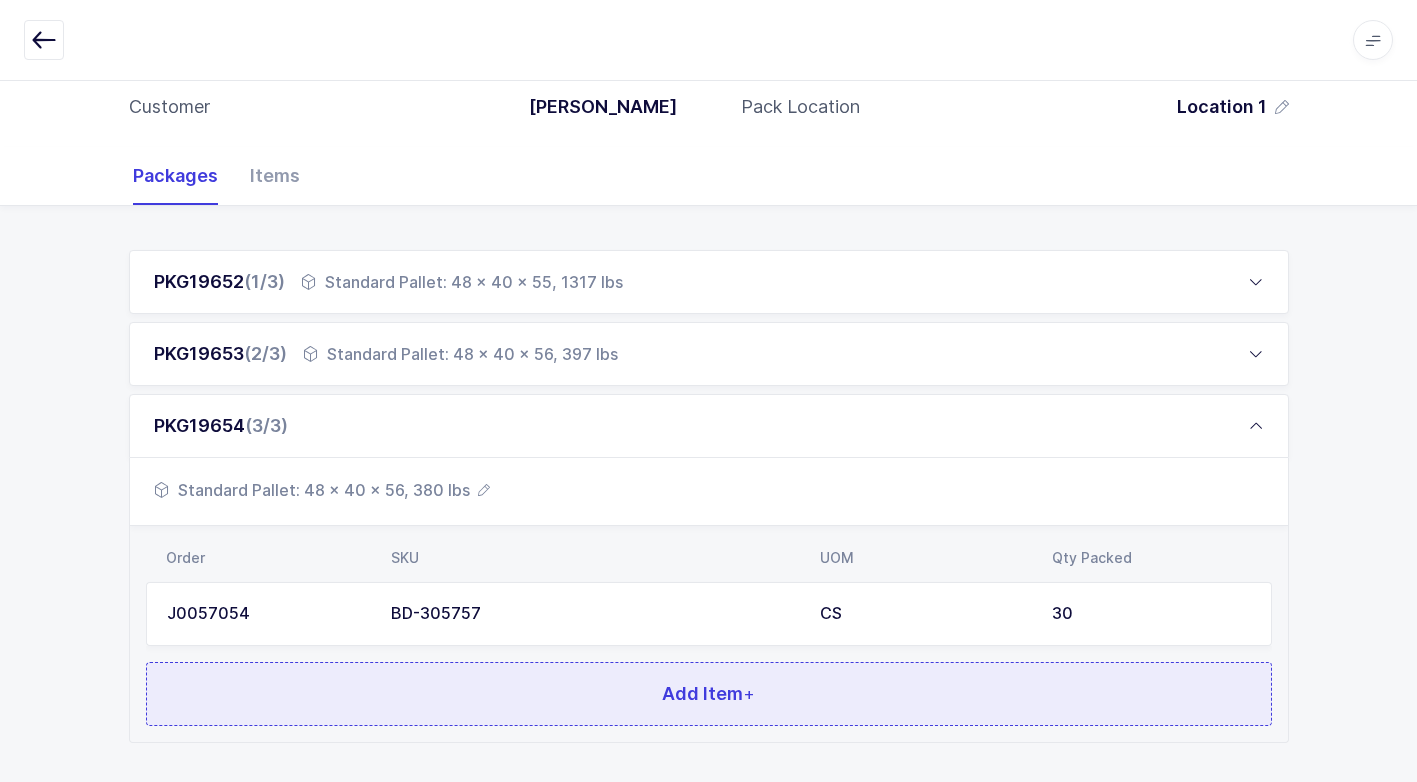 scroll, scrollTop: 297, scrollLeft: 0, axis: vertical 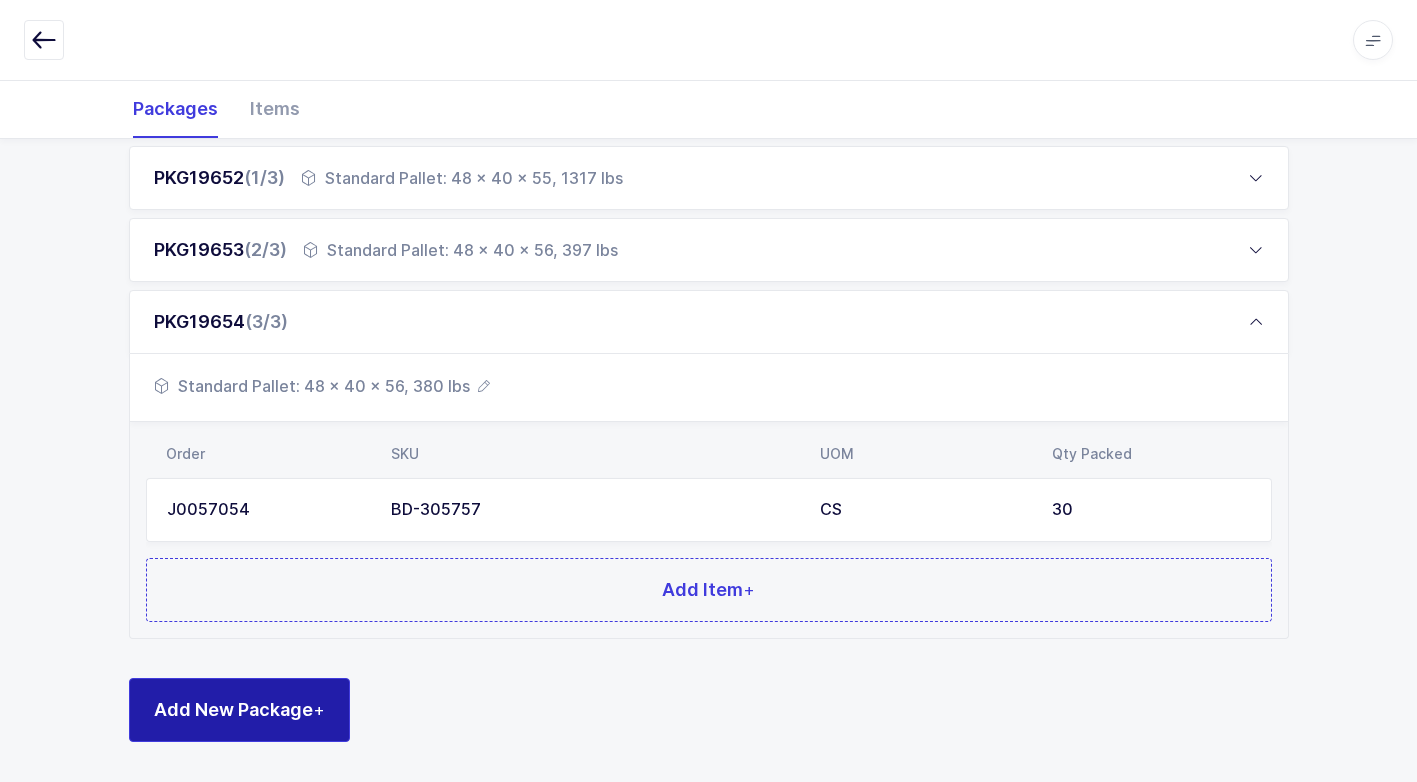 click on "Add New Package  +" at bounding box center (239, 709) 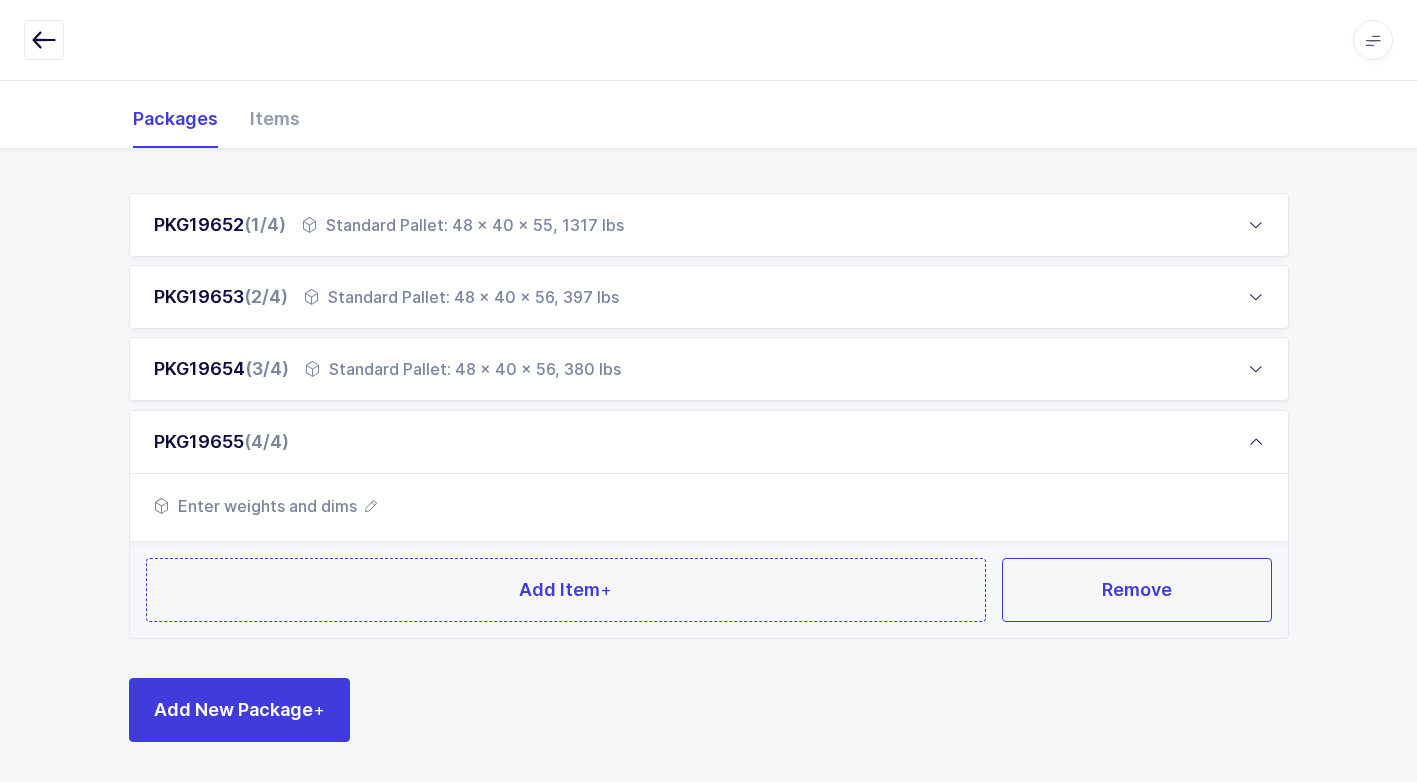 scroll, scrollTop: 249, scrollLeft: 0, axis: vertical 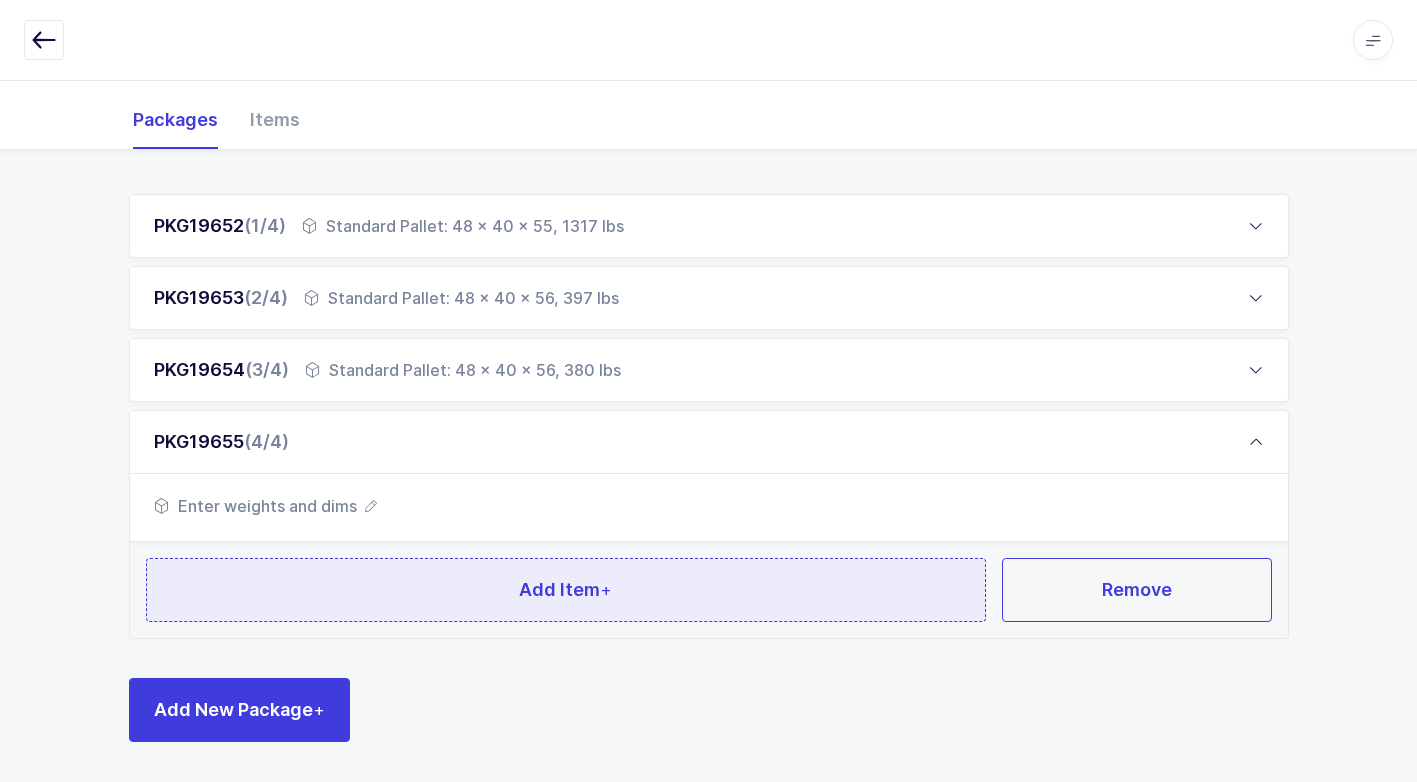 click on "Add Item  +" at bounding box center [566, 590] 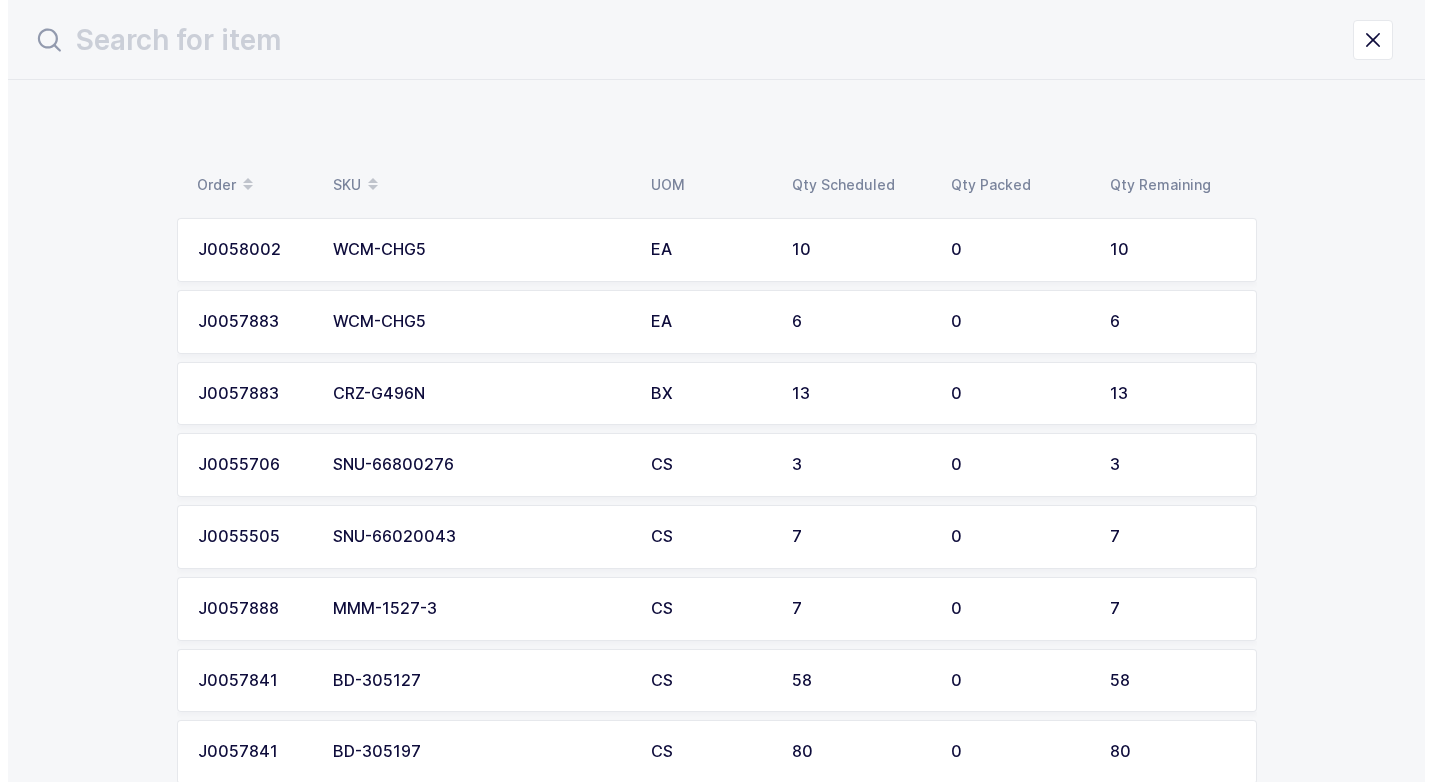 scroll, scrollTop: 0, scrollLeft: 0, axis: both 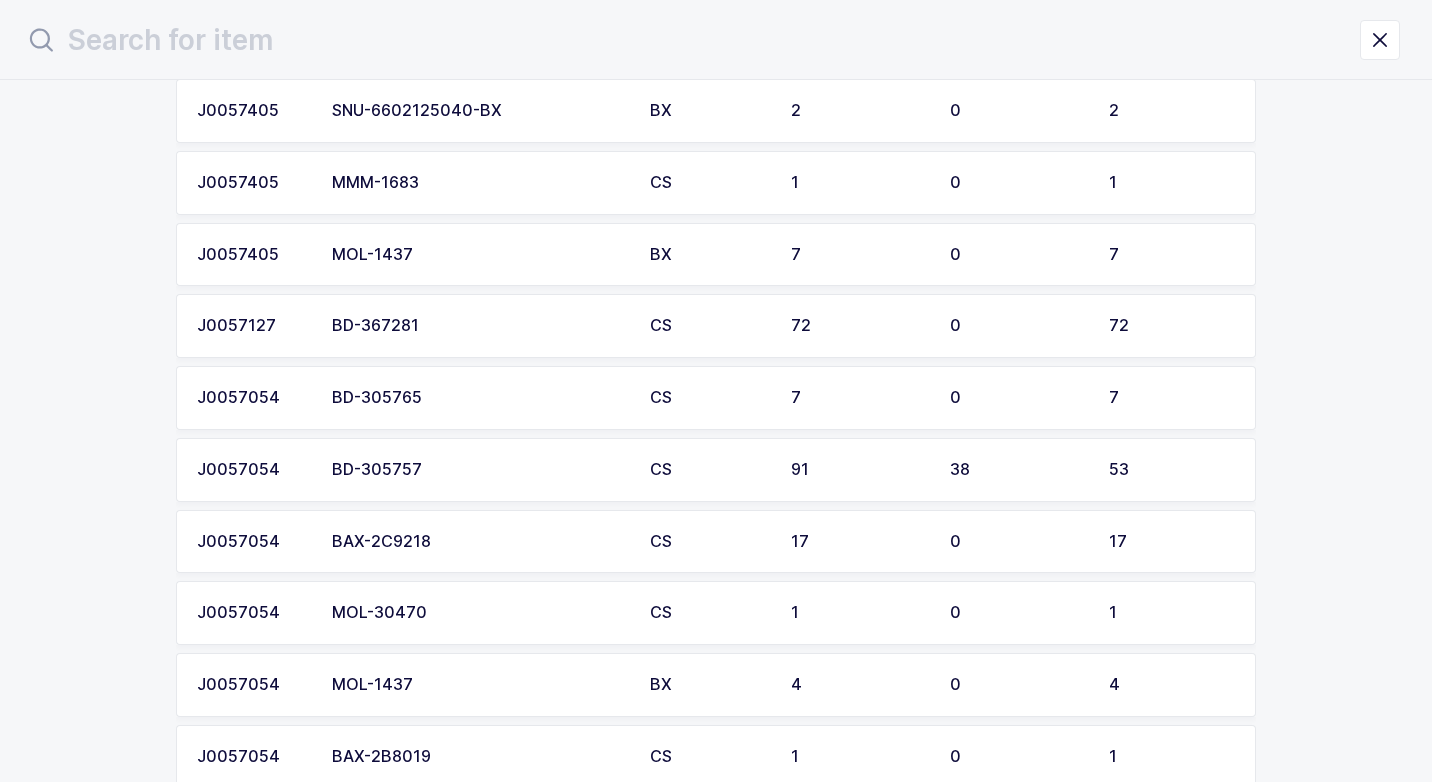 click on "BD-367281" at bounding box center (479, 326) 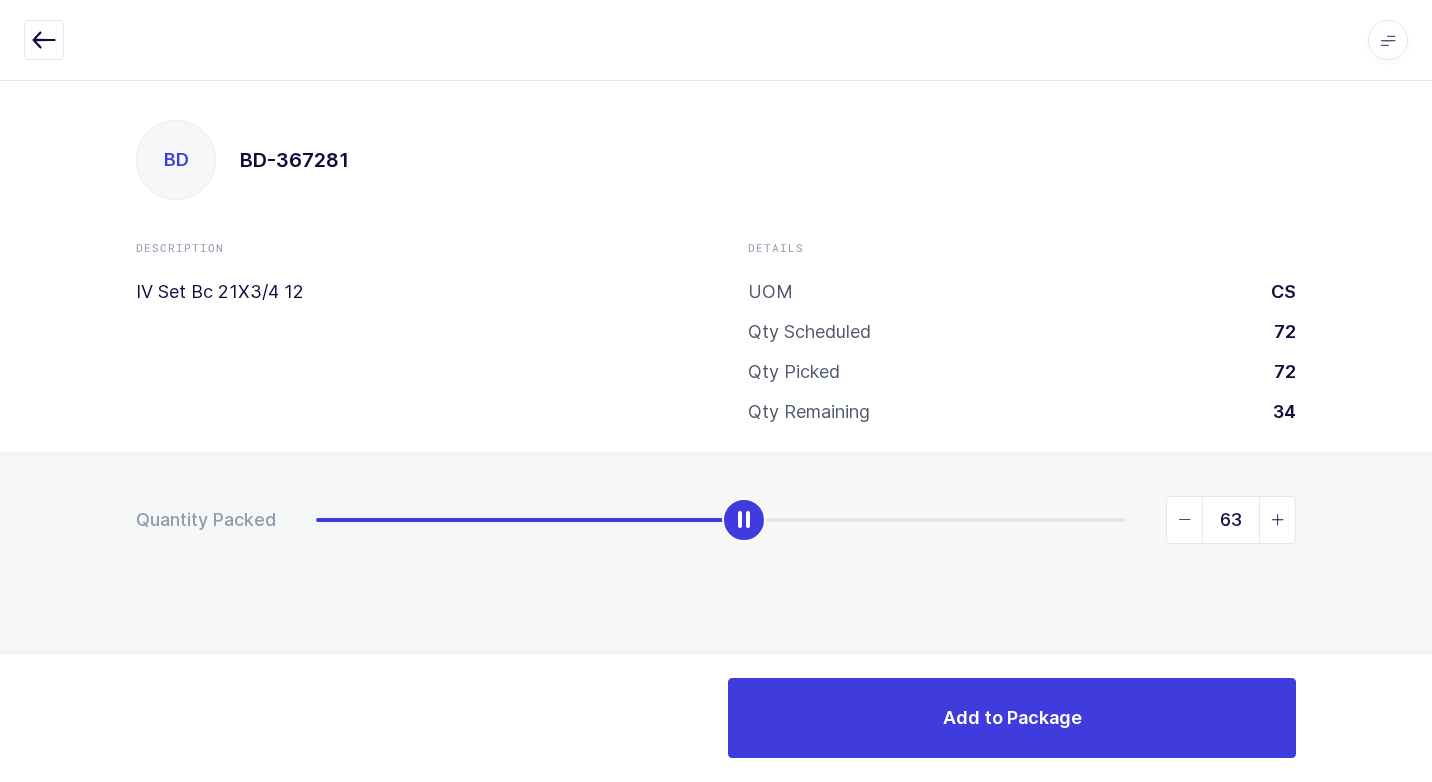 type on "72" 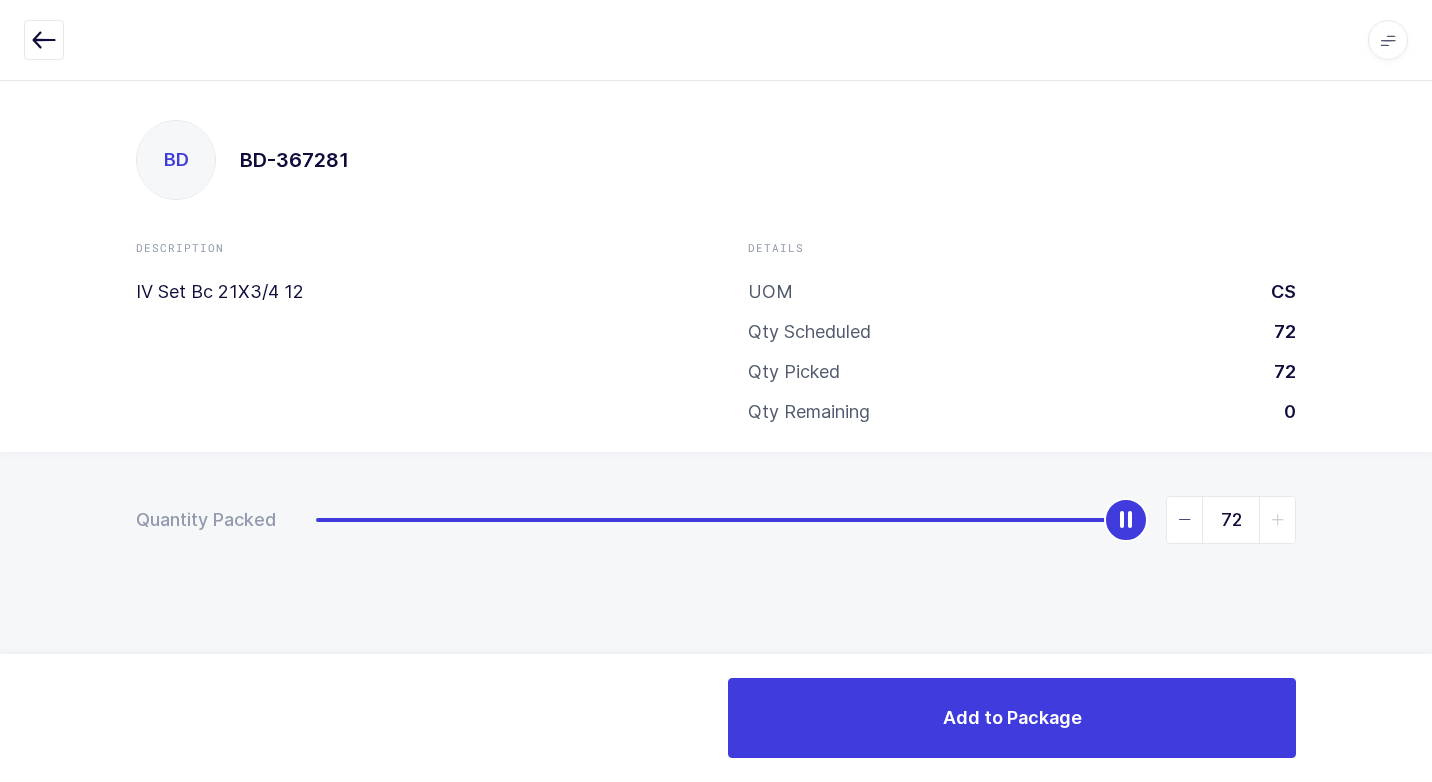 drag, startPoint x: 322, startPoint y: 531, endPoint x: 1435, endPoint y: 462, distance: 1115.1367 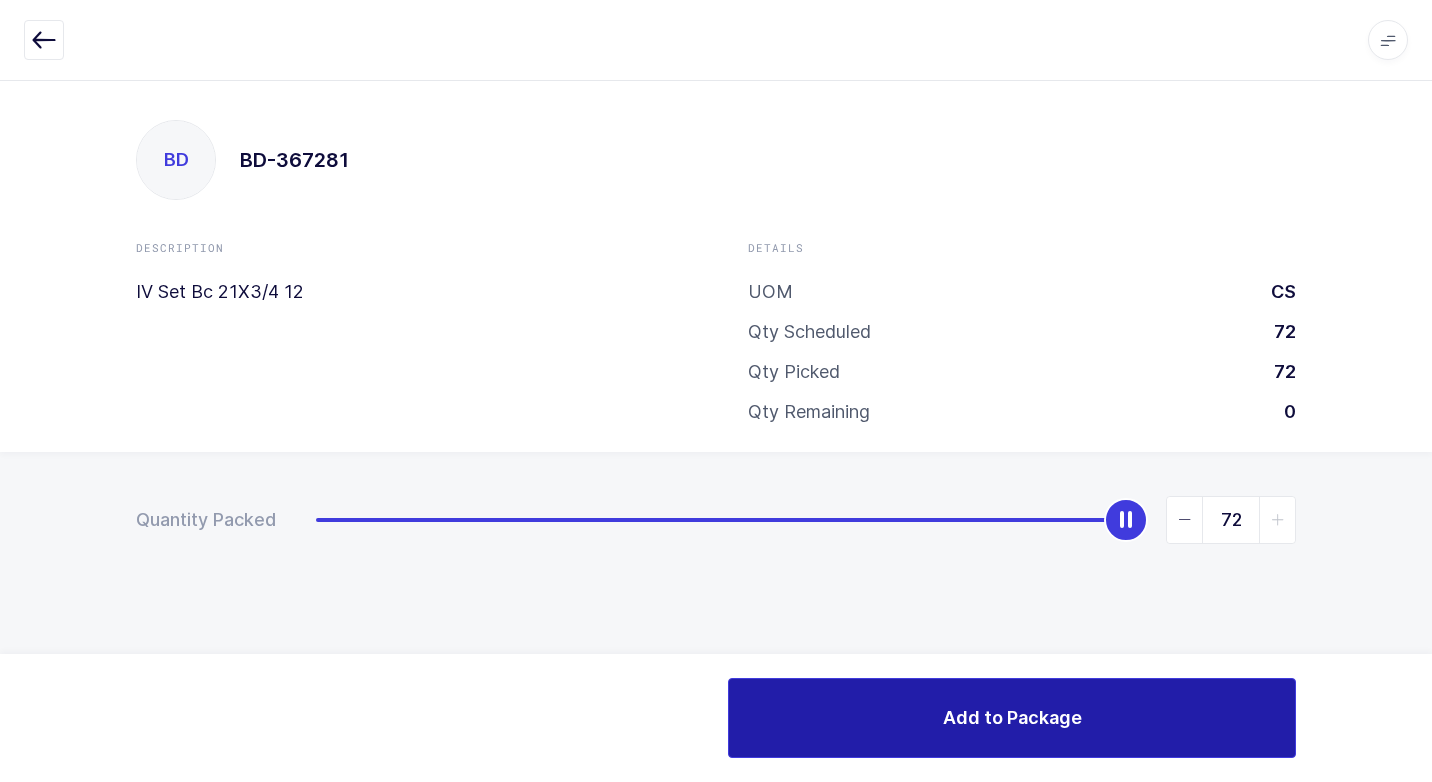 click on "Add to Package" at bounding box center [1012, 718] 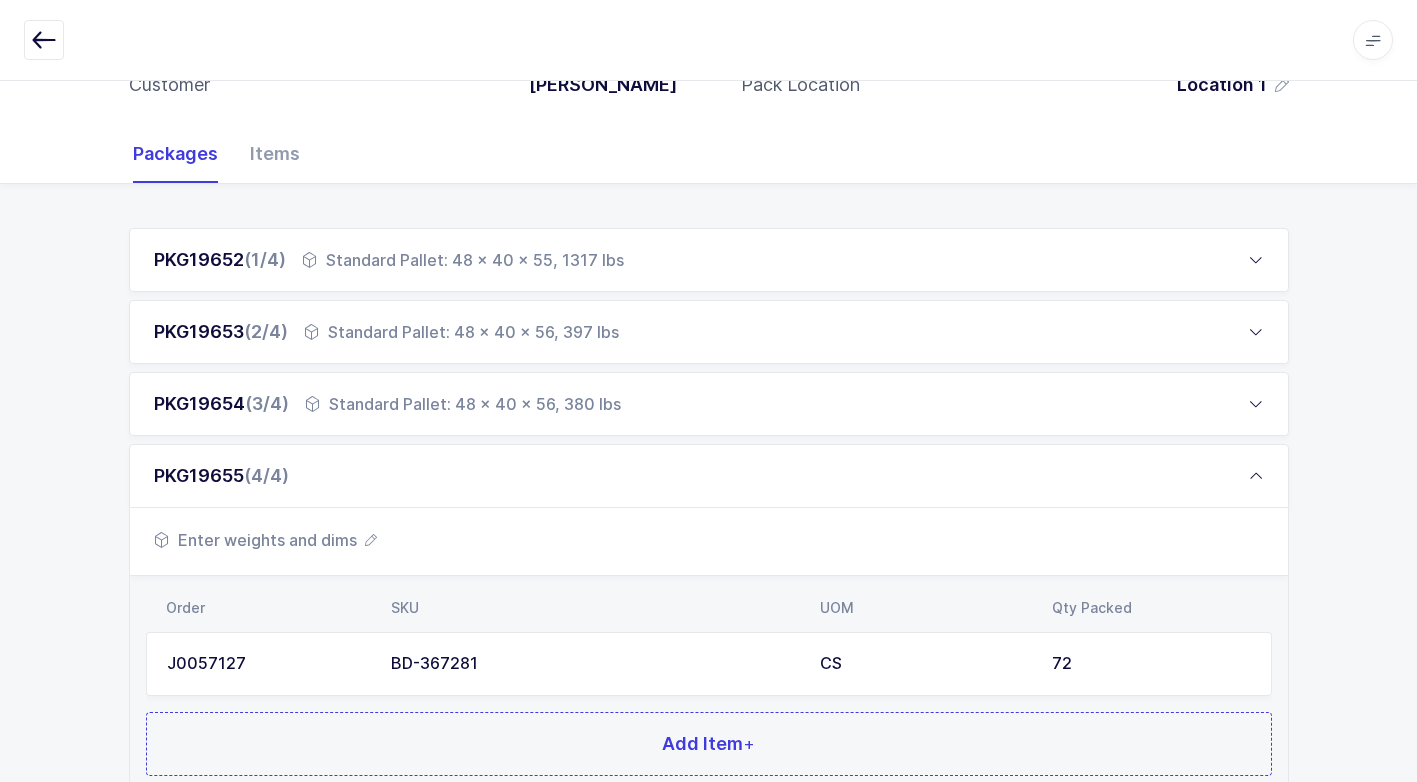 scroll, scrollTop: 369, scrollLeft: 0, axis: vertical 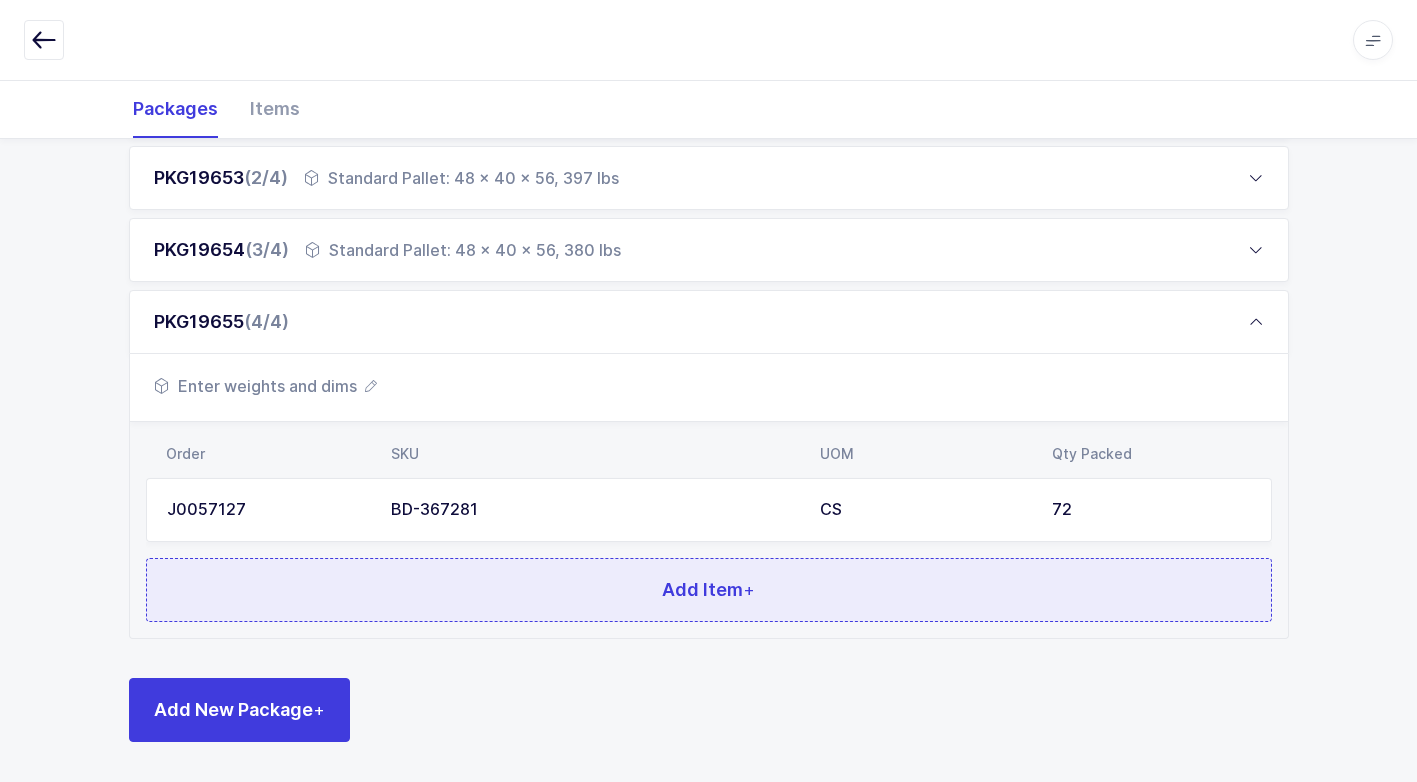 click on "Add Item  +" at bounding box center [709, 590] 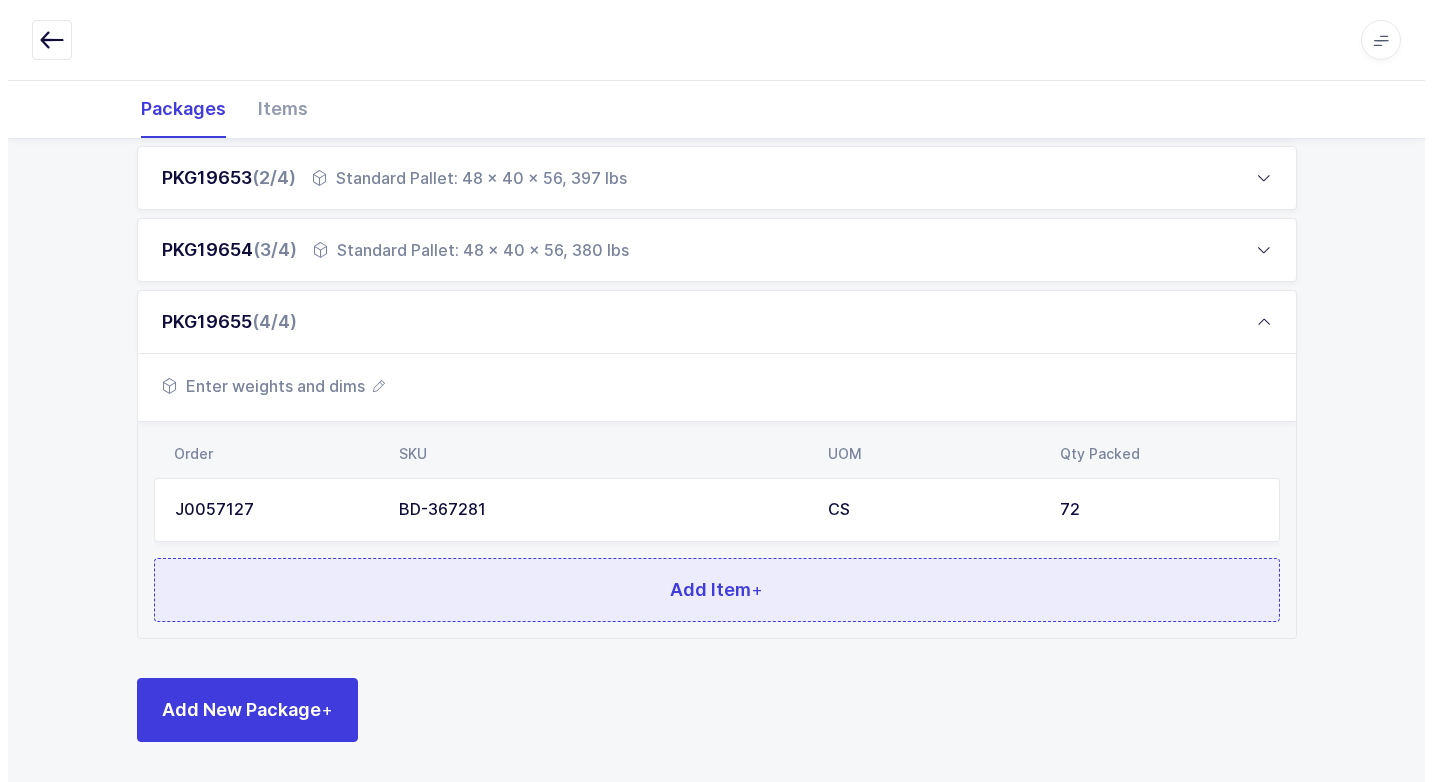 scroll, scrollTop: 0, scrollLeft: 0, axis: both 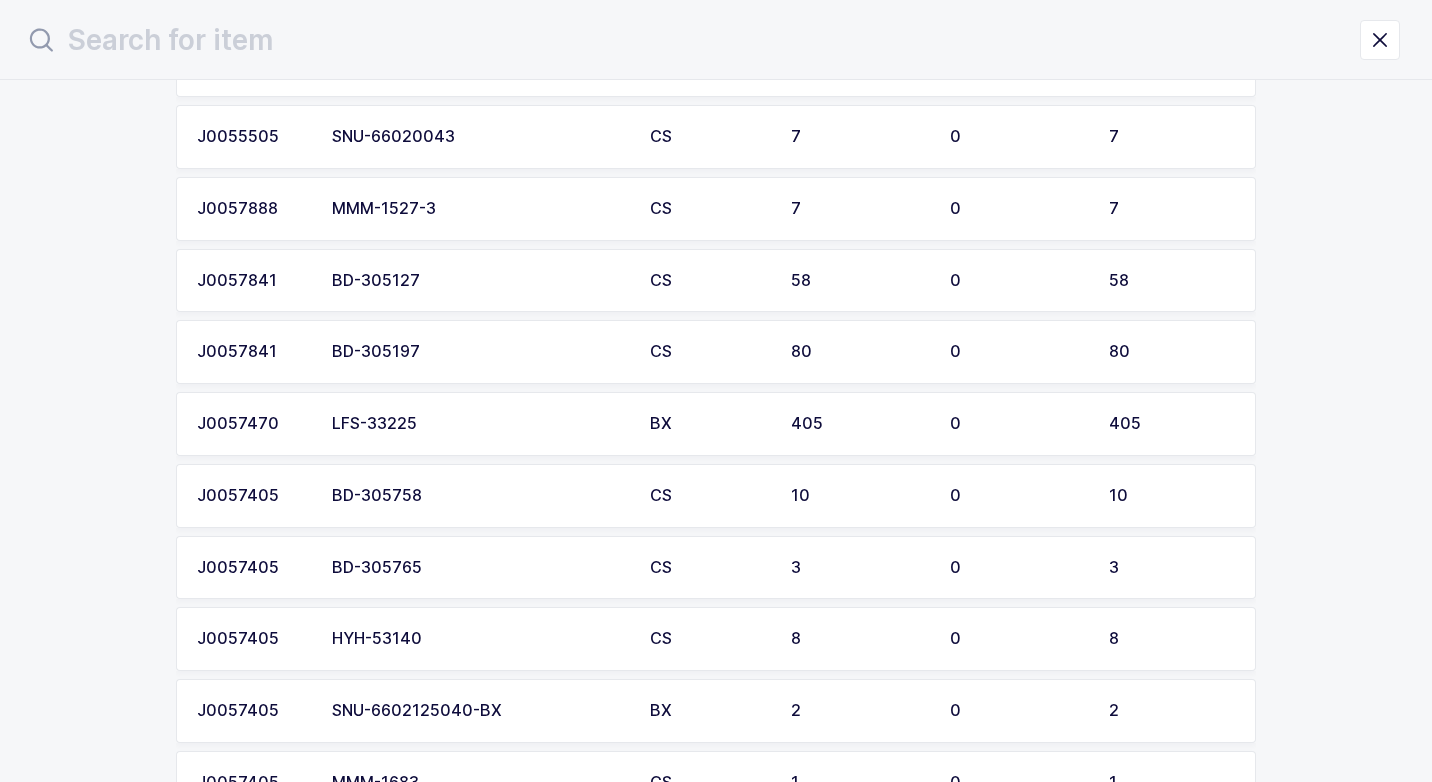click on "BD-305765" at bounding box center [479, 568] 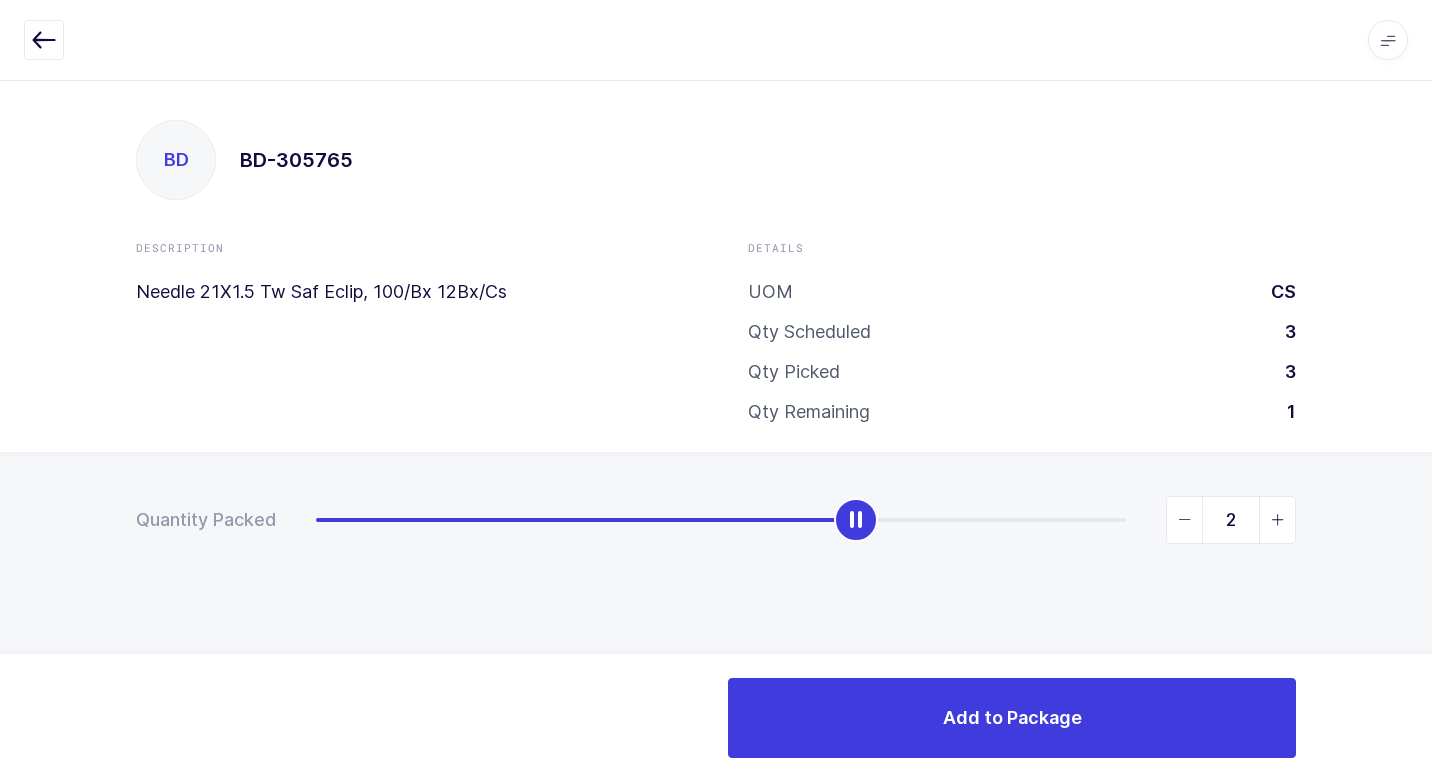 type on "3" 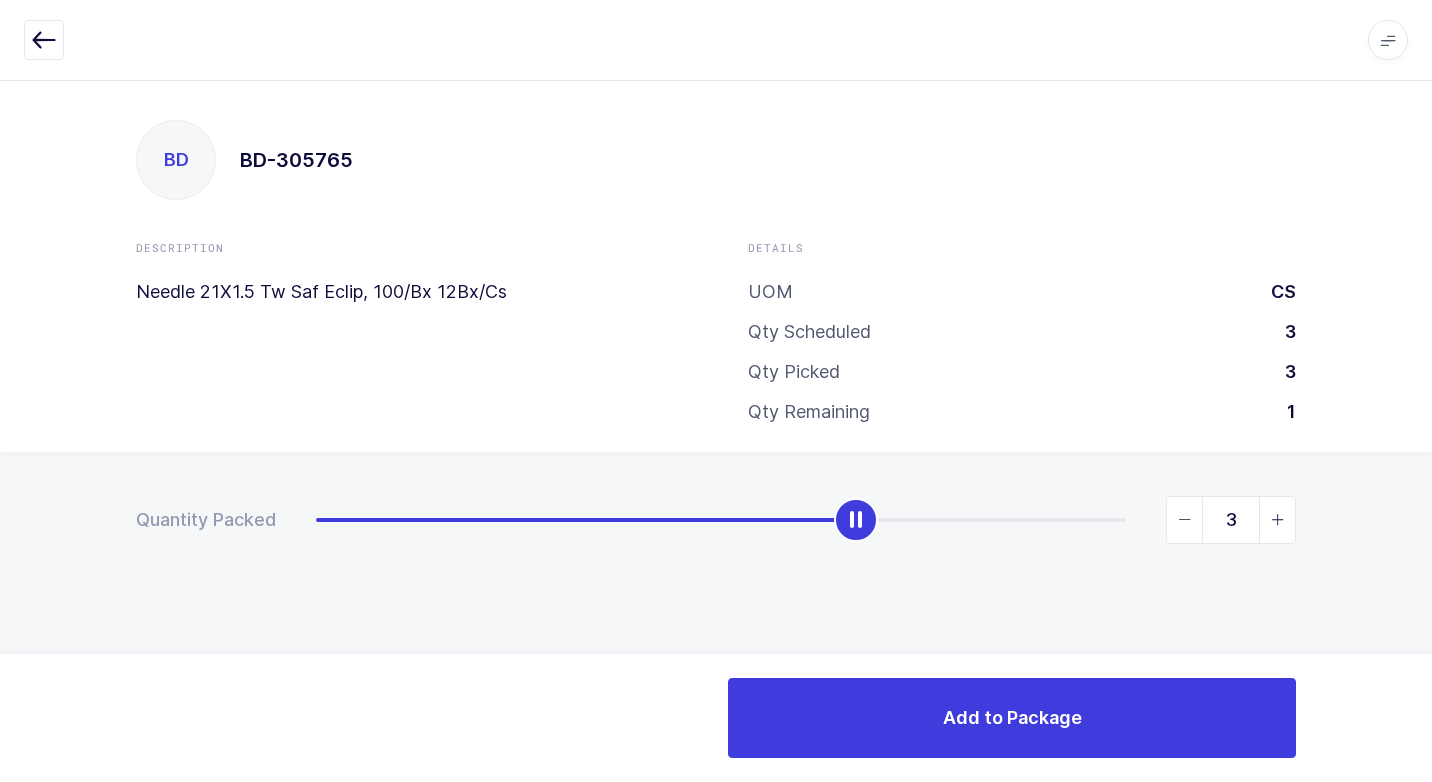 drag, startPoint x: 313, startPoint y: 523, endPoint x: 1426, endPoint y: 629, distance: 1118.0363 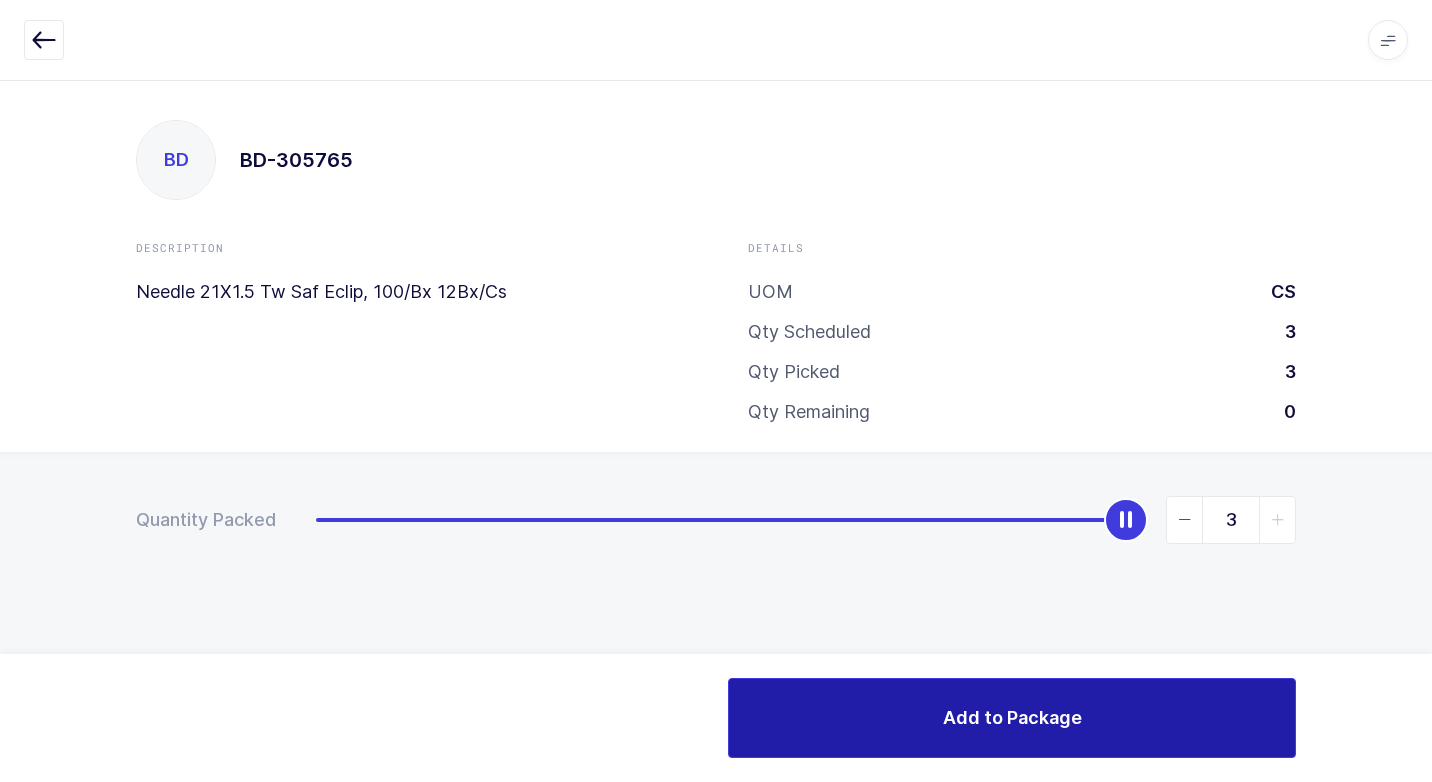 click on "Add to Package" at bounding box center [1012, 718] 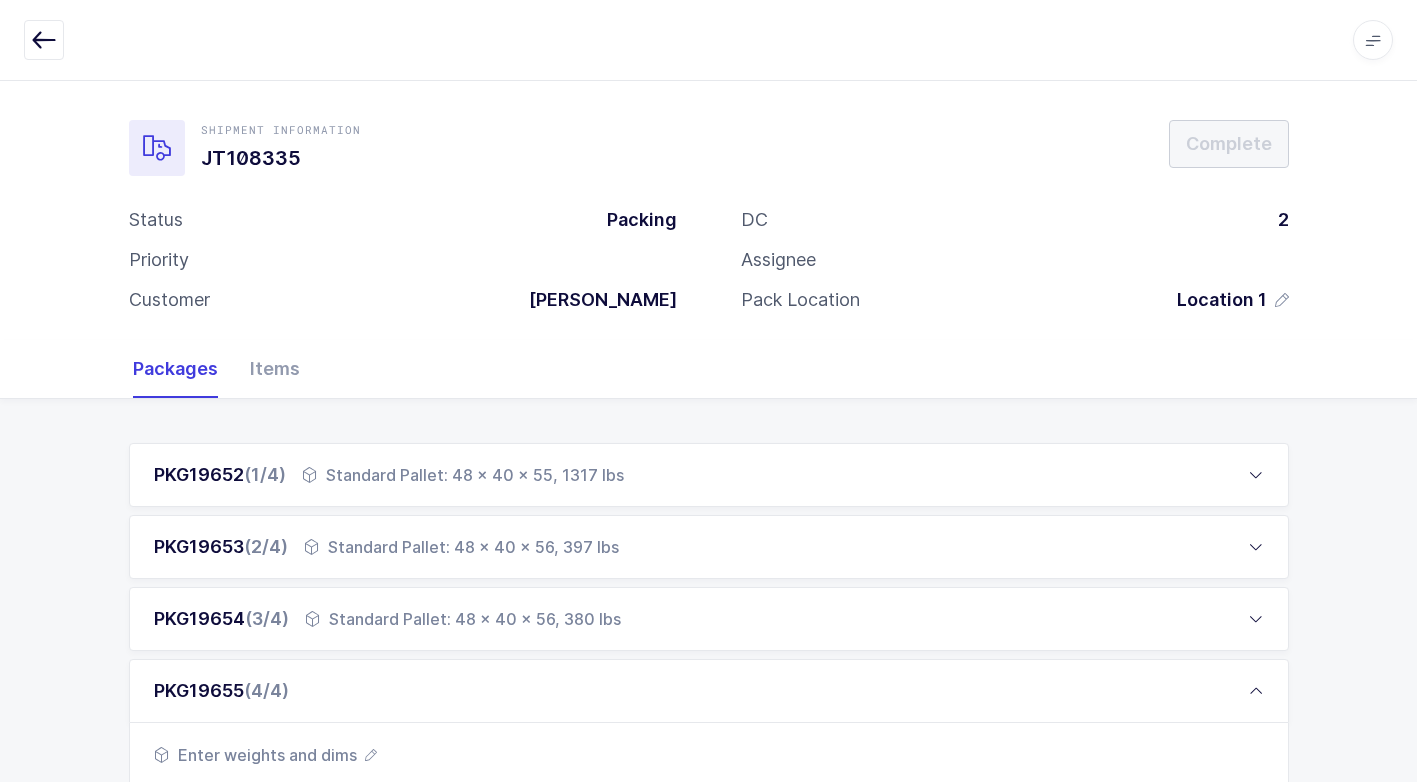 scroll, scrollTop: 440, scrollLeft: 0, axis: vertical 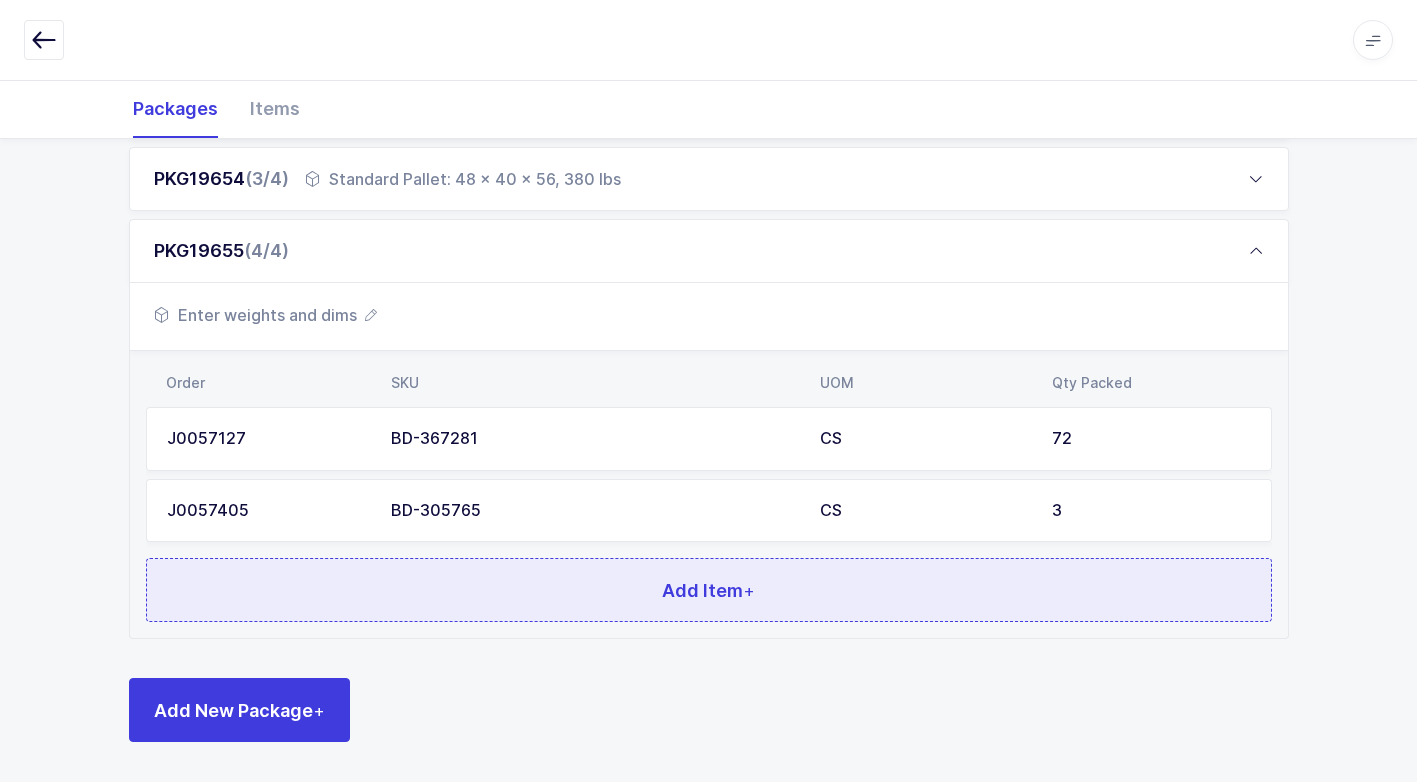click on "Add Item  +" at bounding box center [709, 590] 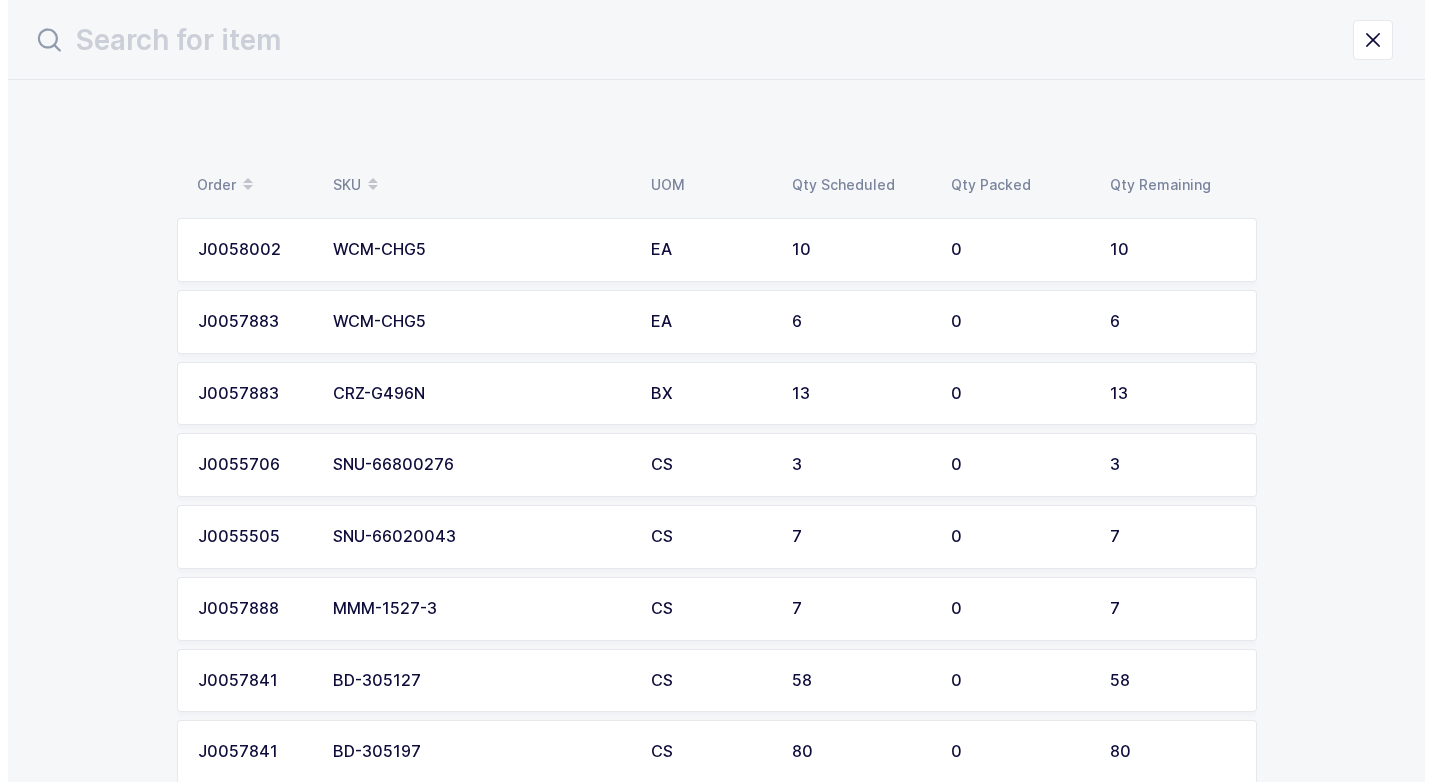 scroll, scrollTop: 0, scrollLeft: 0, axis: both 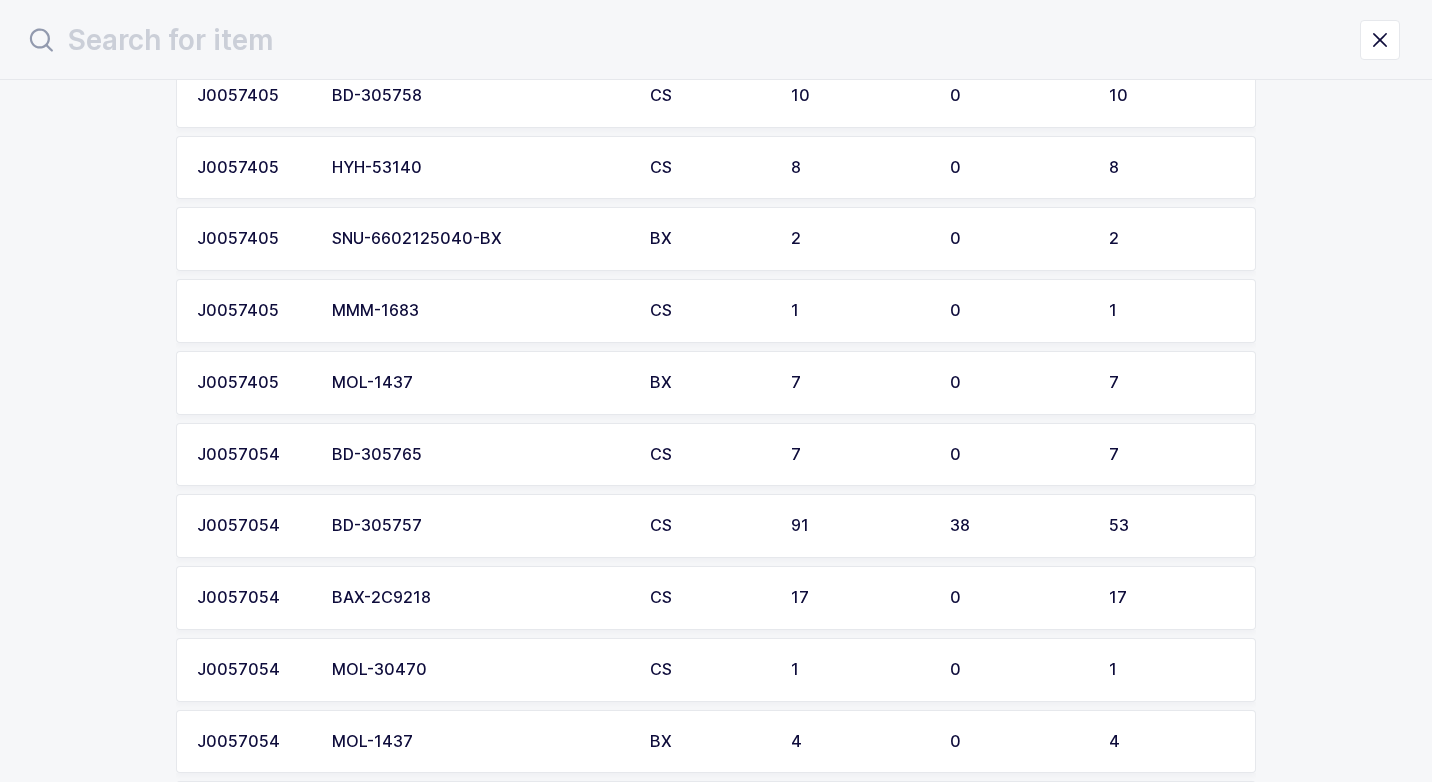 click on "BD-305765" at bounding box center [479, 455] 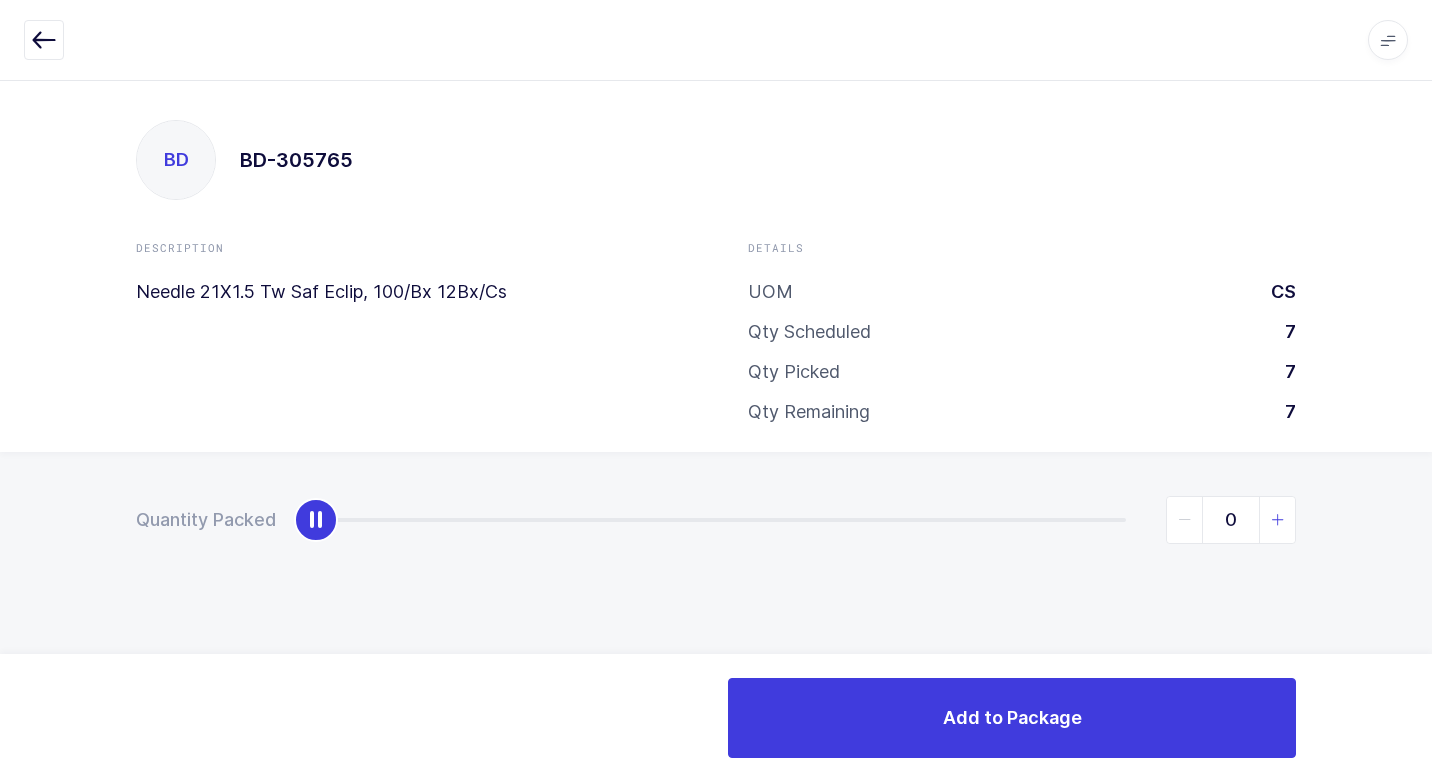 click at bounding box center [1278, 520] 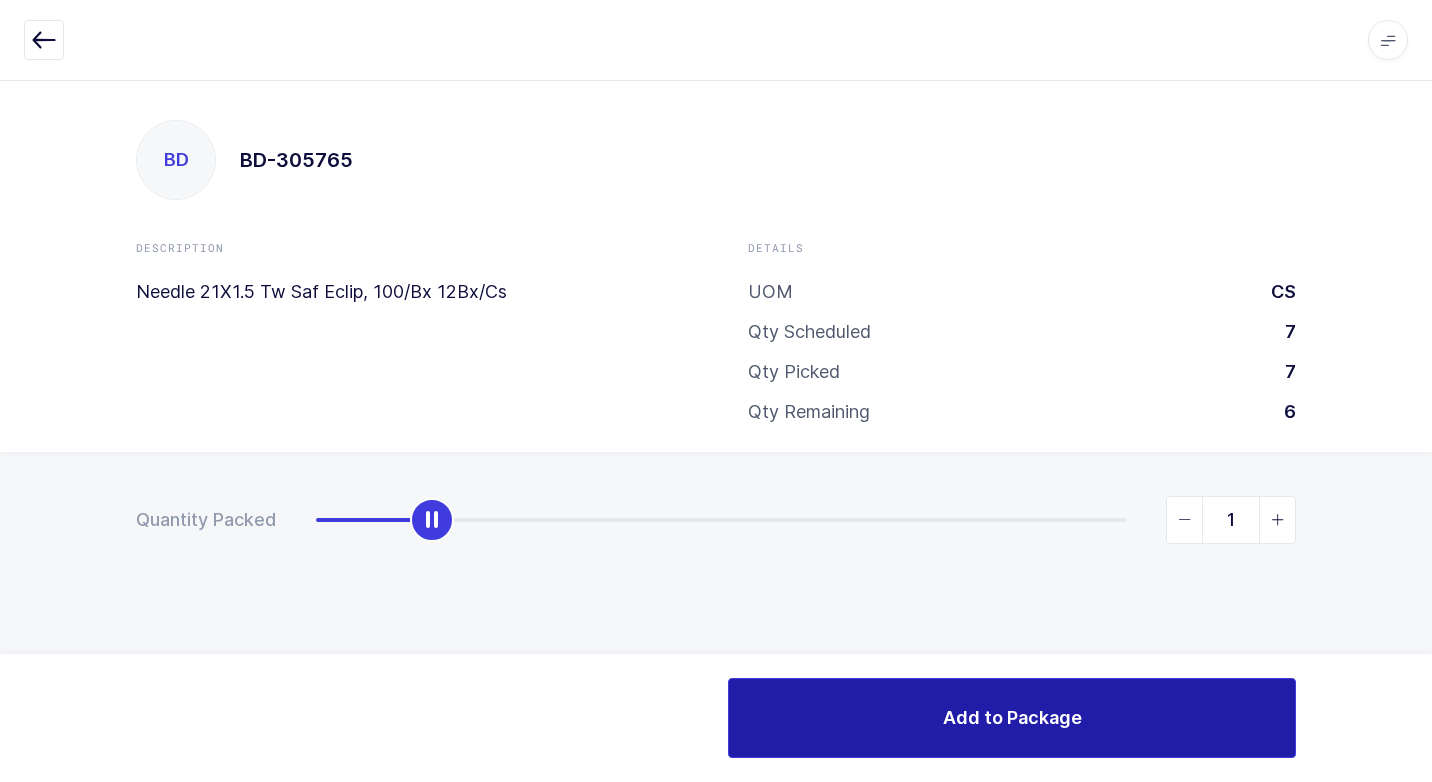 click on "Add to Package" at bounding box center (1012, 717) 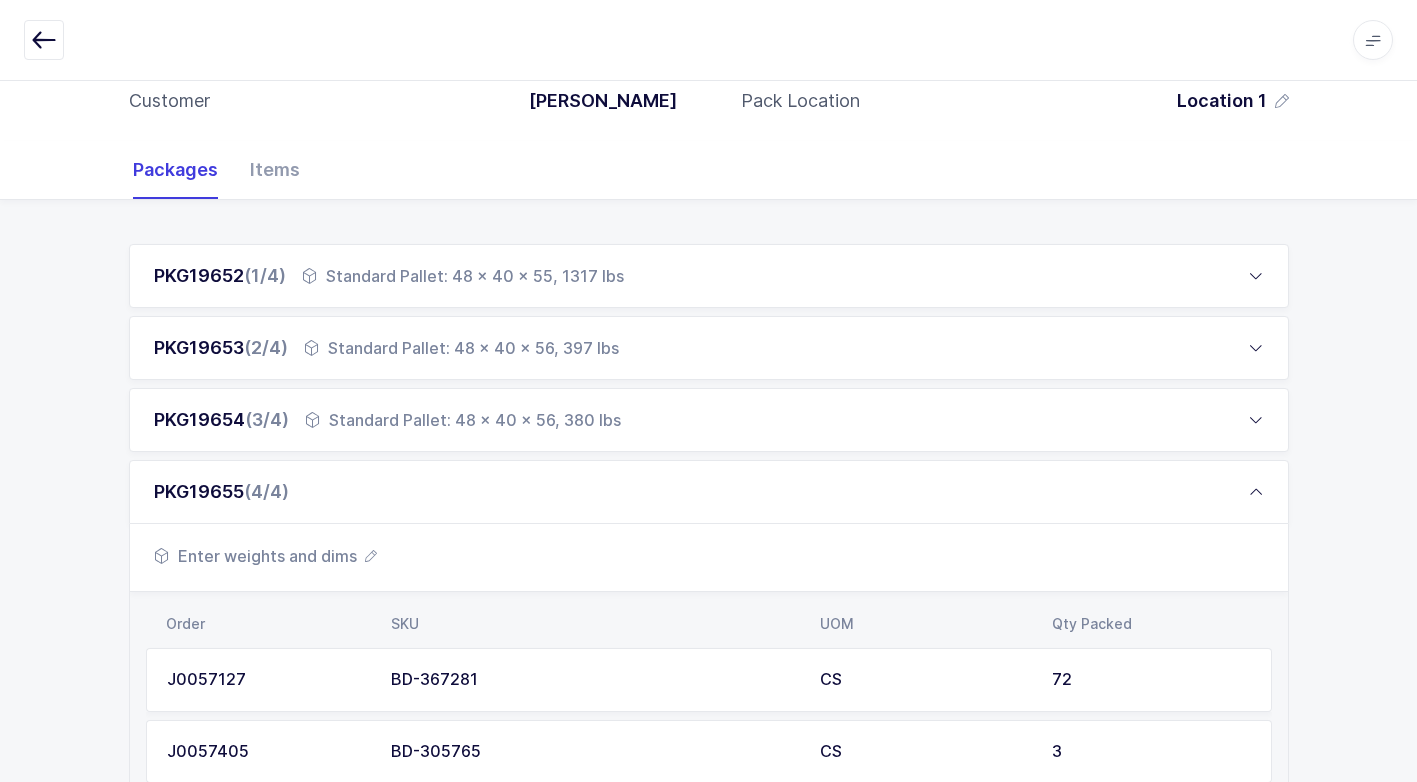 scroll, scrollTop: 200, scrollLeft: 0, axis: vertical 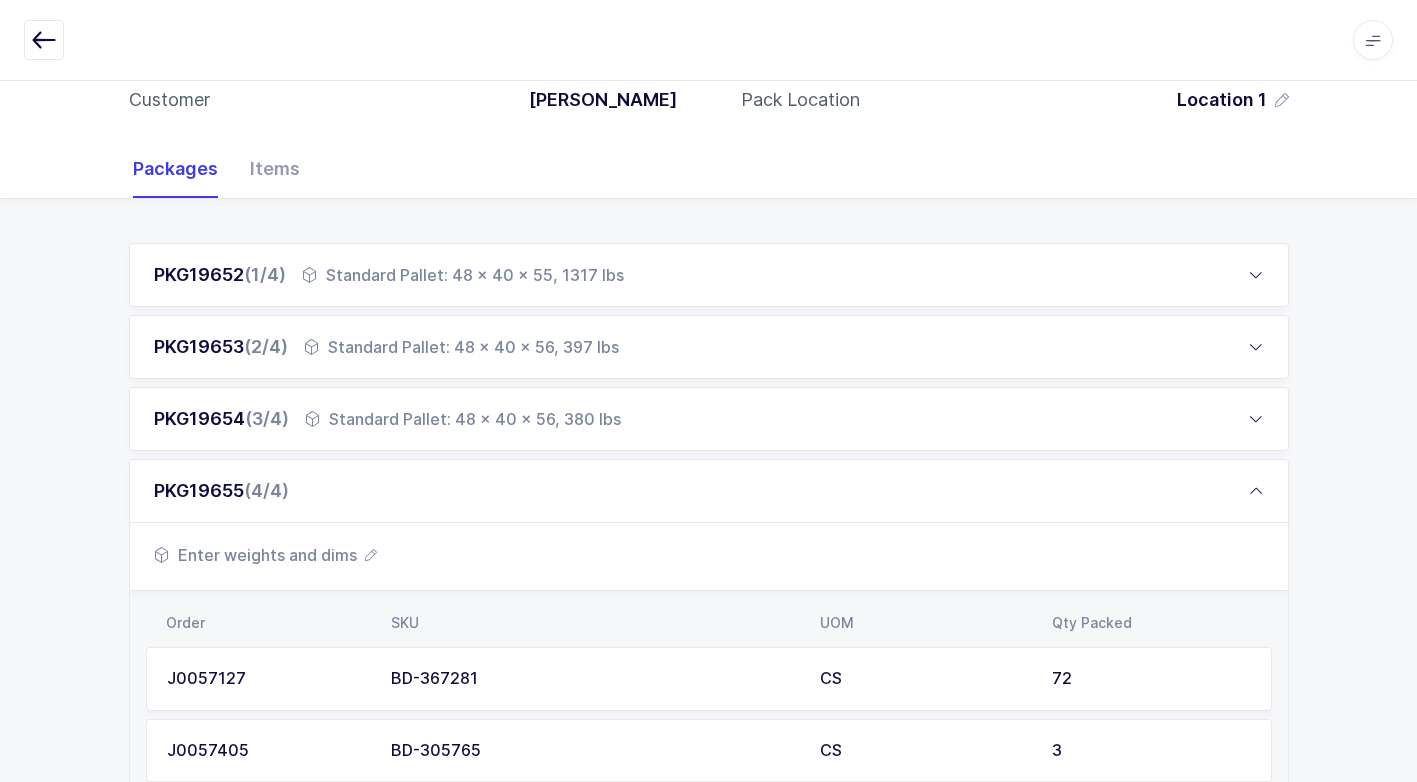 click on "Enter weights and dims" at bounding box center (265, 555) 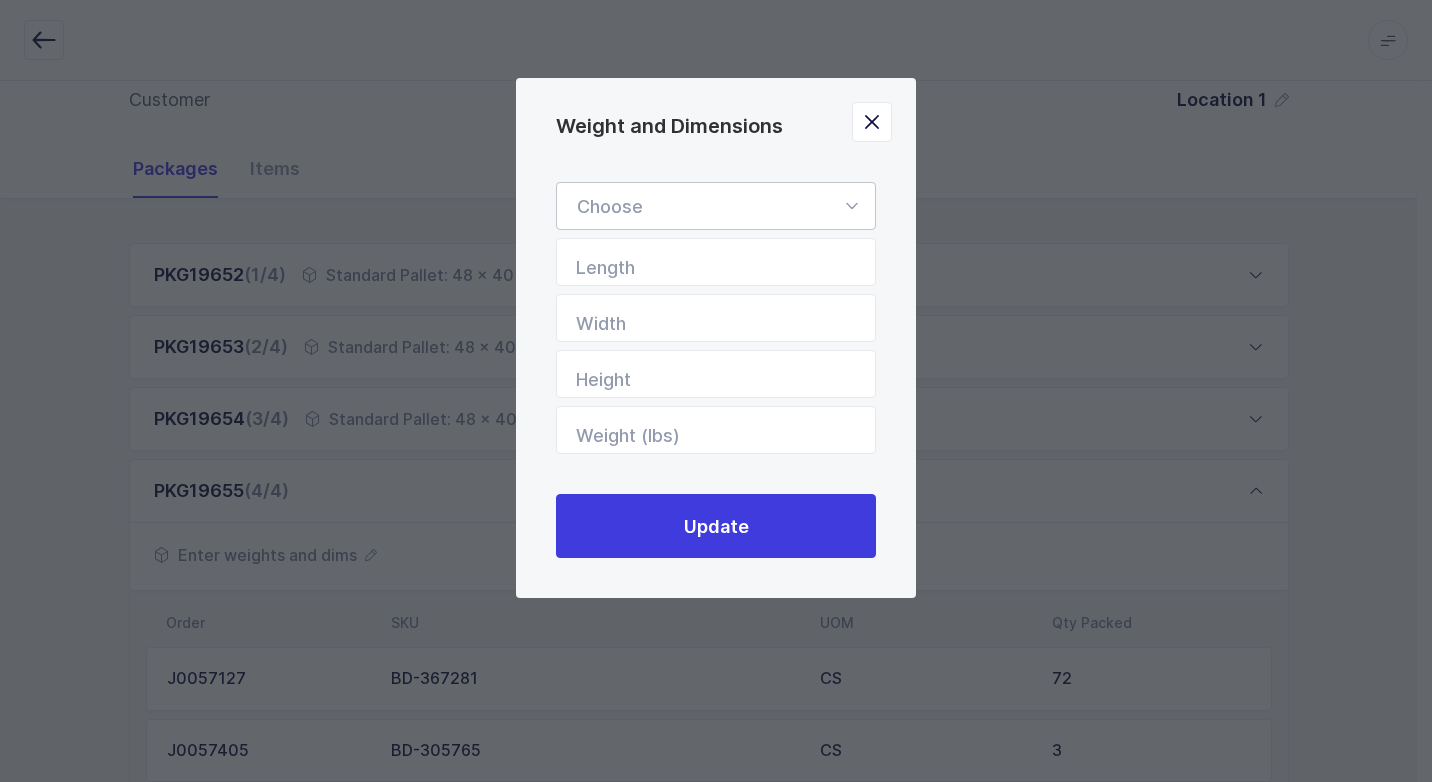 drag, startPoint x: 851, startPoint y: 206, endPoint x: 844, endPoint y: 217, distance: 13.038404 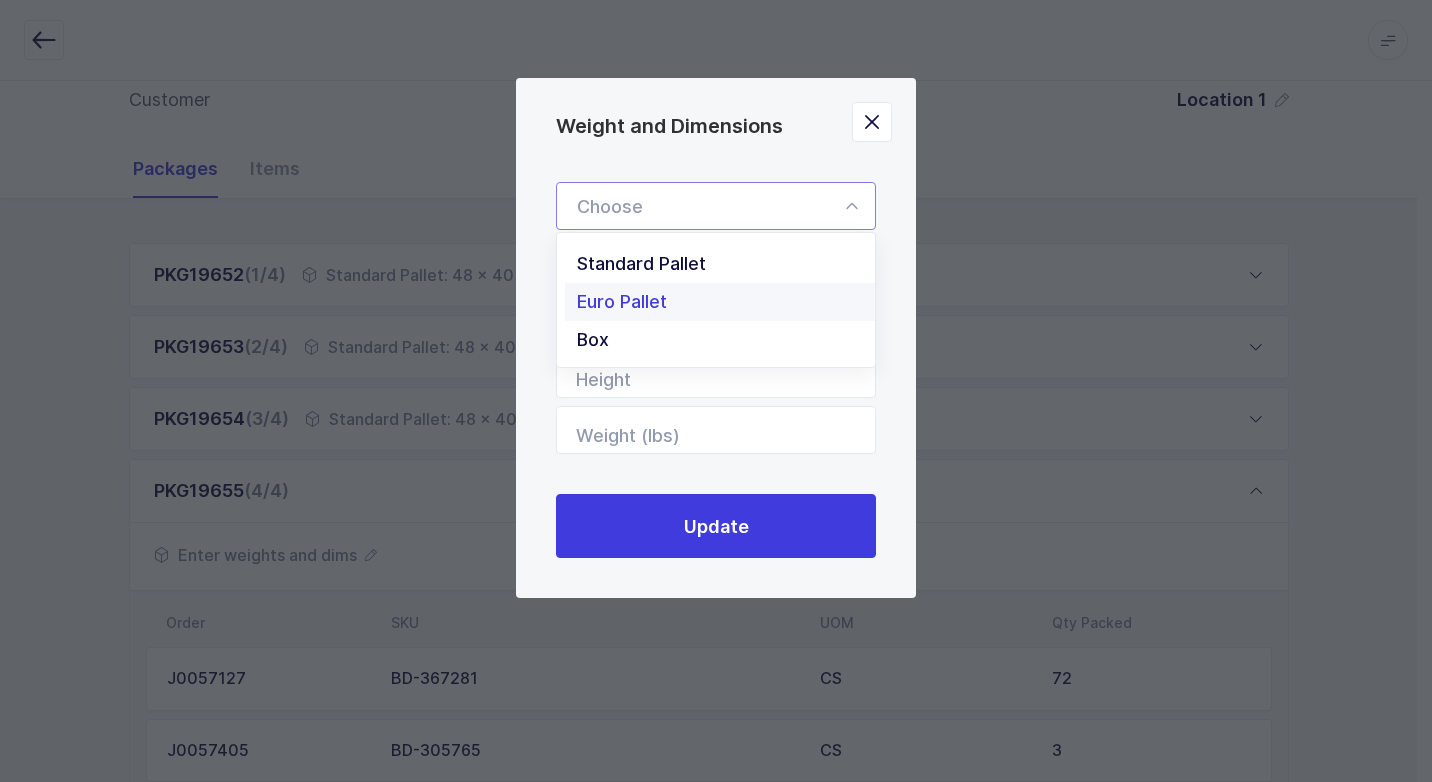 click on "Standard Pallet" at bounding box center (723, 264) 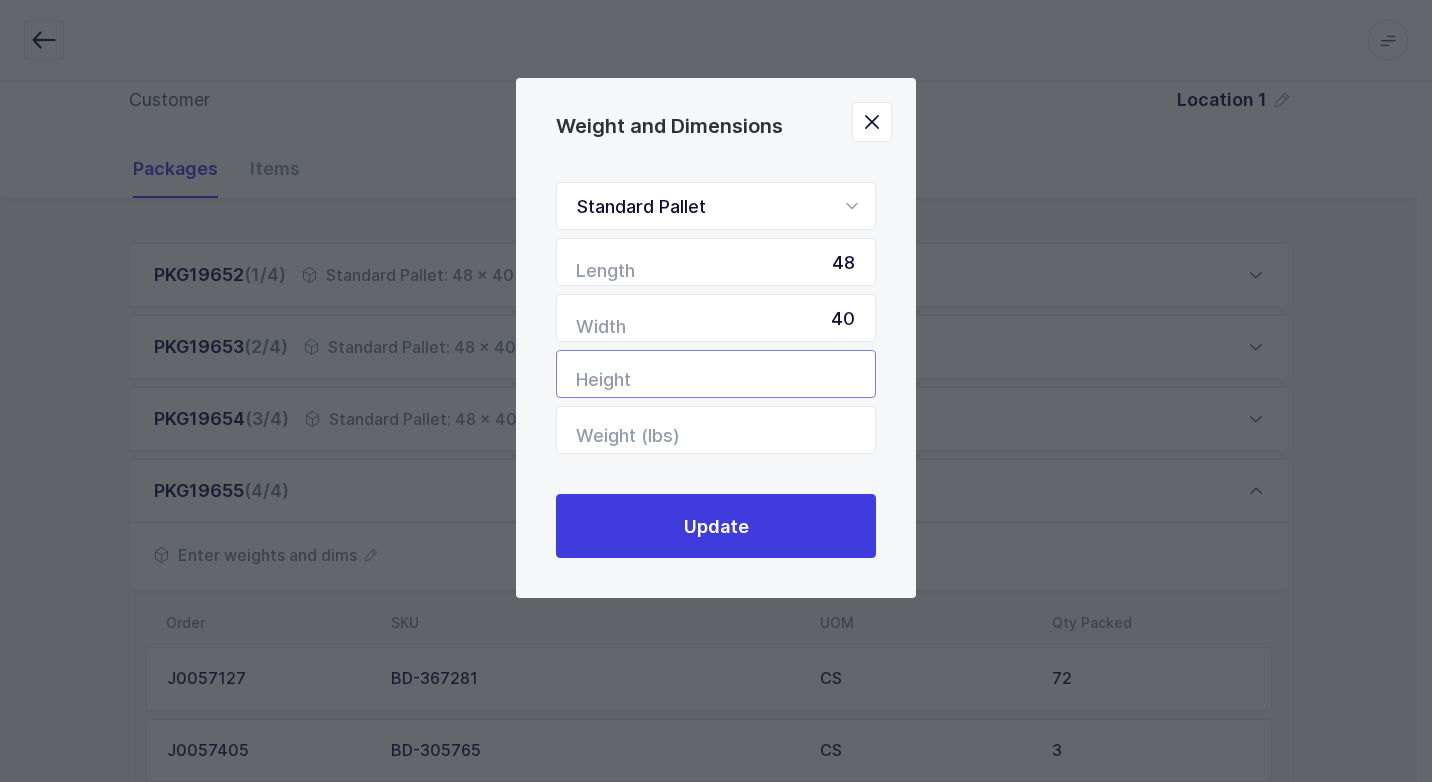 click at bounding box center [716, 374] 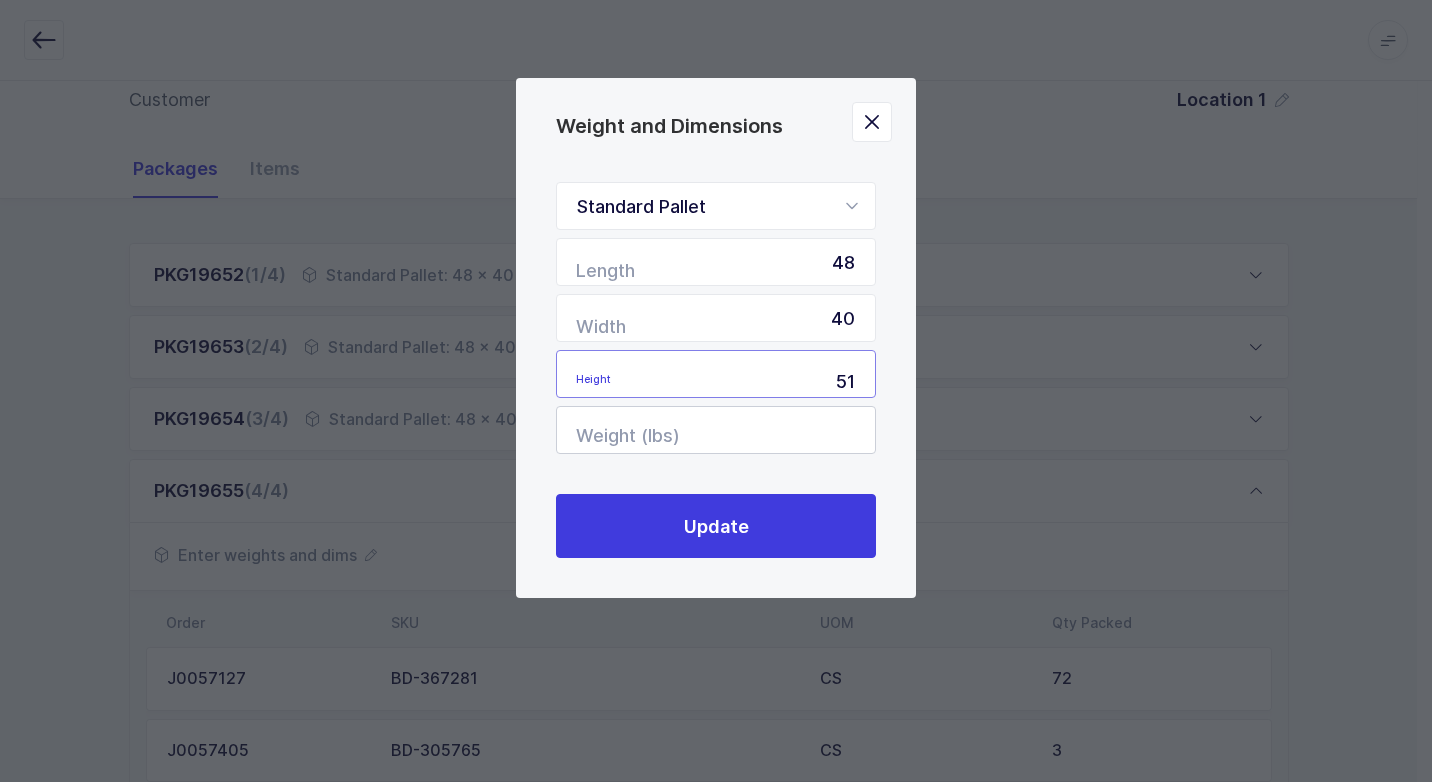 type on "51" 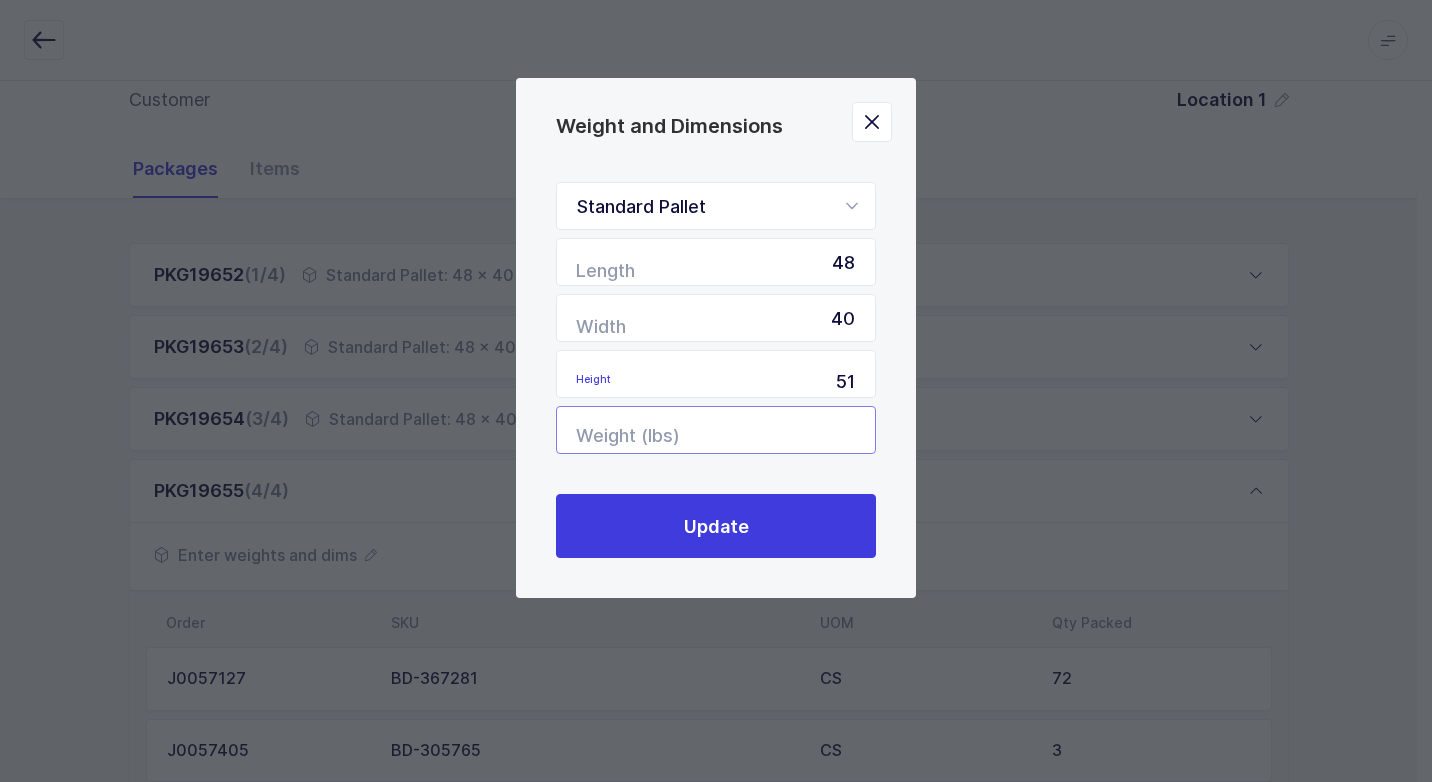 click at bounding box center [716, 430] 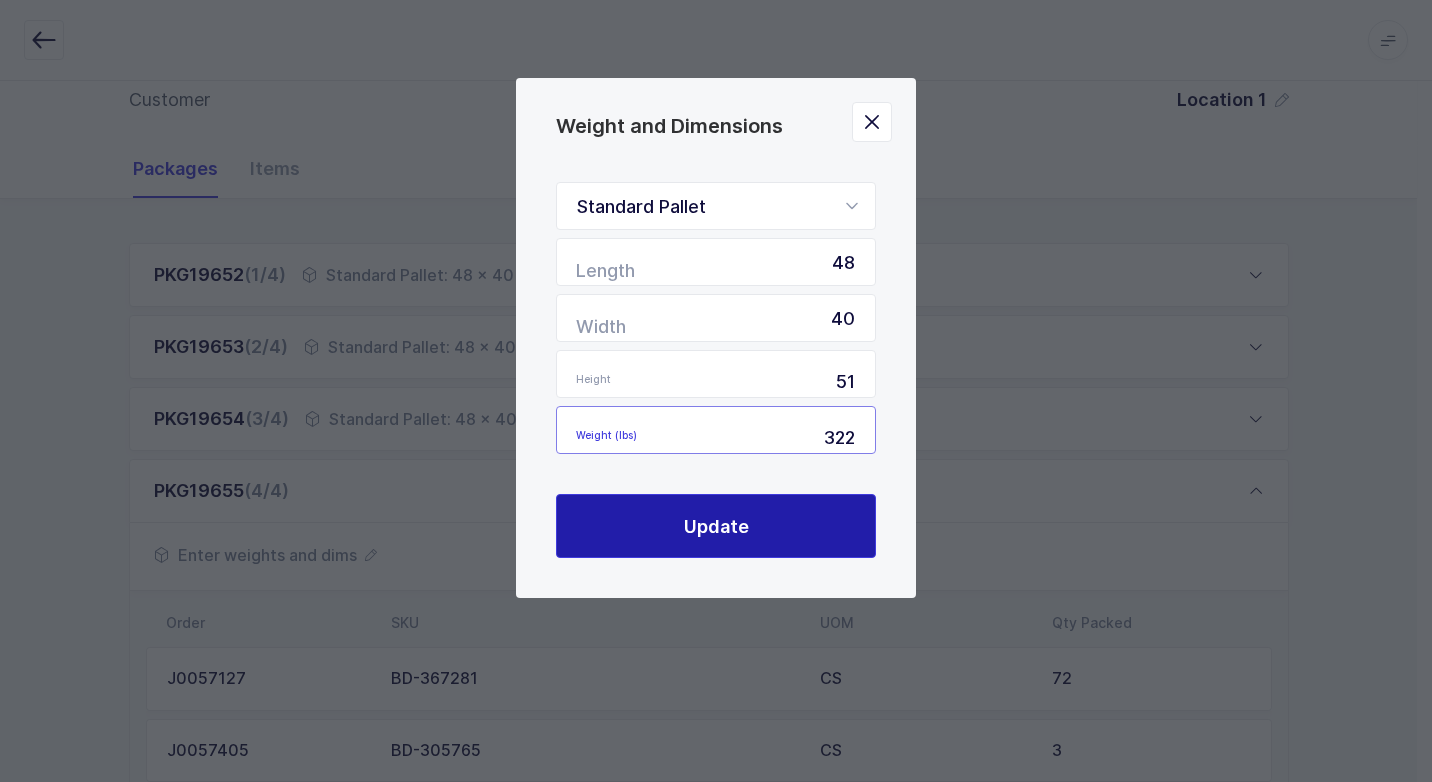 type on "322" 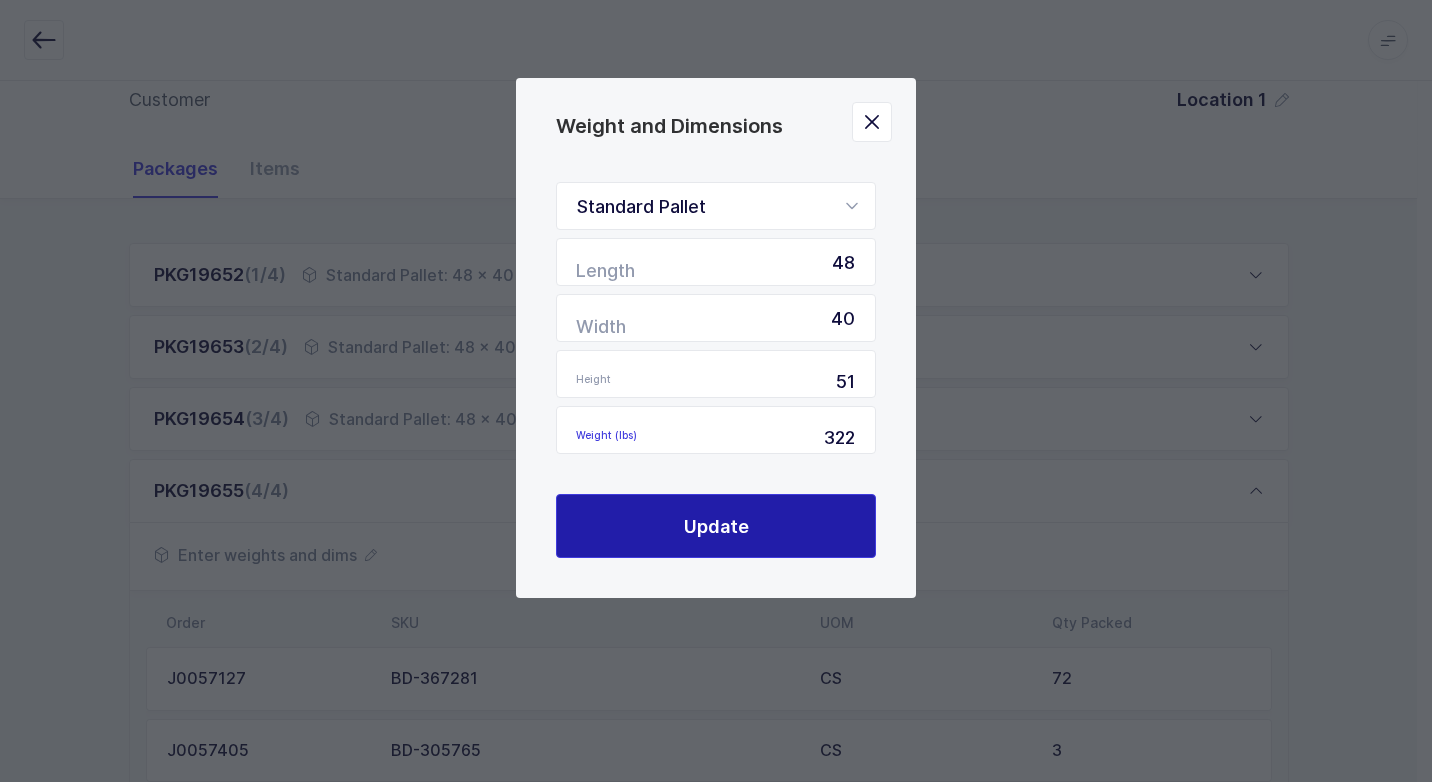 click on "Update" at bounding box center (716, 526) 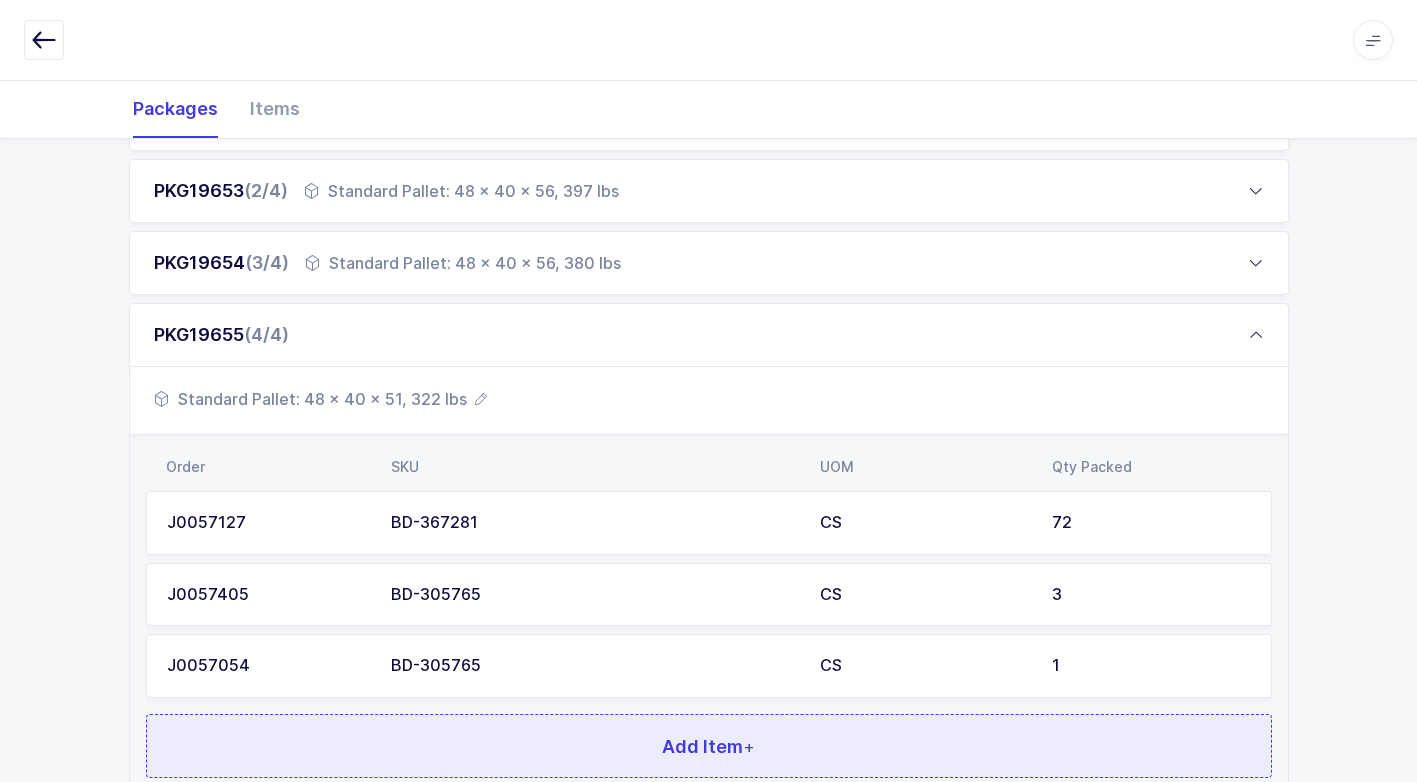 scroll, scrollTop: 512, scrollLeft: 0, axis: vertical 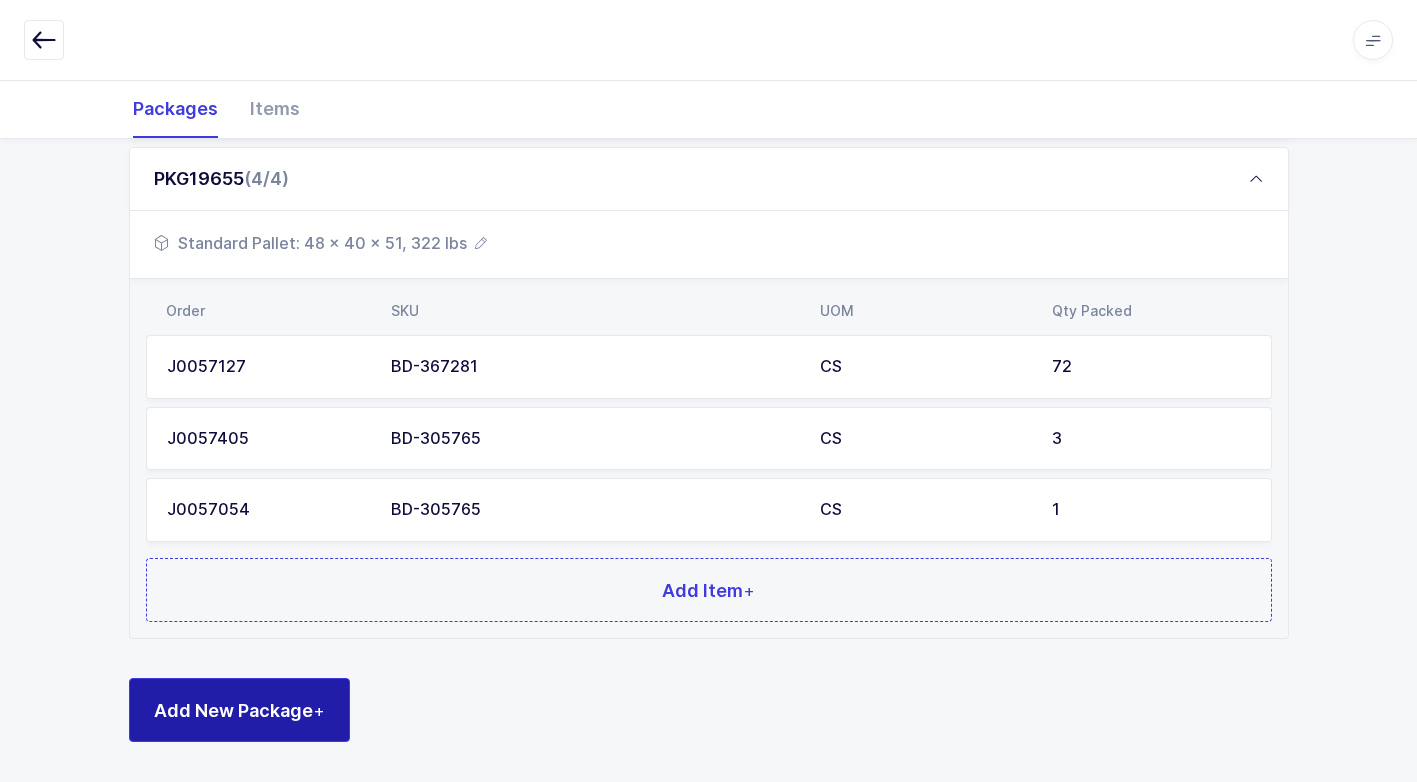 click on "Add New Package  +" at bounding box center [239, 710] 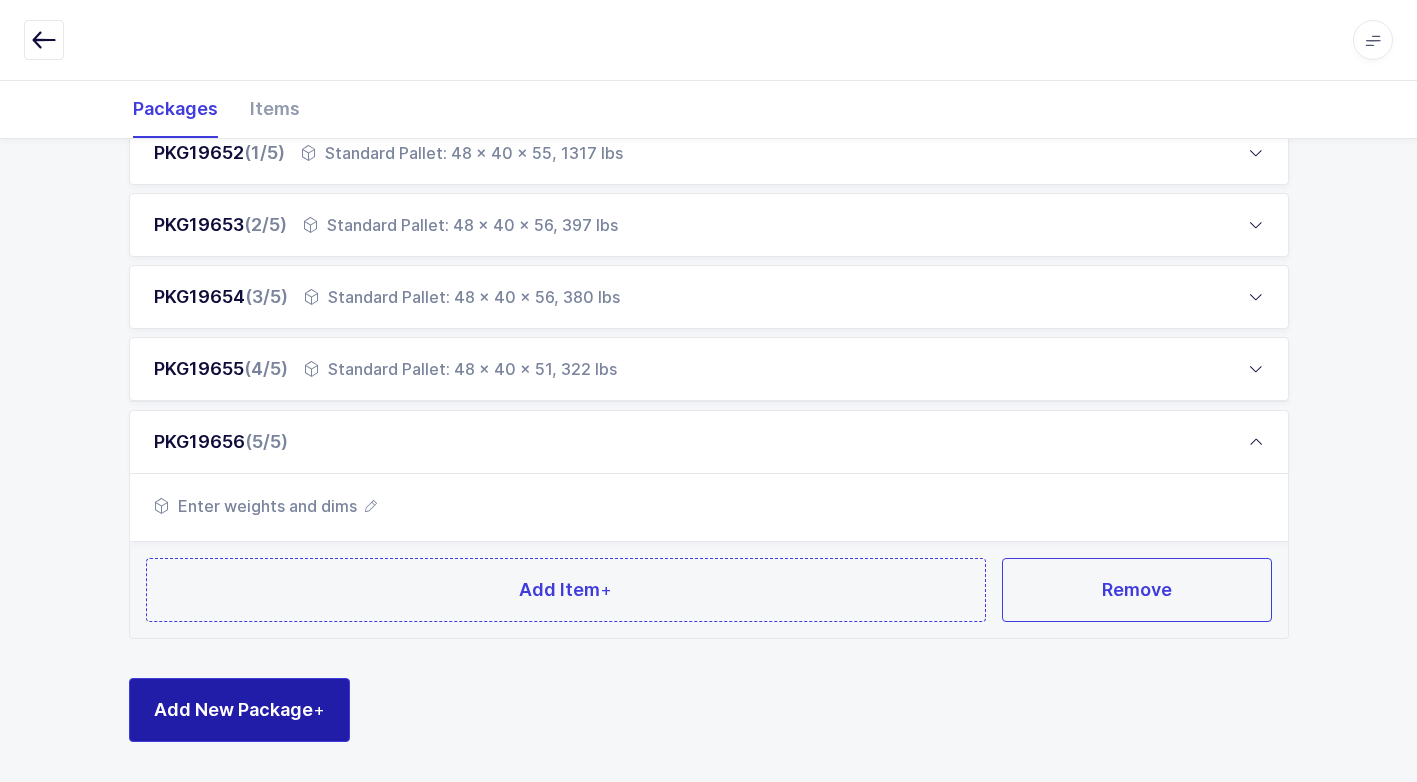 scroll, scrollTop: 321, scrollLeft: 0, axis: vertical 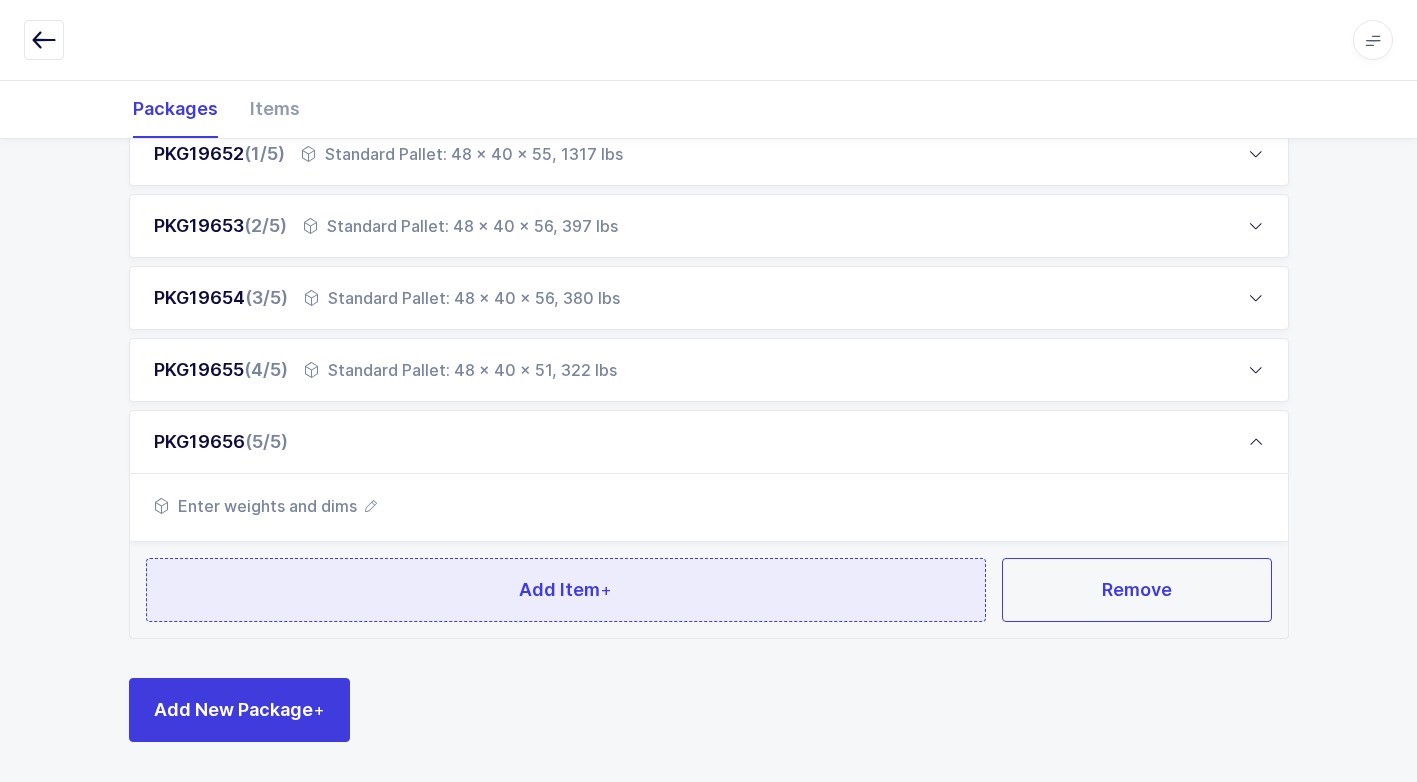 click on "Add Item  +" at bounding box center (566, 590) 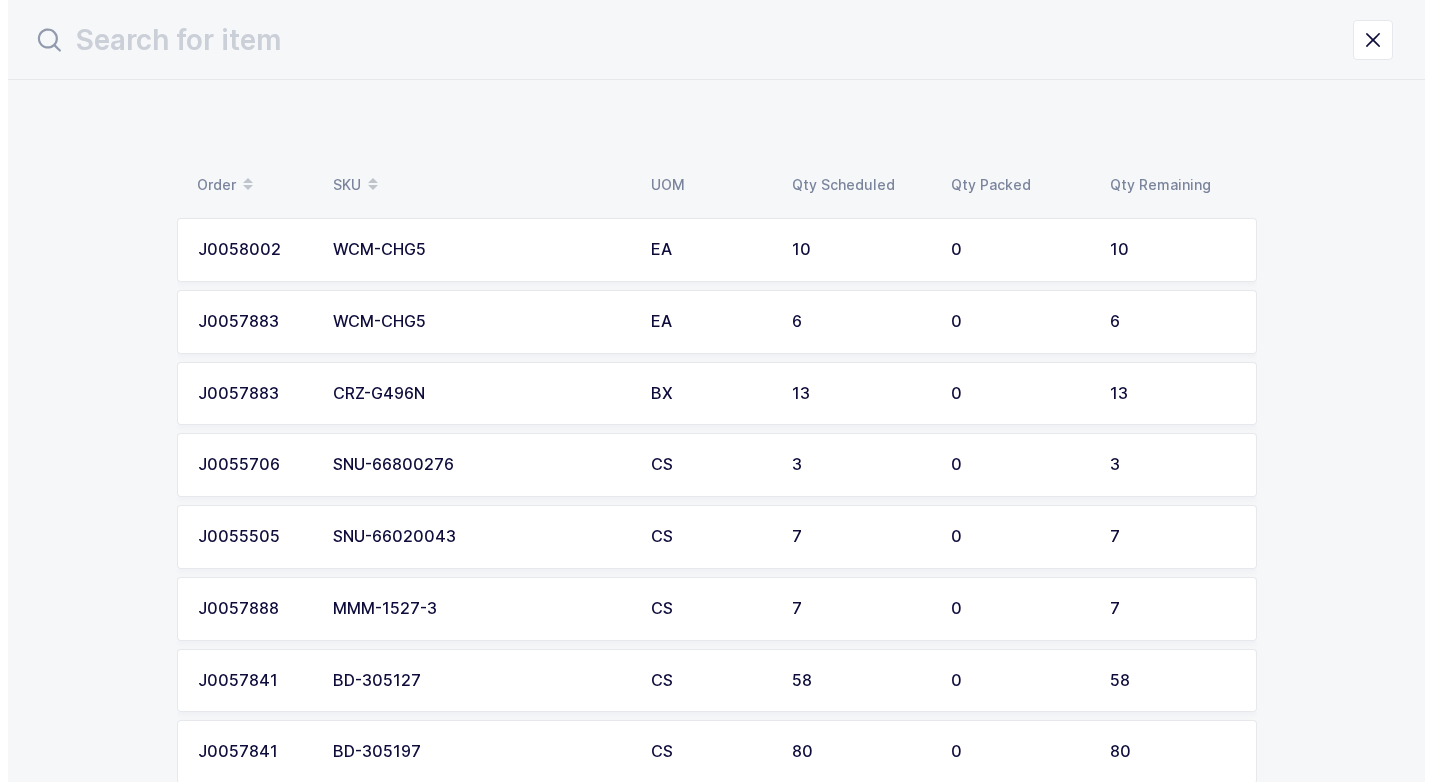 scroll, scrollTop: 0, scrollLeft: 0, axis: both 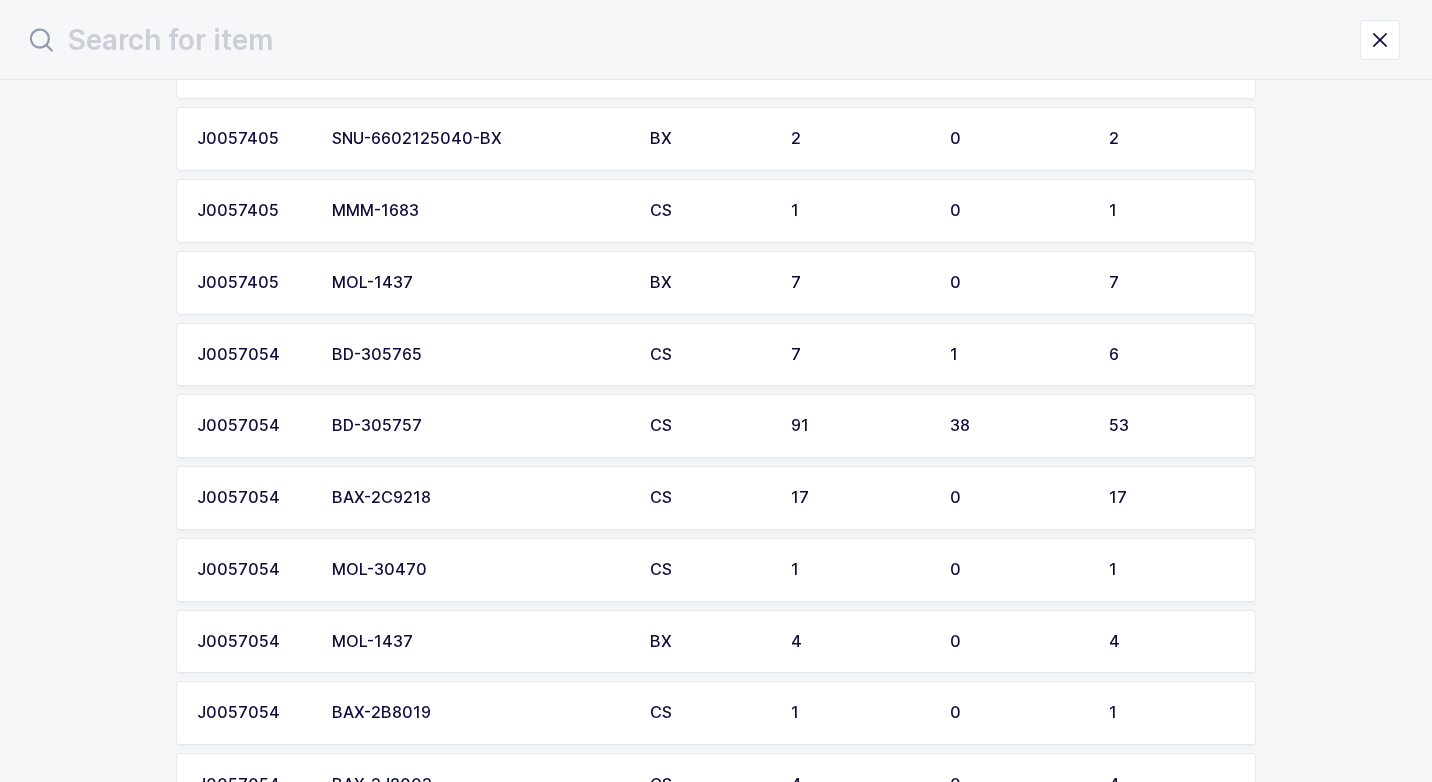 click on "BD-305757" at bounding box center [479, 426] 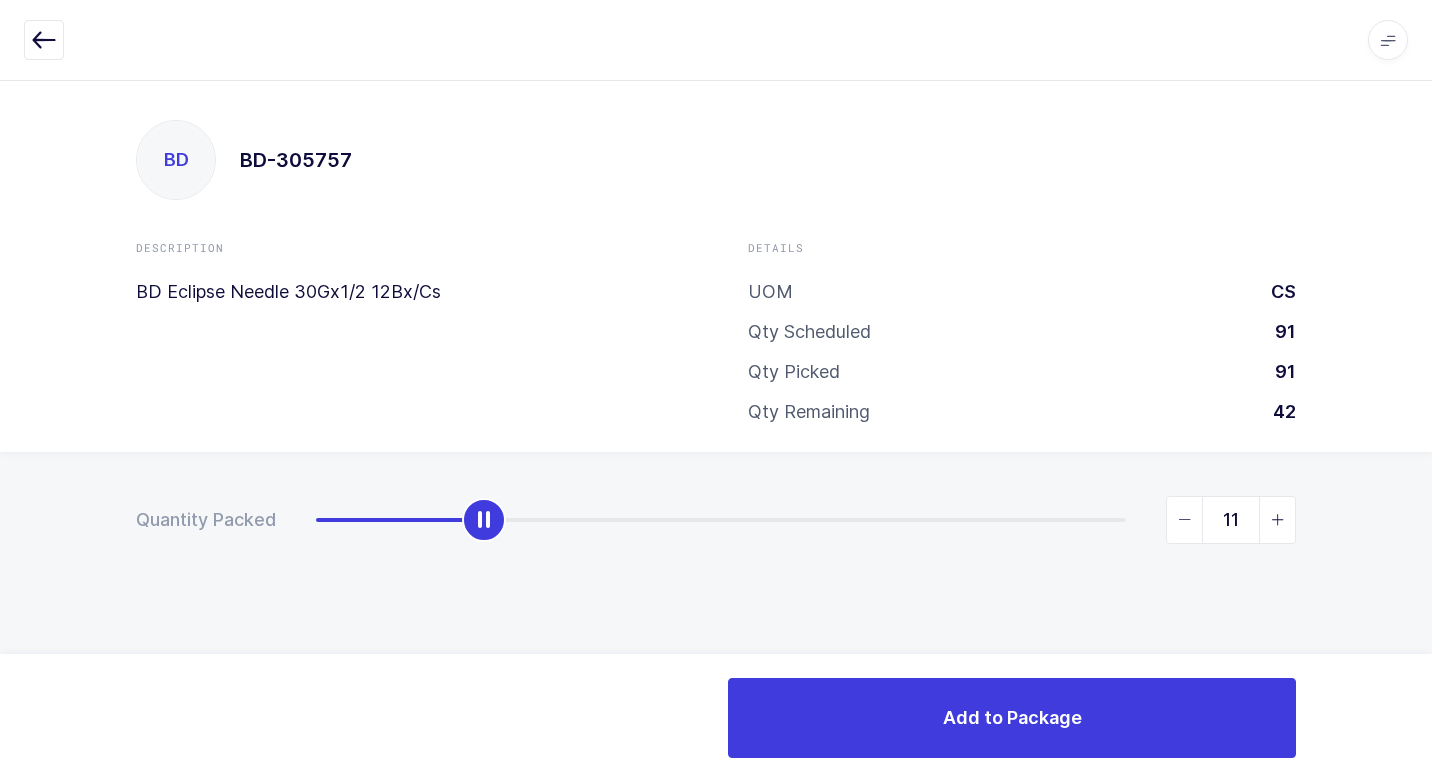 type on "12" 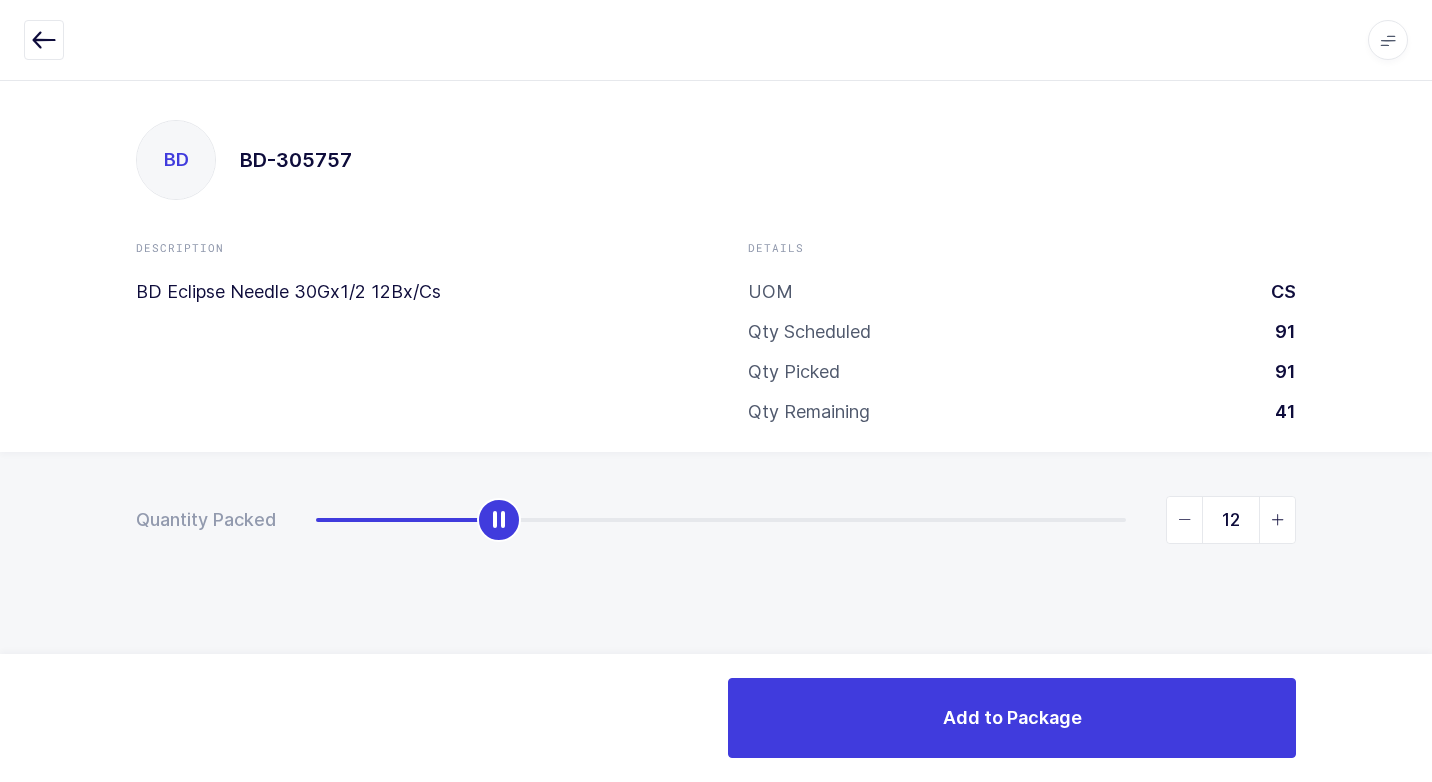 drag, startPoint x: 320, startPoint y: 528, endPoint x: 507, endPoint y: 565, distance: 190.62529 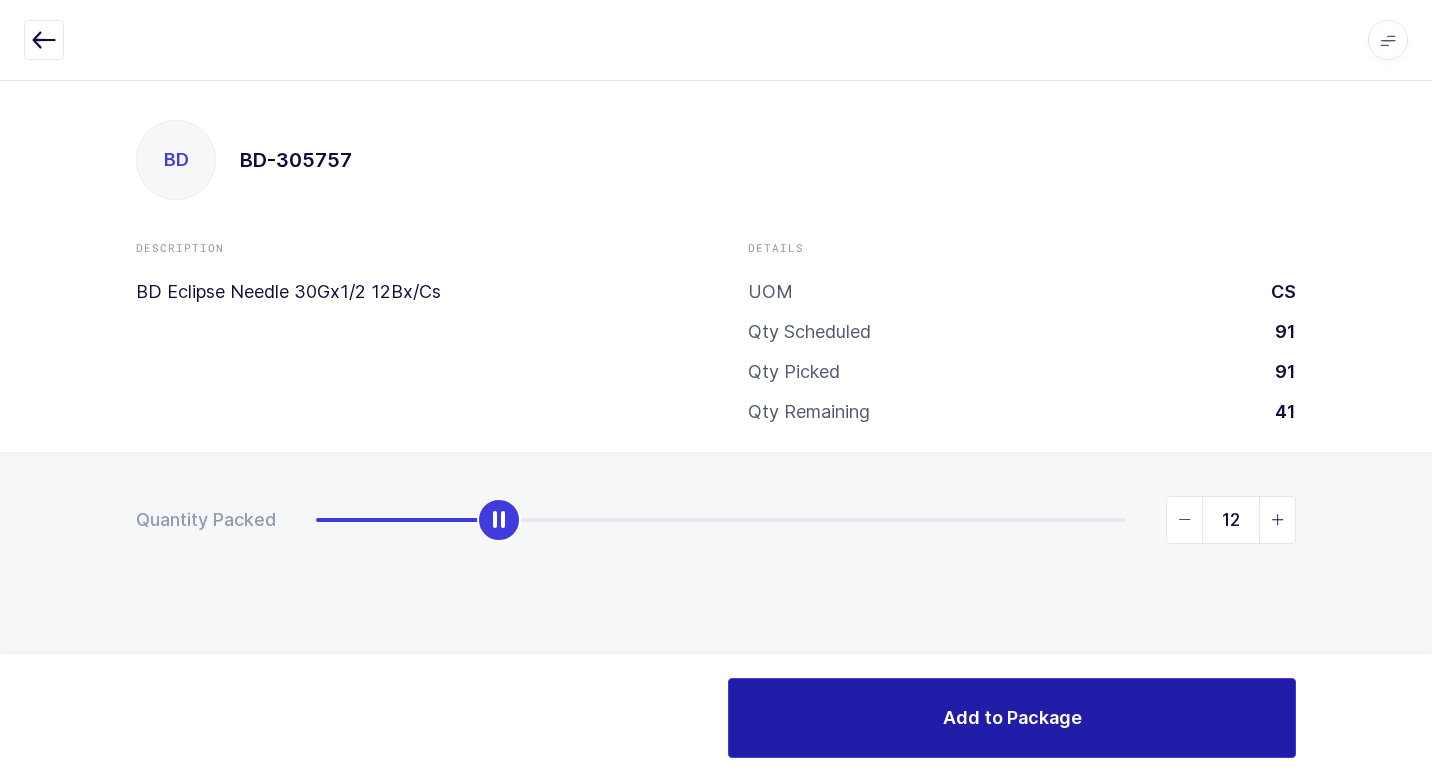 click on "Add to Package" at bounding box center (1012, 717) 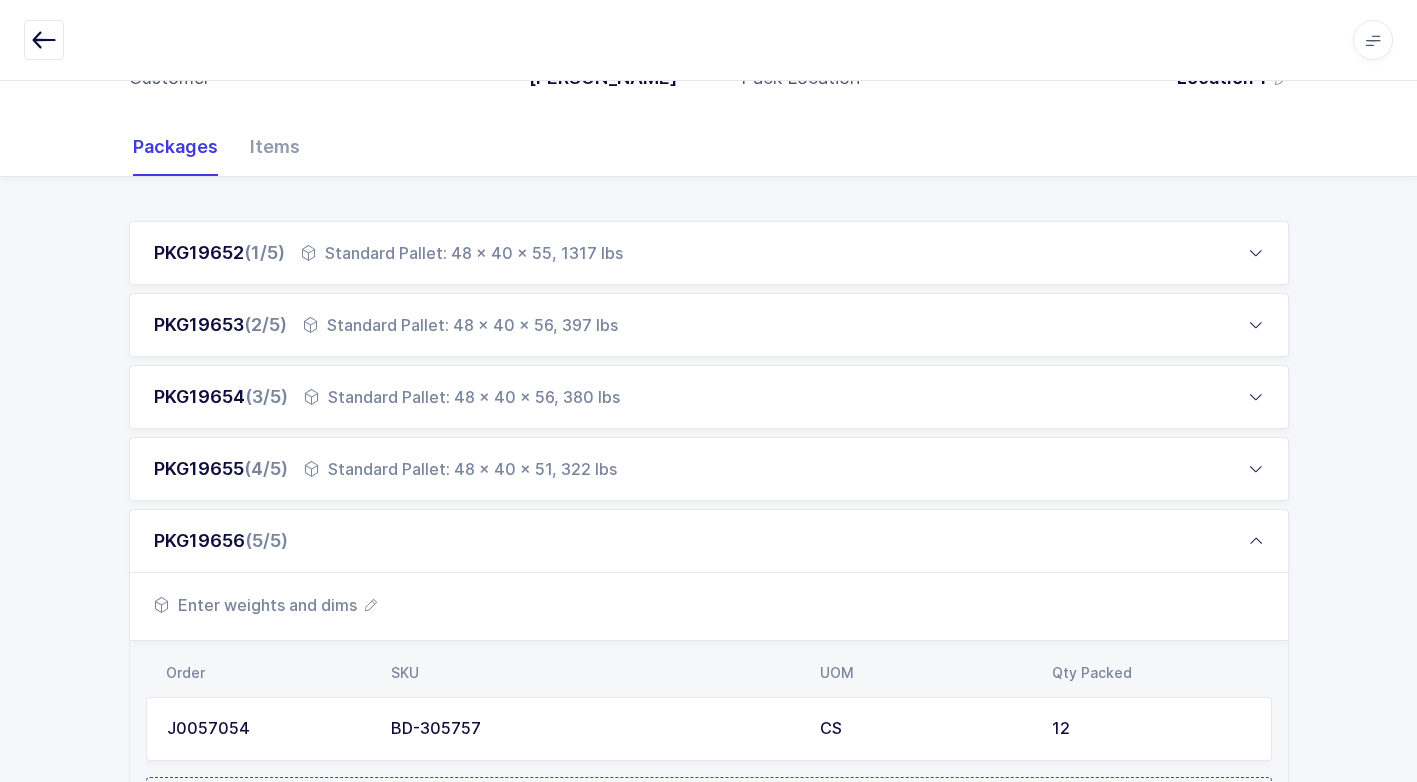 scroll, scrollTop: 441, scrollLeft: 0, axis: vertical 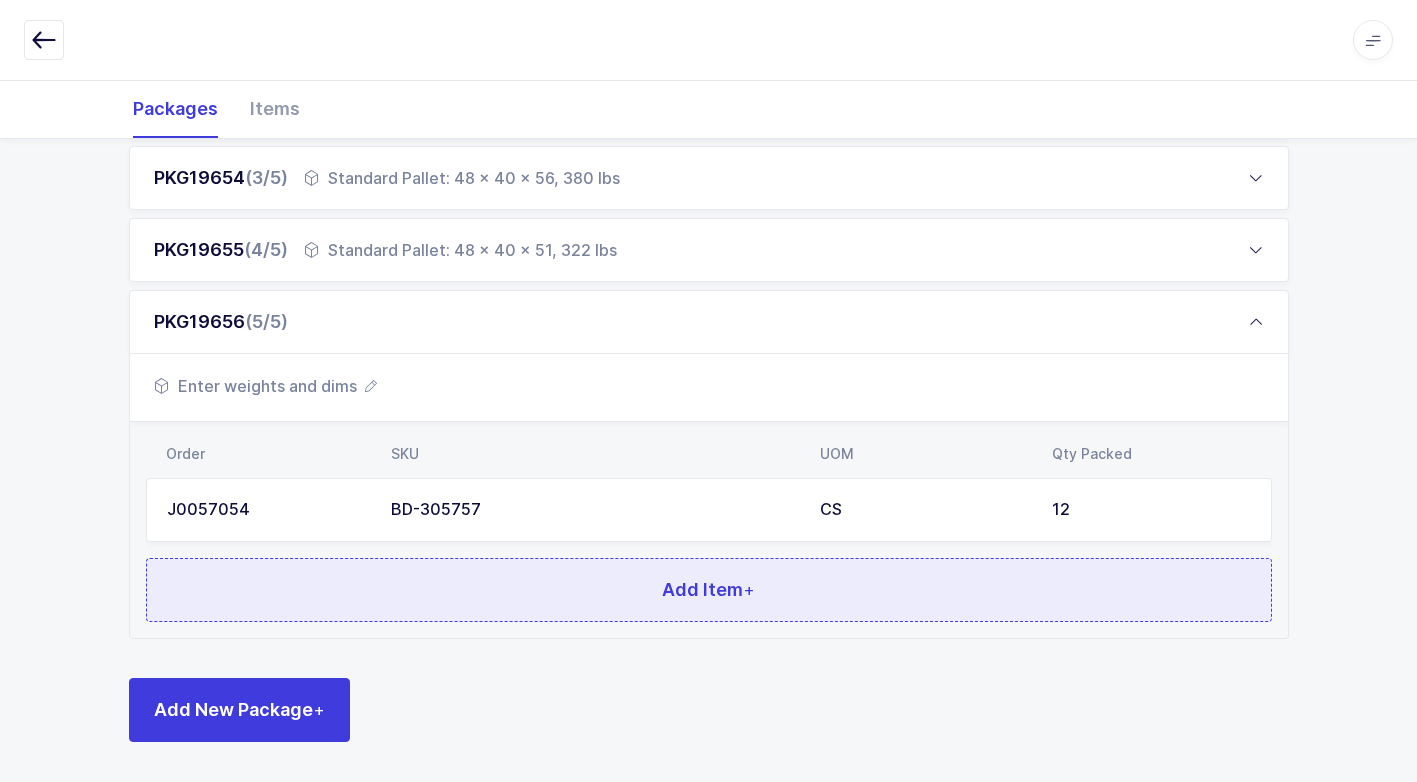 click on "Add Item  +" at bounding box center [709, 590] 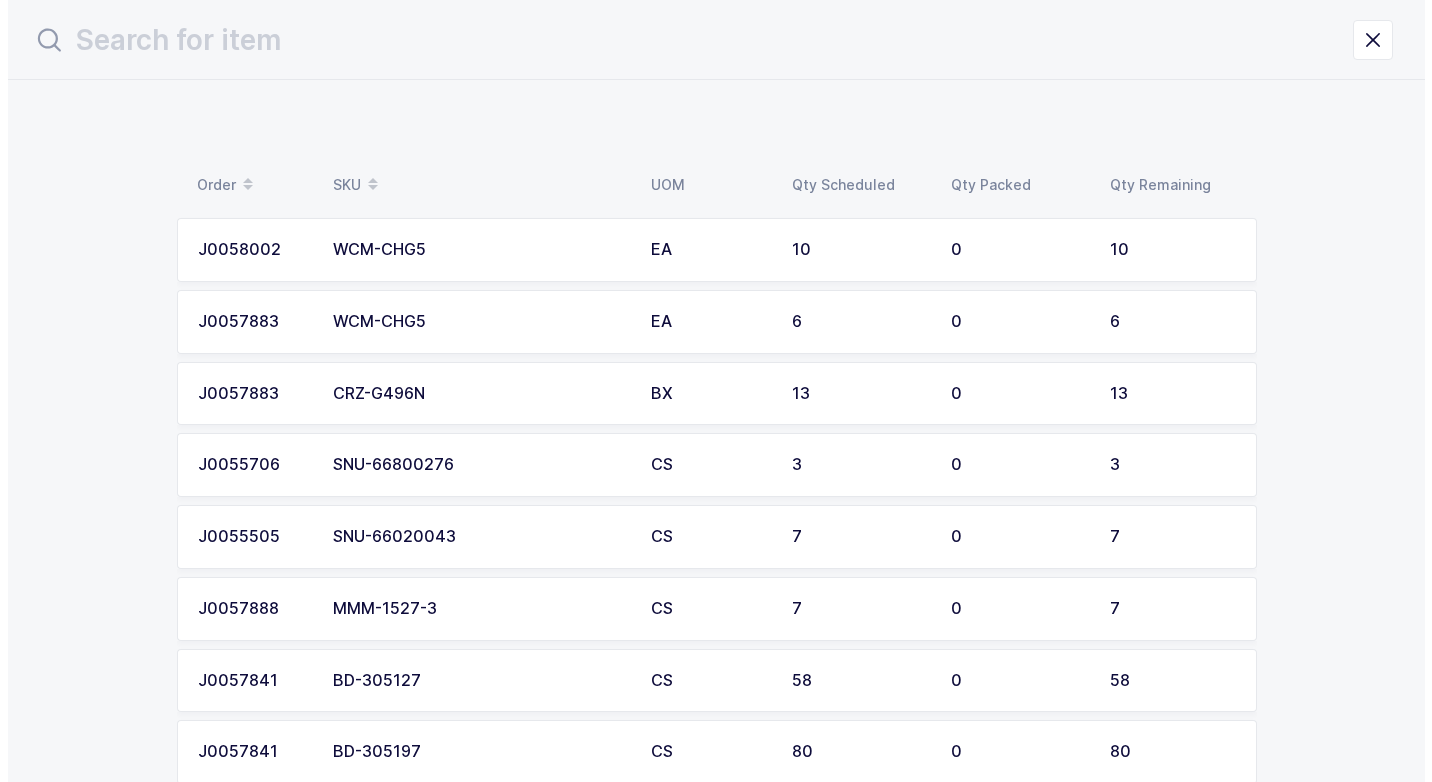 scroll, scrollTop: 0, scrollLeft: 0, axis: both 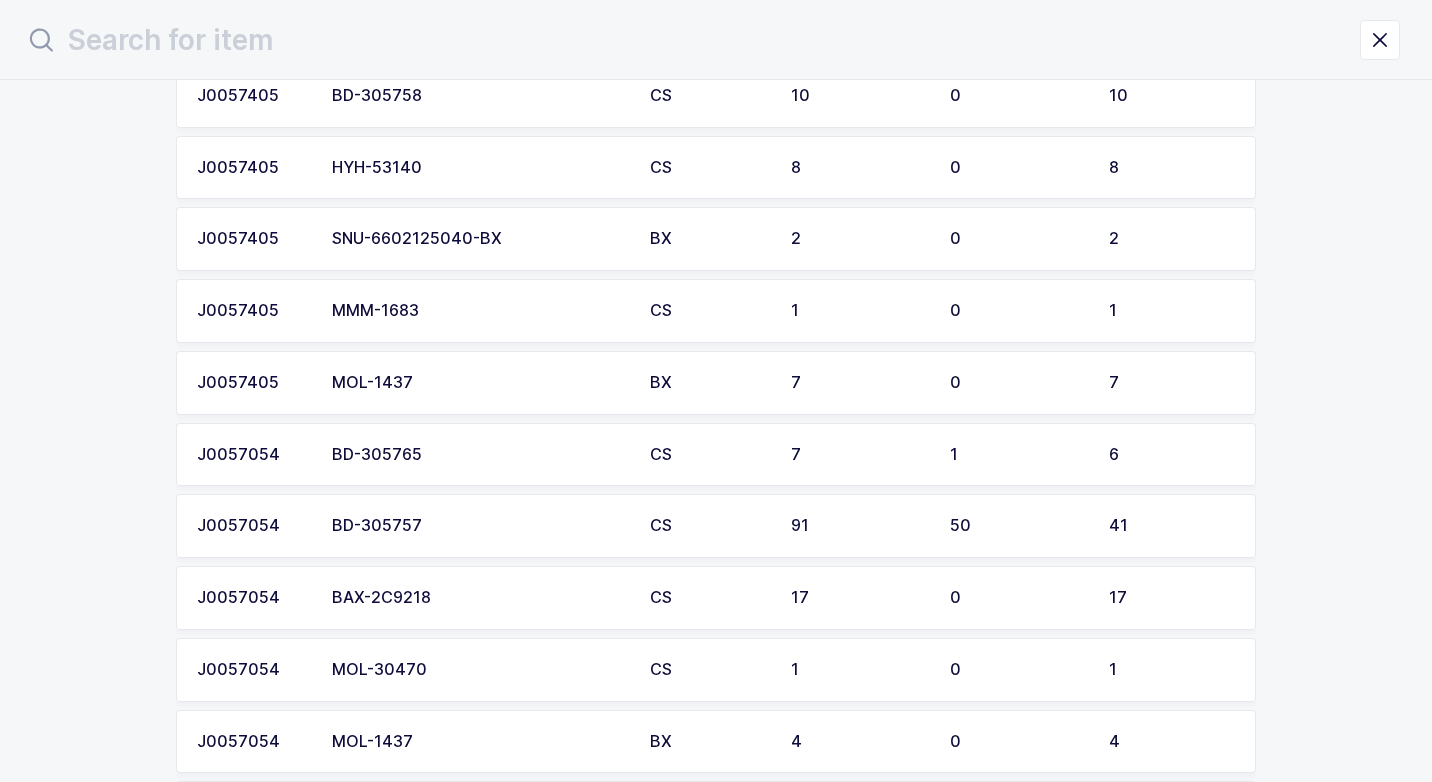 click on "BD-305765" at bounding box center (479, 455) 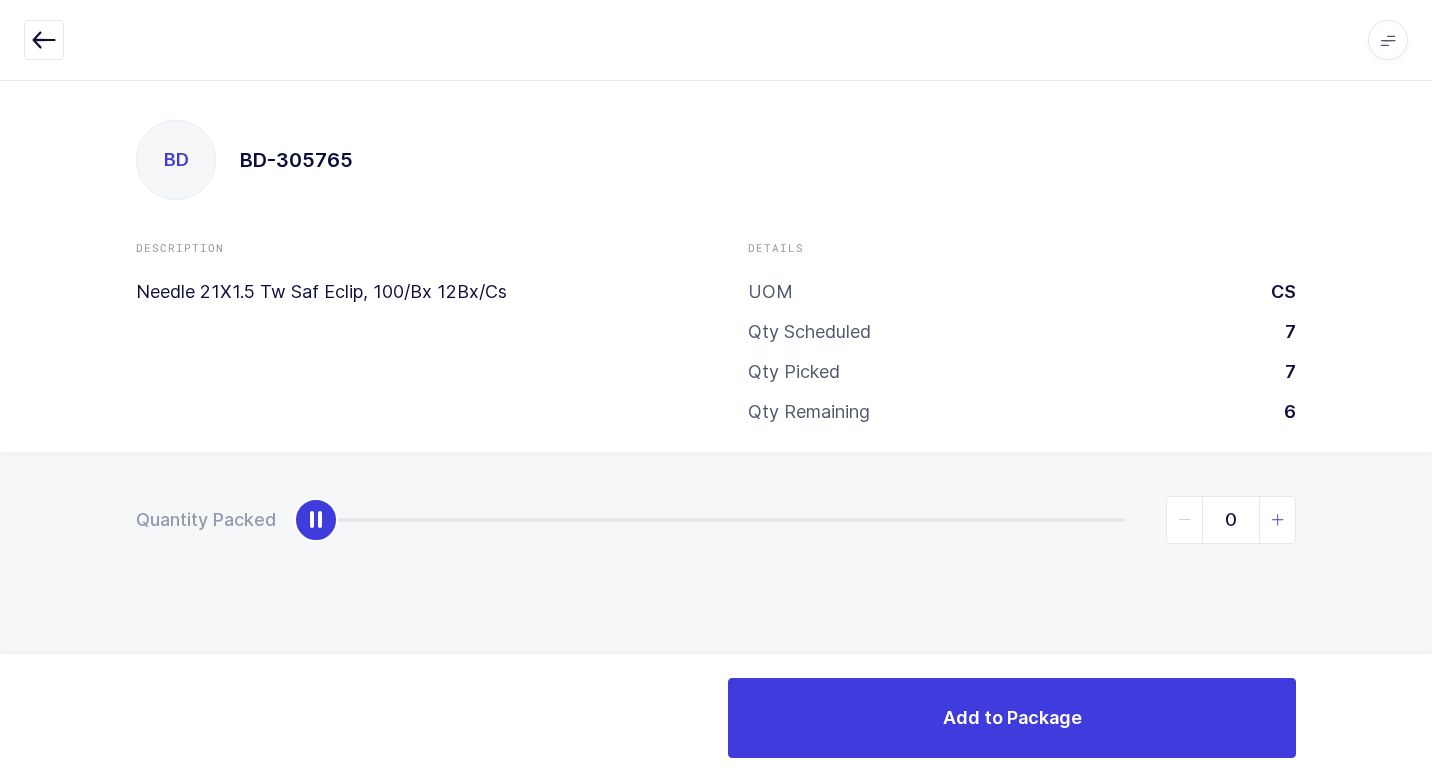 click at bounding box center [1278, 520] 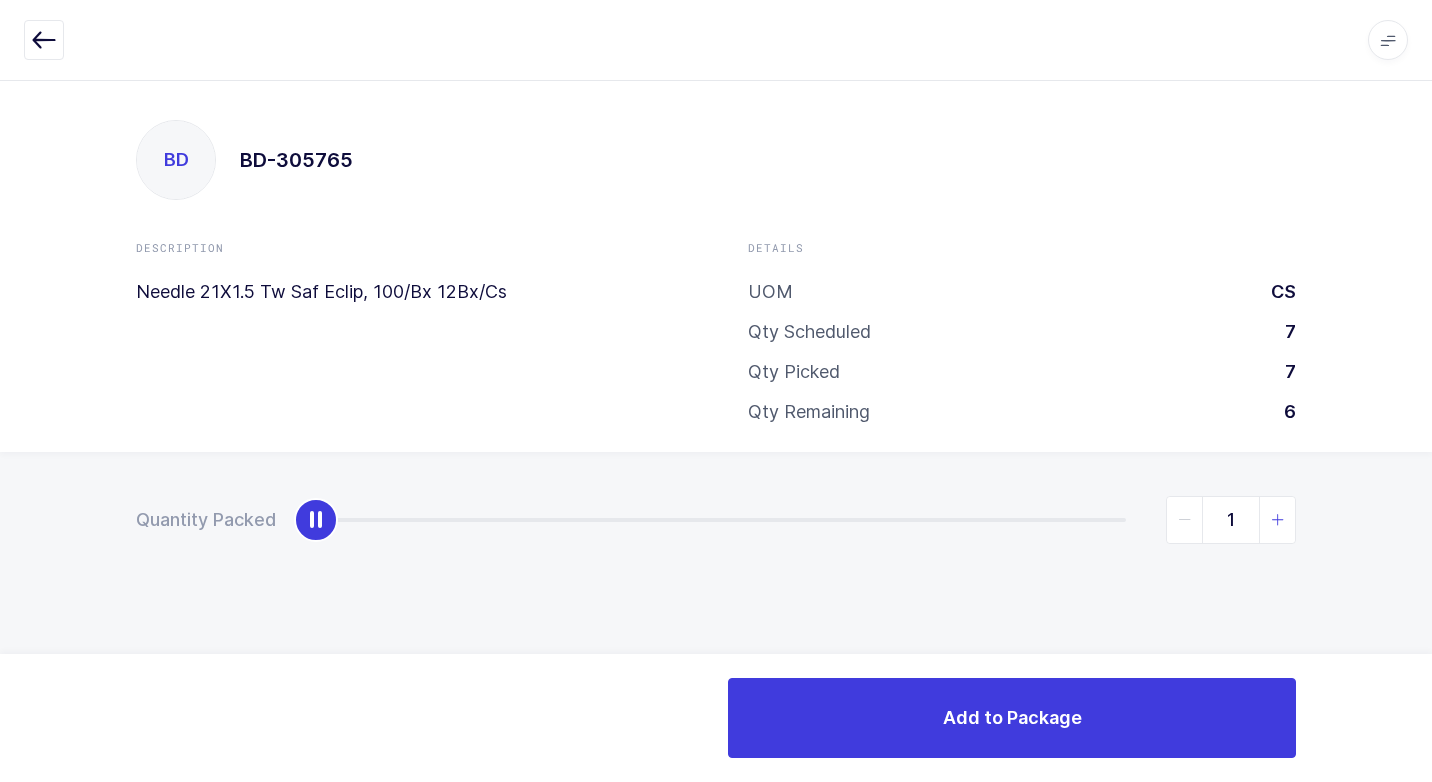 click at bounding box center (1278, 520) 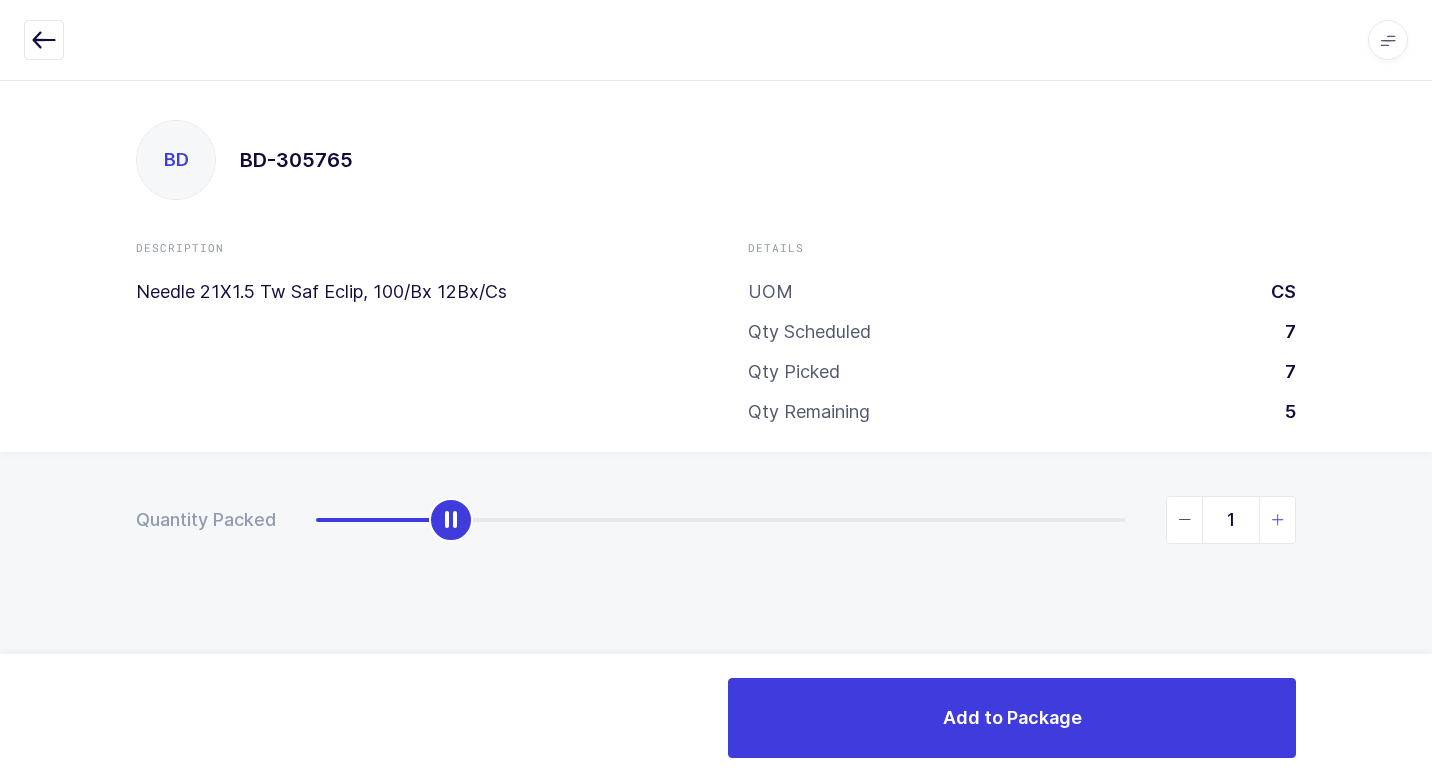 click at bounding box center (1278, 520) 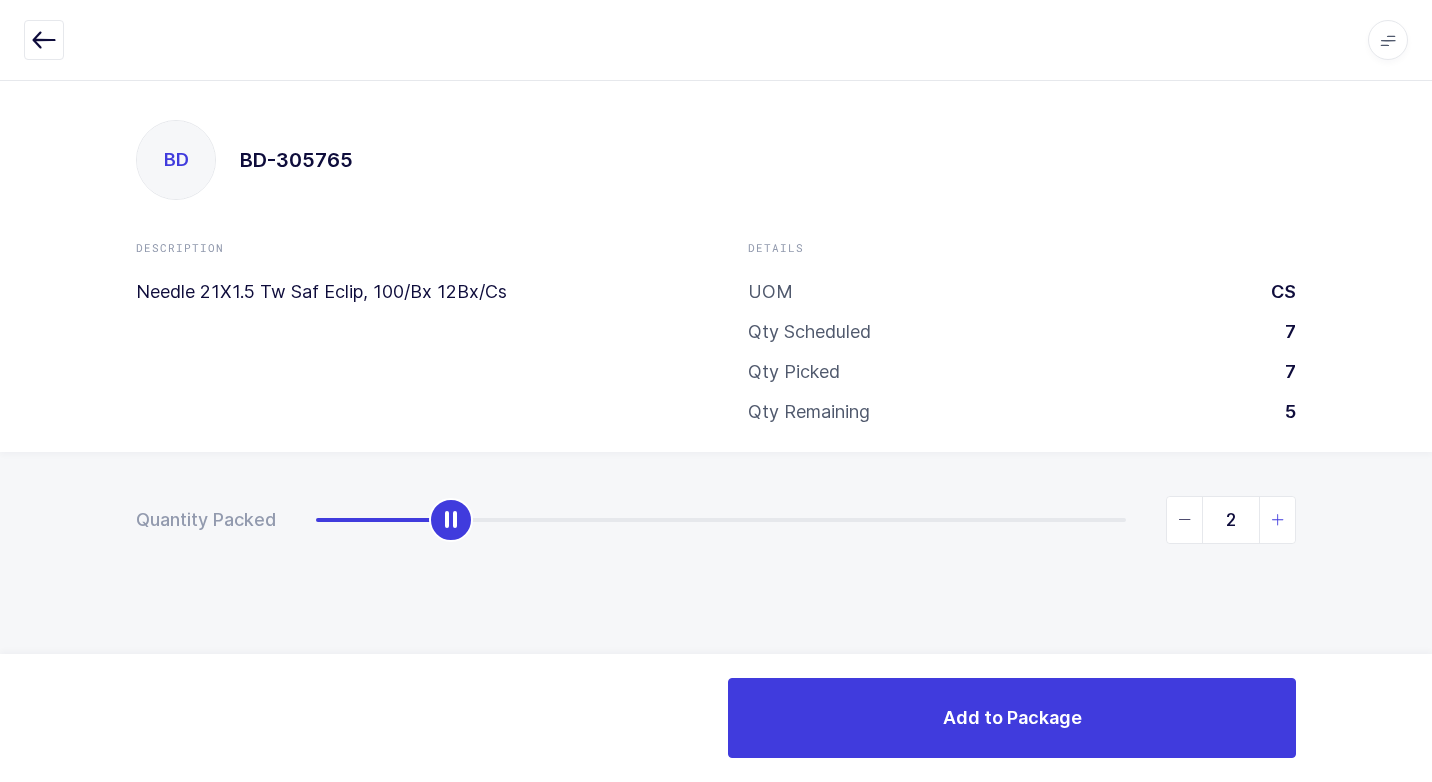 click at bounding box center (1278, 520) 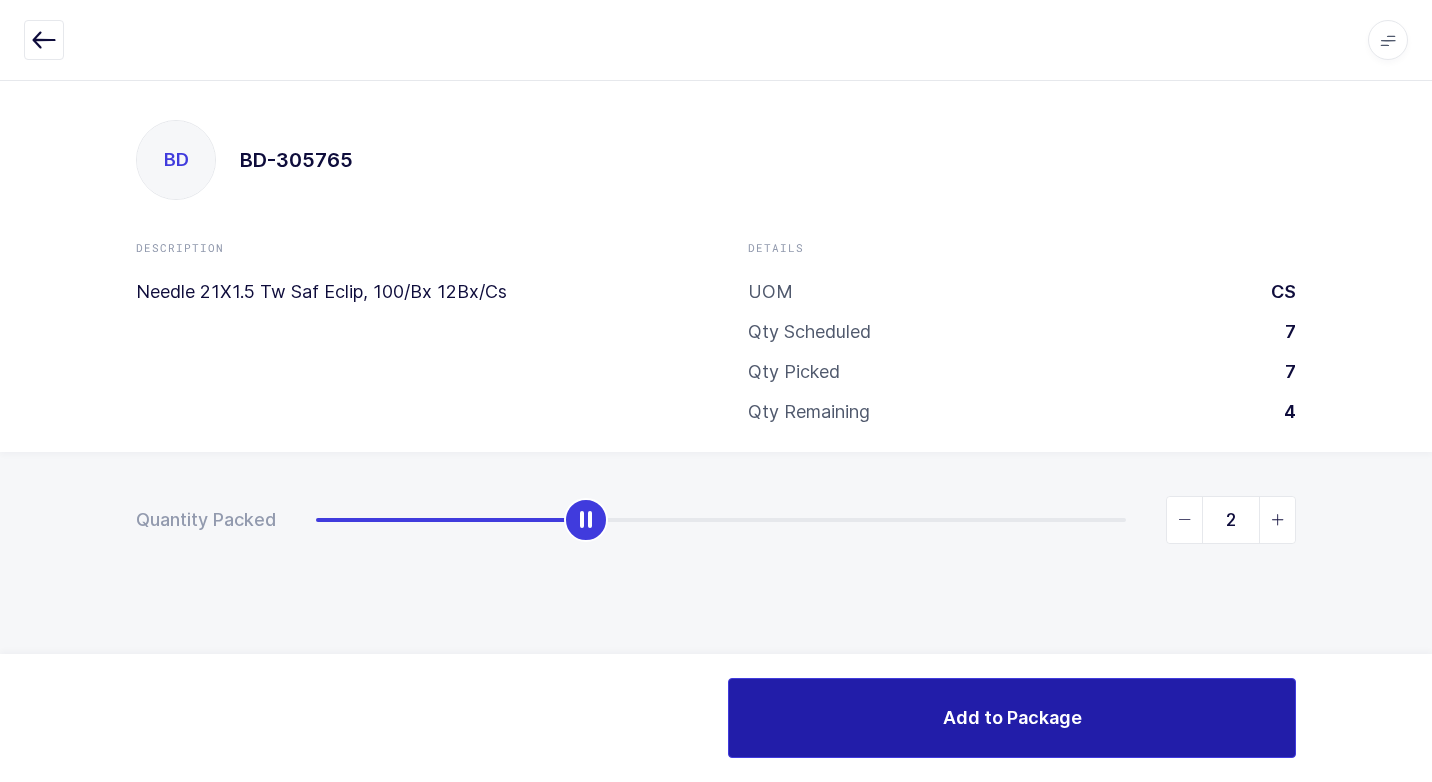 click on "Add to Package" at bounding box center [1012, 717] 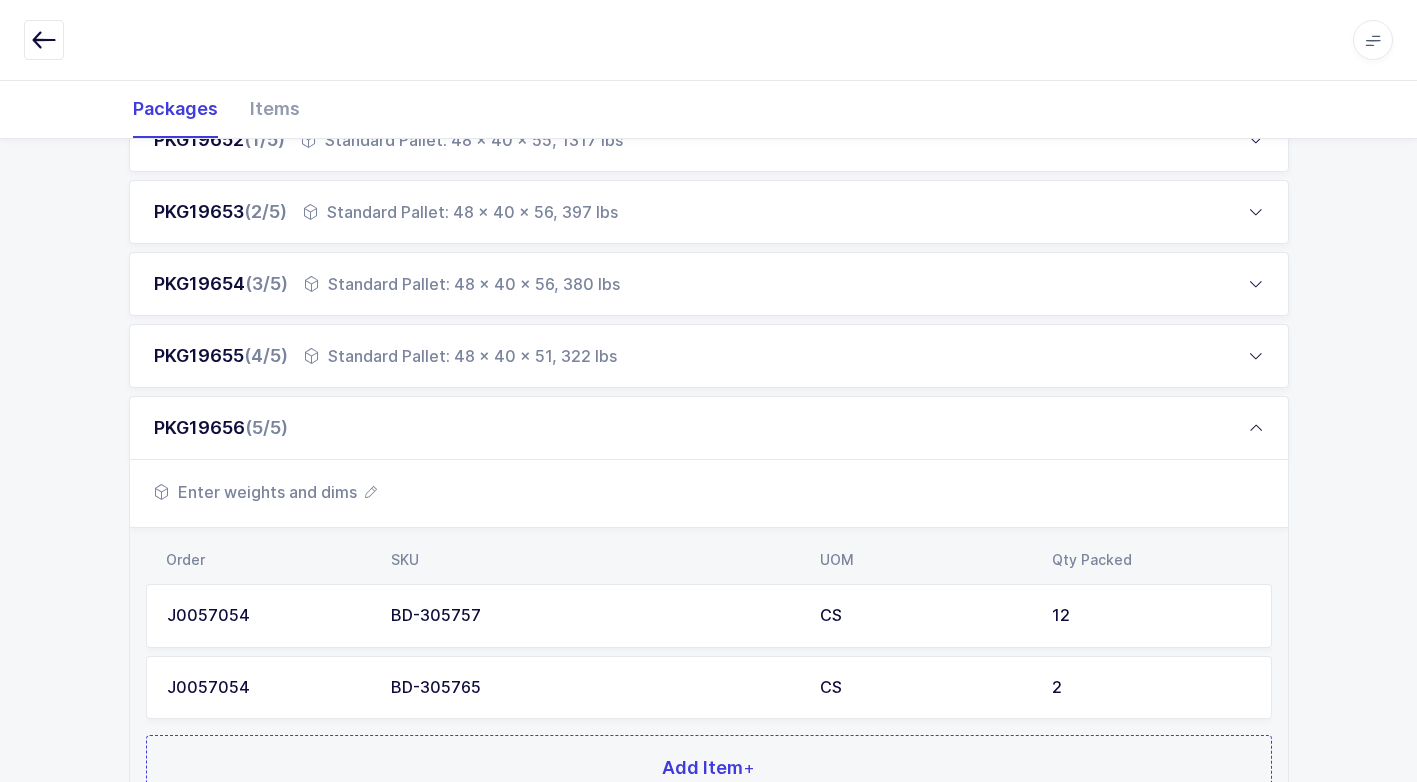 scroll, scrollTop: 512, scrollLeft: 0, axis: vertical 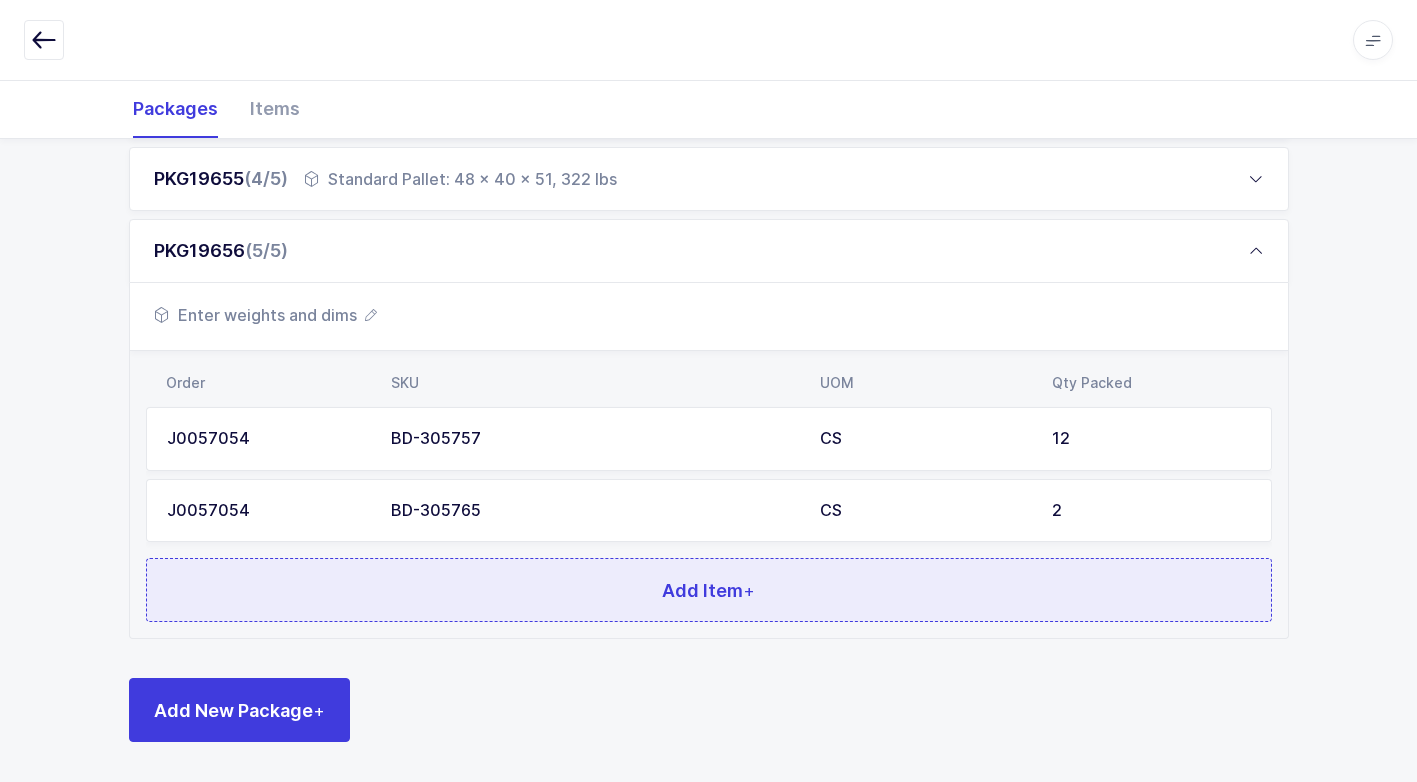 click on "Add Item  +" at bounding box center [709, 590] 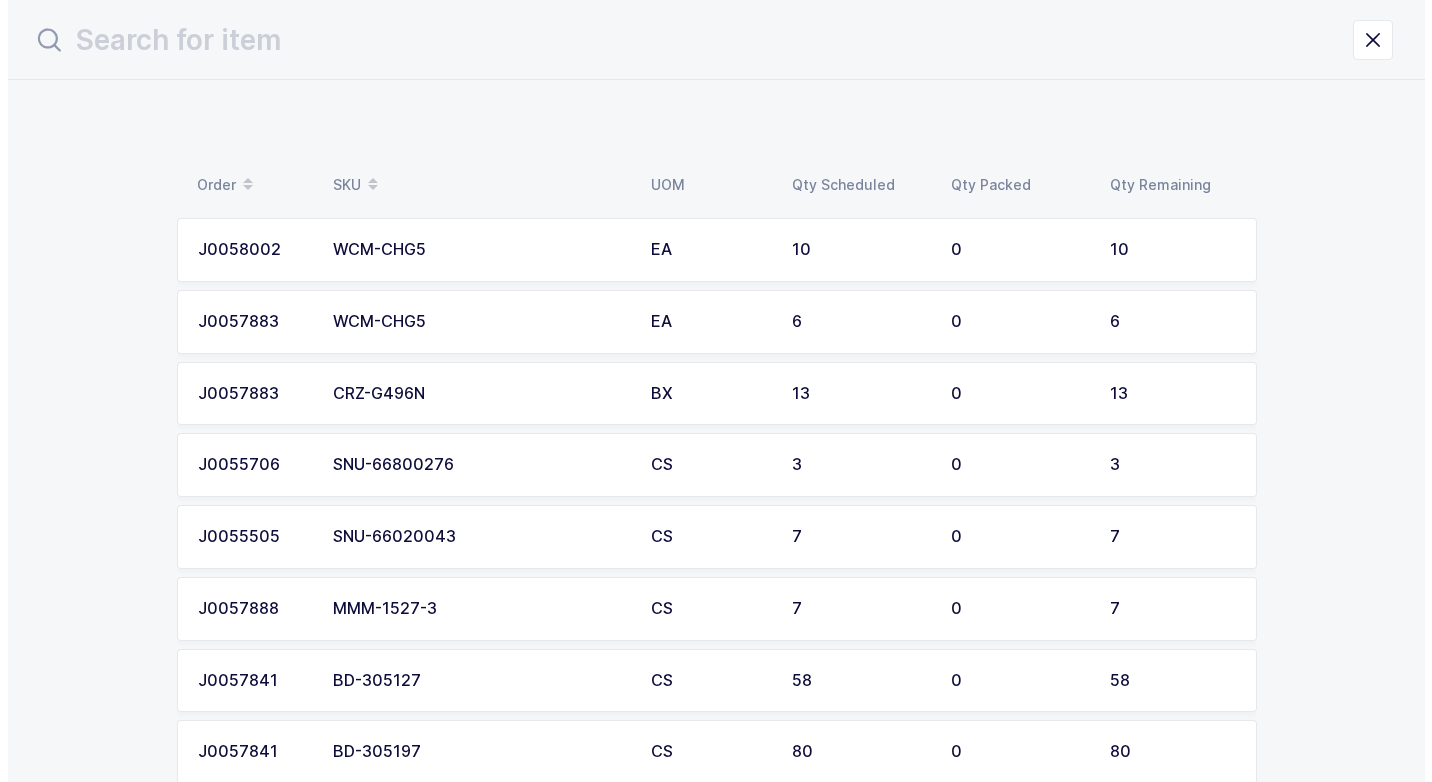 scroll, scrollTop: 0, scrollLeft: 0, axis: both 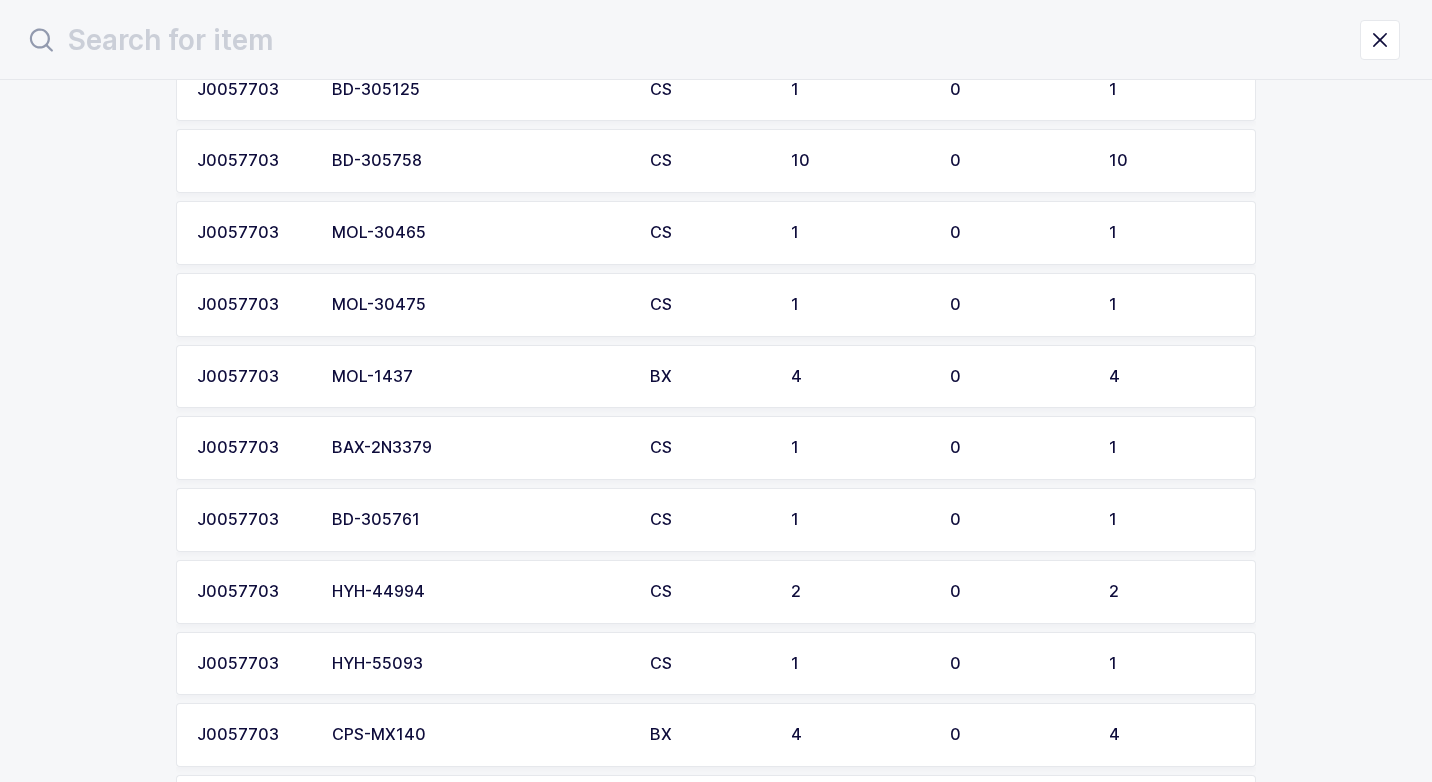 click on "BD-305761" at bounding box center [479, 520] 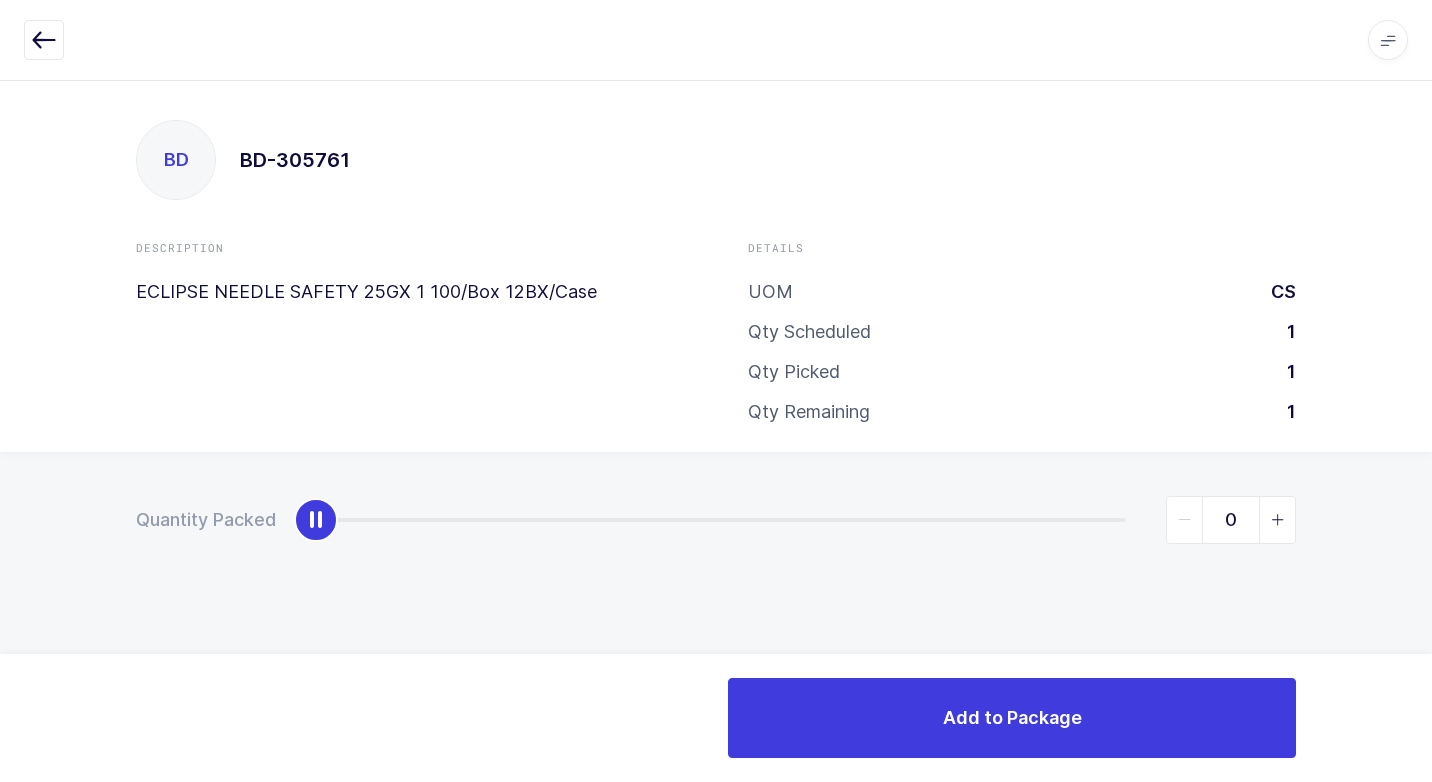 type on "1" 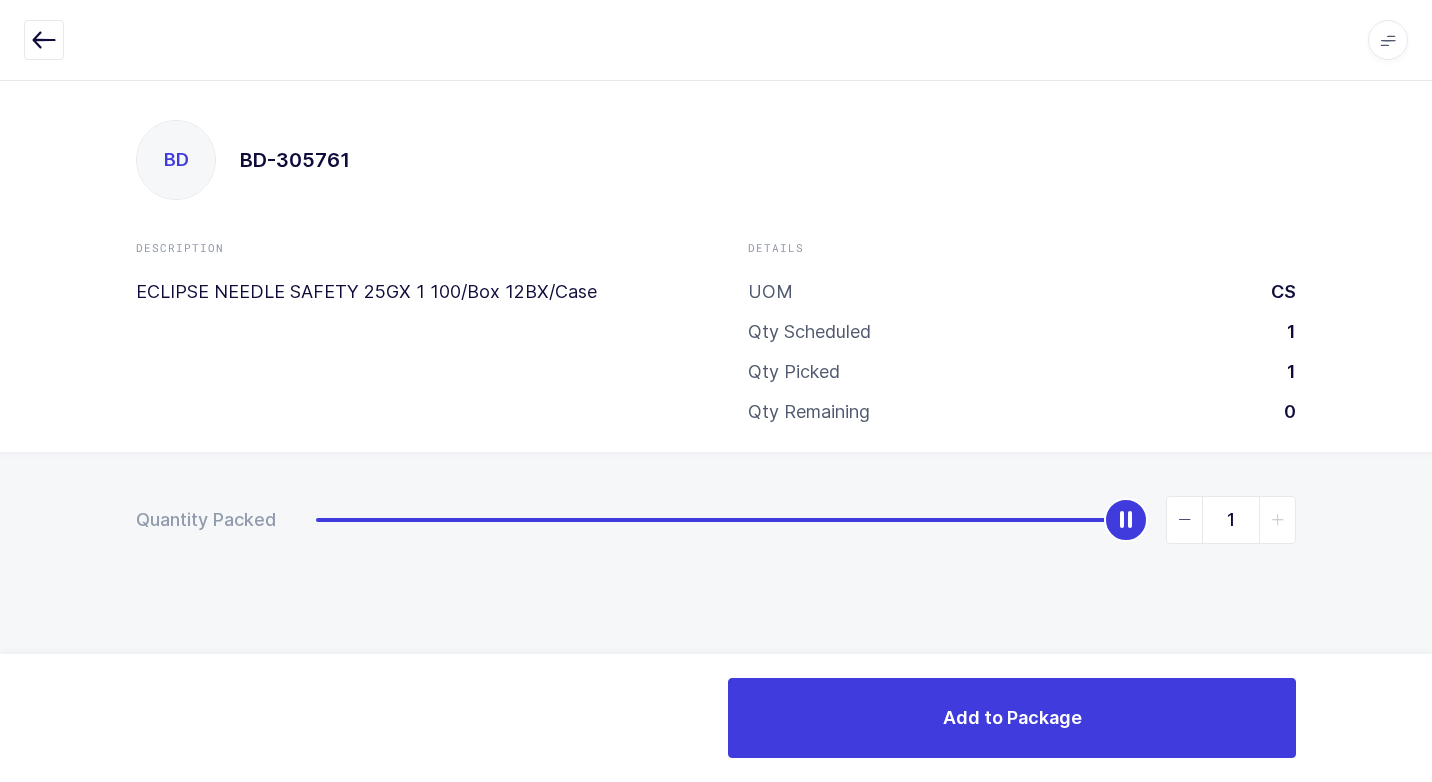drag, startPoint x: 311, startPoint y: 521, endPoint x: 1435, endPoint y: 646, distance: 1130.9293 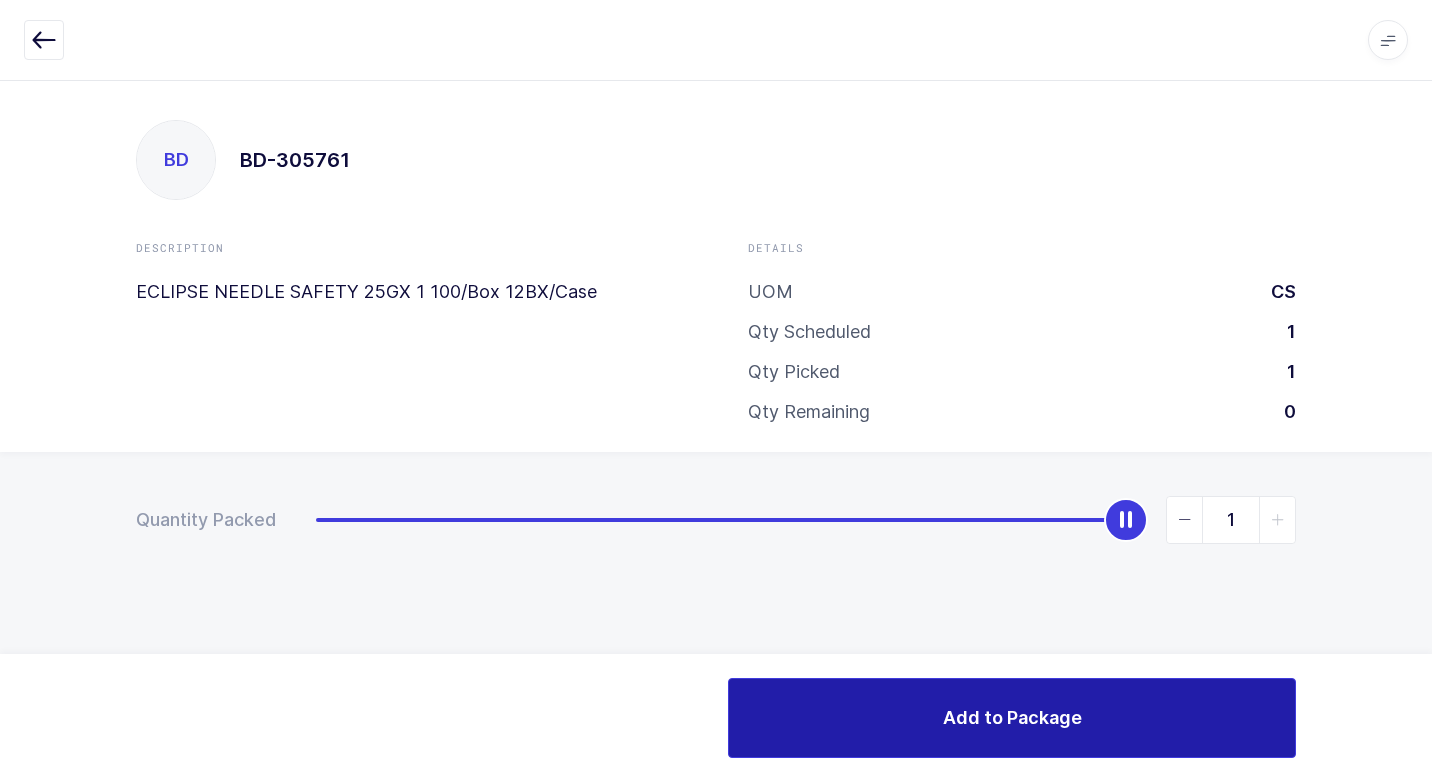 click on "Add to Package" at bounding box center (1012, 718) 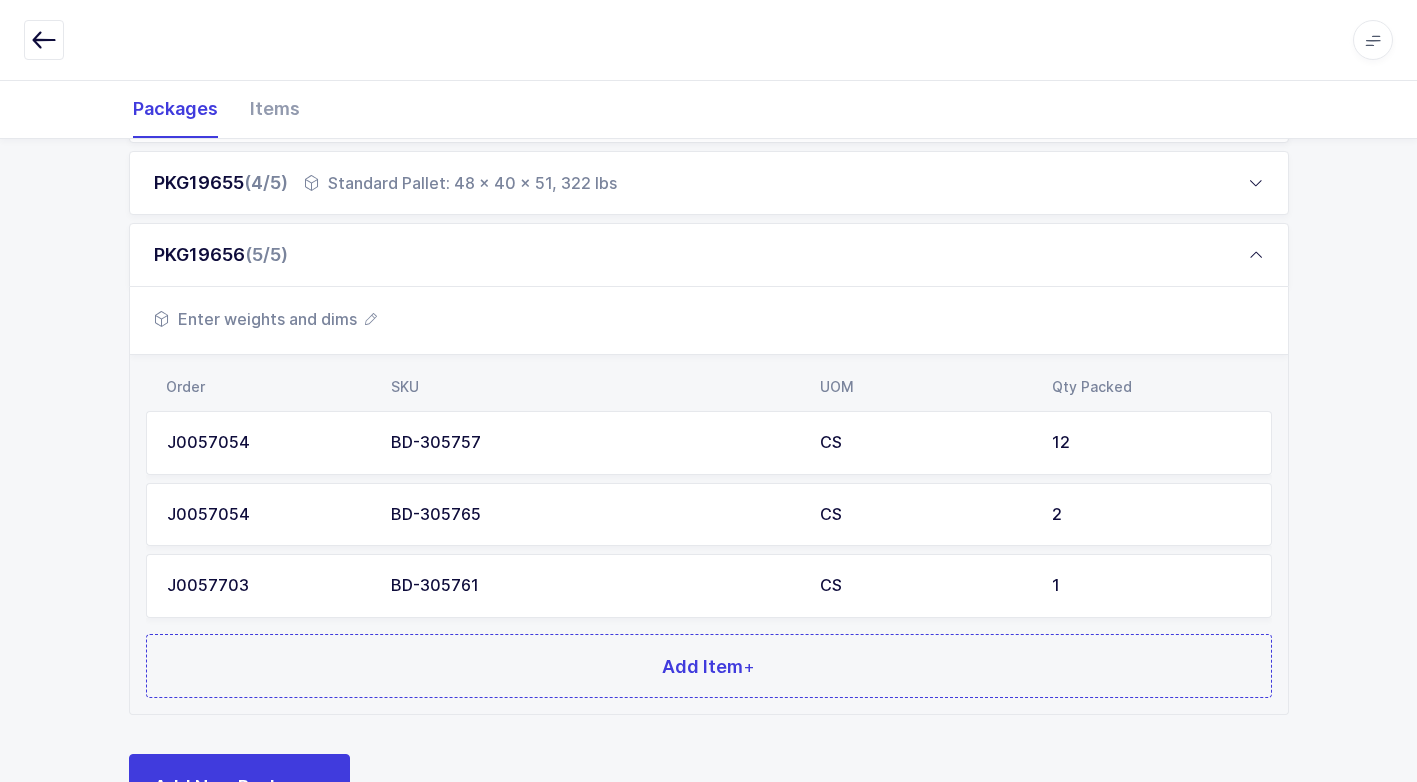 scroll, scrollTop: 584, scrollLeft: 0, axis: vertical 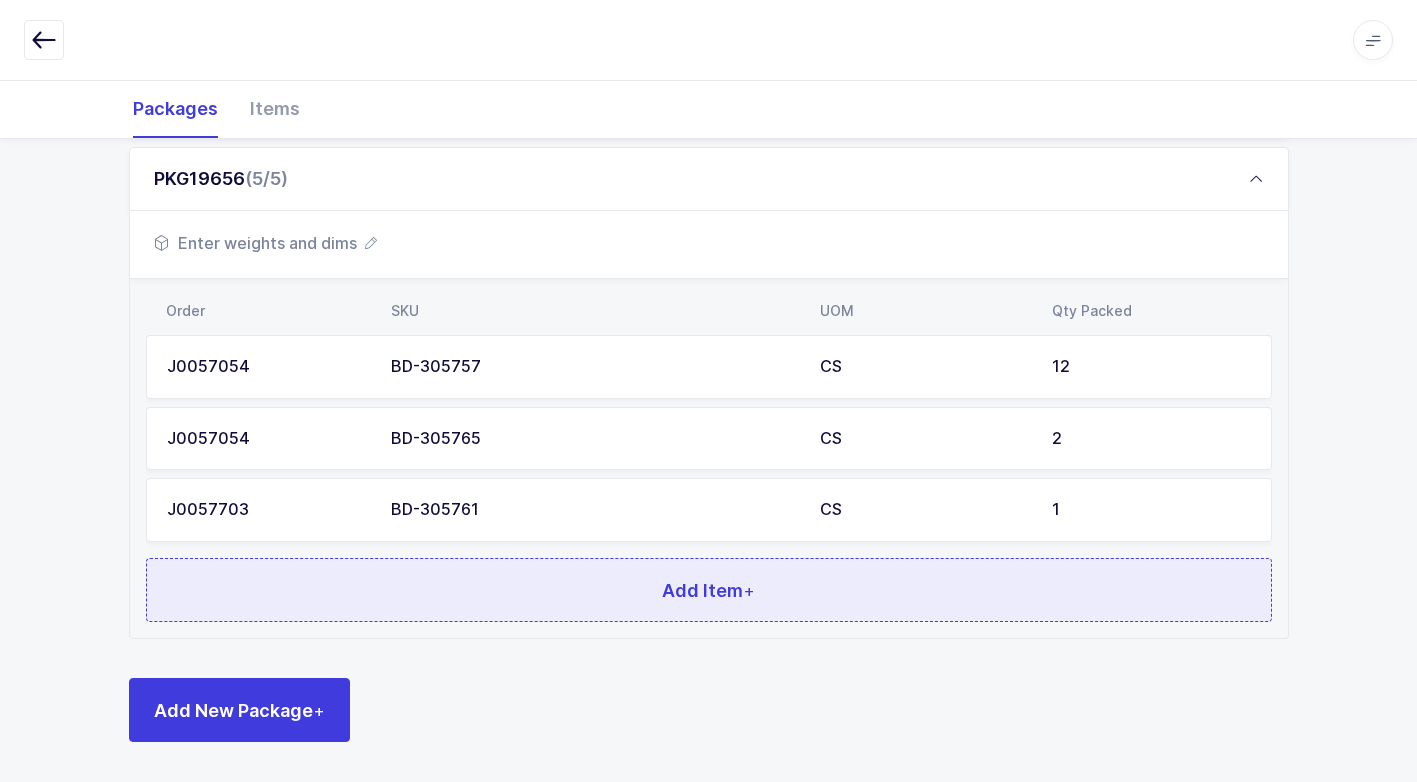 click on "Add Item  +" at bounding box center [709, 590] 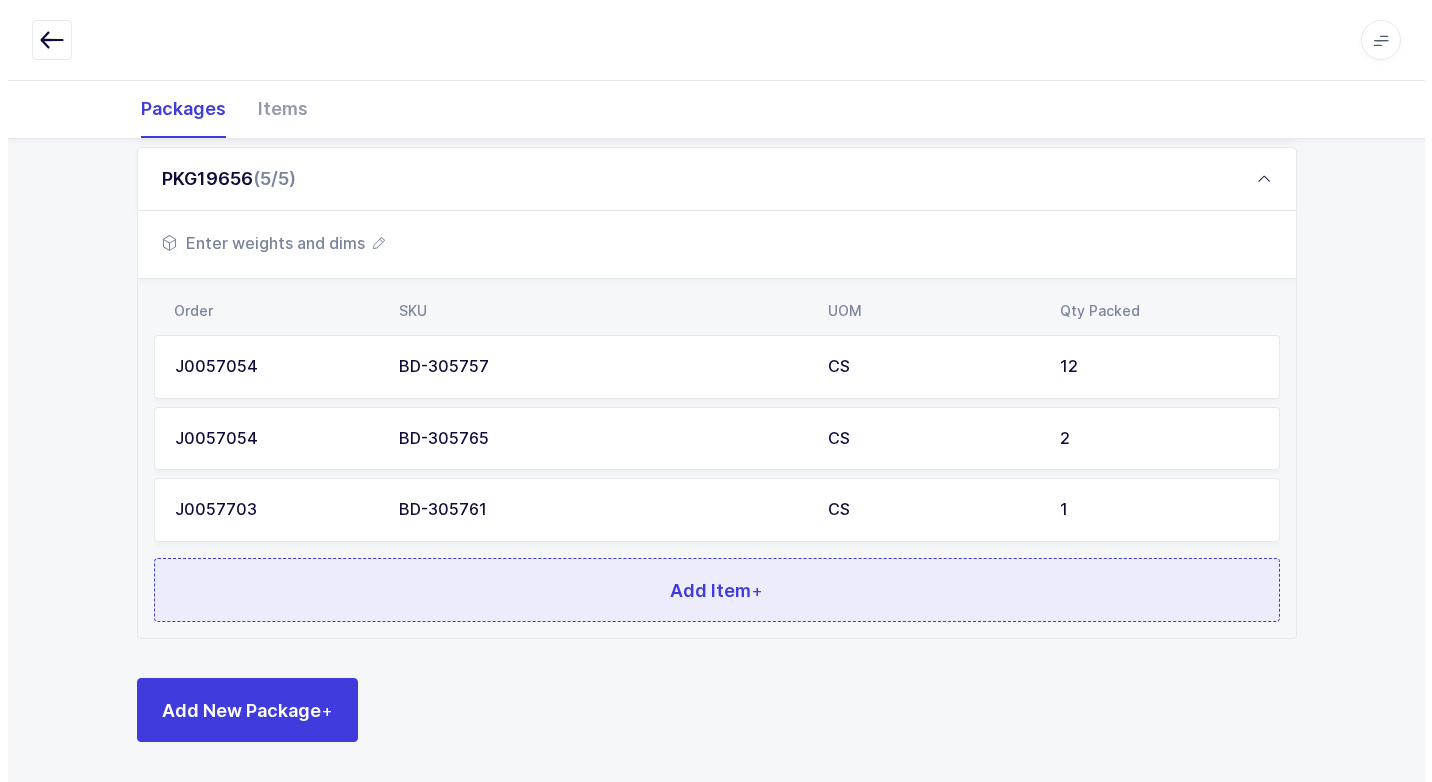 scroll, scrollTop: 0, scrollLeft: 0, axis: both 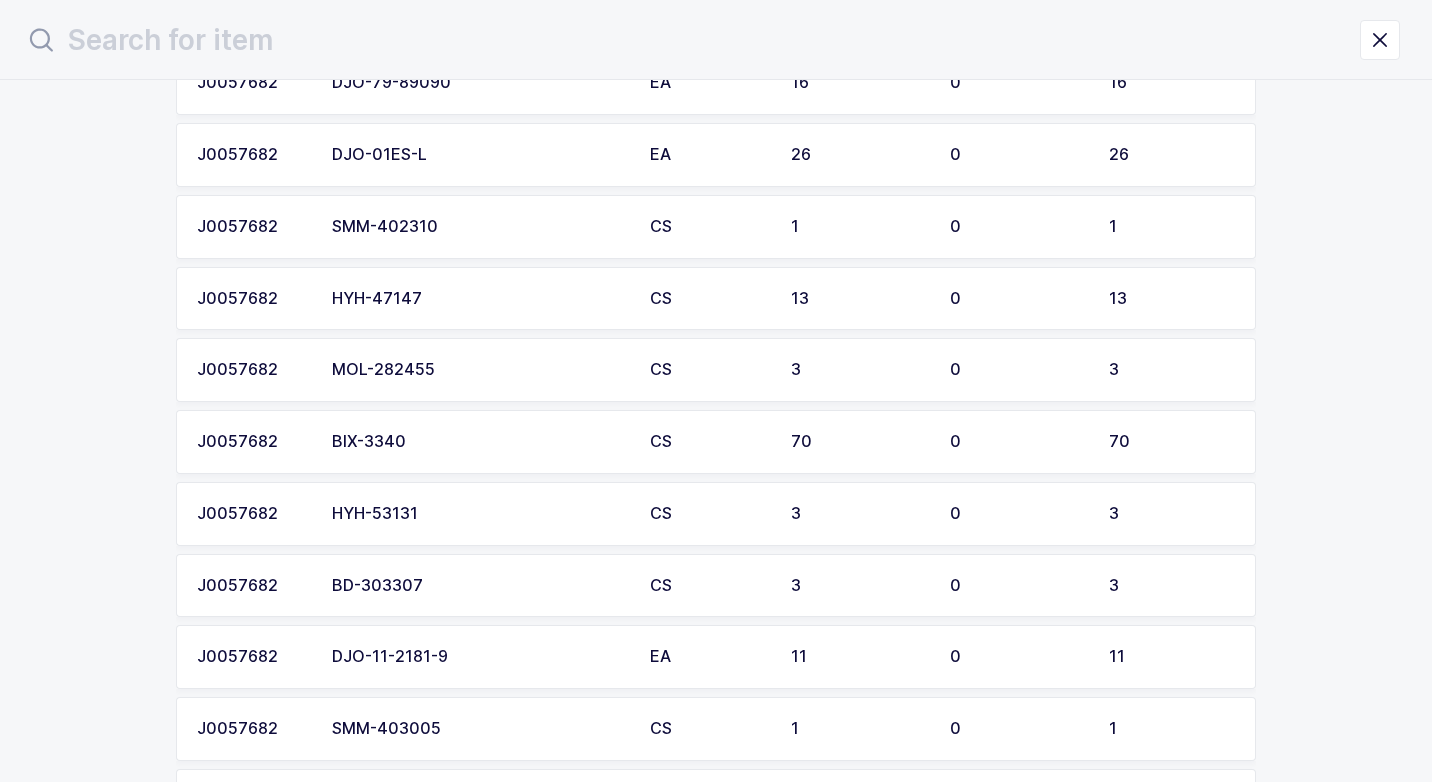 click on "BD-303307" at bounding box center [479, 586] 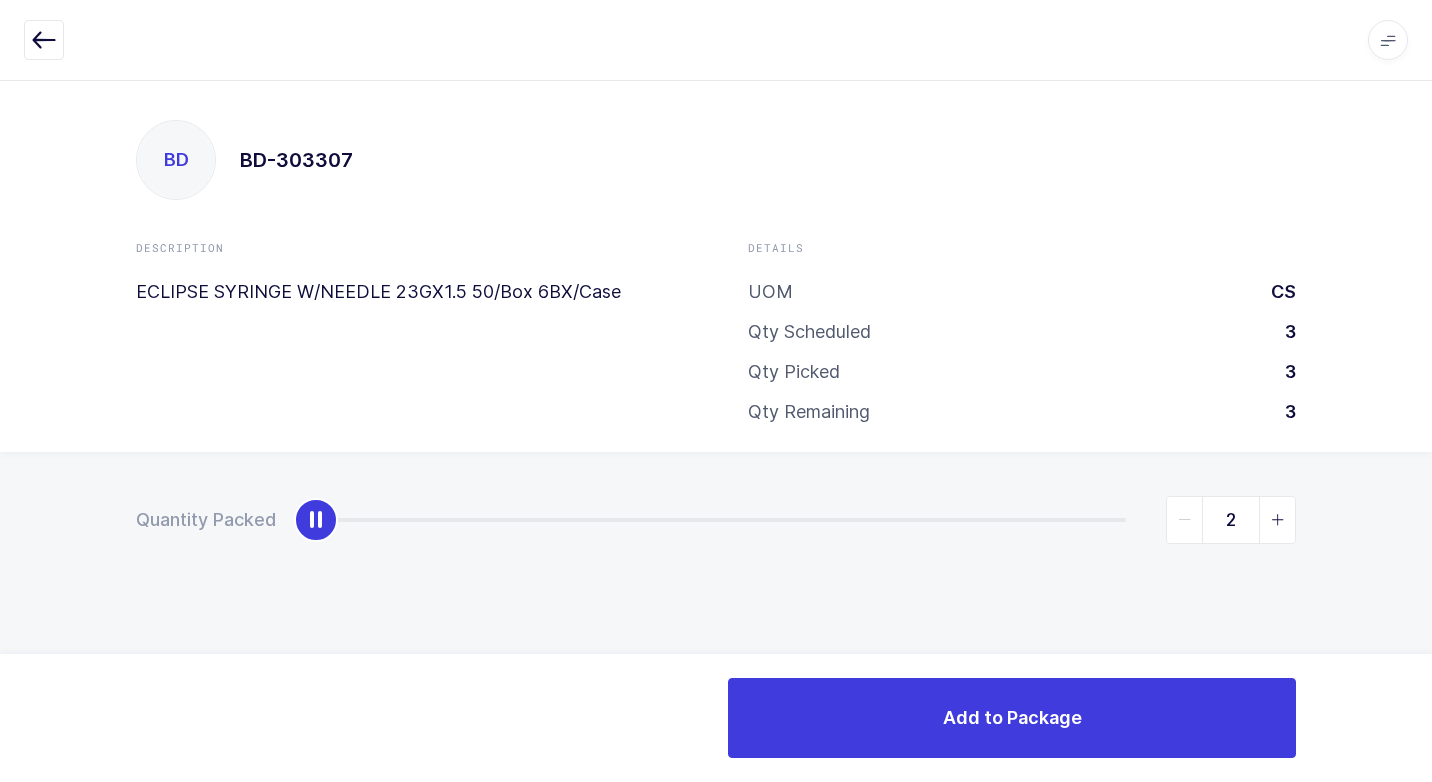 type on "3" 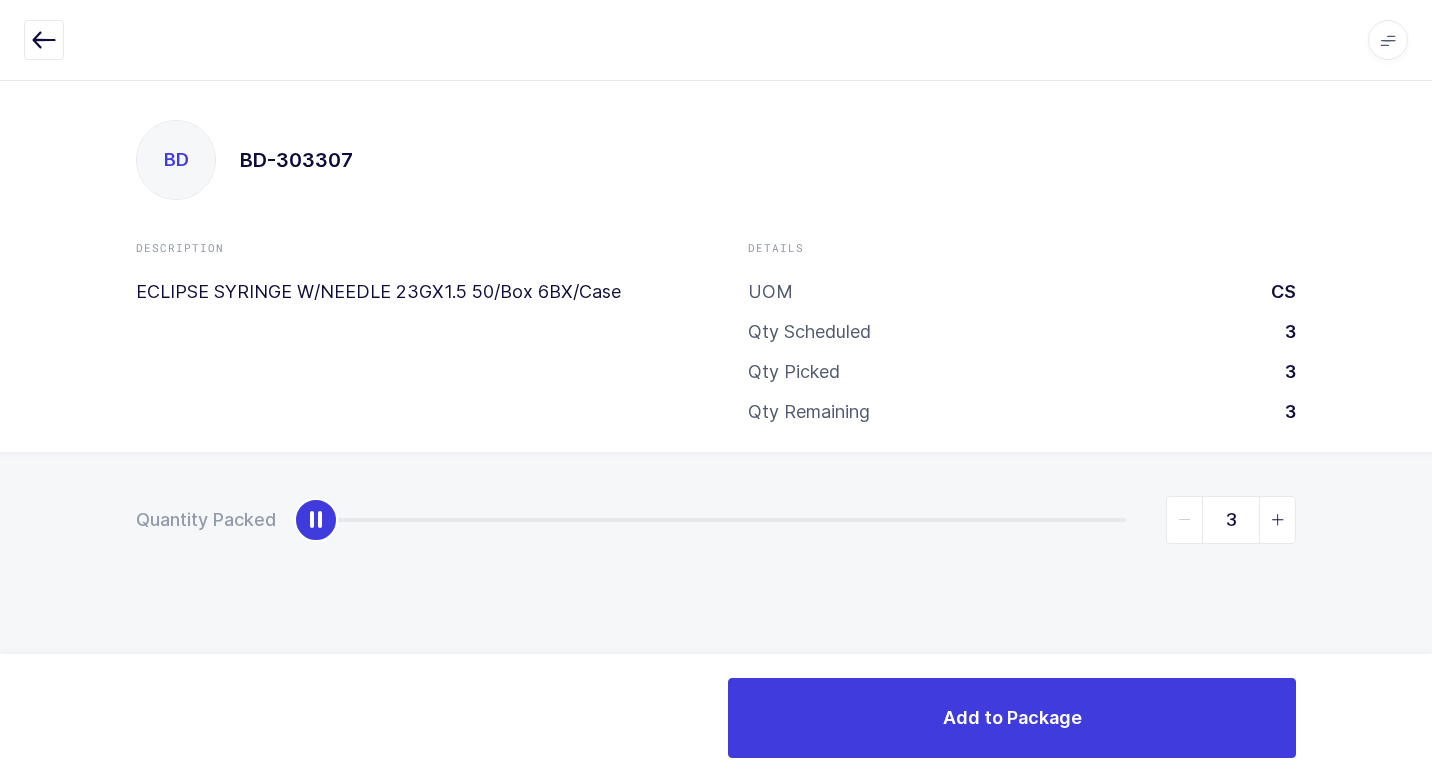 drag, startPoint x: 320, startPoint y: 524, endPoint x: 1435, endPoint y: 683, distance: 1126.2797 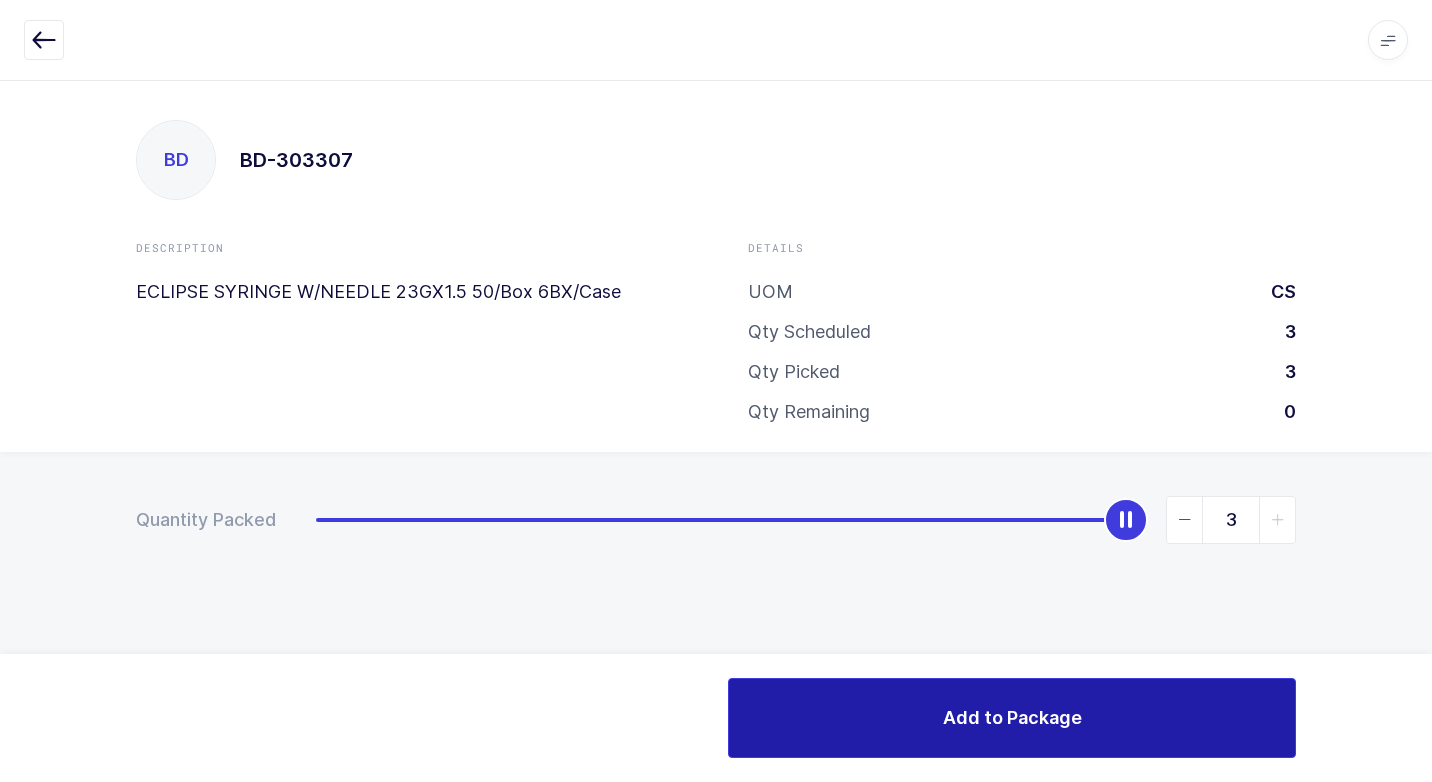 click on "Add to Package" at bounding box center [1012, 718] 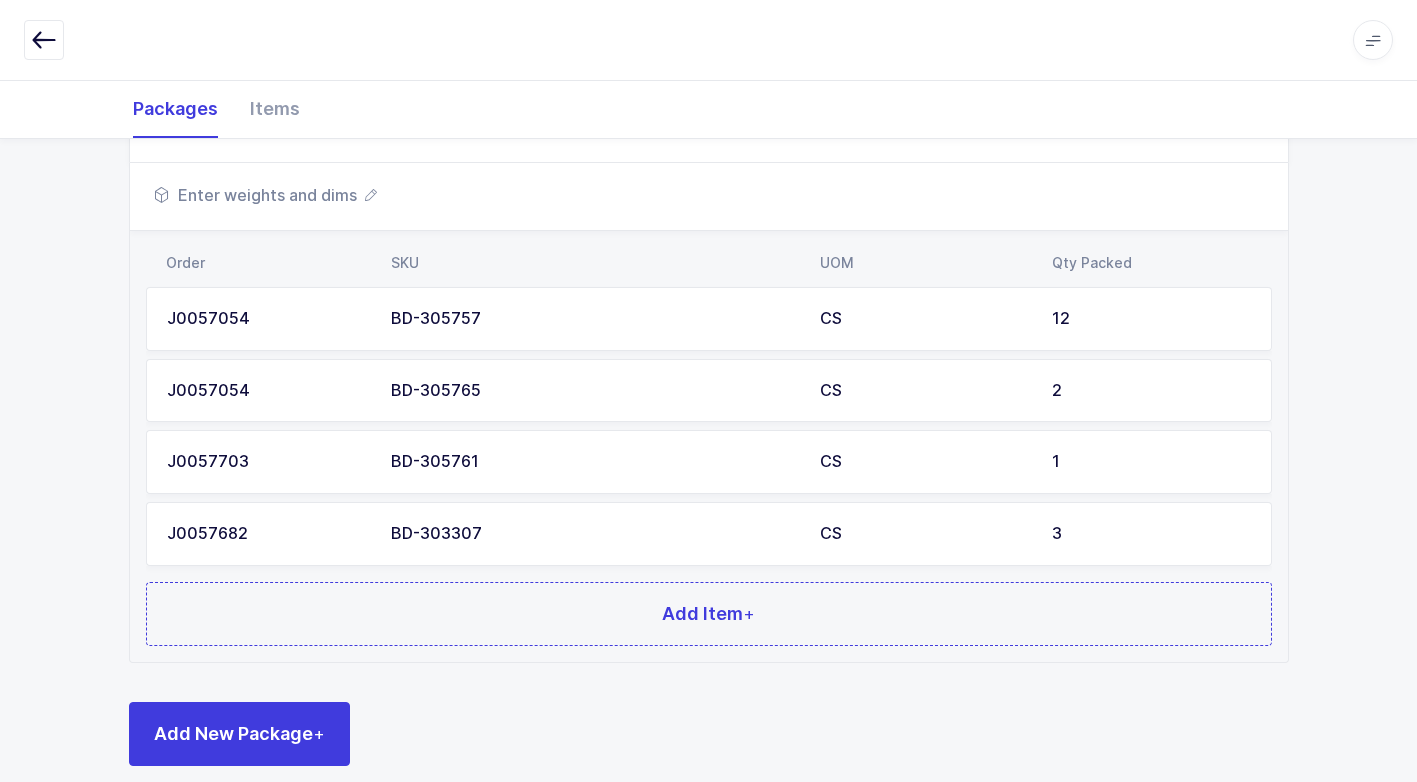 scroll, scrollTop: 656, scrollLeft: 0, axis: vertical 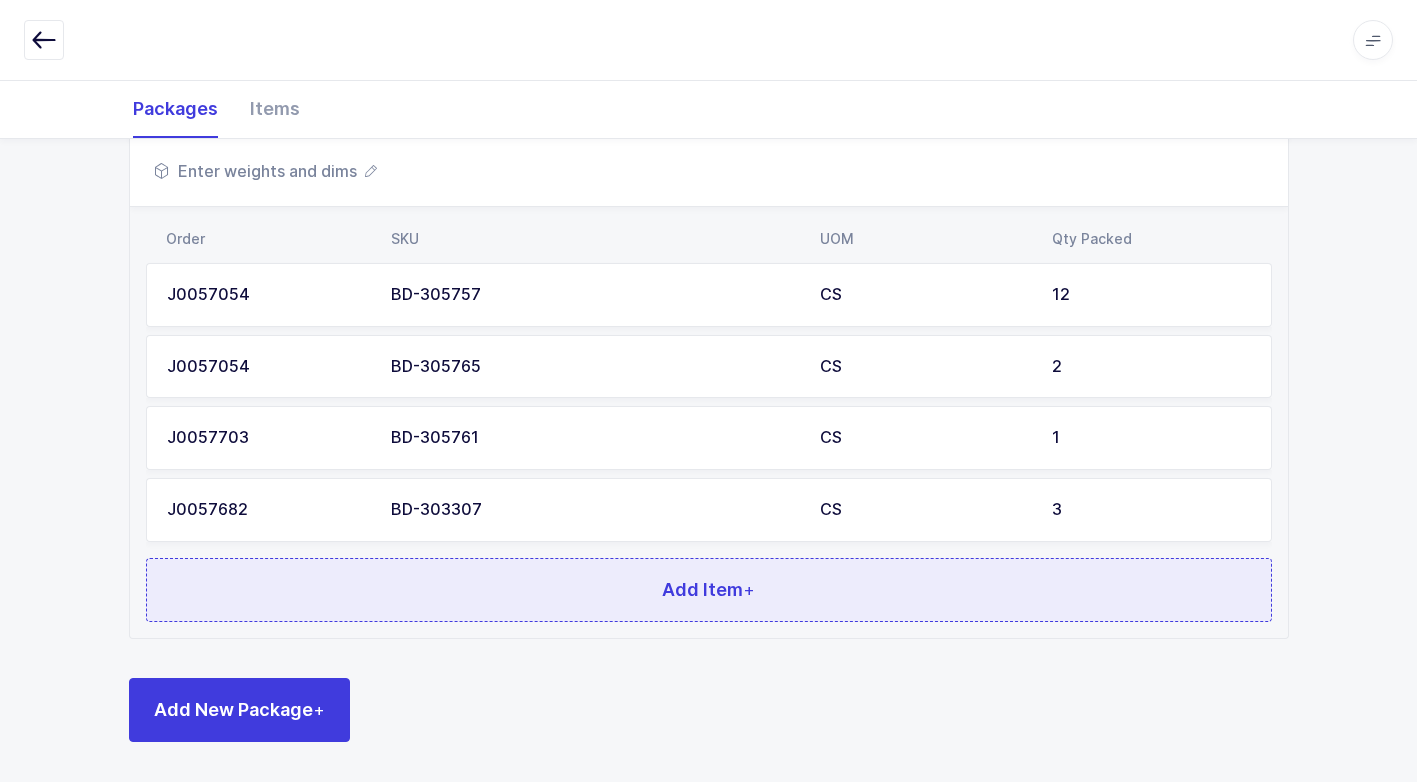 click on "Add Item  +" at bounding box center (709, 590) 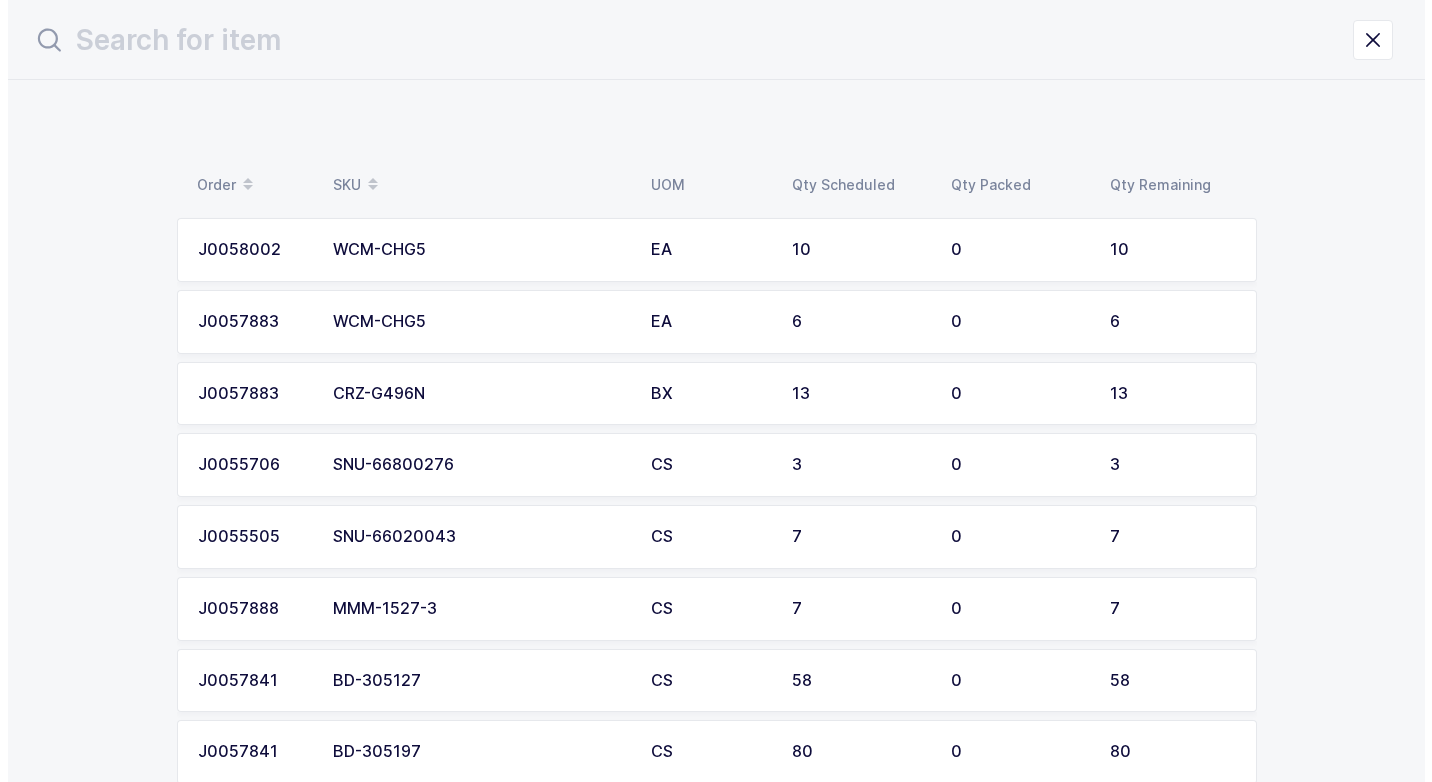 scroll, scrollTop: 0, scrollLeft: 0, axis: both 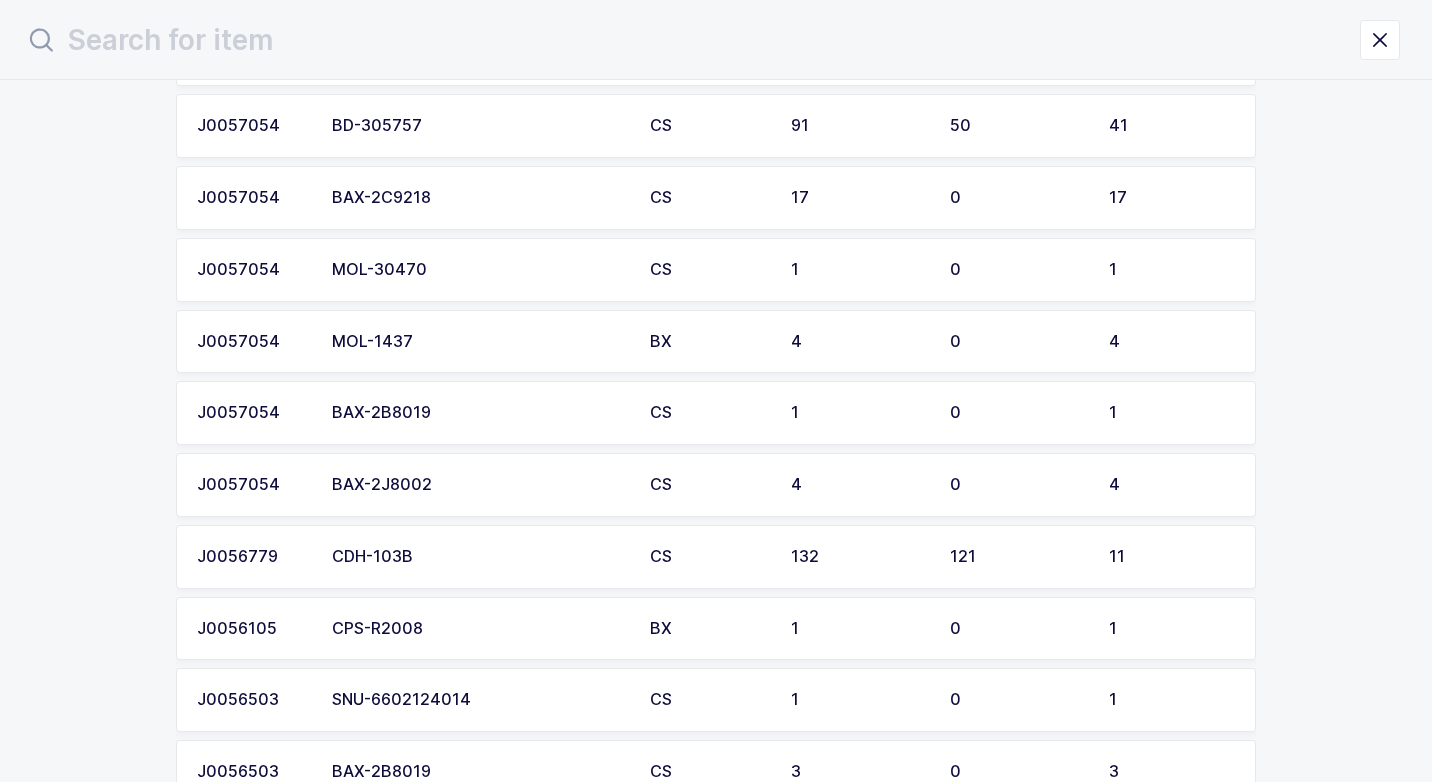 click on "BAX-2B8019" at bounding box center (479, 413) 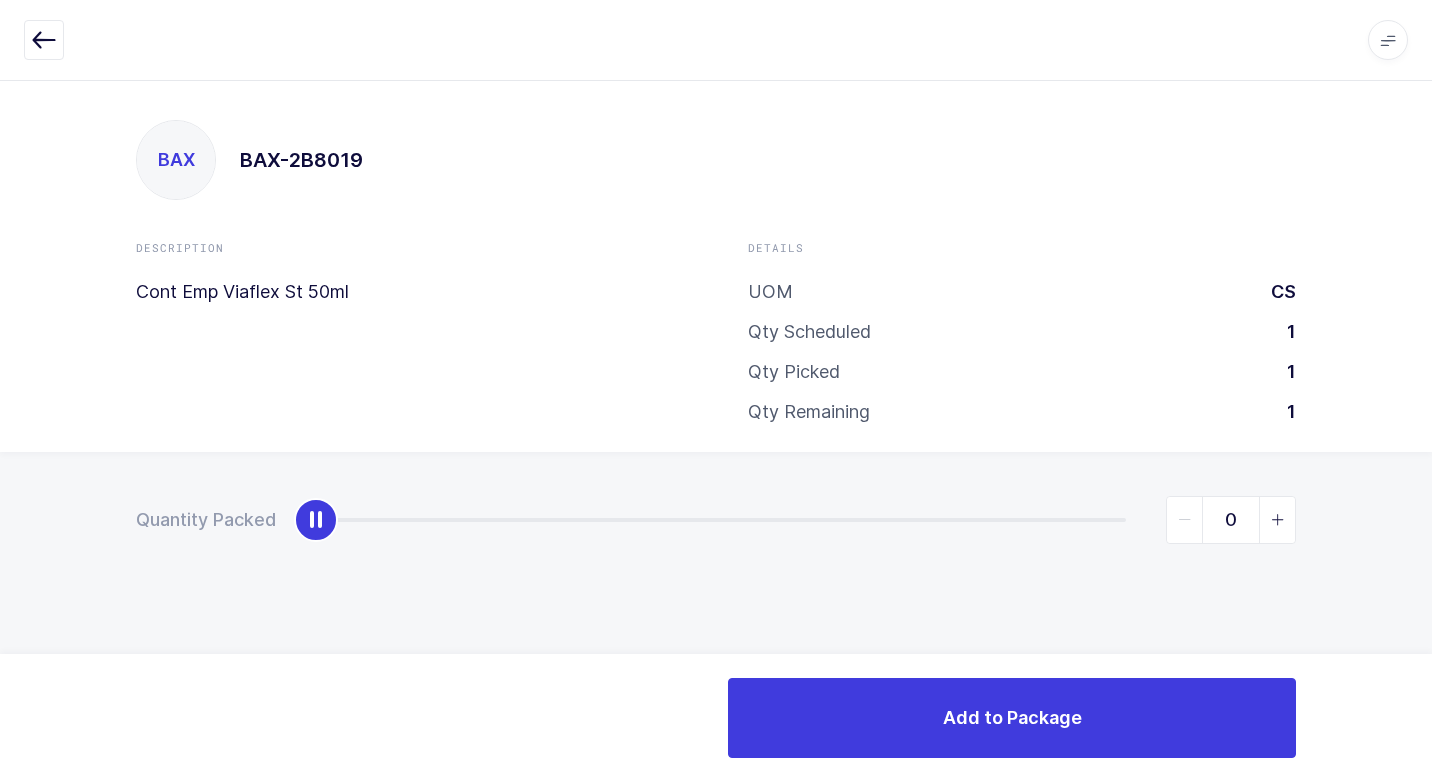 type on "1" 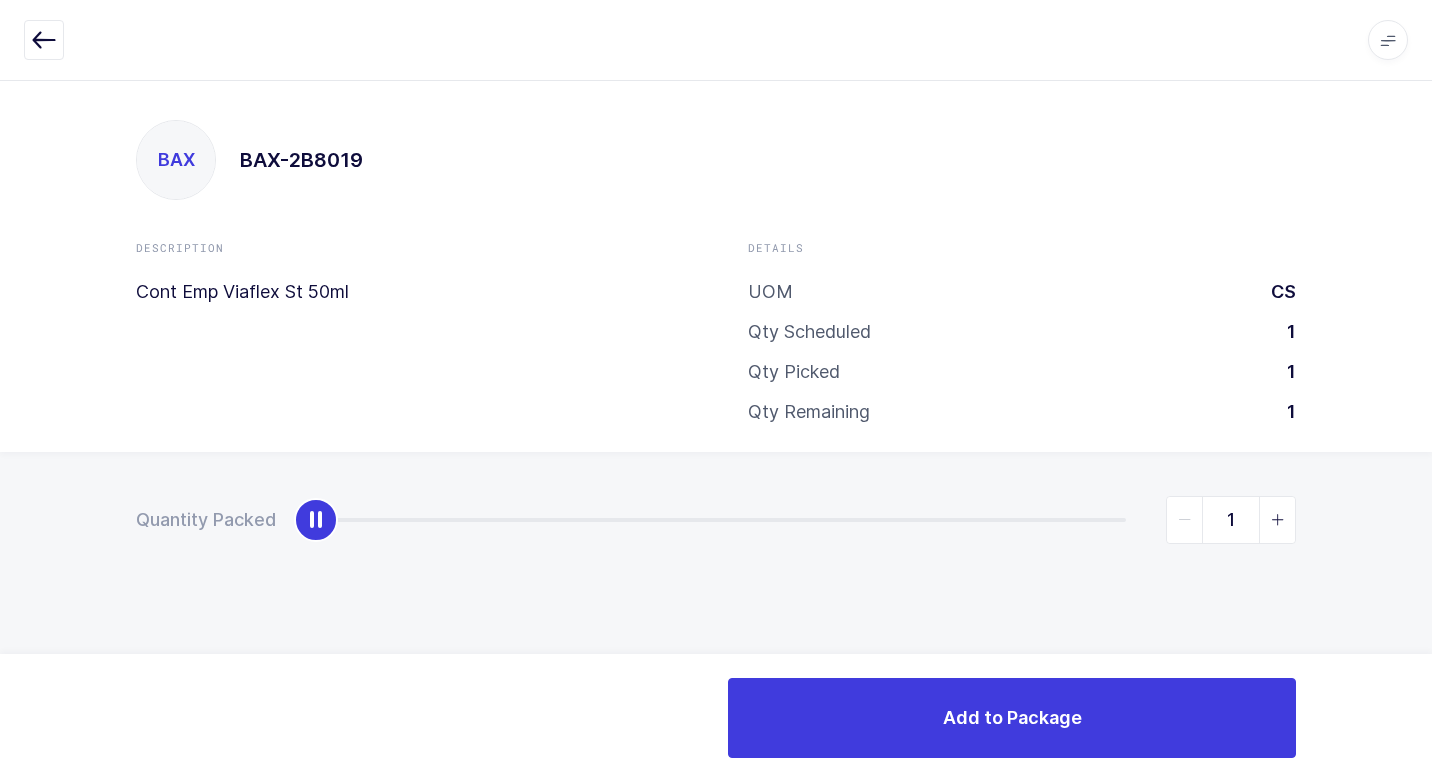 drag, startPoint x: 313, startPoint y: 522, endPoint x: 1431, endPoint y: 760, distance: 1143.052 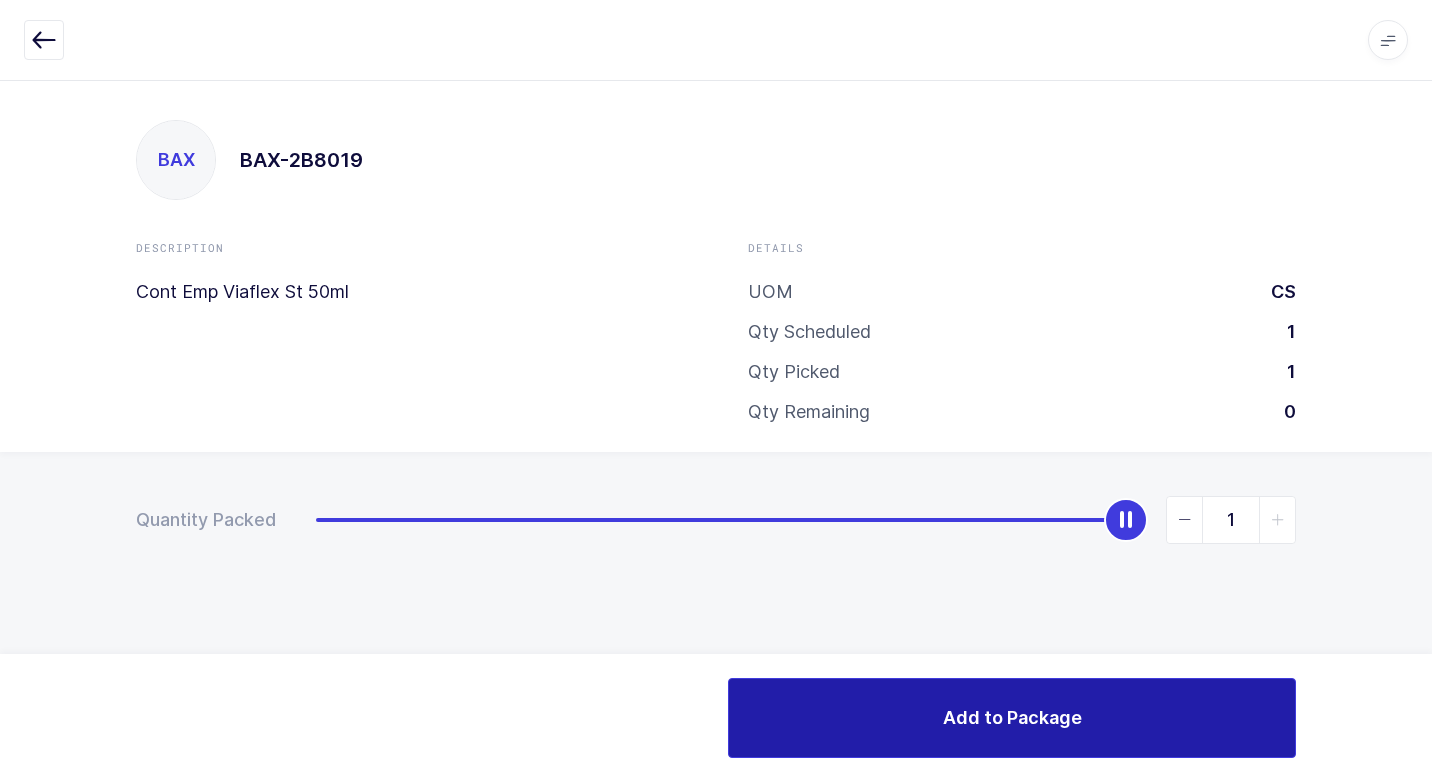 click on "Add to Package" at bounding box center (1012, 718) 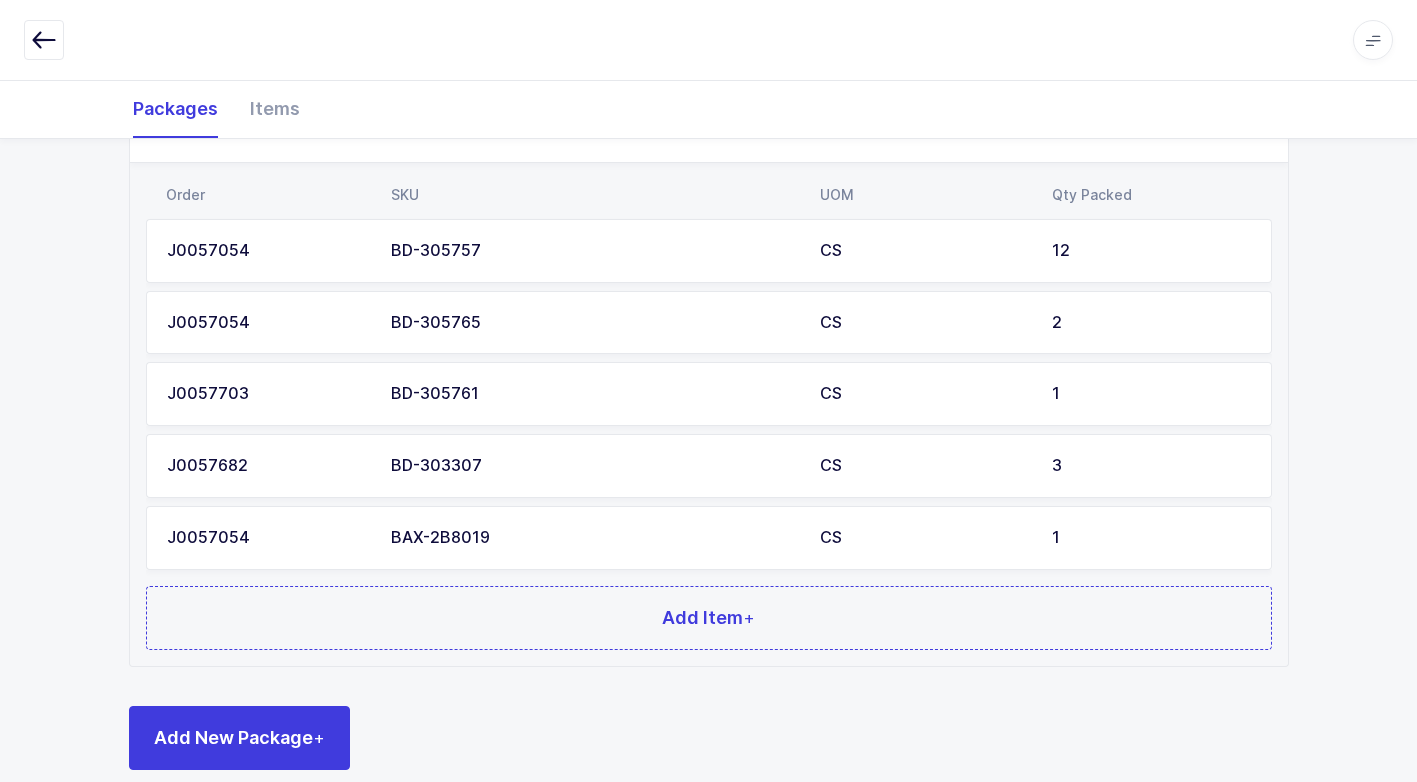 scroll, scrollTop: 728, scrollLeft: 0, axis: vertical 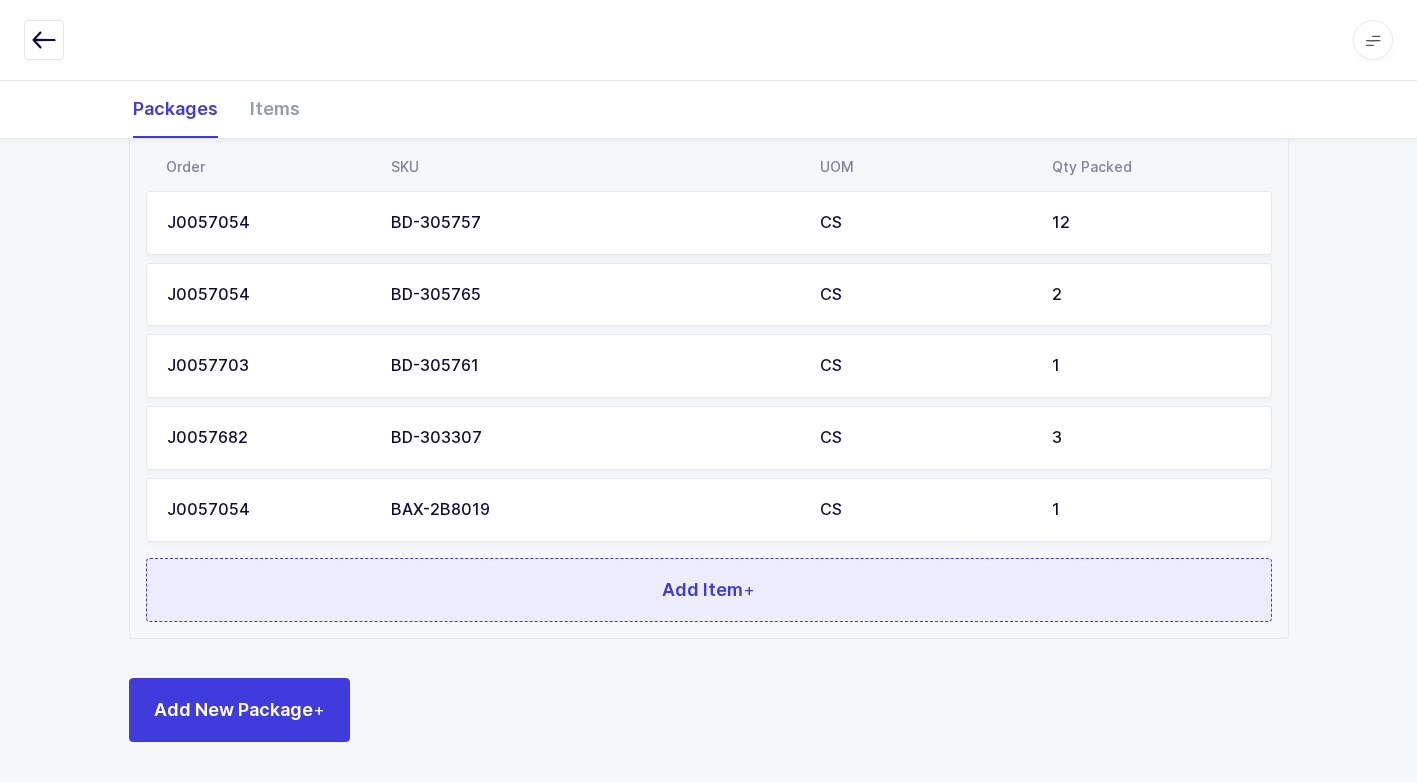 click on "Add Item  +" at bounding box center [709, 590] 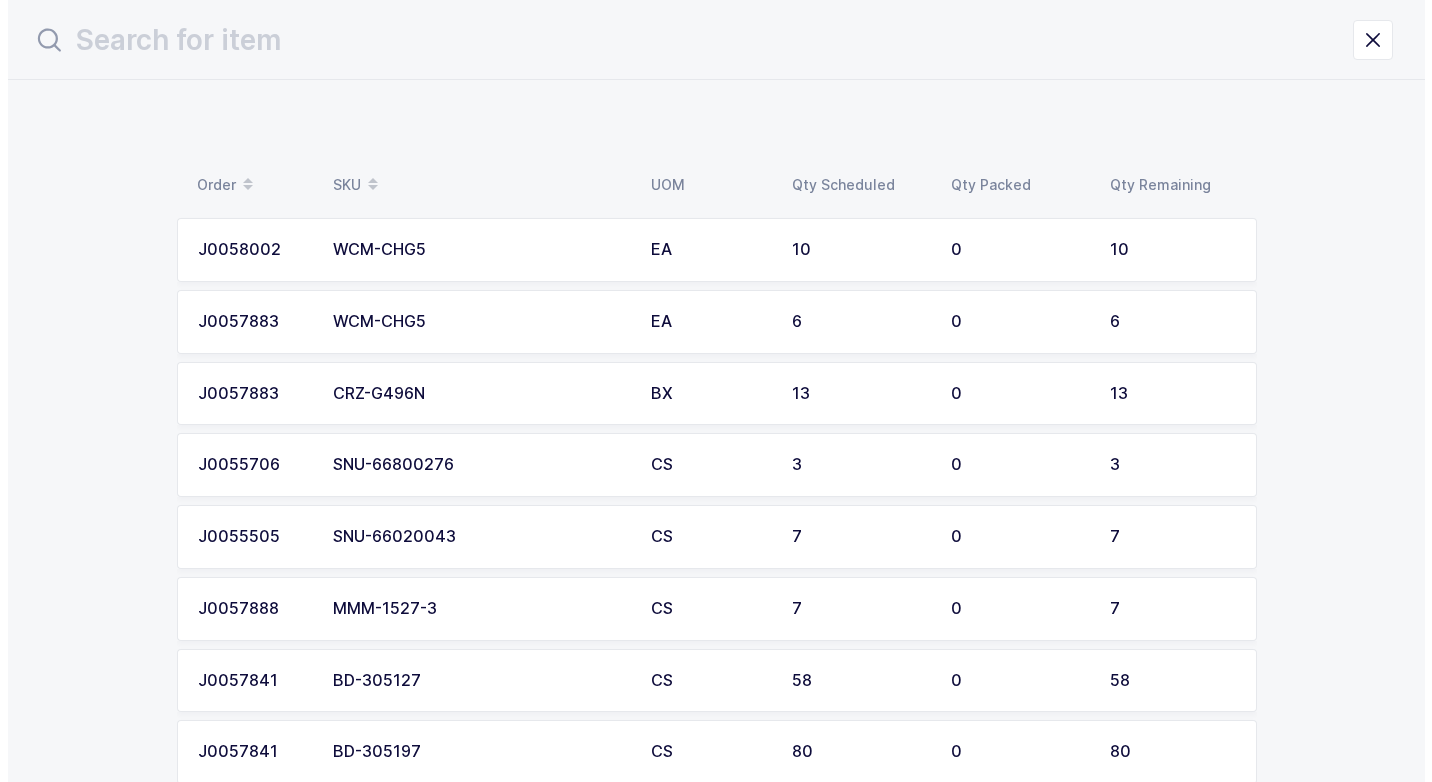 scroll, scrollTop: 0, scrollLeft: 0, axis: both 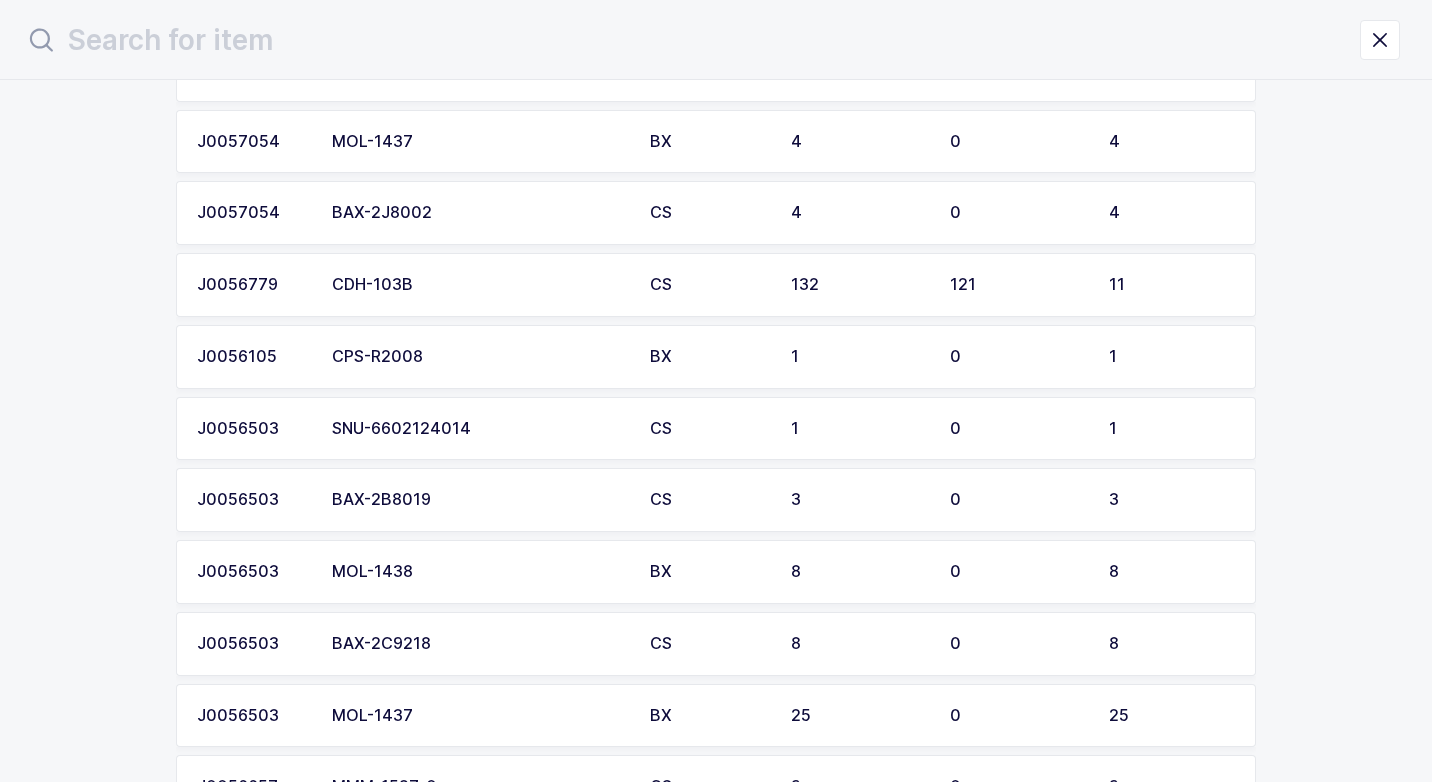 click on "BAX-2B8019" at bounding box center (479, 500) 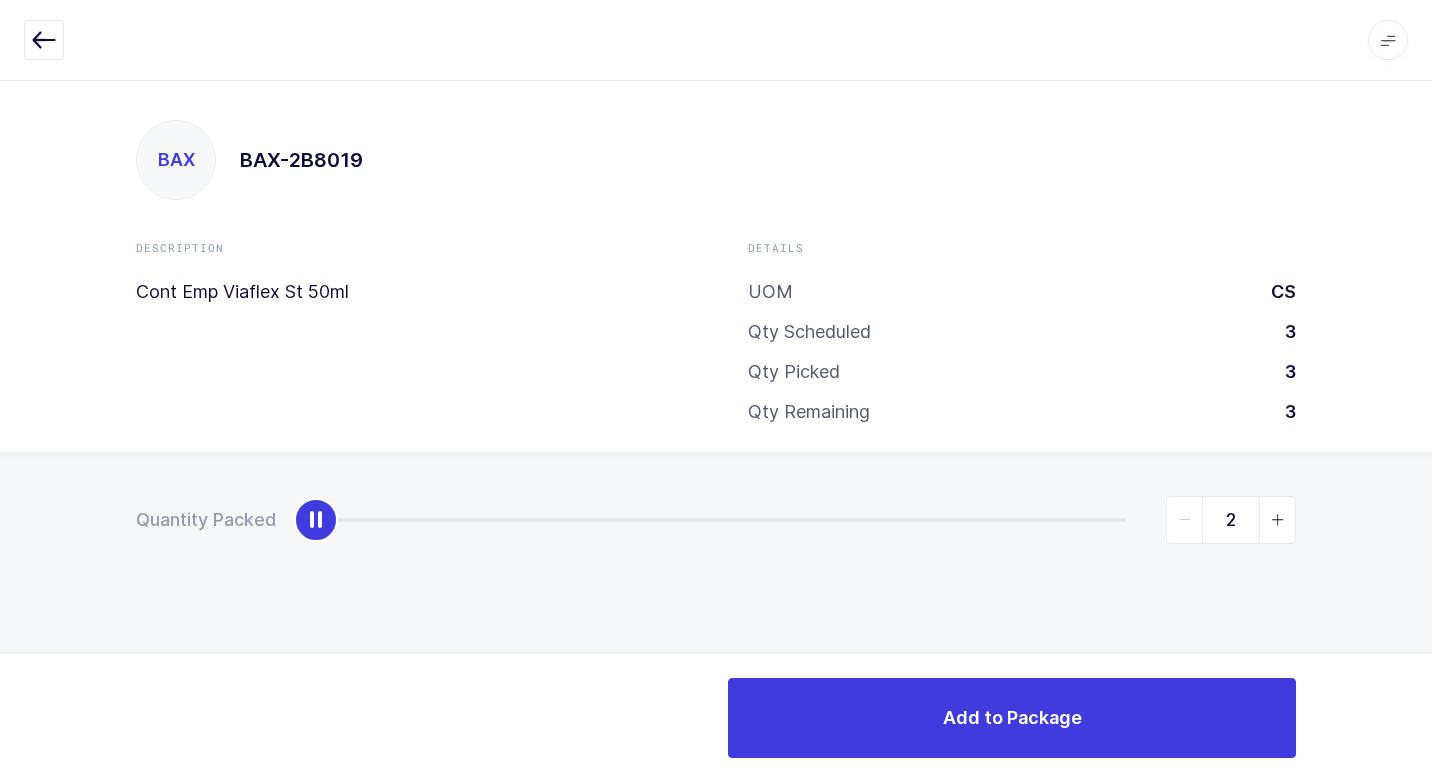 type on "3" 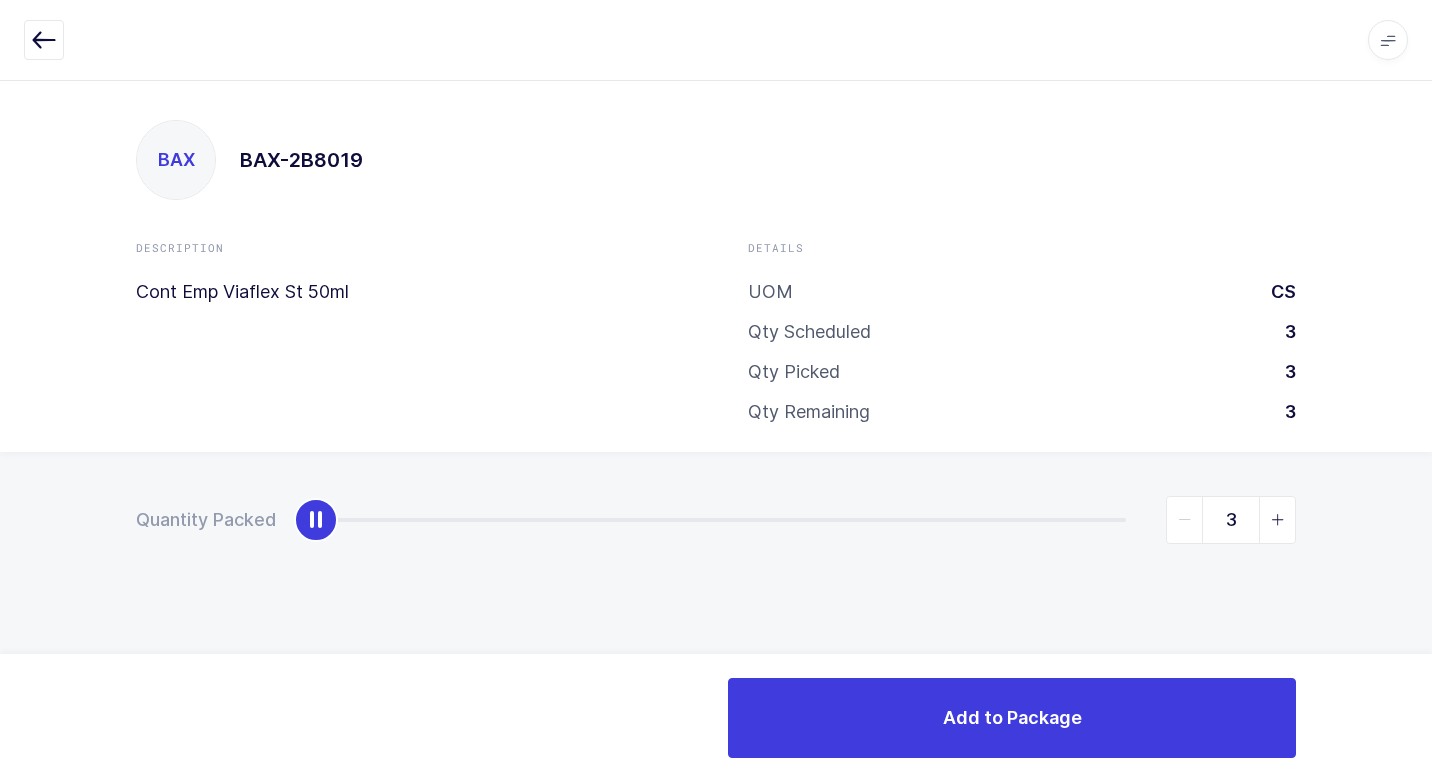 drag, startPoint x: 318, startPoint y: 528, endPoint x: 1431, endPoint y: 697, distance: 1125.7576 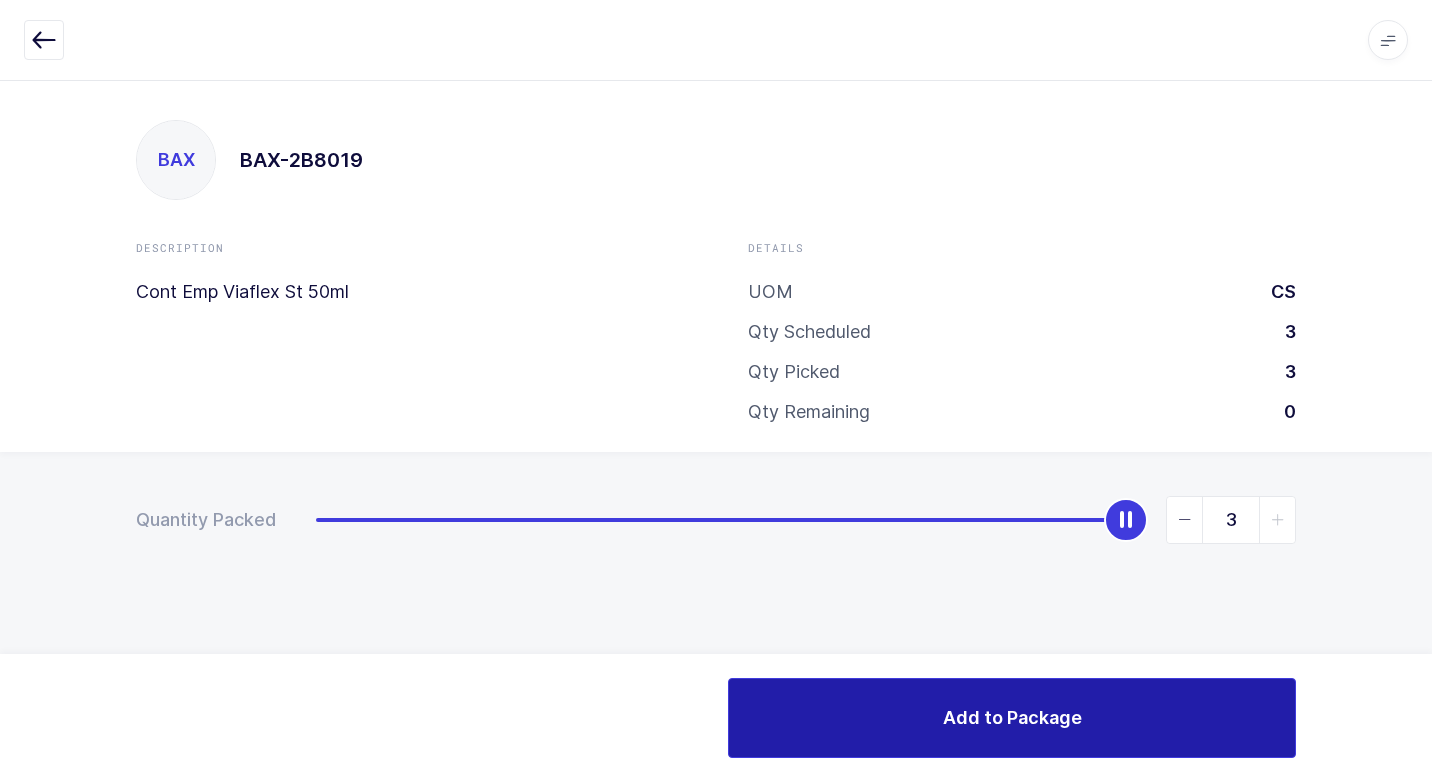 drag, startPoint x: 937, startPoint y: 731, endPoint x: 904, endPoint y: 722, distance: 34.20526 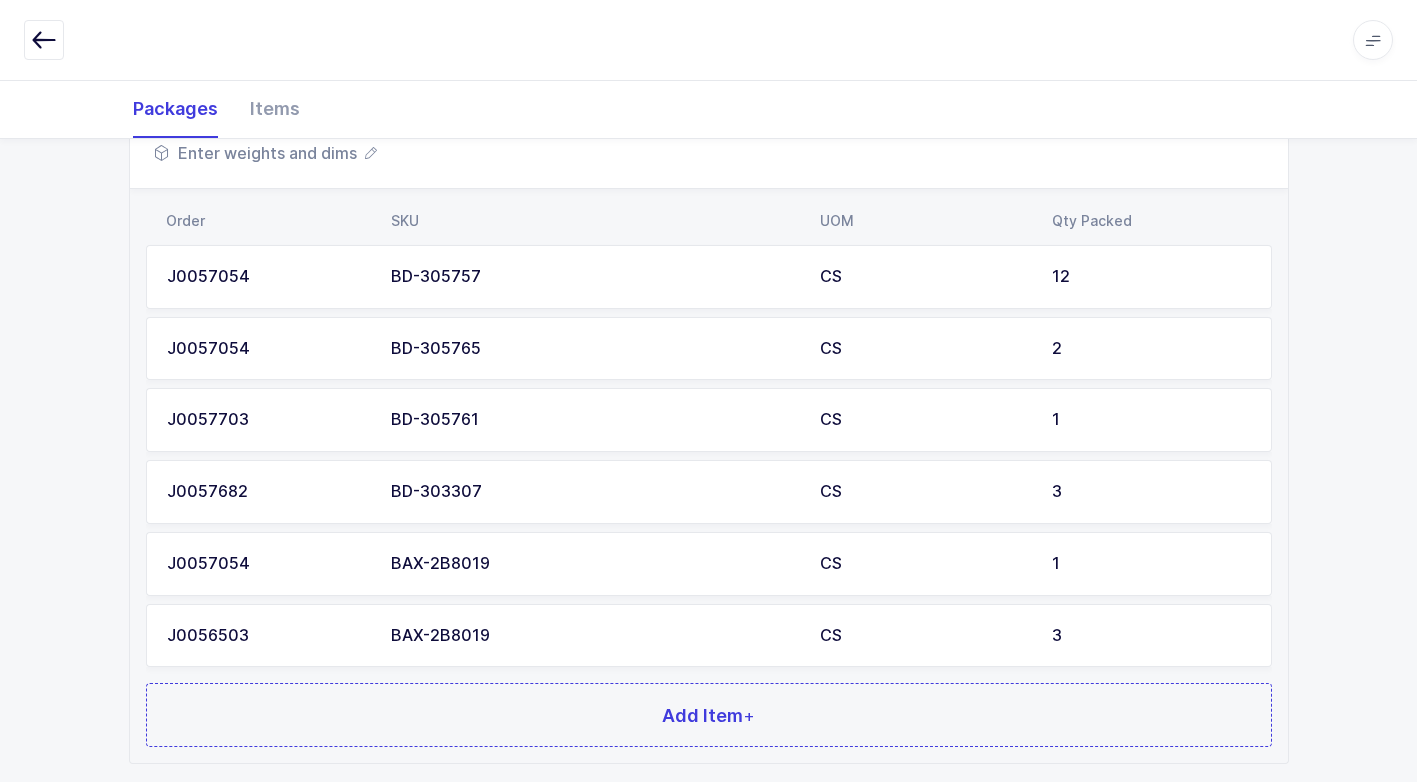 scroll, scrollTop: 799, scrollLeft: 0, axis: vertical 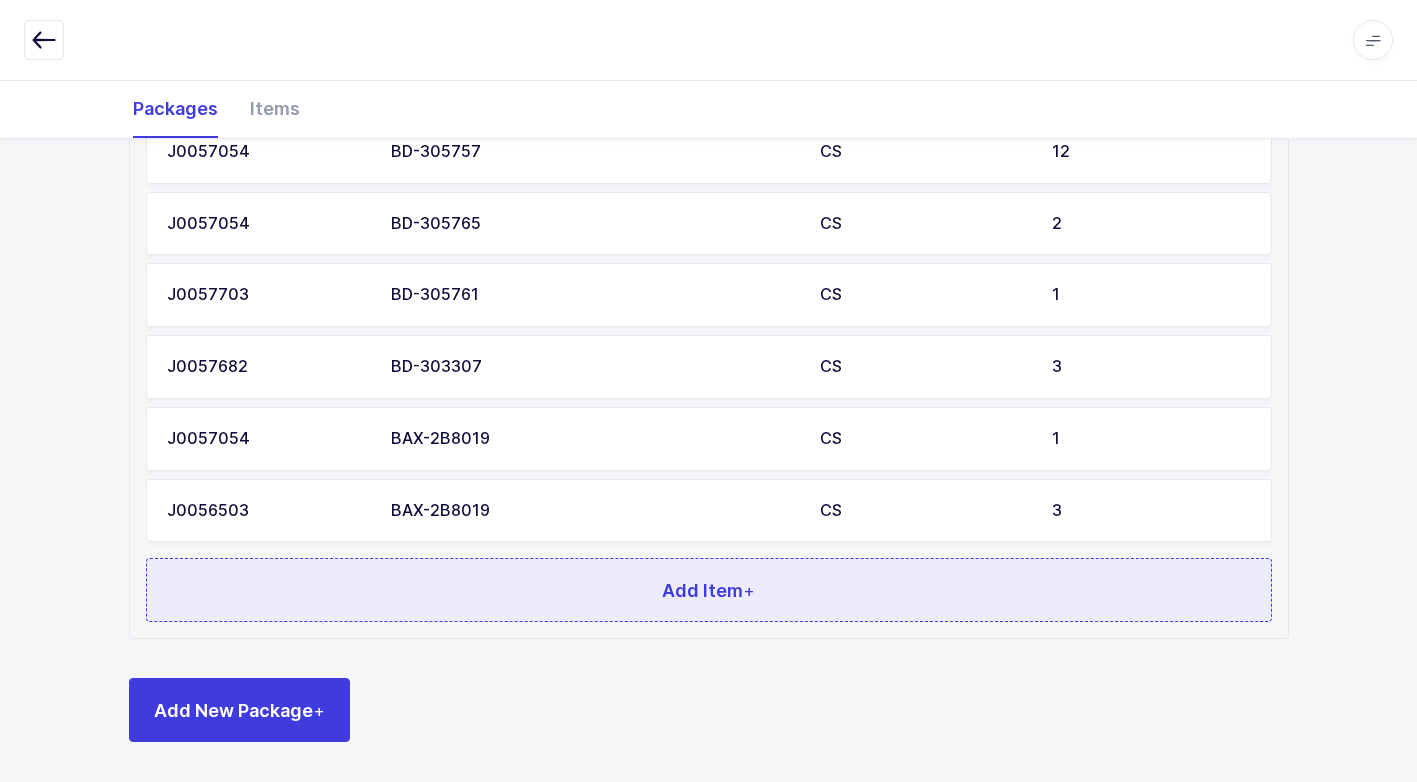 click on "Add Item  +" at bounding box center [709, 590] 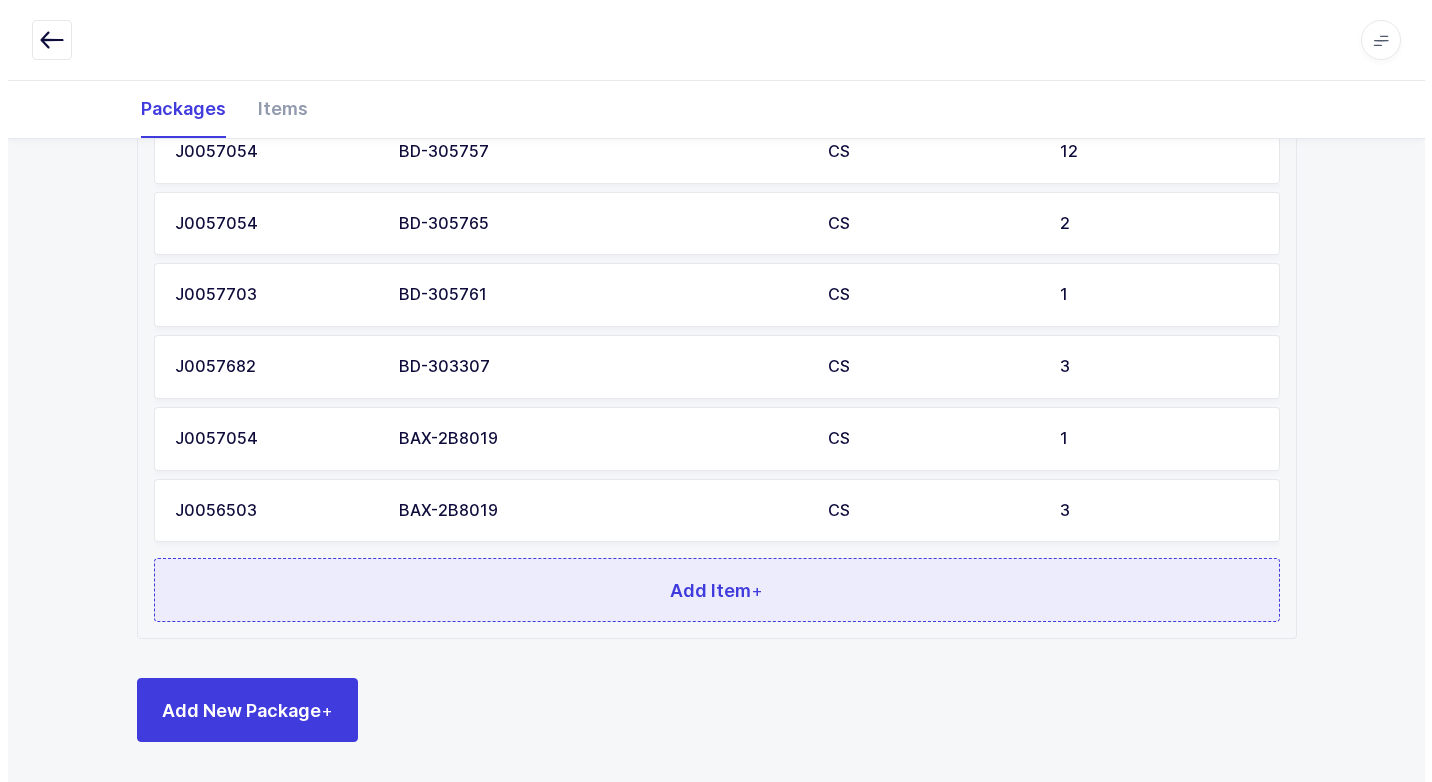 scroll, scrollTop: 0, scrollLeft: 0, axis: both 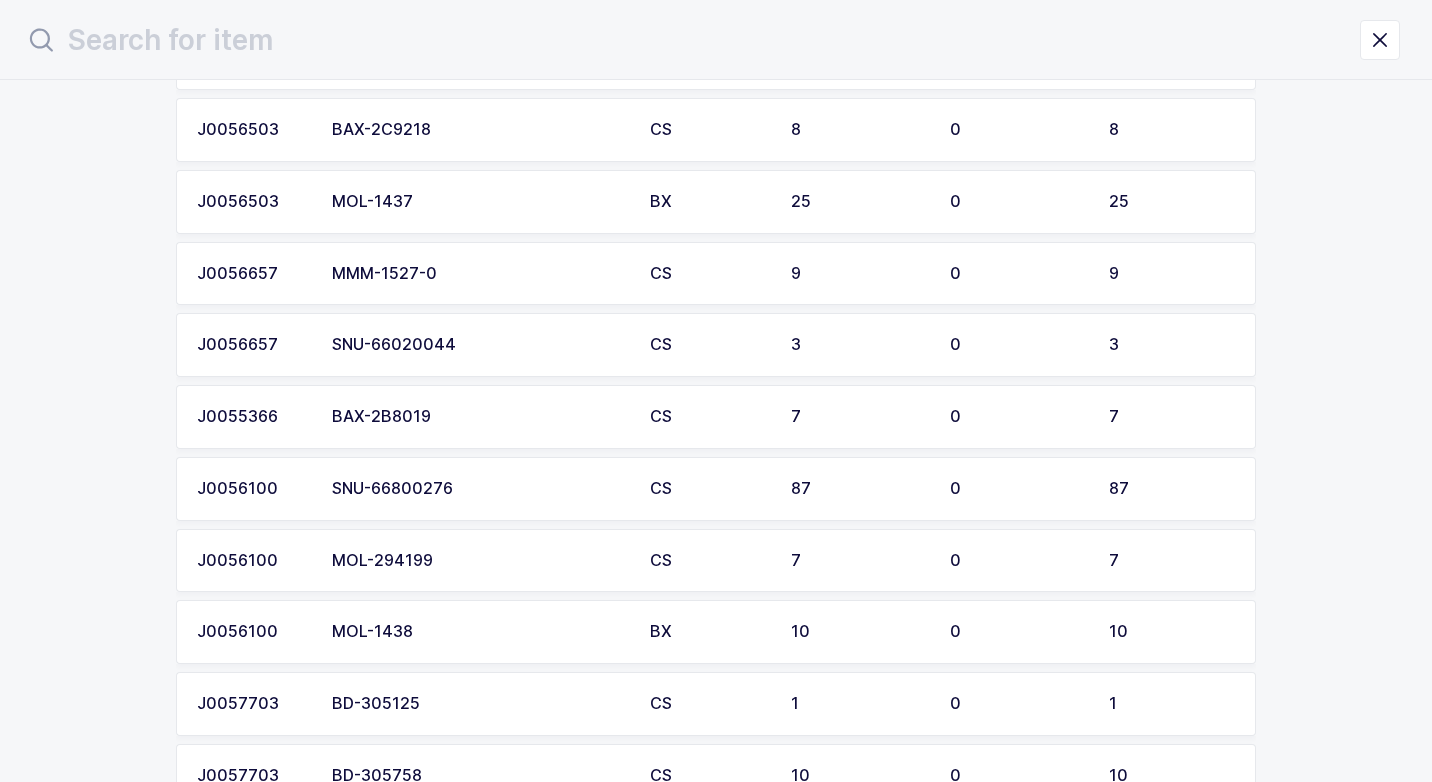 click on "BAX-2B8019" at bounding box center [479, 417] 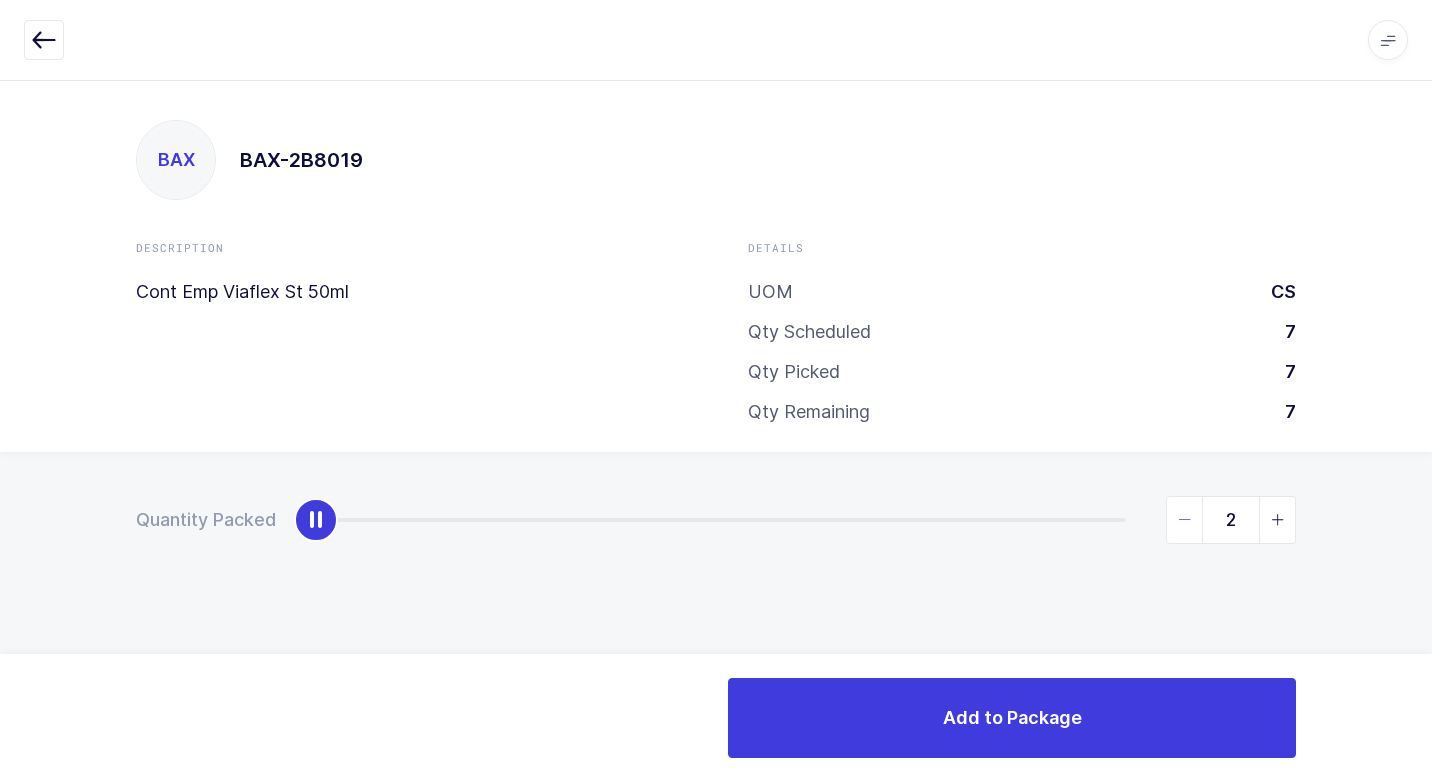 type on "7" 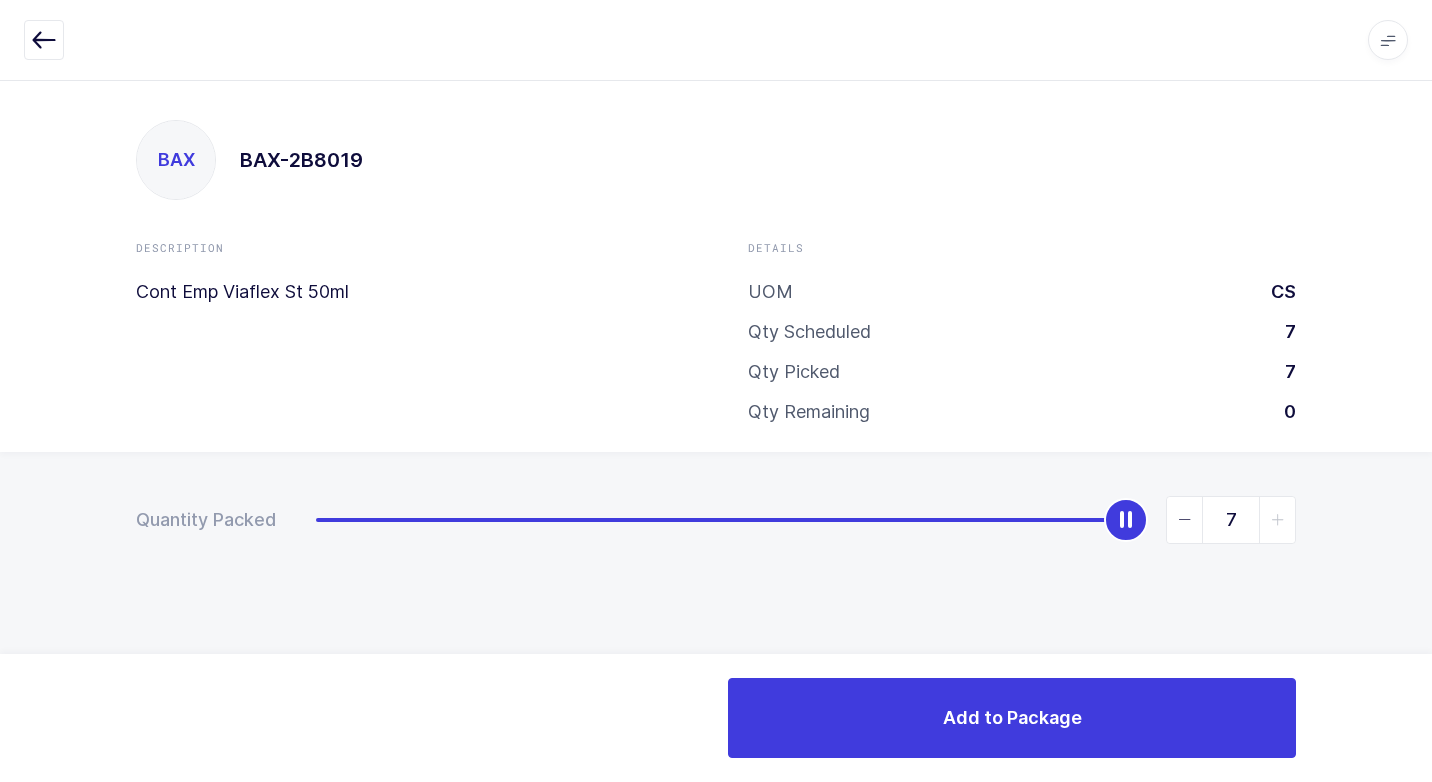 drag, startPoint x: 309, startPoint y: 523, endPoint x: 1435, endPoint y: 531, distance: 1126.0284 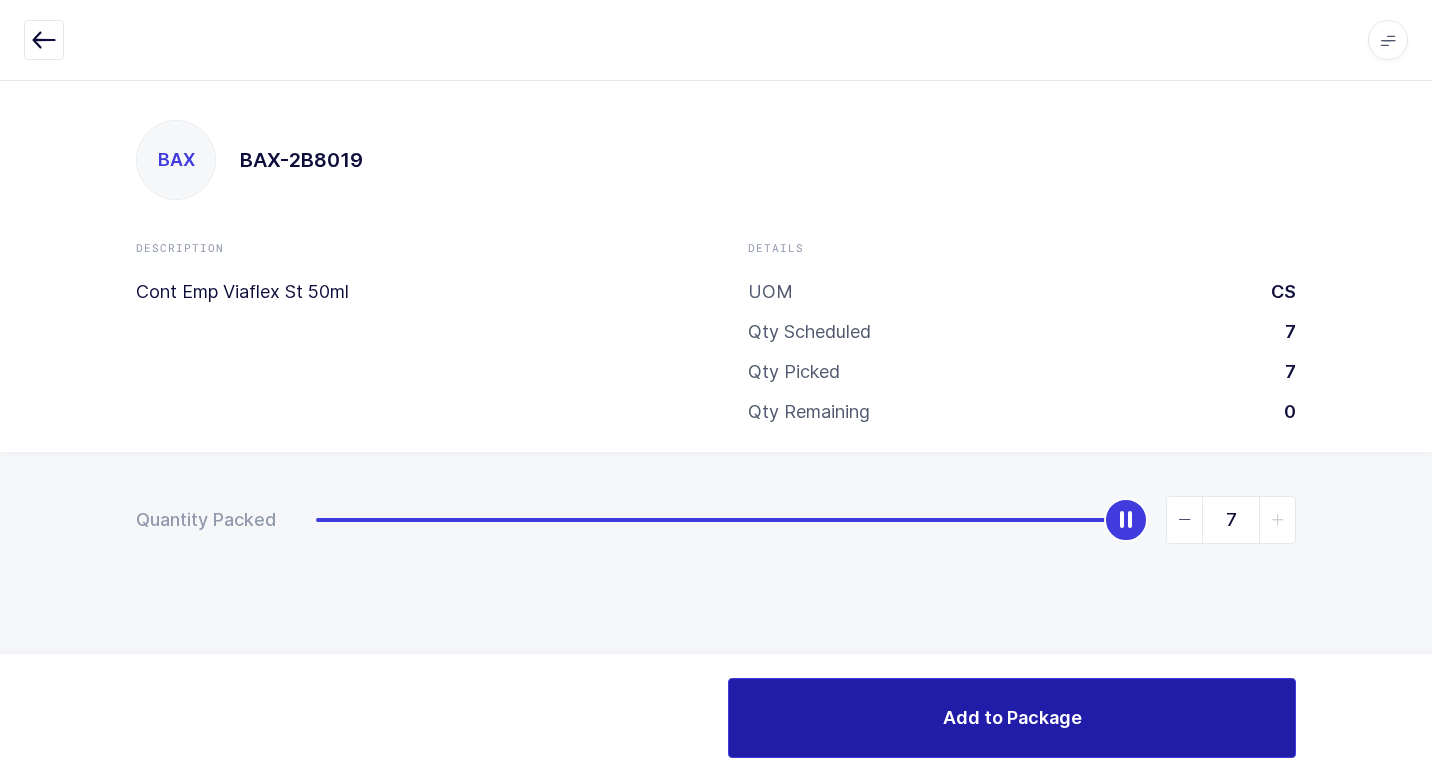 click on "Add to Package" at bounding box center (1012, 718) 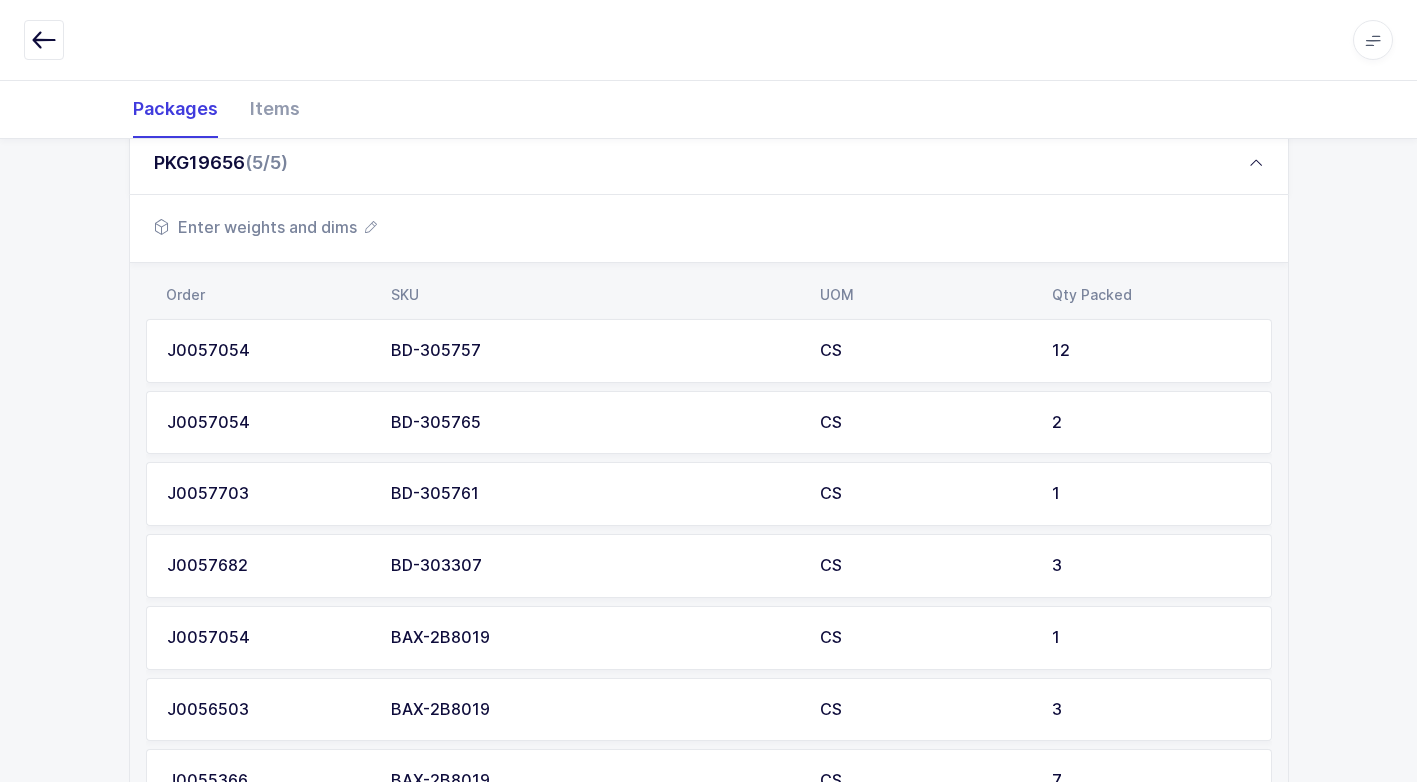 scroll, scrollTop: 871, scrollLeft: 0, axis: vertical 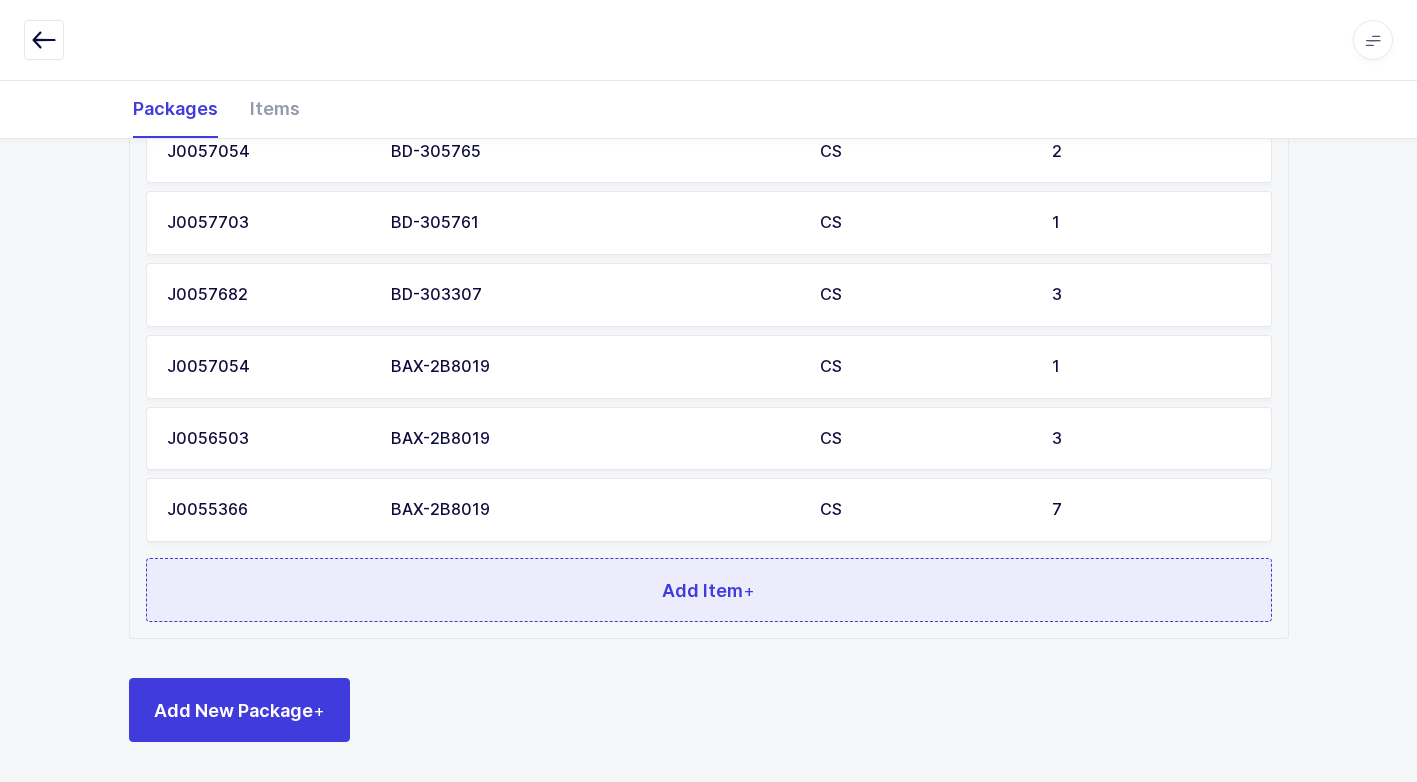 click on "Add Item  +" at bounding box center (709, 590) 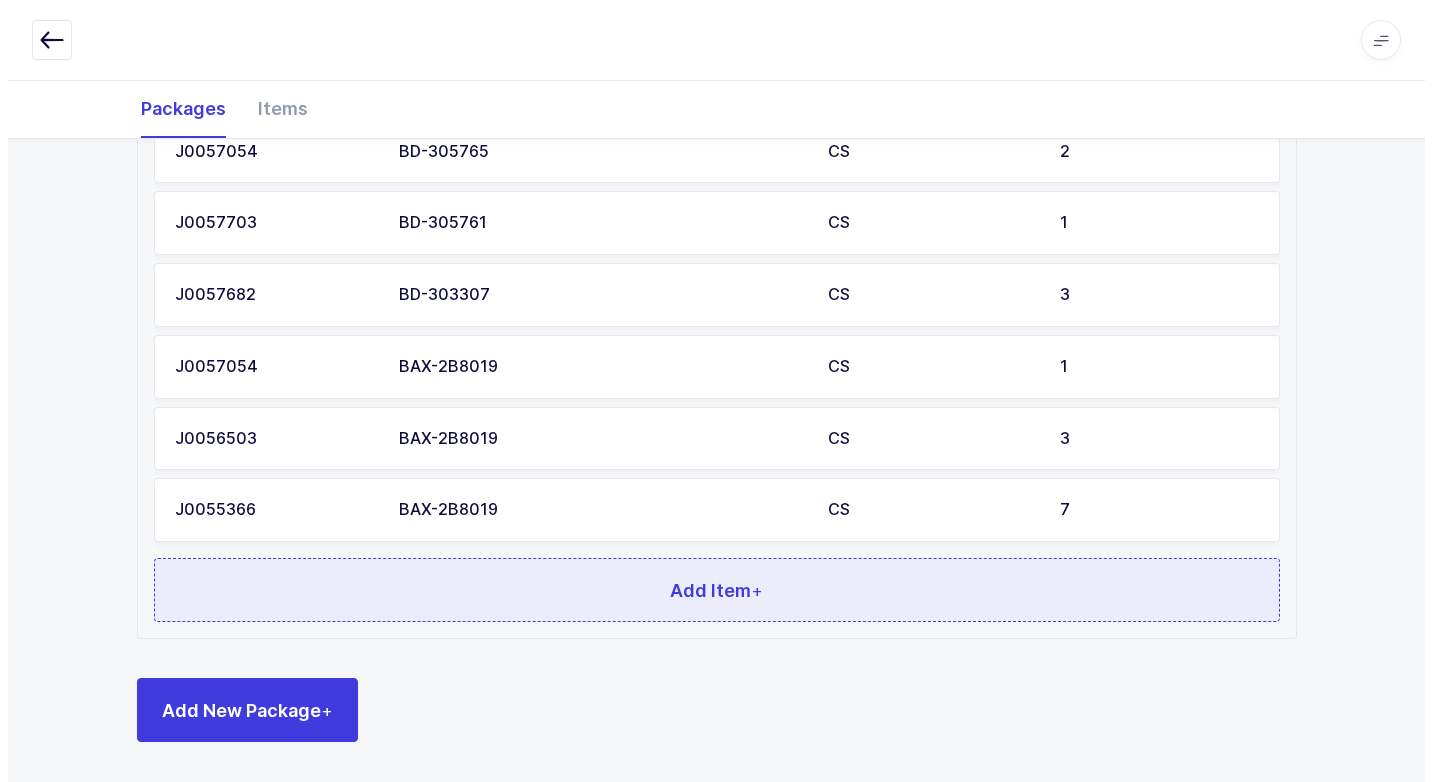 scroll, scrollTop: 0, scrollLeft: 0, axis: both 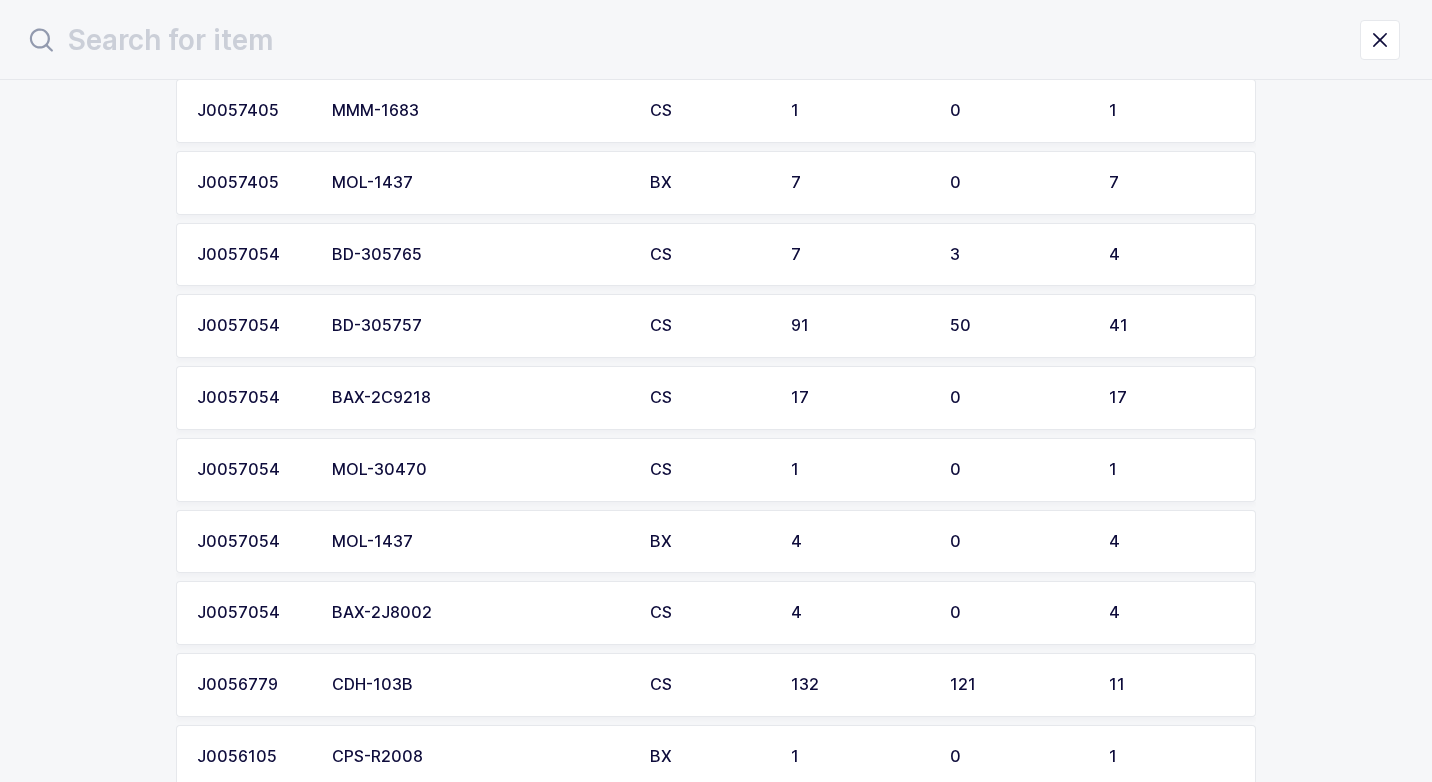 click on "BAX-2C9218" at bounding box center (479, 398) 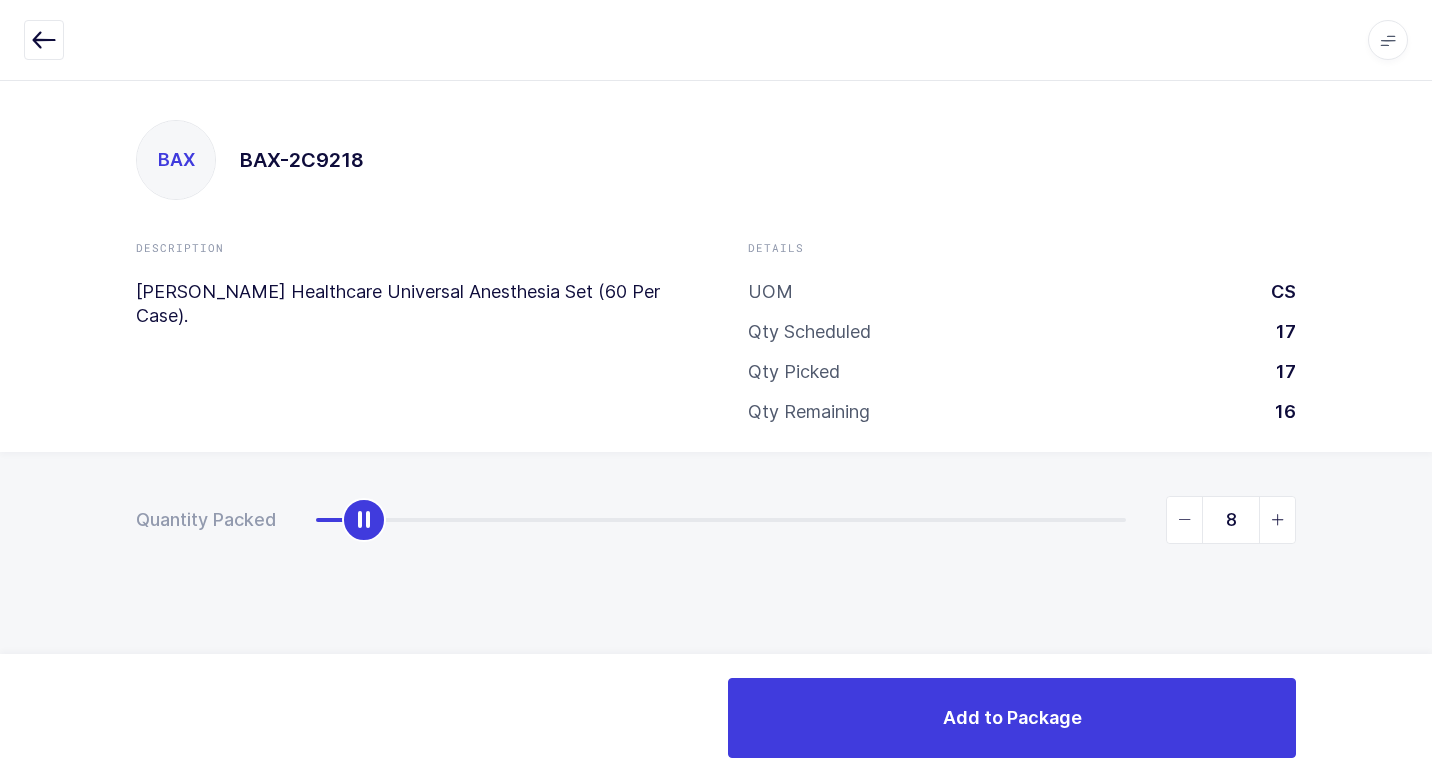 type on "17" 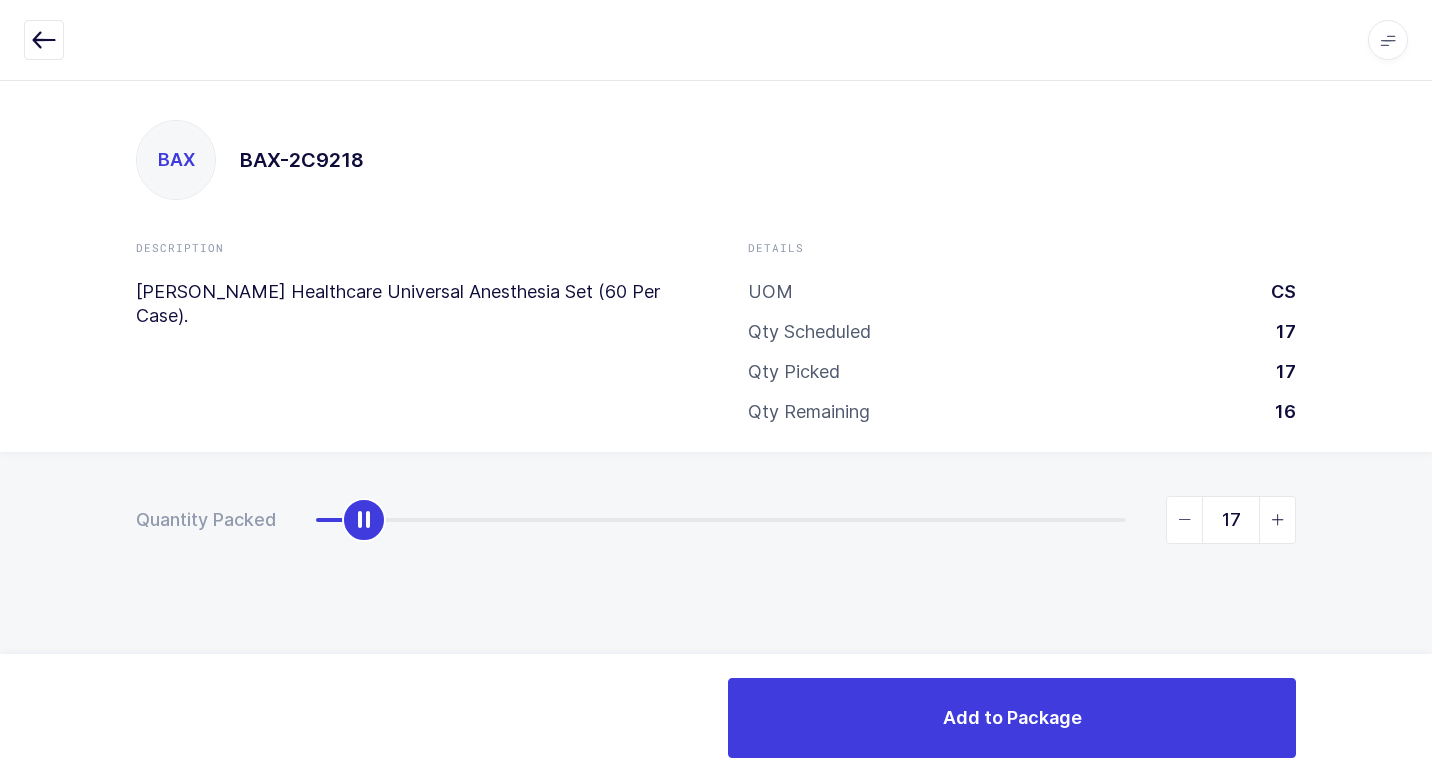 drag, startPoint x: 324, startPoint y: 525, endPoint x: 1431, endPoint y: 541, distance: 1107.1156 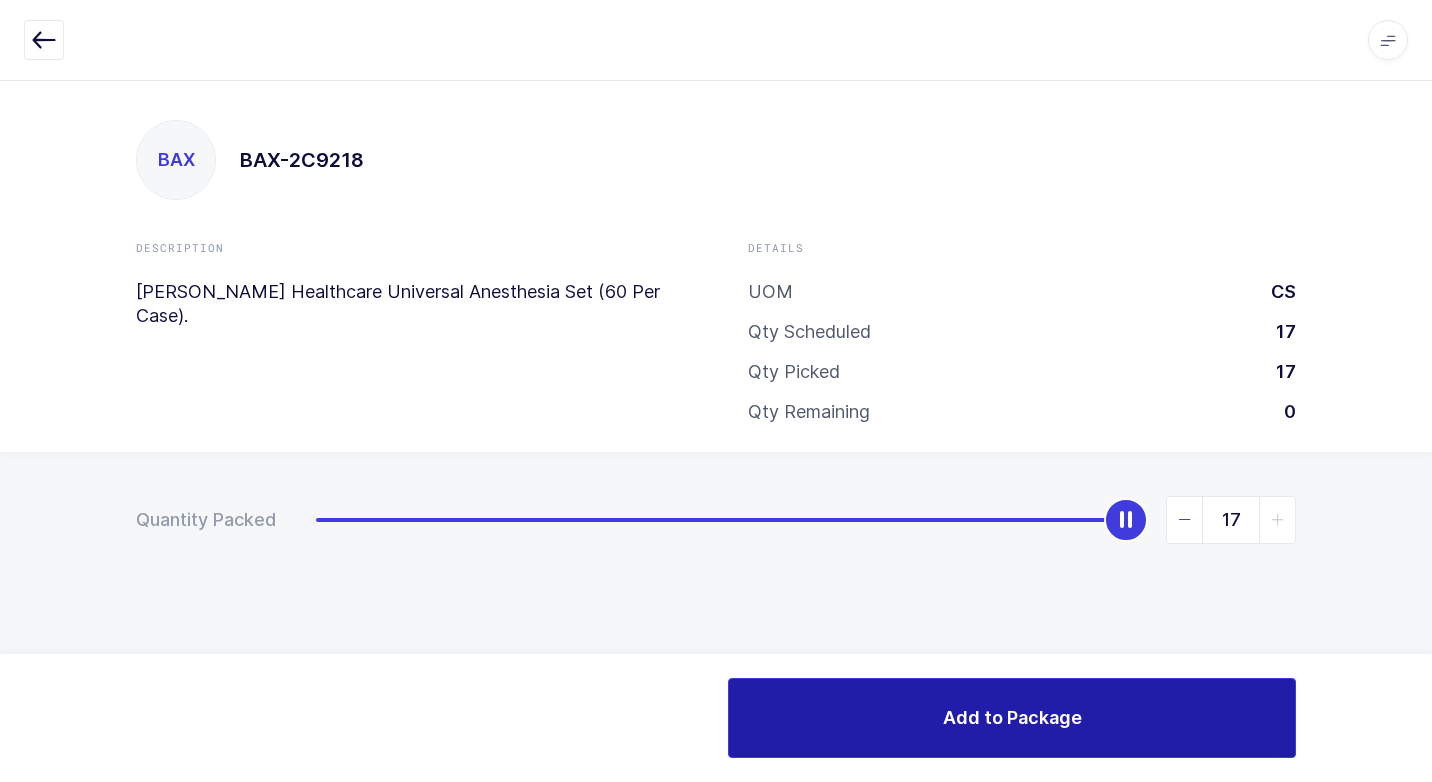 drag, startPoint x: 921, startPoint y: 756, endPoint x: 901, endPoint y: 748, distance: 21.540659 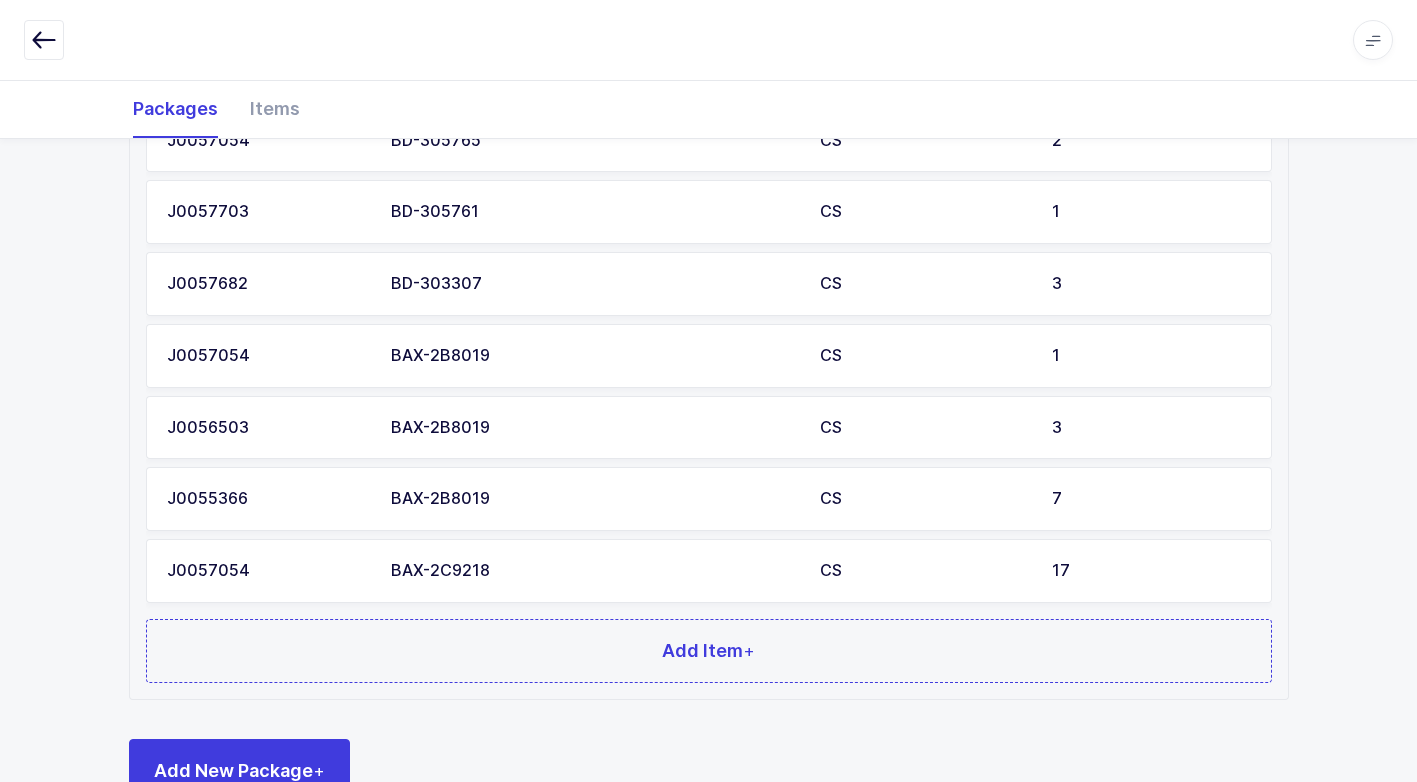 scroll, scrollTop: 943, scrollLeft: 0, axis: vertical 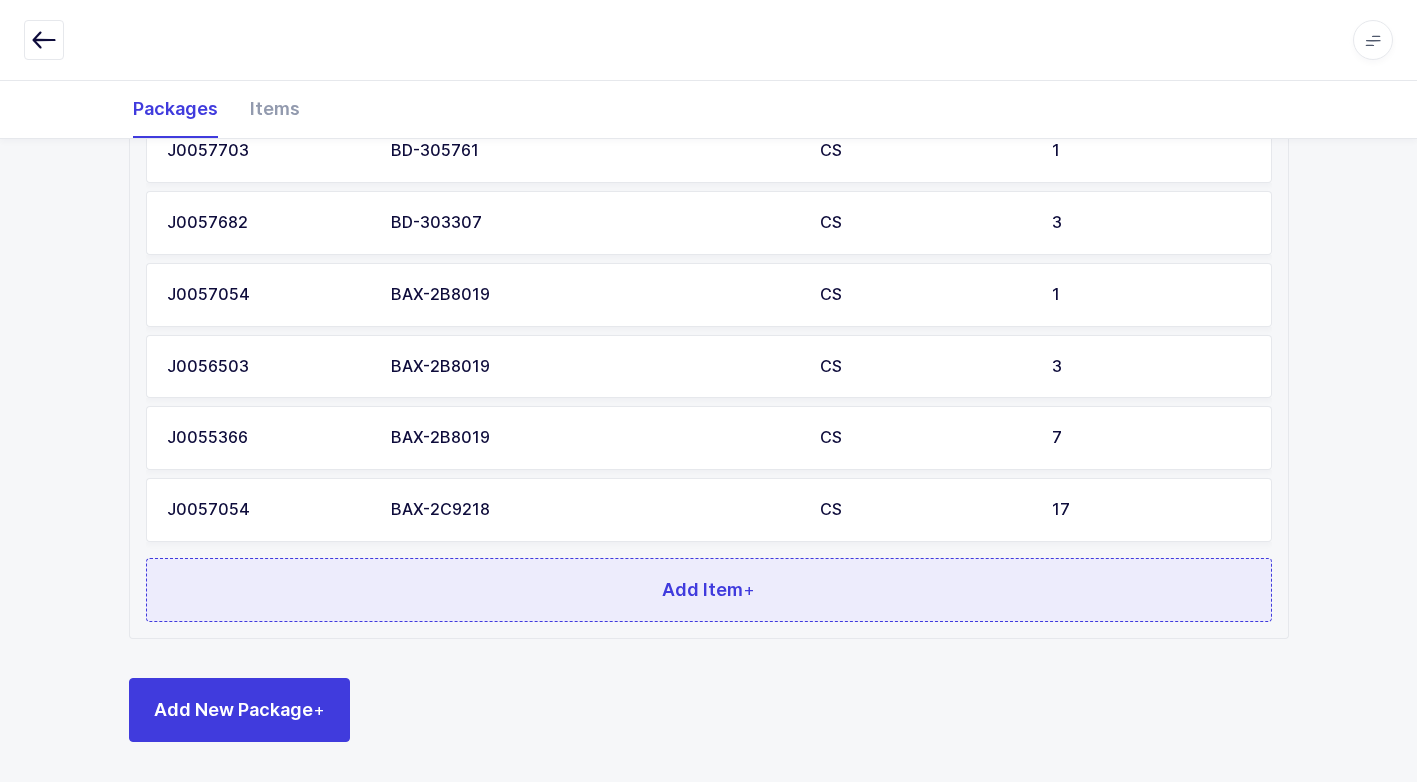 click on "Add Item  +" at bounding box center (709, 590) 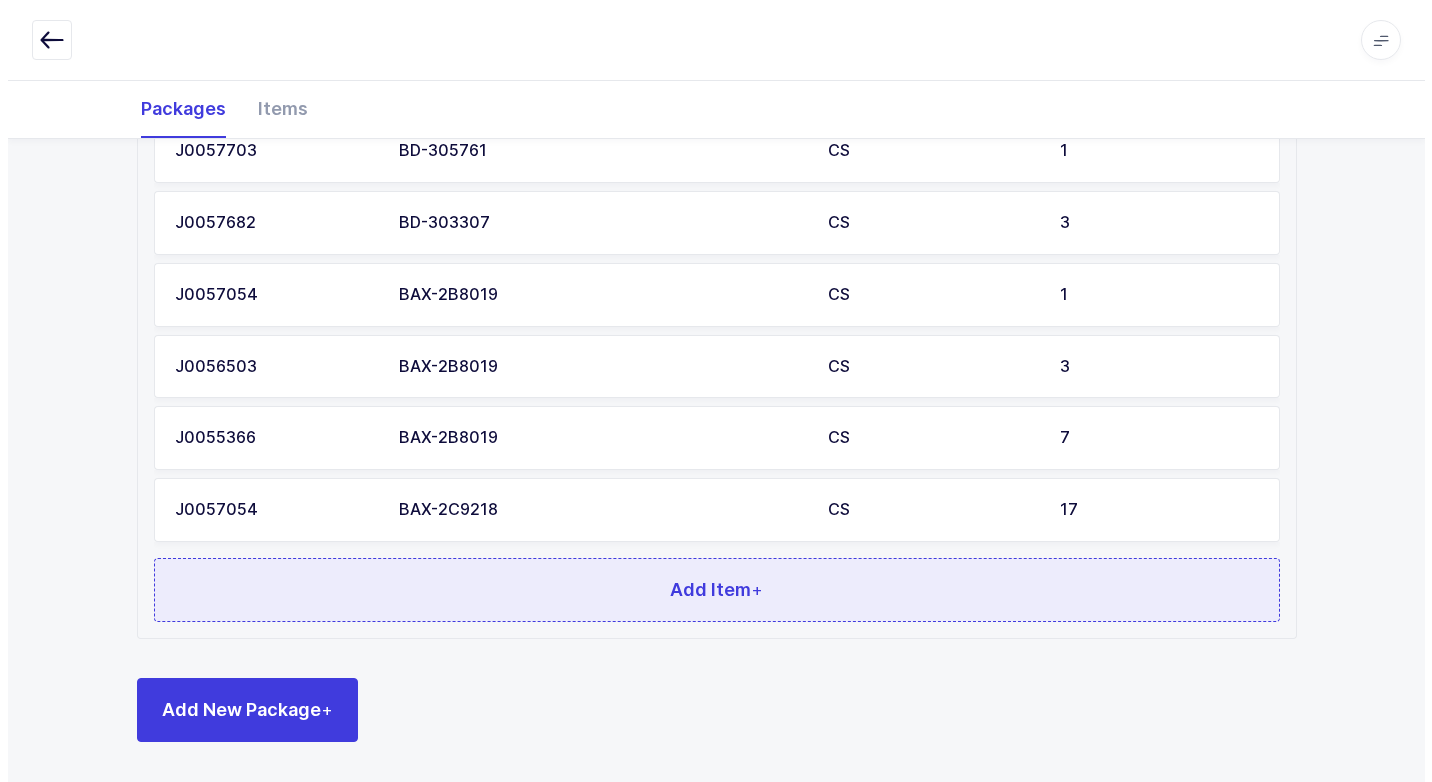 scroll, scrollTop: 0, scrollLeft: 0, axis: both 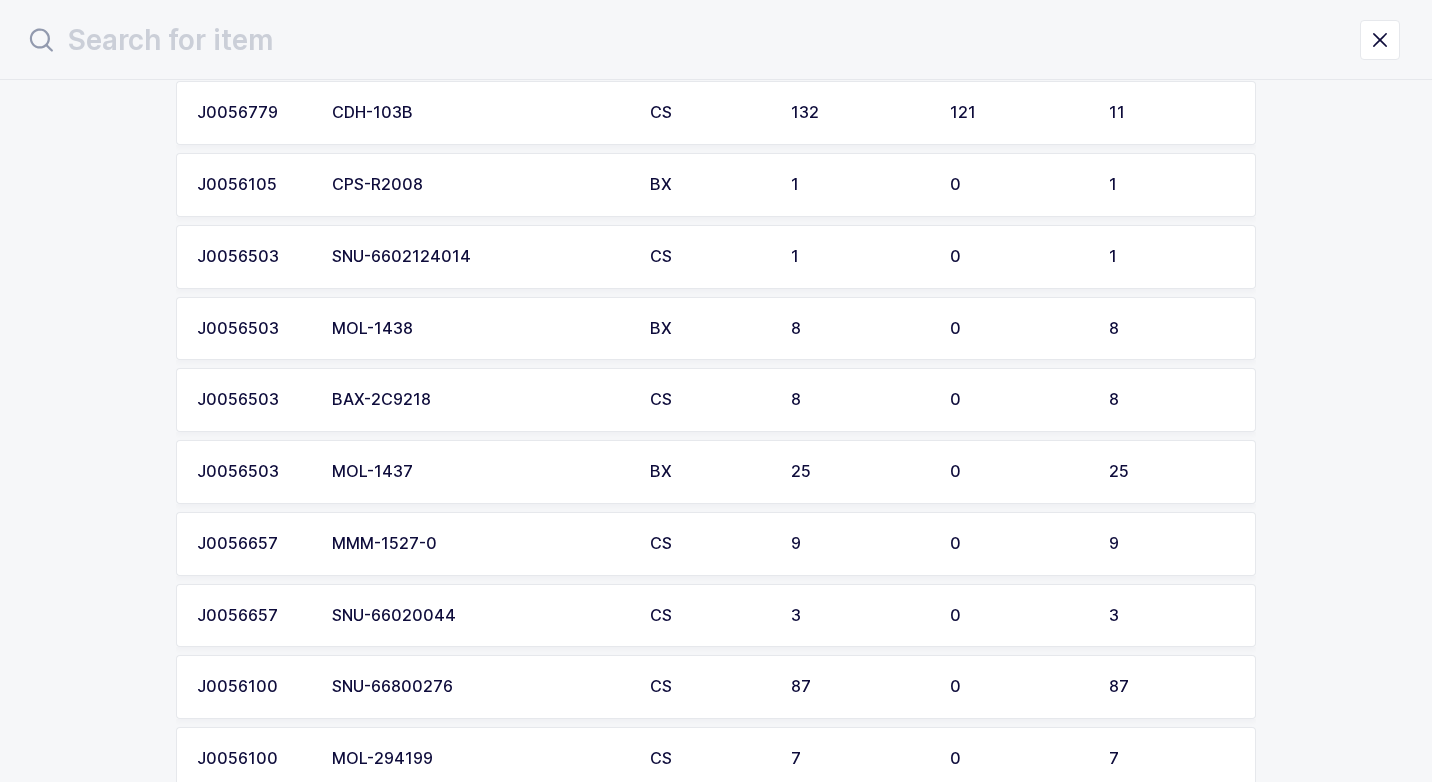 click on "BAX-2C9218" at bounding box center [479, 400] 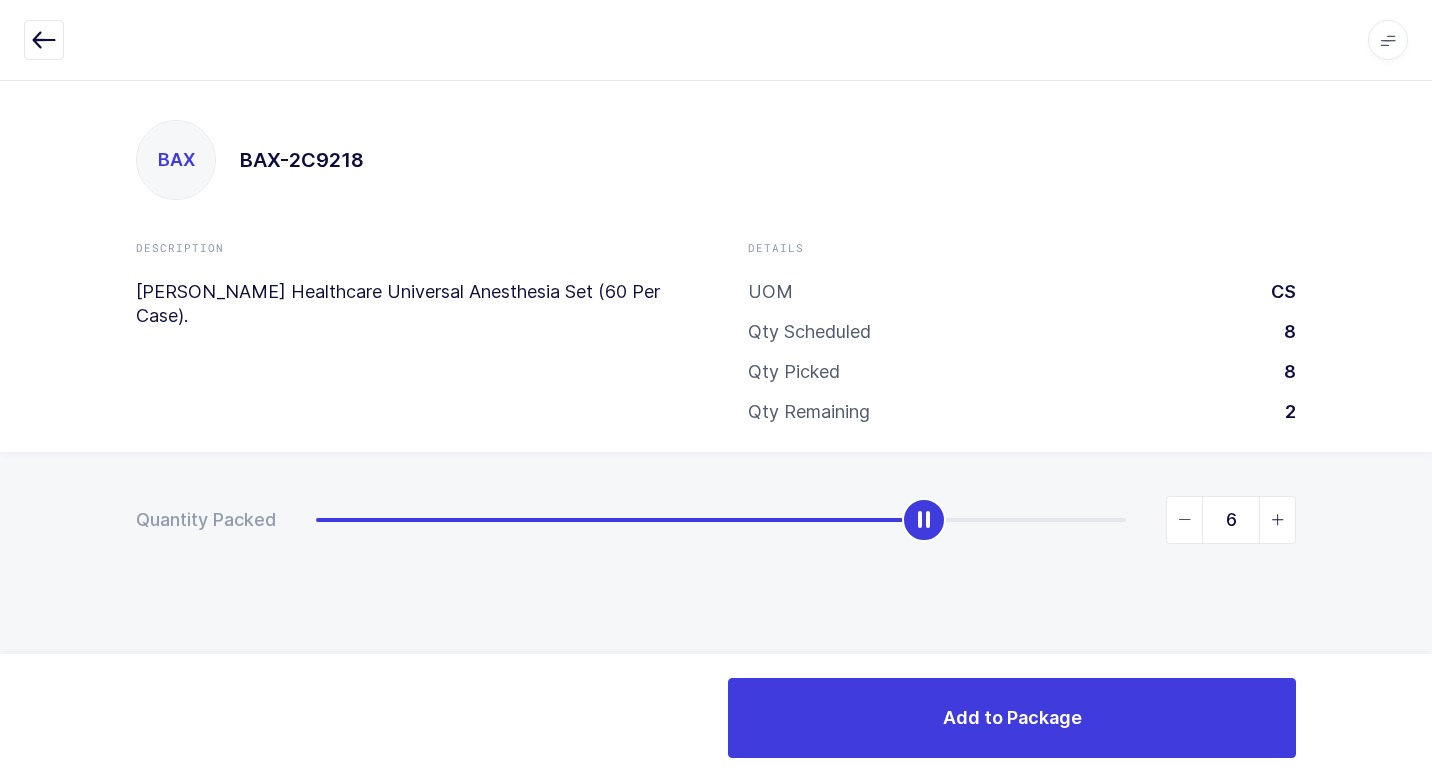 type on "8" 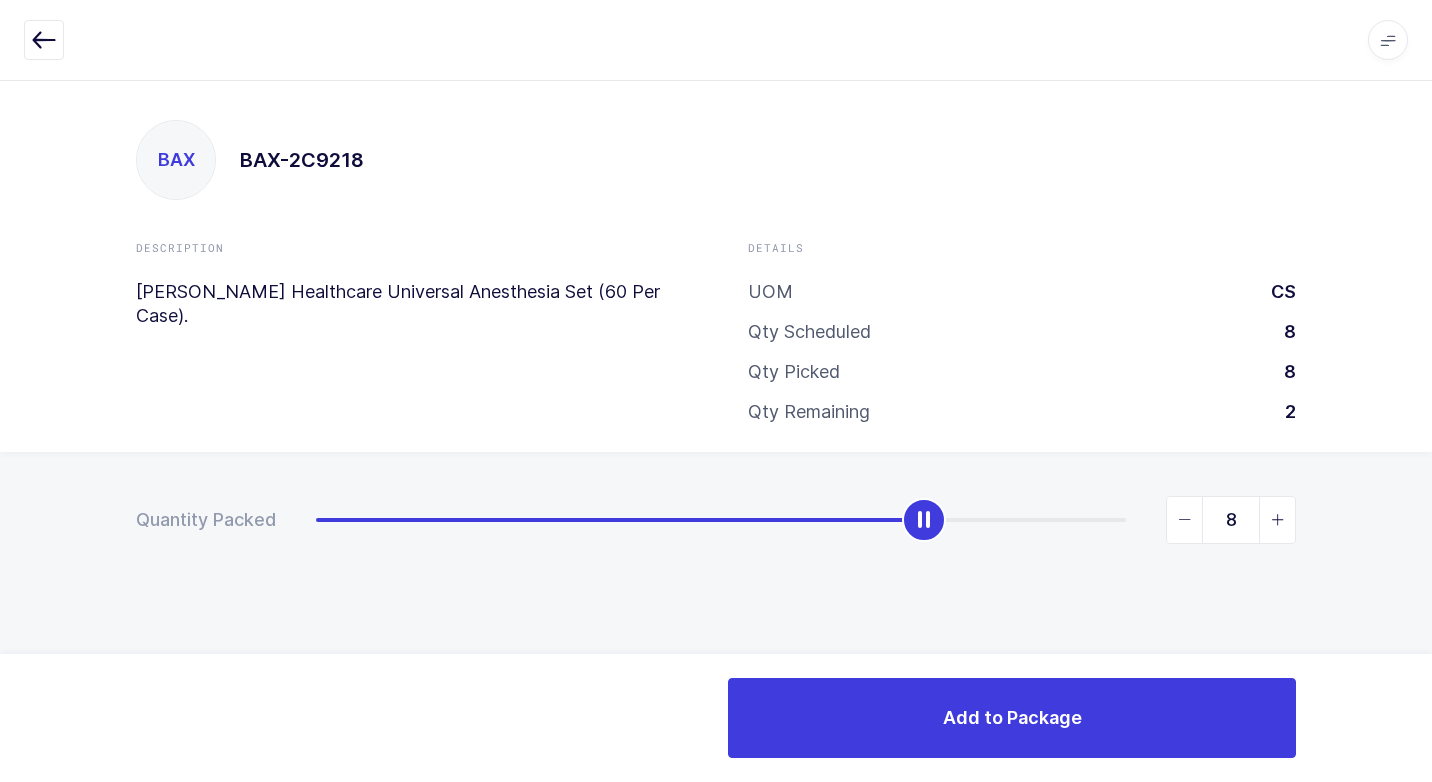 drag, startPoint x: 308, startPoint y: 523, endPoint x: 1435, endPoint y: 526, distance: 1127.004 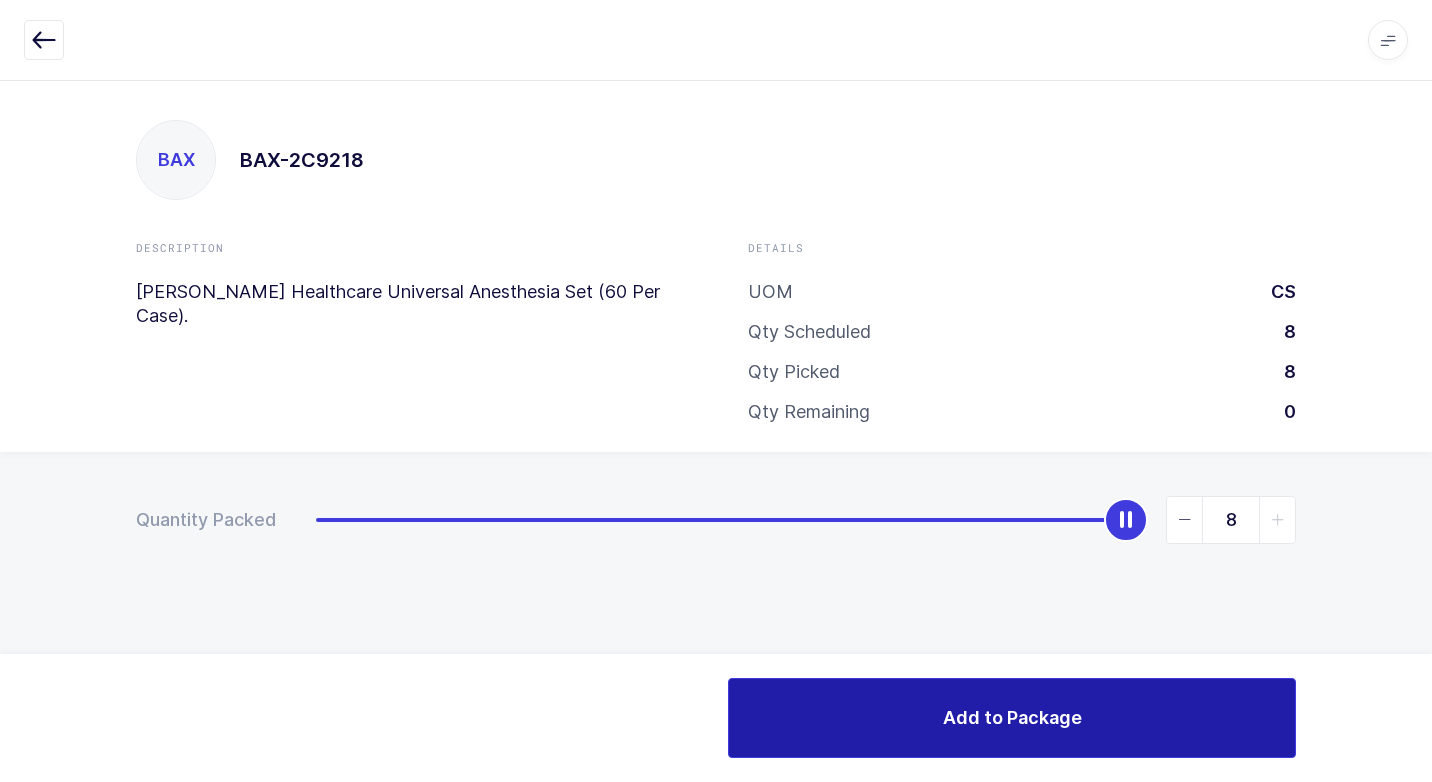 click on "Add to Package" at bounding box center (1012, 718) 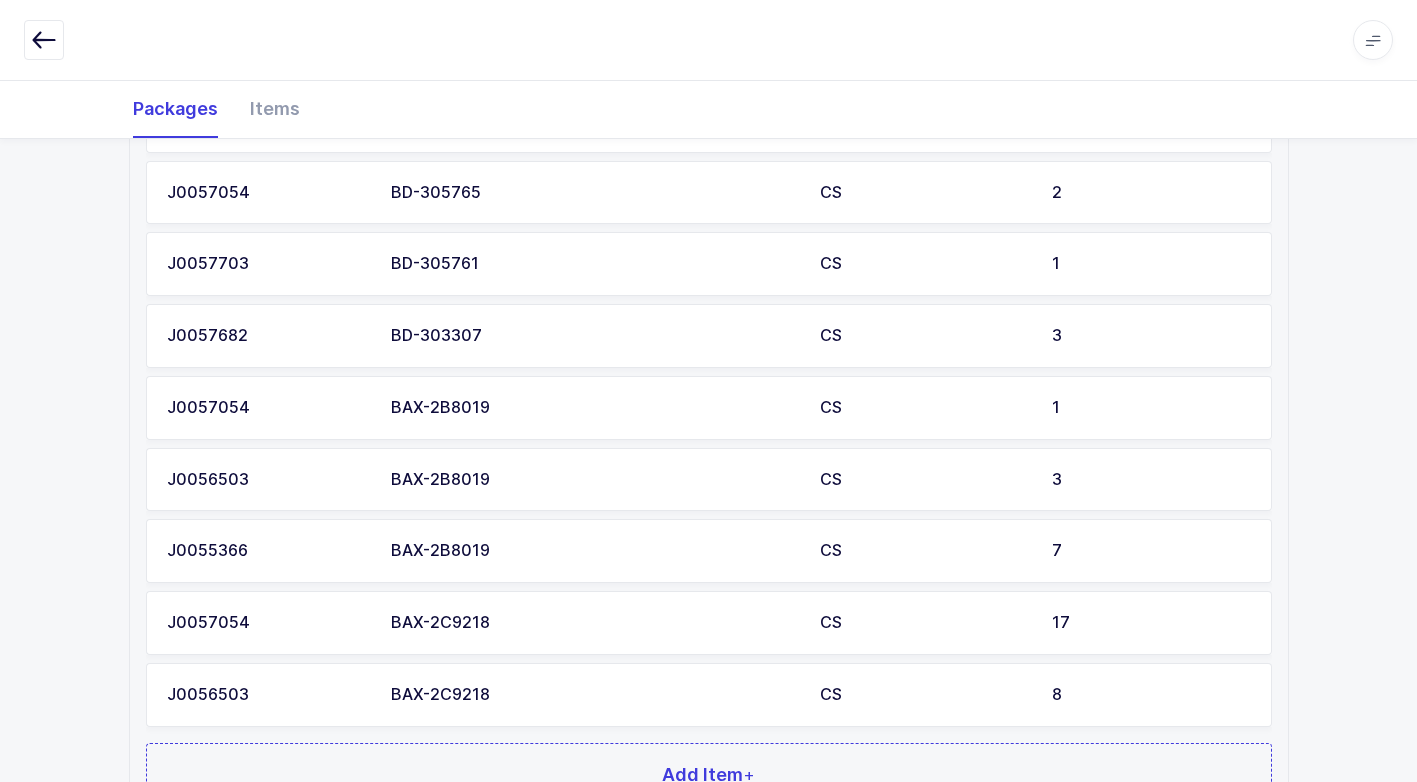 scroll, scrollTop: 615, scrollLeft: 0, axis: vertical 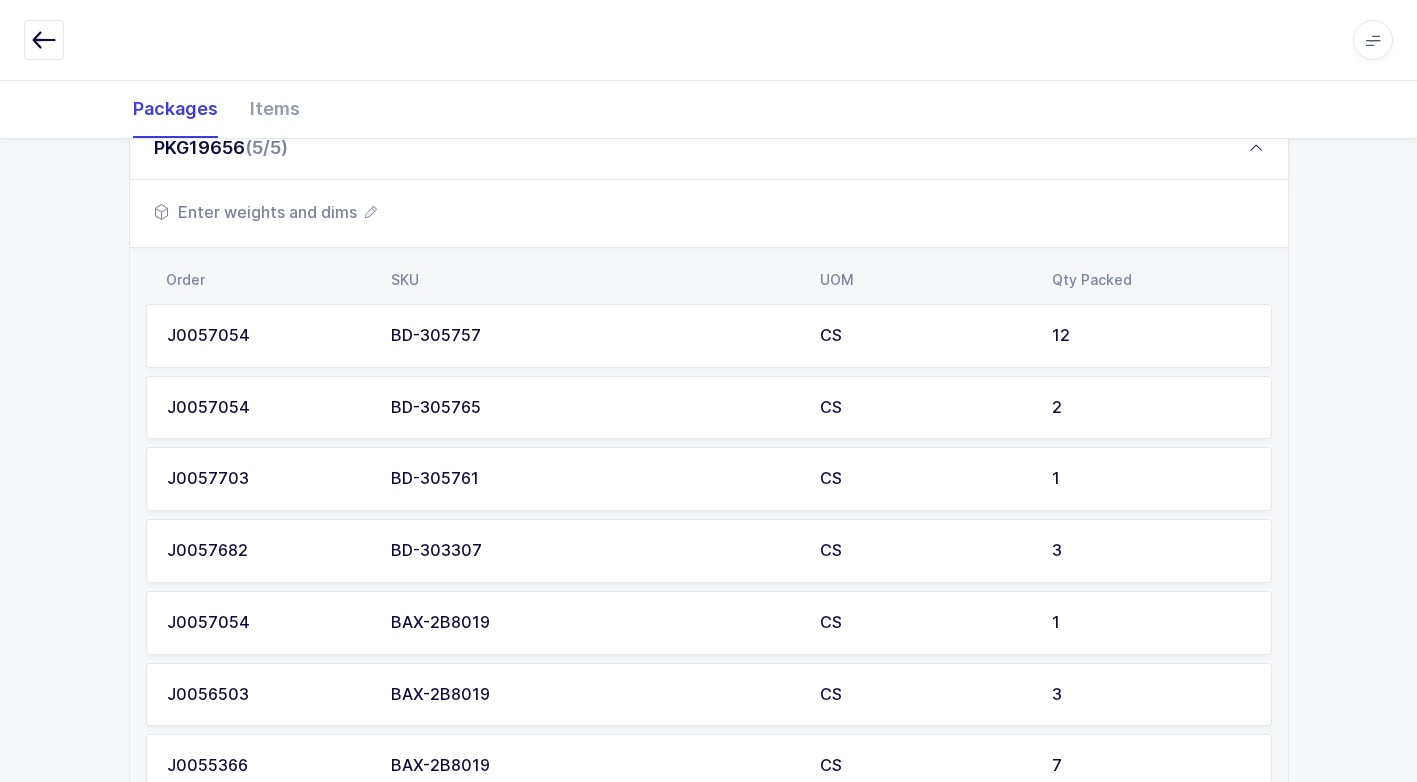 click on "Enter weights and dims" at bounding box center [265, 212] 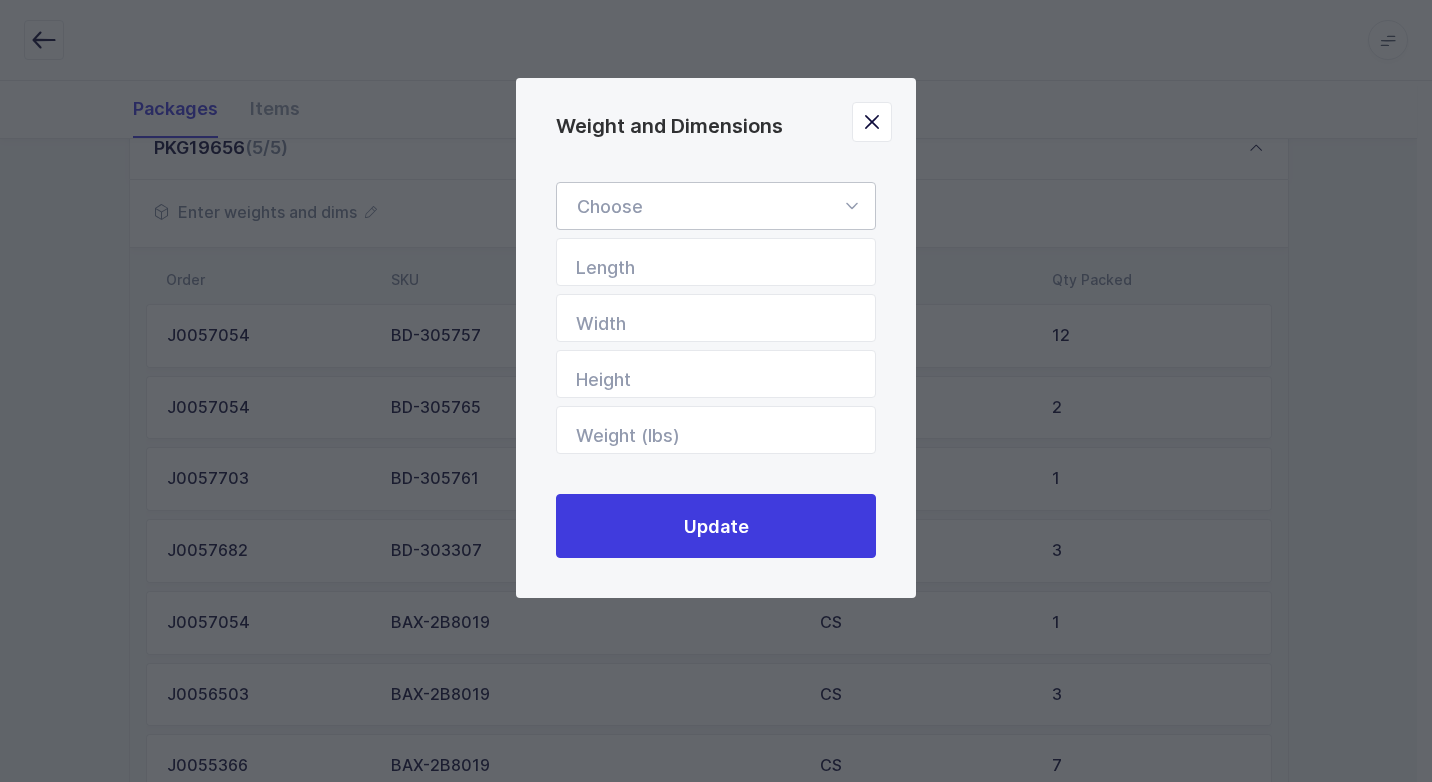 click at bounding box center (851, 206) 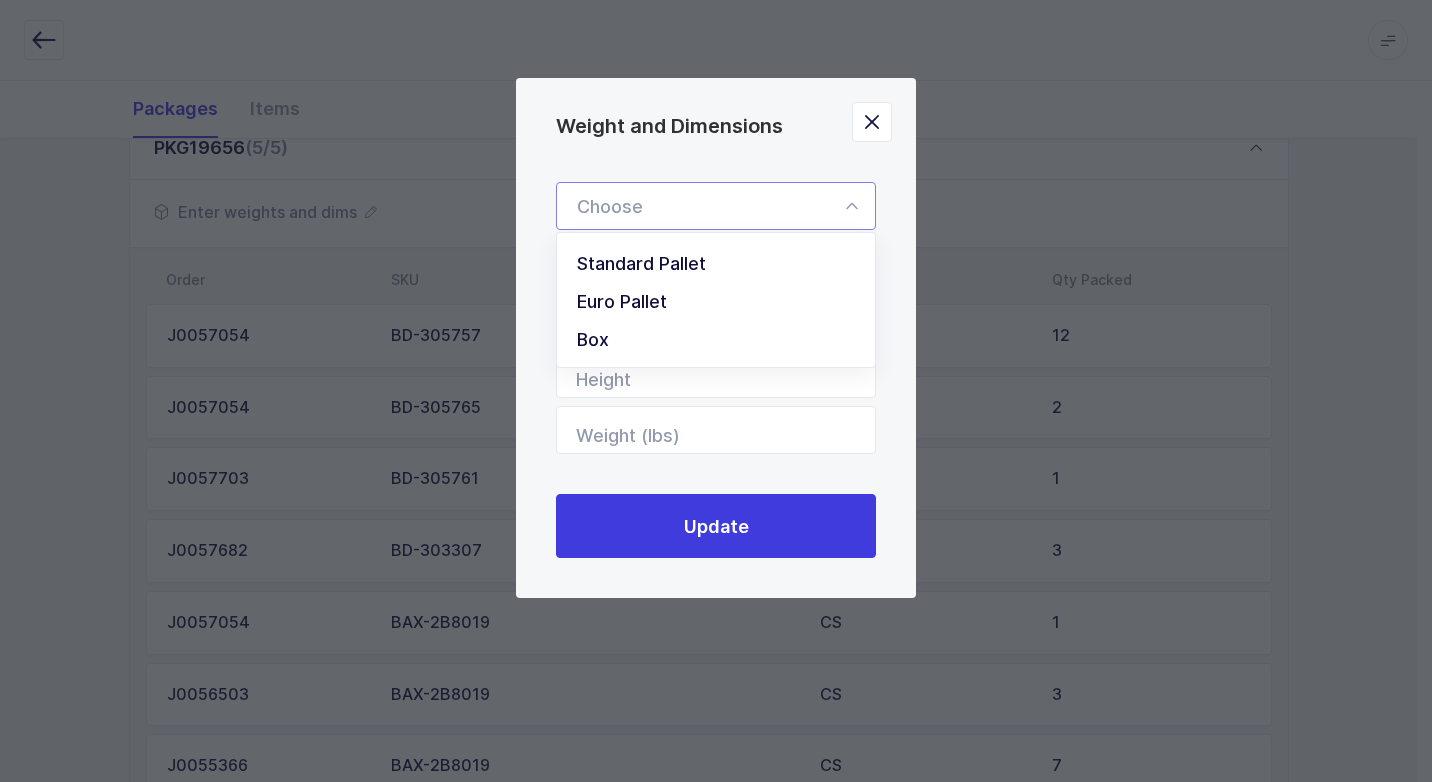 drag, startPoint x: 789, startPoint y: 254, endPoint x: 827, endPoint y: 301, distance: 60.440052 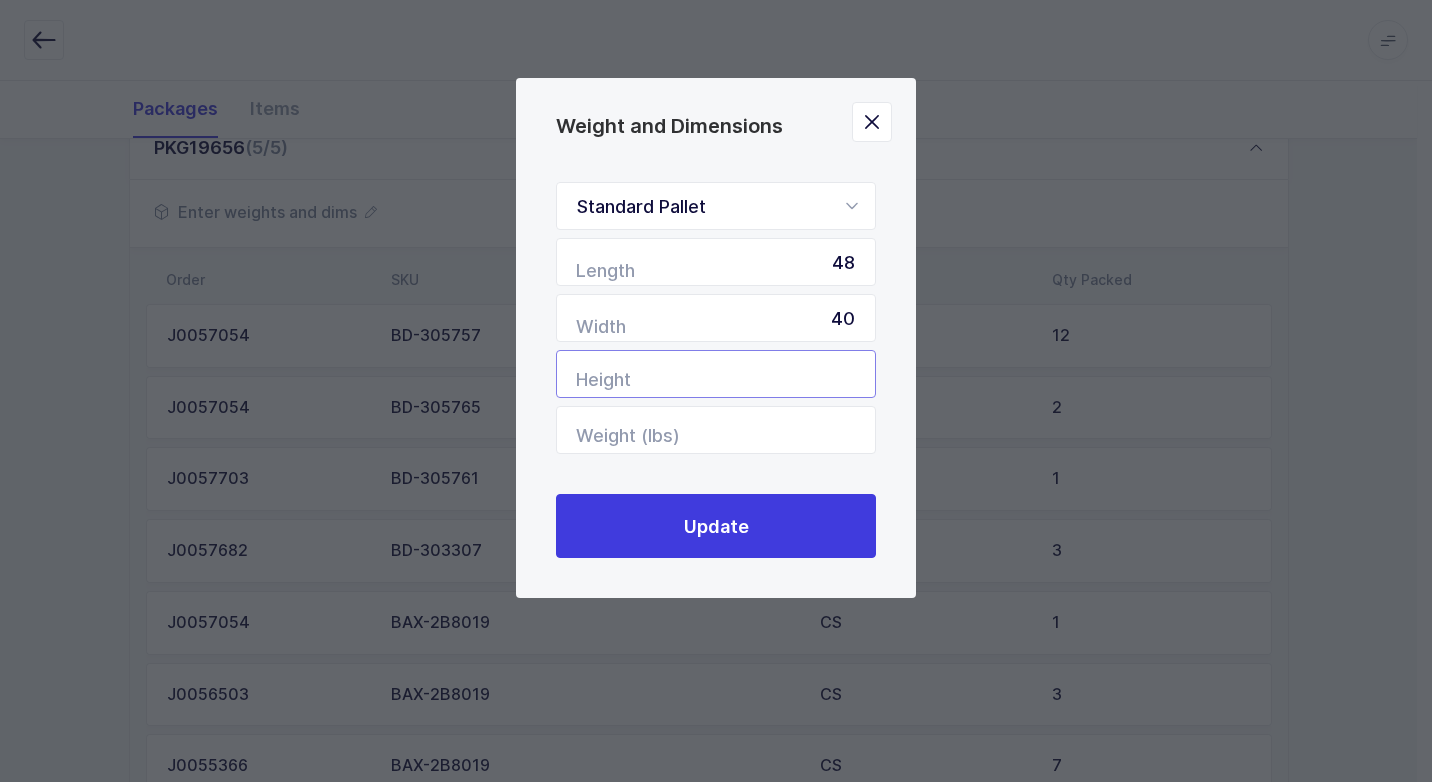click at bounding box center [716, 374] 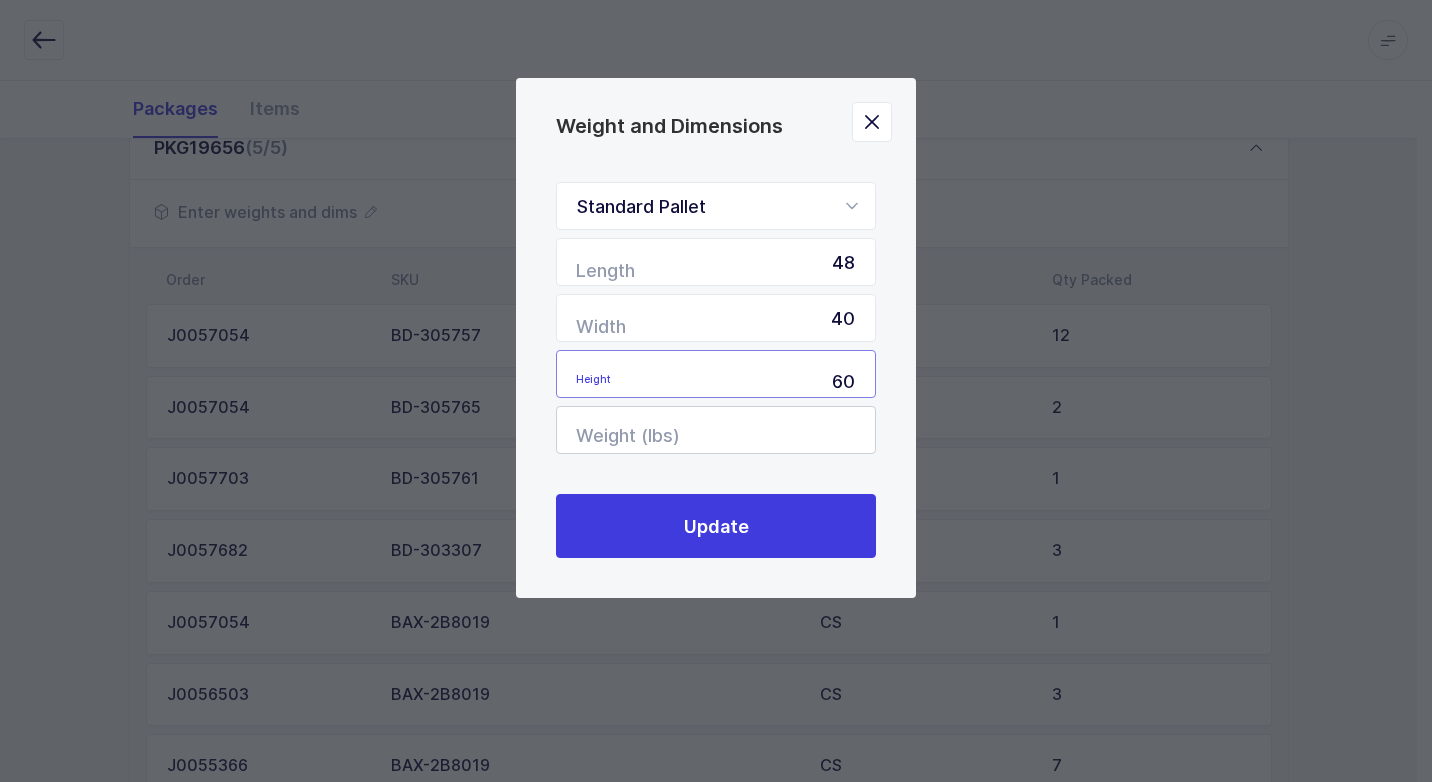 type on "60" 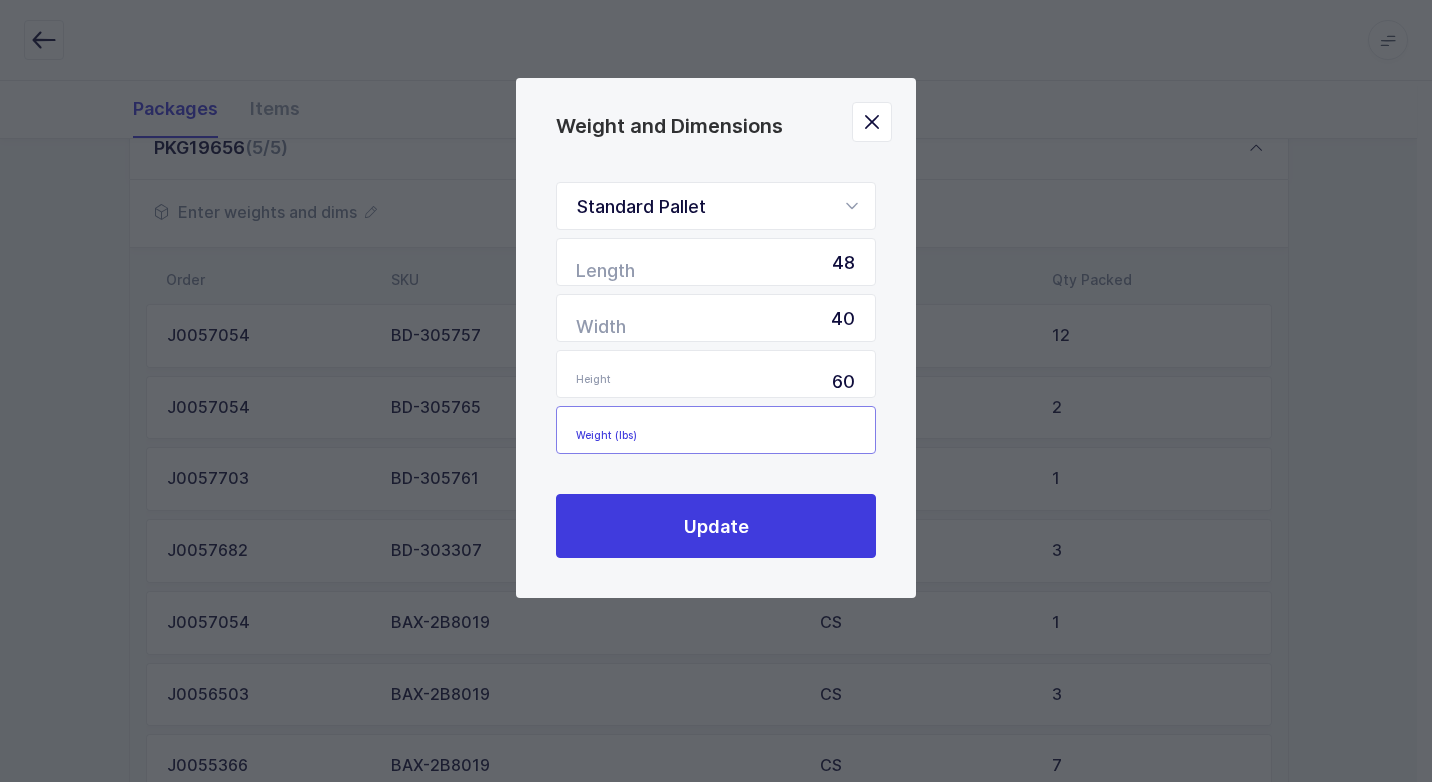 click at bounding box center (716, 430) 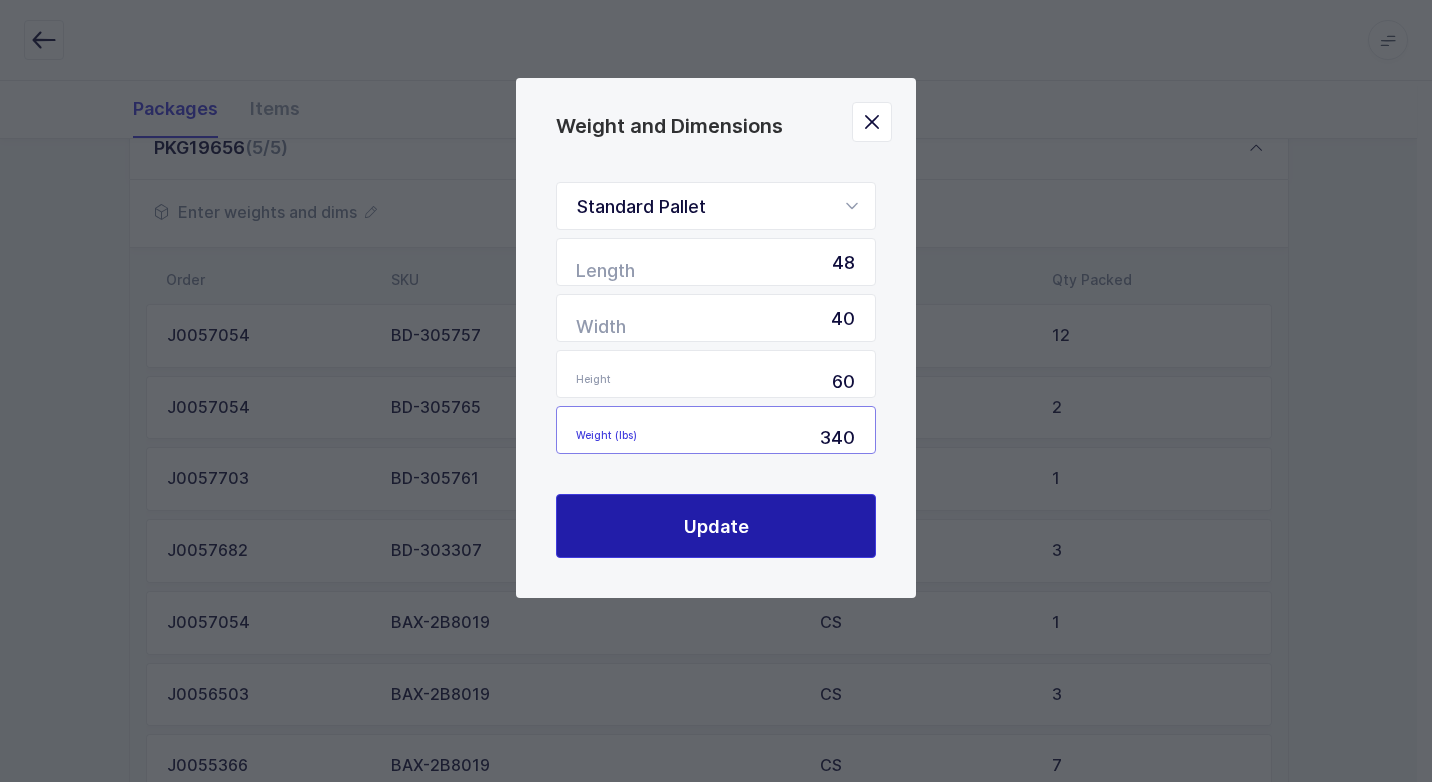 type on "340" 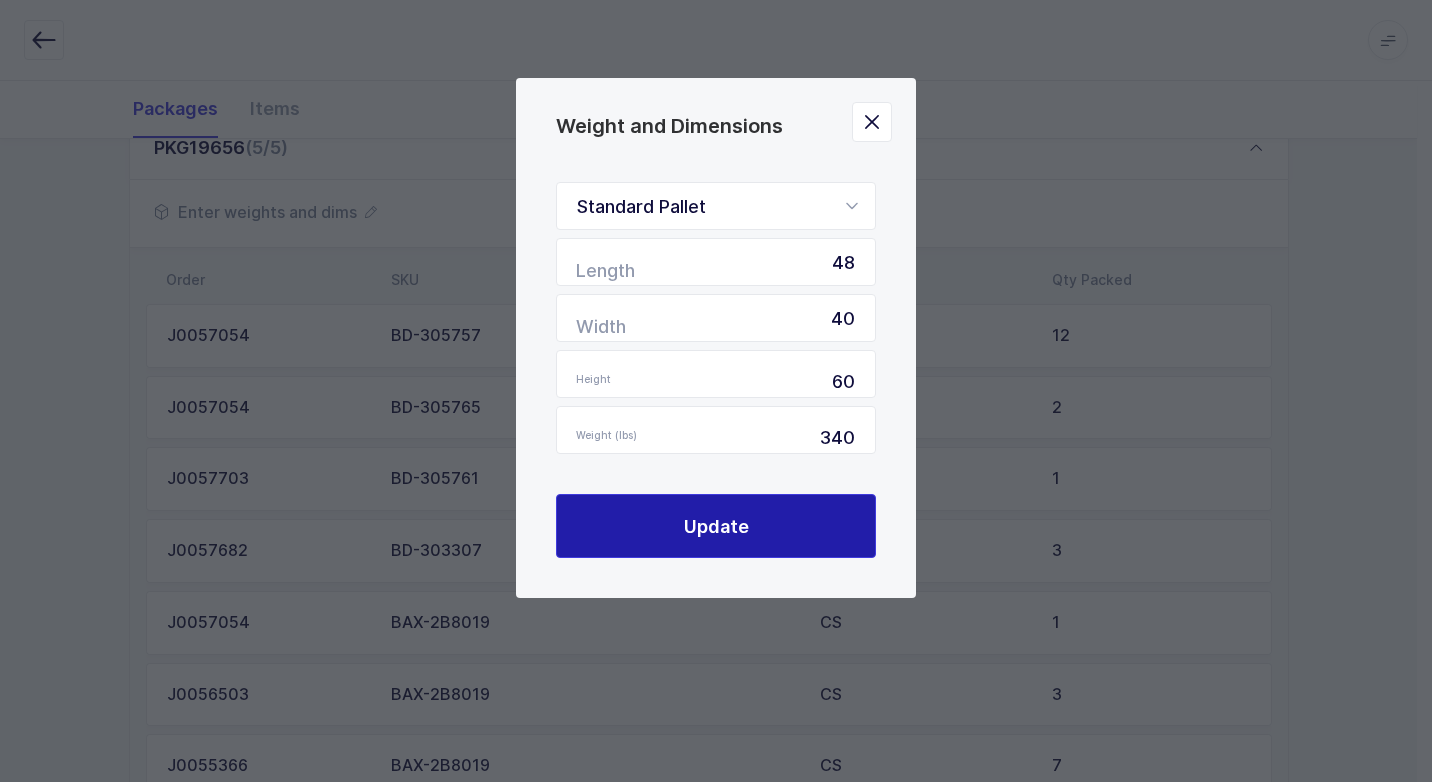 click on "Update" at bounding box center [716, 526] 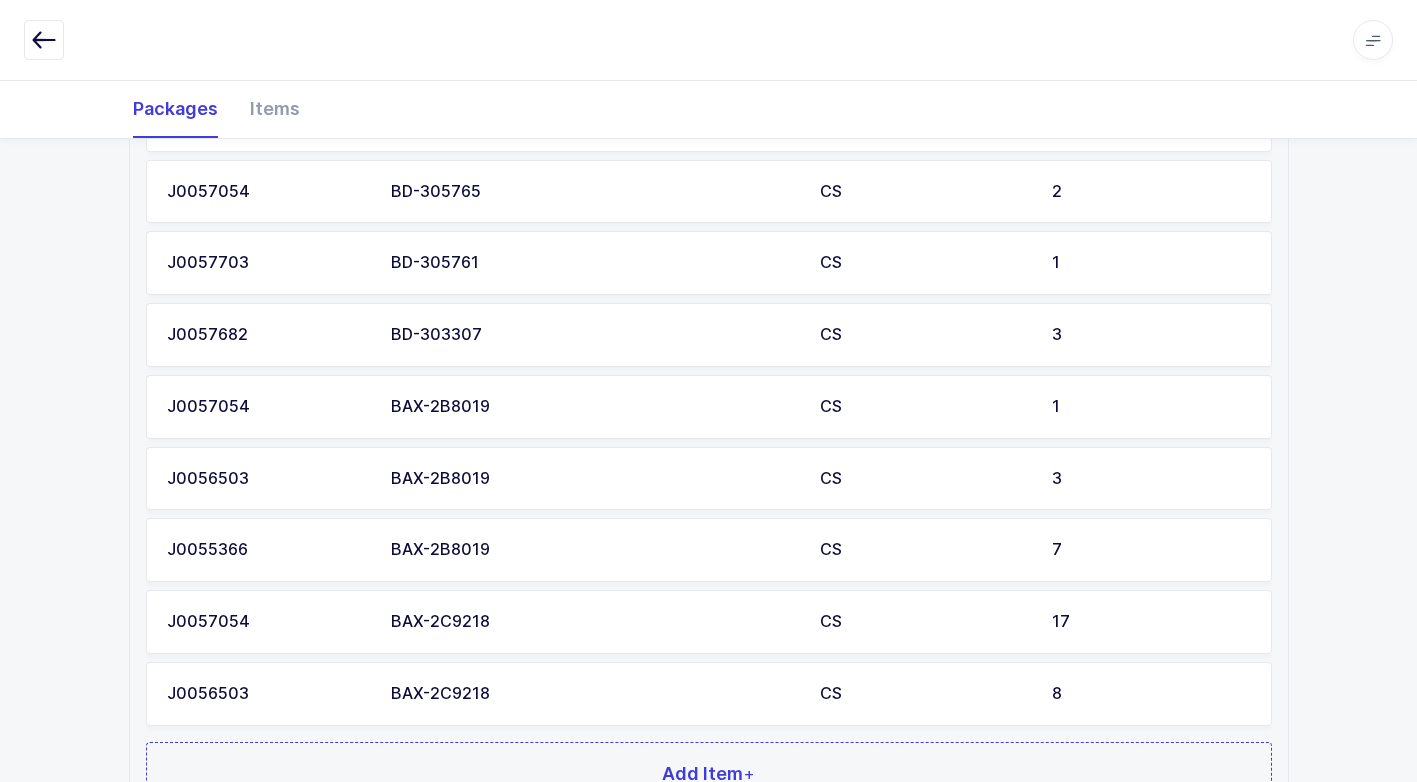 scroll, scrollTop: 1015, scrollLeft: 0, axis: vertical 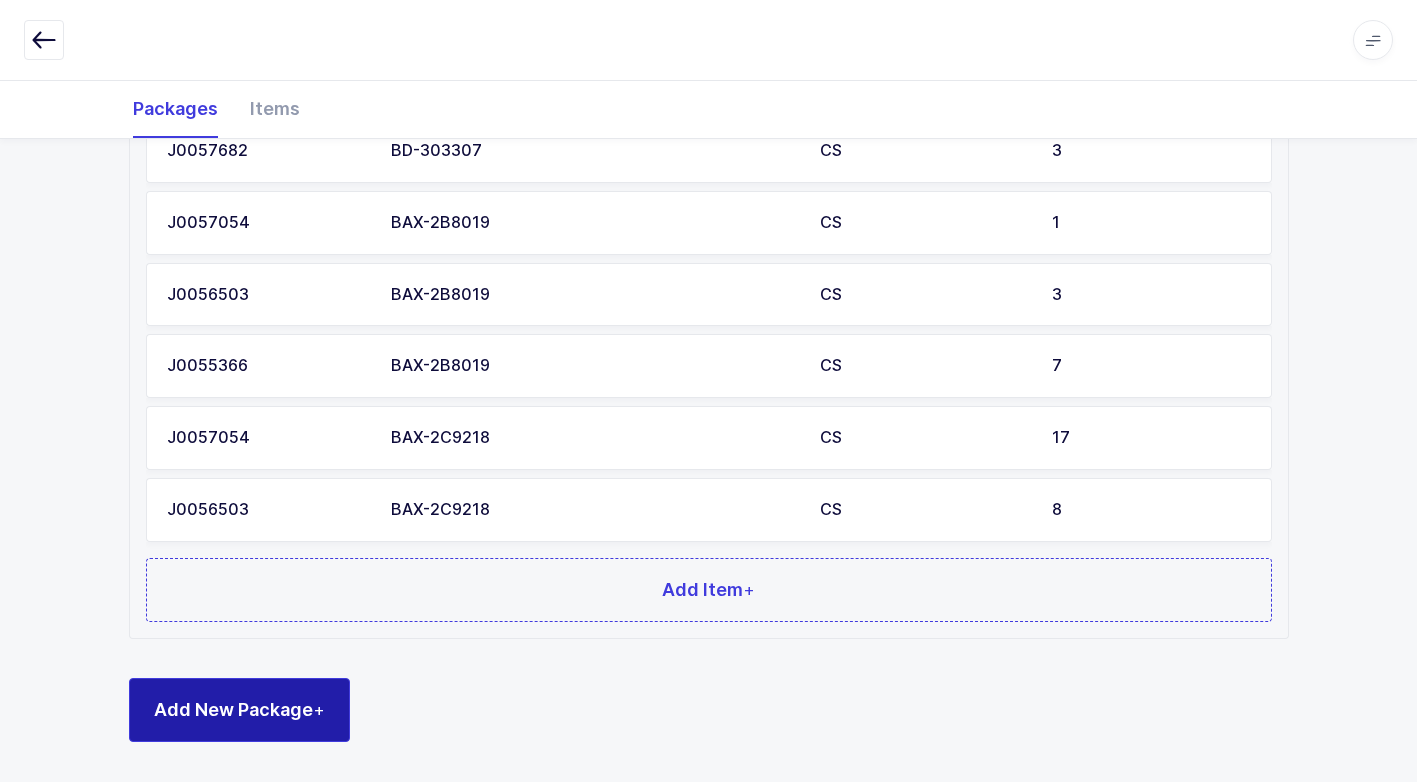 click on "+" at bounding box center [319, 709] 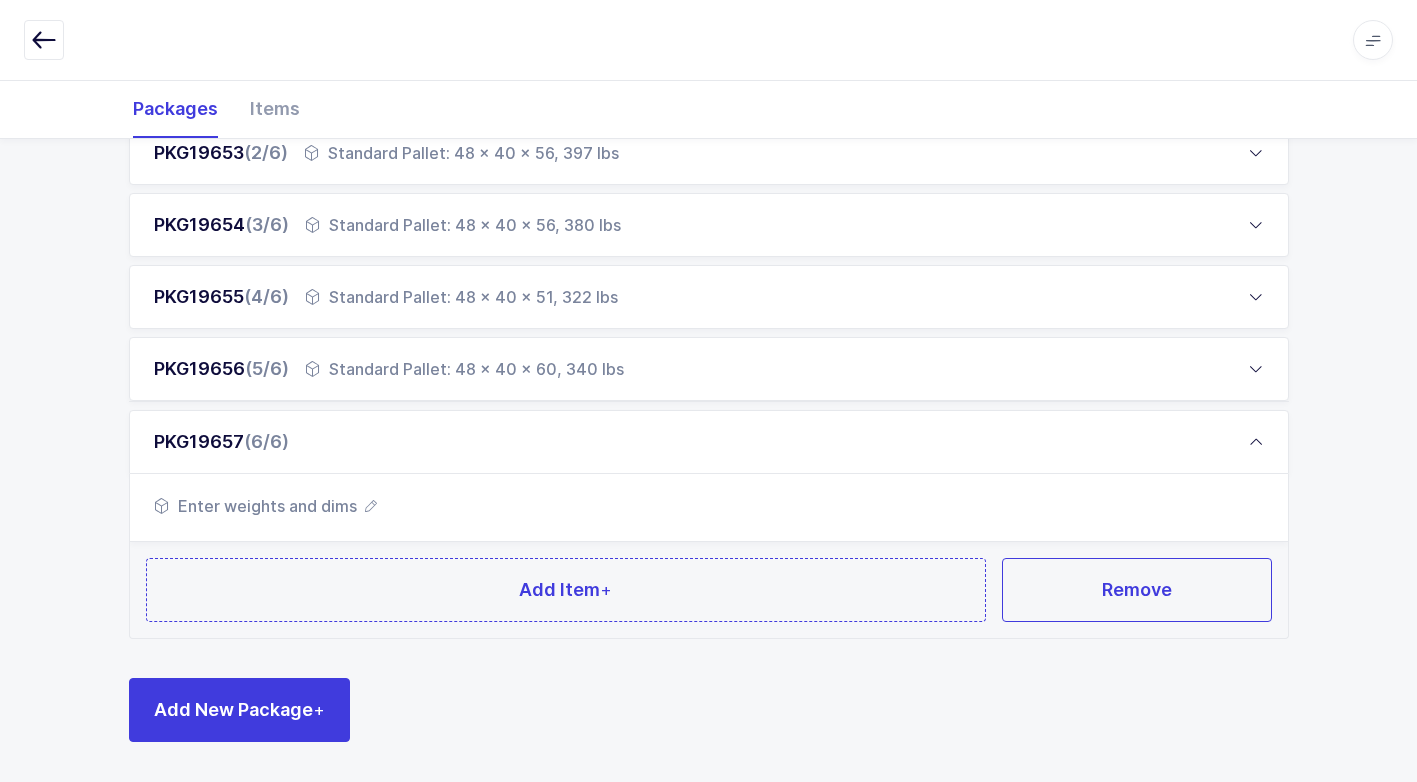 scroll, scrollTop: 393, scrollLeft: 0, axis: vertical 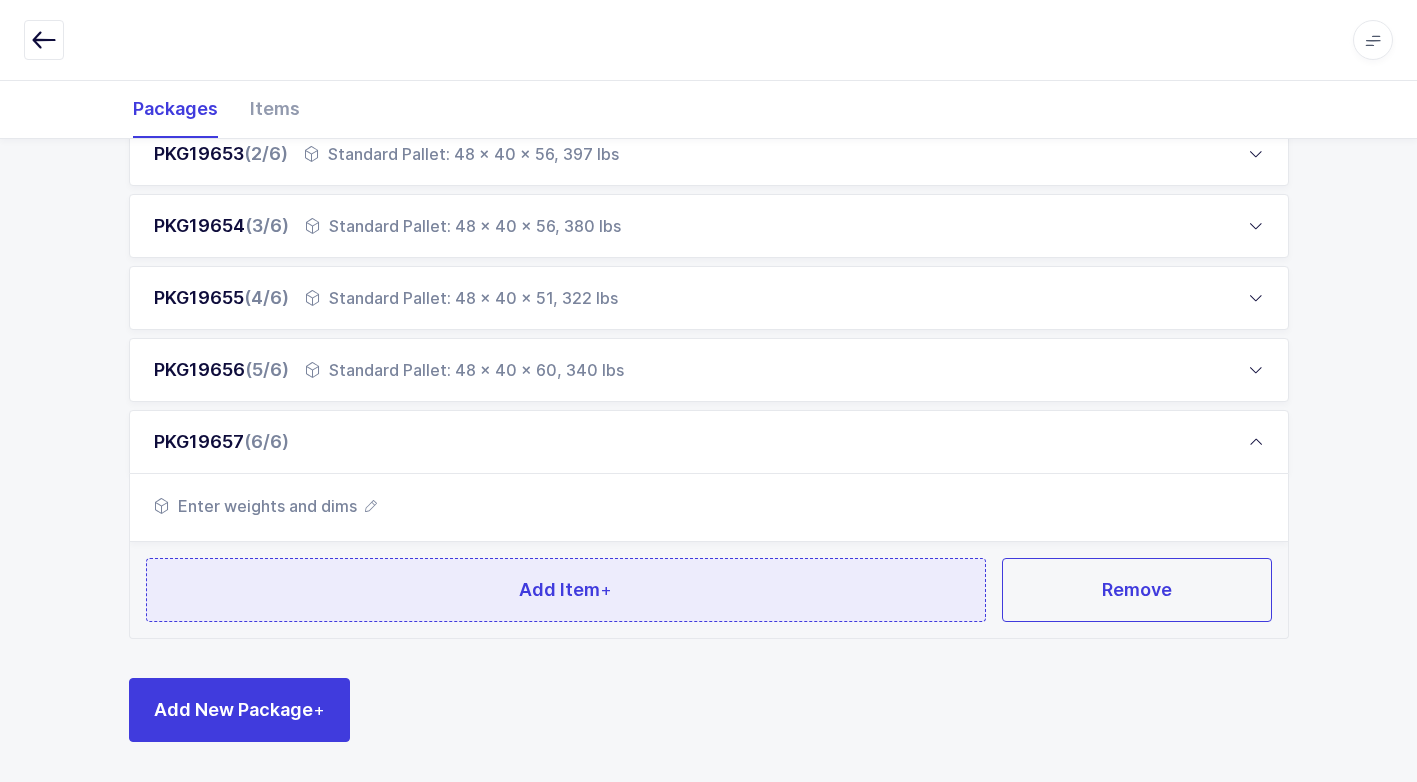 click on "Add Item  +" at bounding box center (566, 590) 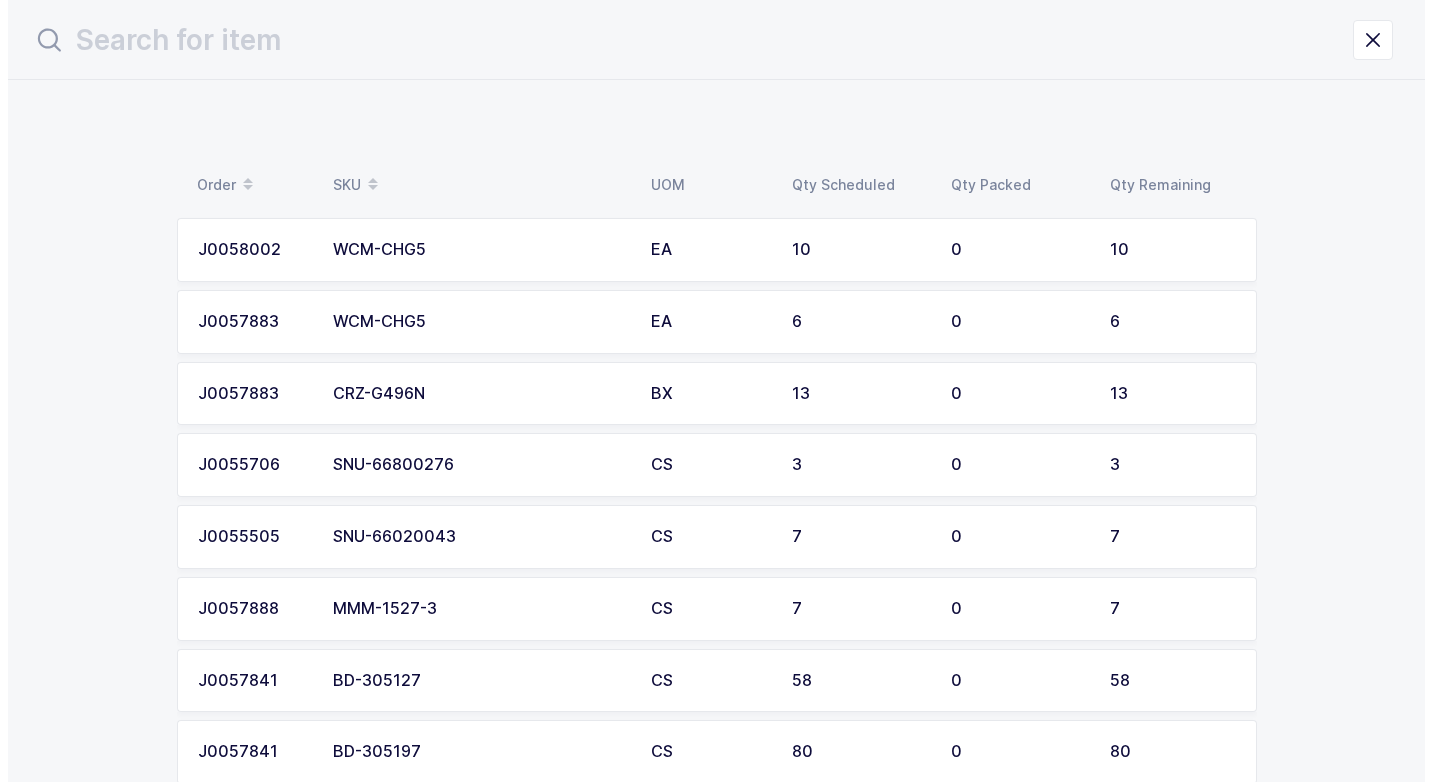 scroll, scrollTop: 0, scrollLeft: 0, axis: both 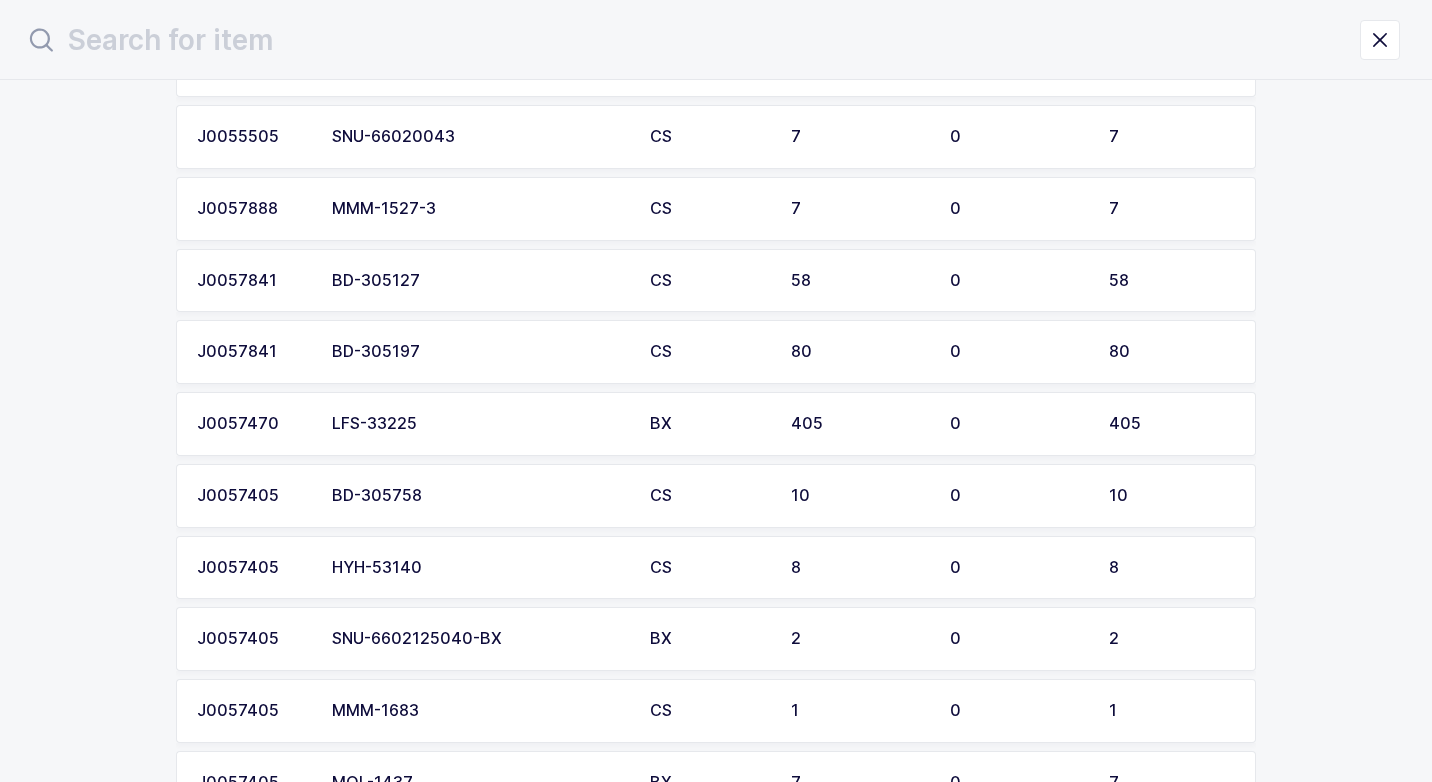 click on "BD-305127" at bounding box center (479, 281) 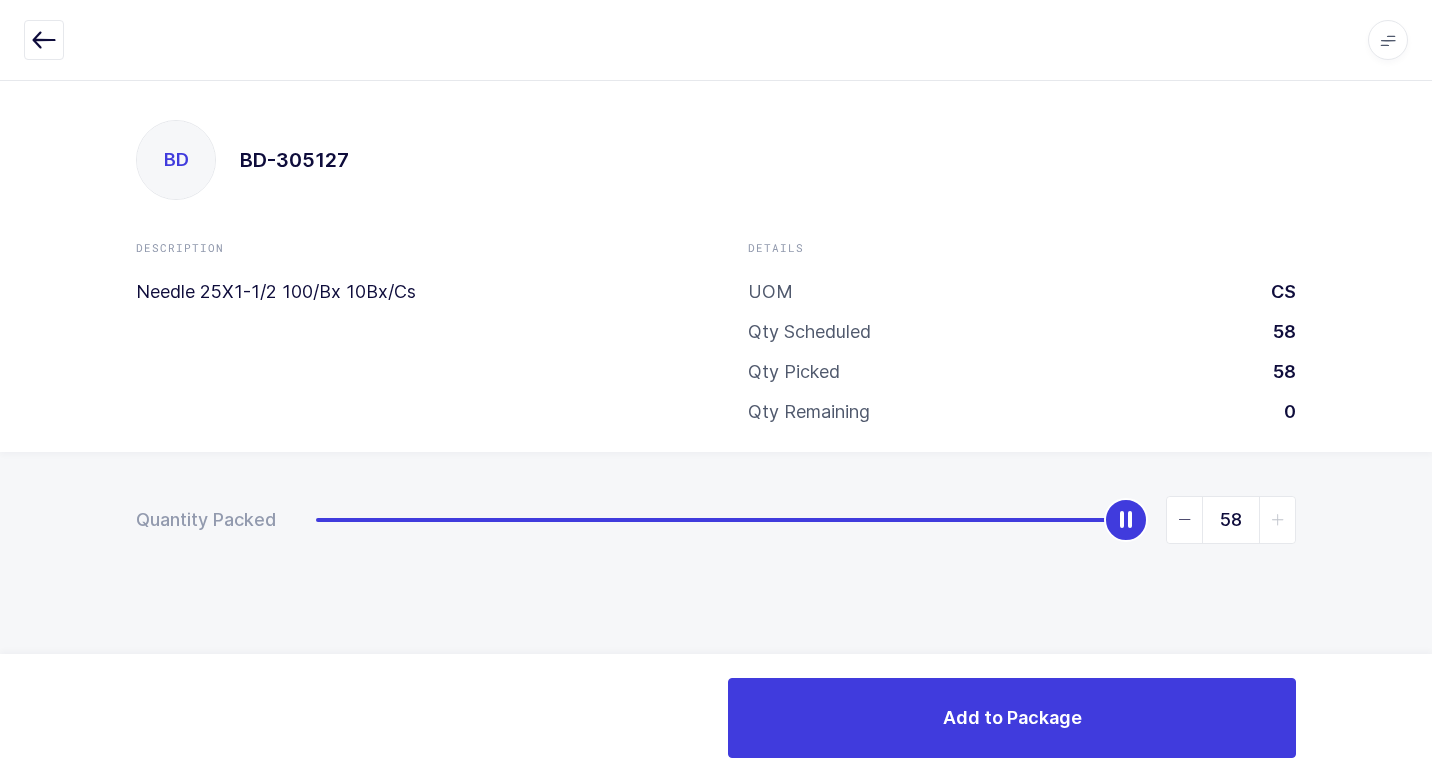 drag, startPoint x: 332, startPoint y: 528, endPoint x: 1435, endPoint y: 516, distance: 1103.0653 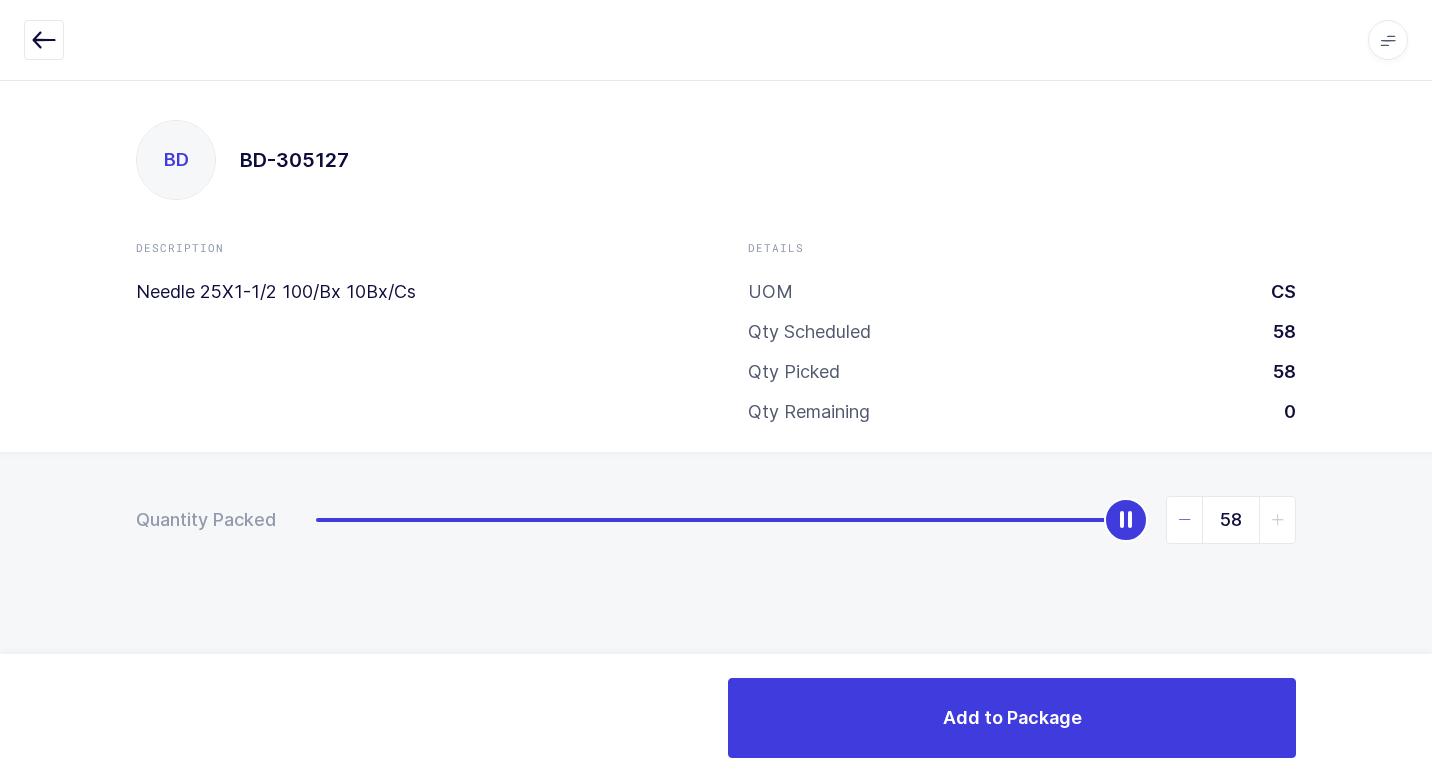click at bounding box center [1185, 520] 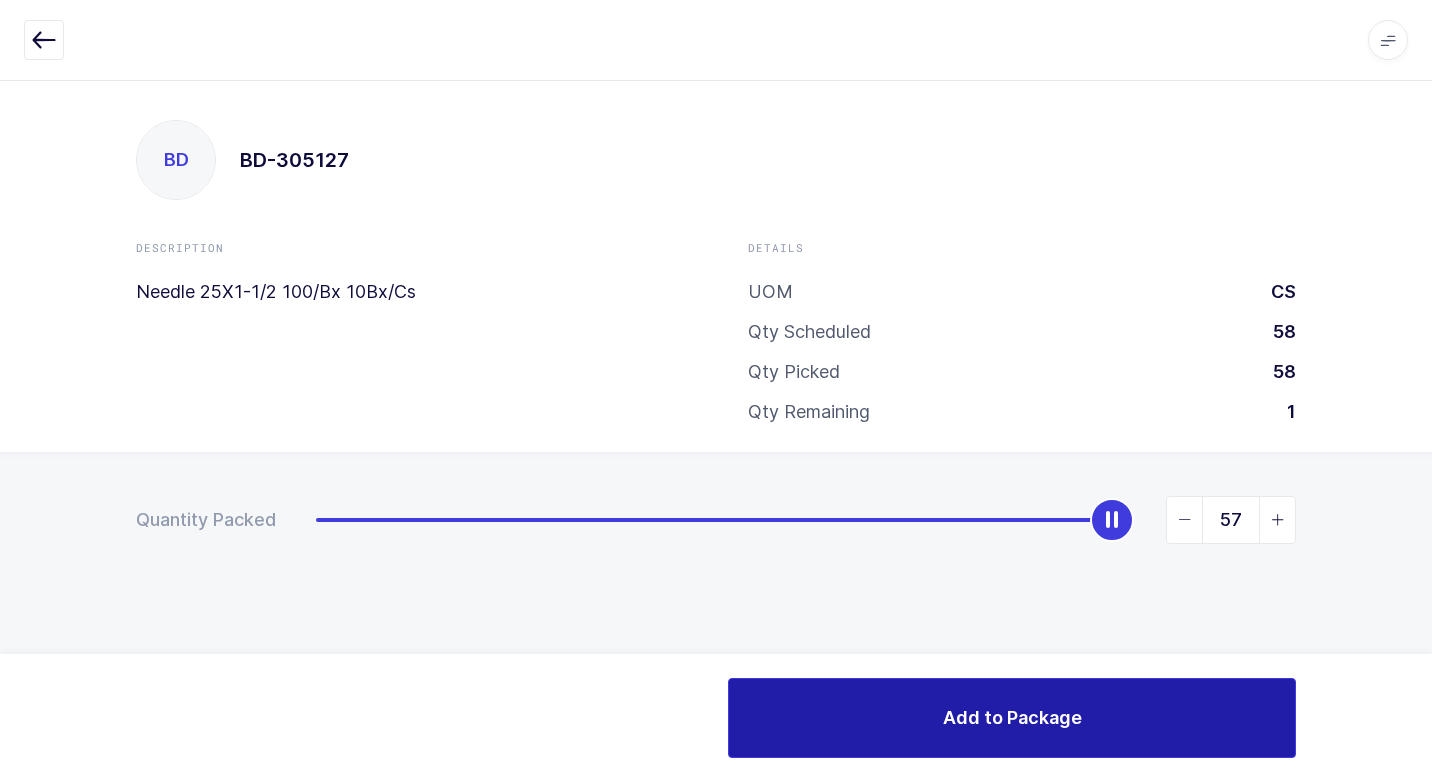 click on "Add to Package" at bounding box center (1012, 718) 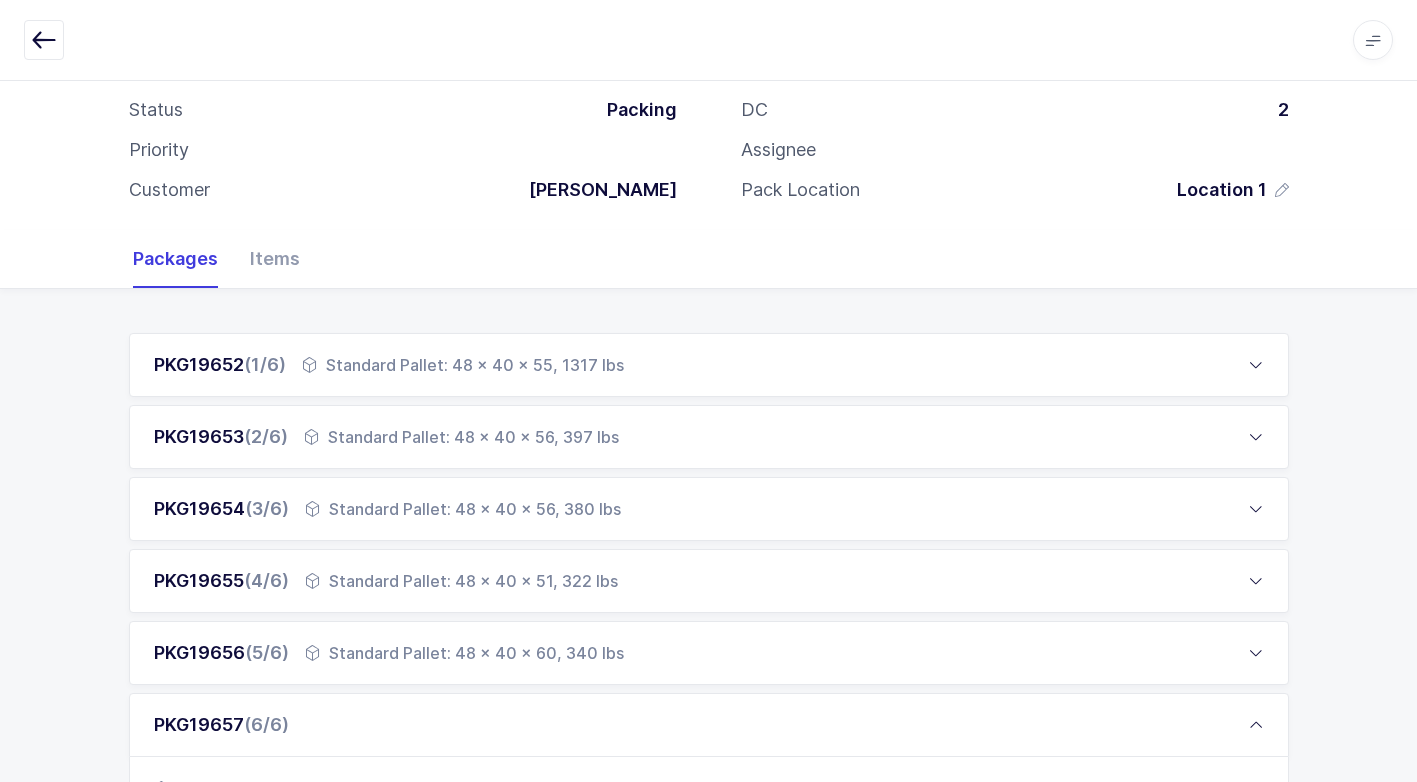 scroll, scrollTop: 513, scrollLeft: 0, axis: vertical 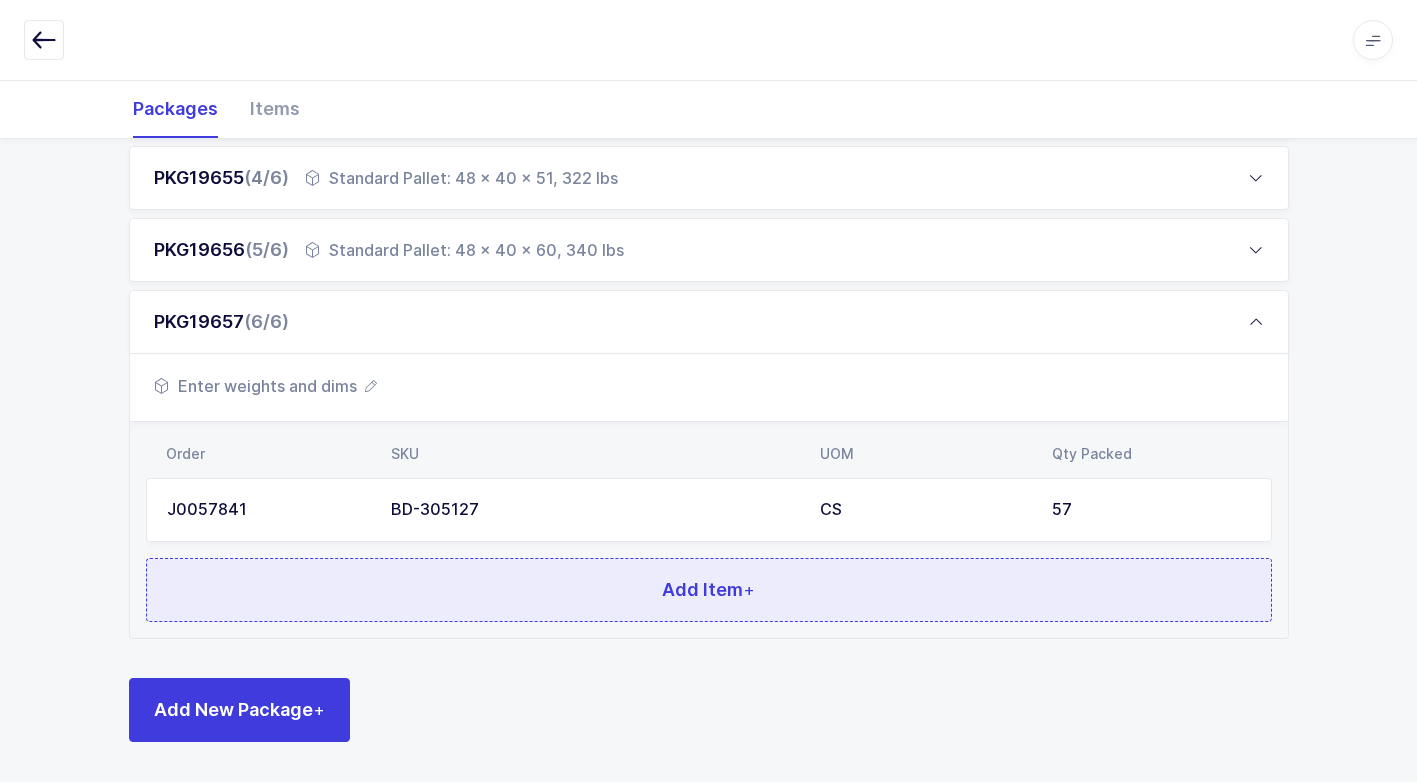 click on "Add Item  +" at bounding box center (709, 590) 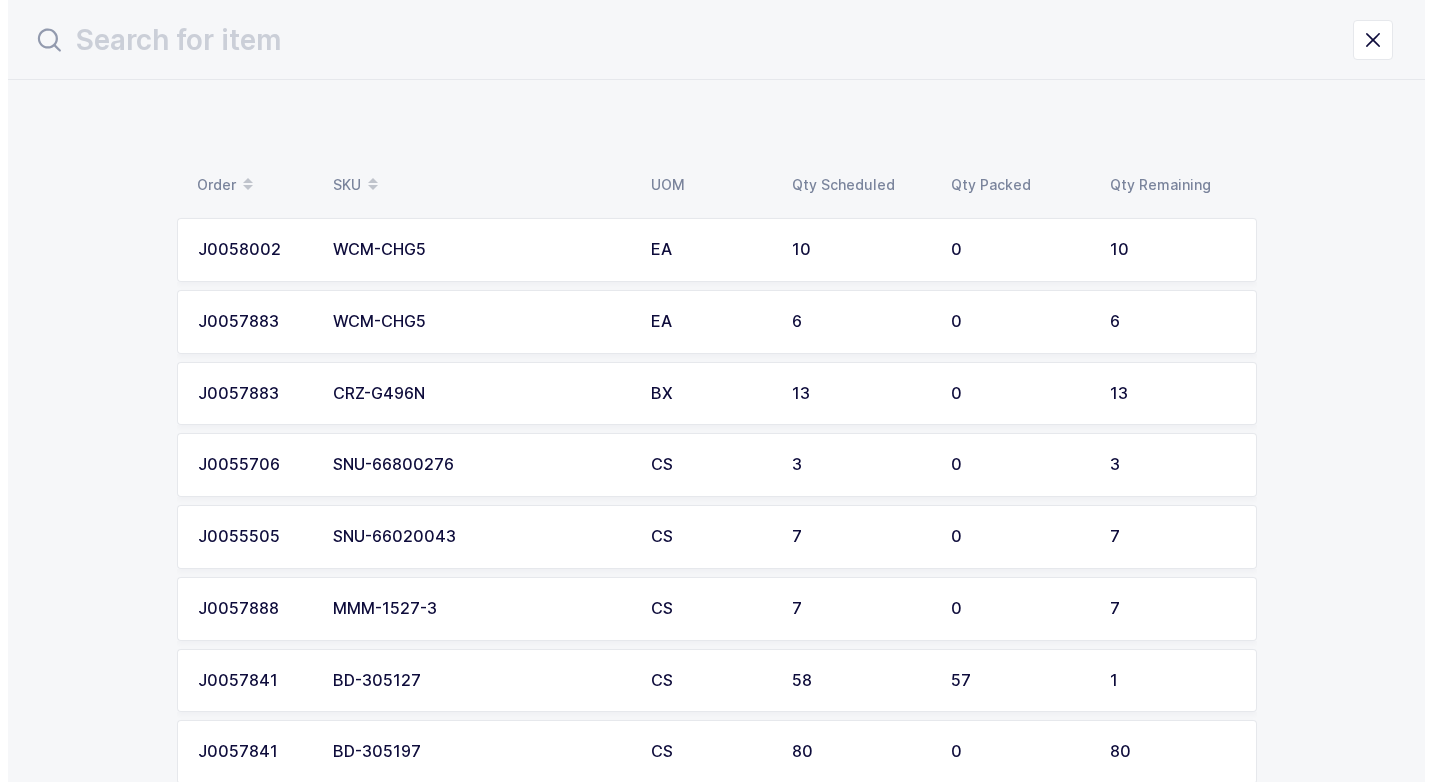 scroll, scrollTop: 0, scrollLeft: 0, axis: both 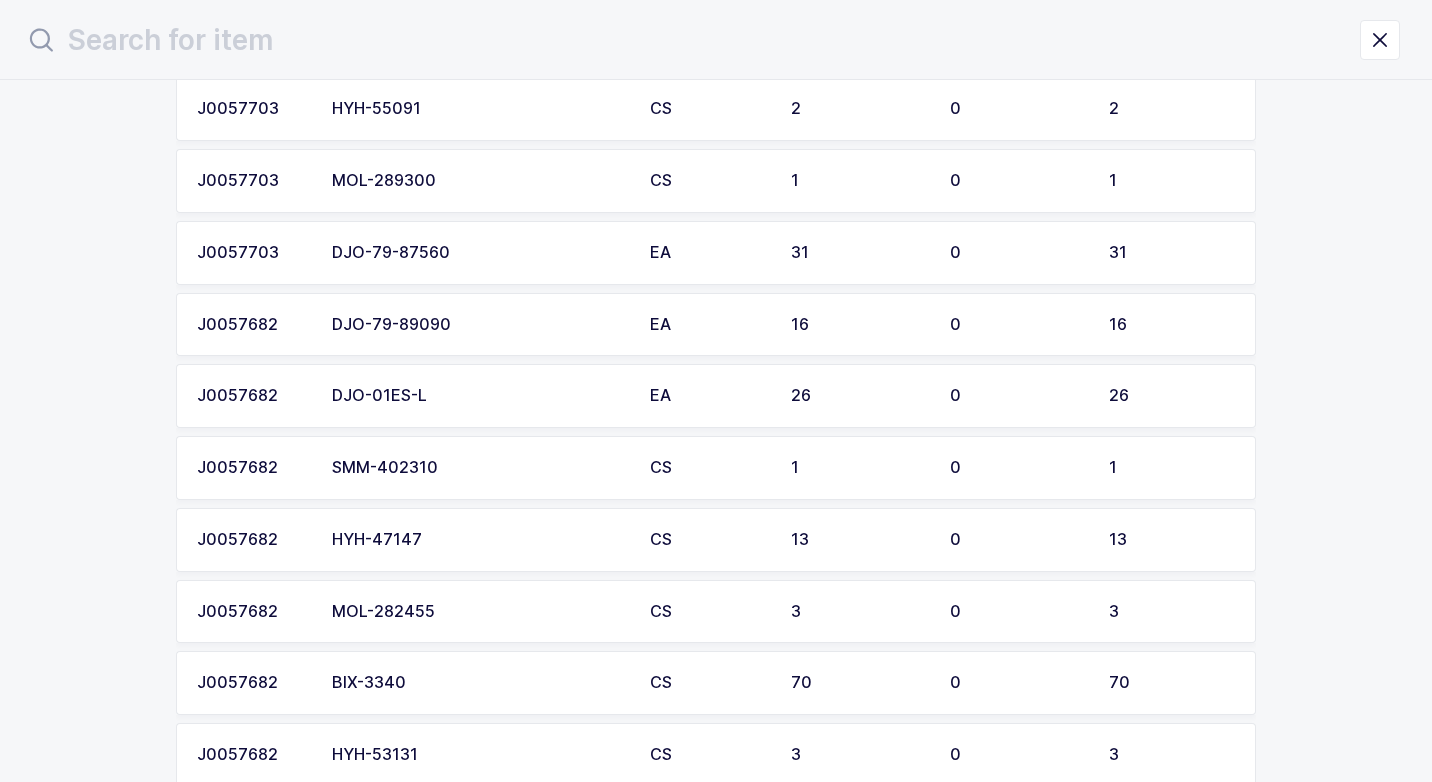 click on "HYH-47147" at bounding box center [479, 540] 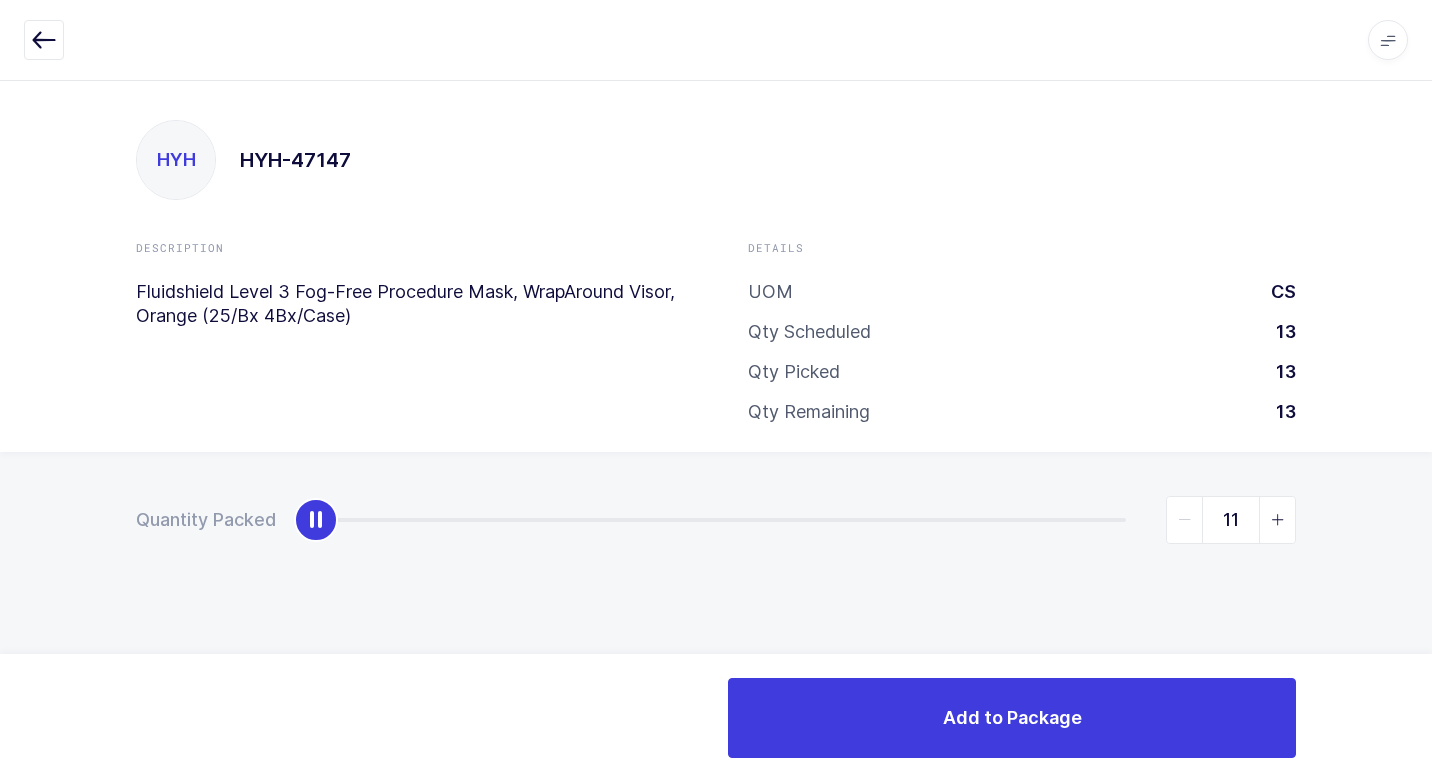 type on "13" 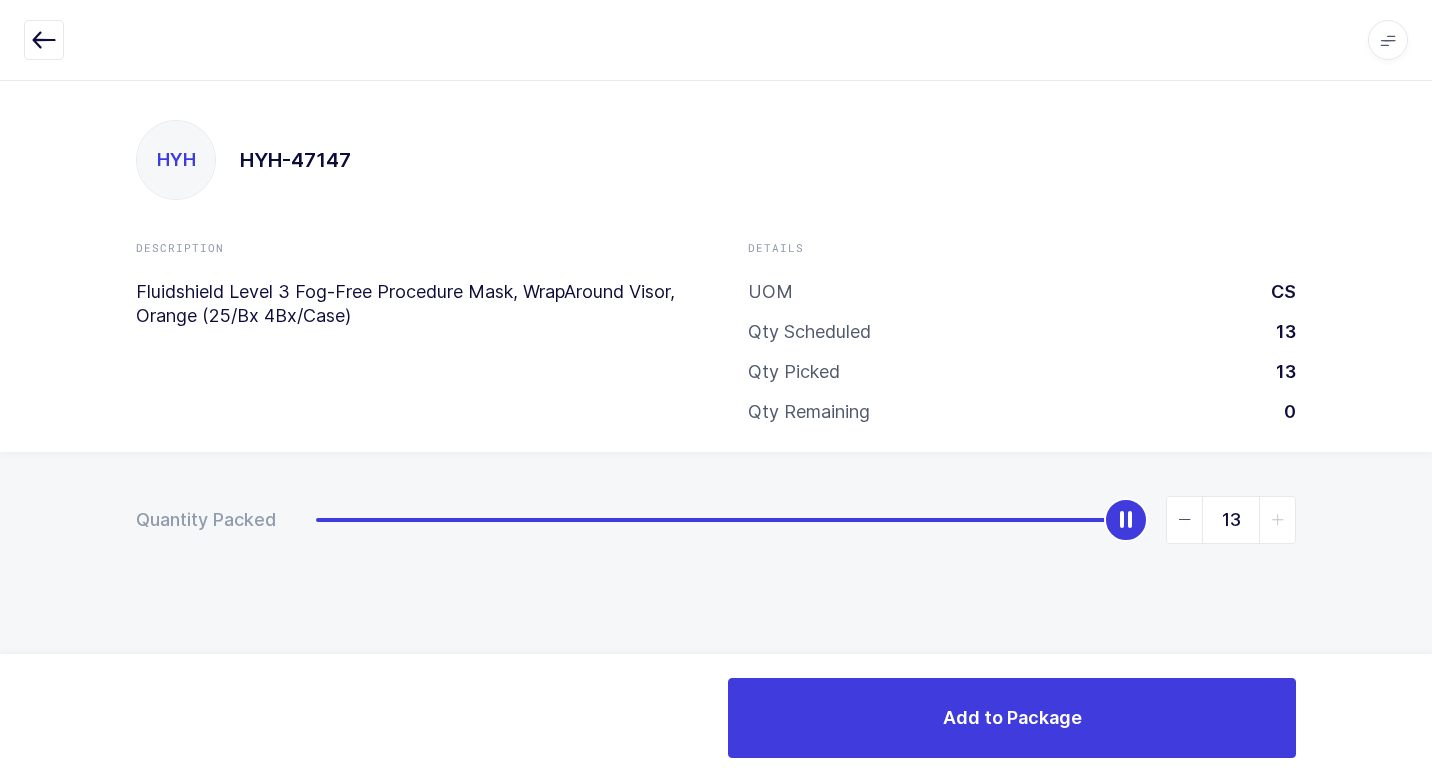 drag, startPoint x: 320, startPoint y: 520, endPoint x: 1435, endPoint y: 518, distance: 1115.0018 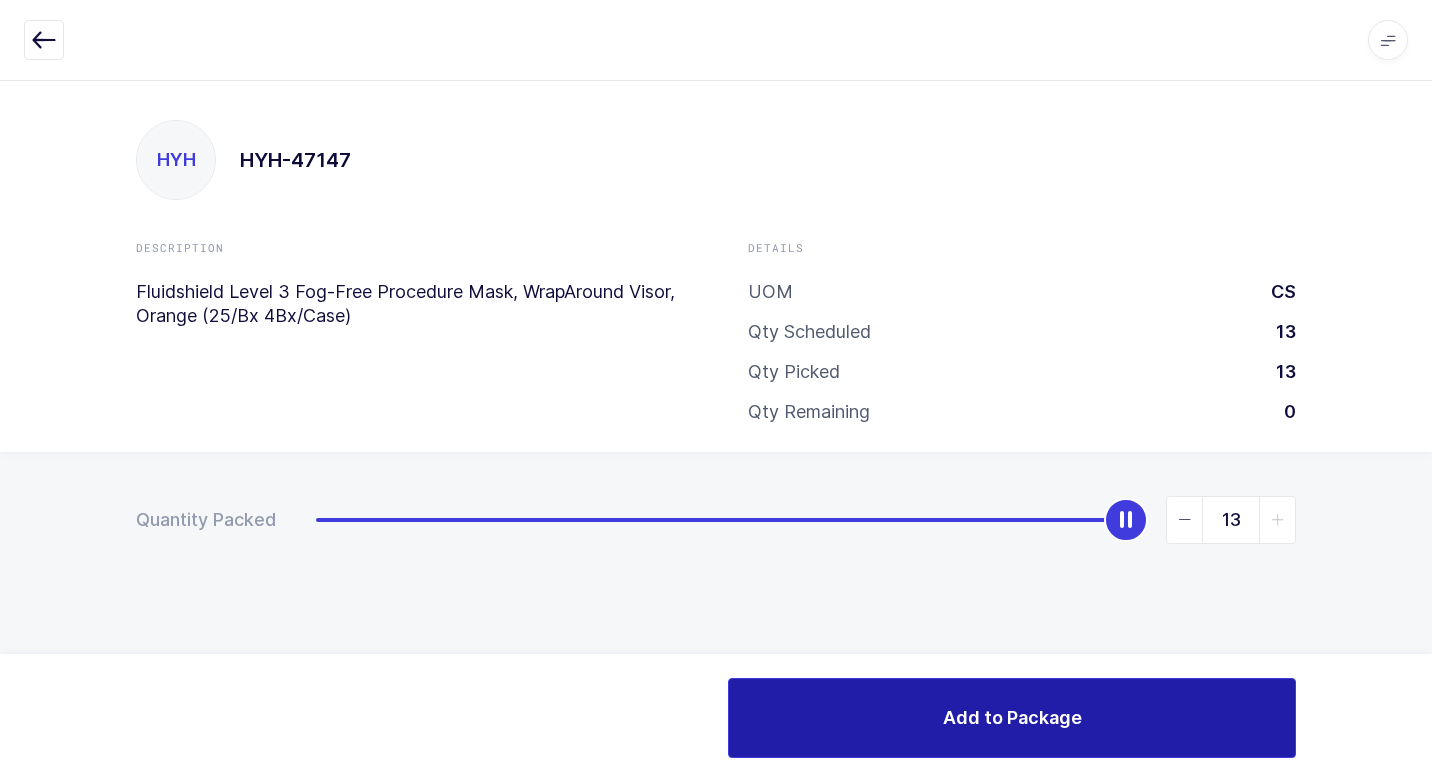 click on "Add to Package" at bounding box center [1012, 717] 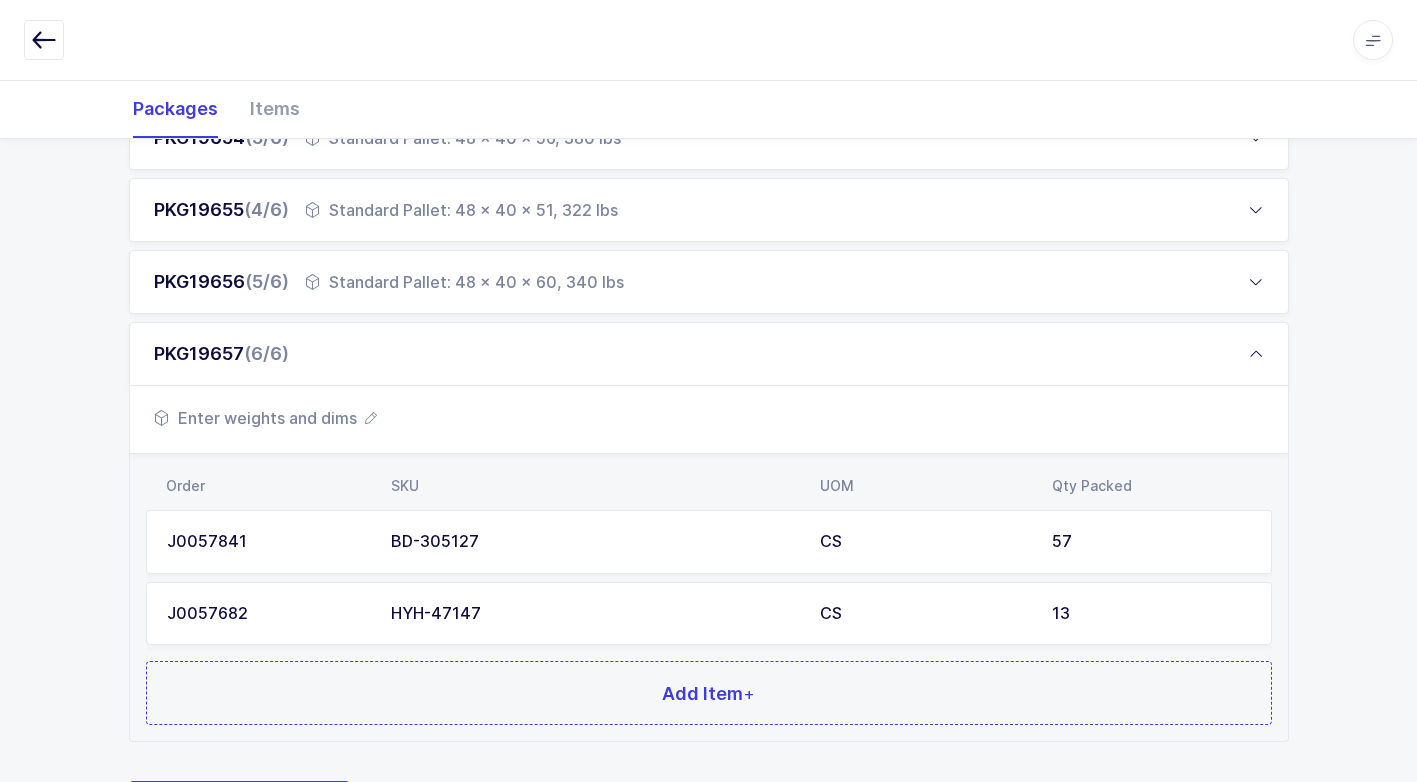 scroll, scrollTop: 584, scrollLeft: 0, axis: vertical 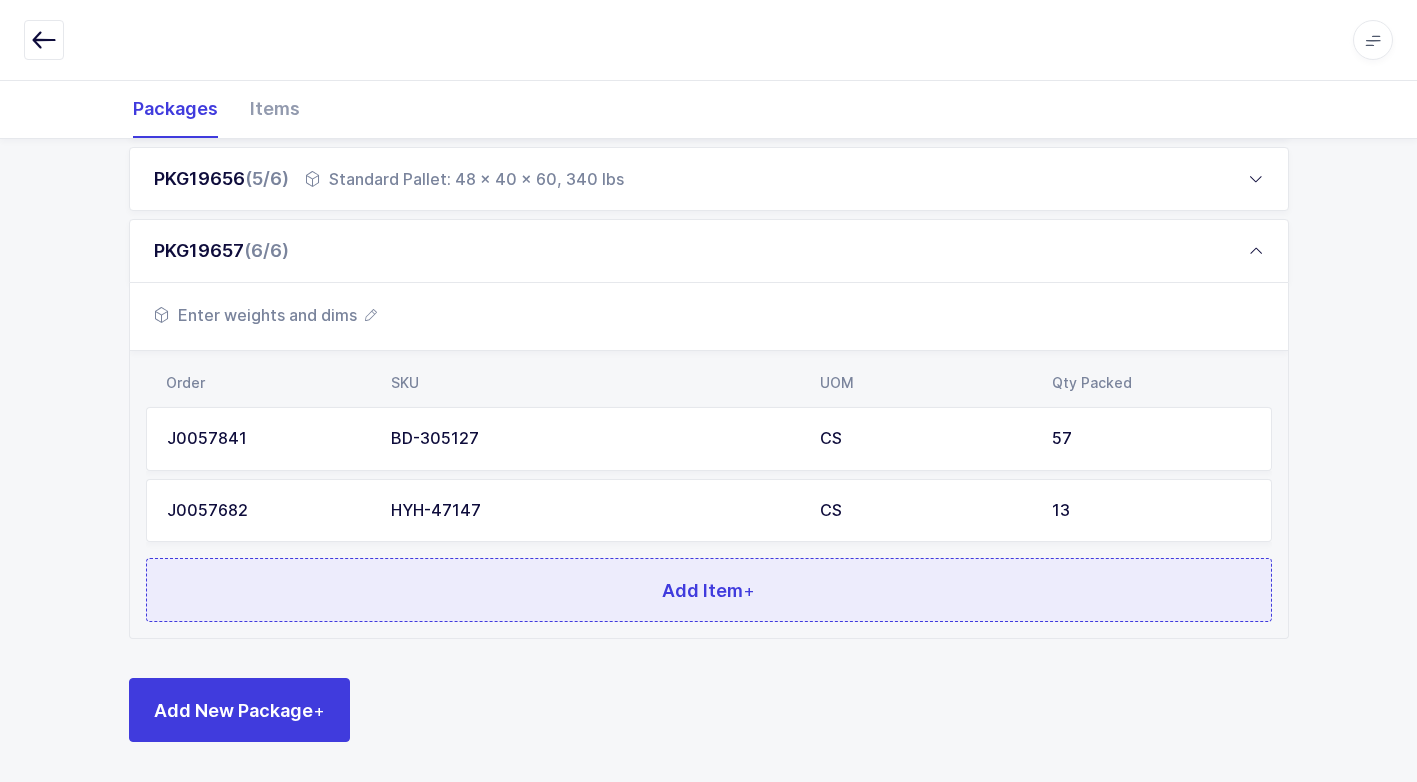 click on "Add Item  +" at bounding box center [709, 590] 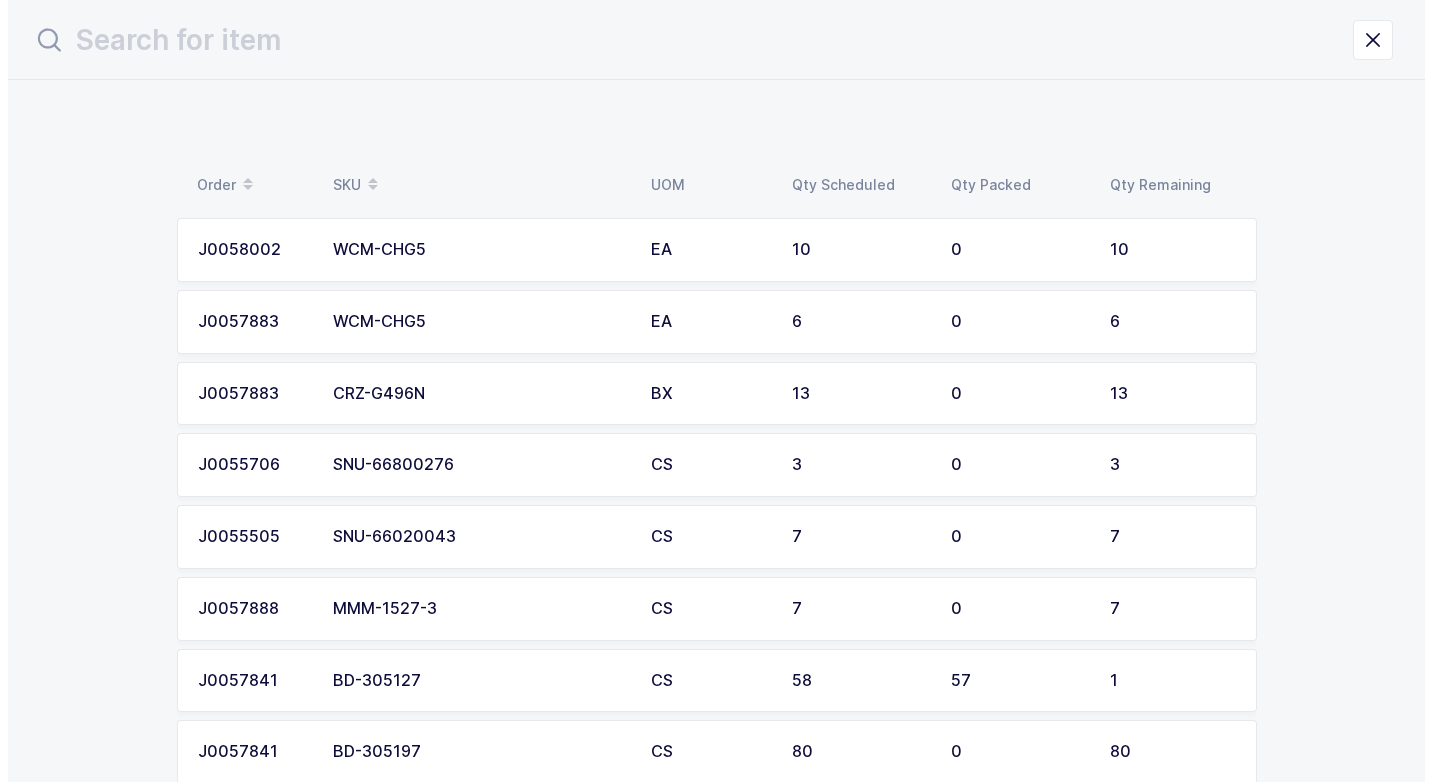 scroll, scrollTop: 0, scrollLeft: 0, axis: both 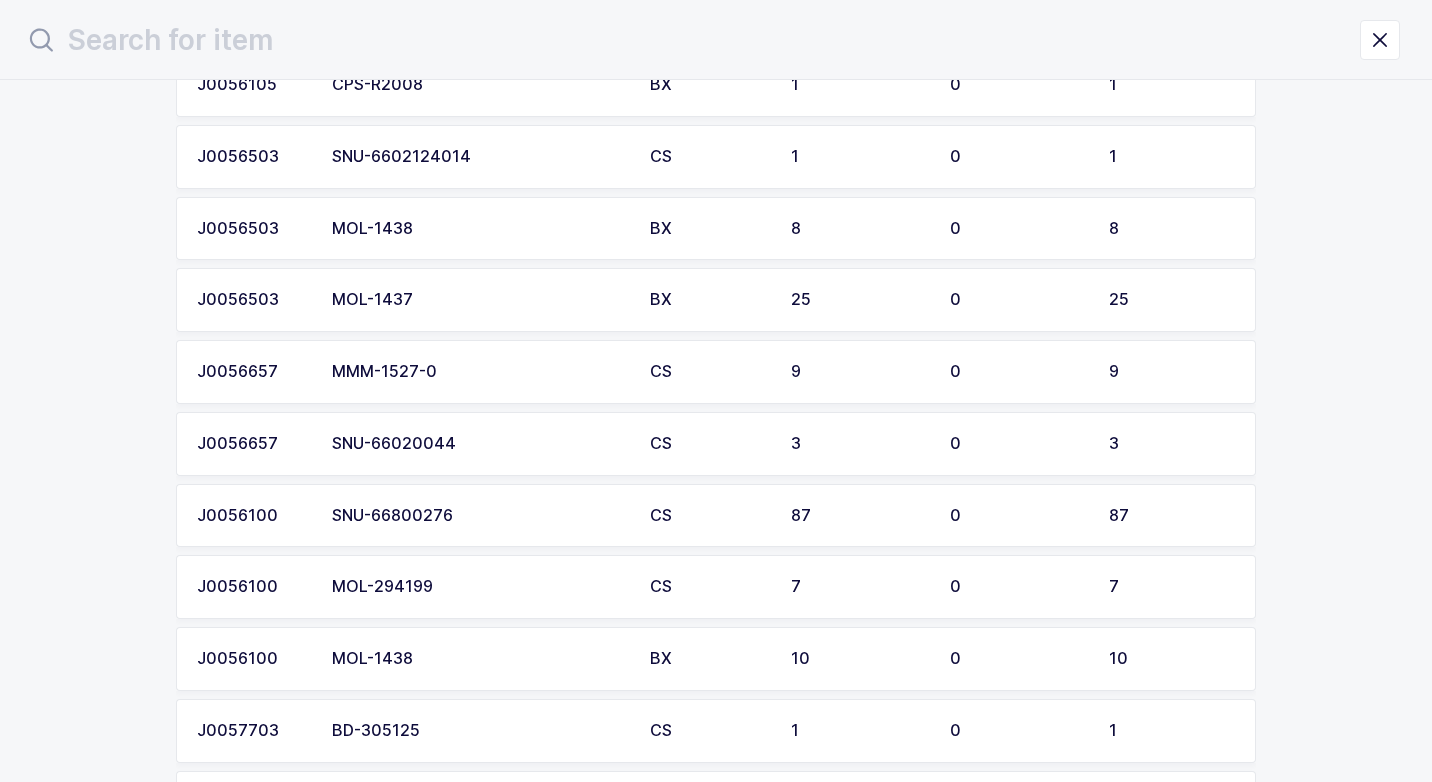 click on "SNU-66020044" at bounding box center (479, 444) 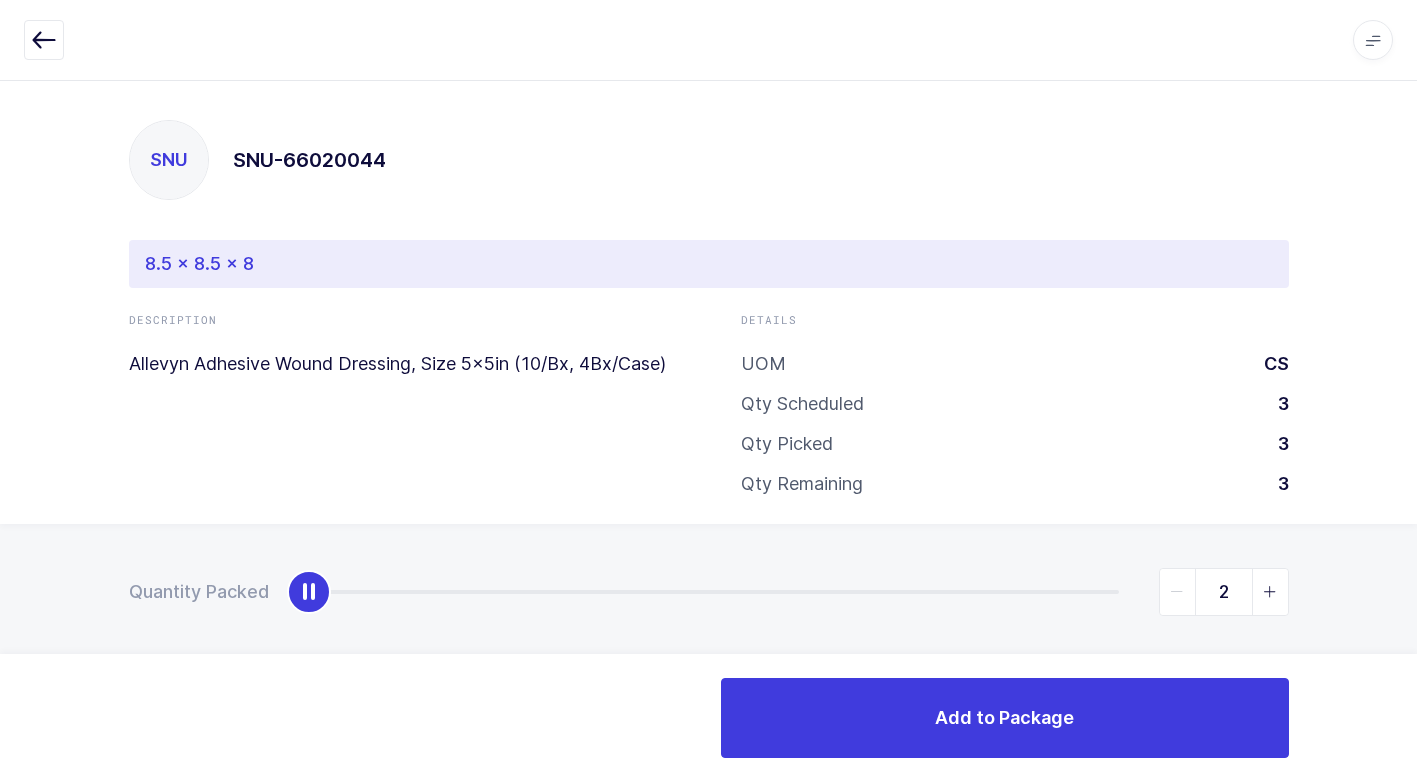 type on "3" 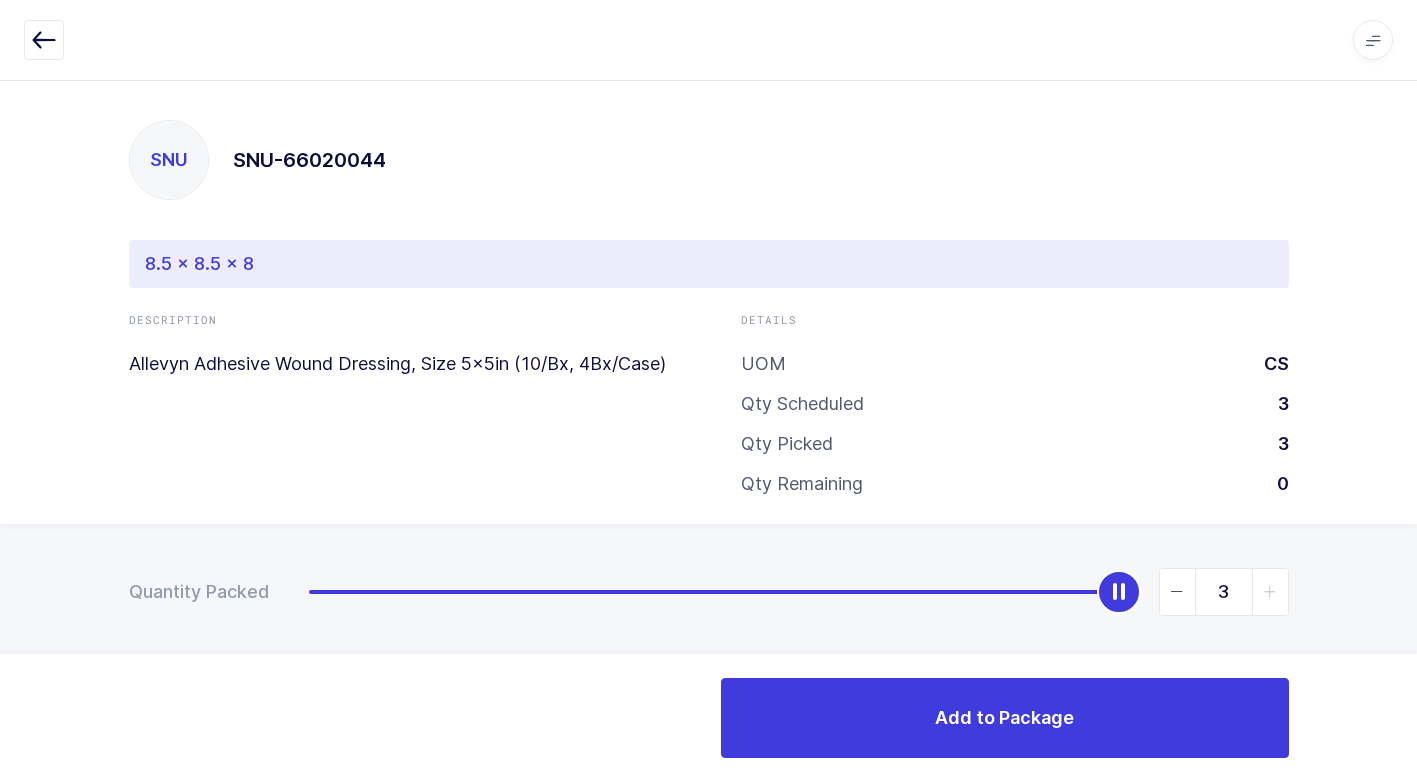 drag, startPoint x: 311, startPoint y: 601, endPoint x: 1420, endPoint y: 607, distance: 1109.0162 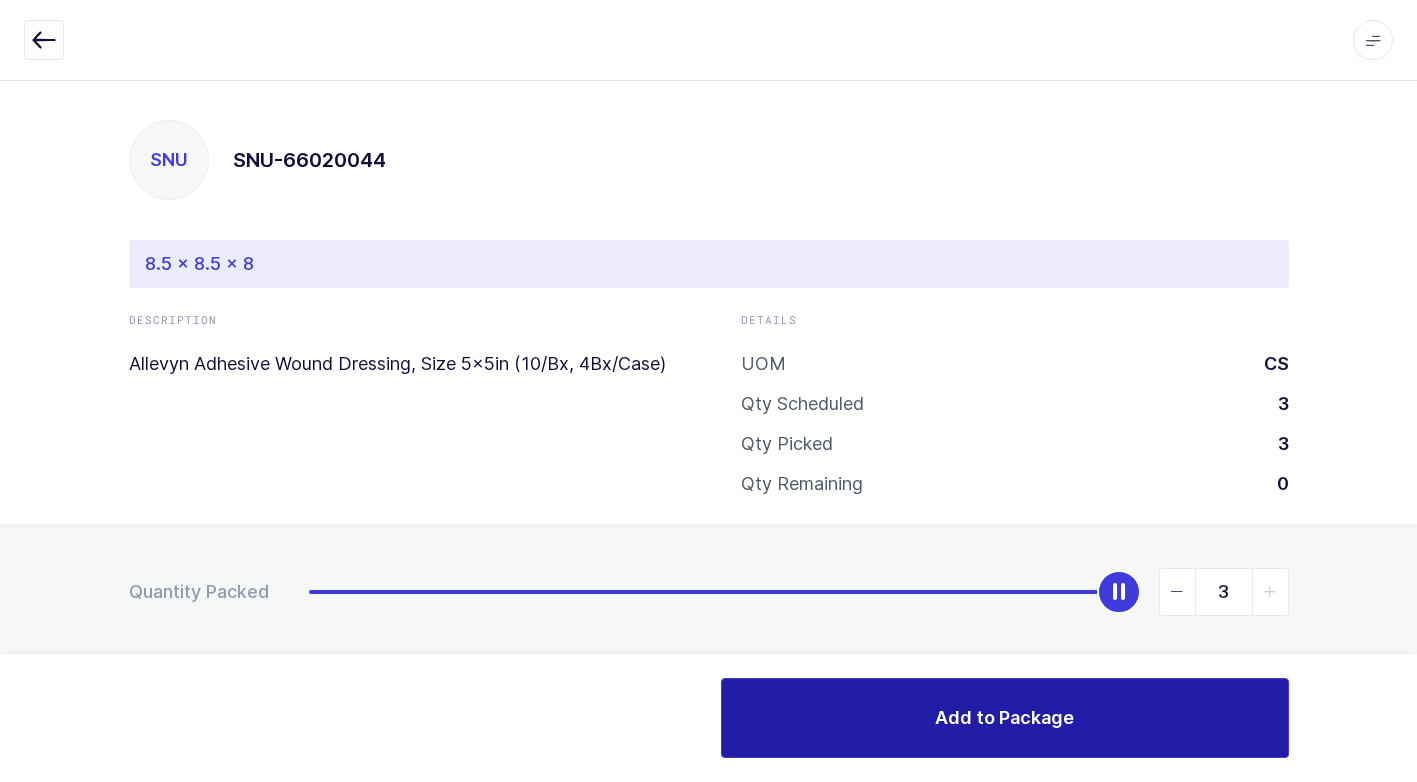 click on "Add to Package" at bounding box center [1005, 718] 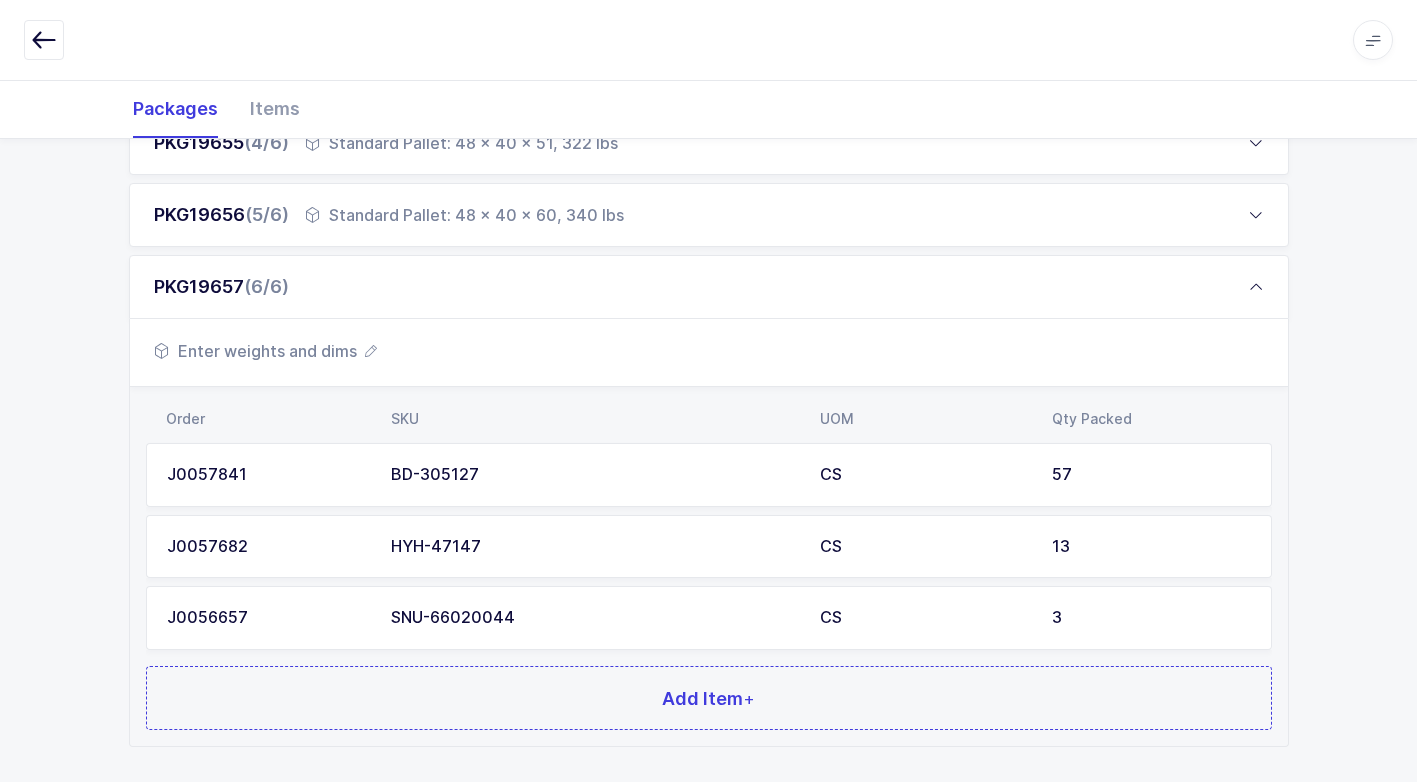 scroll, scrollTop: 656, scrollLeft: 0, axis: vertical 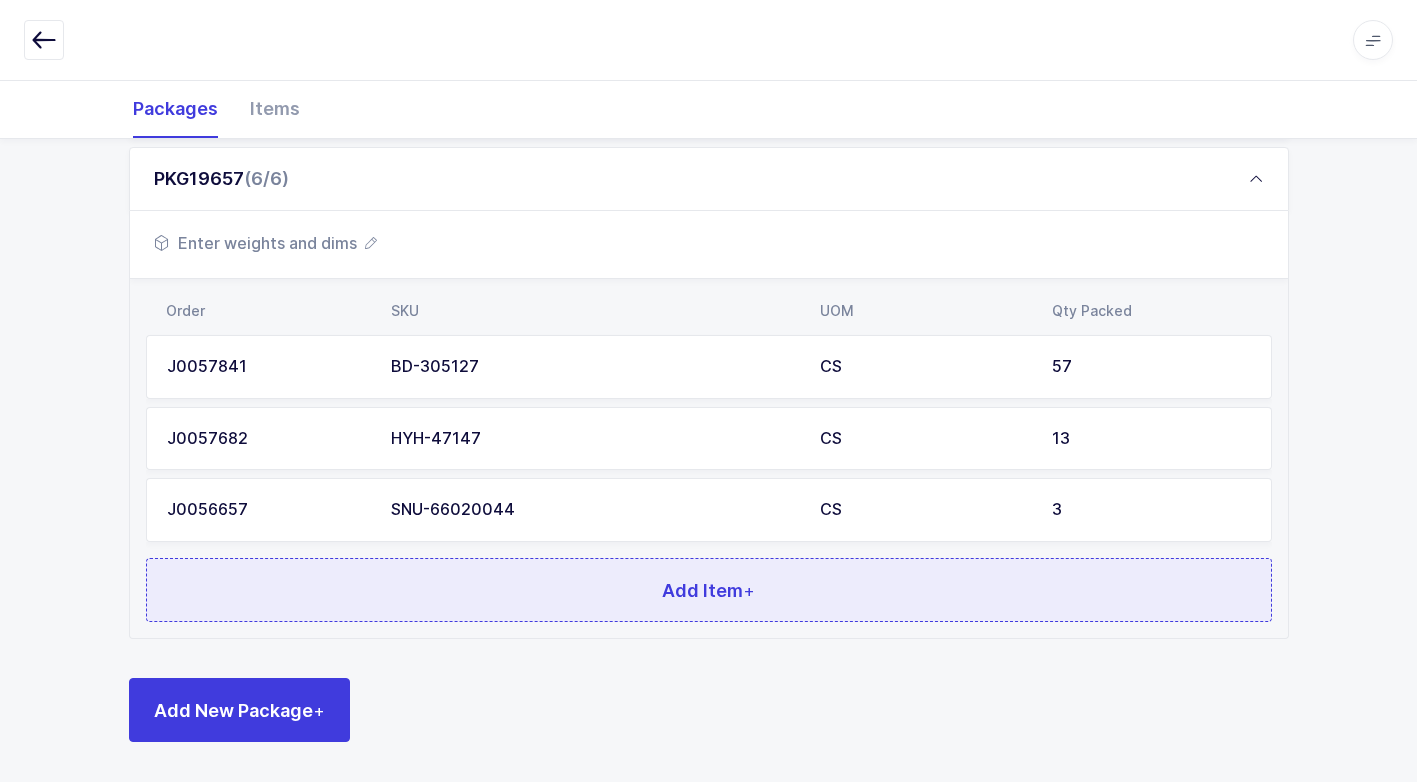 click on "Add Item  +" at bounding box center (709, 590) 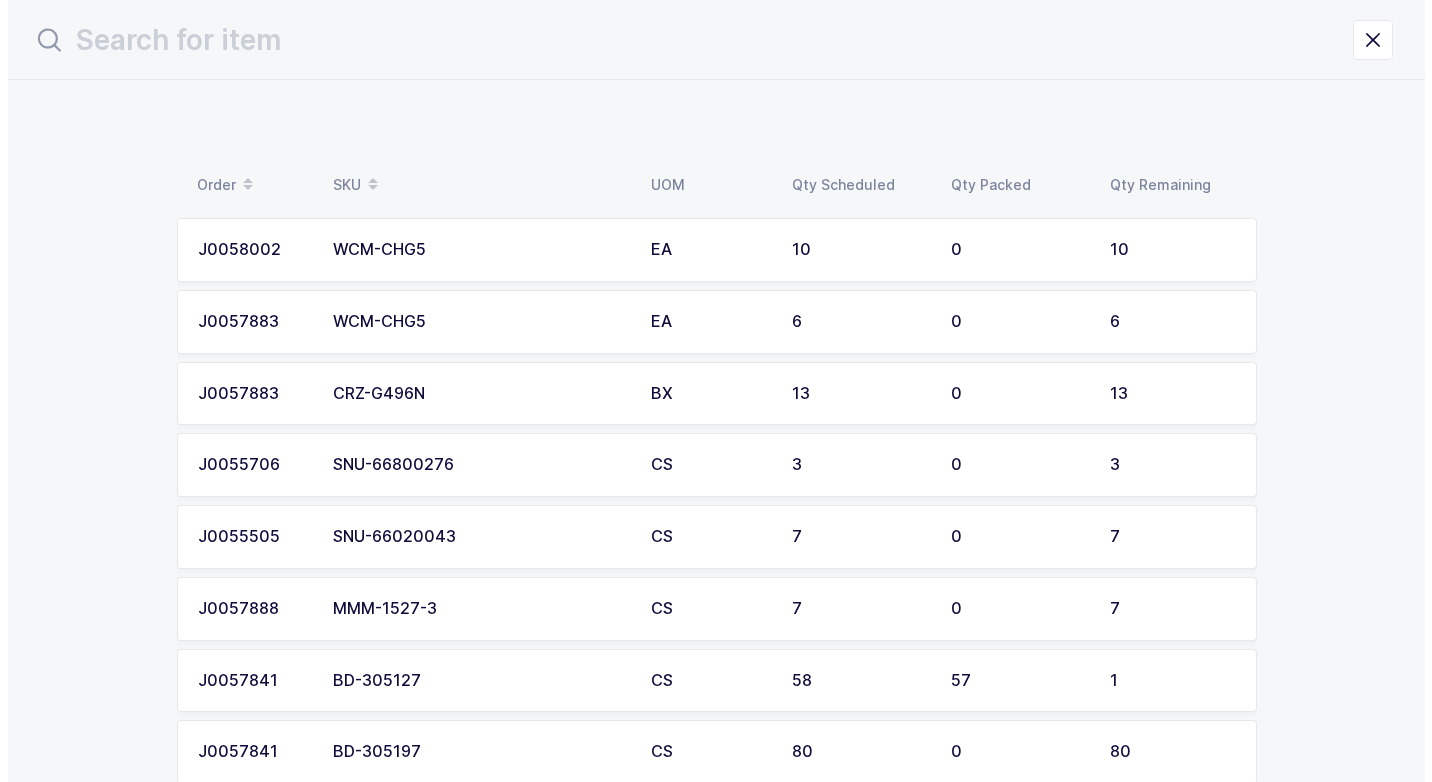 scroll, scrollTop: 0, scrollLeft: 0, axis: both 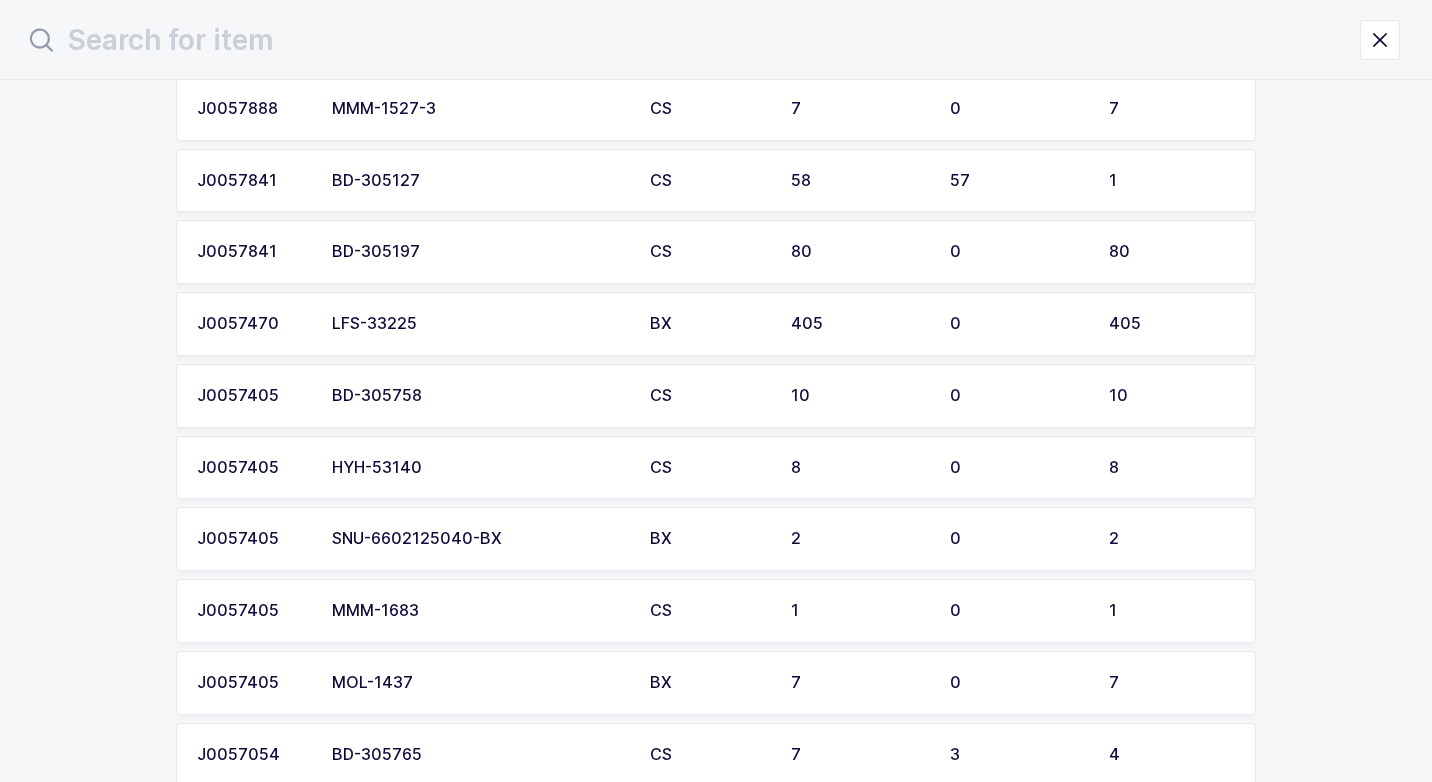 click on "SNU-6602125040-BX" at bounding box center (479, 539) 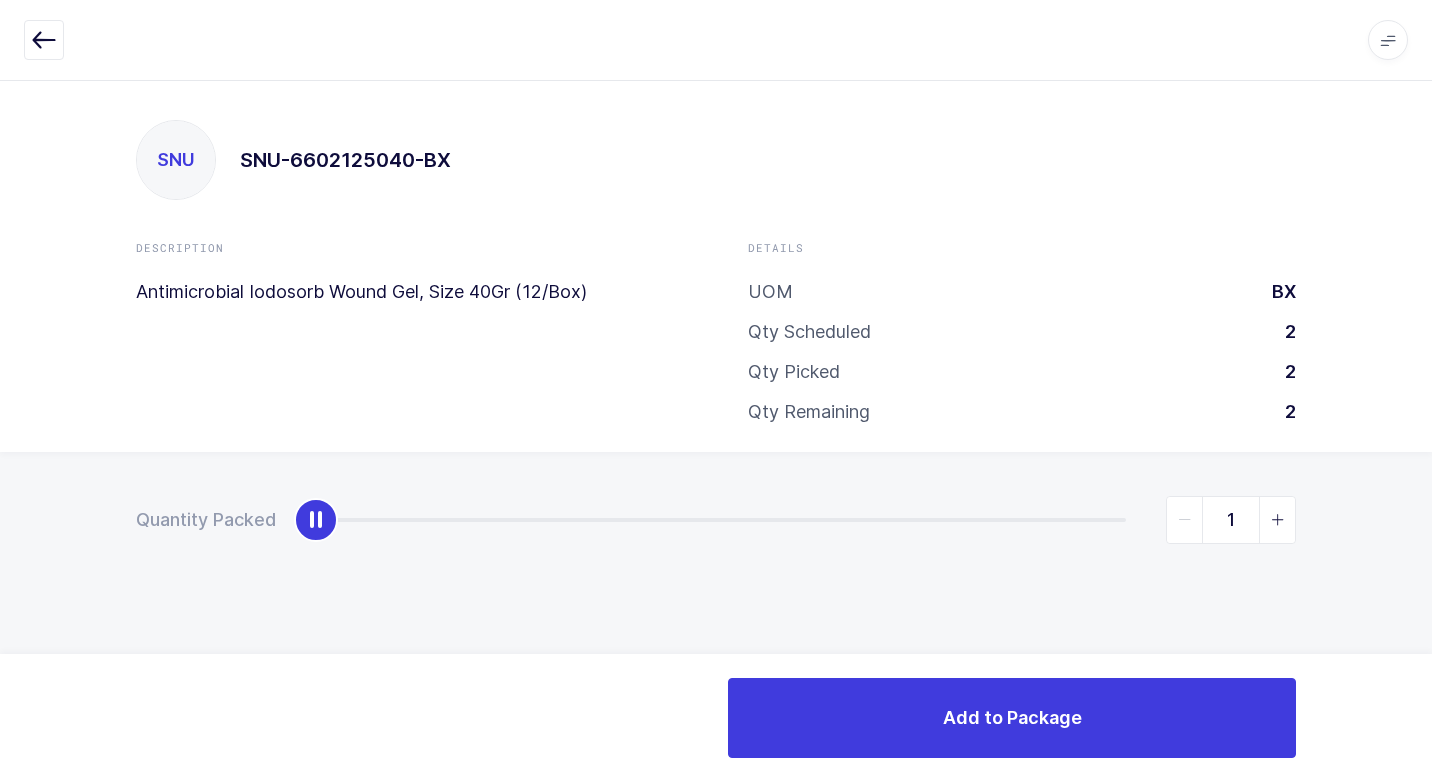 type on "2" 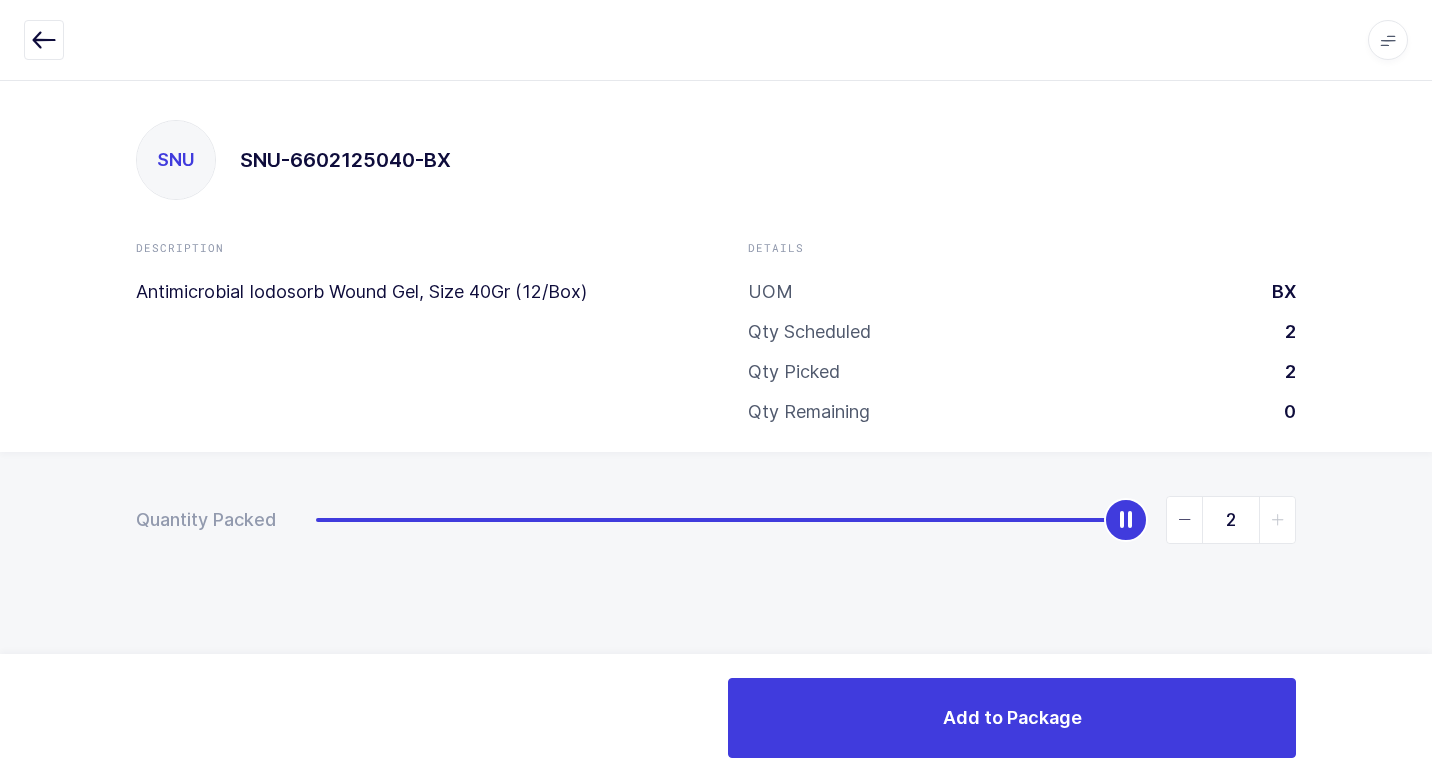 drag, startPoint x: 326, startPoint y: 528, endPoint x: 1209, endPoint y: 607, distance: 886.5269 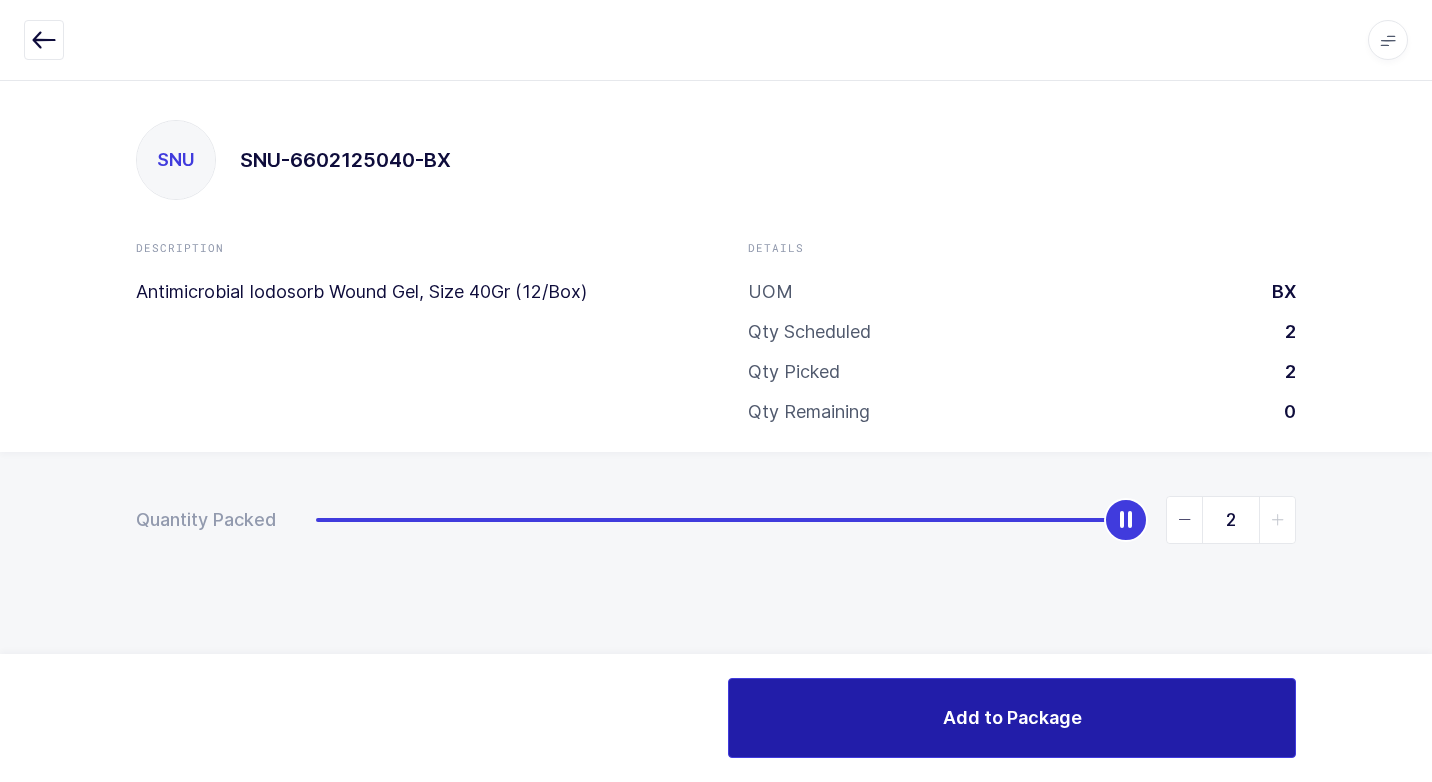 click on "Add to Package" at bounding box center (1012, 718) 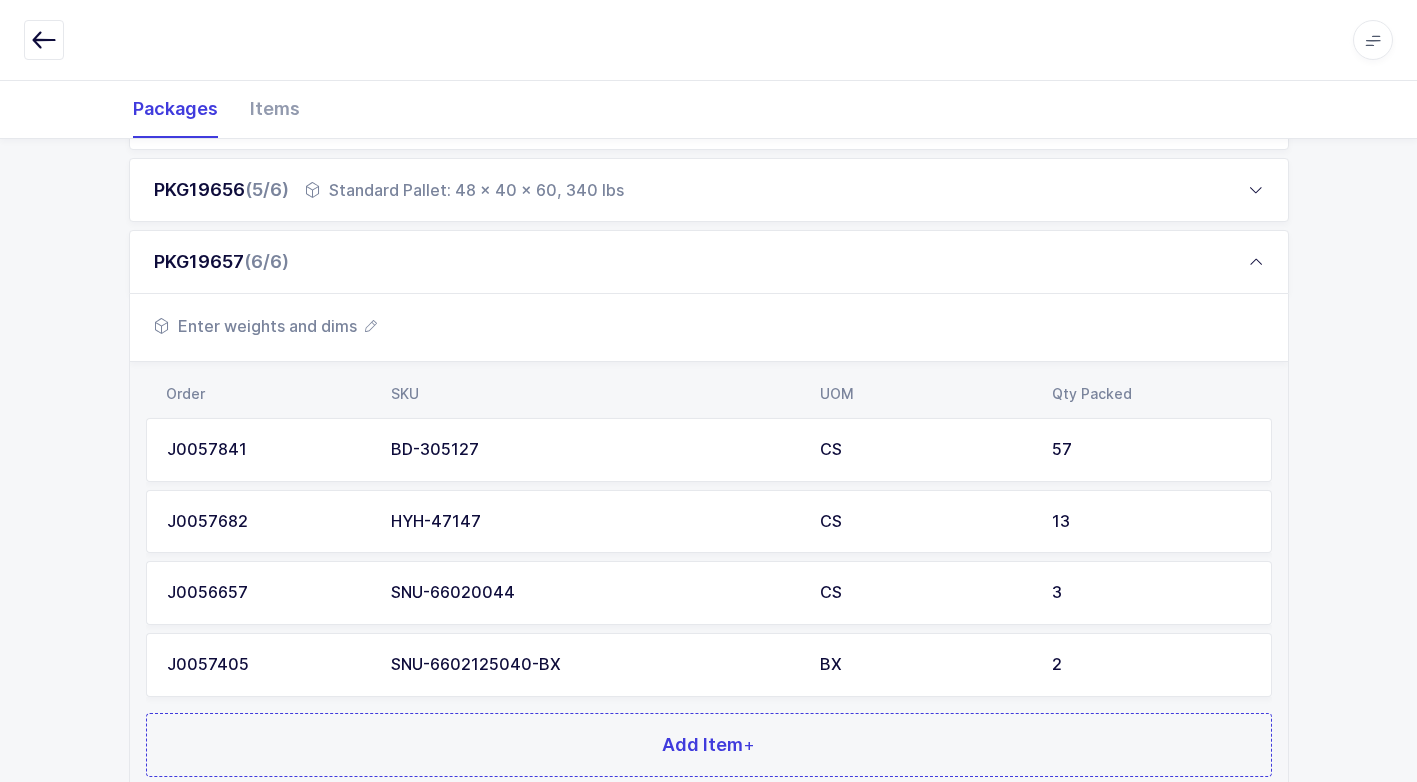 scroll, scrollTop: 728, scrollLeft: 0, axis: vertical 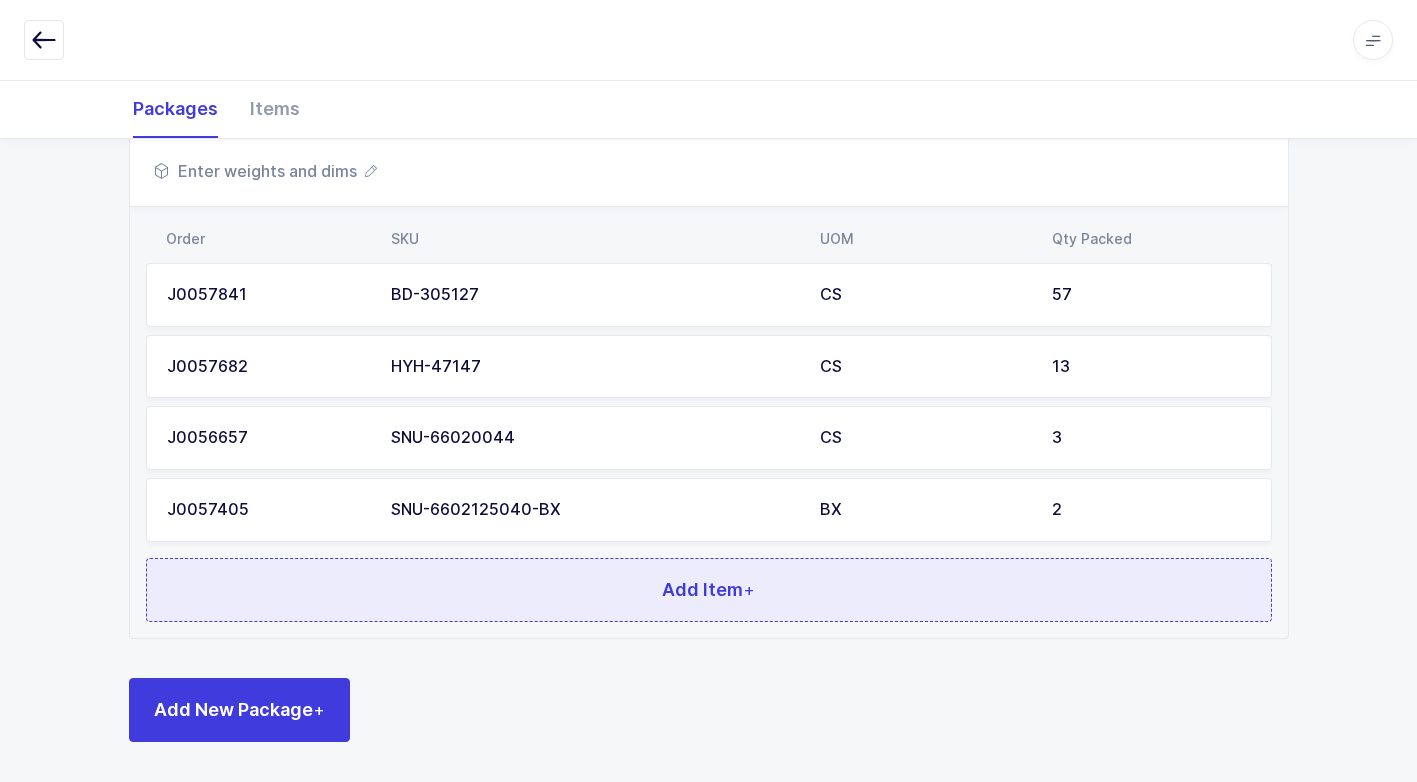 click on "Add Item  +" at bounding box center [709, 590] 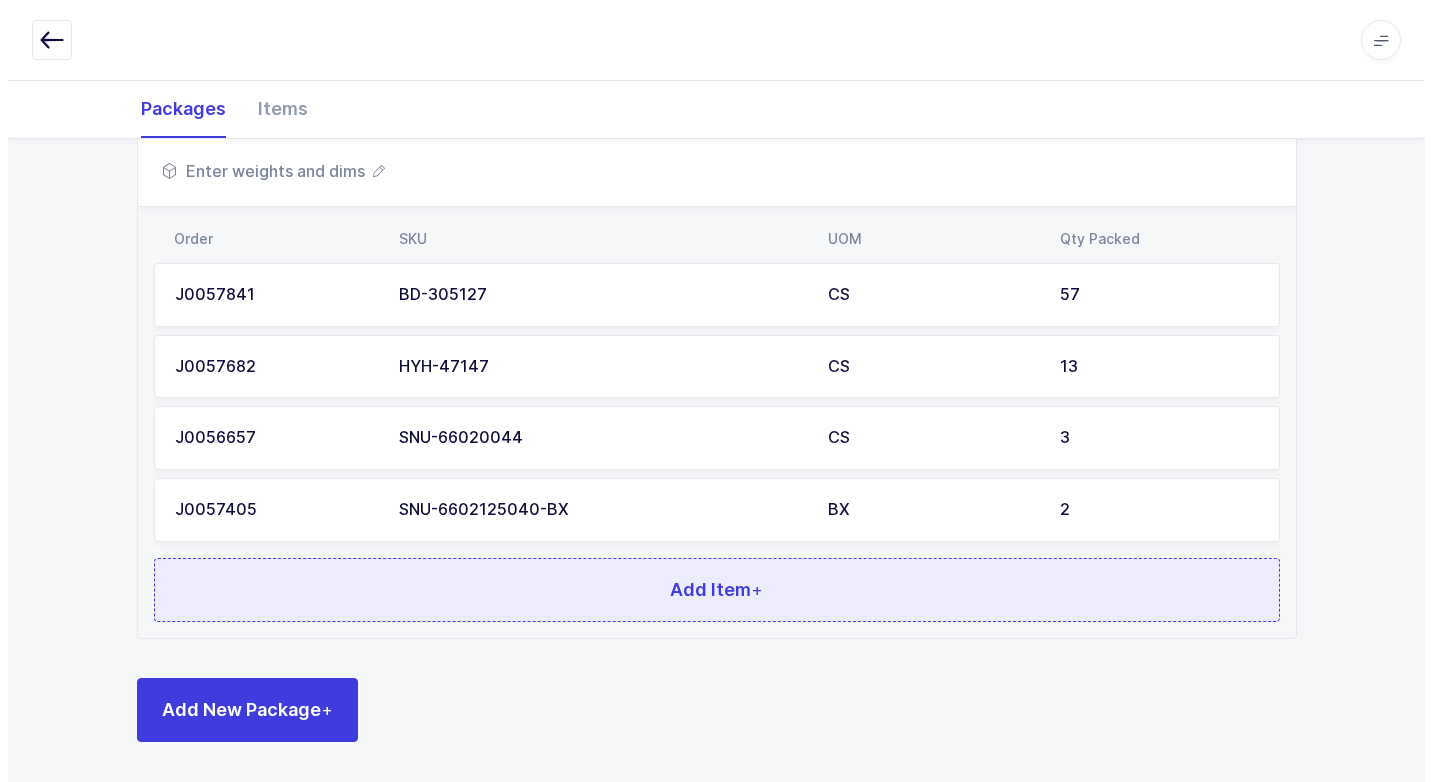 scroll, scrollTop: 0, scrollLeft: 0, axis: both 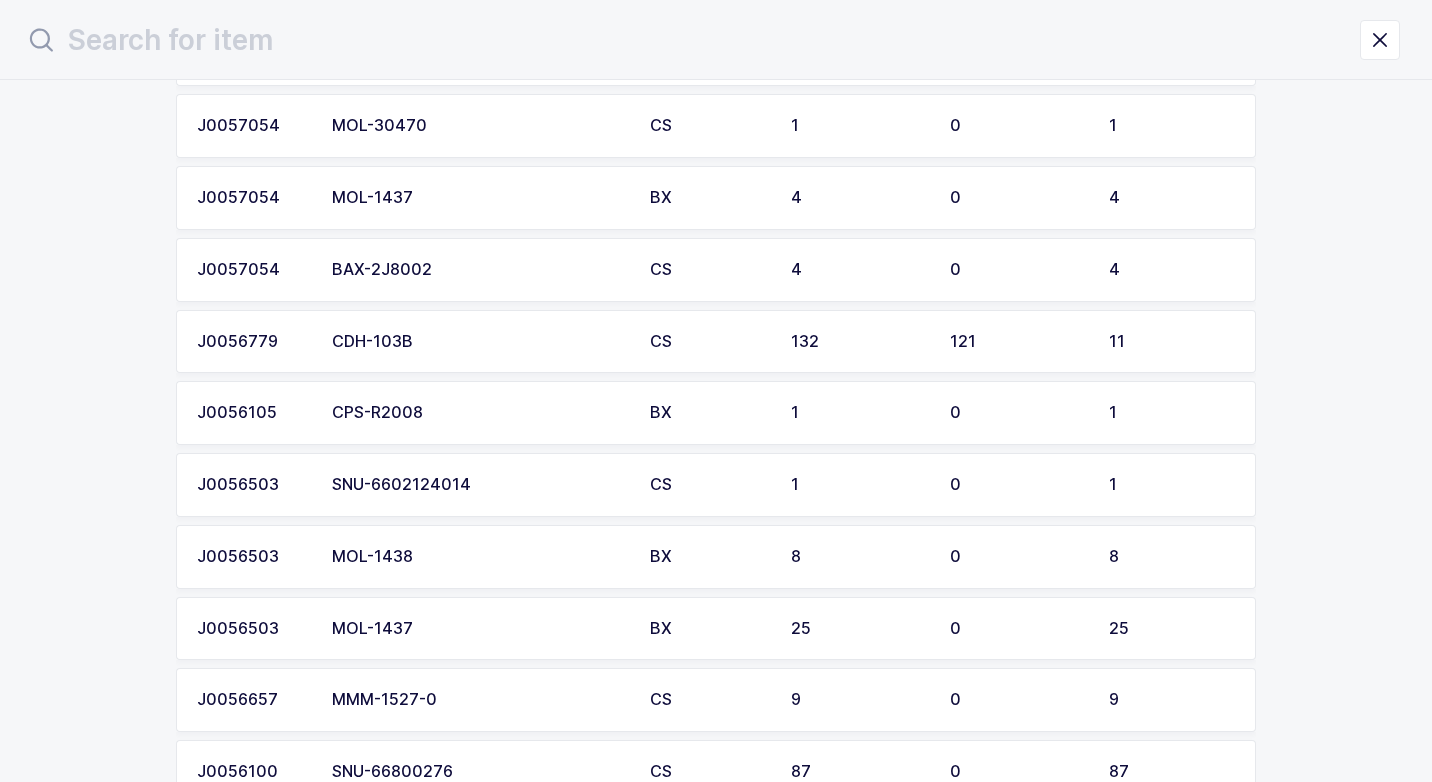 click on "SNU-6602124014" at bounding box center [479, 485] 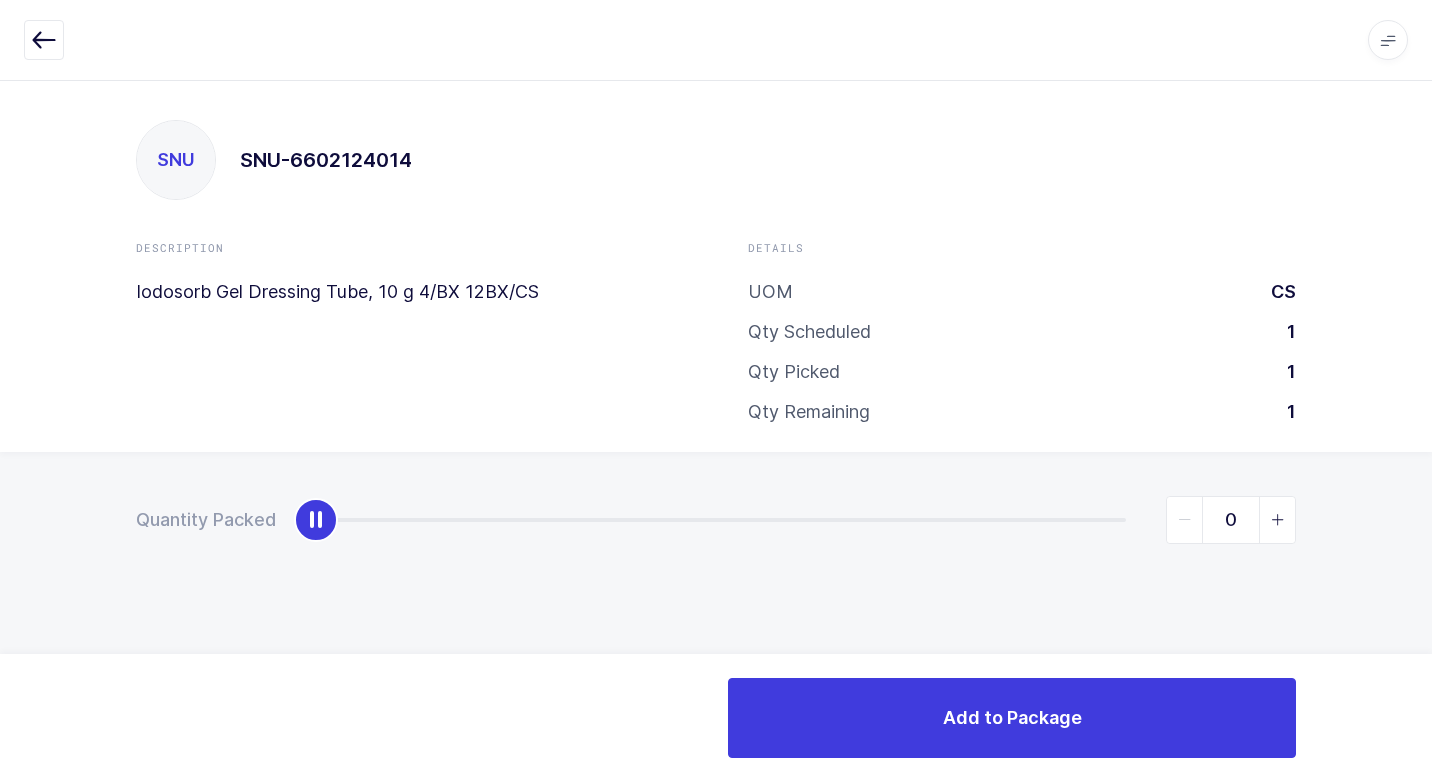 type on "1" 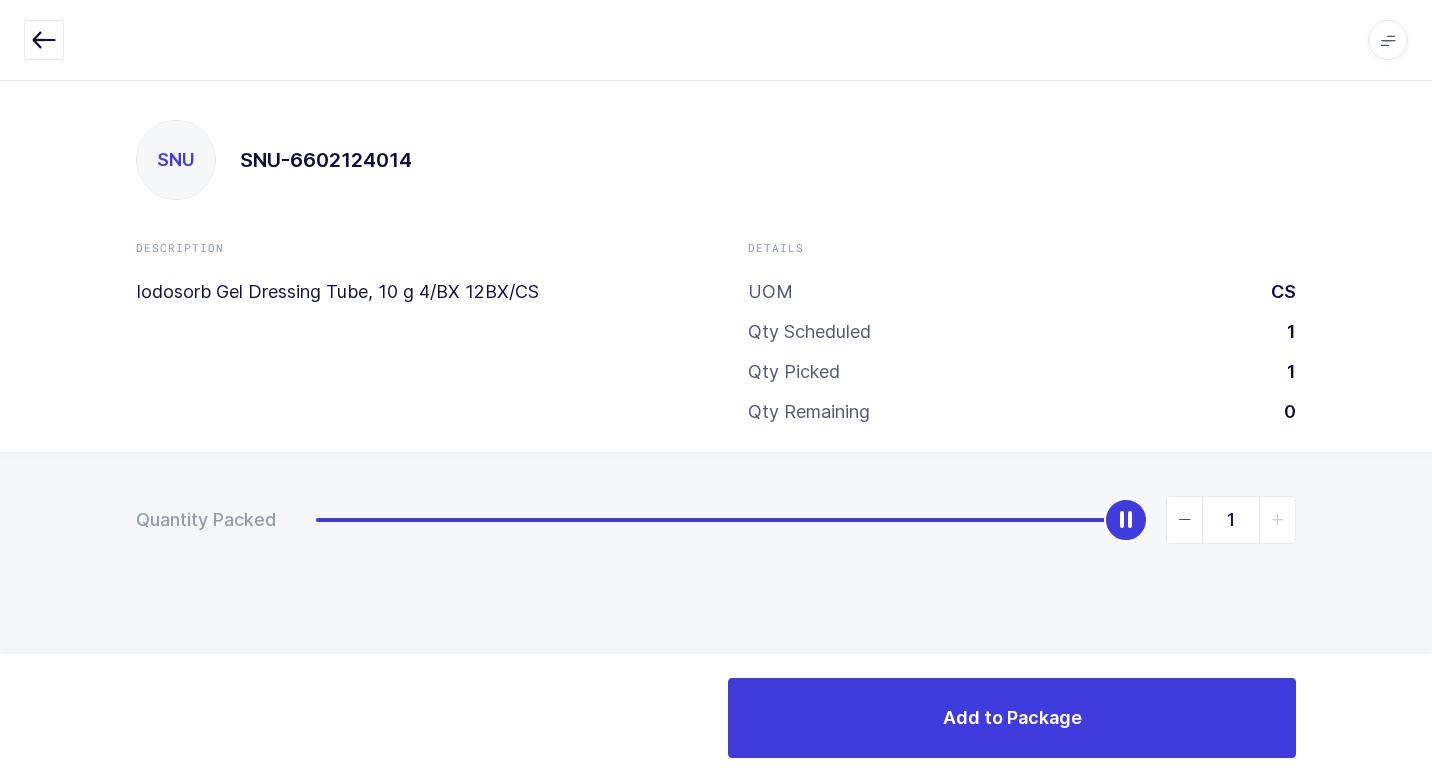 drag, startPoint x: 333, startPoint y: 519, endPoint x: 1351, endPoint y: 647, distance: 1026.0156 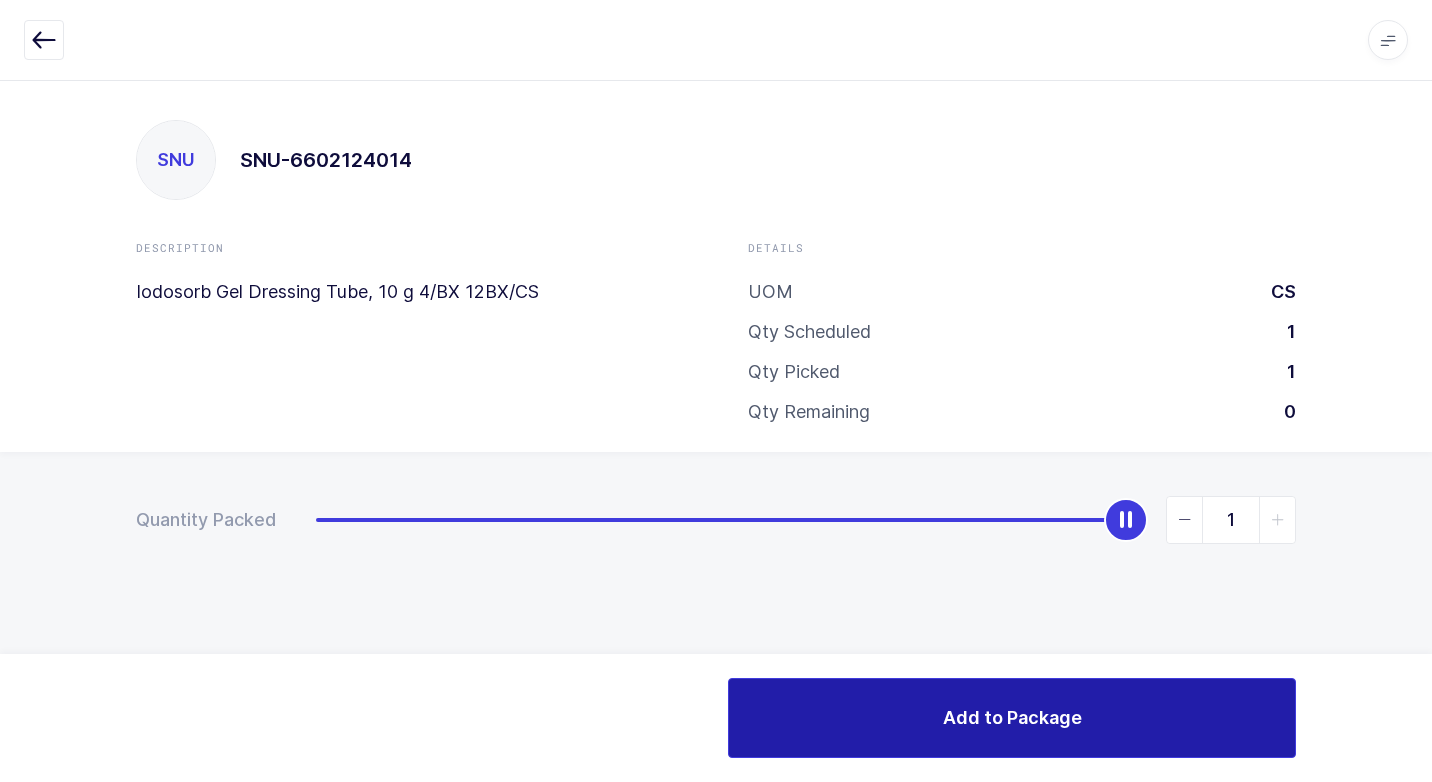 drag, startPoint x: 1037, startPoint y: 709, endPoint x: 1020, endPoint y: 710, distance: 17.029387 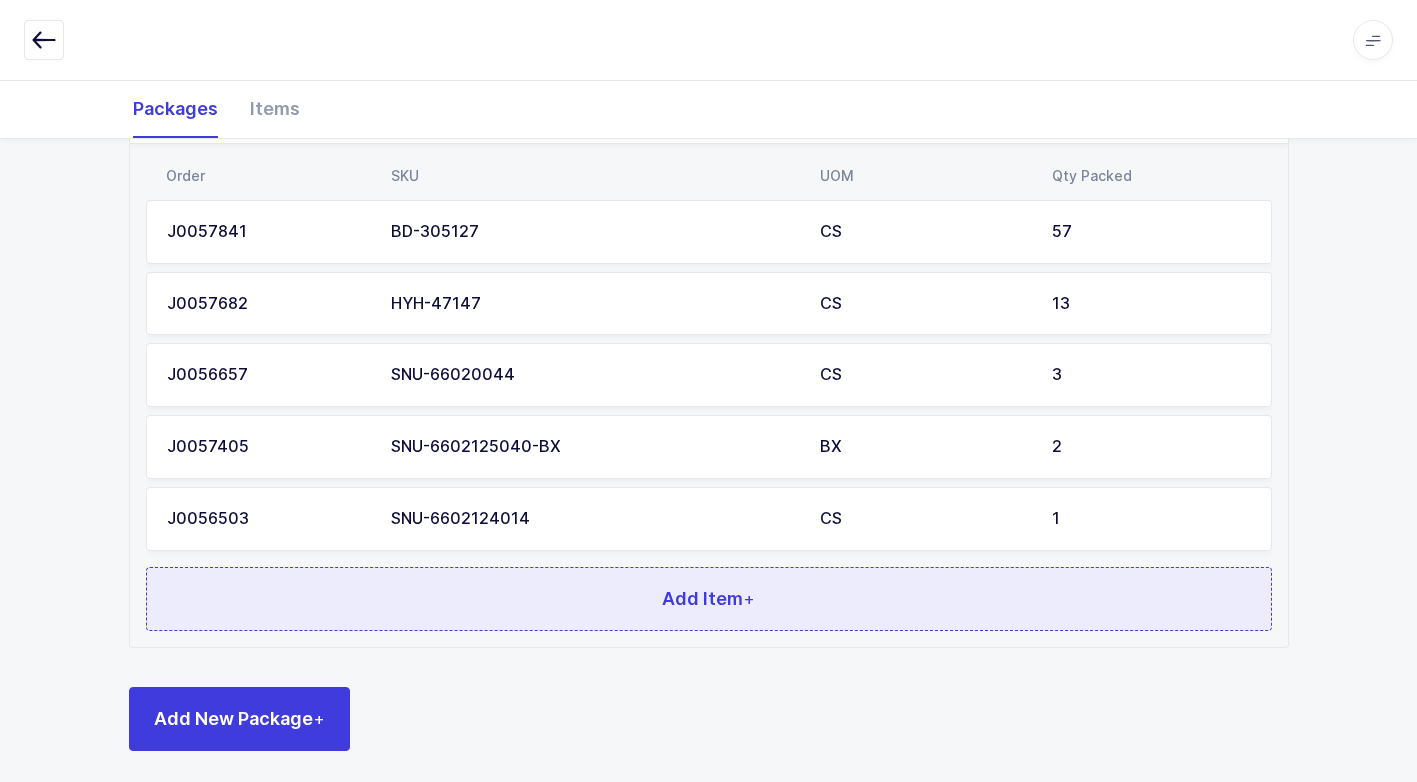 scroll, scrollTop: 800, scrollLeft: 0, axis: vertical 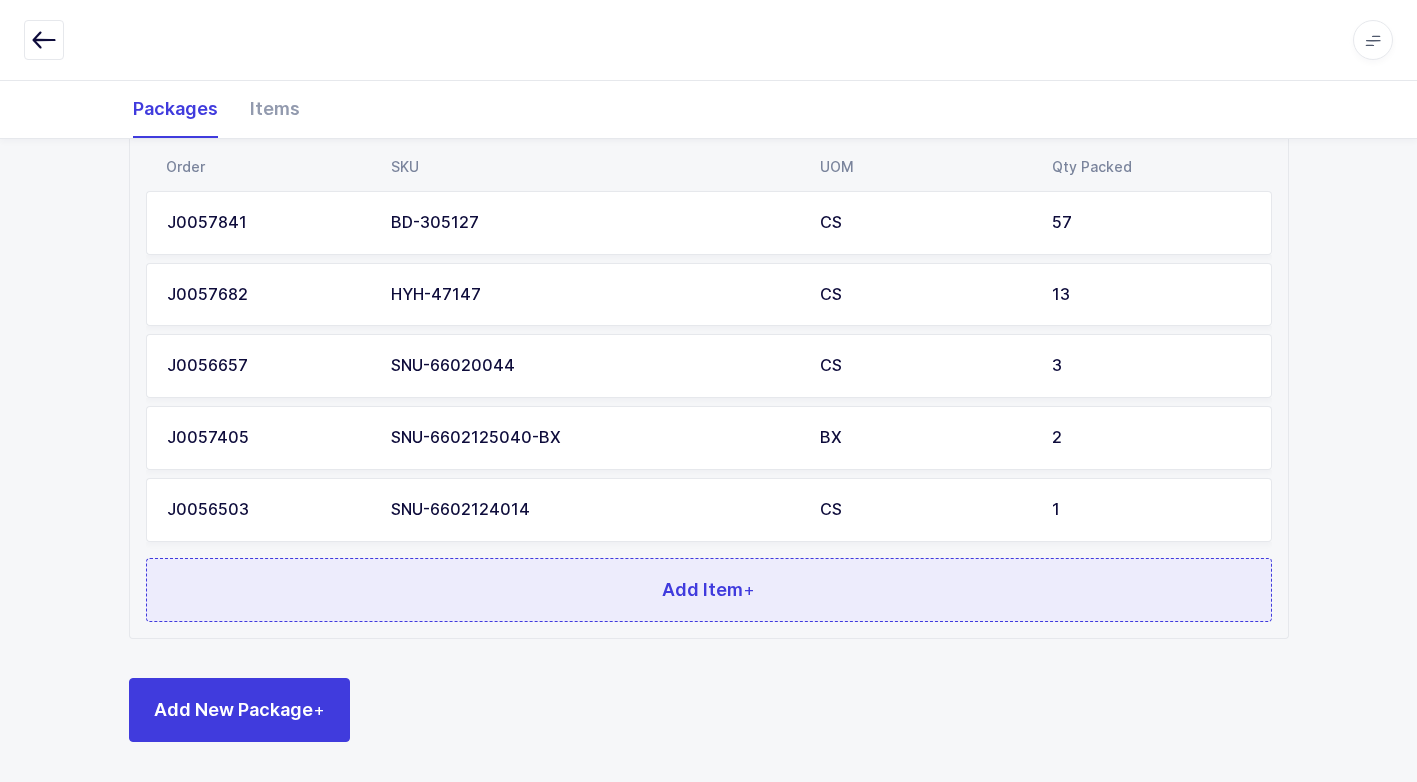 click on "Add Item  +" at bounding box center (709, 590) 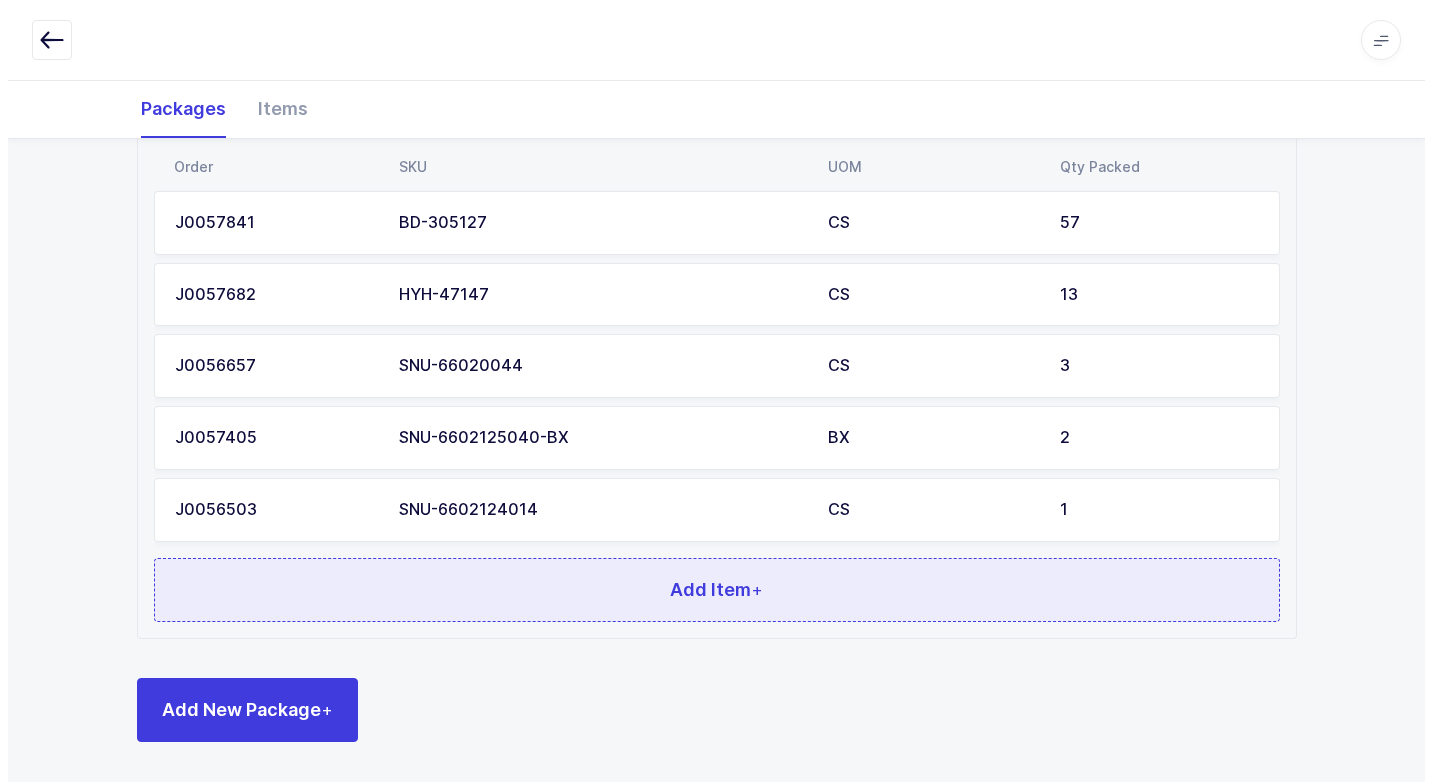 scroll, scrollTop: 0, scrollLeft: 0, axis: both 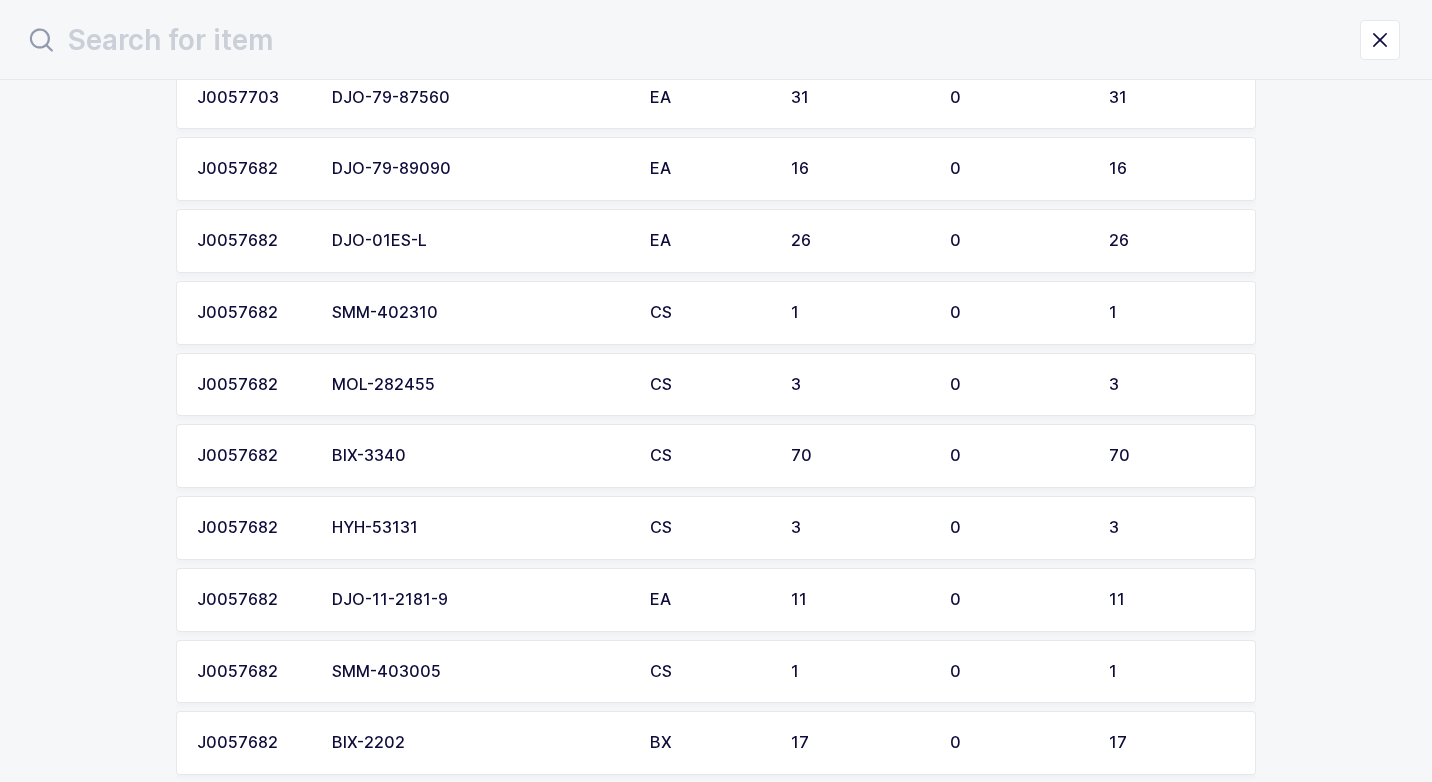 click on "MOL-282455" at bounding box center (479, 385) 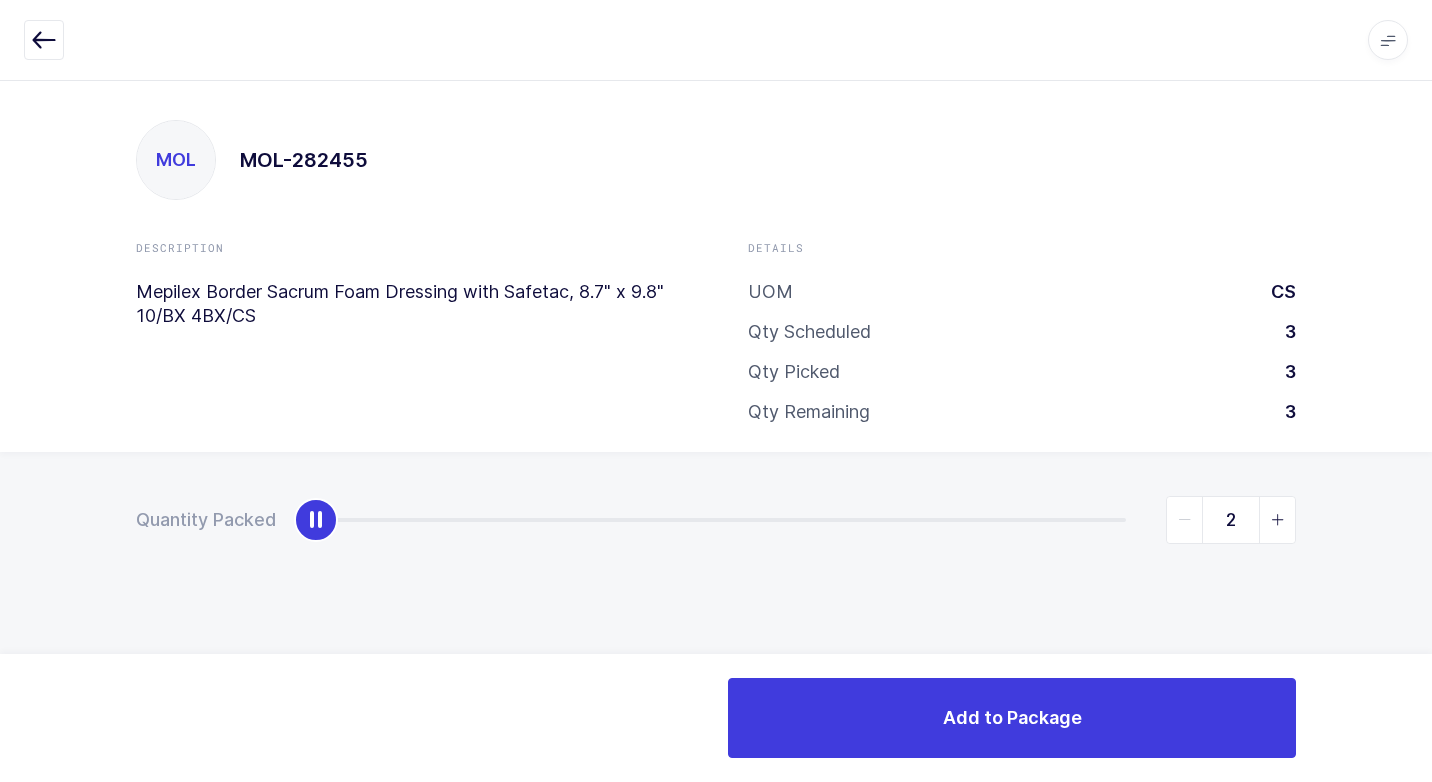 type on "3" 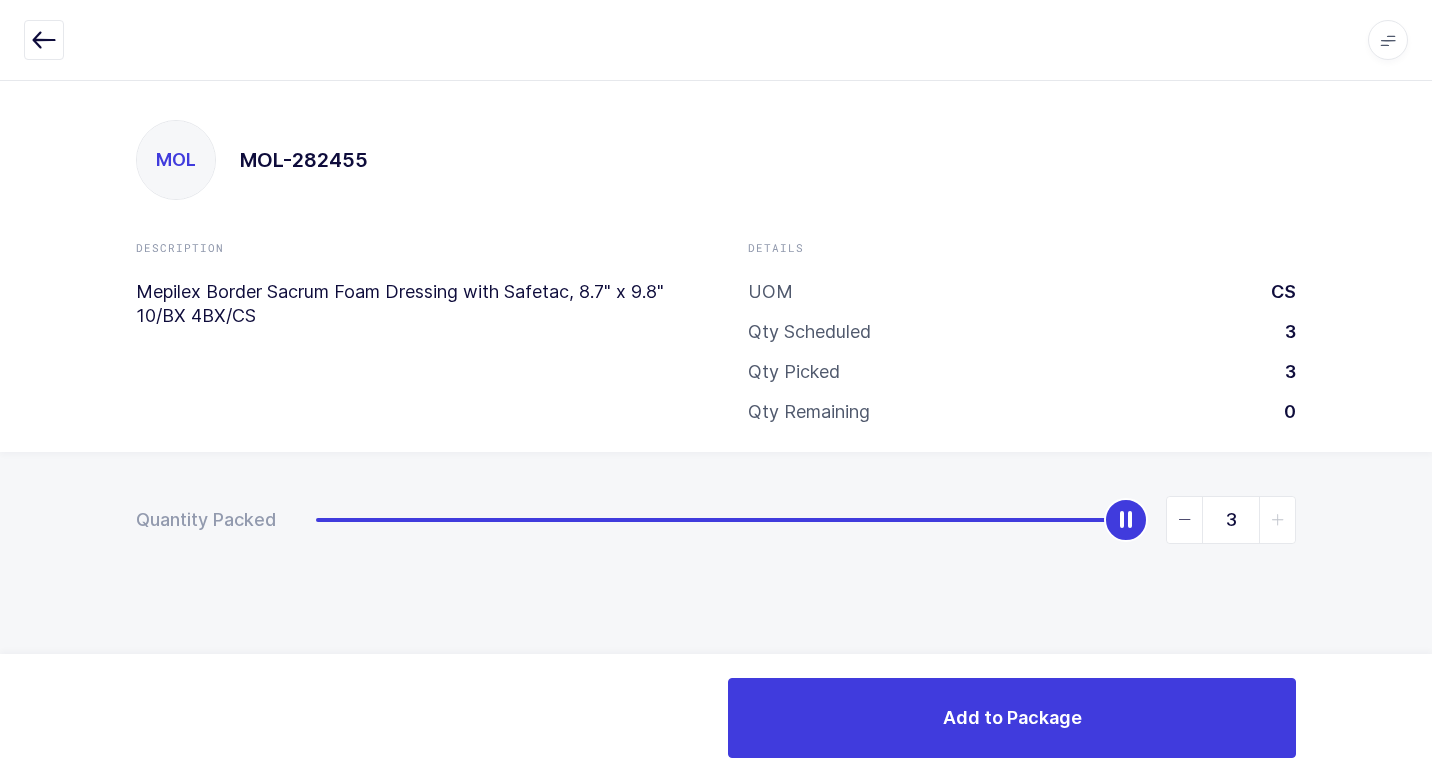 drag, startPoint x: 314, startPoint y: 531, endPoint x: 1429, endPoint y: 655, distance: 1121.8739 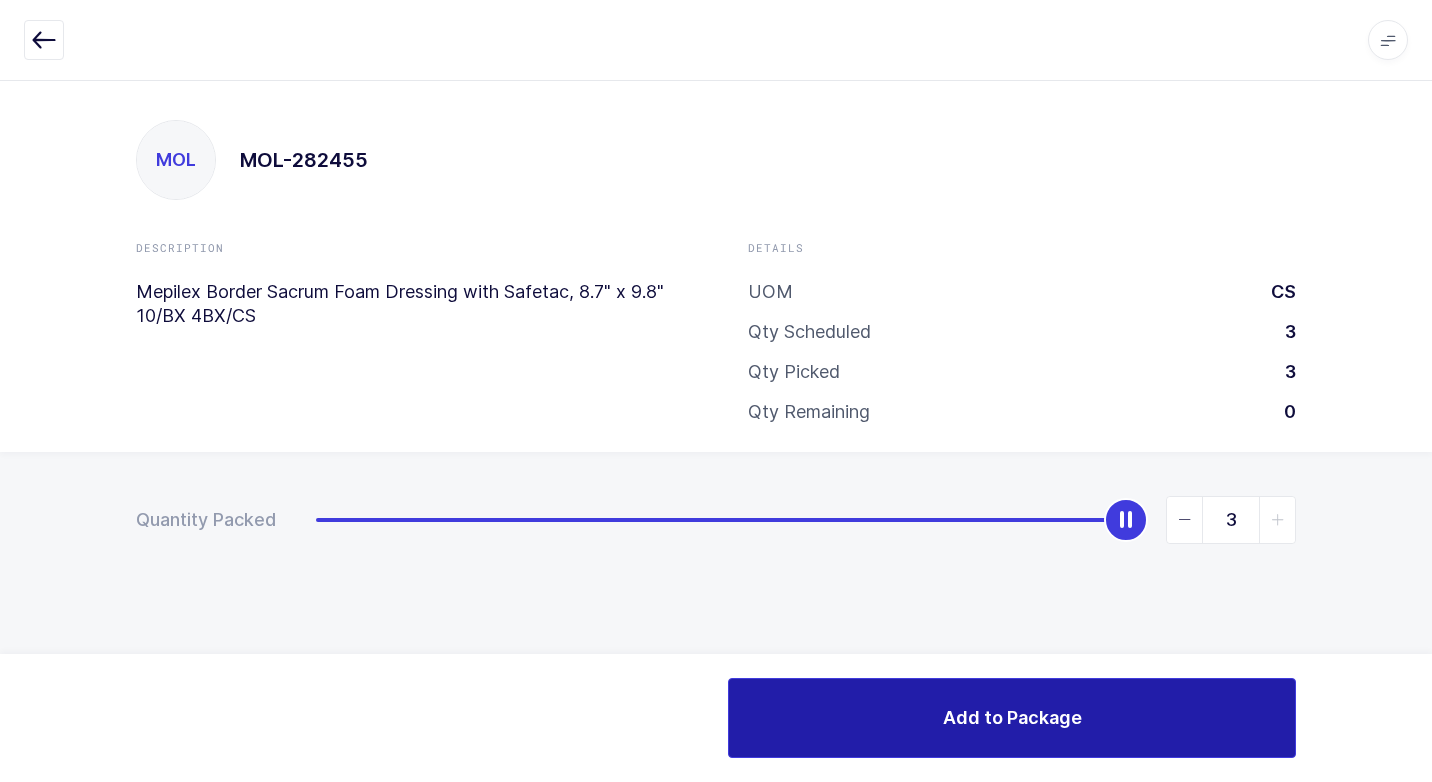 click on "Add to Package" at bounding box center (1012, 717) 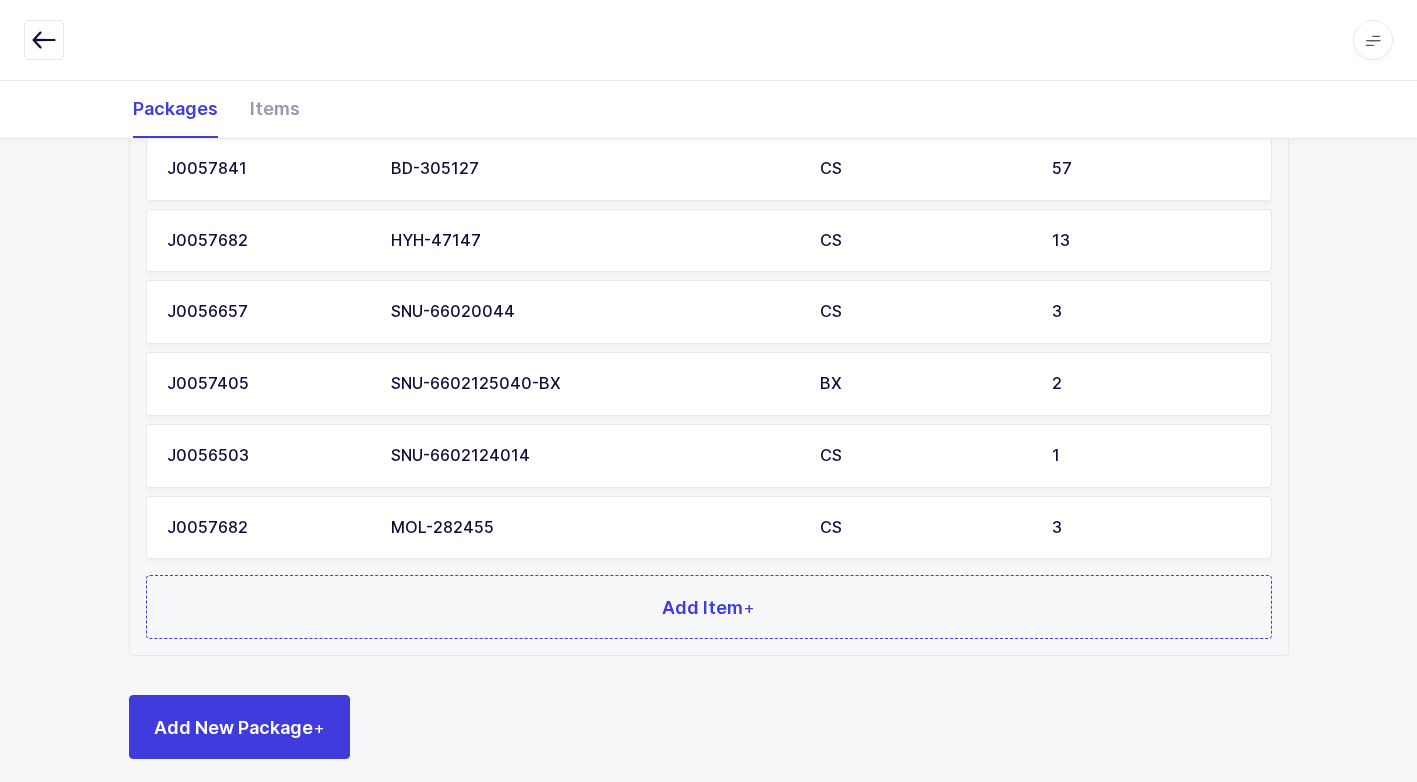 scroll, scrollTop: 871, scrollLeft: 0, axis: vertical 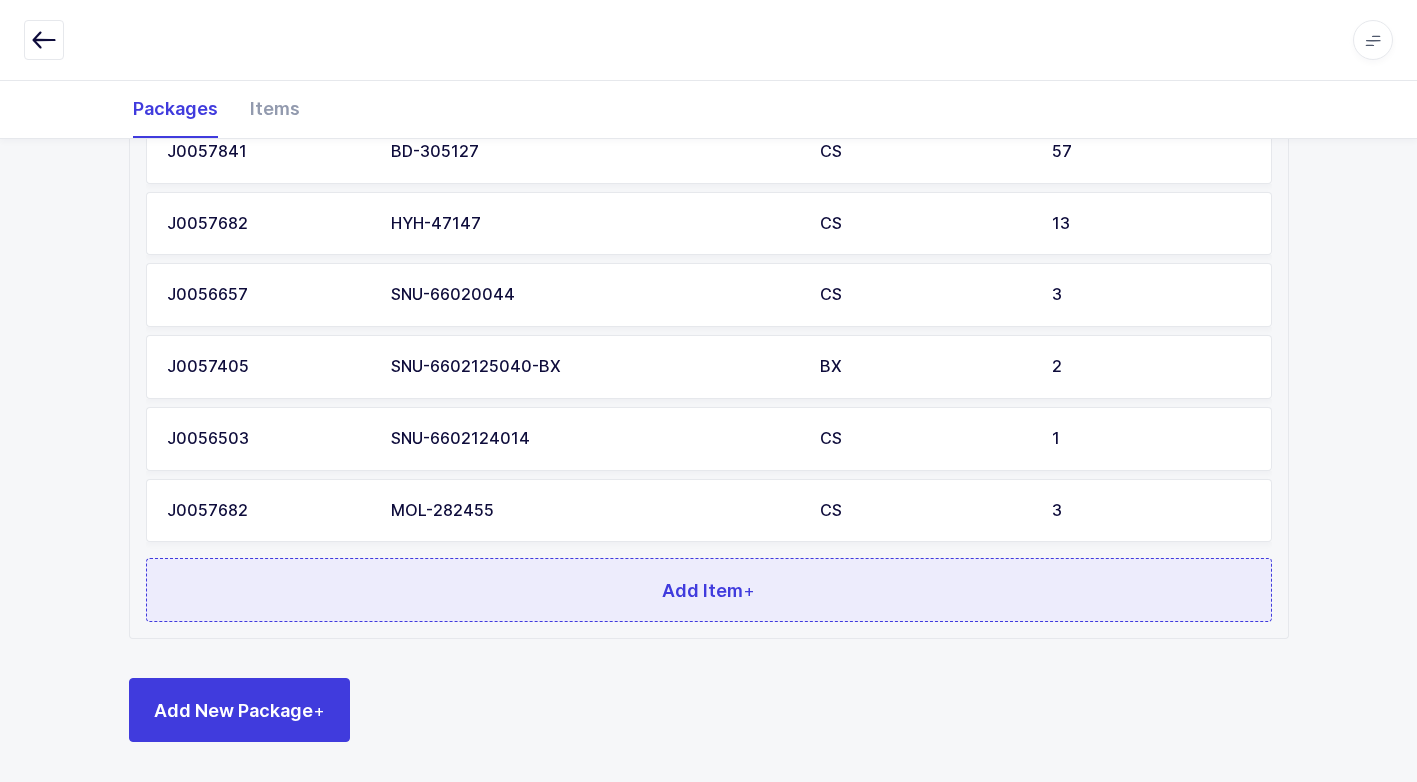 click on "Add Item  +" at bounding box center (709, 590) 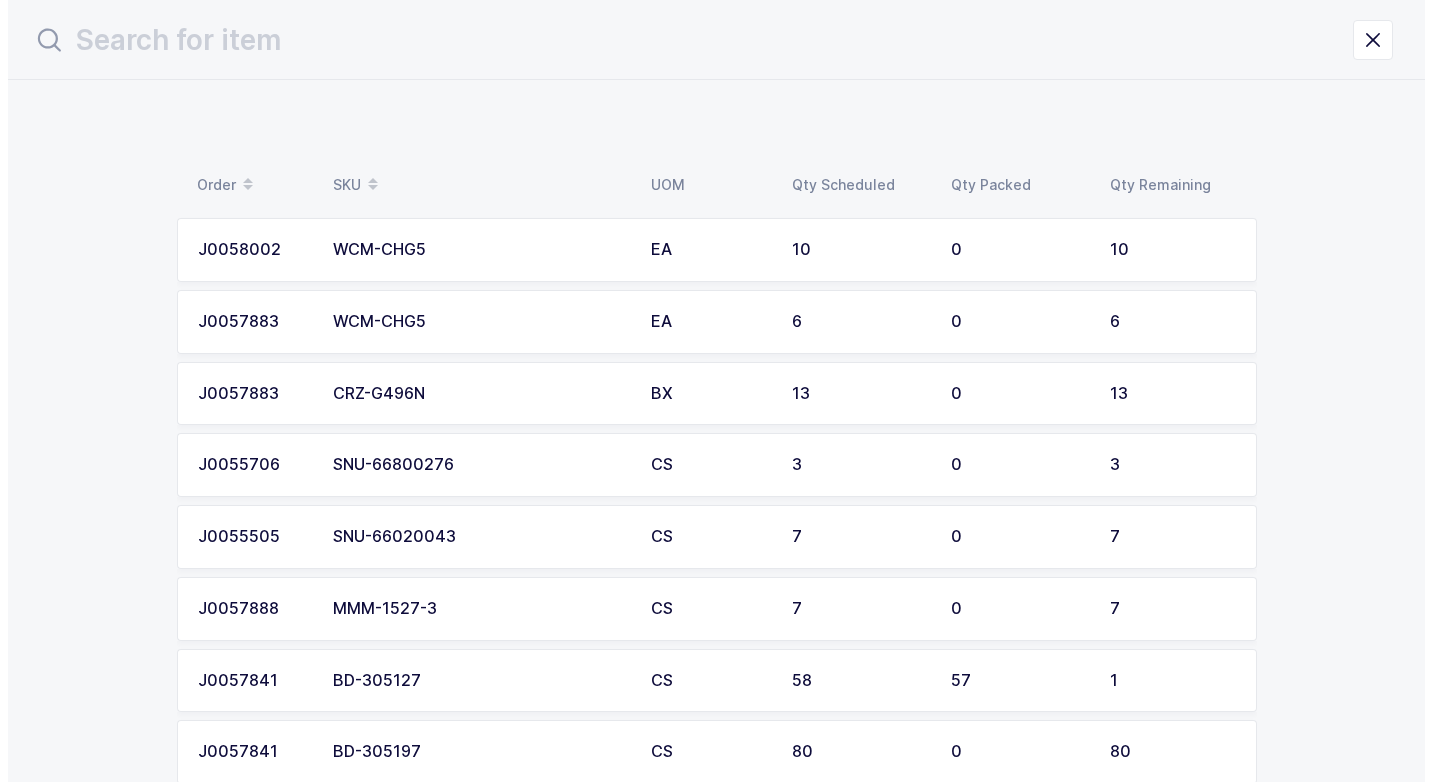 scroll, scrollTop: 0, scrollLeft: 0, axis: both 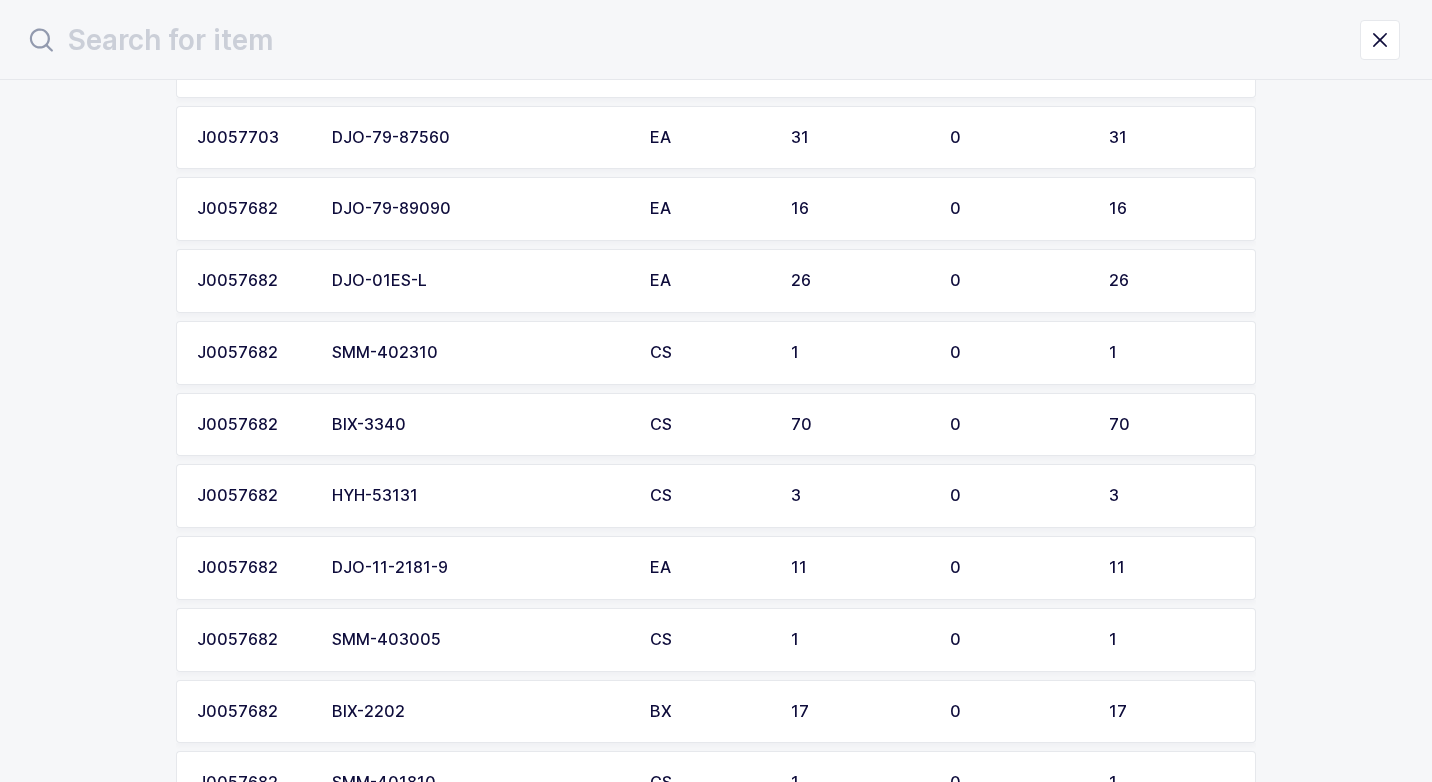 click on "SMM-402310" at bounding box center (479, 353) 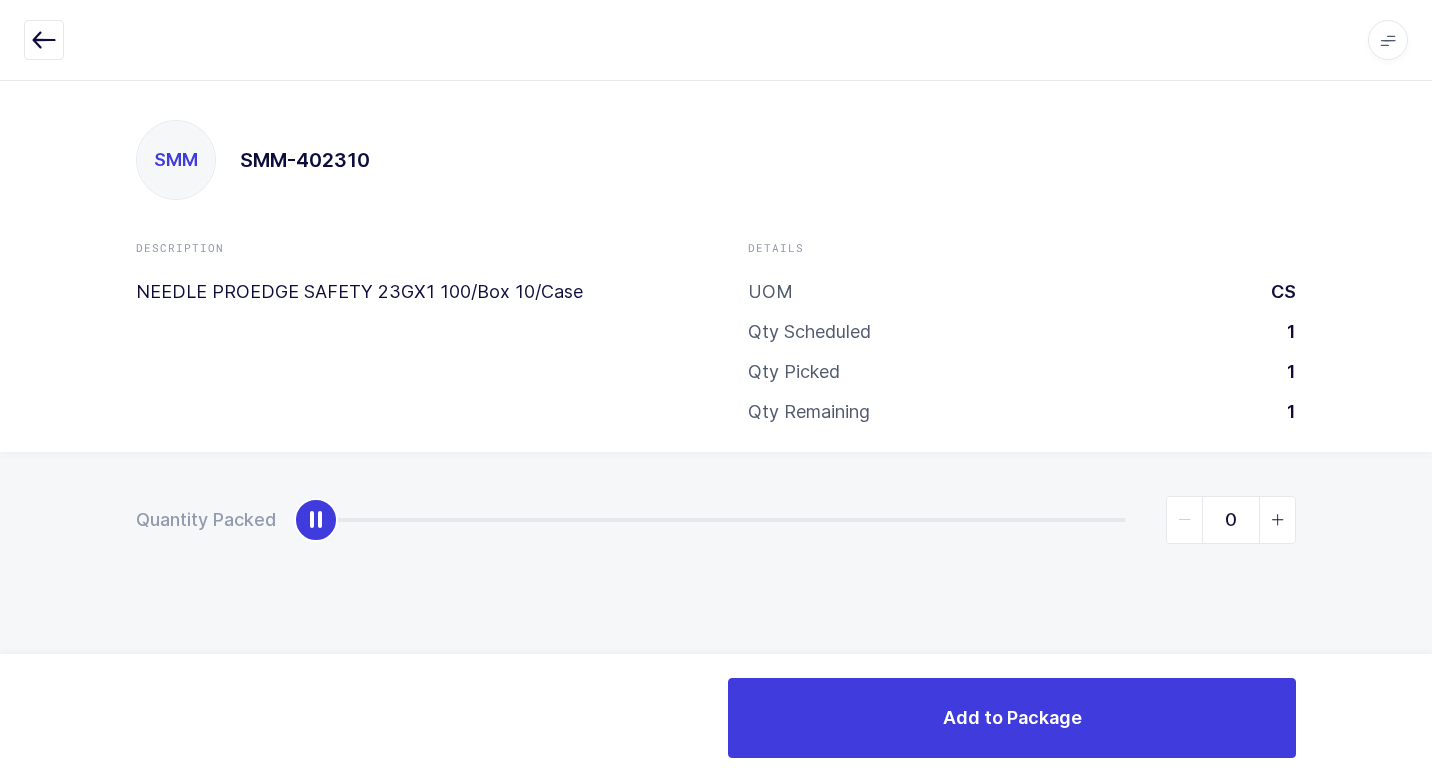 type on "1" 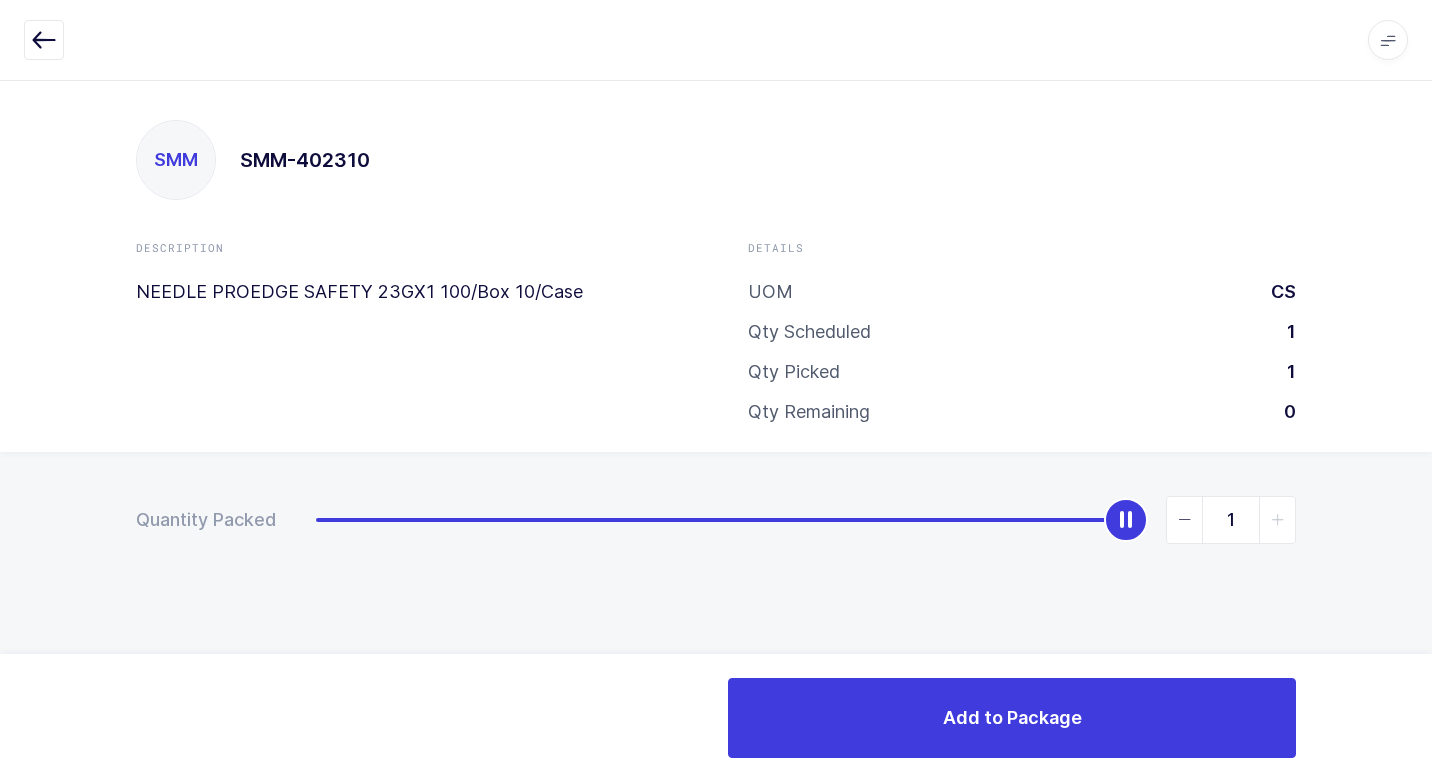 drag, startPoint x: 314, startPoint y: 525, endPoint x: 1205, endPoint y: 637, distance: 898.0117 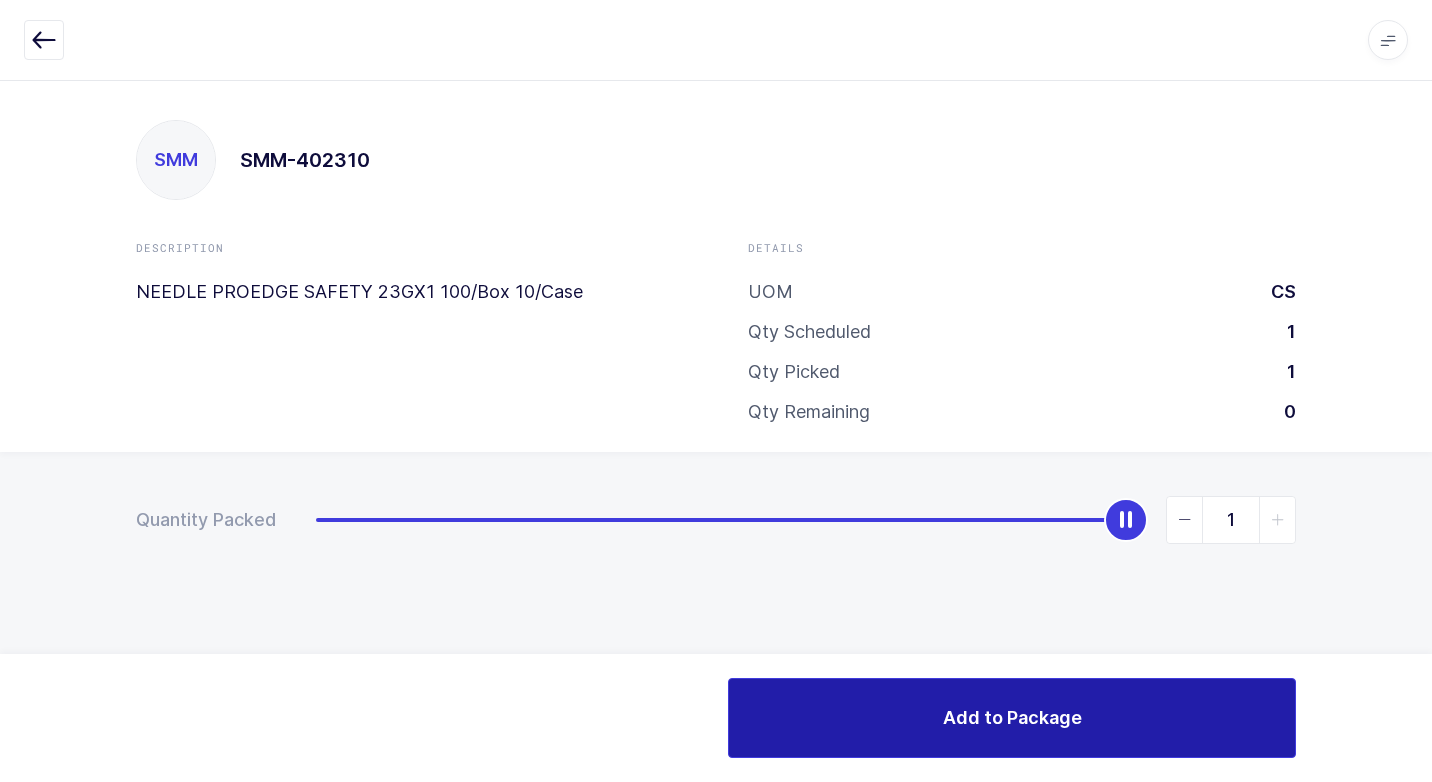 click on "Add to Package" at bounding box center (1012, 718) 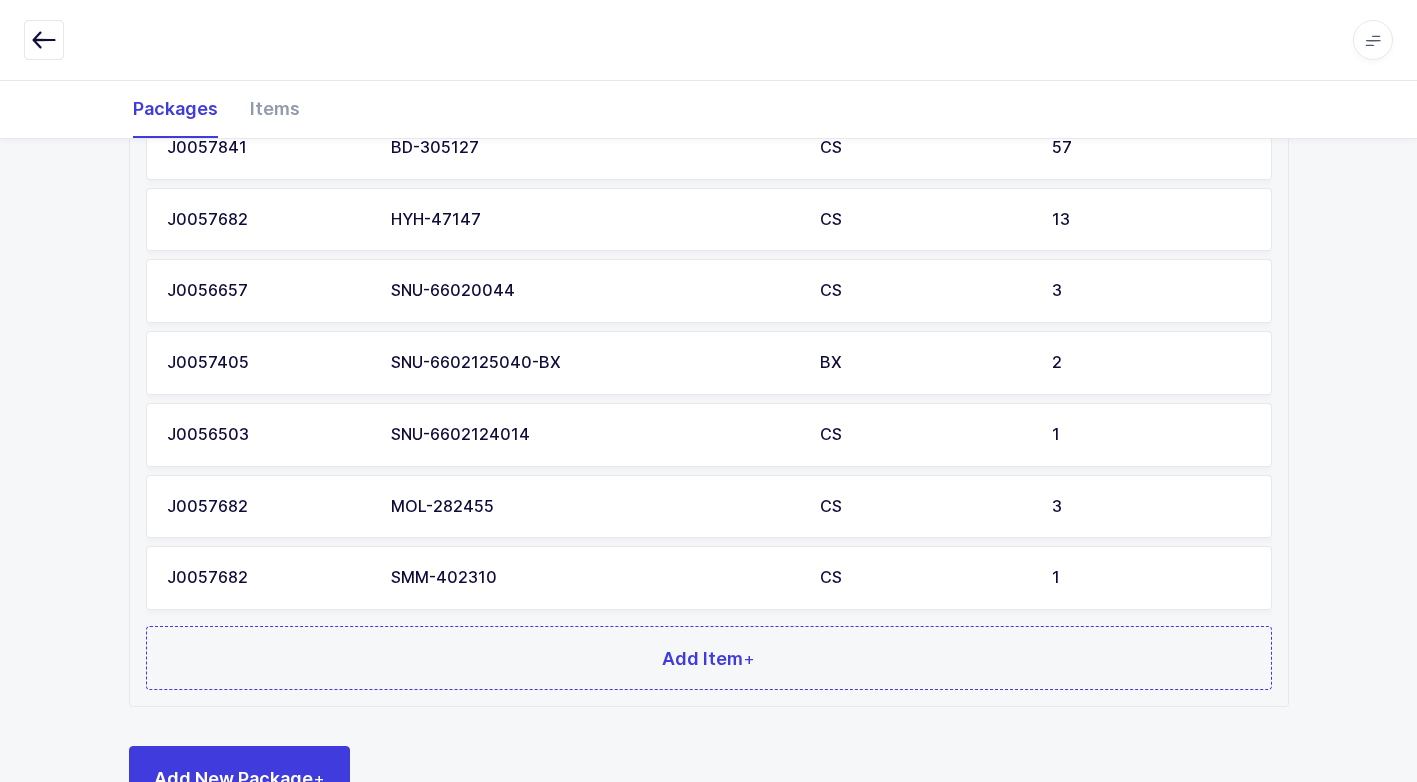 scroll, scrollTop: 943, scrollLeft: 0, axis: vertical 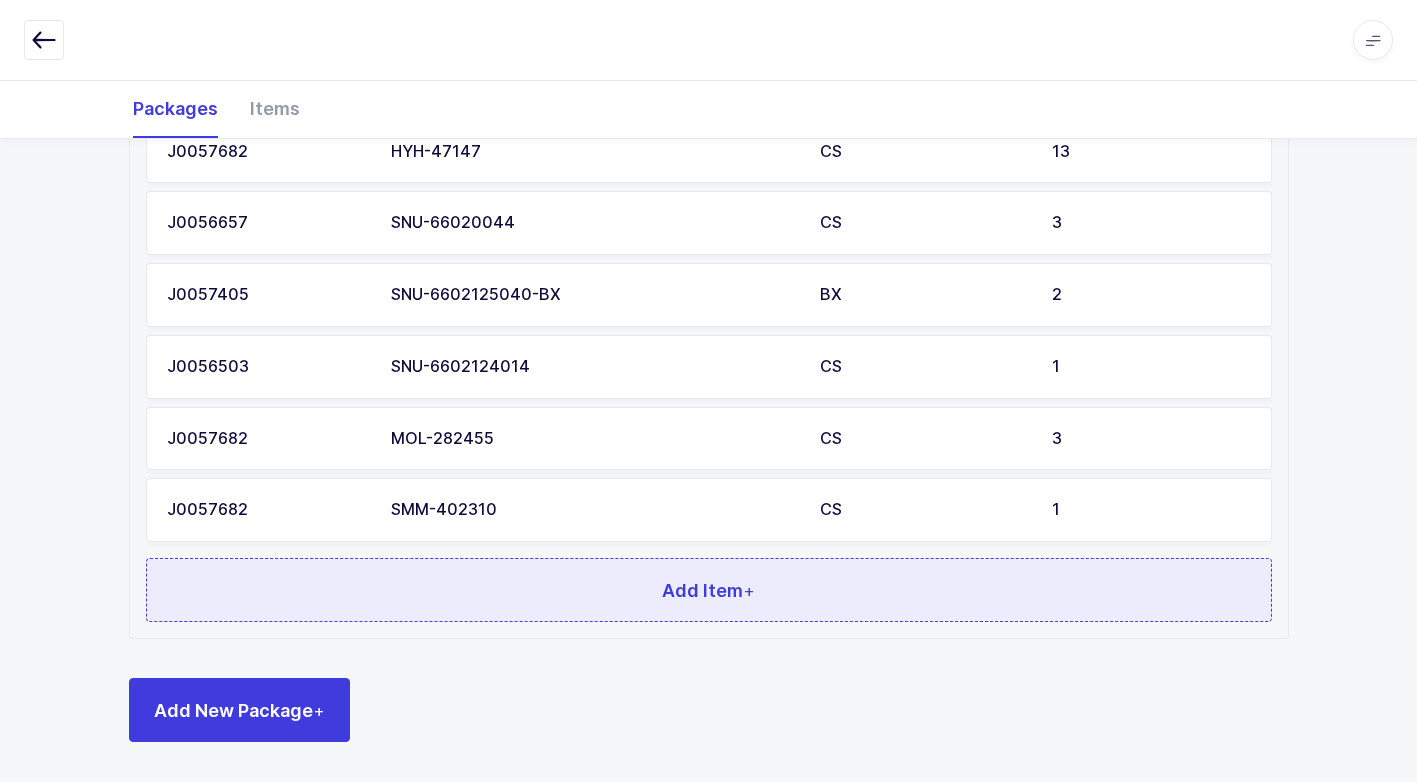 click on "Add Item  +" at bounding box center (709, 590) 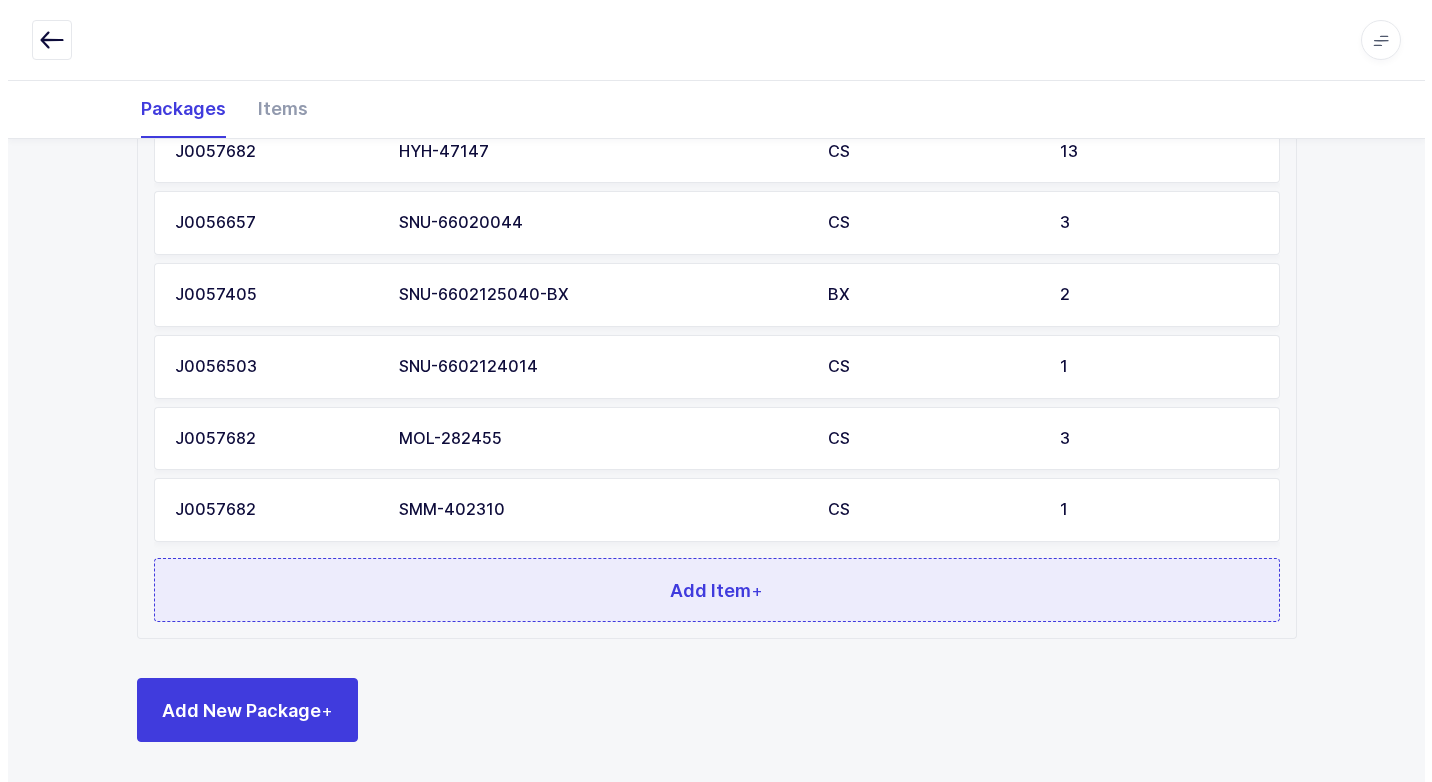 scroll, scrollTop: 0, scrollLeft: 0, axis: both 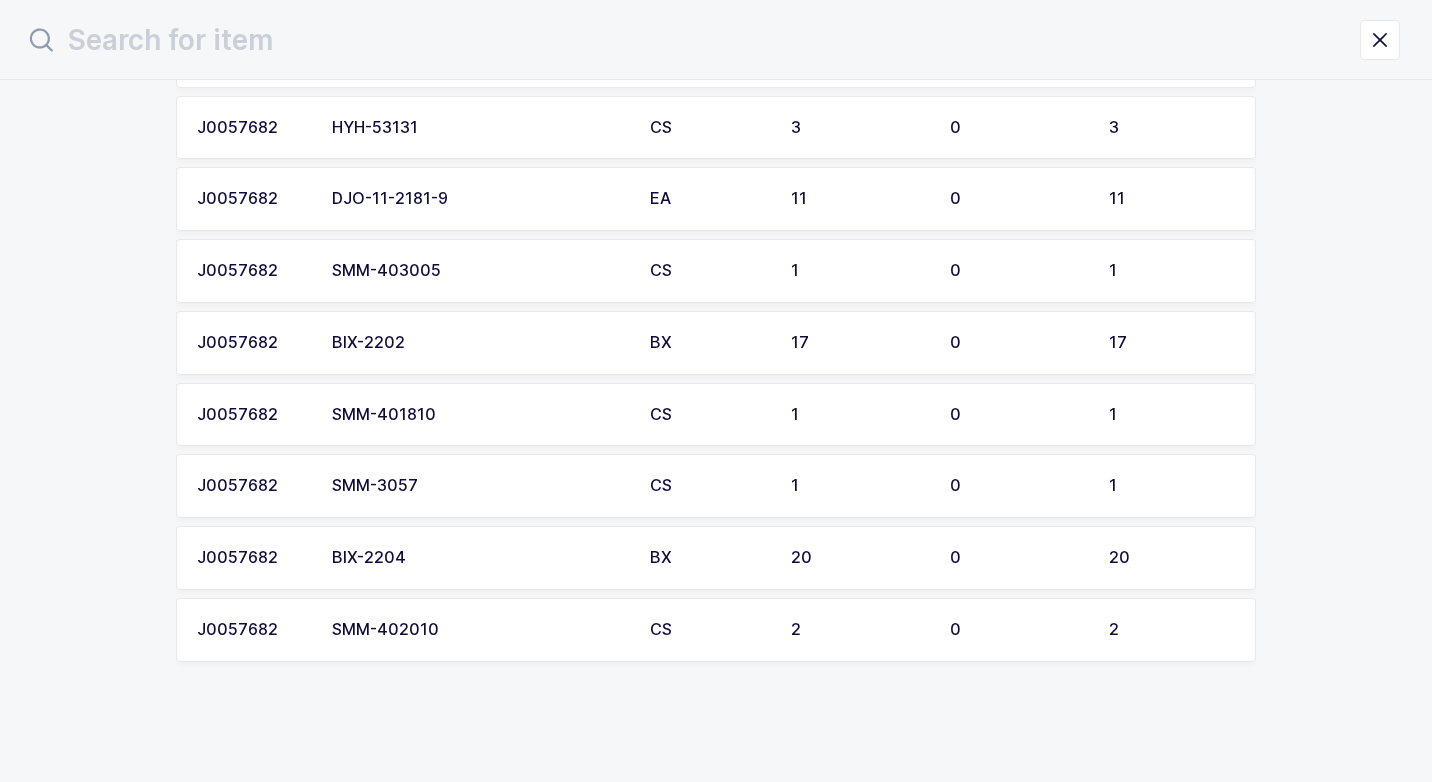 click on "SMM-402010" at bounding box center [479, 630] 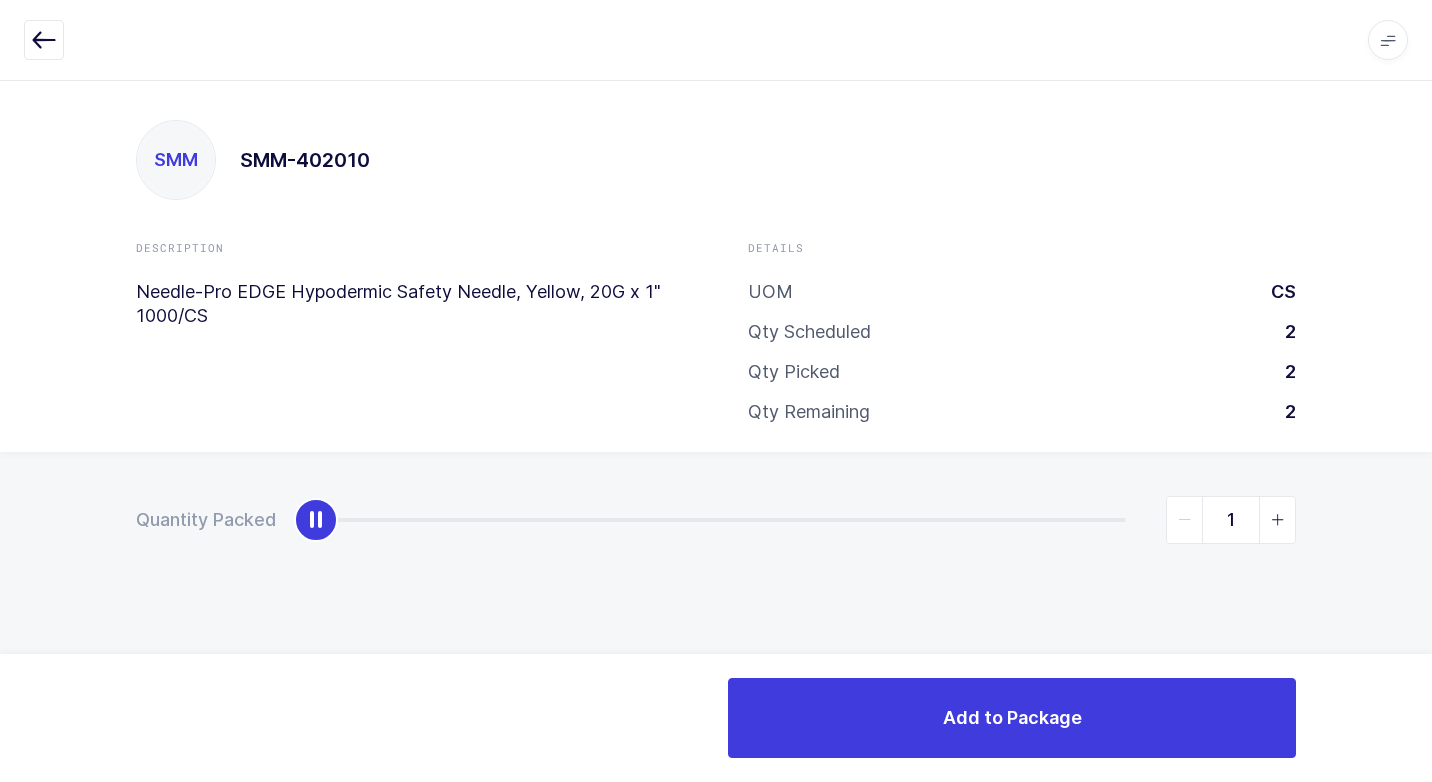 type on "2" 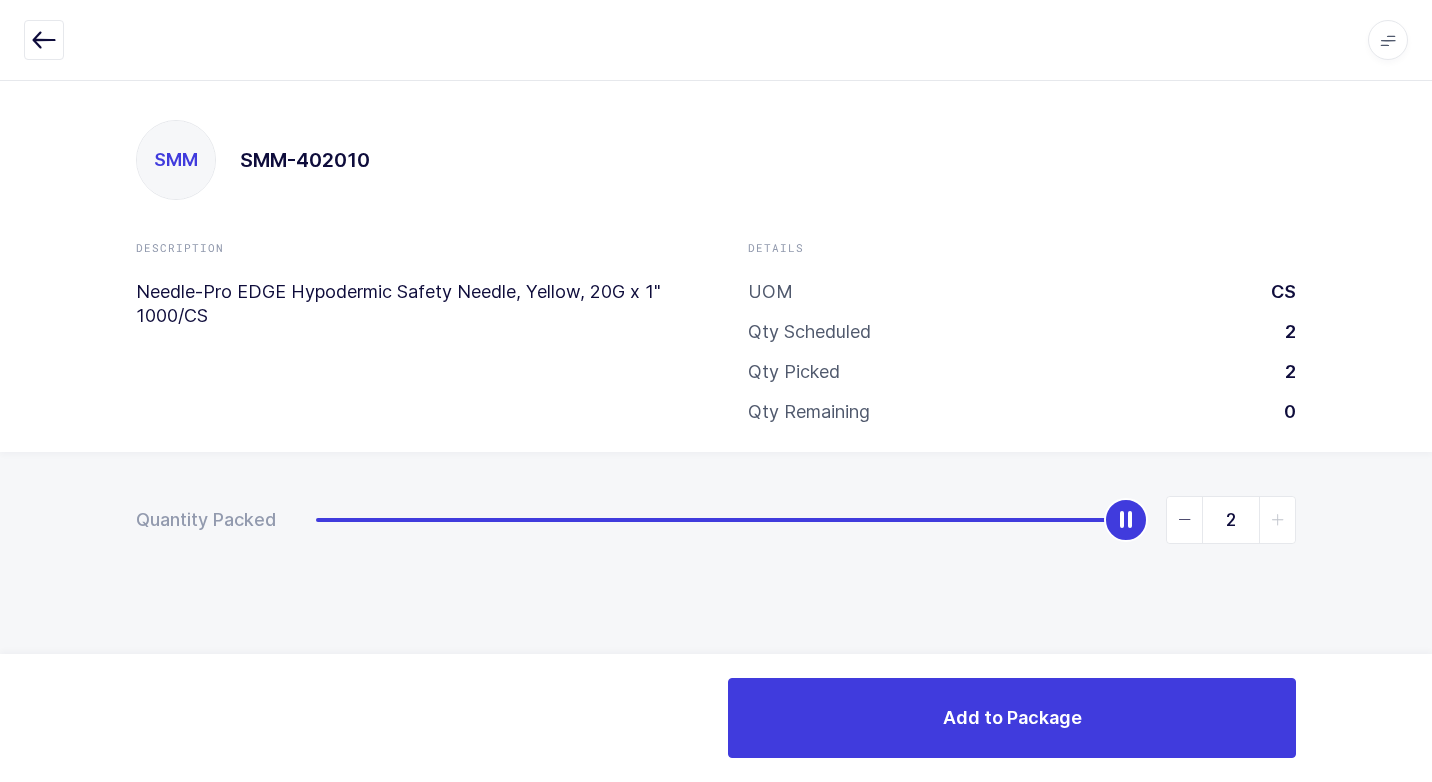 drag, startPoint x: 318, startPoint y: 527, endPoint x: 1431, endPoint y: 463, distance: 1114.8385 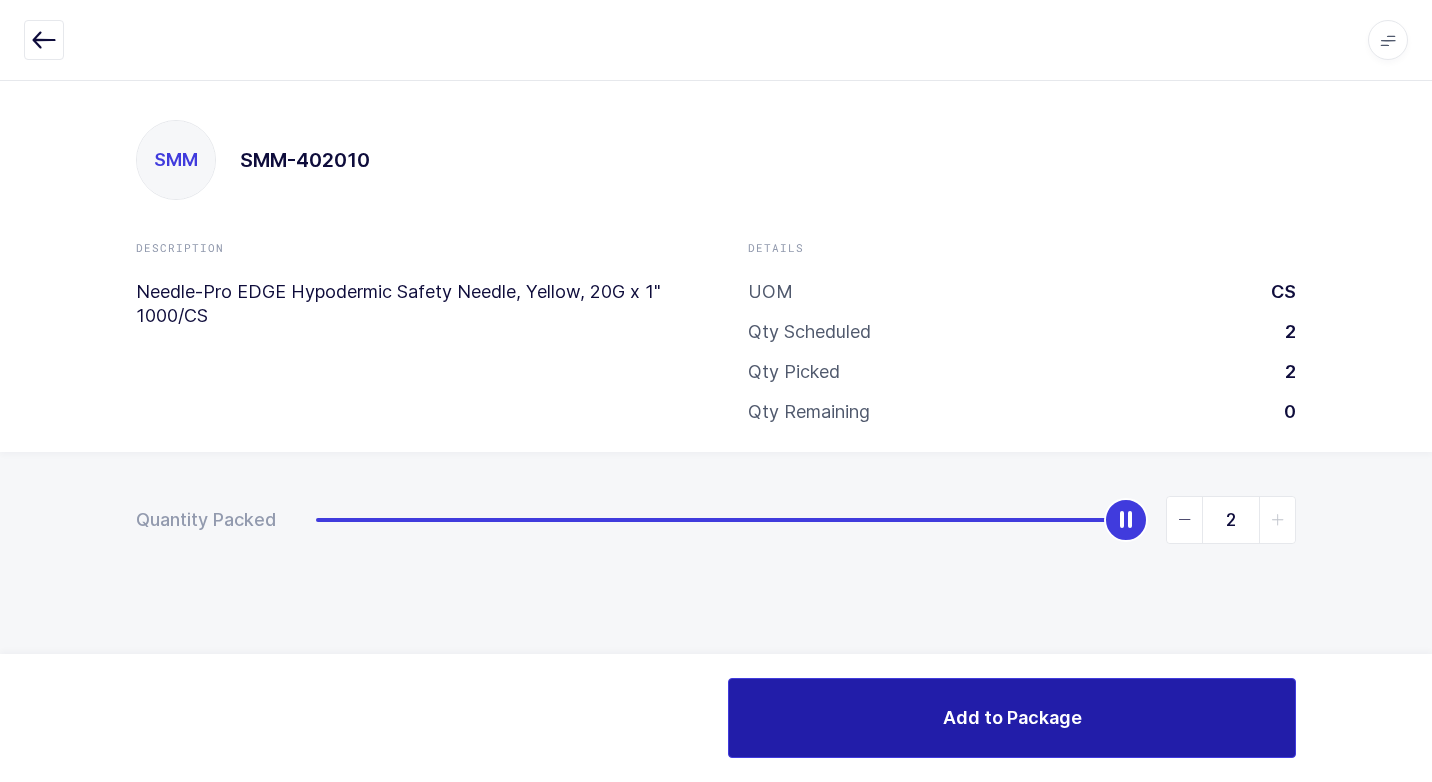 click on "Add to Package" at bounding box center [1012, 718] 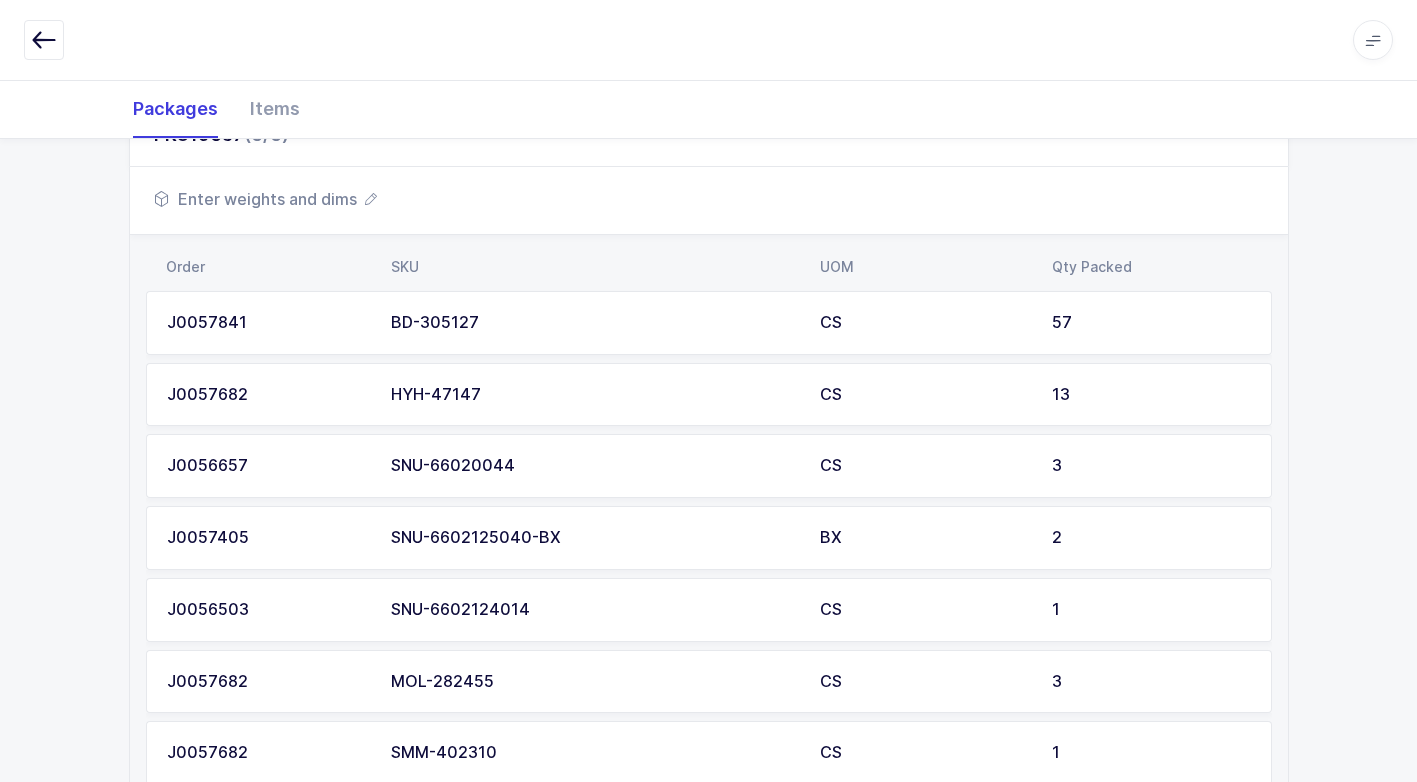 scroll, scrollTop: 1015, scrollLeft: 0, axis: vertical 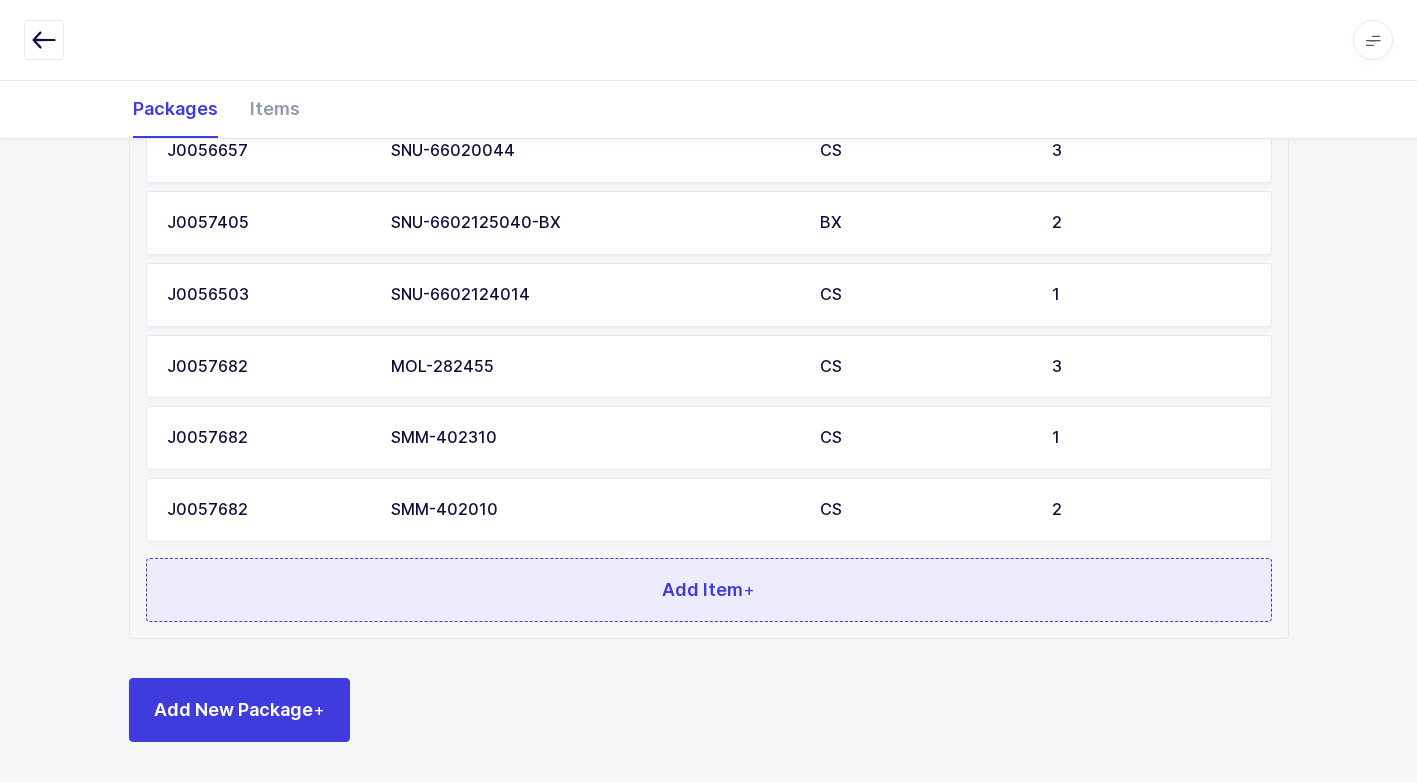 click on "Add Item  +" at bounding box center (709, 590) 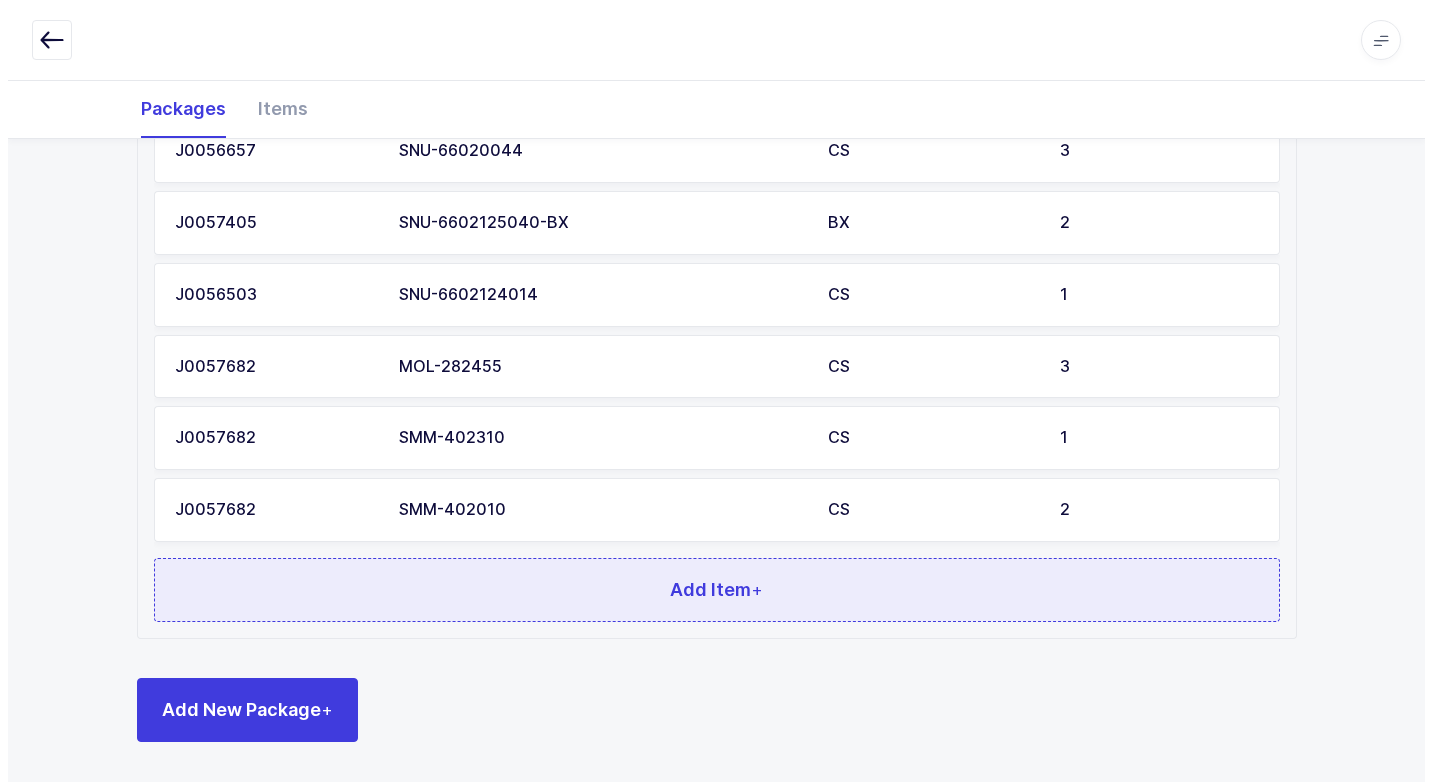 scroll, scrollTop: 0, scrollLeft: 0, axis: both 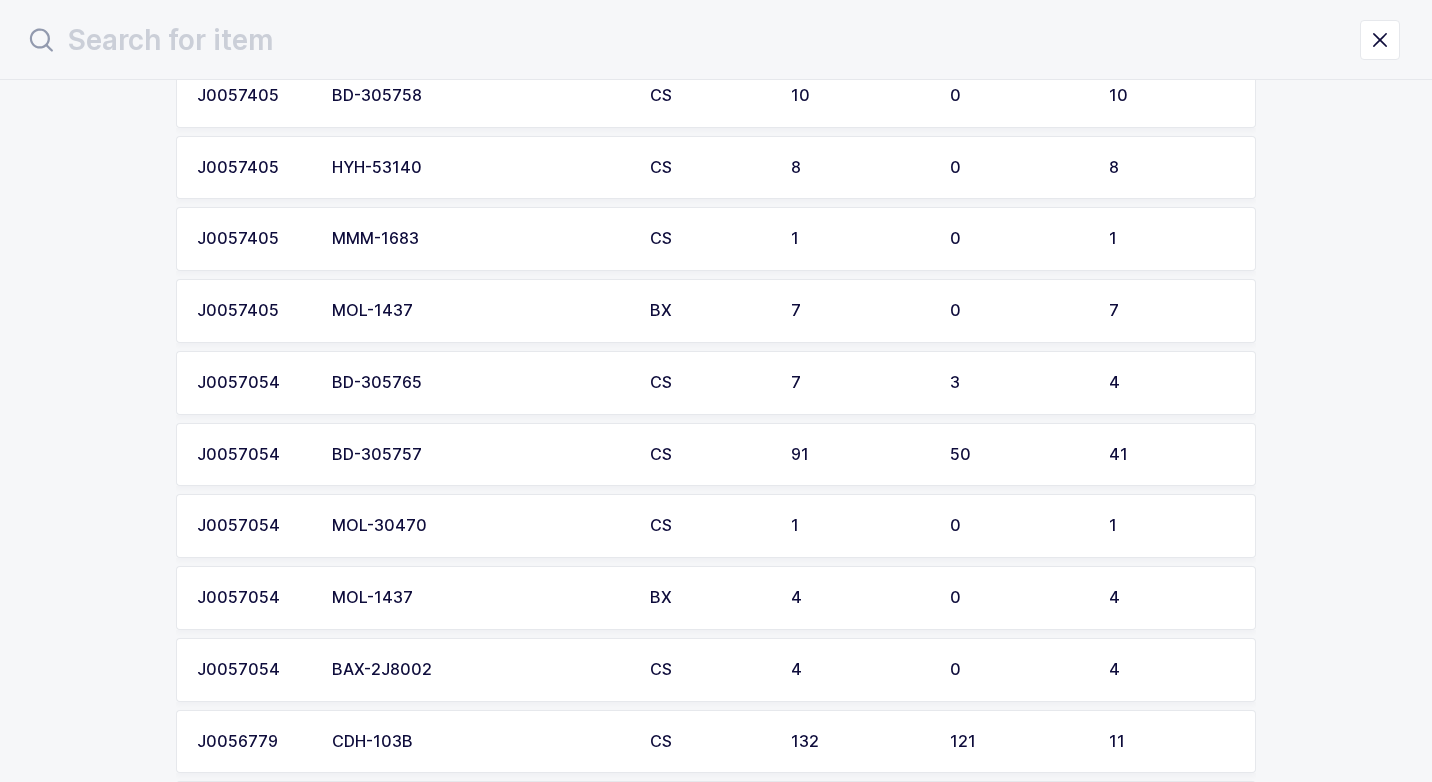 click on "HYH-53140" at bounding box center (479, 168) 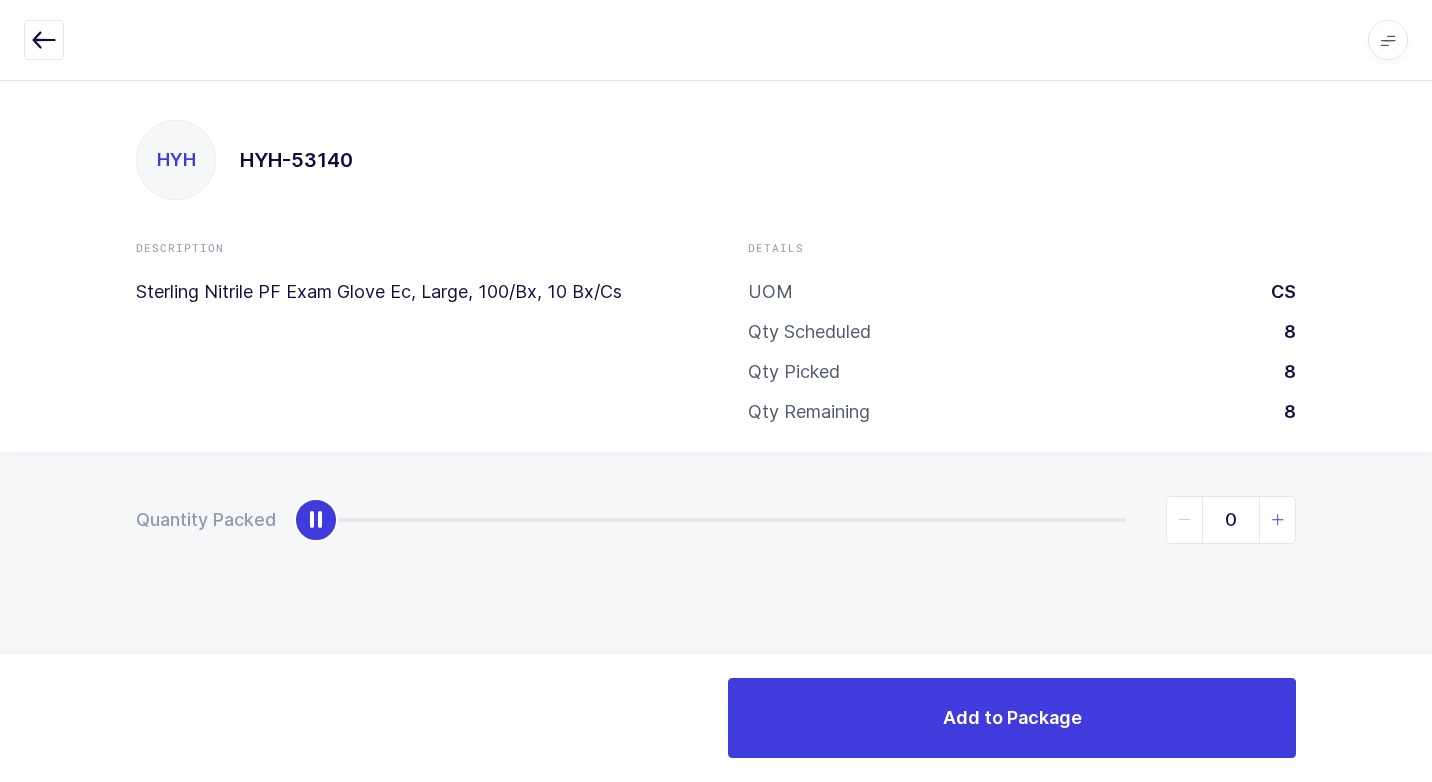 click at bounding box center [1278, 520] 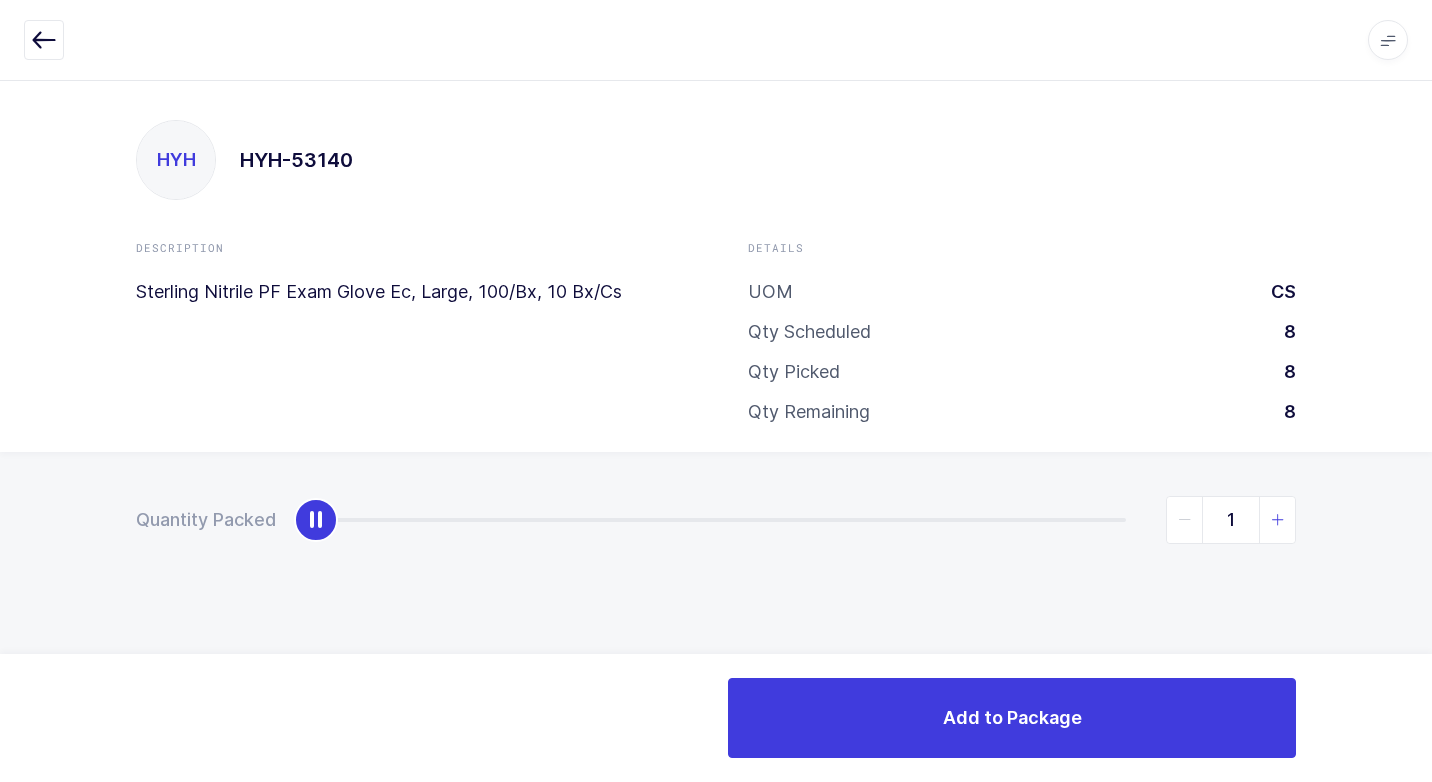 click at bounding box center (1278, 520) 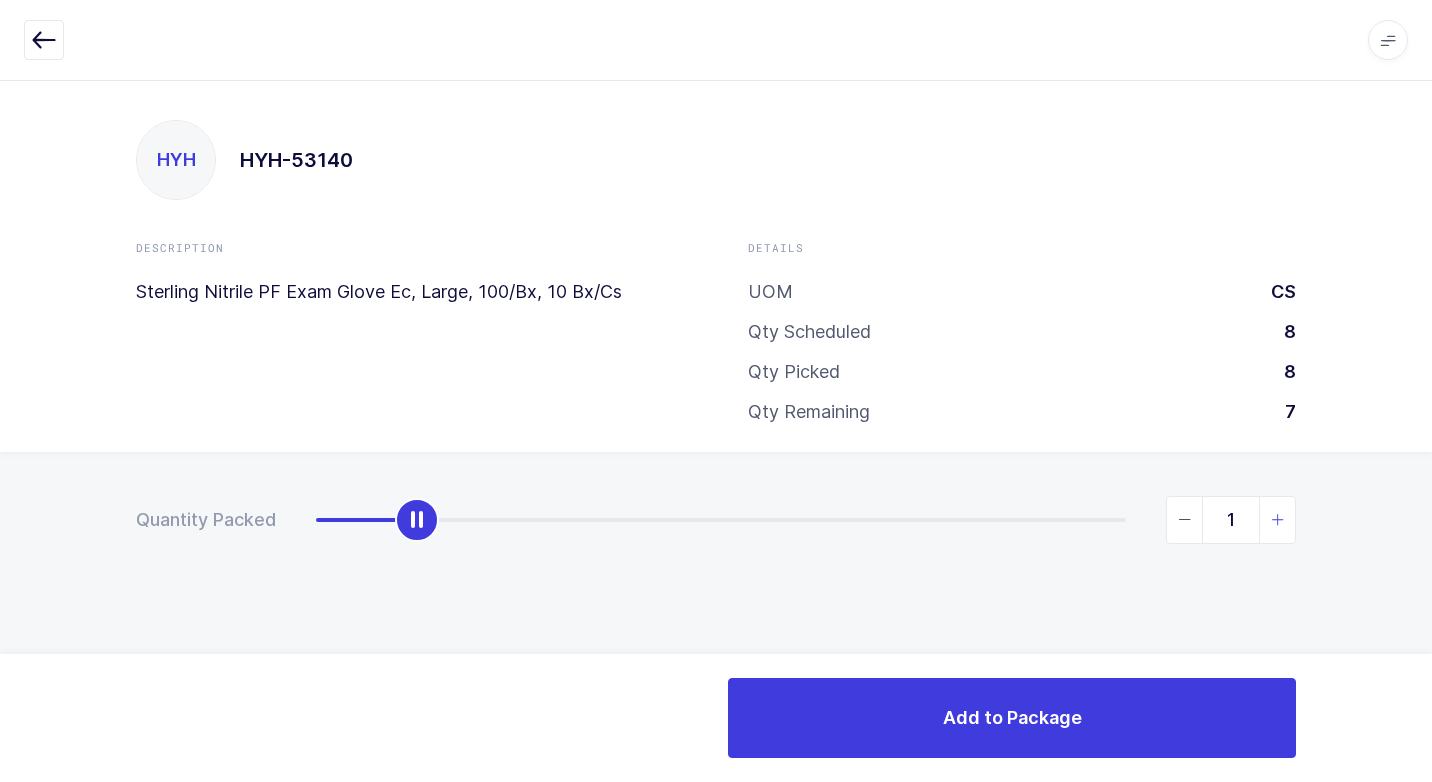 type on "2" 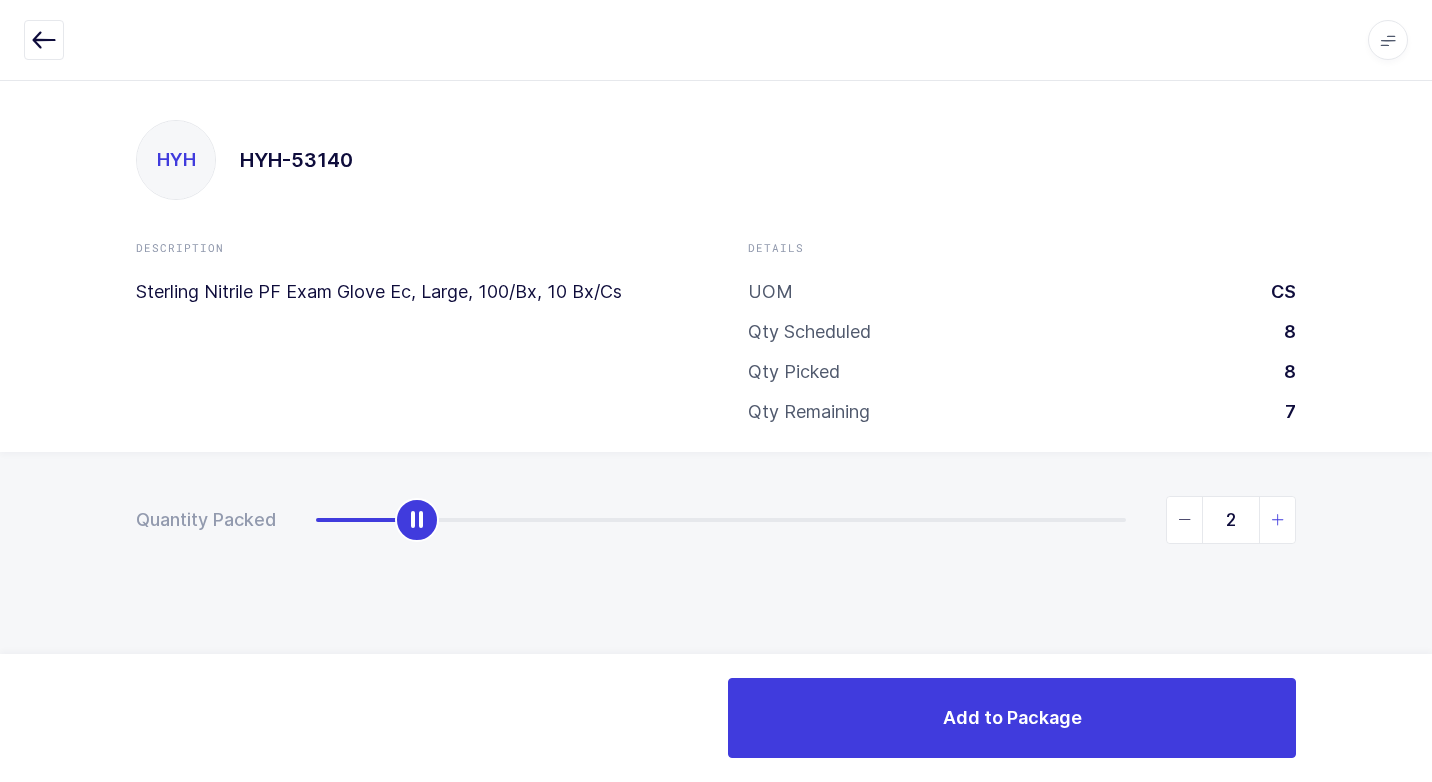 click at bounding box center (1278, 520) 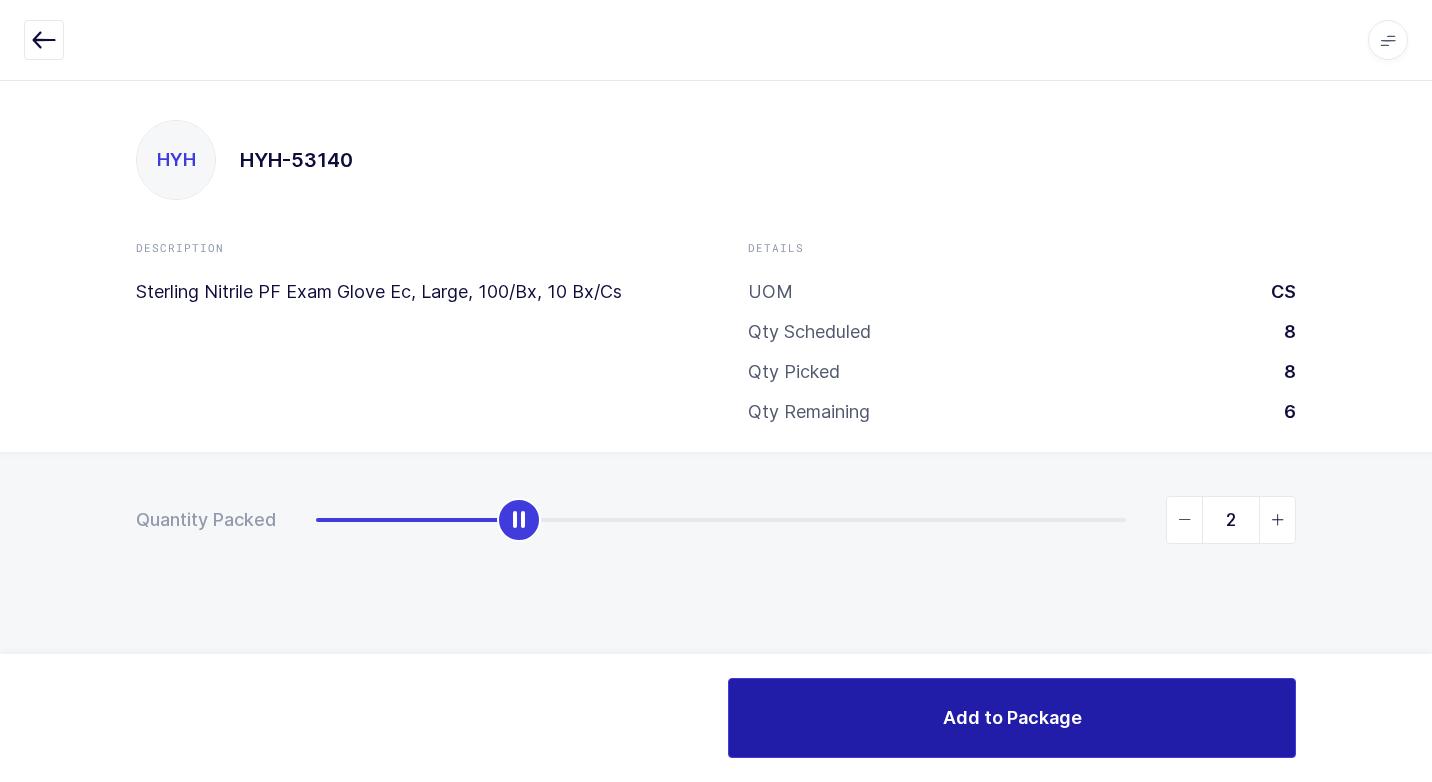 click on "Add to Package" at bounding box center [1012, 717] 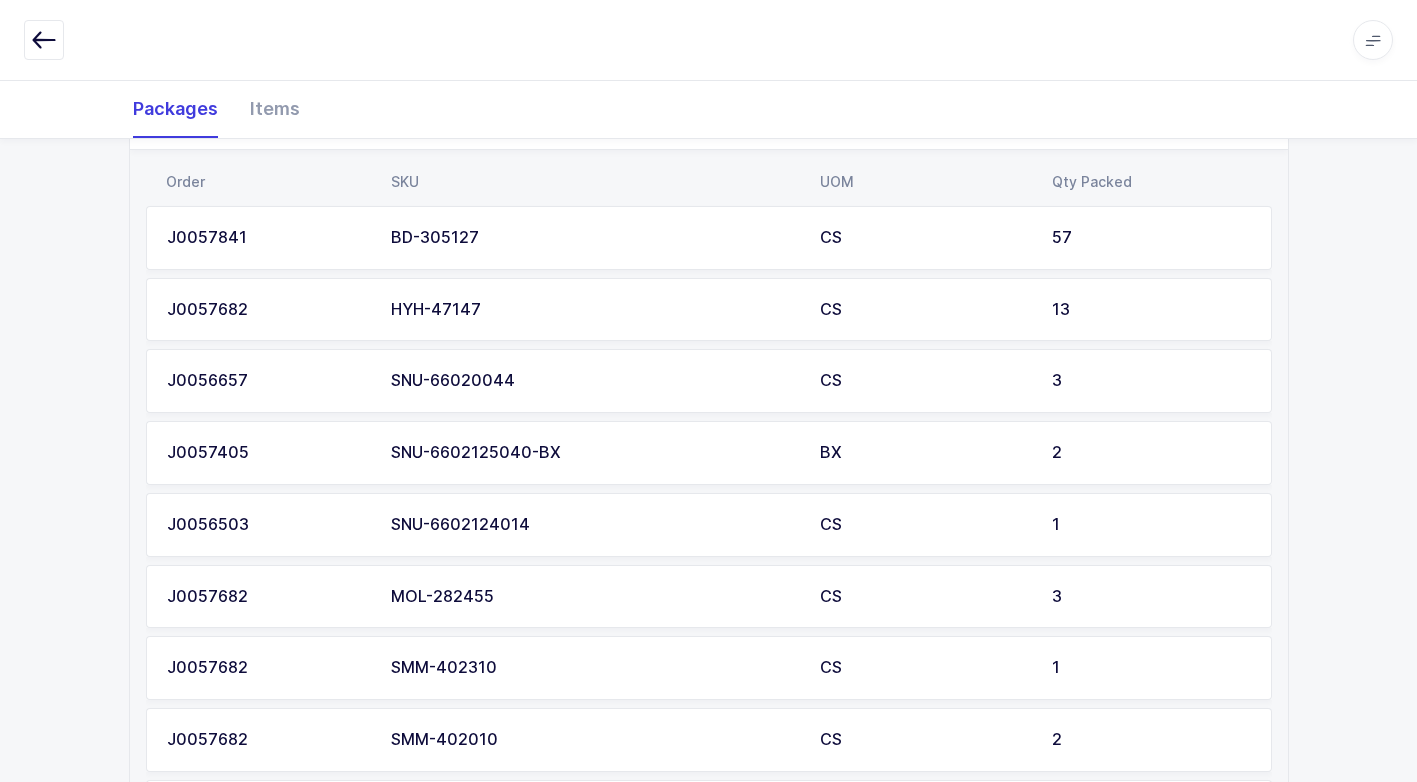 scroll, scrollTop: 1087, scrollLeft: 0, axis: vertical 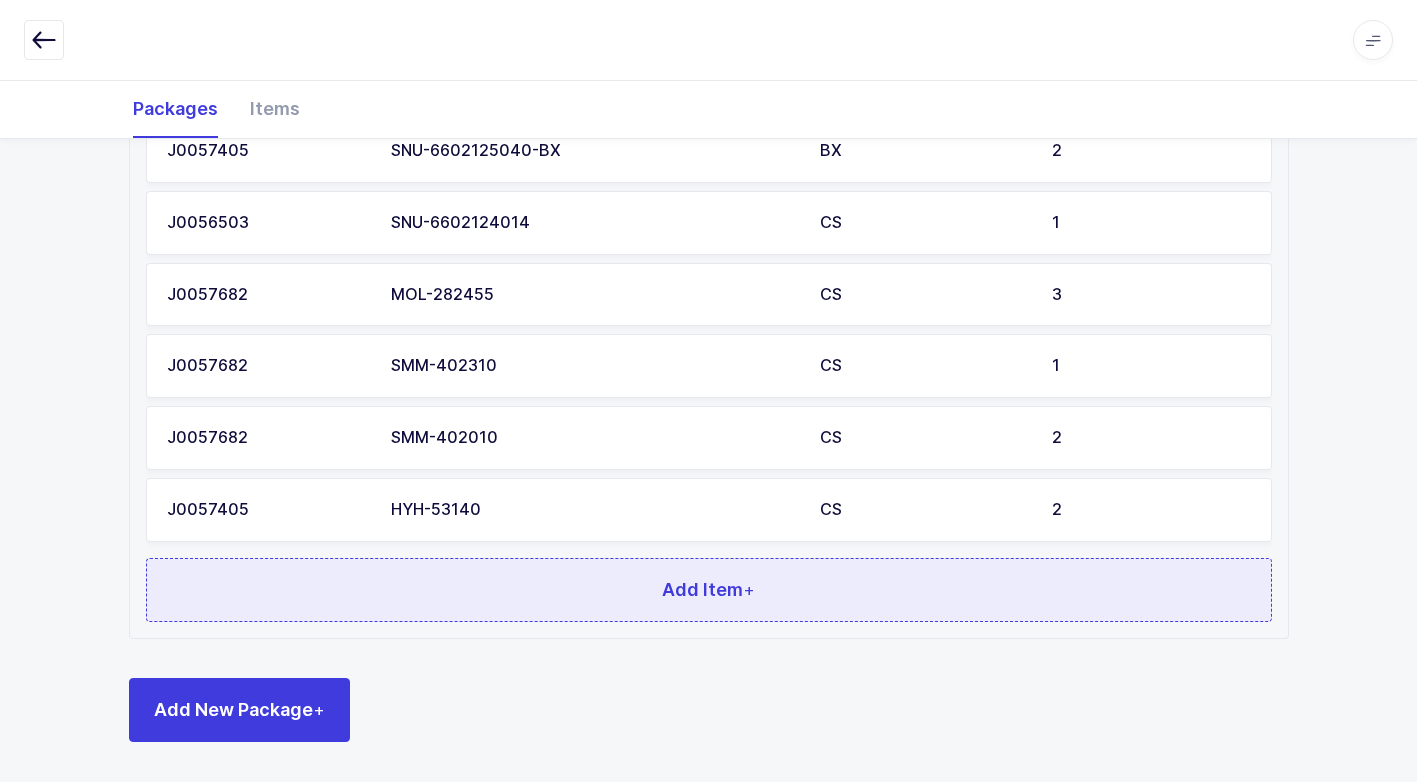 click on "Add Item  +" at bounding box center (709, 590) 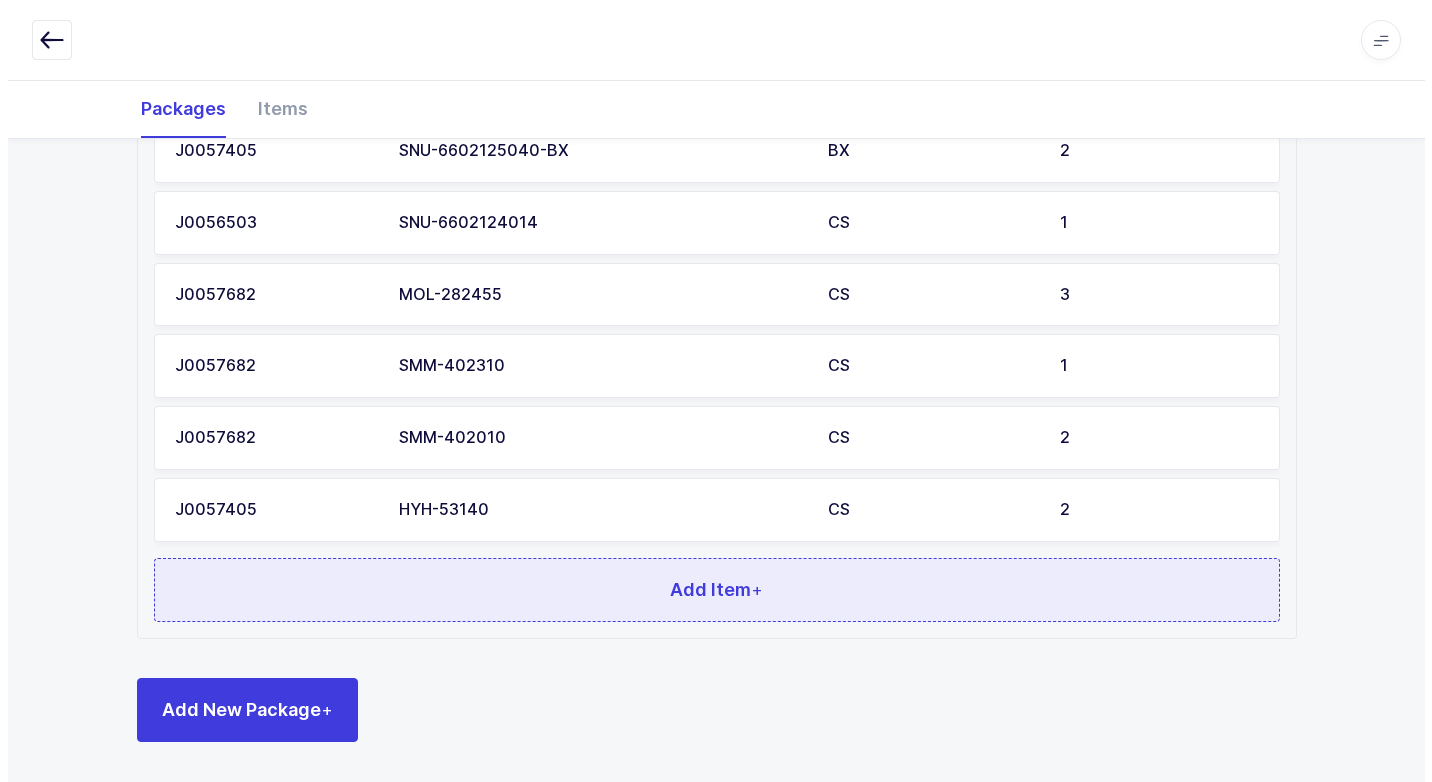 scroll, scrollTop: 0, scrollLeft: 0, axis: both 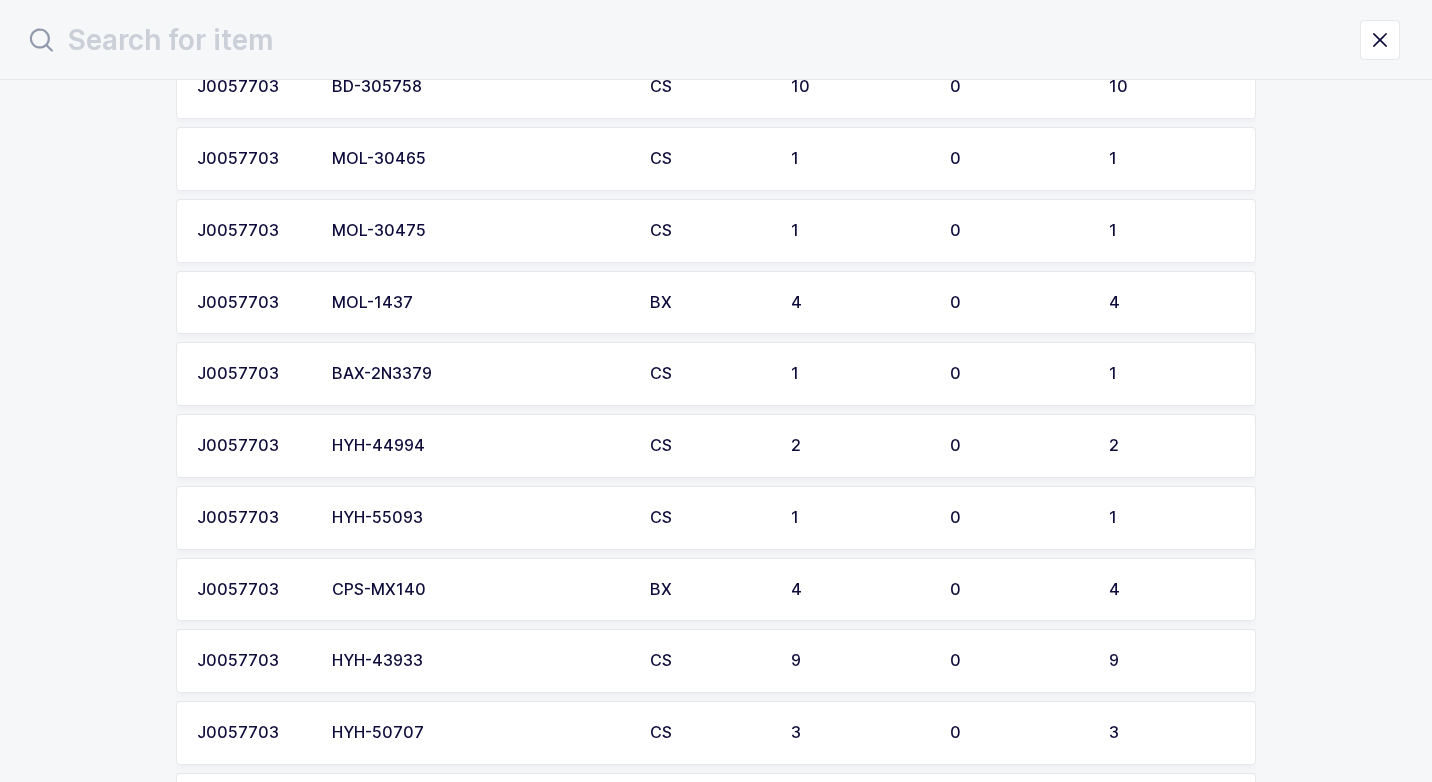 click on "HYH-55093" at bounding box center (479, 518) 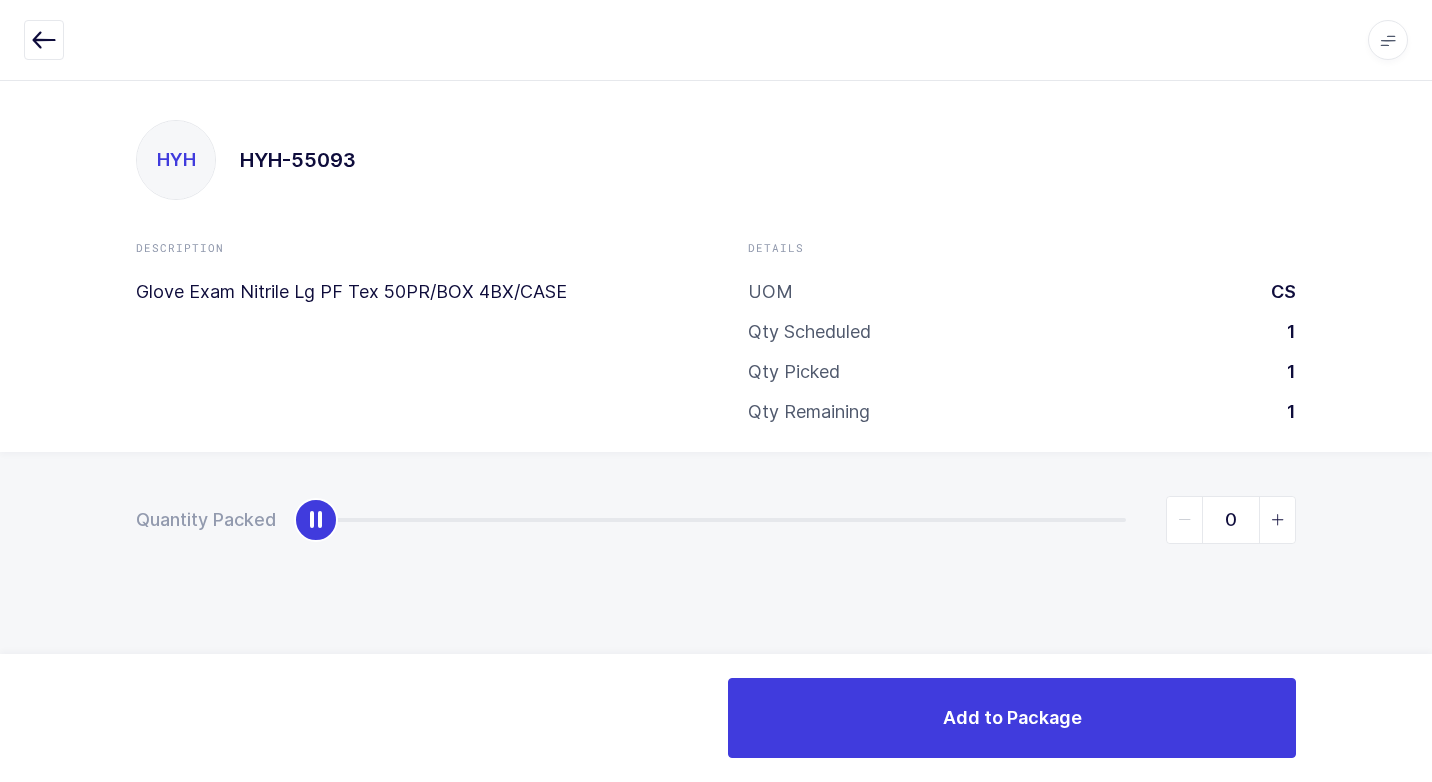 type on "1" 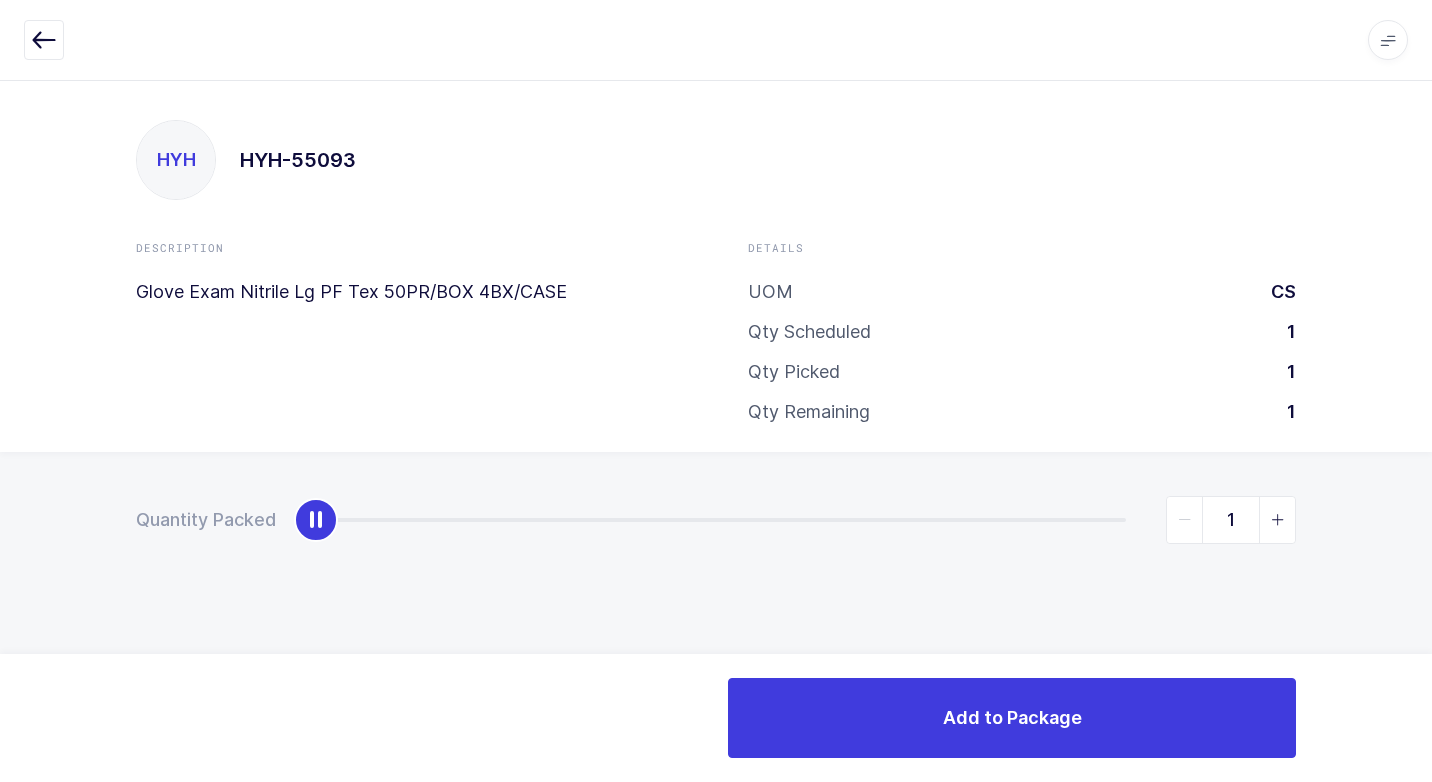 drag, startPoint x: 317, startPoint y: 526, endPoint x: 1431, endPoint y: 562, distance: 1114.5815 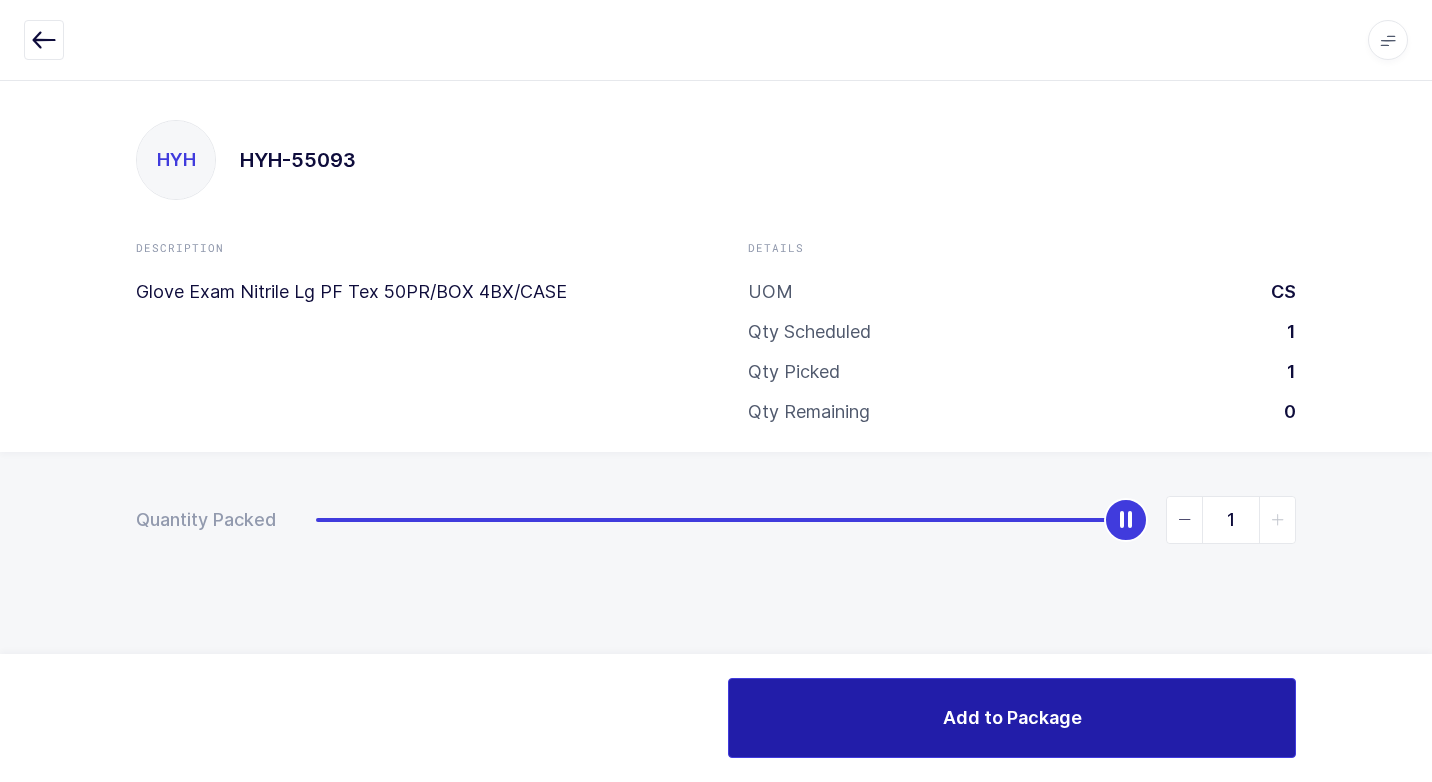 click on "Add to Package" at bounding box center [1012, 718] 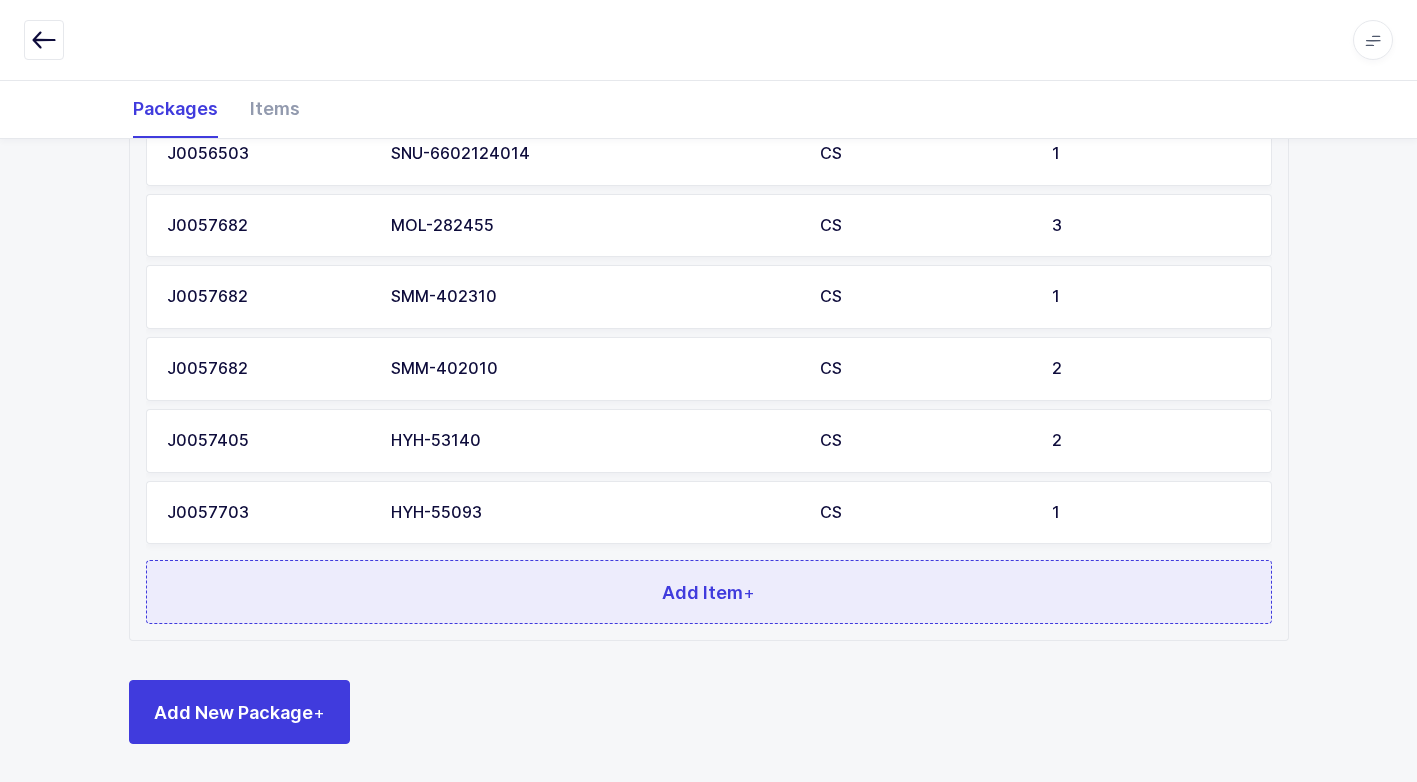 scroll, scrollTop: 1158, scrollLeft: 0, axis: vertical 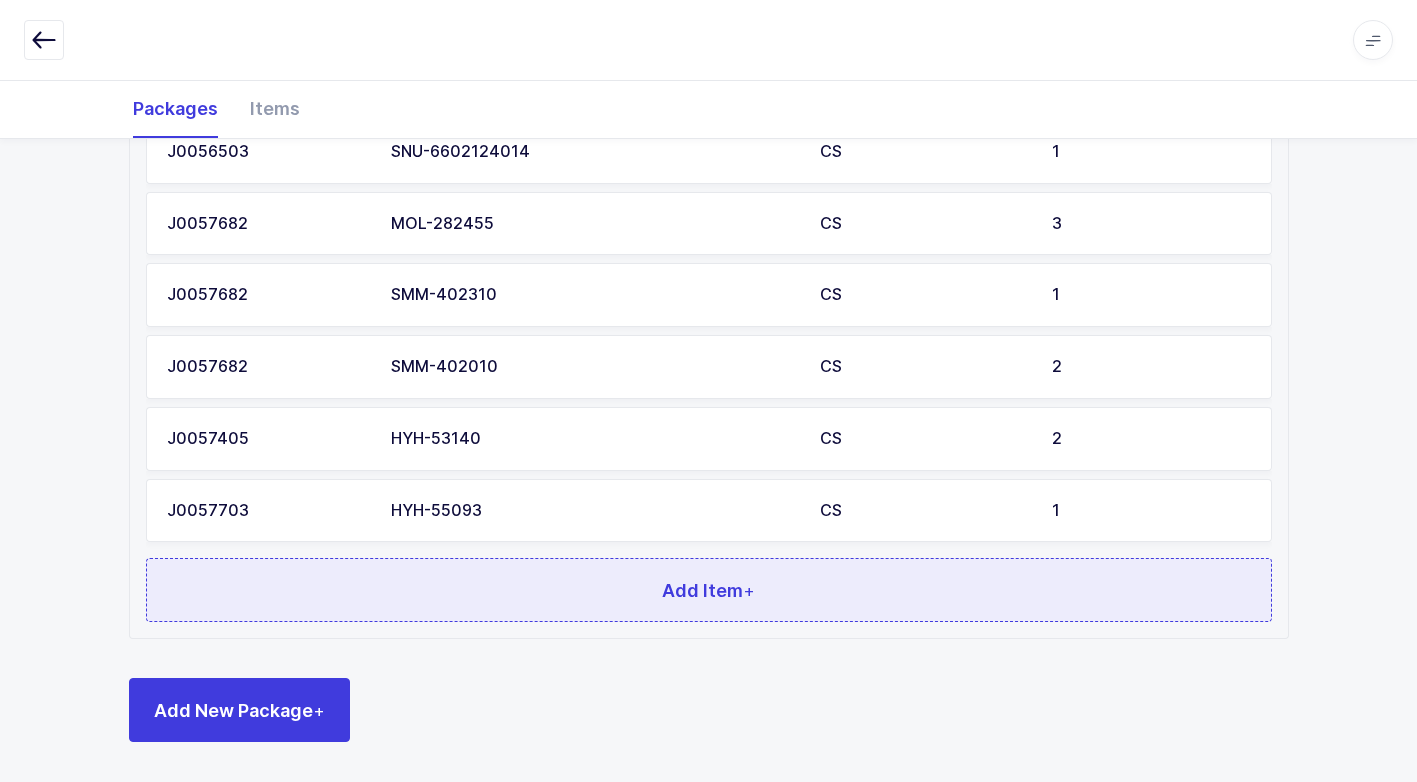 click on "Add Item  +" at bounding box center [709, 590] 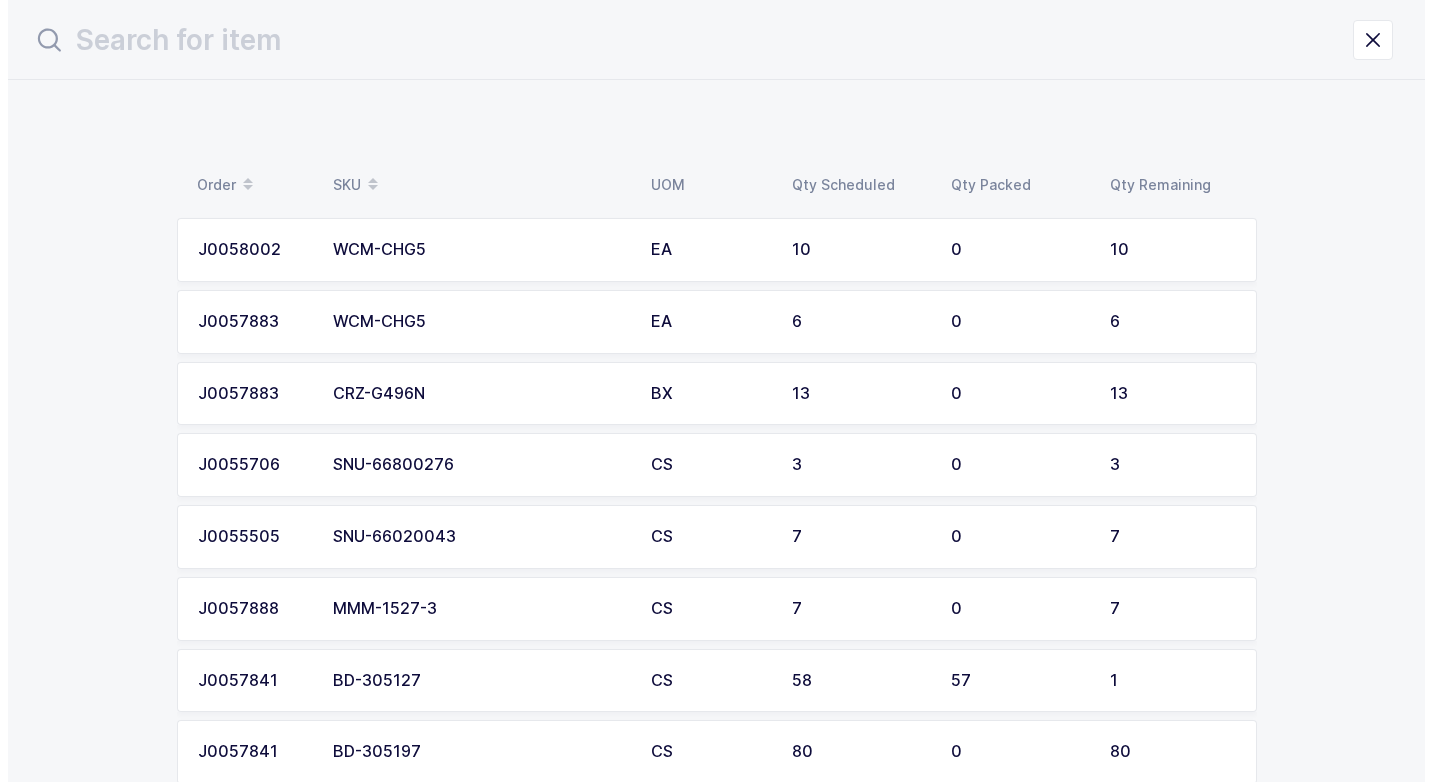 scroll, scrollTop: 0, scrollLeft: 0, axis: both 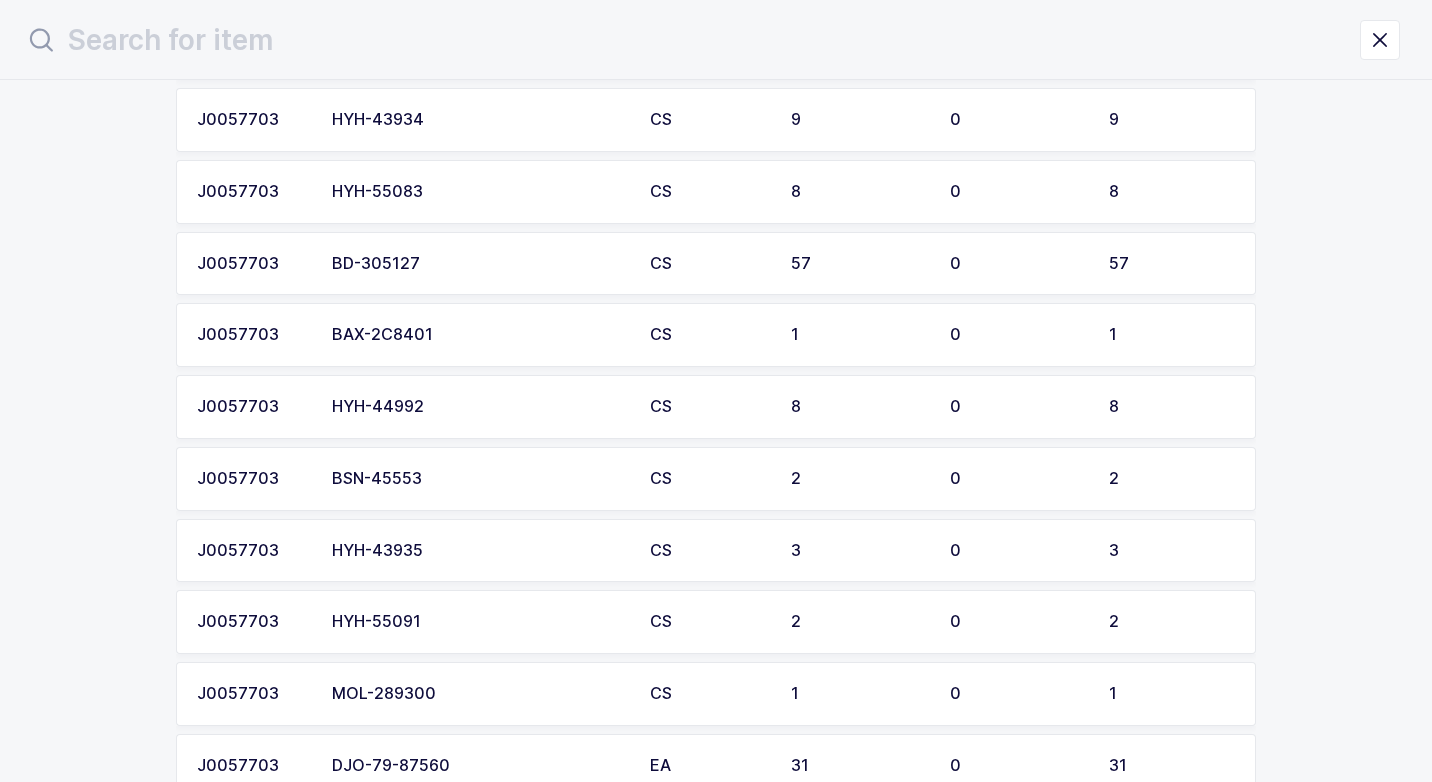 click on "BSN-45553" at bounding box center (479, 479) 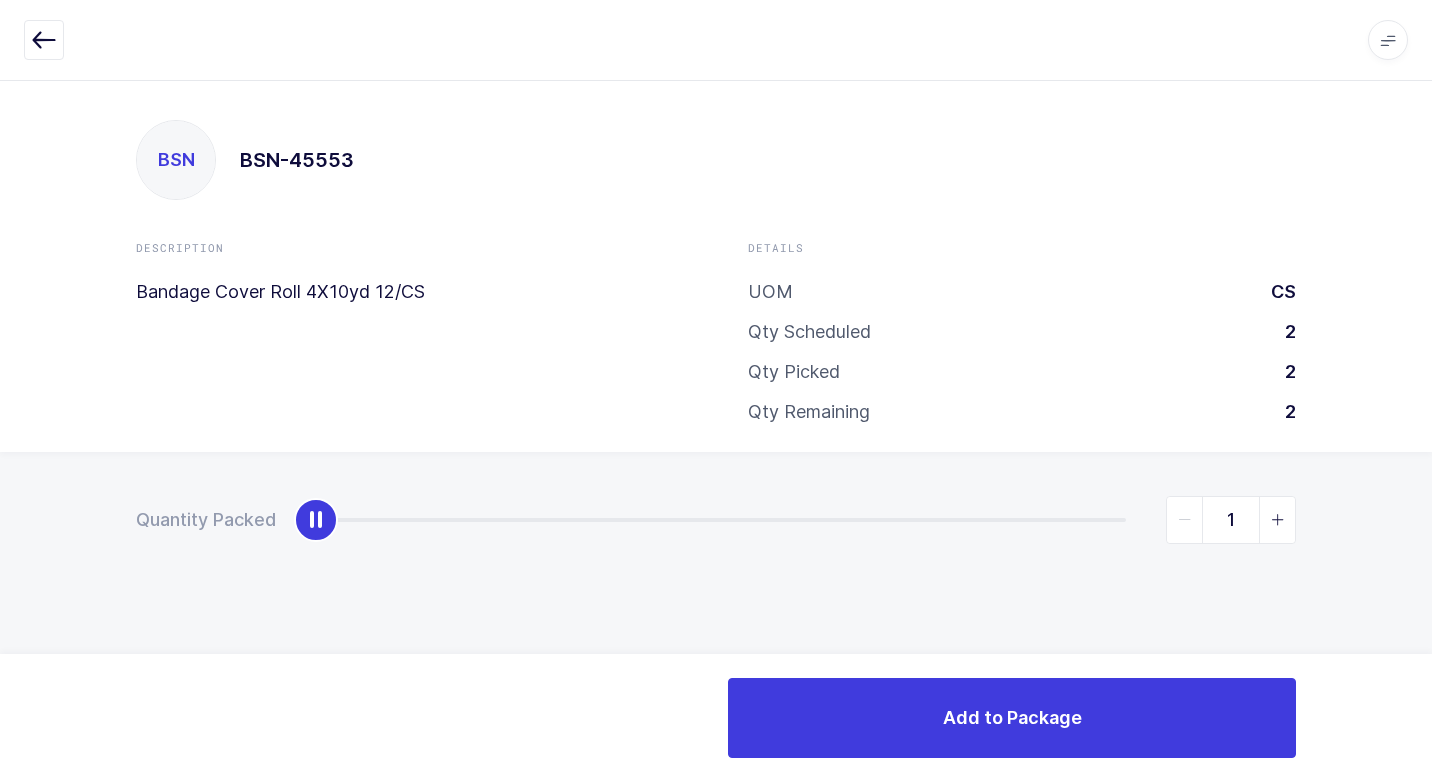 type on "2" 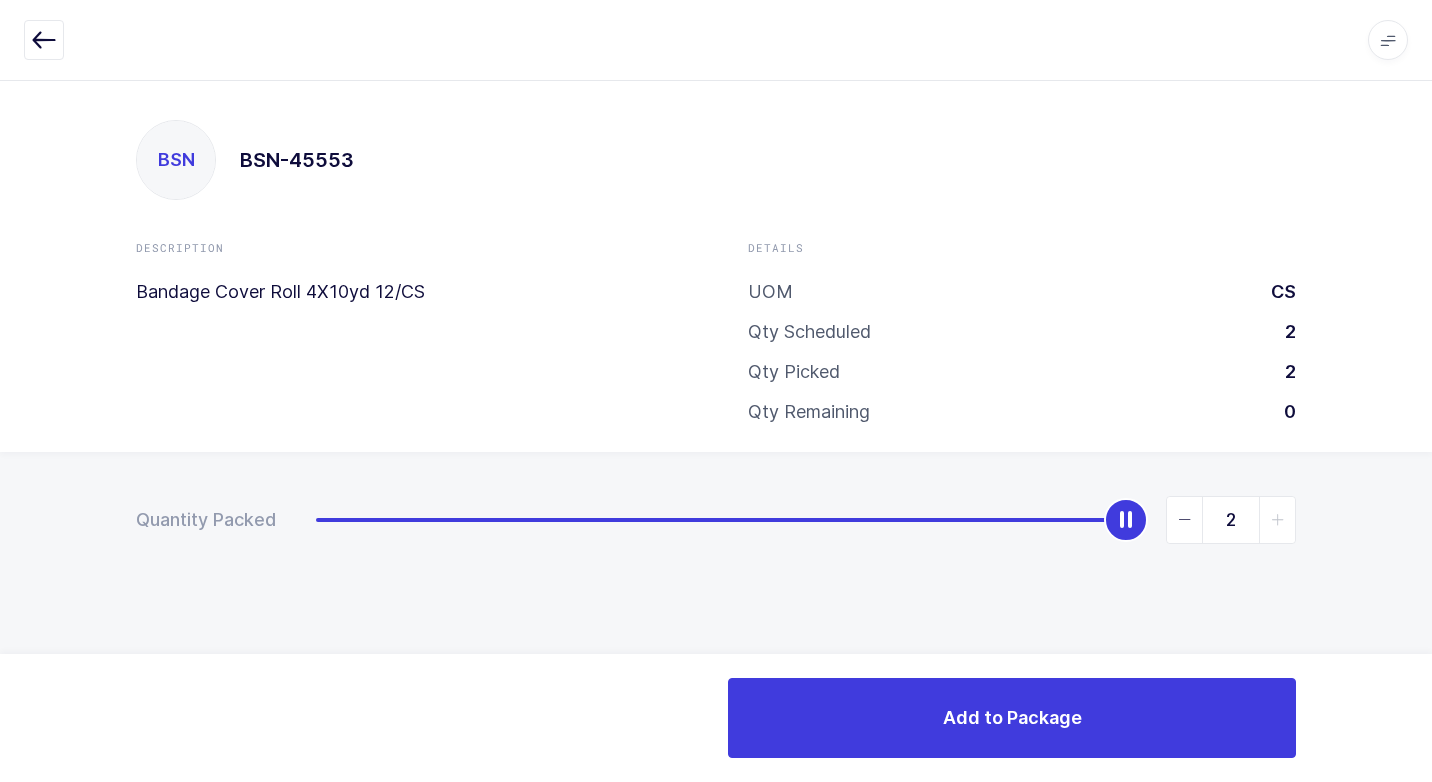 drag, startPoint x: 320, startPoint y: 523, endPoint x: 1362, endPoint y: 535, distance: 1042.0691 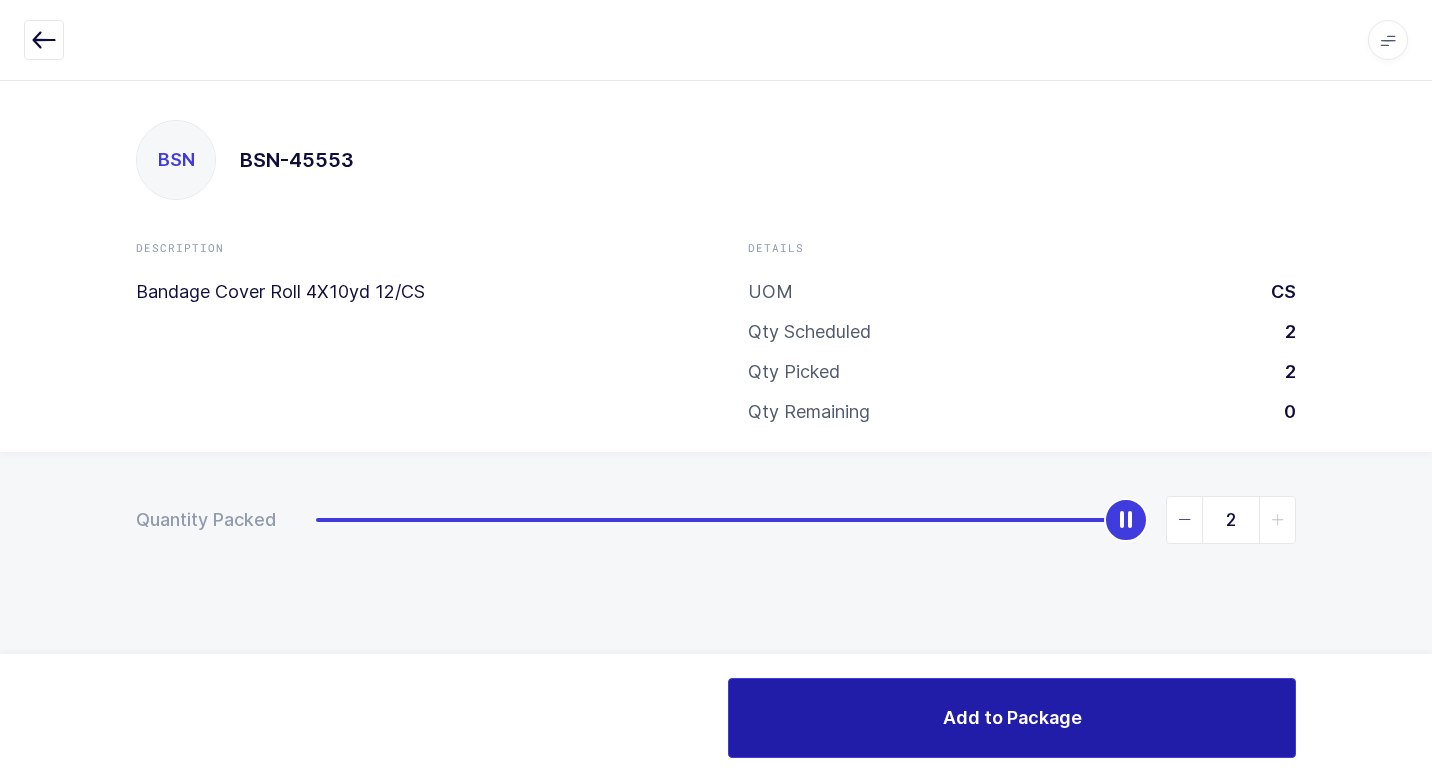 click on "Add to Package" at bounding box center [1012, 717] 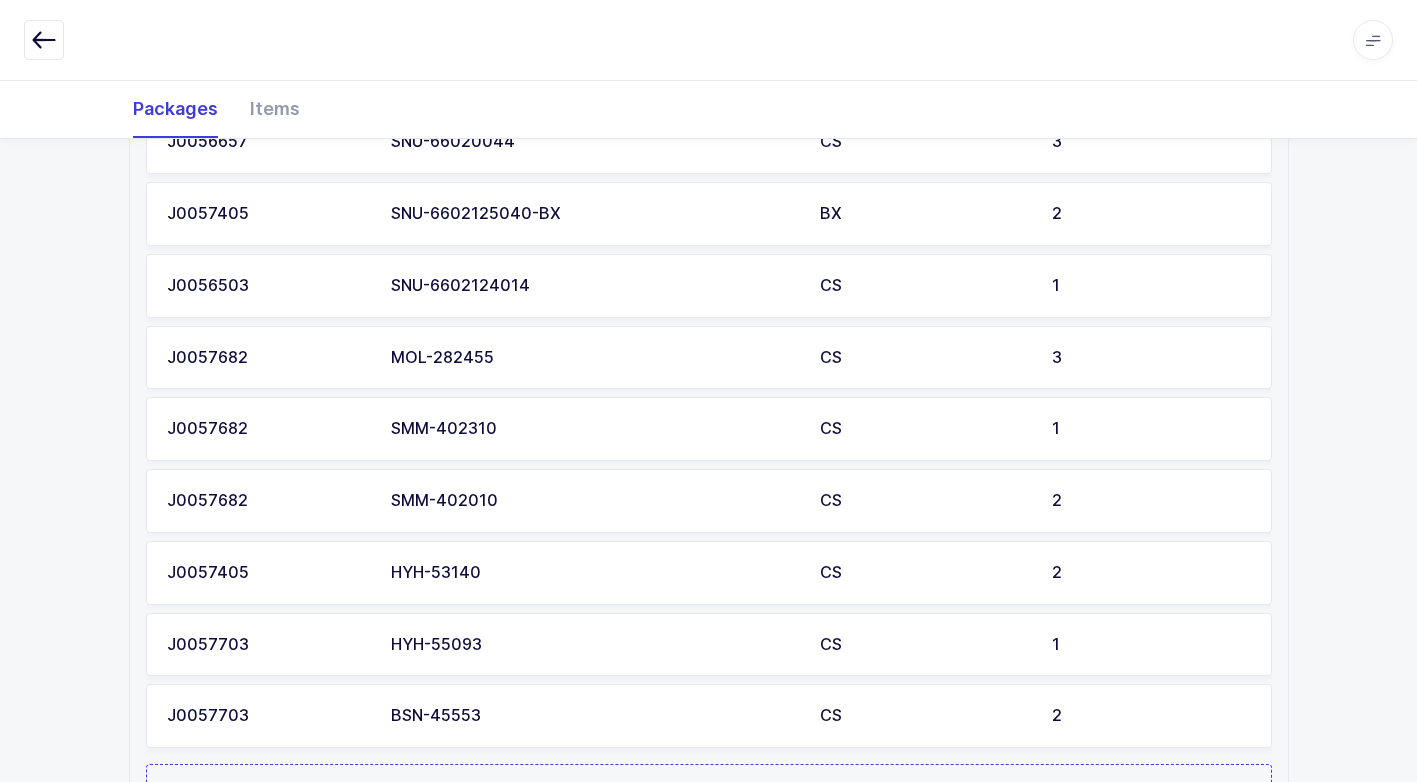 scroll, scrollTop: 1230, scrollLeft: 0, axis: vertical 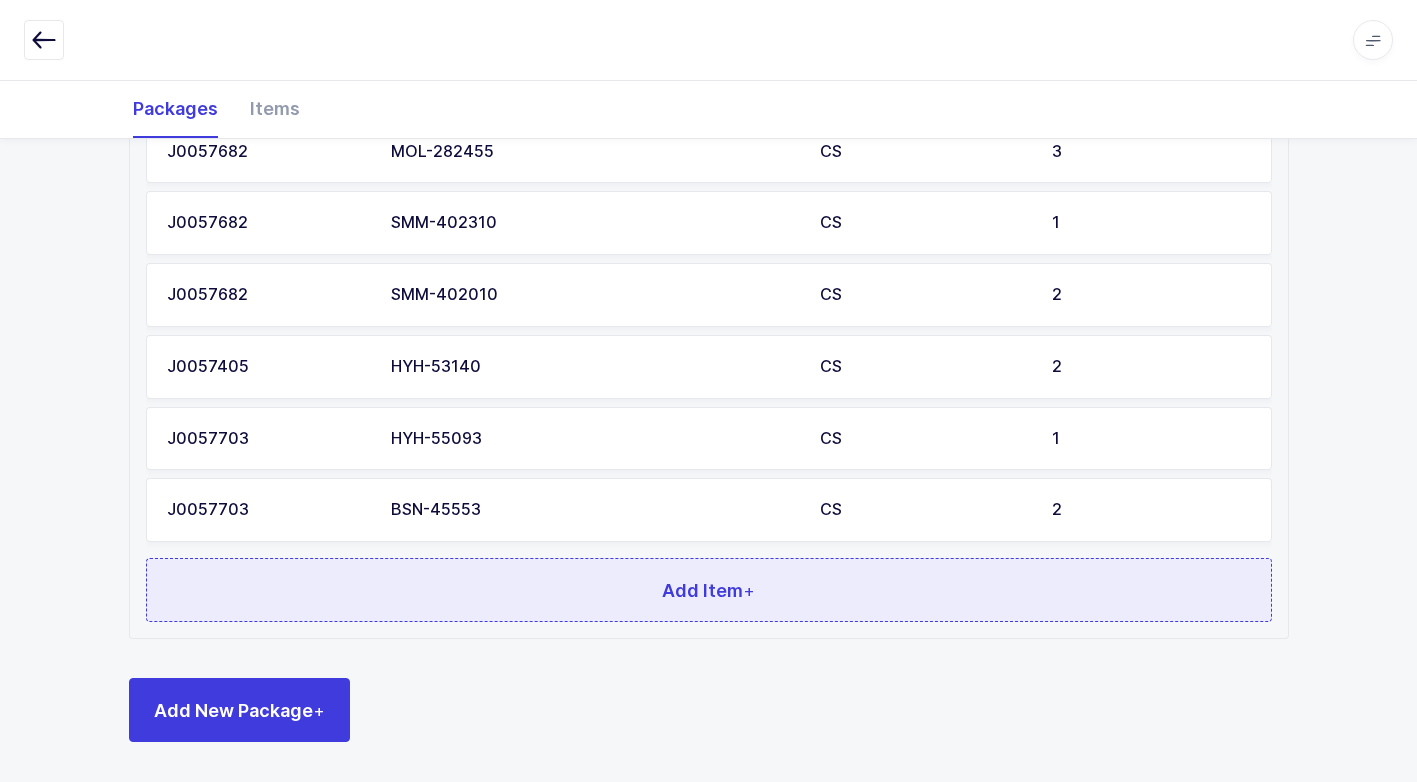 click on "Add Item  +" at bounding box center (709, 590) 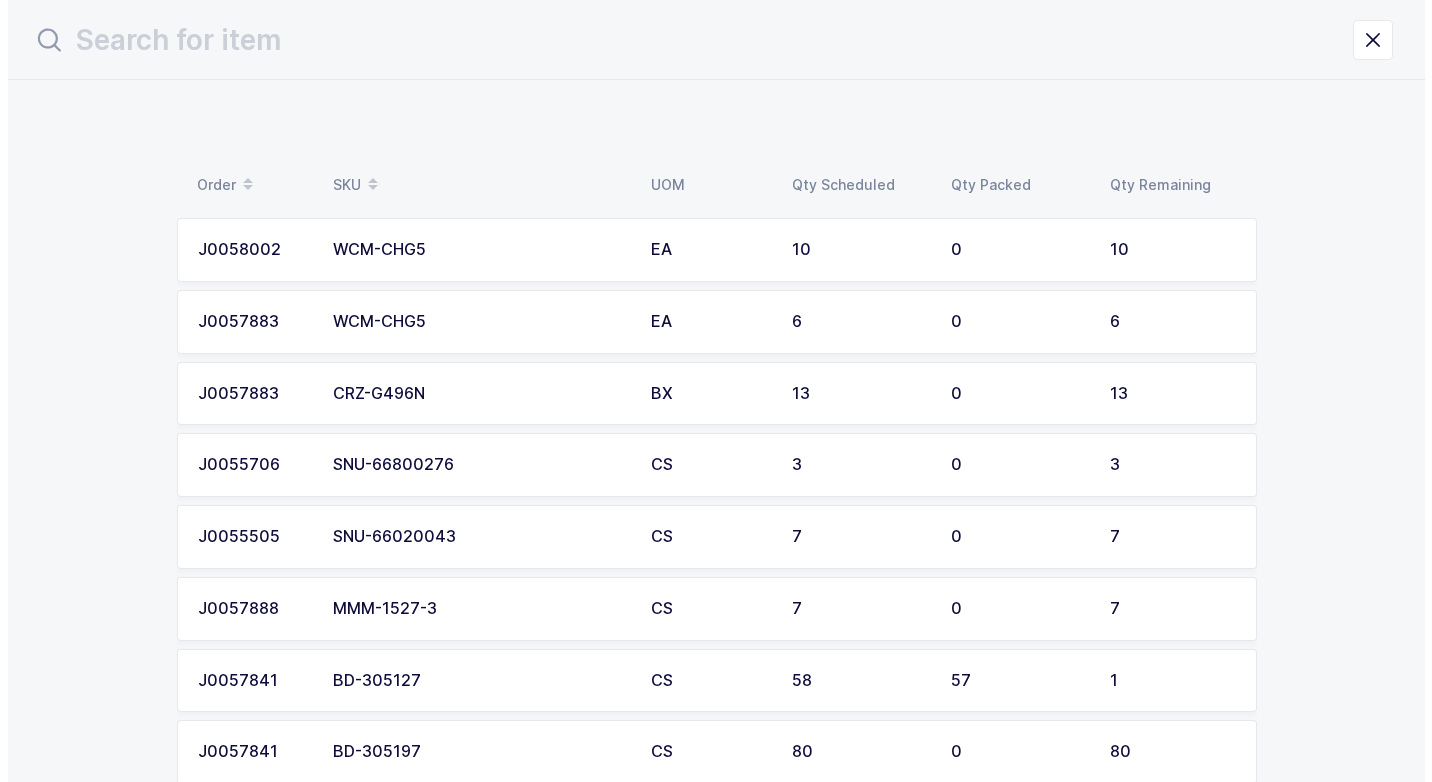 scroll, scrollTop: 0, scrollLeft: 0, axis: both 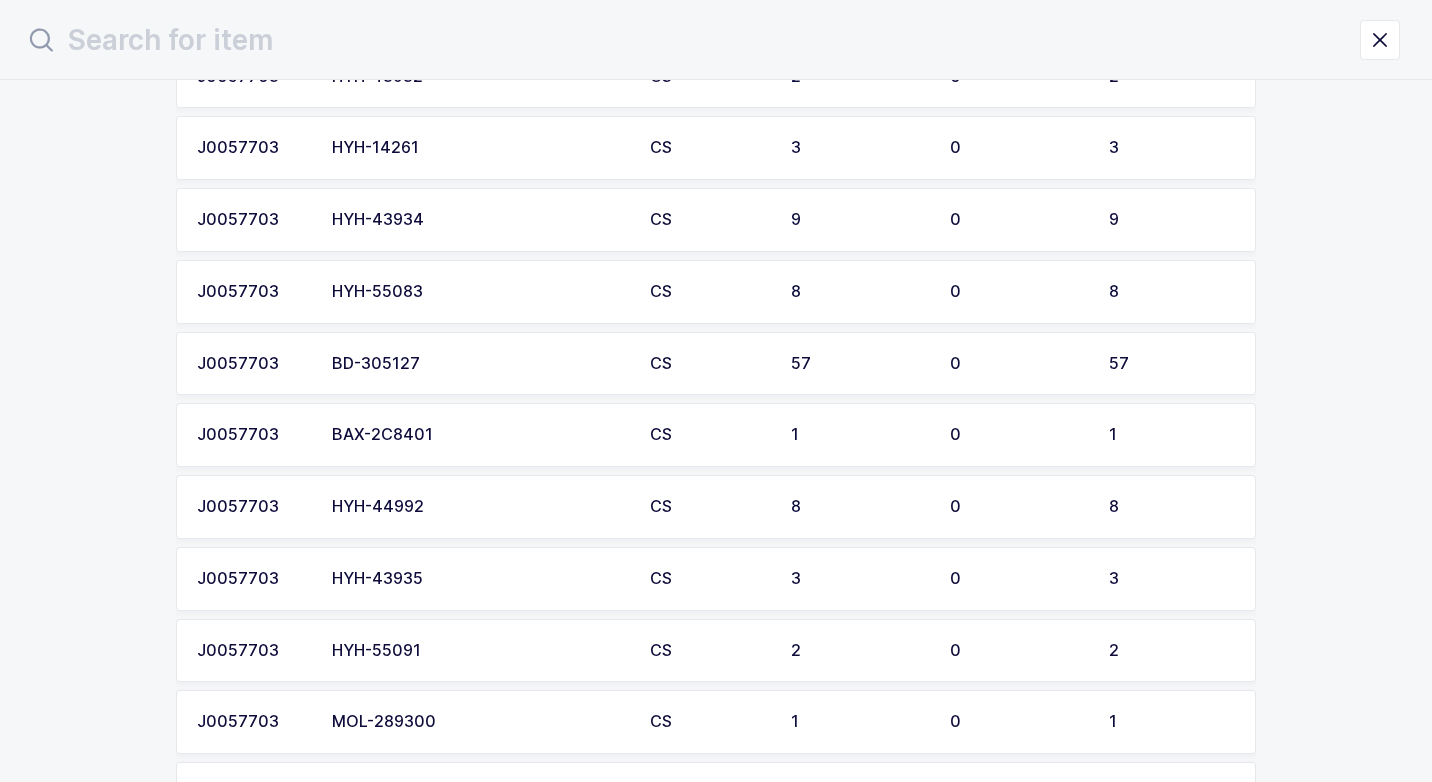 click on "BAX-2C8401" at bounding box center (479, 435) 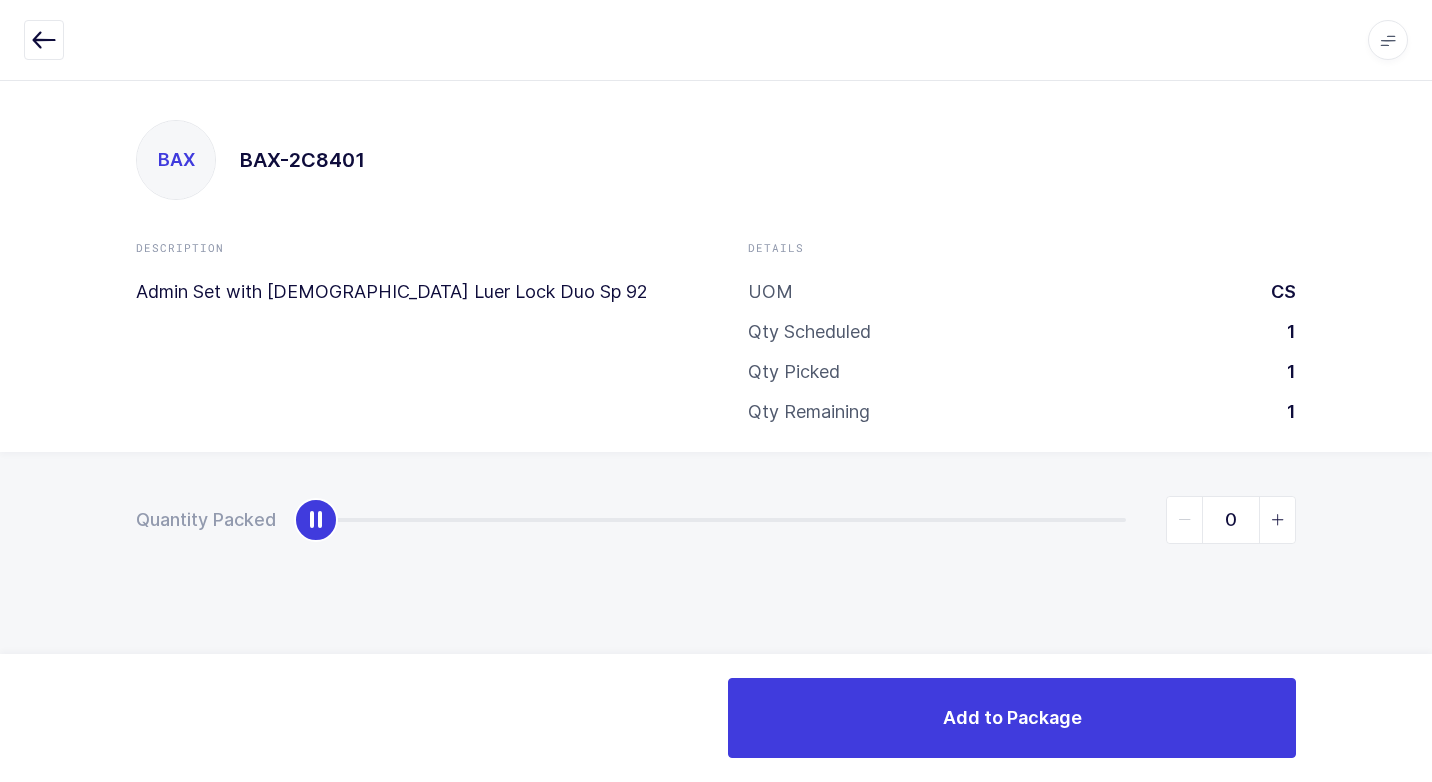type on "1" 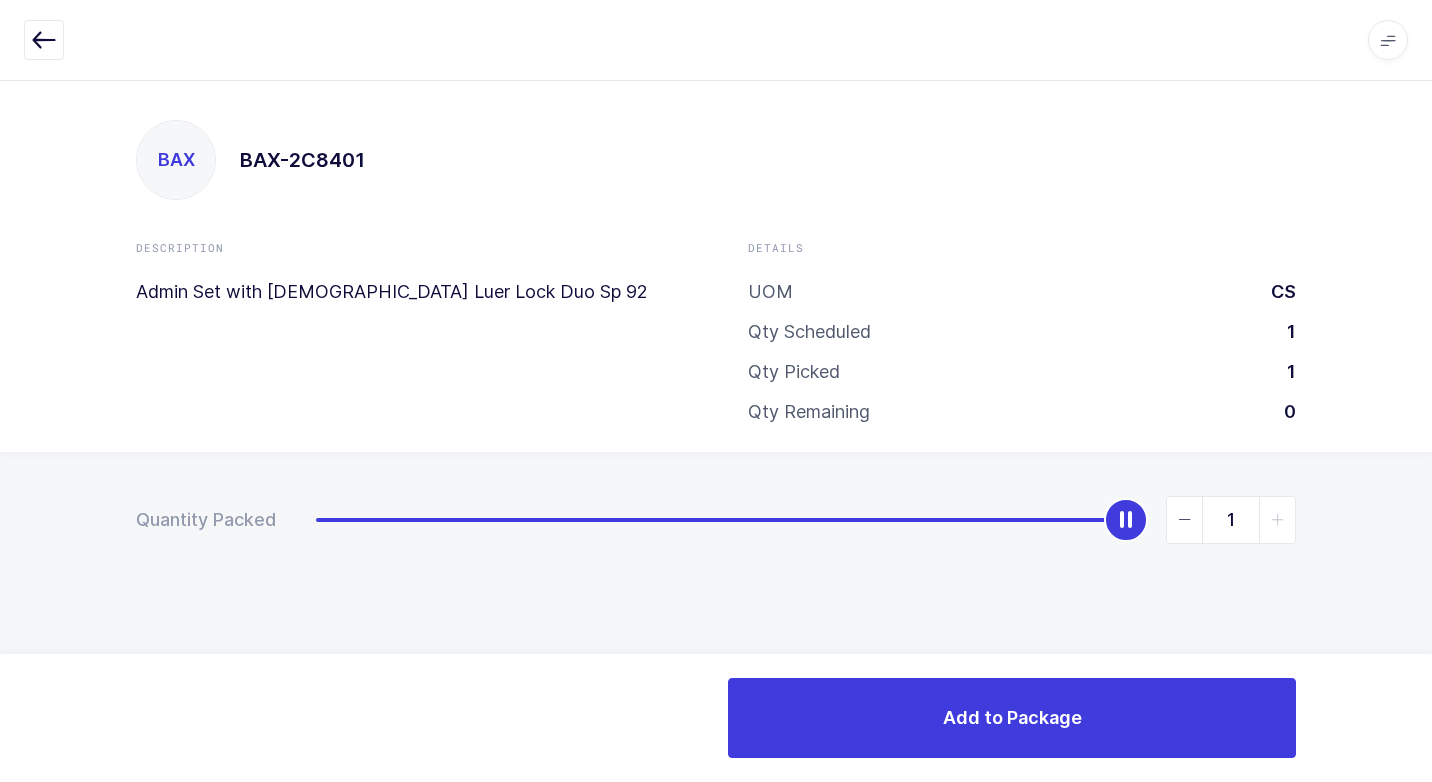 drag, startPoint x: 321, startPoint y: 521, endPoint x: 1284, endPoint y: 643, distance: 970.69714 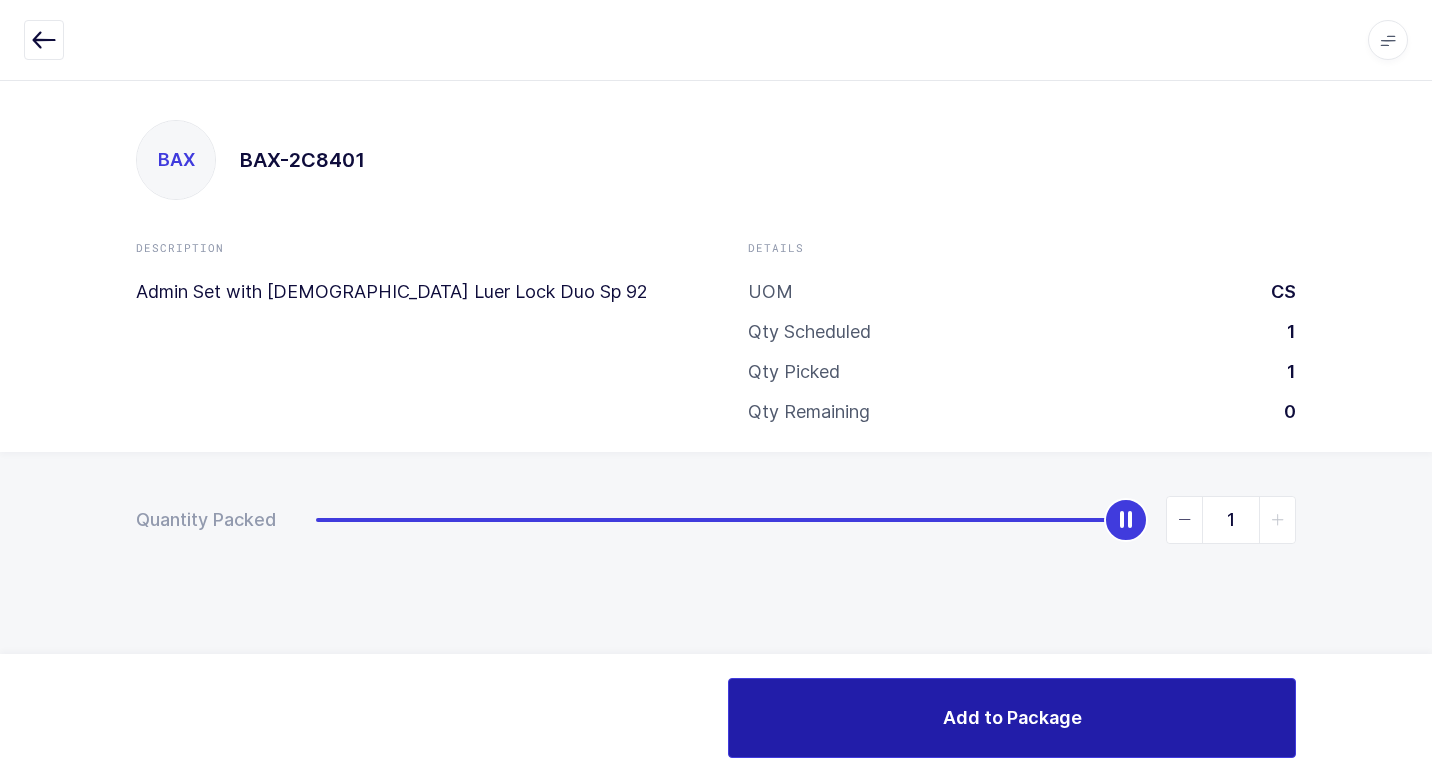 click on "Add to Package" at bounding box center (1012, 718) 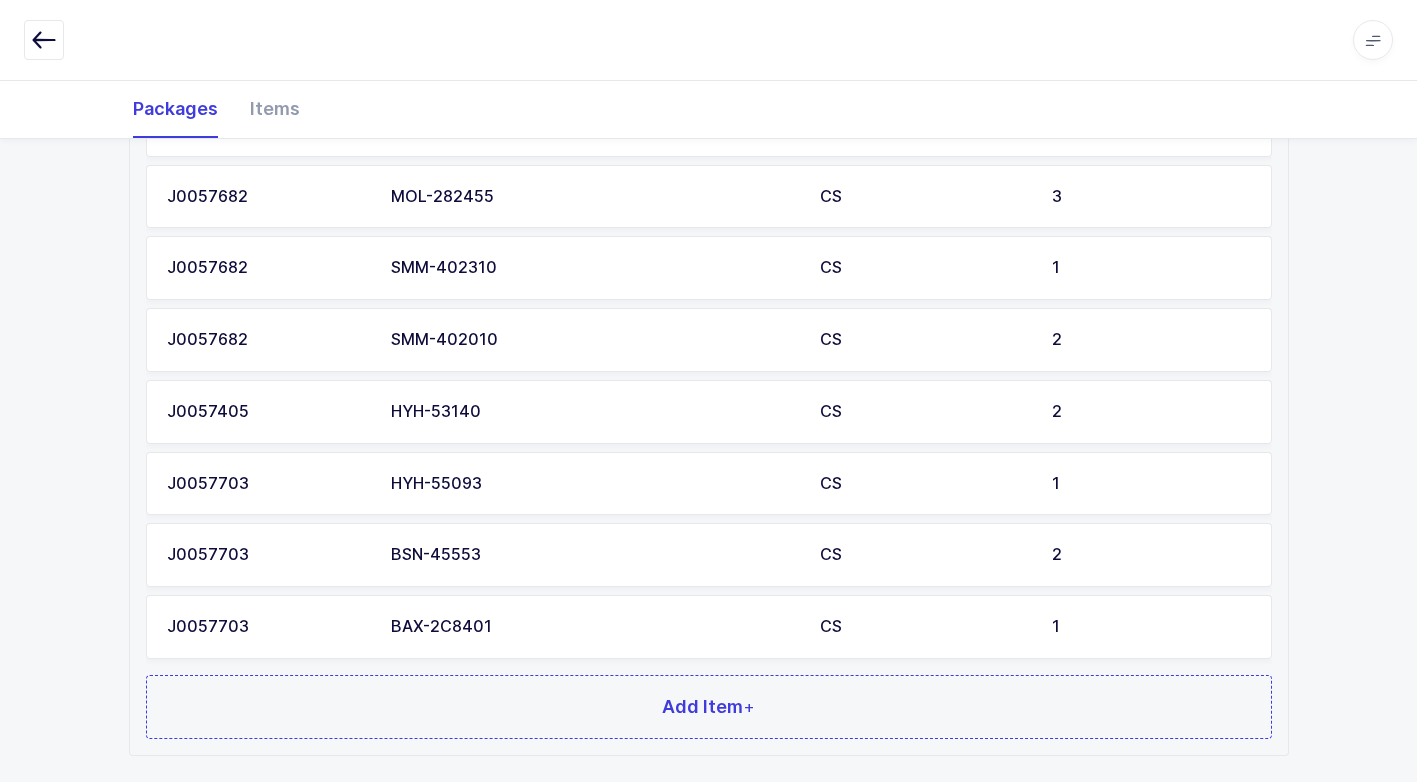 scroll, scrollTop: 1302, scrollLeft: 0, axis: vertical 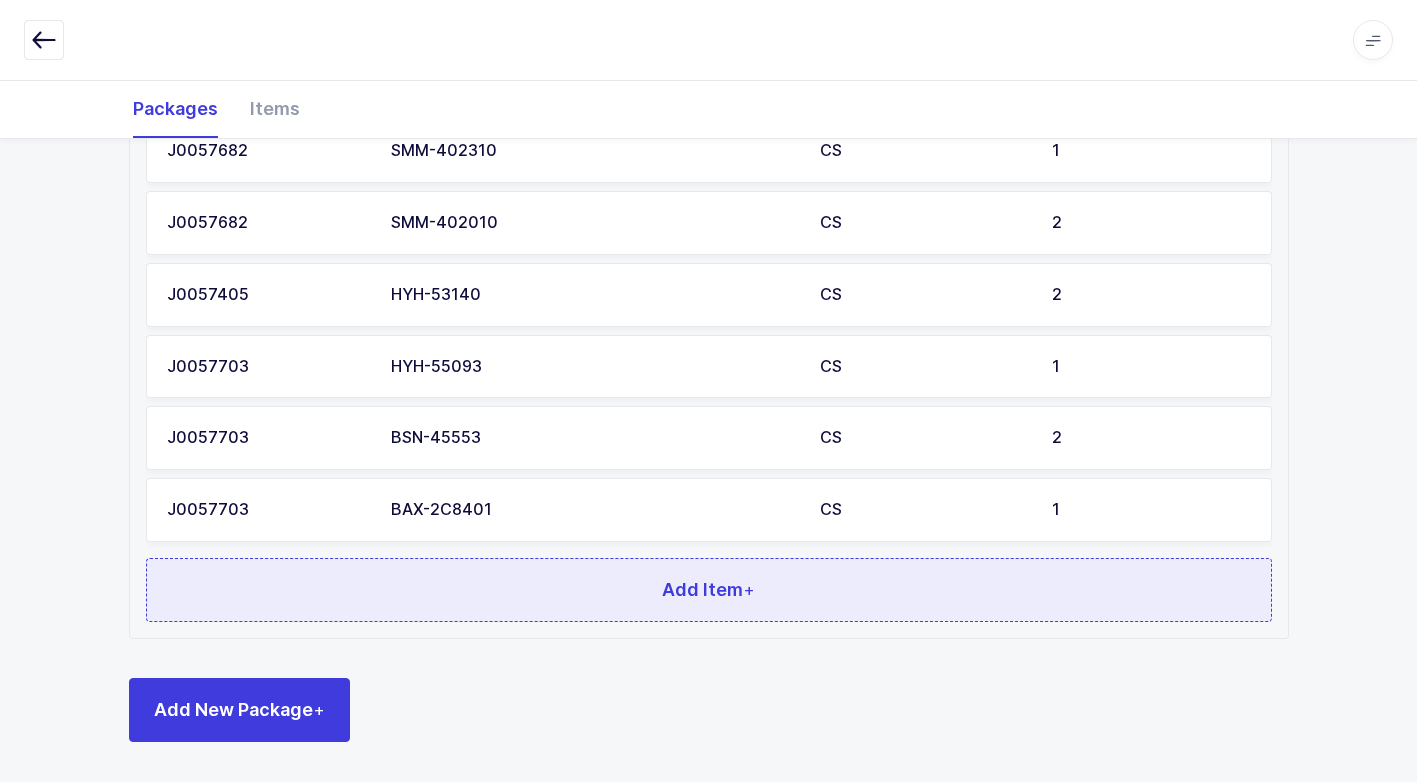 click on "Add Item  +" at bounding box center [709, 590] 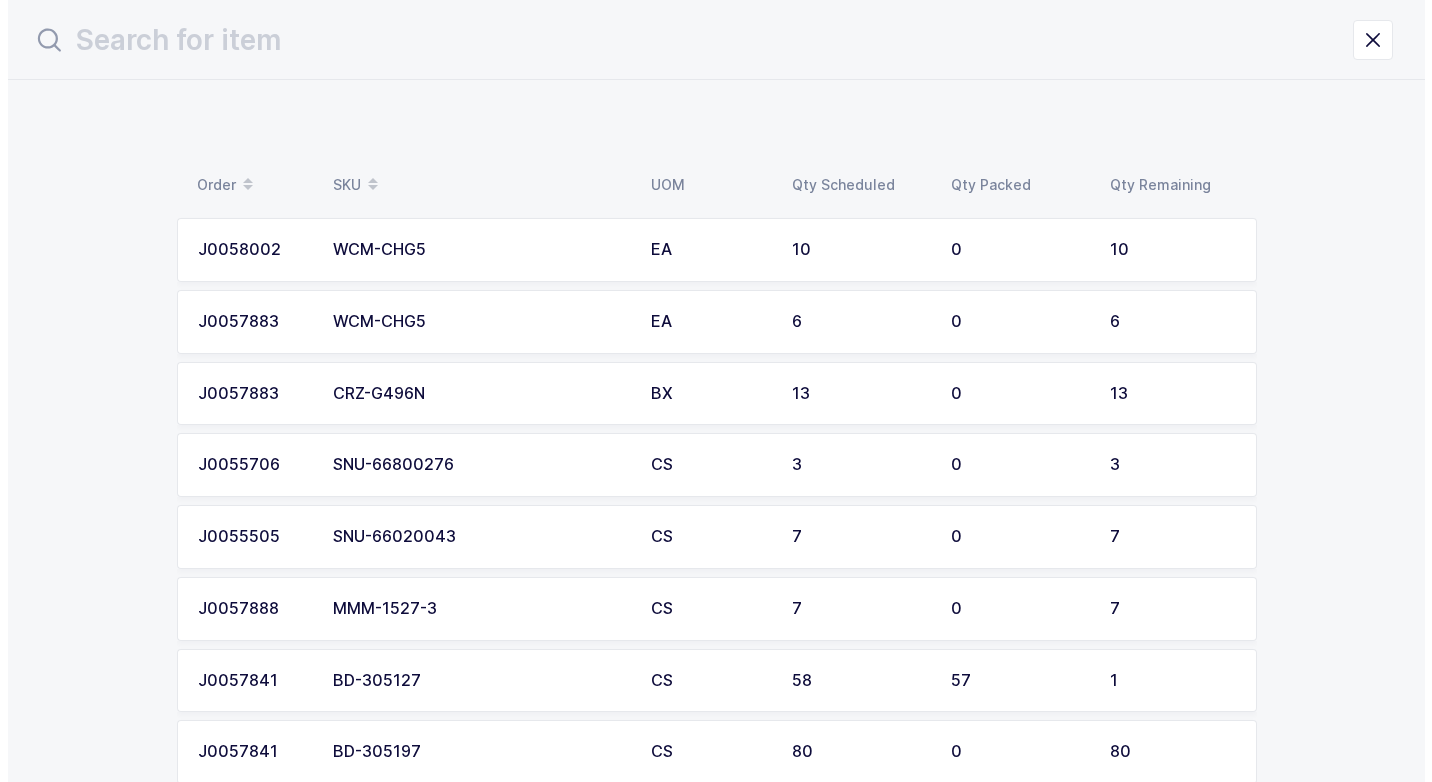 scroll, scrollTop: 0, scrollLeft: 0, axis: both 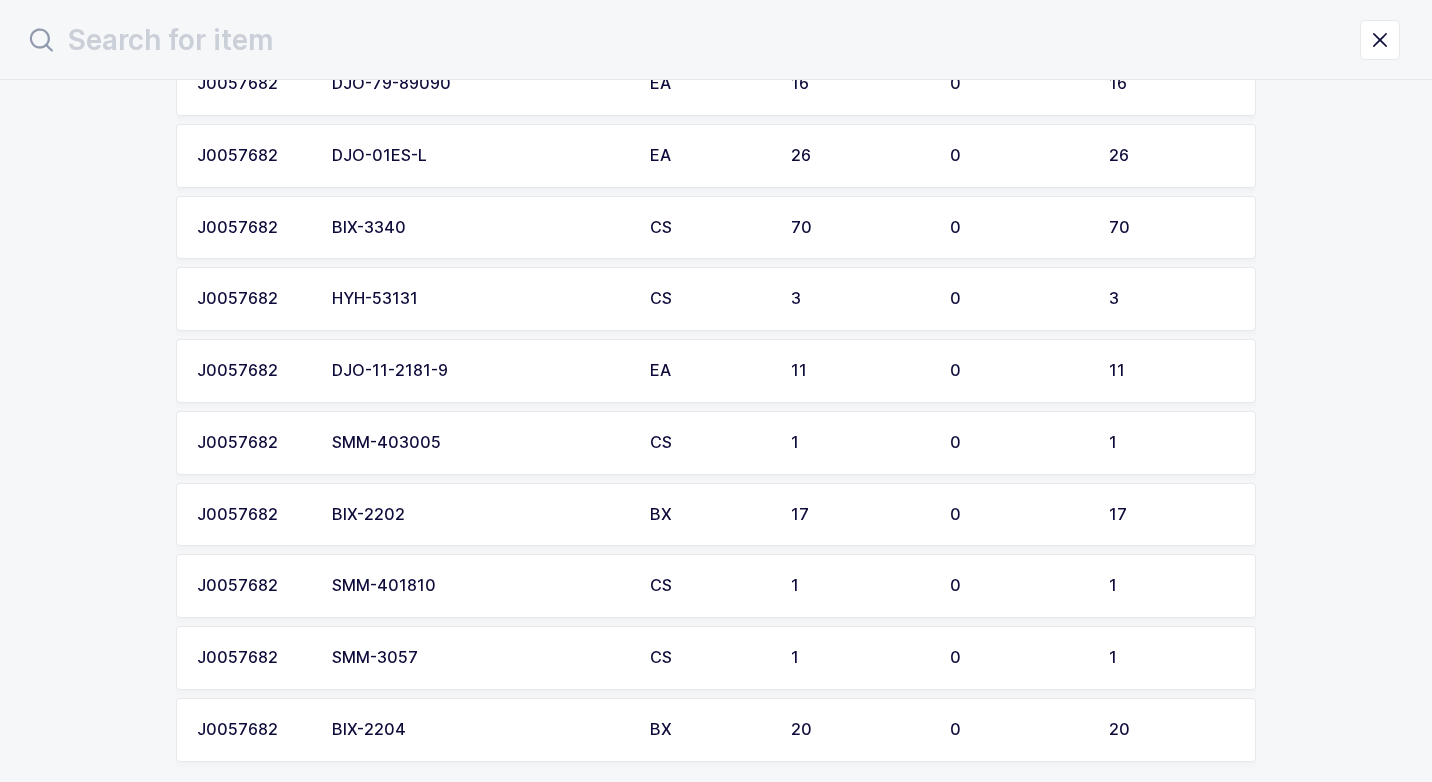 click on "SMM-403005" at bounding box center (479, 443) 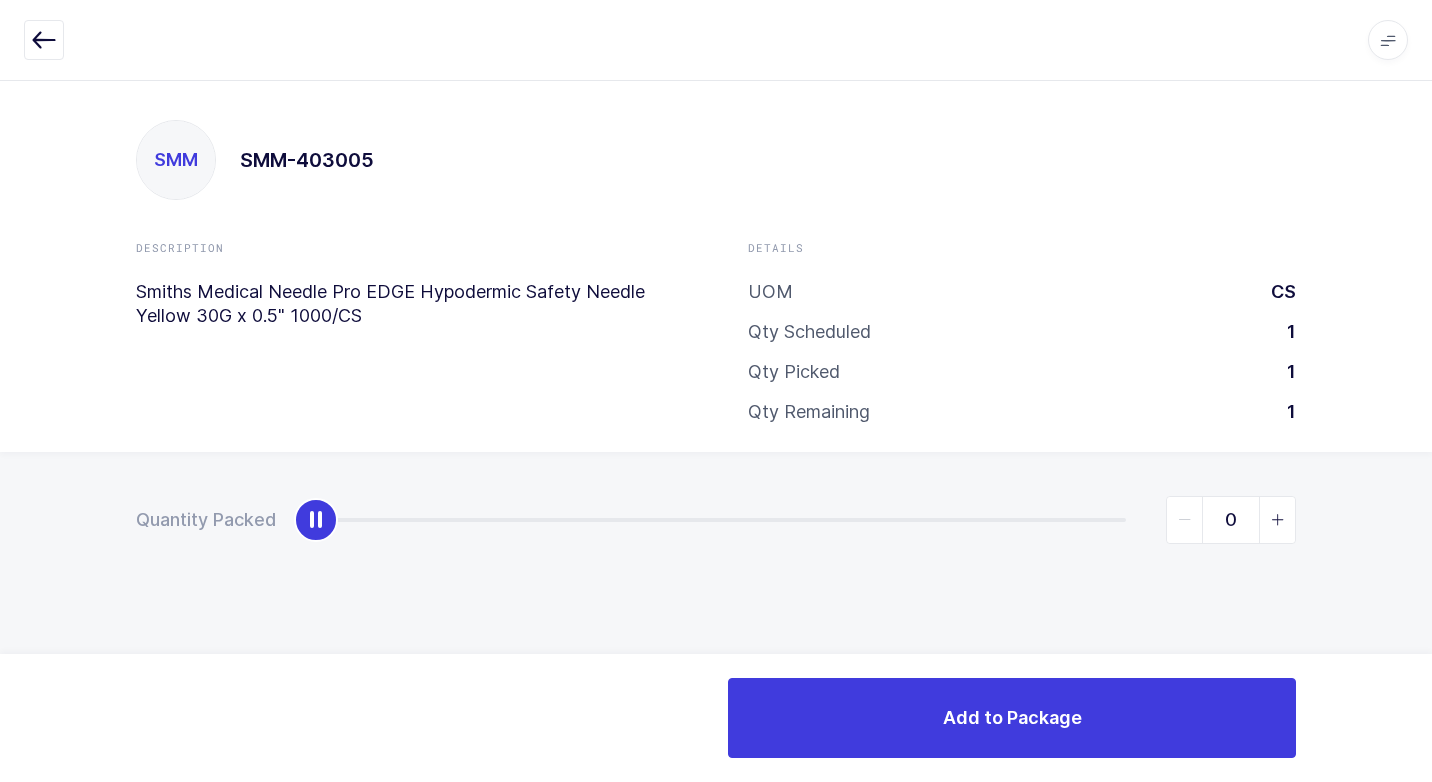 type on "1" 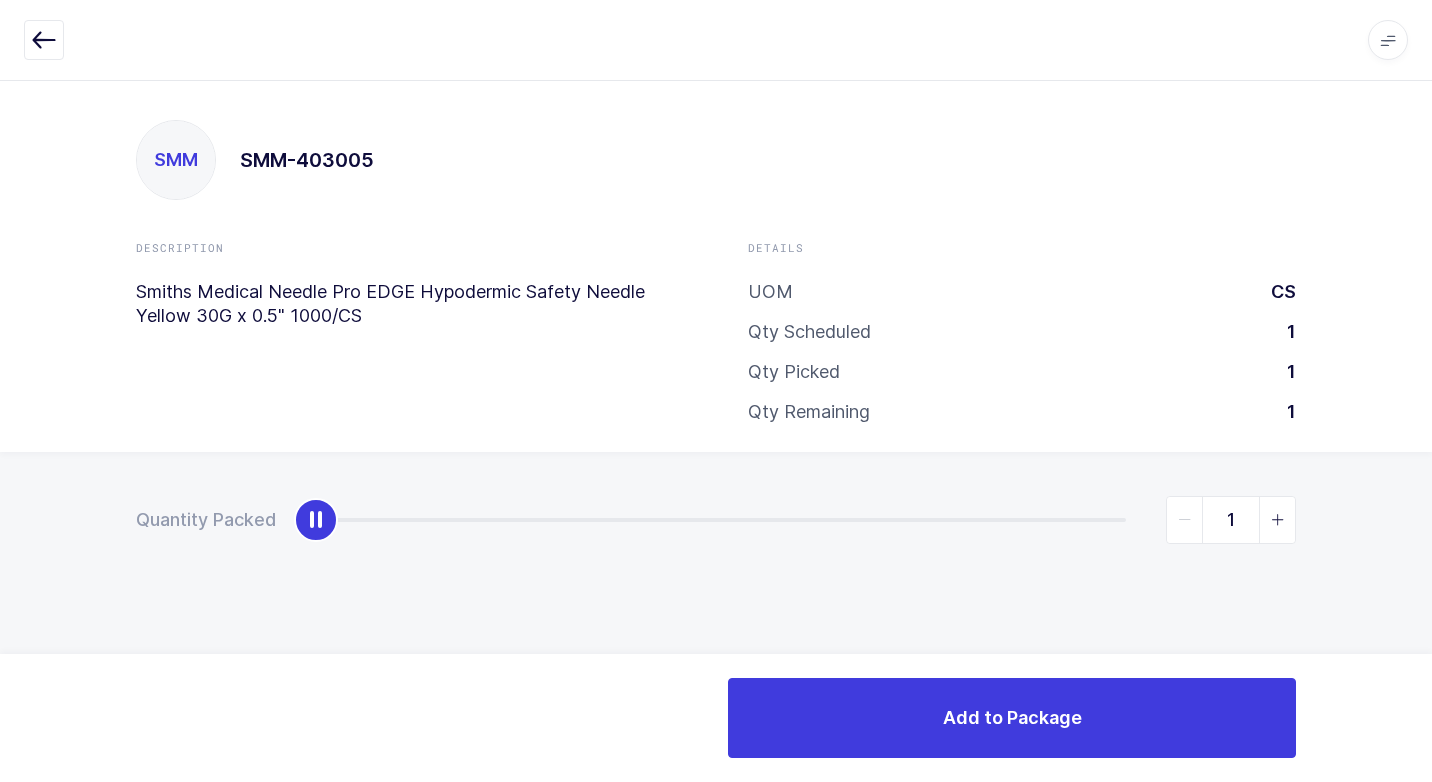 drag, startPoint x: 312, startPoint y: 537, endPoint x: 964, endPoint y: 643, distance: 660.56036 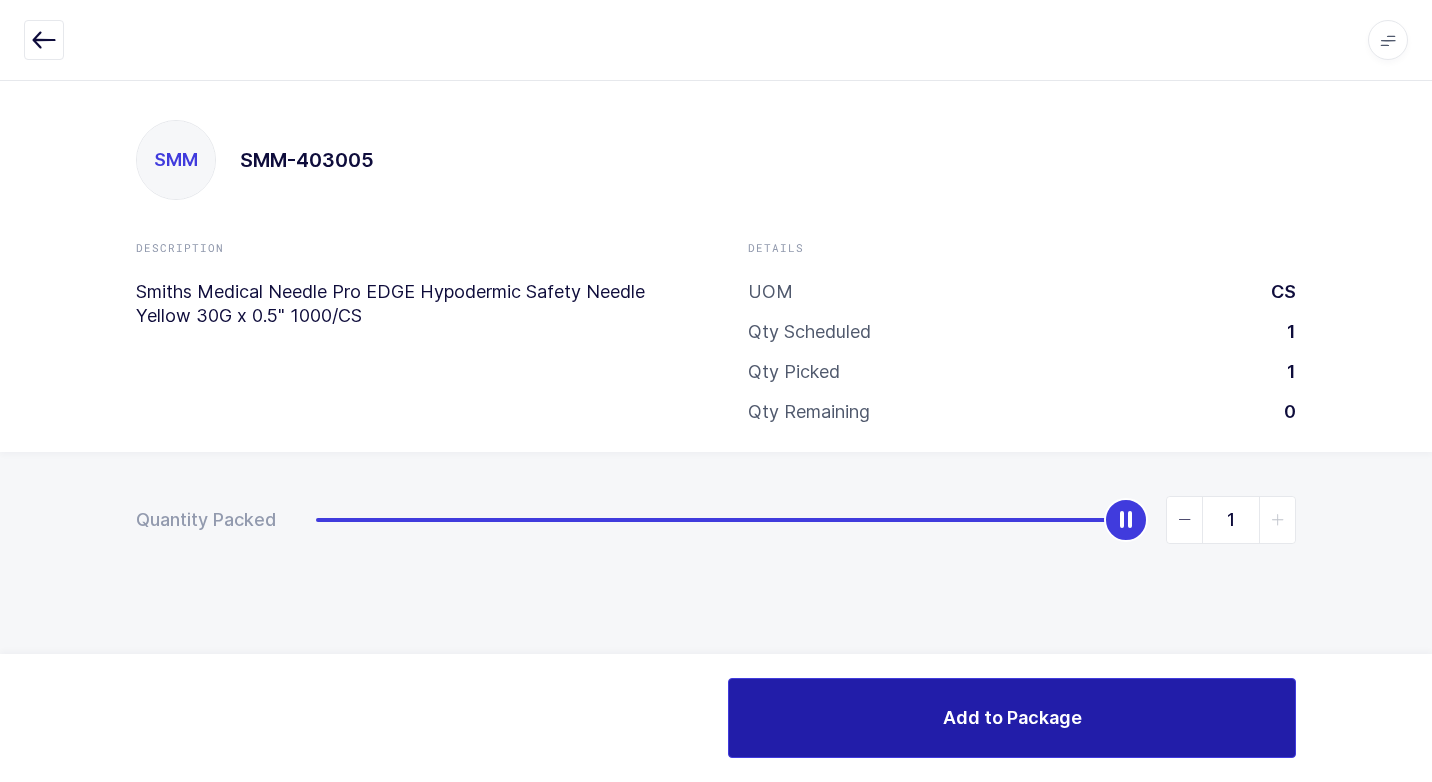 click on "Add to Package" at bounding box center (1012, 718) 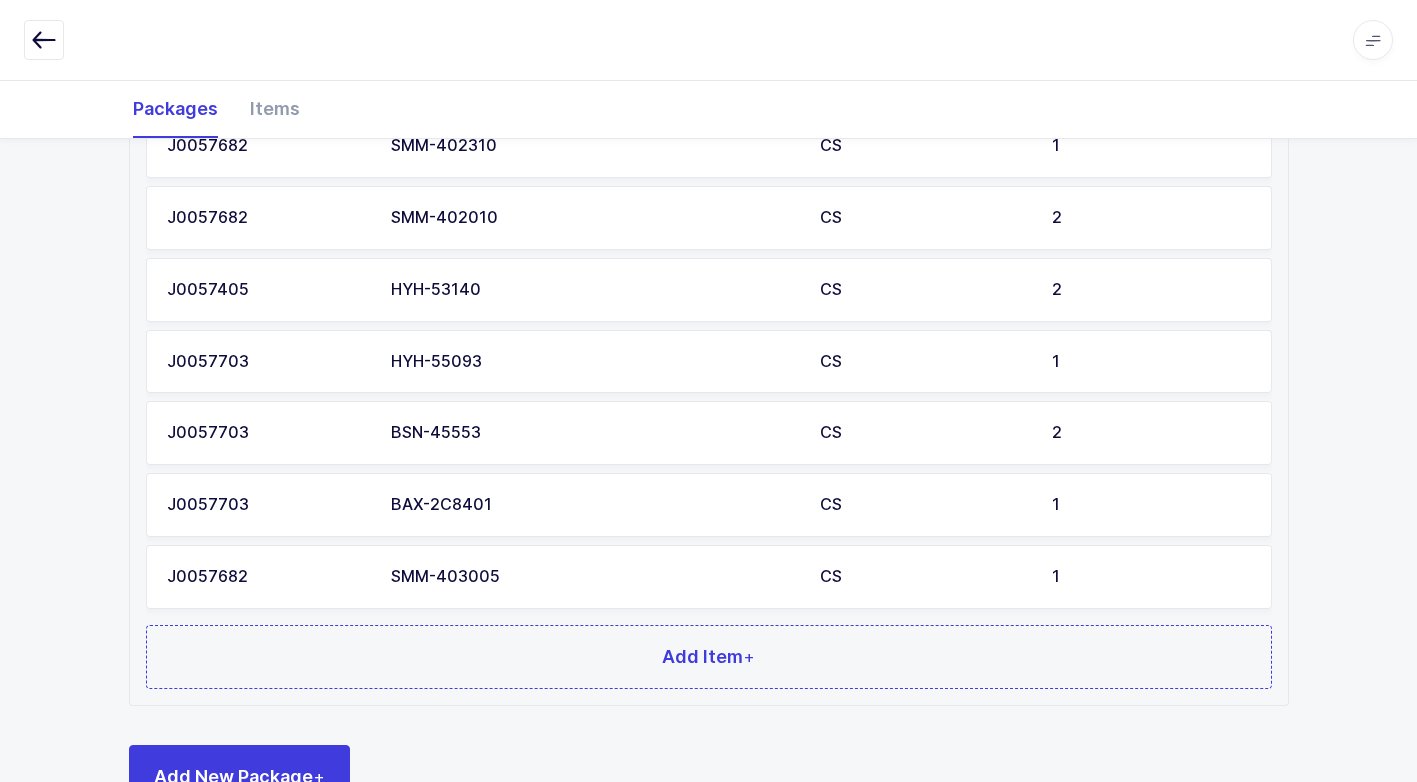 scroll, scrollTop: 1374, scrollLeft: 0, axis: vertical 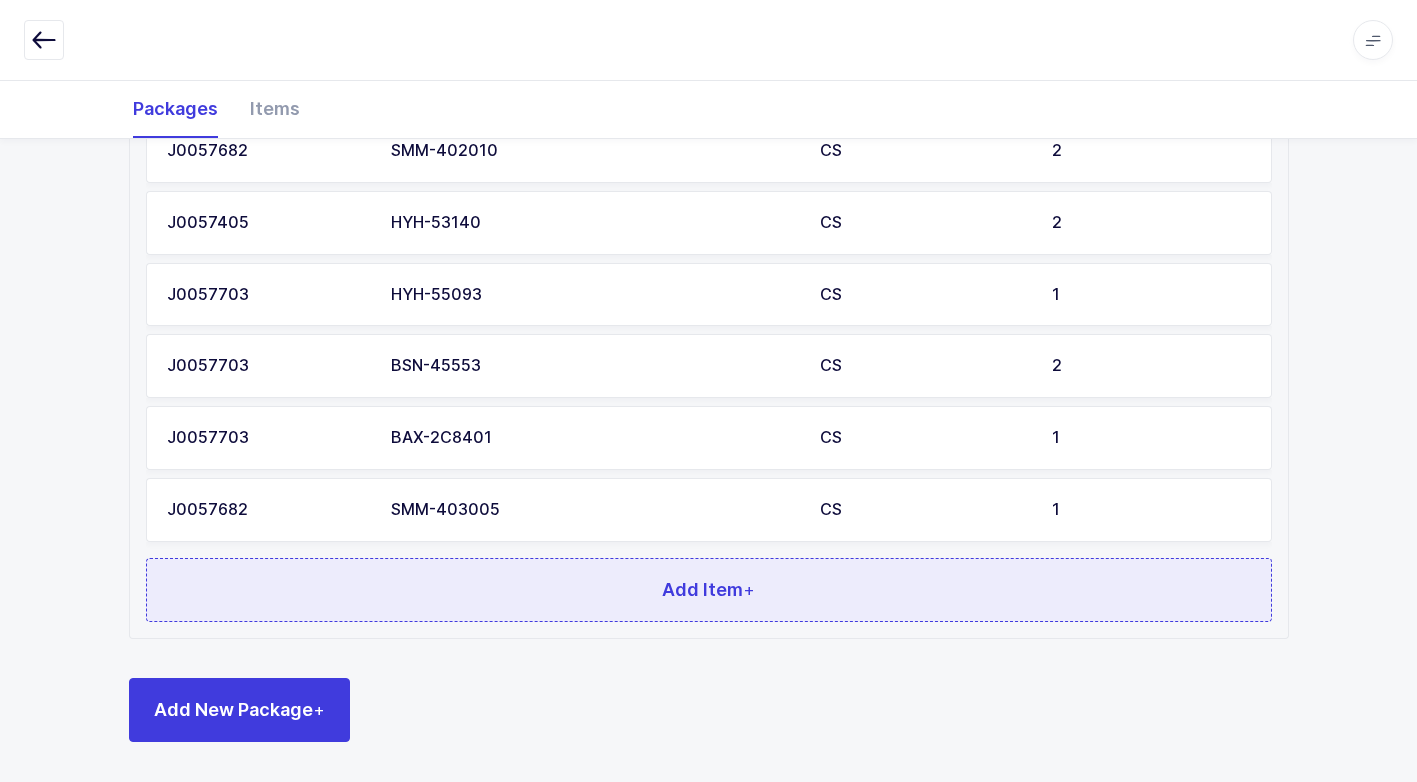 click on "Add Item  +" at bounding box center [709, 590] 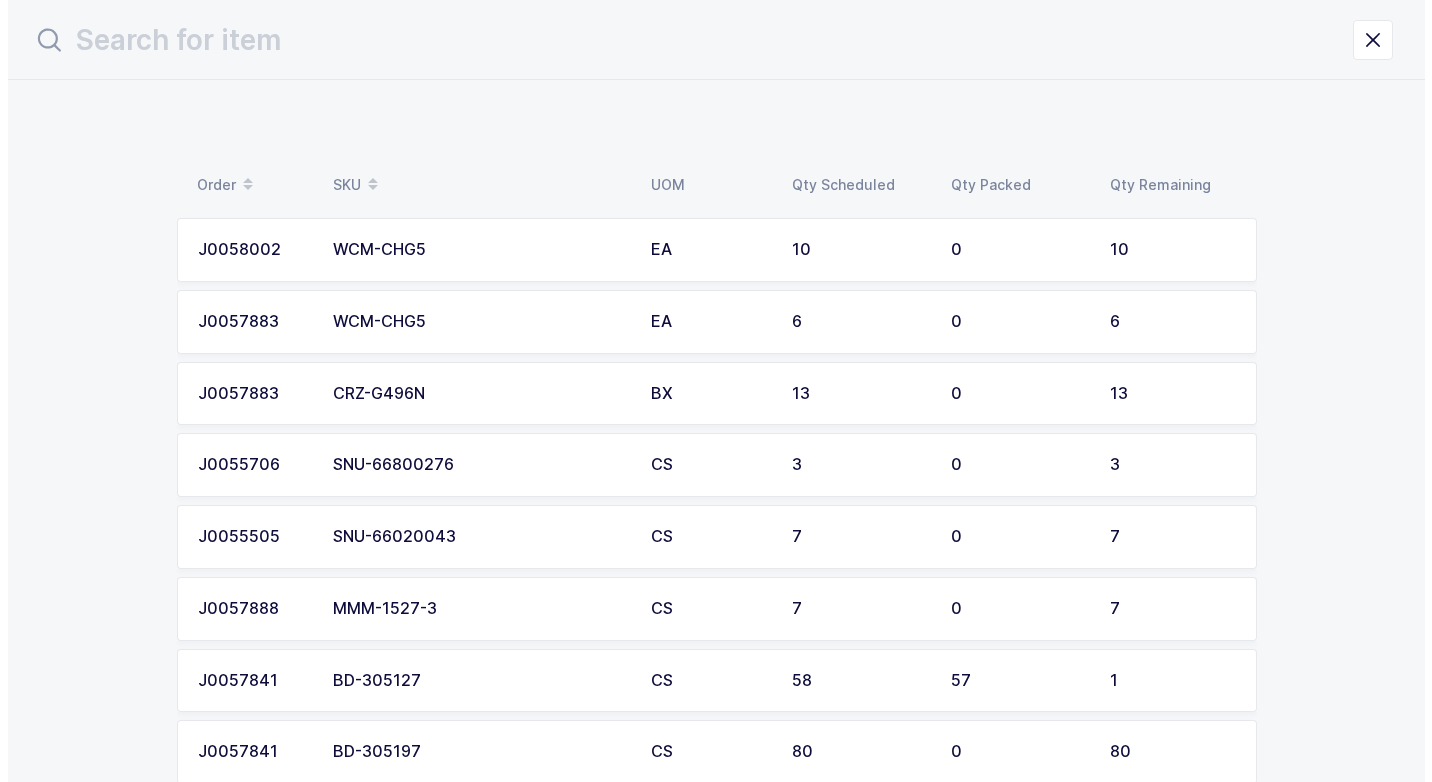 scroll, scrollTop: 0, scrollLeft: 0, axis: both 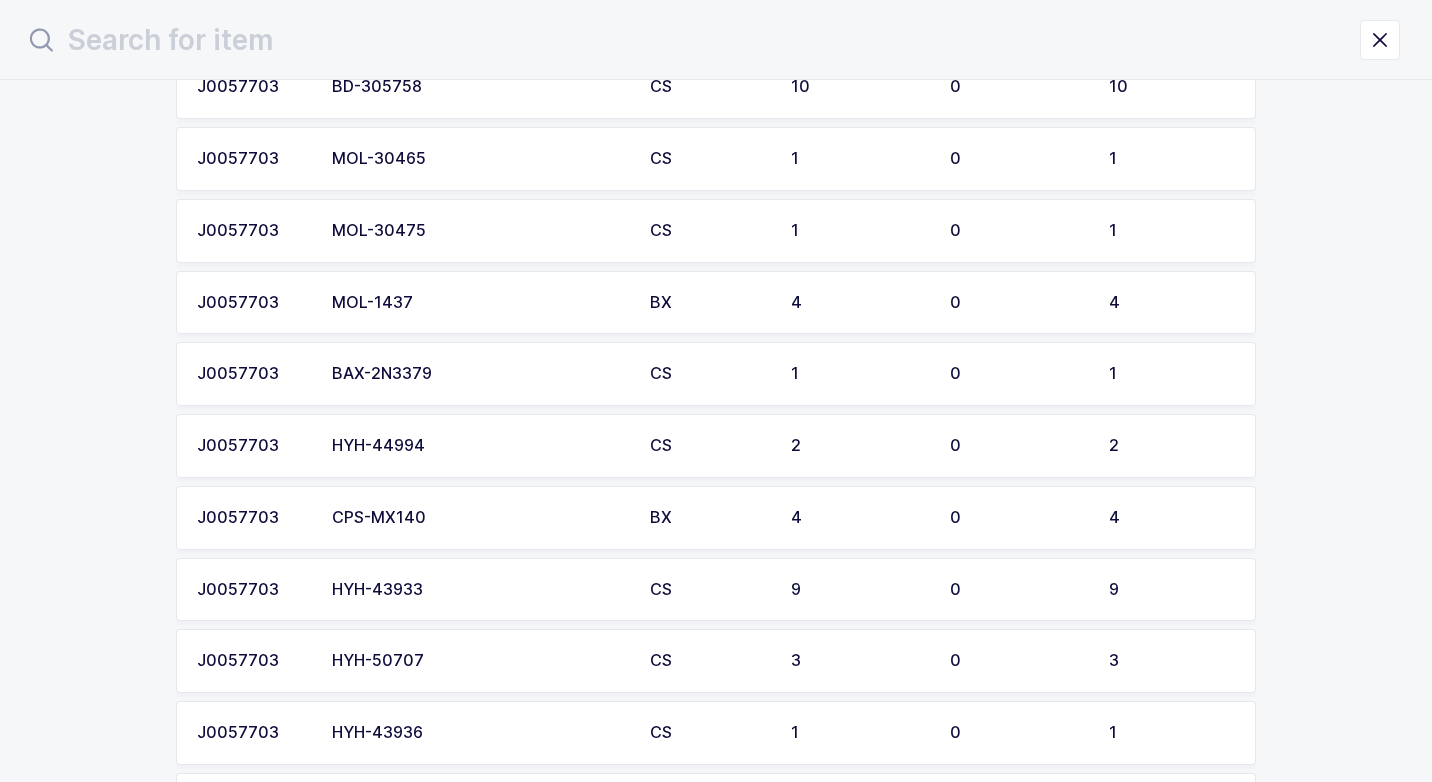 click on "BAX-2N3379" at bounding box center [479, 374] 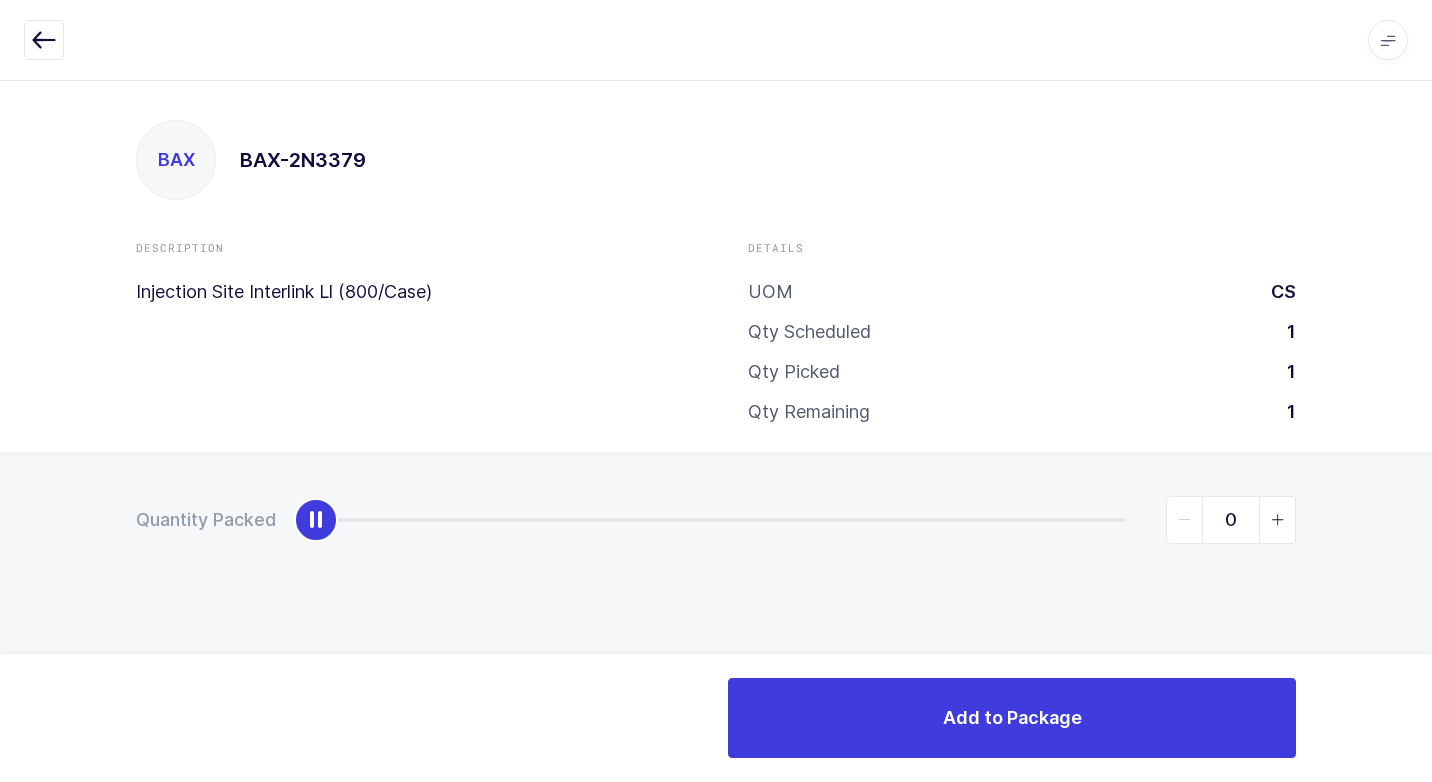 type on "1" 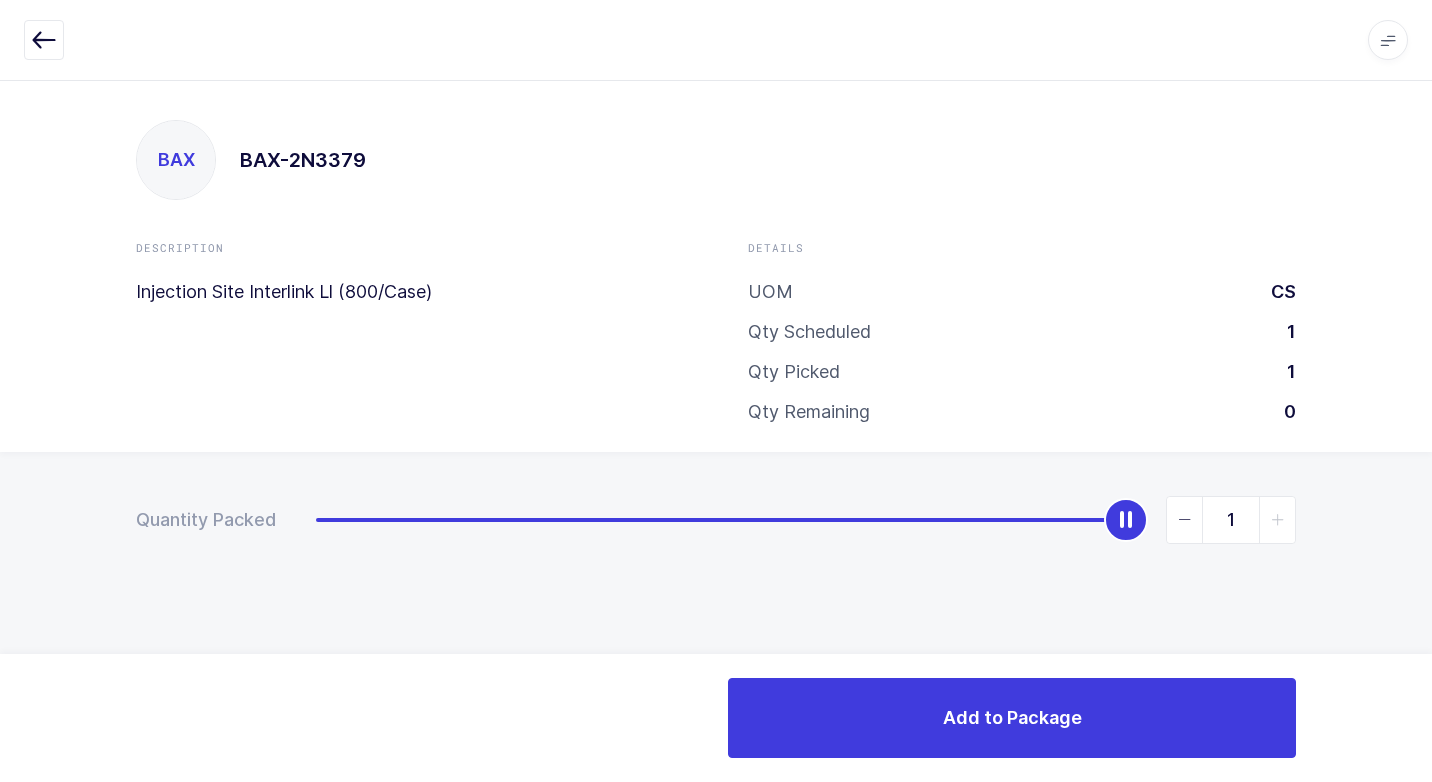drag, startPoint x: 317, startPoint y: 516, endPoint x: 1214, endPoint y: 582, distance: 899.4248 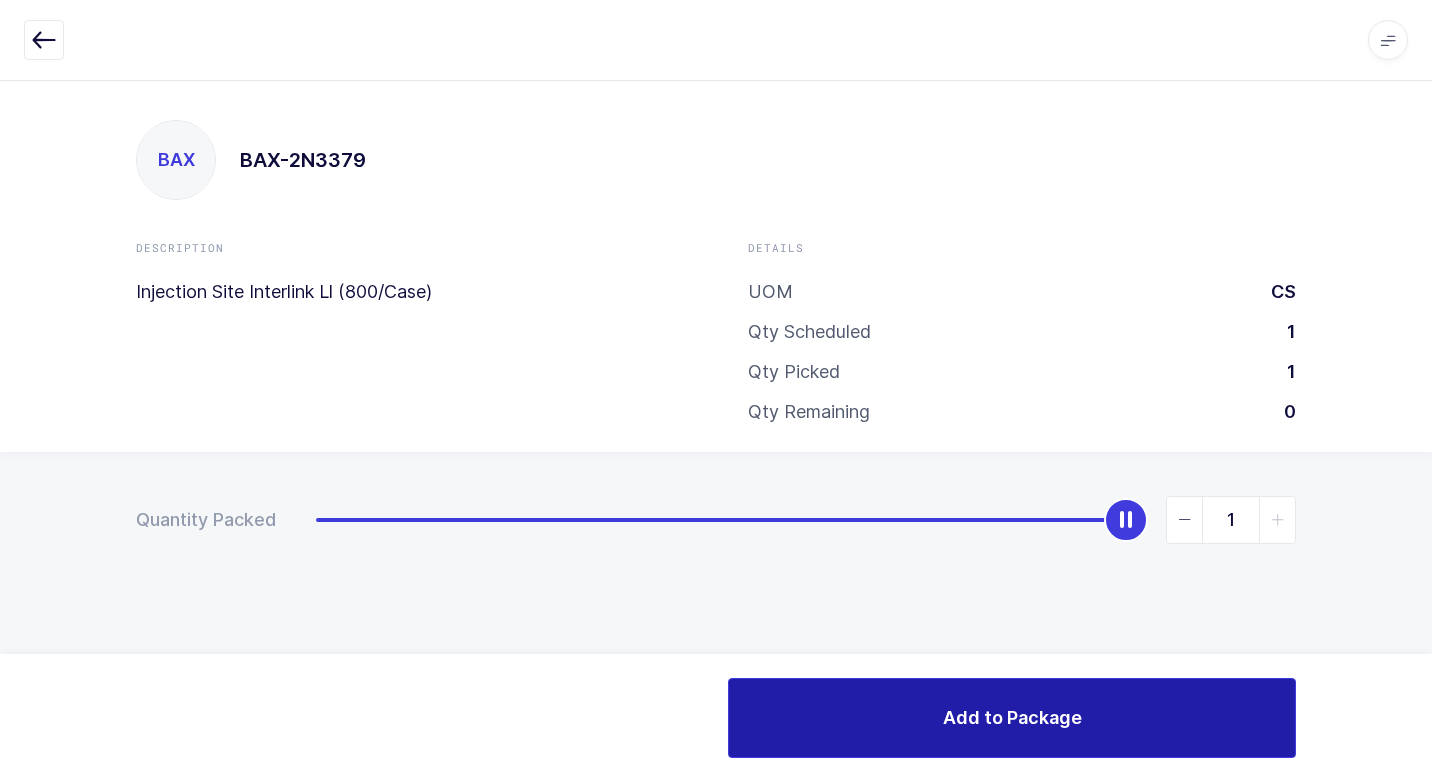 click on "Add to Package" at bounding box center [1012, 717] 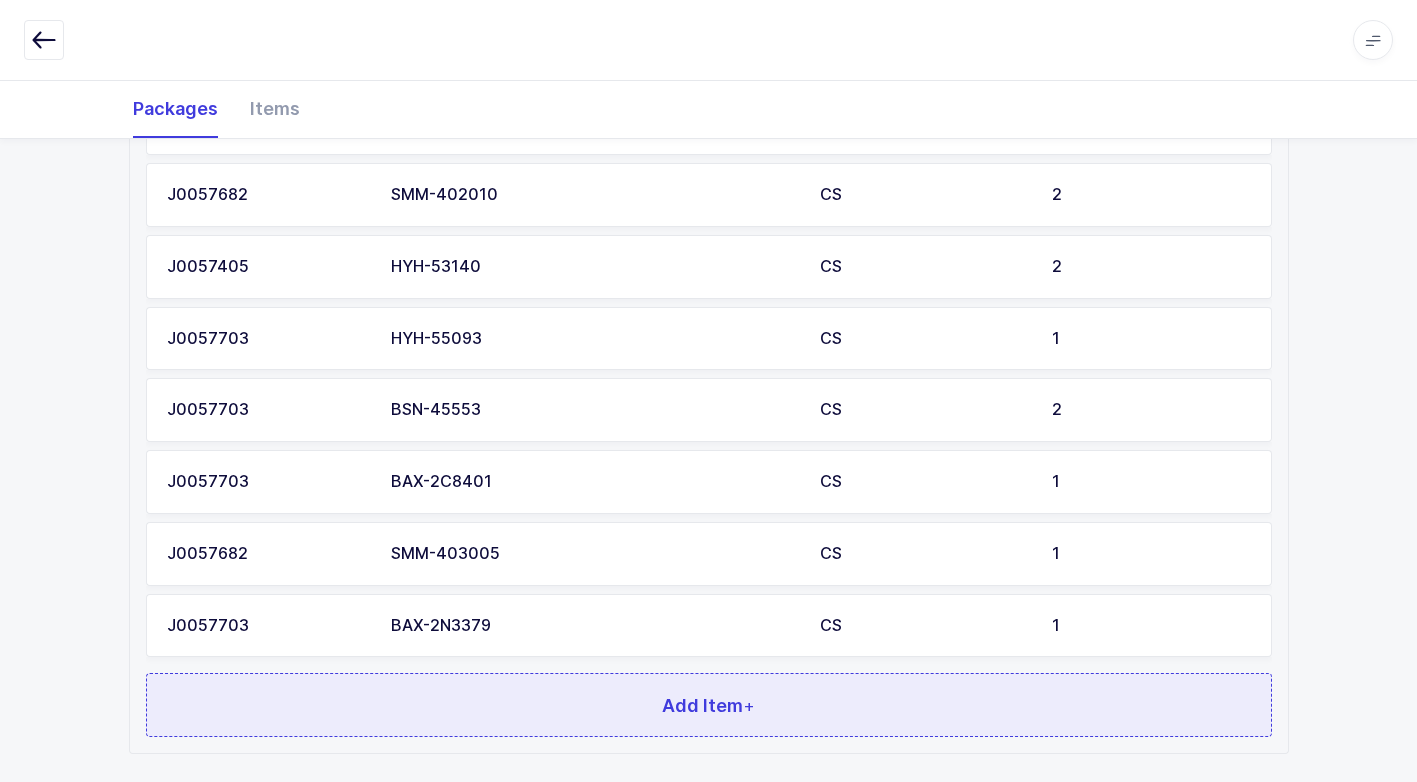 scroll, scrollTop: 1445, scrollLeft: 0, axis: vertical 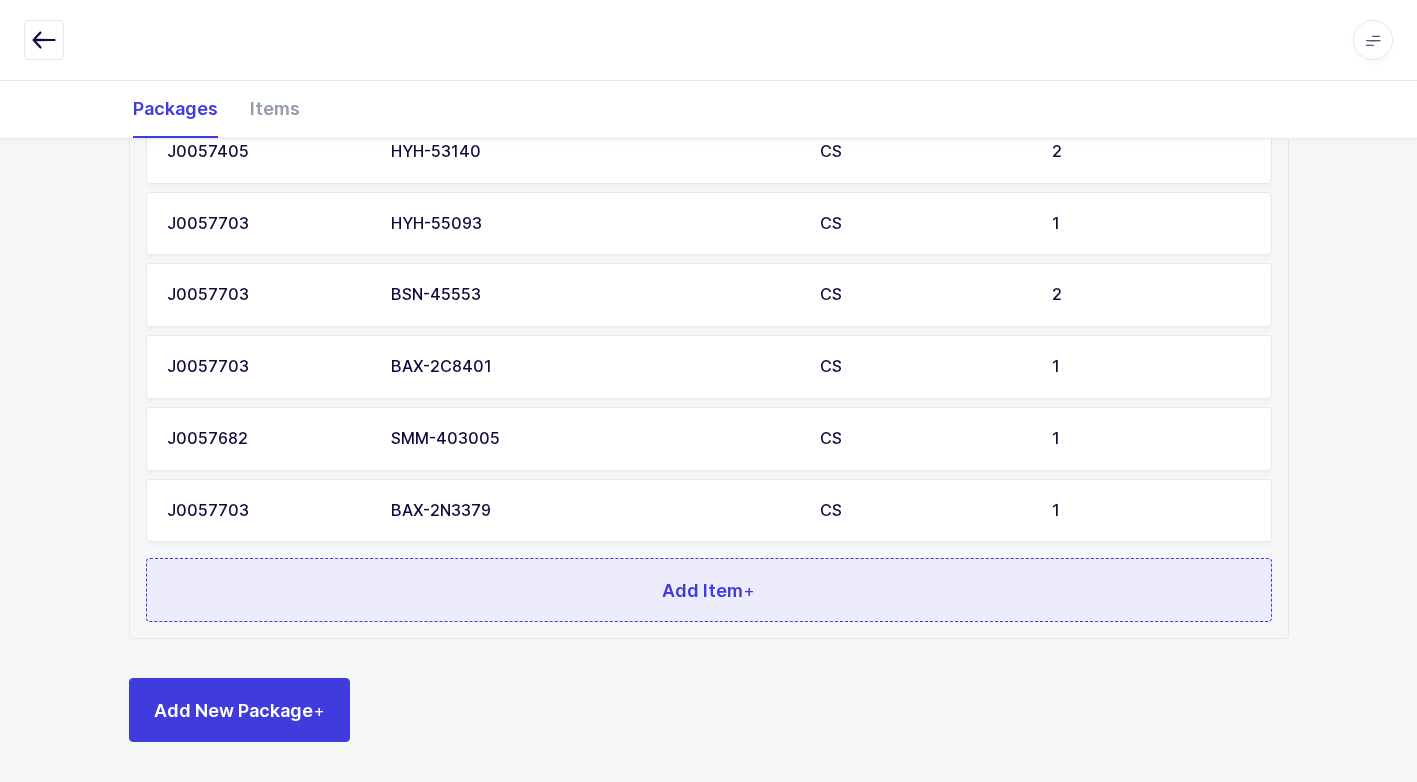 click on "Add Item  +" at bounding box center (709, 590) 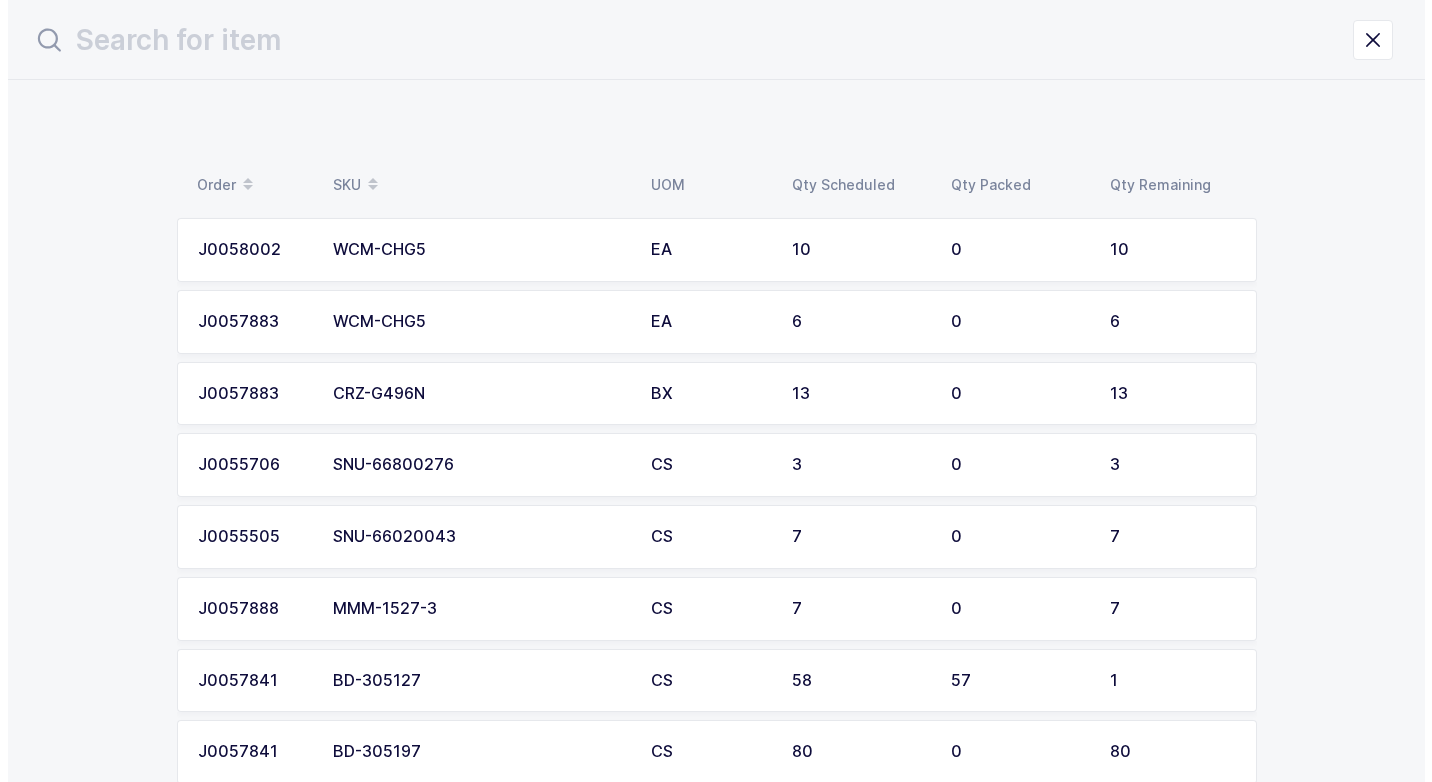 scroll, scrollTop: 0, scrollLeft: 0, axis: both 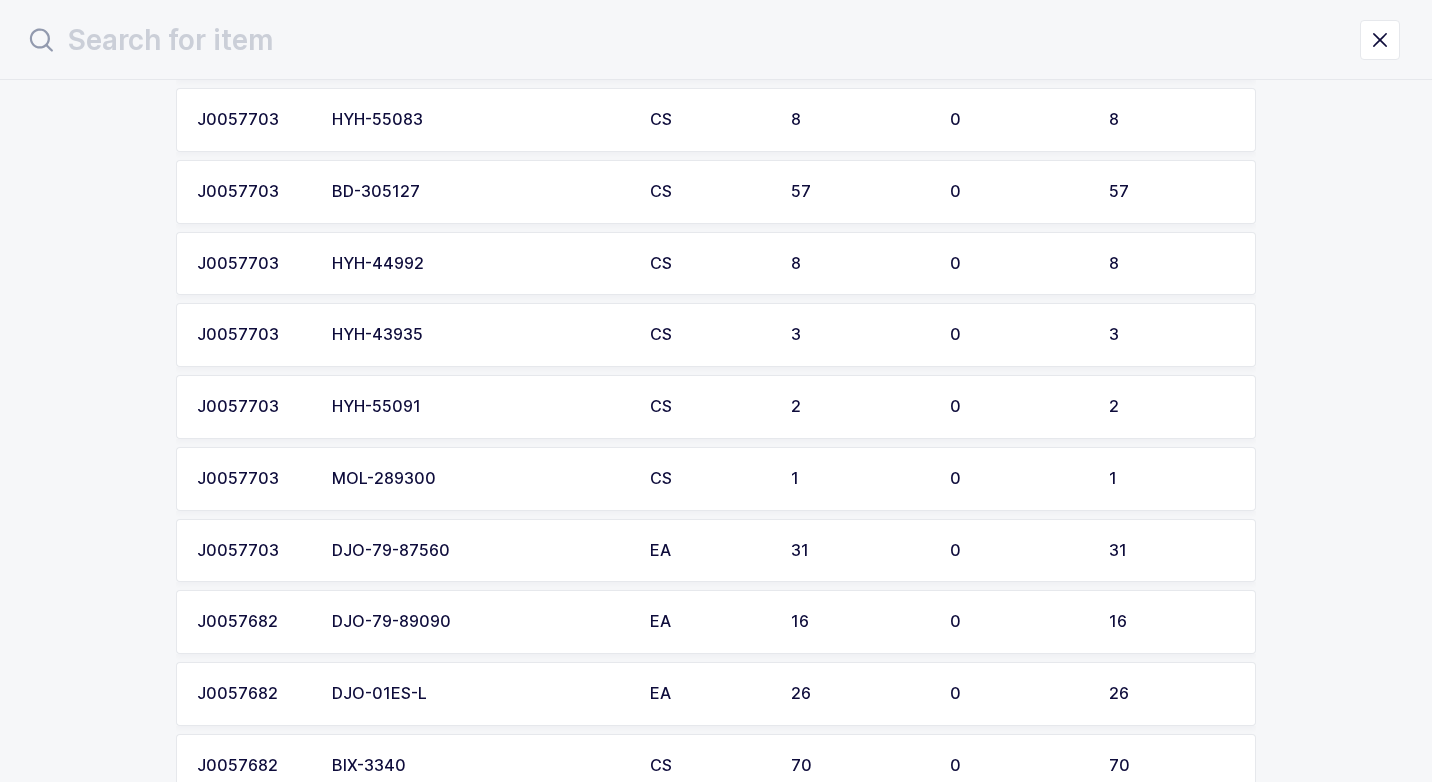 click on "MOL-289300" at bounding box center (479, 479) 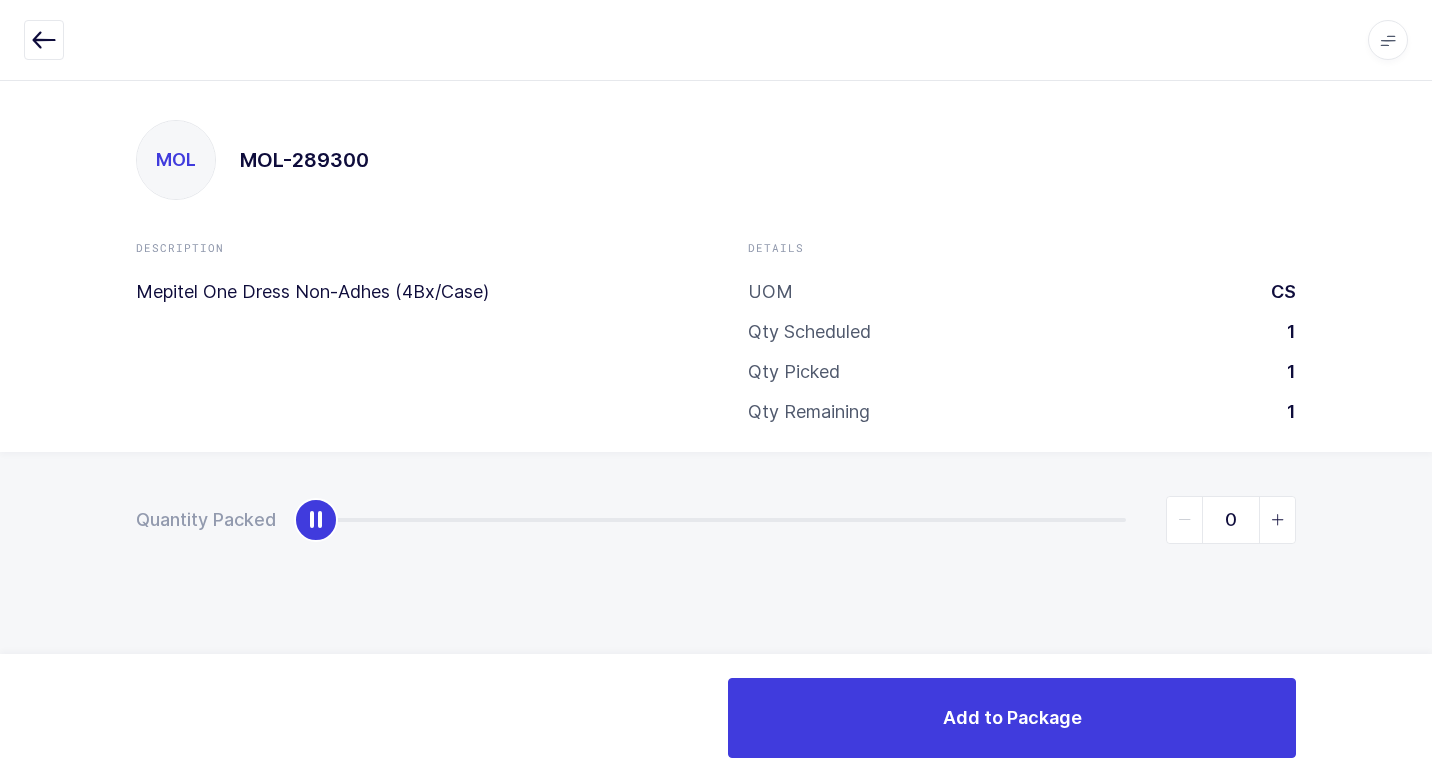type on "1" 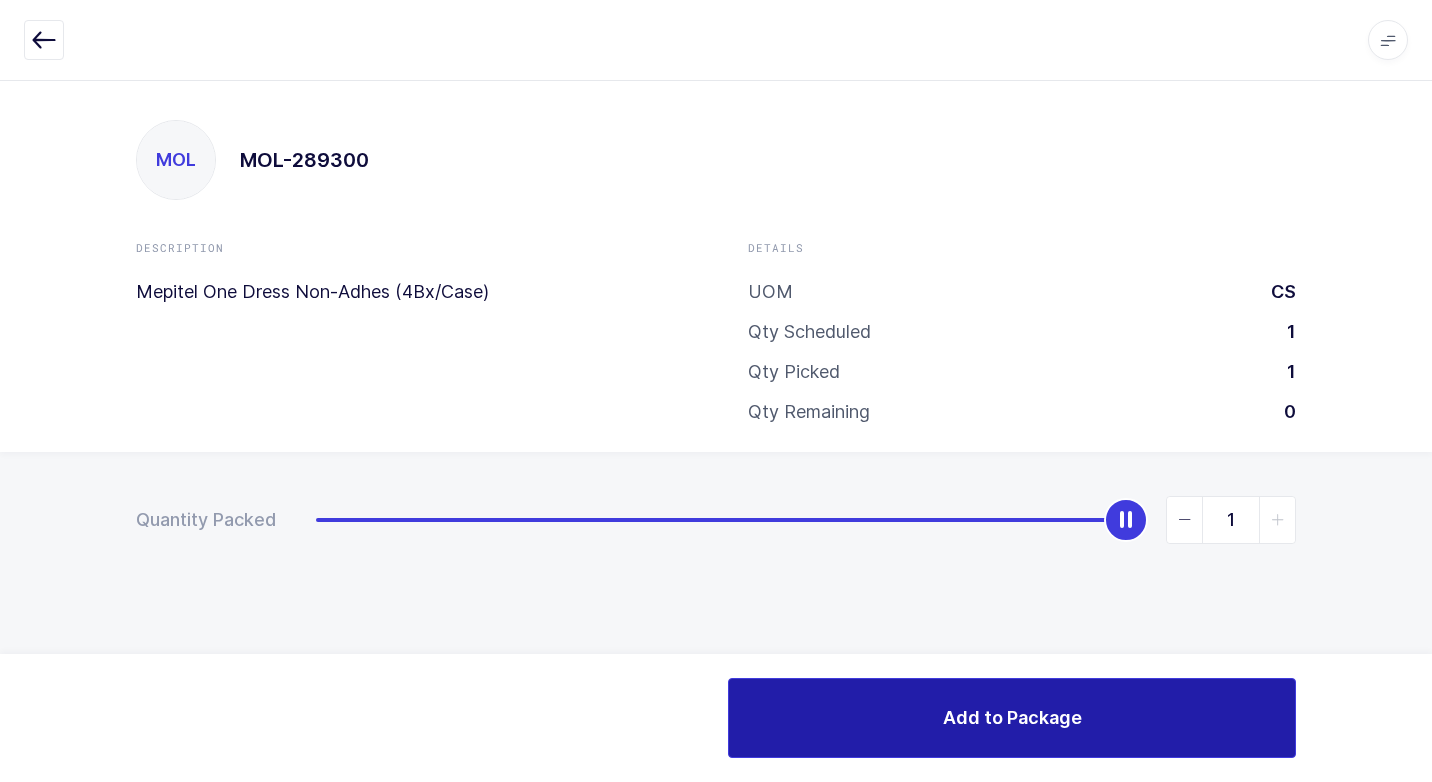 drag, startPoint x: 316, startPoint y: 531, endPoint x: 1127, endPoint y: 751, distance: 840.31006 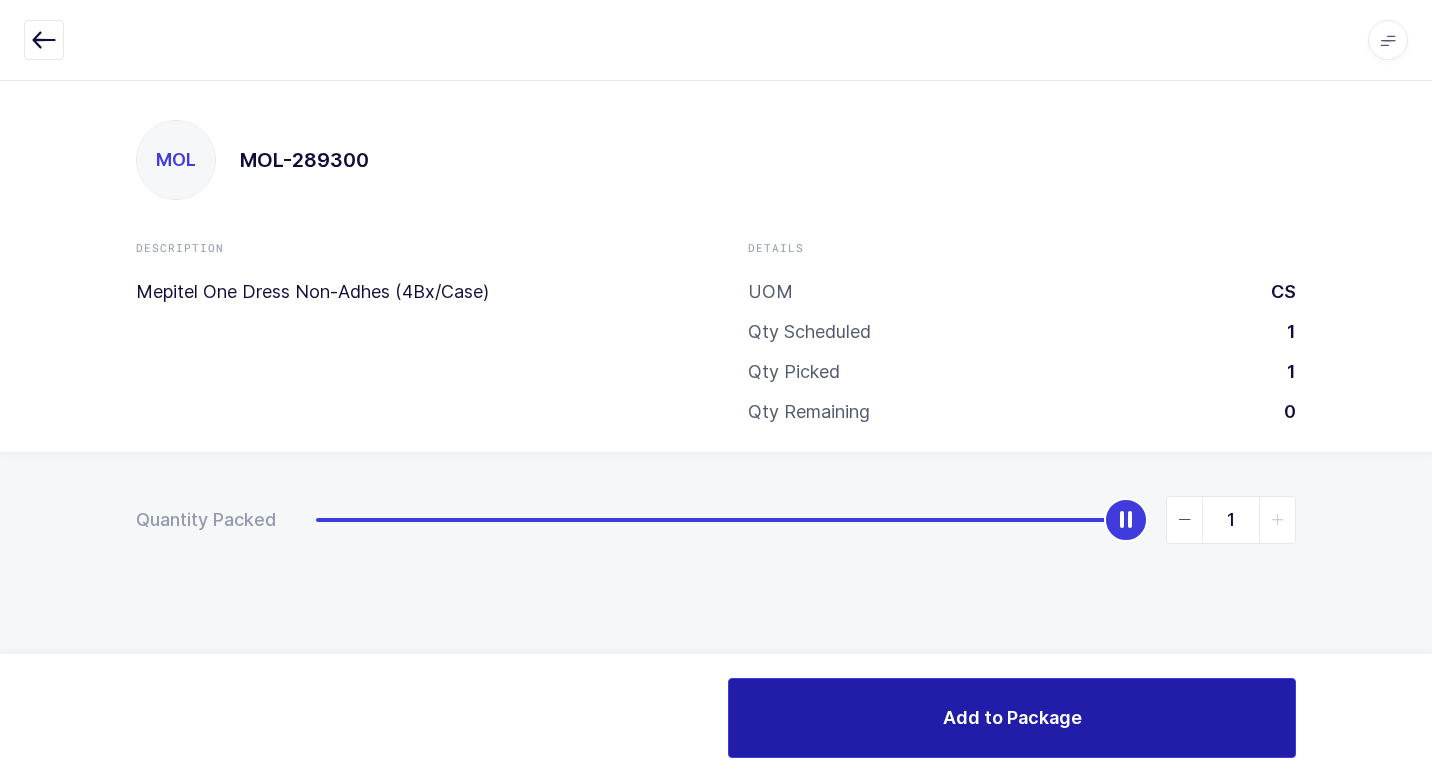 click on "Add to Package" at bounding box center (1012, 718) 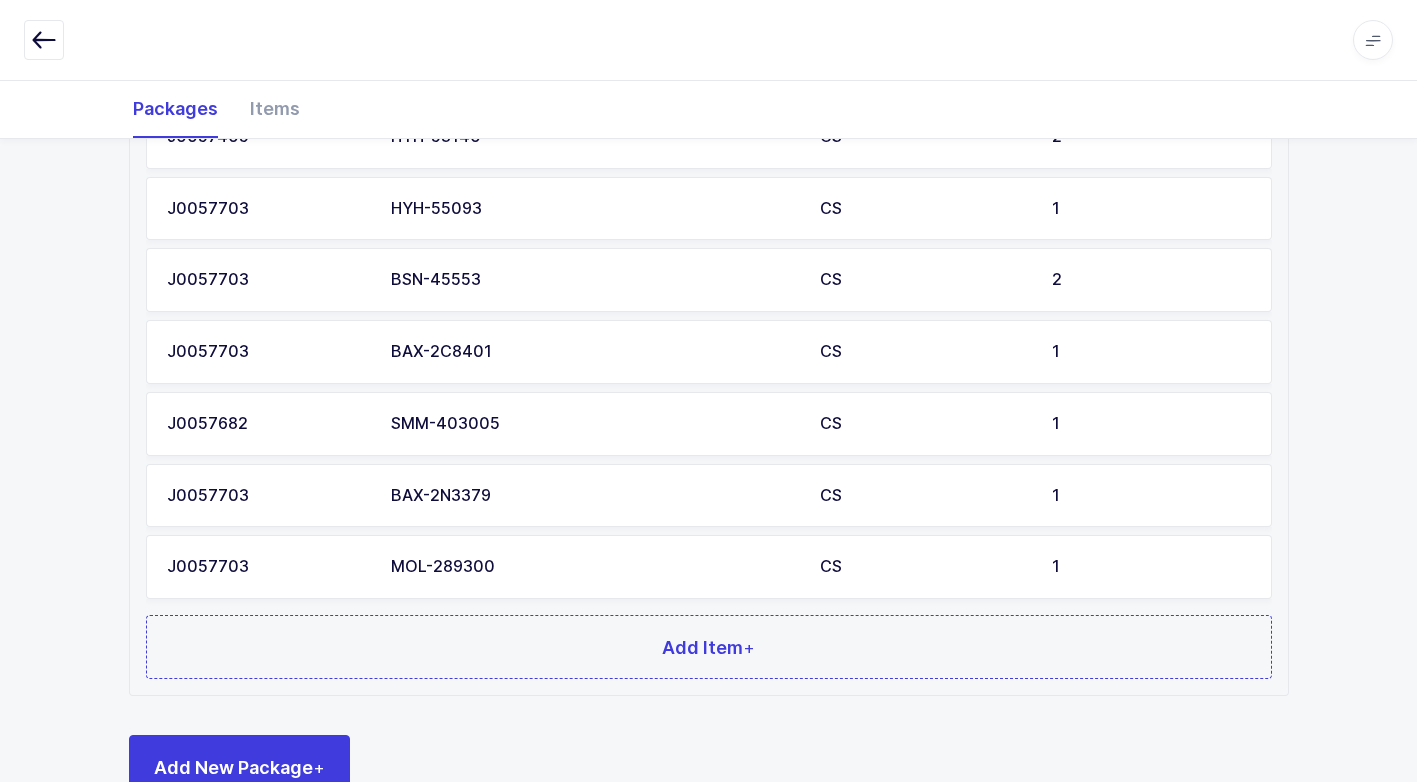 scroll, scrollTop: 1517, scrollLeft: 0, axis: vertical 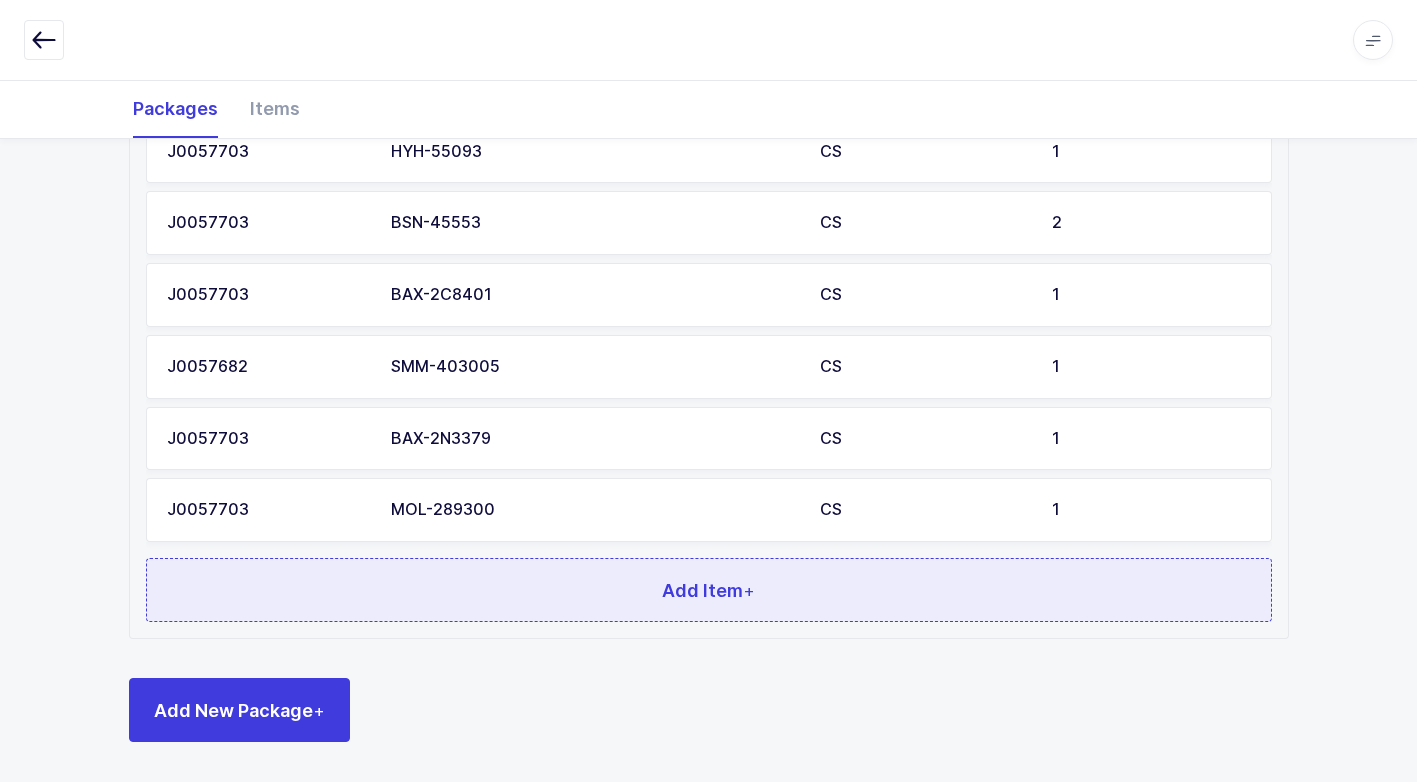 click on "Add Item  +" at bounding box center (709, 590) 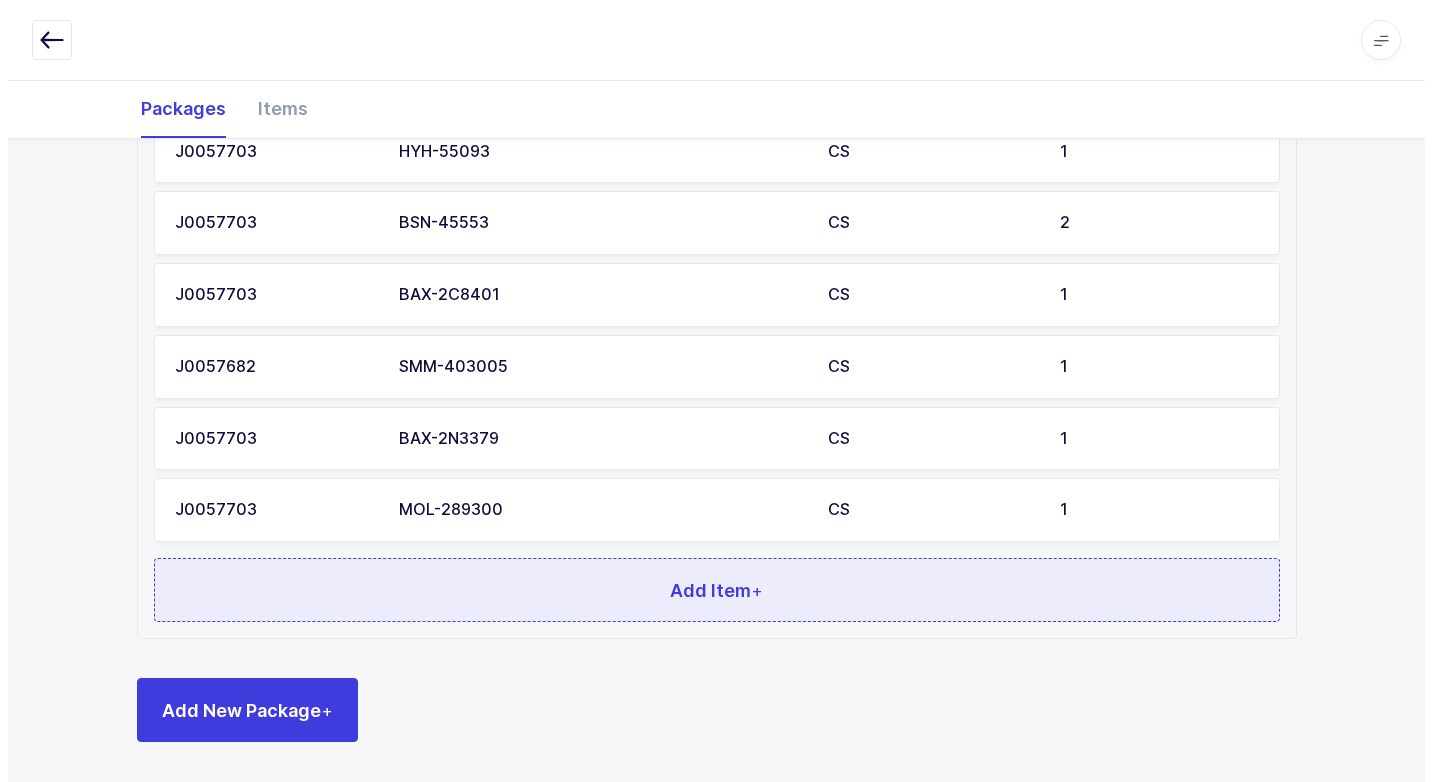 scroll, scrollTop: 0, scrollLeft: 0, axis: both 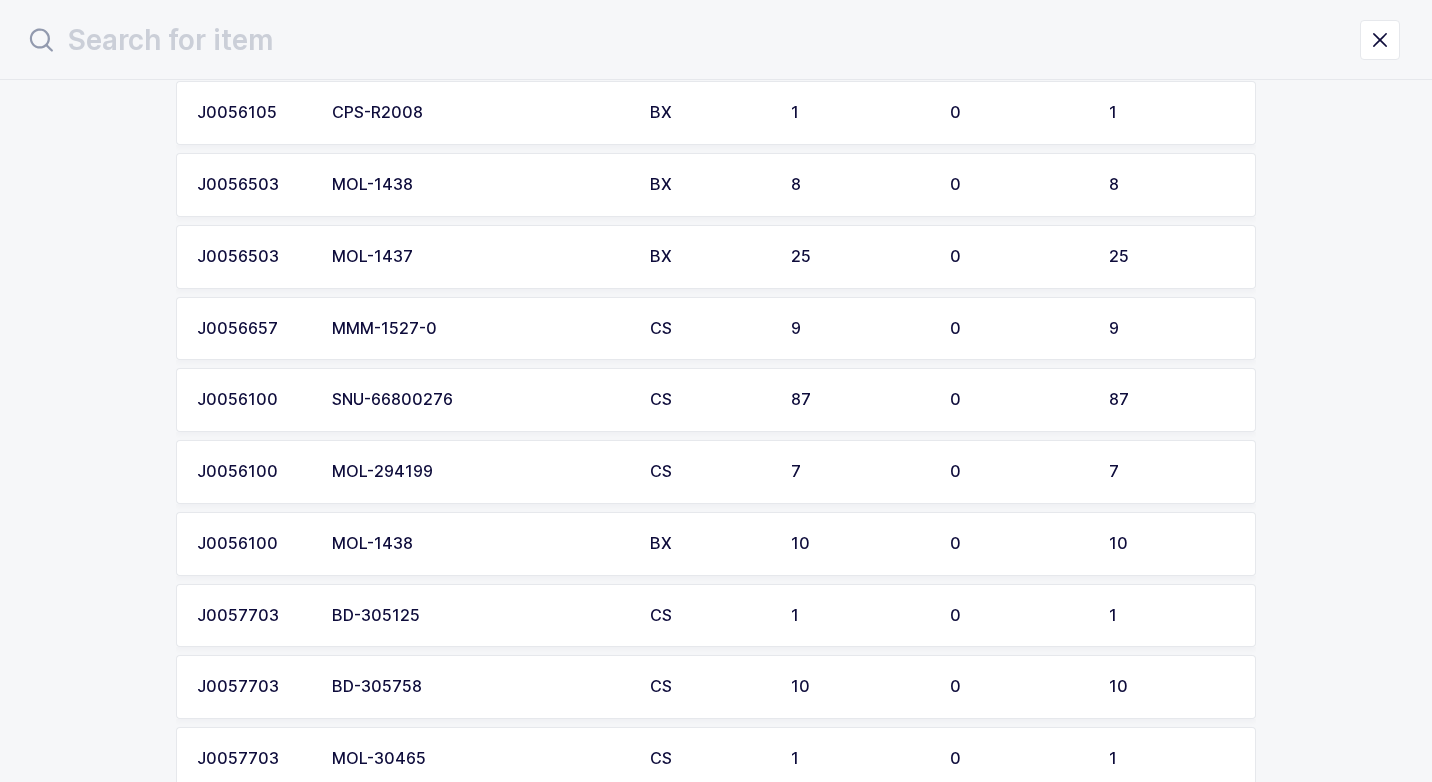 click on "MMM-1527-0" at bounding box center (479, 329) 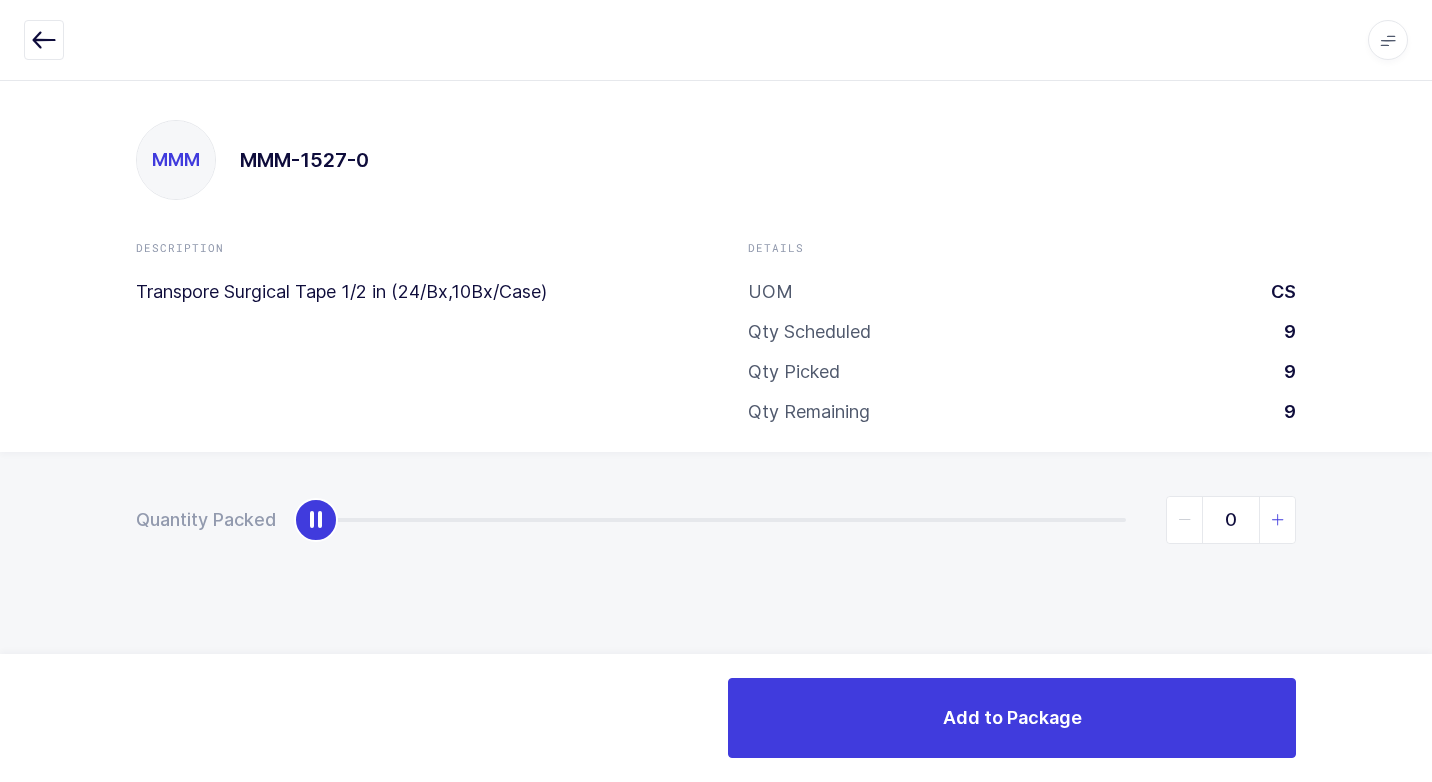click at bounding box center (1278, 520) 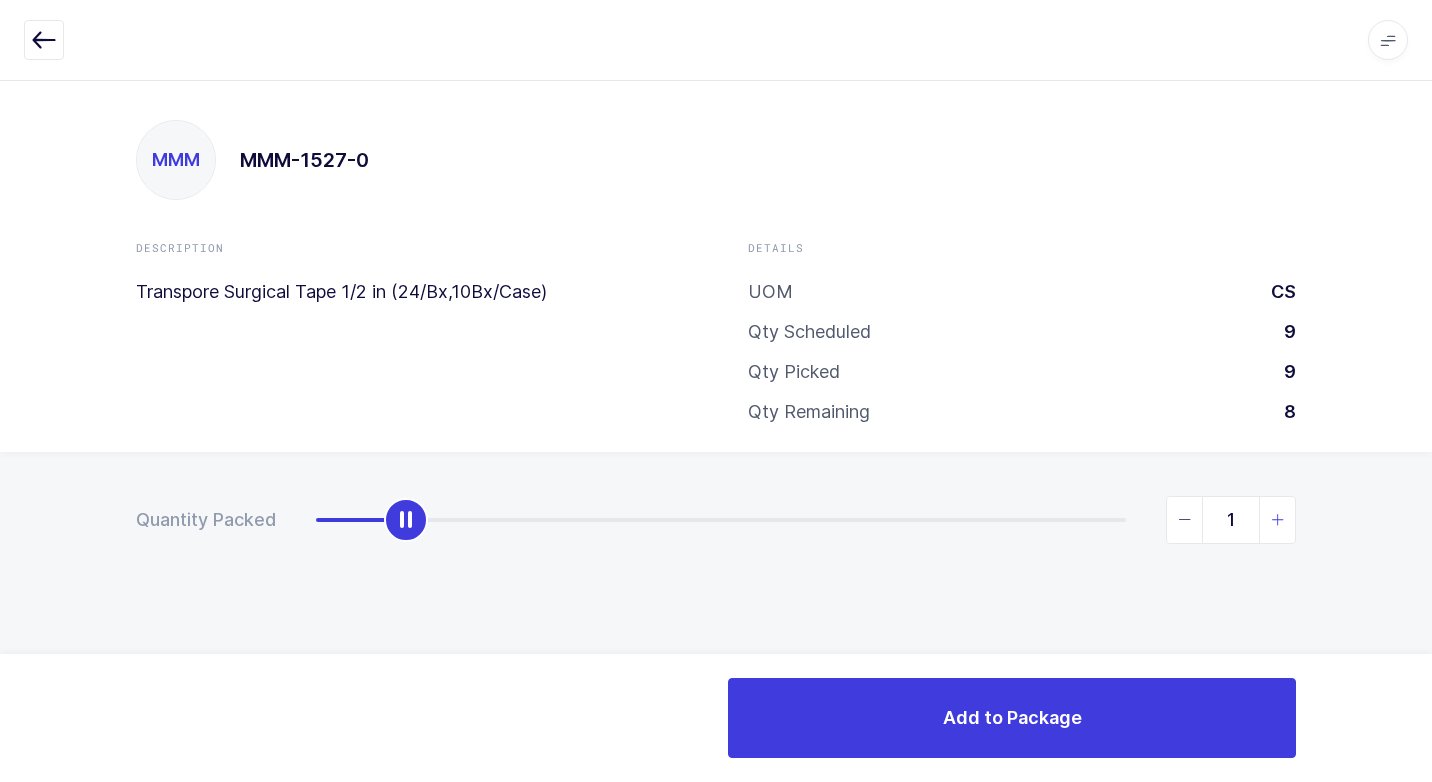 type on "2" 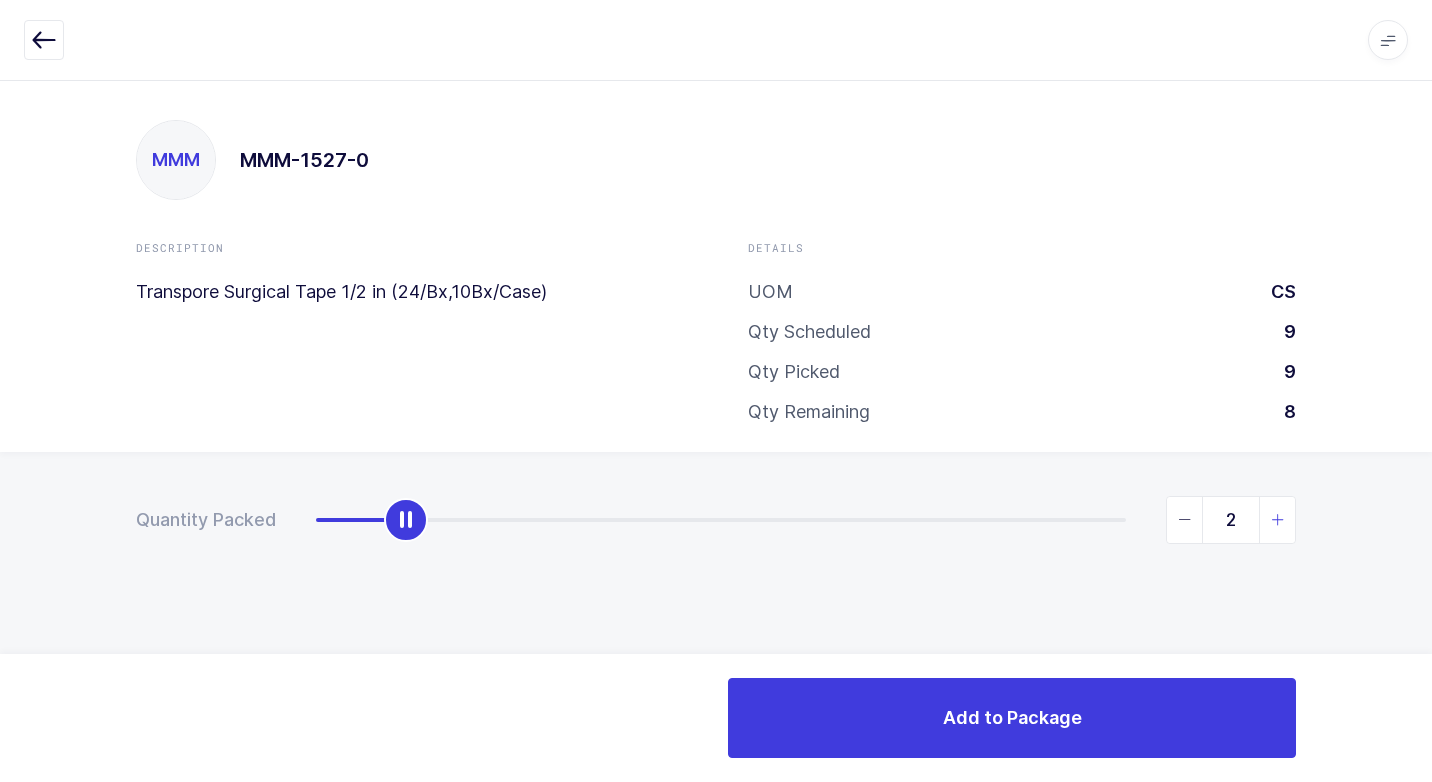 click at bounding box center (1278, 520) 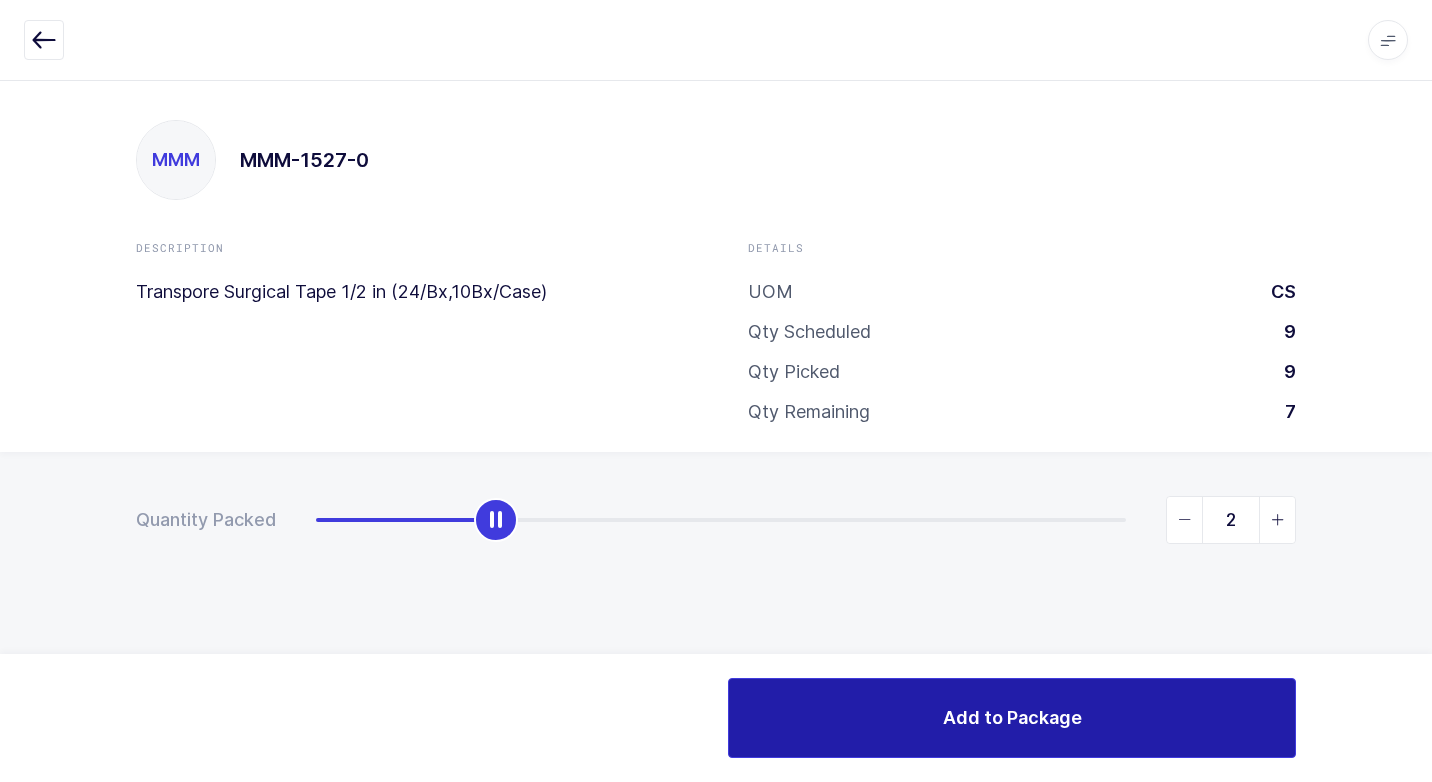 click on "Add to Package" at bounding box center (1012, 718) 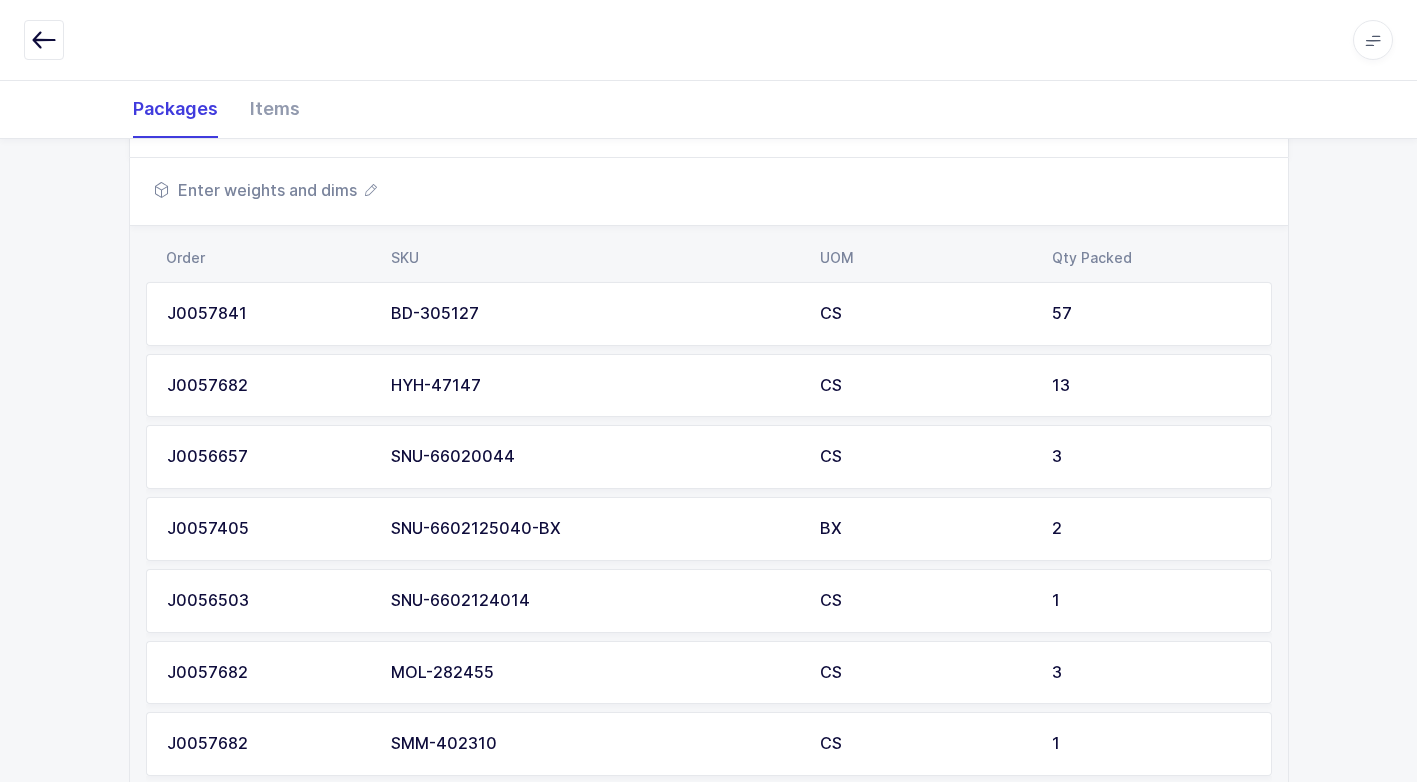 scroll, scrollTop: 600, scrollLeft: 0, axis: vertical 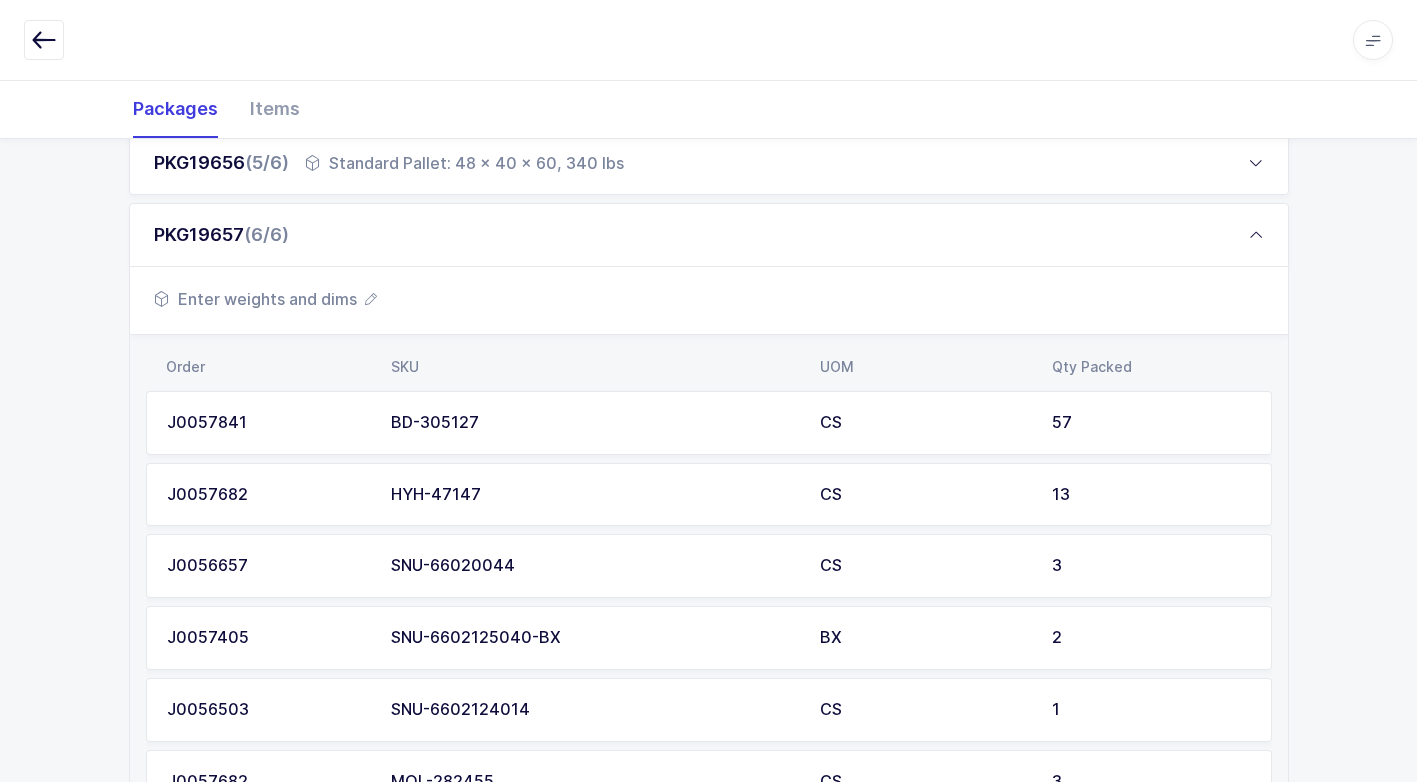 click on "Enter weights and dims" at bounding box center (265, 299) 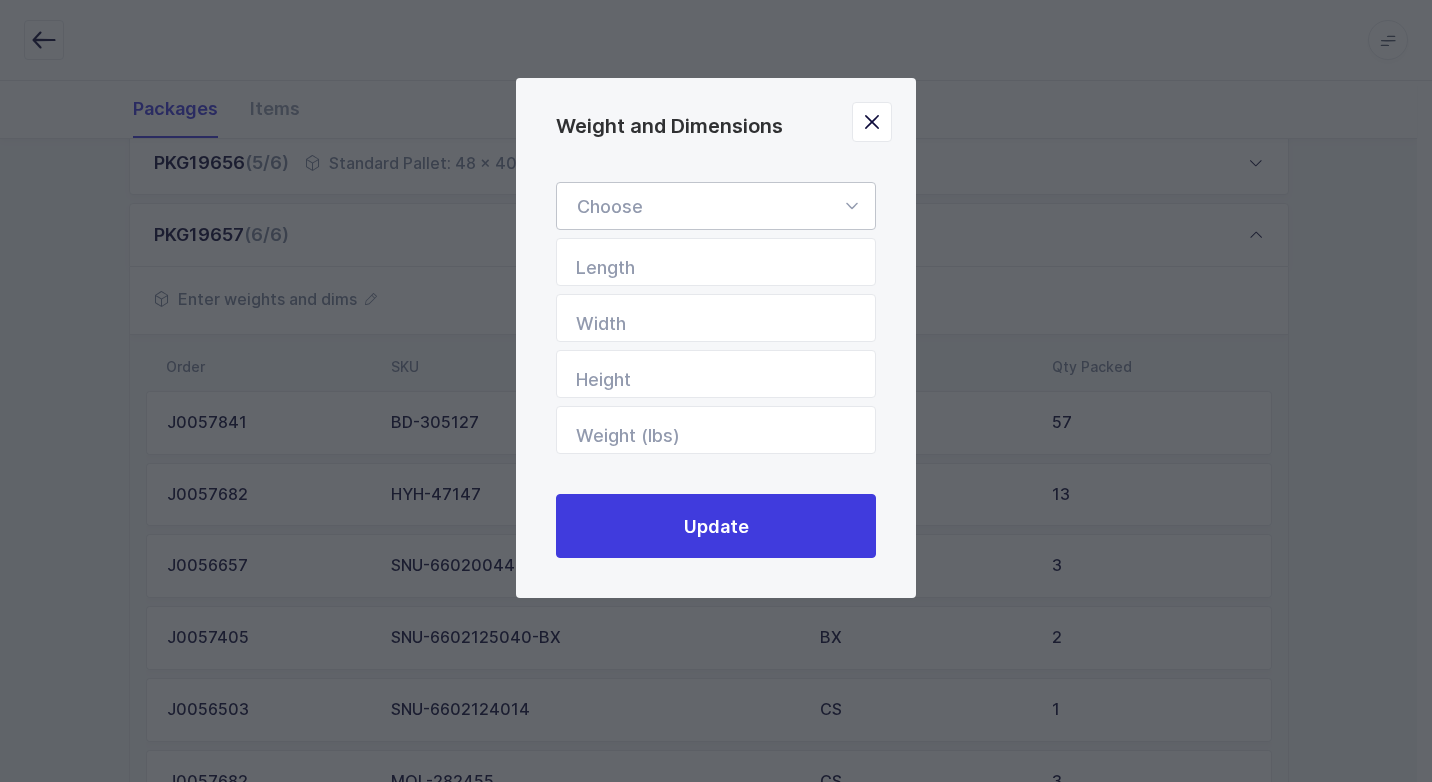 click at bounding box center [851, 206] 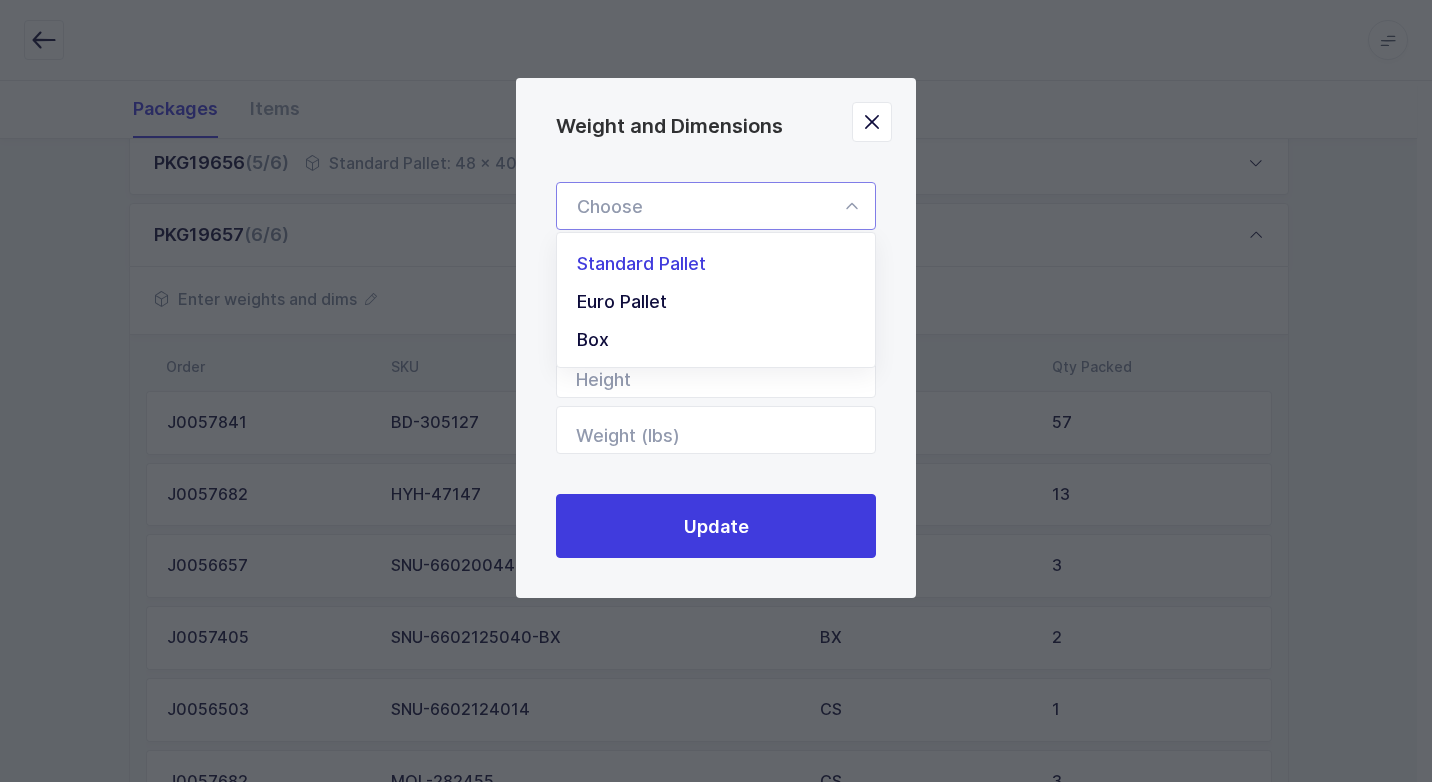 click on "Standard Pallet" at bounding box center [723, 264] 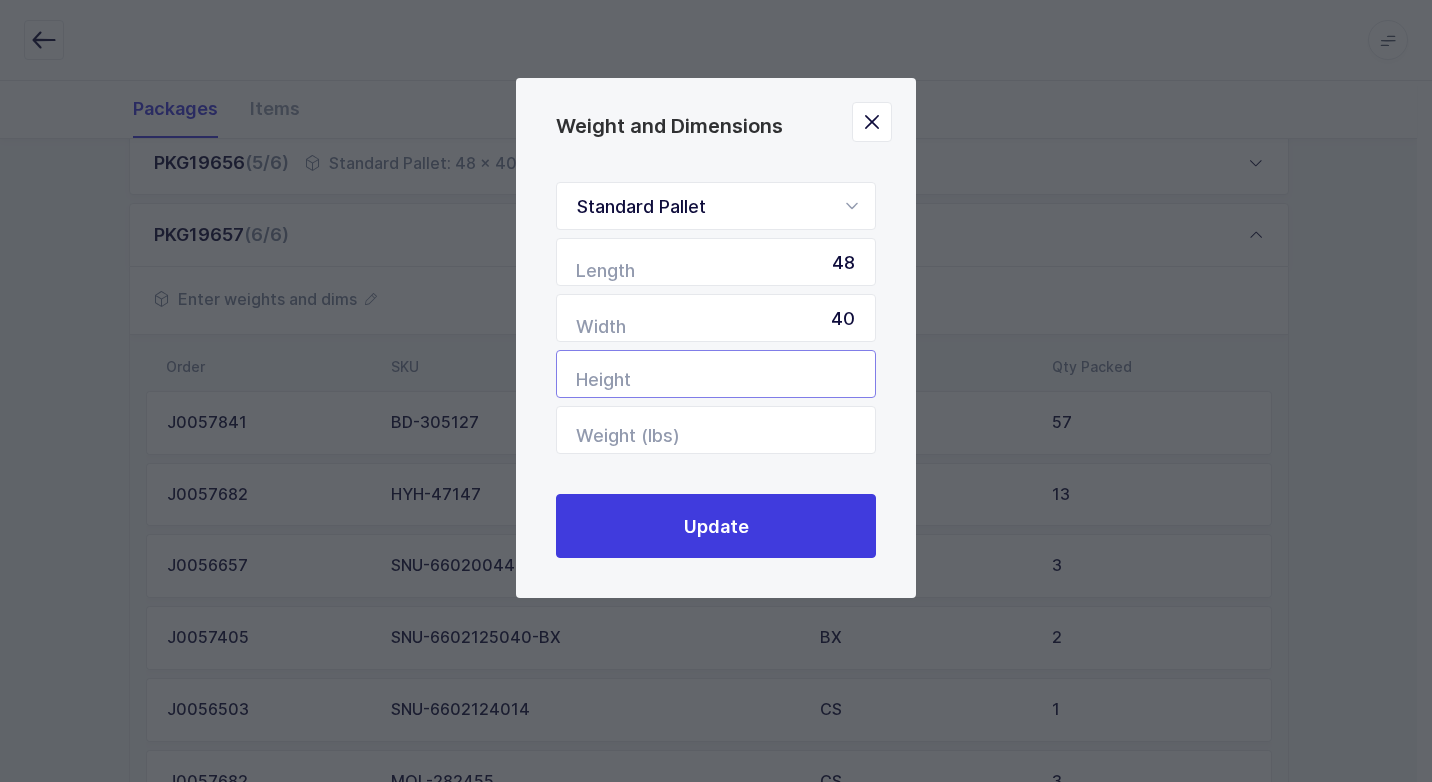 click at bounding box center (716, 374) 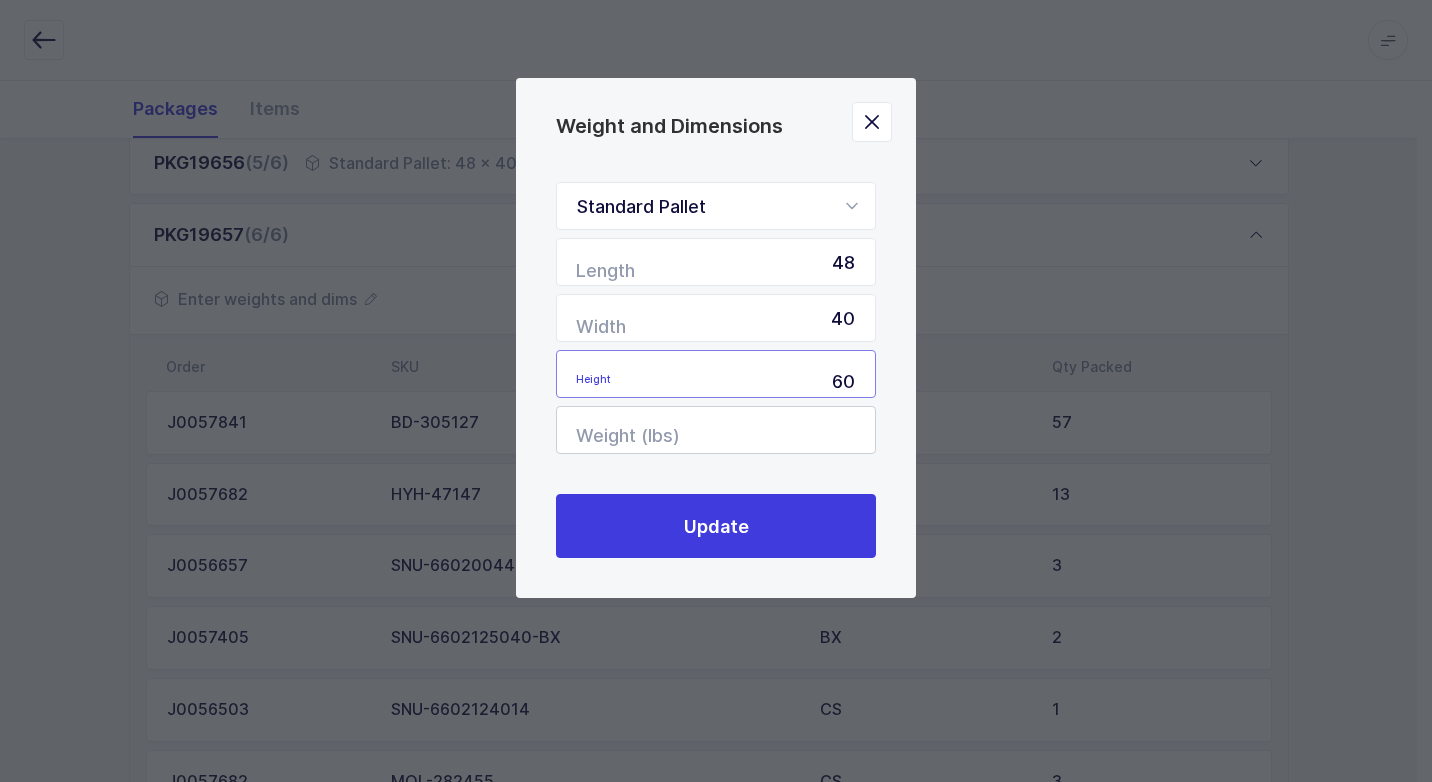 type on "60" 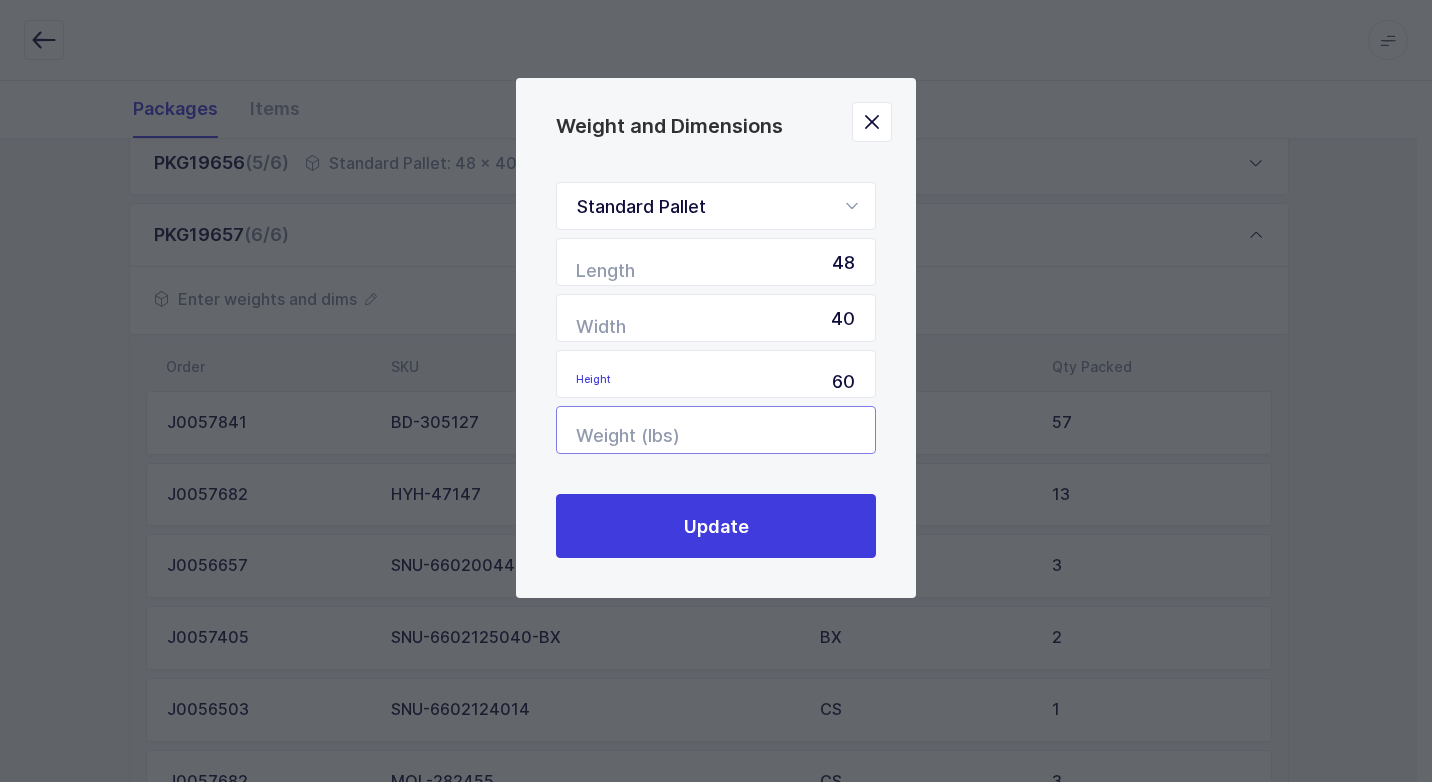 click at bounding box center [716, 430] 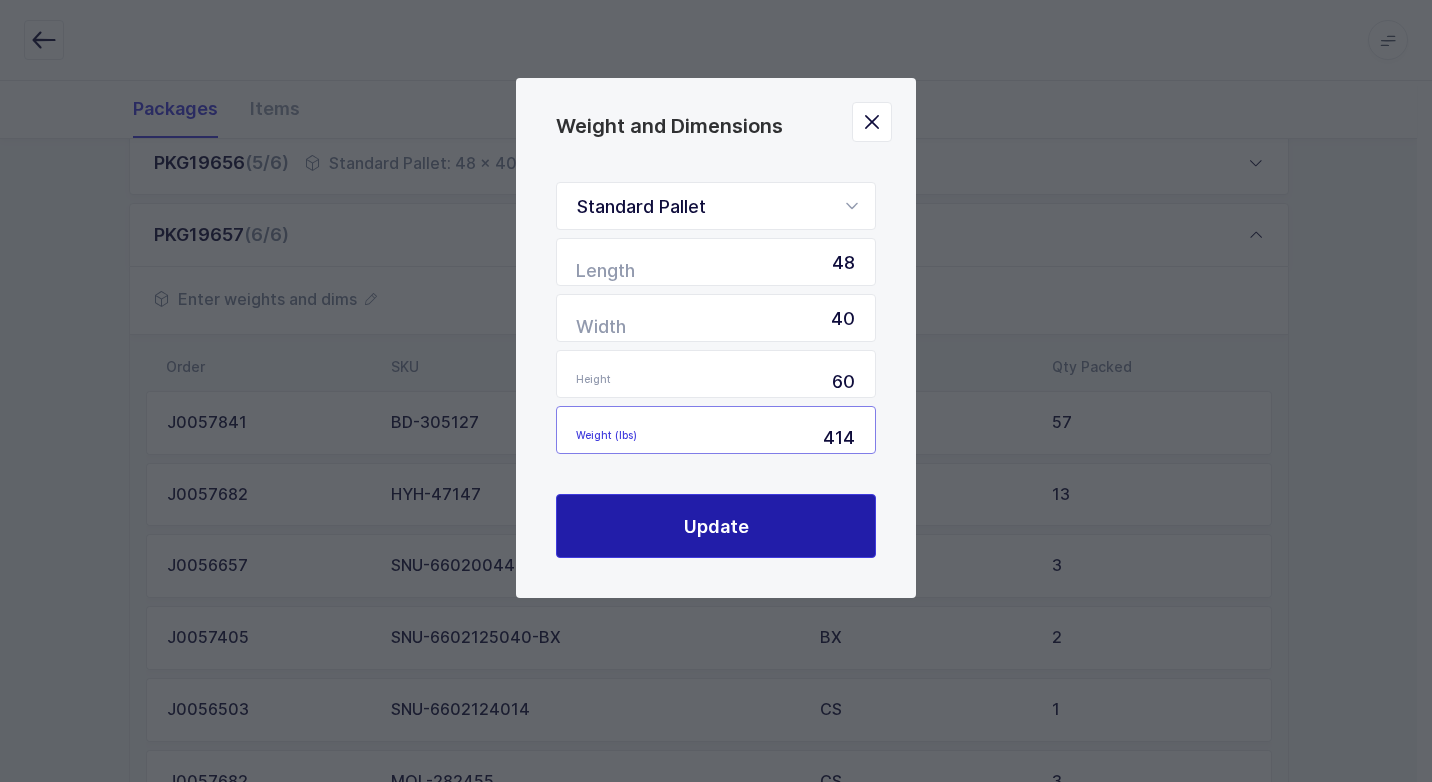type on "414" 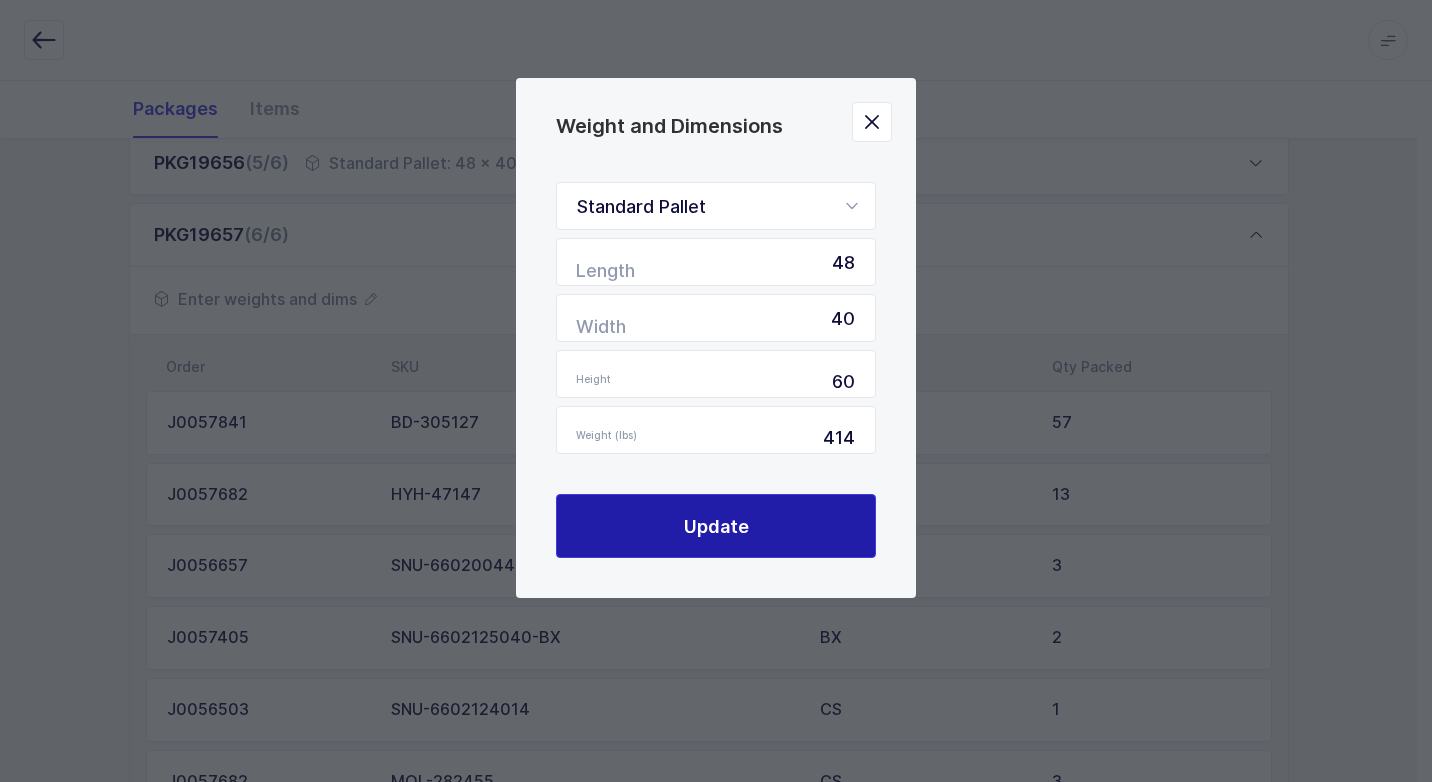 click on "Update" at bounding box center [716, 526] 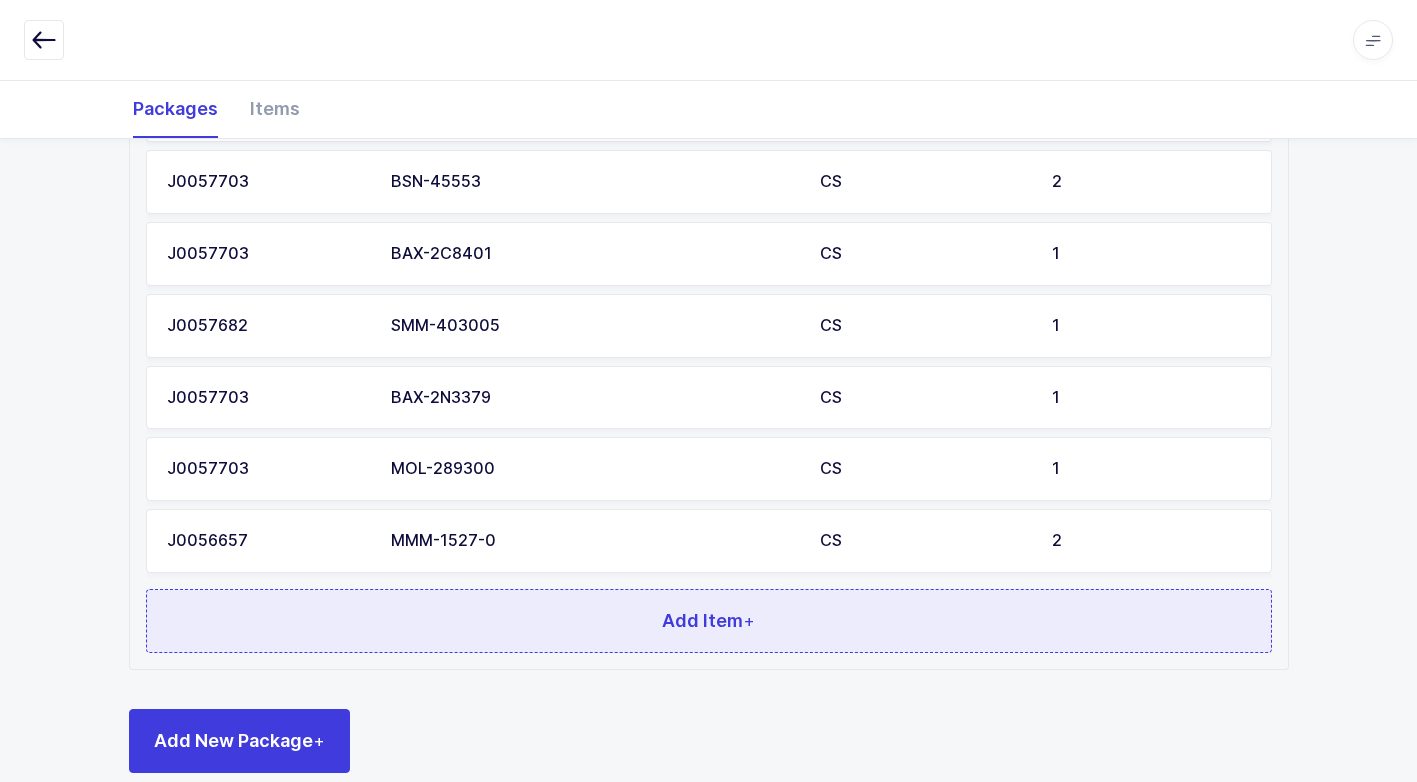 scroll, scrollTop: 1589, scrollLeft: 0, axis: vertical 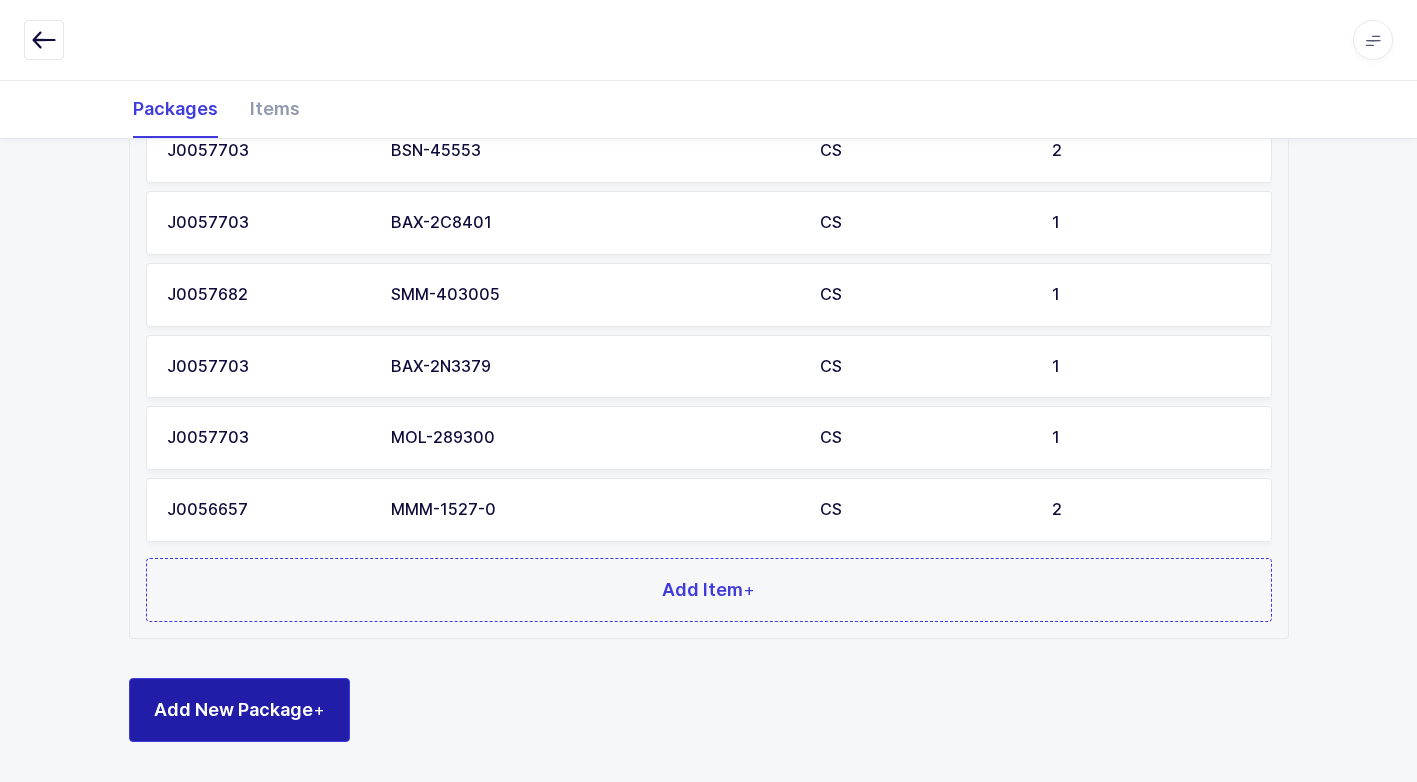 click on "Add New Package  +" at bounding box center (239, 710) 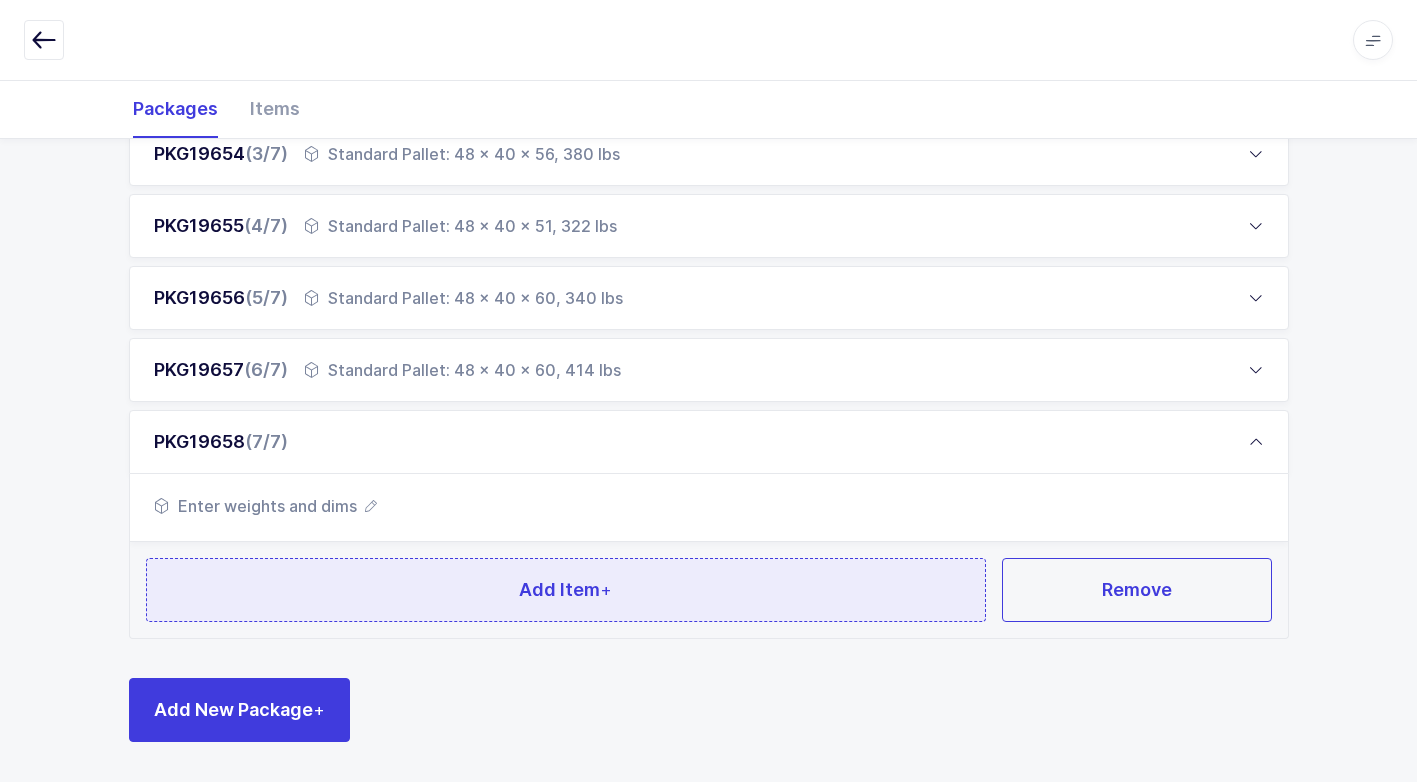 scroll, scrollTop: 465, scrollLeft: 0, axis: vertical 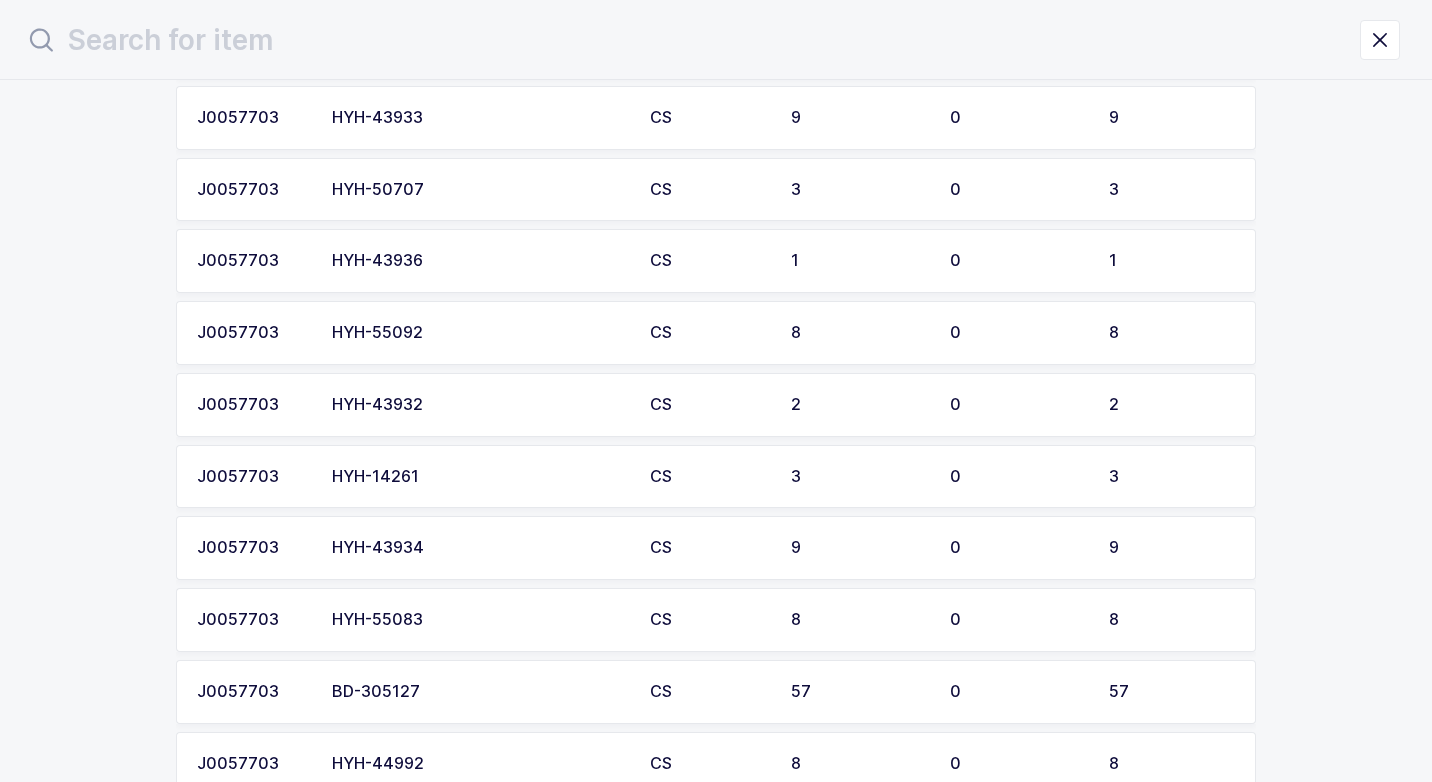 click on "HYH-43934" at bounding box center (479, 548) 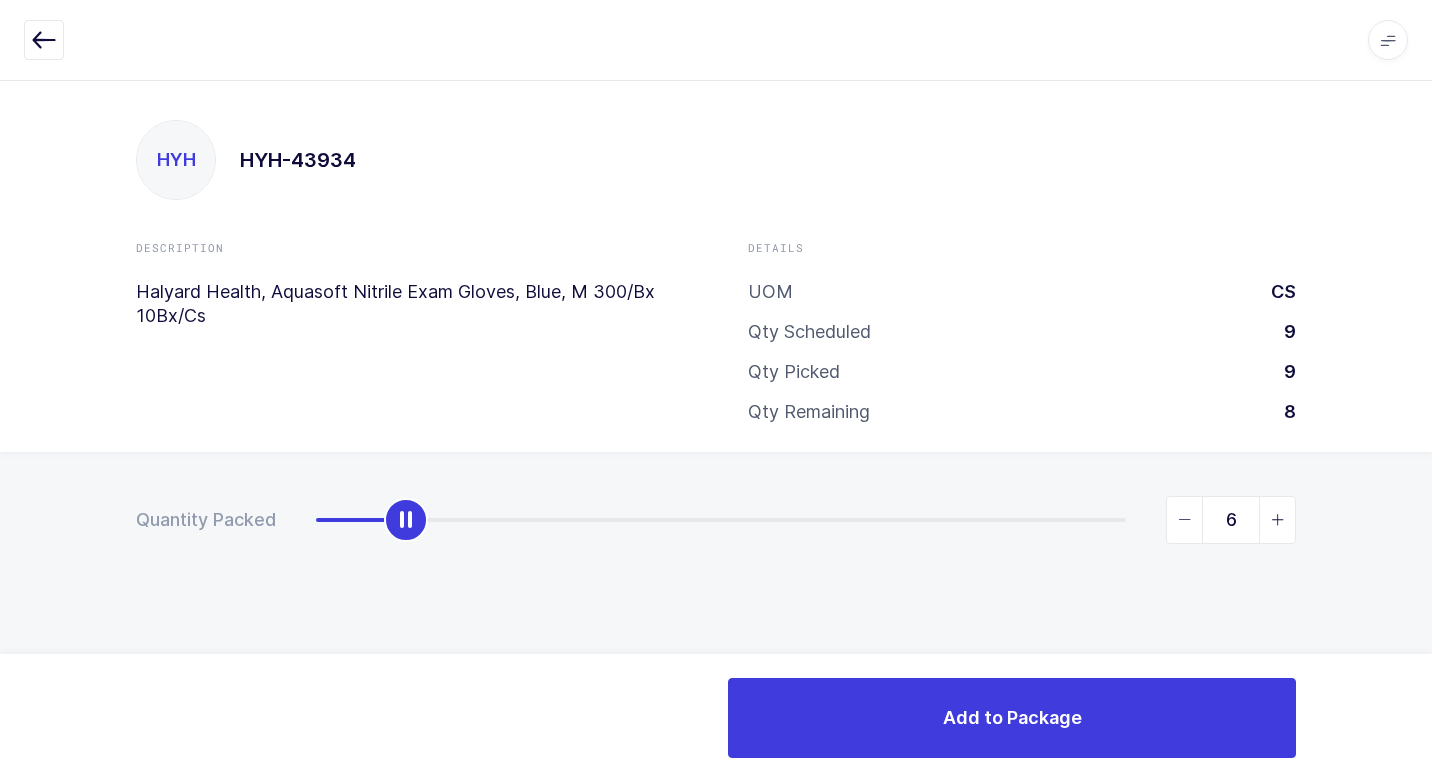 type on "9" 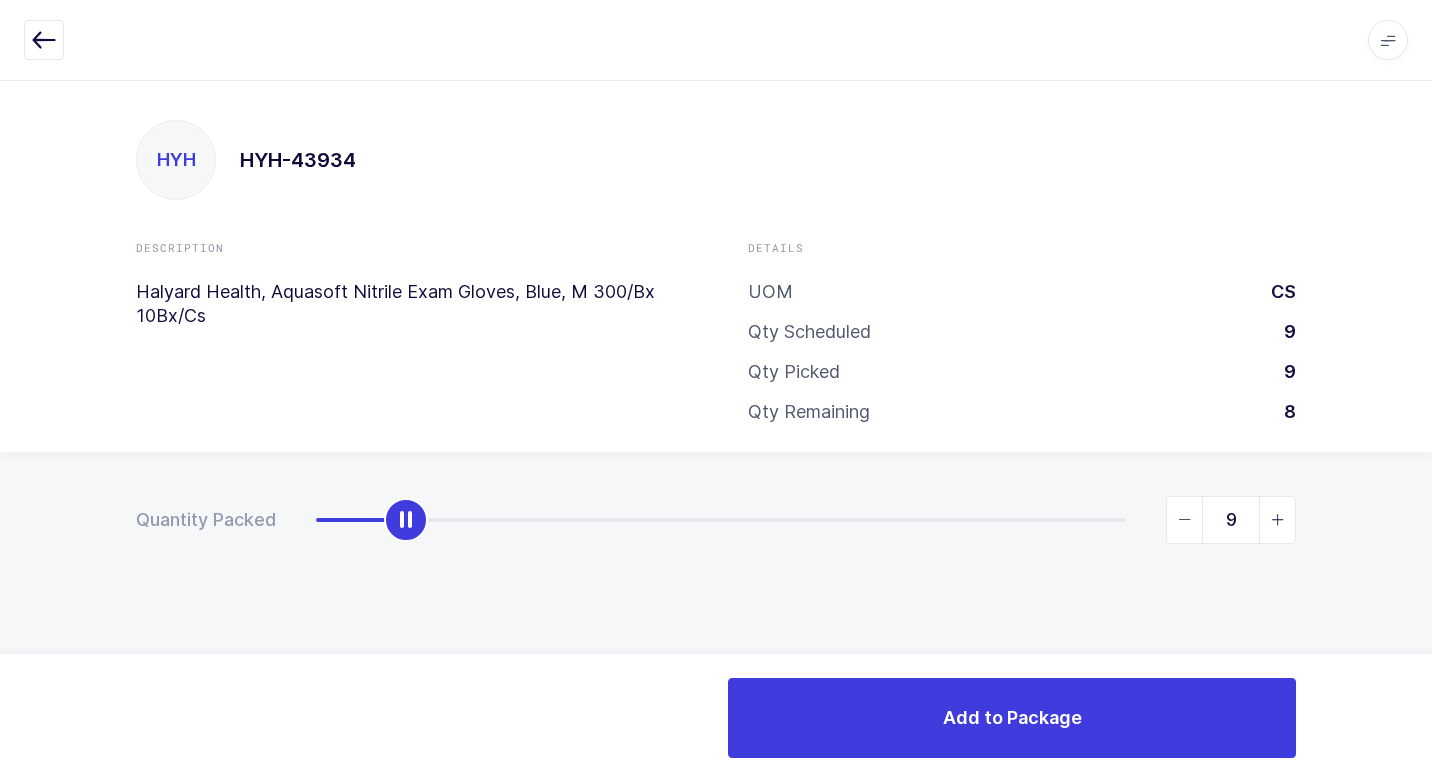 drag, startPoint x: 326, startPoint y: 528, endPoint x: 1431, endPoint y: 702, distance: 1118.6157 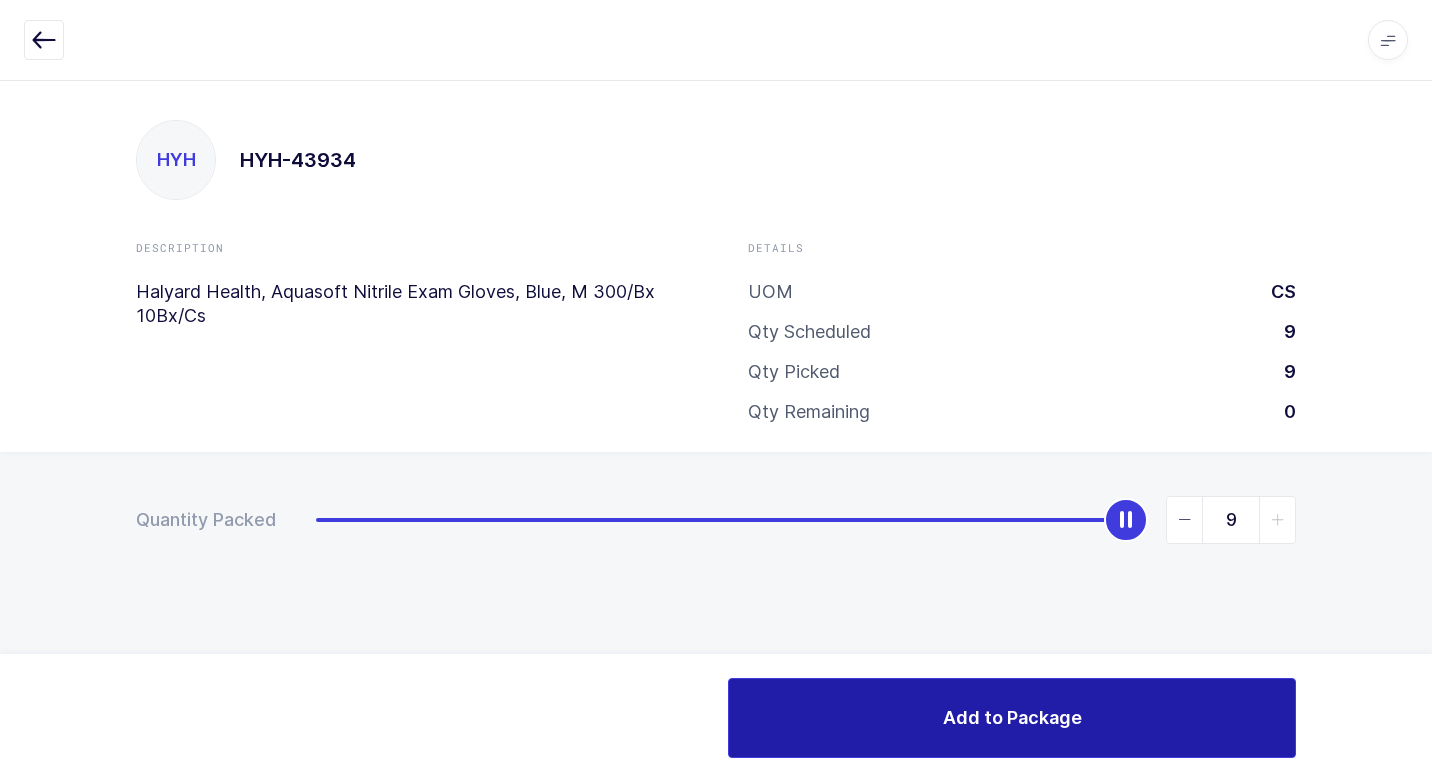 click on "Add to Package" at bounding box center [1012, 717] 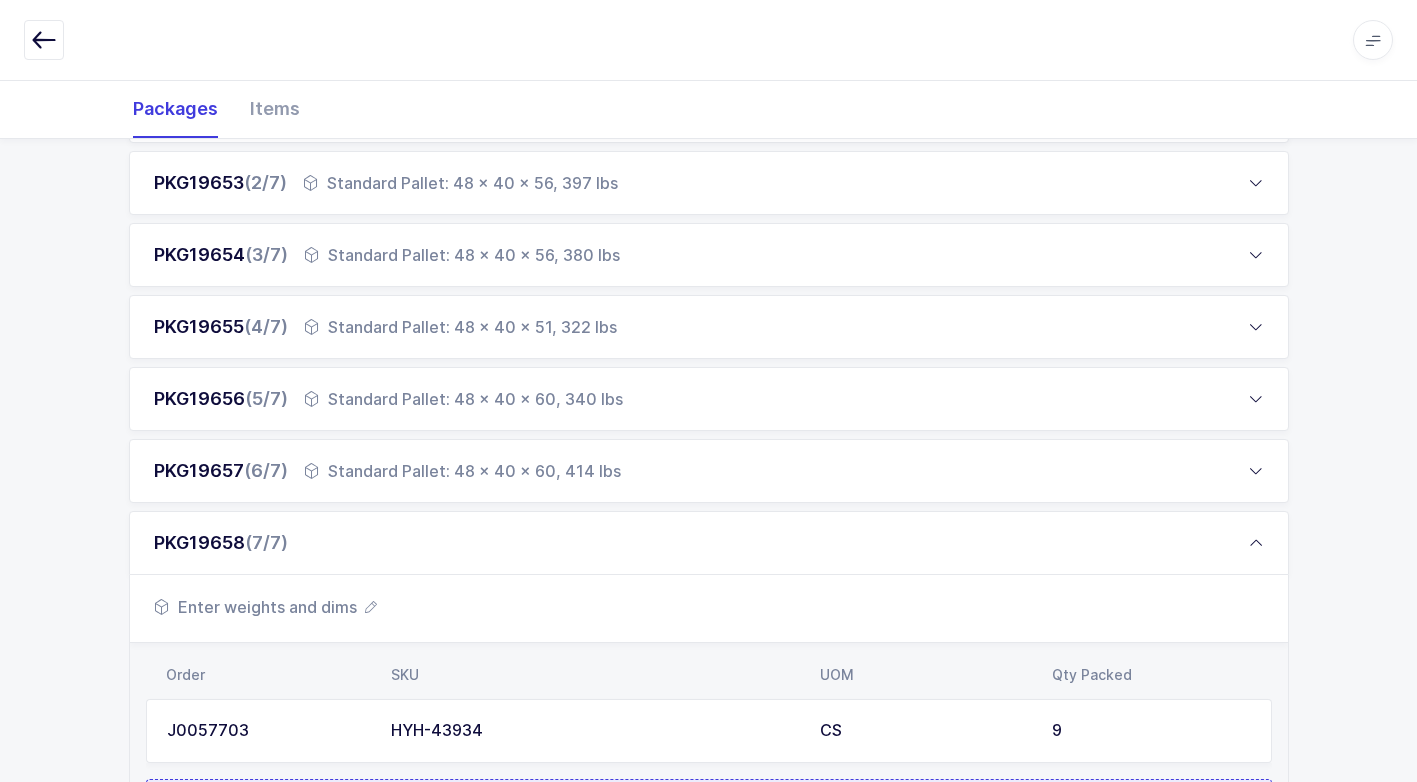 scroll, scrollTop: 585, scrollLeft: 0, axis: vertical 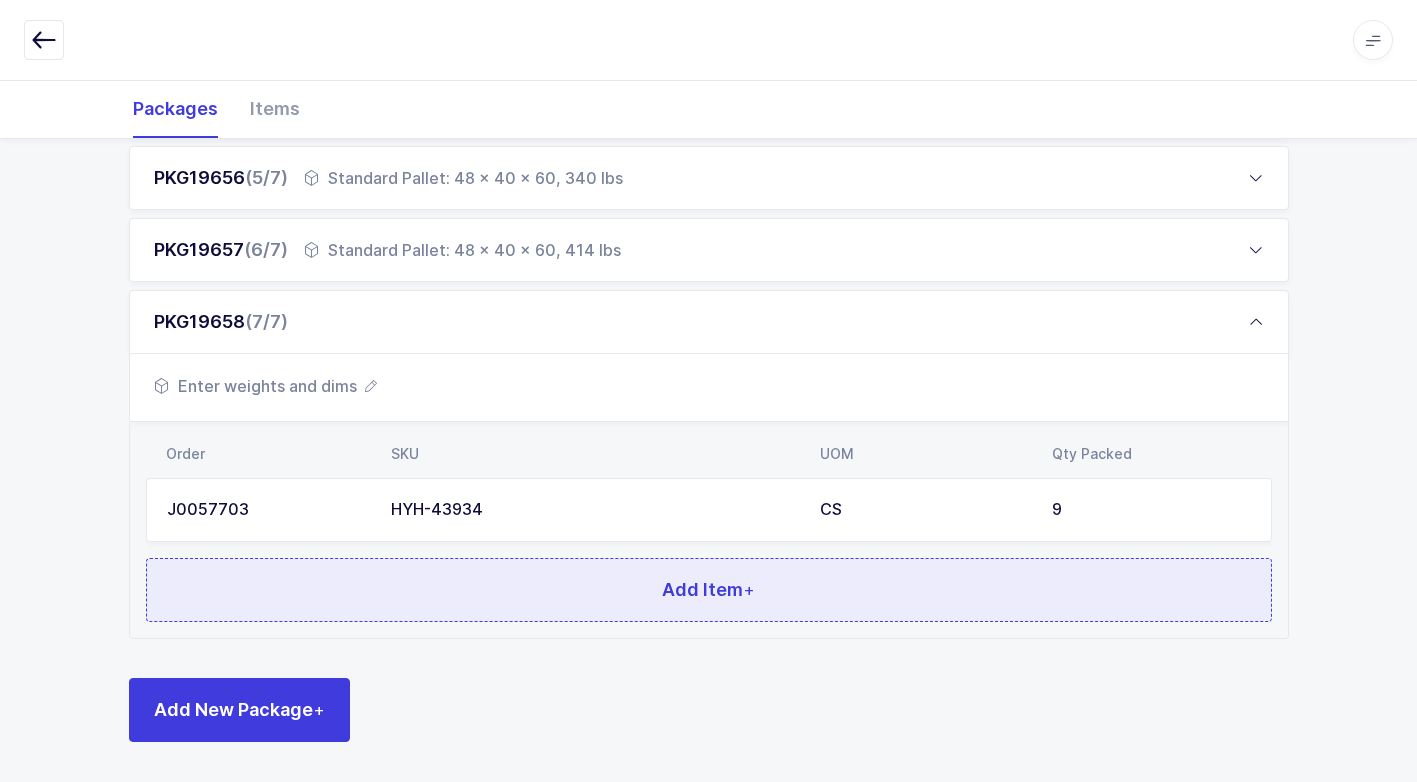 click on "Add Item  +" at bounding box center [709, 590] 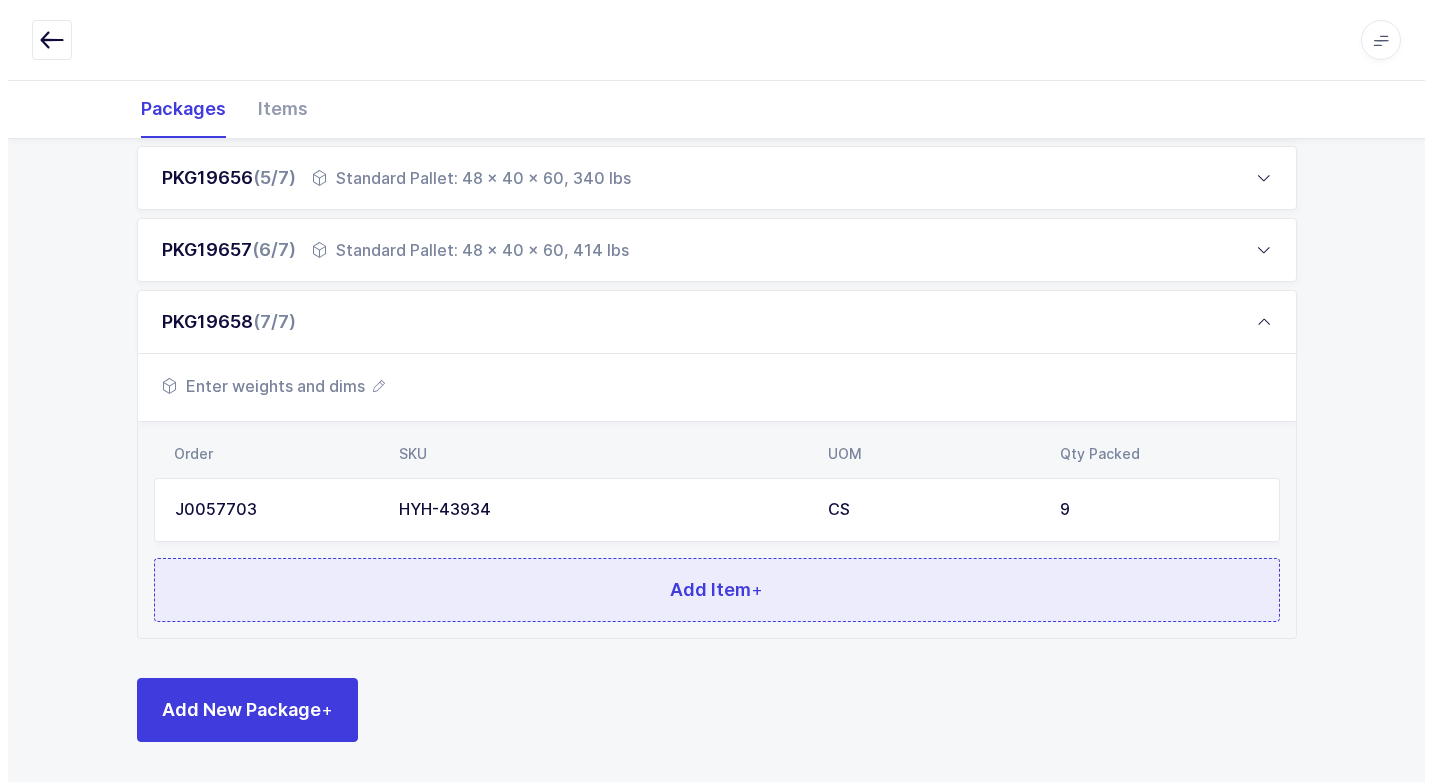 scroll, scrollTop: 0, scrollLeft: 0, axis: both 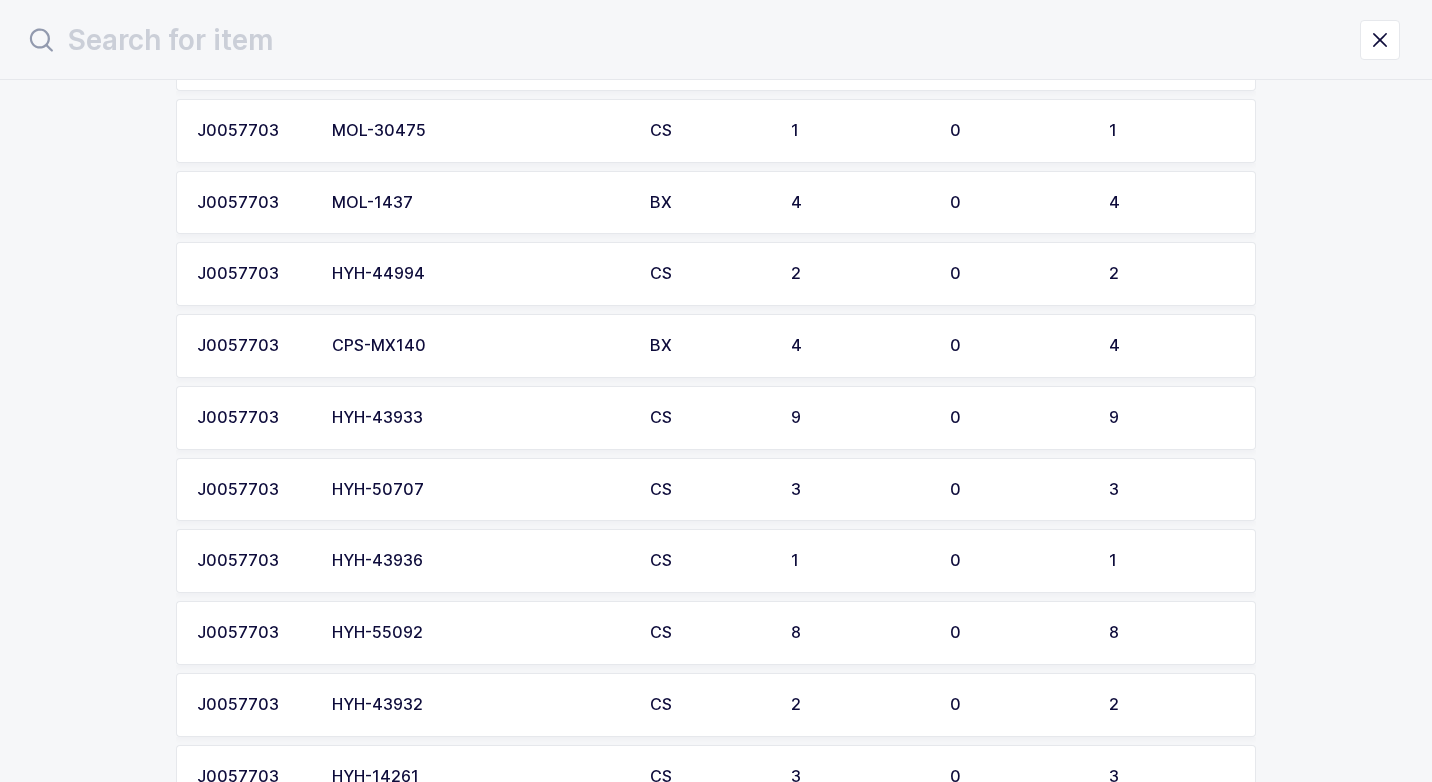 click on "HYH-43936" at bounding box center (479, 561) 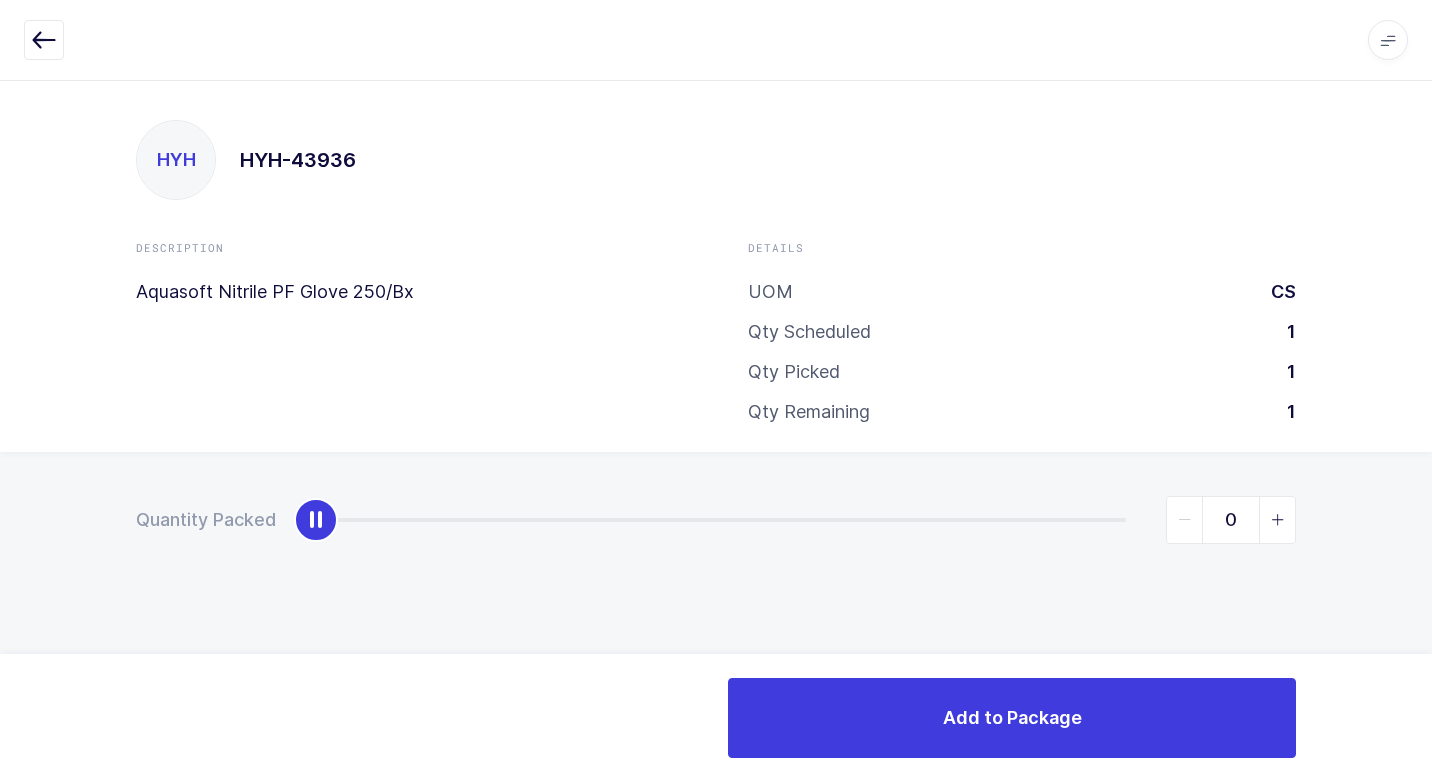 type on "1" 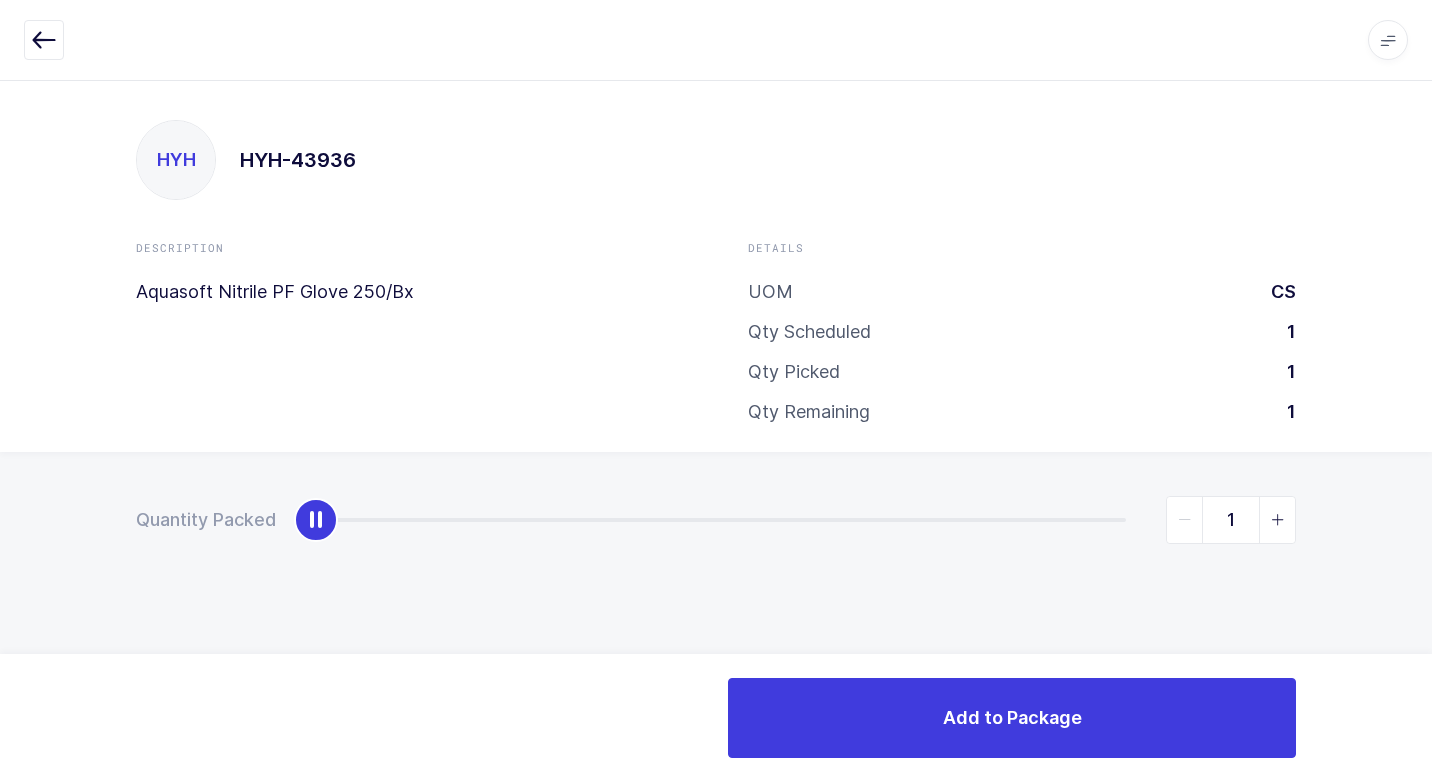 drag, startPoint x: 317, startPoint y: 530, endPoint x: 1431, endPoint y: 577, distance: 1114.9911 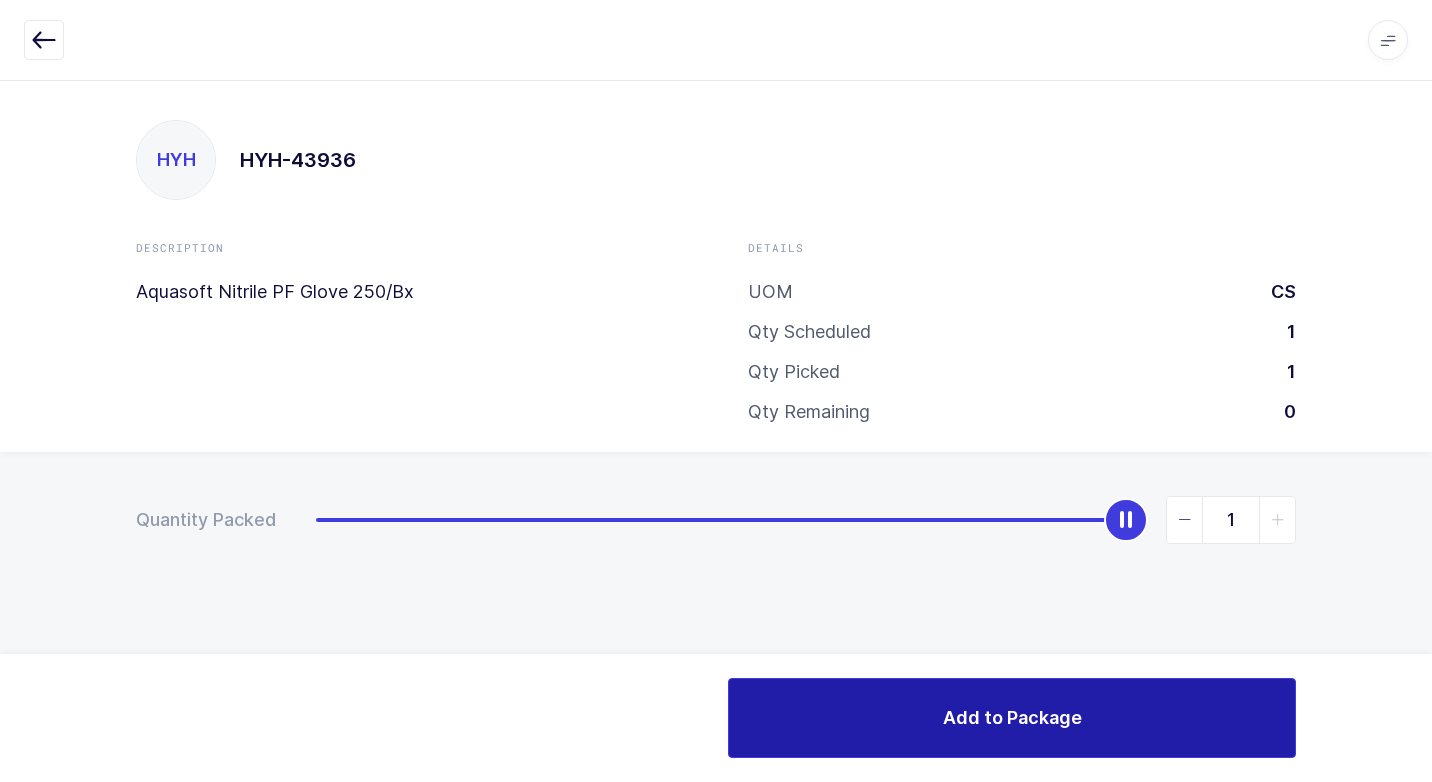 drag, startPoint x: 949, startPoint y: 724, endPoint x: 939, endPoint y: 726, distance: 10.198039 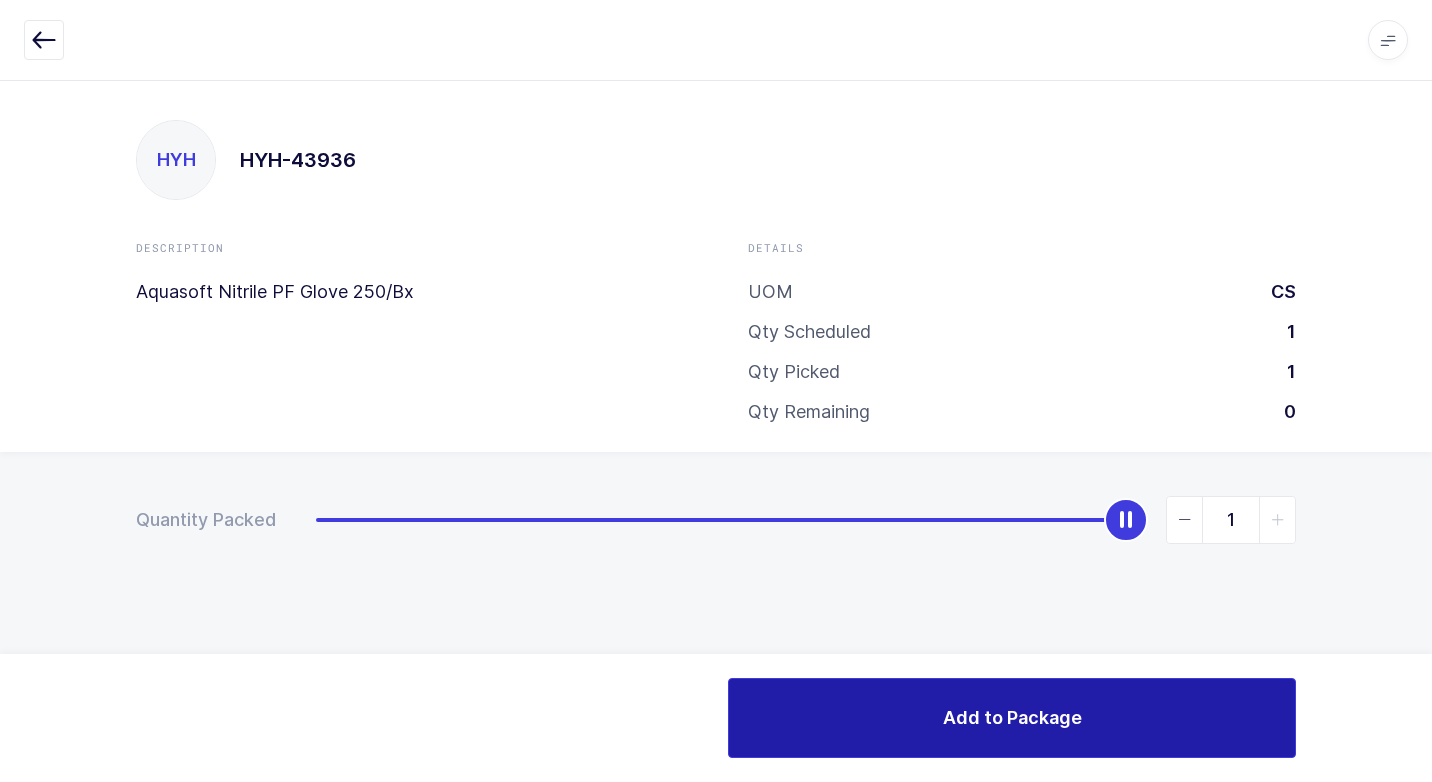 click on "Add to Package" at bounding box center (1012, 717) 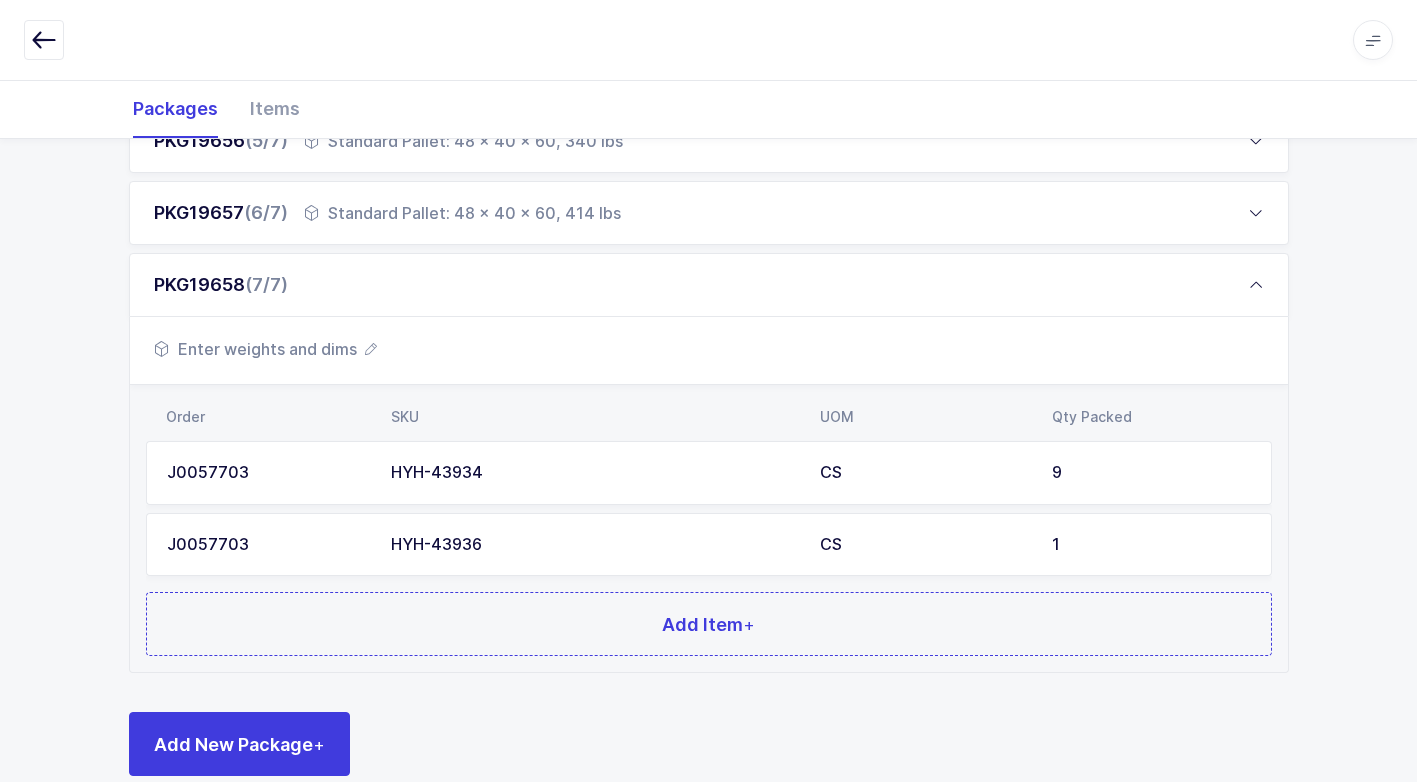 scroll, scrollTop: 656, scrollLeft: 0, axis: vertical 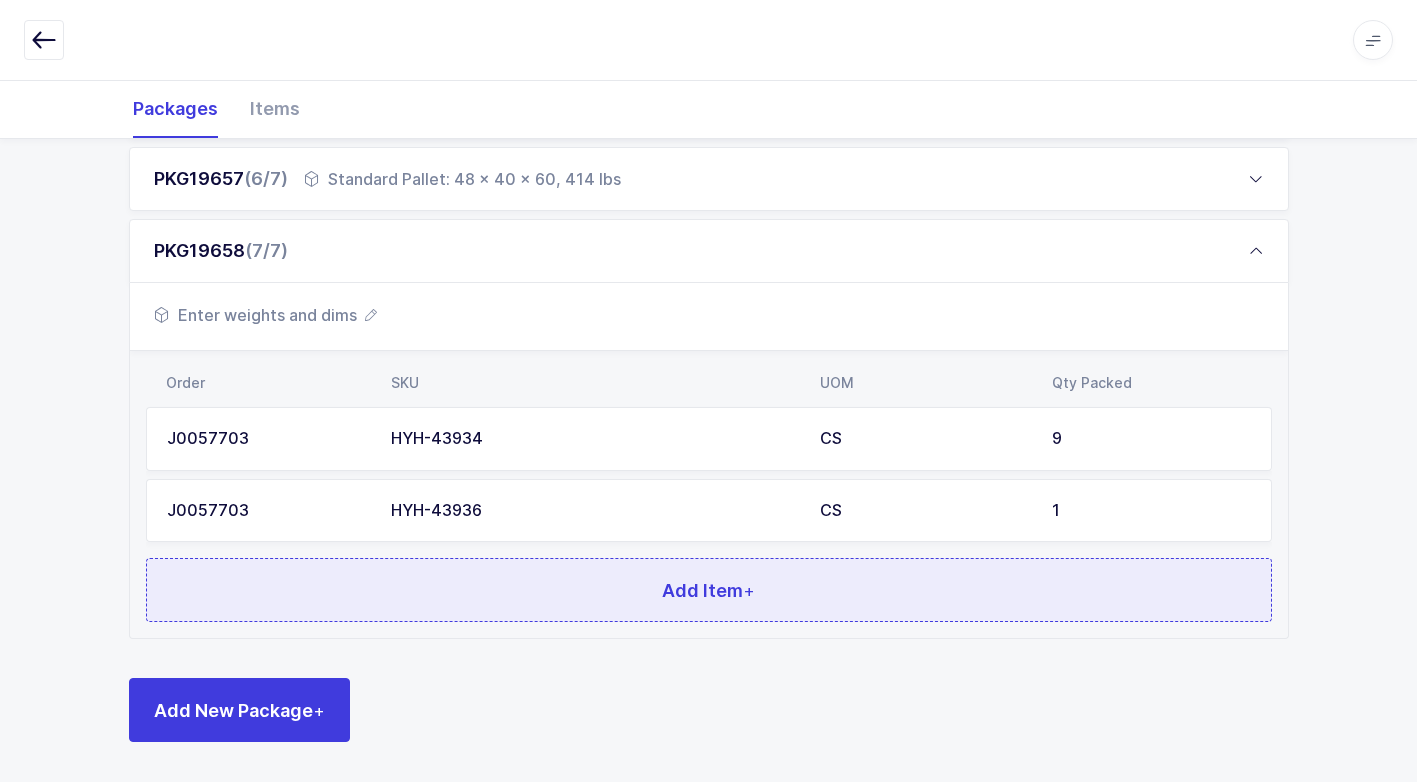 click on "Add Item  +" at bounding box center (709, 590) 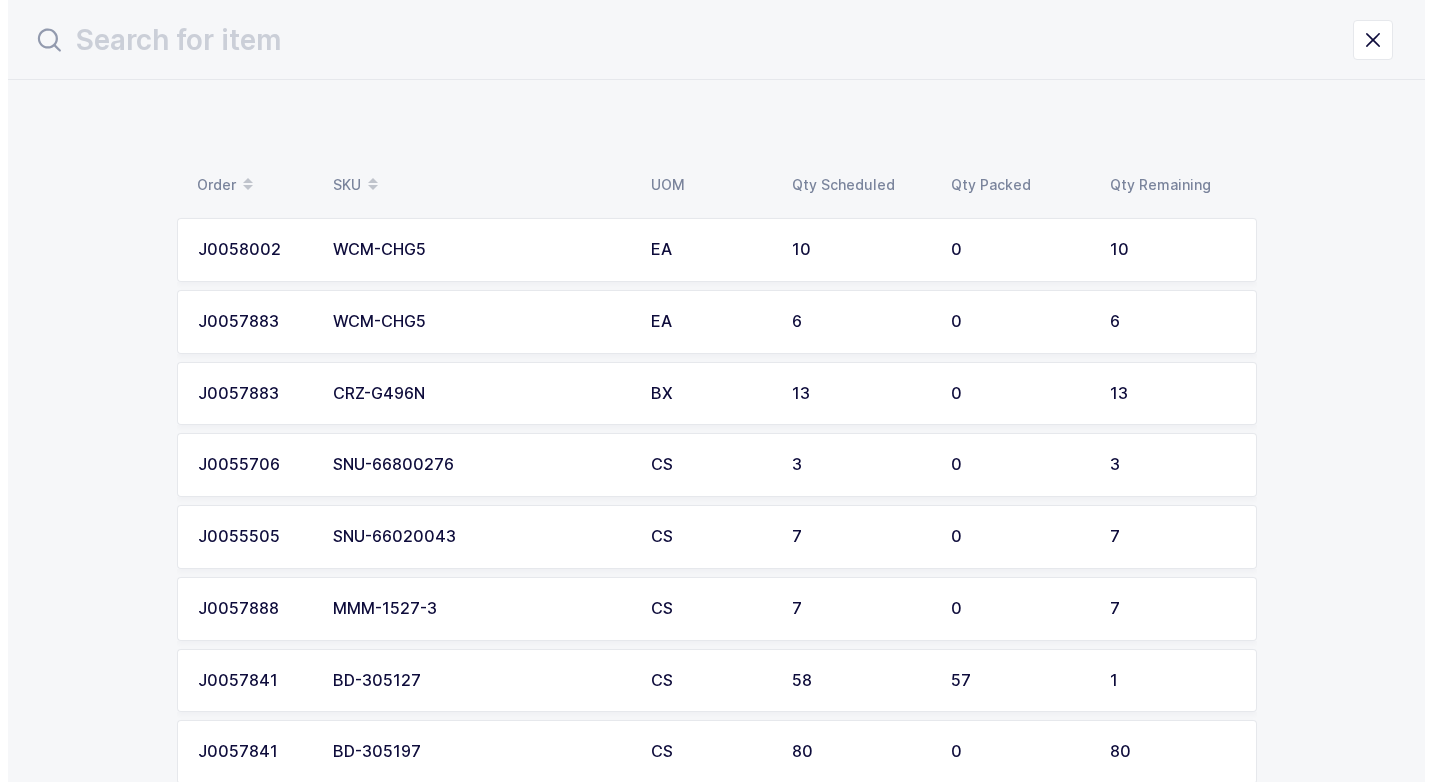 scroll, scrollTop: 0, scrollLeft: 0, axis: both 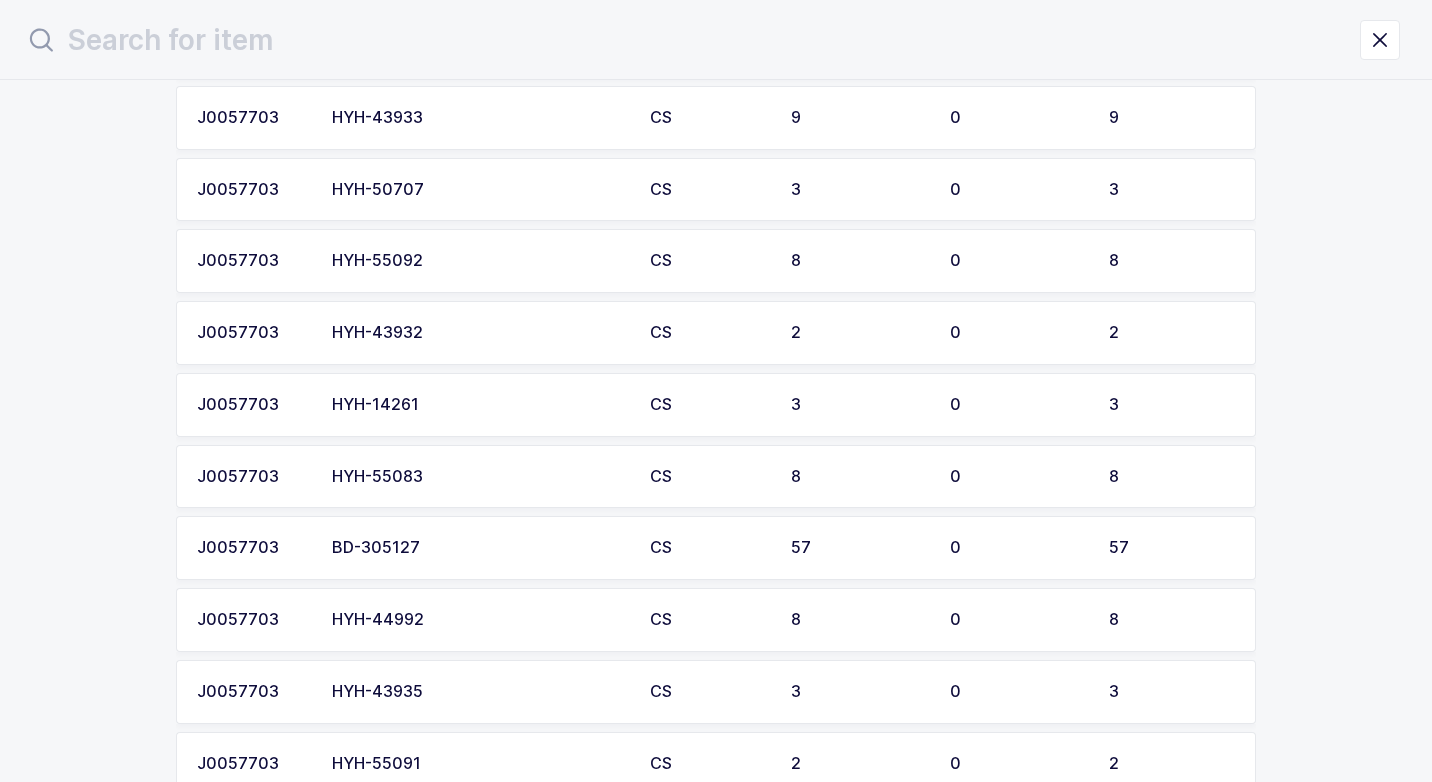 click on "HYH-55083" at bounding box center [479, 477] 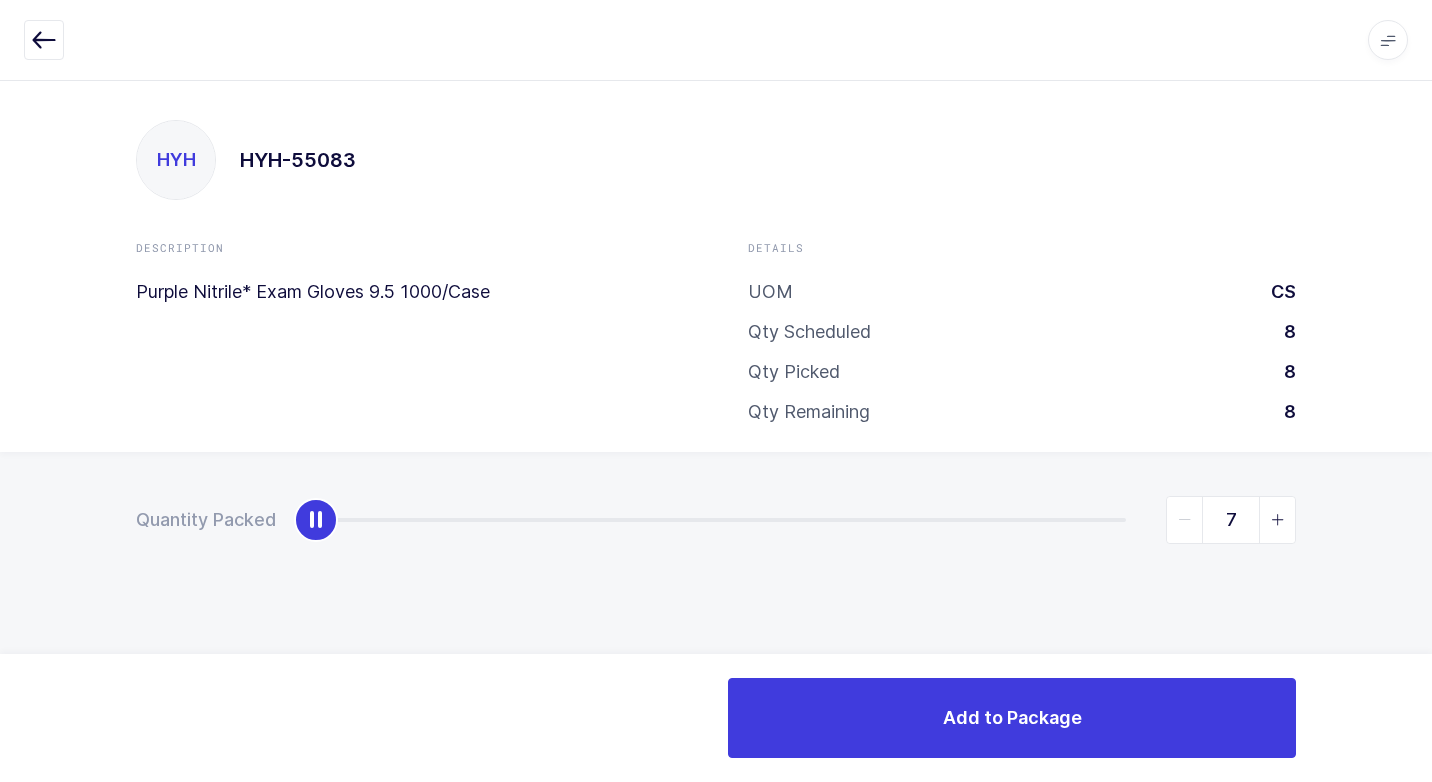 type on "8" 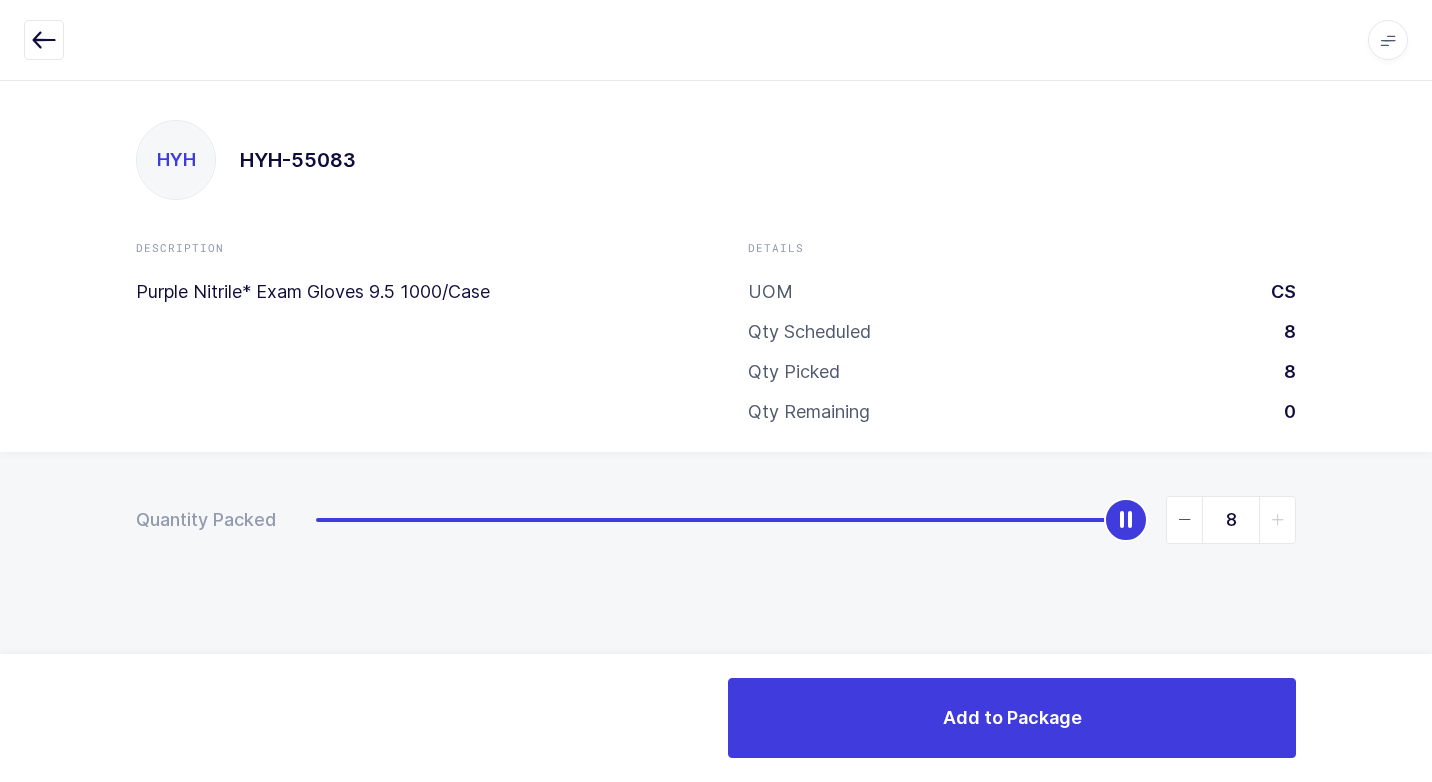 drag, startPoint x: 311, startPoint y: 516, endPoint x: 1063, endPoint y: 660, distance: 765.6631 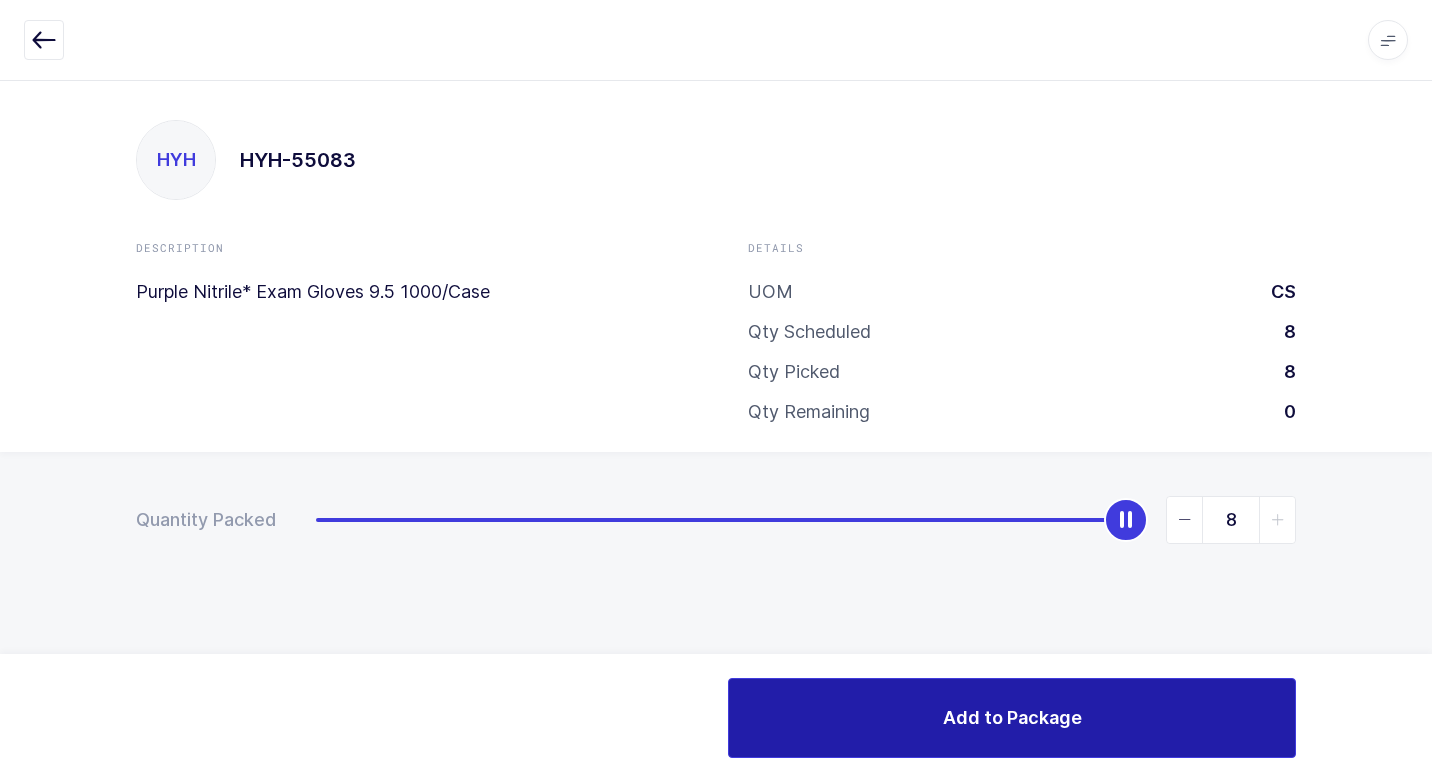 click on "Add to Package" at bounding box center [1012, 717] 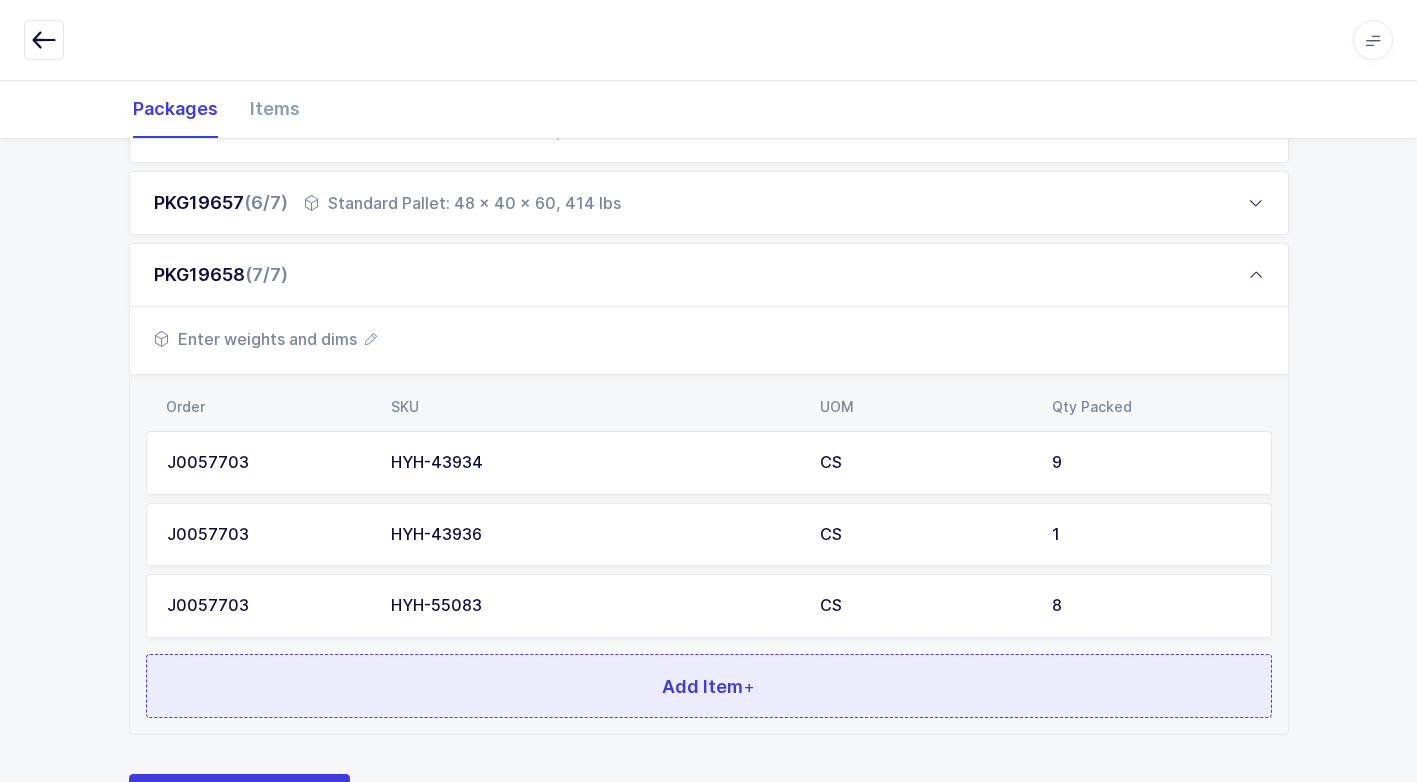 scroll, scrollTop: 728, scrollLeft: 0, axis: vertical 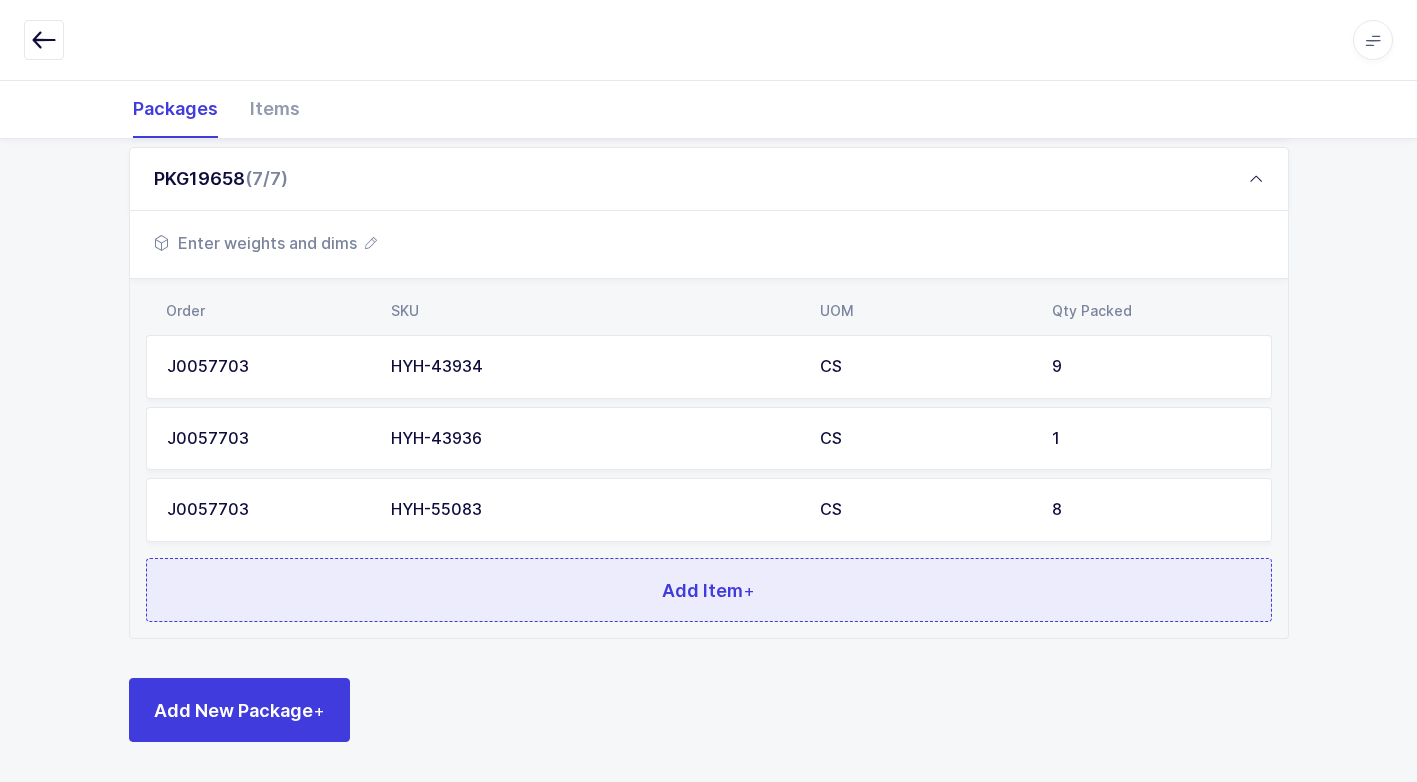 click on "Add Item  +" at bounding box center [709, 590] 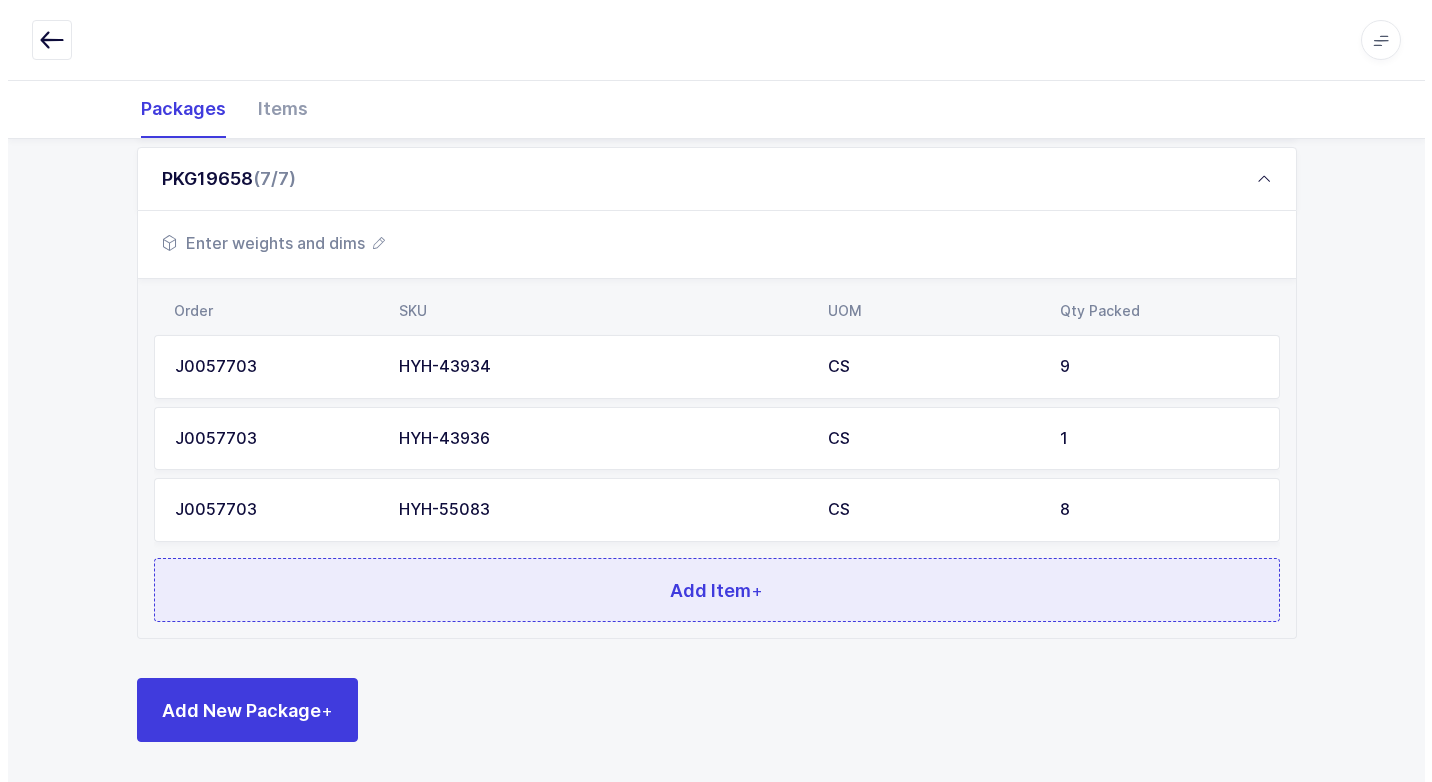 scroll, scrollTop: 0, scrollLeft: 0, axis: both 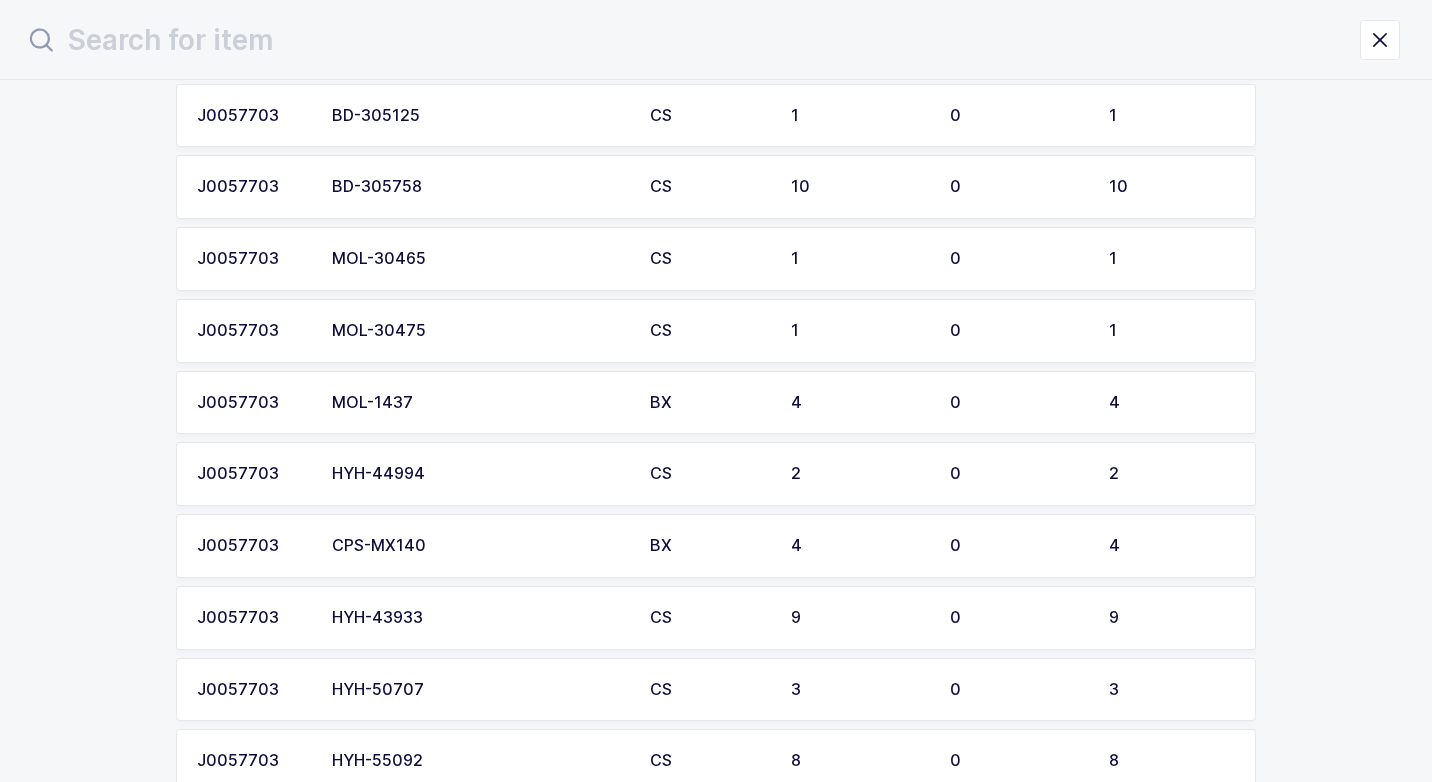 click on "HYH-44994" at bounding box center [479, 474] 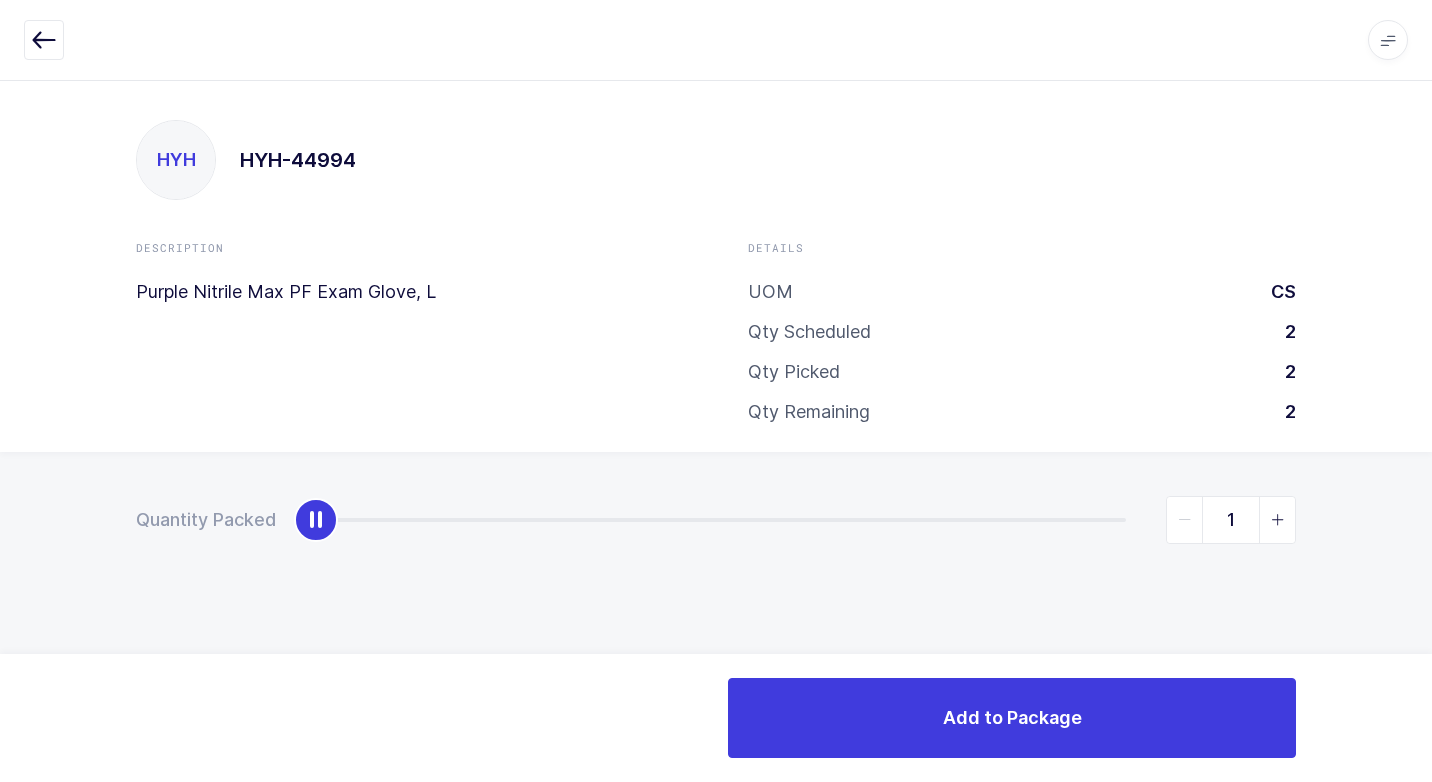 type on "2" 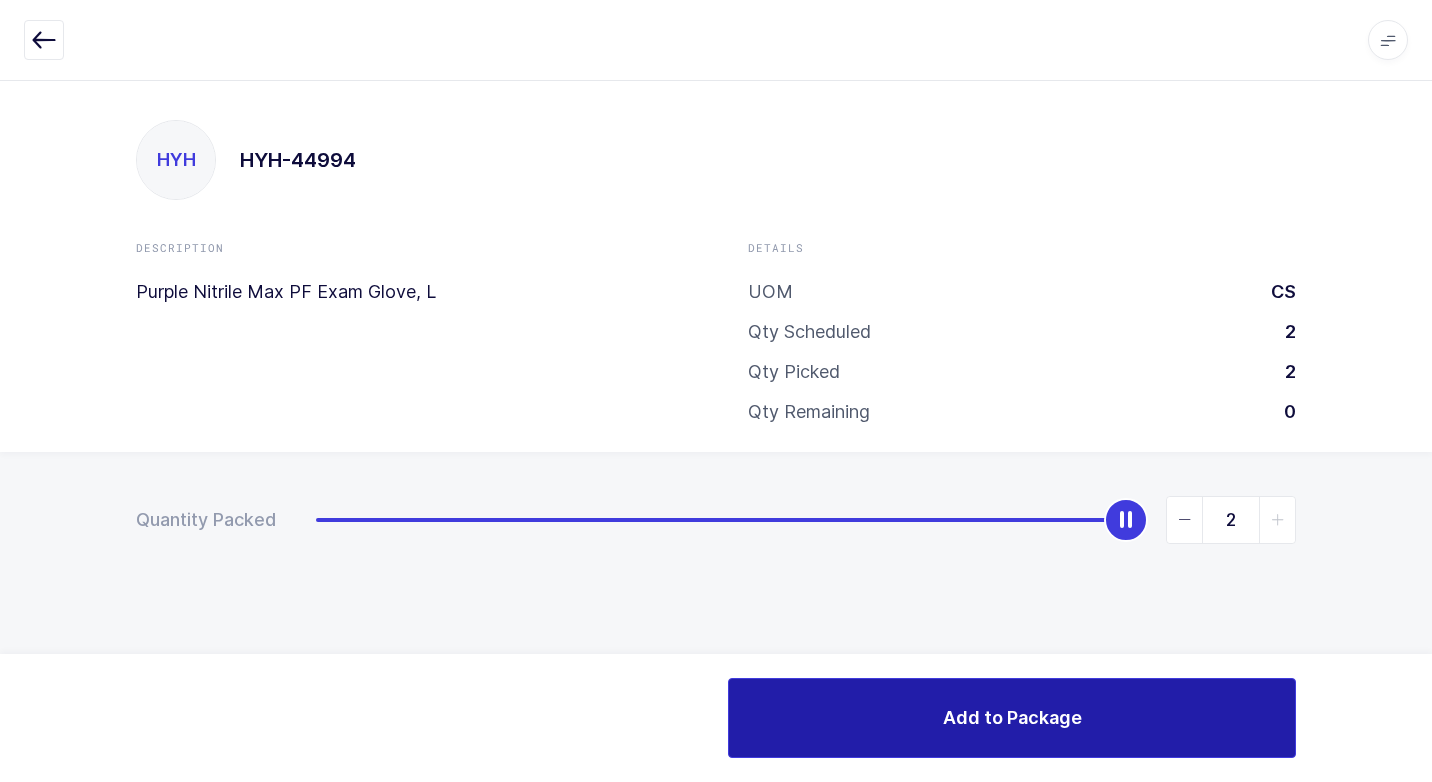 drag, startPoint x: 308, startPoint y: 528, endPoint x: 1019, endPoint y: 733, distance: 739.9635 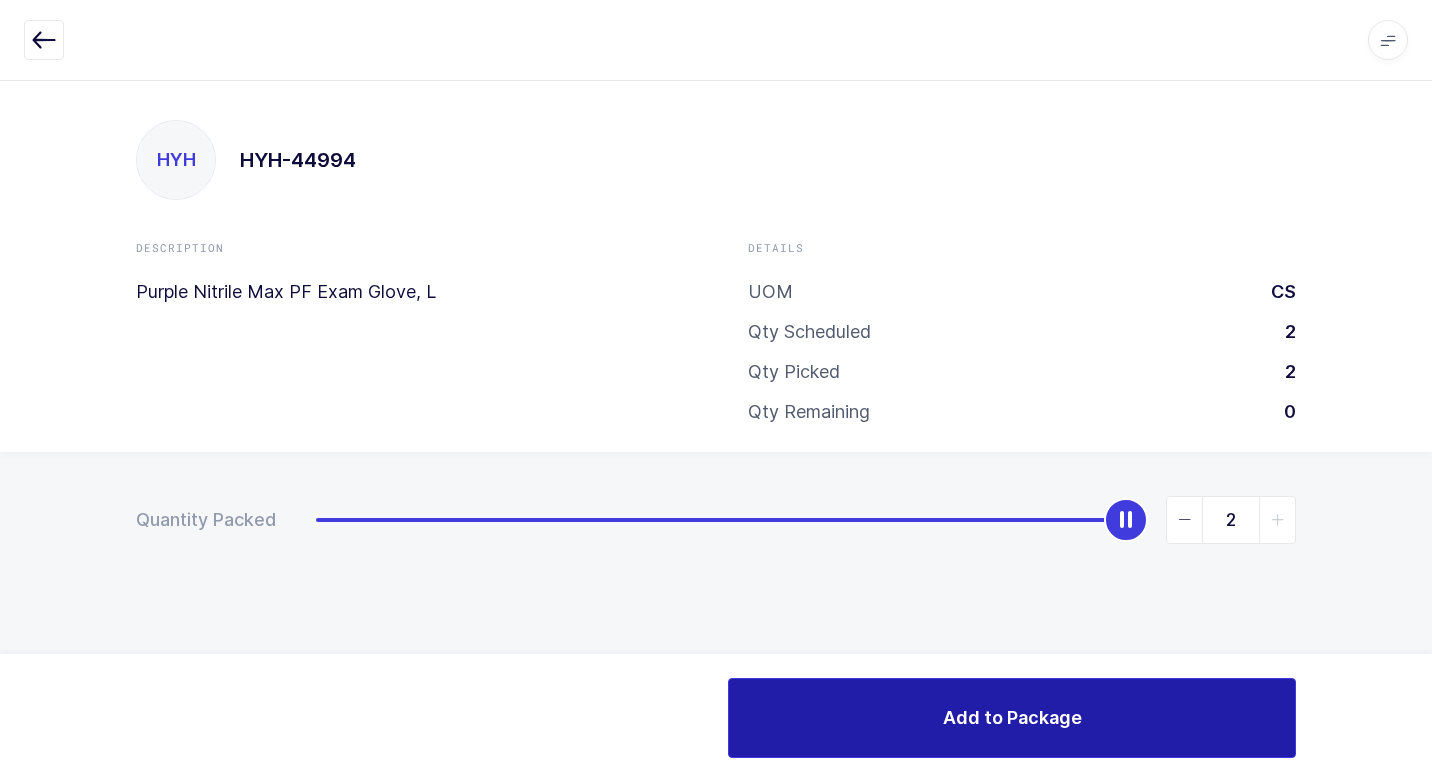 click on "Apps
Core
[GEOGRAPHIC_DATA]
Admin
Mission Control
Purchasing
[PERSON_NAME]
Logout
Account
[PERSON_NAME]
[PERSON_NAME]
HYH   HYH-44994     Description   Purple Nitrile Max PF Exam Glove, L   Details   UOM
CS
Qty Scheduled
2
Qty Picked
2
Qty Remaining
0" at bounding box center [716, 391] 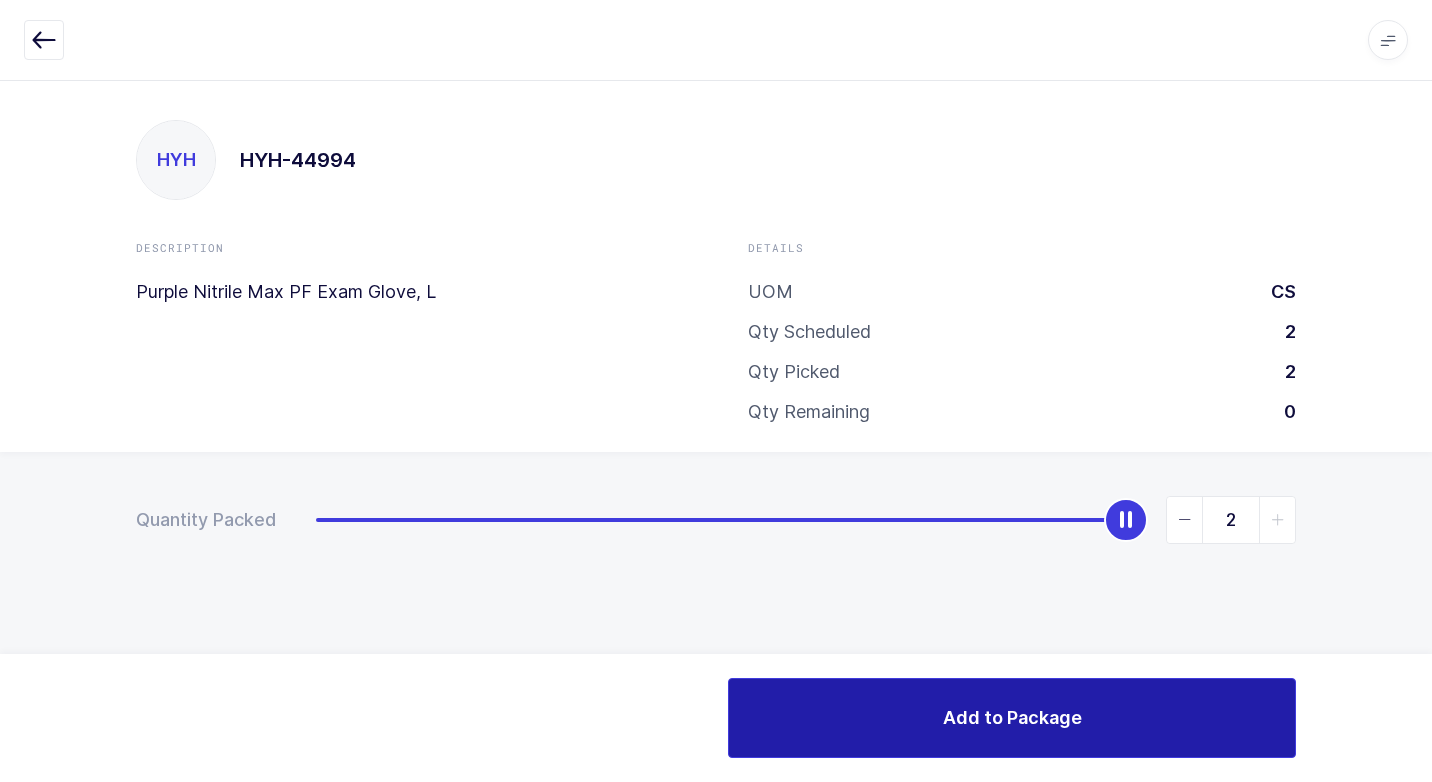 click on "Add to Package" at bounding box center [1012, 718] 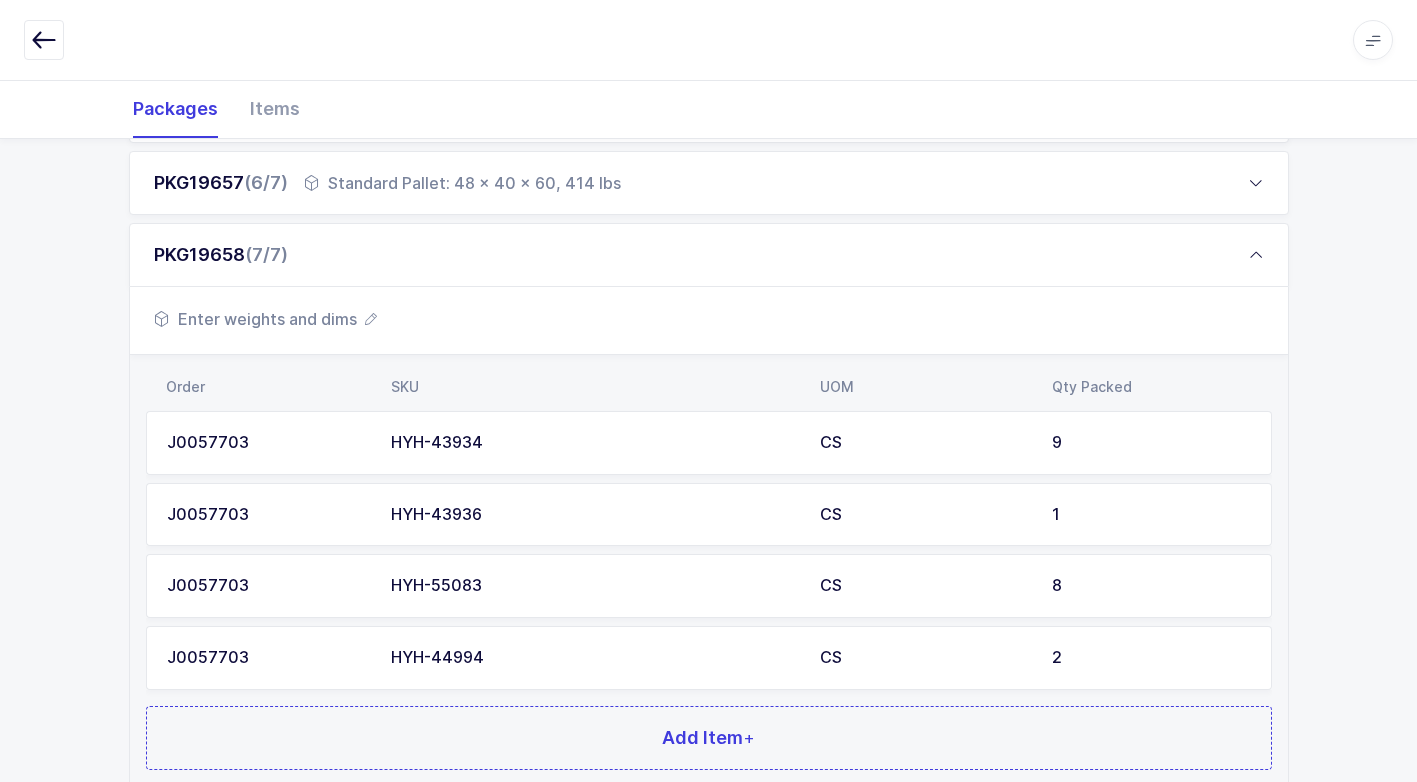 scroll, scrollTop: 800, scrollLeft: 0, axis: vertical 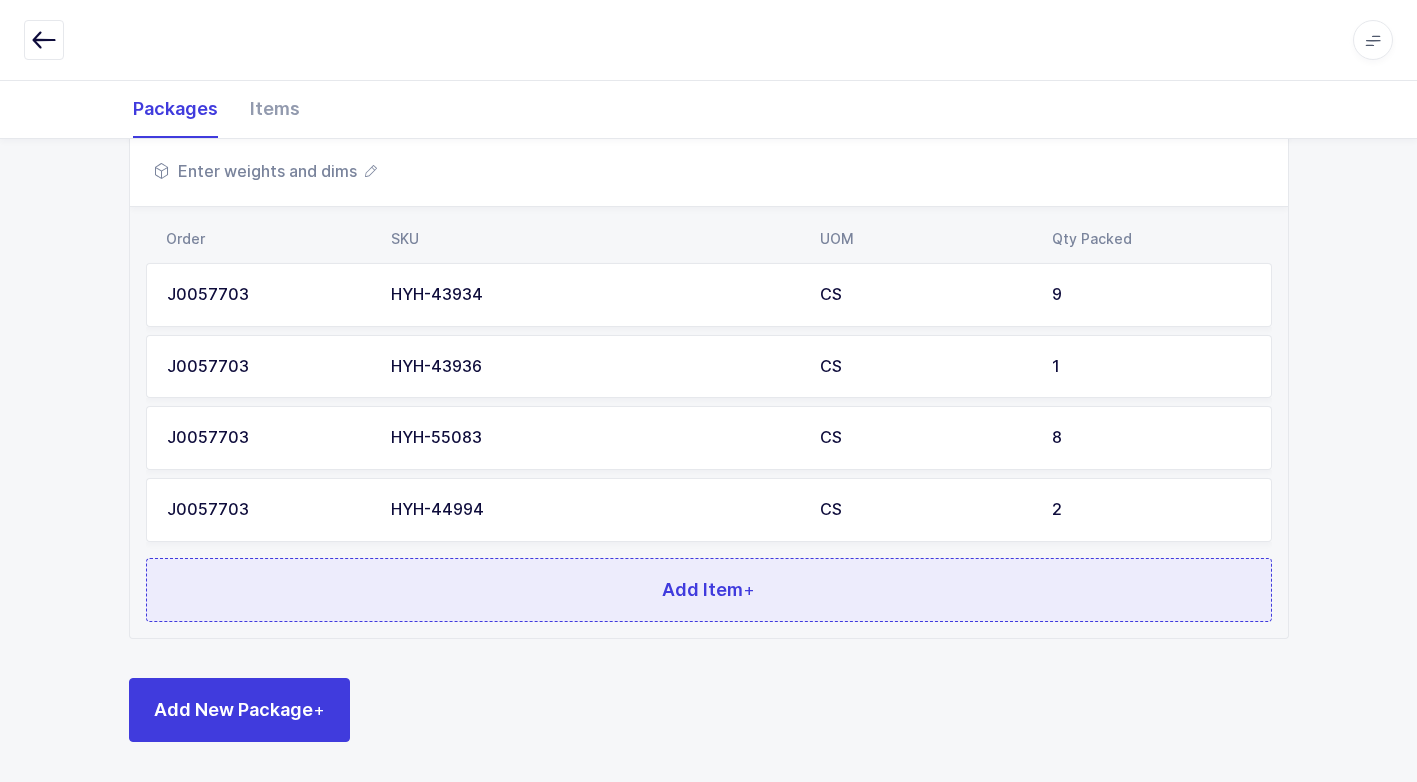 click on "Add Item  +" at bounding box center [709, 590] 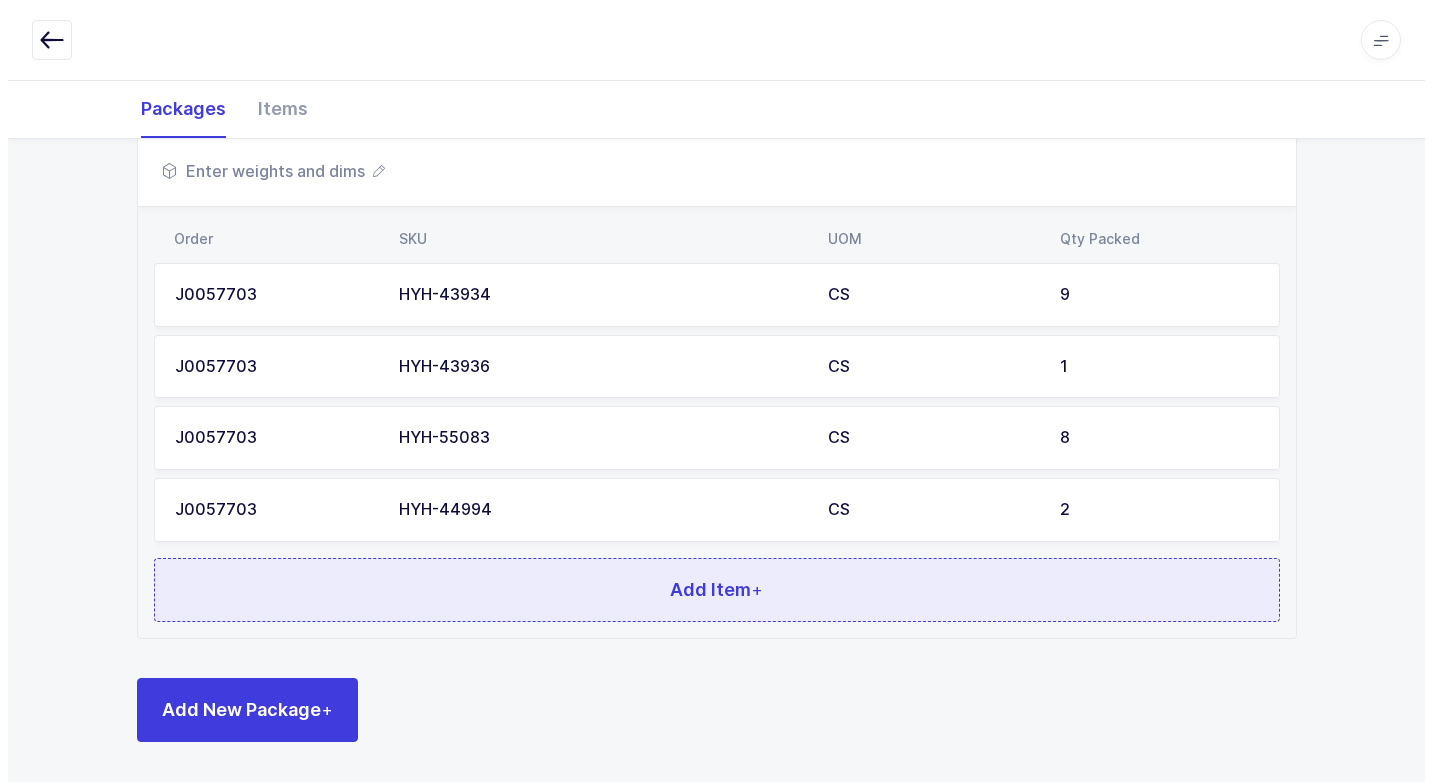 scroll, scrollTop: 0, scrollLeft: 0, axis: both 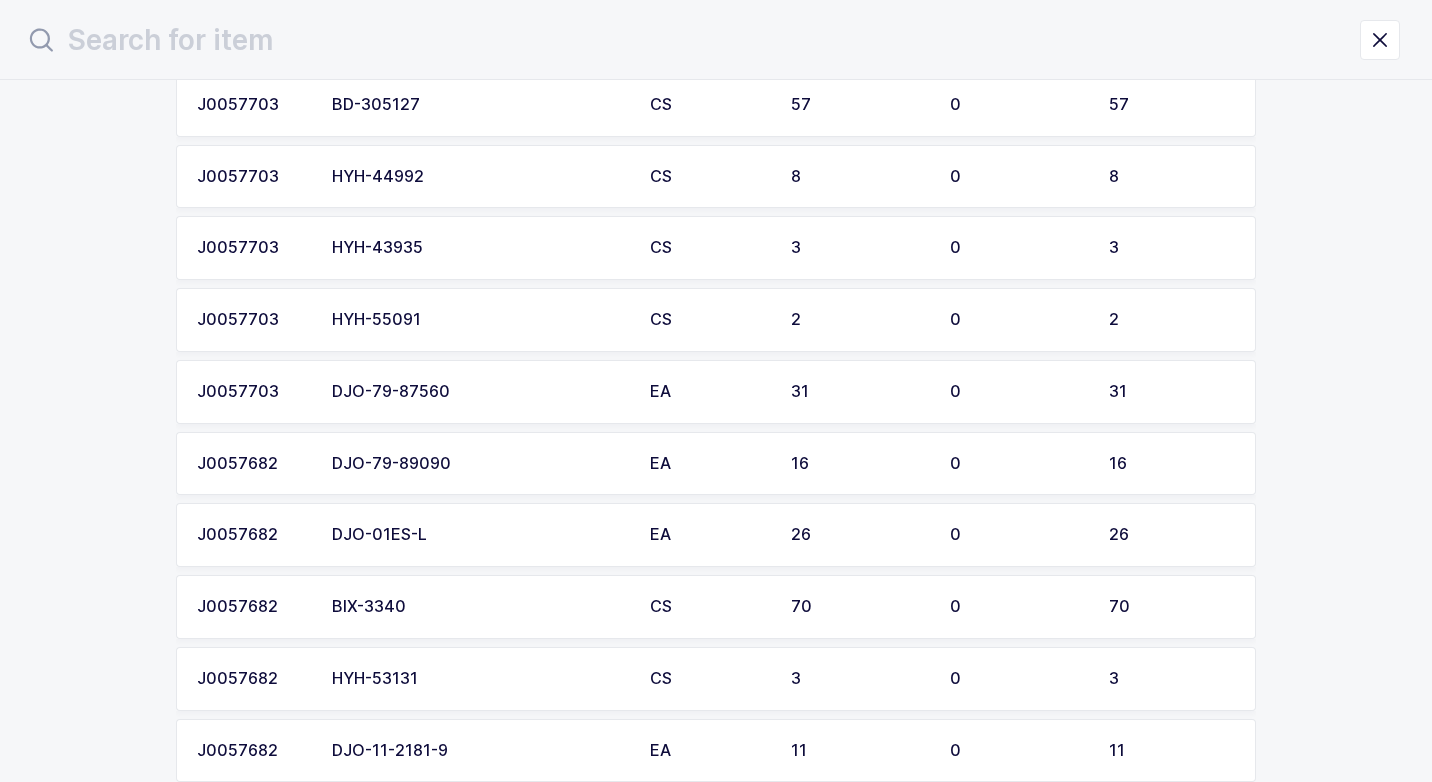 click on "HYH-53131" at bounding box center (479, 679) 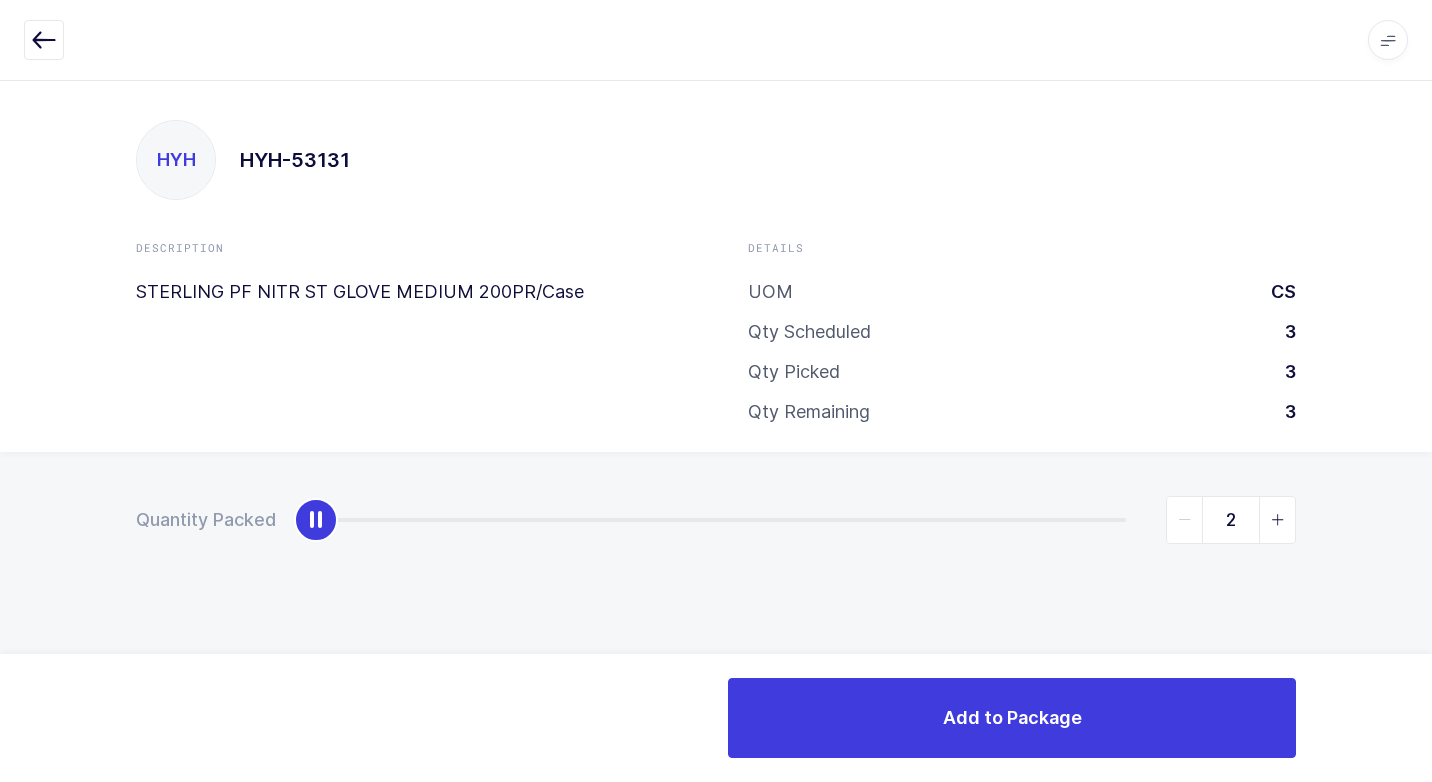type on "3" 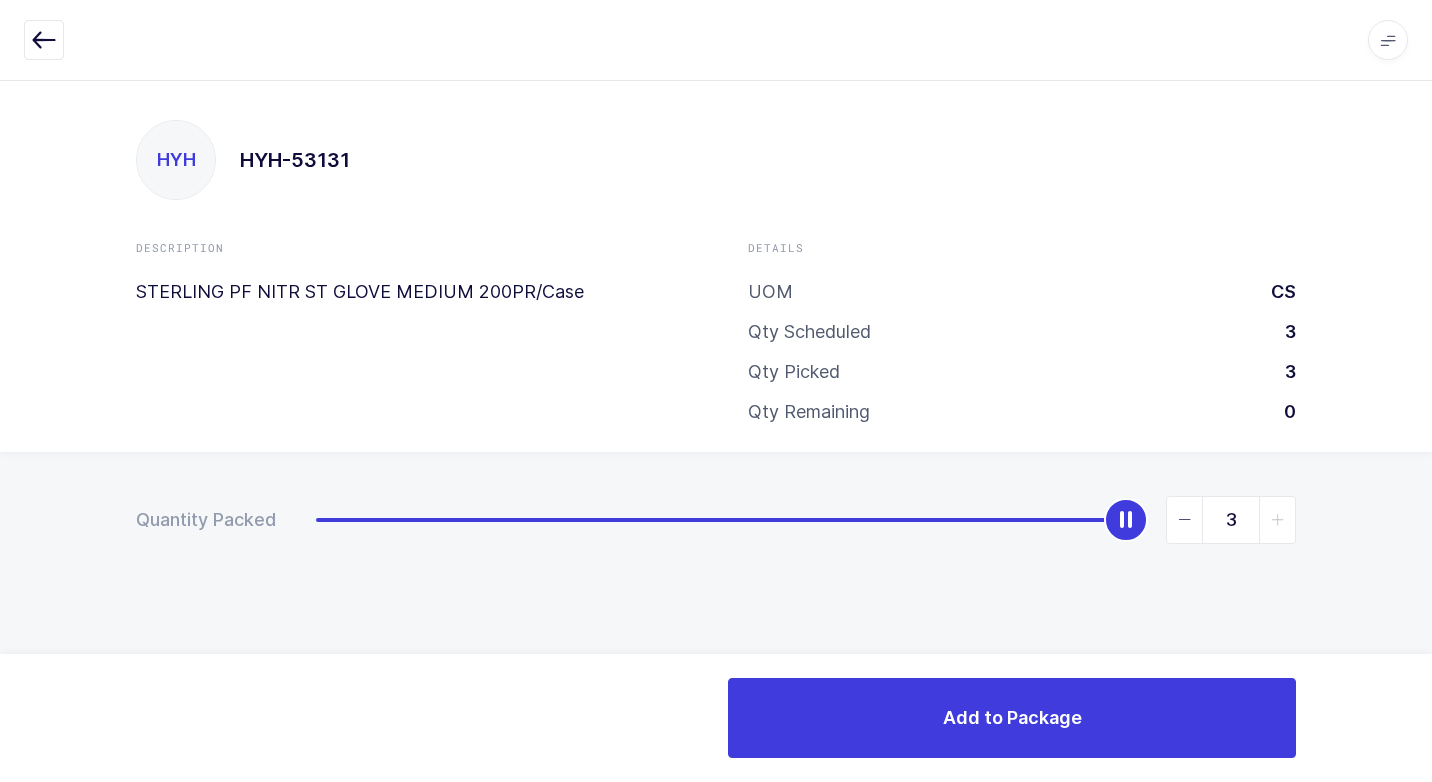 drag, startPoint x: 304, startPoint y: 530, endPoint x: 1419, endPoint y: 651, distance: 1121.5463 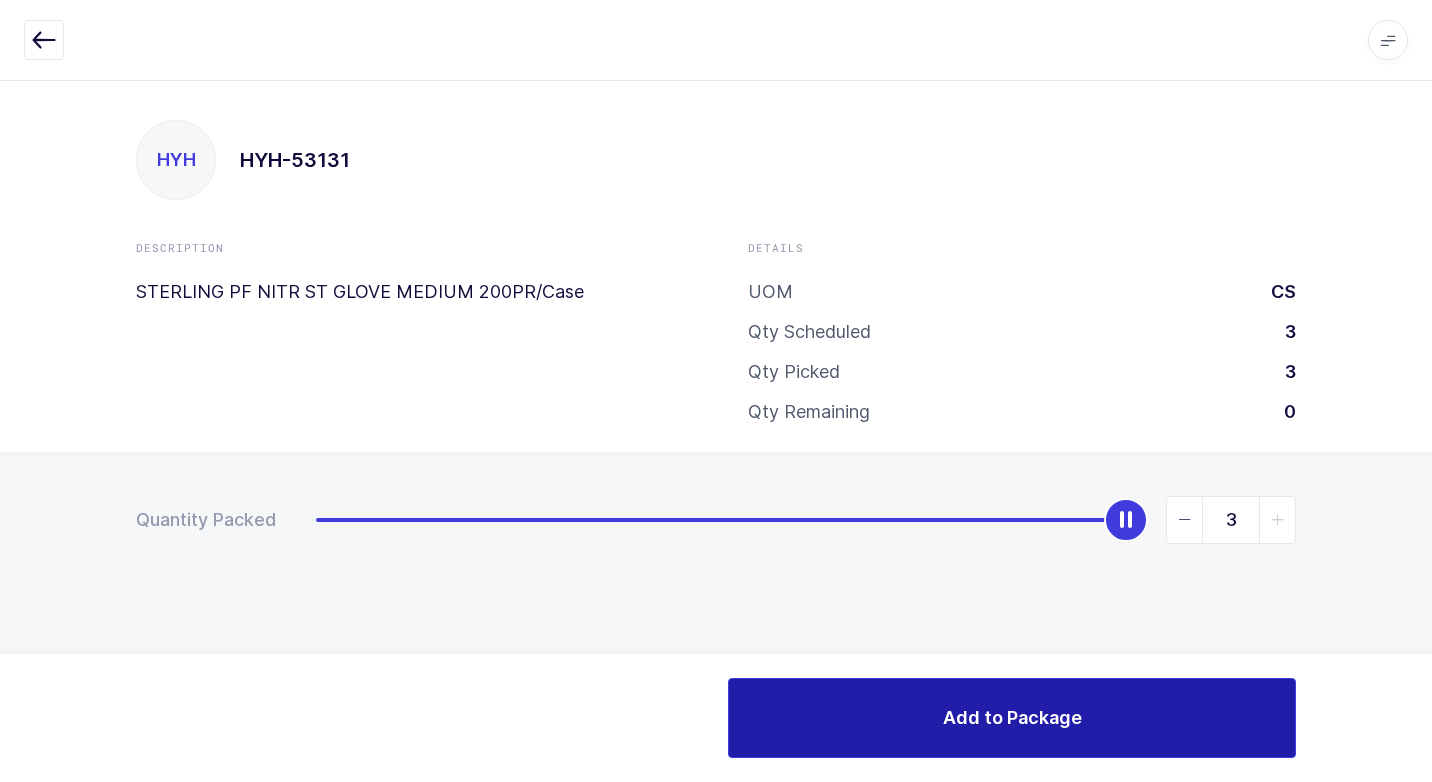 click on "Add to Package" at bounding box center (1012, 718) 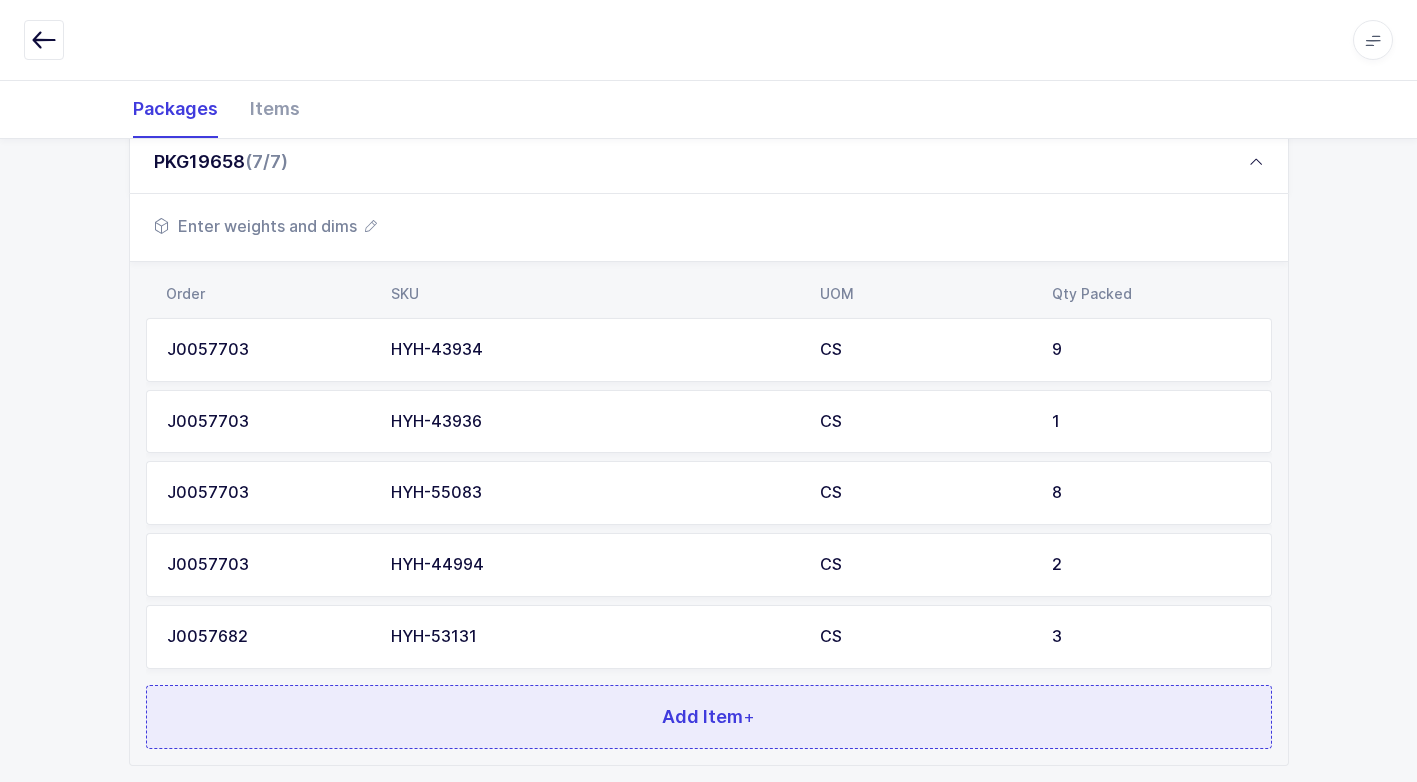 scroll, scrollTop: 872, scrollLeft: 0, axis: vertical 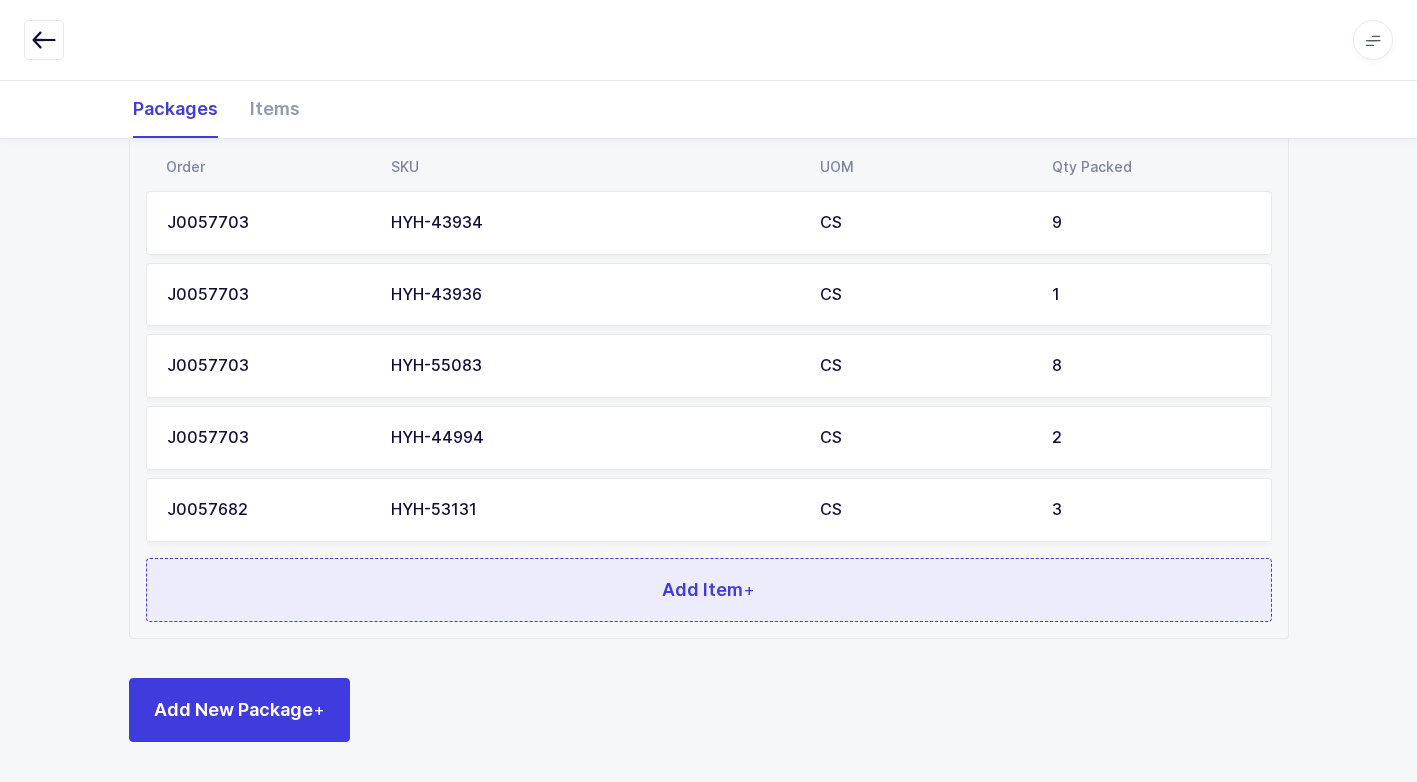 click on "Add Item  +" at bounding box center (709, 590) 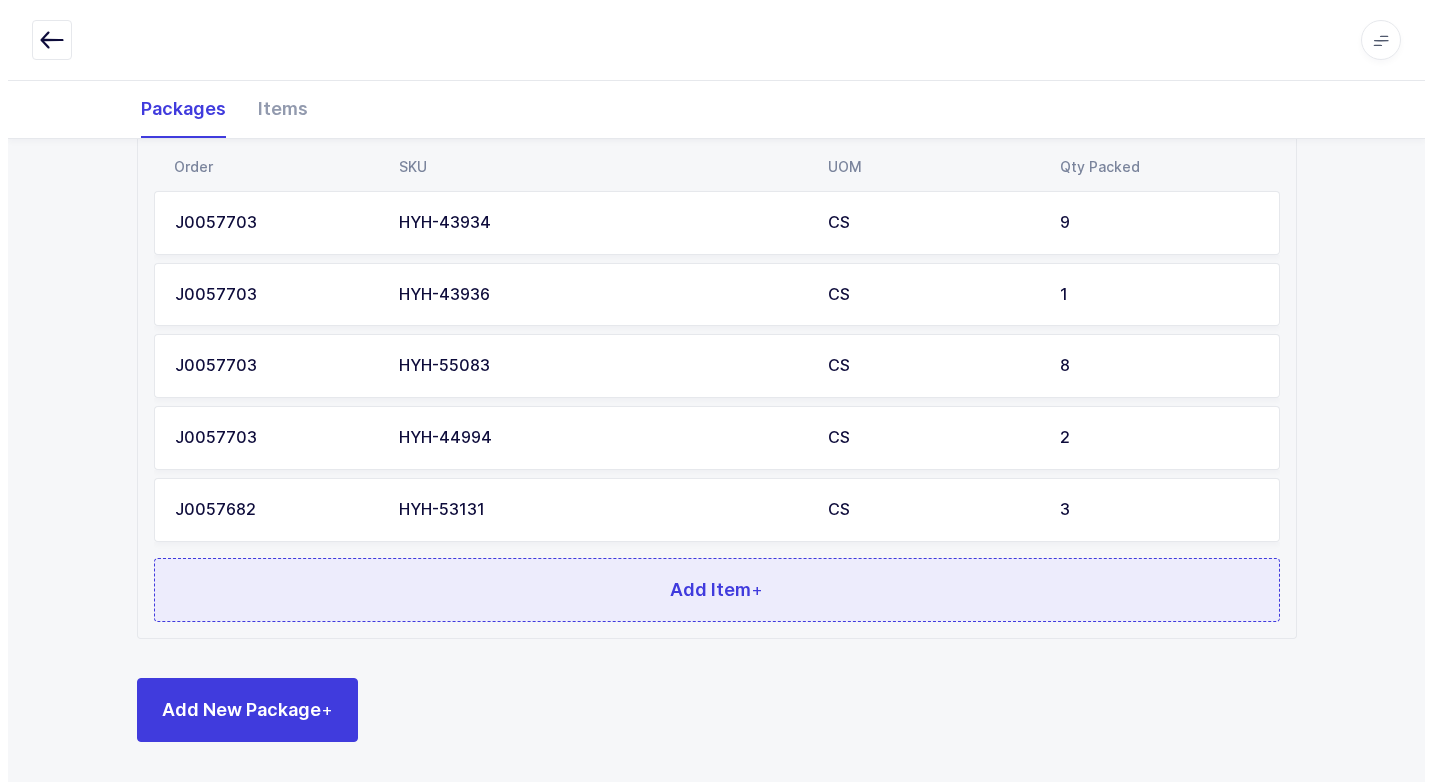 scroll, scrollTop: 0, scrollLeft: 0, axis: both 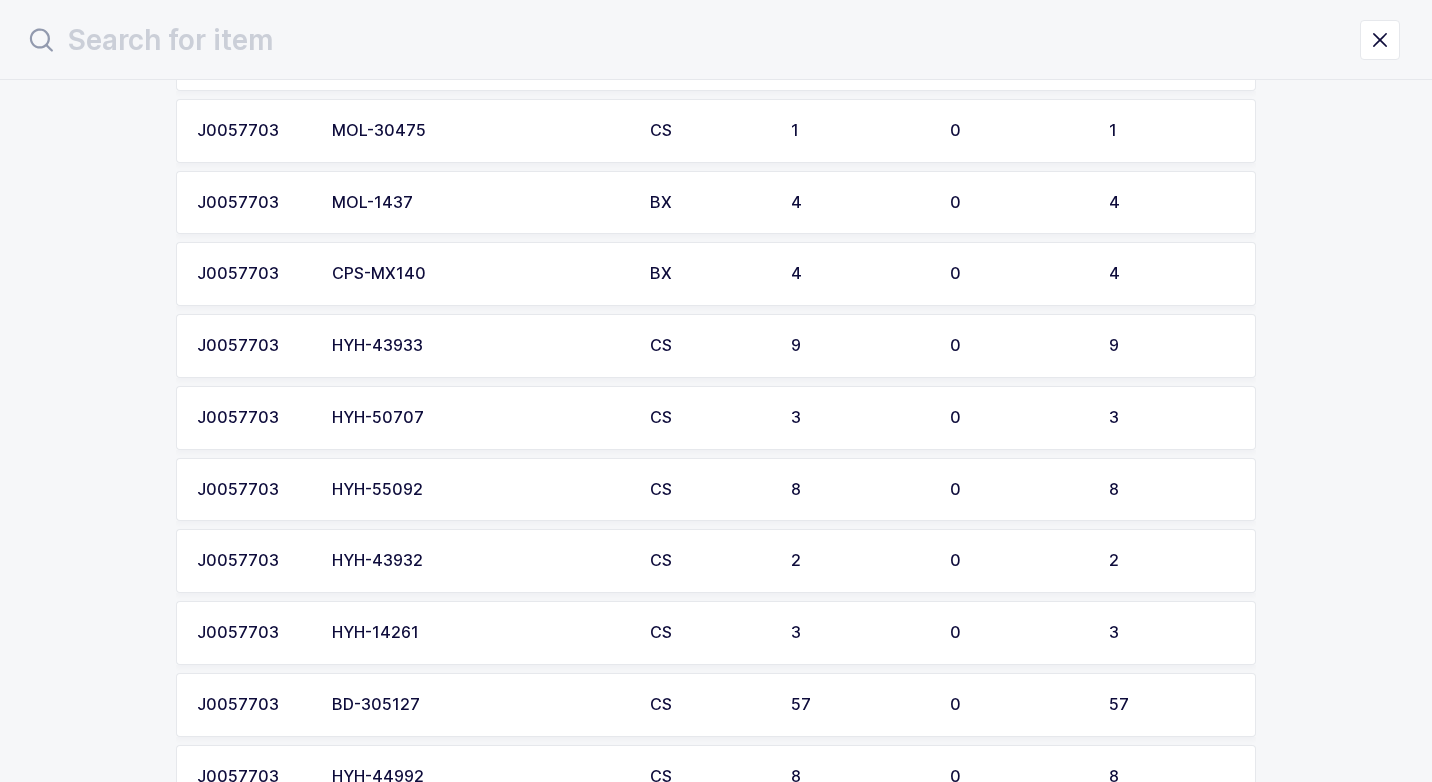 click on "HYH-55092" at bounding box center [479, 490] 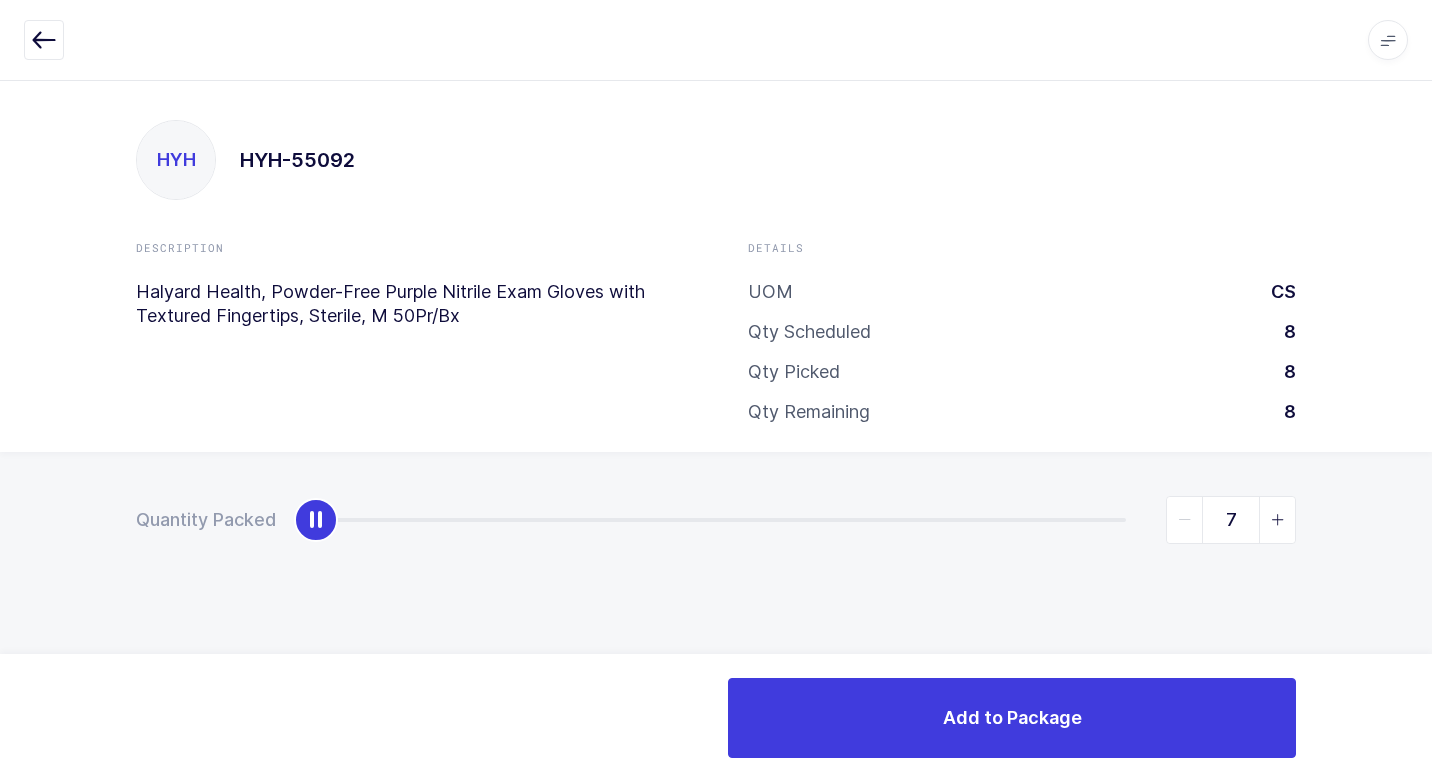 type on "8" 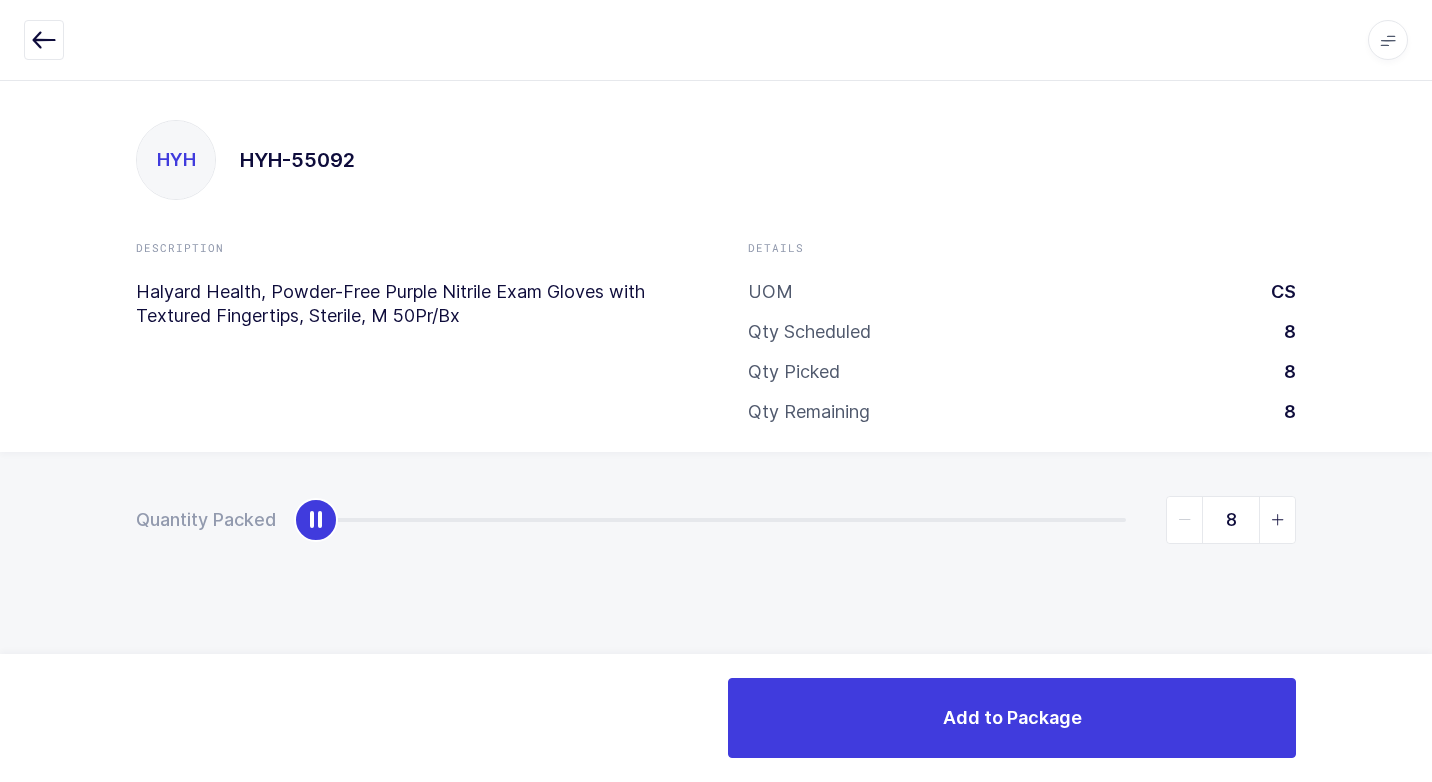 drag, startPoint x: 328, startPoint y: 515, endPoint x: 1435, endPoint y: 518, distance: 1107.004 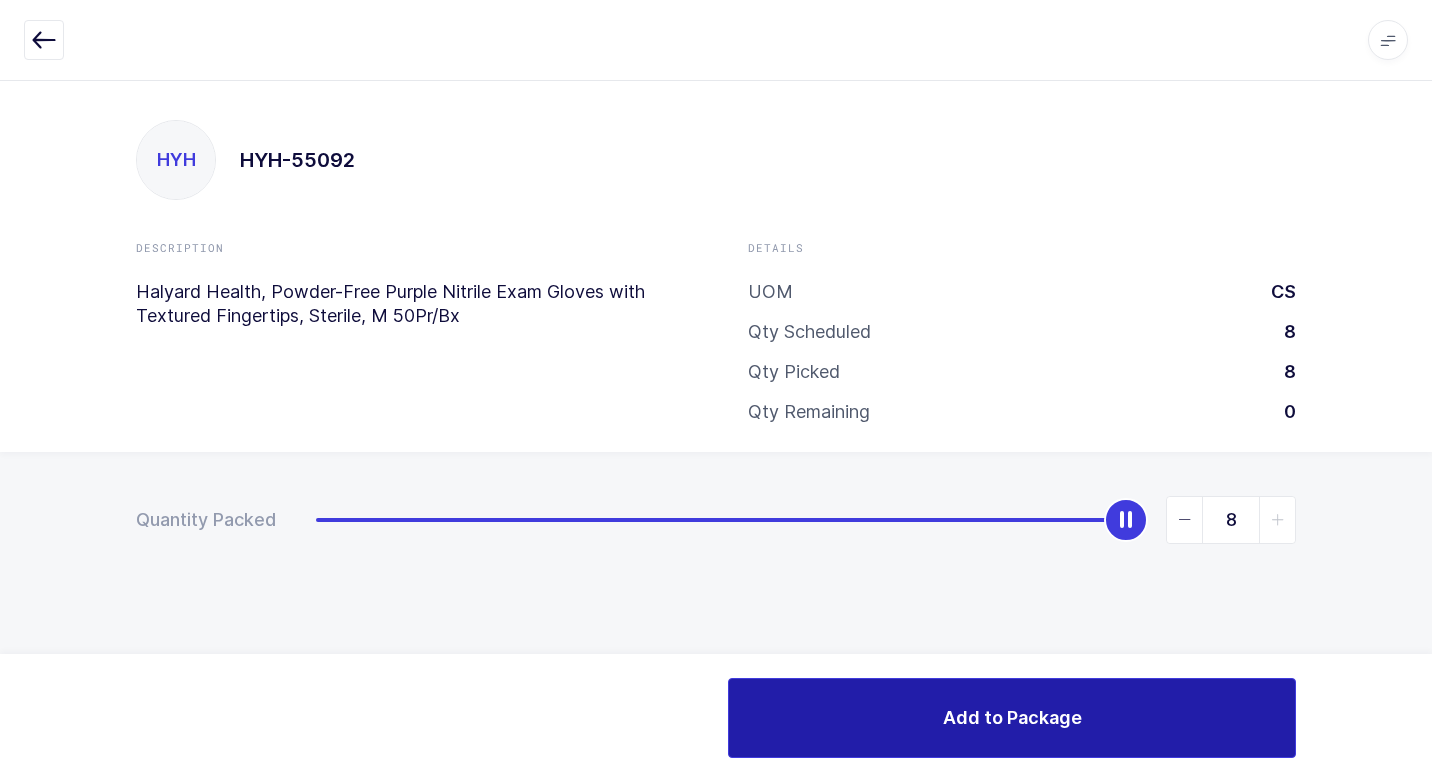 click on "Add to Package" at bounding box center (1012, 718) 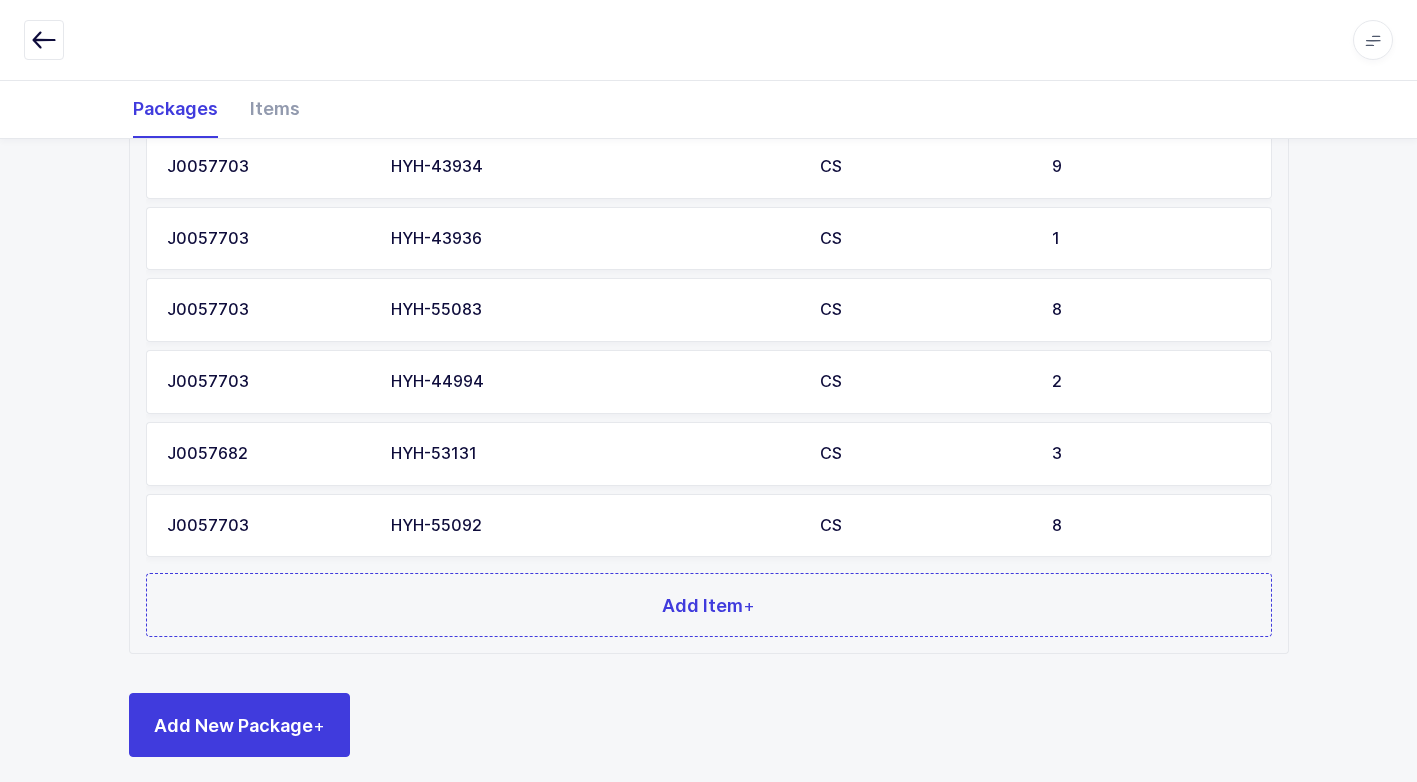 scroll, scrollTop: 943, scrollLeft: 0, axis: vertical 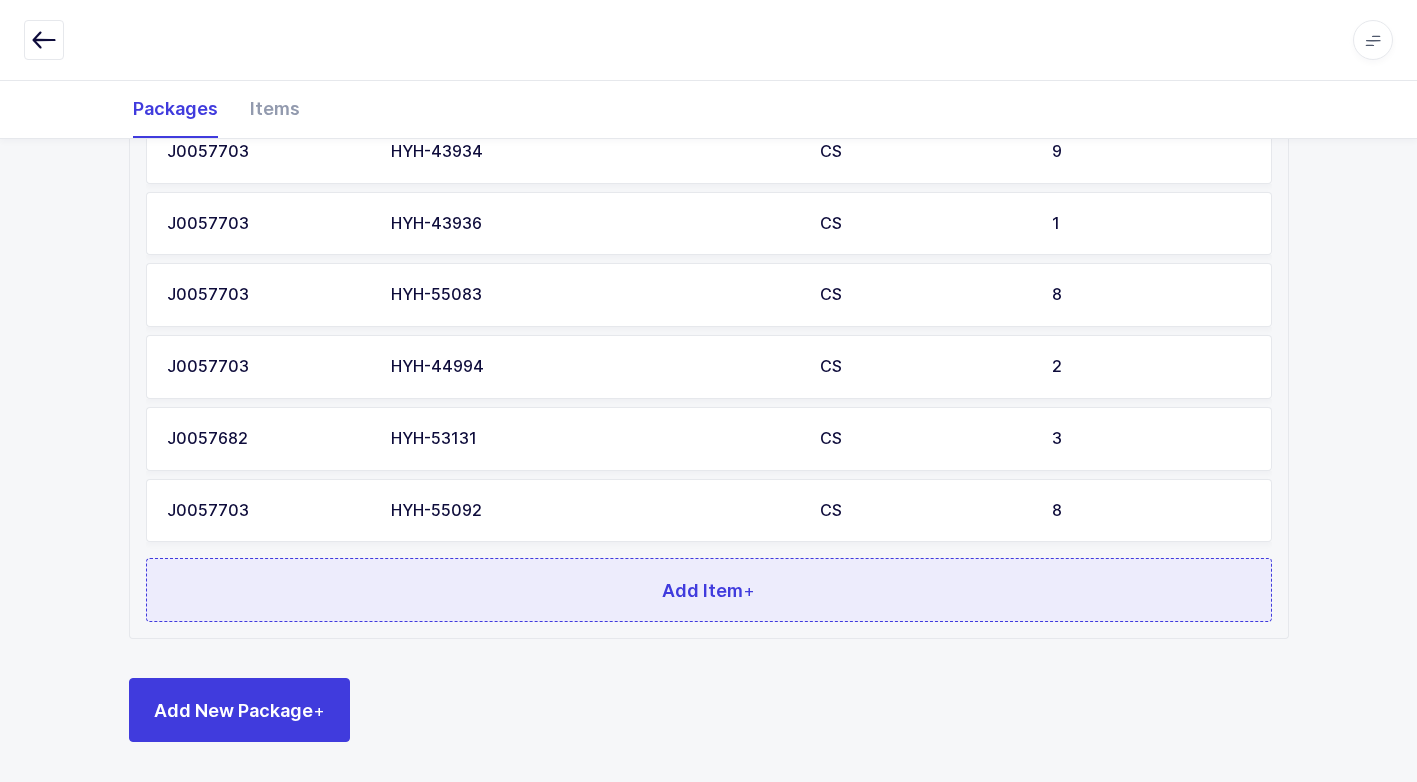 click on "Add Item  +" at bounding box center (709, 590) 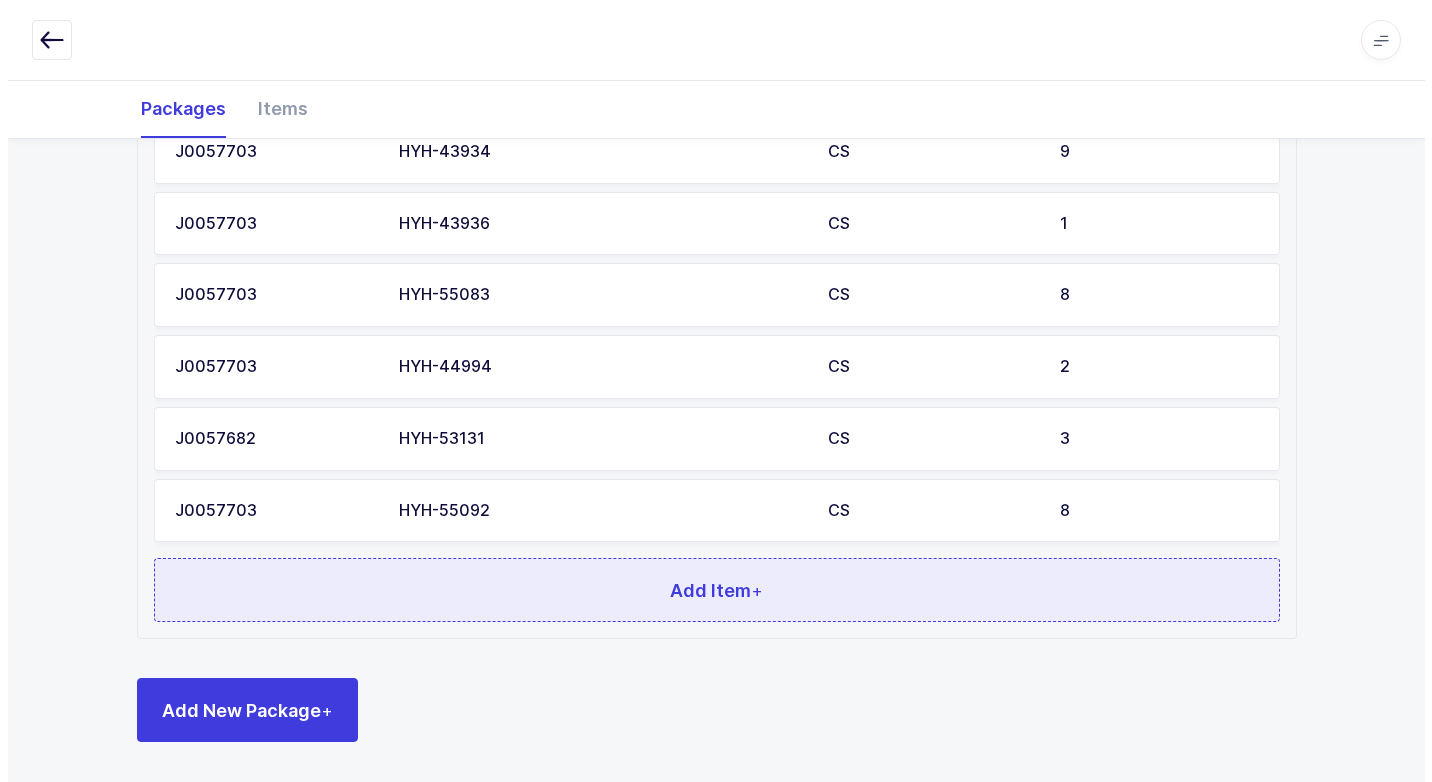 scroll, scrollTop: 0, scrollLeft: 0, axis: both 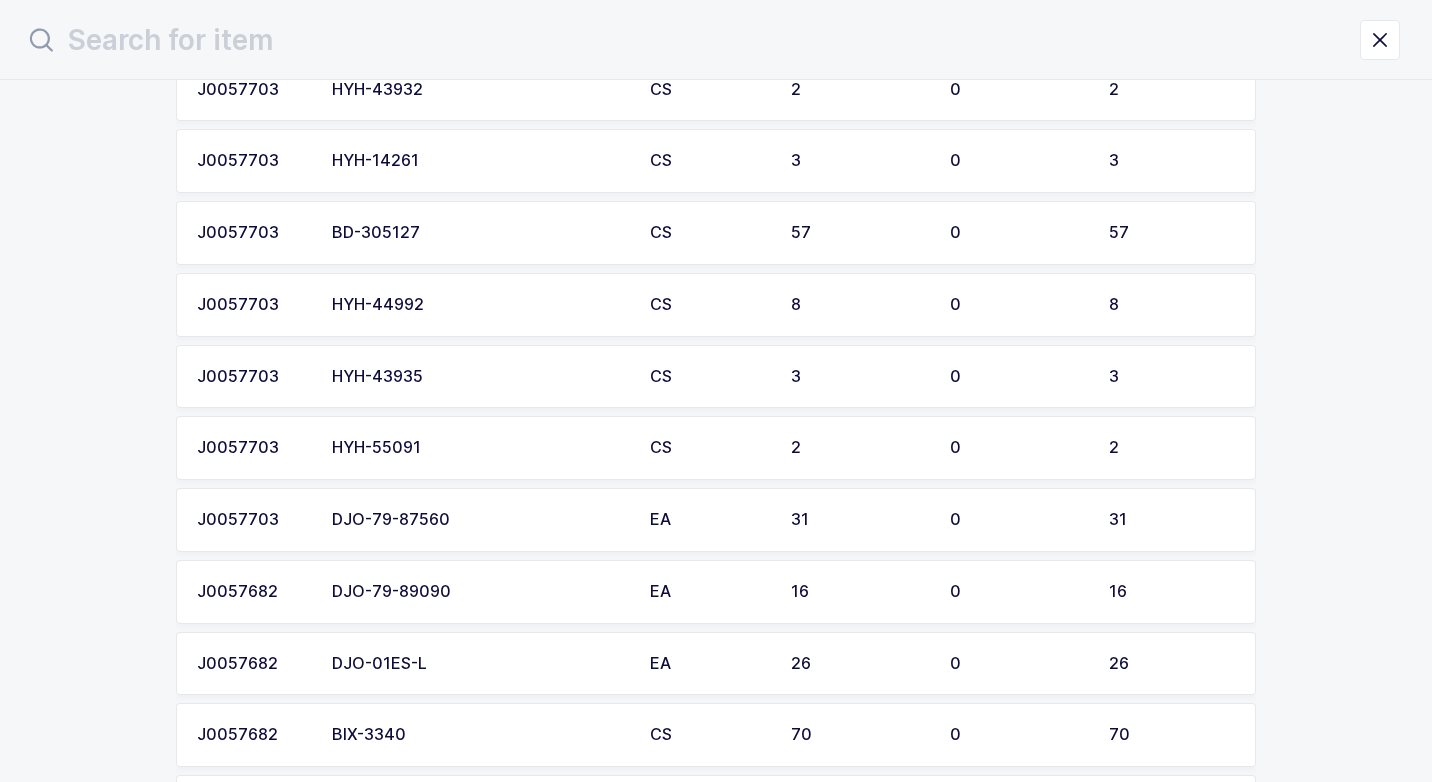 click on "HYH-55091" at bounding box center (479, 448) 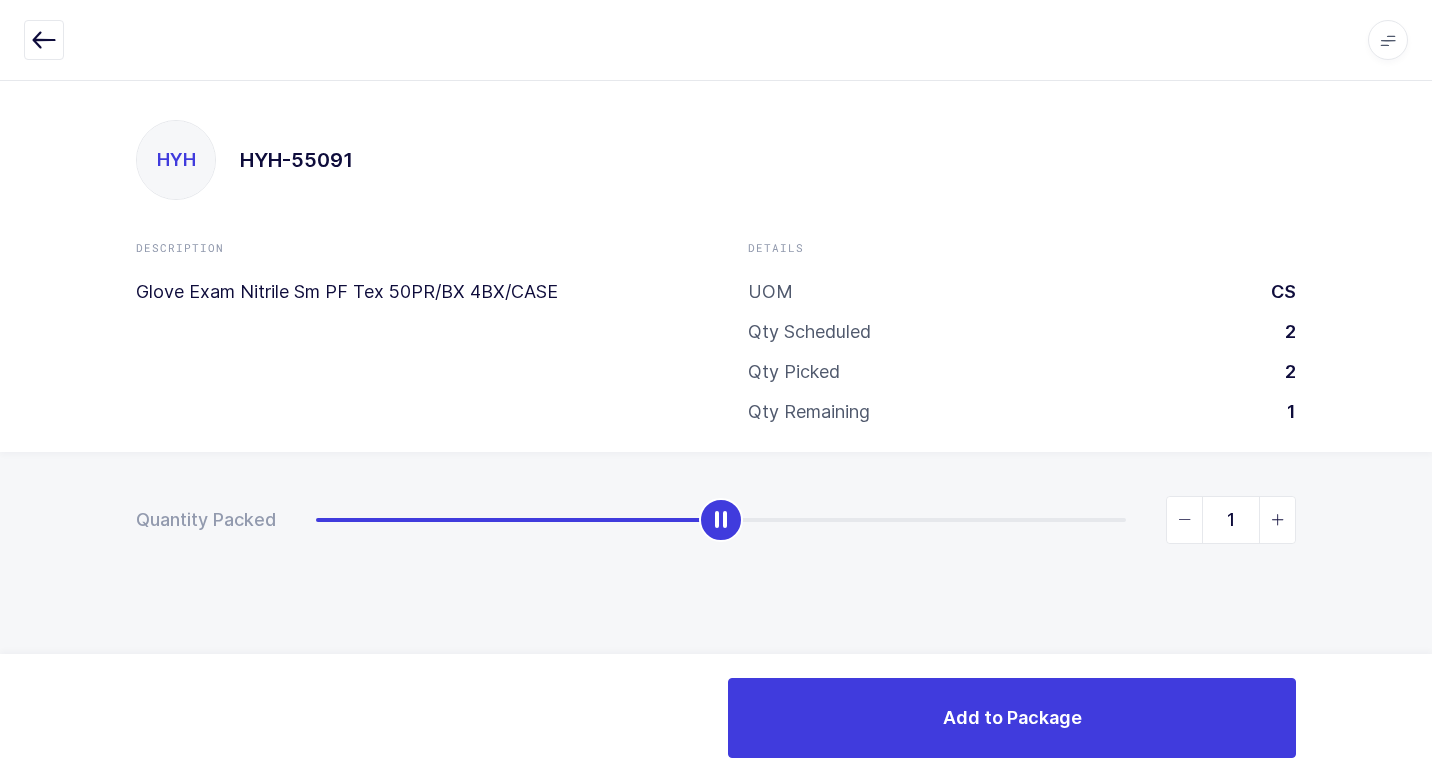type on "2" 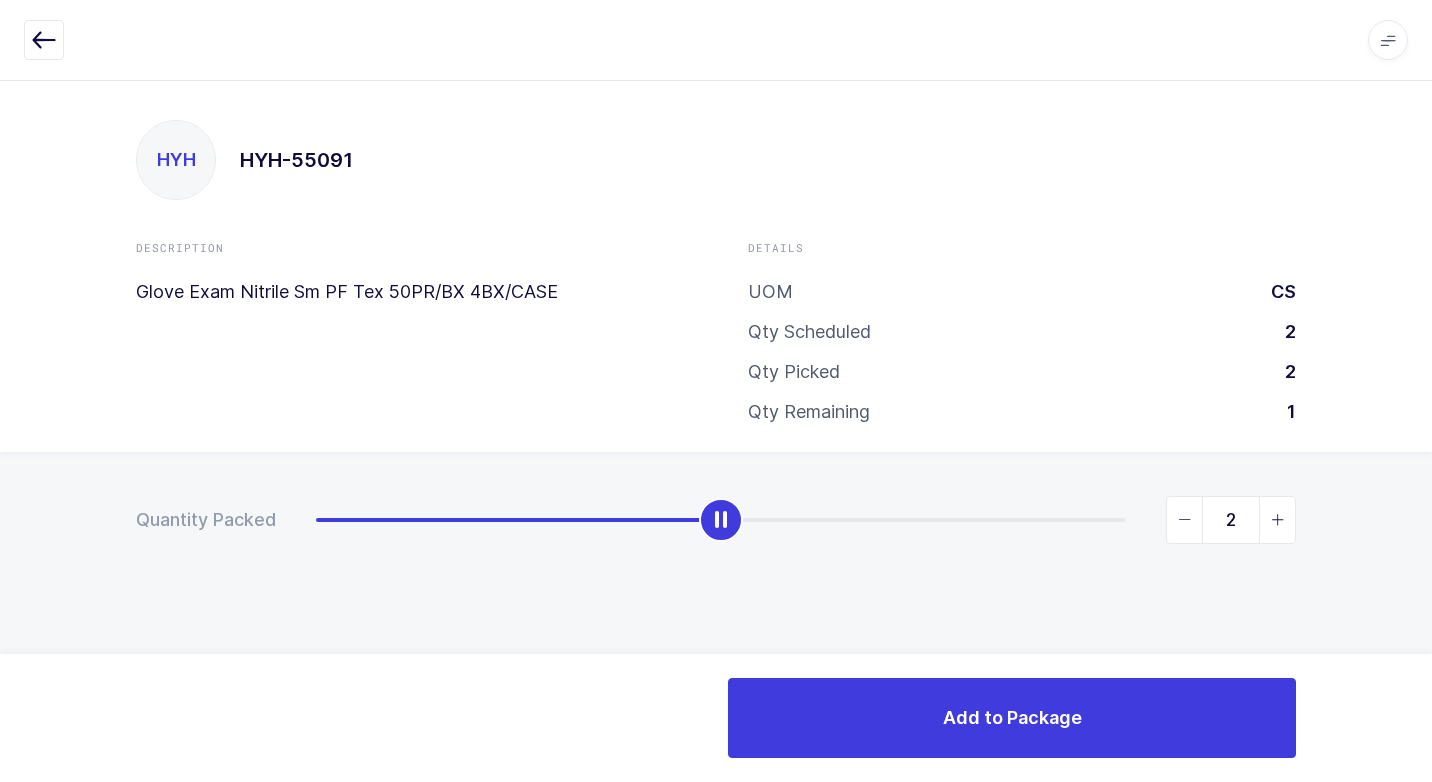 drag, startPoint x: 326, startPoint y: 515, endPoint x: 1427, endPoint y: 593, distance: 1103.7595 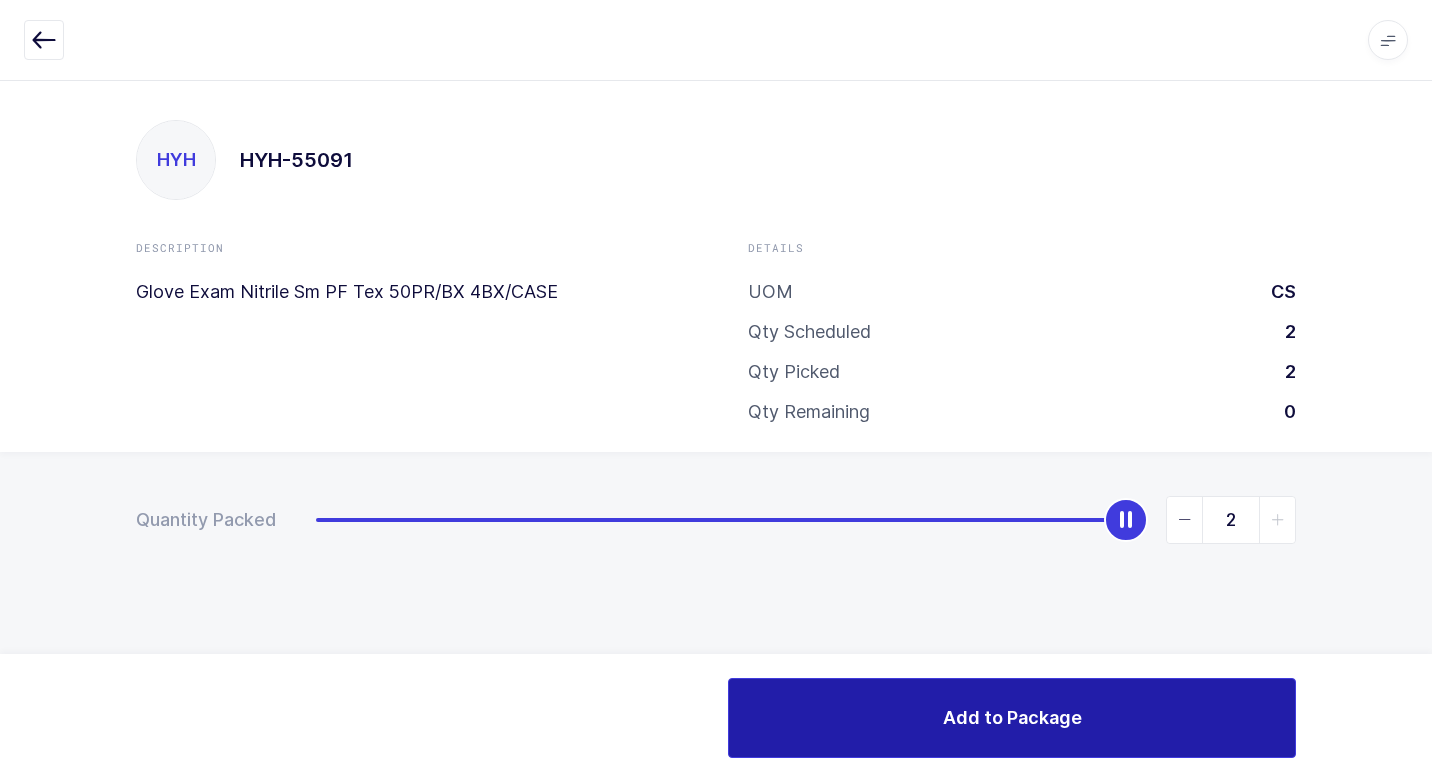 drag, startPoint x: 1002, startPoint y: 725, endPoint x: 991, endPoint y: 725, distance: 11 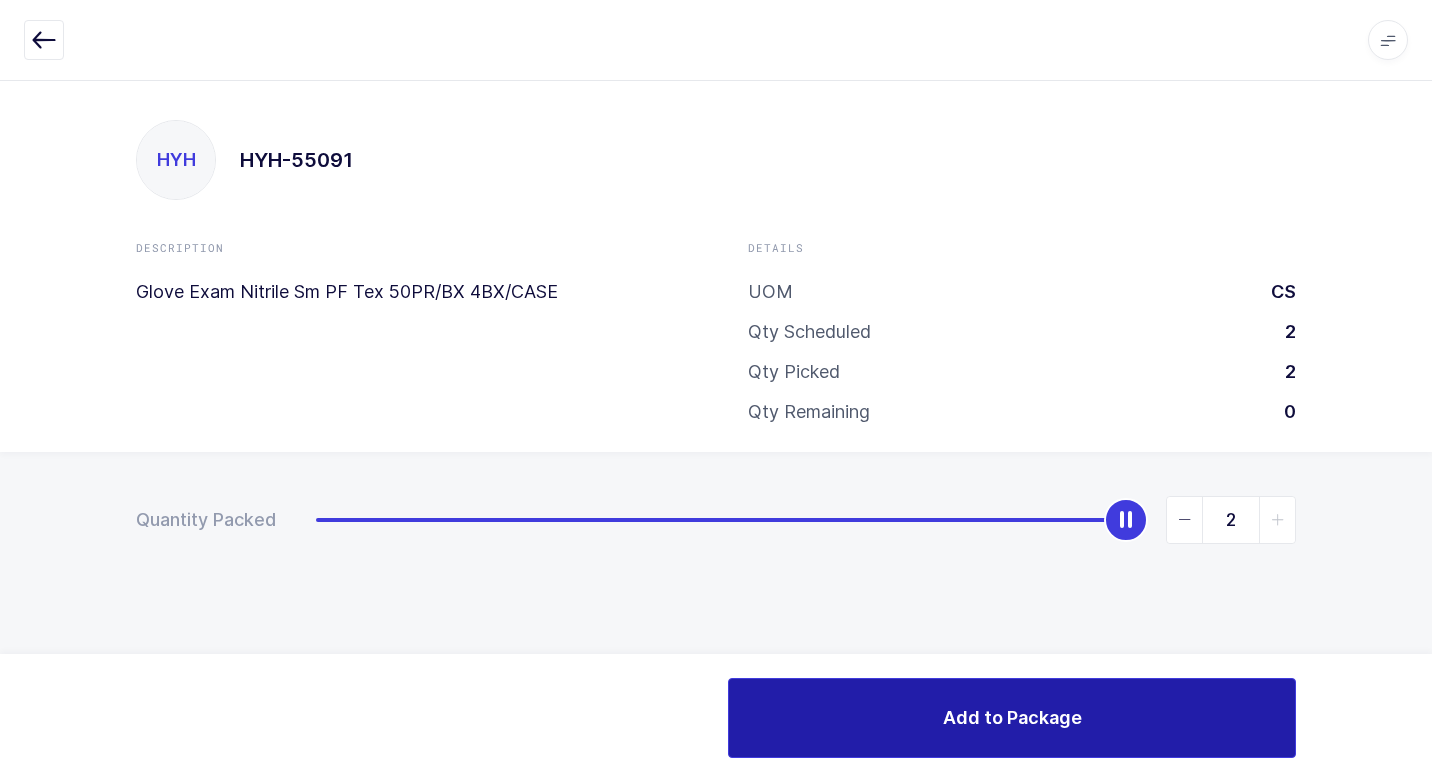 click on "Add to Package" at bounding box center [1012, 717] 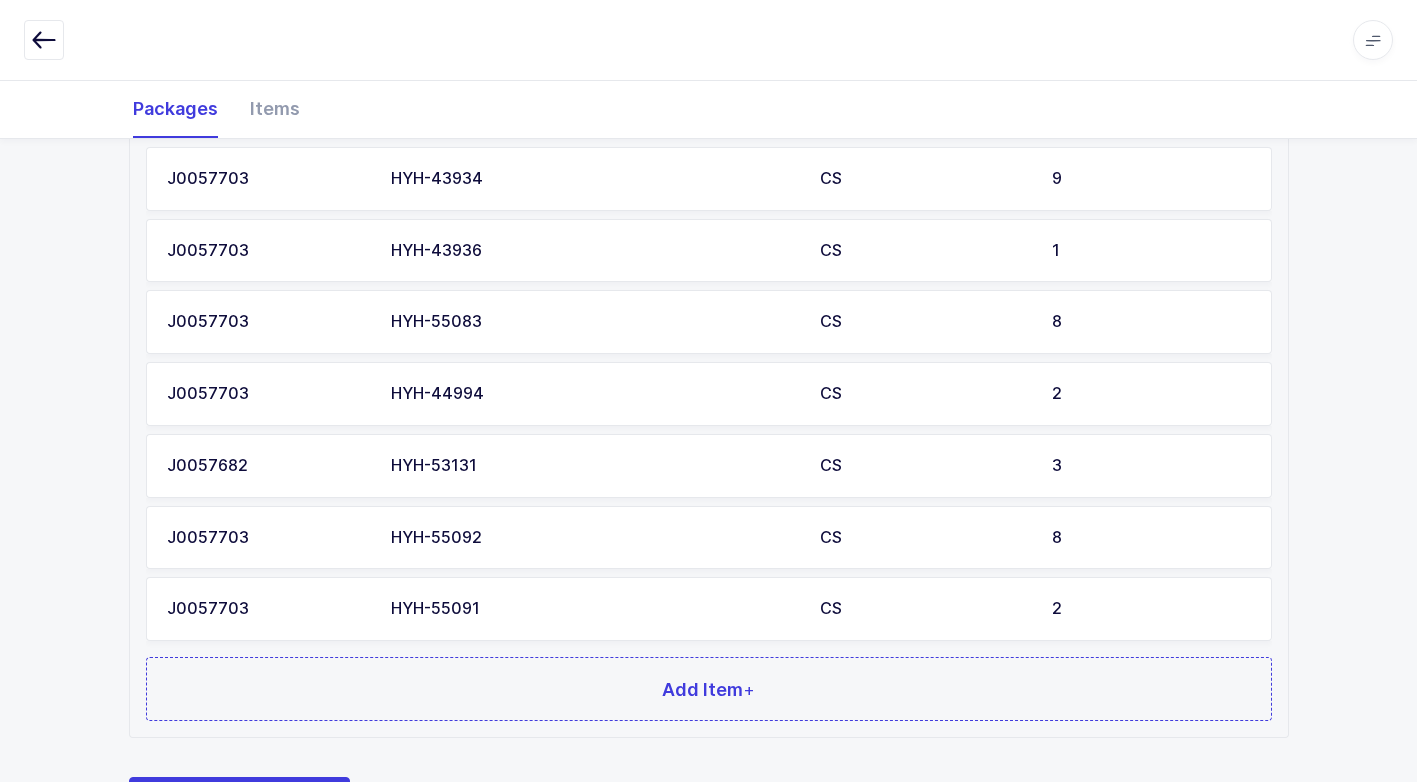 scroll, scrollTop: 1015, scrollLeft: 0, axis: vertical 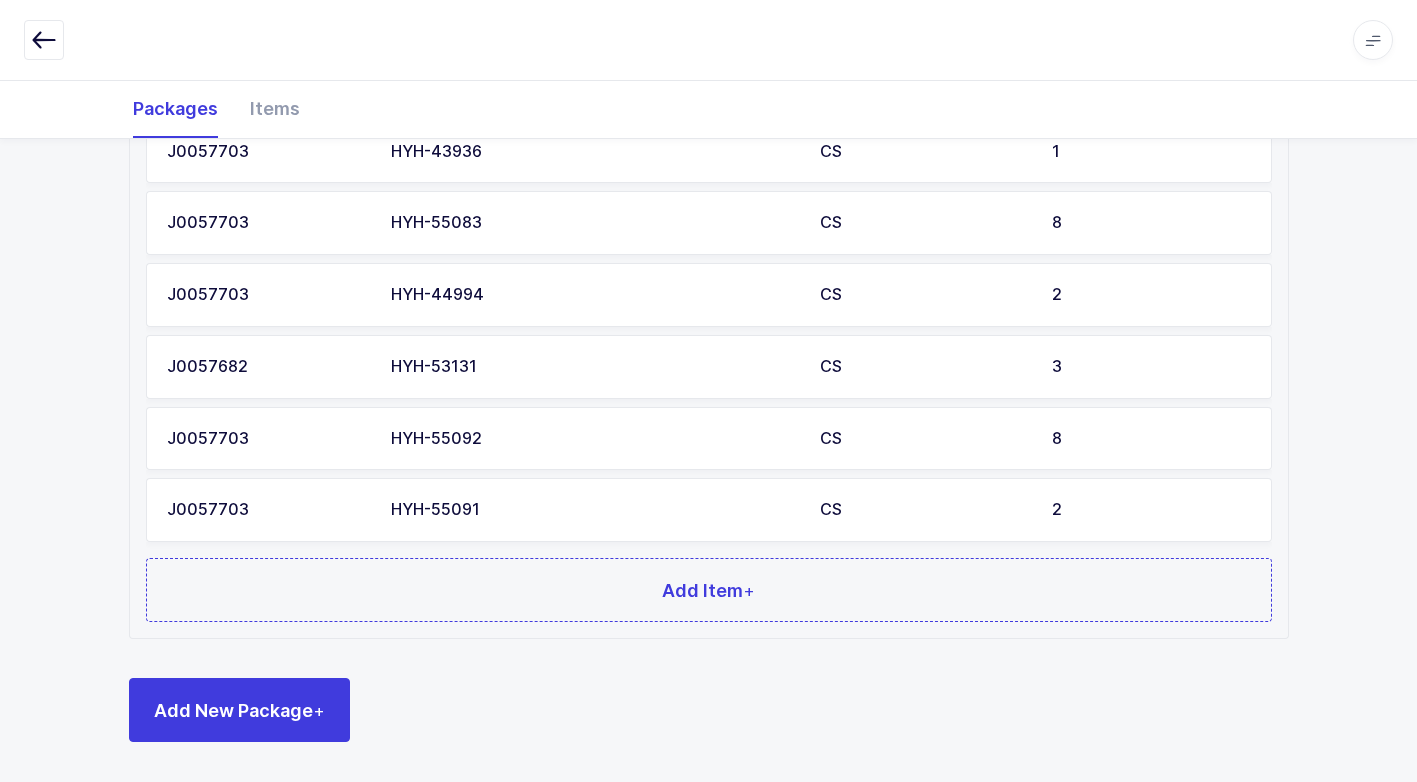 click on "Order SKU UOM Qty Packed J0057703 HYH-43934 CS 9 J0057703 HYH-43936 CS 1 J0057703 HYH-55083 CS 8 J0057703 HYH-44994 CS 2 J0057682 HYH-53131 CS 3 J0057703 HYH-55092 CS 8 J0057703 HYH-55091 CS 2
Add Item  +" at bounding box center (709, 315) 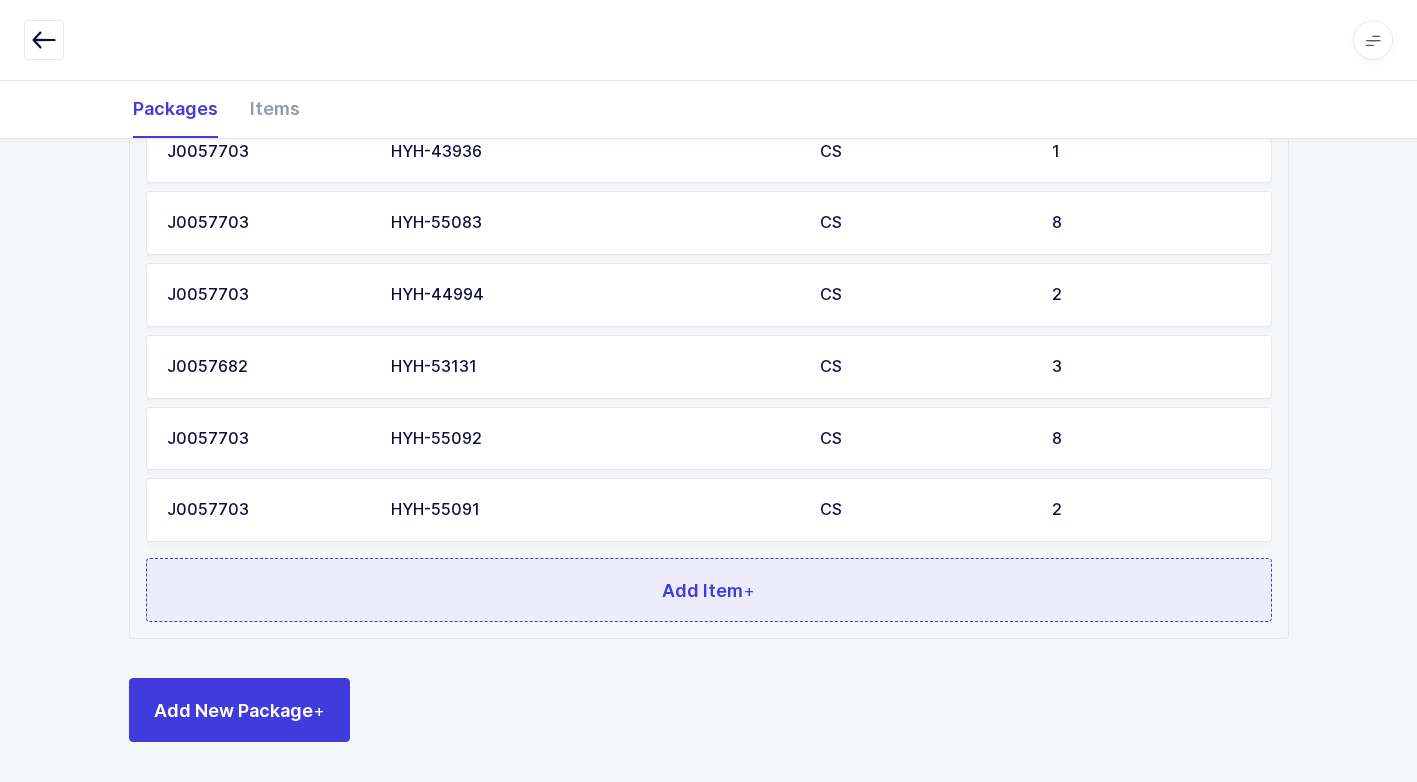 click on "Add Item  +" at bounding box center (709, 590) 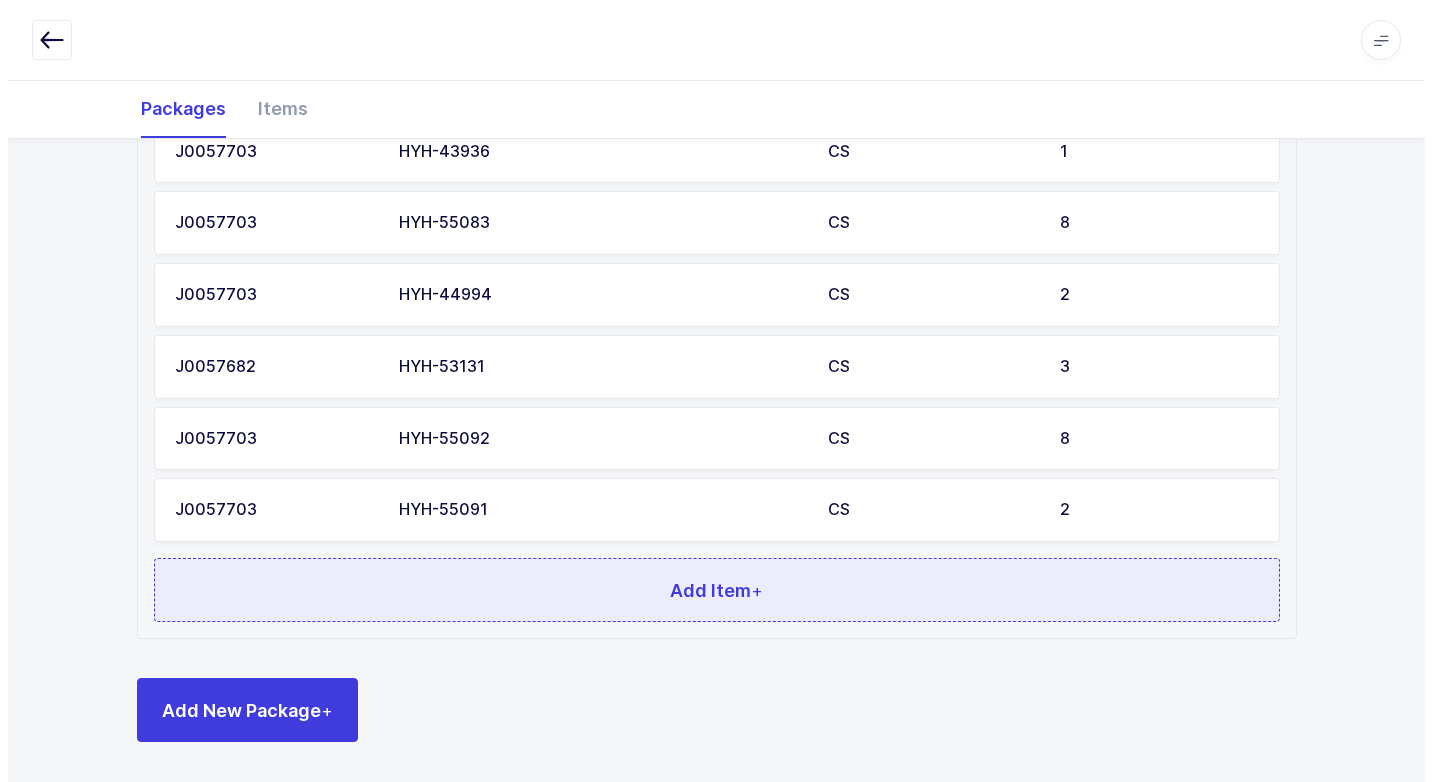 scroll, scrollTop: 0, scrollLeft: 0, axis: both 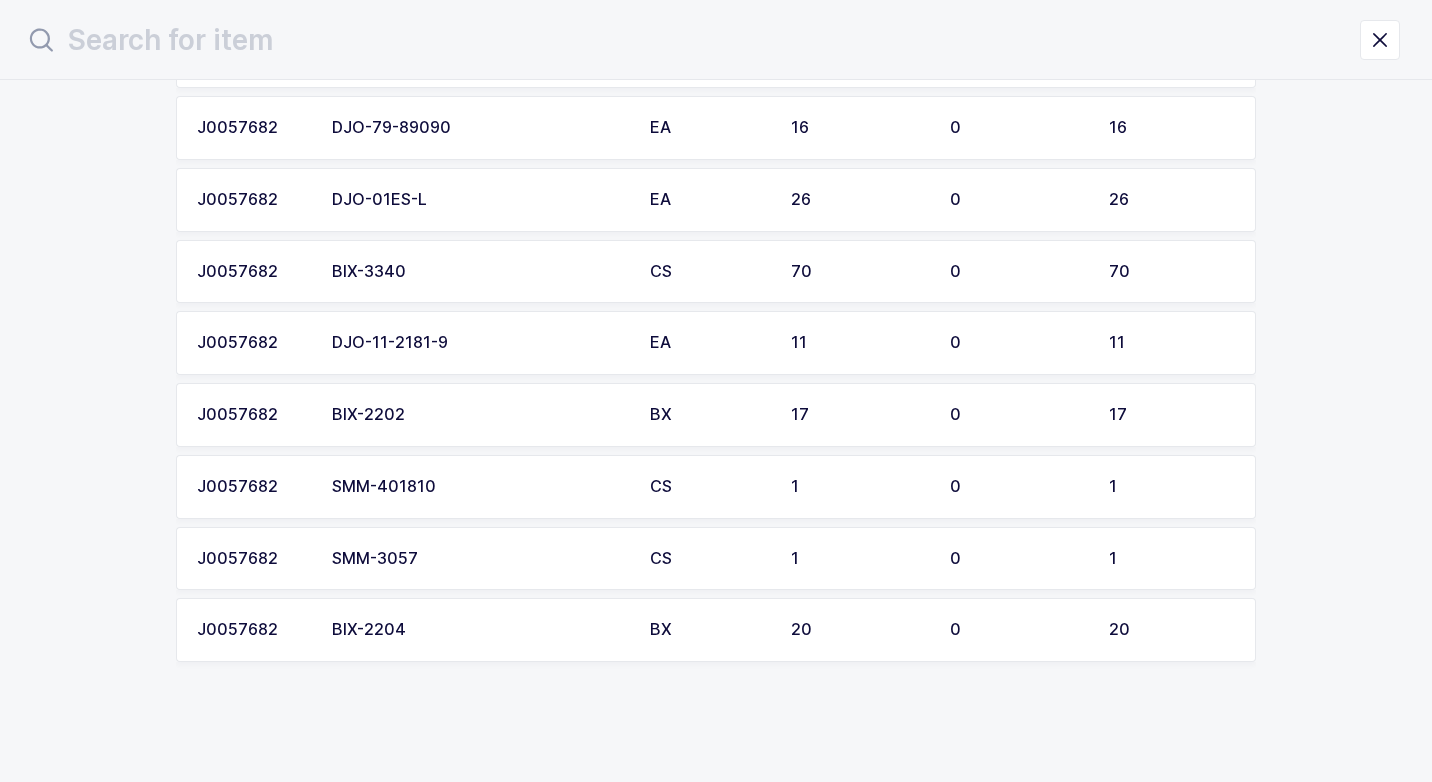 click on "SMM-401810" at bounding box center [479, 487] 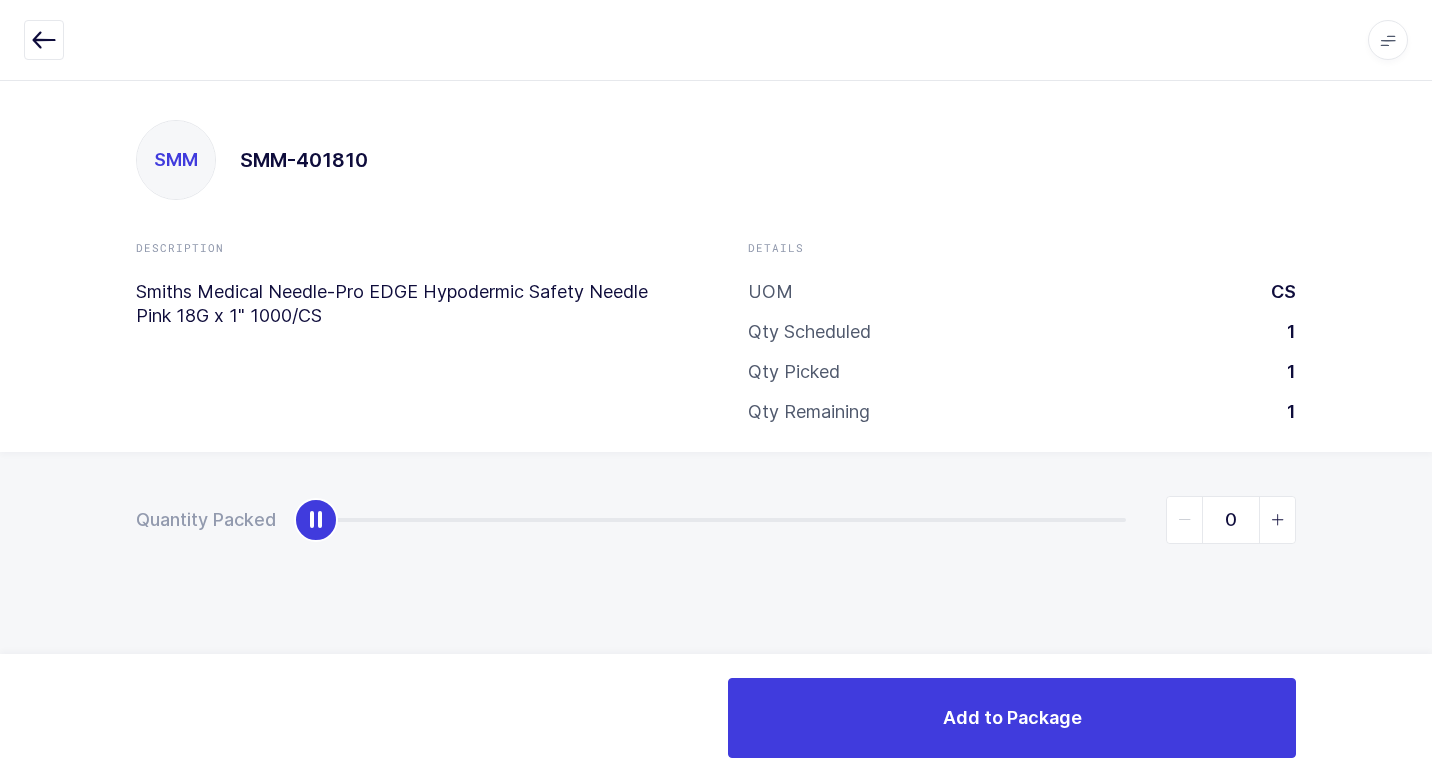 type on "1" 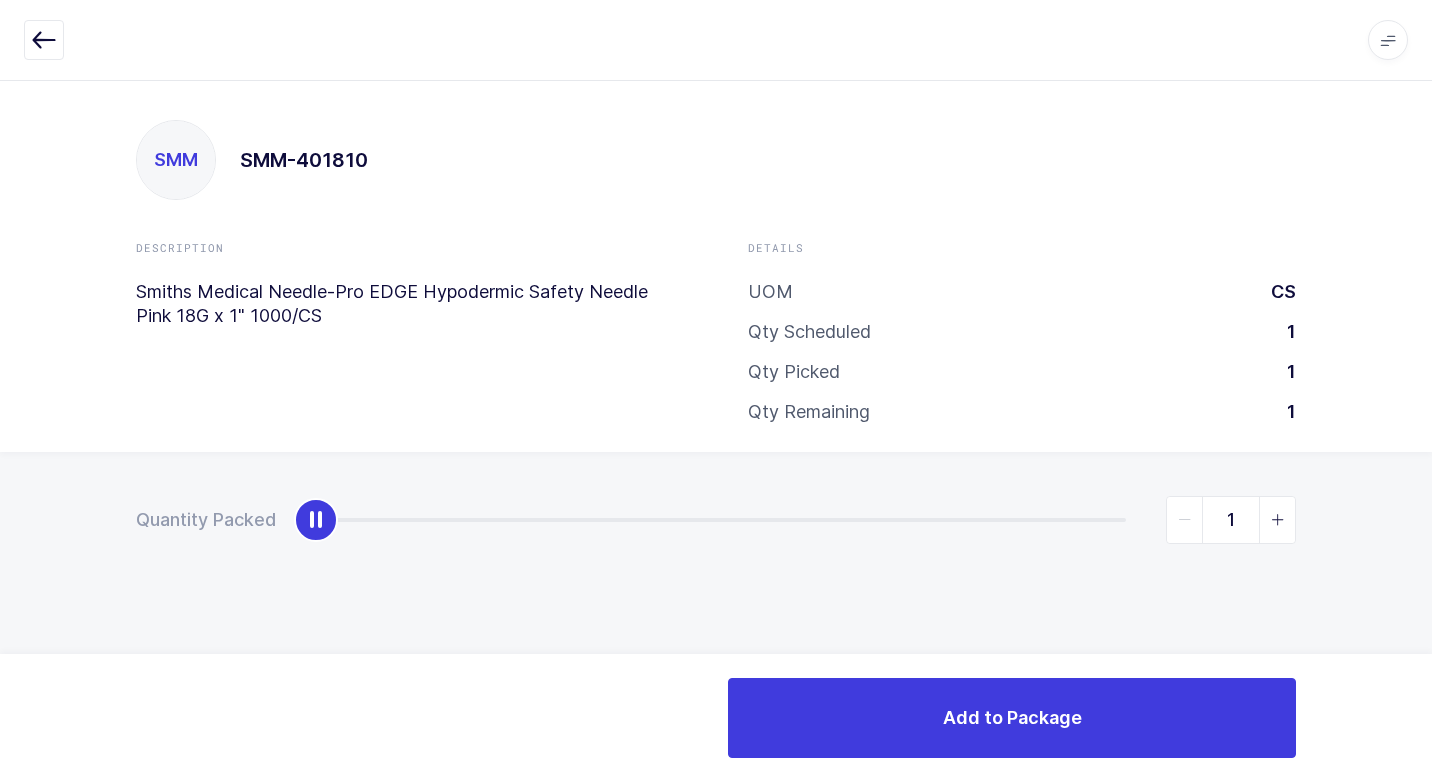 drag, startPoint x: 325, startPoint y: 526, endPoint x: 1347, endPoint y: 610, distance: 1025.4463 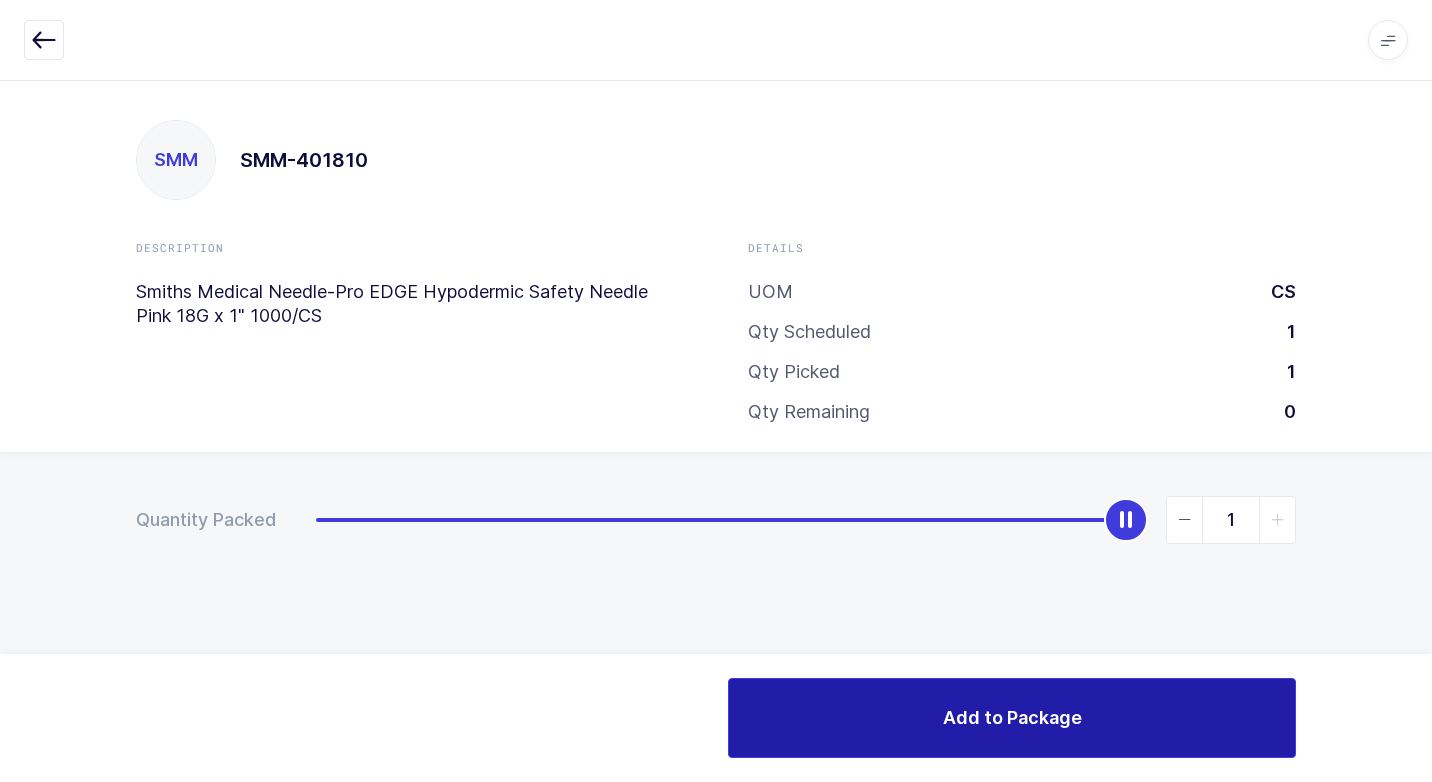 click on "Add to Package" at bounding box center [1012, 717] 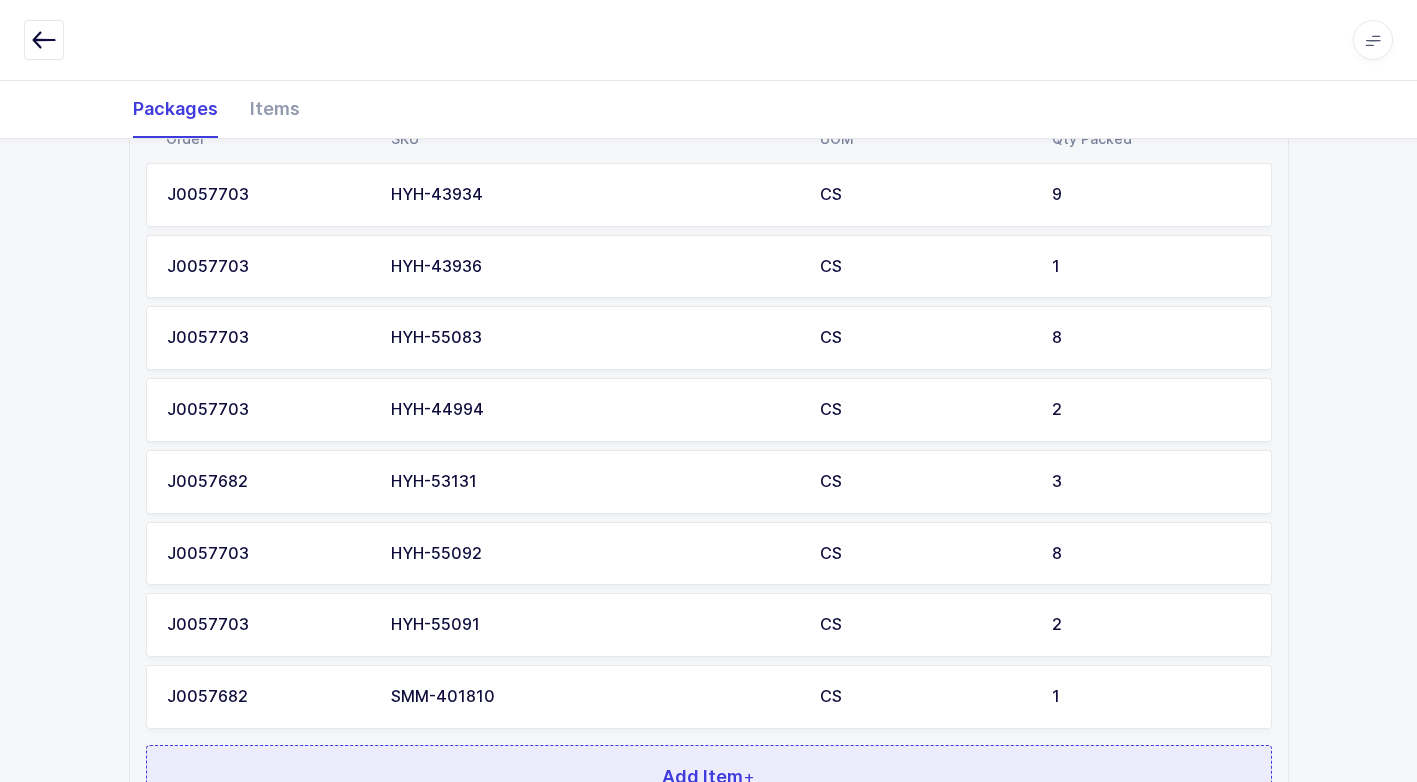 scroll, scrollTop: 1087, scrollLeft: 0, axis: vertical 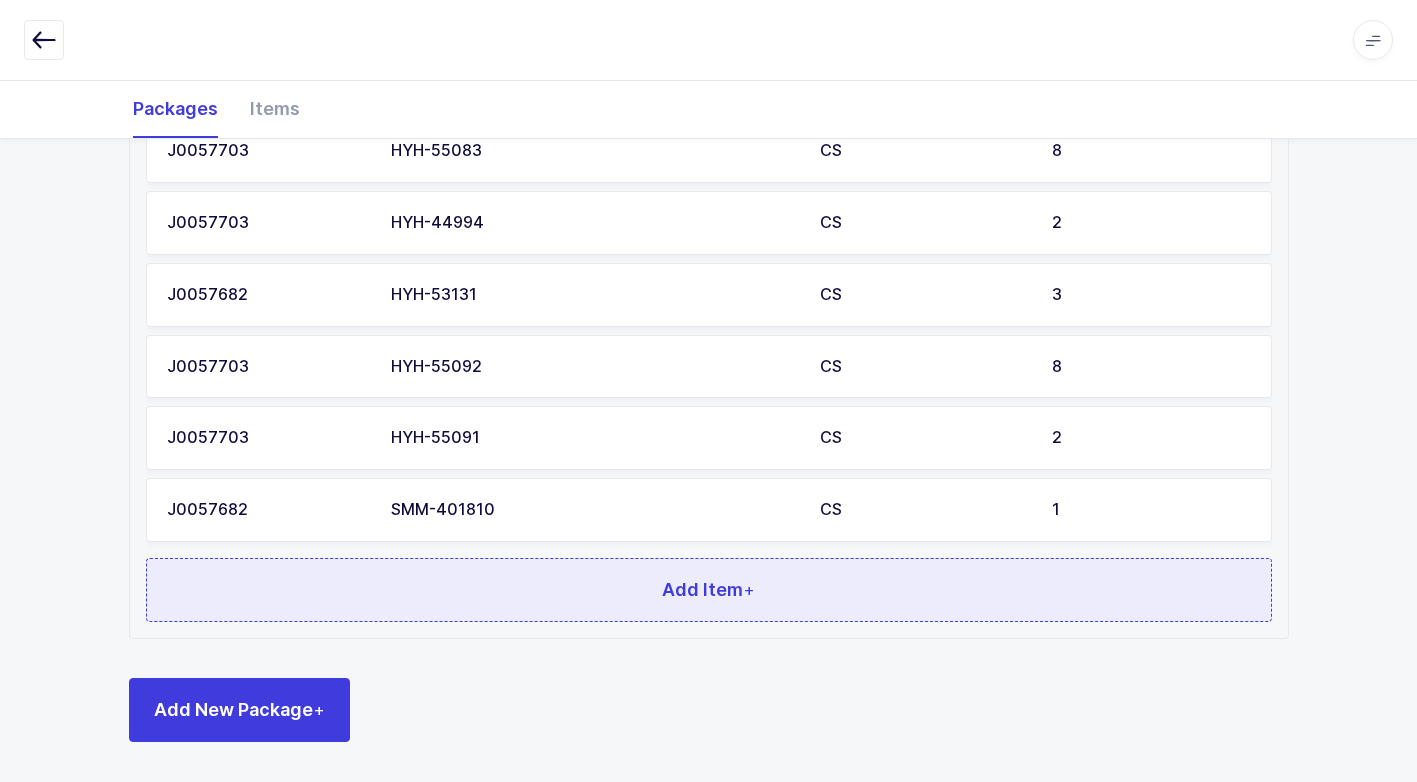 click on "Add Item  +" at bounding box center (709, 590) 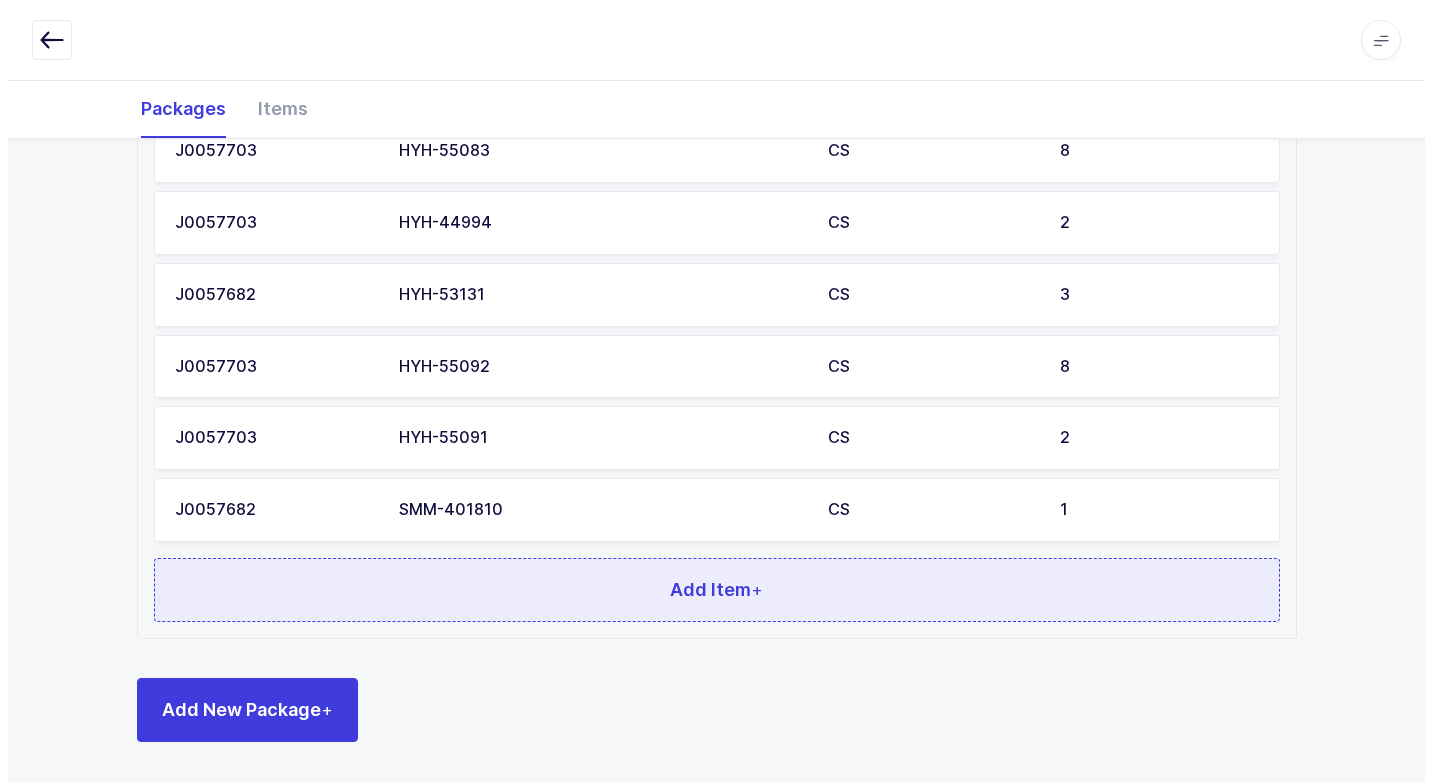 scroll, scrollTop: 0, scrollLeft: 0, axis: both 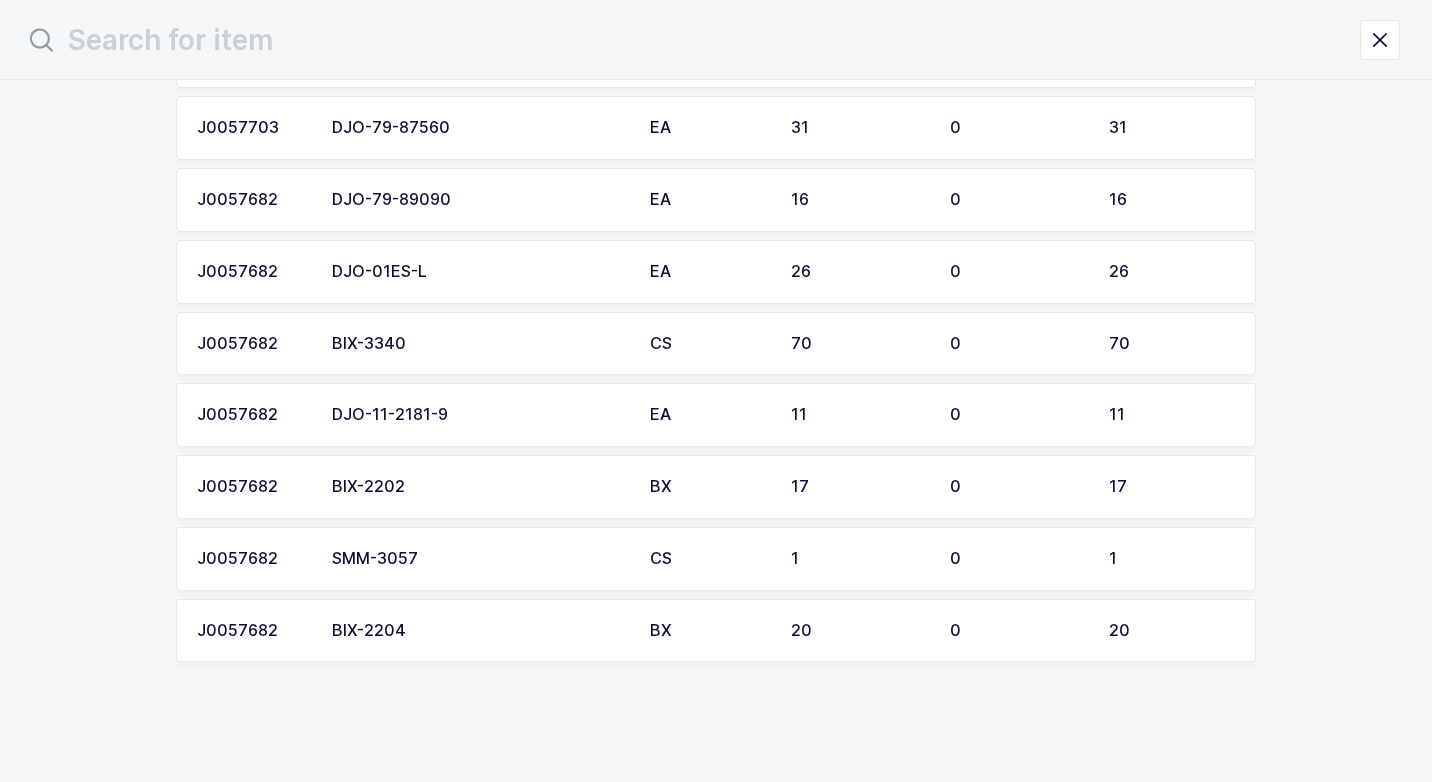 click on "SMM-3057" at bounding box center (479, 559) 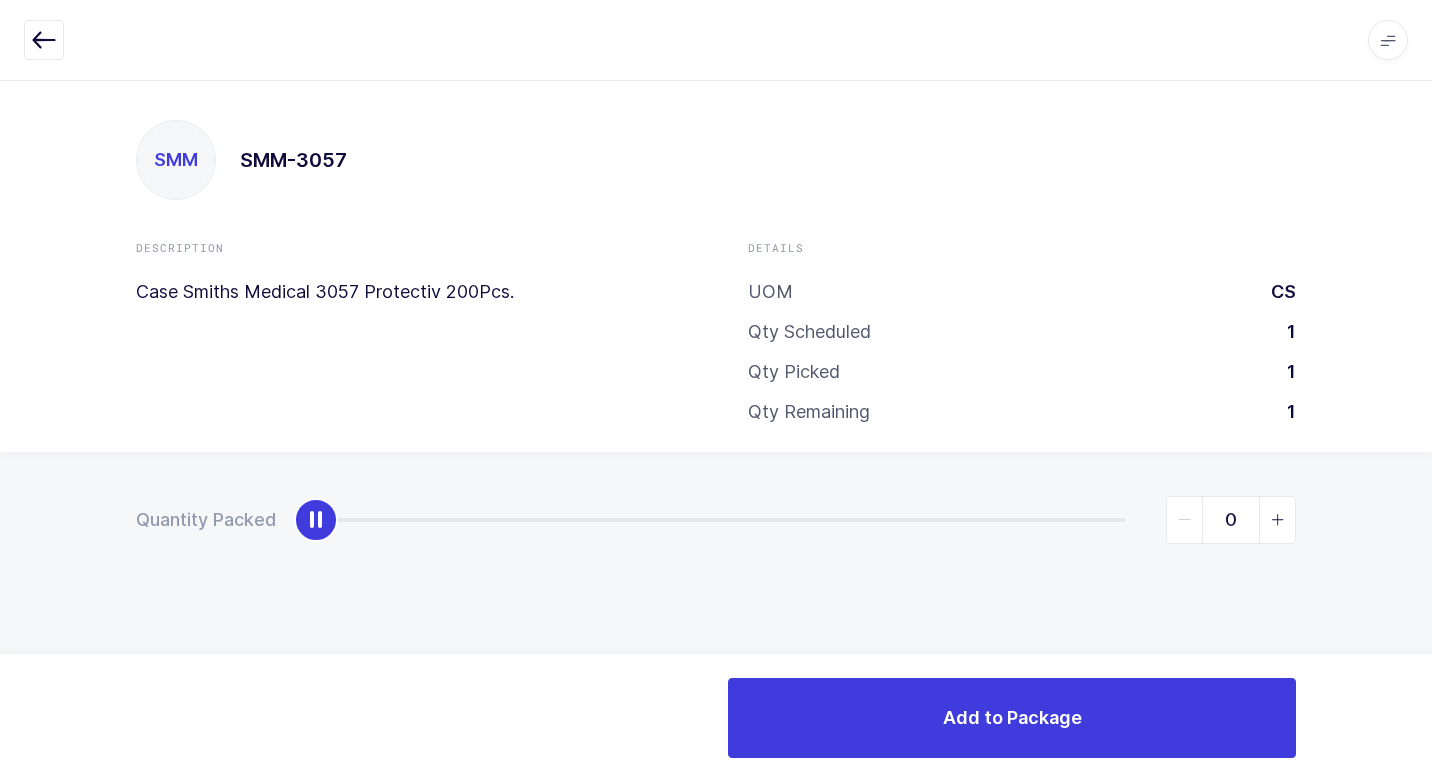 type on "1" 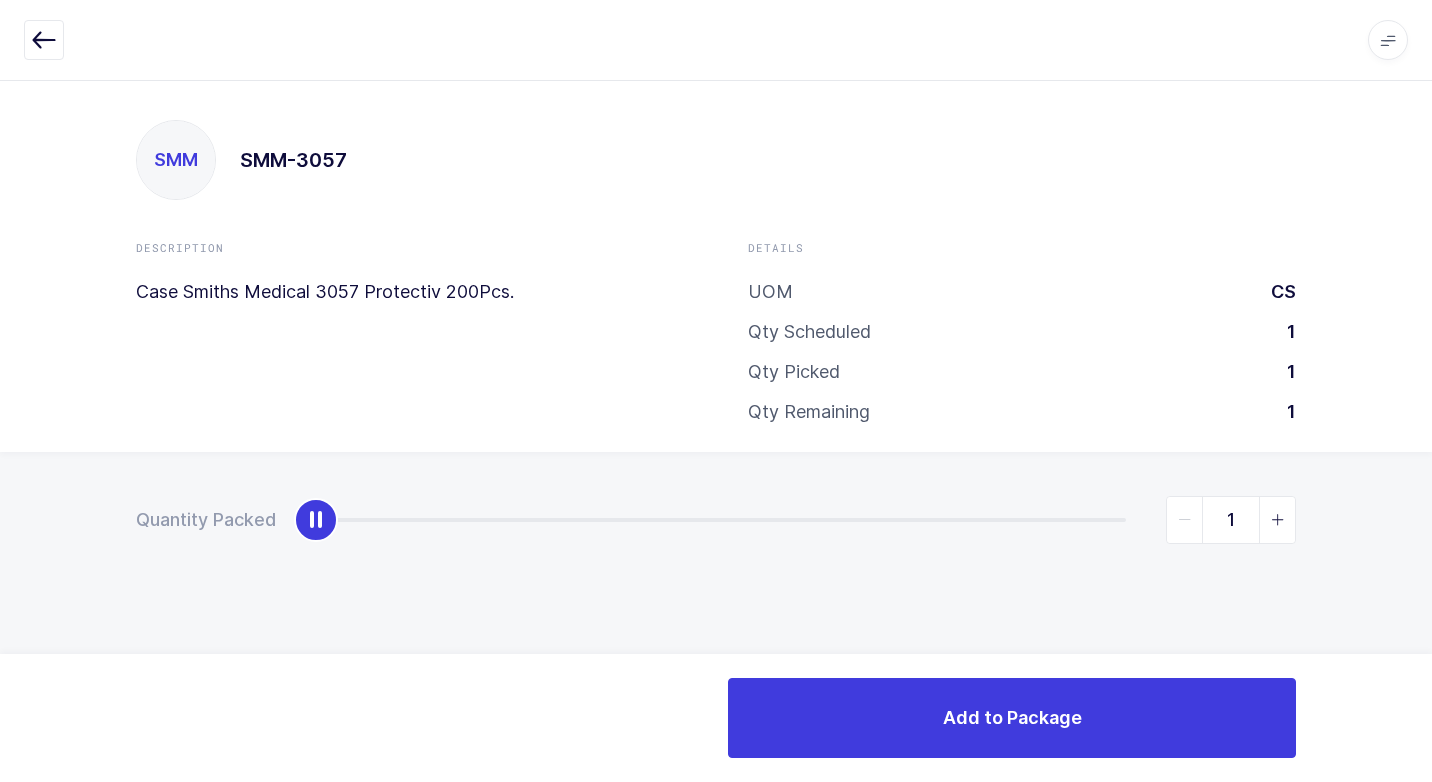 drag, startPoint x: 317, startPoint y: 517, endPoint x: 1218, endPoint y: 623, distance: 907.21387 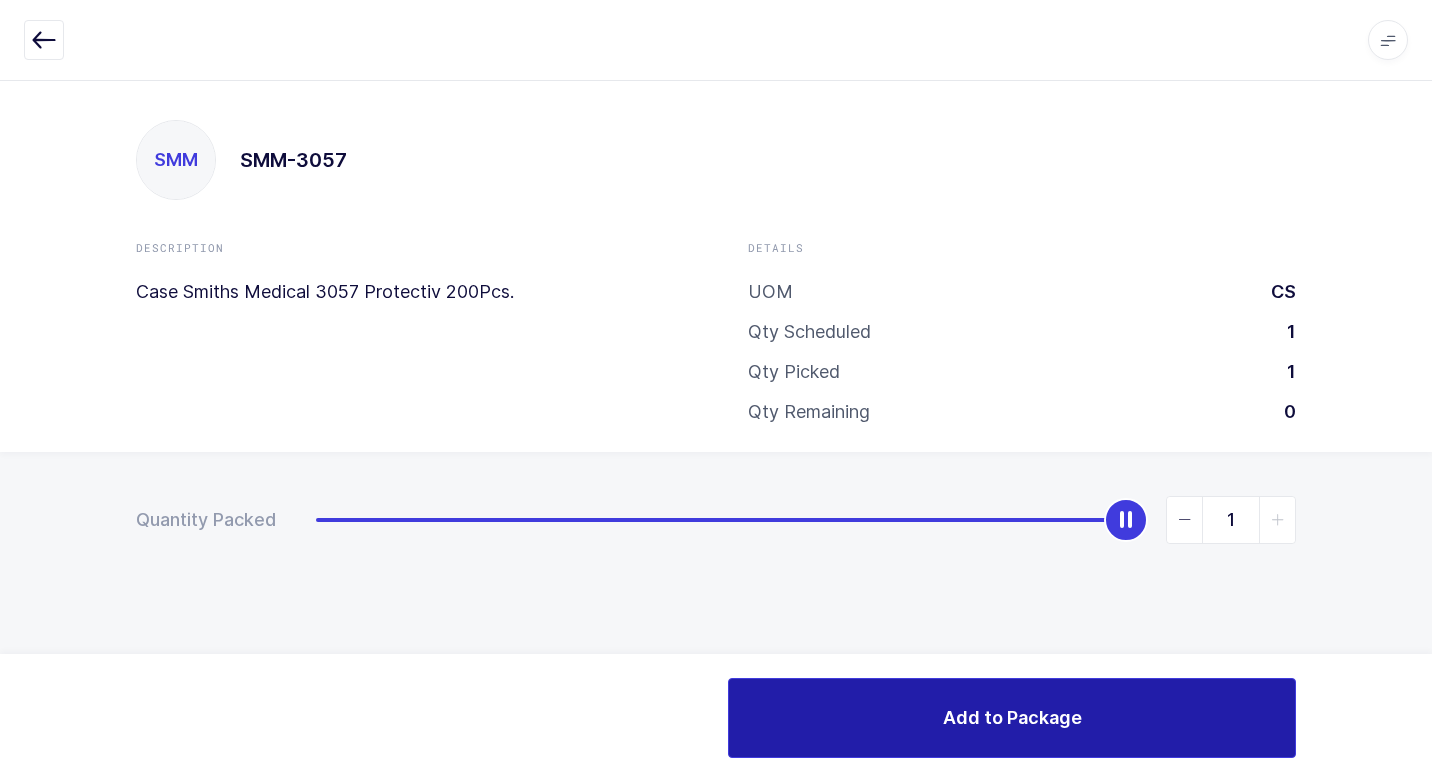 click on "Add to Package" at bounding box center [1012, 718] 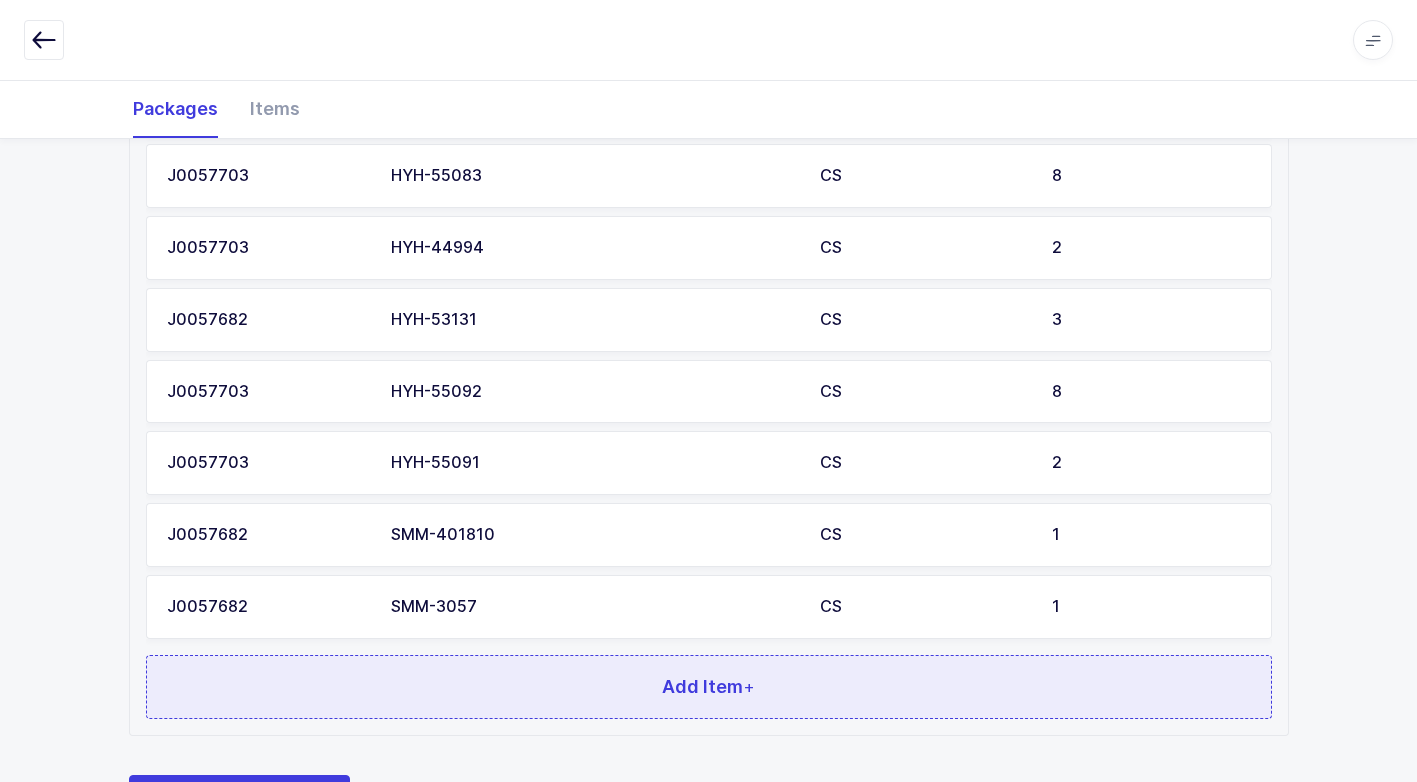 scroll, scrollTop: 1159, scrollLeft: 0, axis: vertical 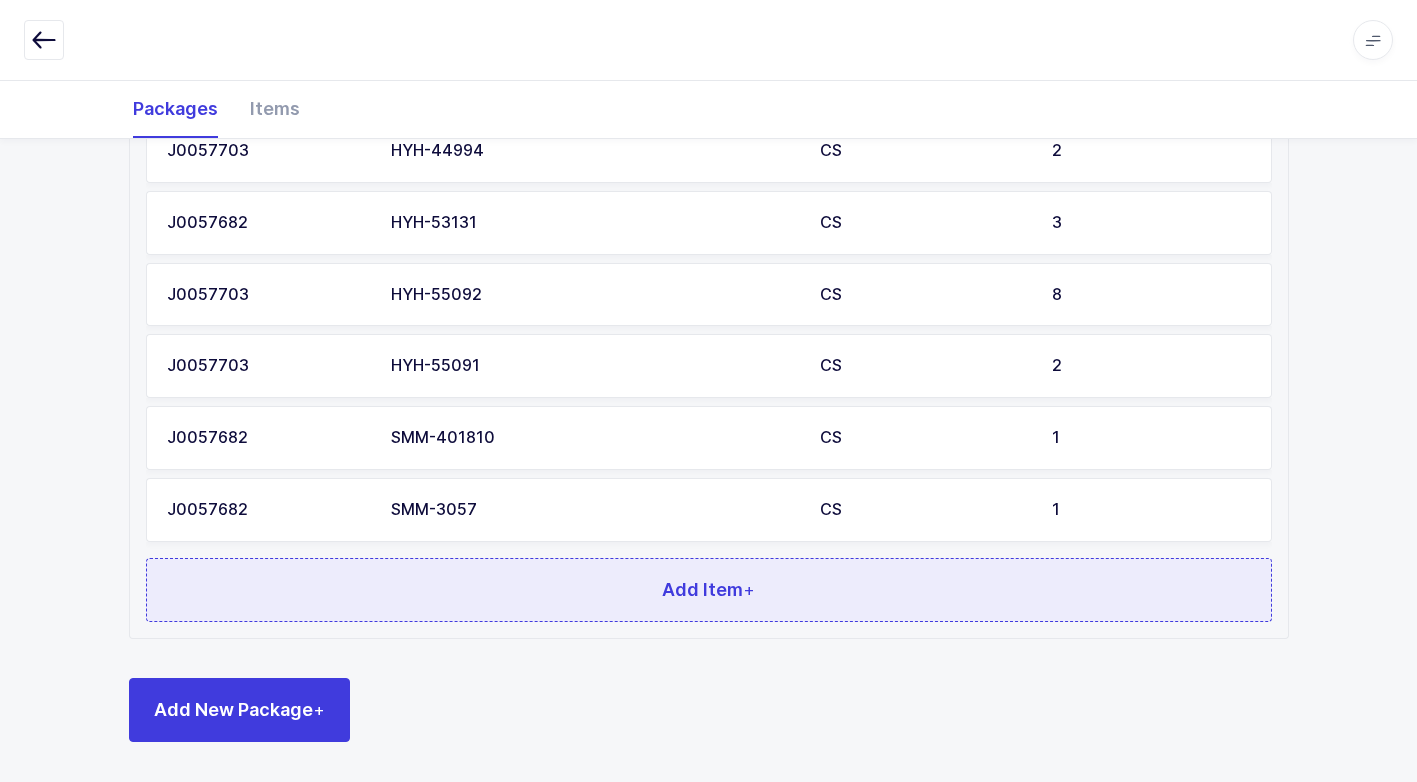 click on "Add Item  +" at bounding box center [709, 590] 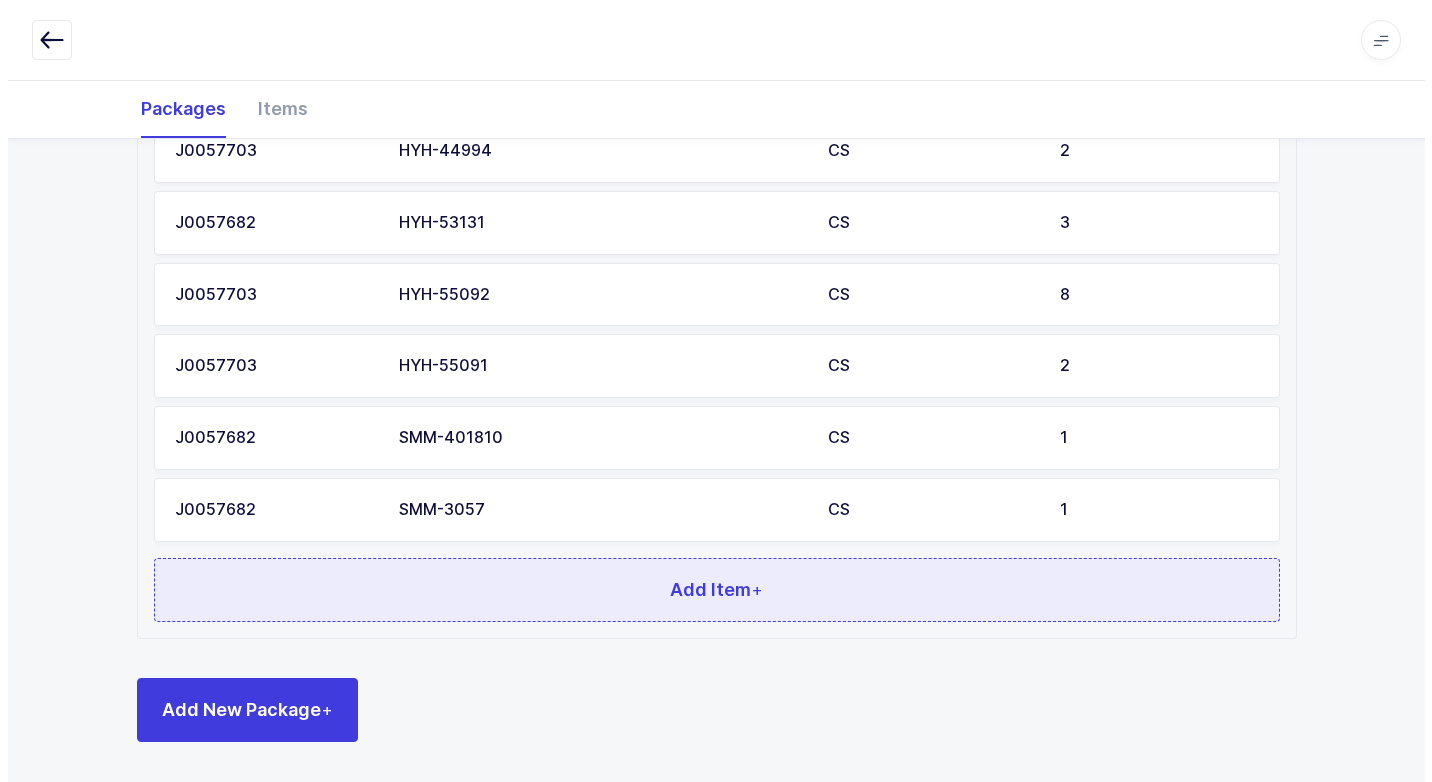 scroll, scrollTop: 0, scrollLeft: 0, axis: both 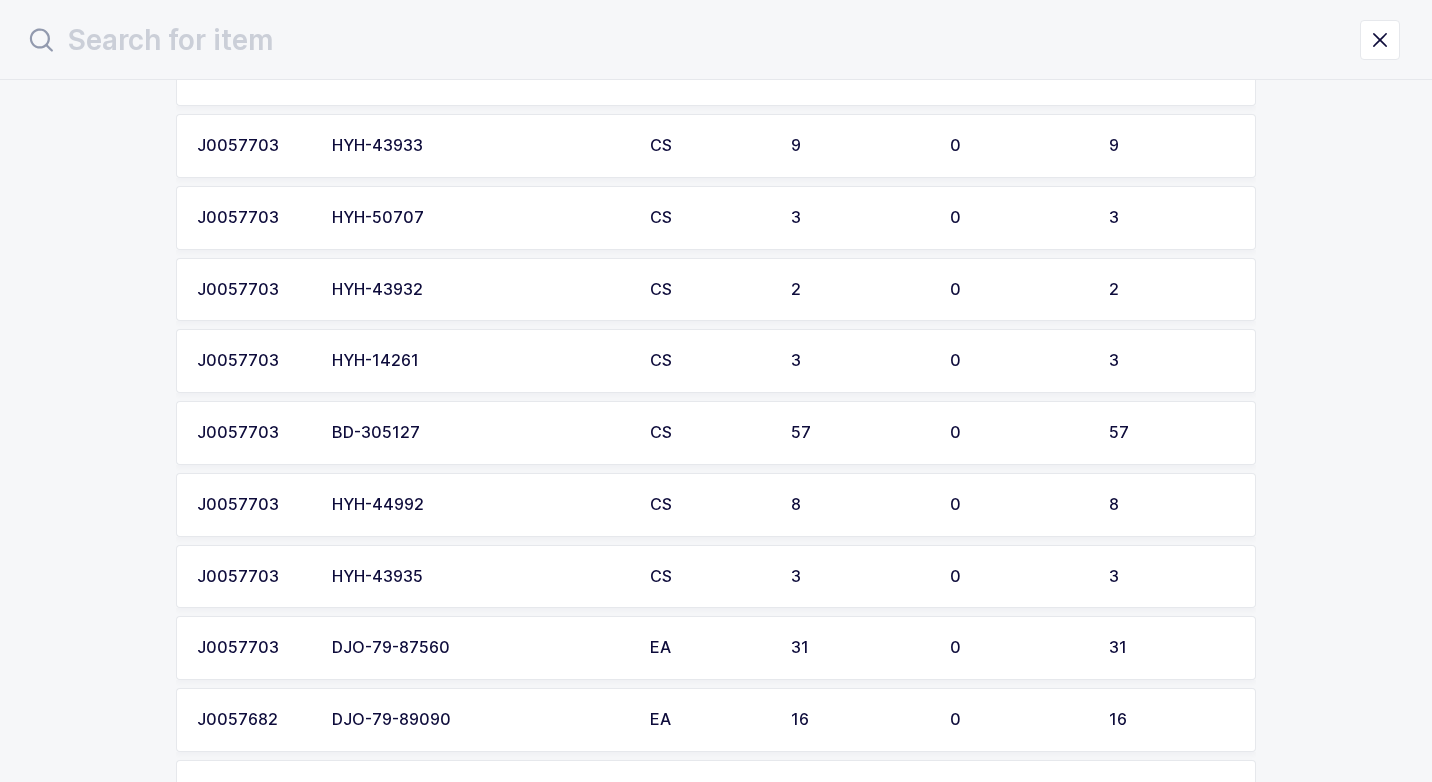 click on "HYH-44992" at bounding box center (479, 505) 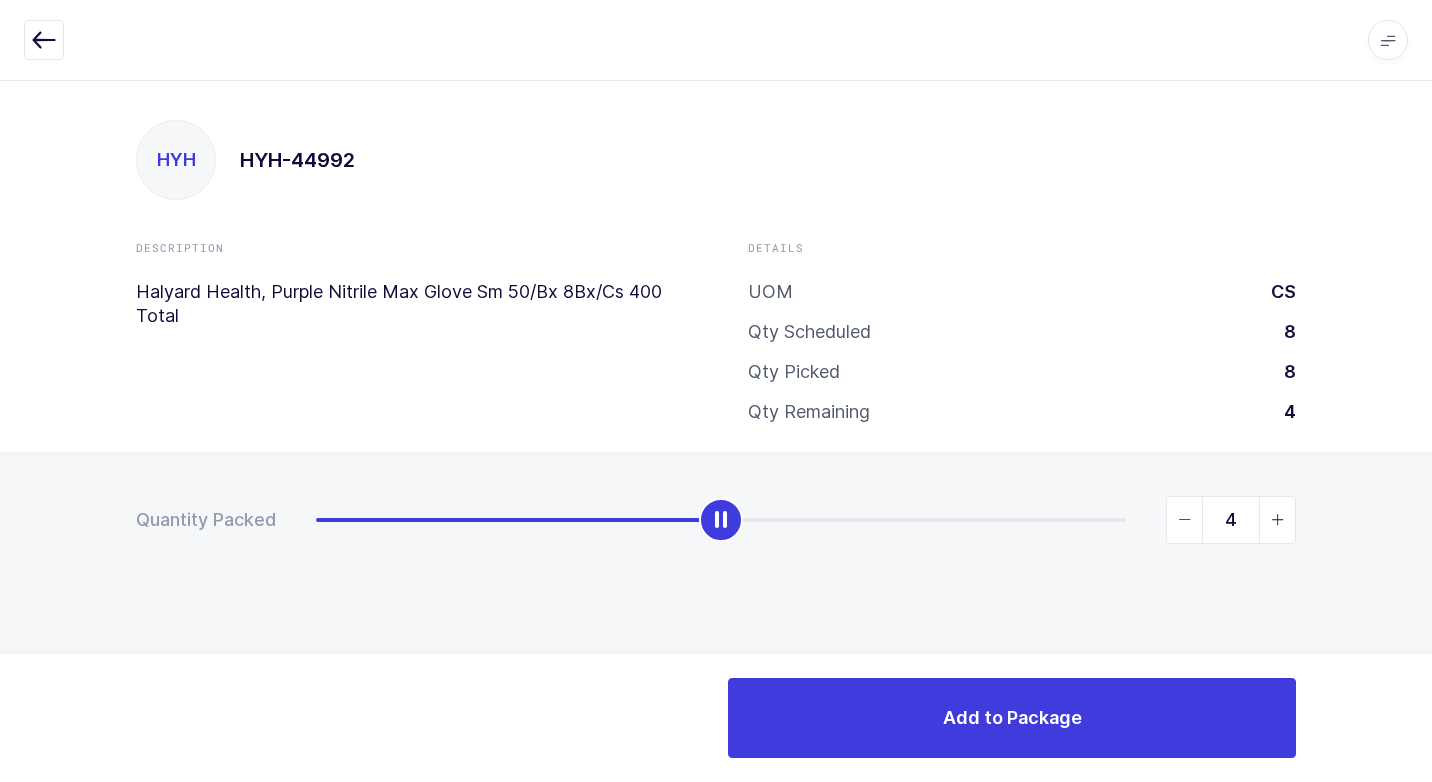 type on "5" 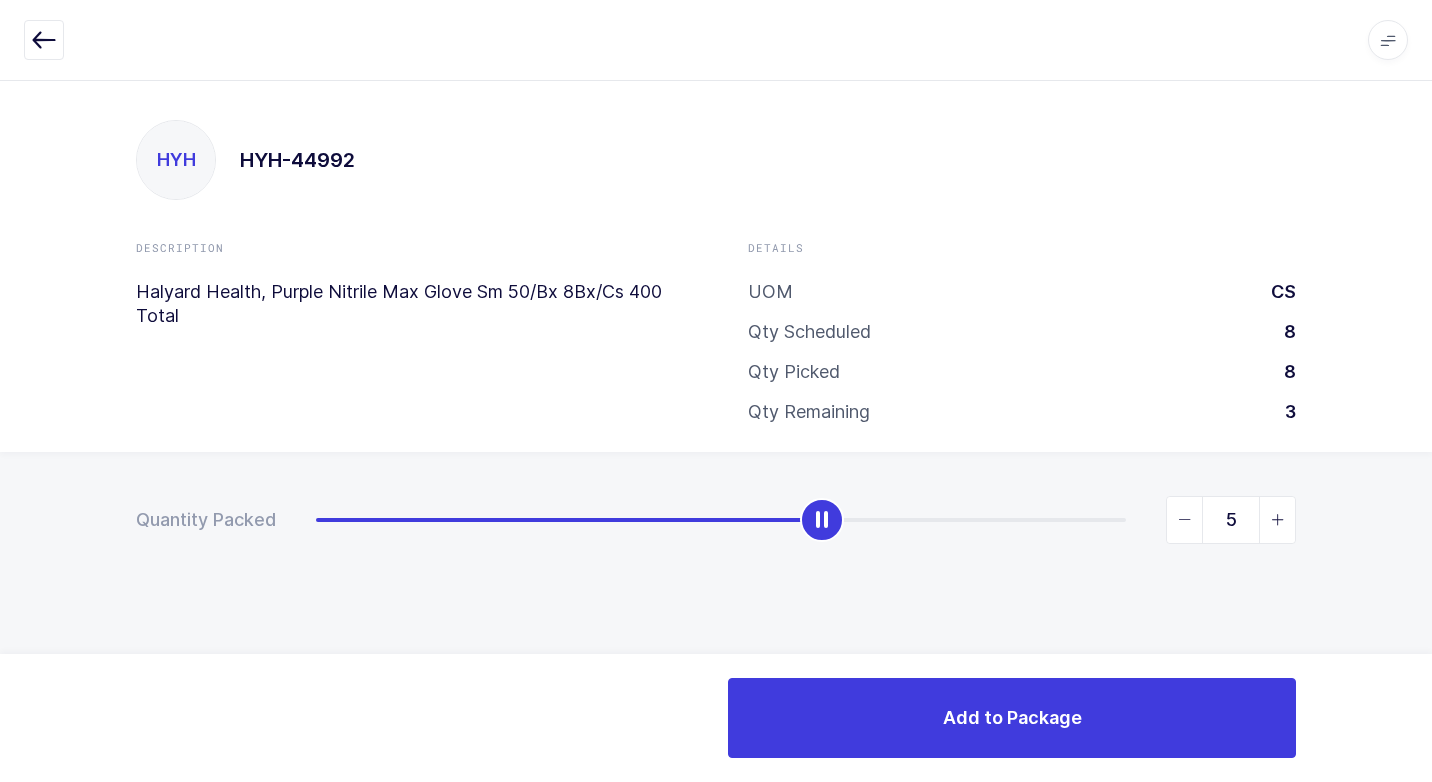 drag, startPoint x: 330, startPoint y: 532, endPoint x: 792, endPoint y: 574, distance: 463.90515 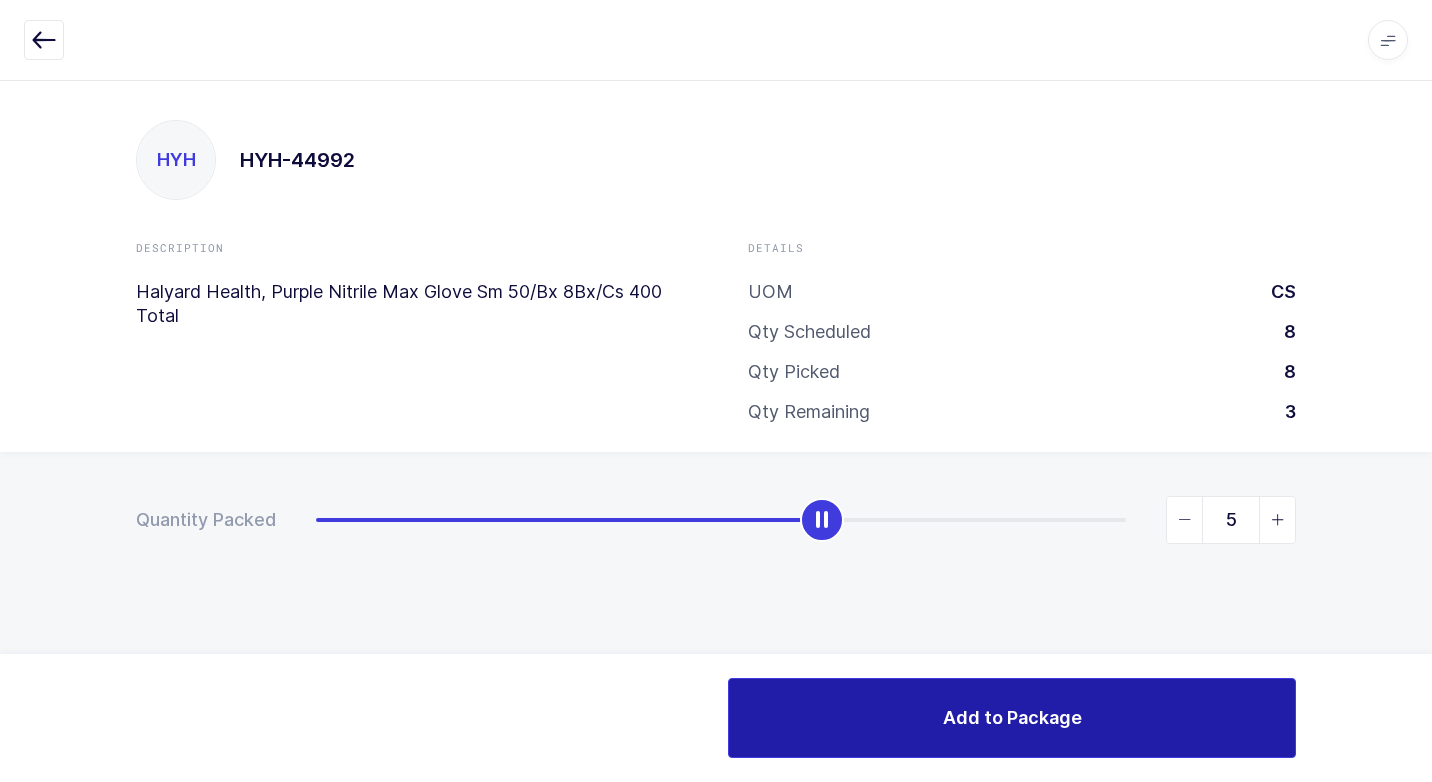 click on "Add to Package" at bounding box center (1012, 718) 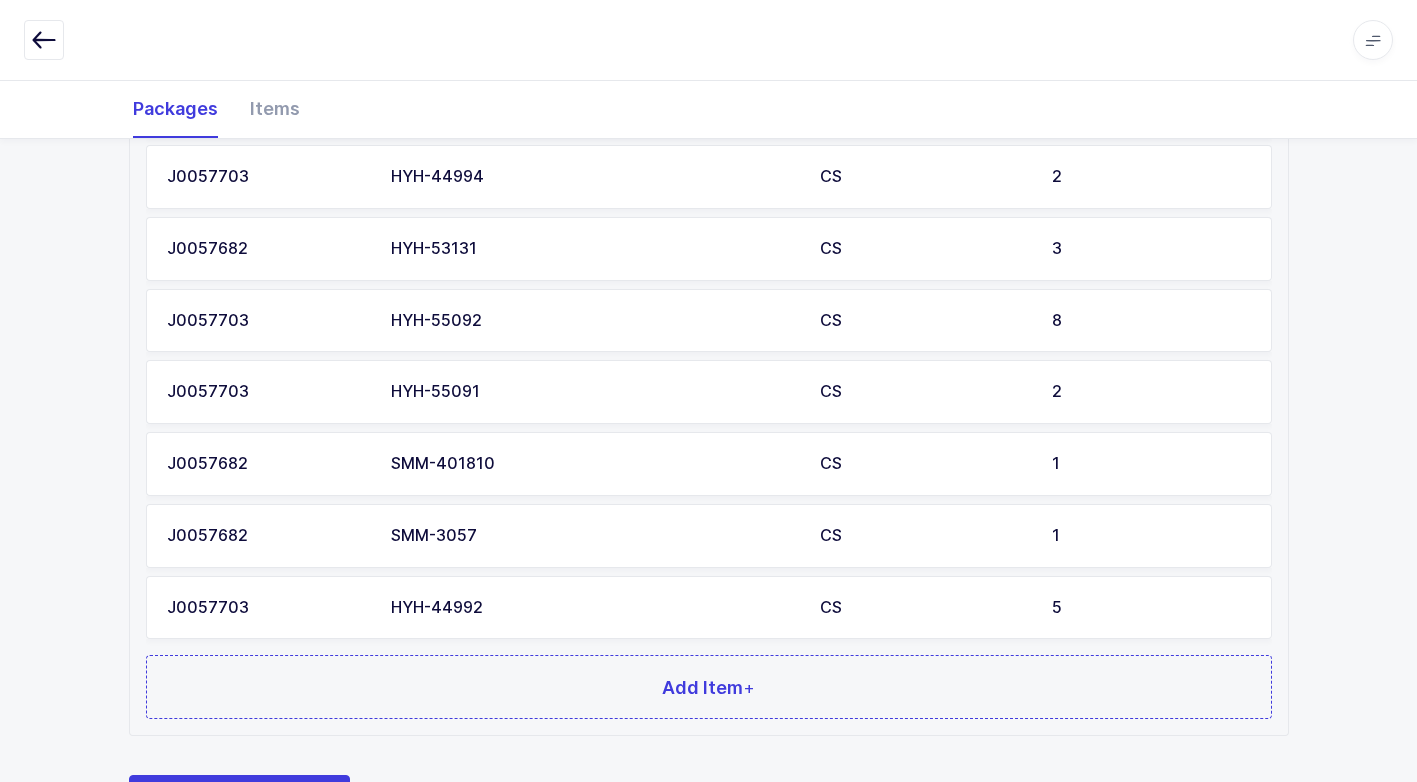 scroll, scrollTop: 1230, scrollLeft: 0, axis: vertical 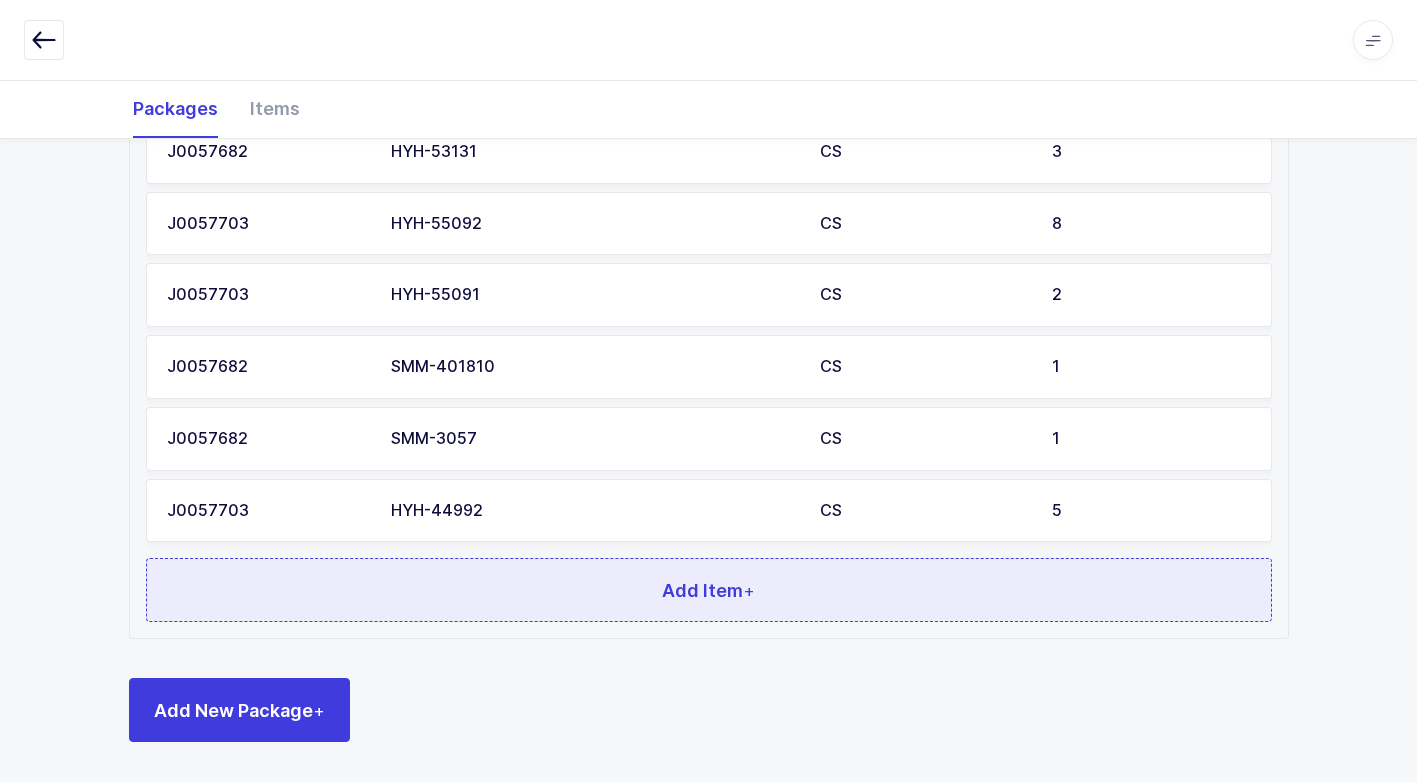 click on "Add Item  +" at bounding box center [709, 590] 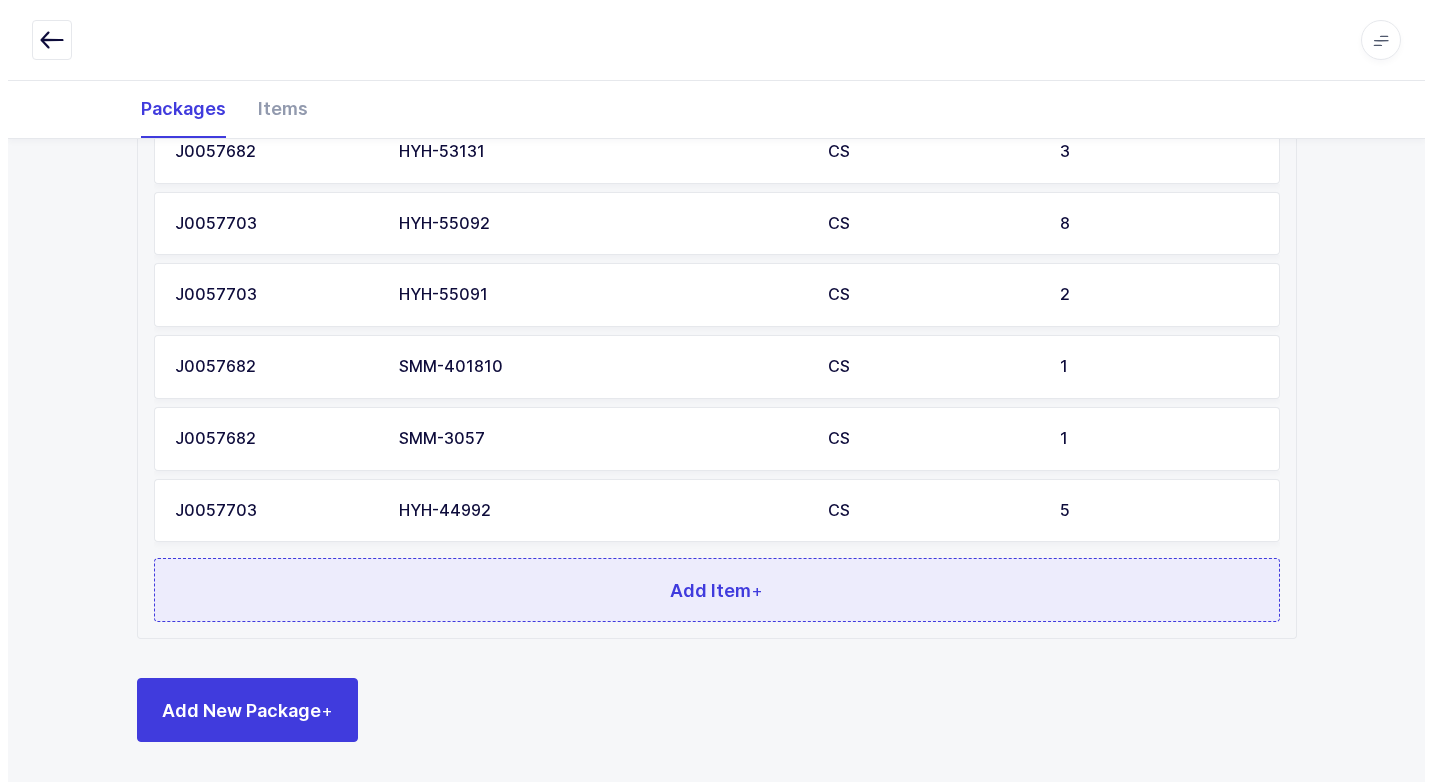 scroll, scrollTop: 0, scrollLeft: 0, axis: both 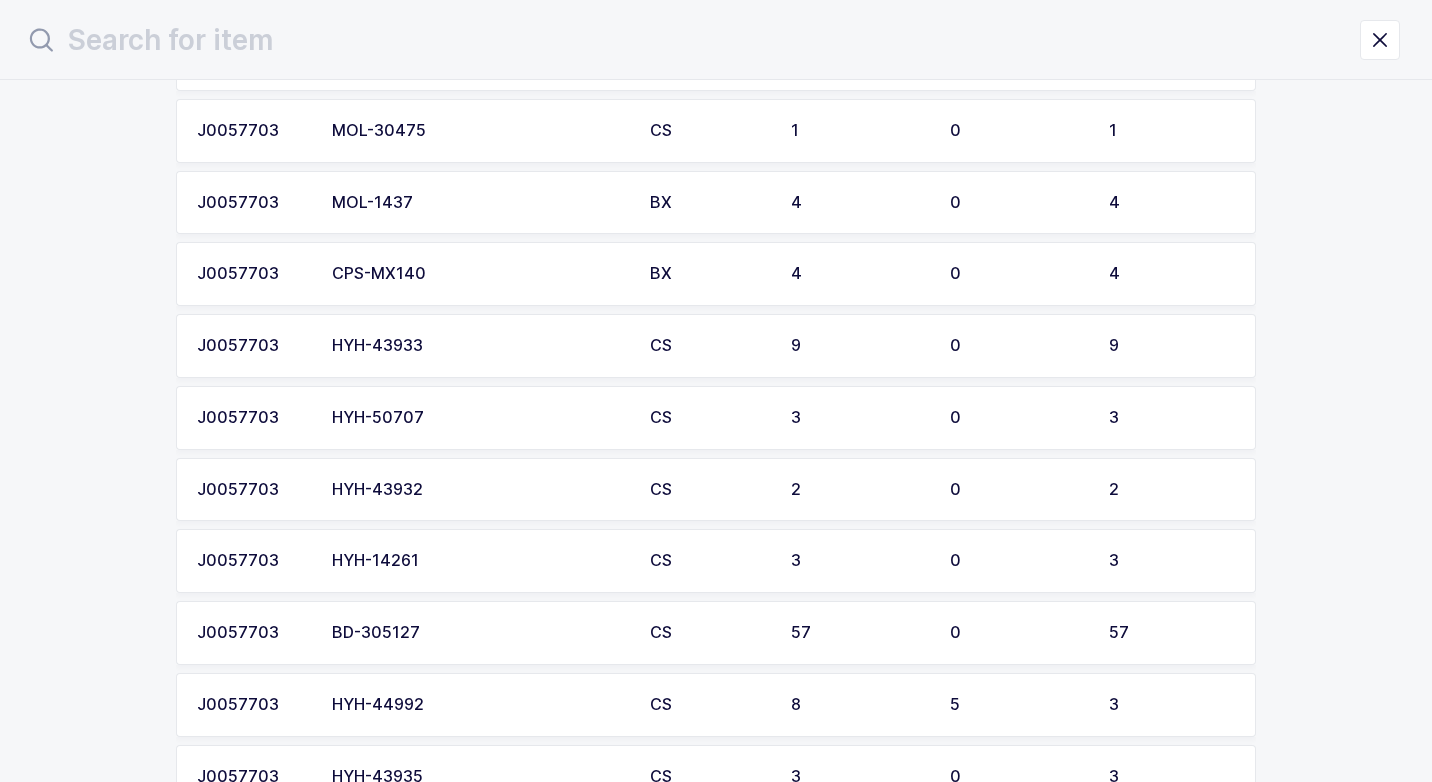 click on "HYH-43932" at bounding box center [479, 490] 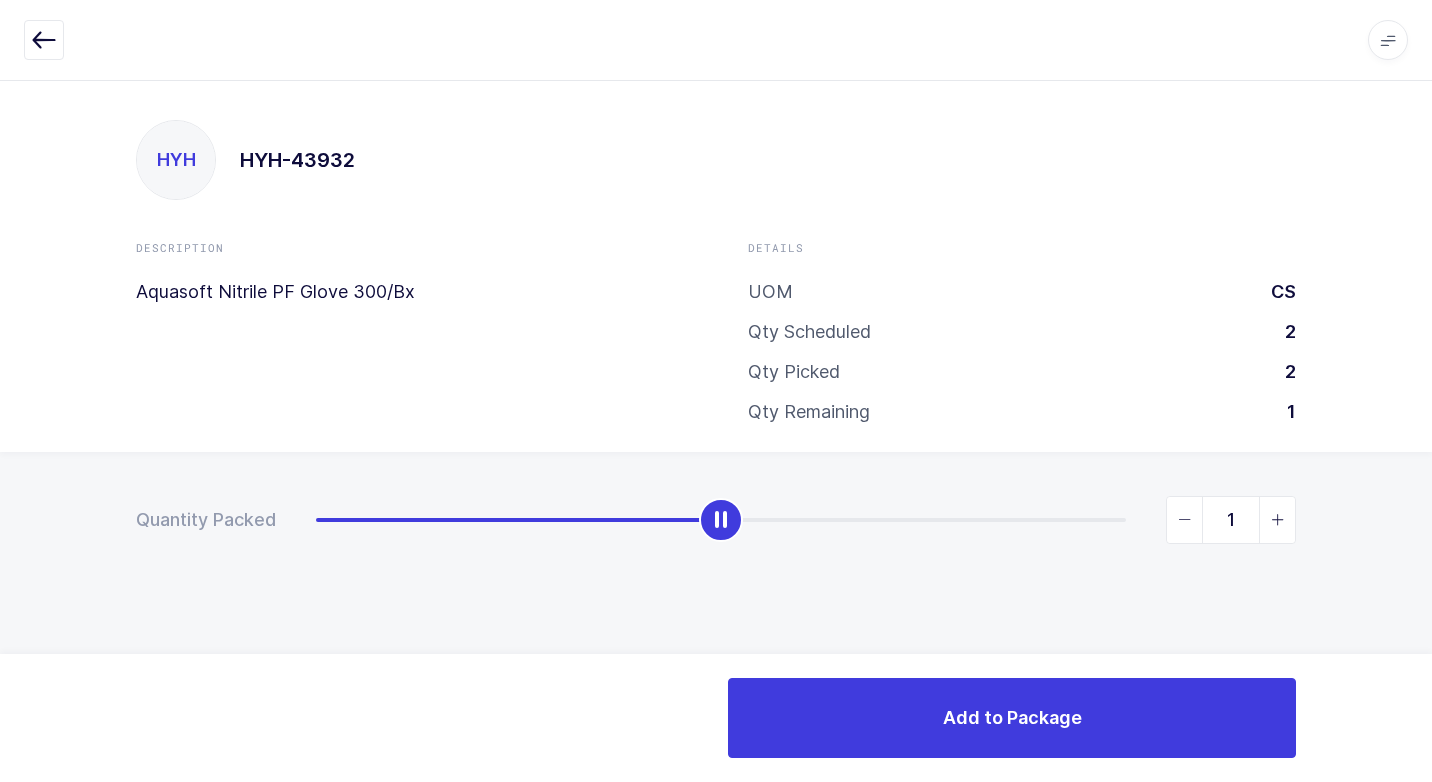 type on "2" 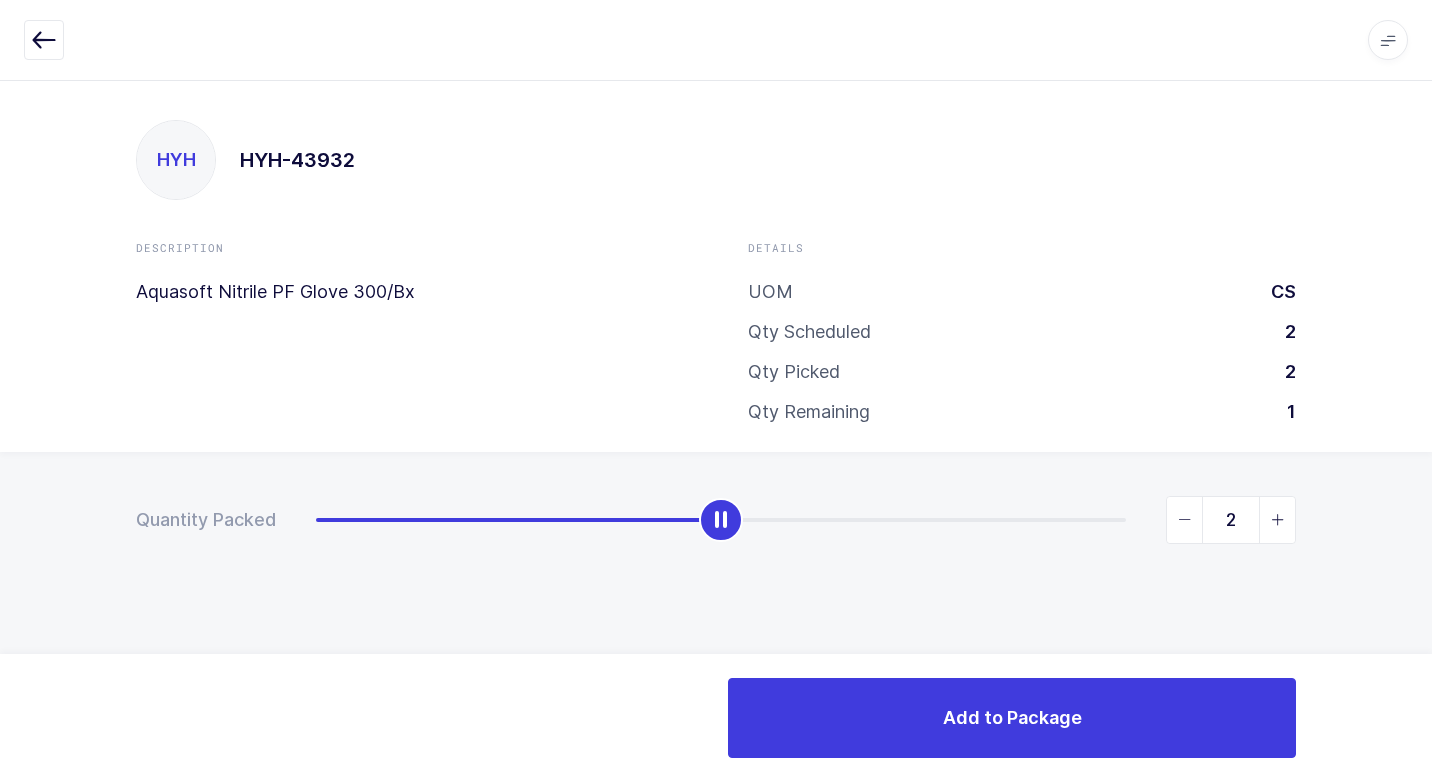 drag, startPoint x: 310, startPoint y: 527, endPoint x: 1283, endPoint y: 646, distance: 980.24994 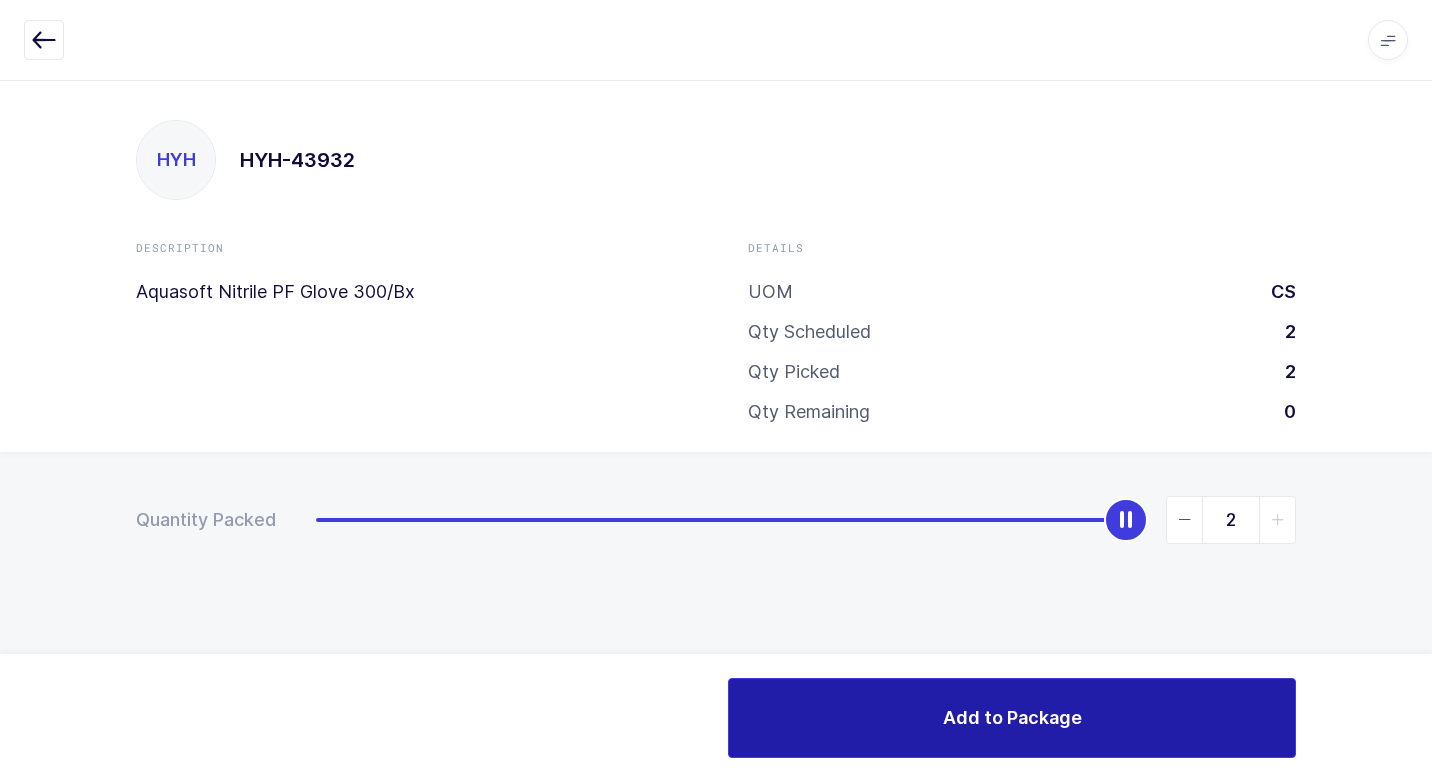click on "Add to Package" at bounding box center (1012, 718) 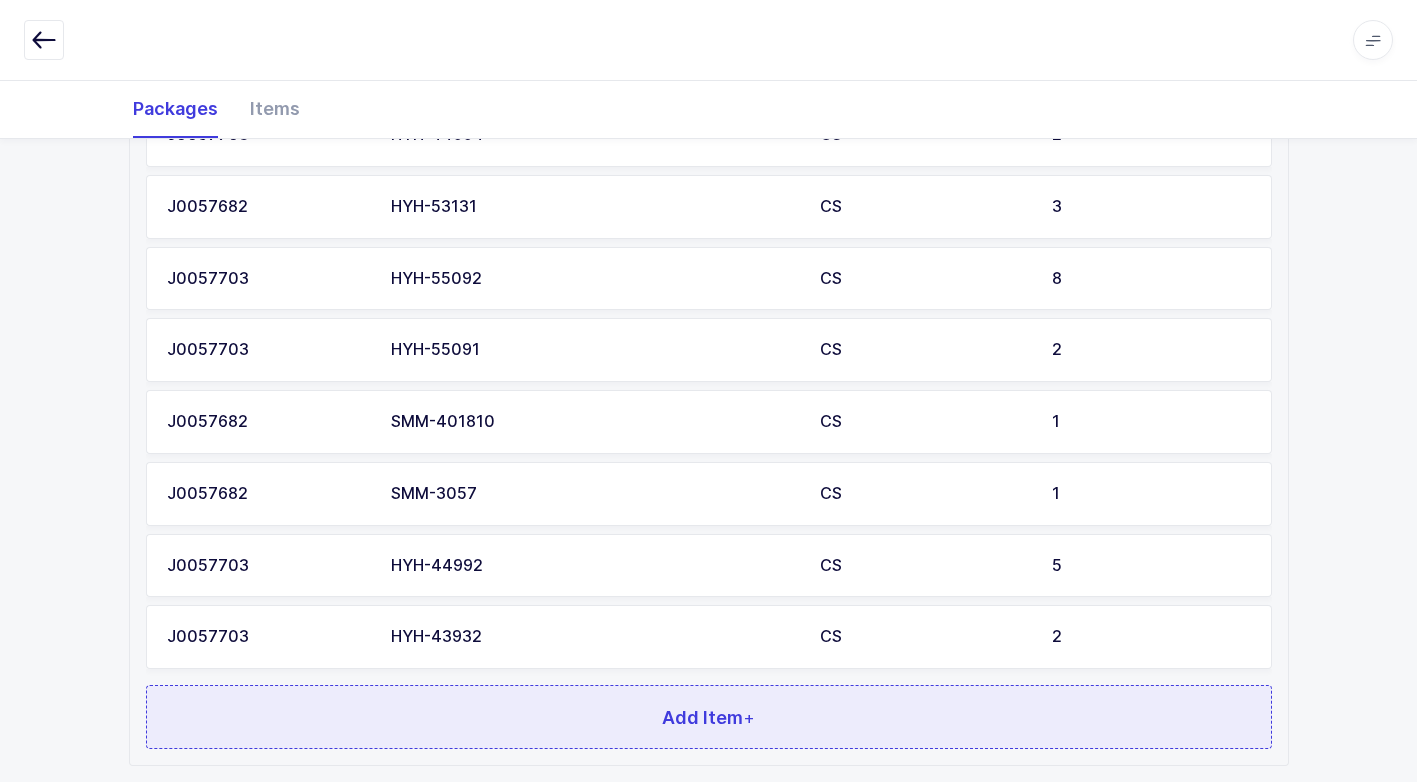 scroll, scrollTop: 1302, scrollLeft: 0, axis: vertical 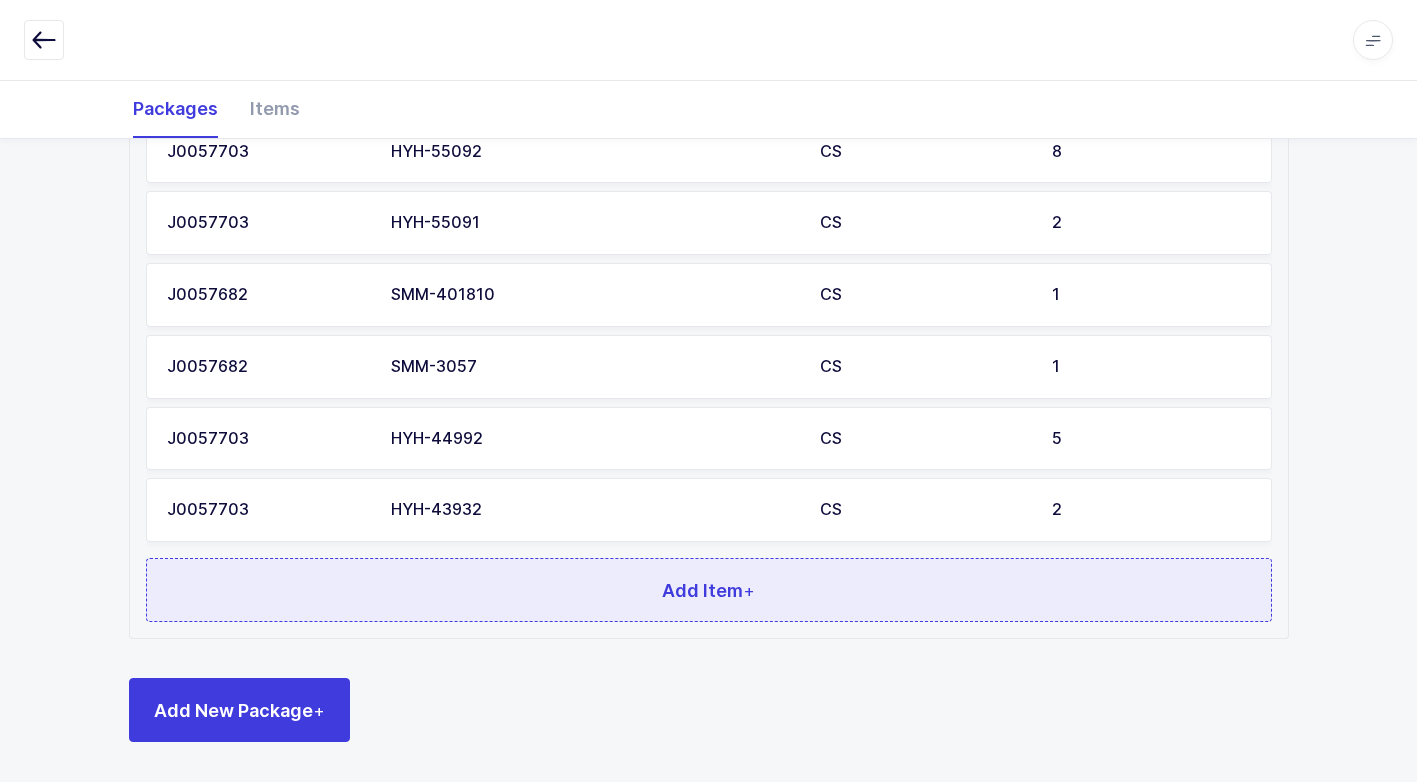 click on "Add Item  +" at bounding box center [709, 590] 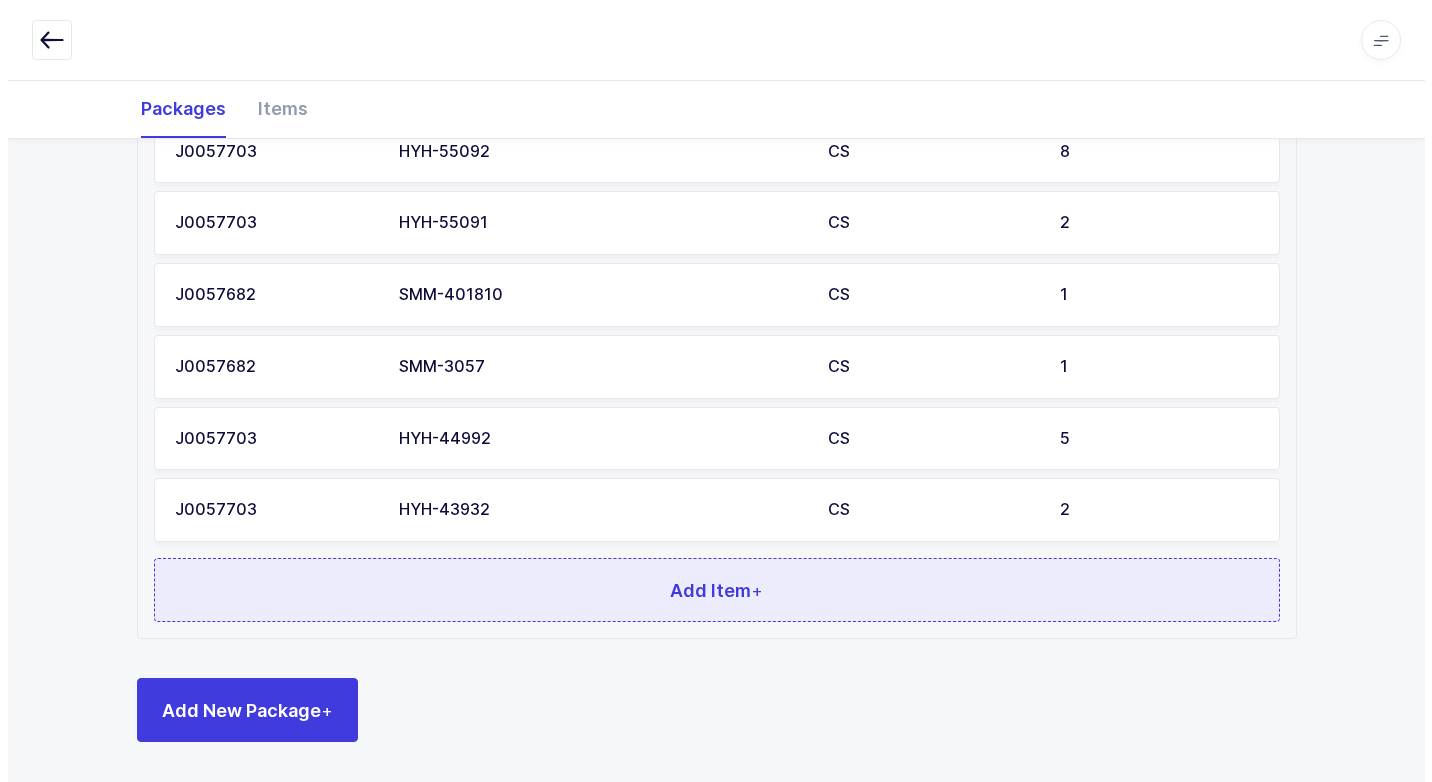 scroll, scrollTop: 0, scrollLeft: 0, axis: both 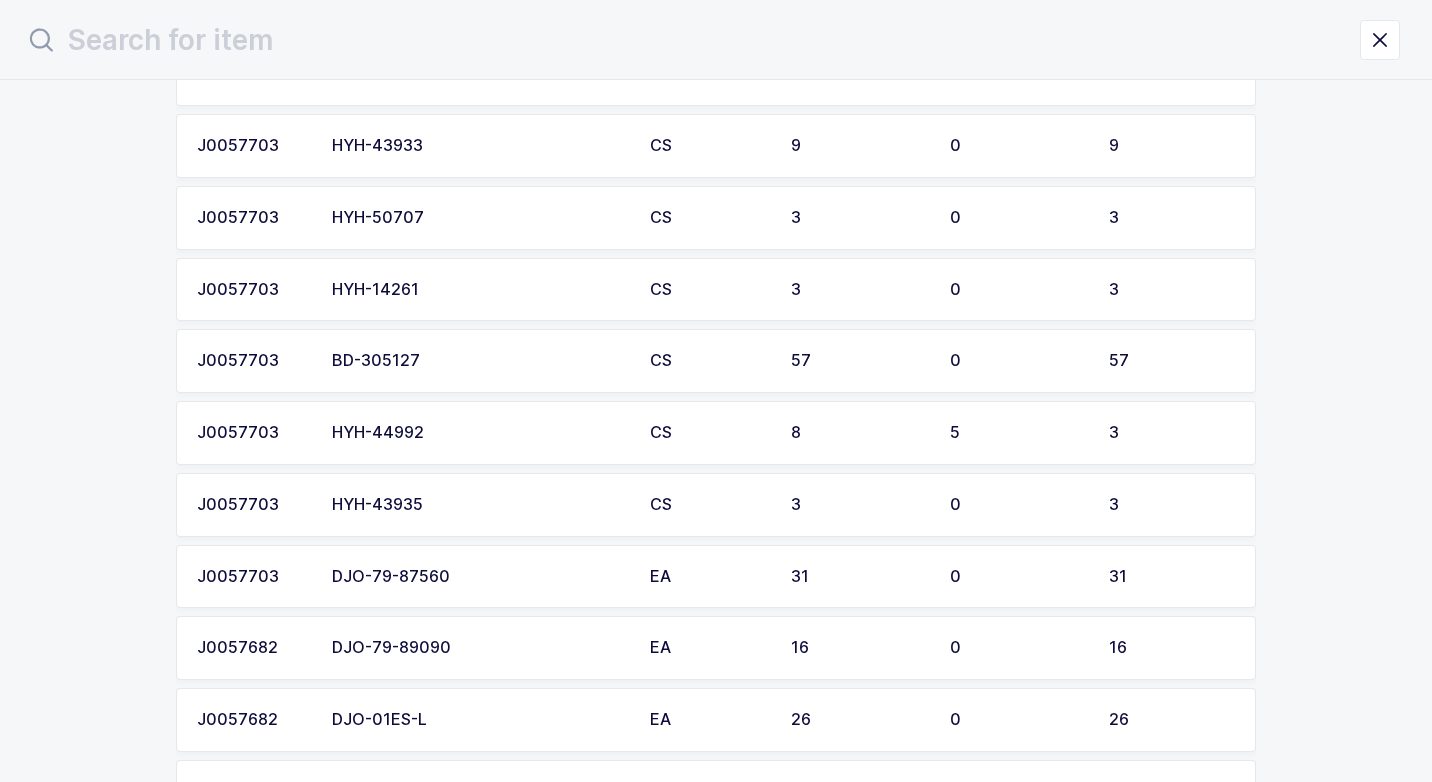 click on "HYH-14261" at bounding box center [479, 290] 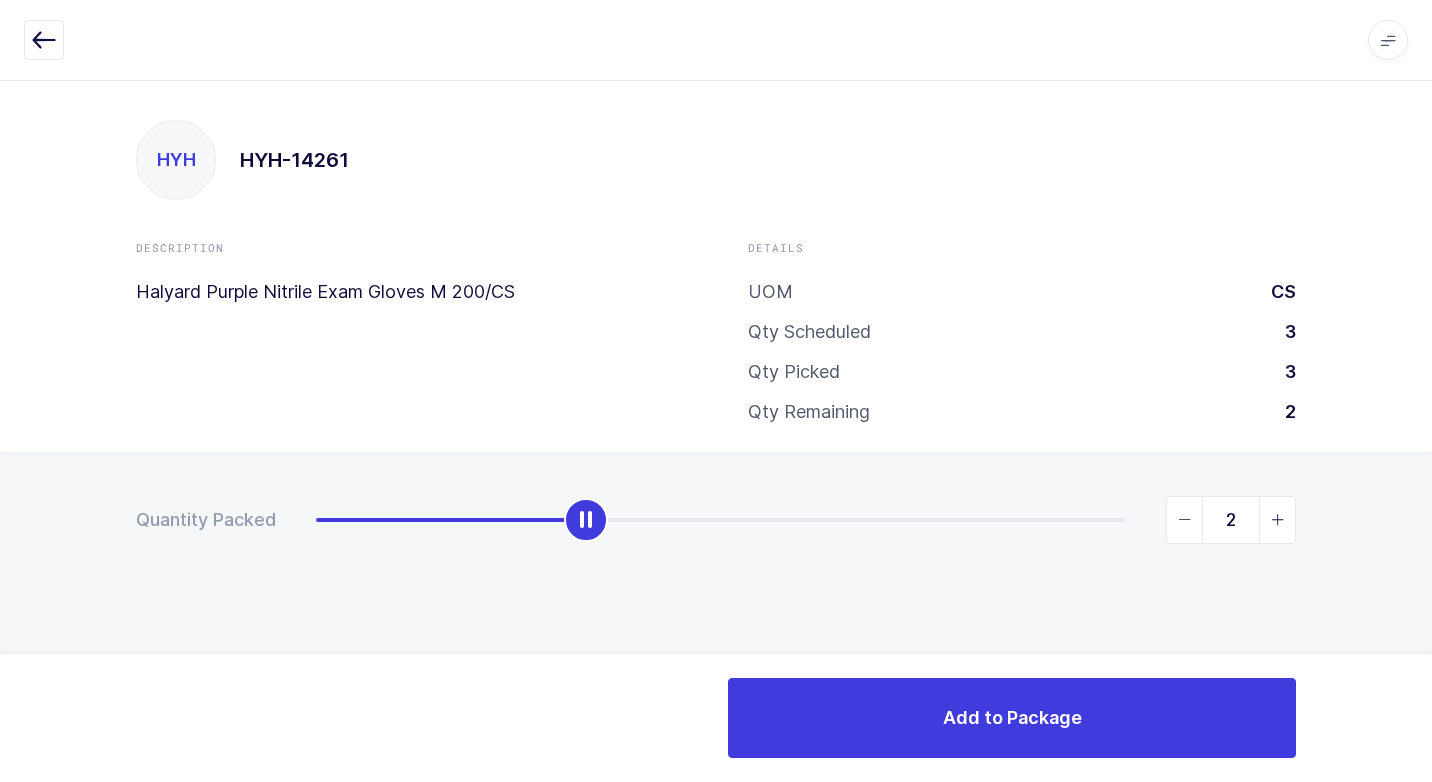 type on "3" 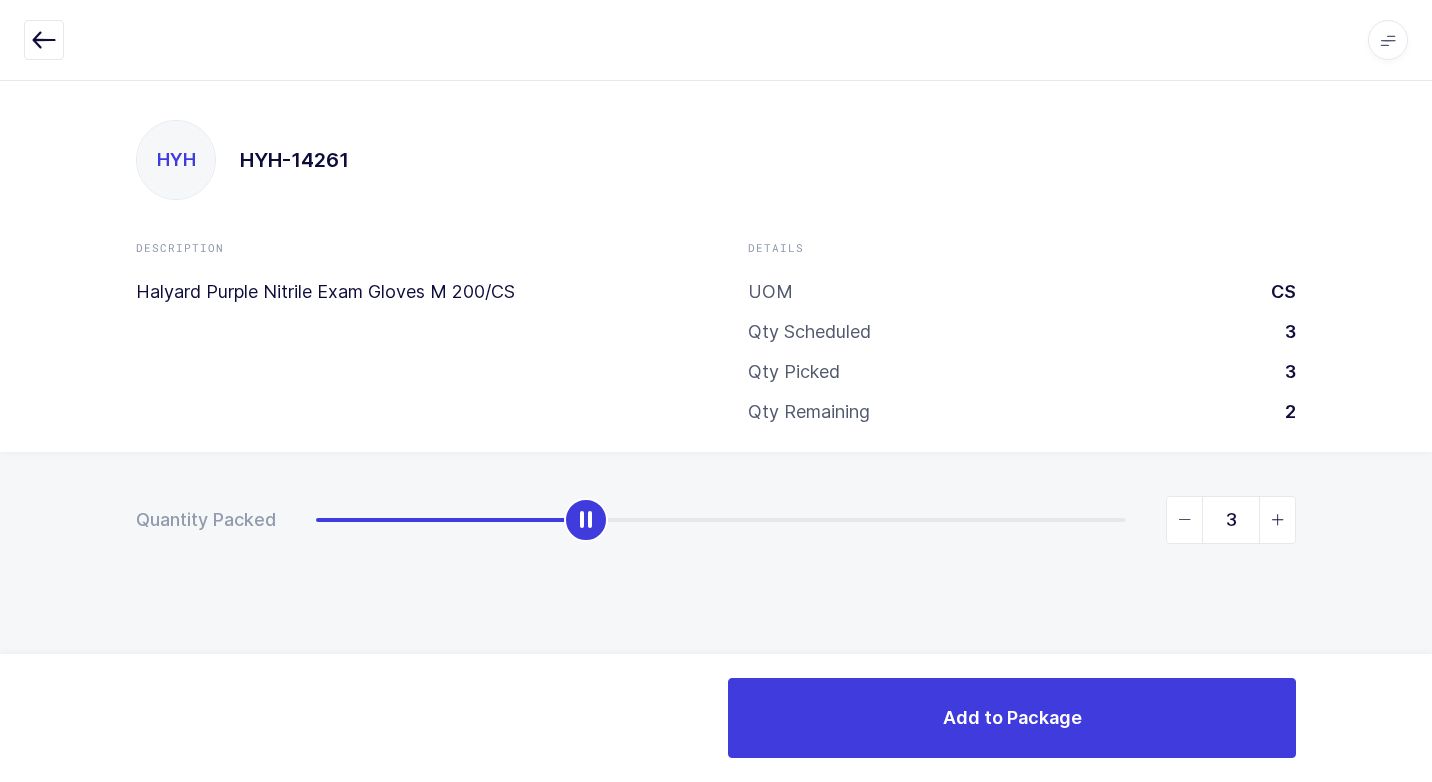 drag, startPoint x: 322, startPoint y: 523, endPoint x: 1398, endPoint y: 552, distance: 1076.3907 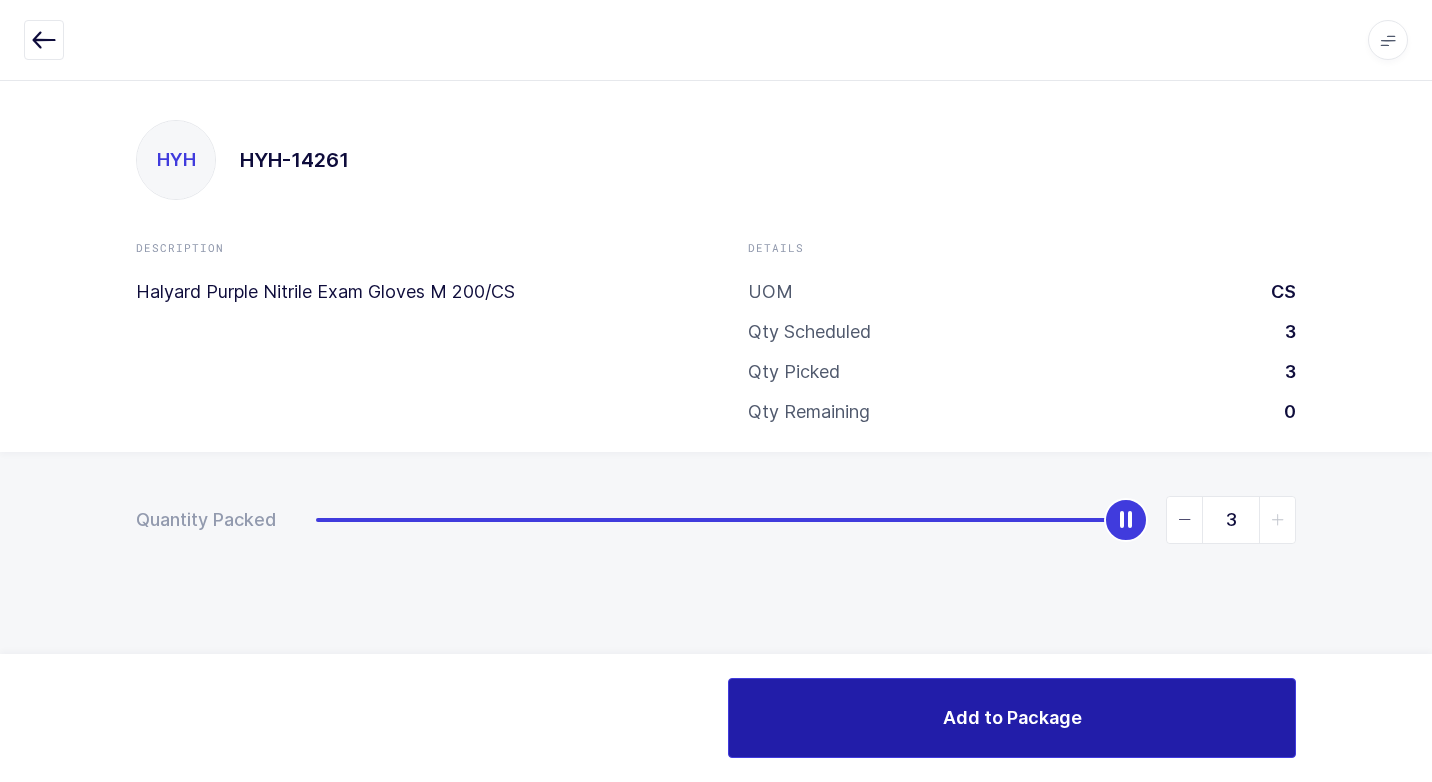 click on "Add to Package" at bounding box center [1012, 718] 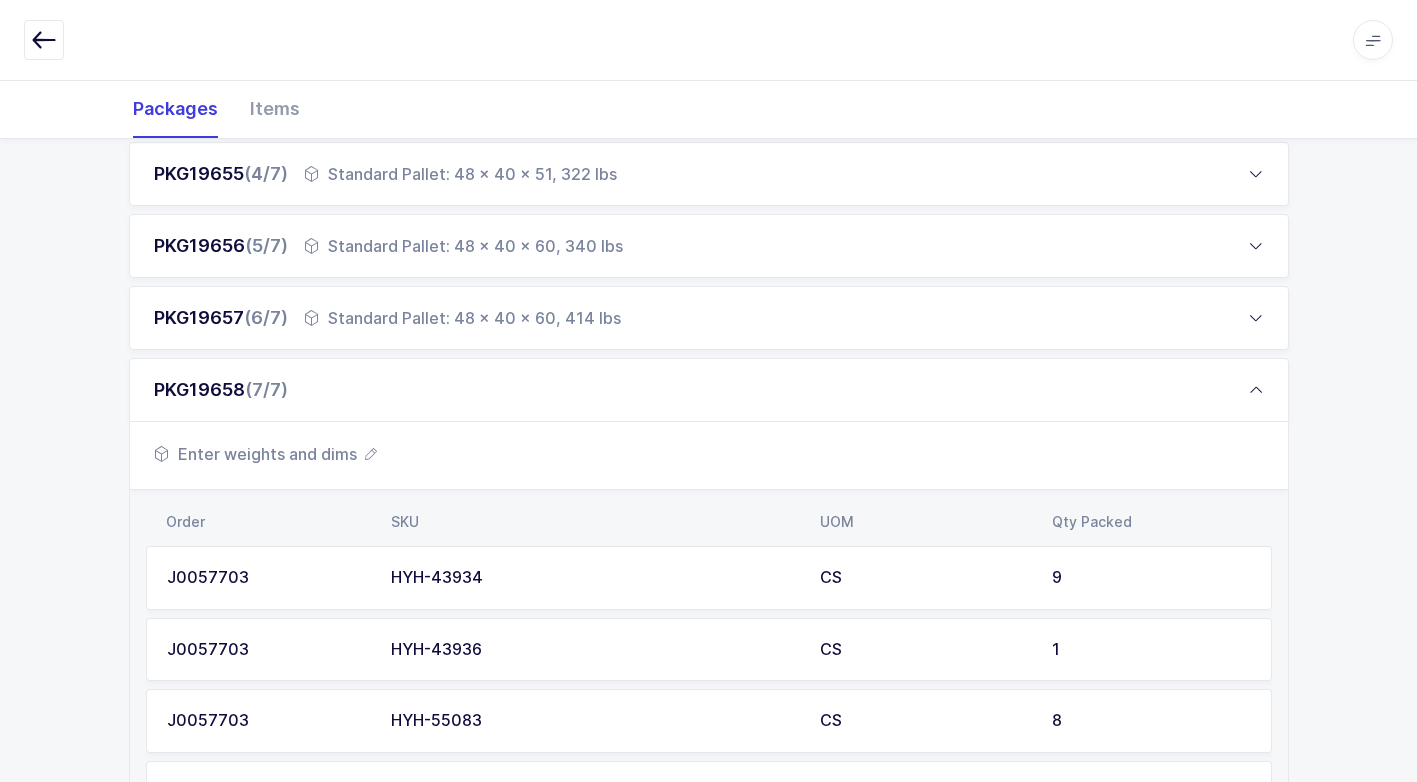 scroll, scrollTop: 600, scrollLeft: 0, axis: vertical 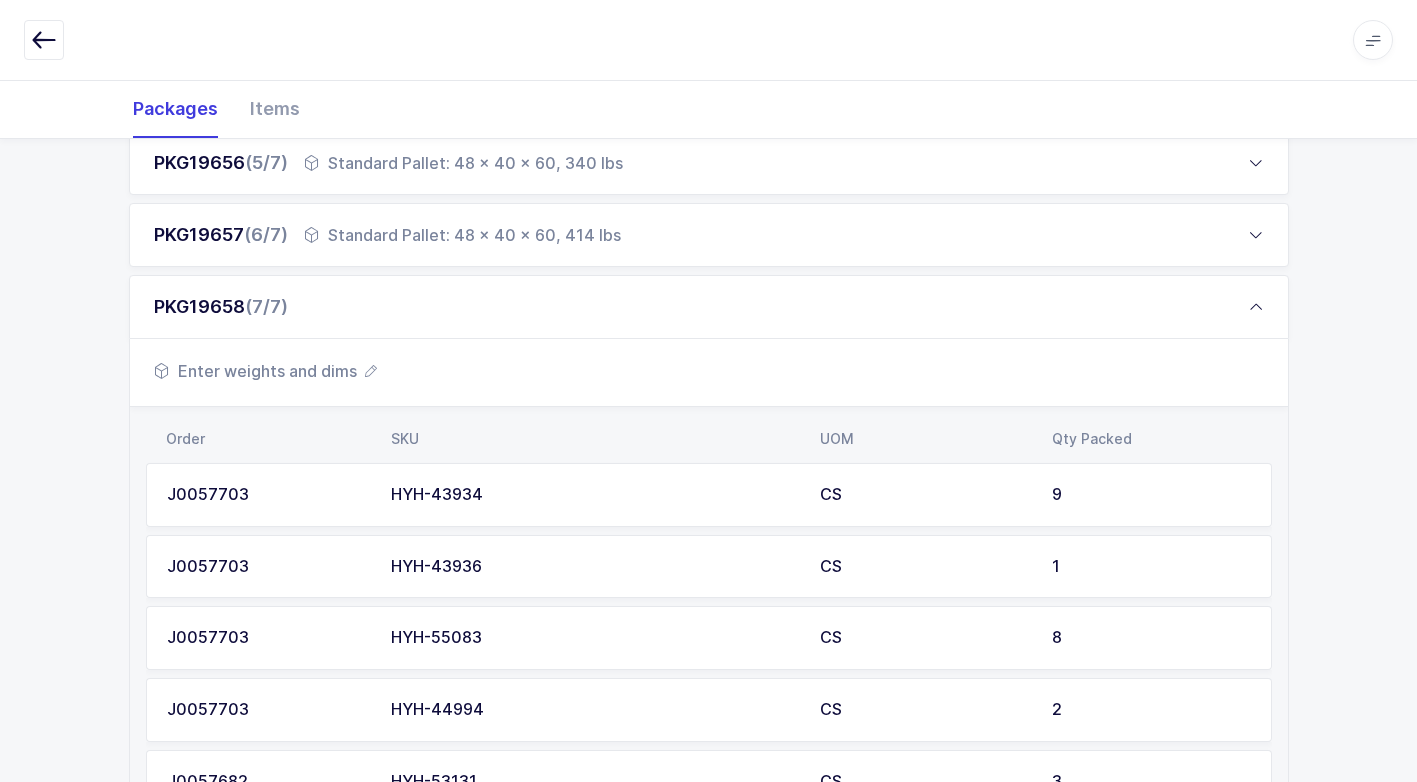 click on "Enter weights and dims" at bounding box center [265, 371] 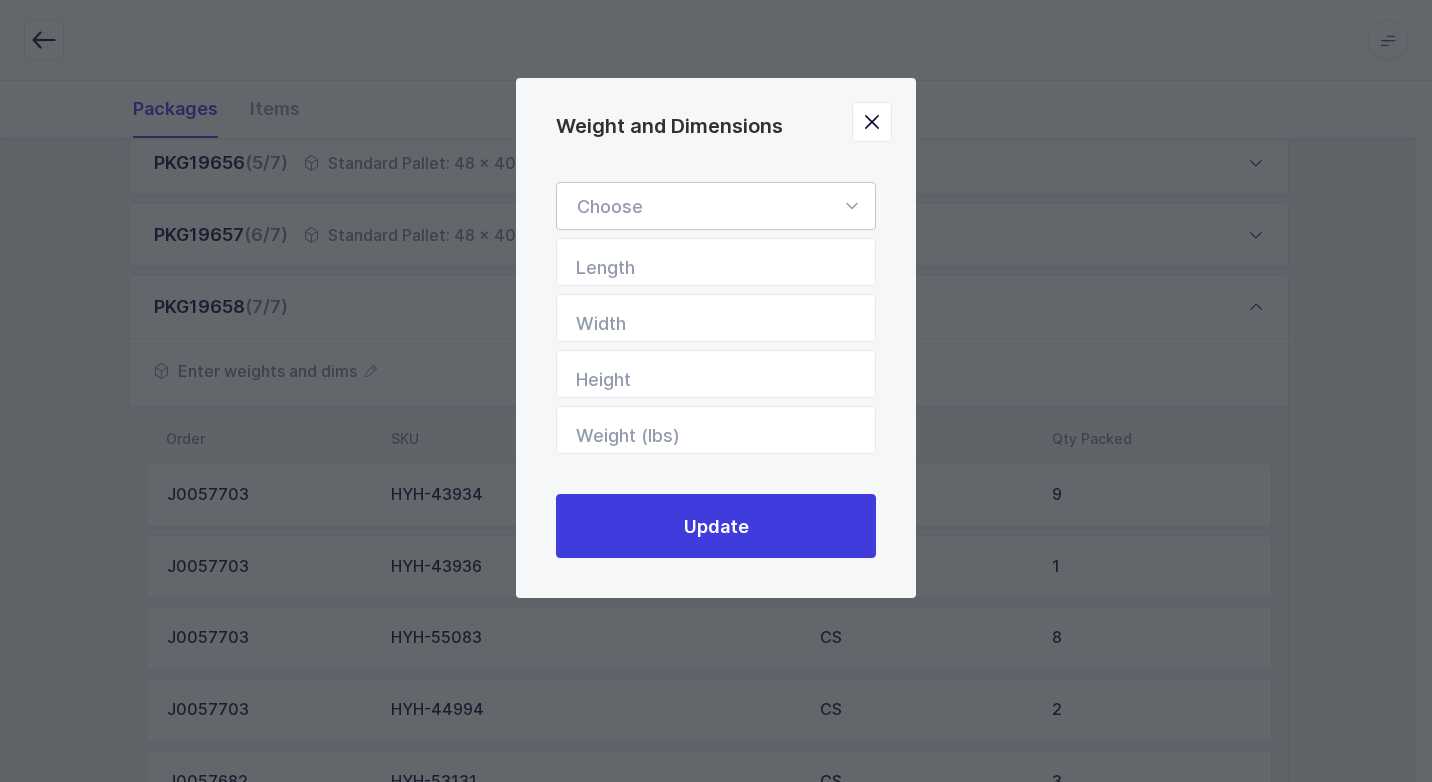 click at bounding box center [851, 206] 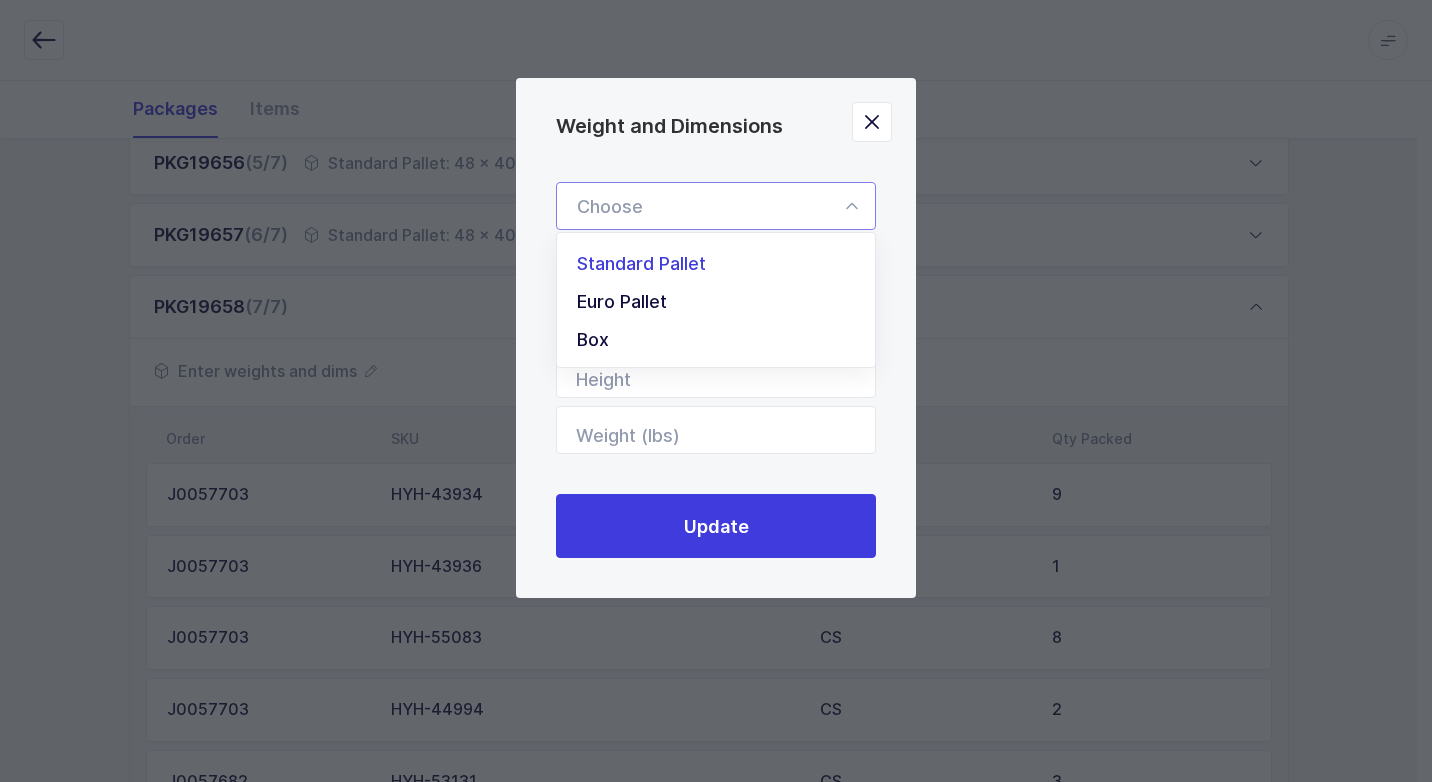 click on "Standard Pallet" at bounding box center [723, 264] 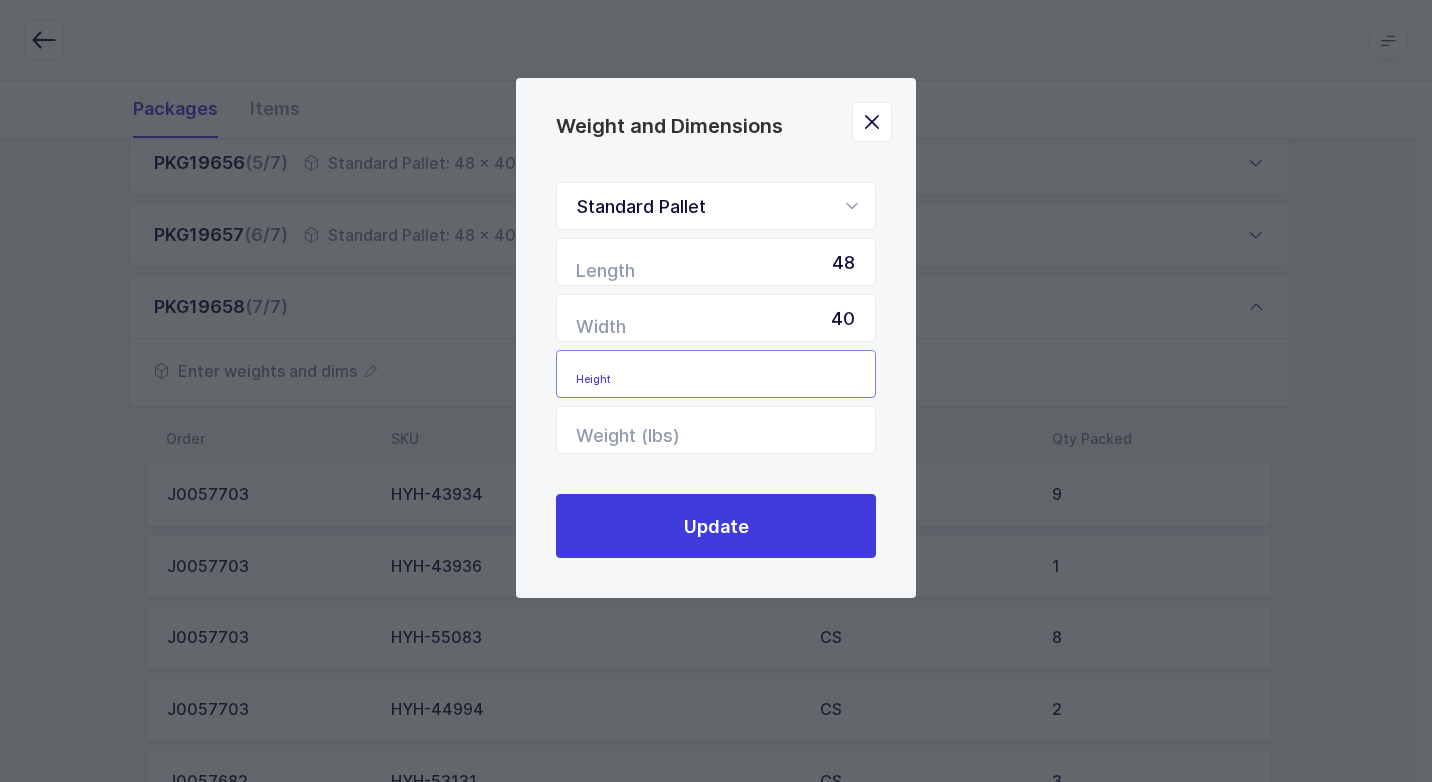 click at bounding box center (716, 374) 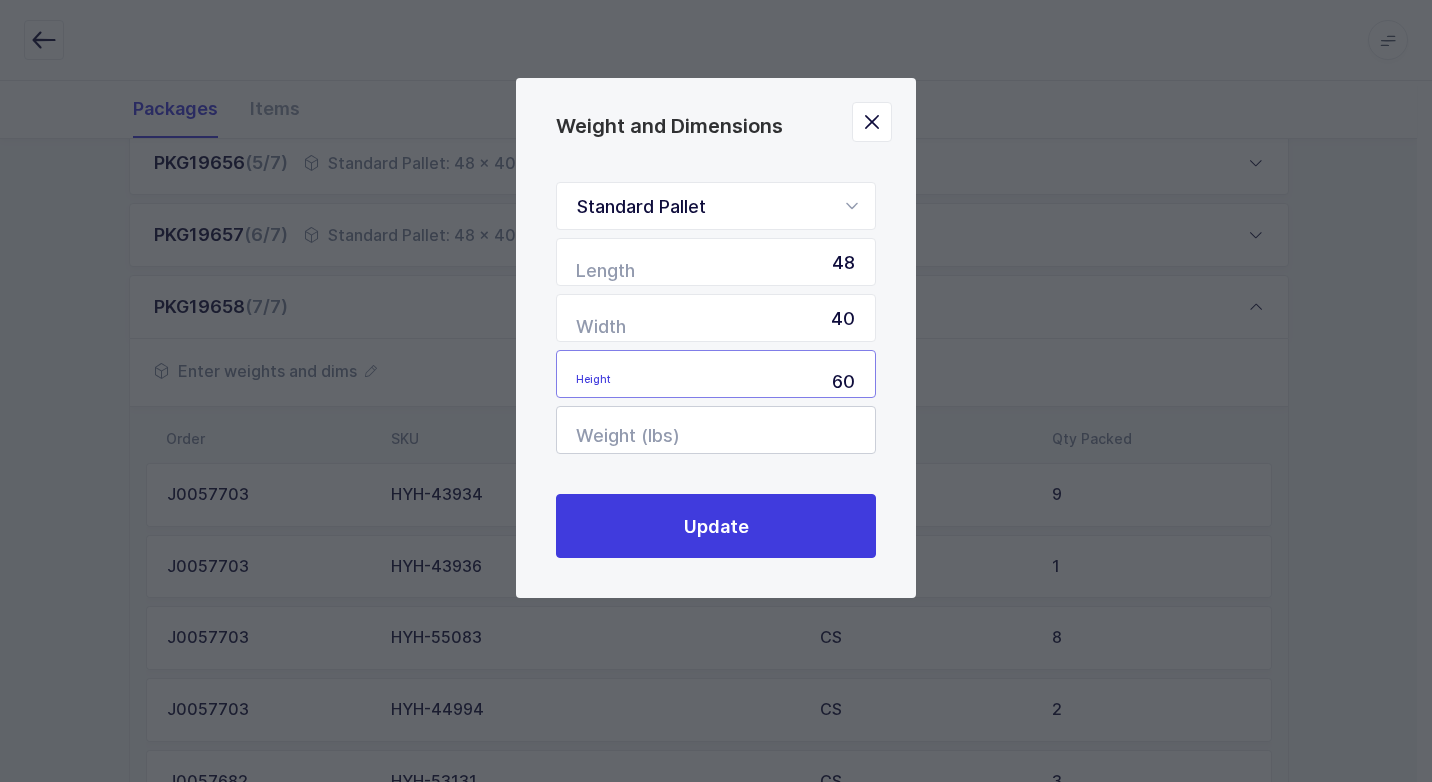 type on "60" 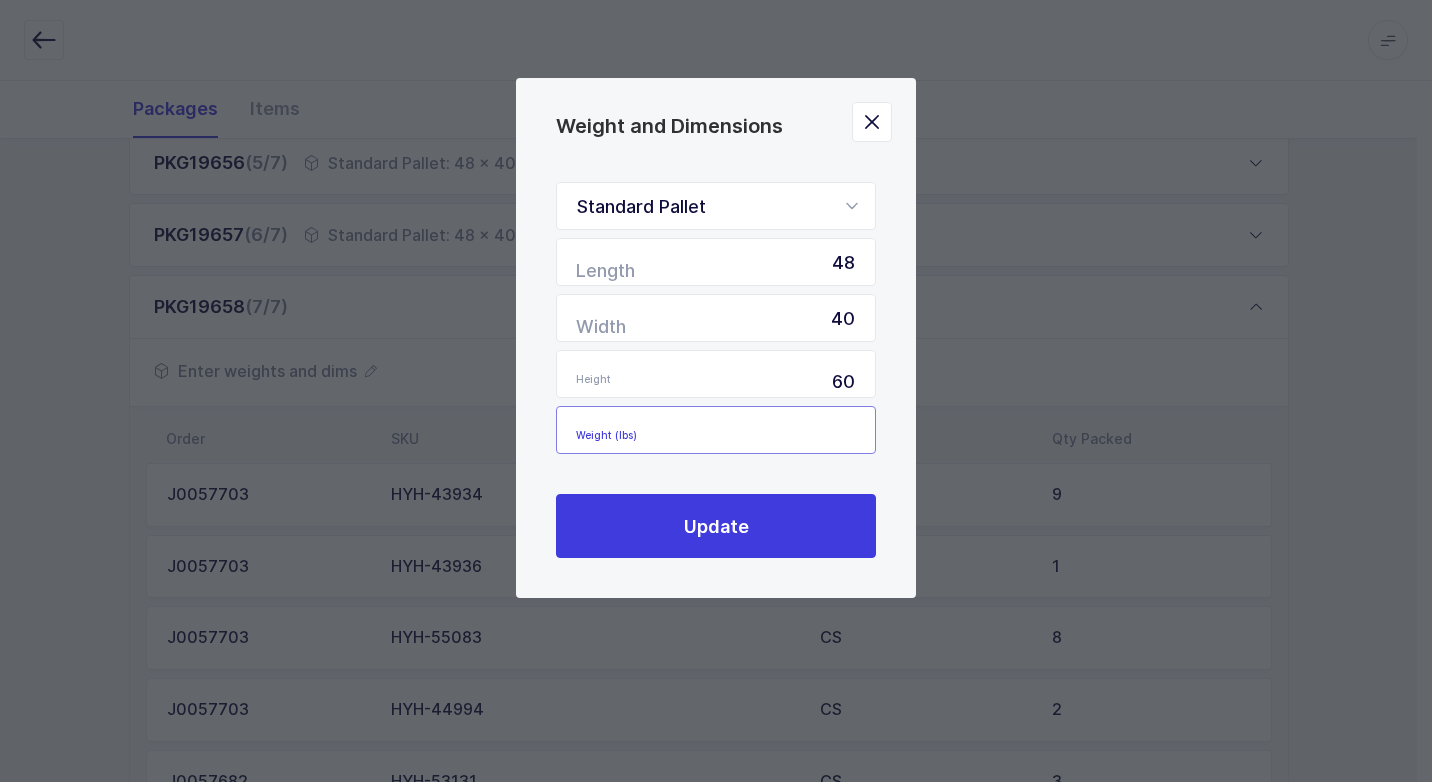 click at bounding box center [716, 430] 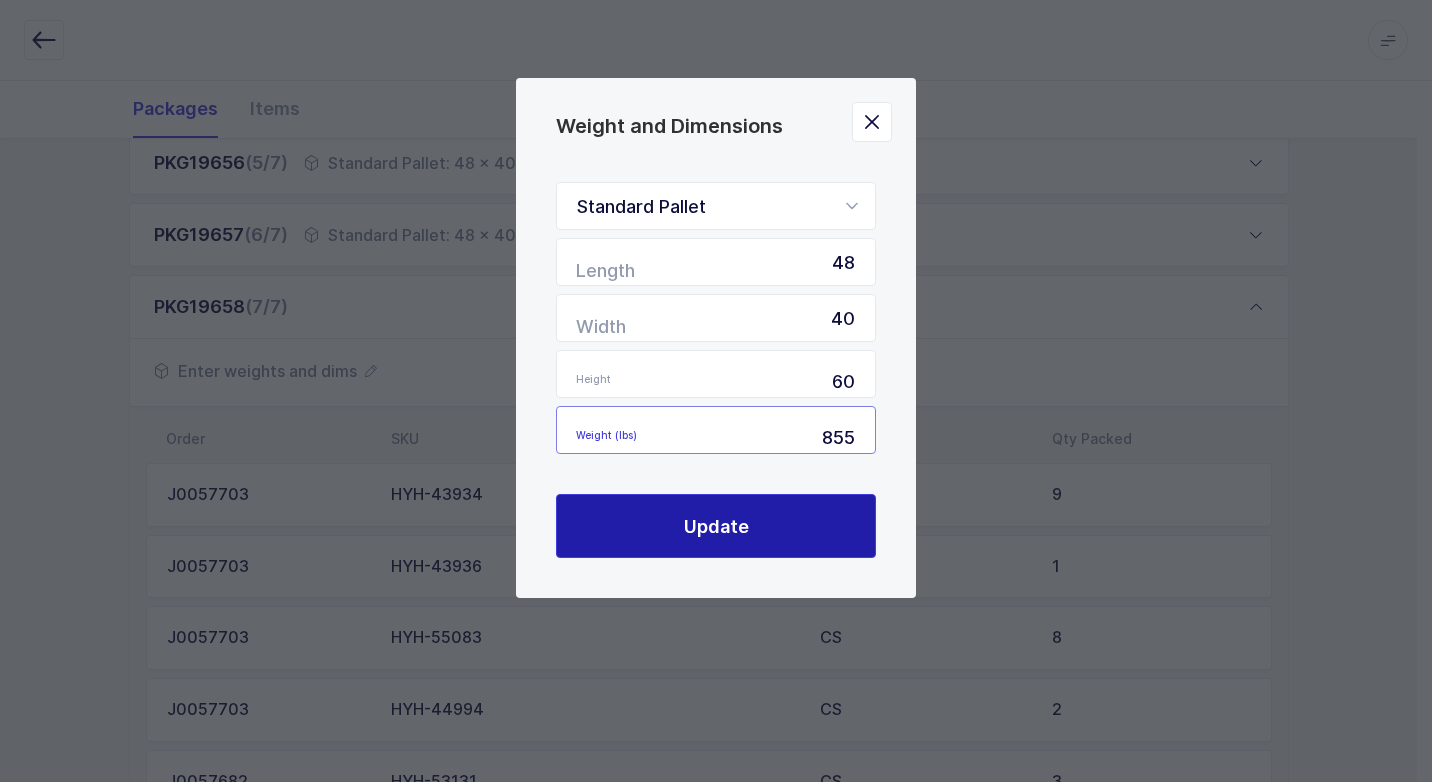type on "855" 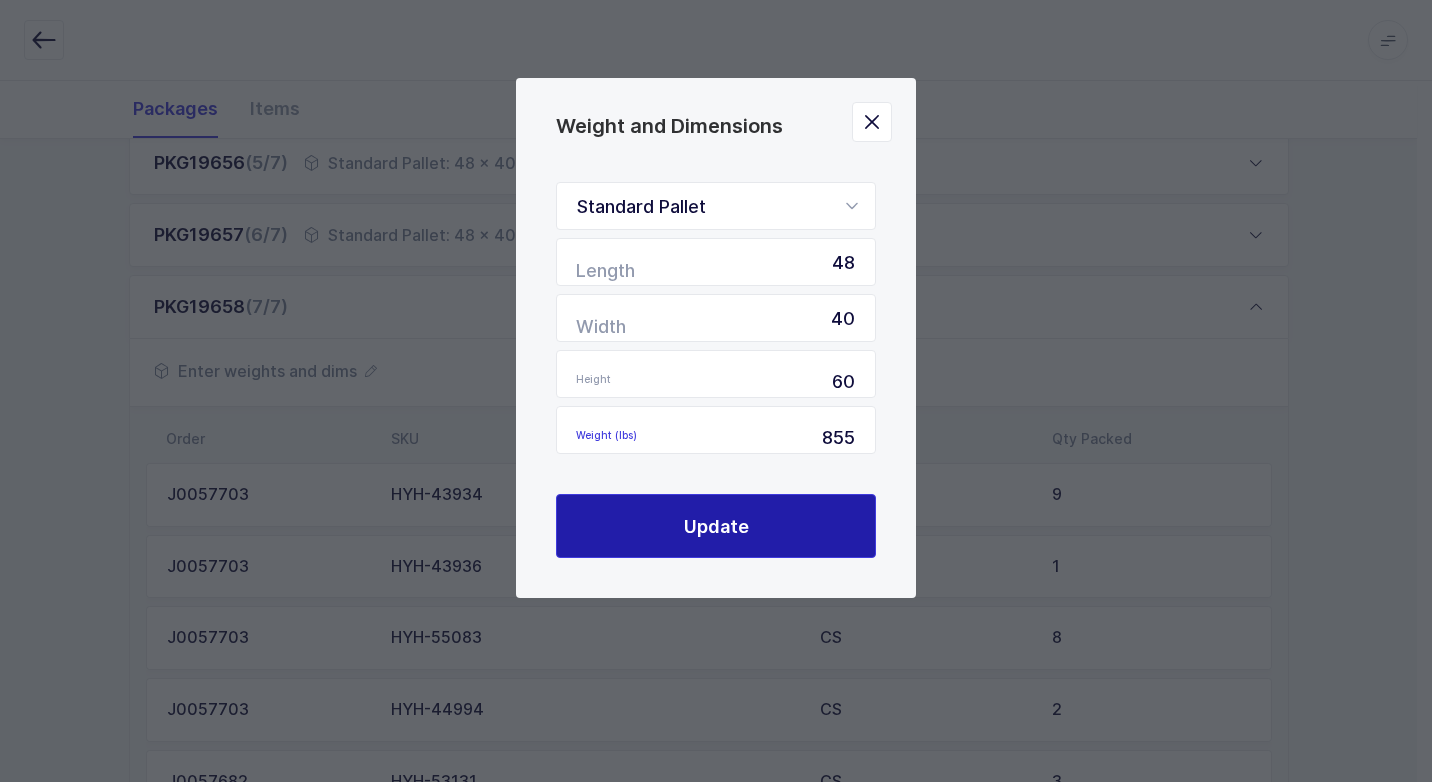 click on "Update" at bounding box center (716, 526) 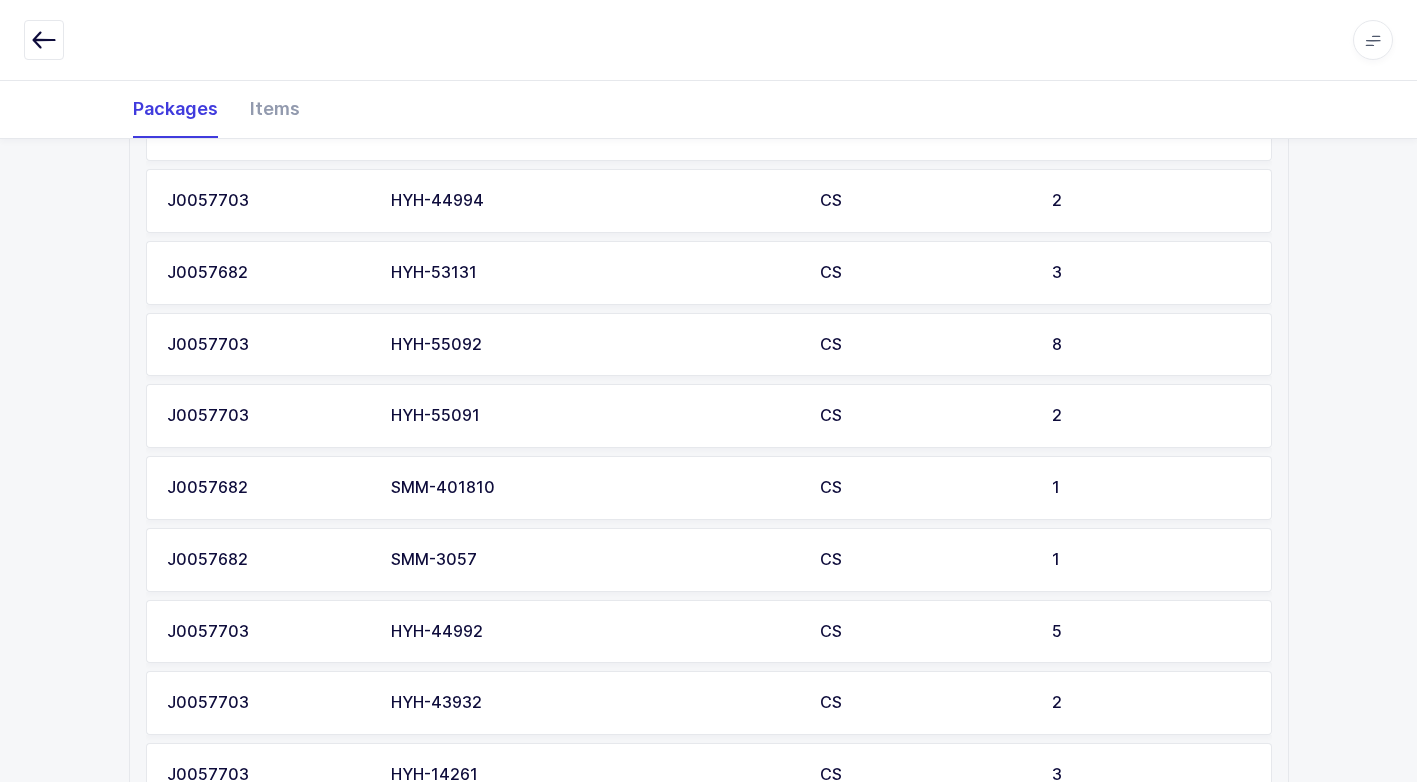 scroll, scrollTop: 1374, scrollLeft: 0, axis: vertical 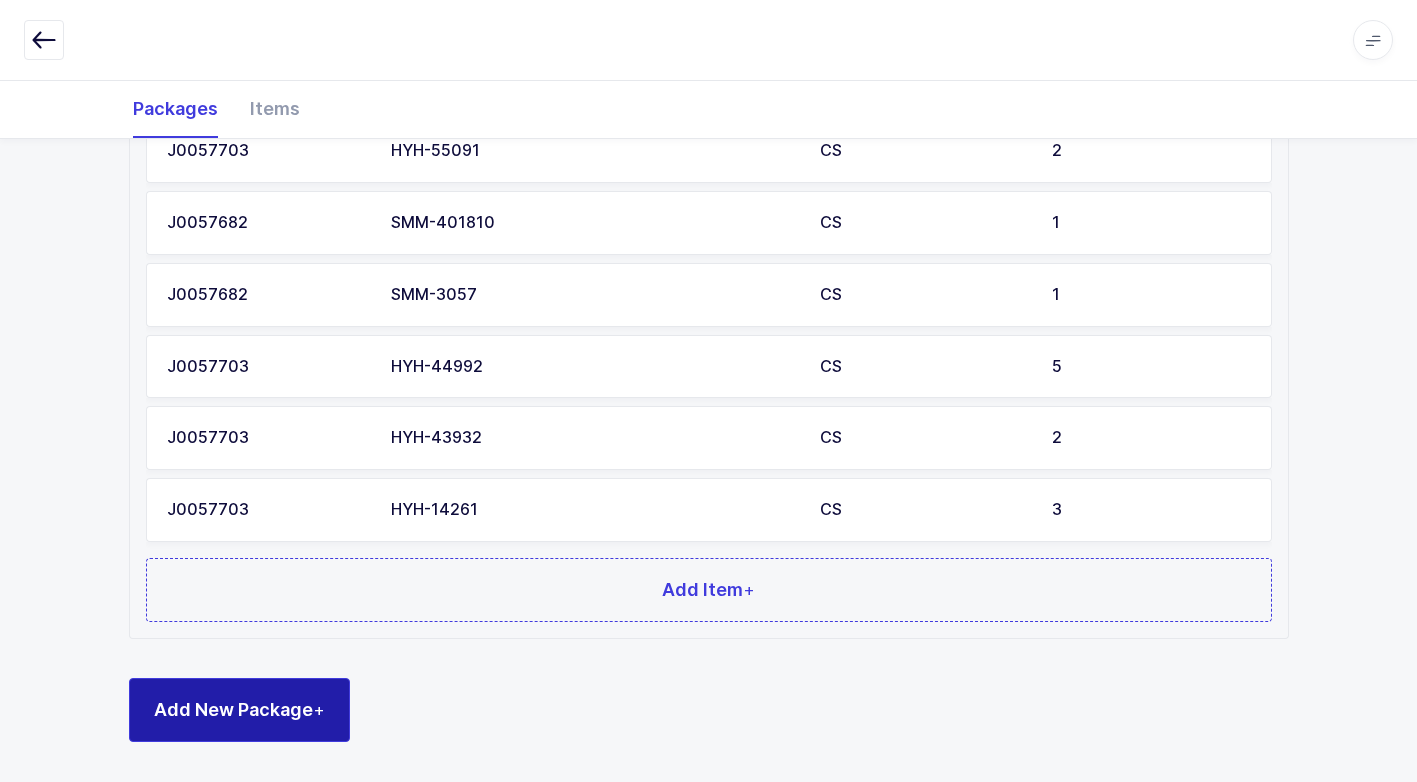 click on "Add New Package  +" at bounding box center (239, 709) 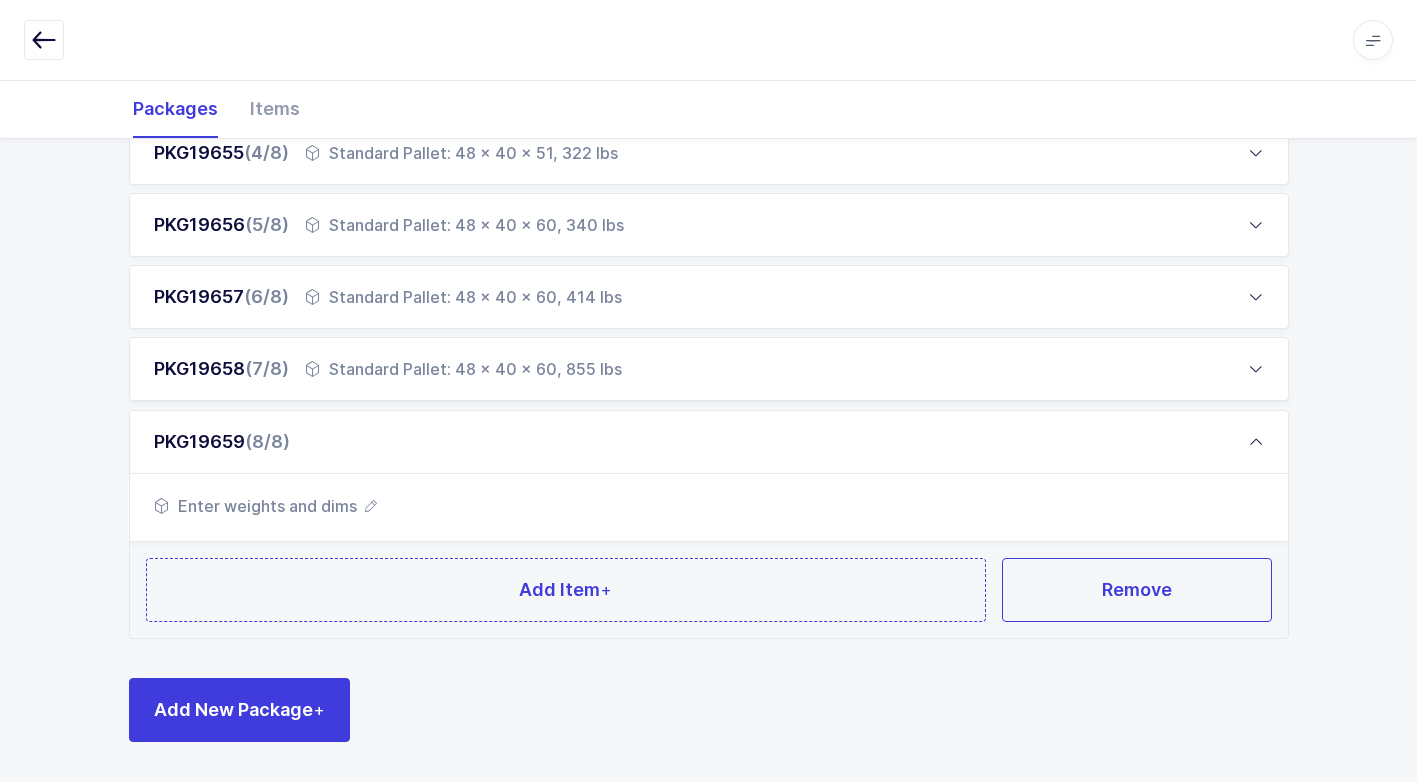 scroll, scrollTop: 537, scrollLeft: 0, axis: vertical 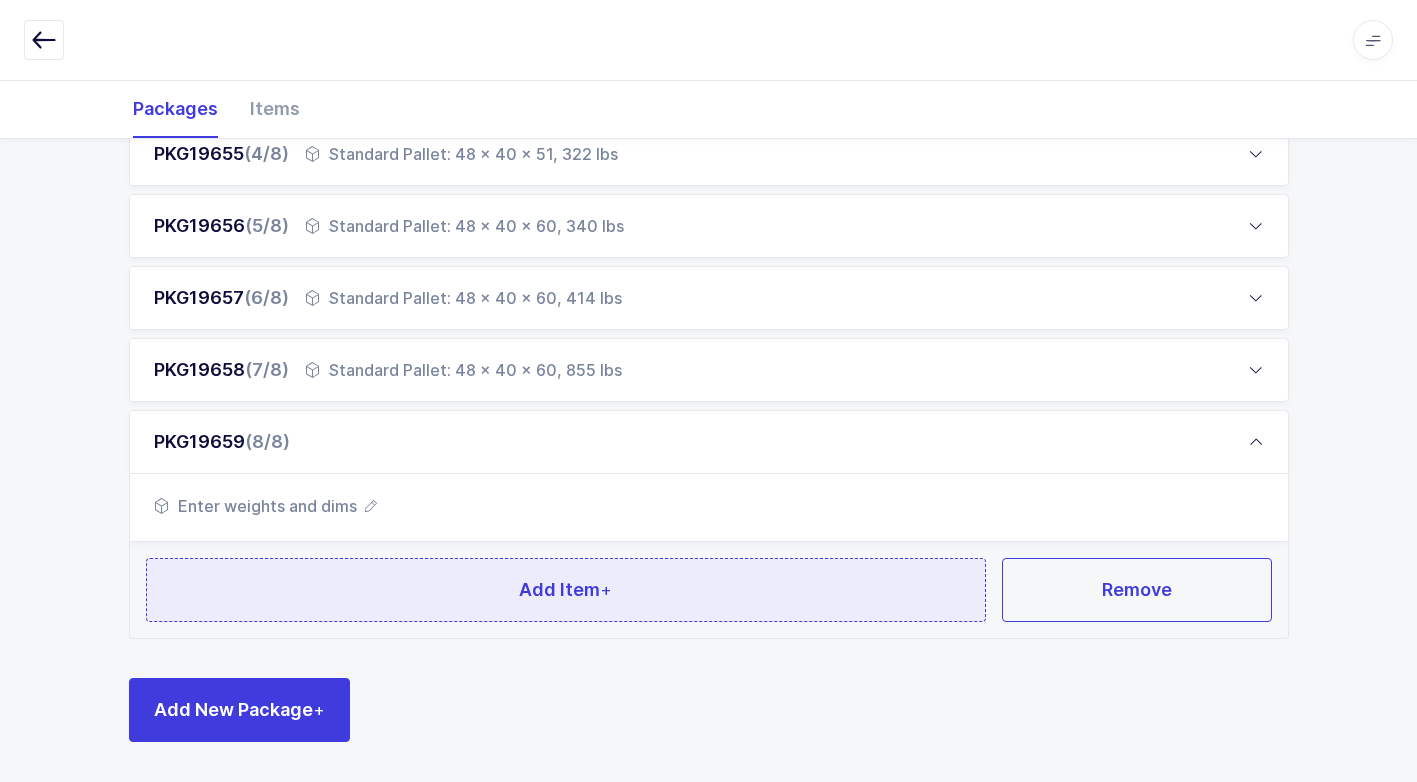 click on "Add Item  +" at bounding box center (565, 589) 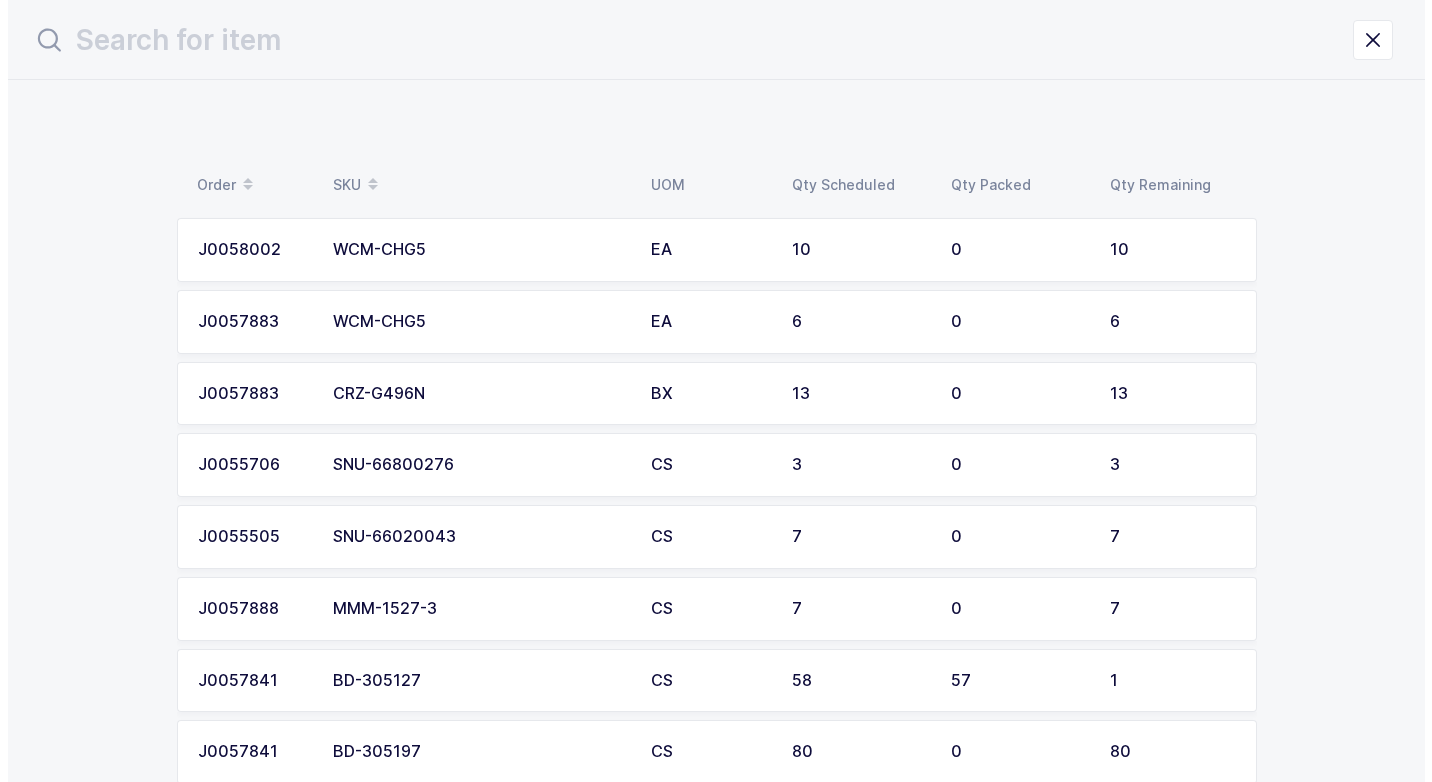 scroll, scrollTop: 0, scrollLeft: 0, axis: both 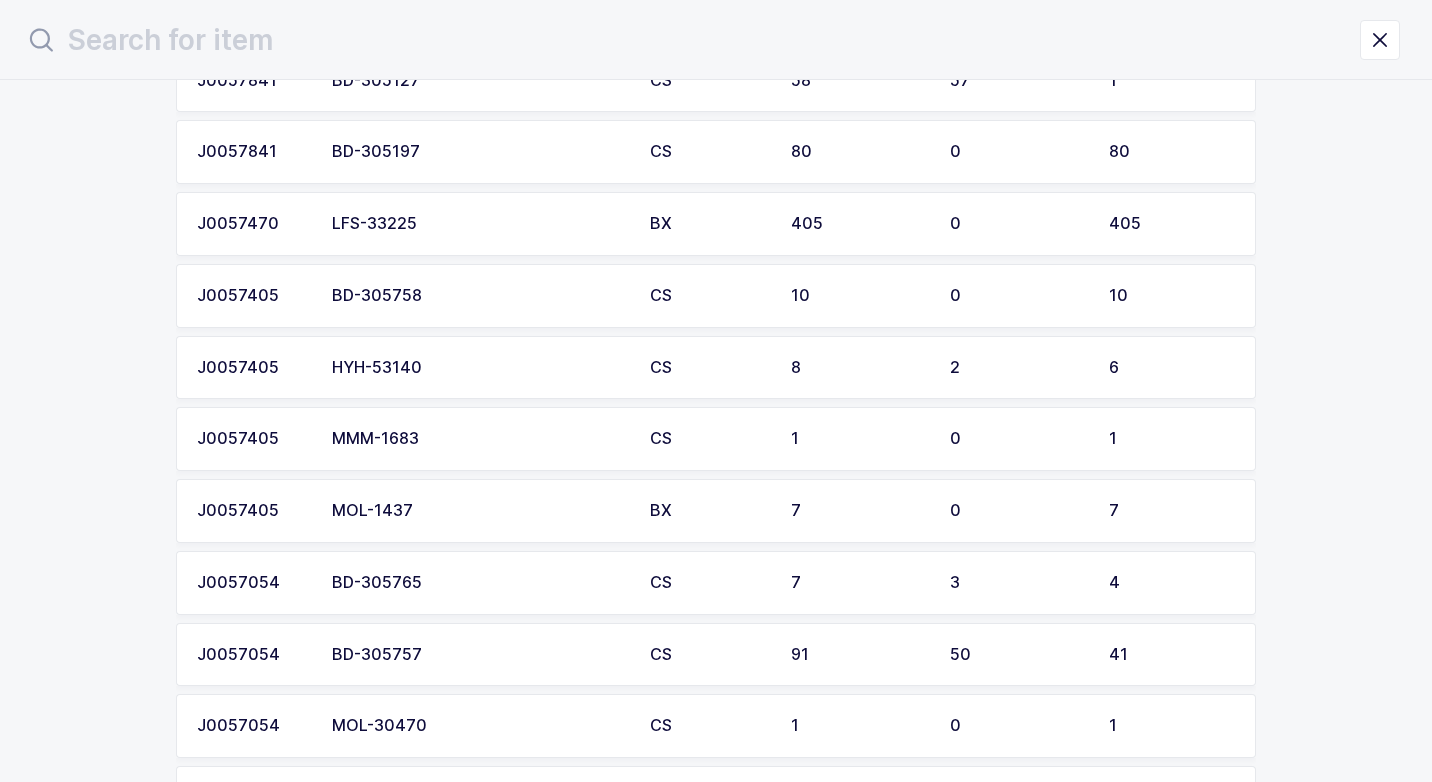 click on "HYH-53140" at bounding box center (479, 368) 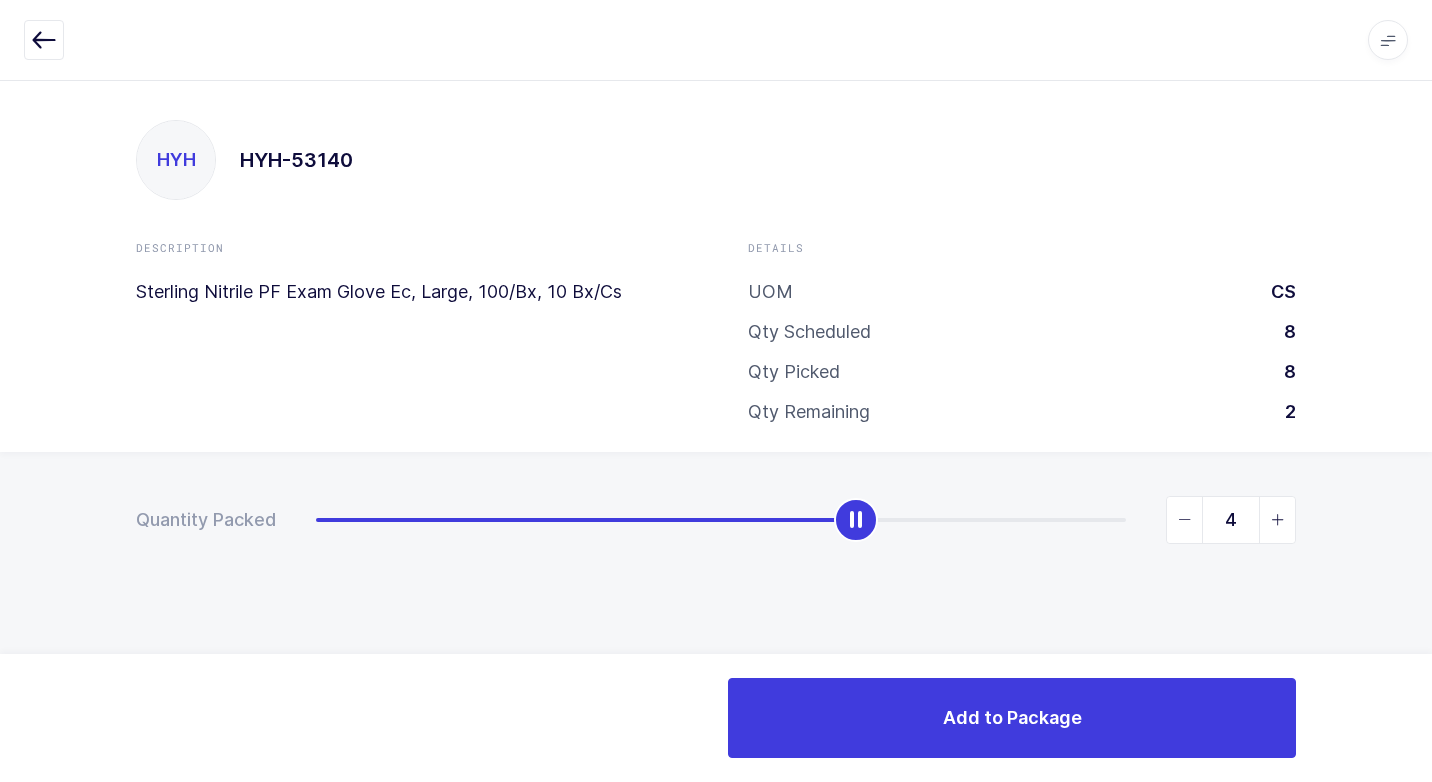 type on "6" 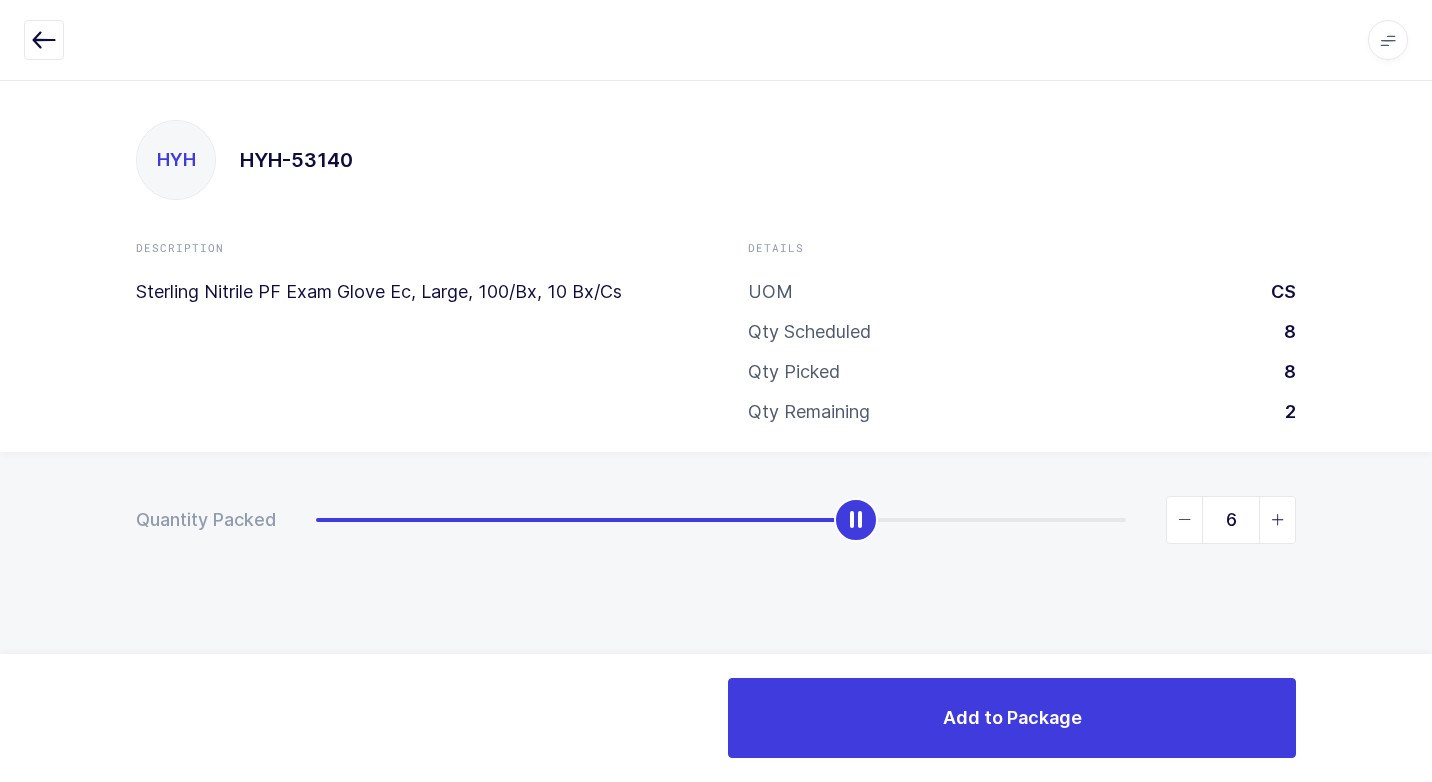 drag, startPoint x: 308, startPoint y: 523, endPoint x: 1435, endPoint y: 537, distance: 1127.0869 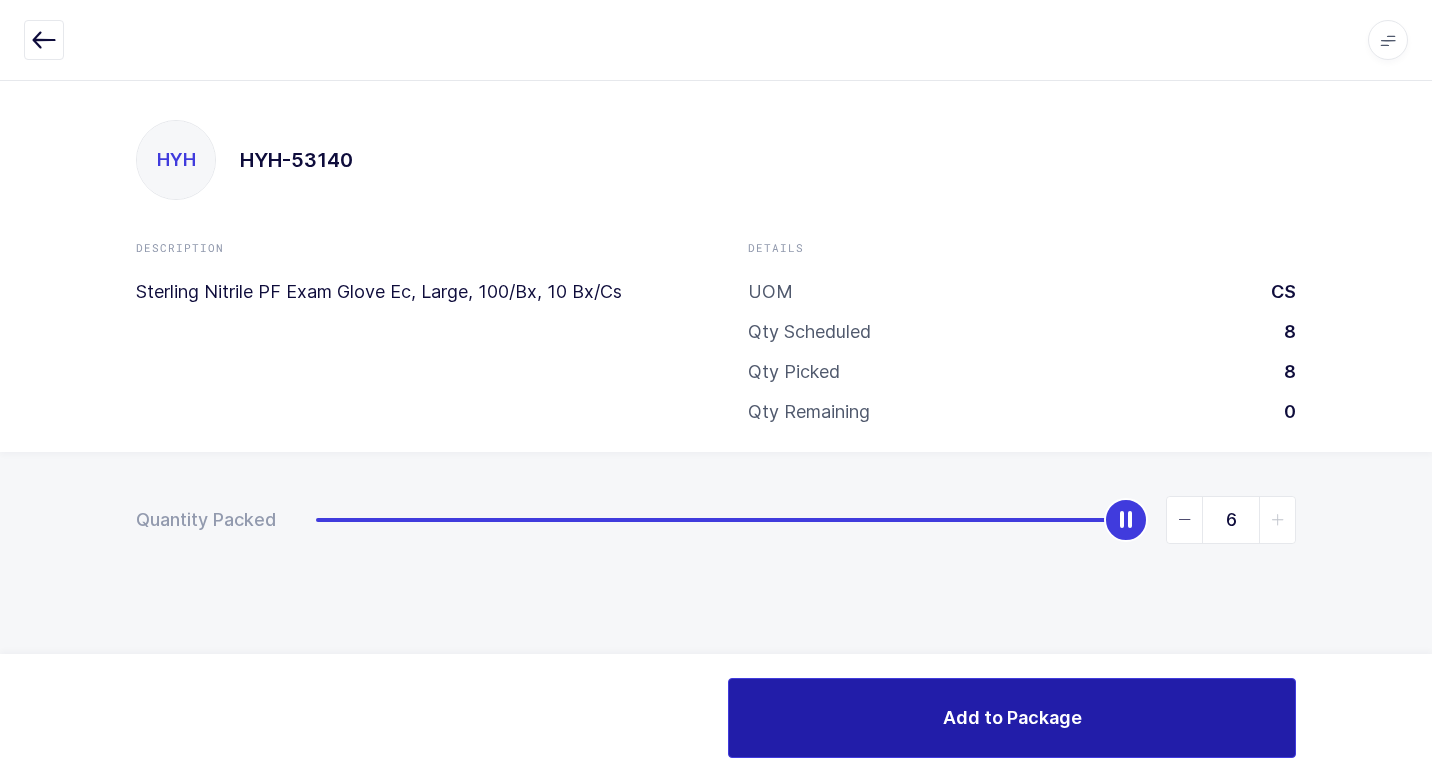 drag, startPoint x: 1114, startPoint y: 703, endPoint x: 1099, endPoint y: 699, distance: 15.524175 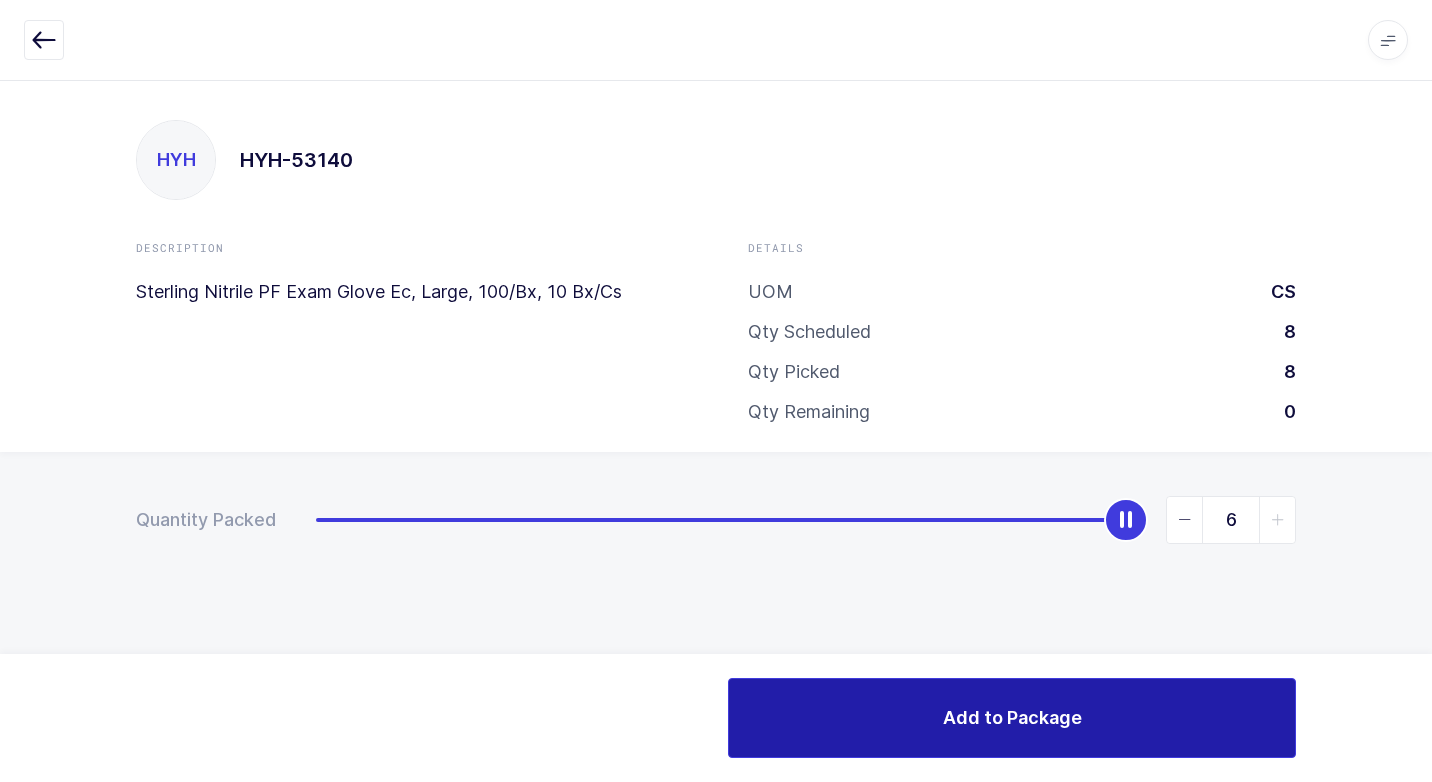 click on "Add to Package" at bounding box center [1012, 718] 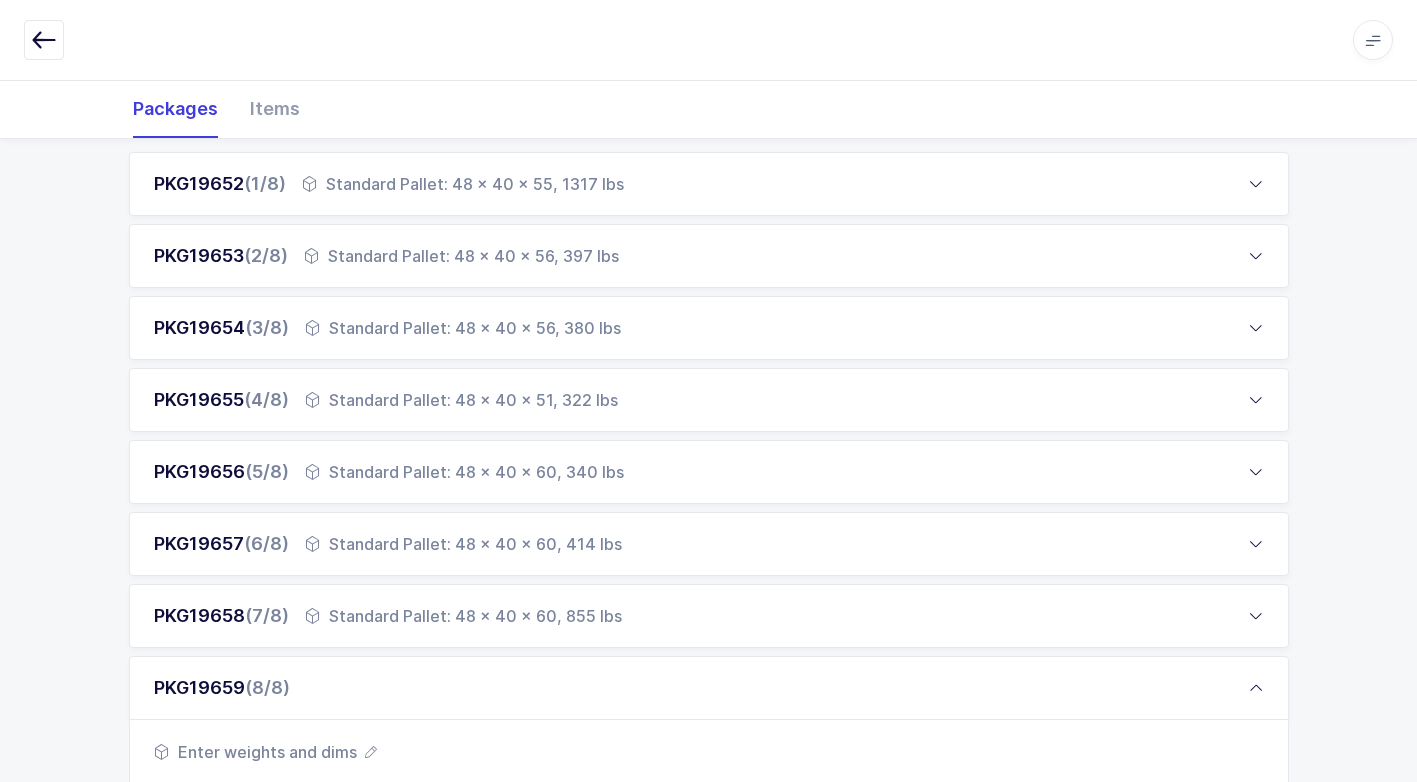 scroll, scrollTop: 657, scrollLeft: 0, axis: vertical 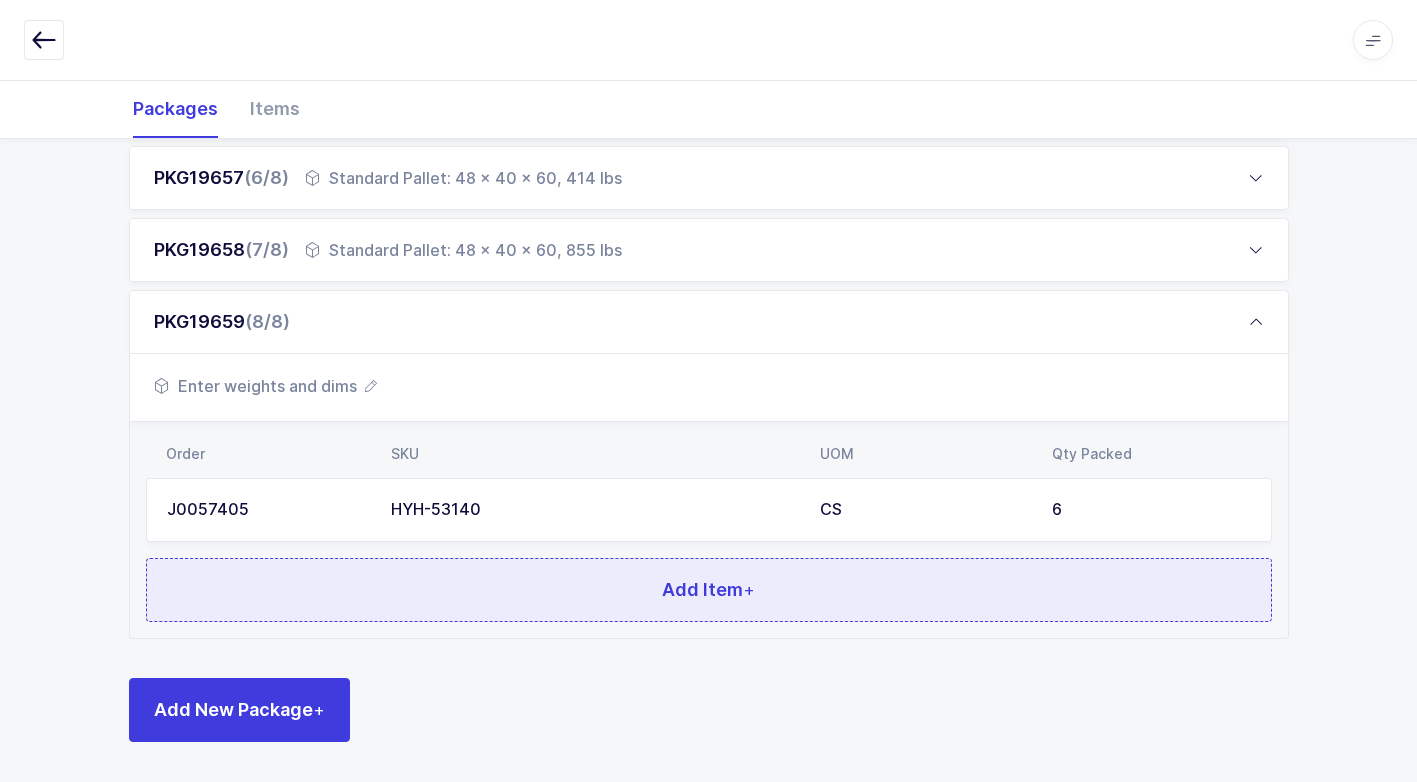 click on "Add Item  +" at bounding box center [709, 590] 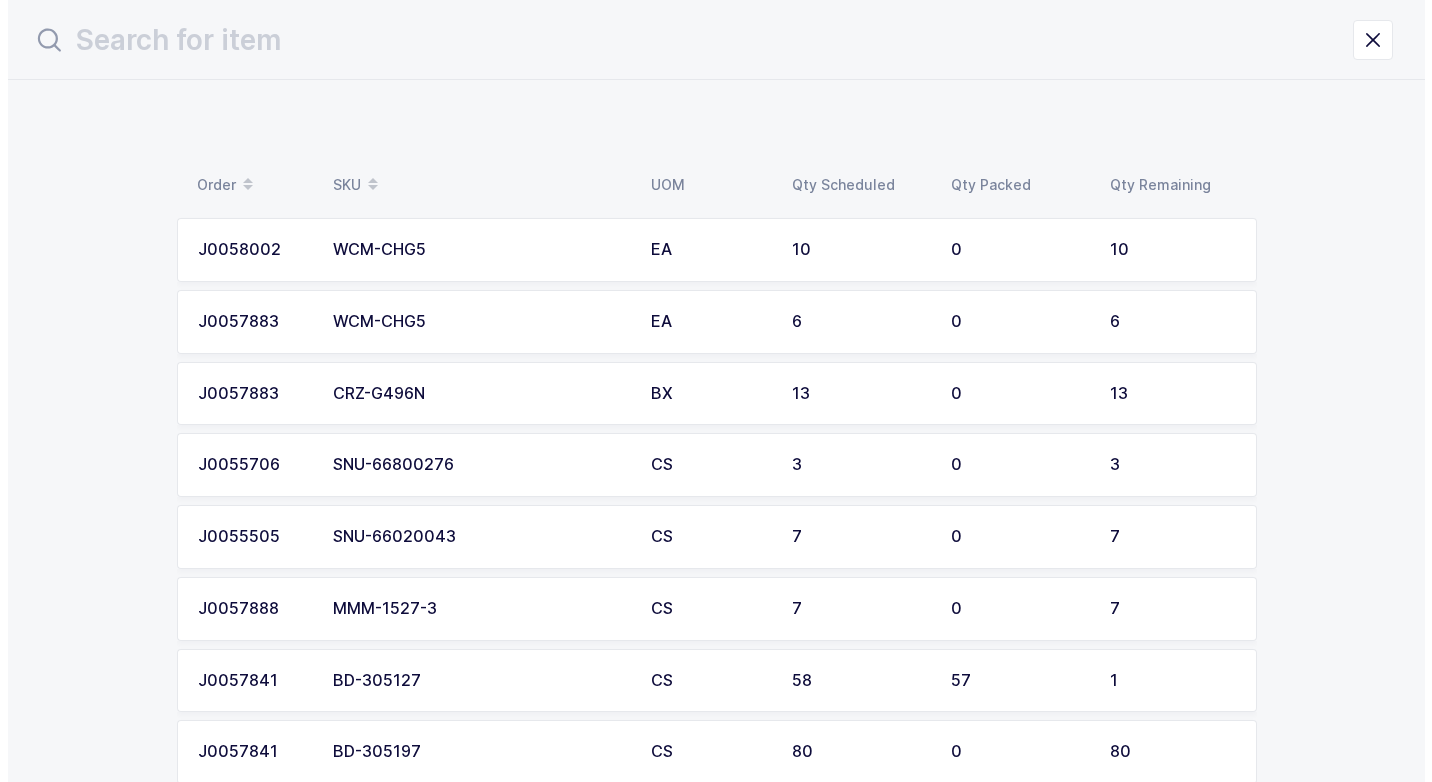 scroll, scrollTop: 0, scrollLeft: 0, axis: both 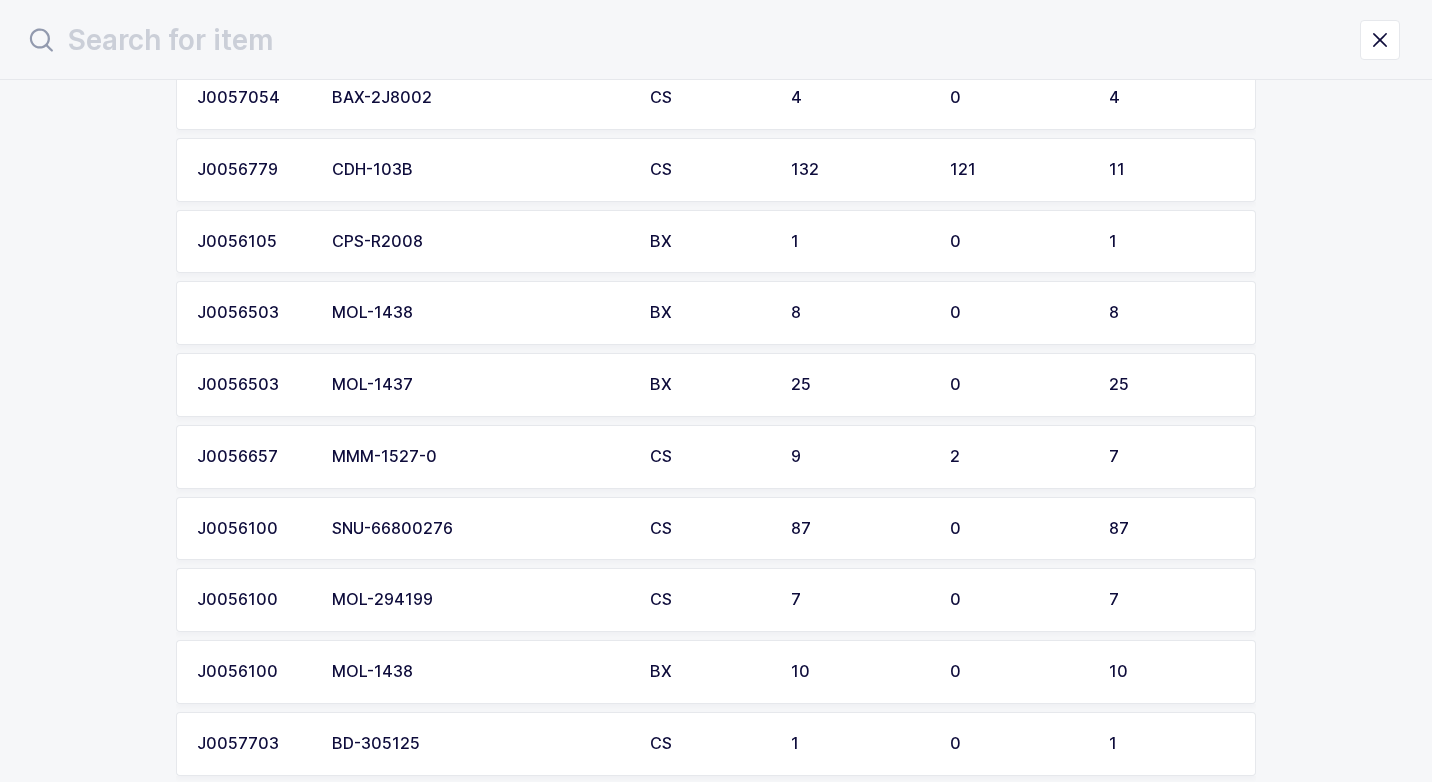 click on "MMM-1527-0" at bounding box center [479, 457] 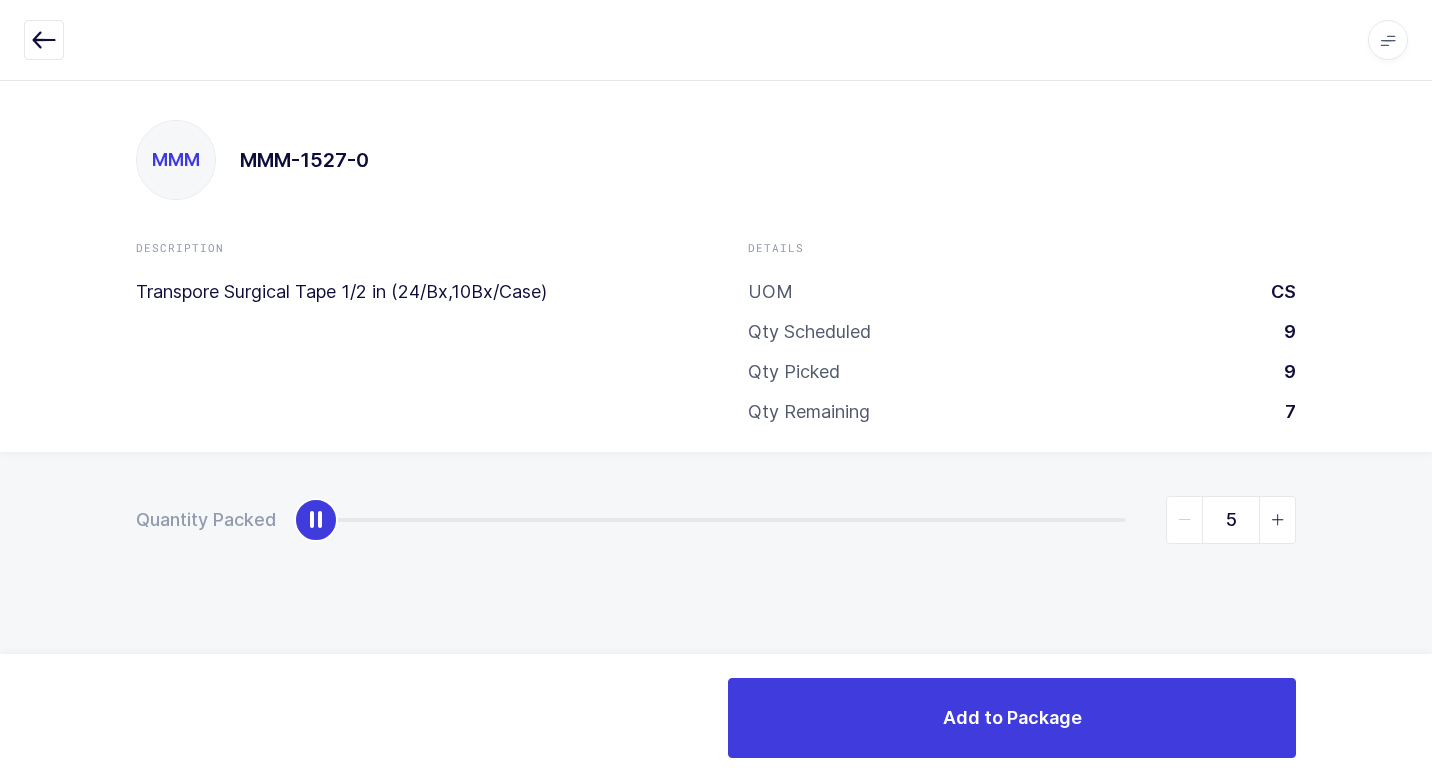 type on "7" 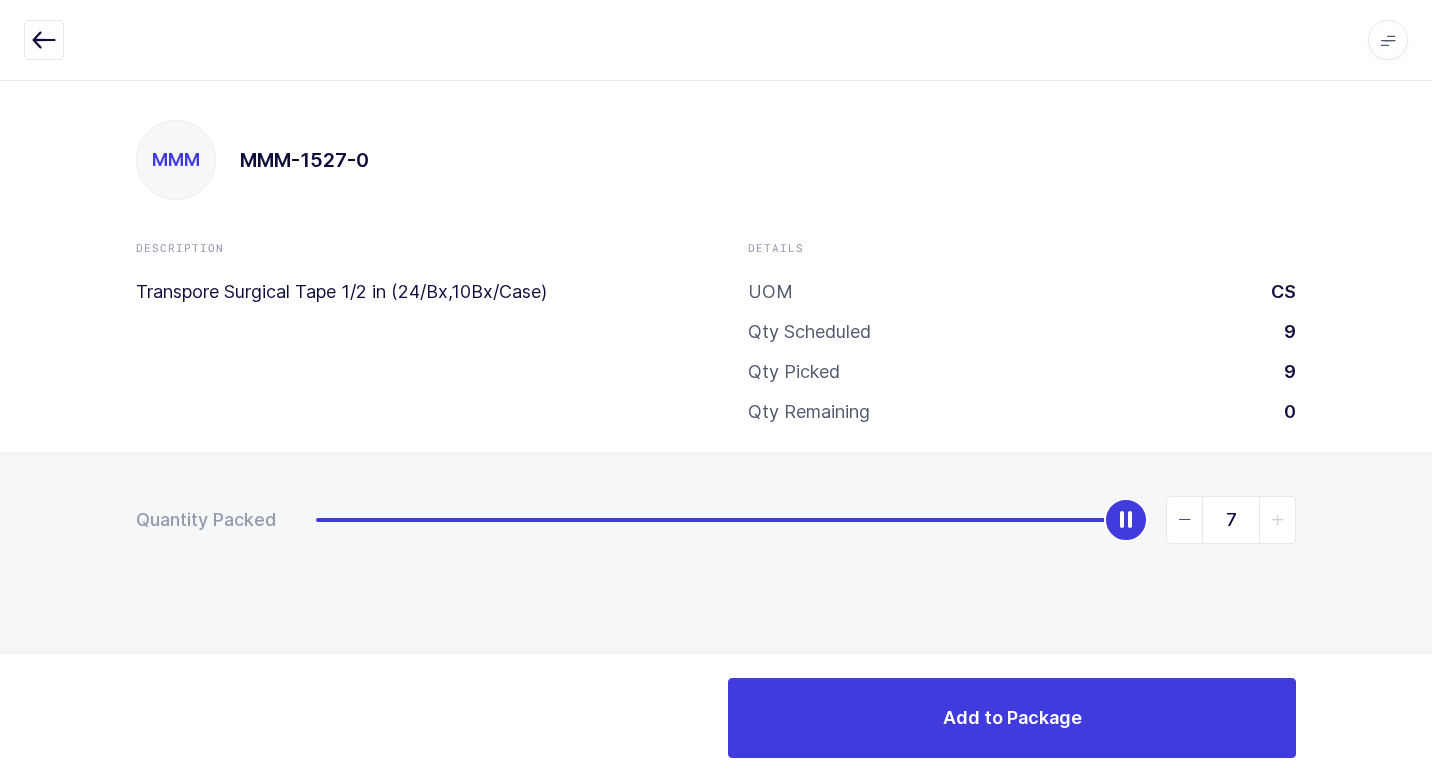 drag, startPoint x: 322, startPoint y: 525, endPoint x: 1119, endPoint y: 654, distance: 807.37225 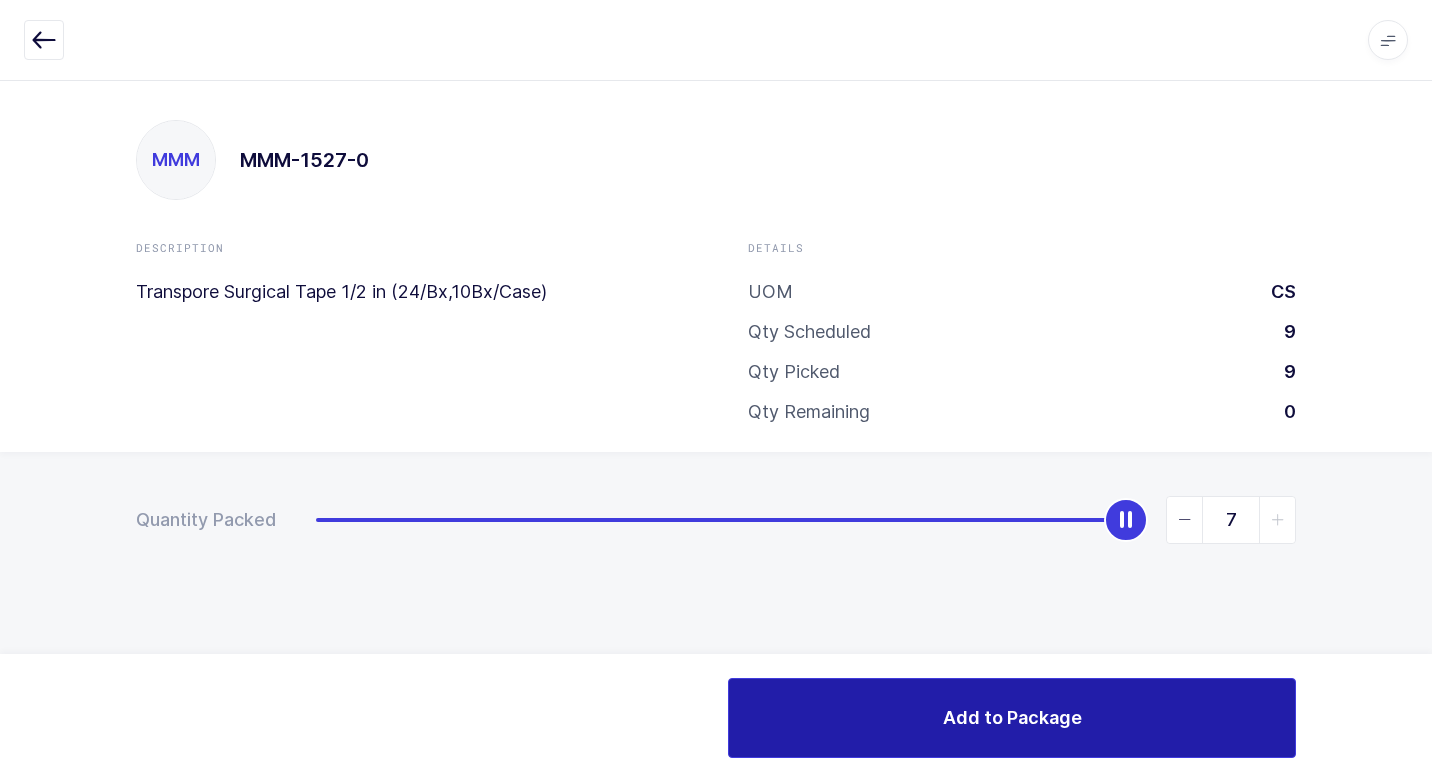 click on "Add to Package" at bounding box center [1012, 718] 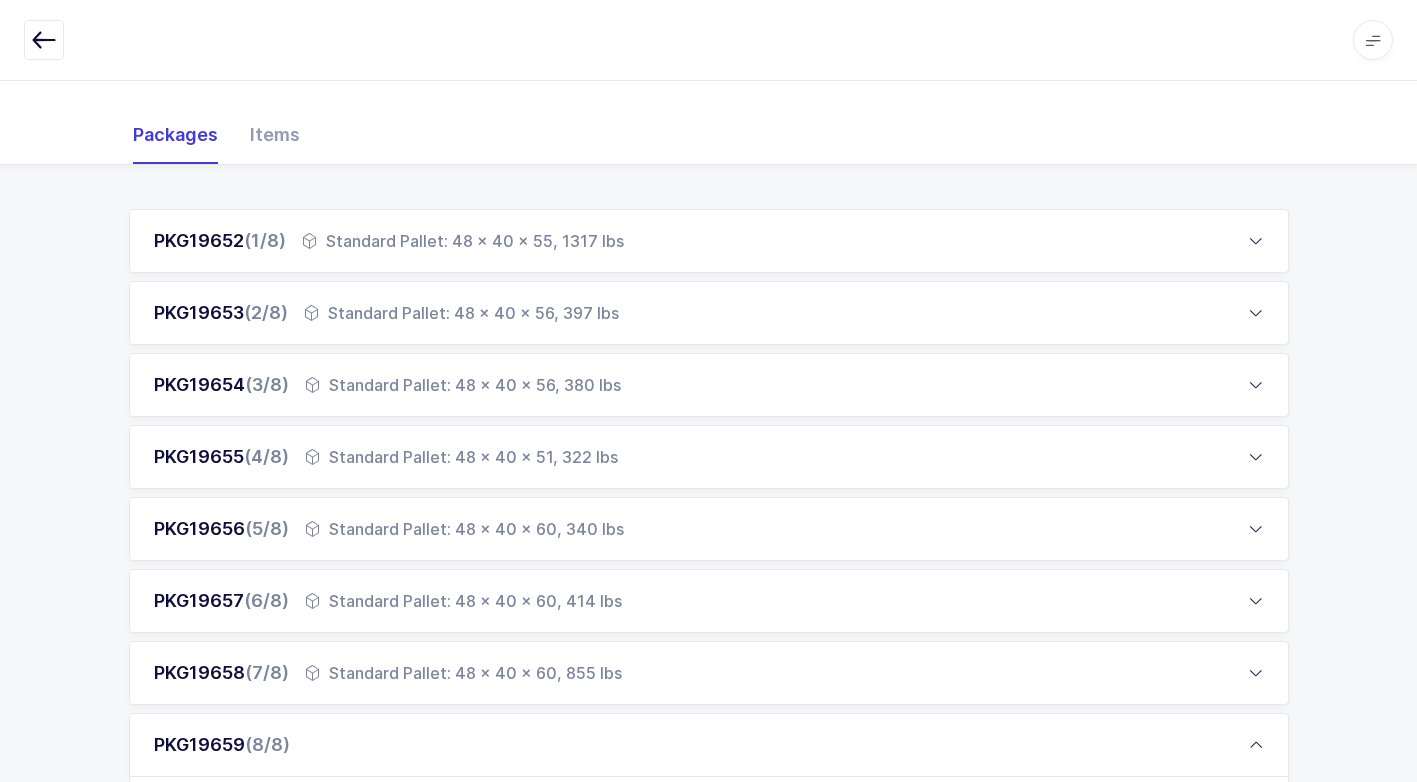 scroll, scrollTop: 728, scrollLeft: 0, axis: vertical 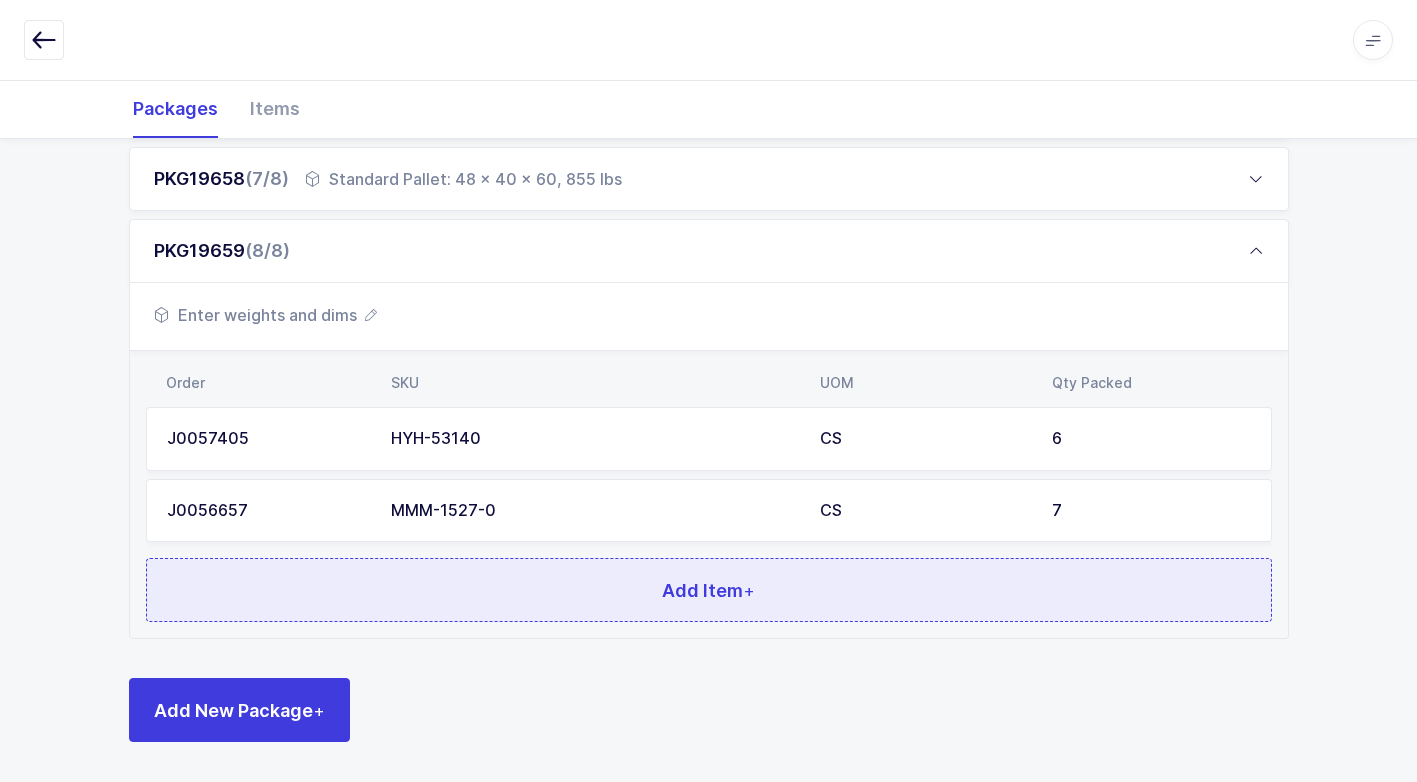 click on "Add Item  +" at bounding box center (709, 590) 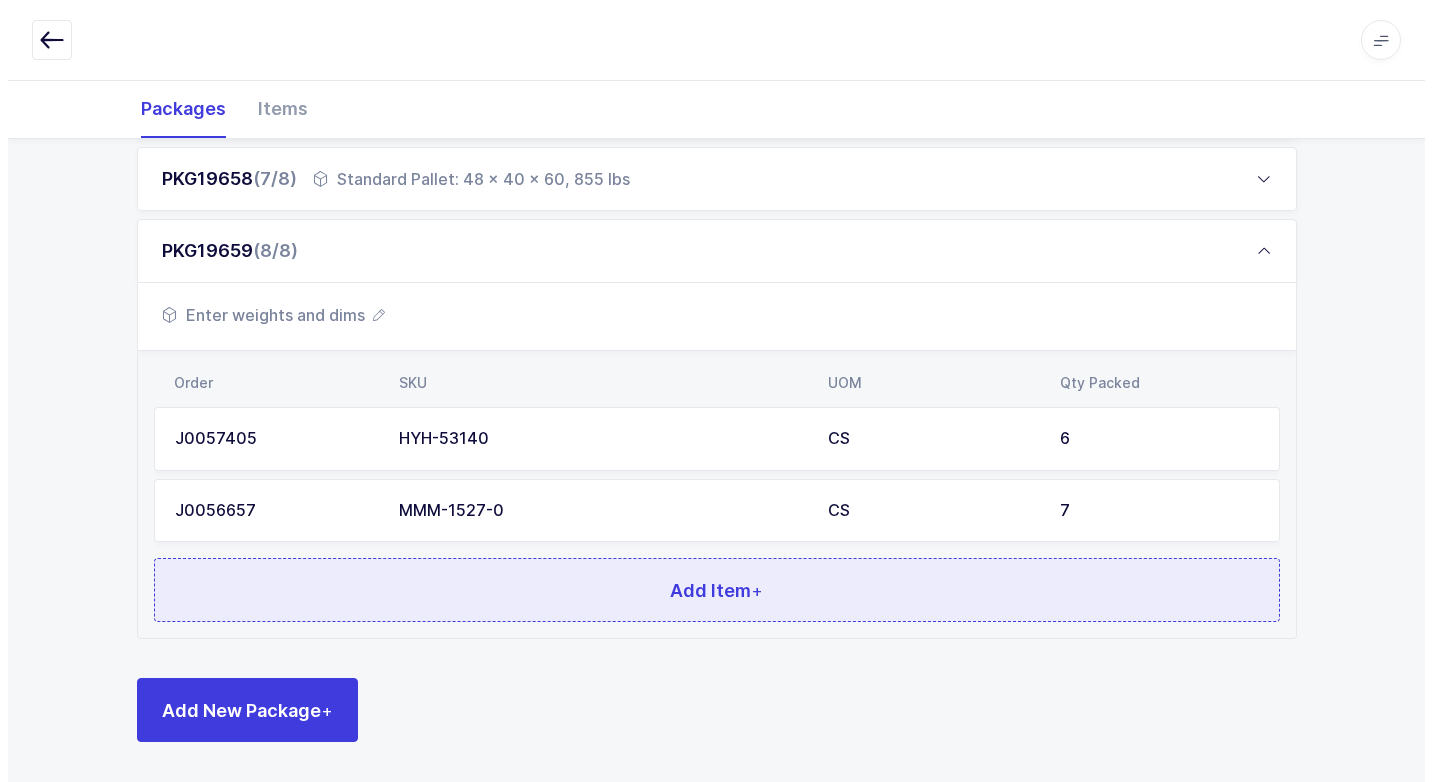scroll, scrollTop: 0, scrollLeft: 0, axis: both 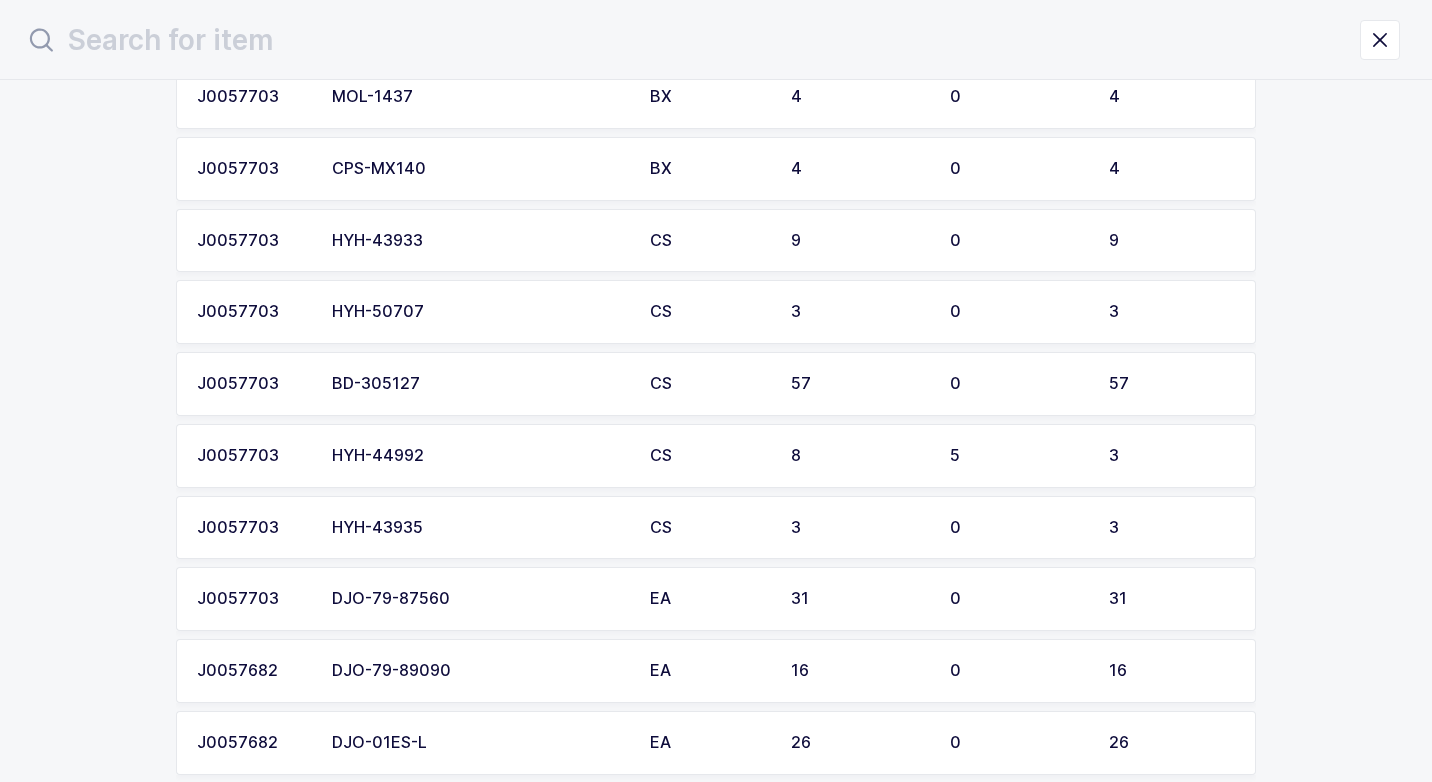click on "HYH-44992" at bounding box center [479, 456] 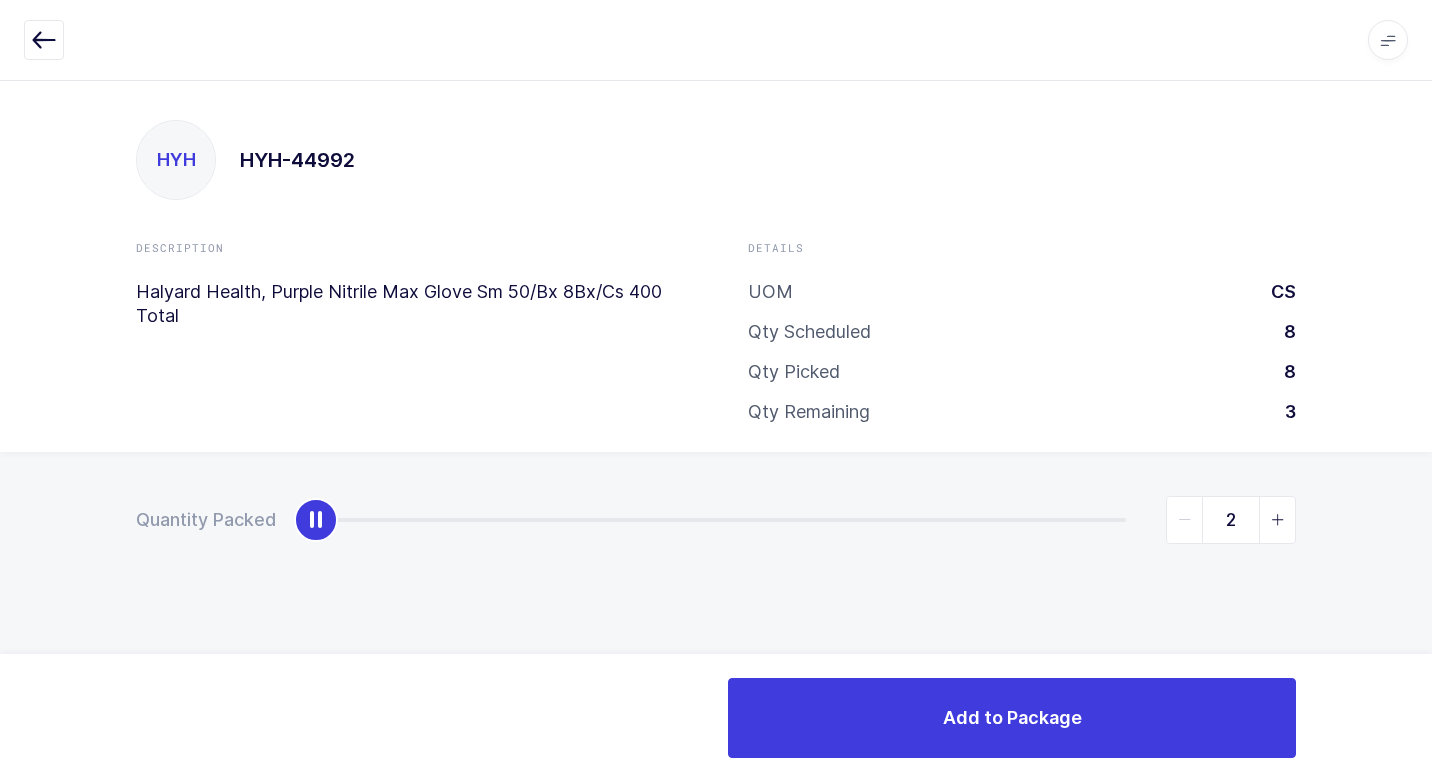 type on "3" 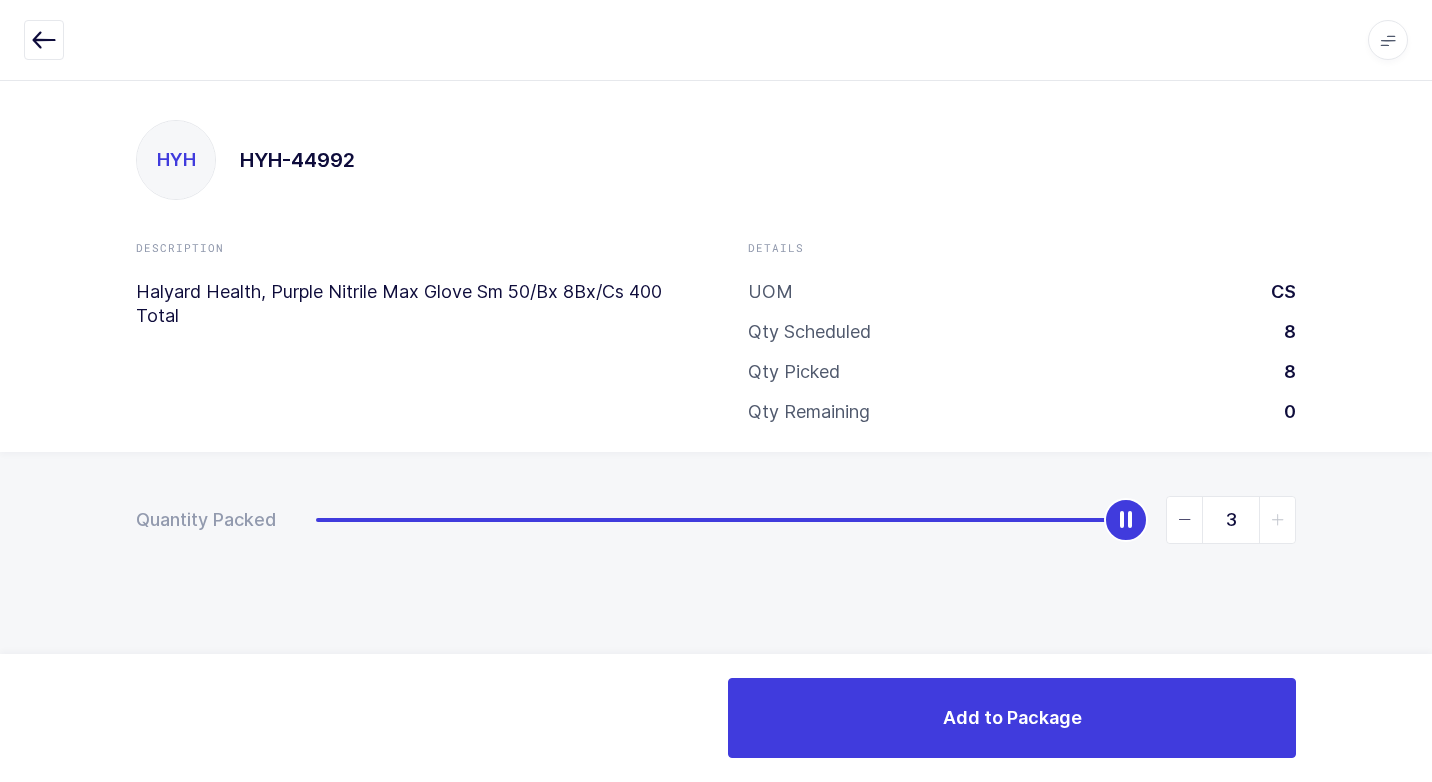 drag, startPoint x: 325, startPoint y: 521, endPoint x: 1435, endPoint y: 420, distance: 1114.5856 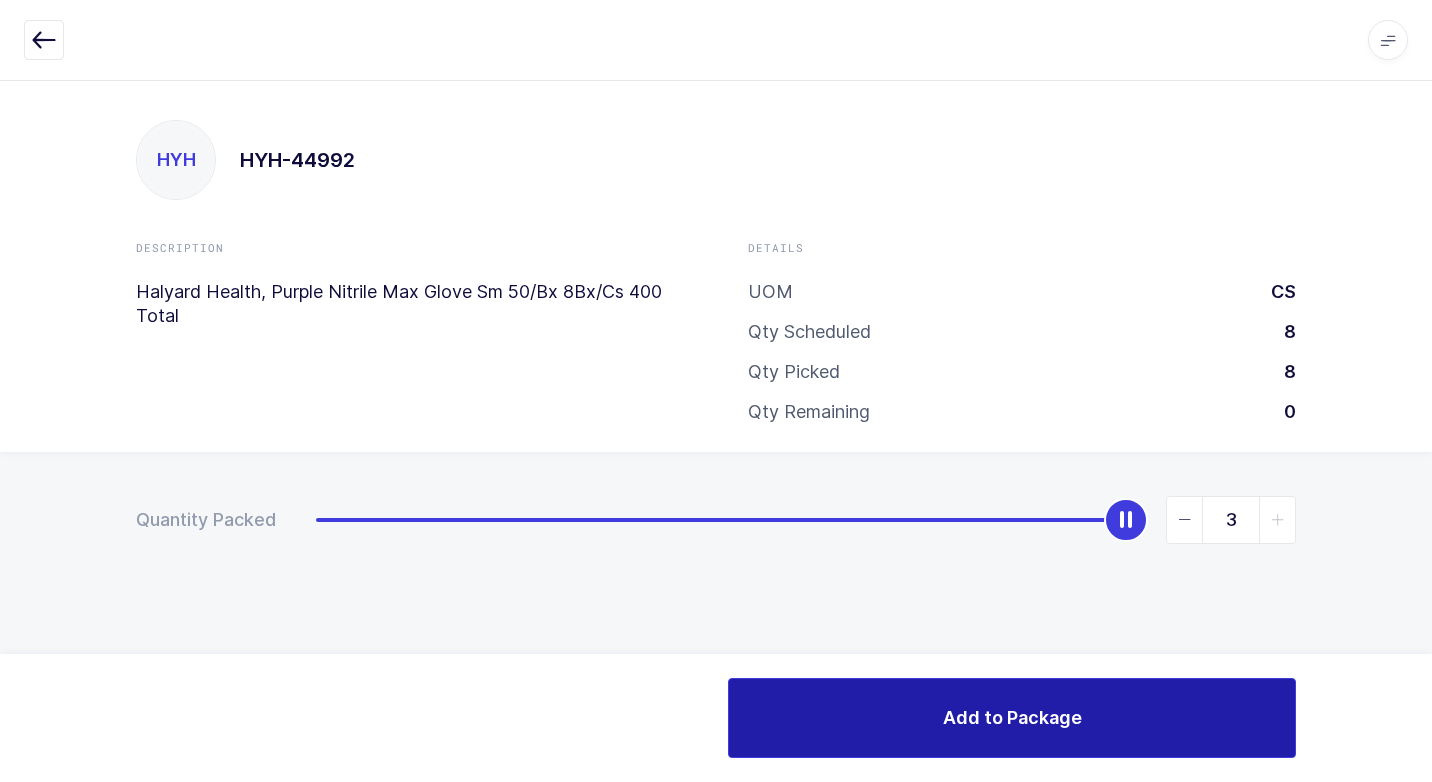 click on "Add to Package" at bounding box center [1012, 717] 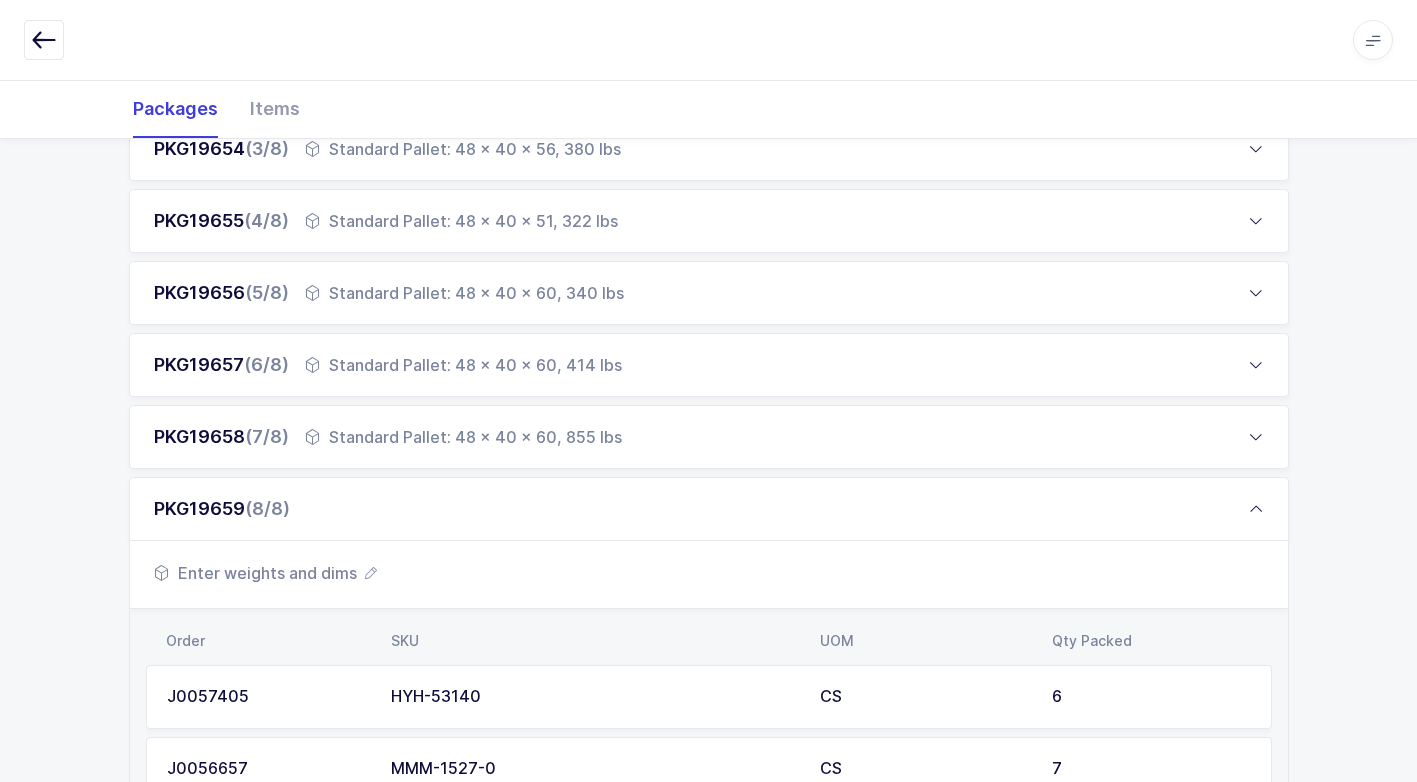 scroll, scrollTop: 800, scrollLeft: 0, axis: vertical 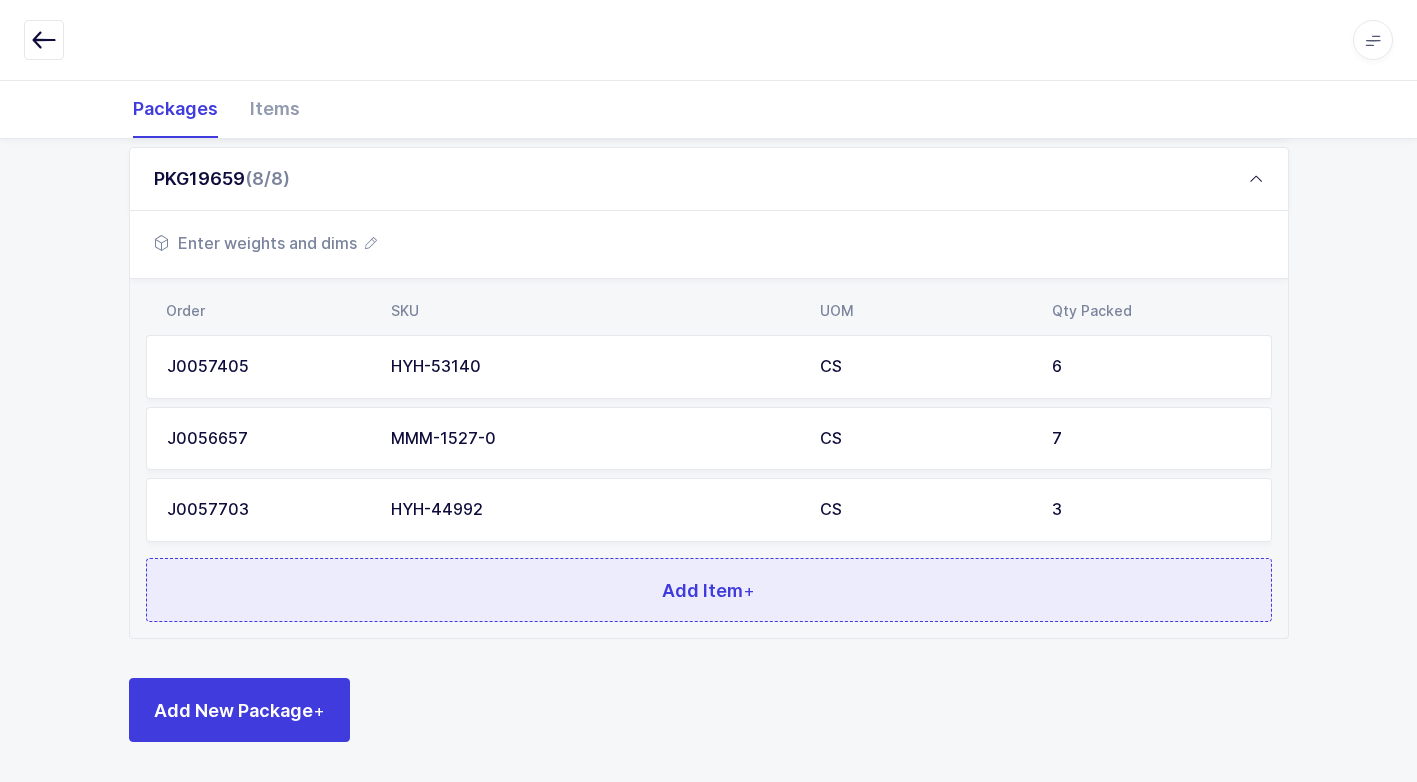 click on "Add Item  +" at bounding box center (709, 590) 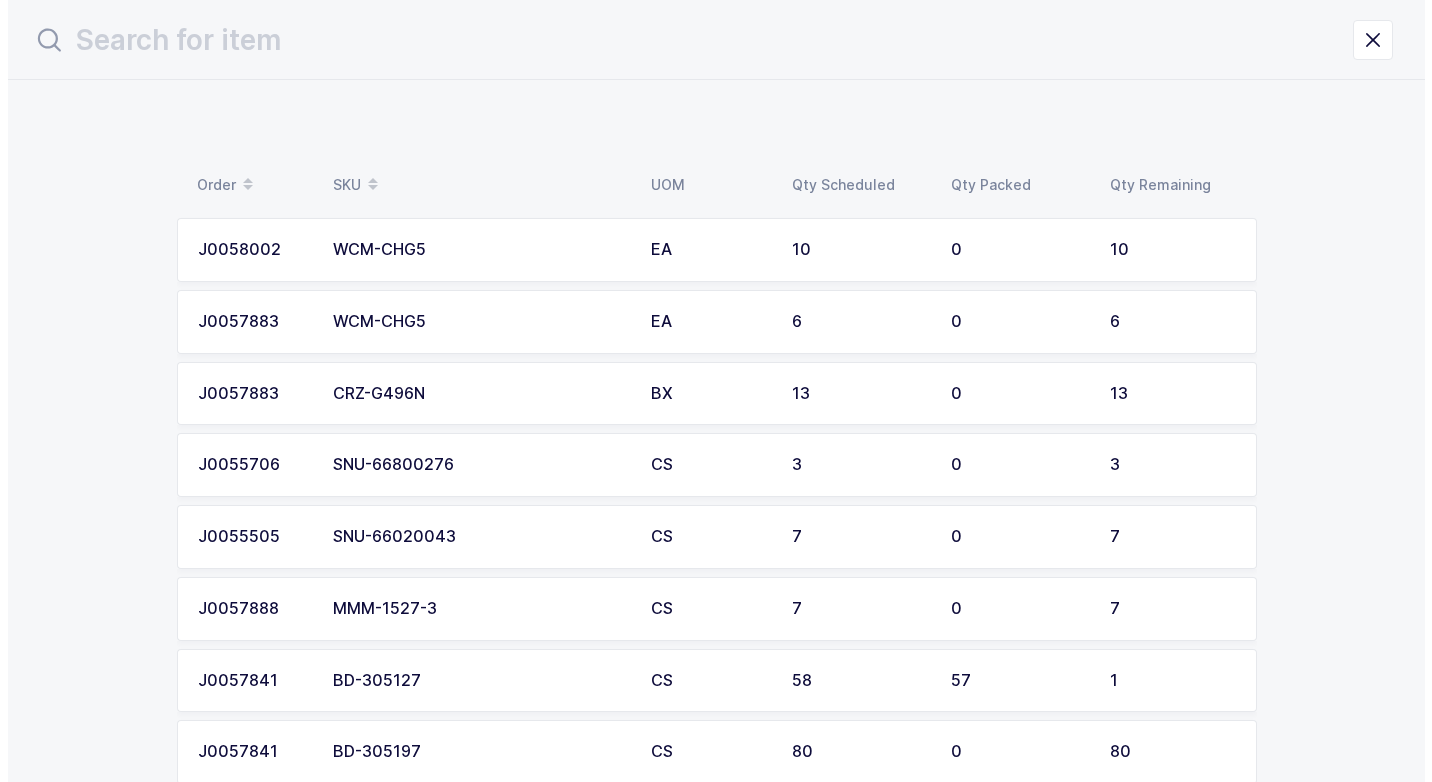 scroll, scrollTop: 0, scrollLeft: 0, axis: both 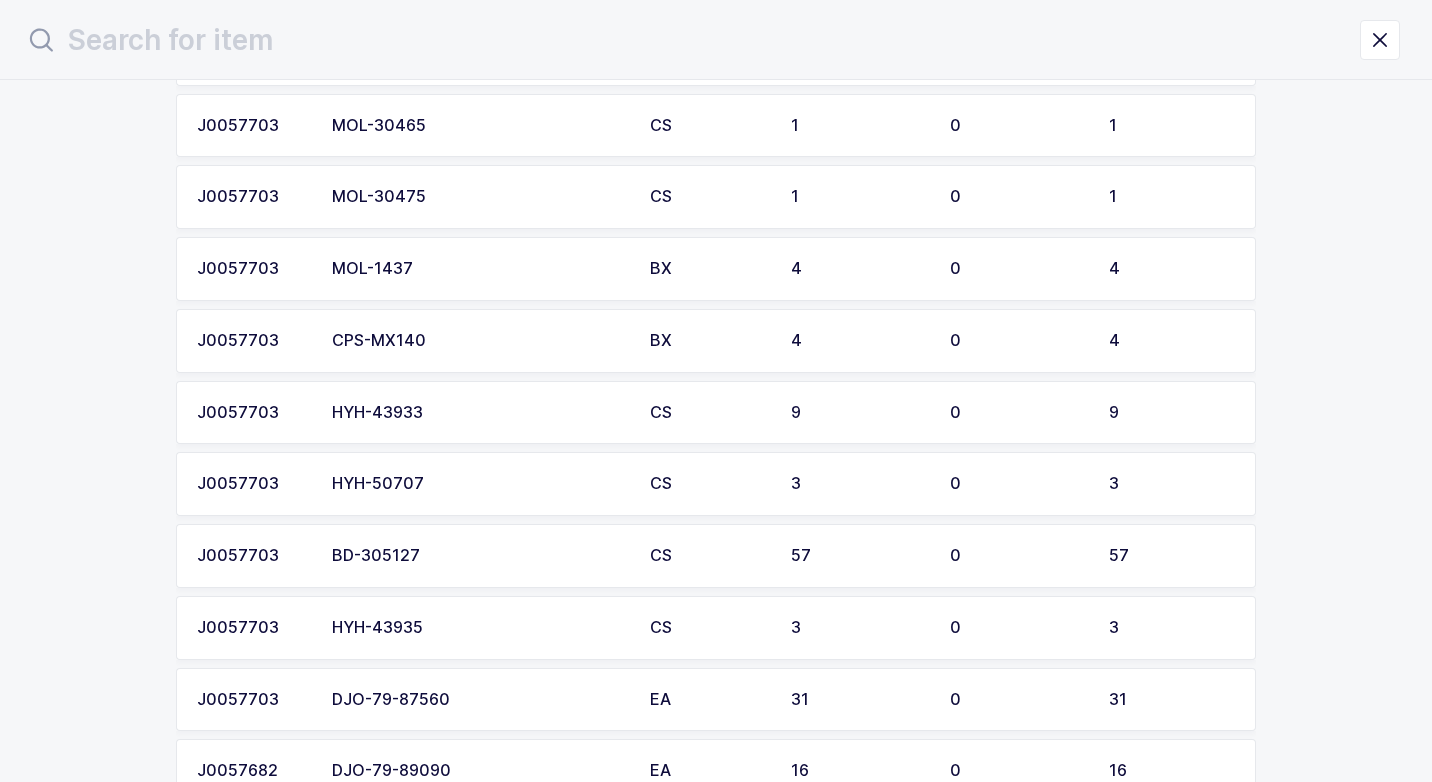 click on "HYH-43933" at bounding box center (479, 413) 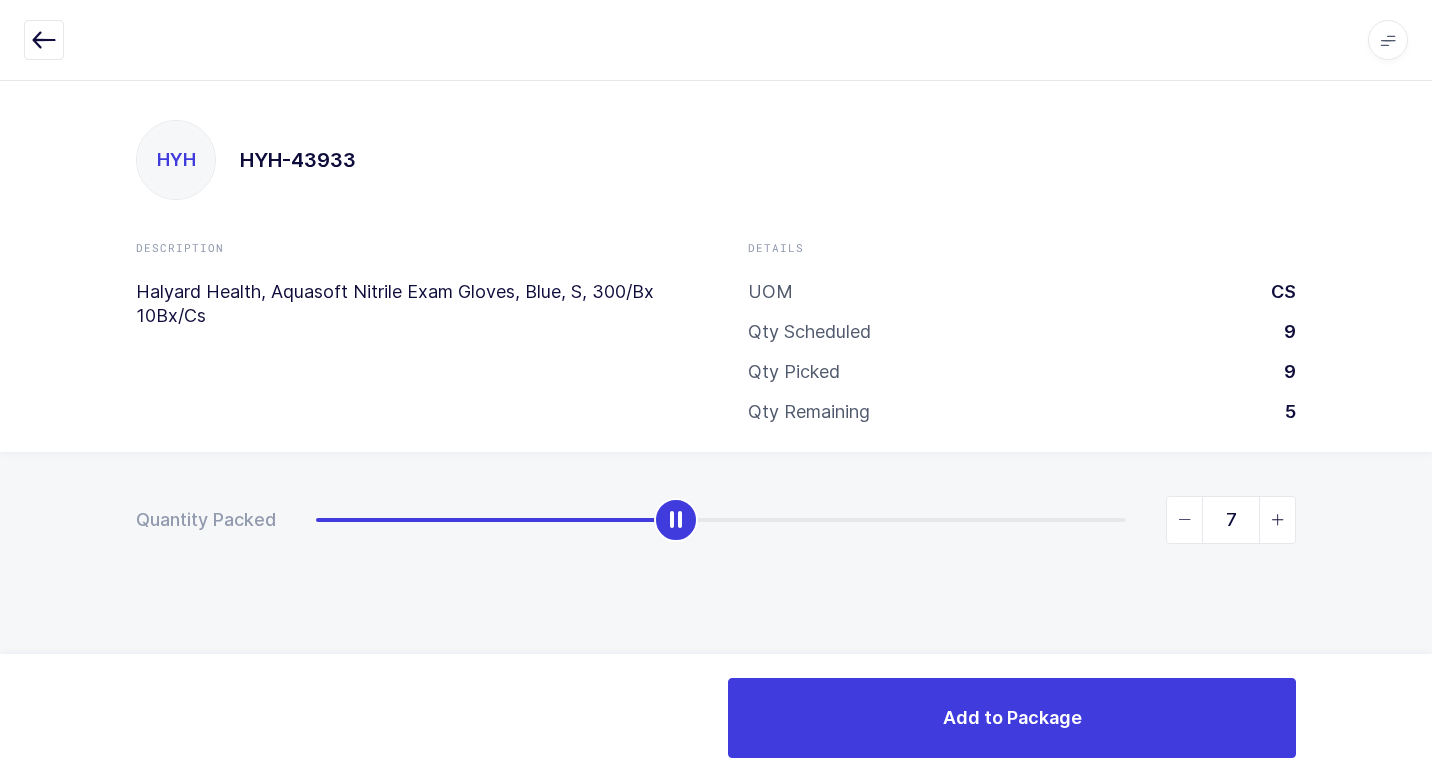 type on "9" 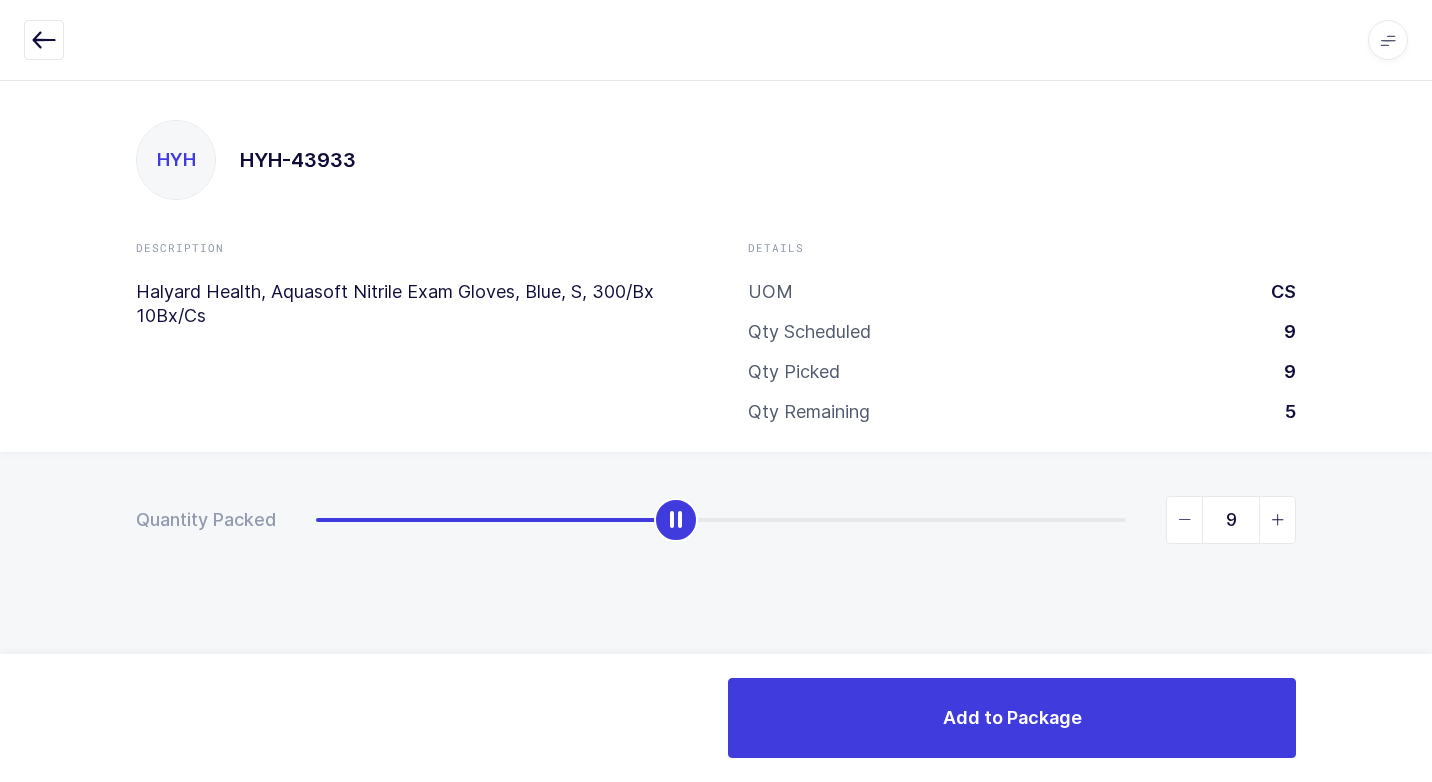 drag, startPoint x: 323, startPoint y: 520, endPoint x: 1435, endPoint y: 536, distance: 1112.1151 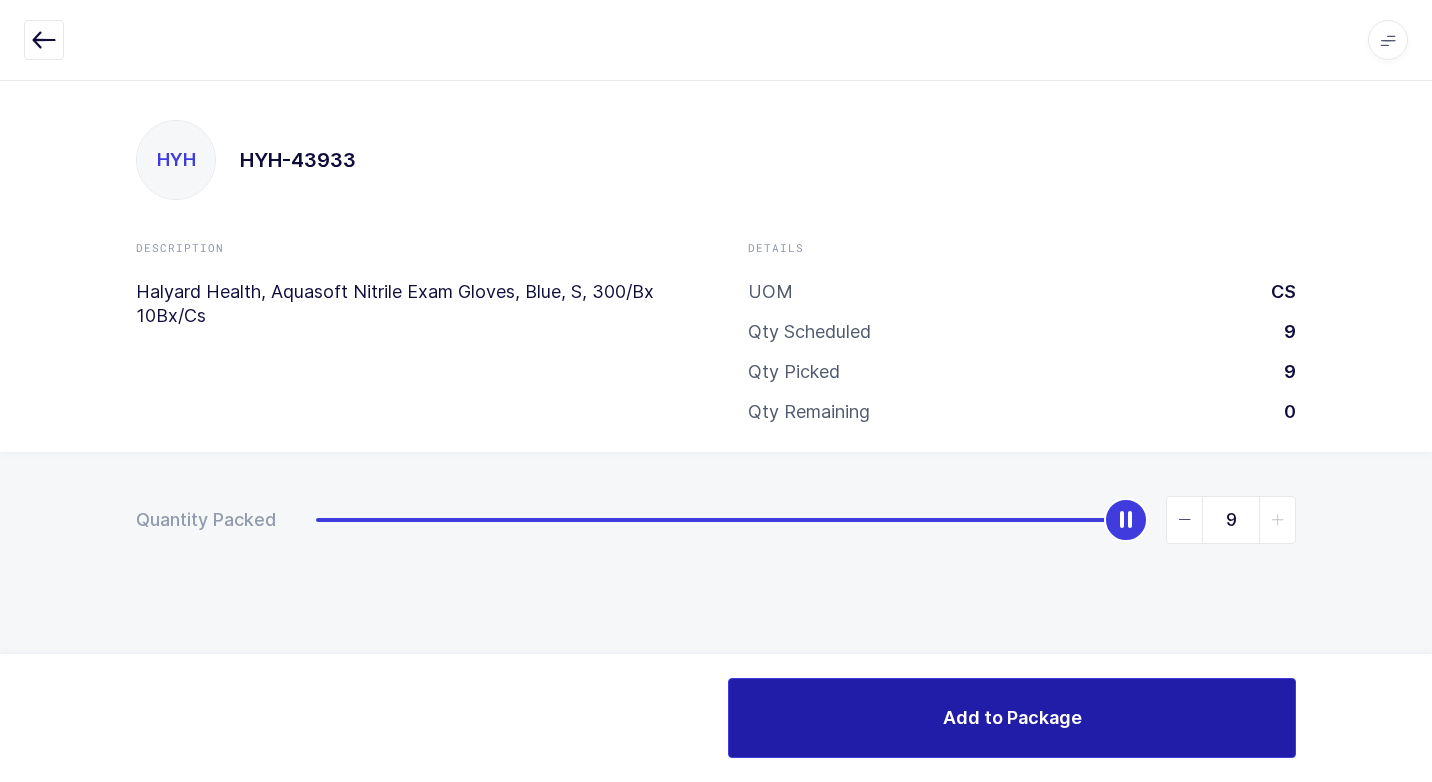 click on "Add to Package" at bounding box center (1012, 718) 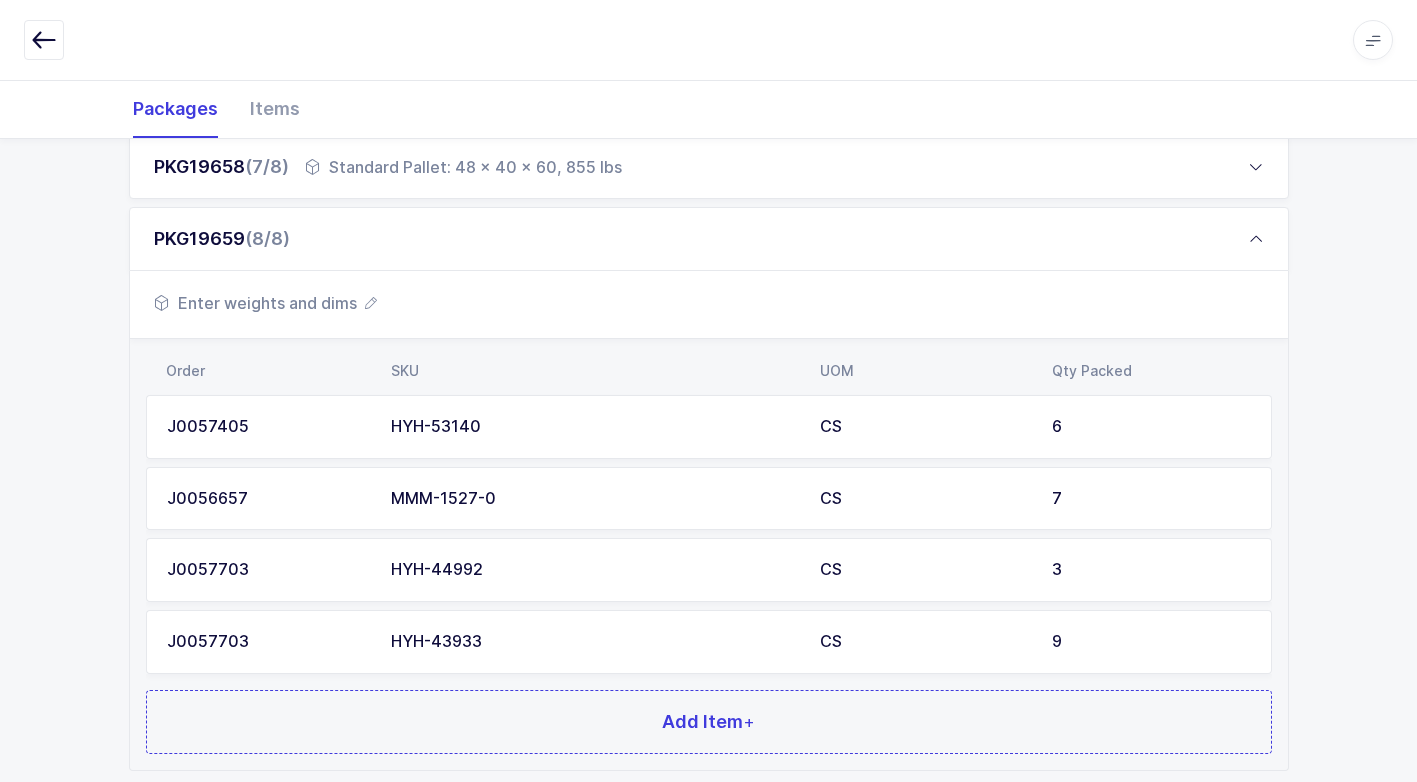 scroll, scrollTop: 872, scrollLeft: 0, axis: vertical 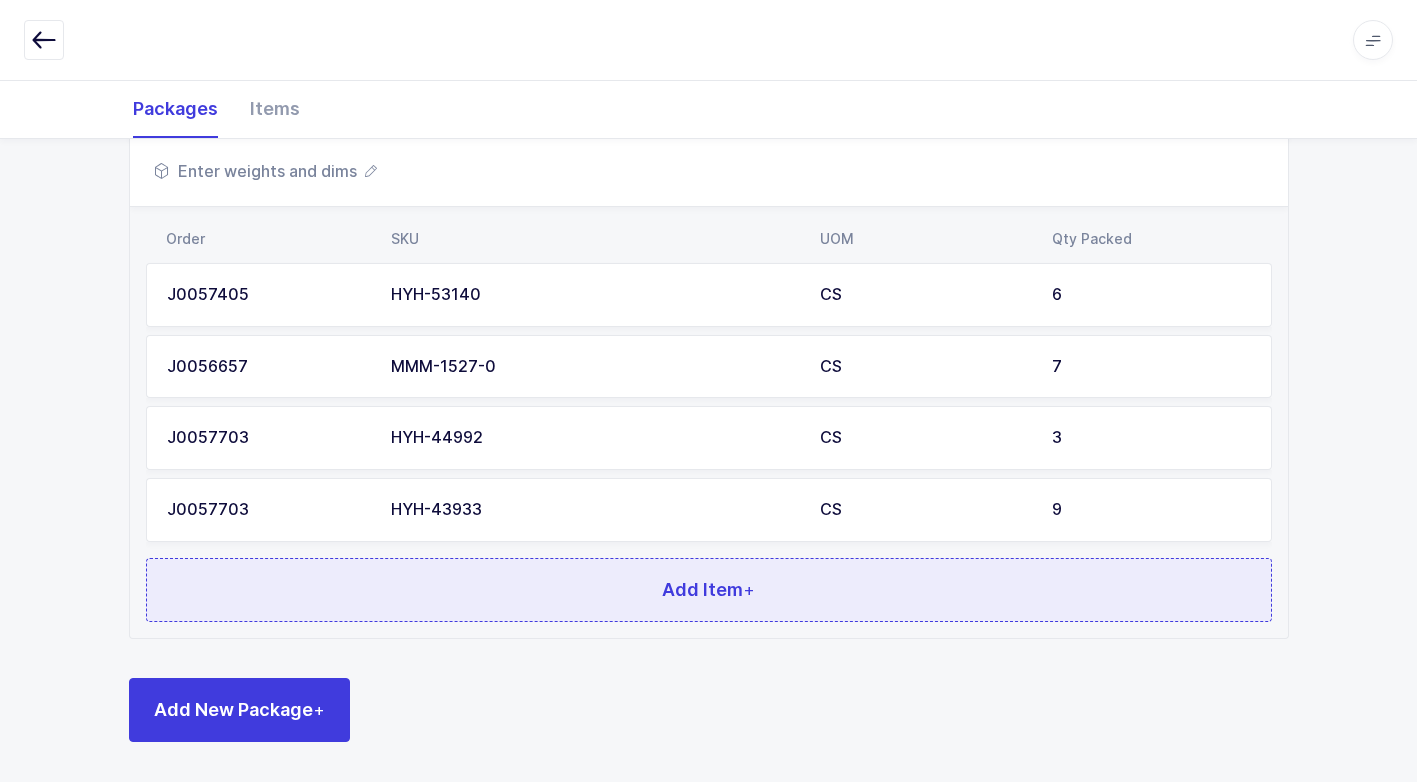 click on "Add Item  +" at bounding box center (709, 590) 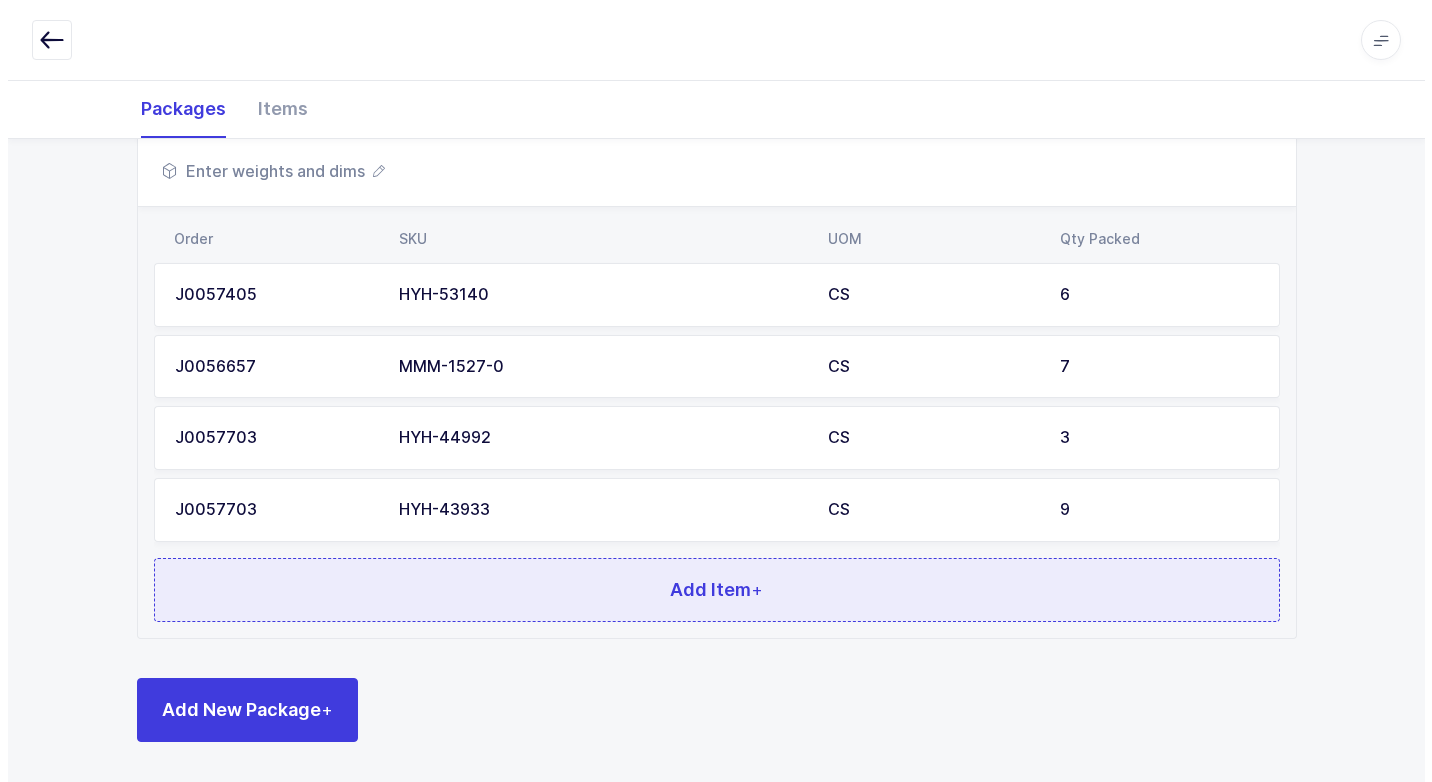 scroll, scrollTop: 0, scrollLeft: 0, axis: both 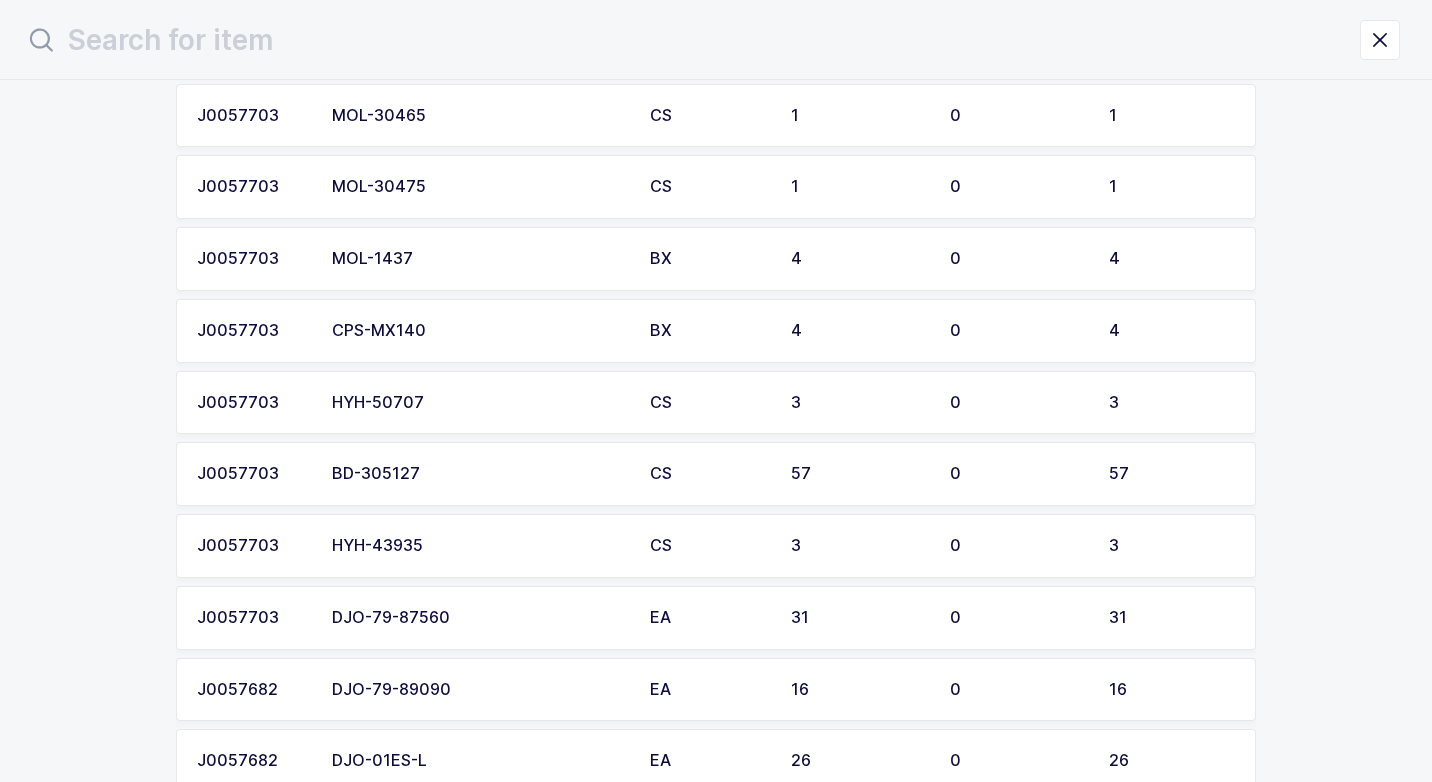 click on "HYH-43935" at bounding box center [479, 546] 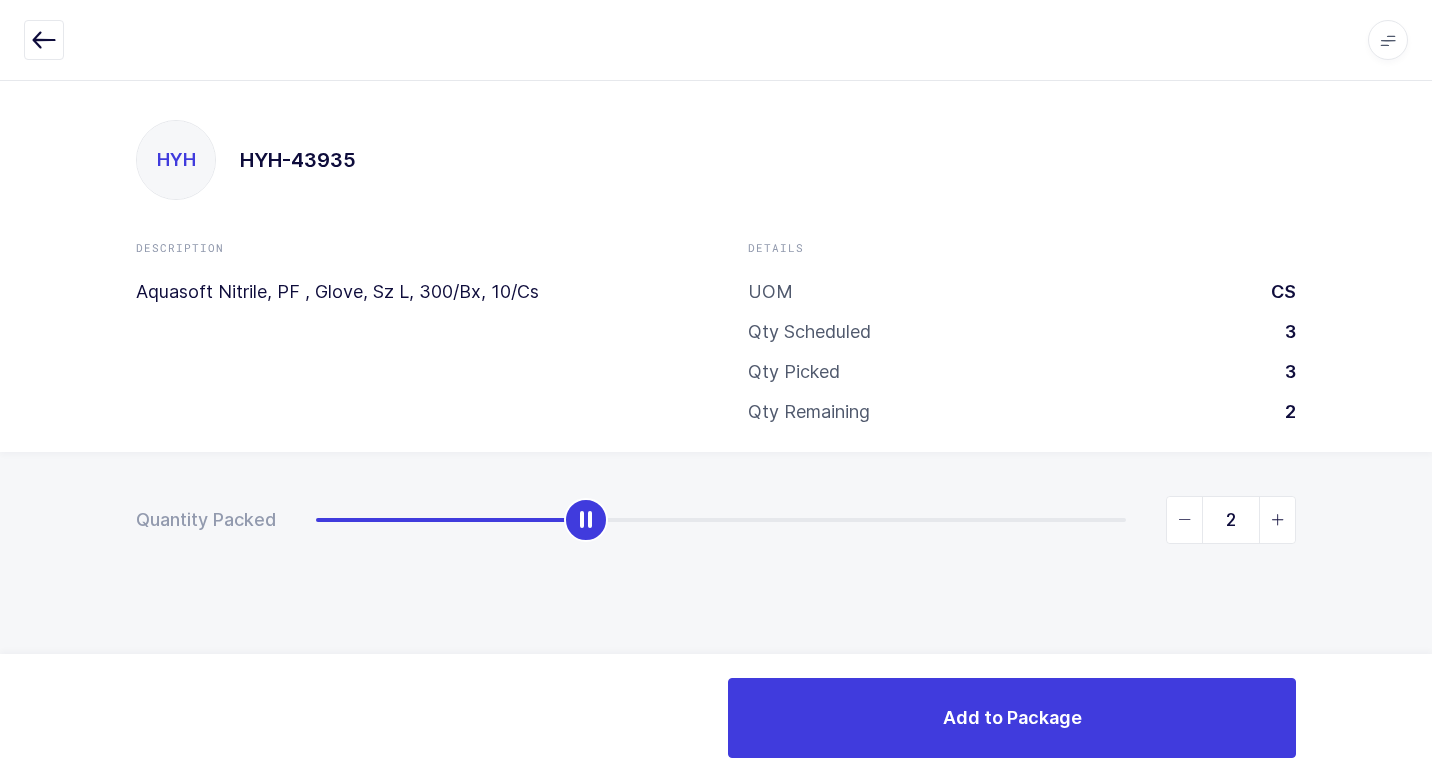 type on "3" 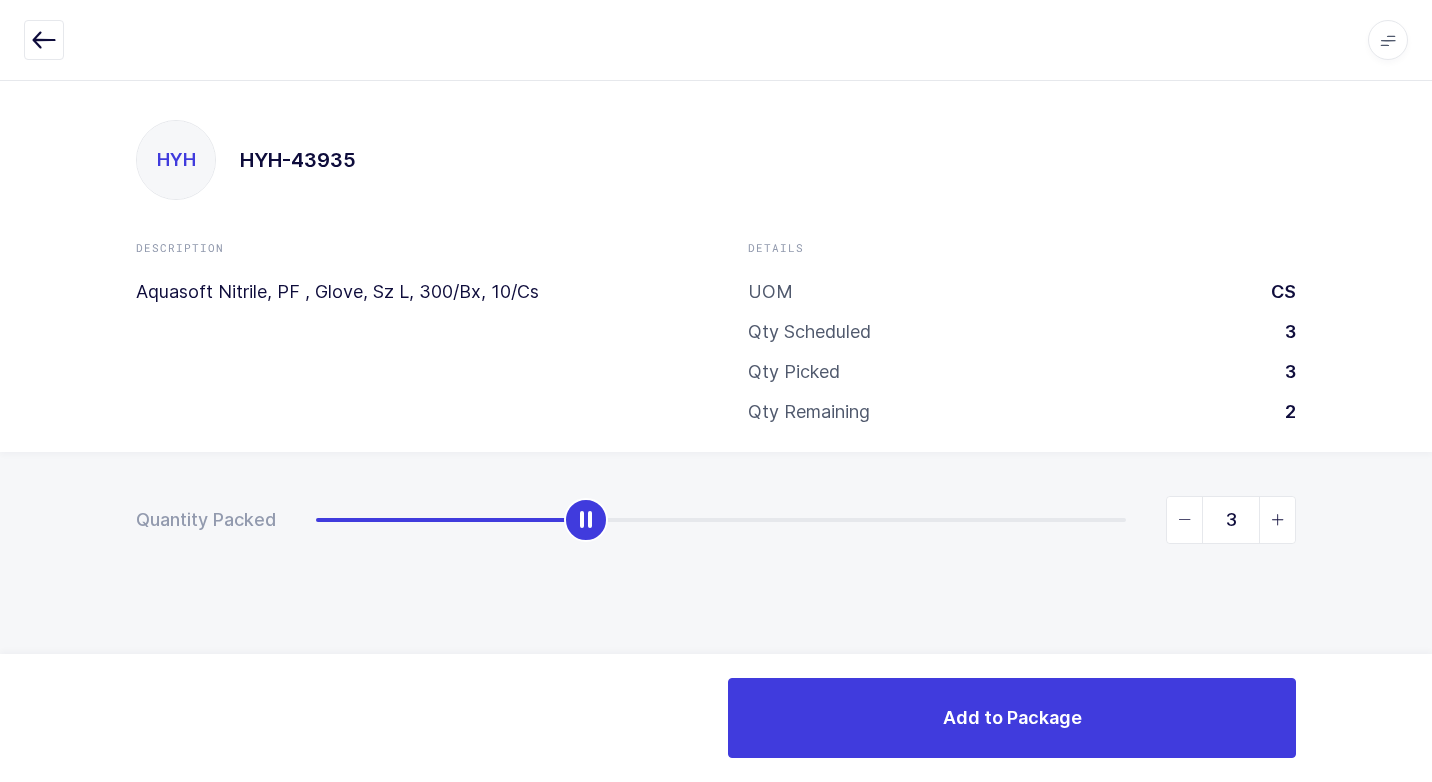 drag, startPoint x: 322, startPoint y: 535, endPoint x: 1431, endPoint y: 732, distance: 1126.3615 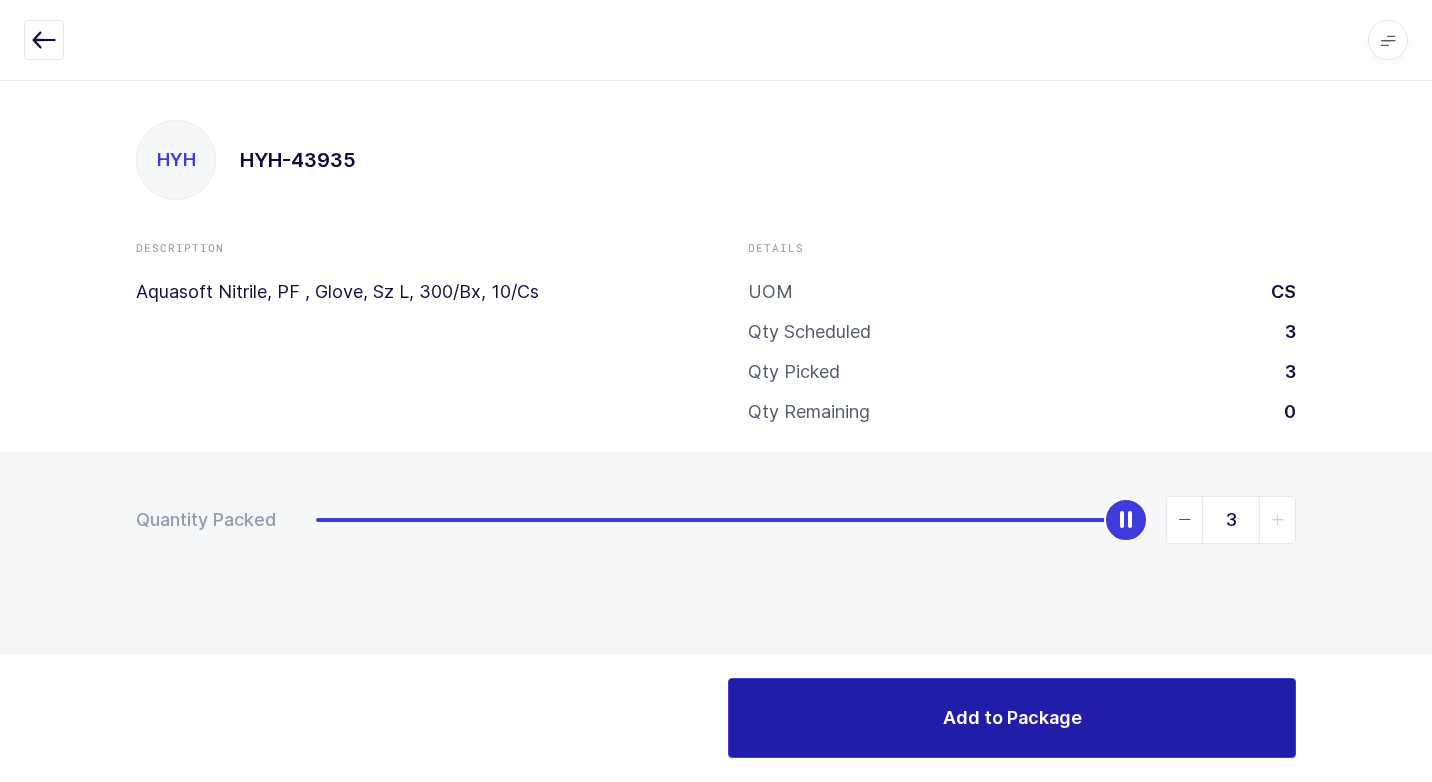 click on "Add to Package" at bounding box center [1012, 718] 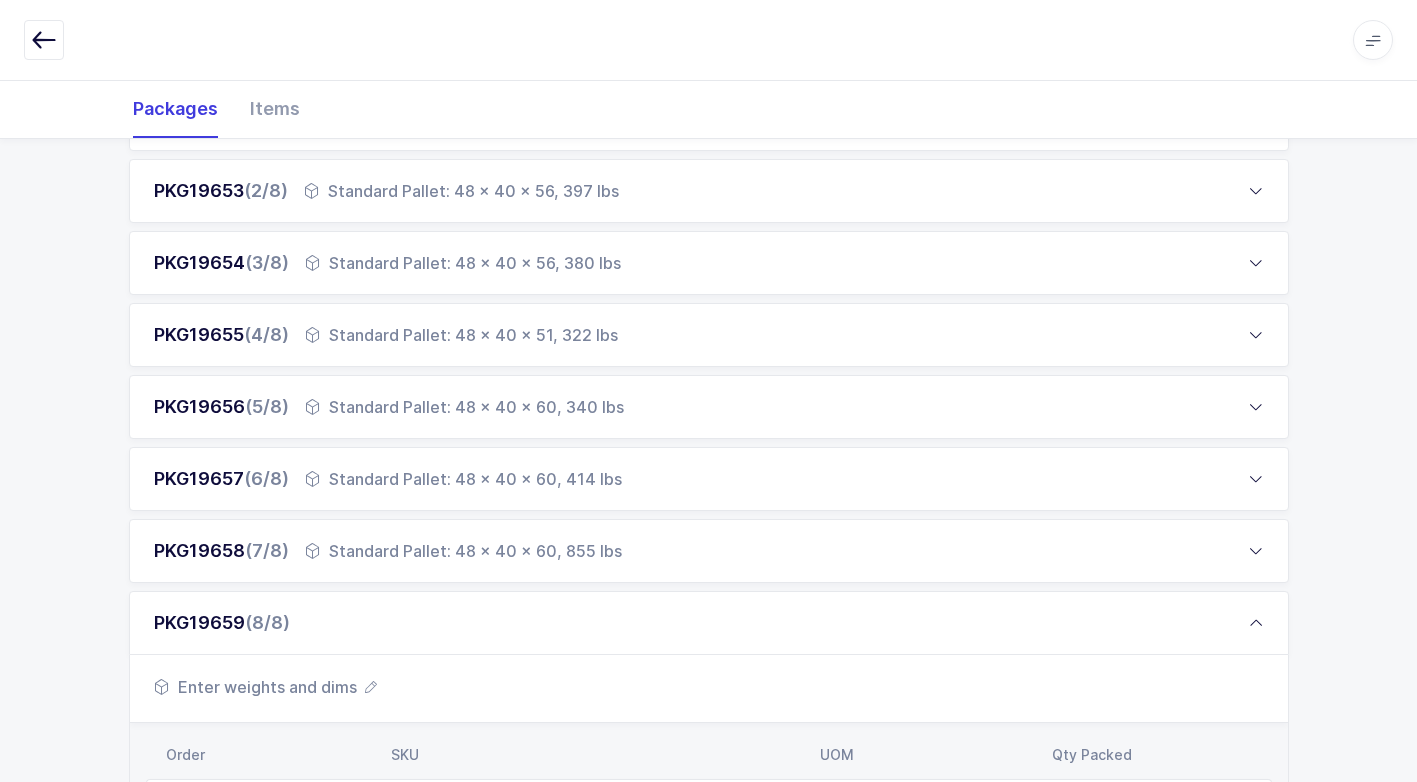 scroll, scrollTop: 944, scrollLeft: 0, axis: vertical 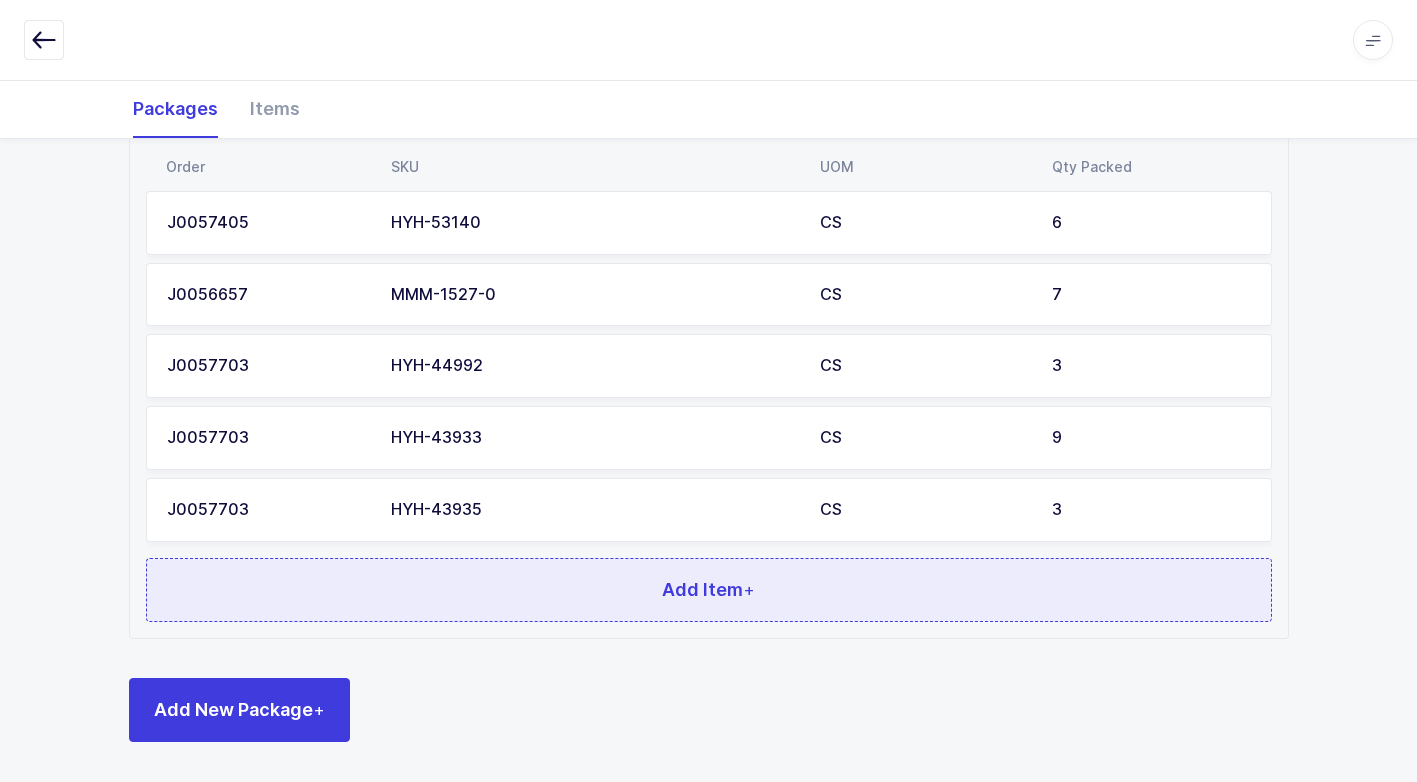 click on "Add Item  +" at bounding box center (709, 590) 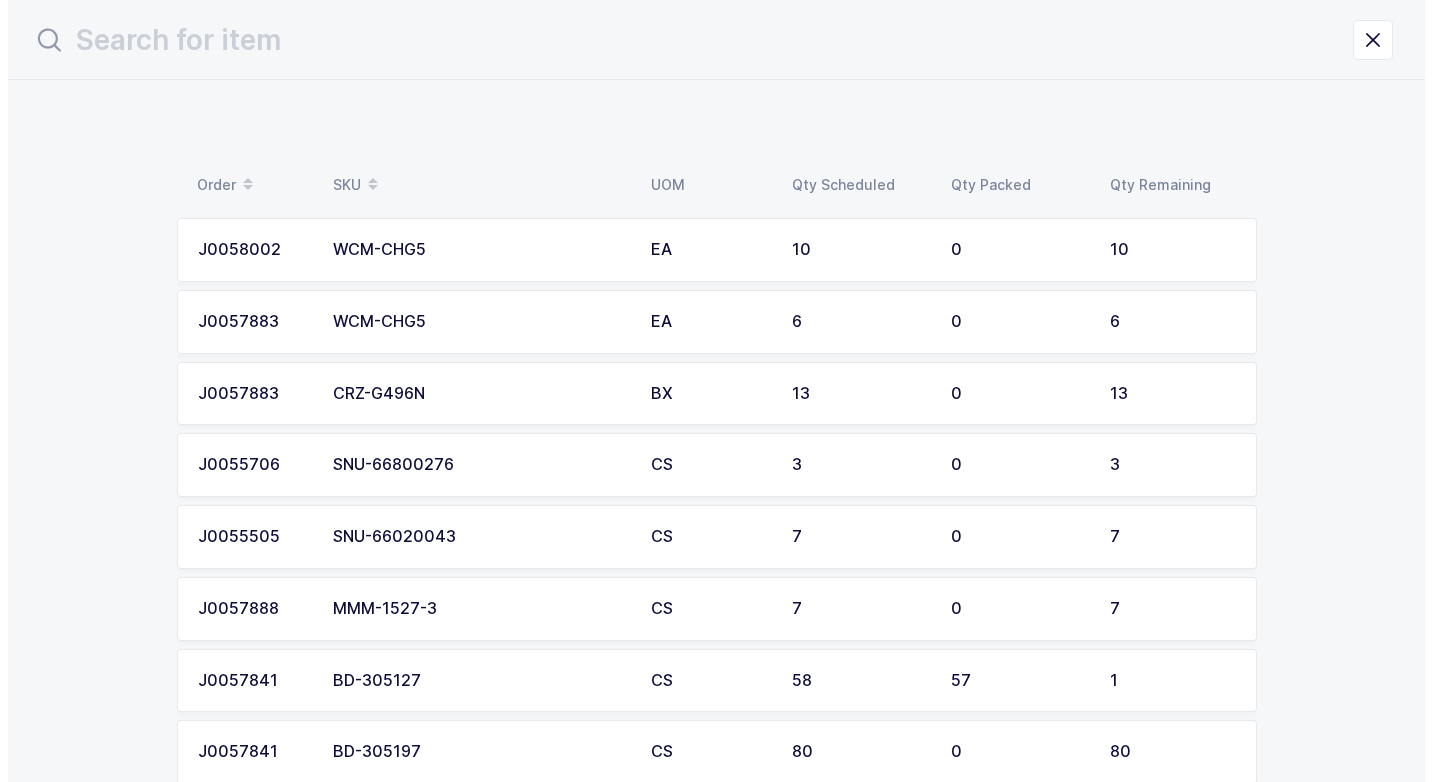 scroll, scrollTop: 0, scrollLeft: 0, axis: both 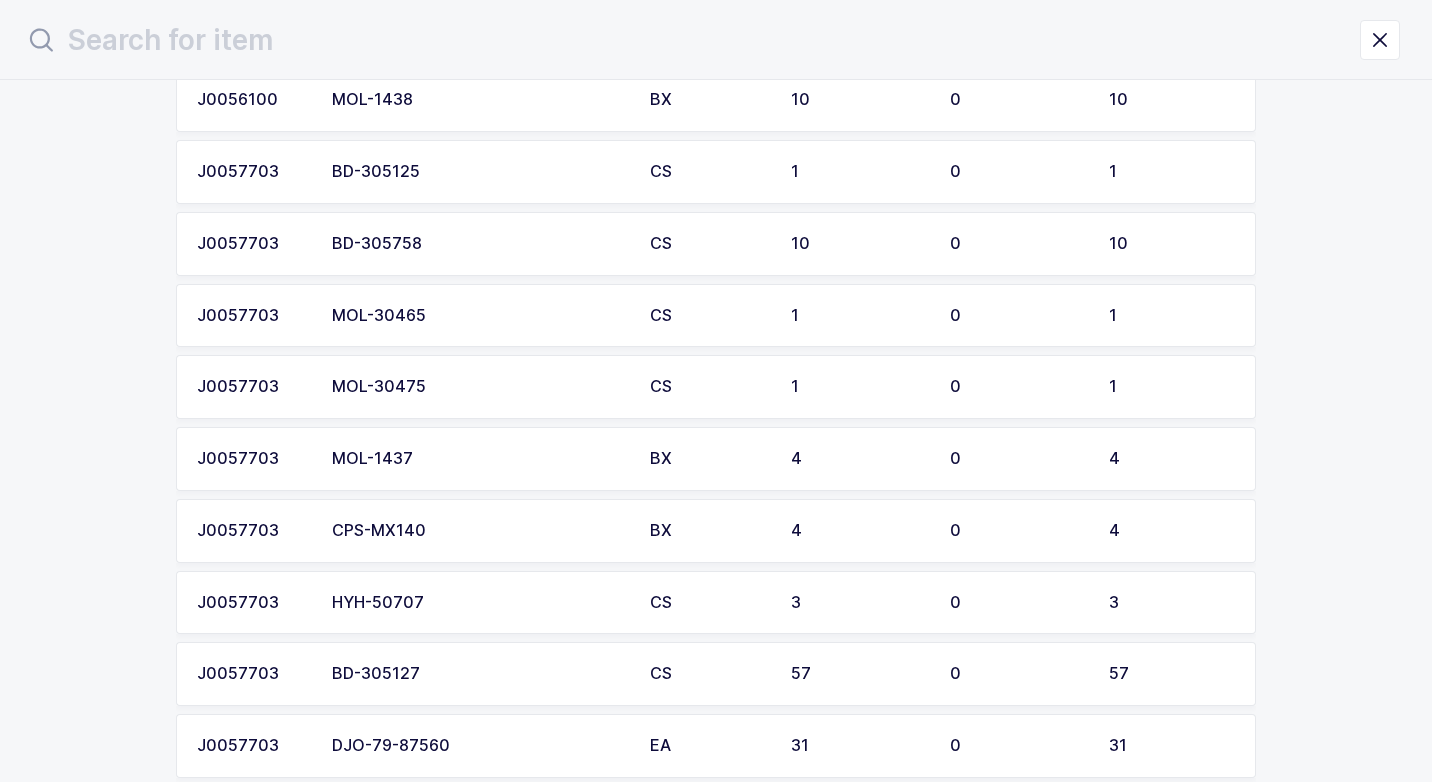 click on "MOL-30475" at bounding box center (479, 387) 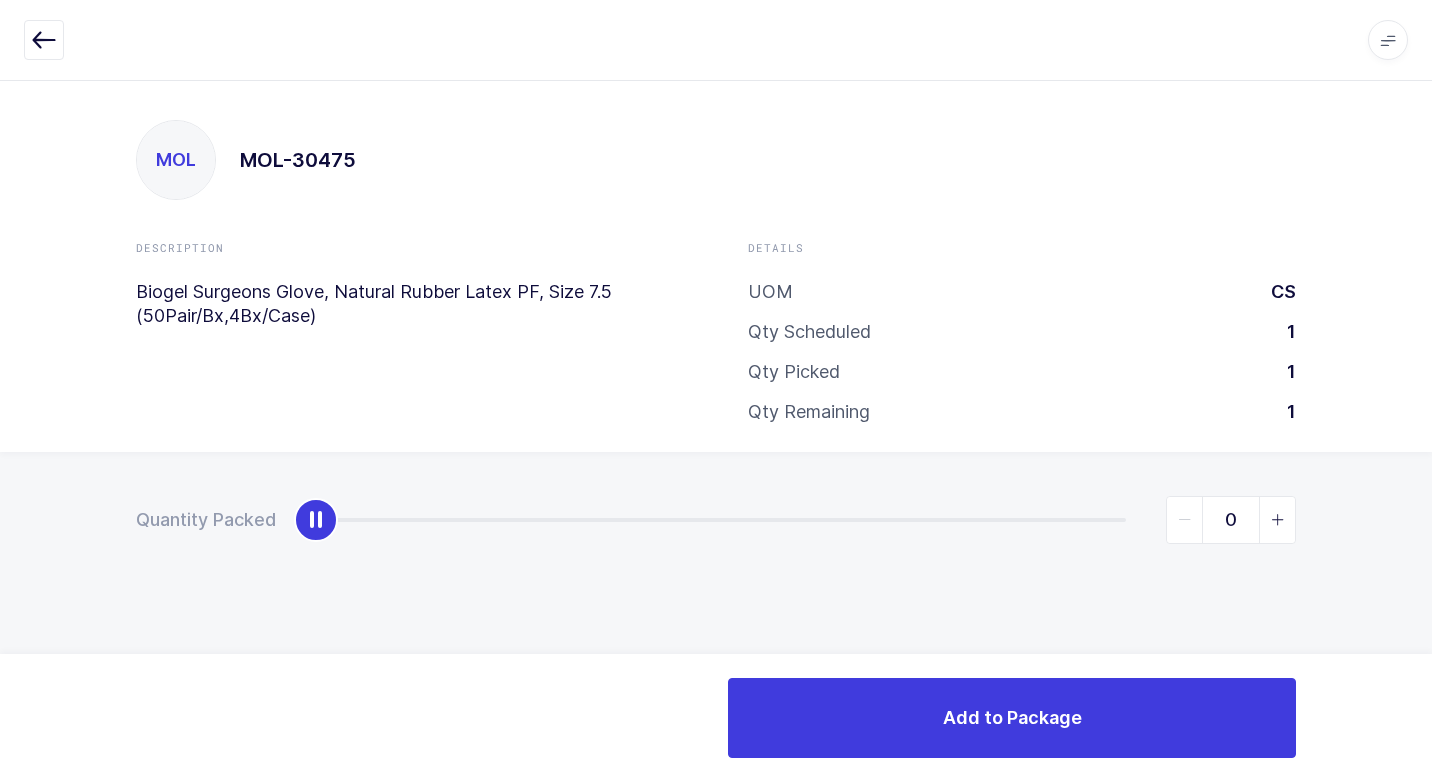 type on "1" 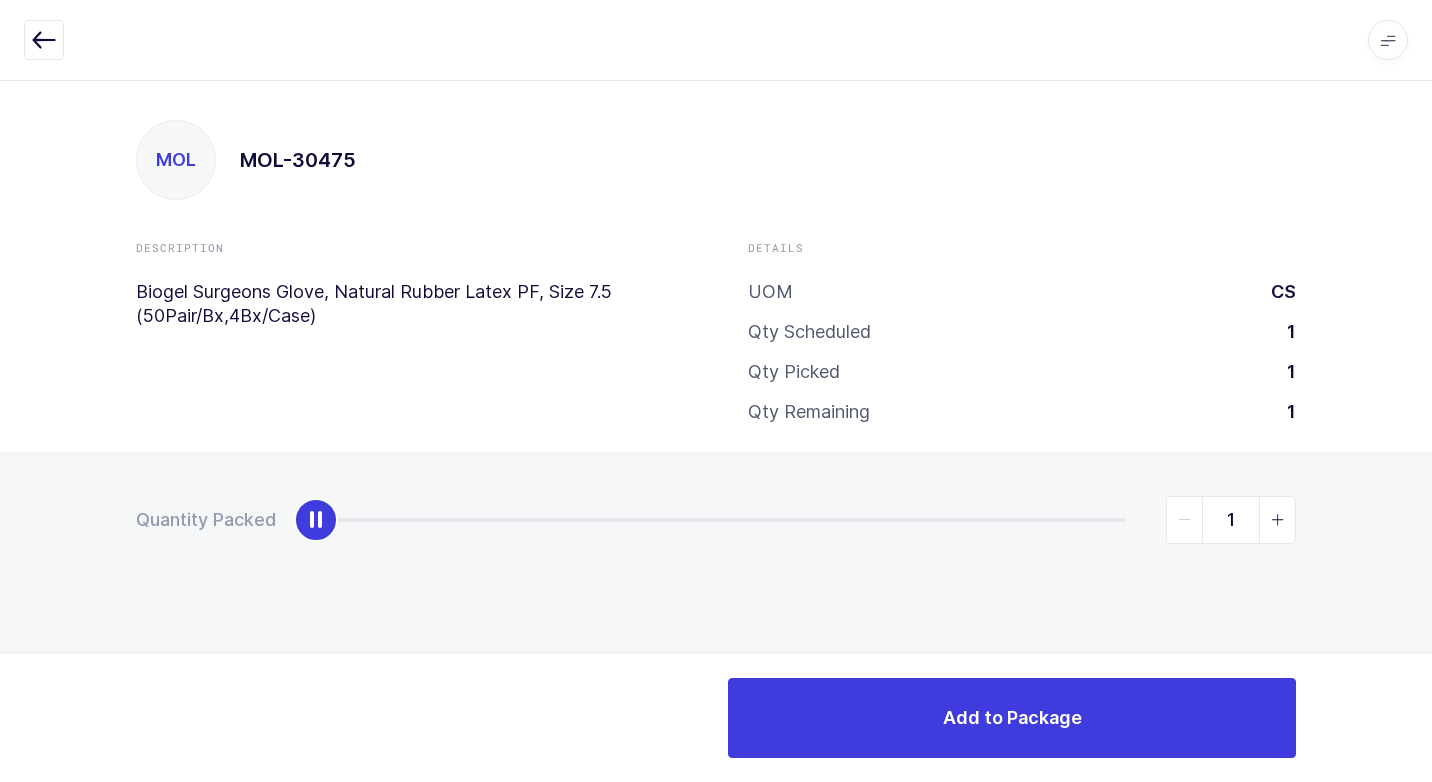 drag, startPoint x: 309, startPoint y: 530, endPoint x: 1414, endPoint y: 638, distance: 1110.2653 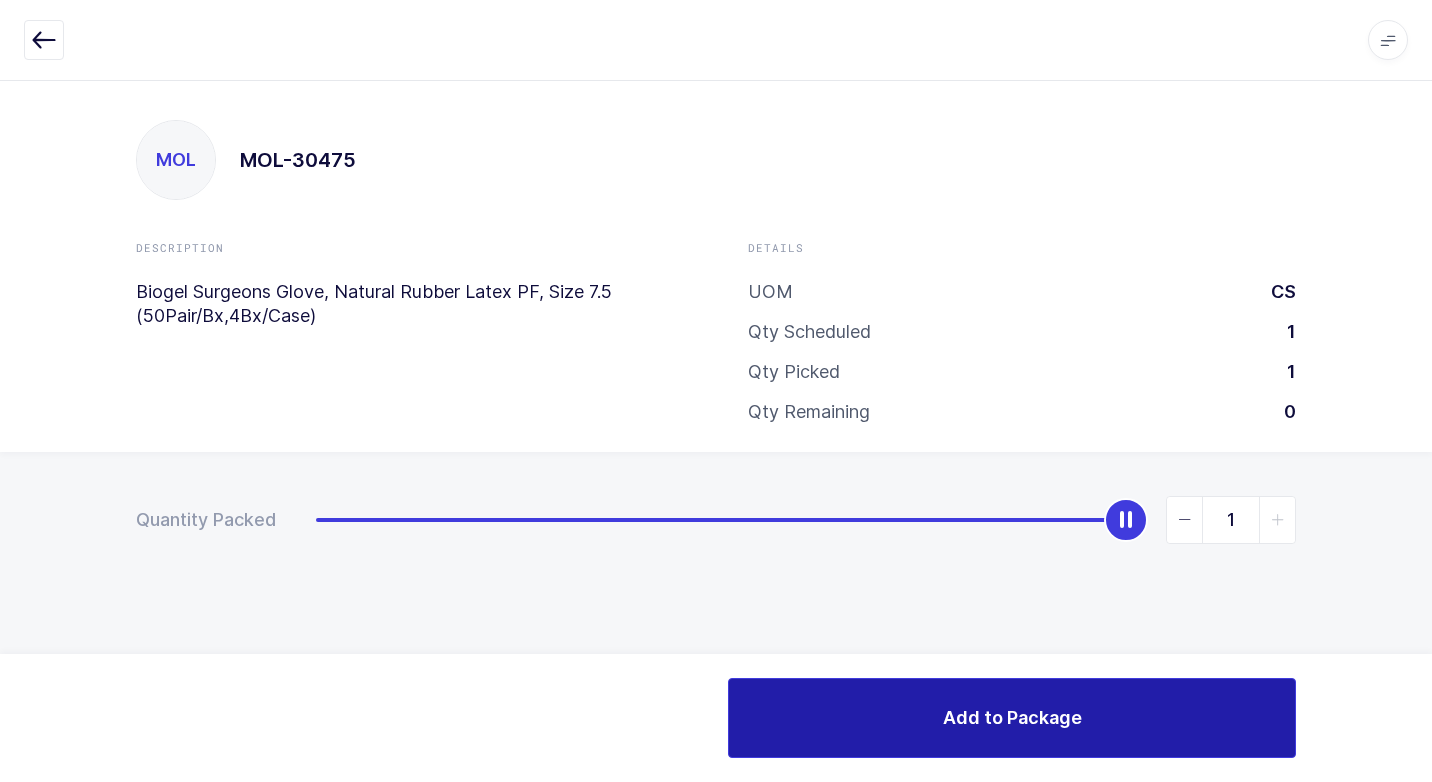 click on "Add to Package" at bounding box center [1012, 718] 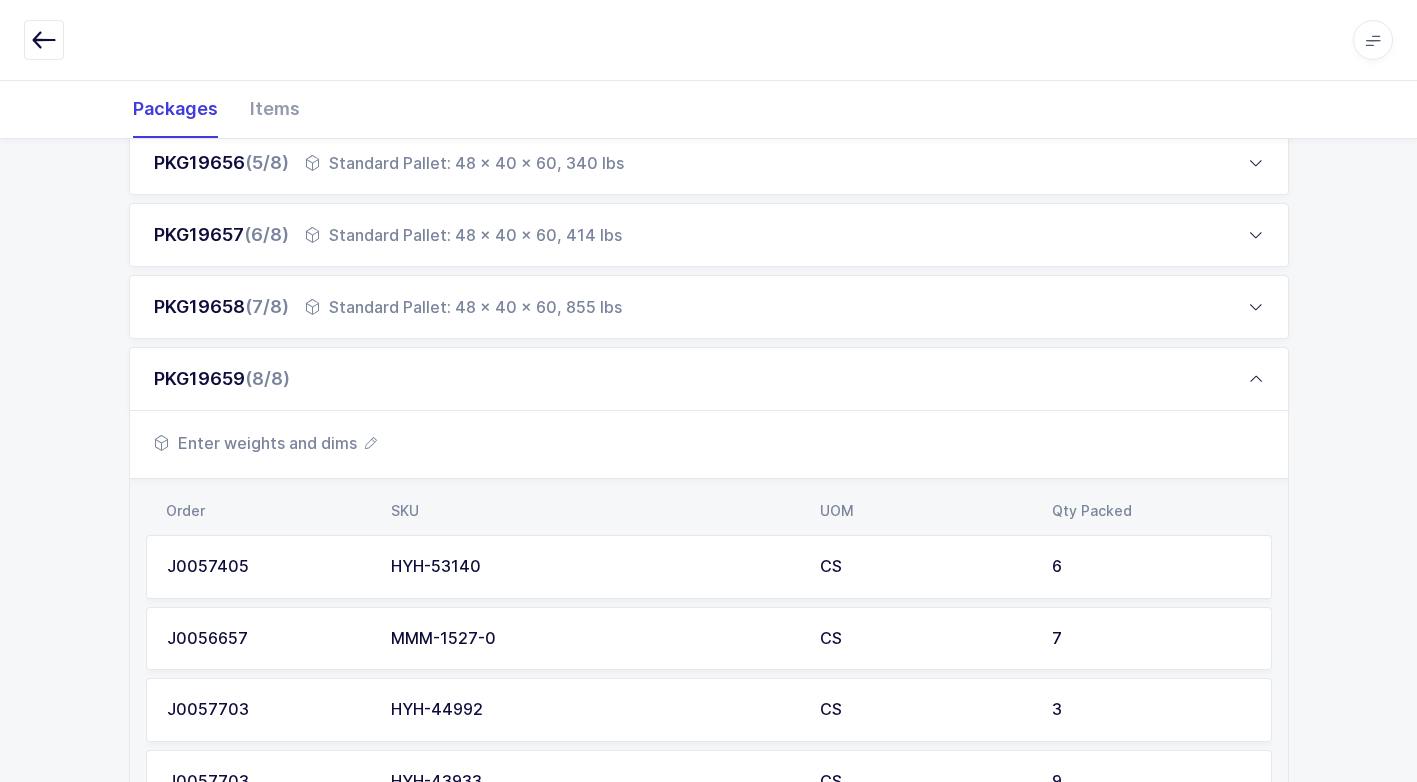 scroll, scrollTop: 1015, scrollLeft: 0, axis: vertical 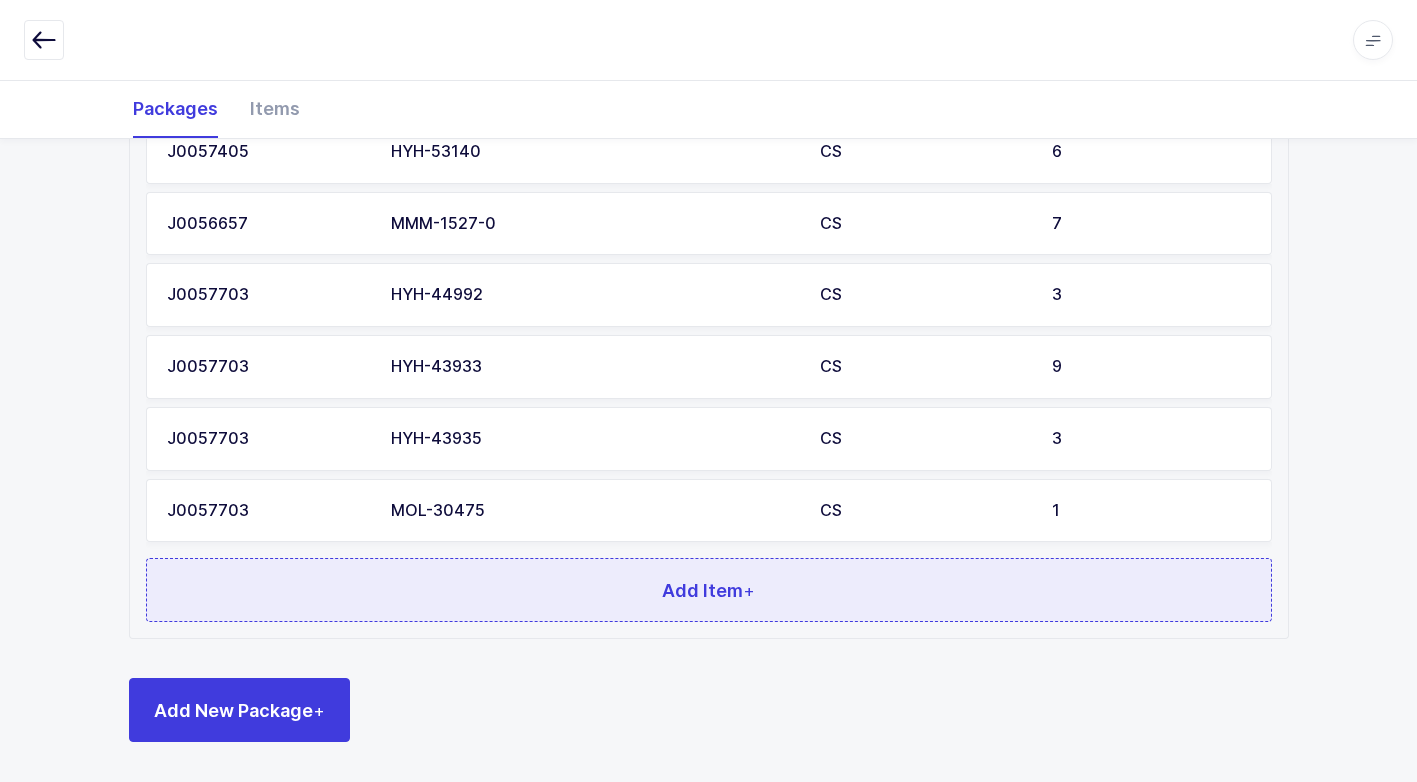 click on "Add Item  +" at bounding box center [709, 590] 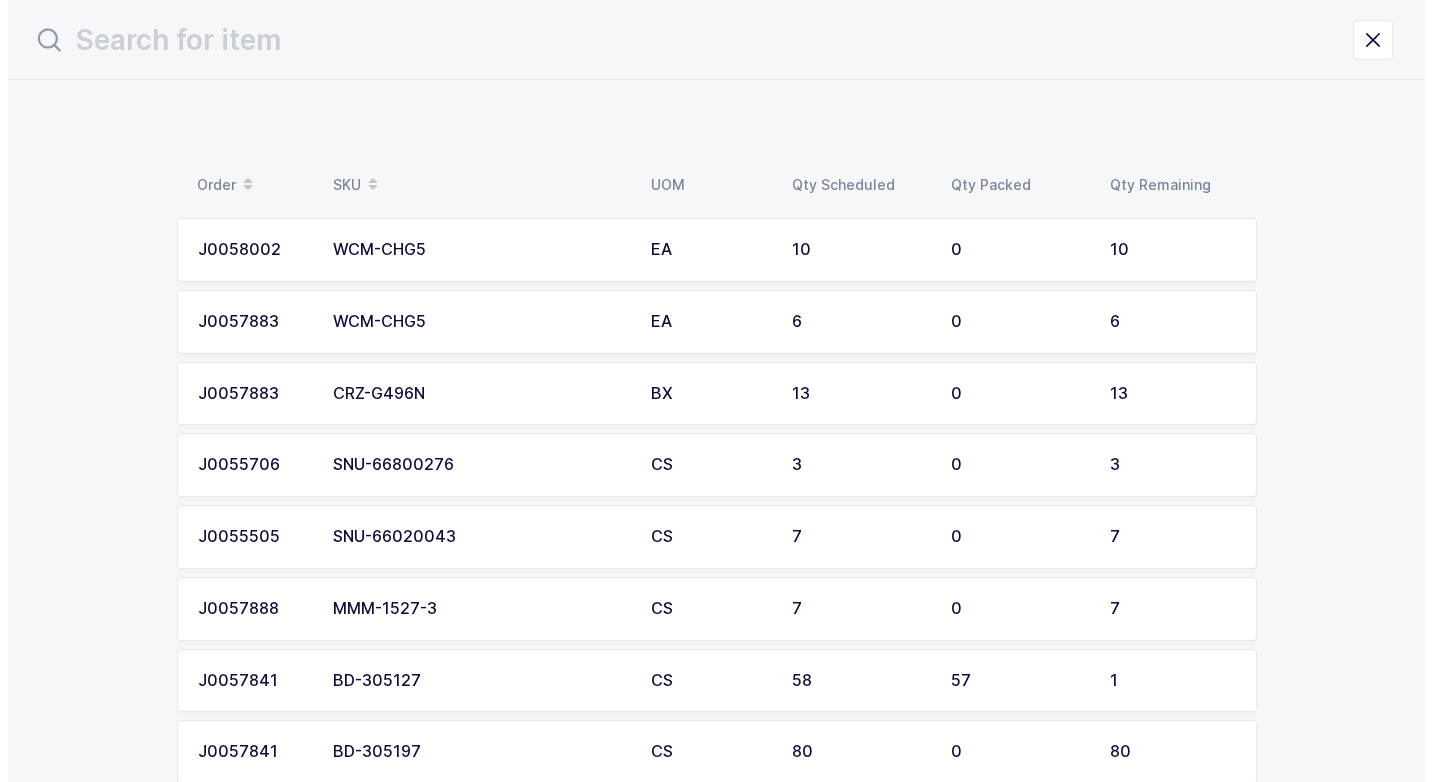 scroll, scrollTop: 0, scrollLeft: 0, axis: both 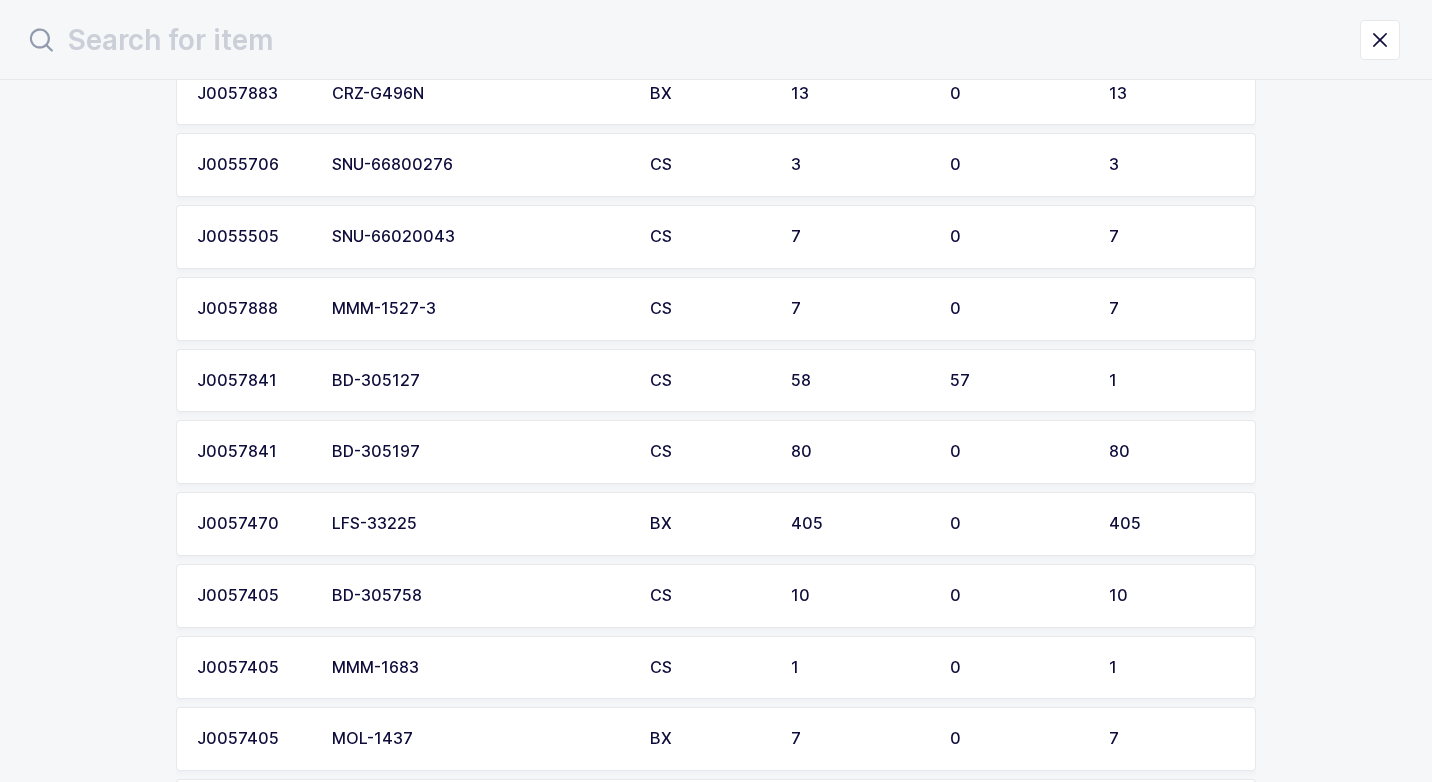 click on "MMM-1527-3" at bounding box center [479, 309] 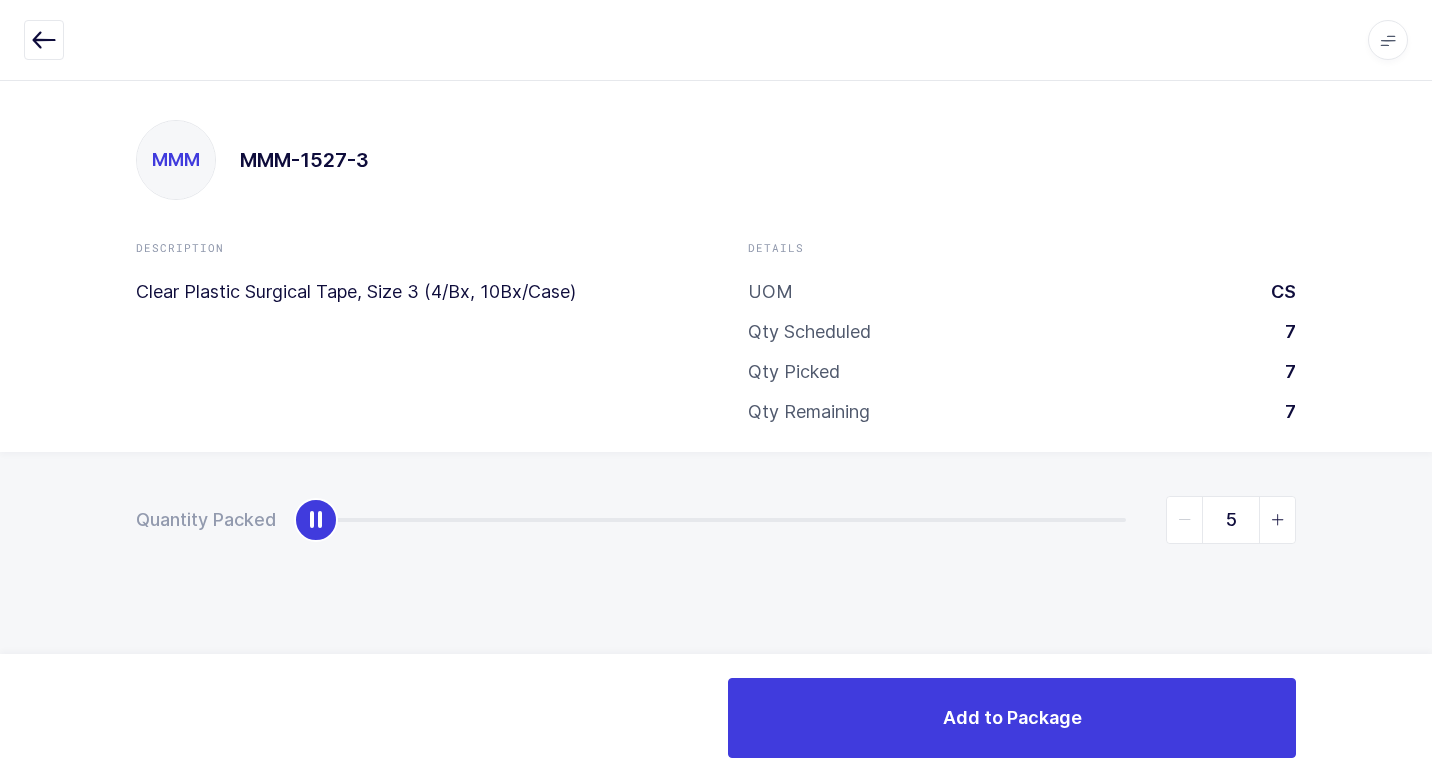 type on "7" 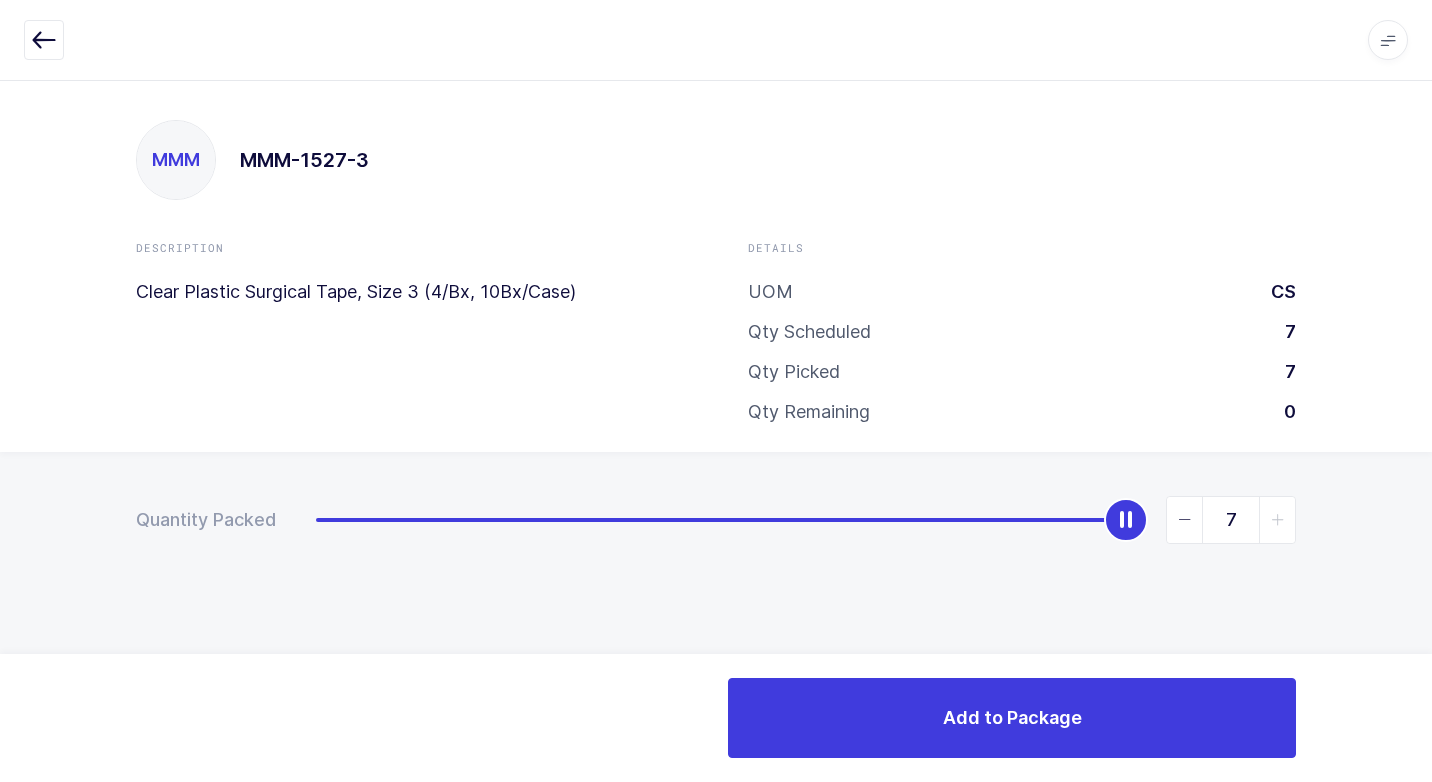 drag, startPoint x: 326, startPoint y: 527, endPoint x: 952, endPoint y: 603, distance: 630.59656 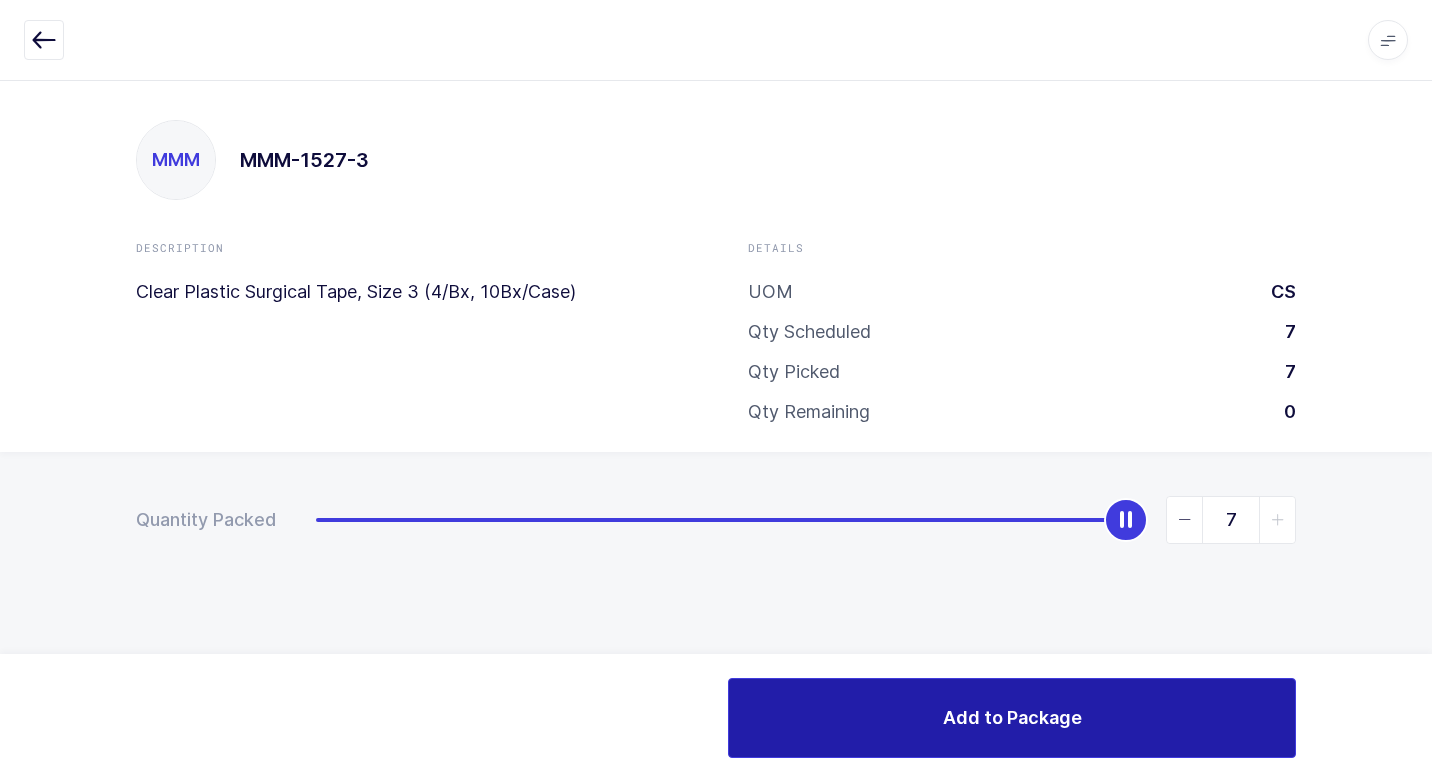 click on "Add to Package" at bounding box center [1012, 718] 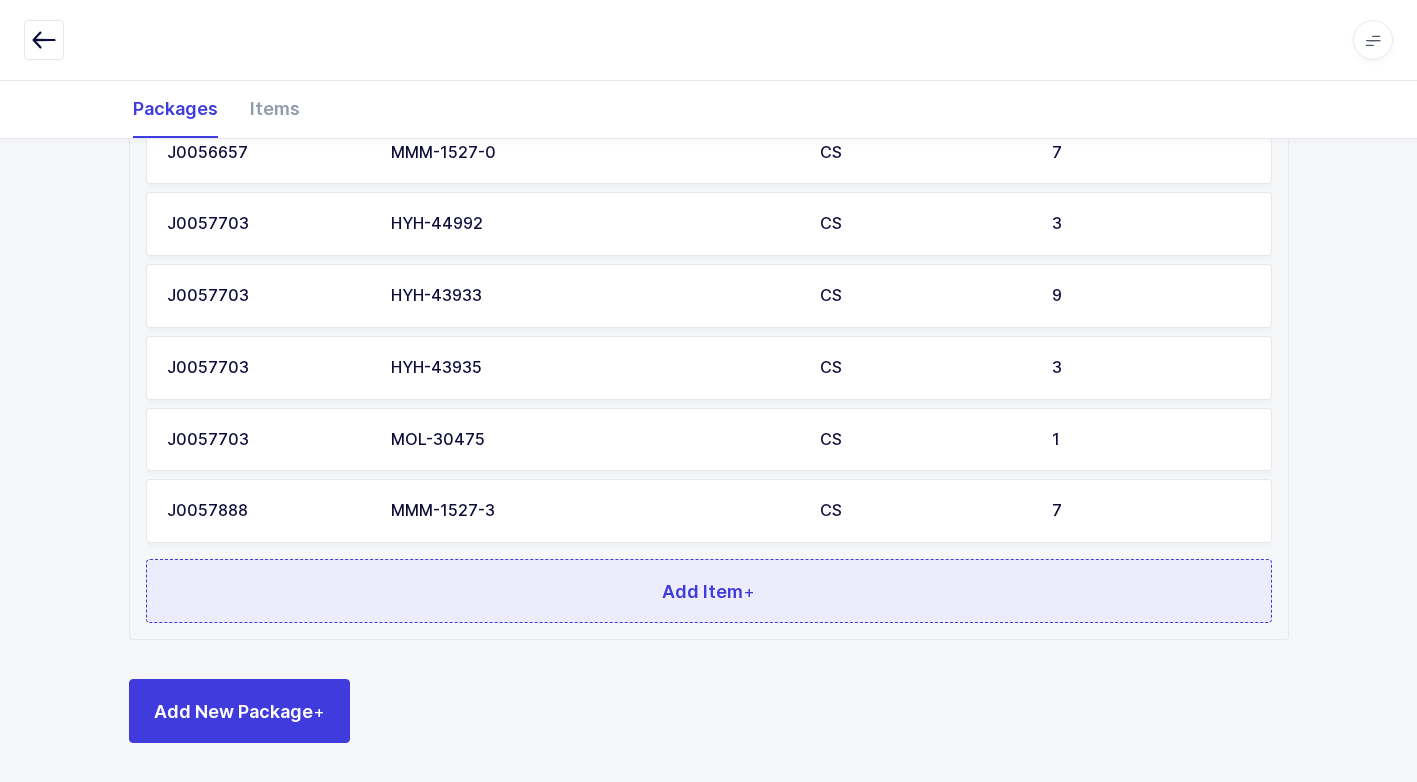 scroll, scrollTop: 1087, scrollLeft: 0, axis: vertical 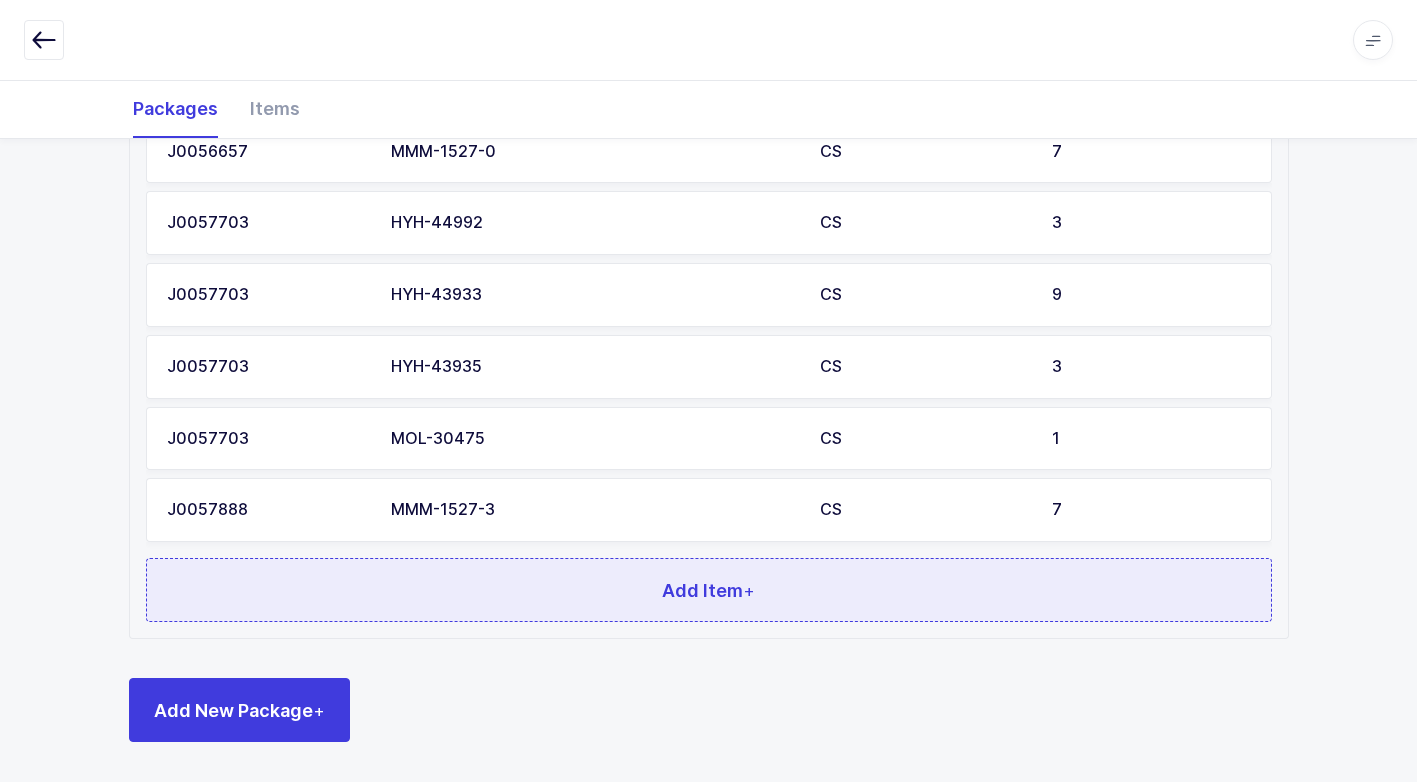 click on "Add Item  +" at bounding box center [709, 590] 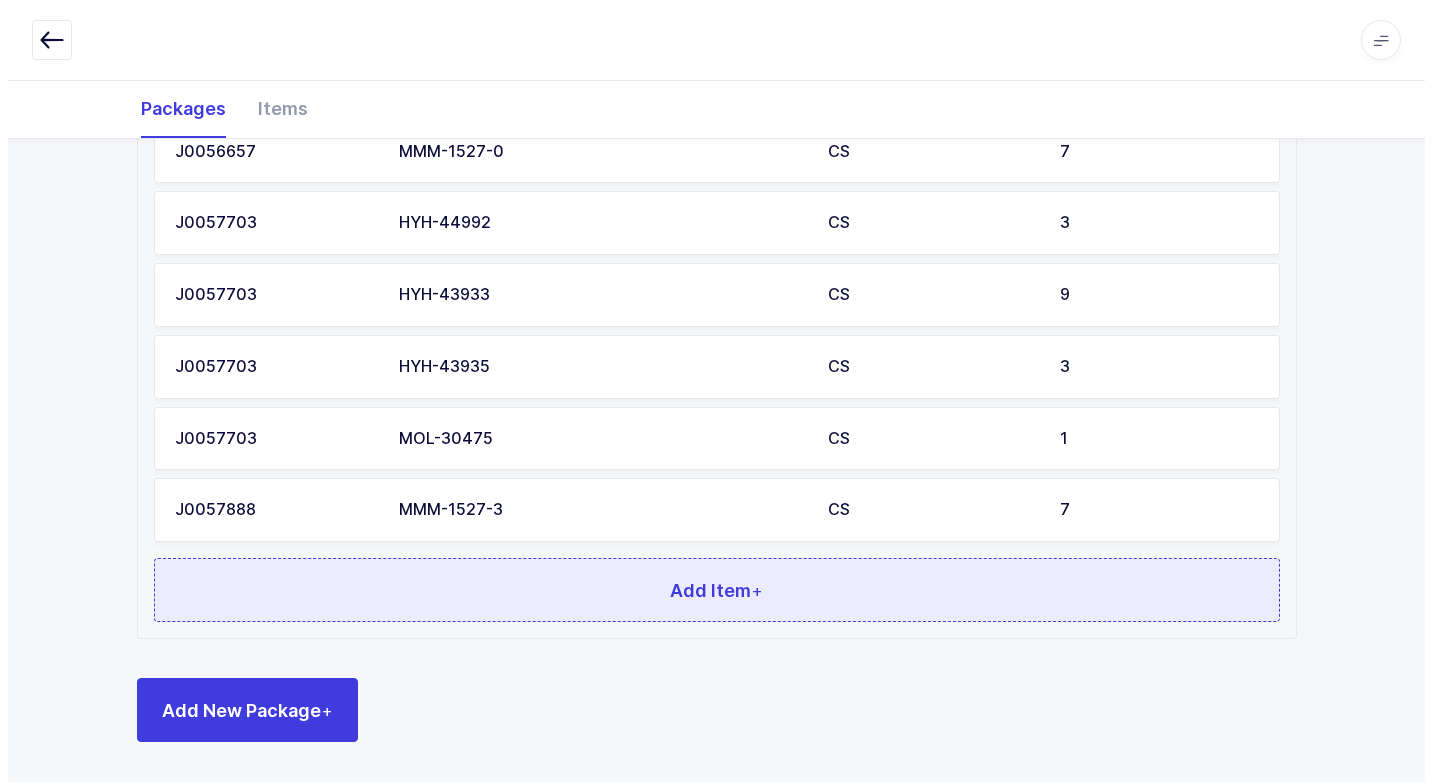 scroll, scrollTop: 0, scrollLeft: 0, axis: both 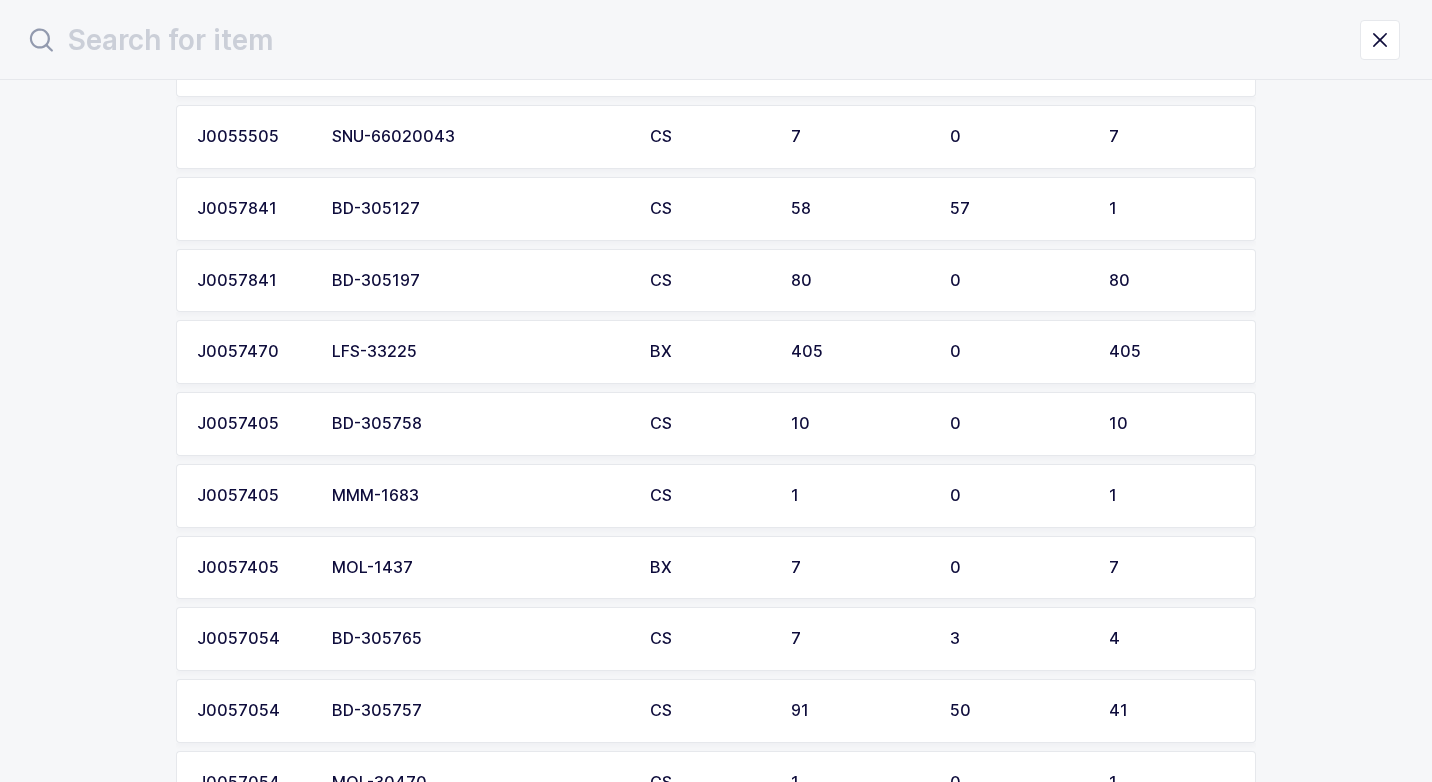click on "MOL-1437" at bounding box center (479, 568) 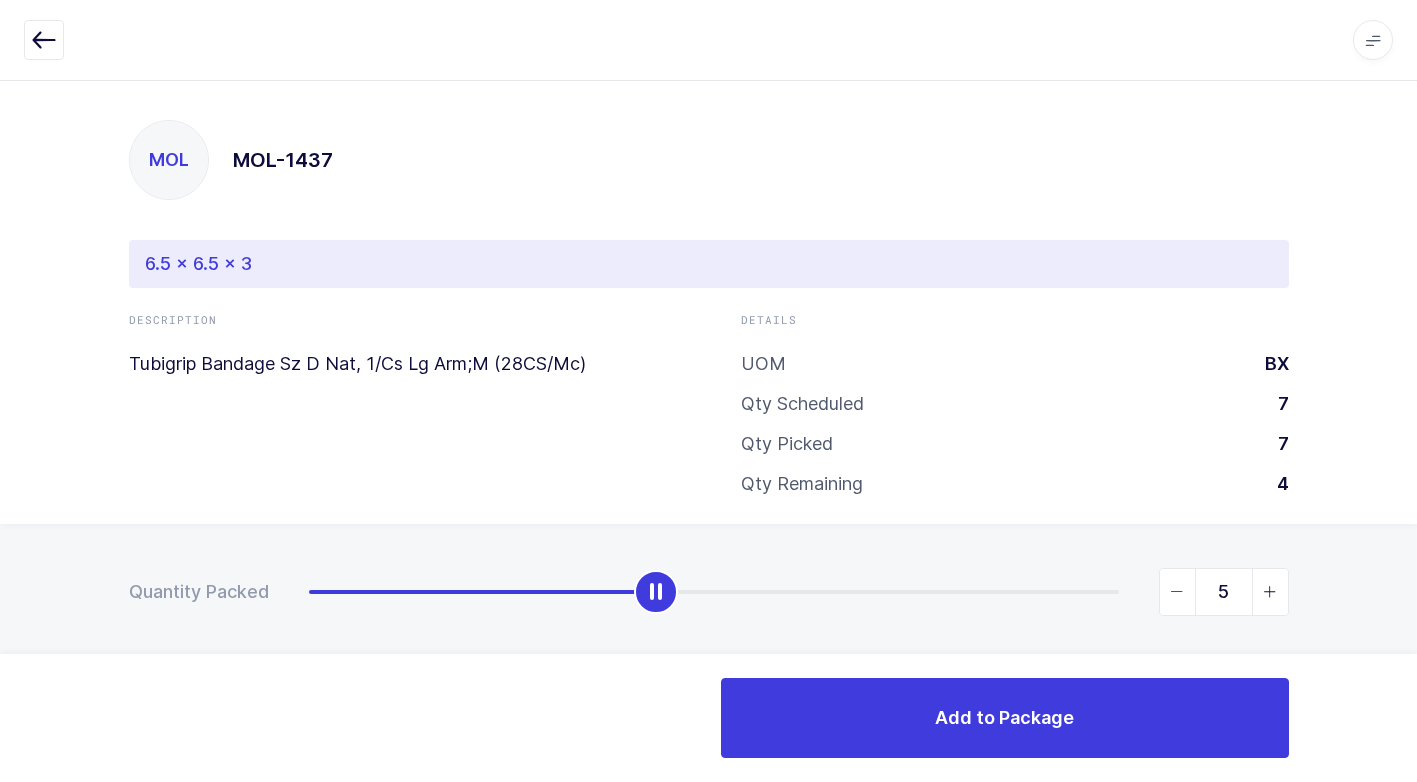 type on "7" 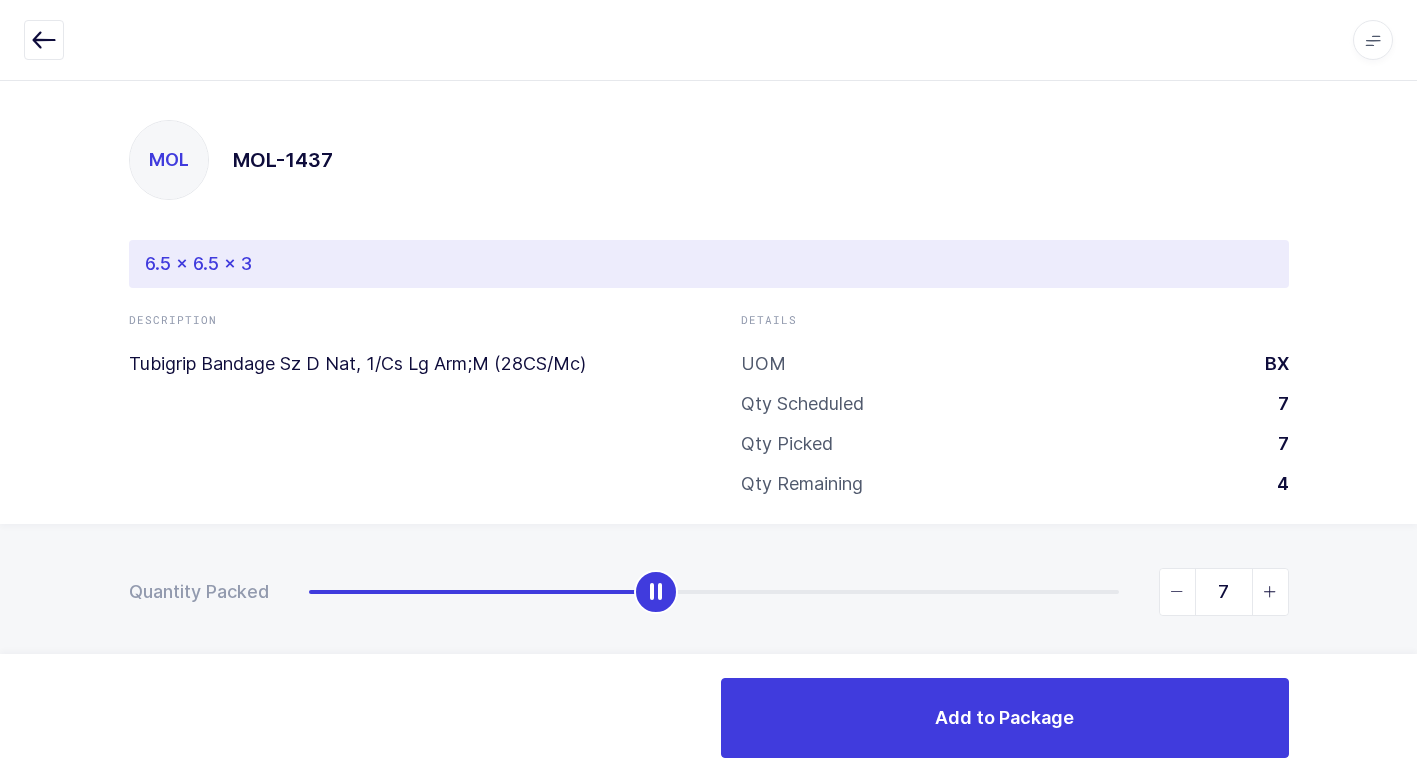 drag, startPoint x: 306, startPoint y: 599, endPoint x: 1297, endPoint y: 616, distance: 991.1458 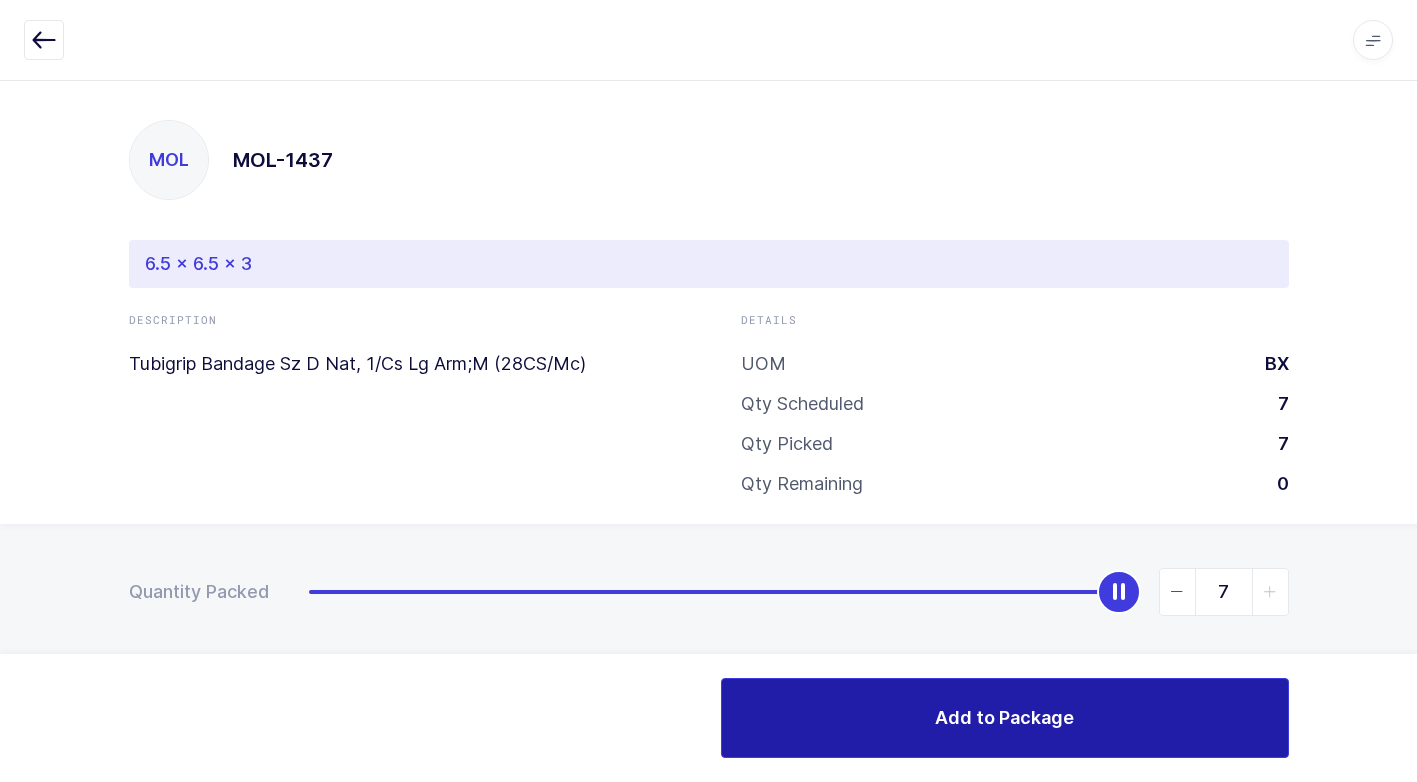 click on "Add to Package" at bounding box center (1005, 718) 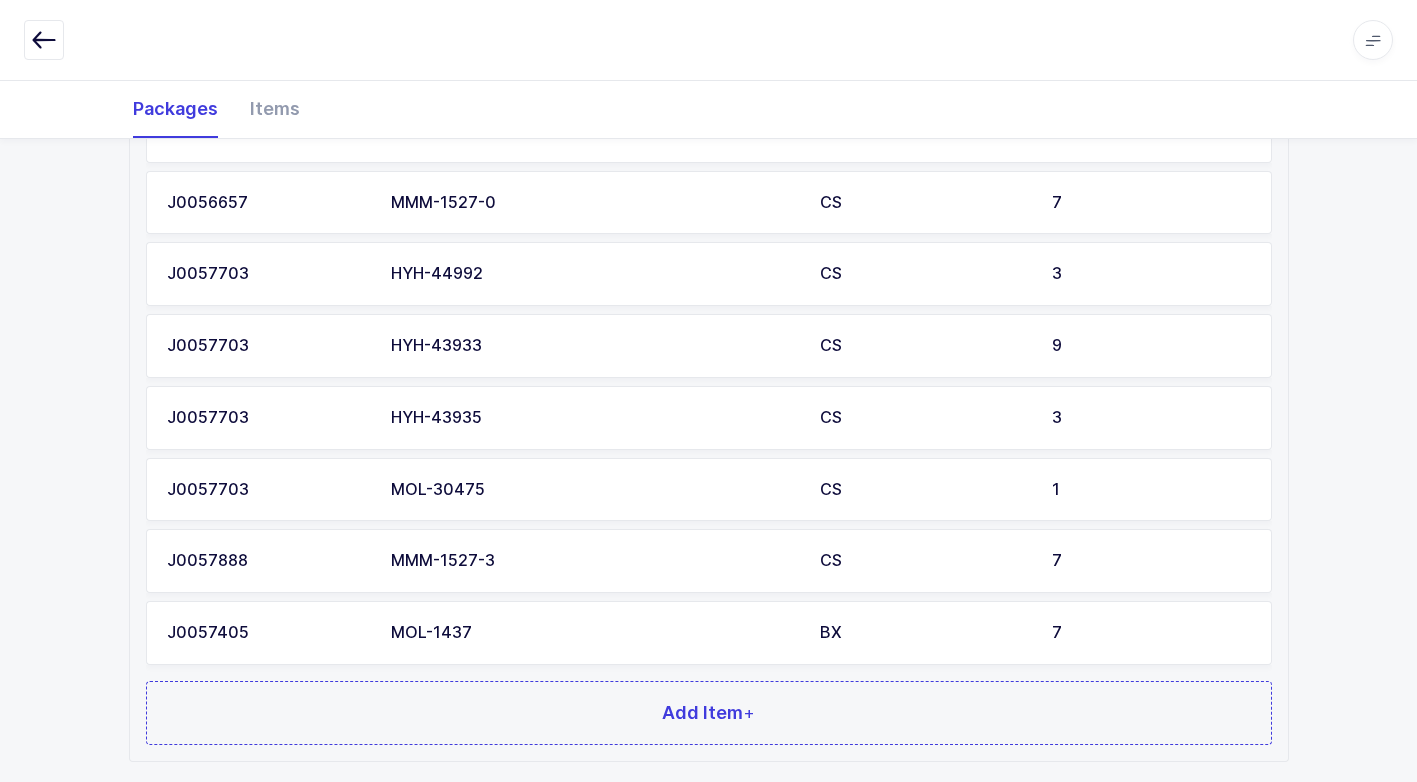 scroll, scrollTop: 1159, scrollLeft: 0, axis: vertical 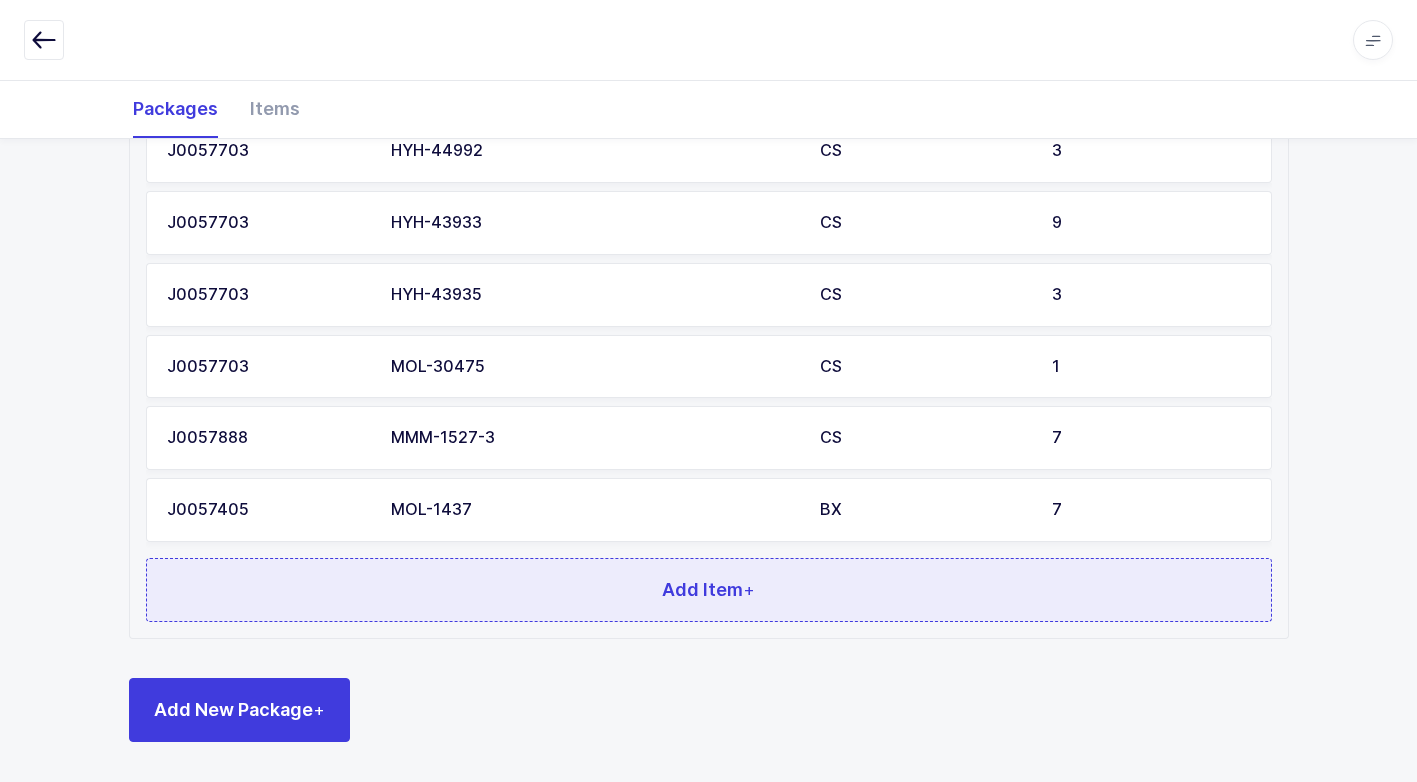 click on "Add Item  +" at bounding box center (709, 590) 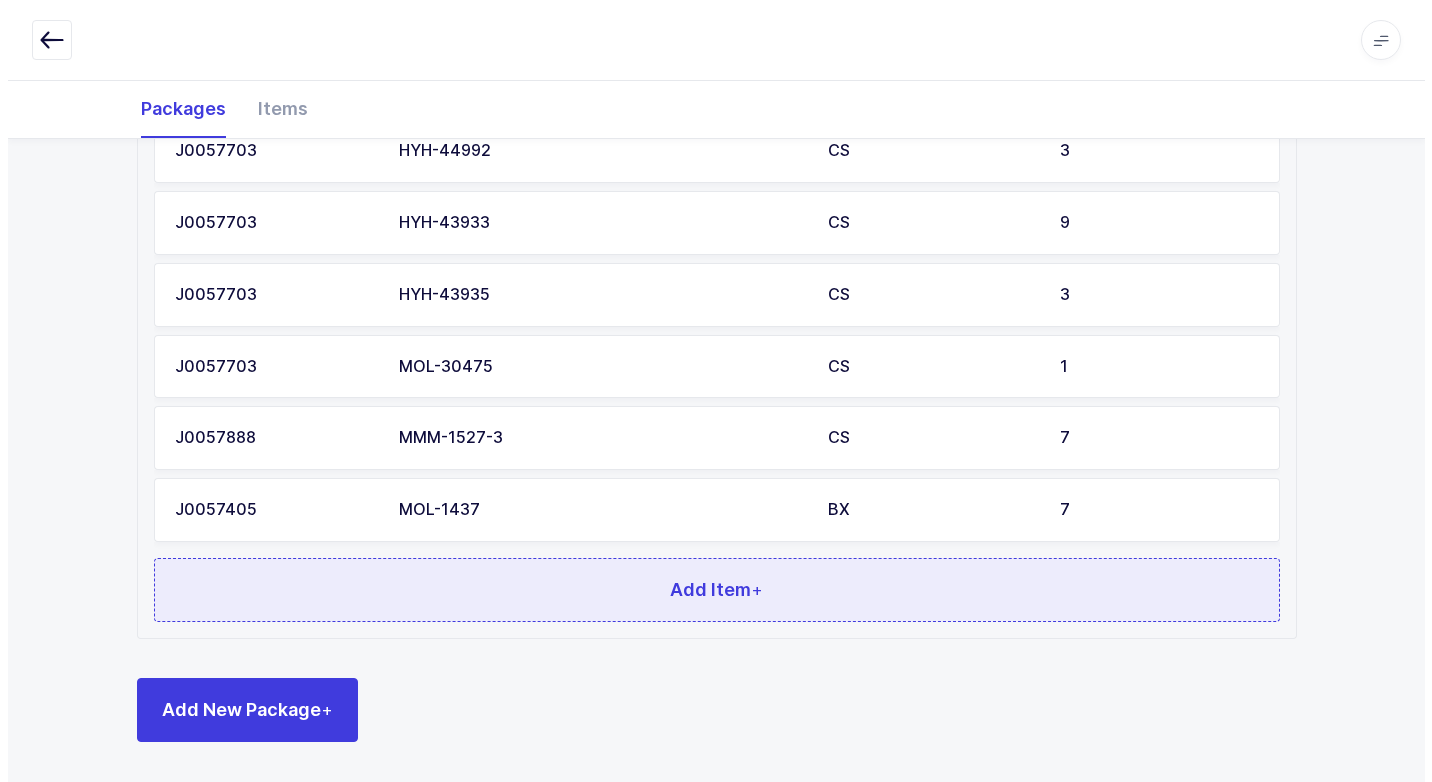 scroll, scrollTop: 0, scrollLeft: 0, axis: both 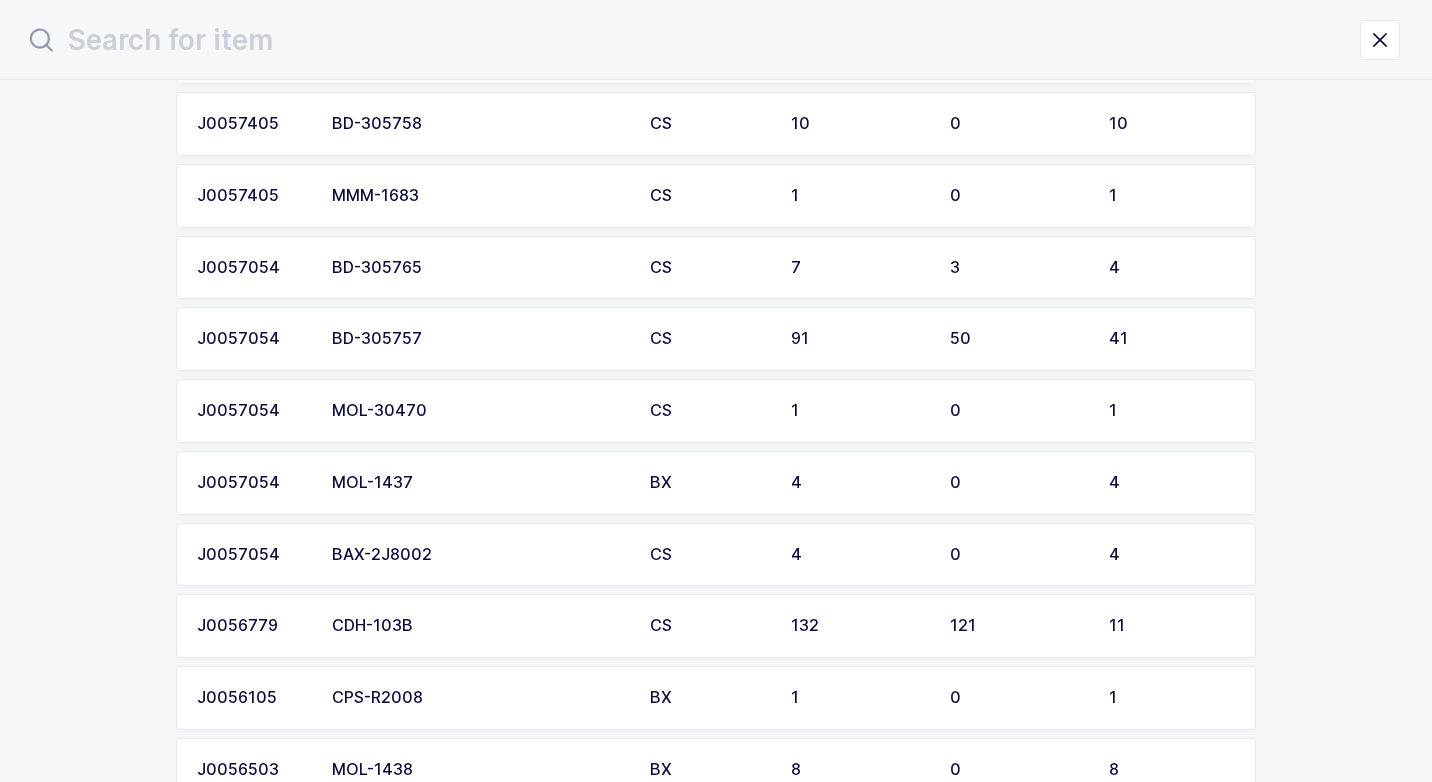 click on "MOL-1437" at bounding box center (479, 483) 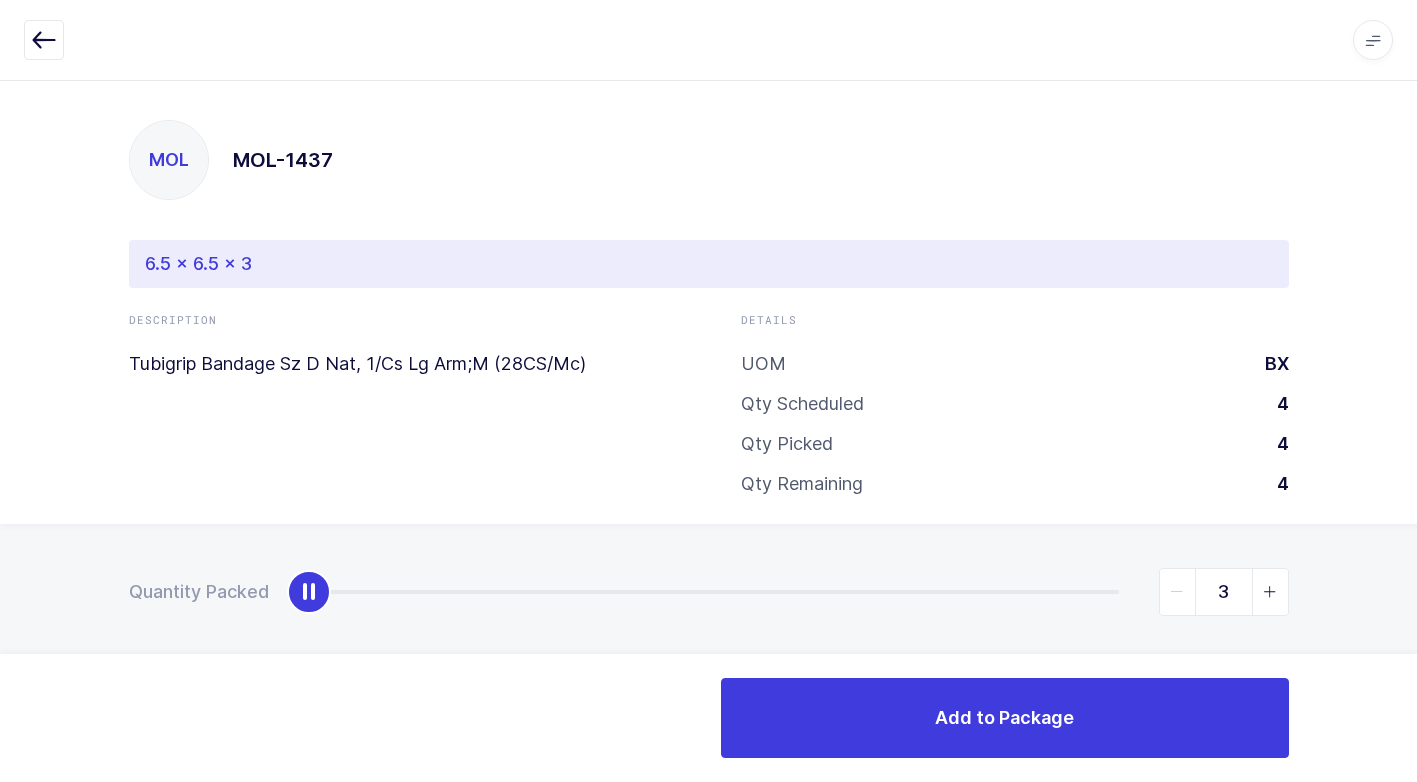 type on "4" 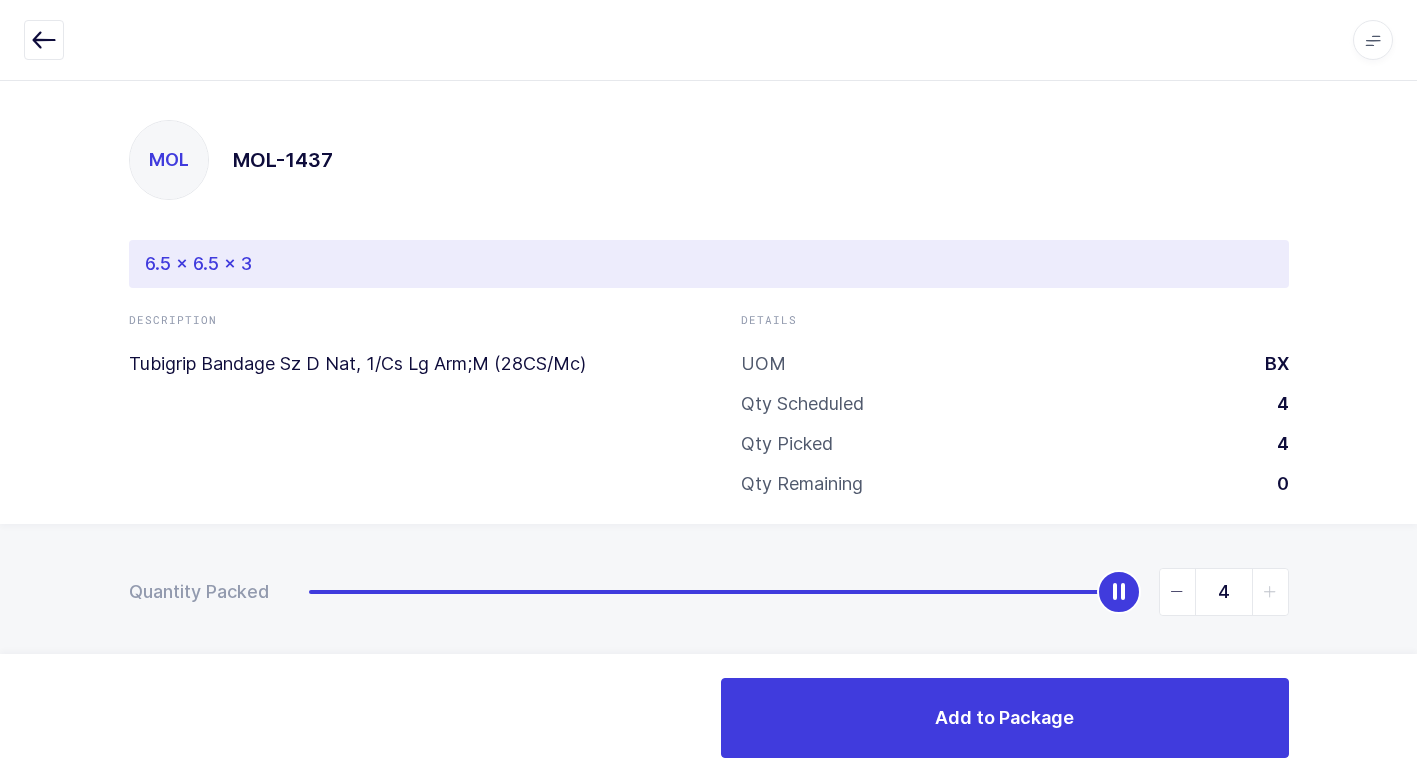 drag, startPoint x: 309, startPoint y: 596, endPoint x: 1325, endPoint y: 628, distance: 1016.5038 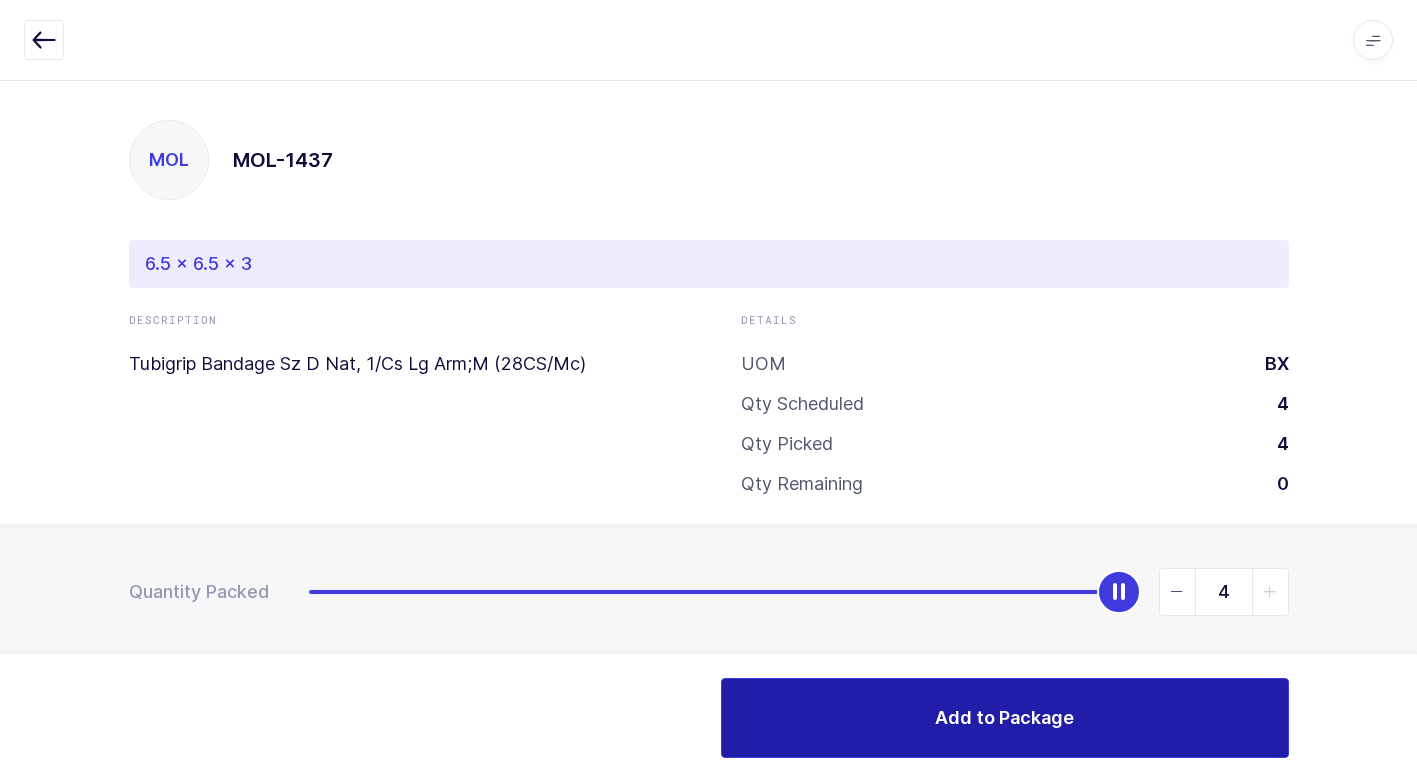 drag, startPoint x: 925, startPoint y: 716, endPoint x: 906, endPoint y: 702, distance: 23.600847 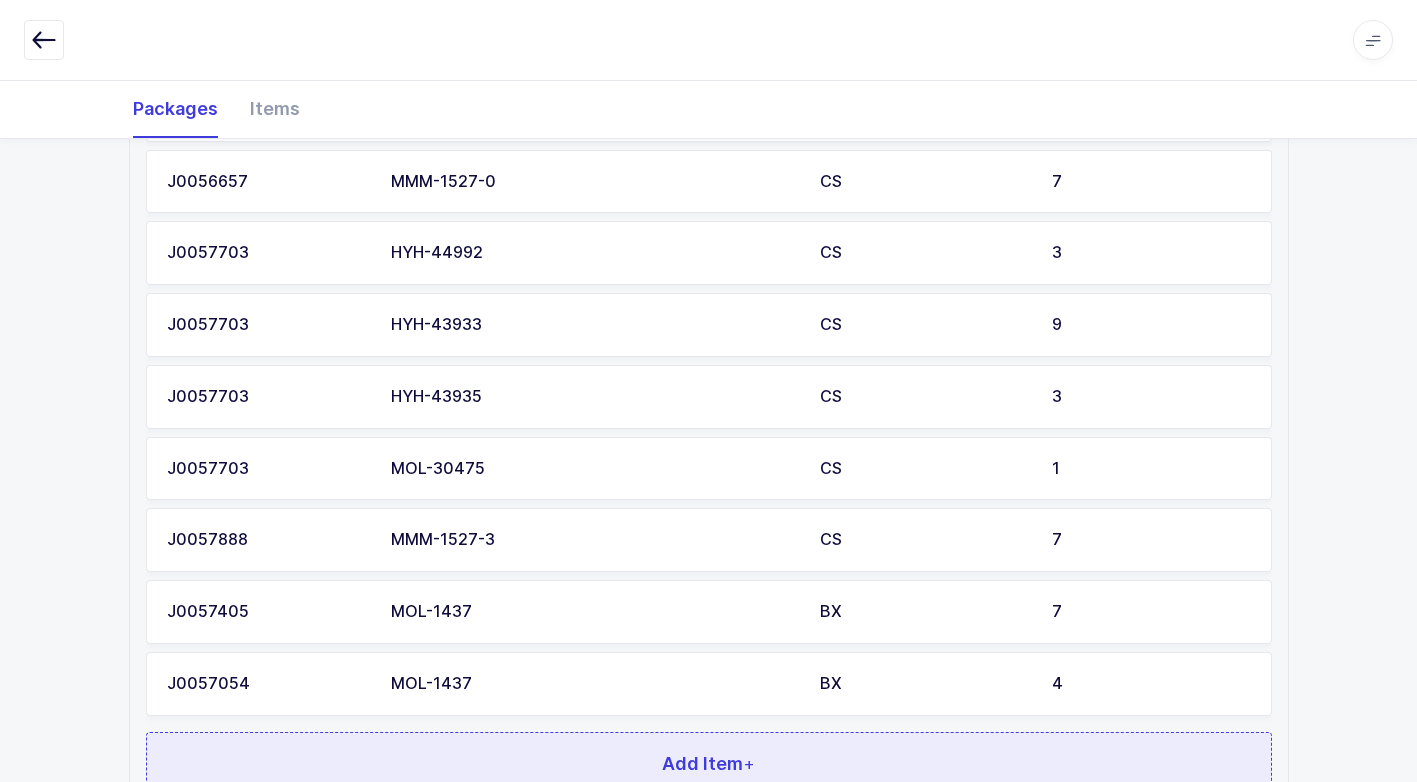 scroll, scrollTop: 1231, scrollLeft: 0, axis: vertical 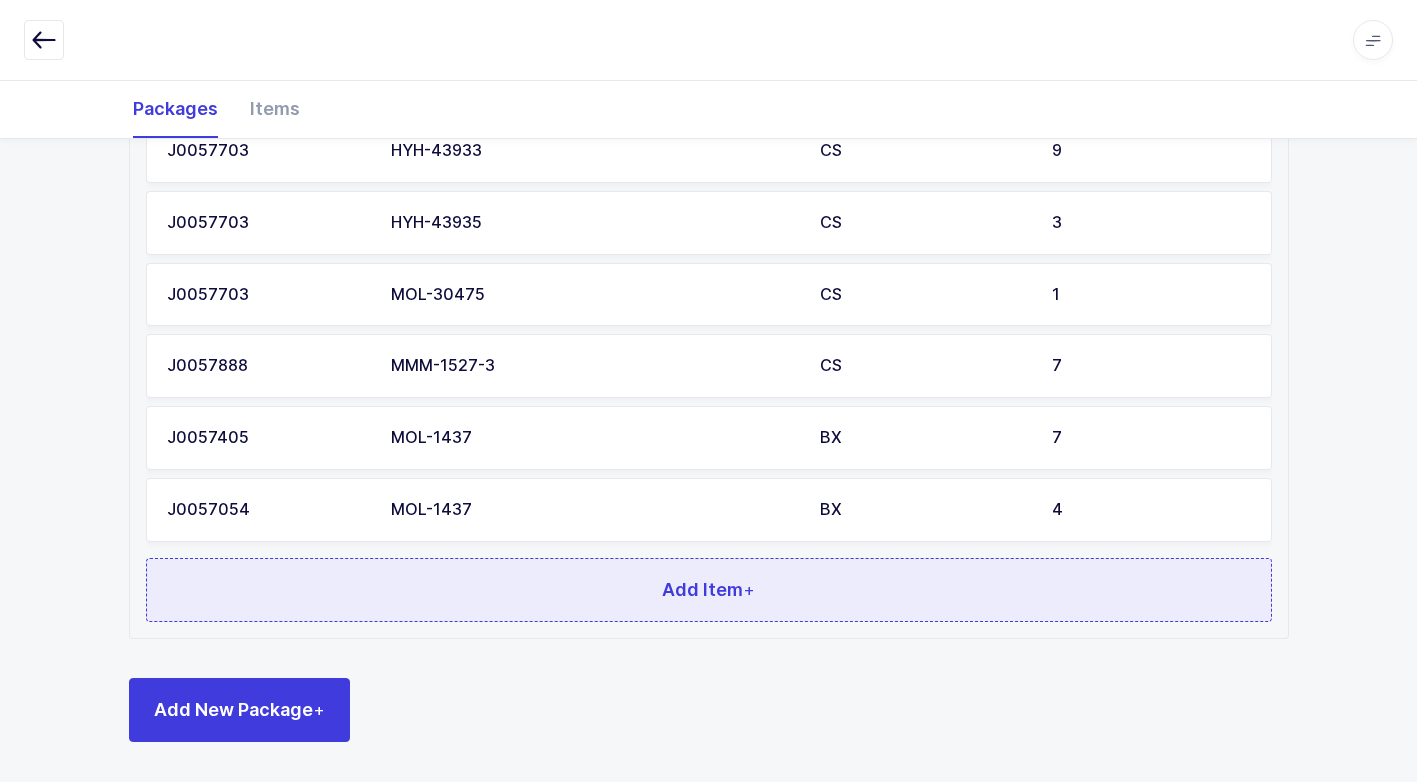 click on "Add Item  +" at bounding box center (709, 590) 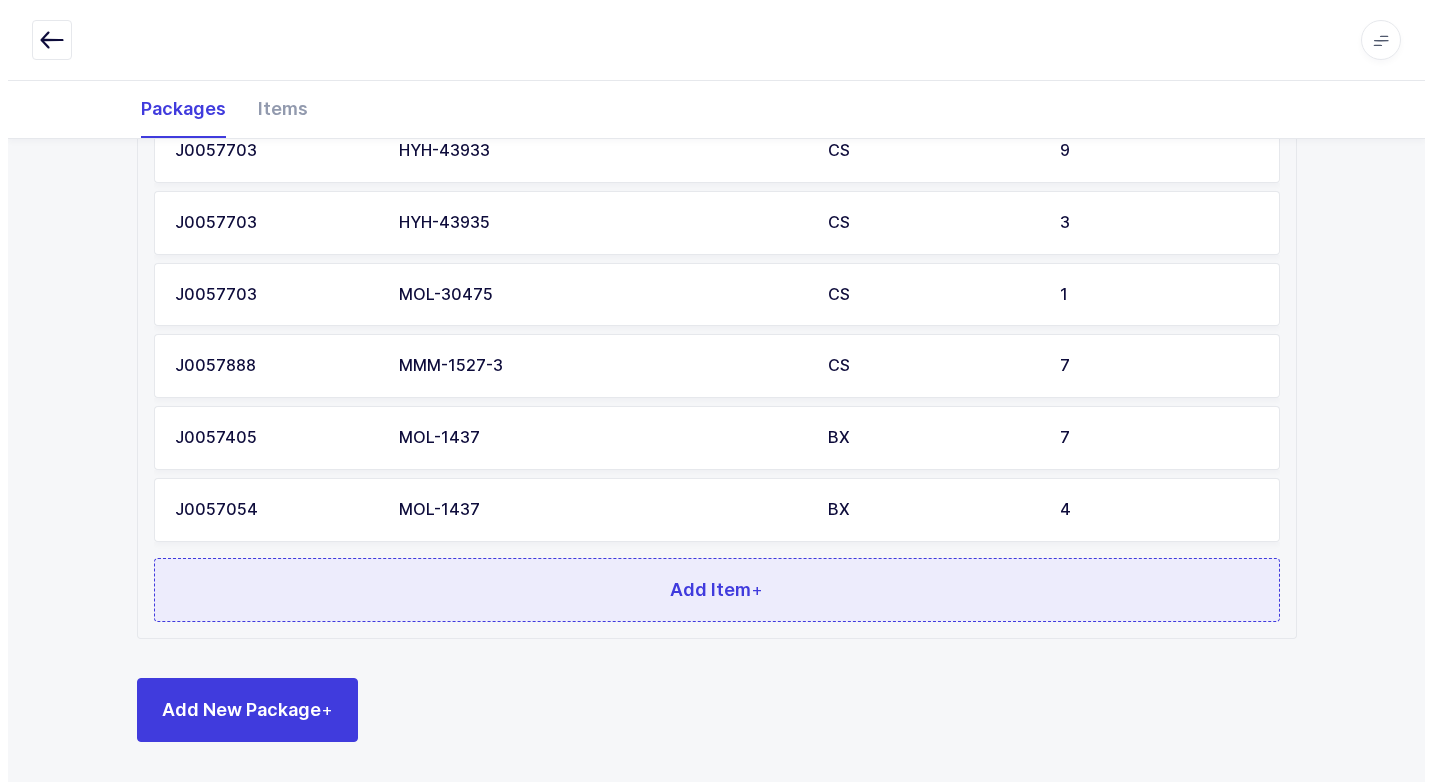 scroll, scrollTop: 0, scrollLeft: 0, axis: both 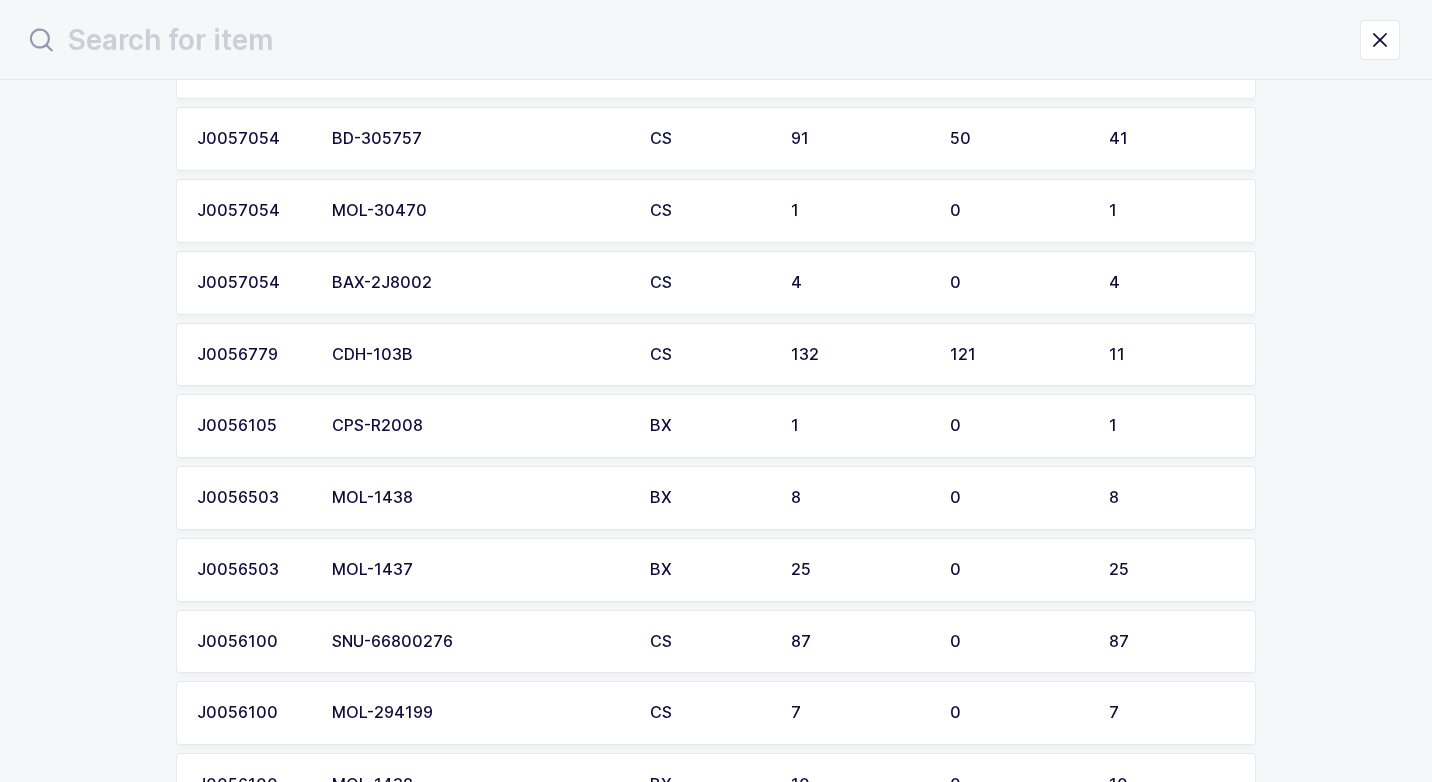 click on "MOL-1437" at bounding box center (479, 570) 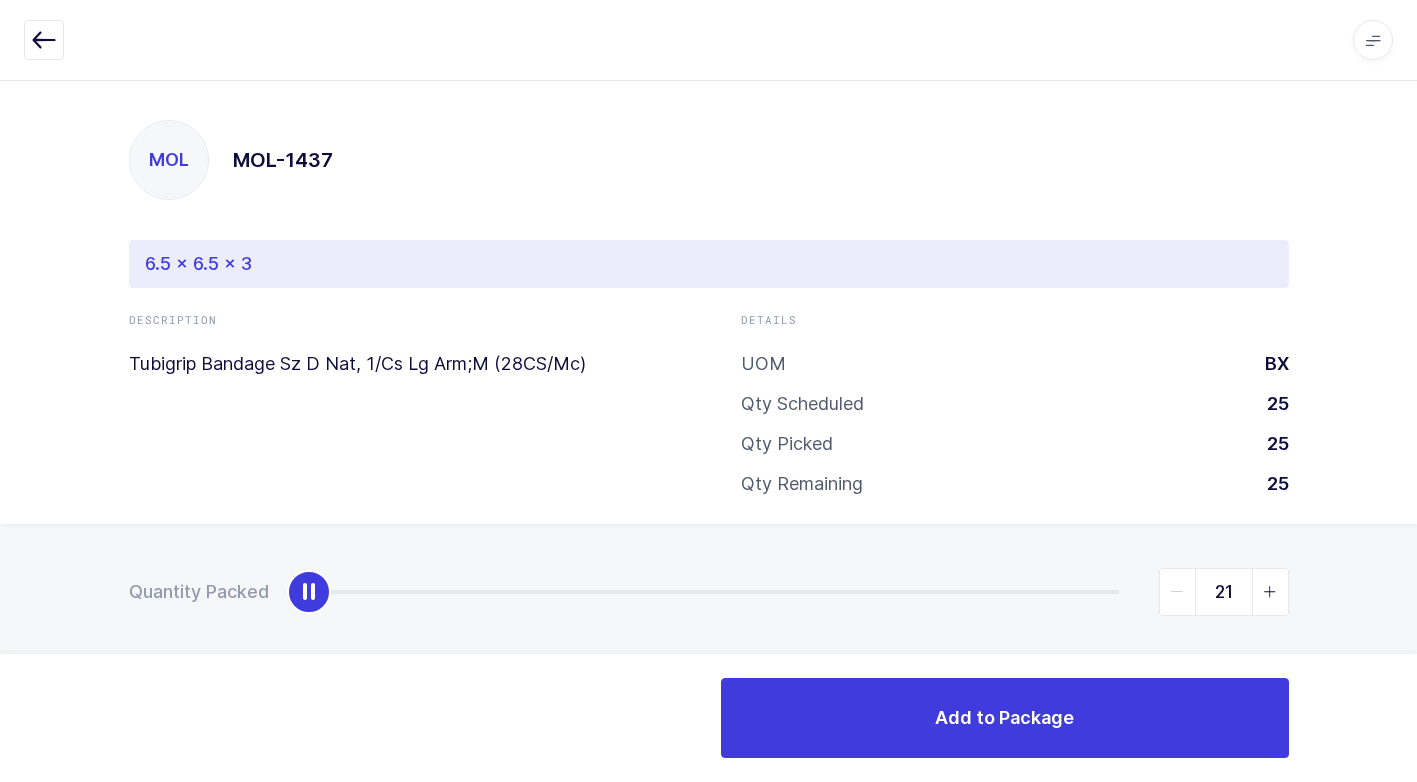 type on "25" 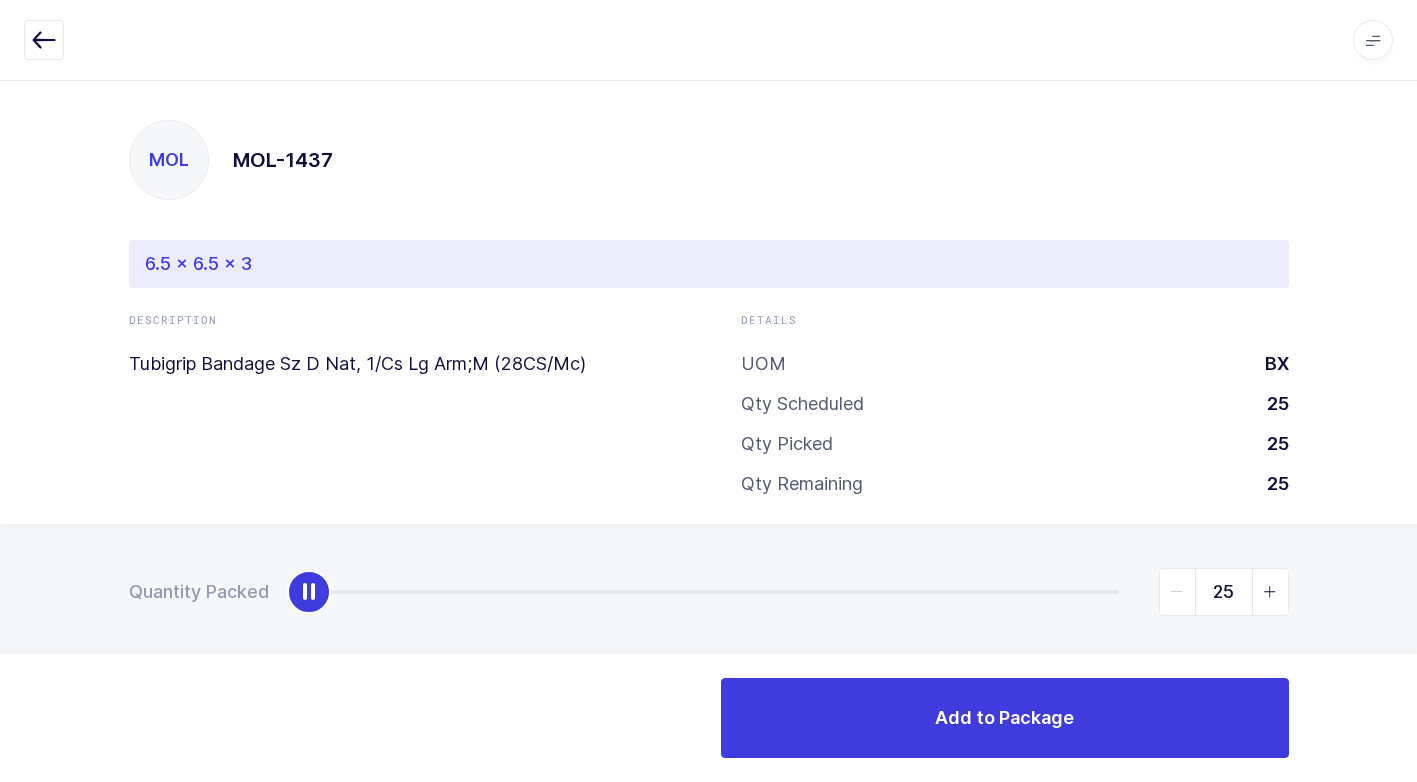 drag, startPoint x: 321, startPoint y: 605, endPoint x: 1431, endPoint y: 582, distance: 1110.2383 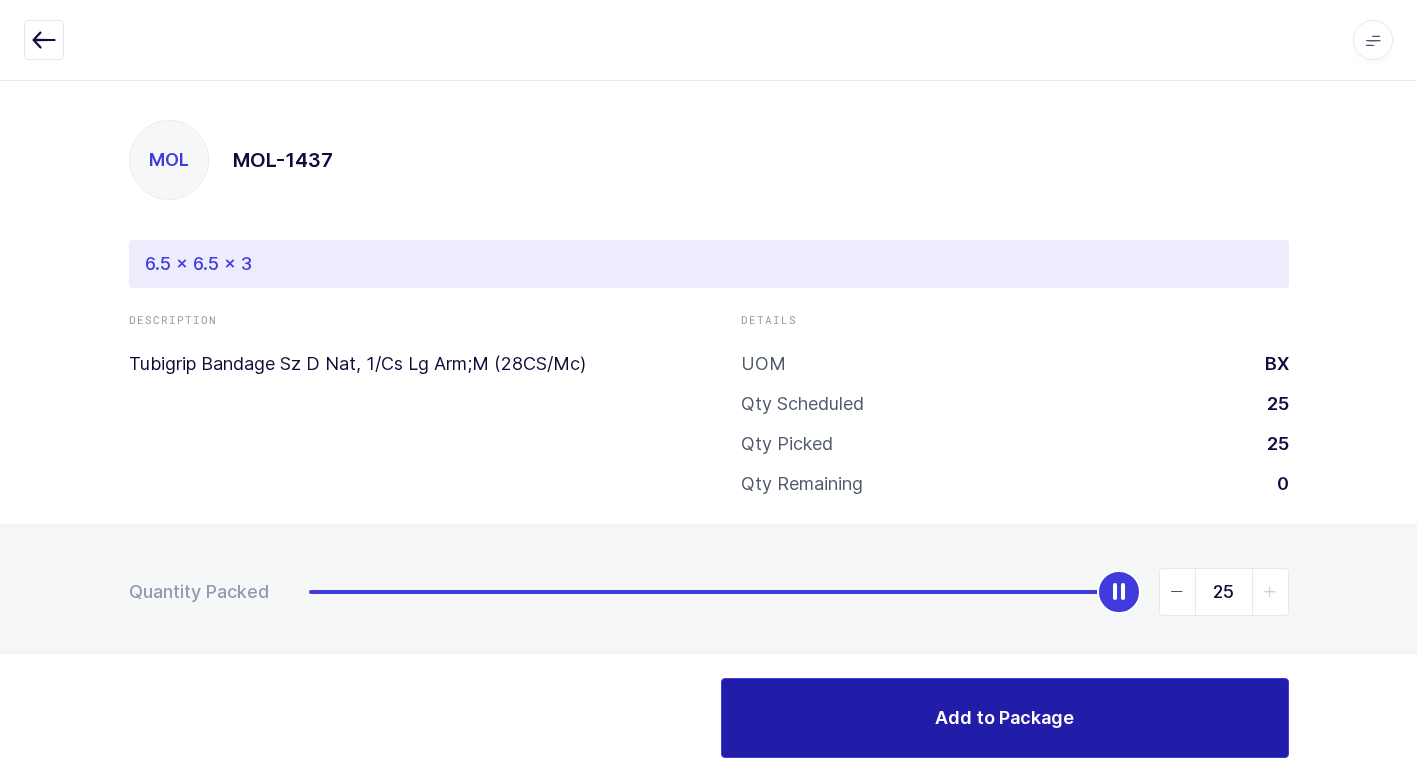 click on "Add to Package" at bounding box center (1005, 718) 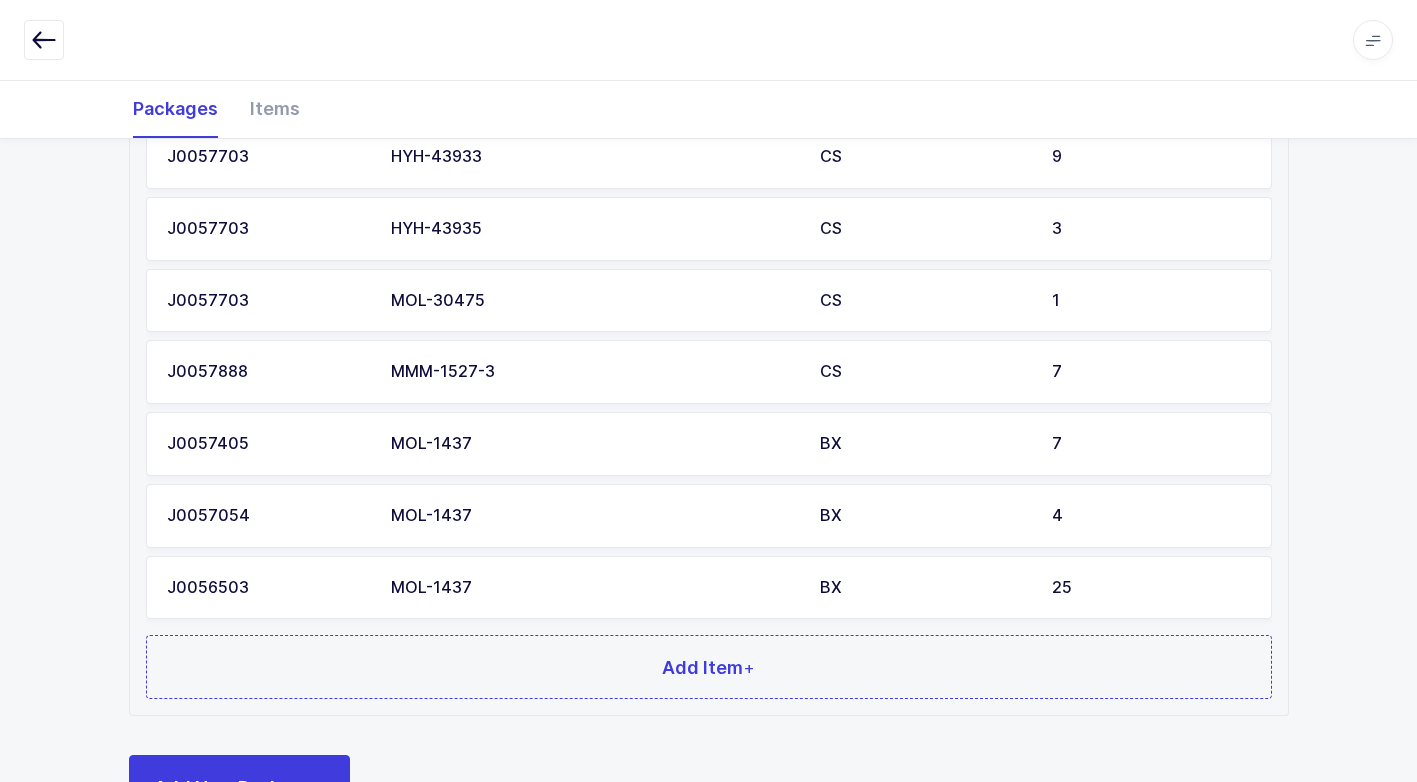 scroll, scrollTop: 1302, scrollLeft: 0, axis: vertical 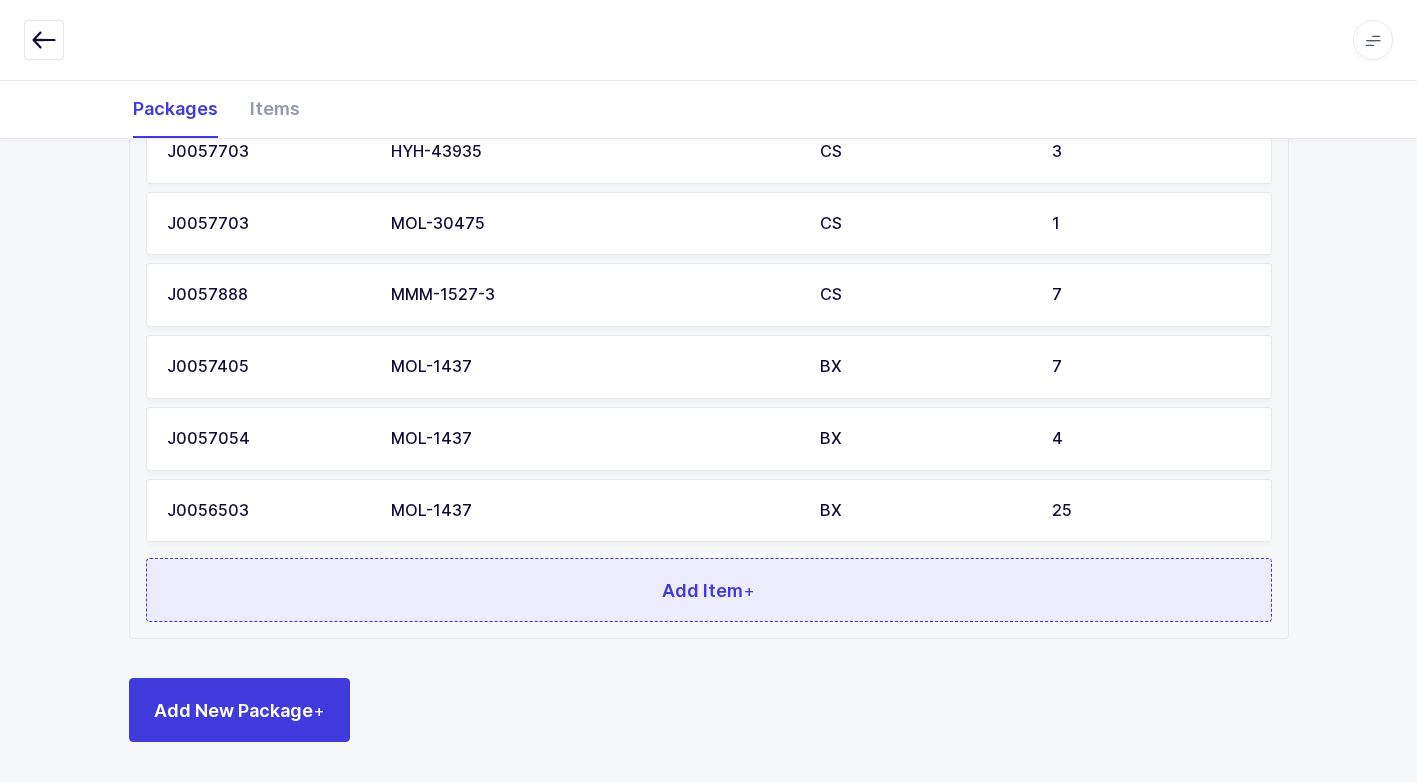 click on "Add Item  +" at bounding box center [709, 590] 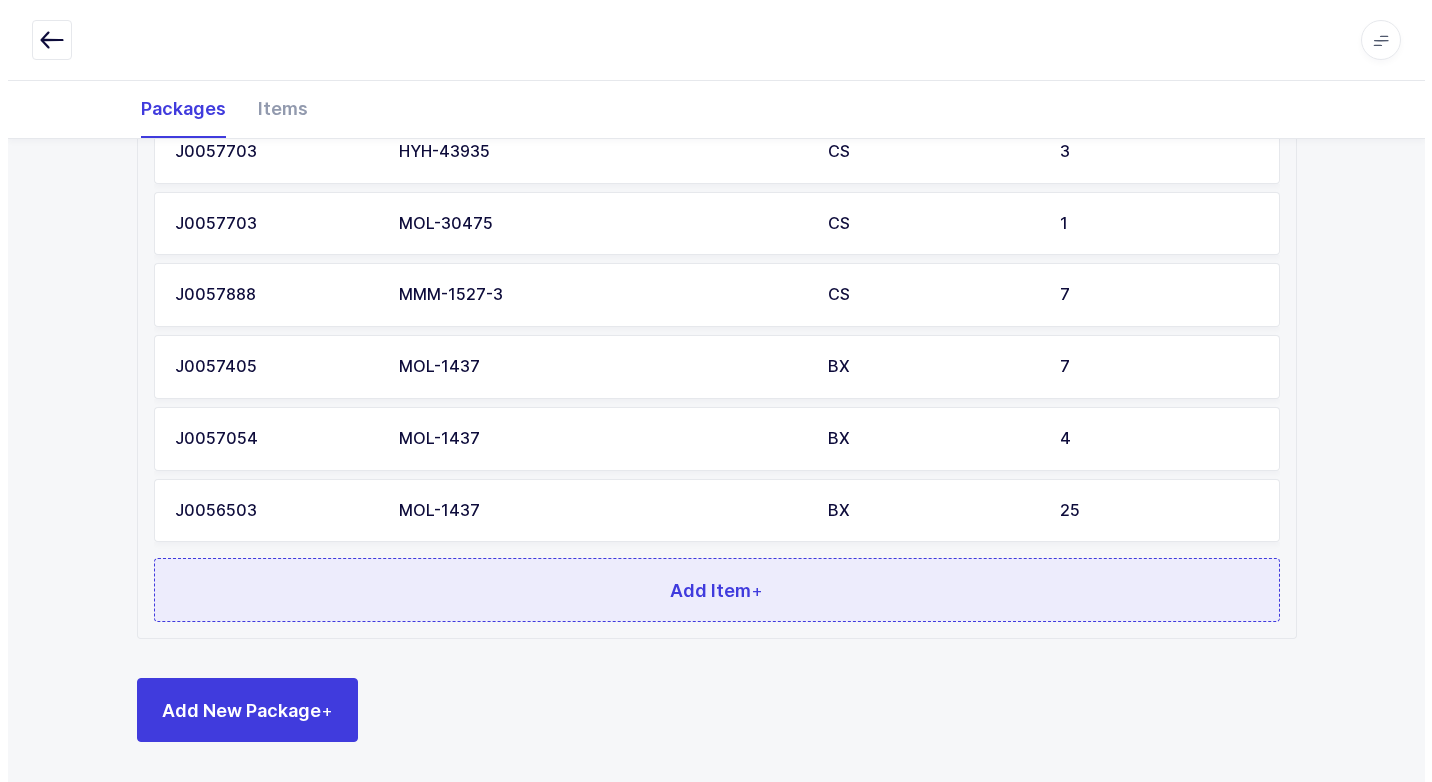 scroll, scrollTop: 0, scrollLeft: 0, axis: both 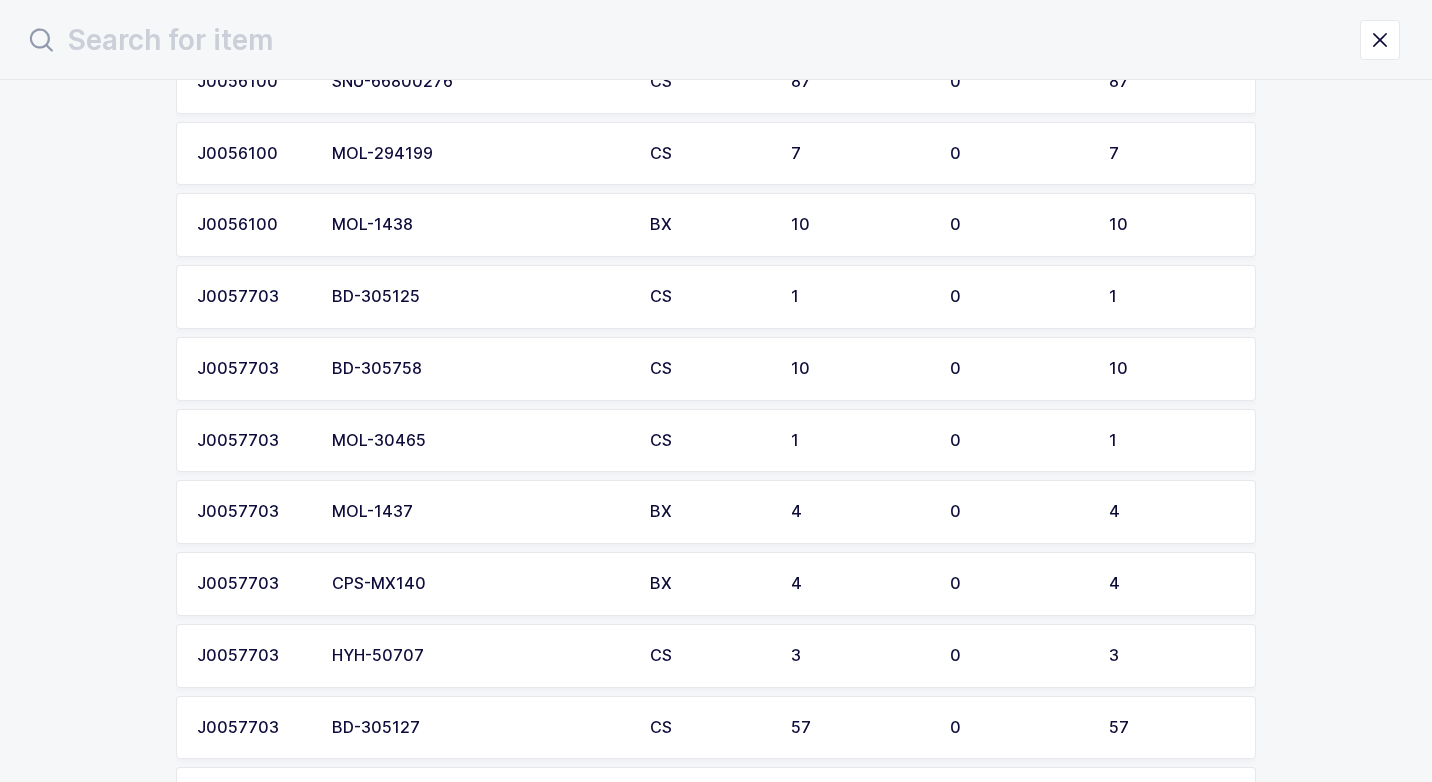 click on "MOL-1437" at bounding box center [479, 512] 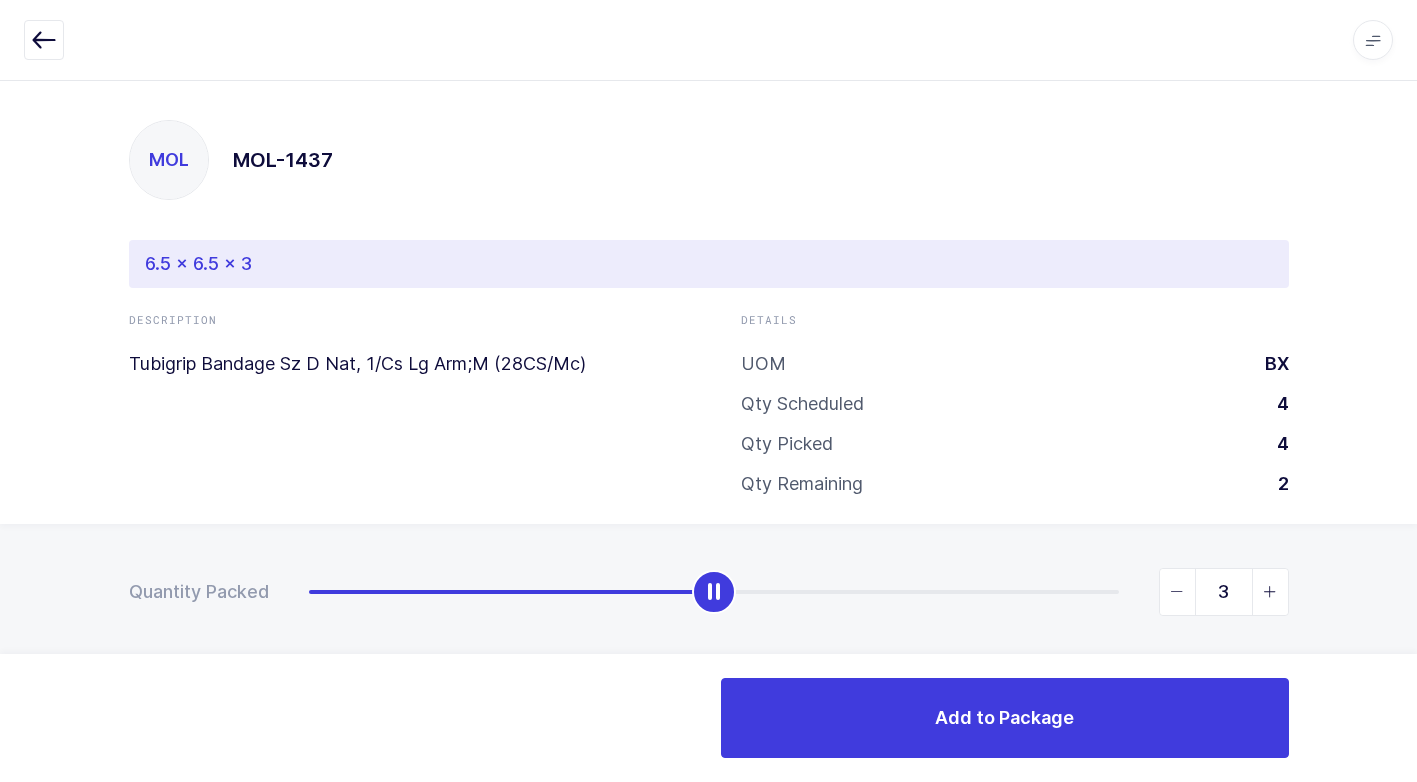 type on "4" 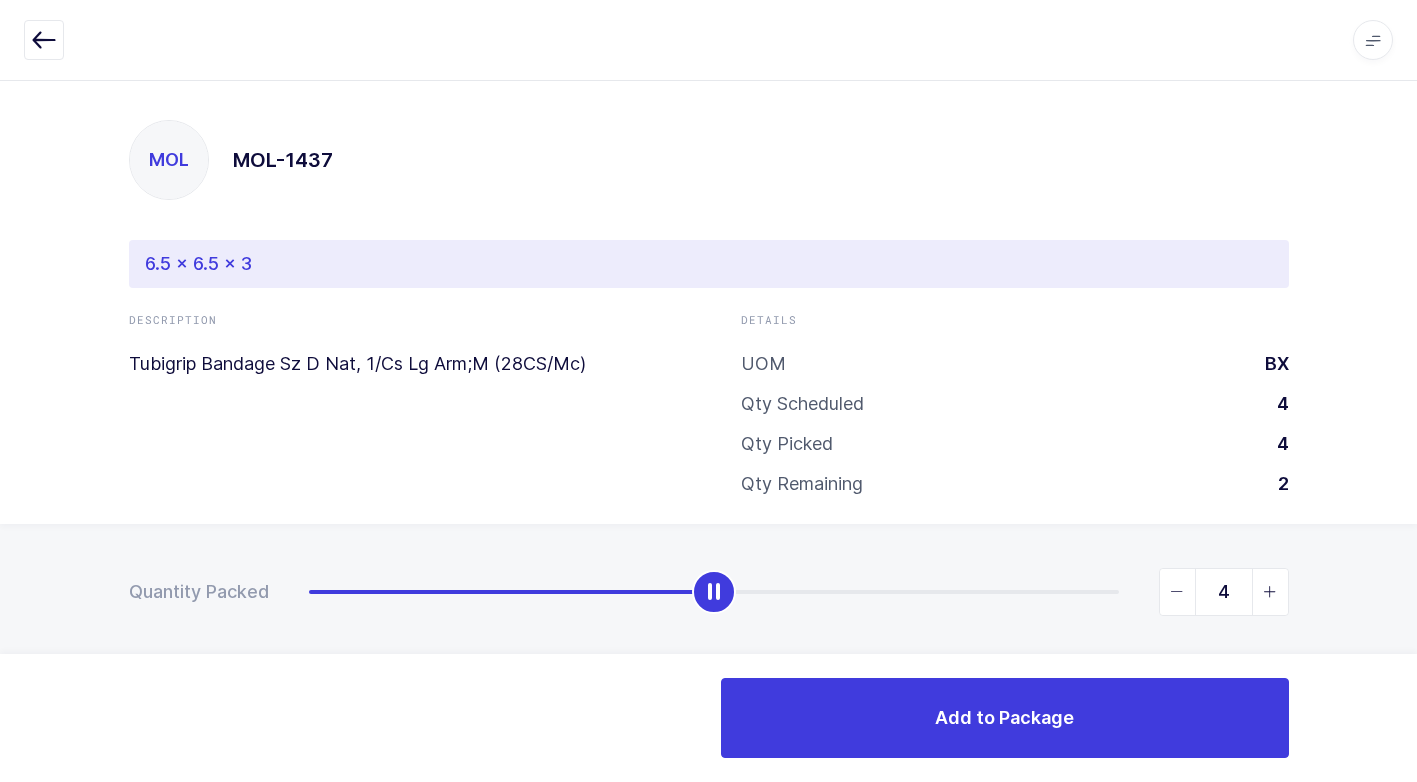 drag, startPoint x: 301, startPoint y: 599, endPoint x: 1389, endPoint y: 692, distance: 1091.9675 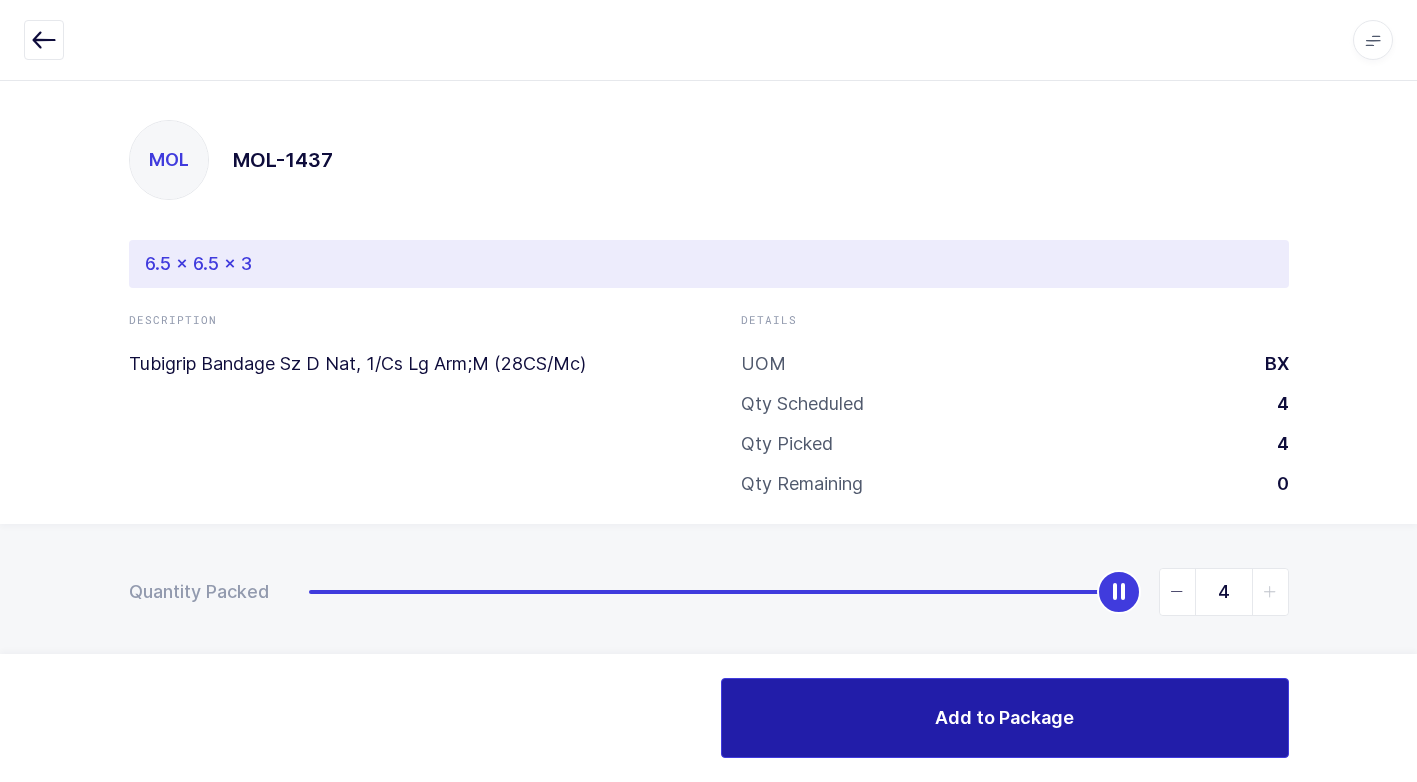drag, startPoint x: 982, startPoint y: 736, endPoint x: 914, endPoint y: 724, distance: 69.050705 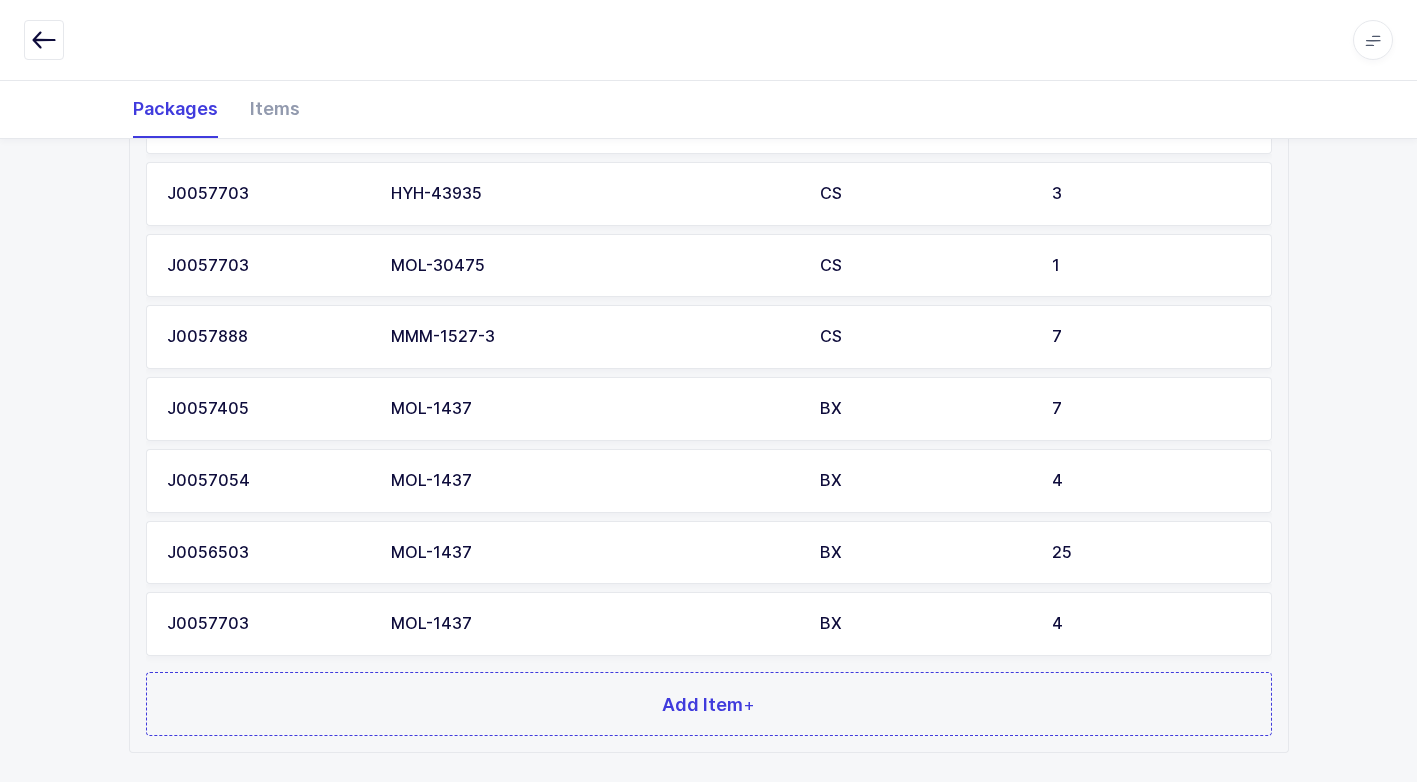 scroll, scrollTop: 1374, scrollLeft: 0, axis: vertical 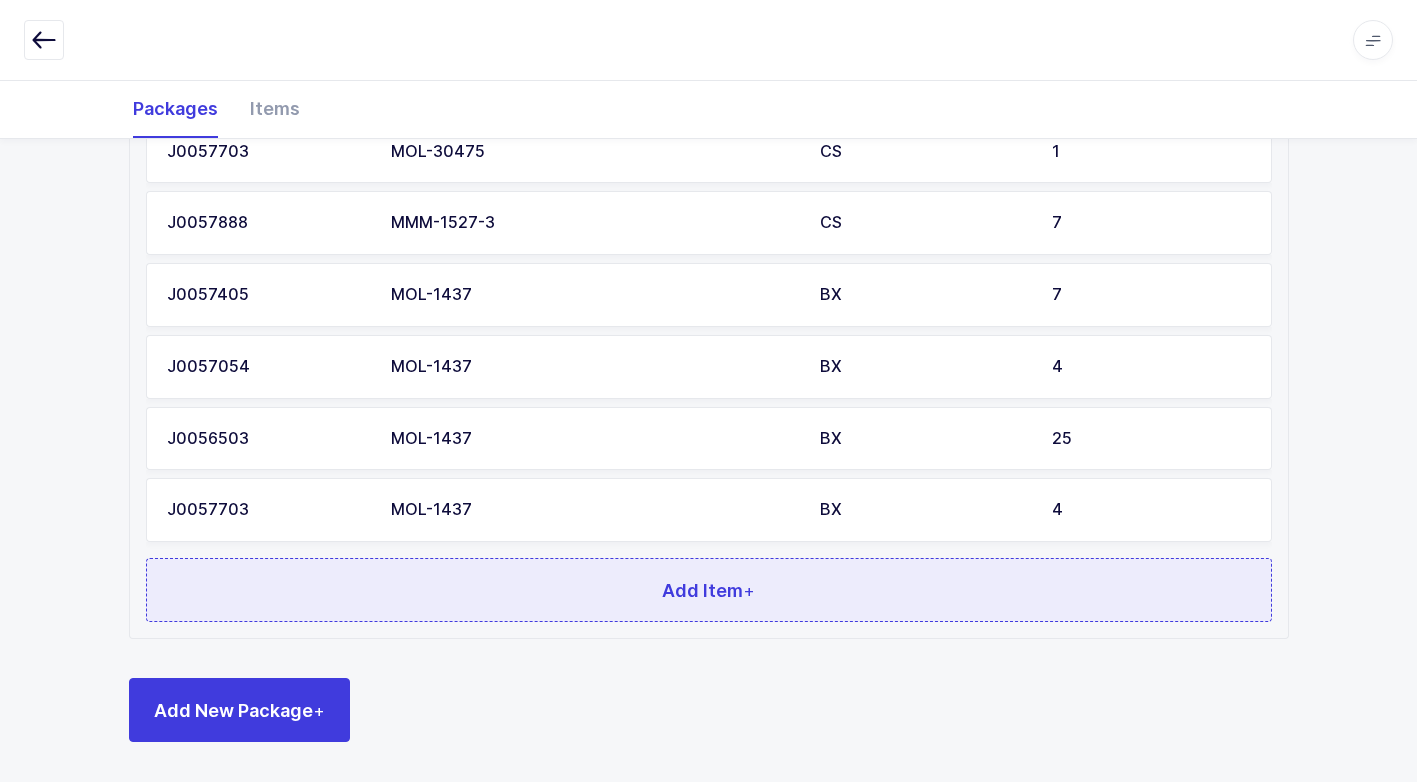 click on "Add Item  +" at bounding box center (709, 590) 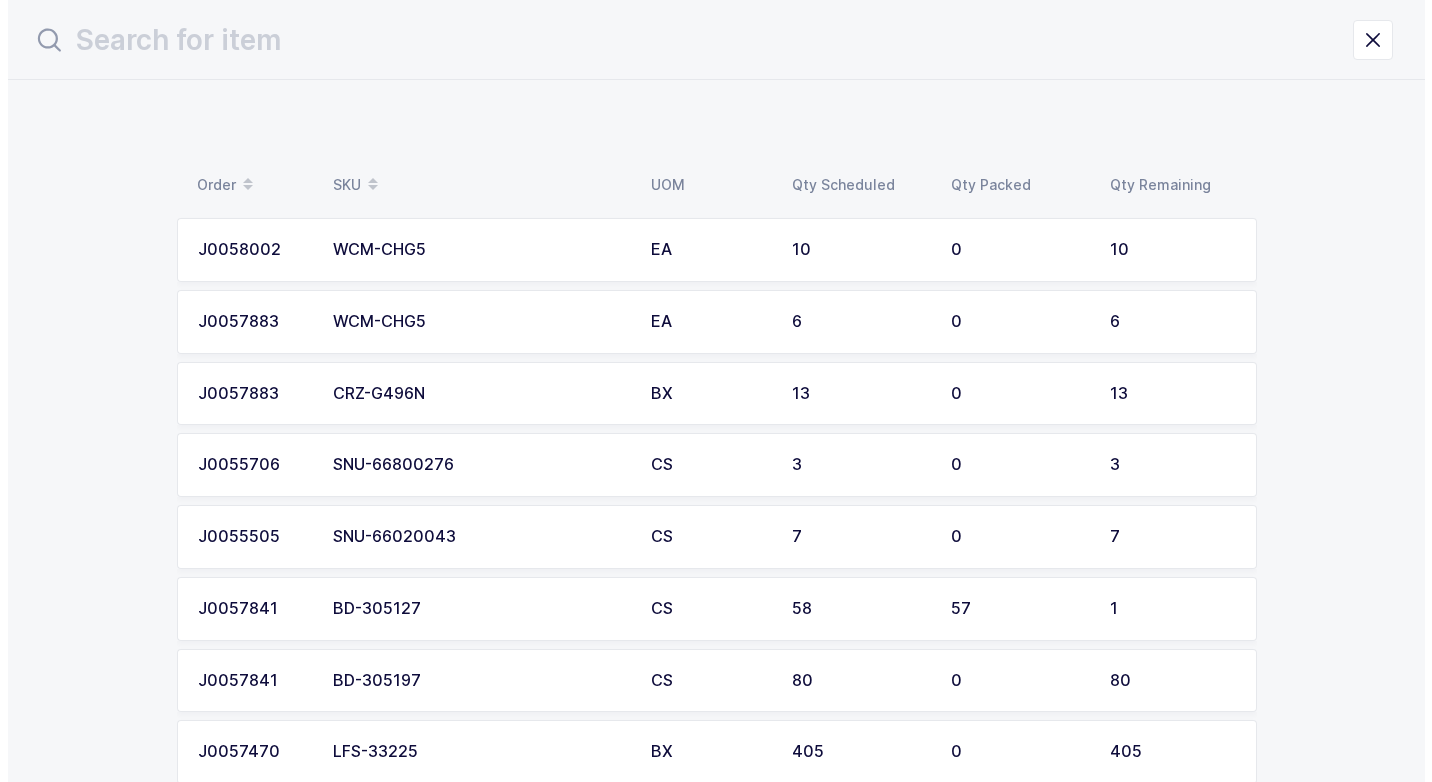 scroll, scrollTop: 0, scrollLeft: 0, axis: both 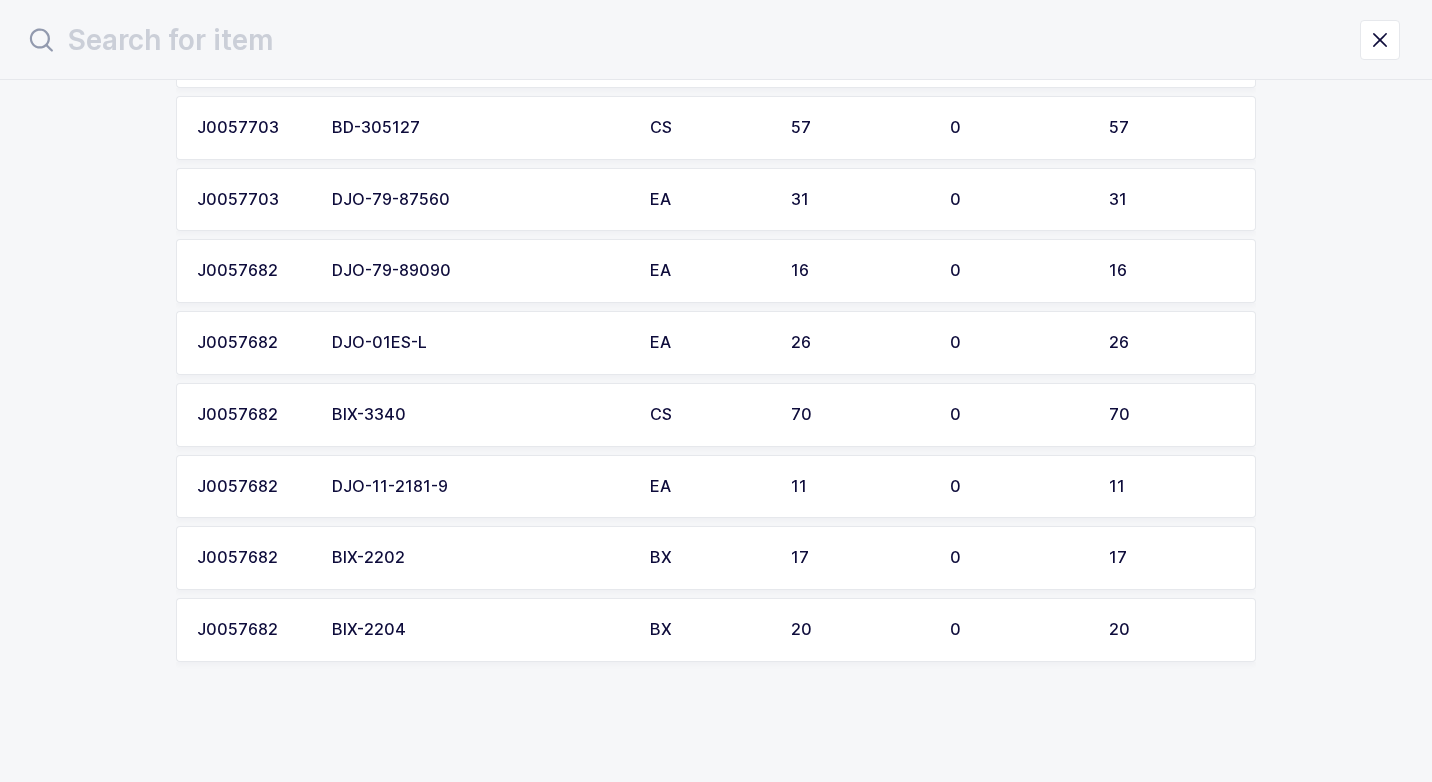 click on "BIX-2204" at bounding box center [479, 630] 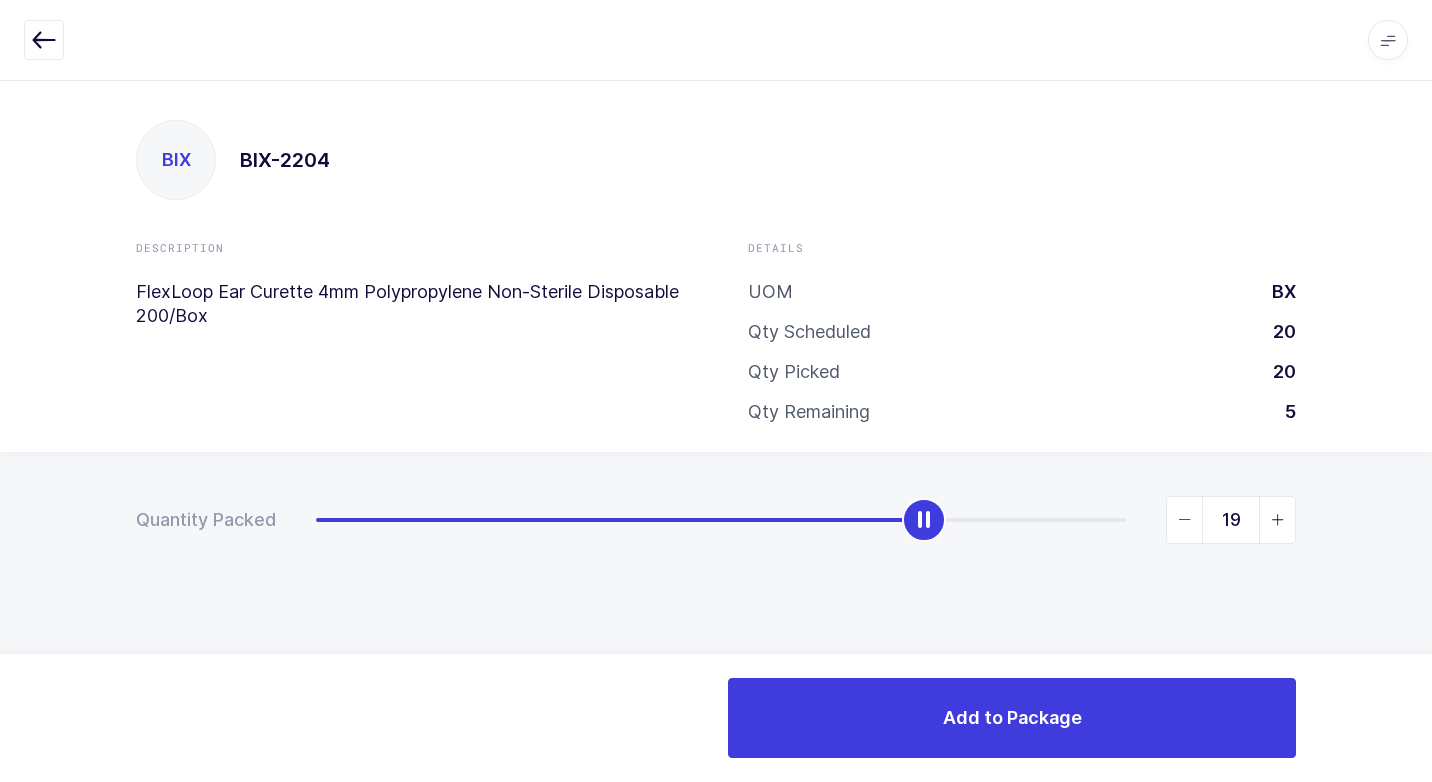 type on "20" 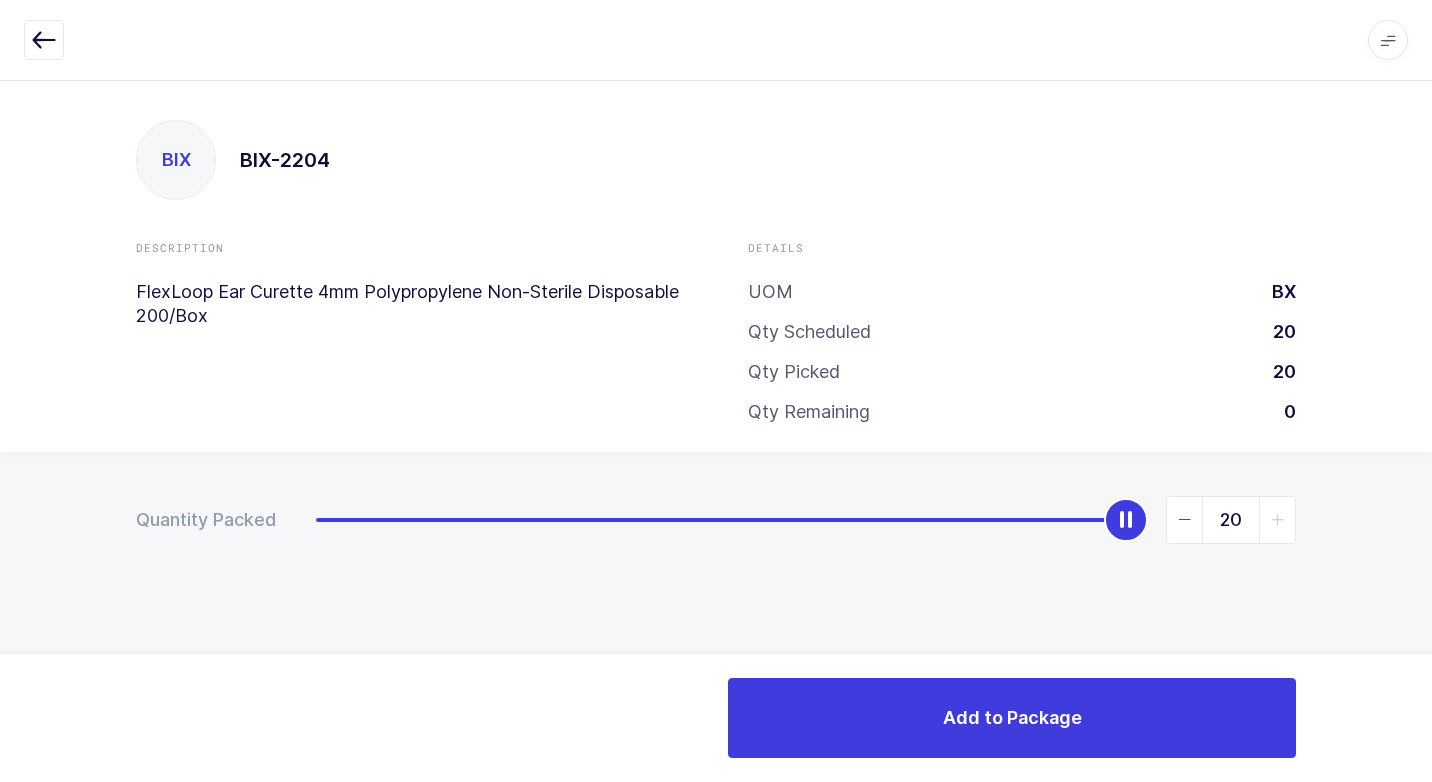 drag, startPoint x: 329, startPoint y: 525, endPoint x: 1127, endPoint y: 537, distance: 798.0902 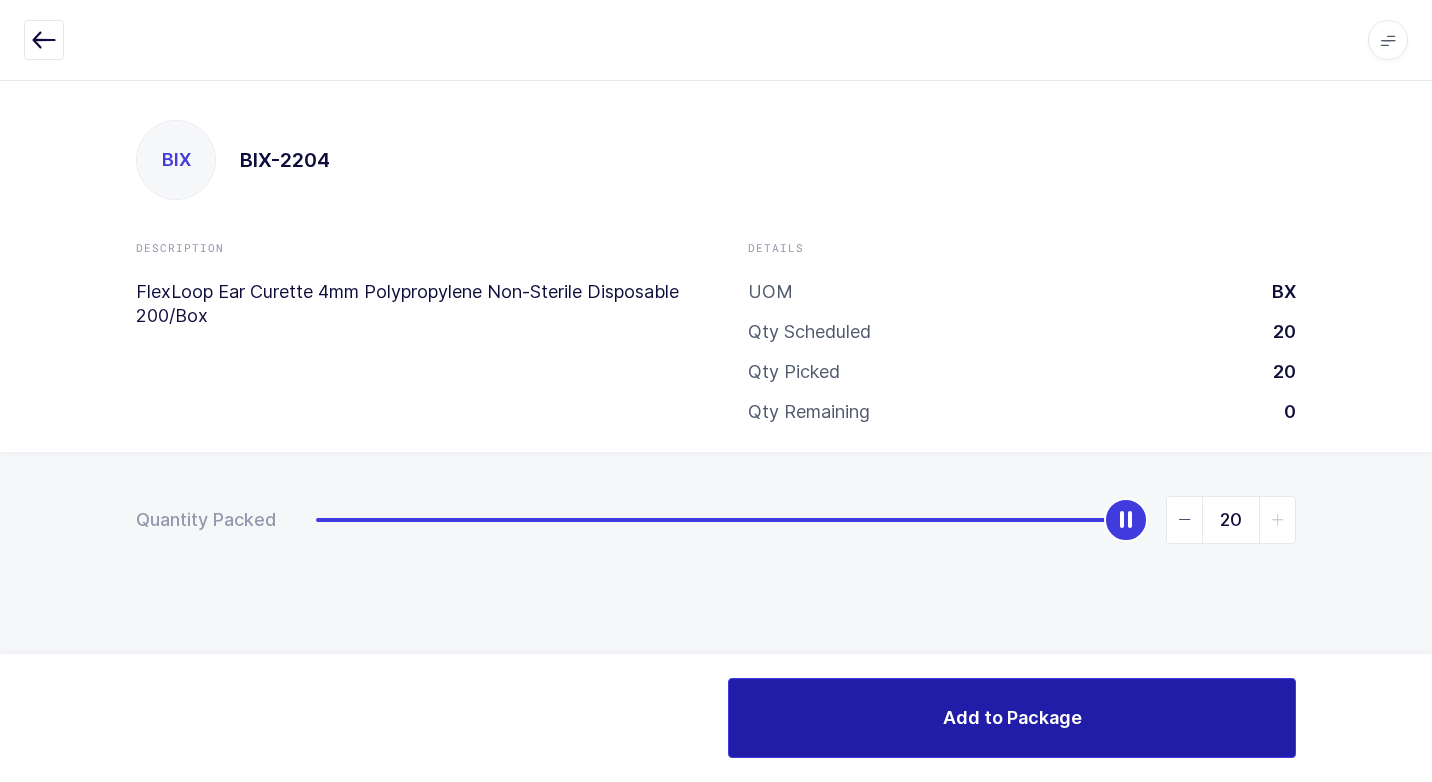click on "Add to Package" at bounding box center [1012, 717] 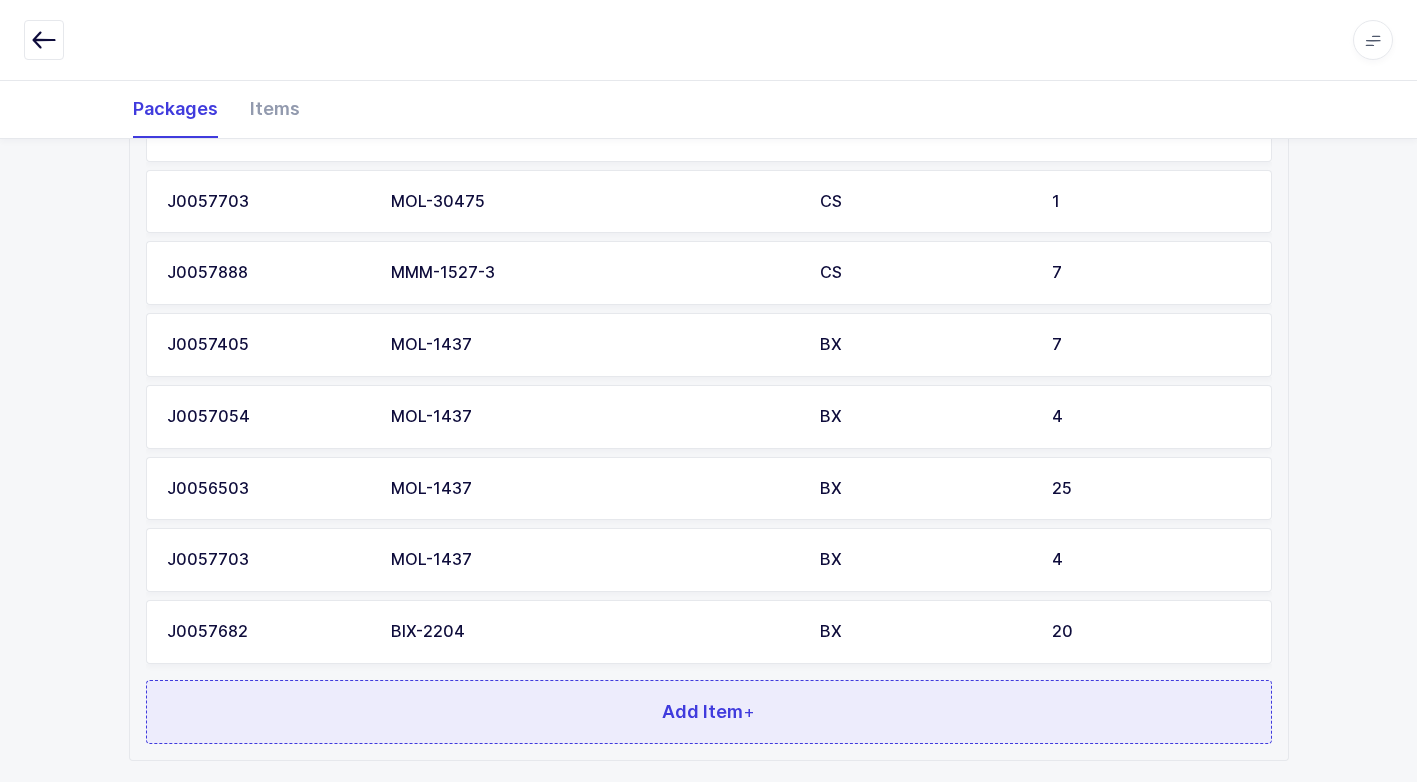 scroll, scrollTop: 1446, scrollLeft: 0, axis: vertical 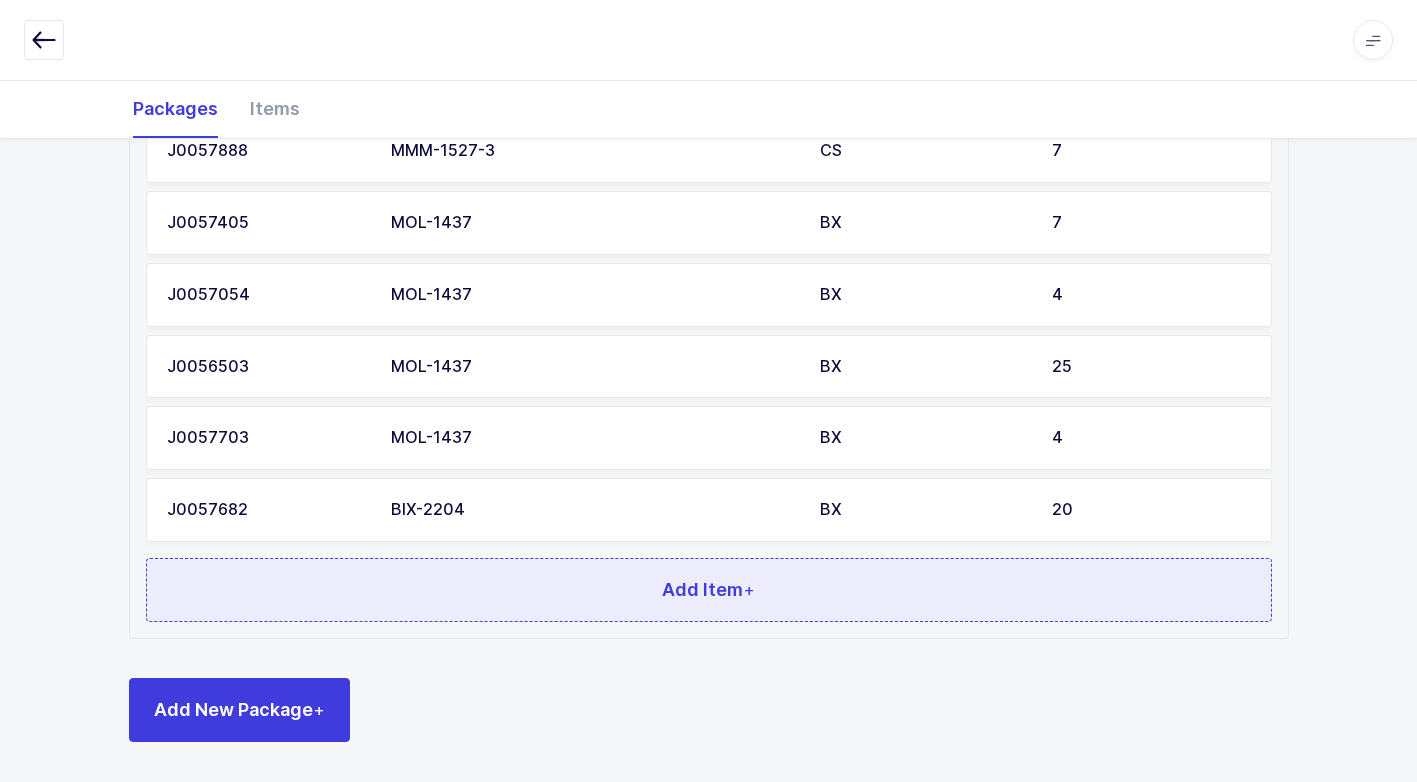 click on "Add Item  +" at bounding box center [709, 590] 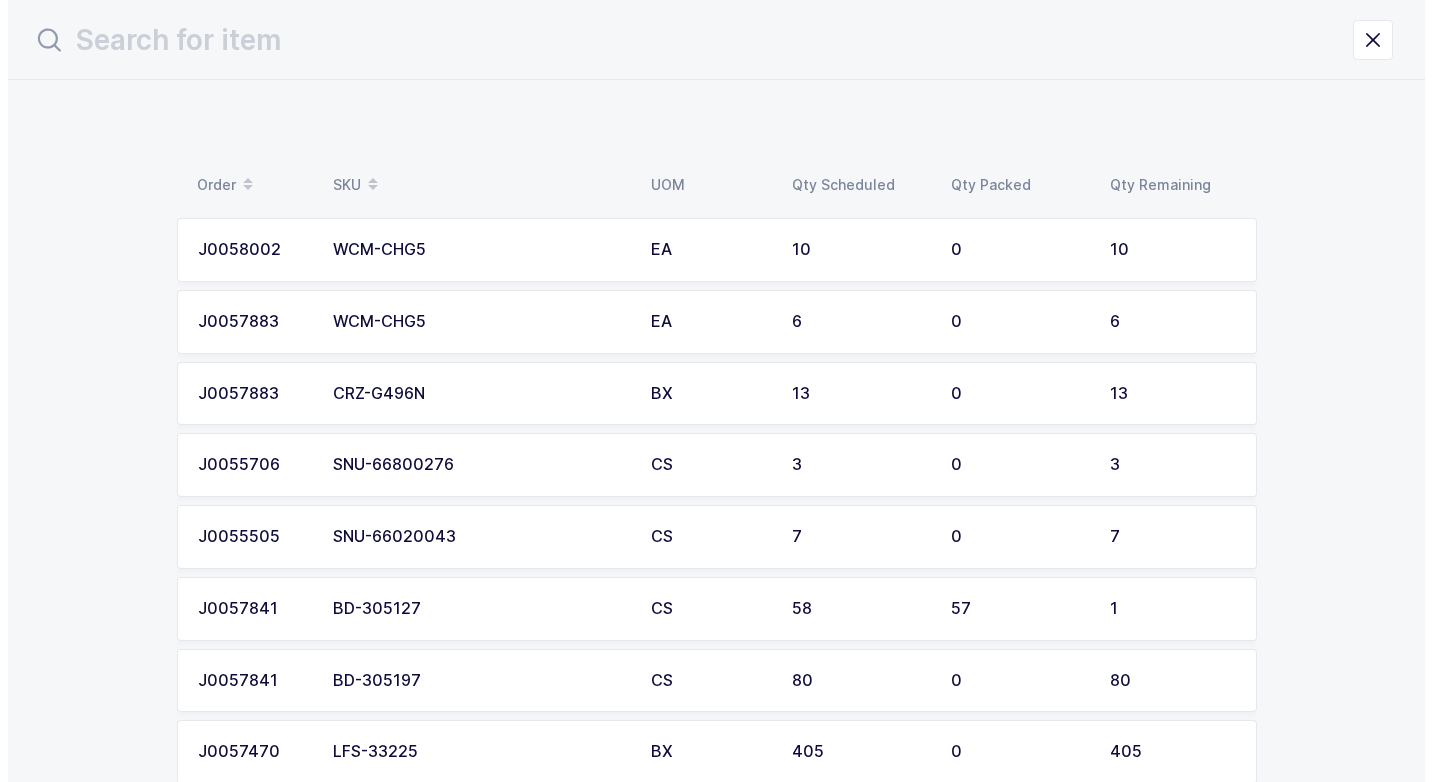 scroll, scrollTop: 0, scrollLeft: 0, axis: both 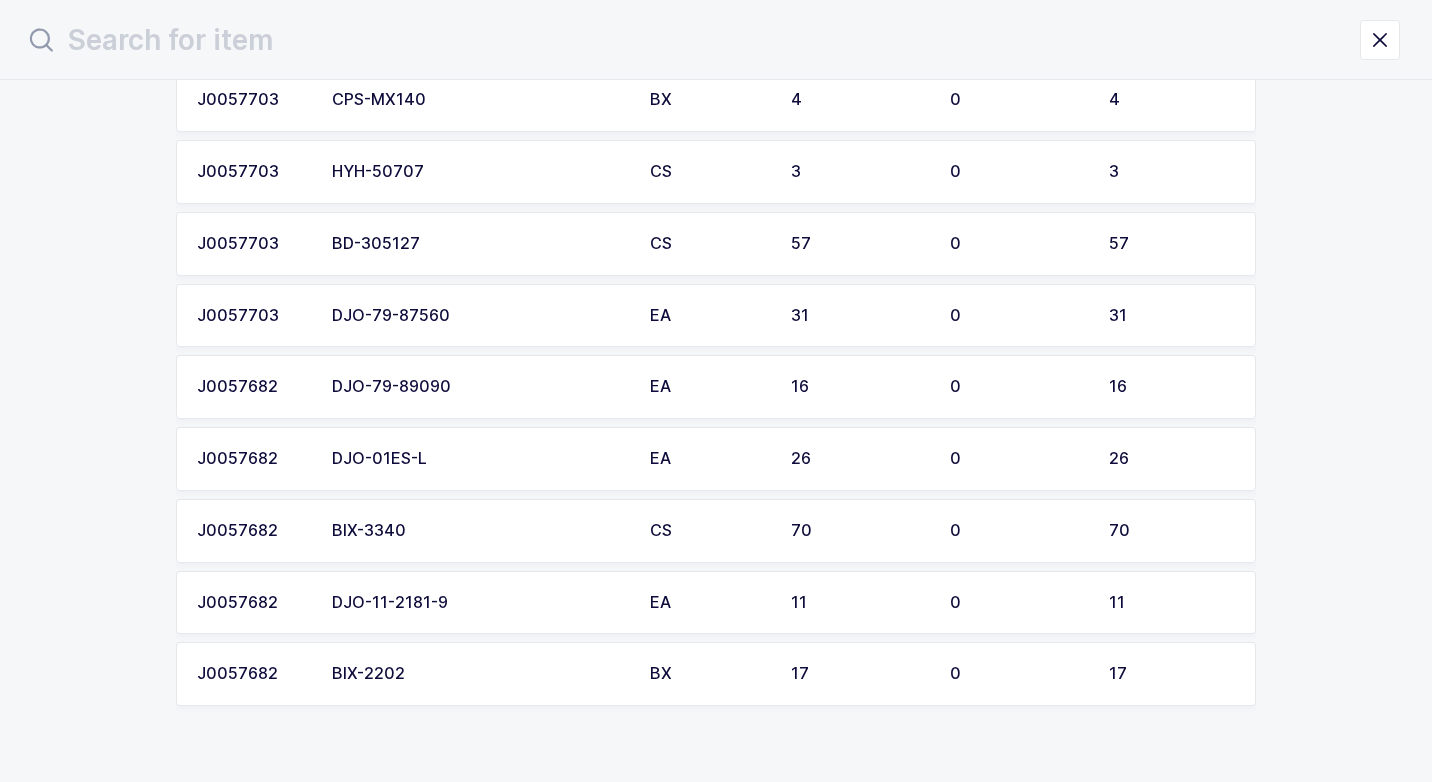 click on "DJO-79-89090" at bounding box center [479, 387] 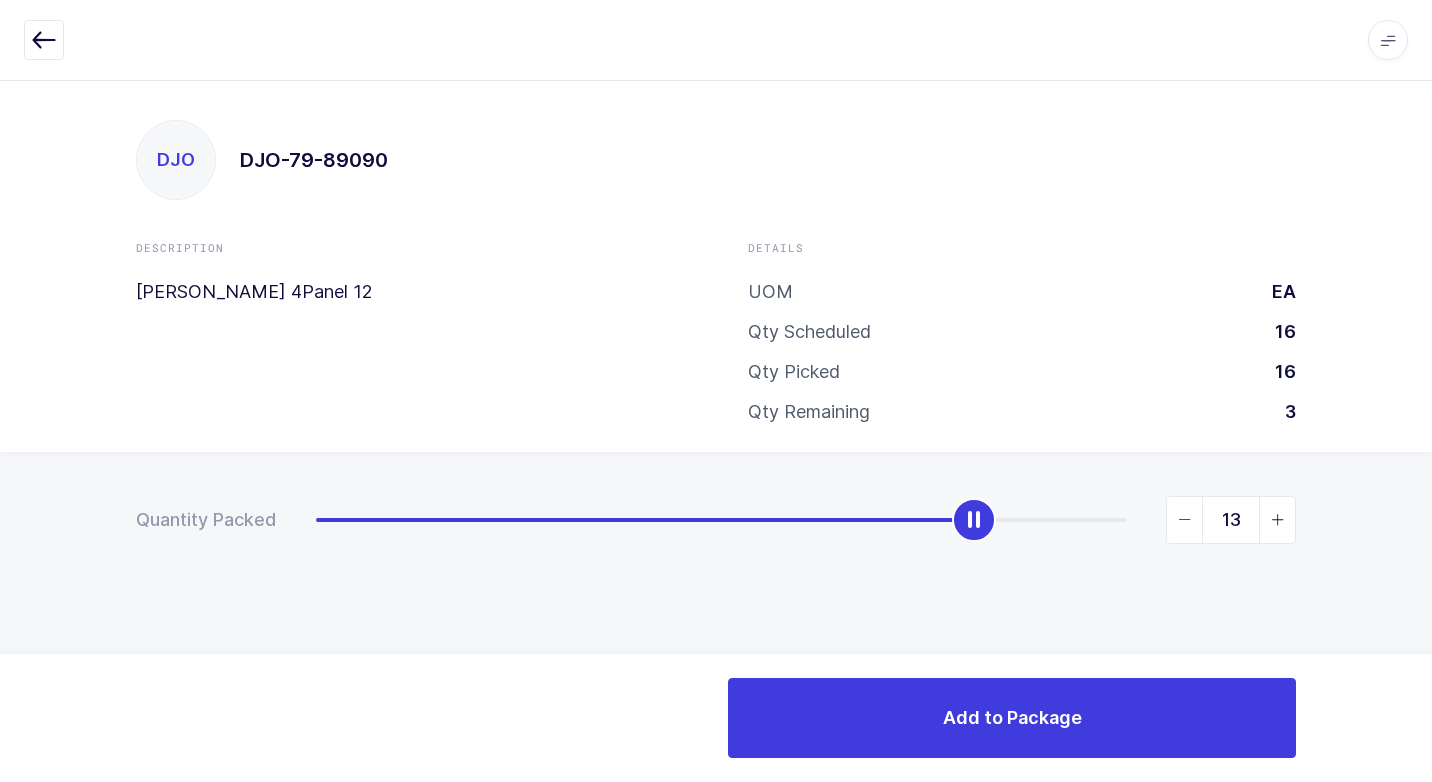 type on "16" 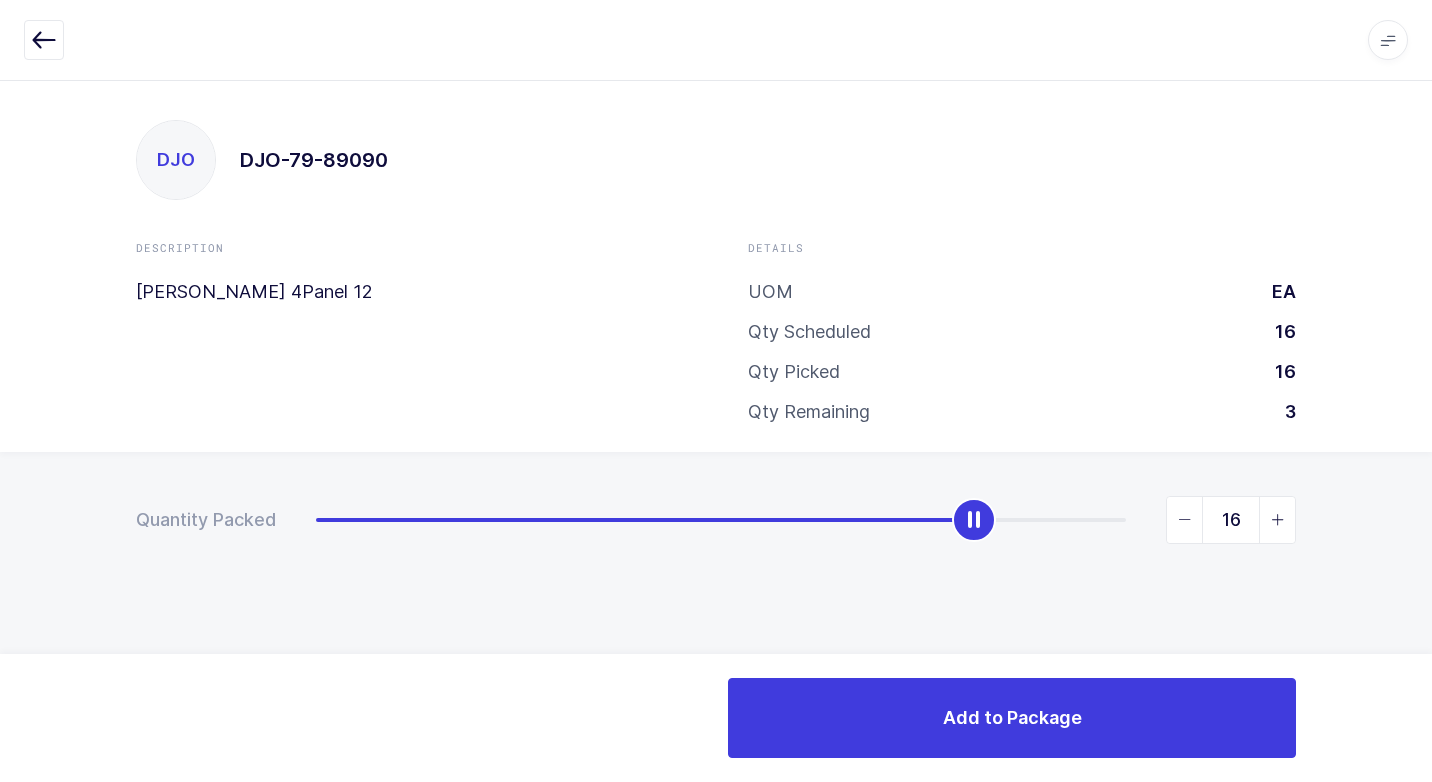 drag, startPoint x: 972, startPoint y: 527, endPoint x: 1428, endPoint y: 539, distance: 456.15787 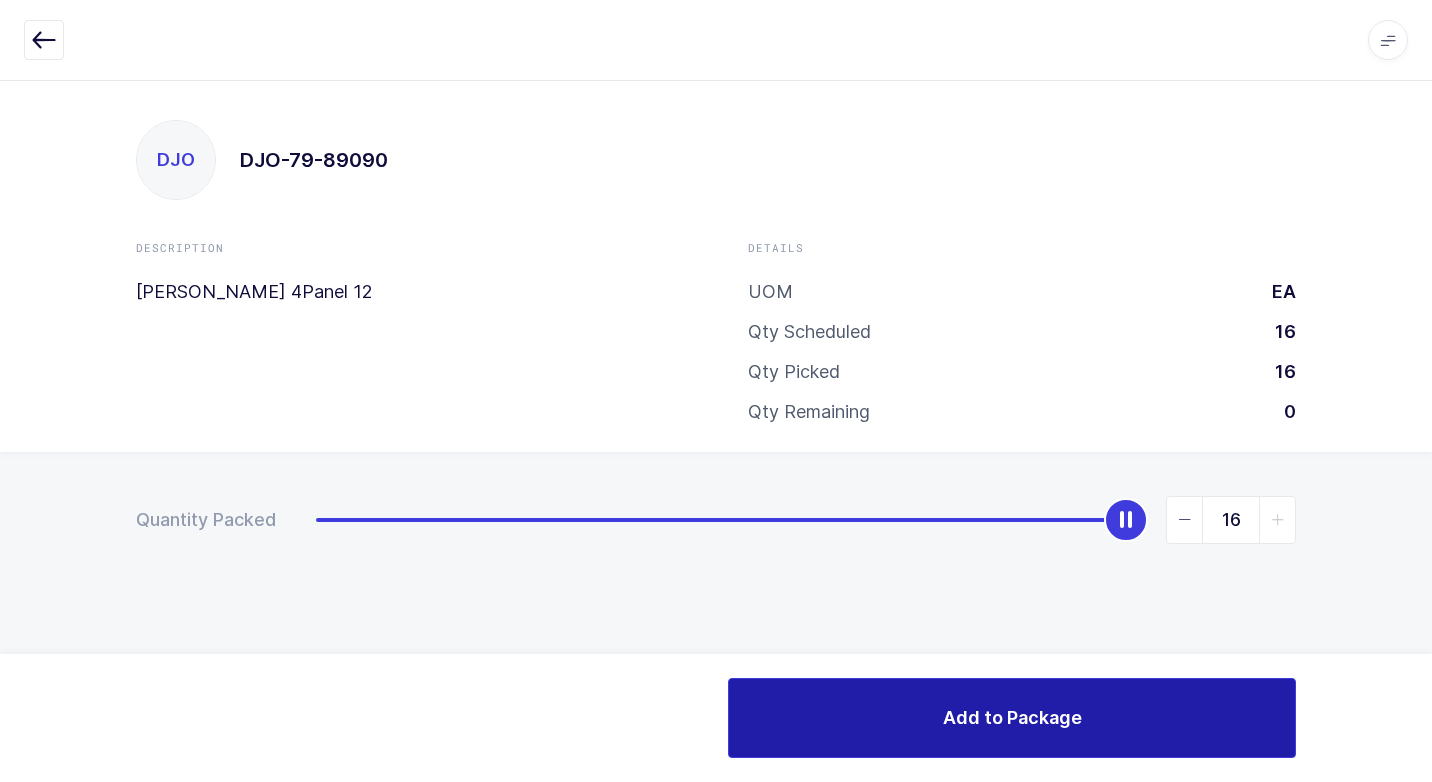 click on "Add to Package" at bounding box center [1012, 718] 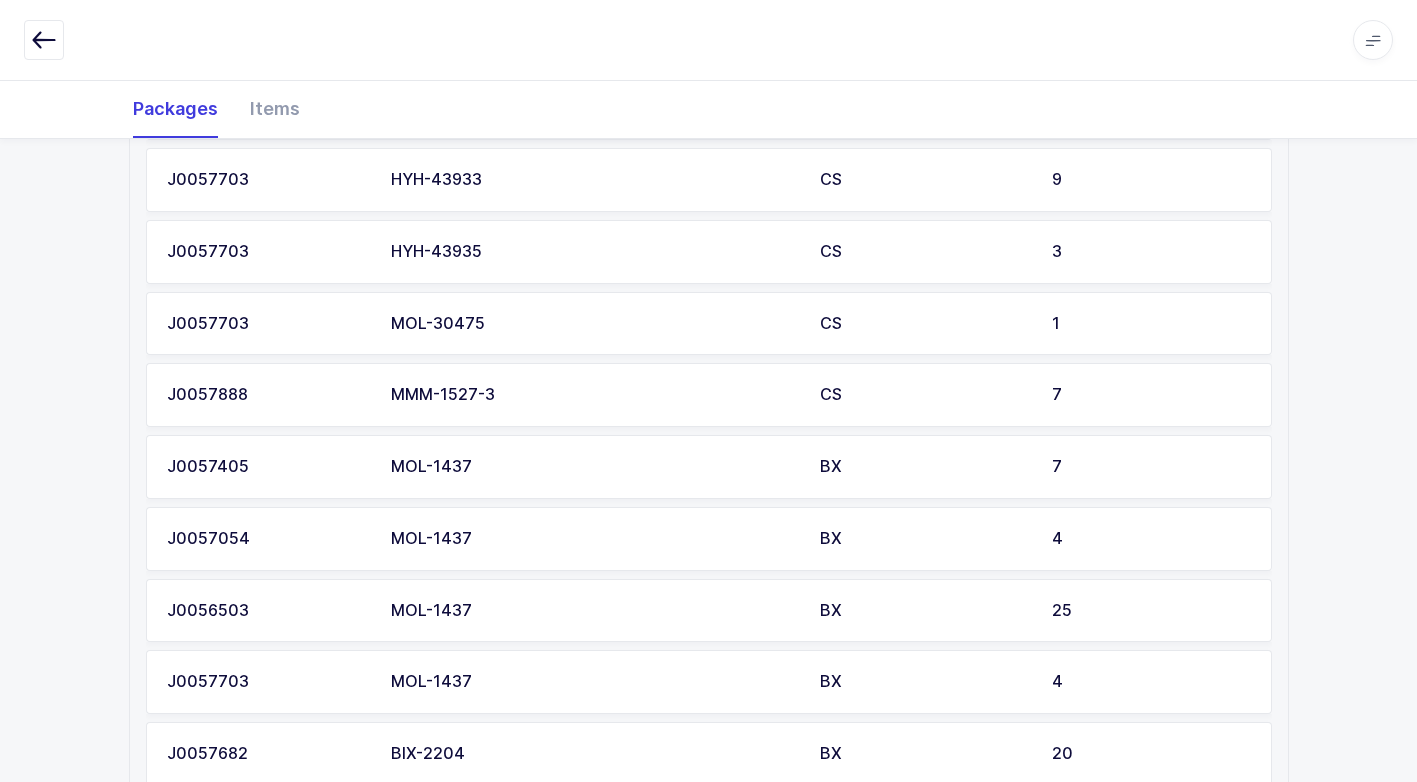scroll, scrollTop: 1518, scrollLeft: 0, axis: vertical 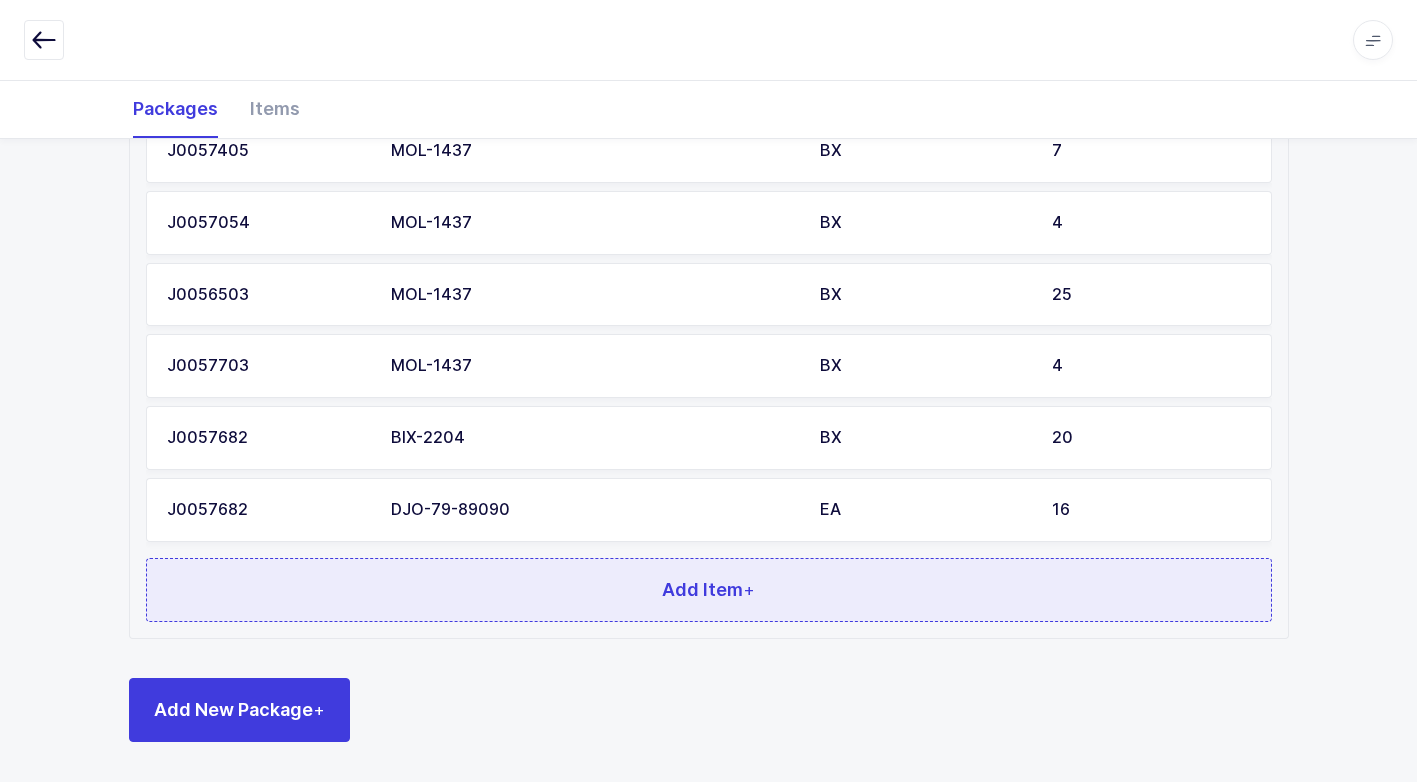 click on "Add Item  +" at bounding box center (709, 590) 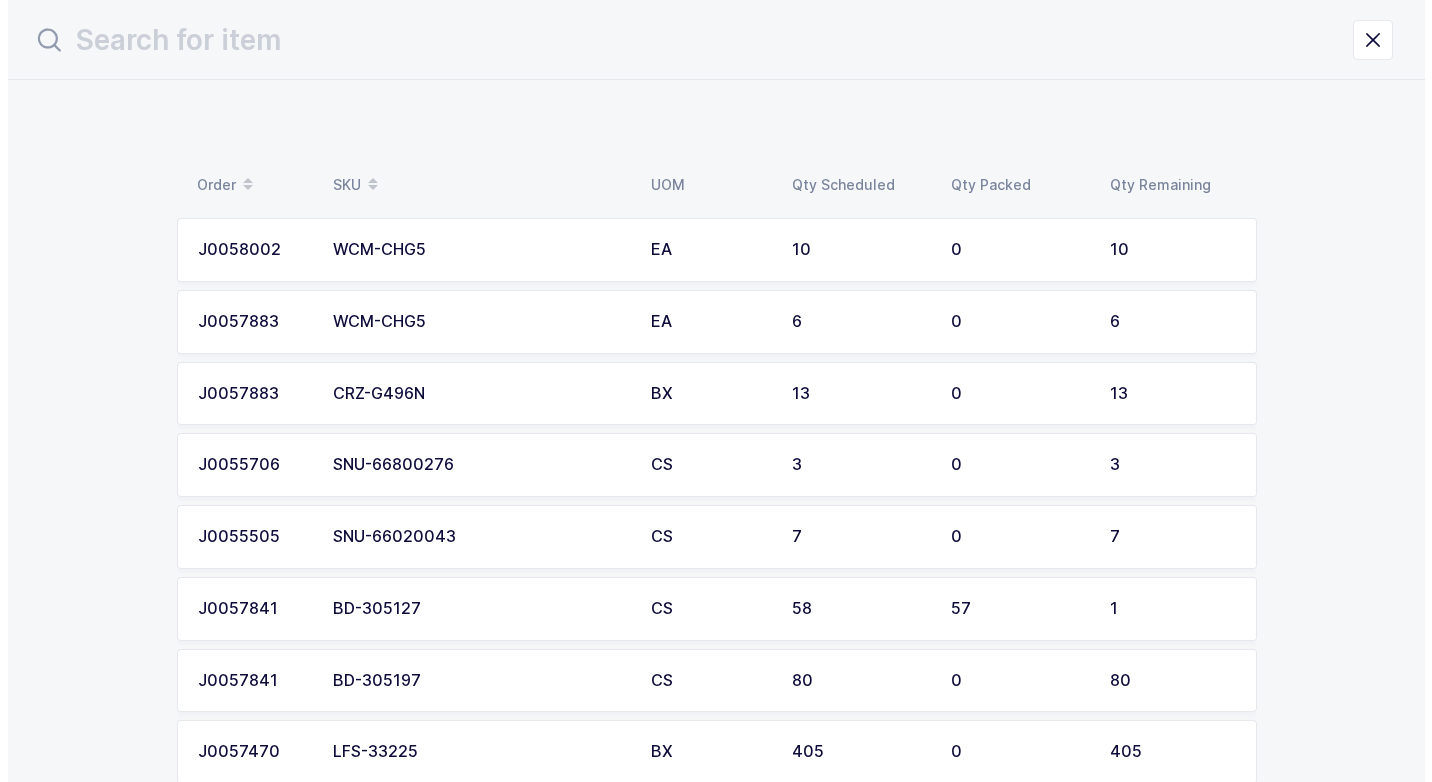 scroll, scrollTop: 0, scrollLeft: 0, axis: both 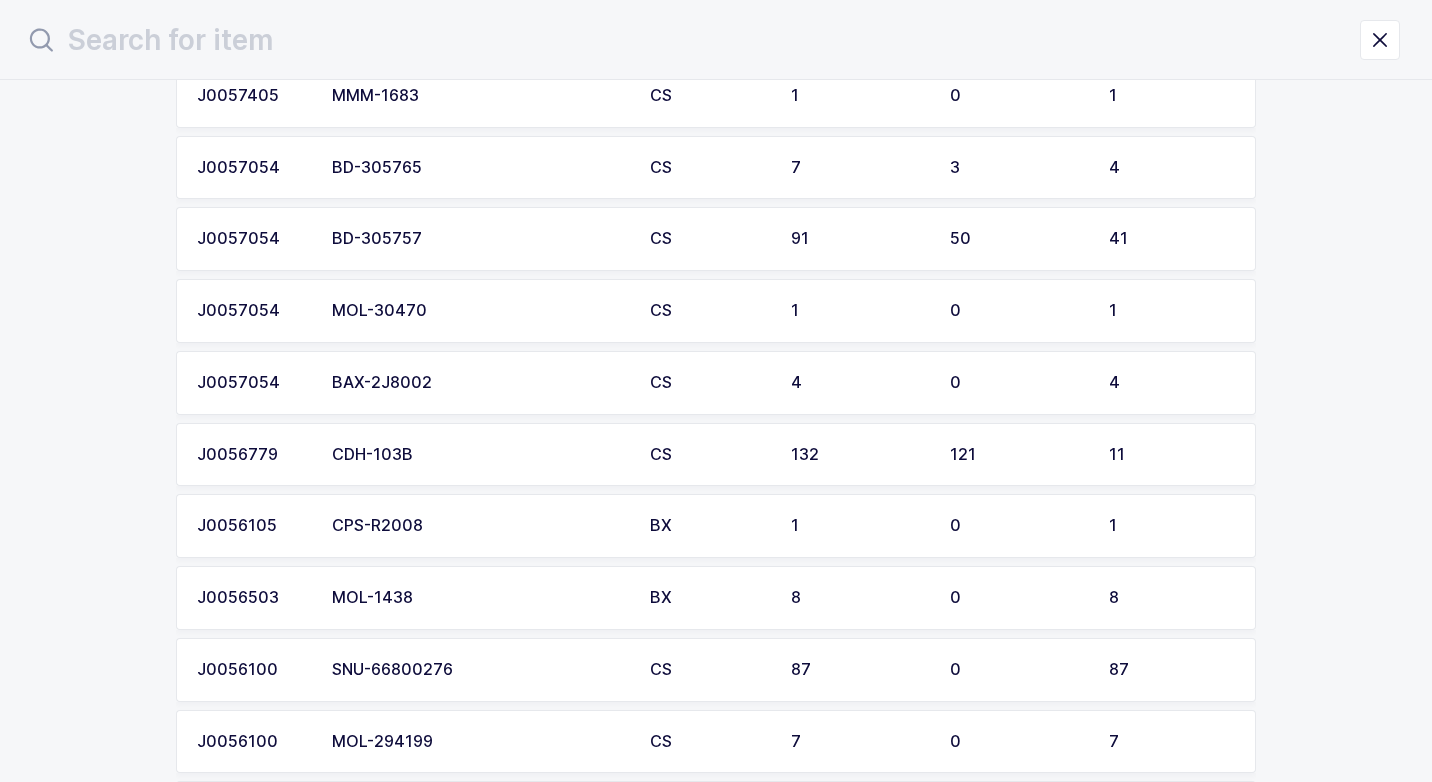 click on "CDH-103B" at bounding box center (479, 455) 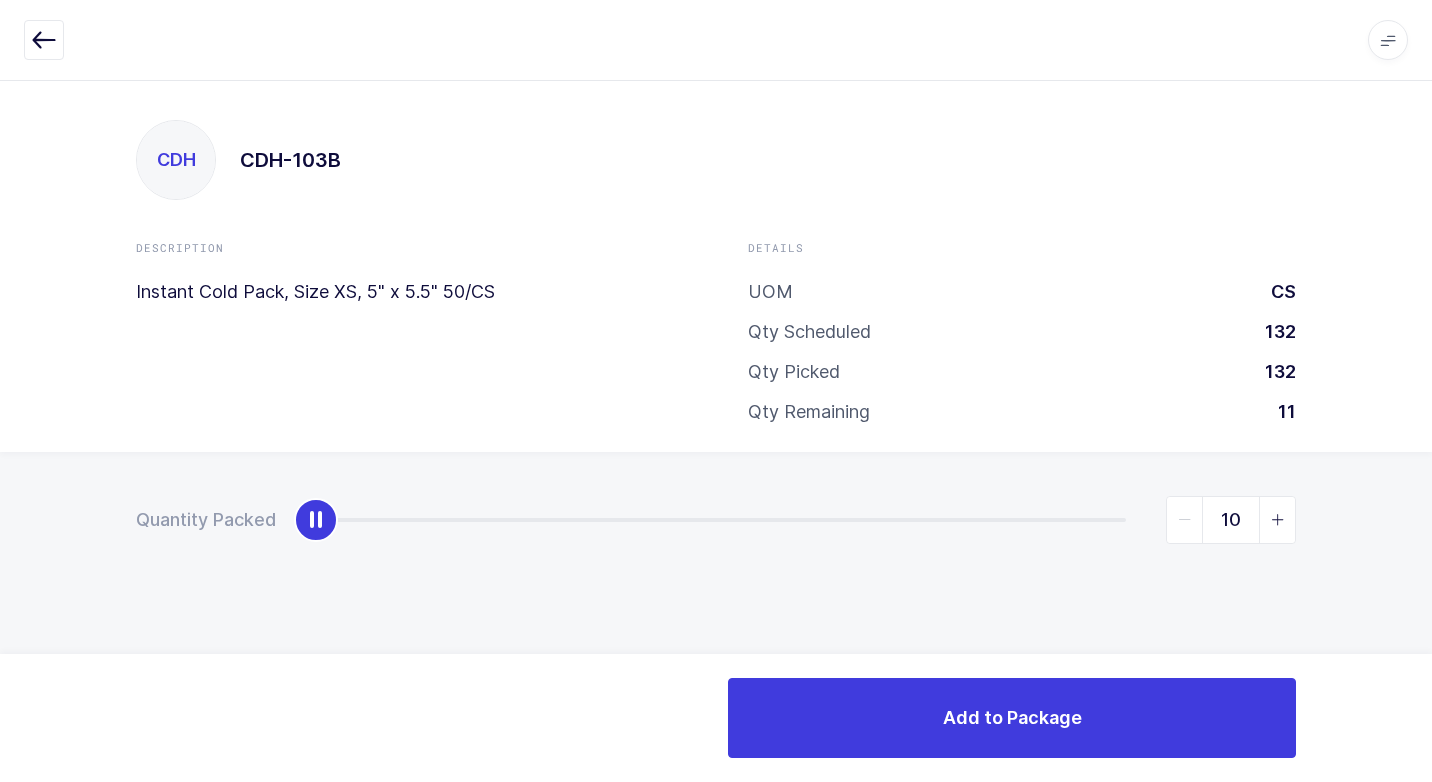 type on "11" 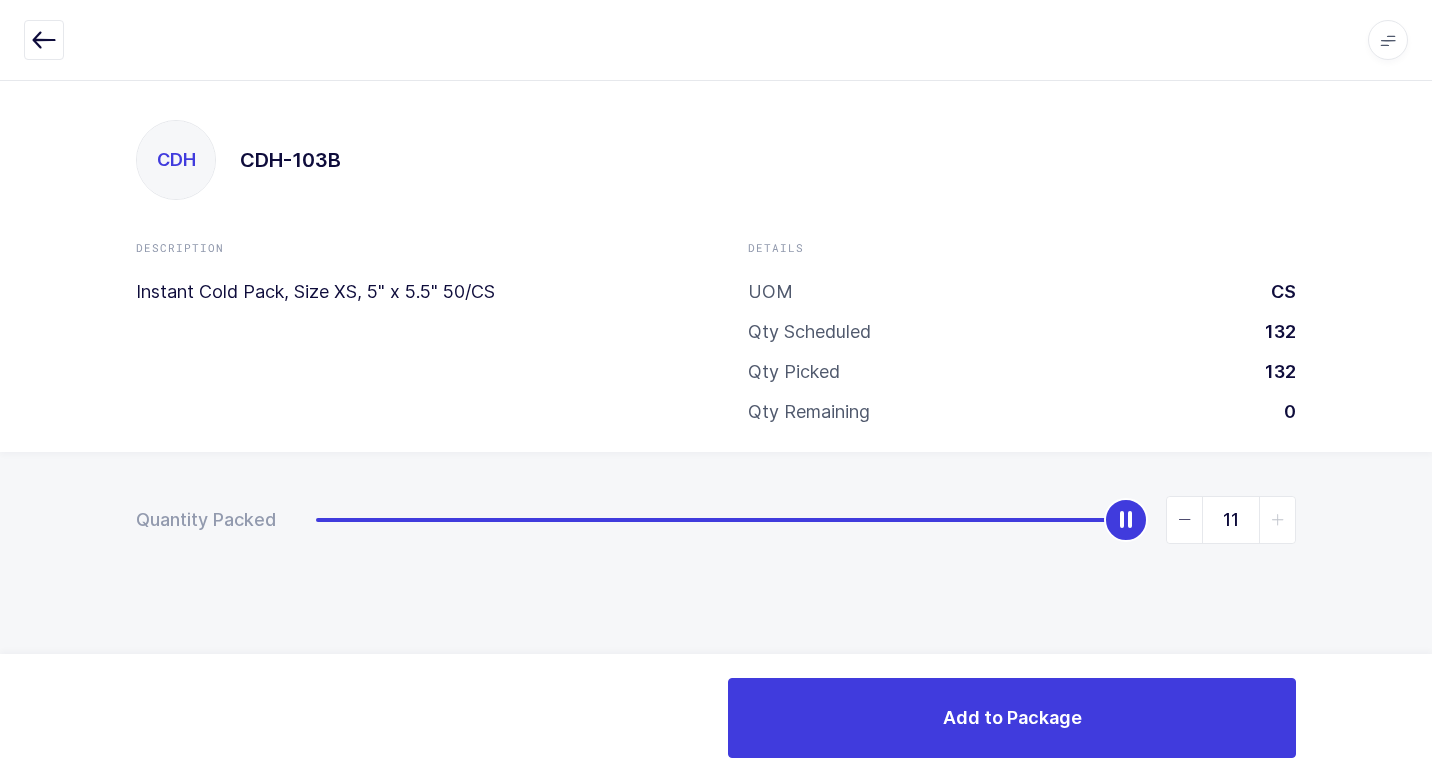 drag, startPoint x: 312, startPoint y: 522, endPoint x: 1407, endPoint y: 531, distance: 1095.037 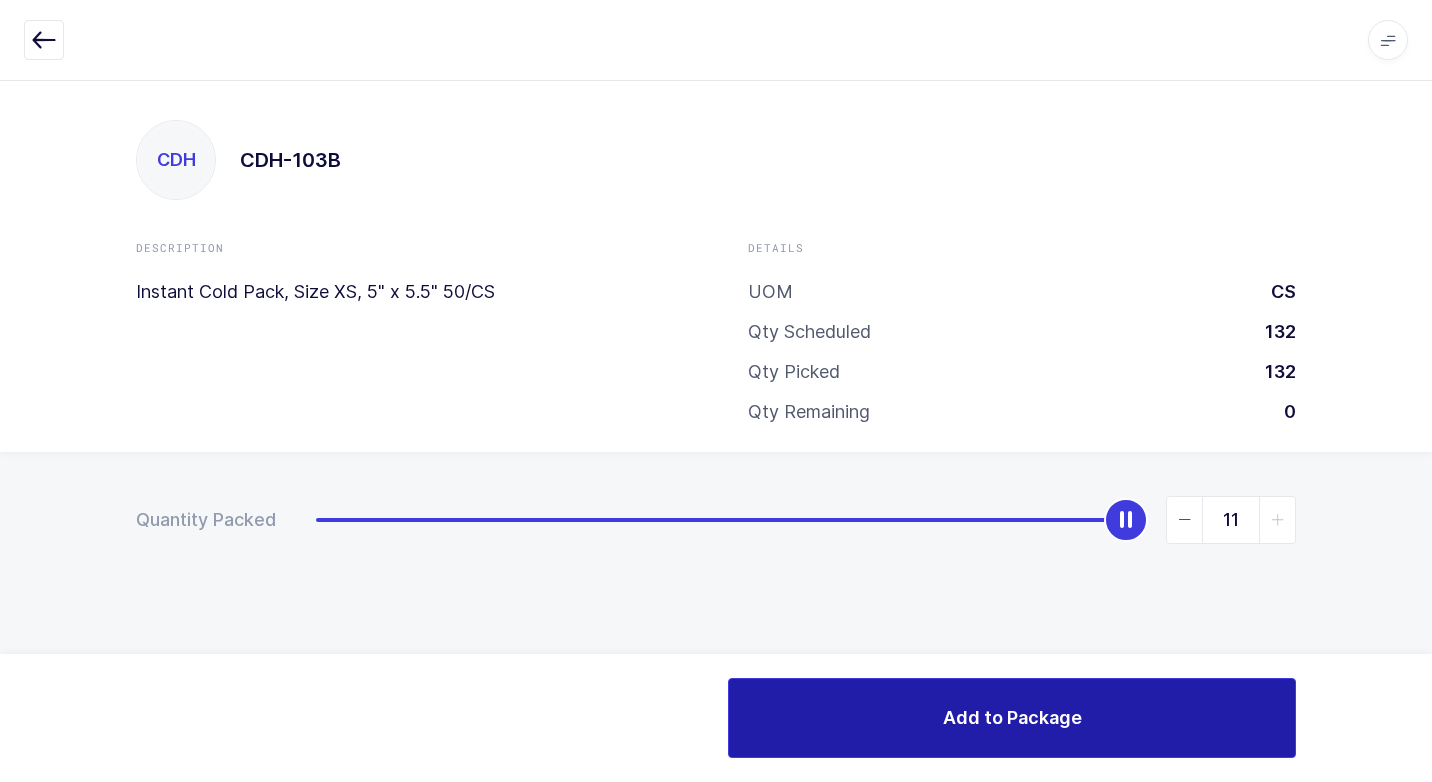 click on "Add to Package" at bounding box center [1012, 718] 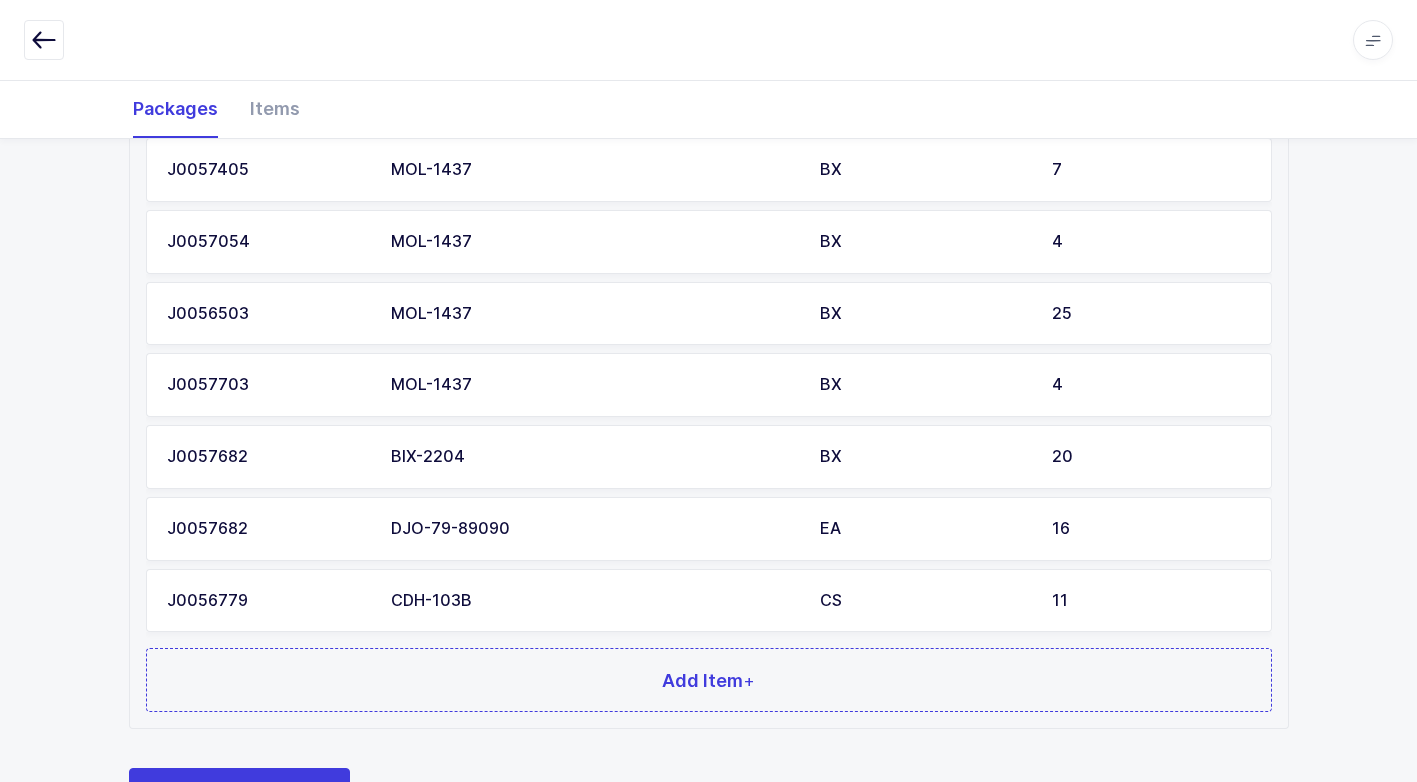 scroll, scrollTop: 1589, scrollLeft: 0, axis: vertical 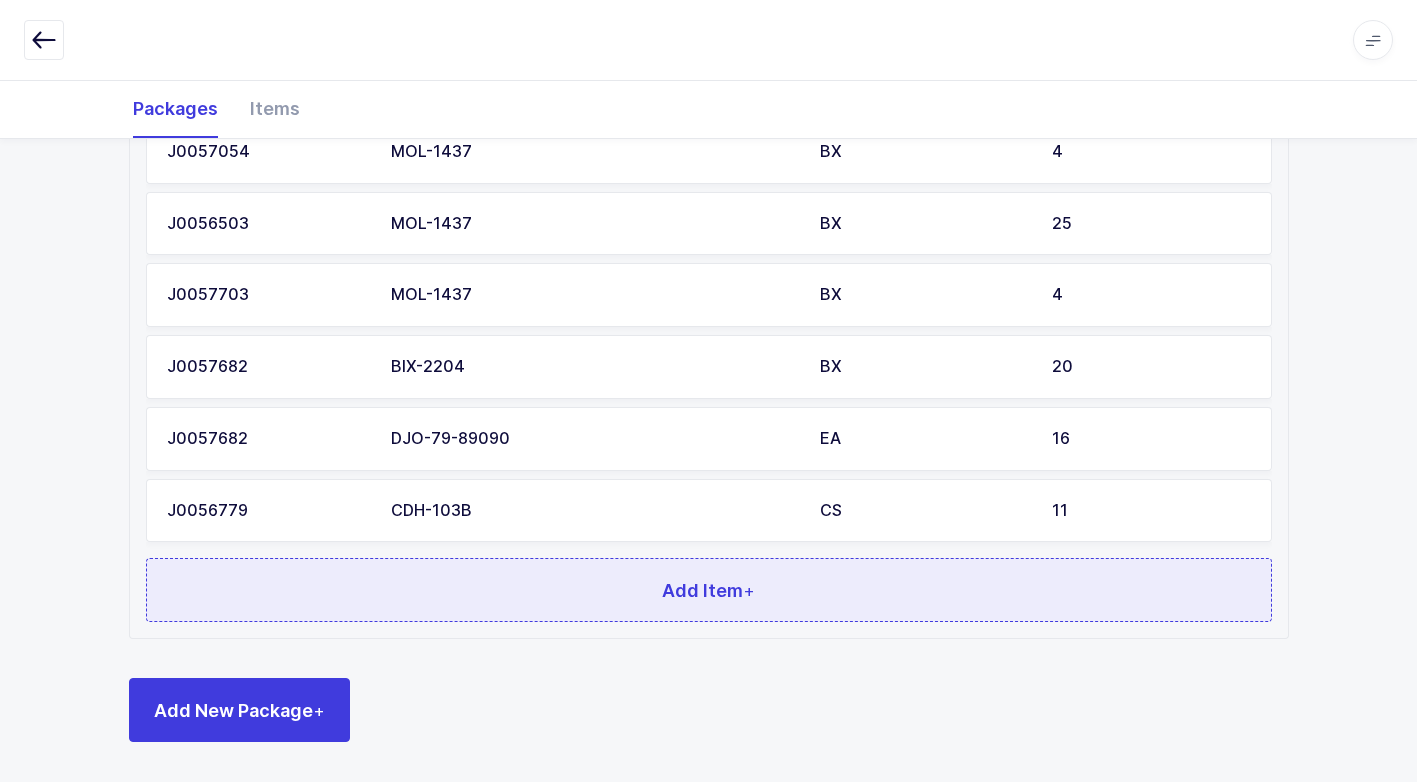 click on "Add Item  +" at bounding box center [709, 590] 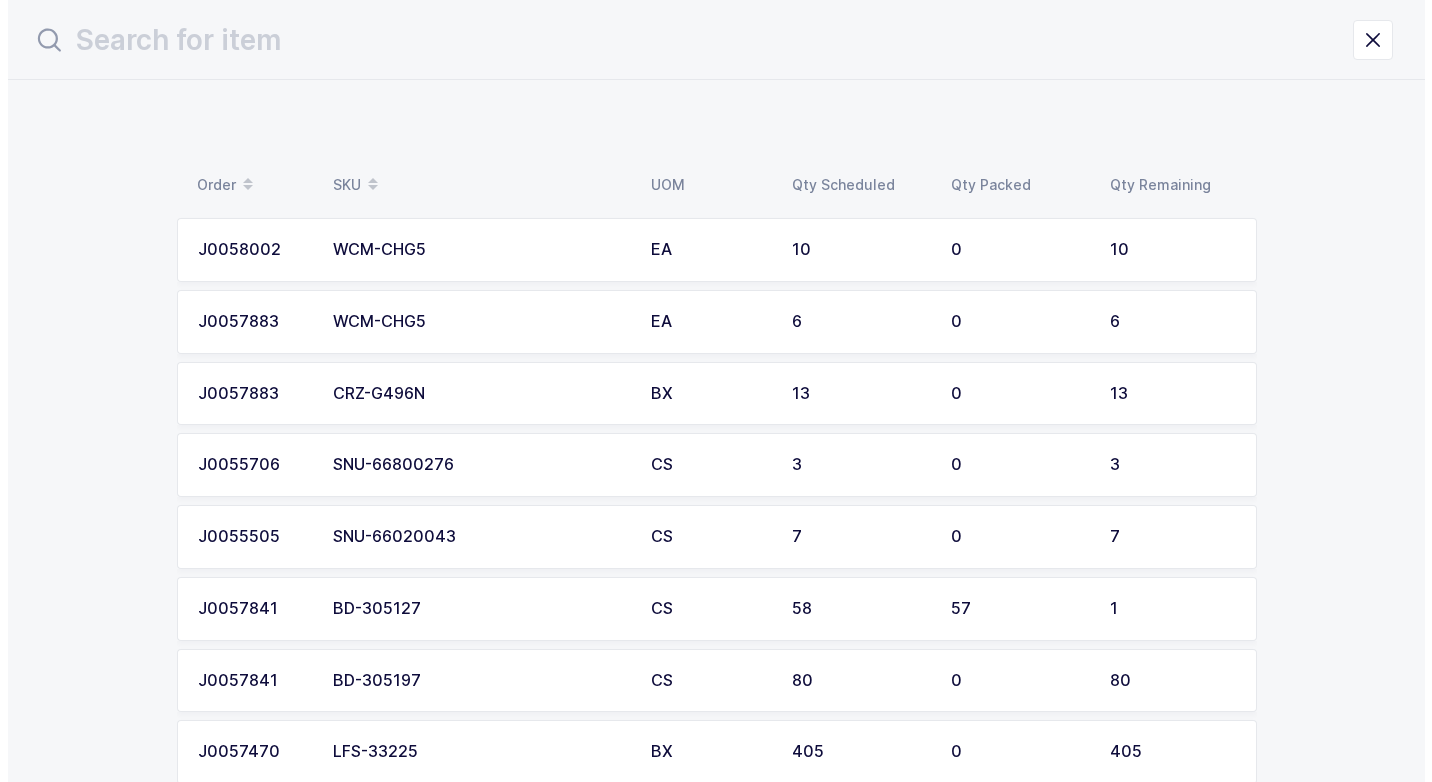 scroll, scrollTop: 0, scrollLeft: 0, axis: both 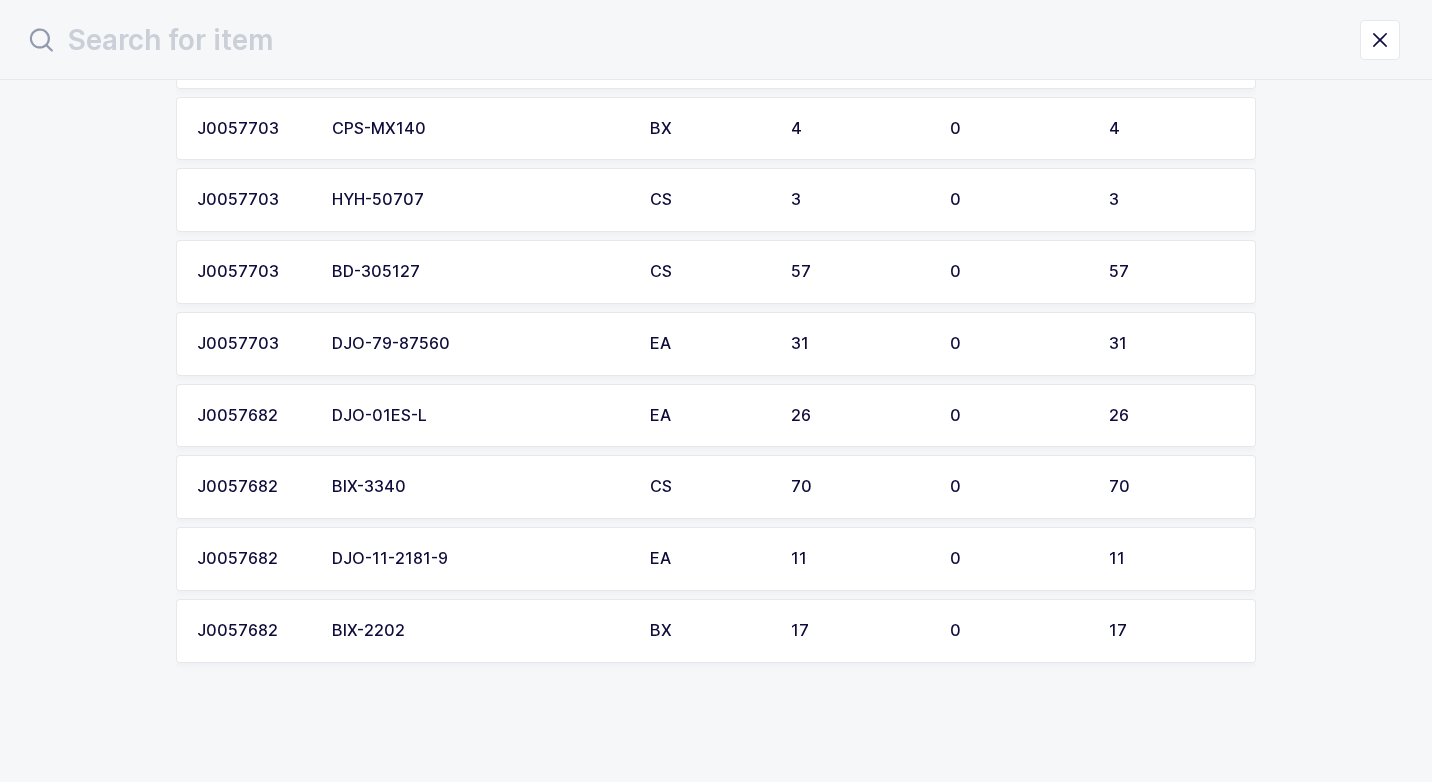 click on "DJO-01ES-L" at bounding box center (479, 416) 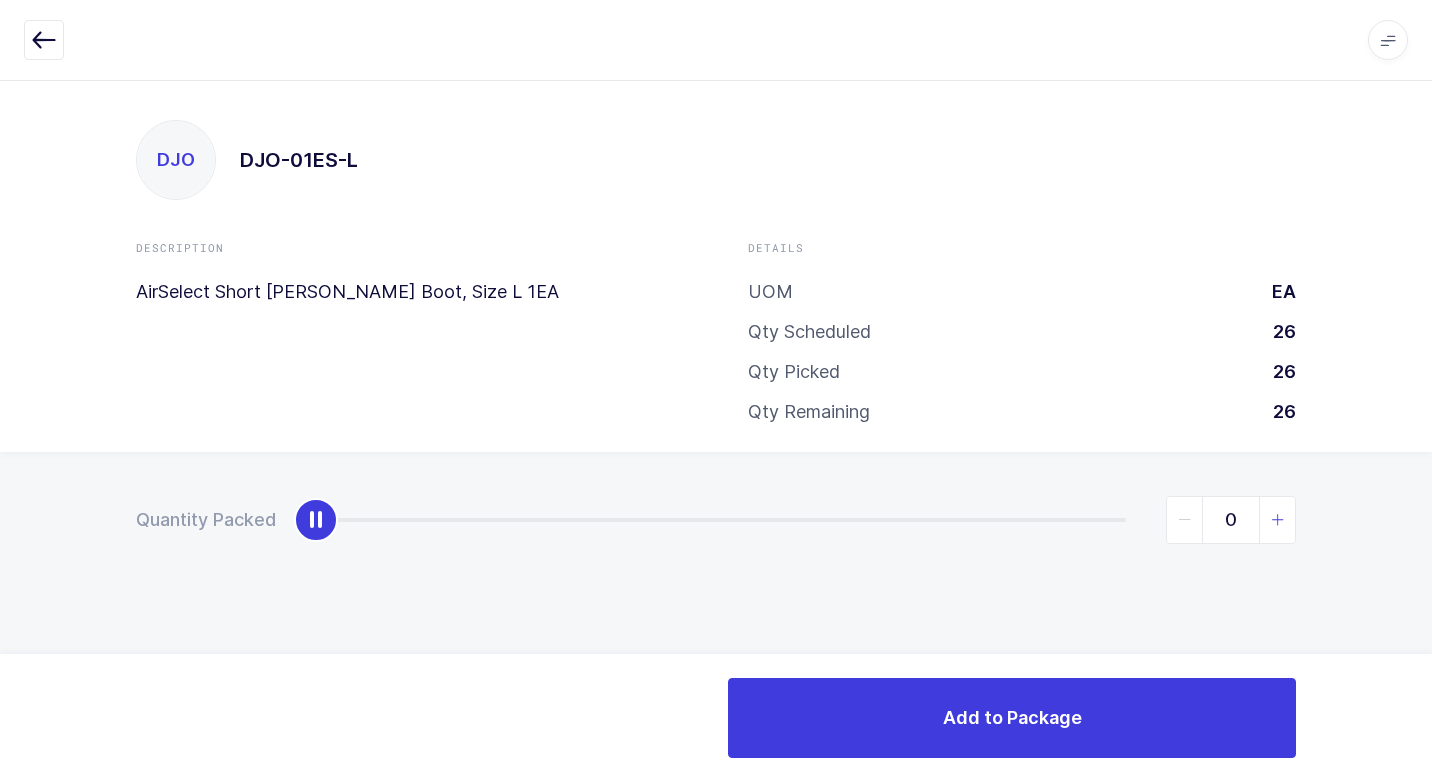 click at bounding box center (1278, 520) 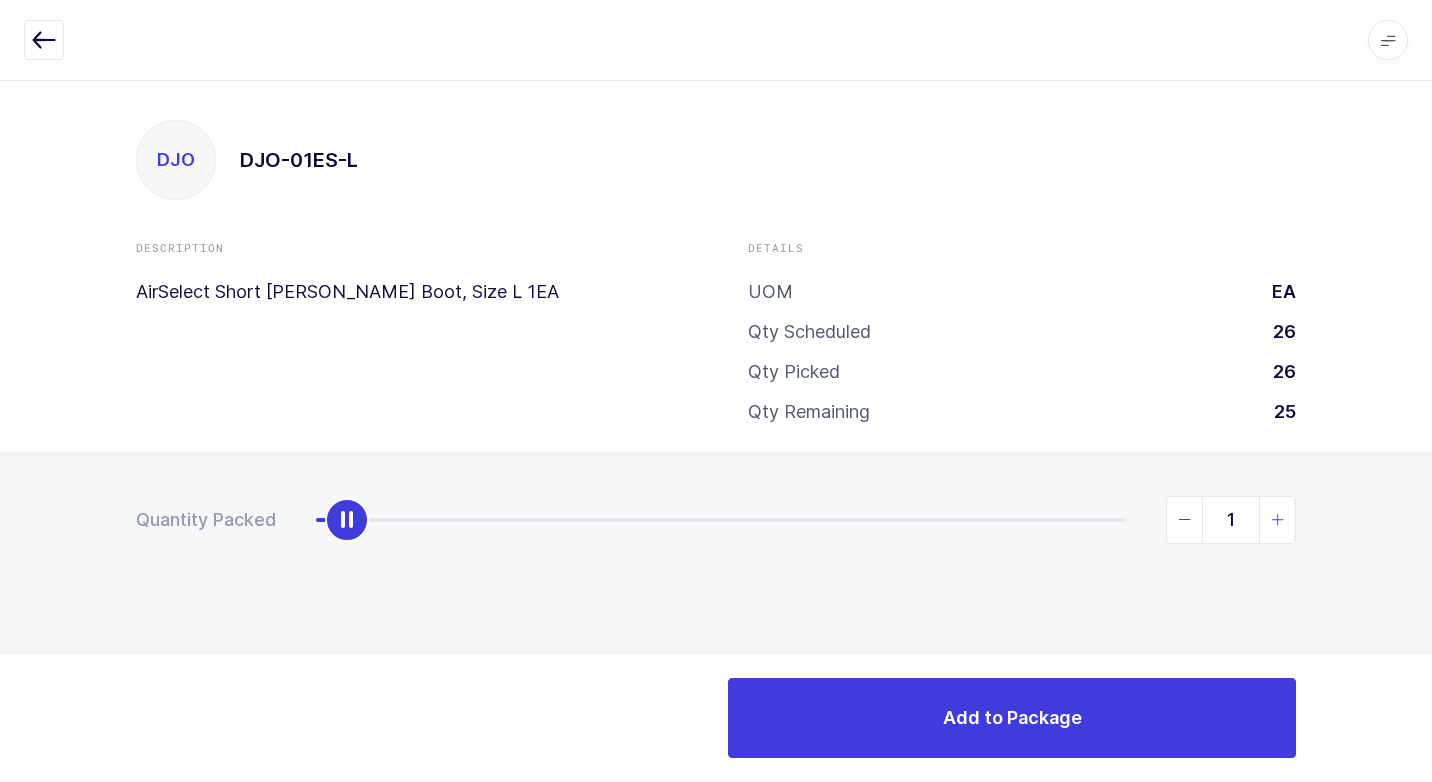 click at bounding box center (1278, 520) 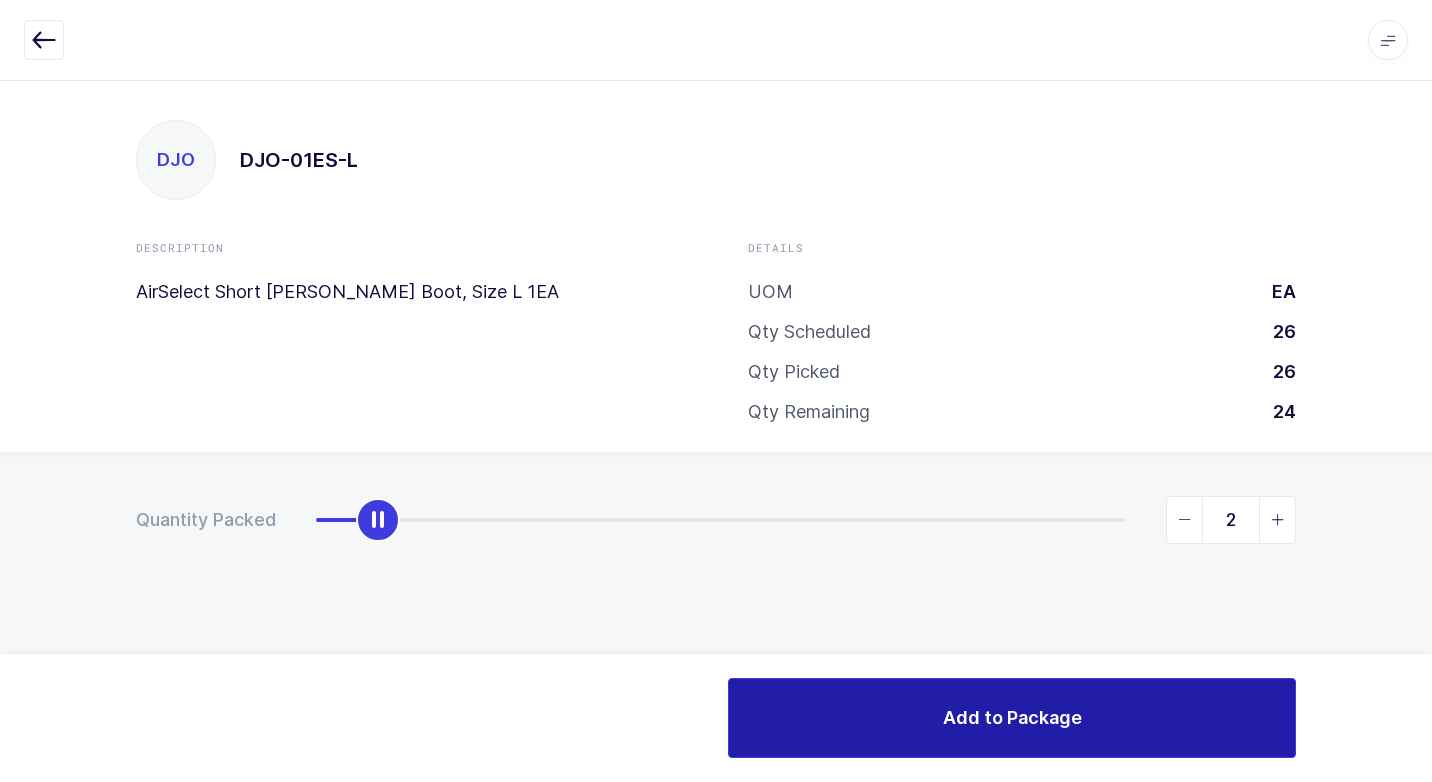 click on "Add to Package" at bounding box center [1012, 717] 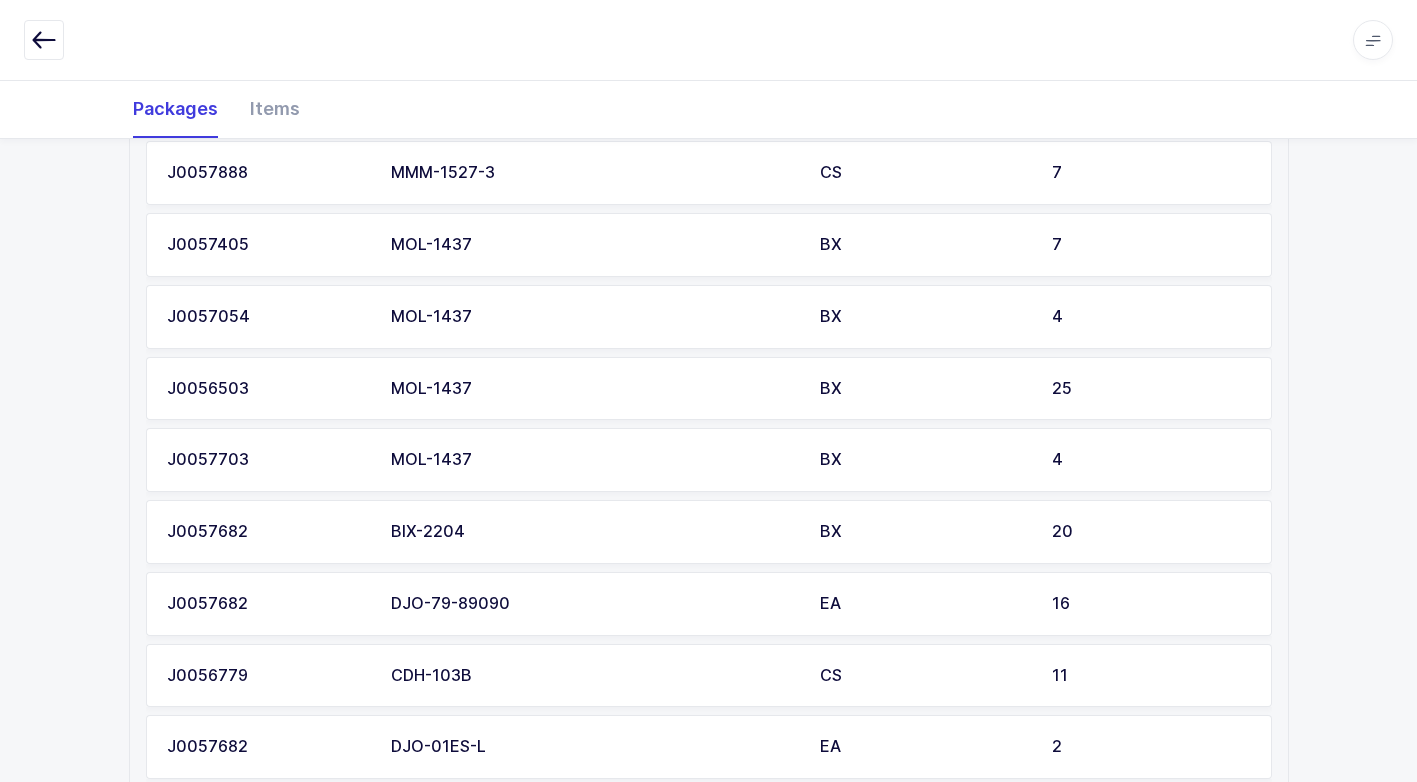 scroll, scrollTop: 1661, scrollLeft: 0, axis: vertical 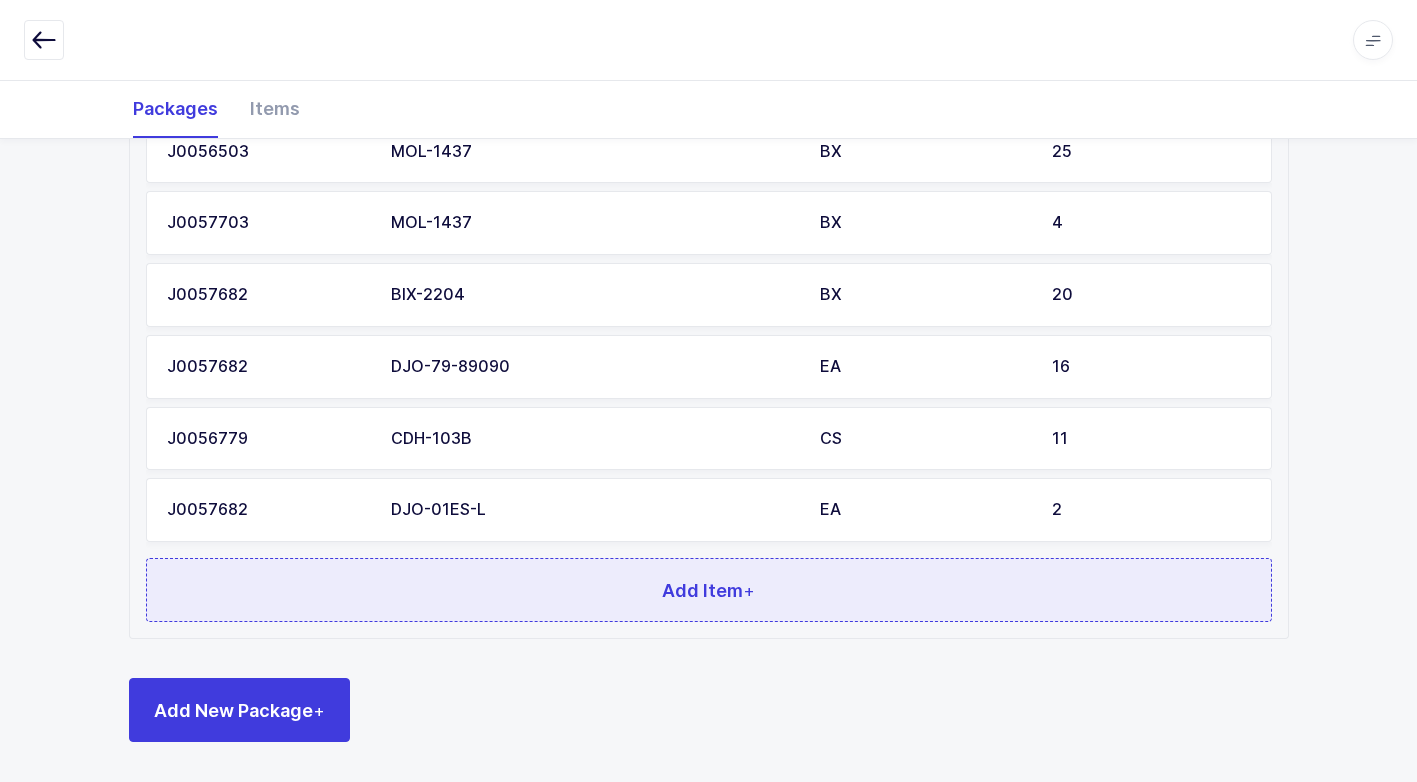 click on "Add Item  +" at bounding box center [709, 590] 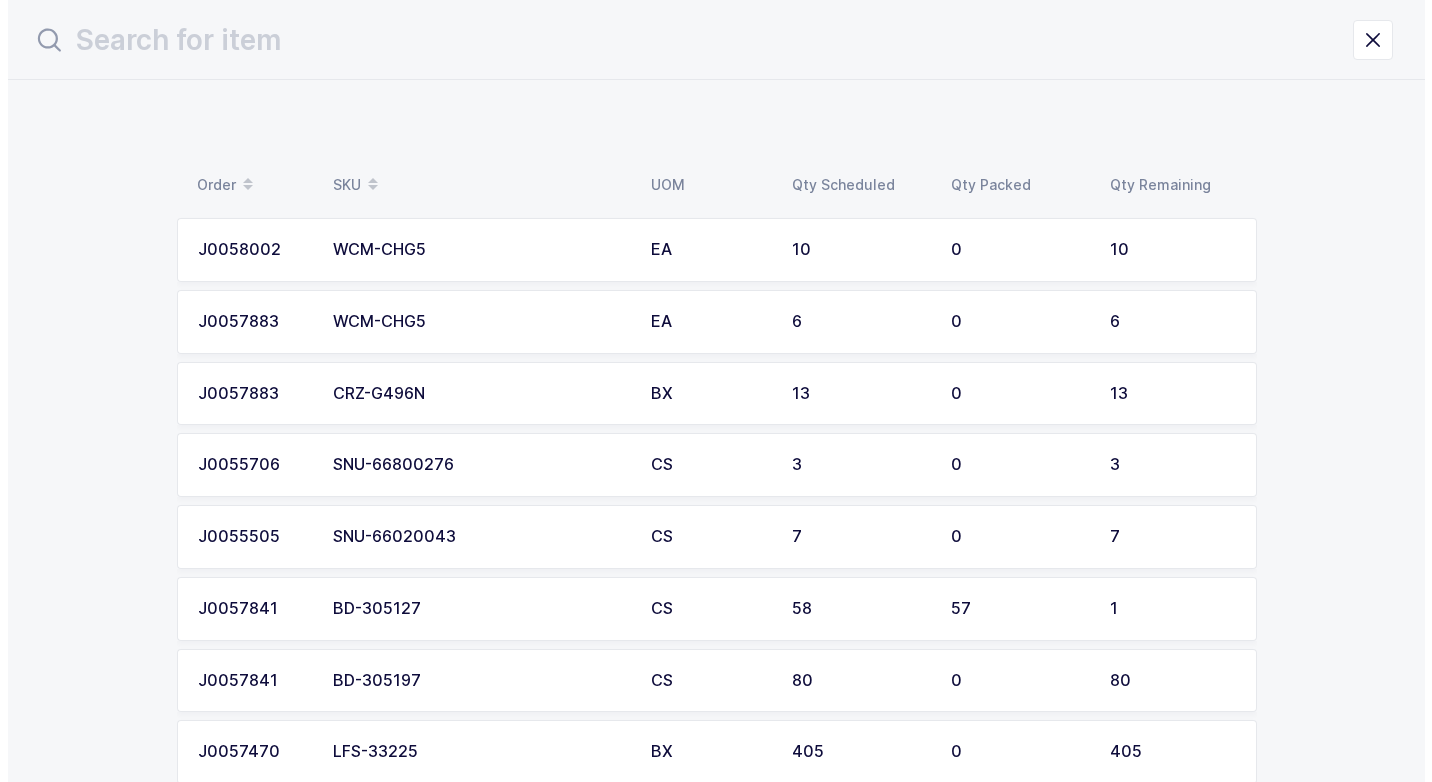 scroll, scrollTop: 0, scrollLeft: 0, axis: both 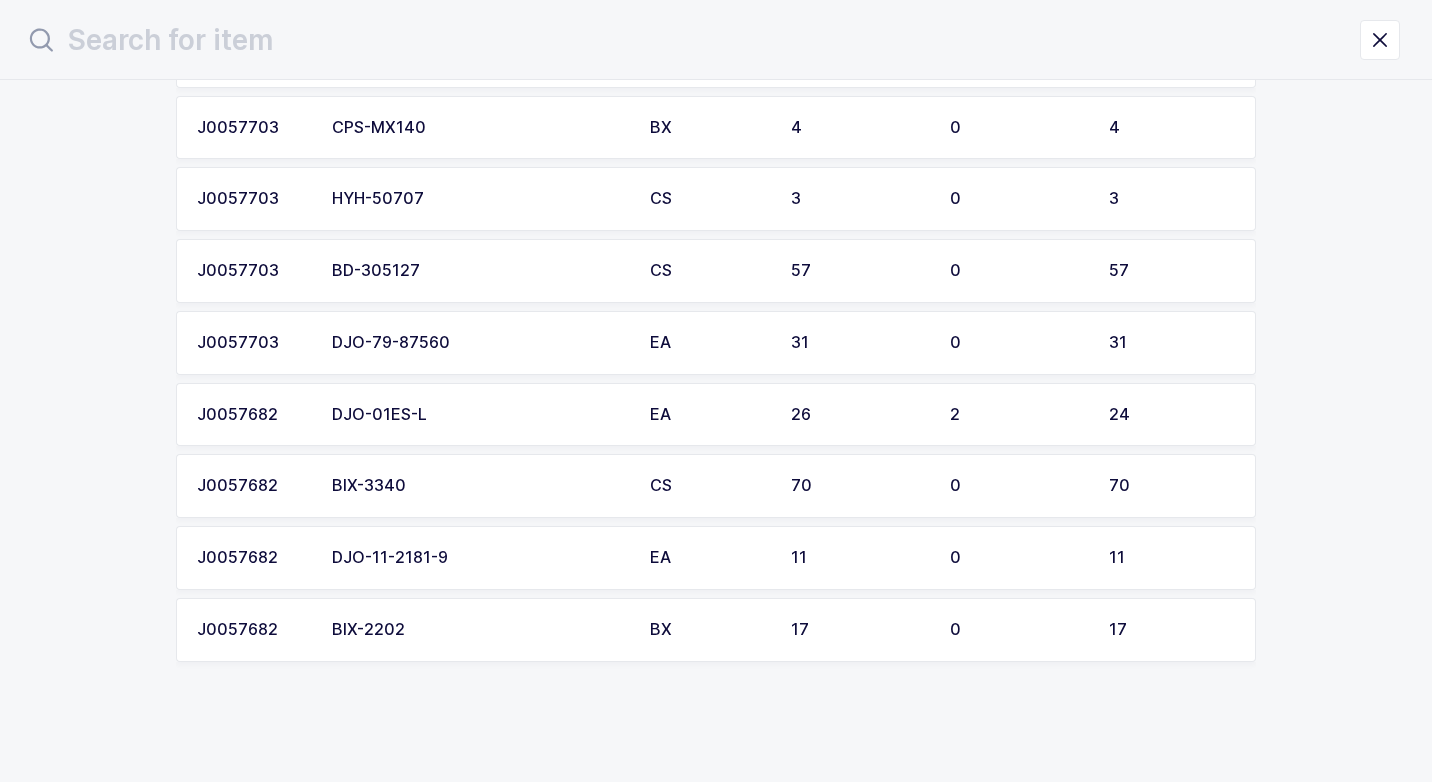 click on "BIX-2202" at bounding box center [479, 630] 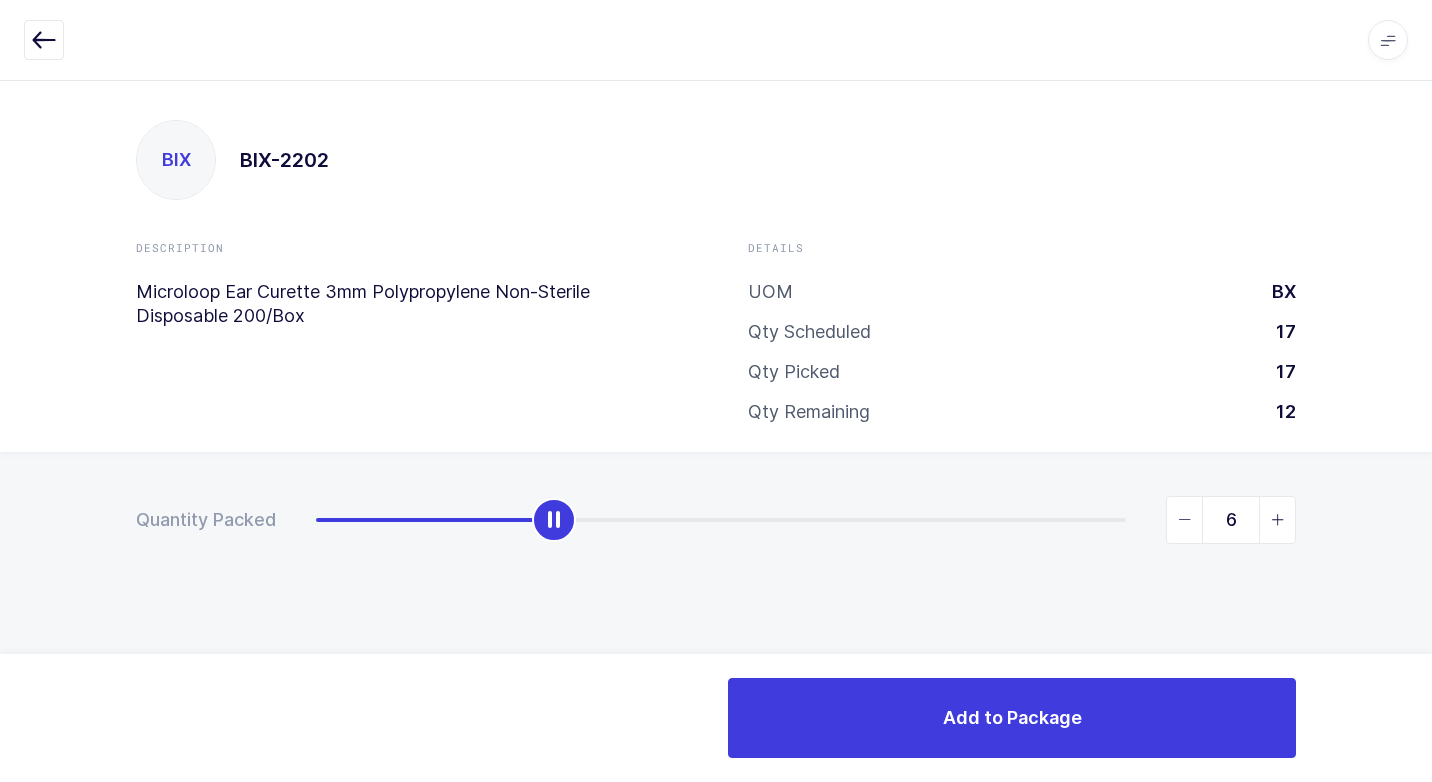 type on "7" 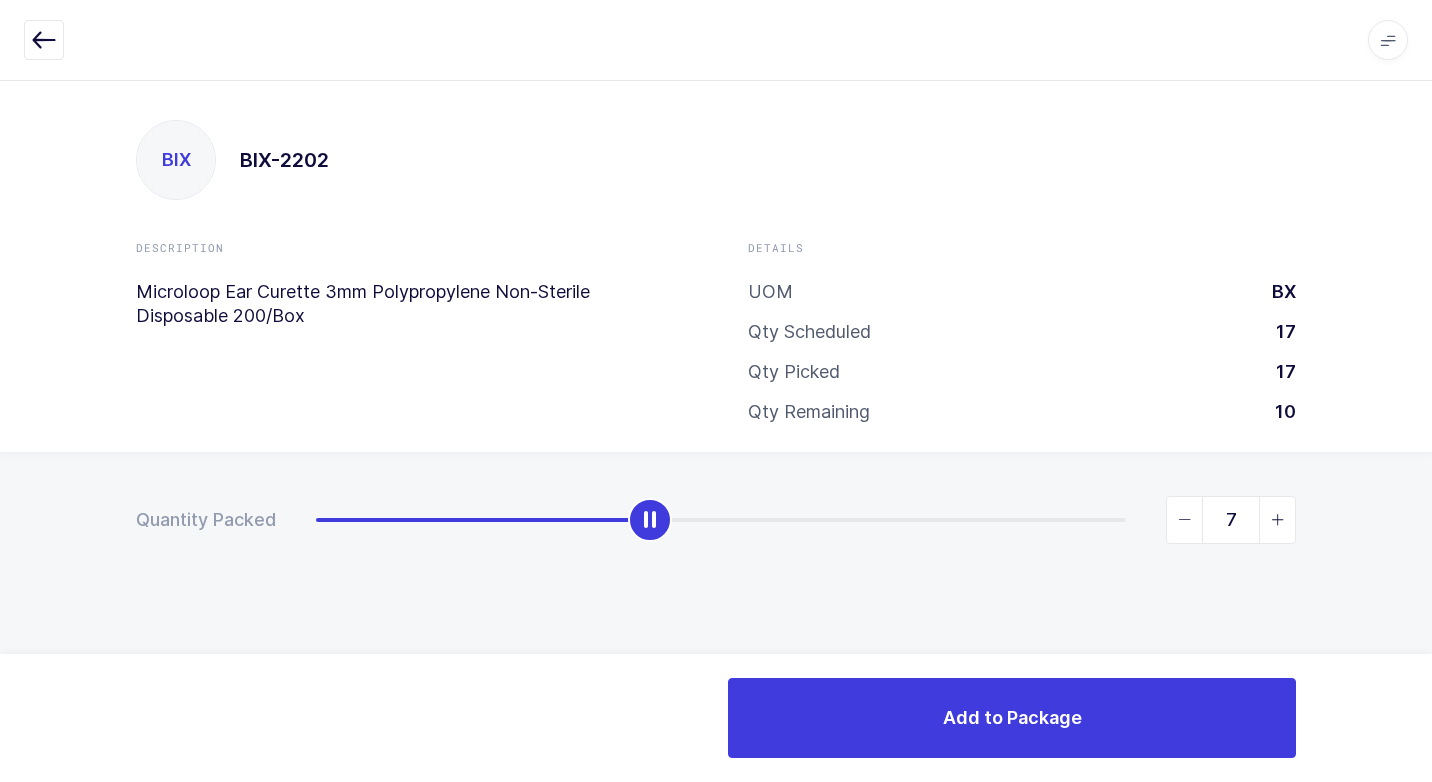 drag, startPoint x: 307, startPoint y: 530, endPoint x: 663, endPoint y: 580, distance: 359.49408 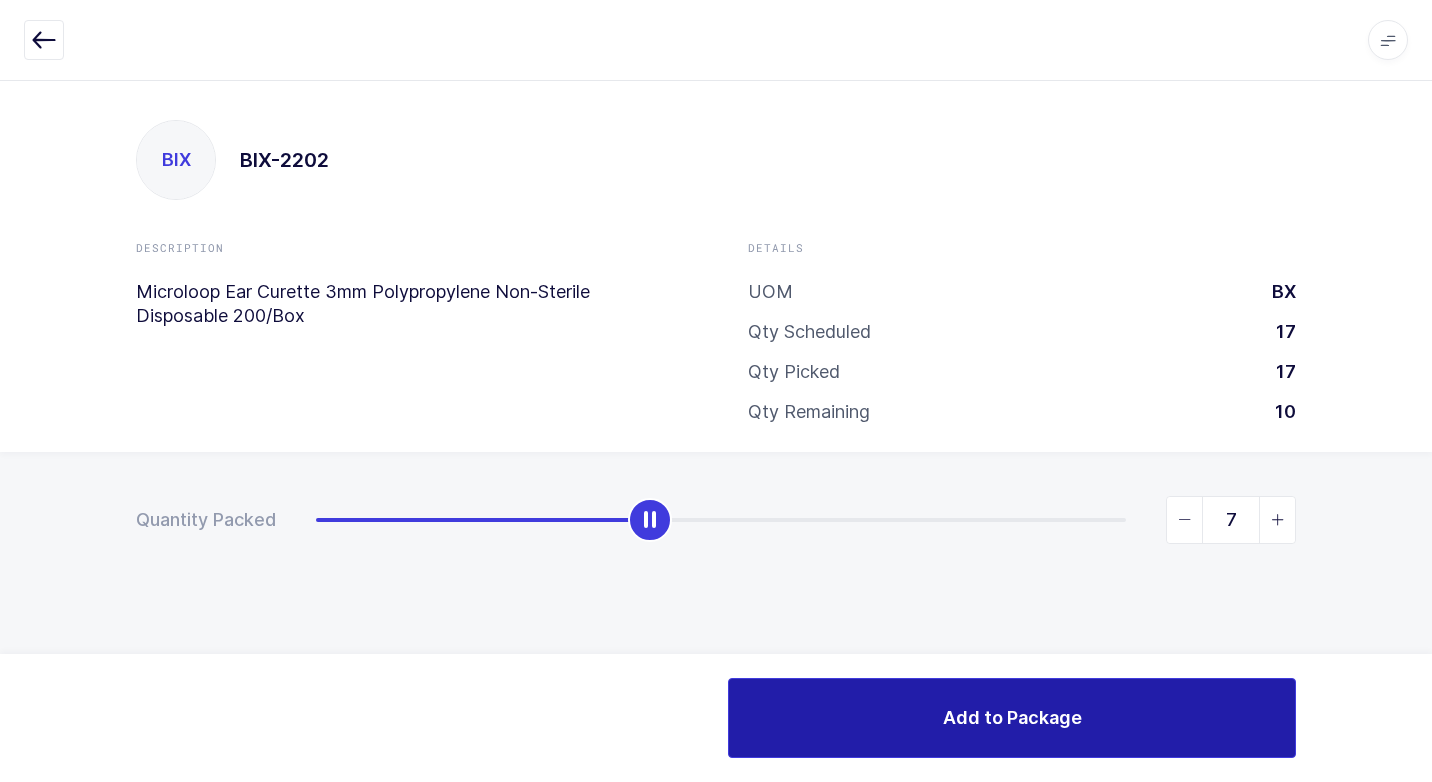 click on "Add to Package" at bounding box center [1012, 717] 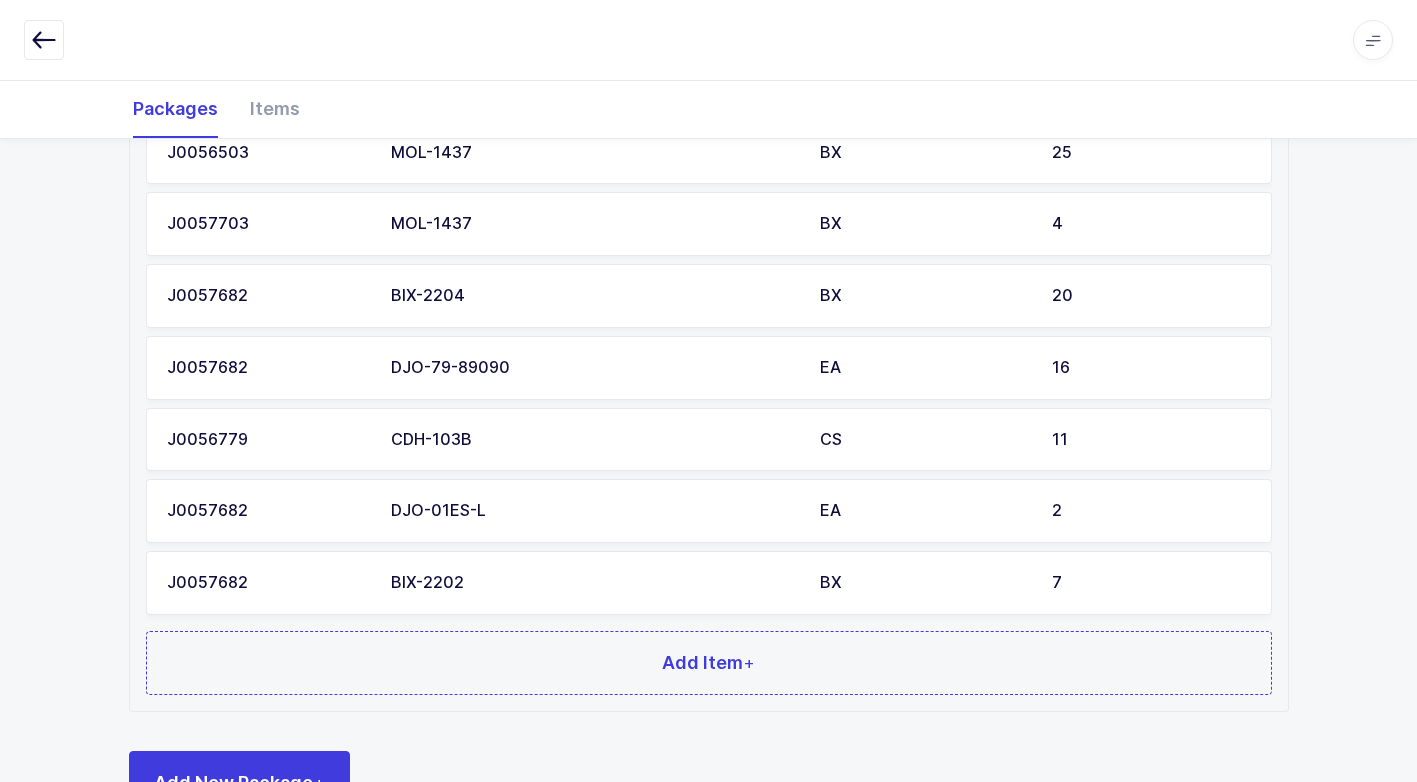 scroll, scrollTop: 1733, scrollLeft: 0, axis: vertical 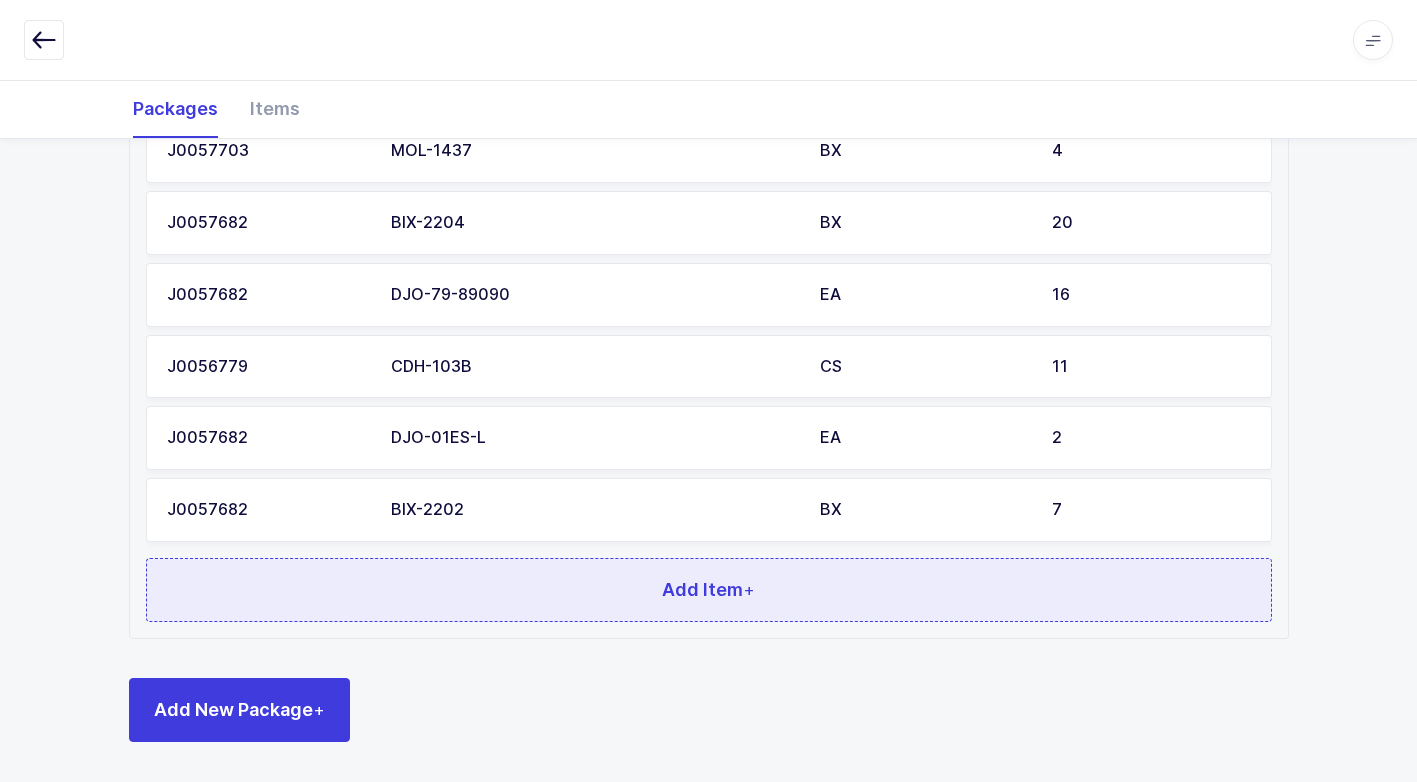 click on "Add Item  +" at bounding box center (709, 590) 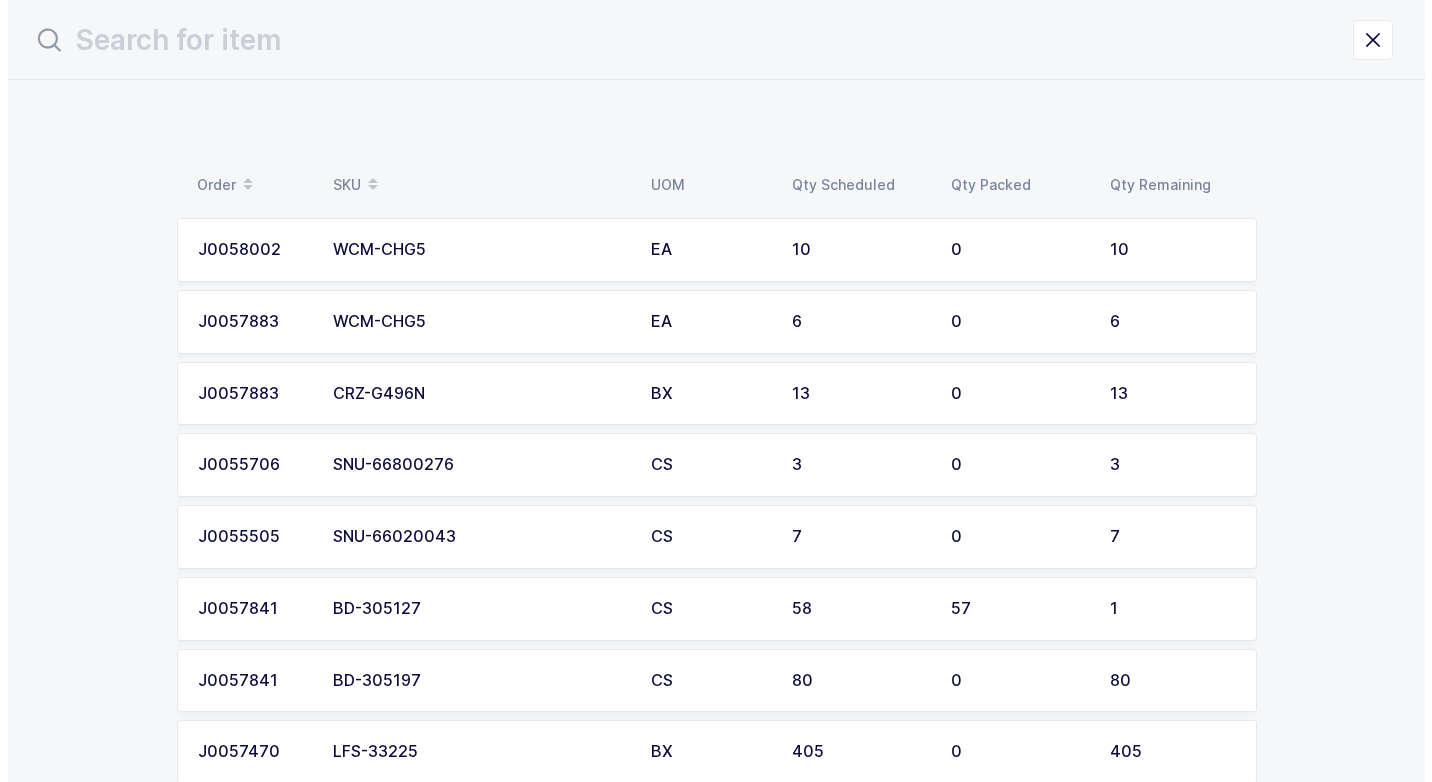 scroll, scrollTop: 0, scrollLeft: 0, axis: both 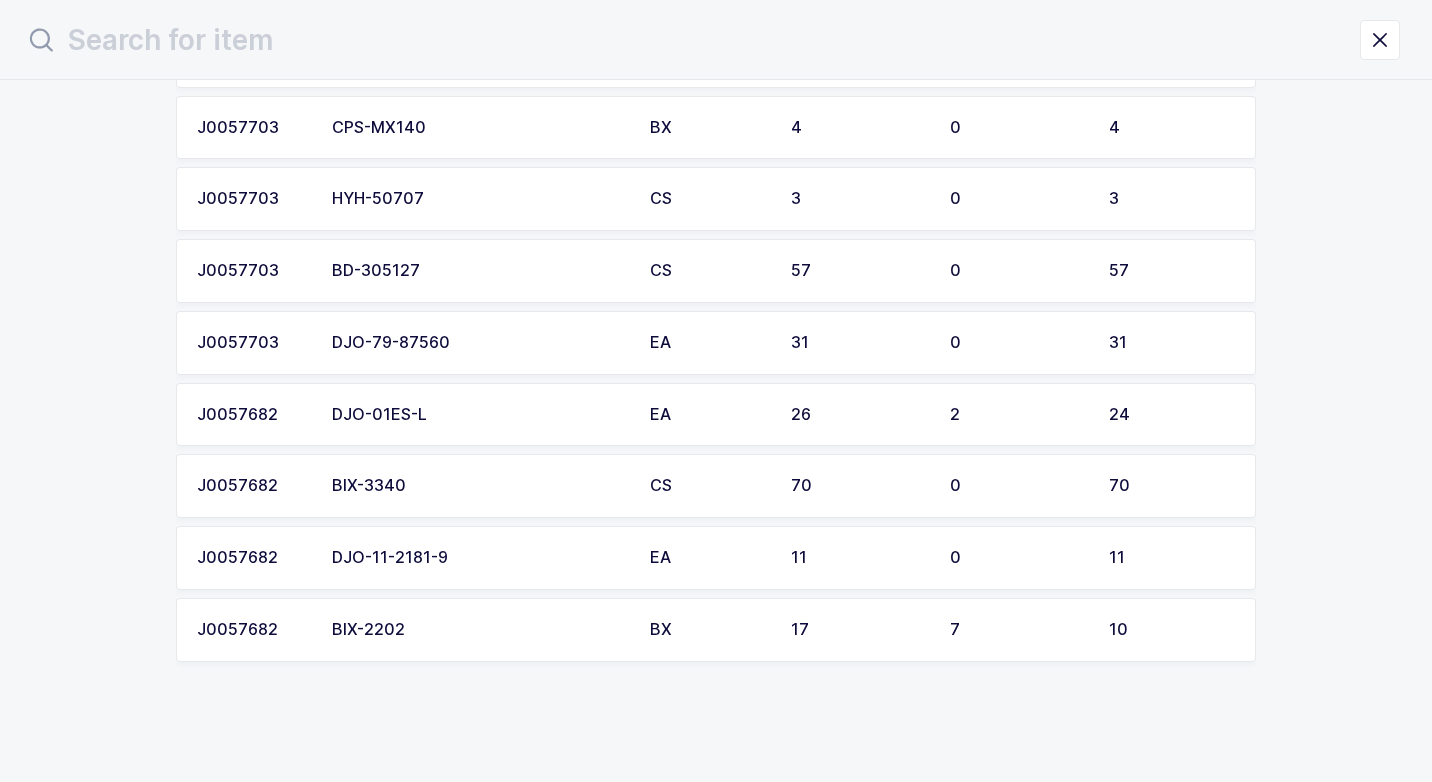 click on "BIX-3340" at bounding box center (479, 486) 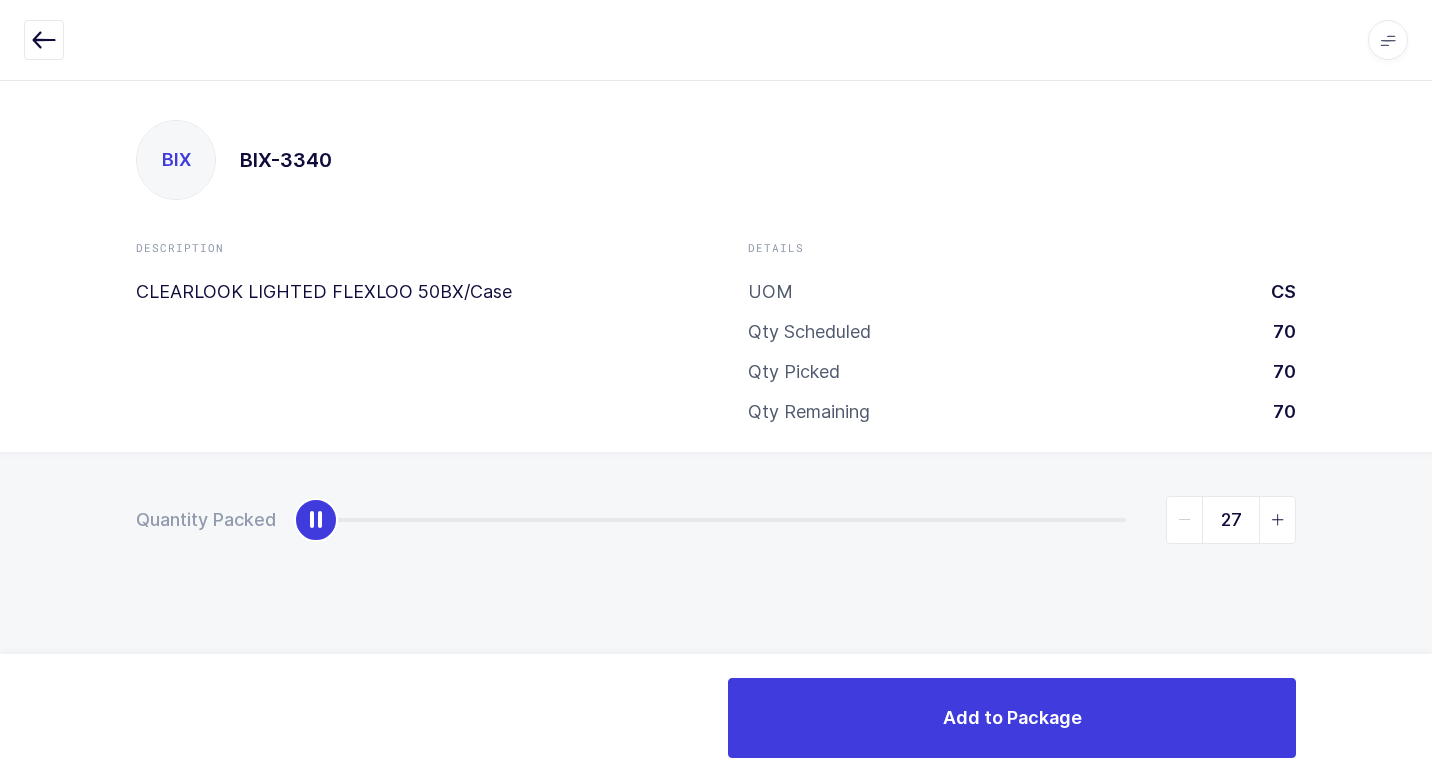 type on "70" 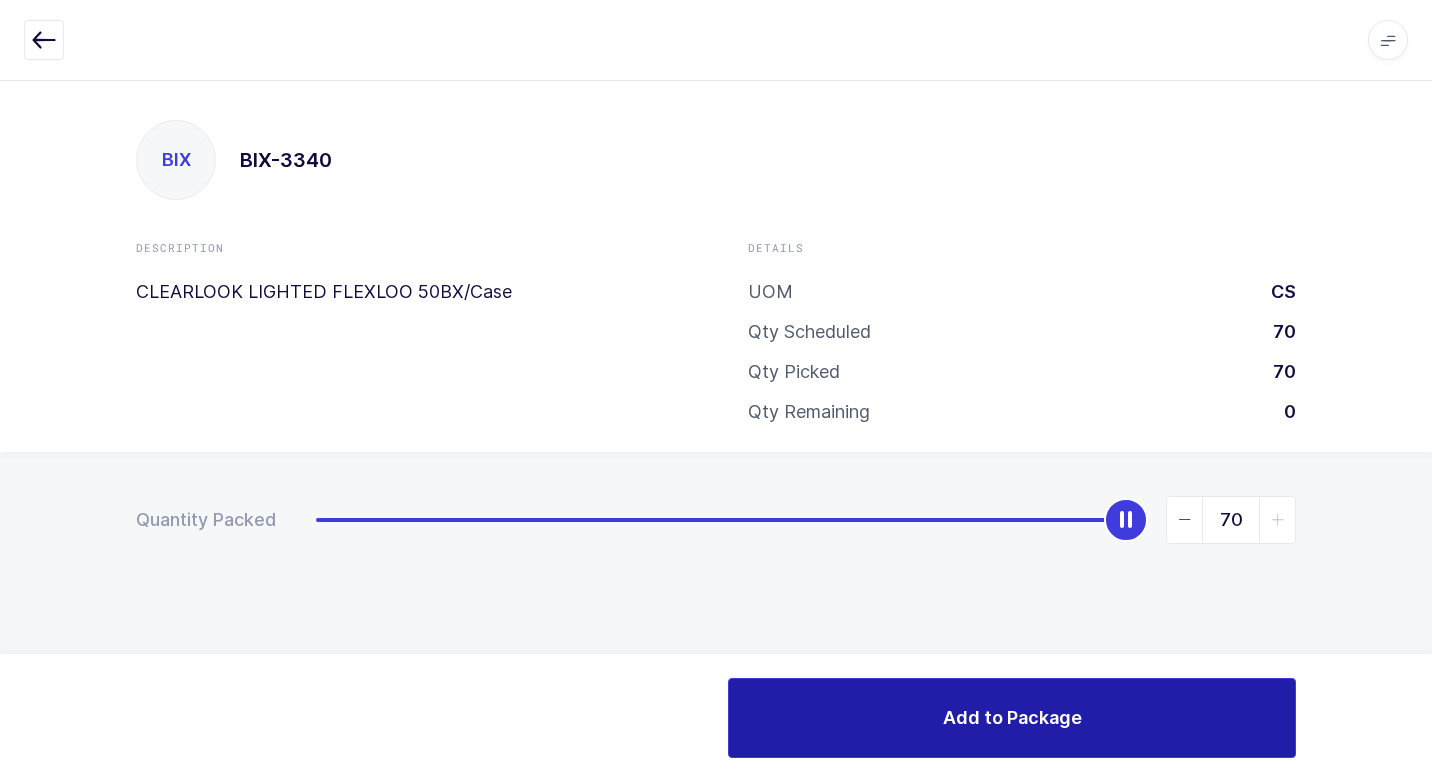 drag, startPoint x: 325, startPoint y: 527, endPoint x: 978, endPoint y: 699, distance: 675.2725 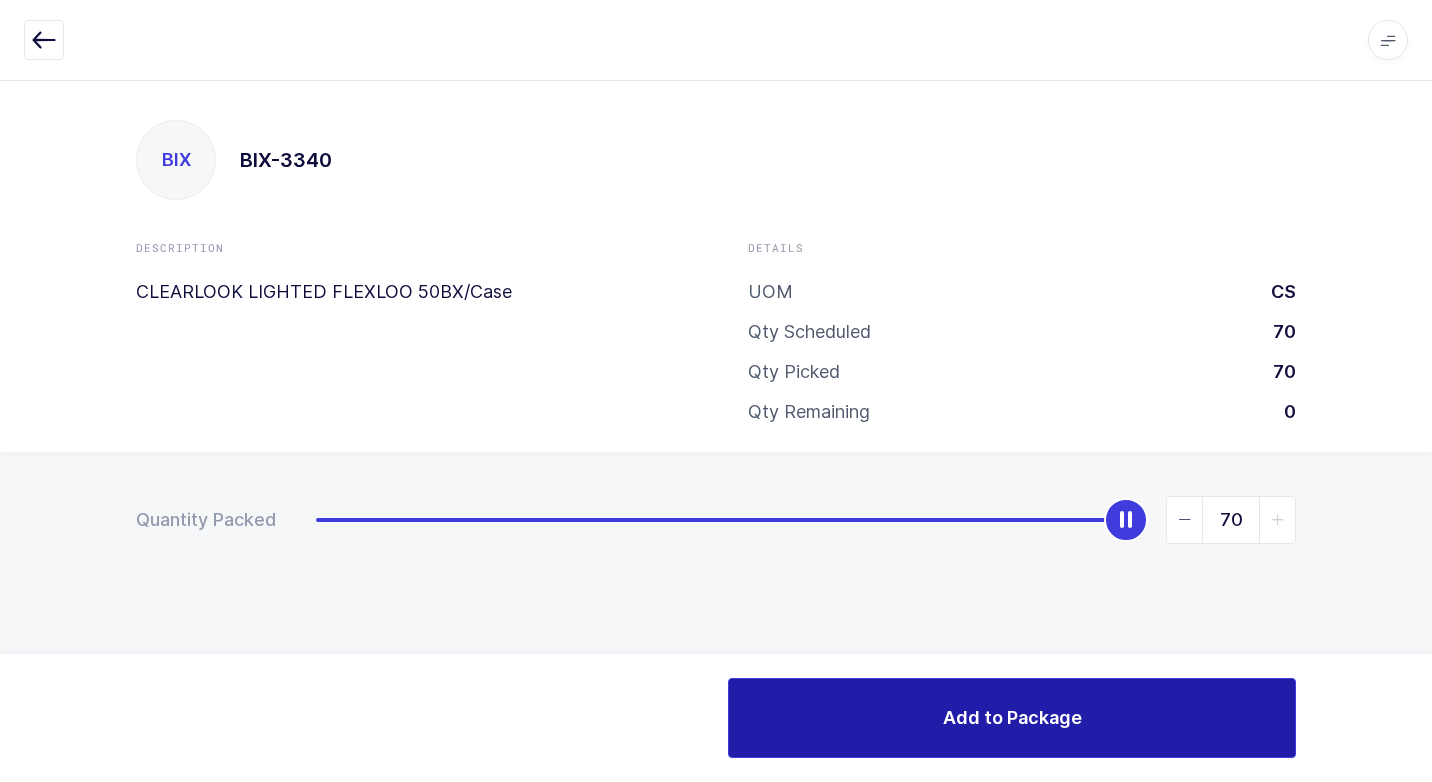 click on "Apps
Core
[GEOGRAPHIC_DATA]
Admin
Mission Control
Purchasing
[PERSON_NAME]
Logout
Account
[PERSON_NAME]
[PERSON_NAME]
BIX   BIX-3340     Description   CLEARLOOK LIGHTED FLEXLOO 50BX/Case   Details   UOM
CS
Qty Scheduled
70
Qty Picked
70
Qty Remaining
0" at bounding box center (716, 391) 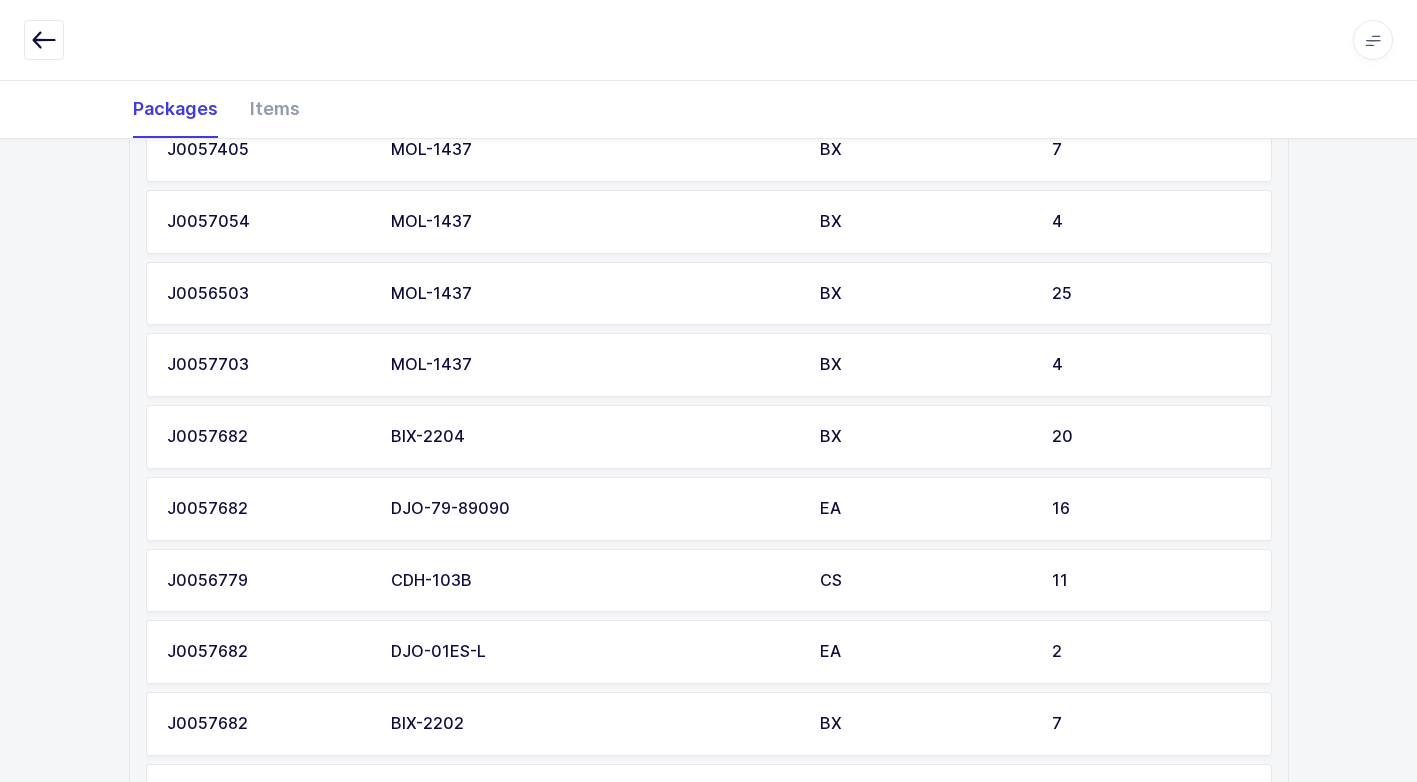 scroll, scrollTop: 1800, scrollLeft: 0, axis: vertical 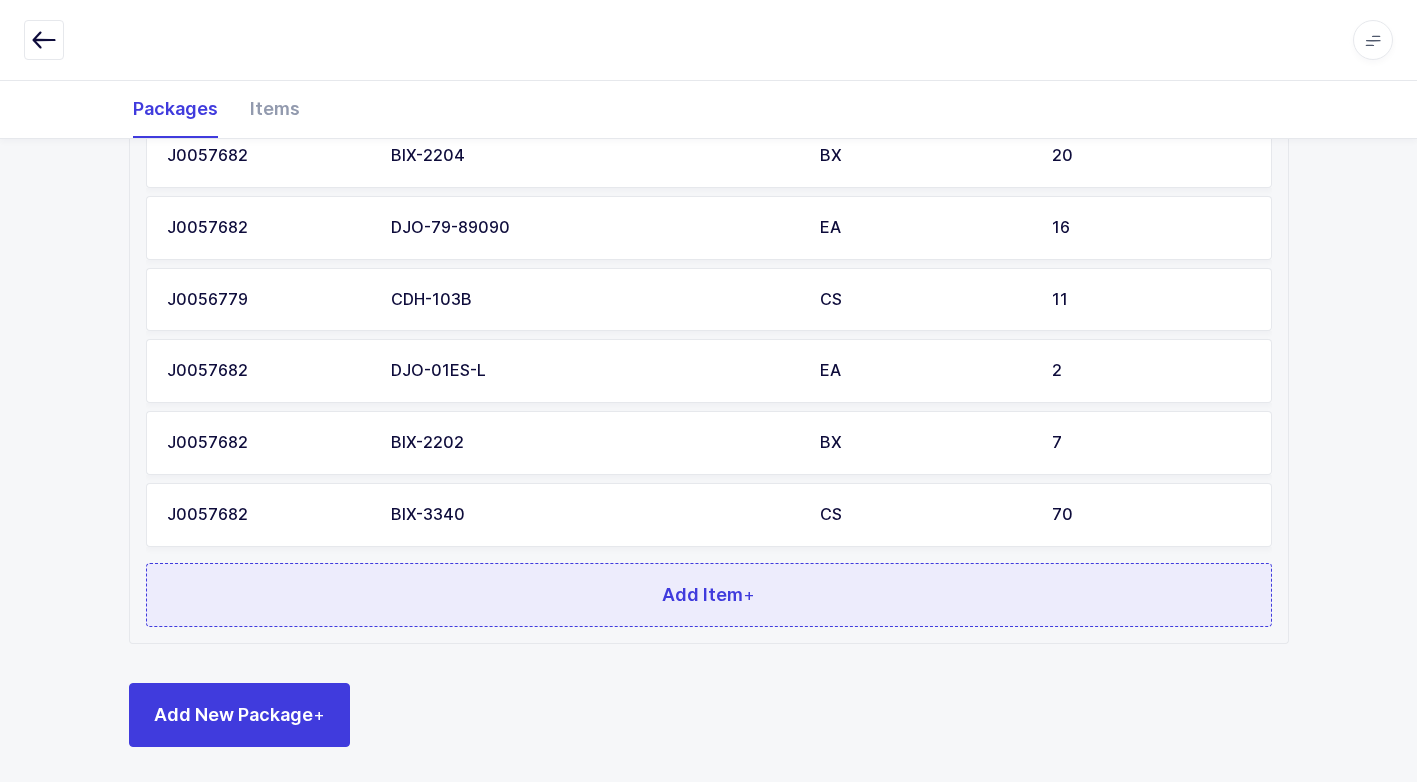 click on "Add Item  +" at bounding box center [709, 595] 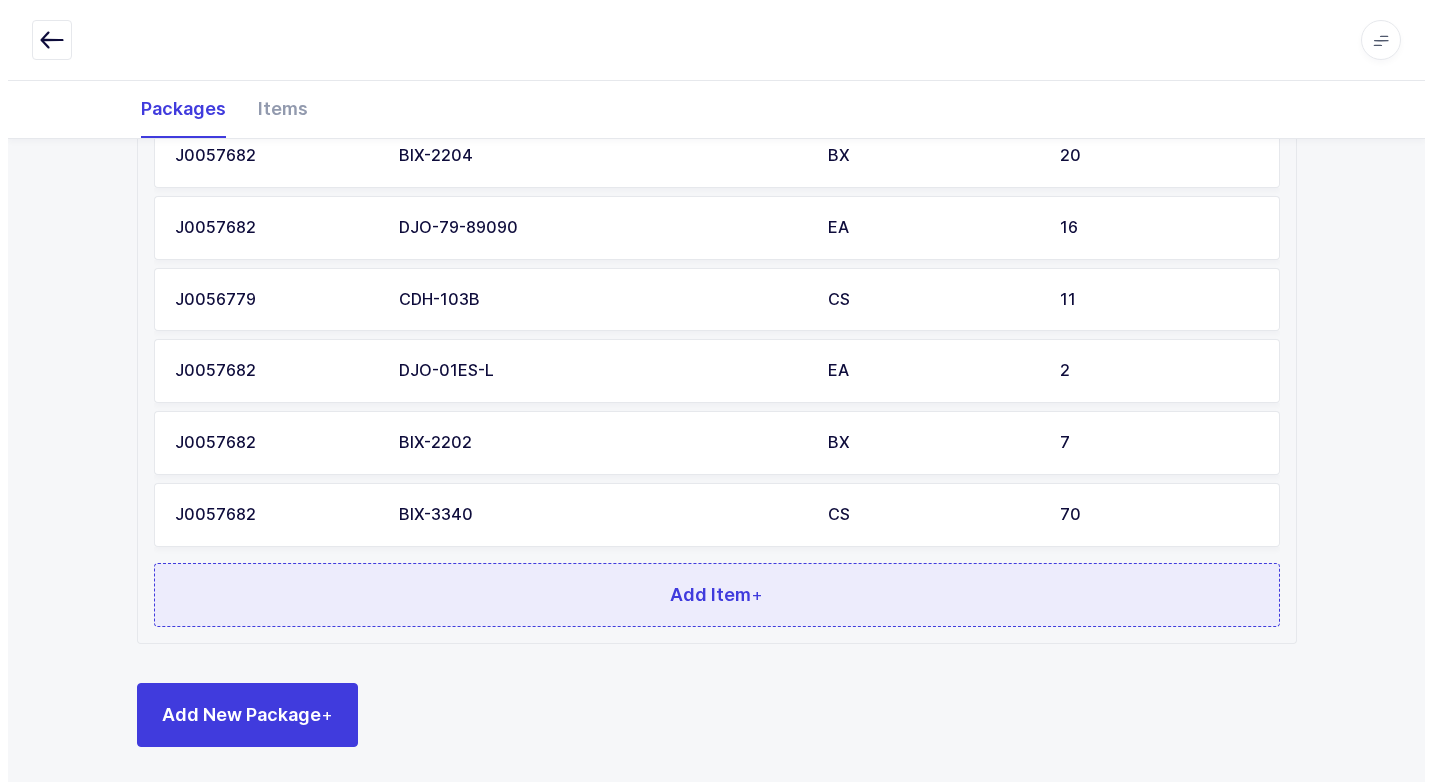 scroll, scrollTop: 0, scrollLeft: 0, axis: both 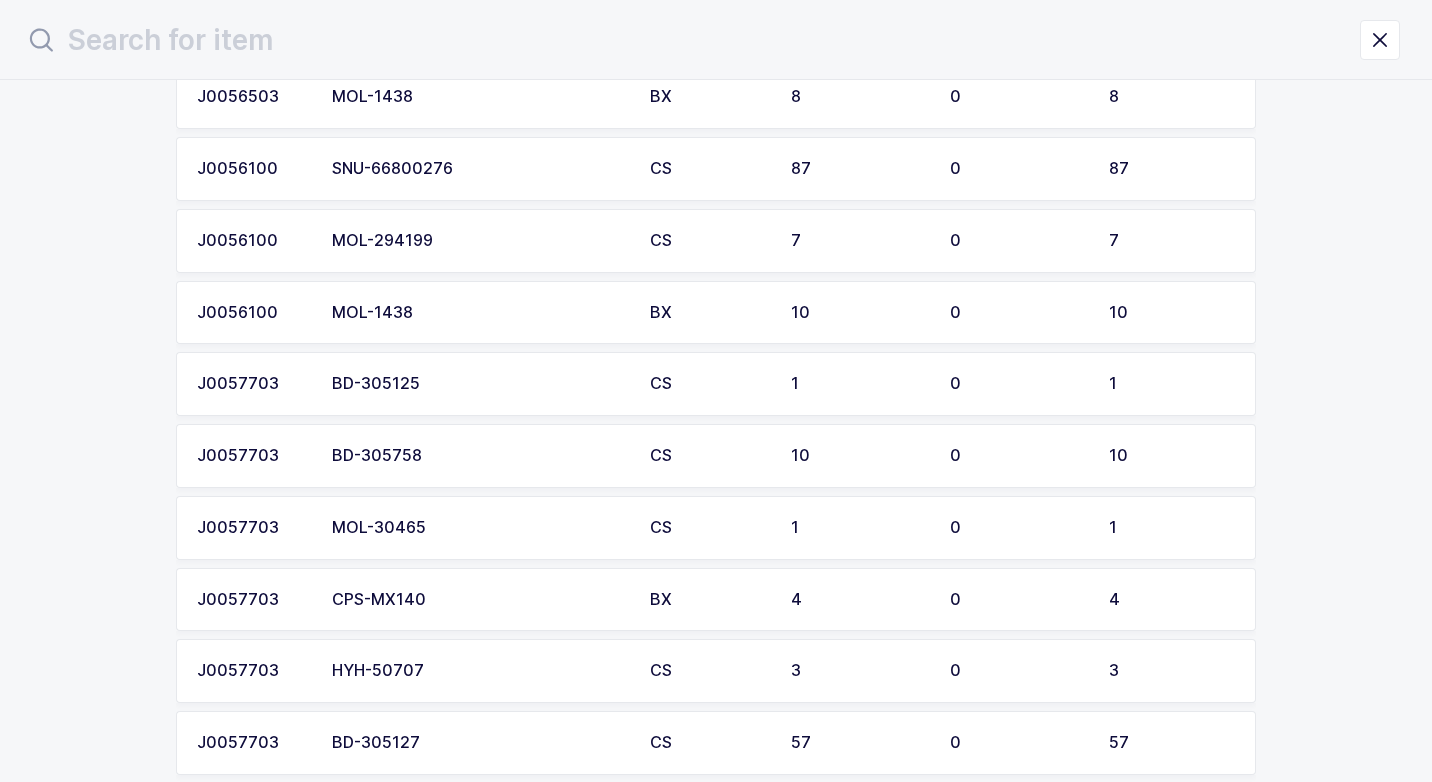 click on "CPS-MX140" at bounding box center (479, 600) 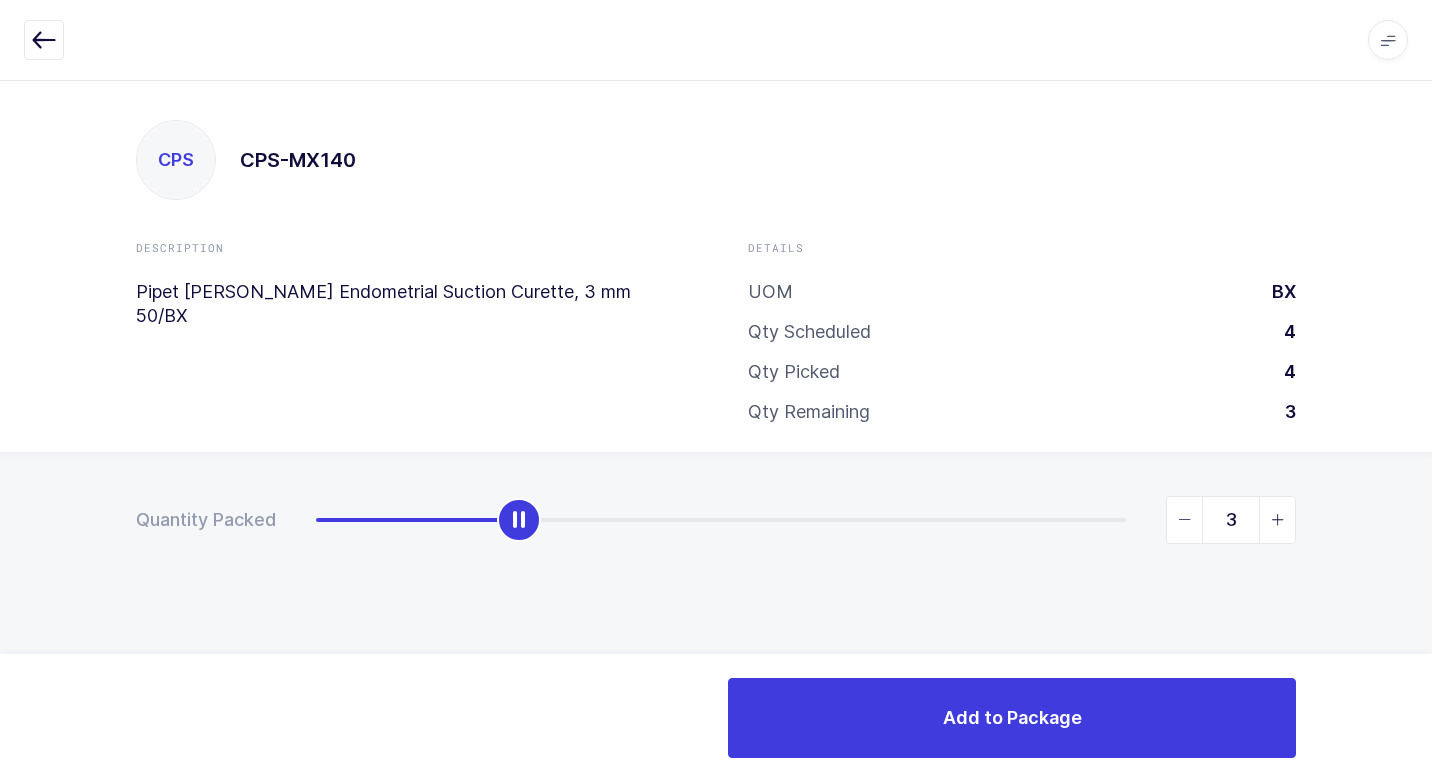 type on "4" 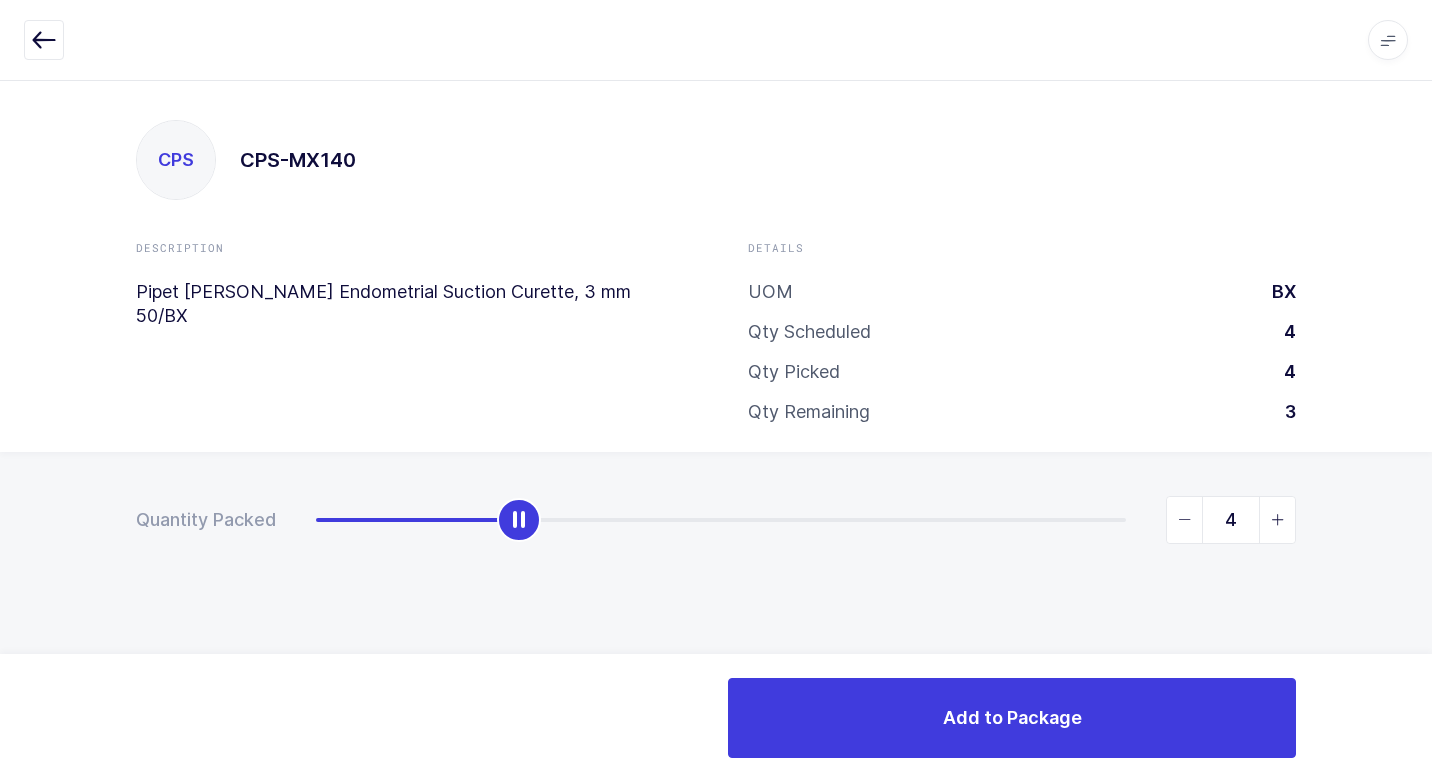 drag, startPoint x: 316, startPoint y: 527, endPoint x: 1431, endPoint y: 634, distance: 1120.1223 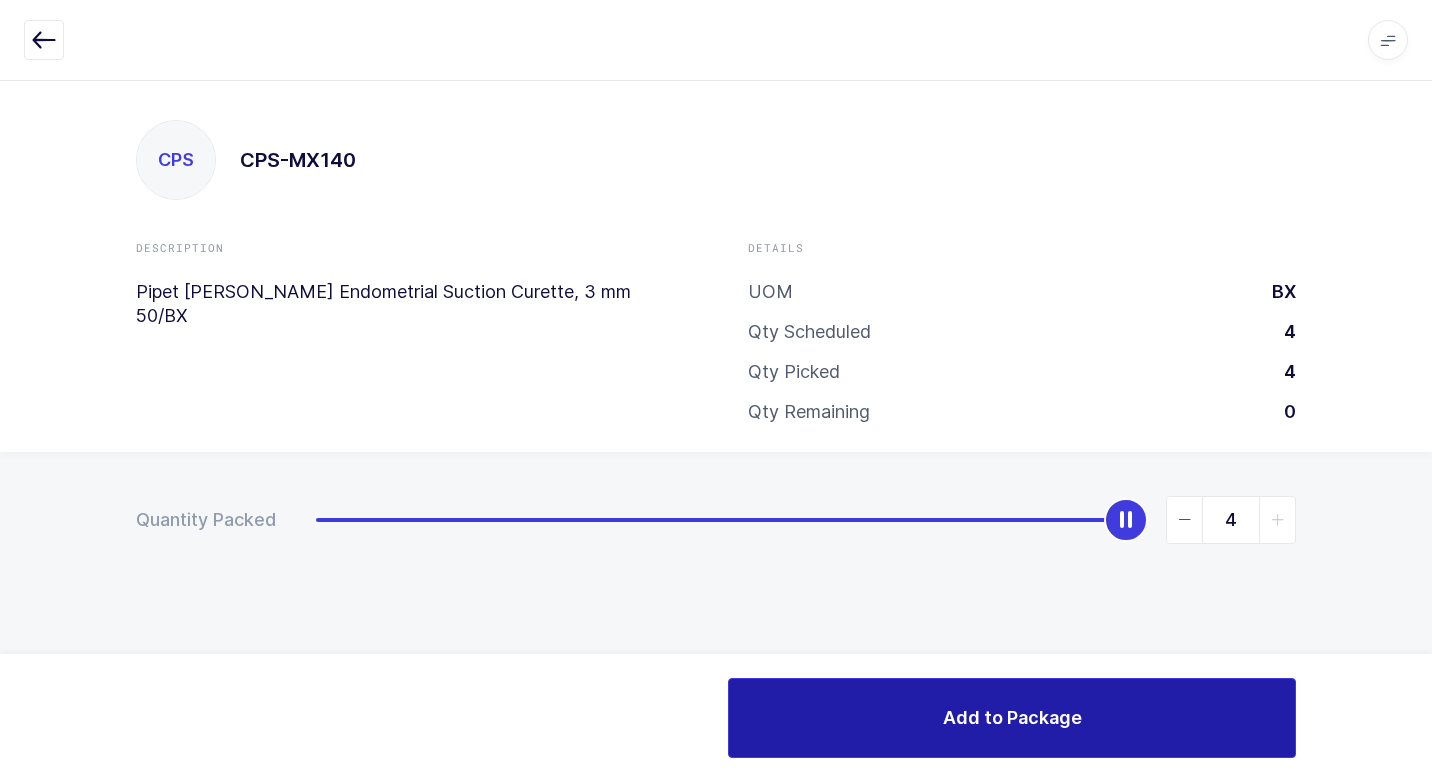 click on "Add to Package" at bounding box center [1012, 718] 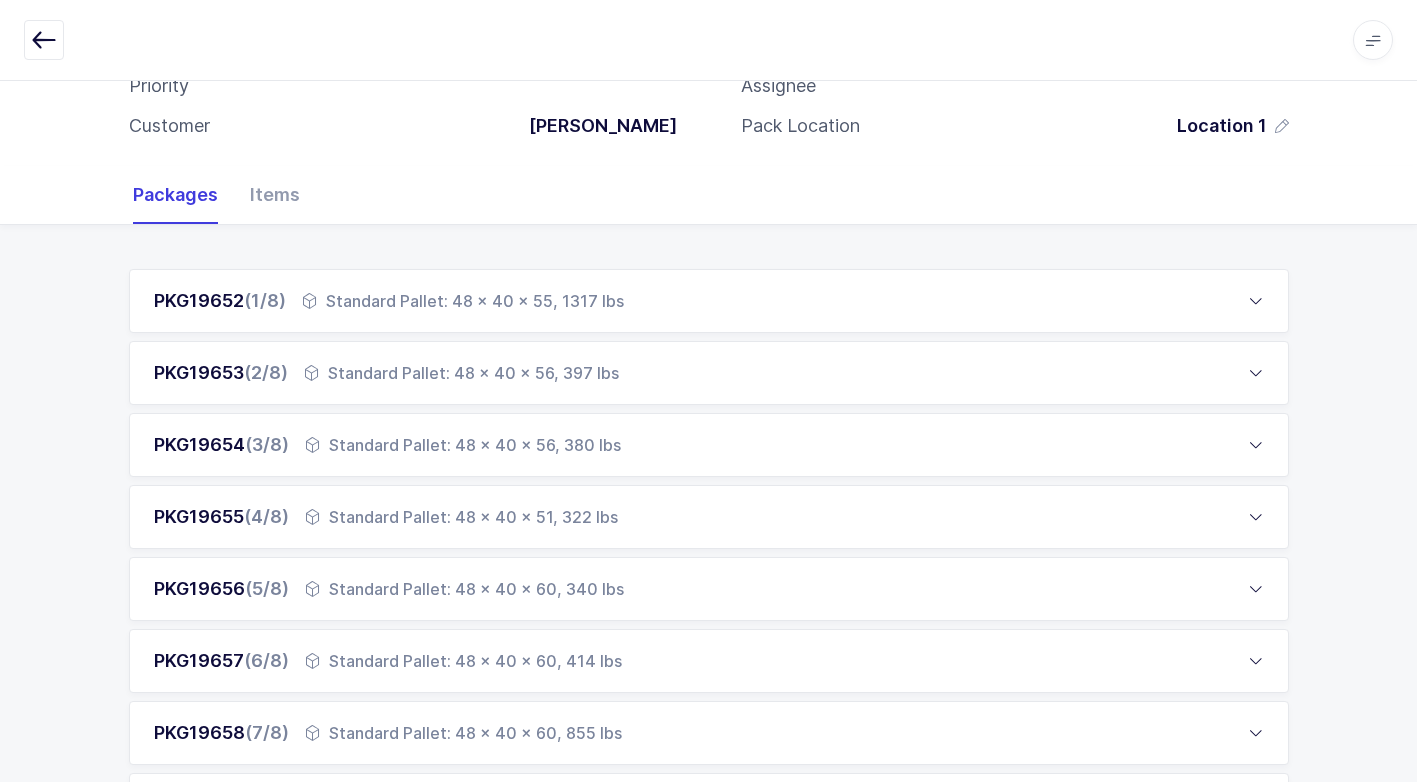 scroll, scrollTop: 700, scrollLeft: 0, axis: vertical 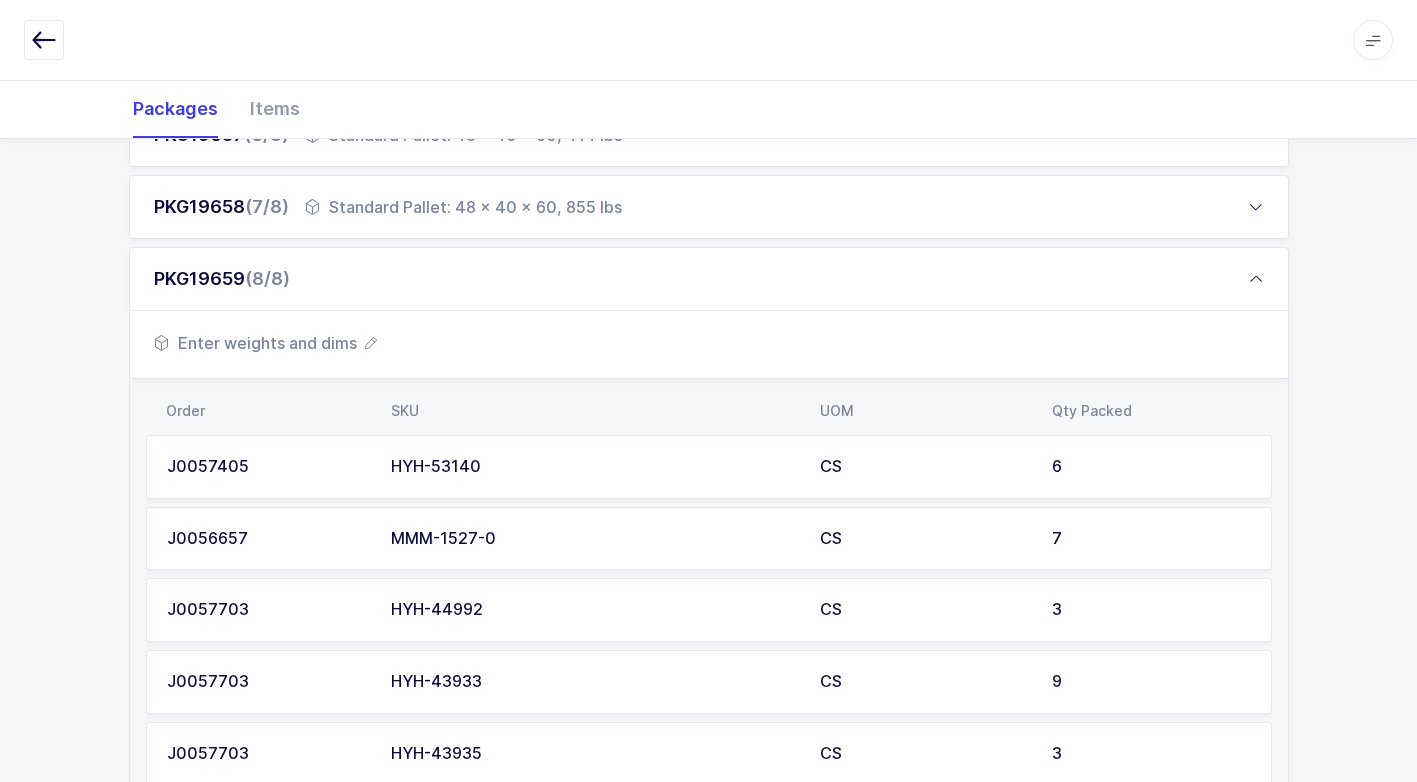 click on "Enter weights and dims" at bounding box center [265, 343] 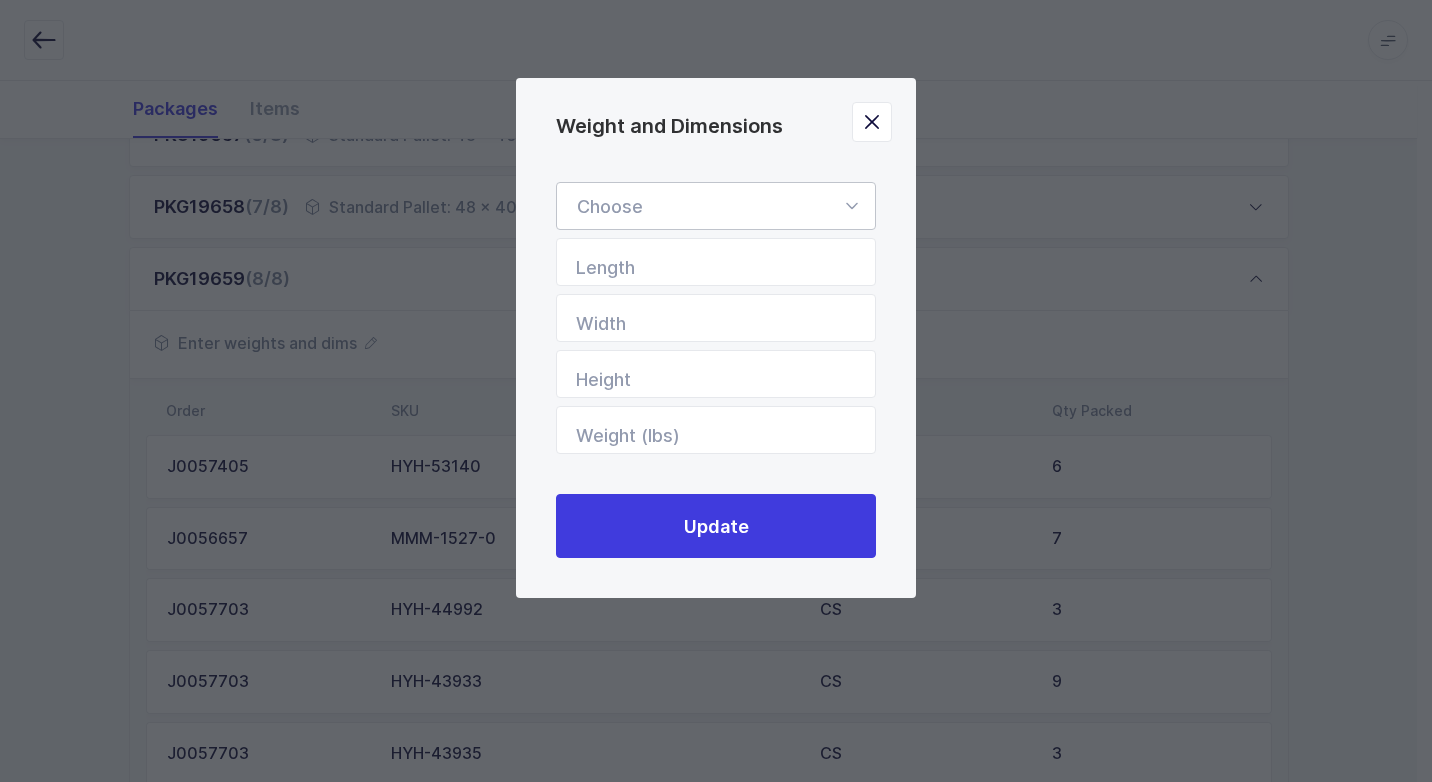 click at bounding box center (851, 206) 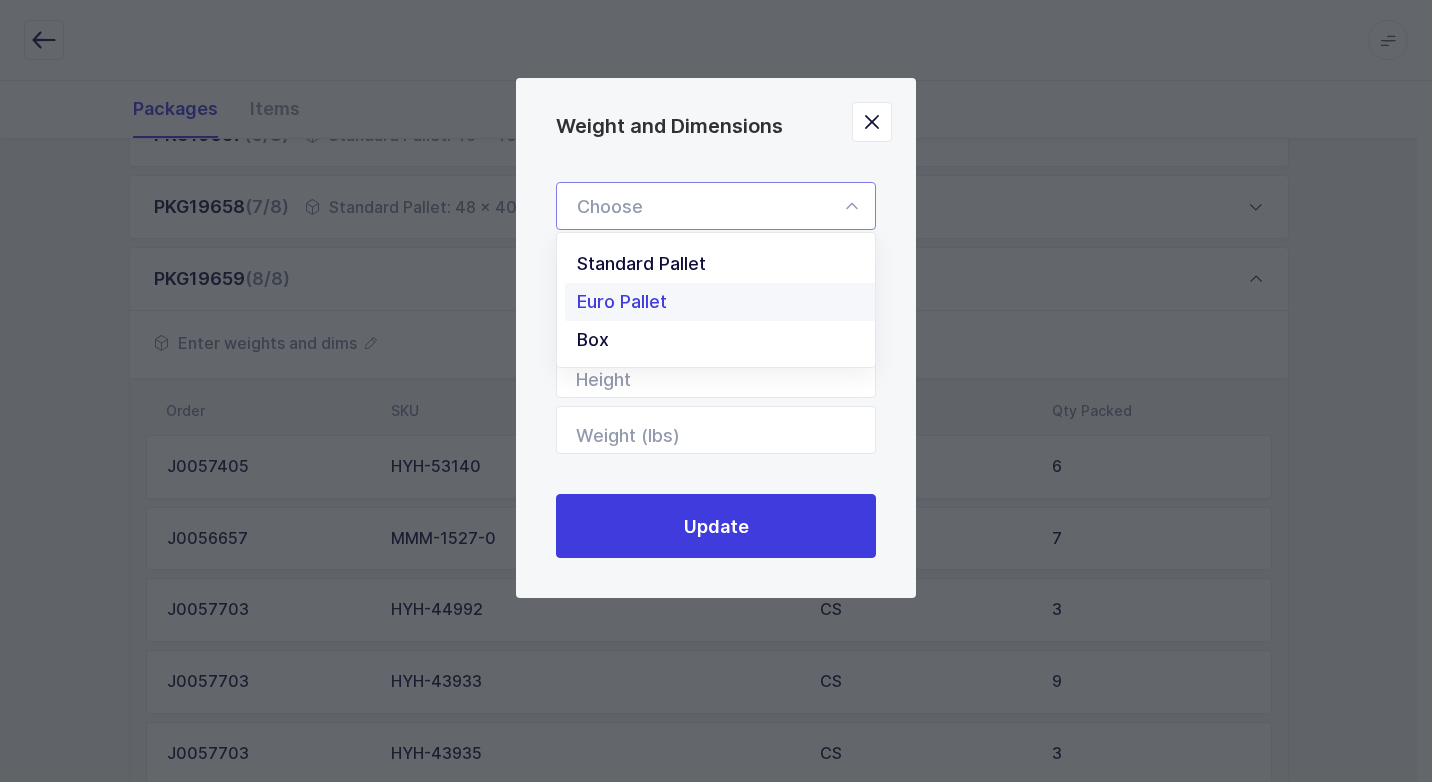 click on "Standard Pallet" at bounding box center (723, 264) 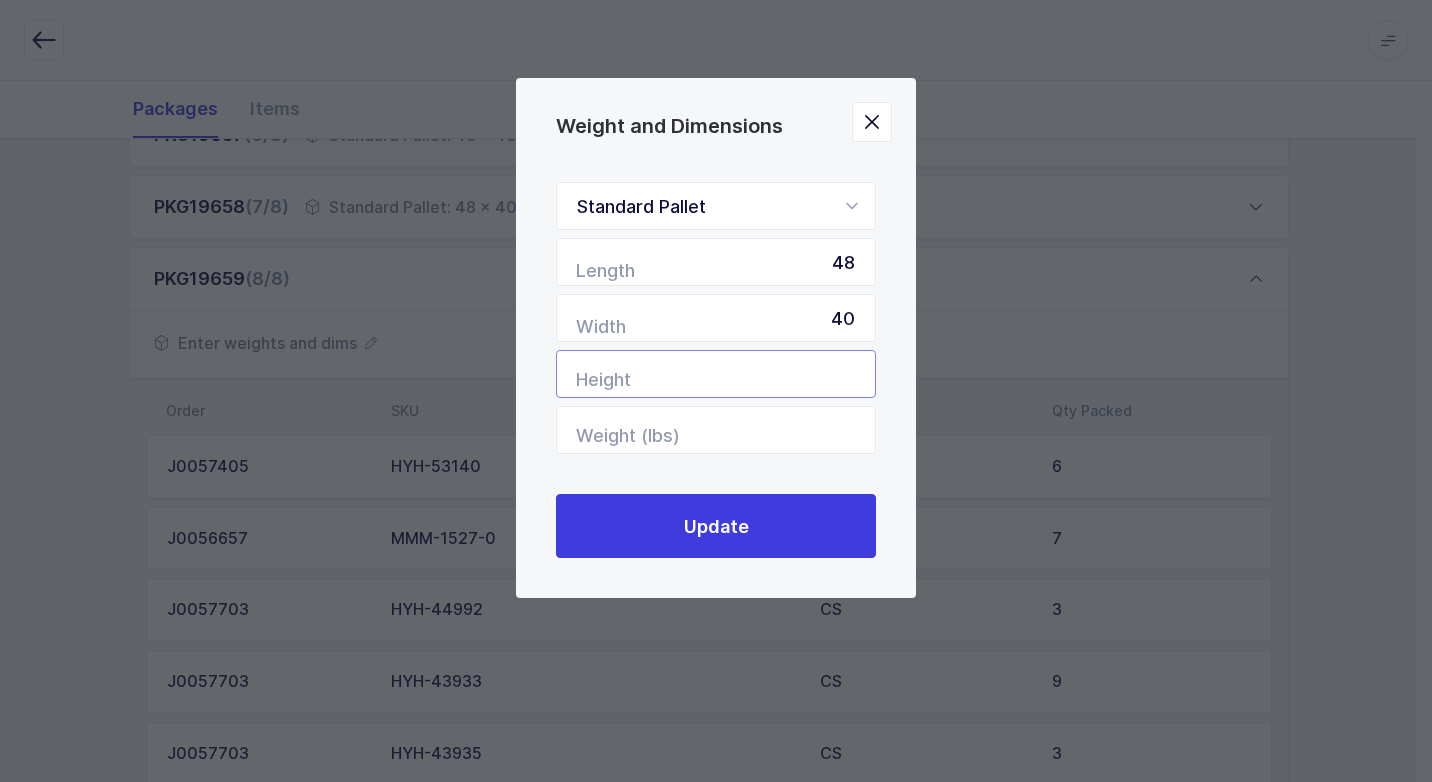 click at bounding box center (716, 374) 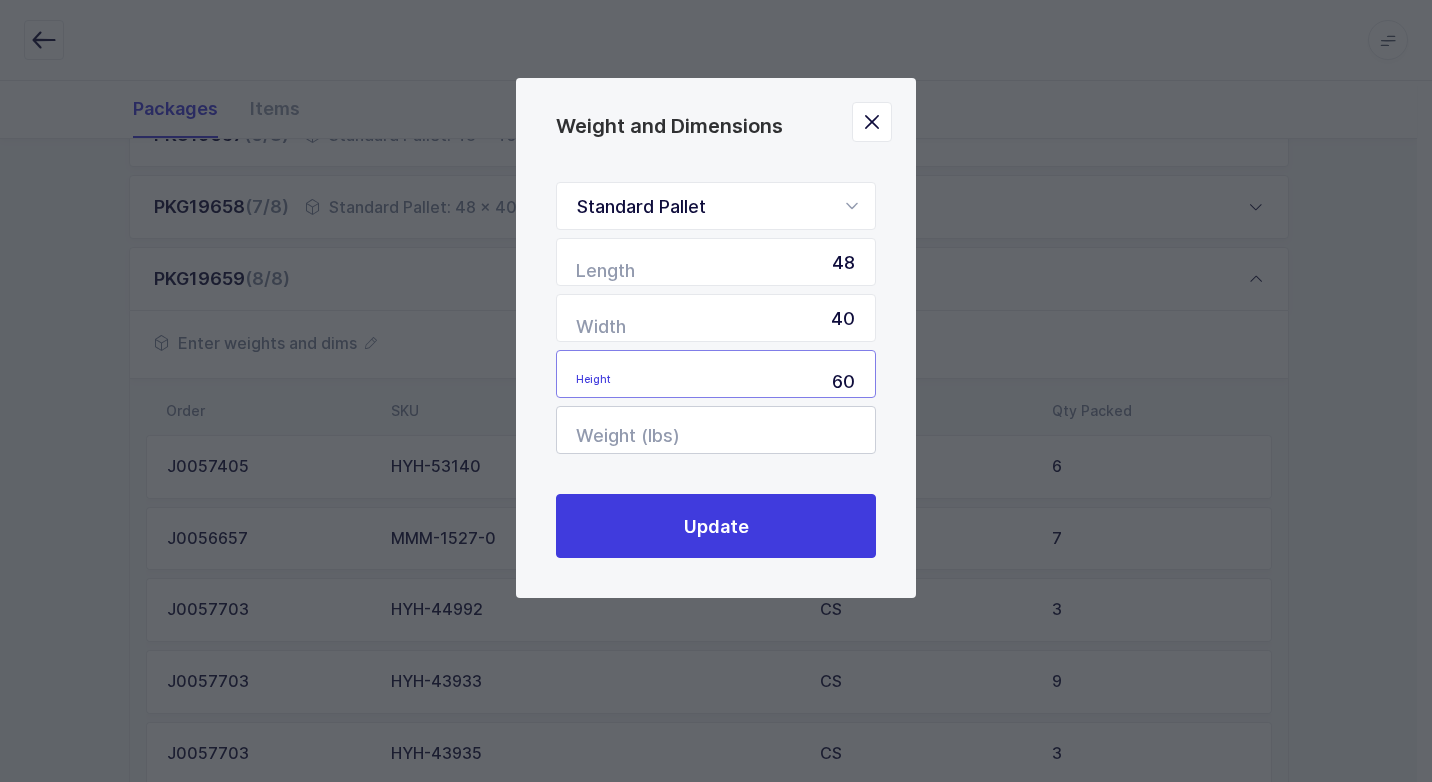 type on "60" 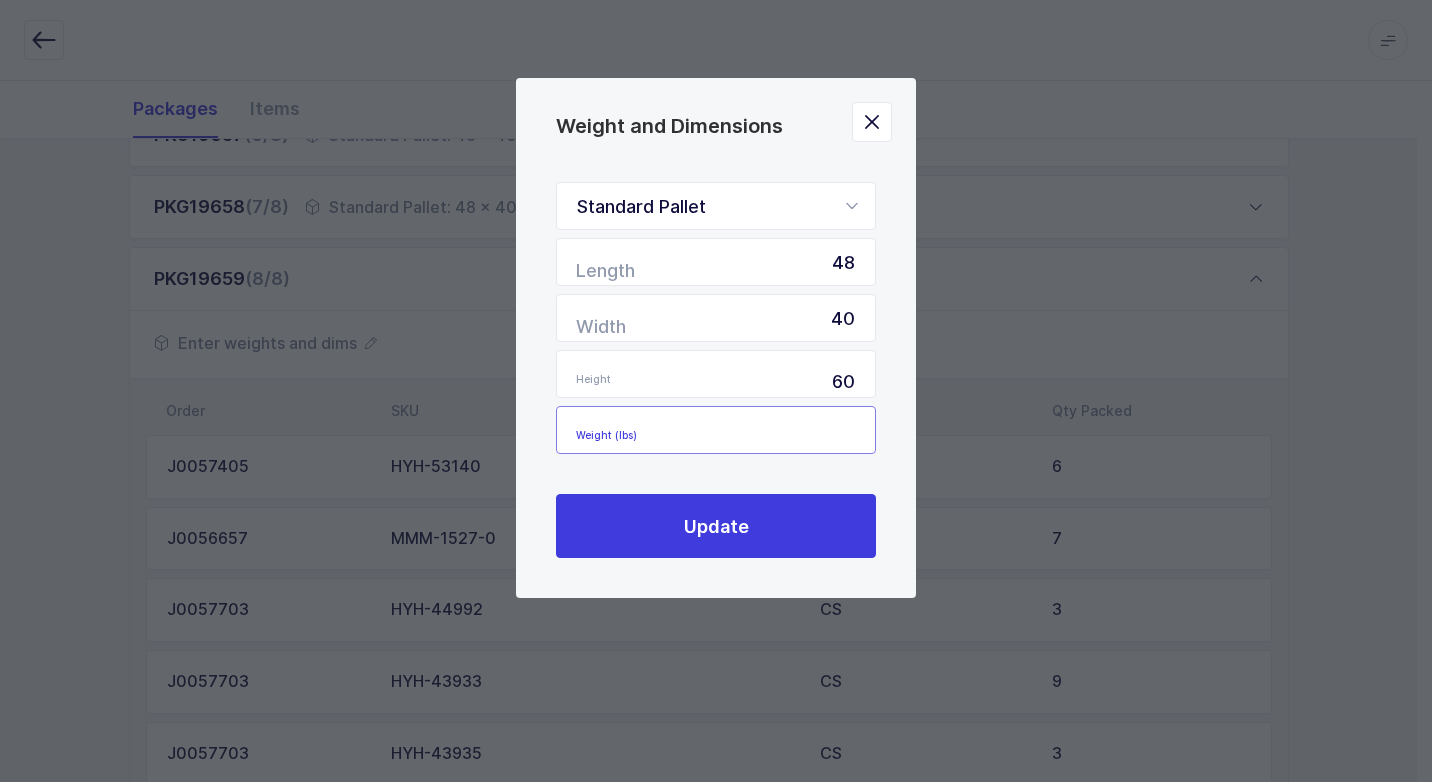 click at bounding box center (716, 430) 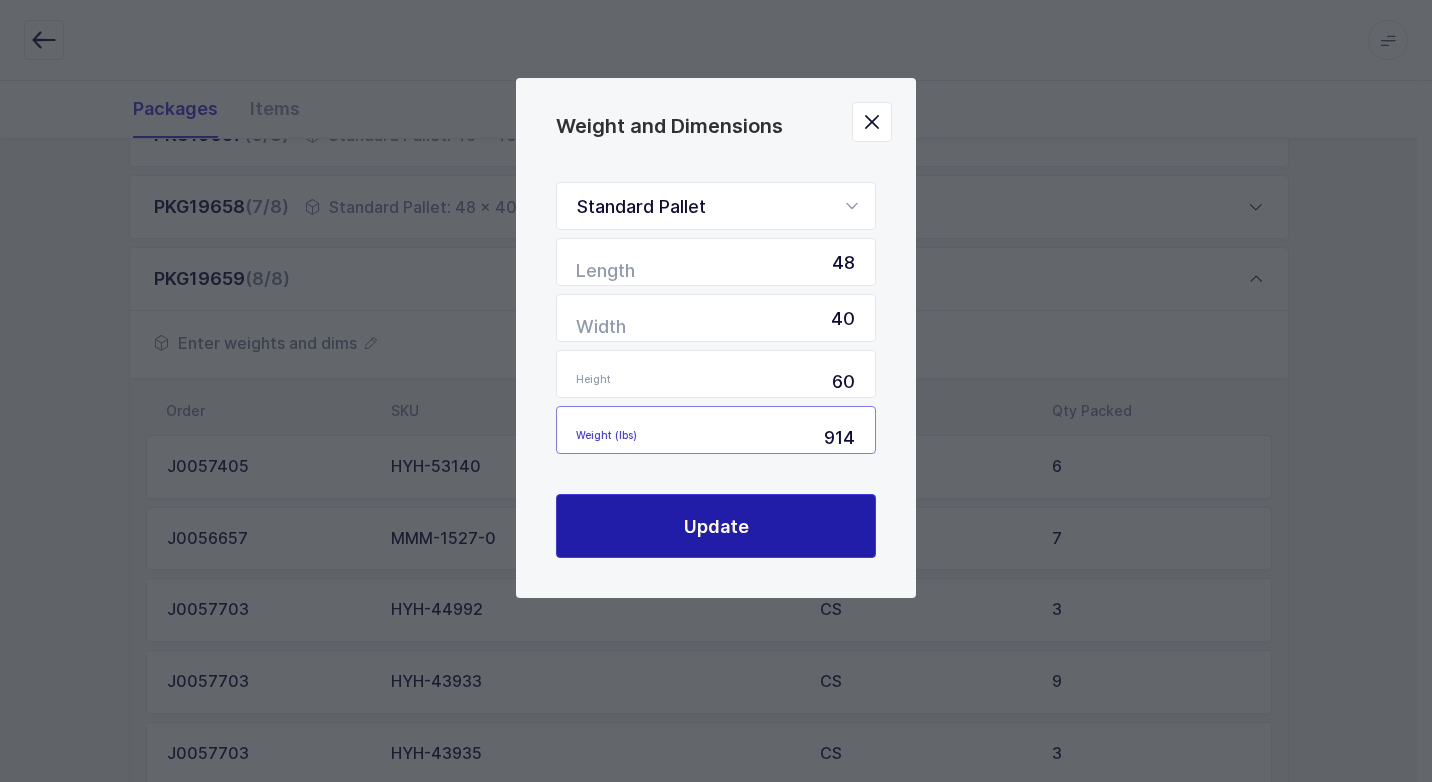 type on "914" 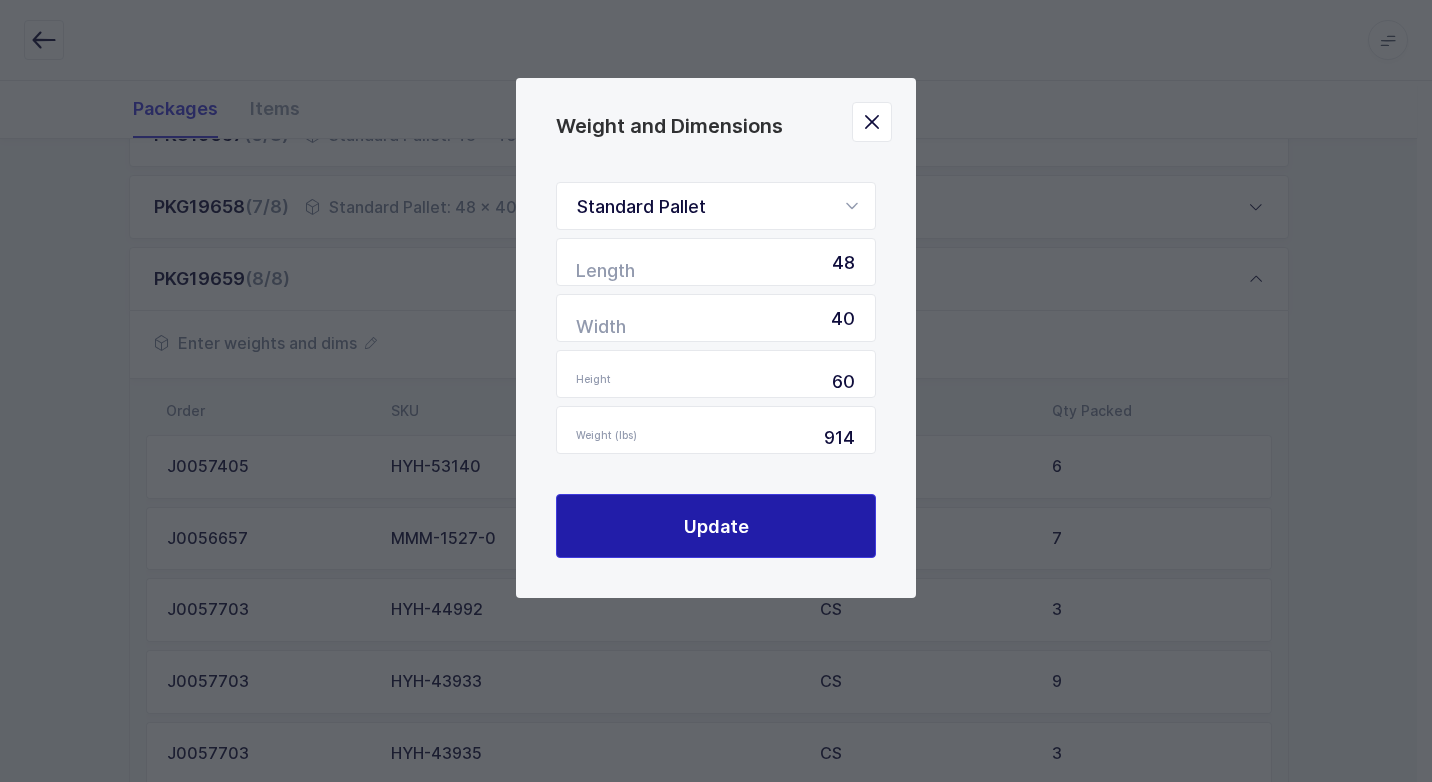 click on "Update" at bounding box center (716, 526) 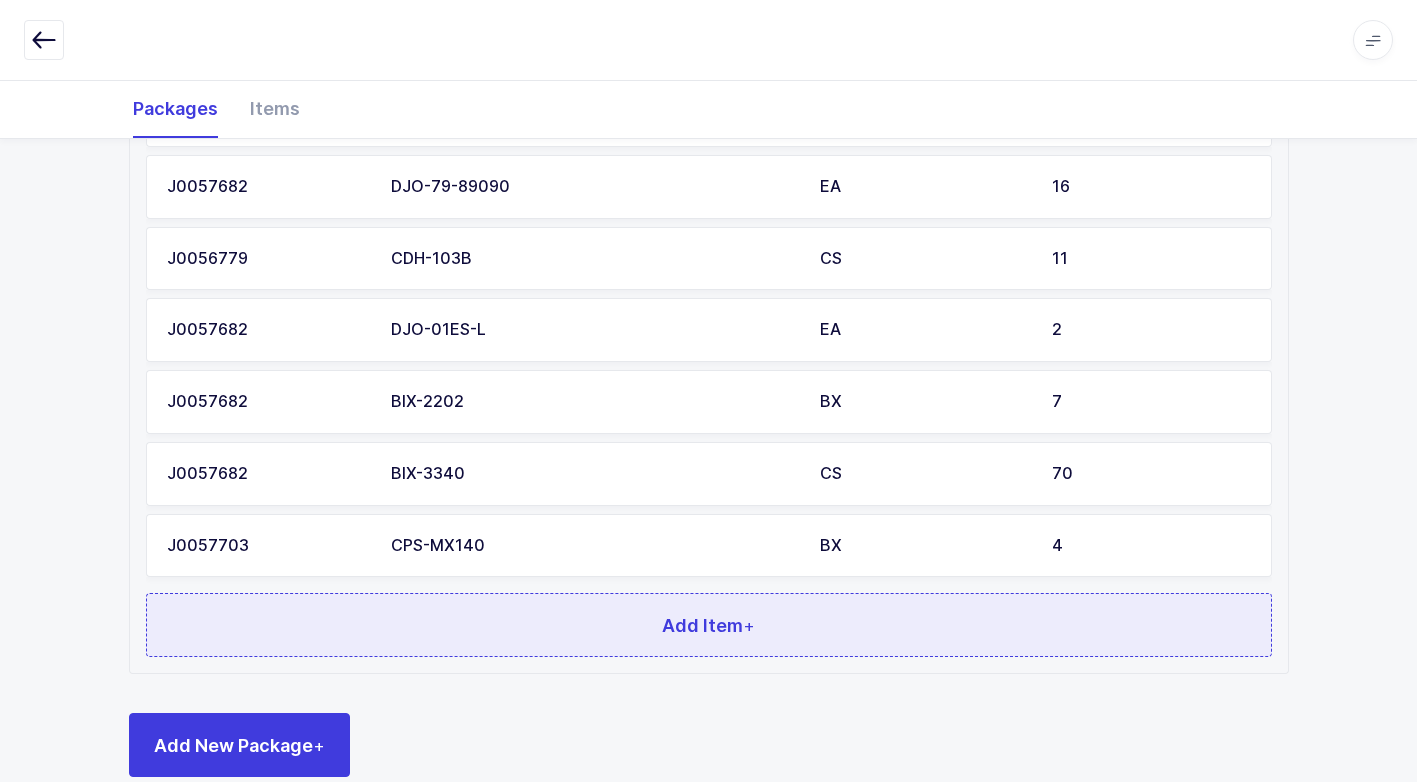 scroll, scrollTop: 1876, scrollLeft: 0, axis: vertical 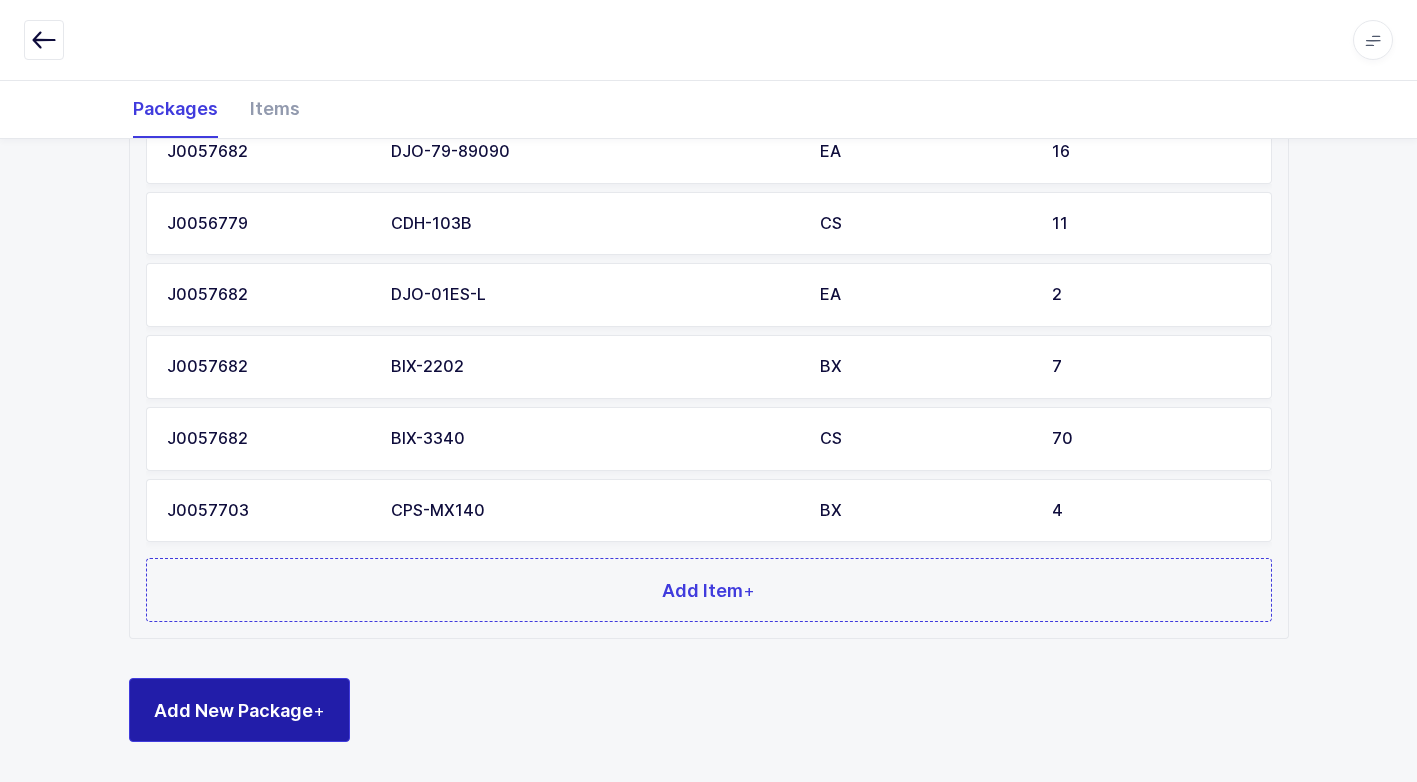 click on "Add New Package  +" at bounding box center (239, 710) 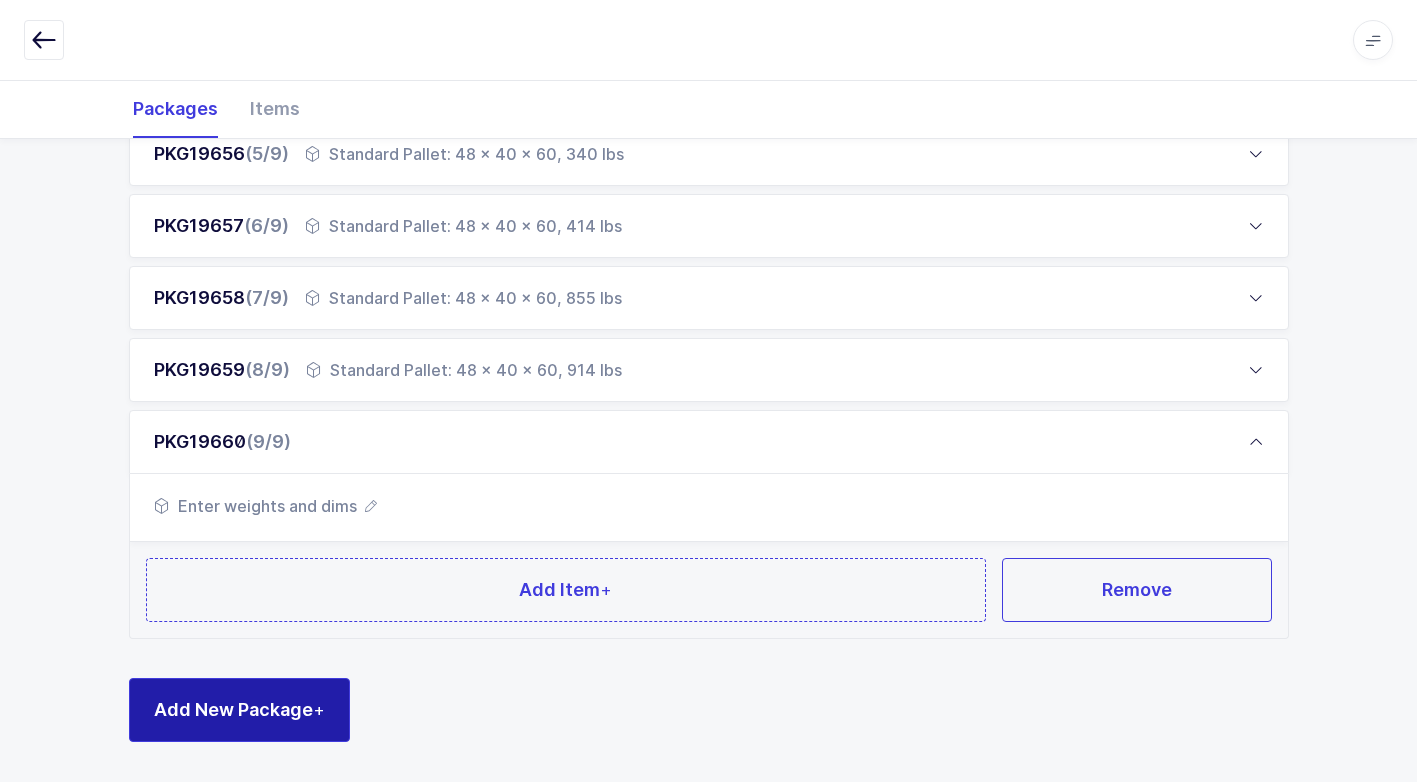 scroll, scrollTop: 609, scrollLeft: 0, axis: vertical 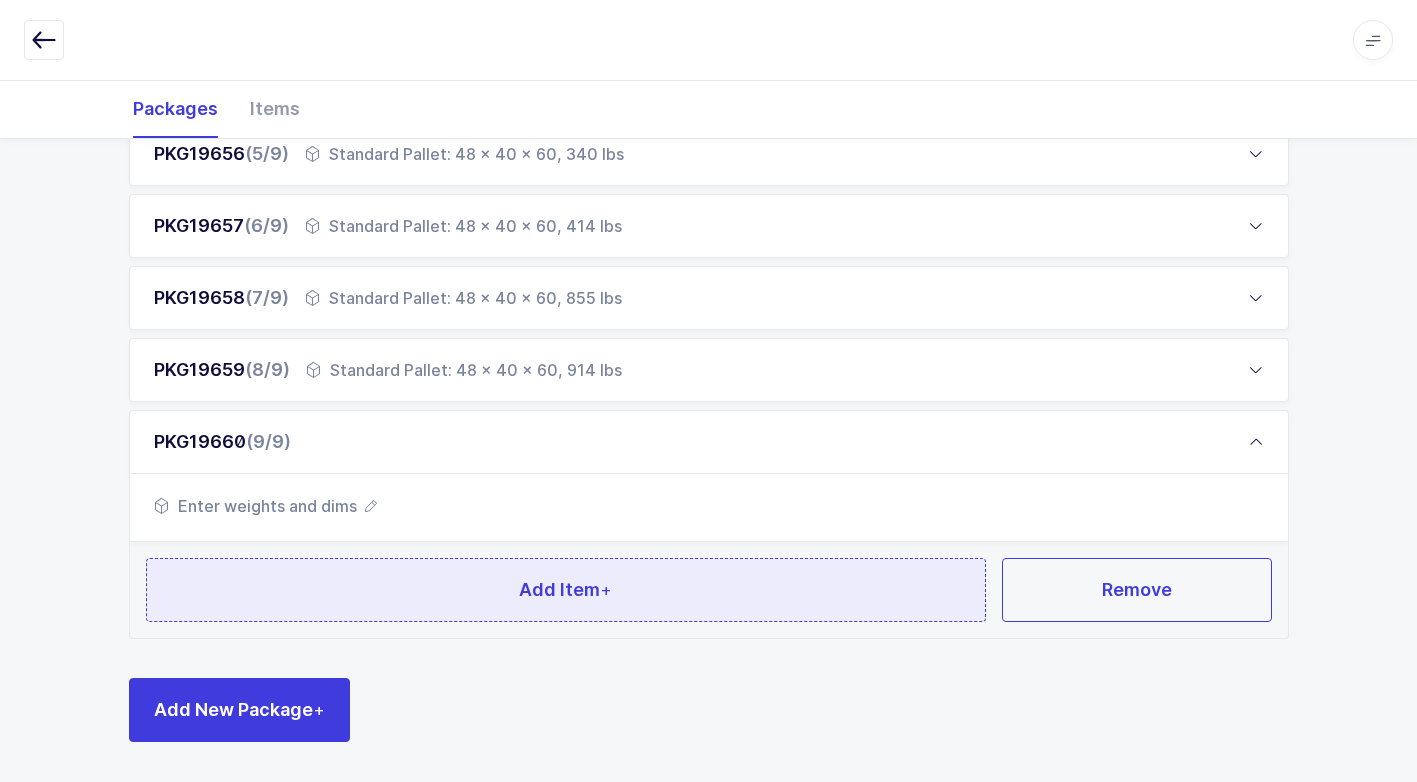 click on "Add Item  +" at bounding box center (566, 590) 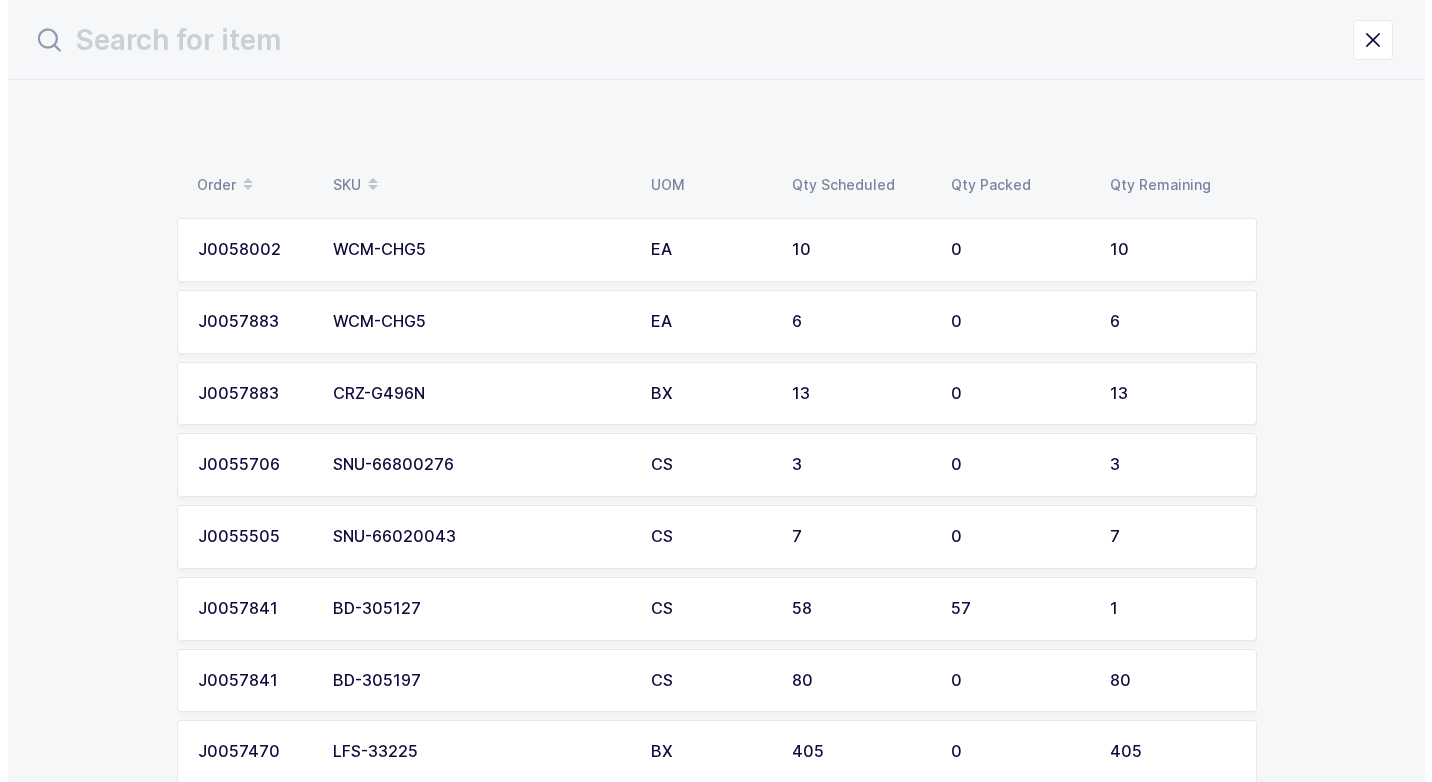 scroll, scrollTop: 0, scrollLeft: 0, axis: both 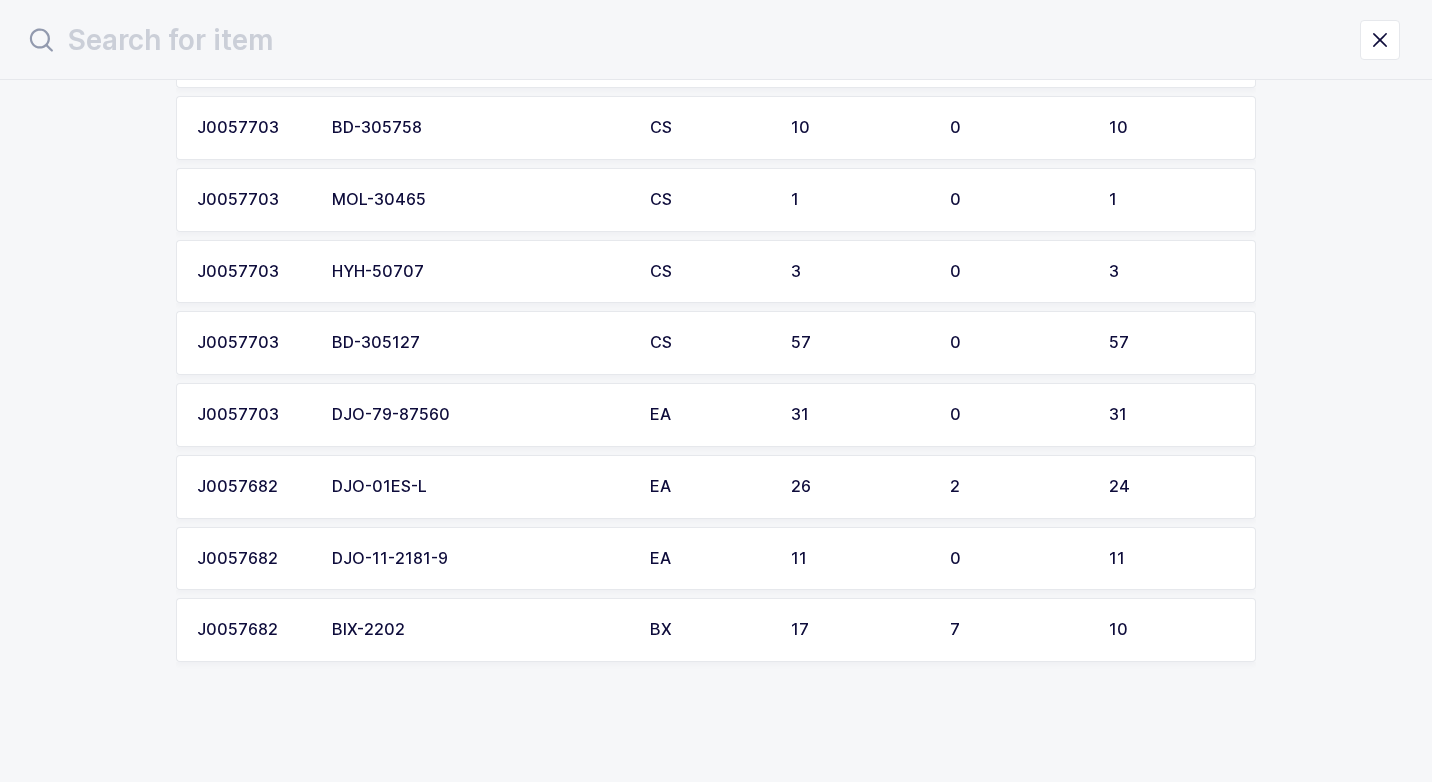 click on "DJO-79-87560" at bounding box center [479, 415] 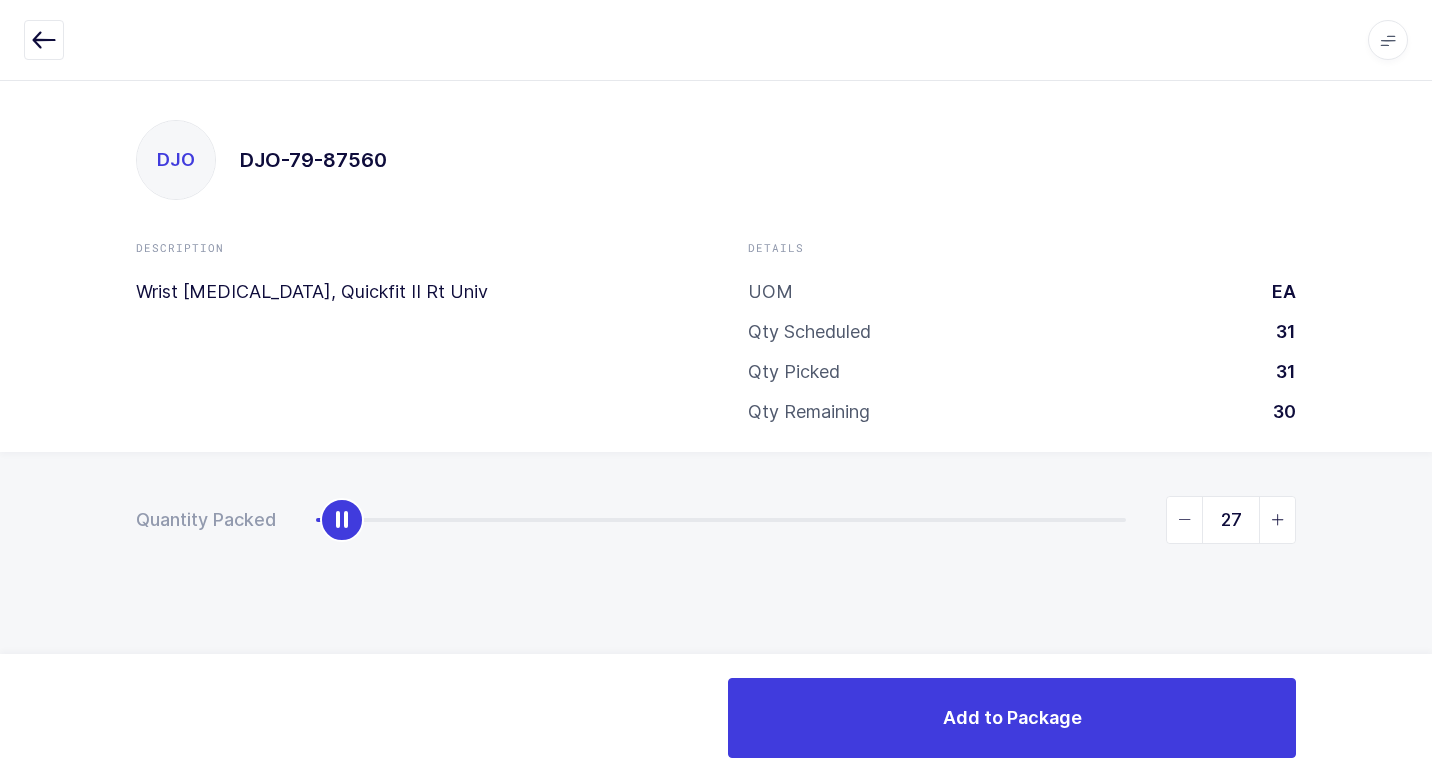 type on "31" 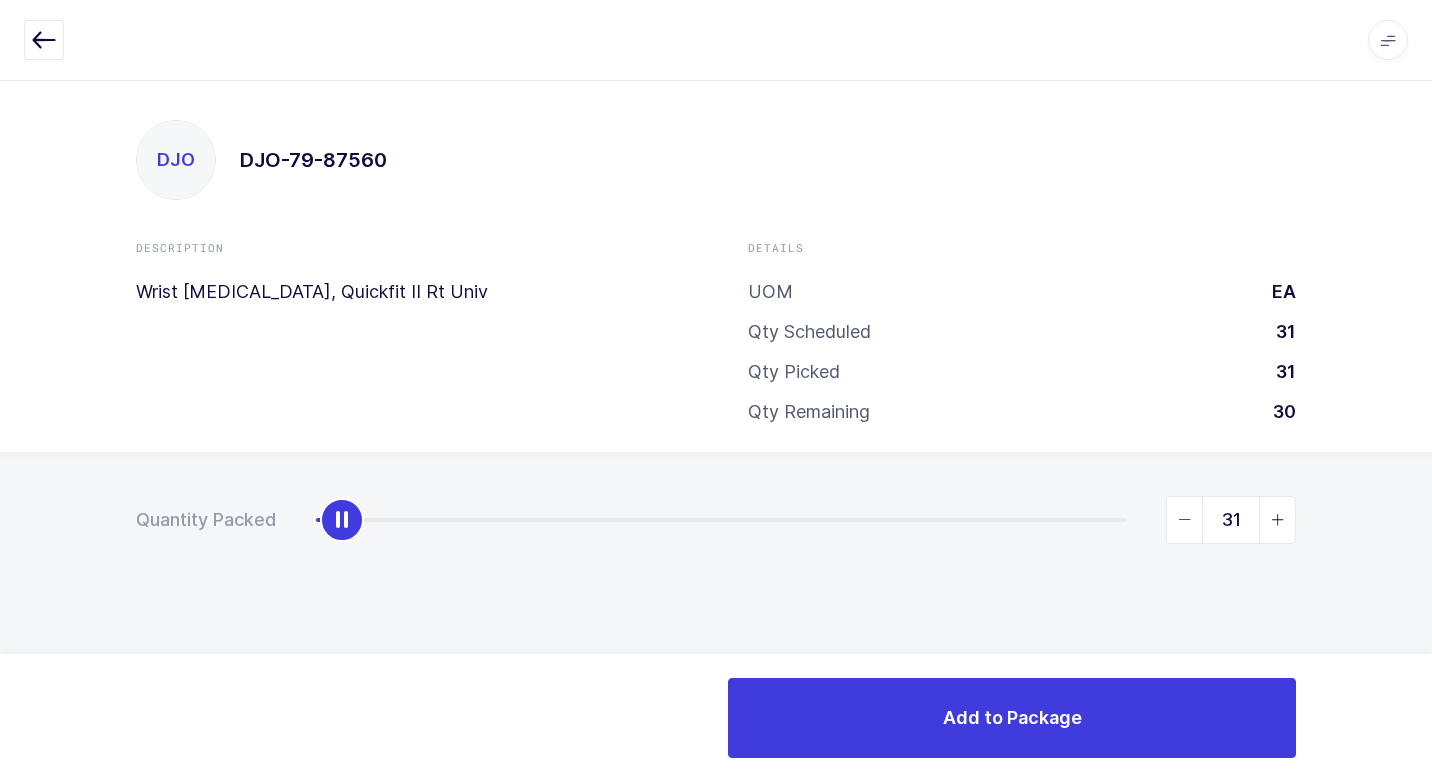 drag, startPoint x: 327, startPoint y: 521, endPoint x: 1241, endPoint y: 640, distance: 921.7142 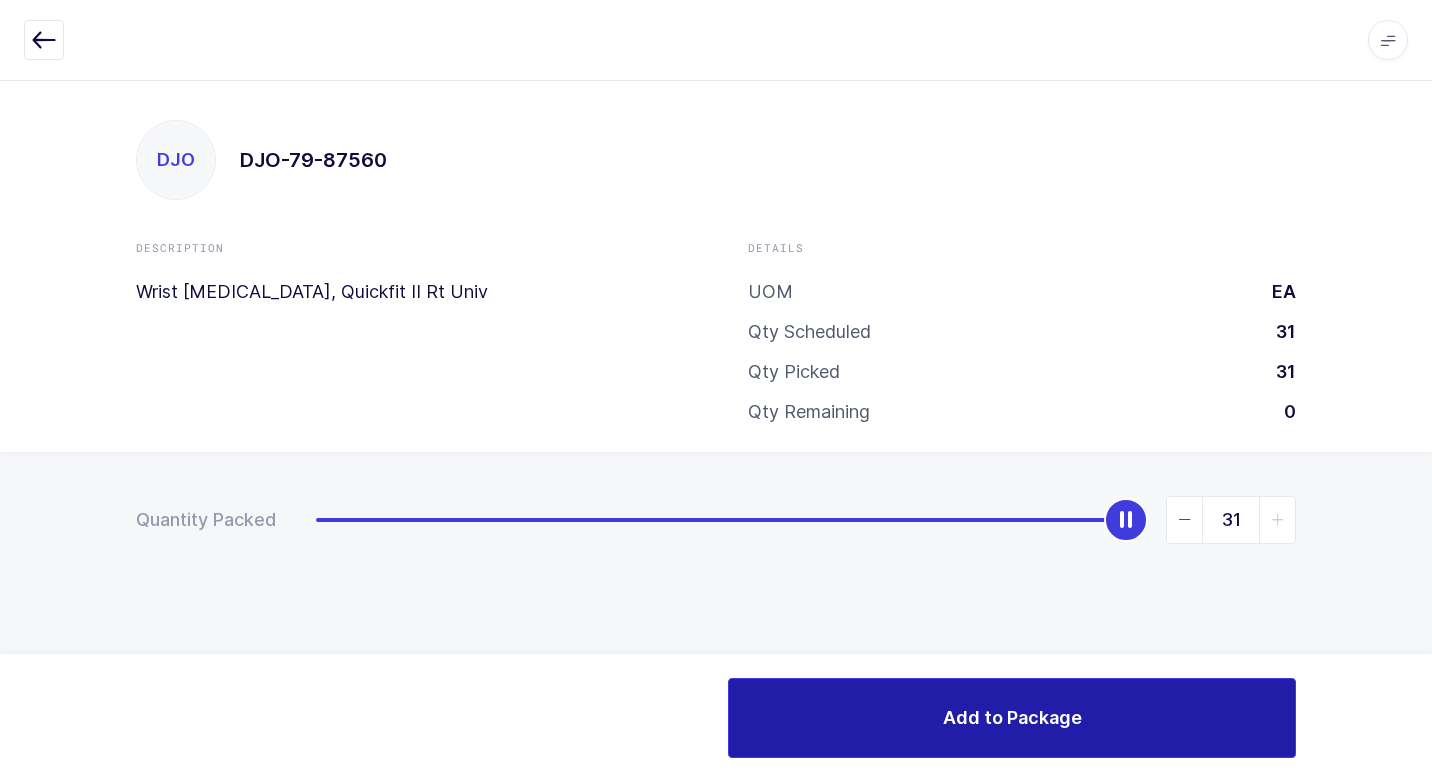 click on "Add to Package" at bounding box center (1012, 717) 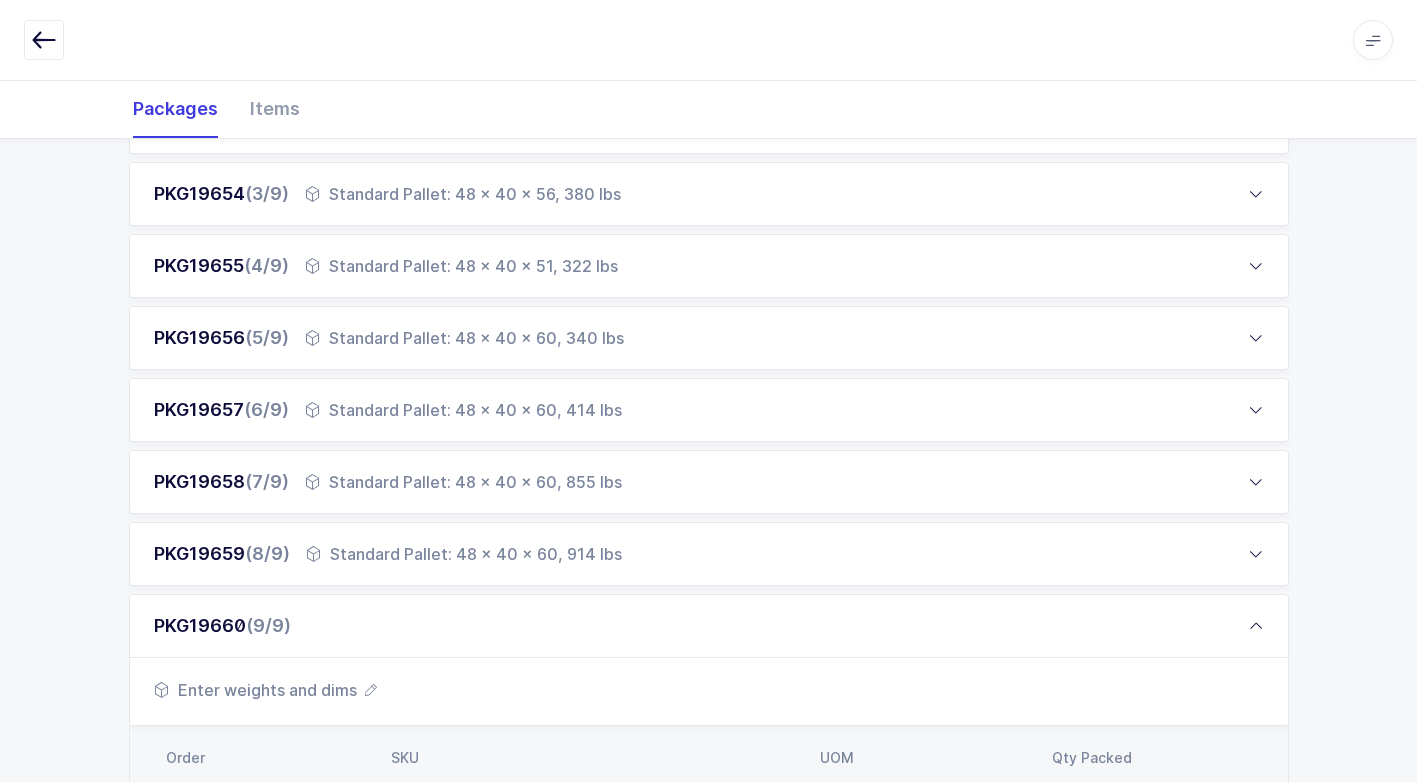 scroll, scrollTop: 729, scrollLeft: 0, axis: vertical 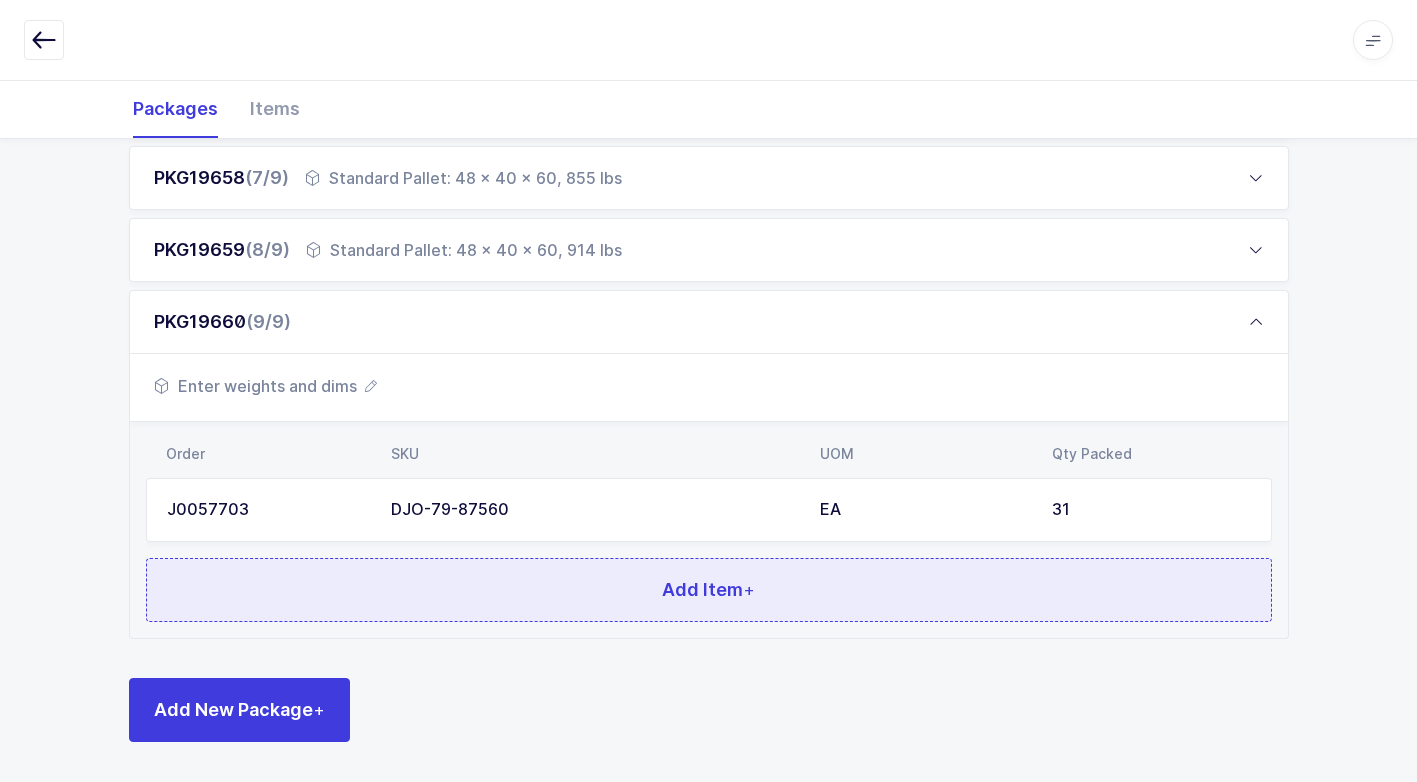 click on "Add Item  +" at bounding box center [709, 590] 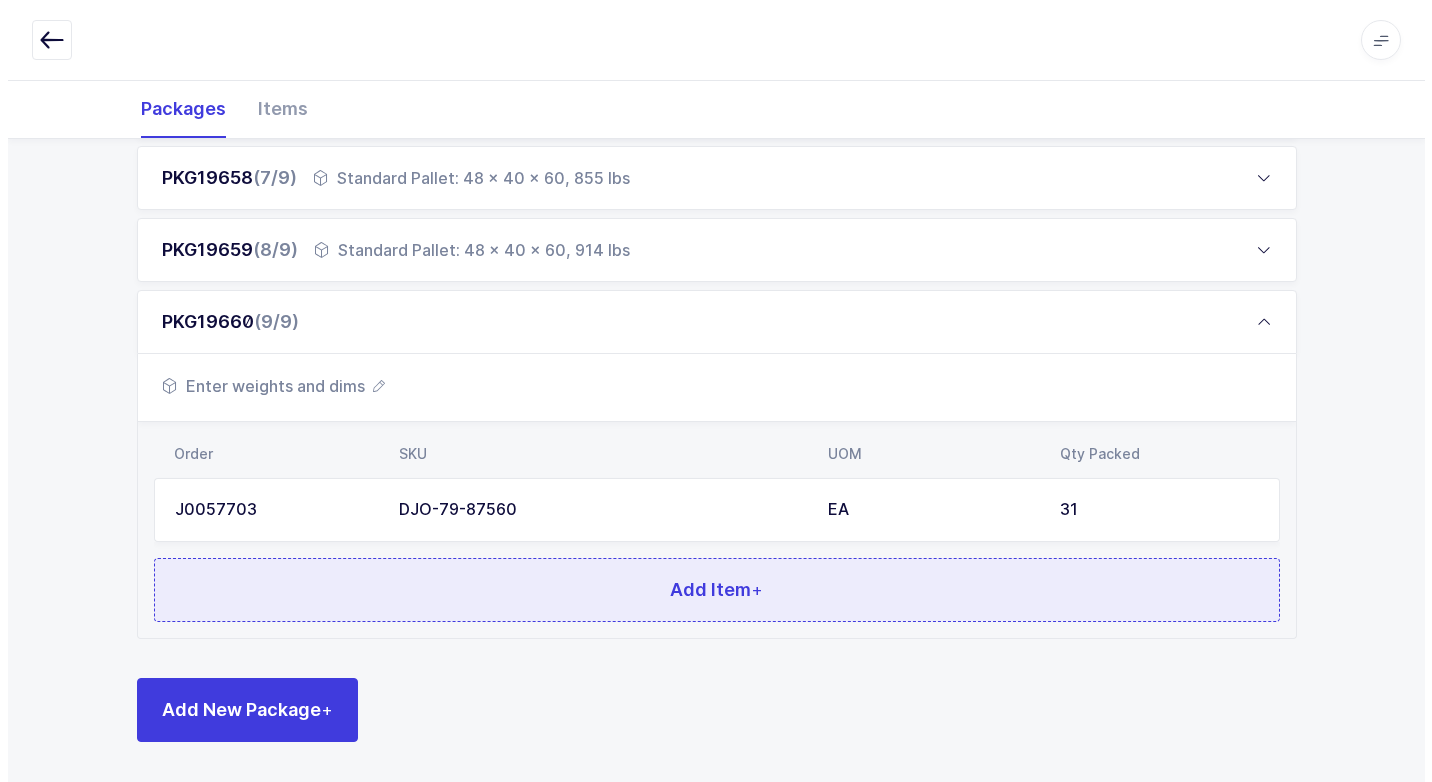 scroll, scrollTop: 0, scrollLeft: 0, axis: both 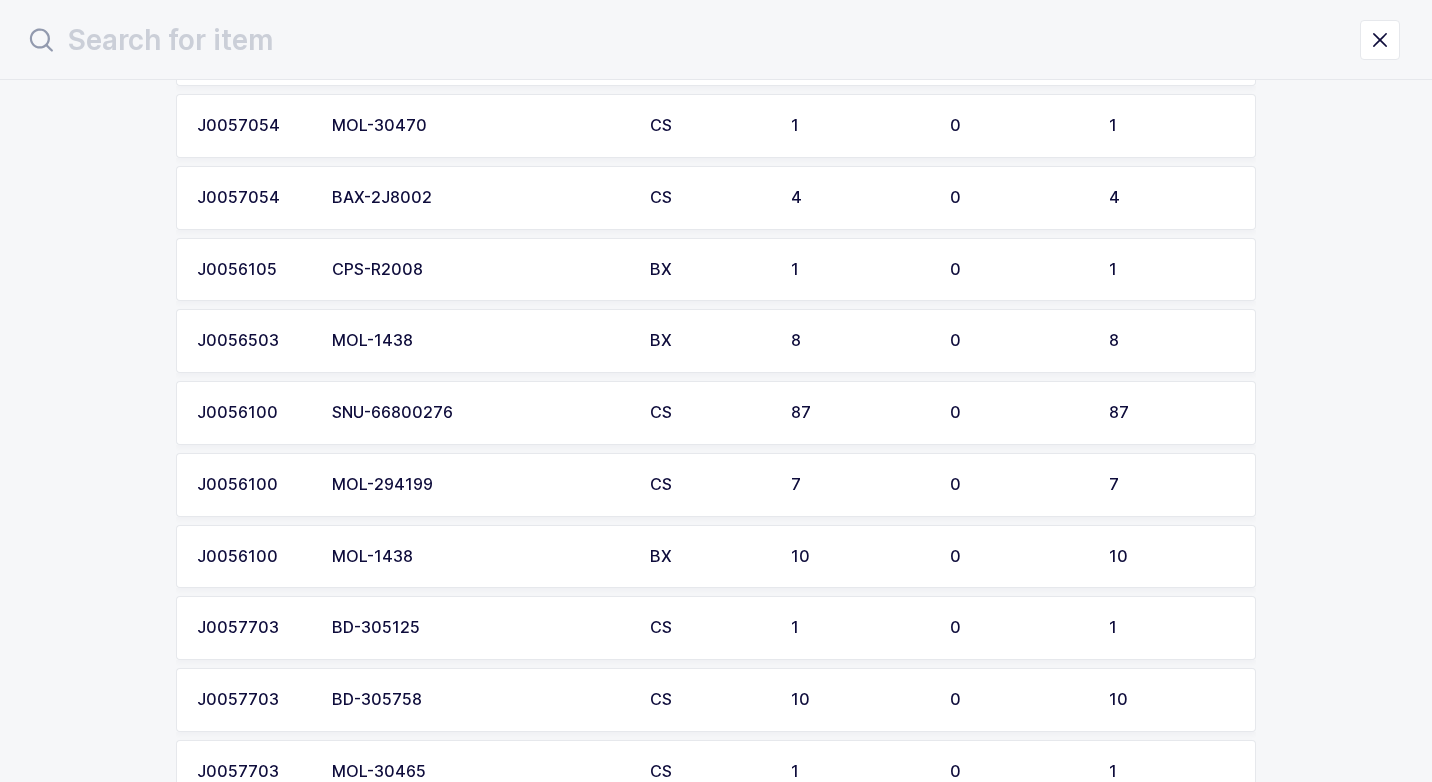 click on "MOL-1438" at bounding box center (479, 557) 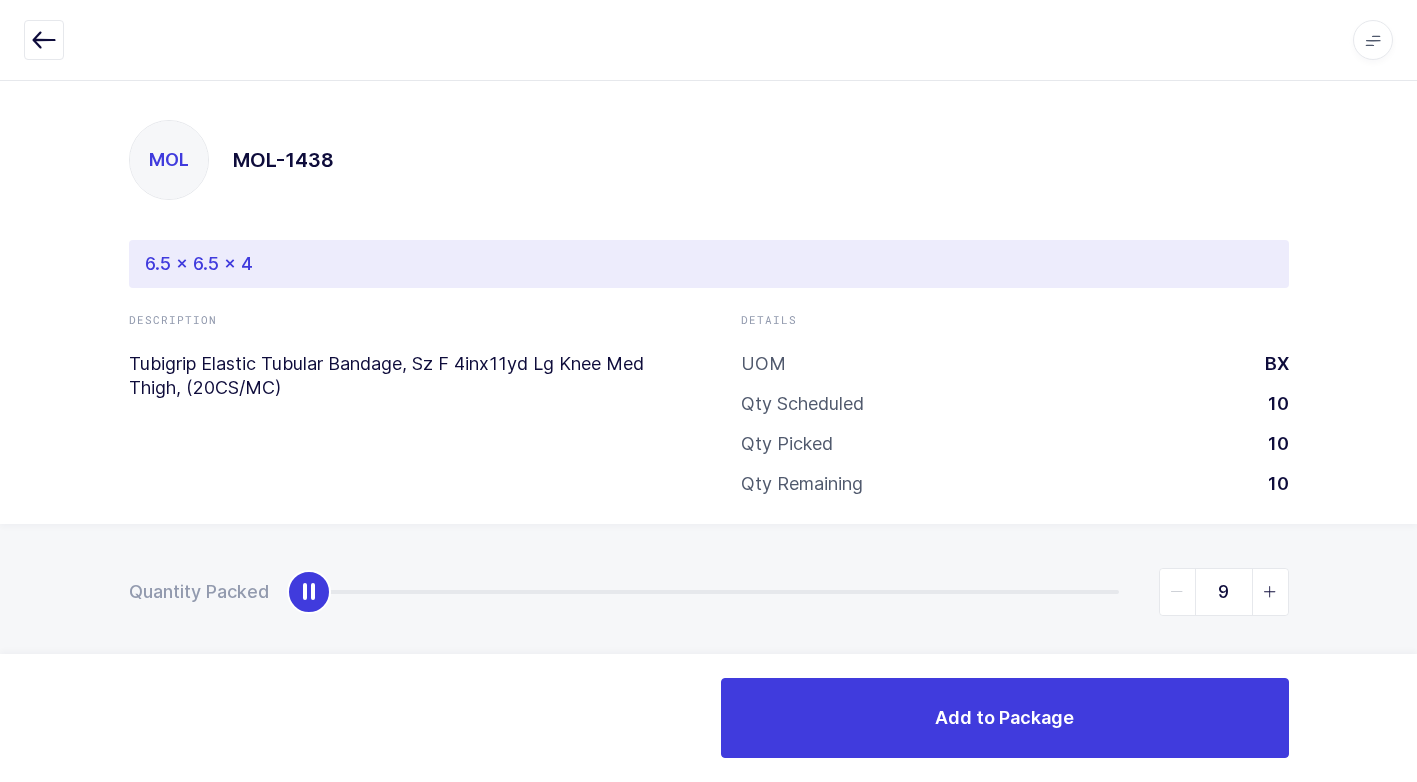 type on "10" 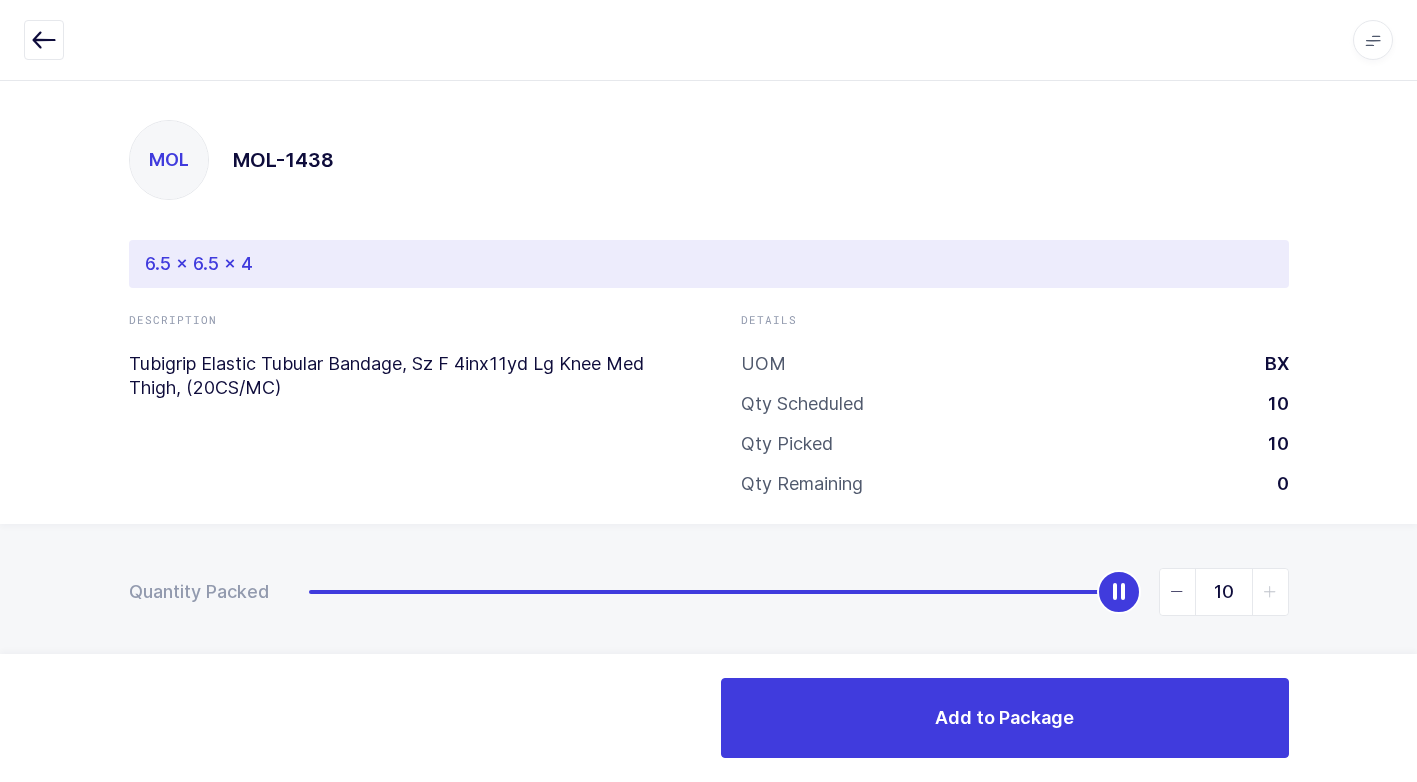 drag, startPoint x: 309, startPoint y: 592, endPoint x: 1435, endPoint y: 597, distance: 1126.0111 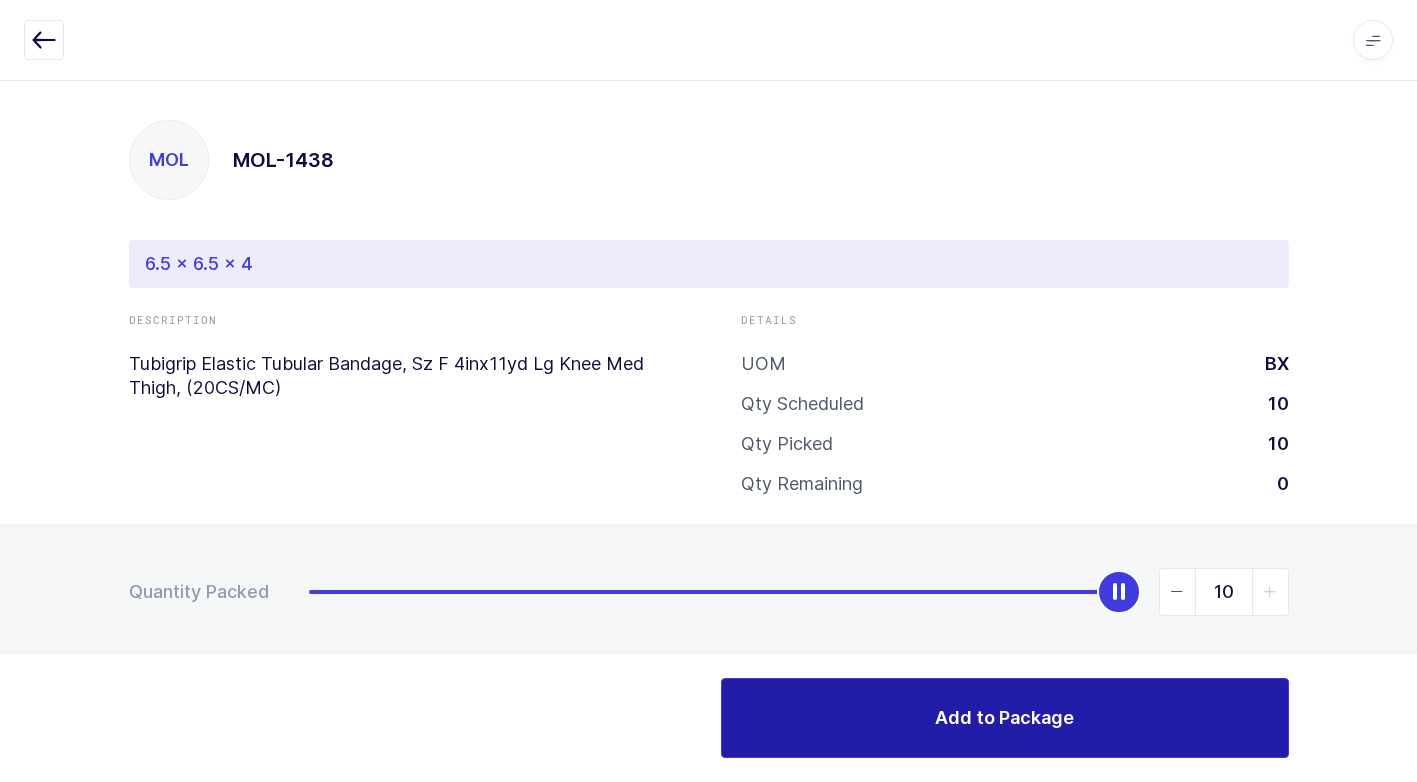 drag, startPoint x: 1035, startPoint y: 705, endPoint x: 1009, endPoint y: 705, distance: 26 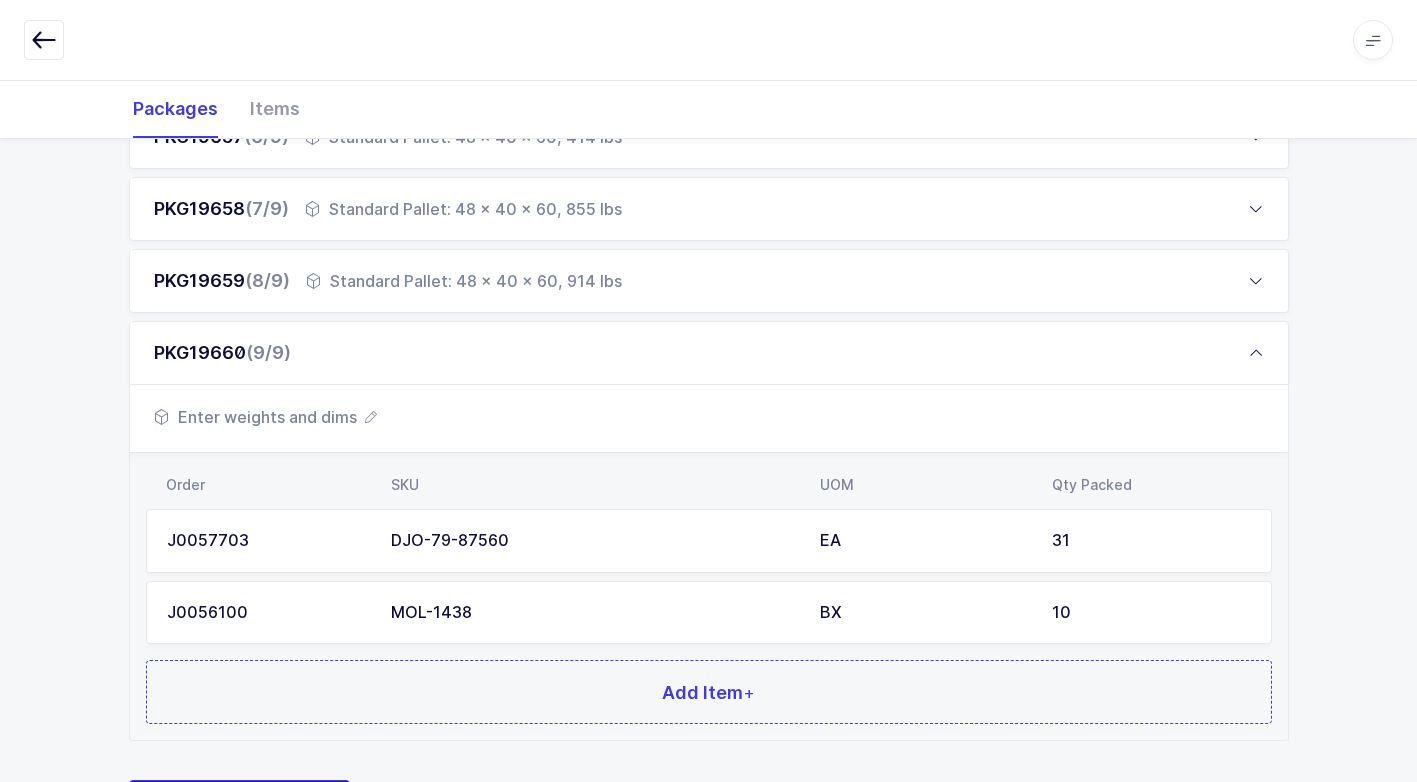 scroll, scrollTop: 800, scrollLeft: 0, axis: vertical 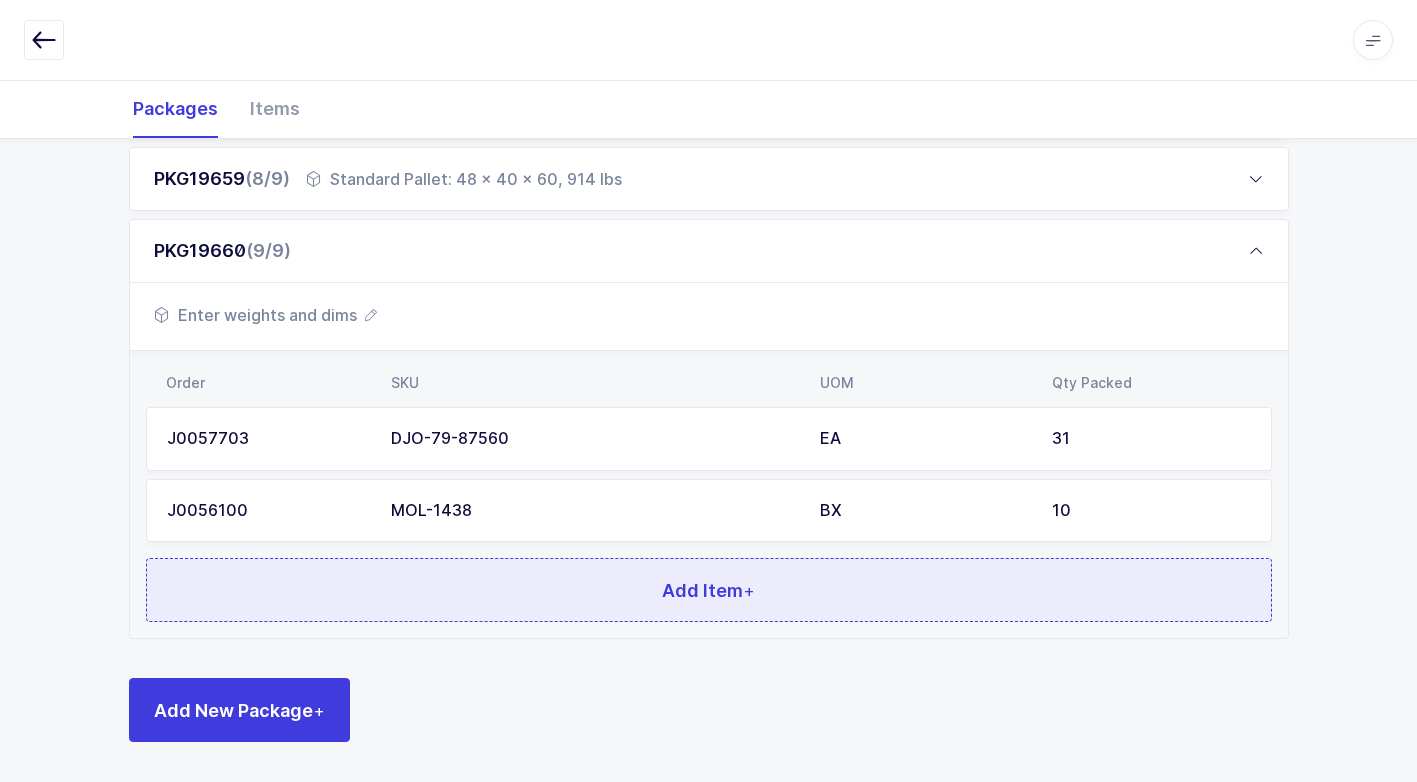 click on "Add Item  +" at bounding box center (709, 590) 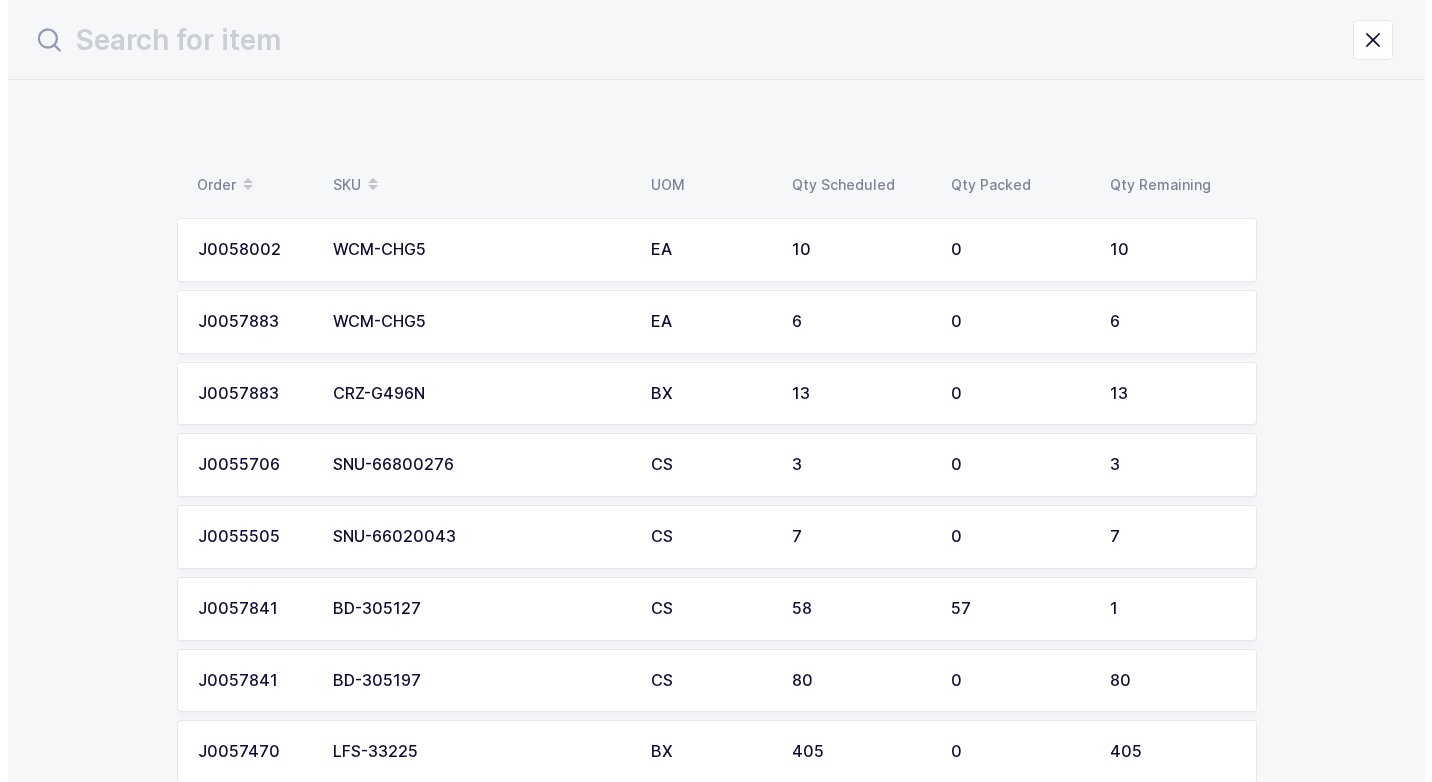 scroll, scrollTop: 0, scrollLeft: 0, axis: both 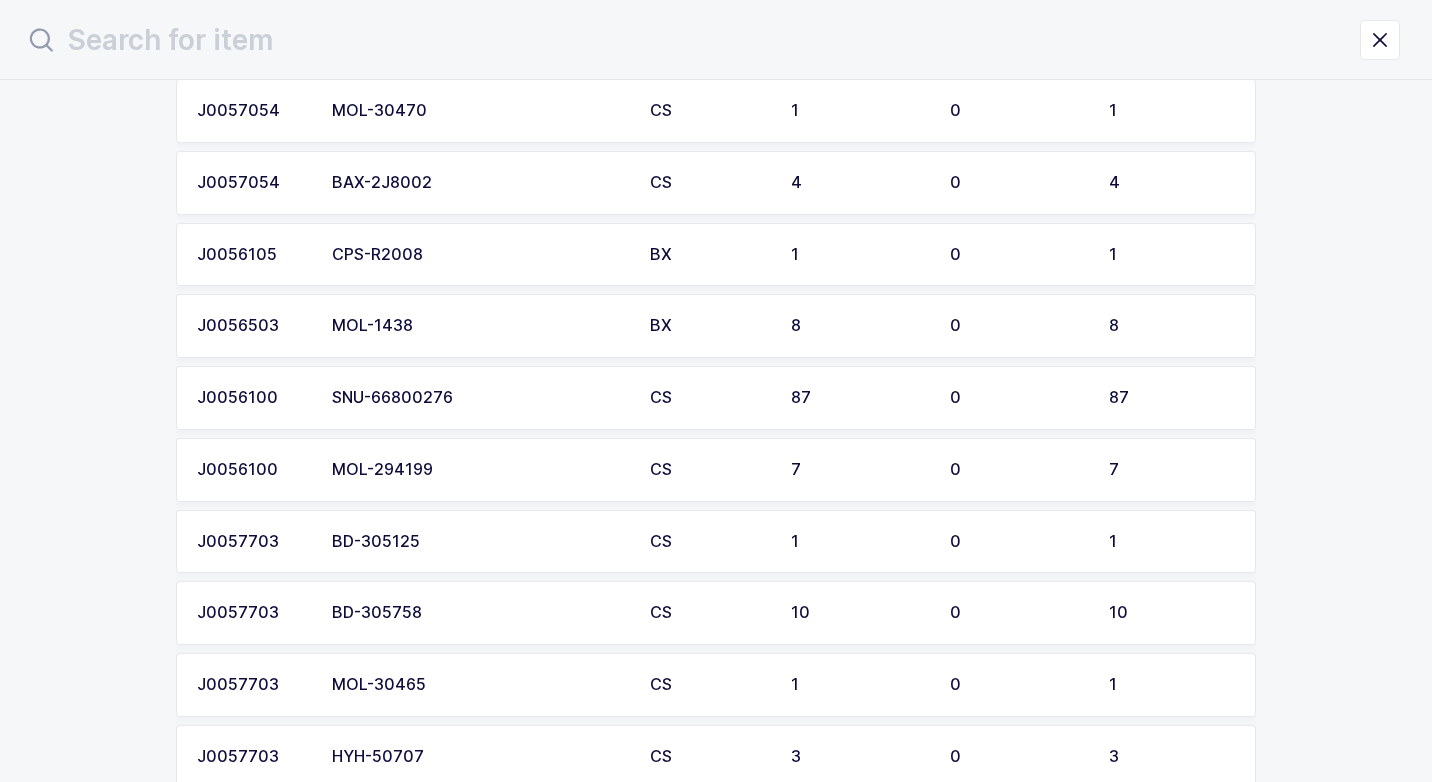 click on "MOL-1438" at bounding box center (479, 326) 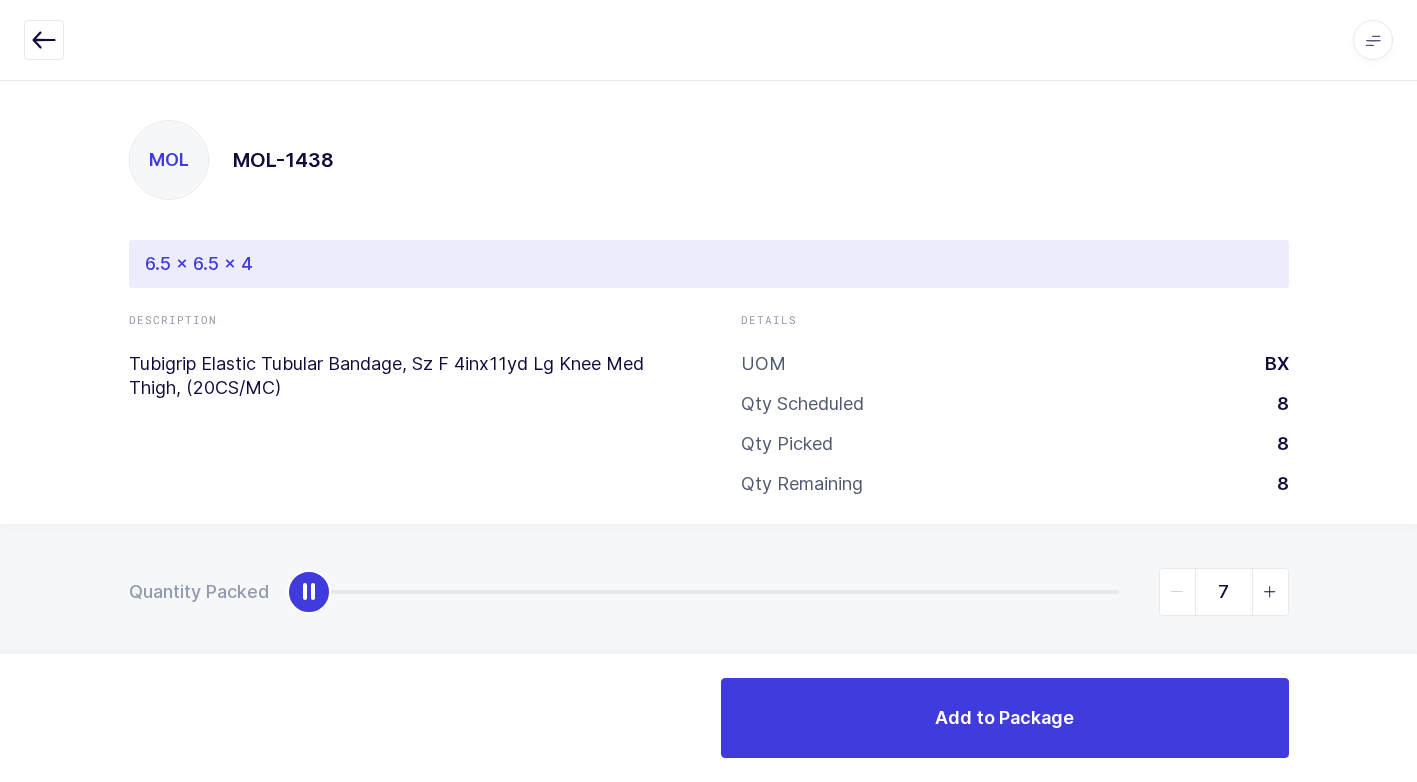 type on "8" 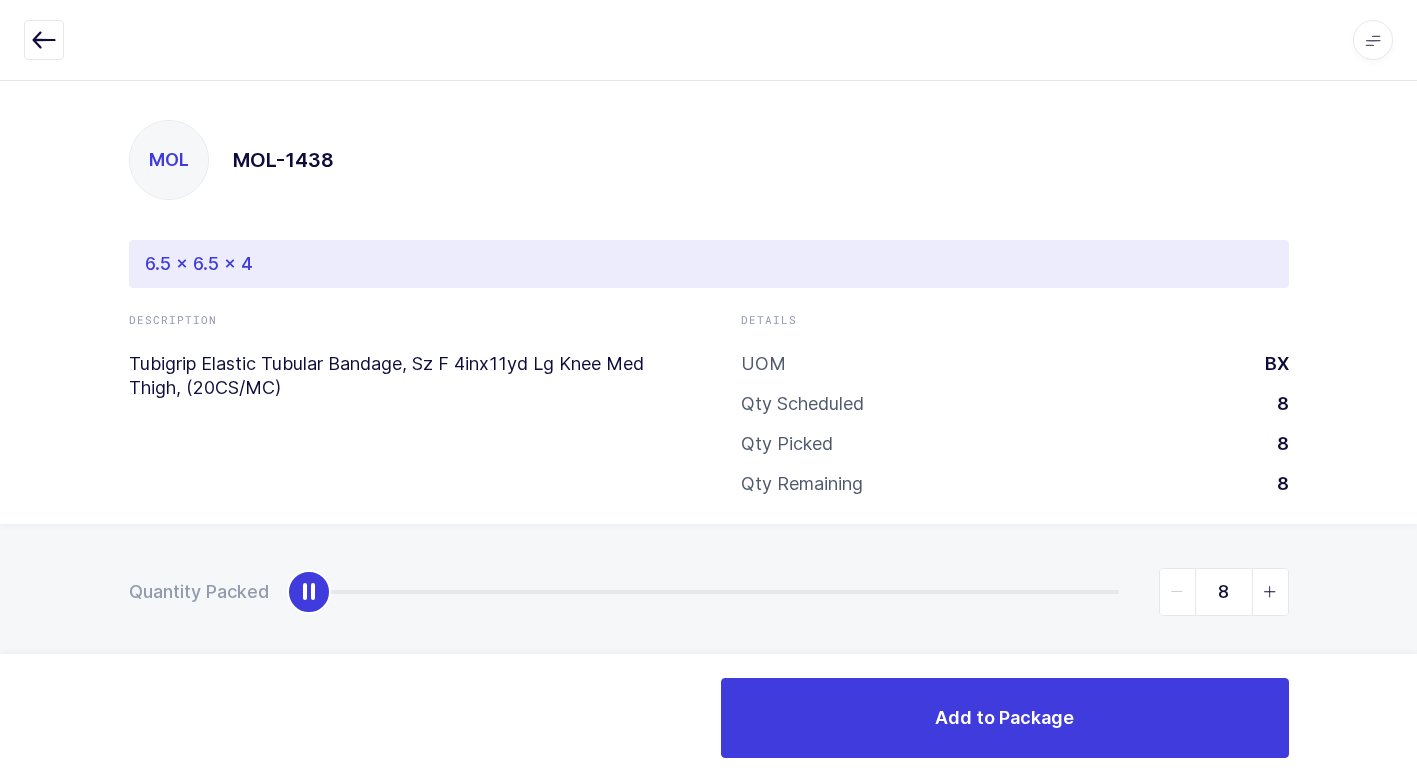 drag, startPoint x: 296, startPoint y: 590, endPoint x: 1399, endPoint y: 644, distance: 1104.321 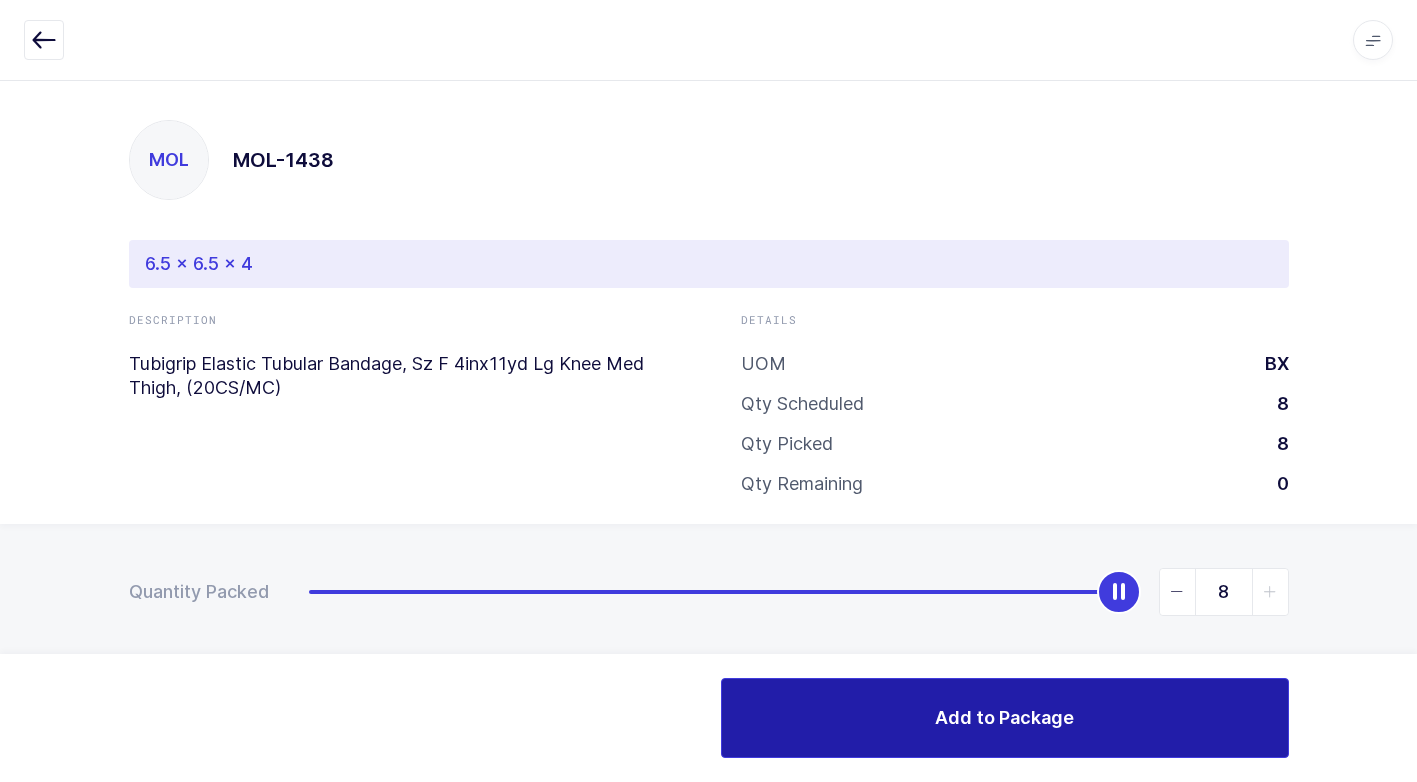 drag, startPoint x: 1046, startPoint y: 732, endPoint x: 969, endPoint y: 719, distance: 78.08969 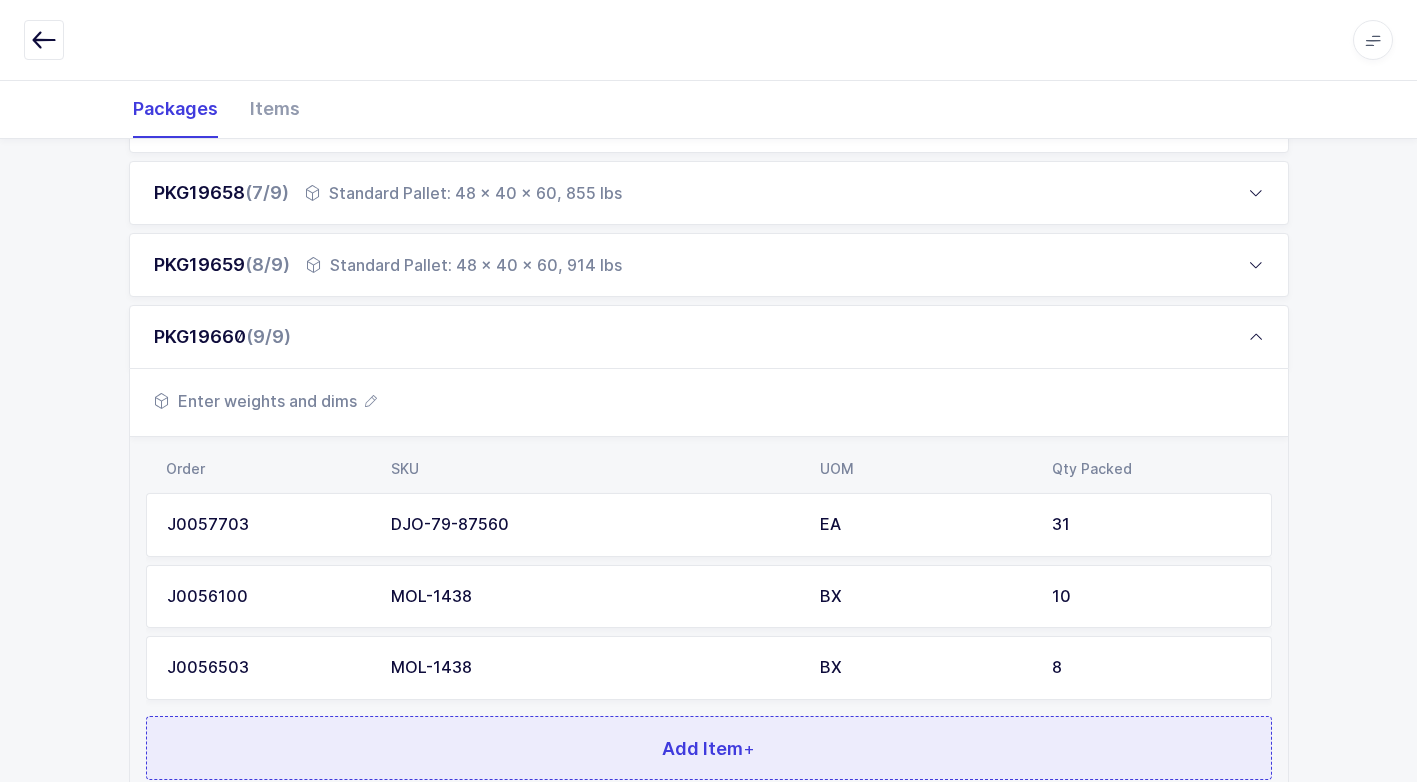 scroll, scrollTop: 872, scrollLeft: 0, axis: vertical 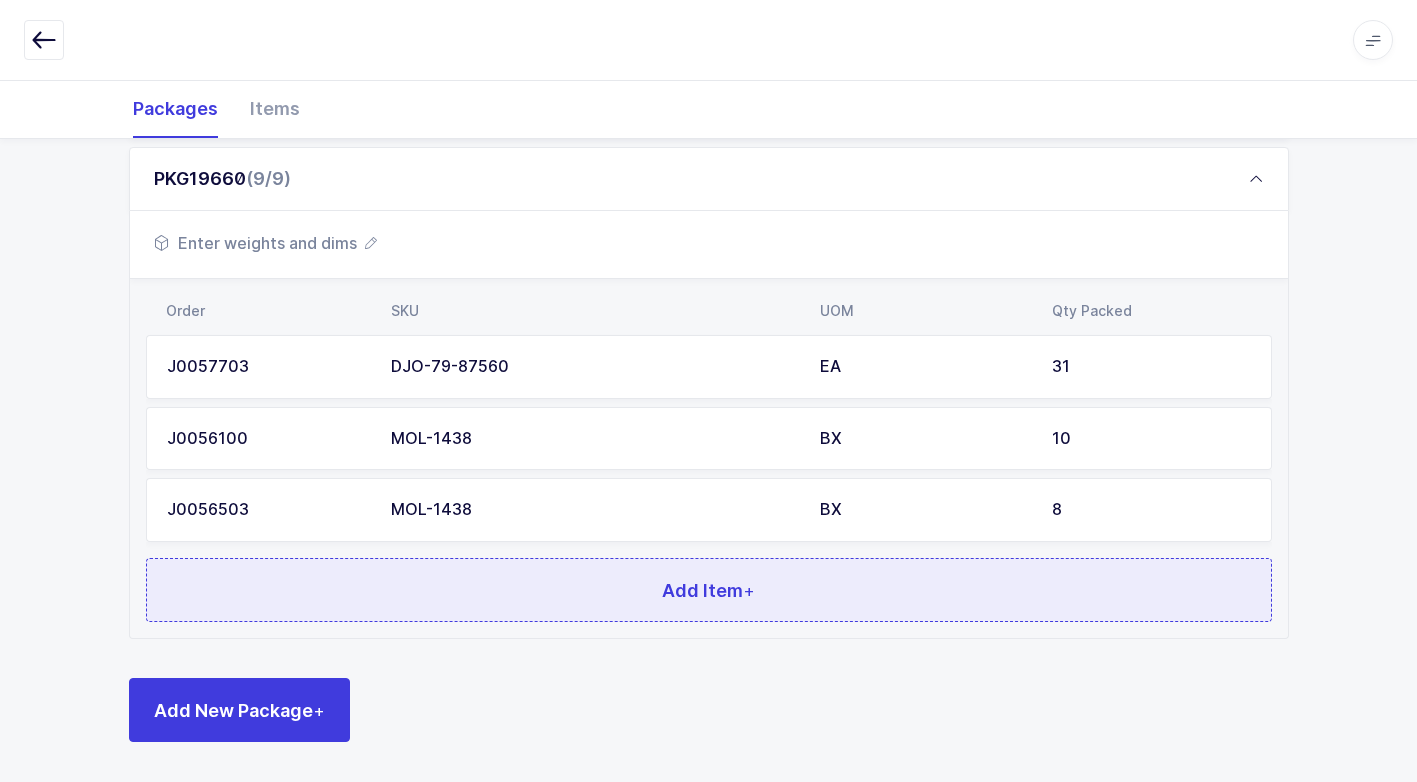 click on "Add Item  +" at bounding box center (709, 590) 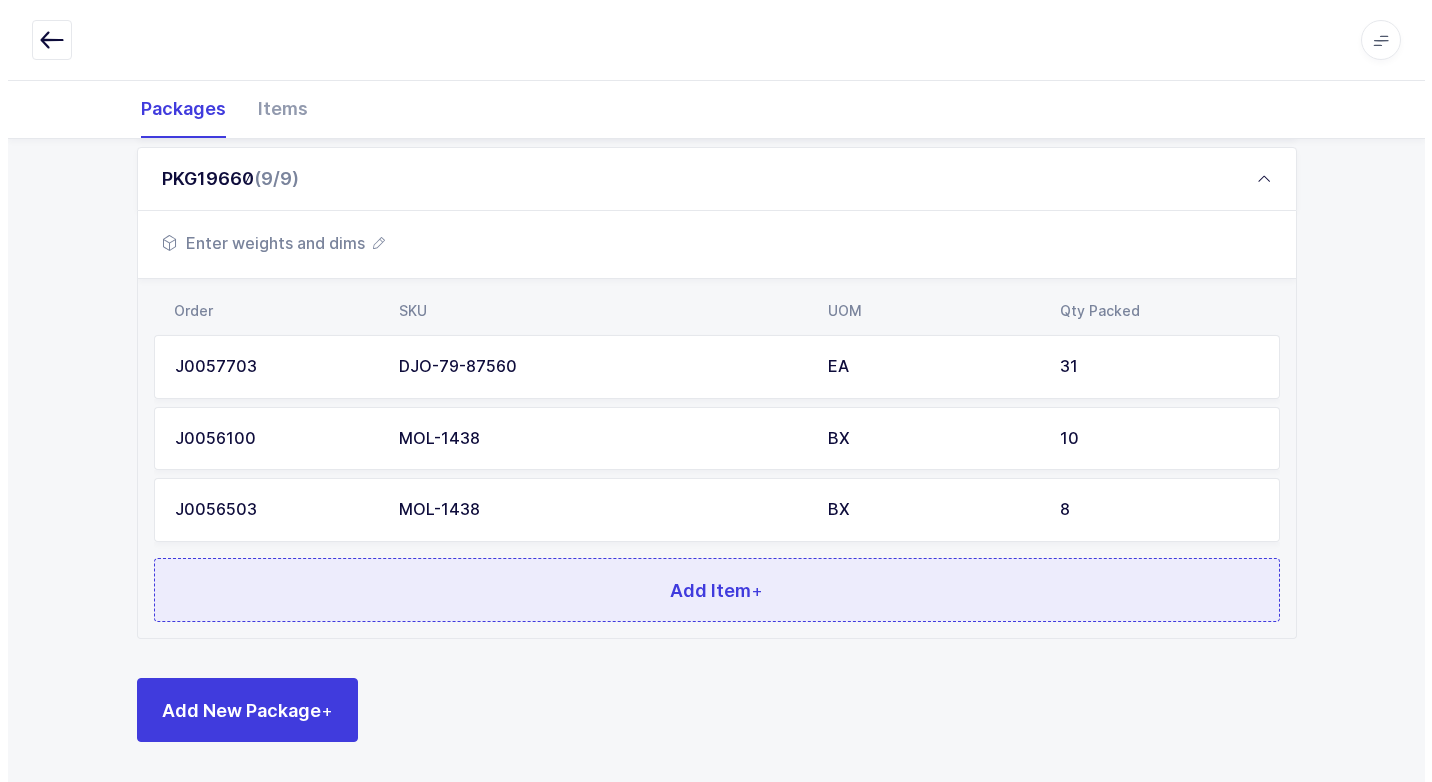 scroll, scrollTop: 0, scrollLeft: 0, axis: both 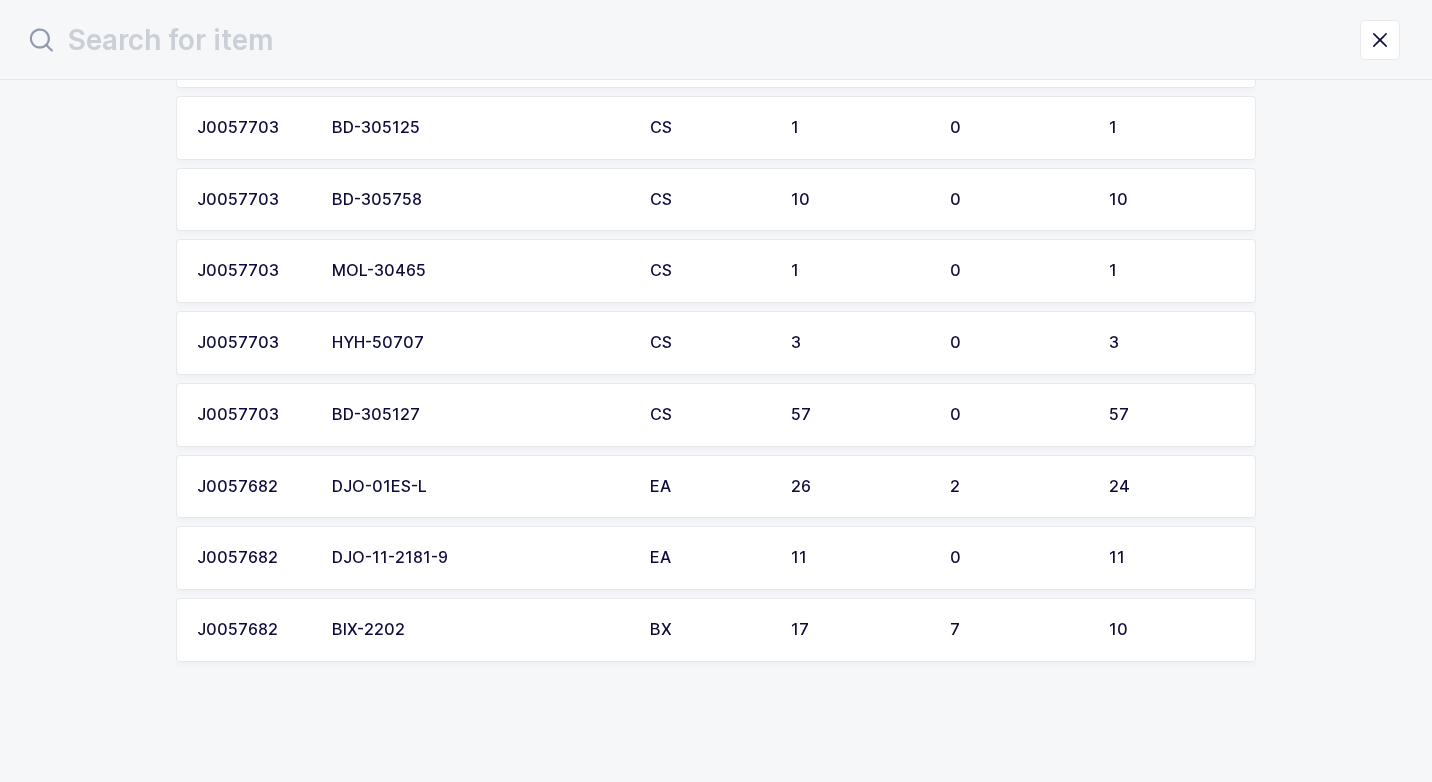 click on "DJO-11-2181-9" at bounding box center (479, 558) 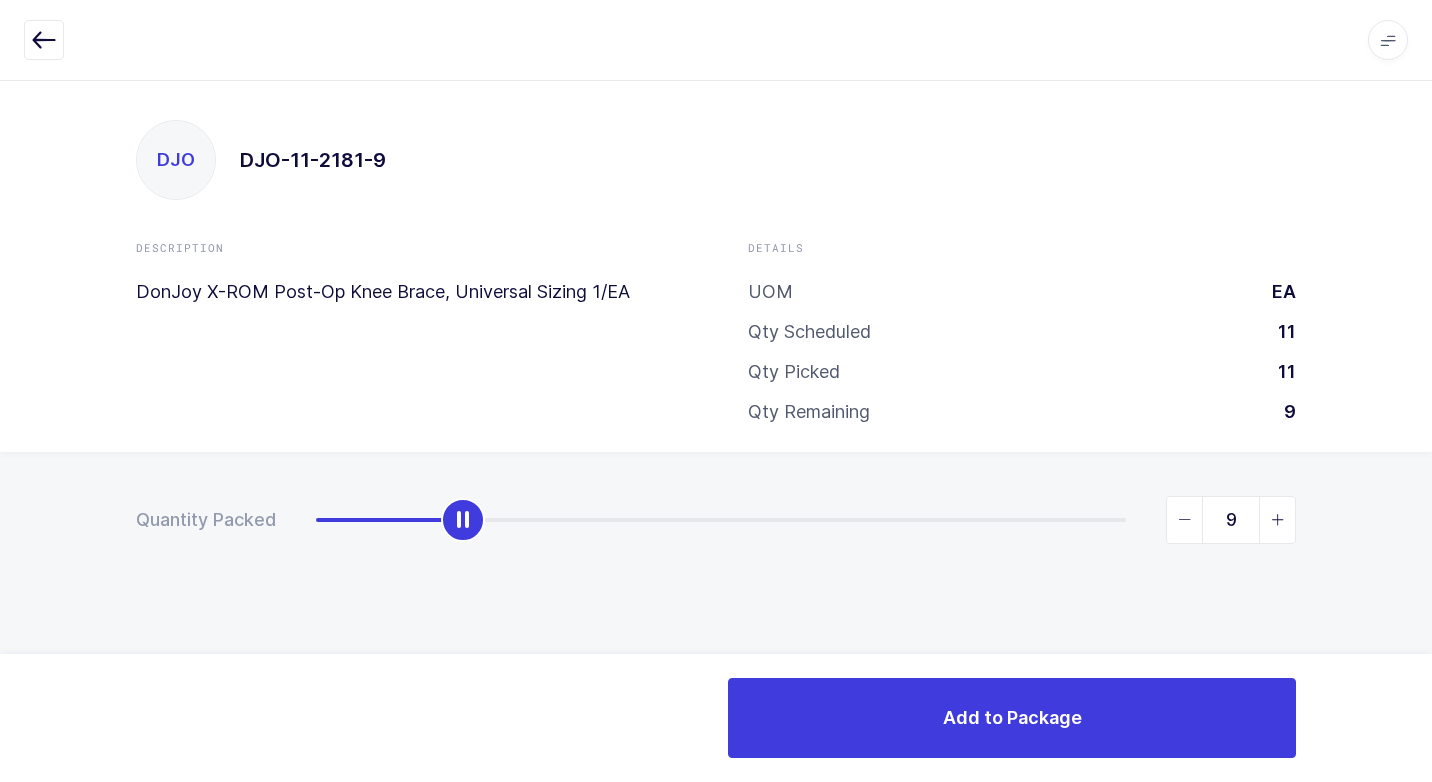 type on "11" 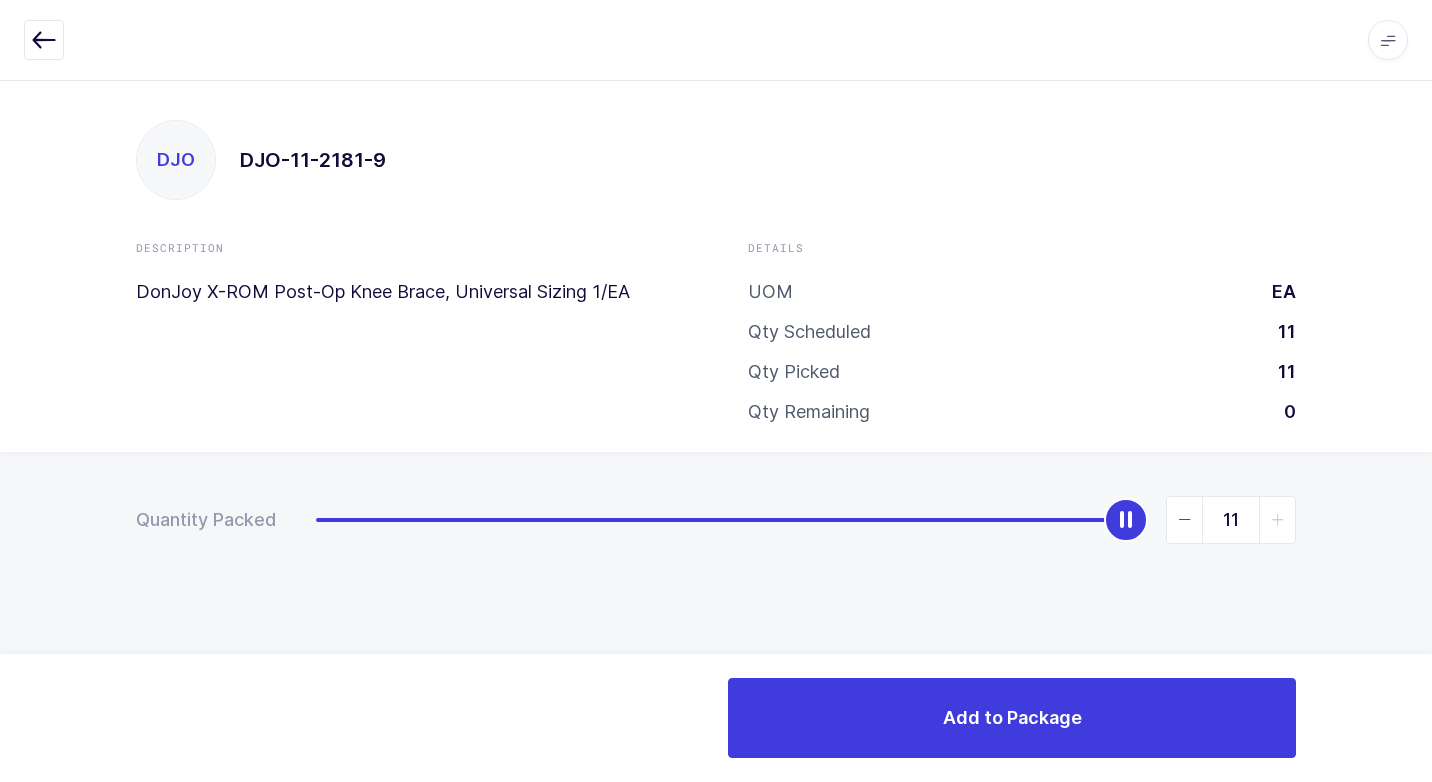 drag, startPoint x: 321, startPoint y: 528, endPoint x: 1411, endPoint y: 757, distance: 1113.7958 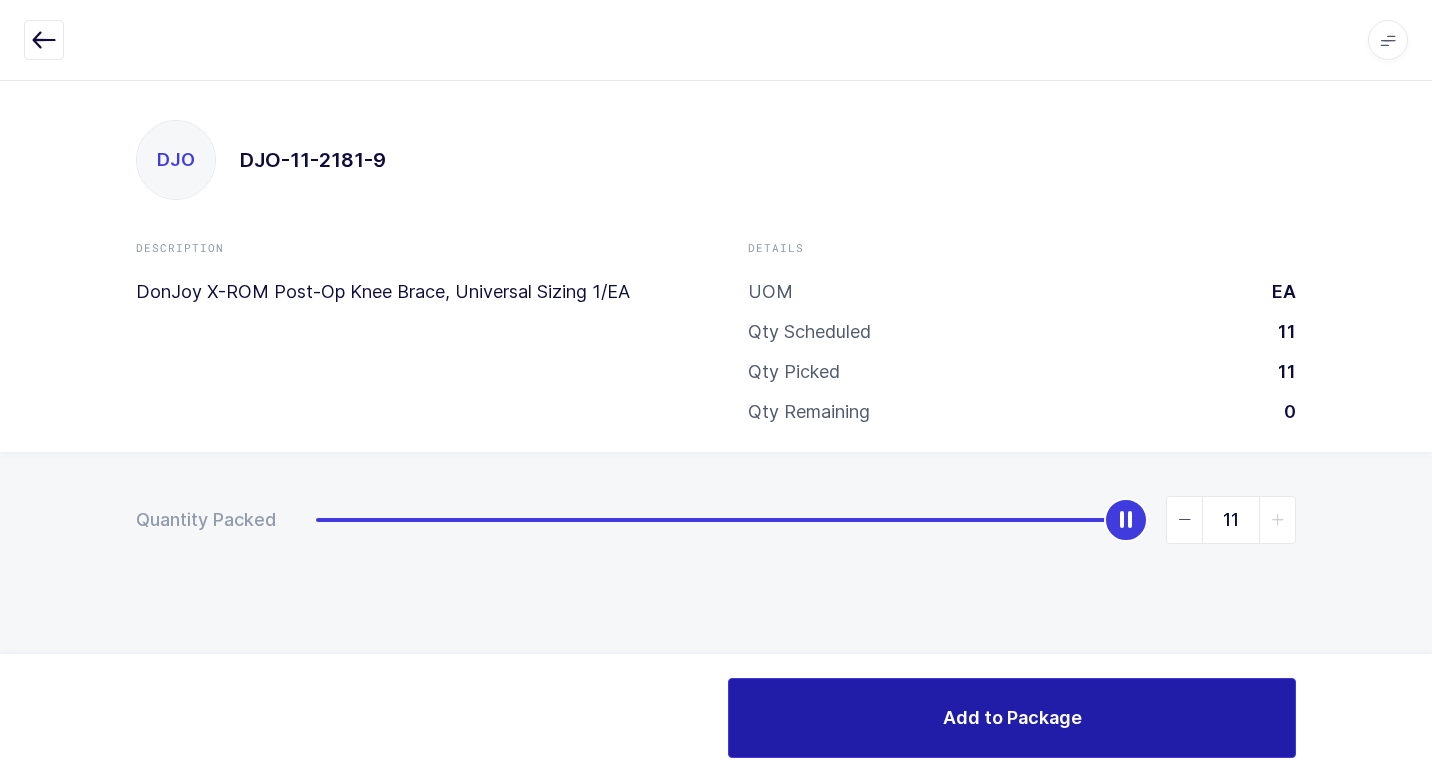 click on "Add to Package" at bounding box center (1012, 718) 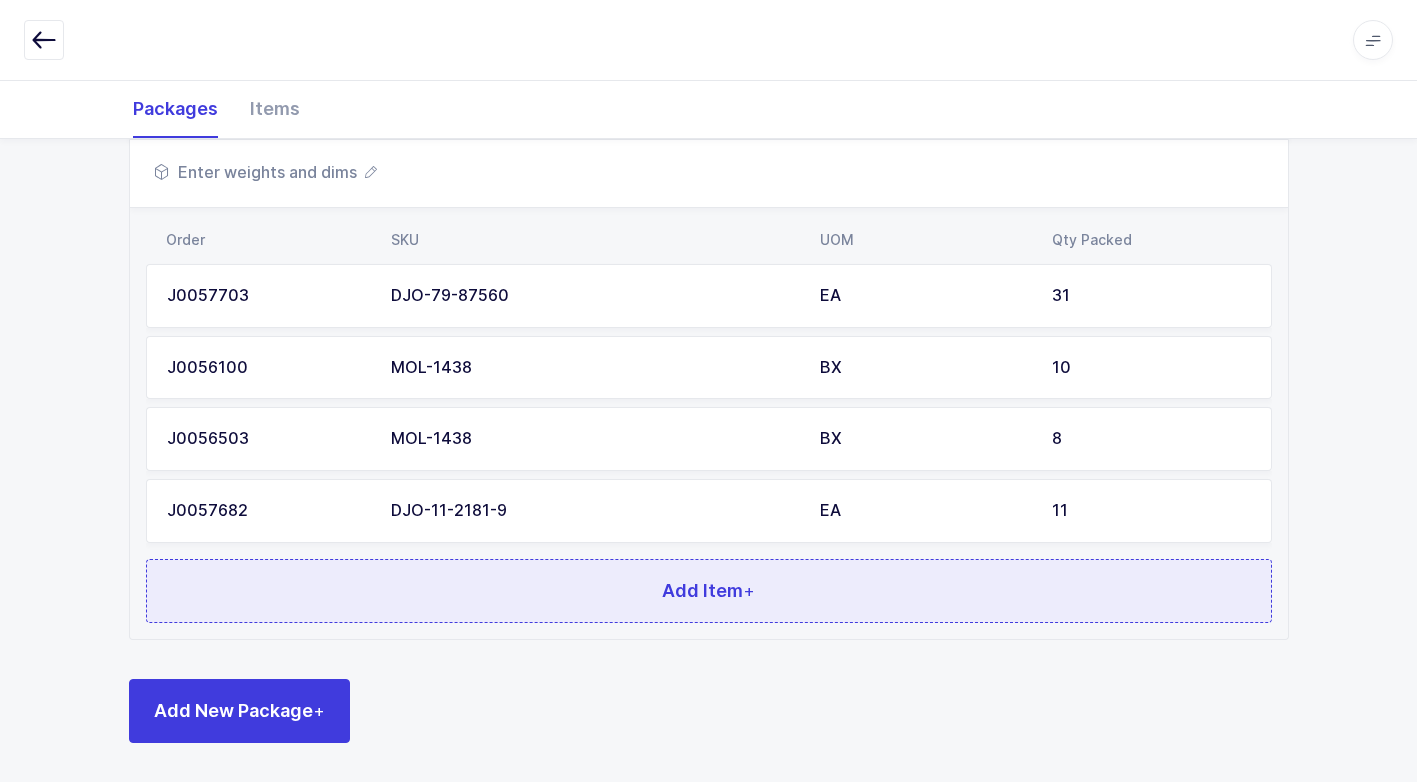 scroll, scrollTop: 944, scrollLeft: 0, axis: vertical 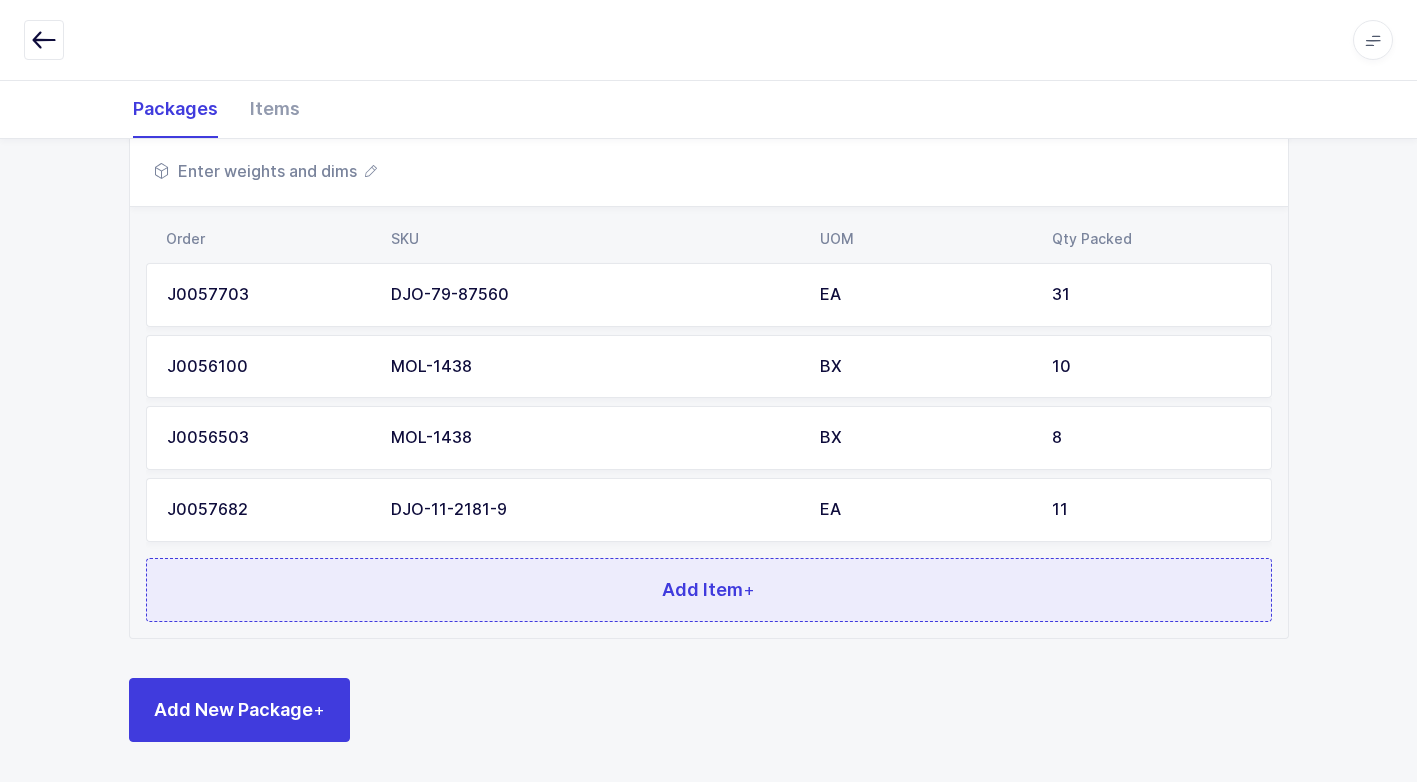 click on "Add Item  +" at bounding box center (709, 590) 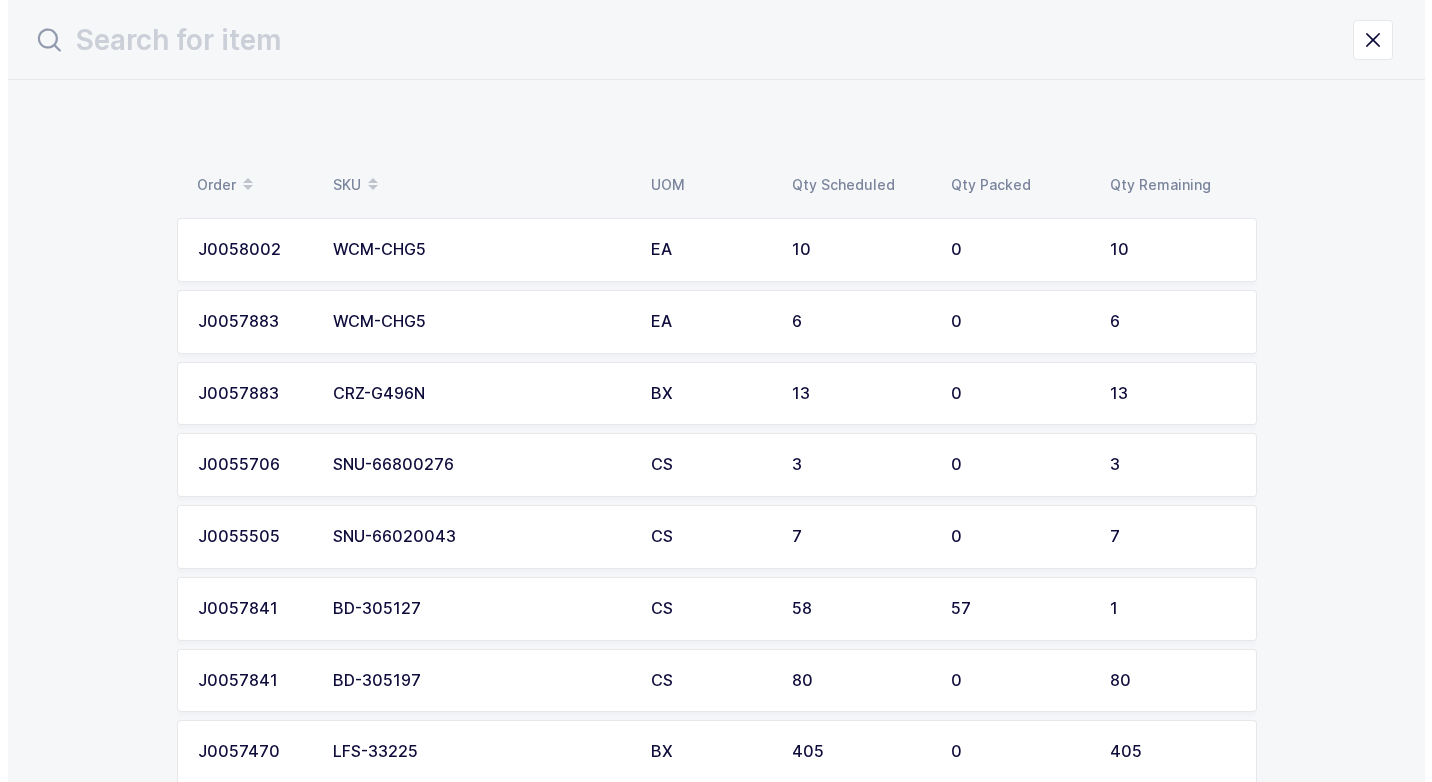 scroll, scrollTop: 0, scrollLeft: 0, axis: both 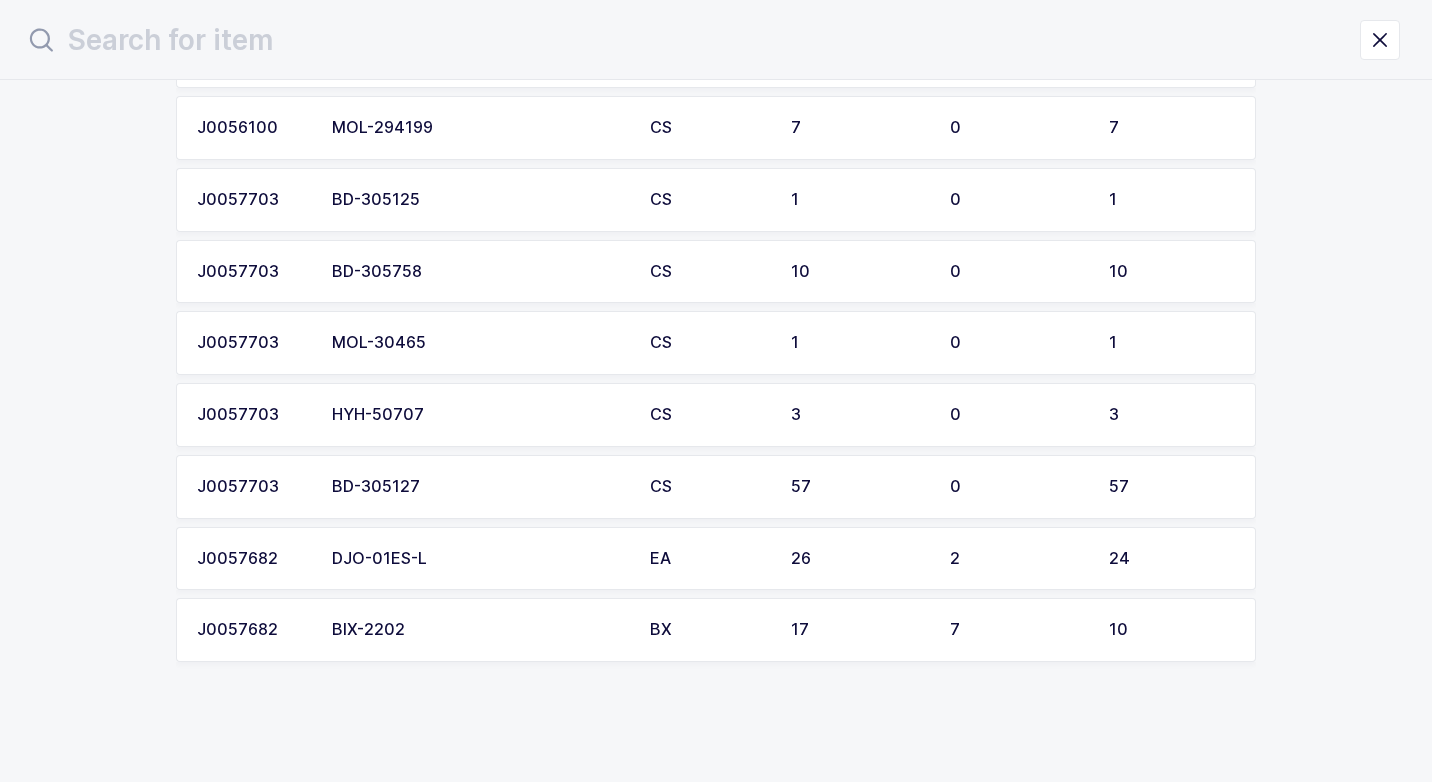 click on "DJO-01ES-L" at bounding box center [479, 559] 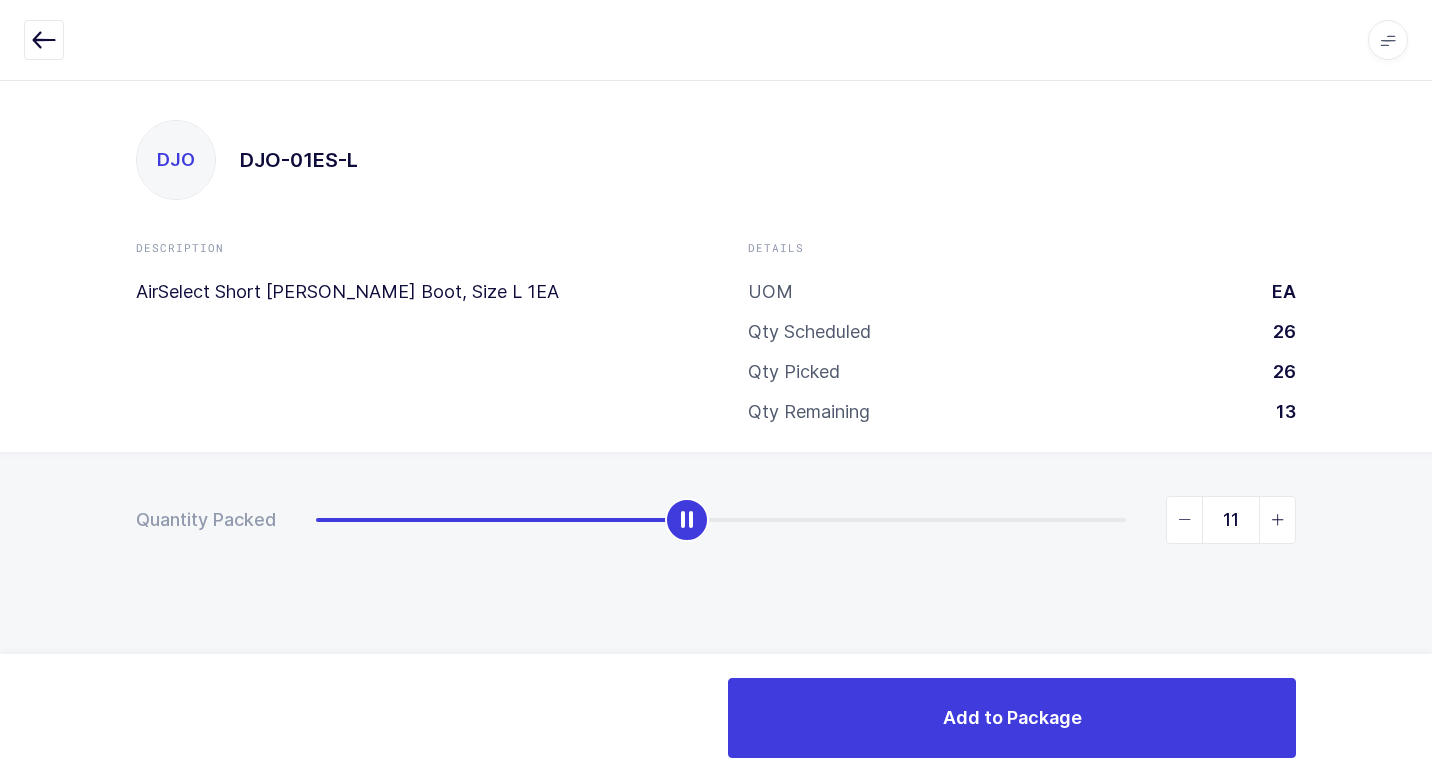 type on "12" 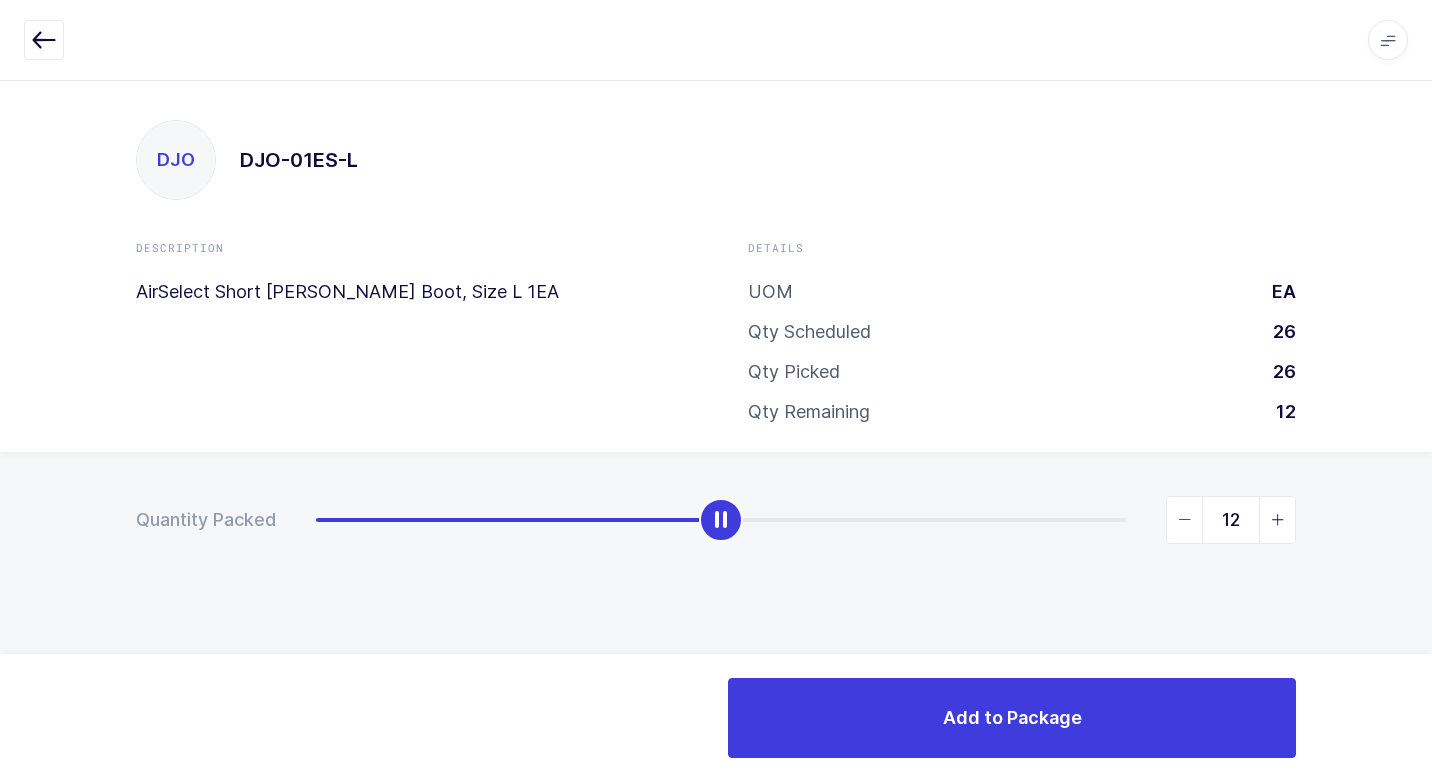 drag, startPoint x: 311, startPoint y: 518, endPoint x: 704, endPoint y: 587, distance: 399.0113 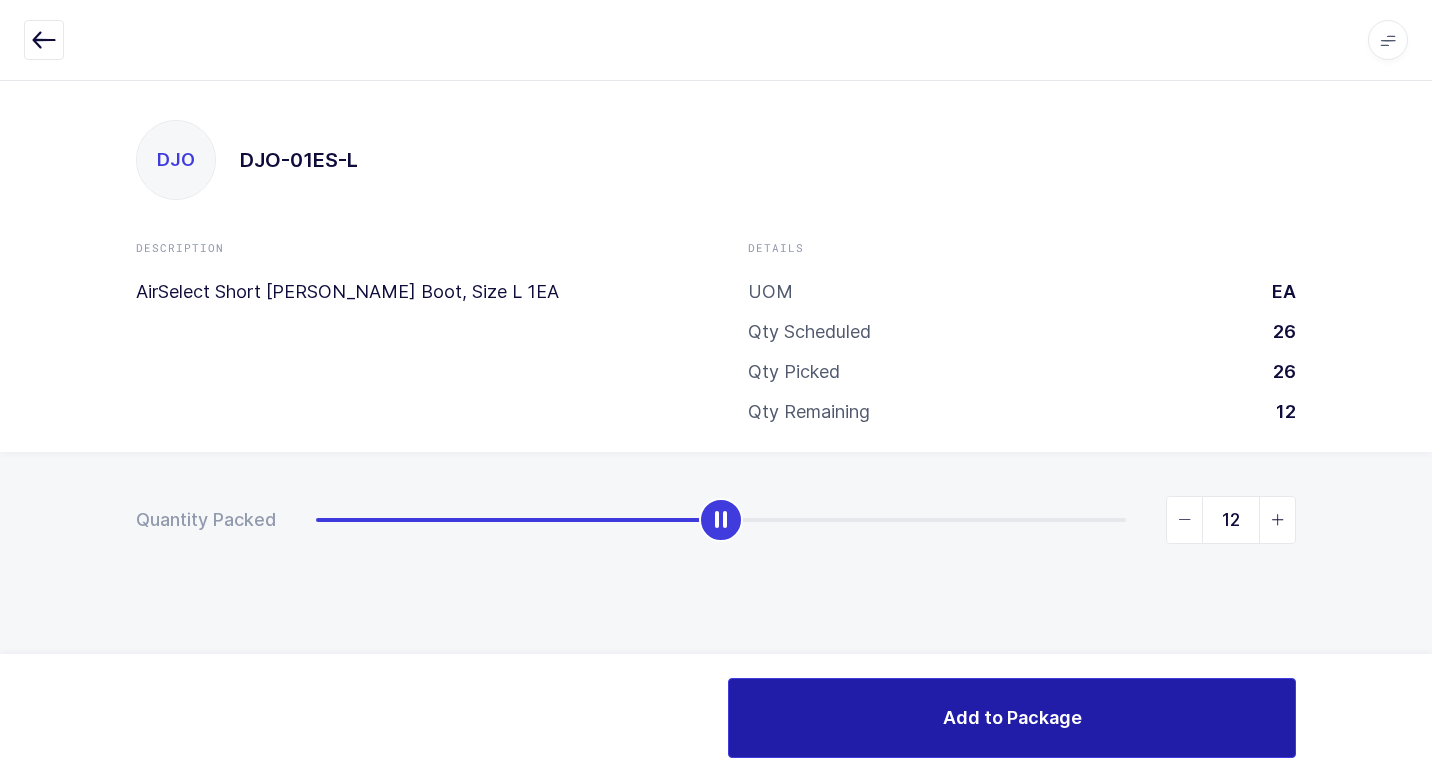 click on "Add to Package" at bounding box center [1012, 718] 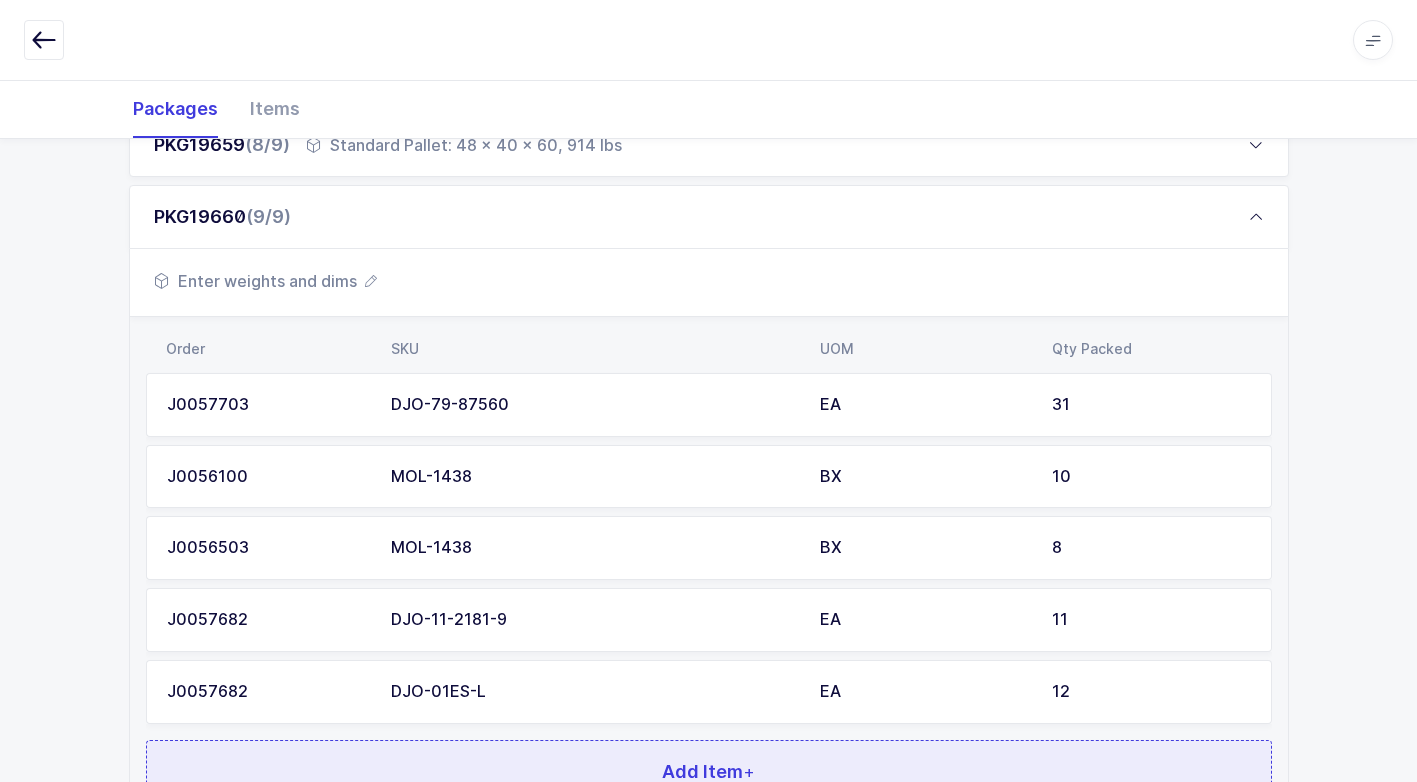 scroll, scrollTop: 1016, scrollLeft: 0, axis: vertical 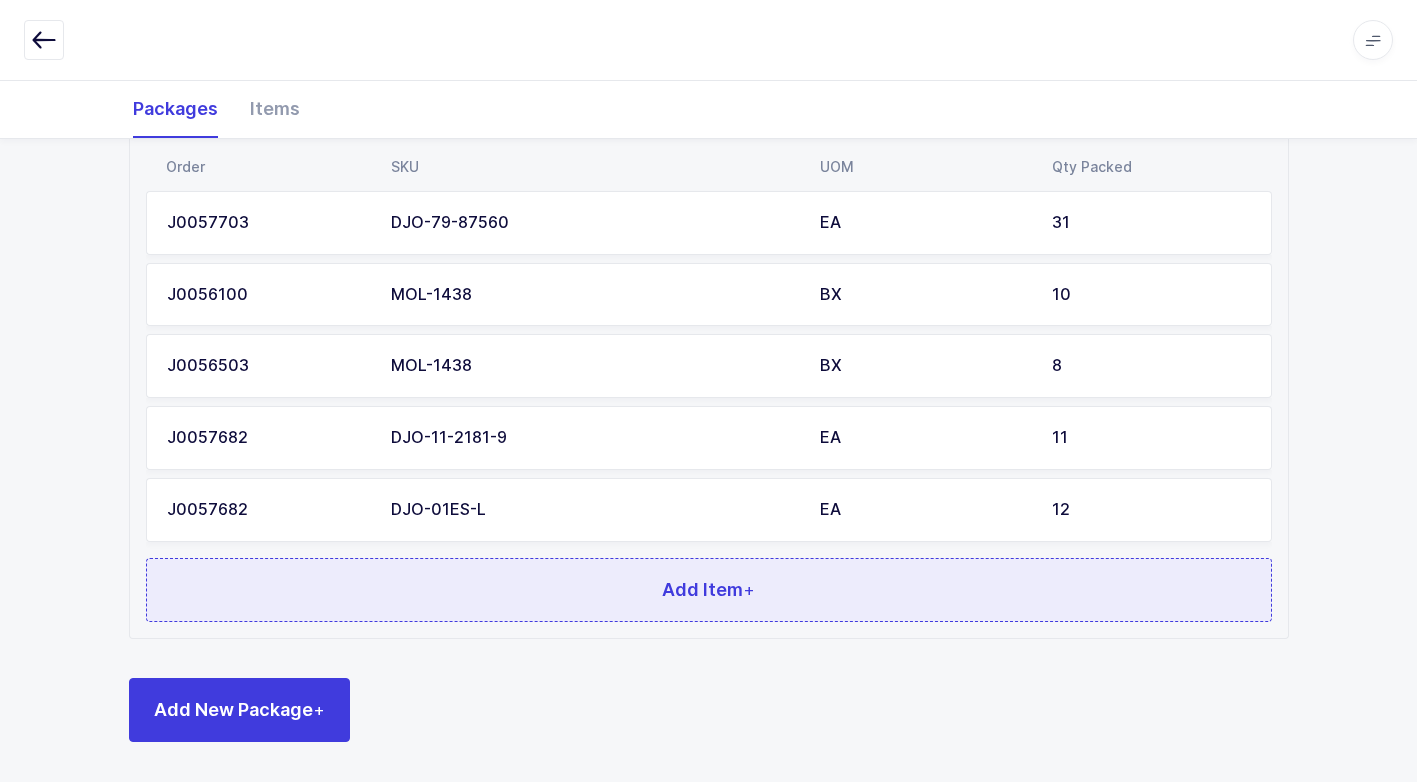 click on "Add Item  +" at bounding box center (709, 590) 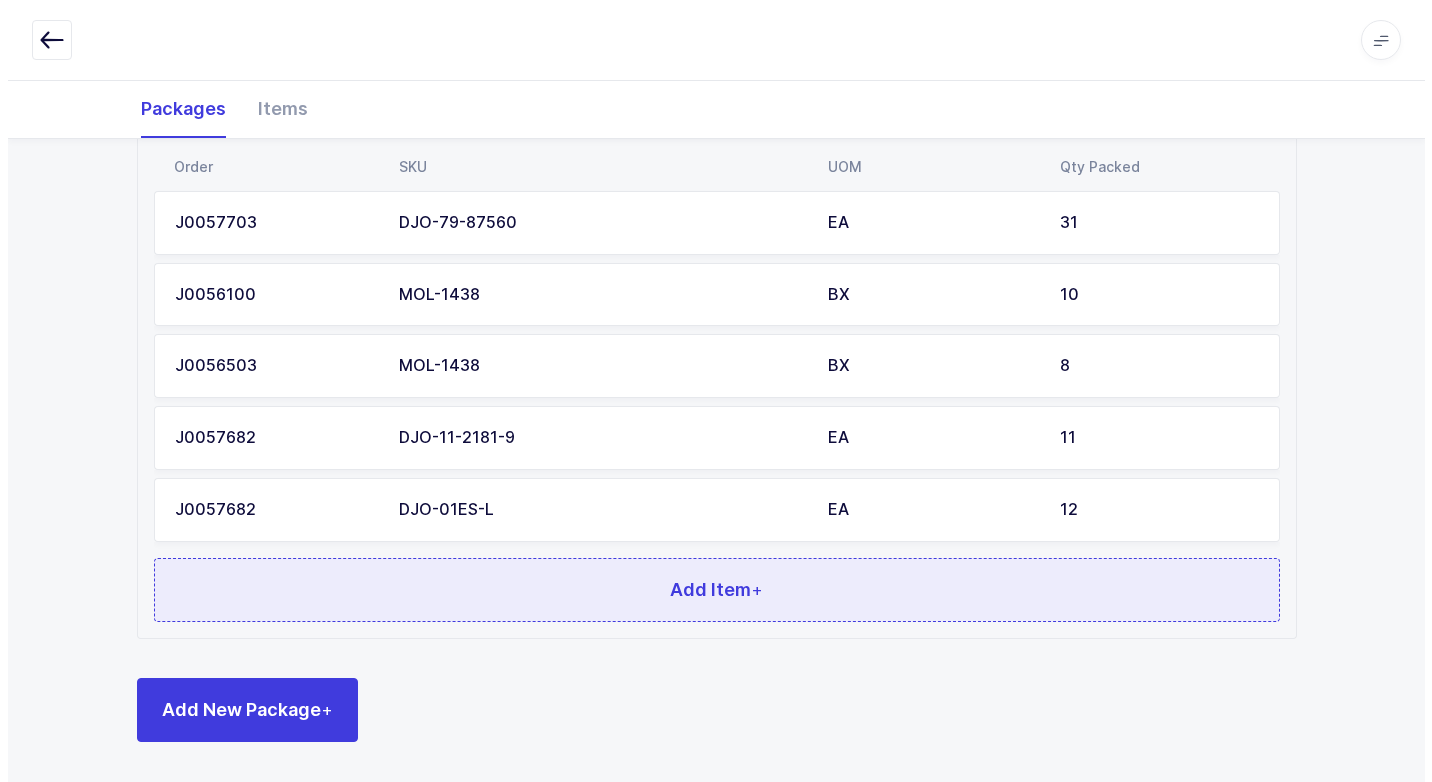 scroll, scrollTop: 0, scrollLeft: 0, axis: both 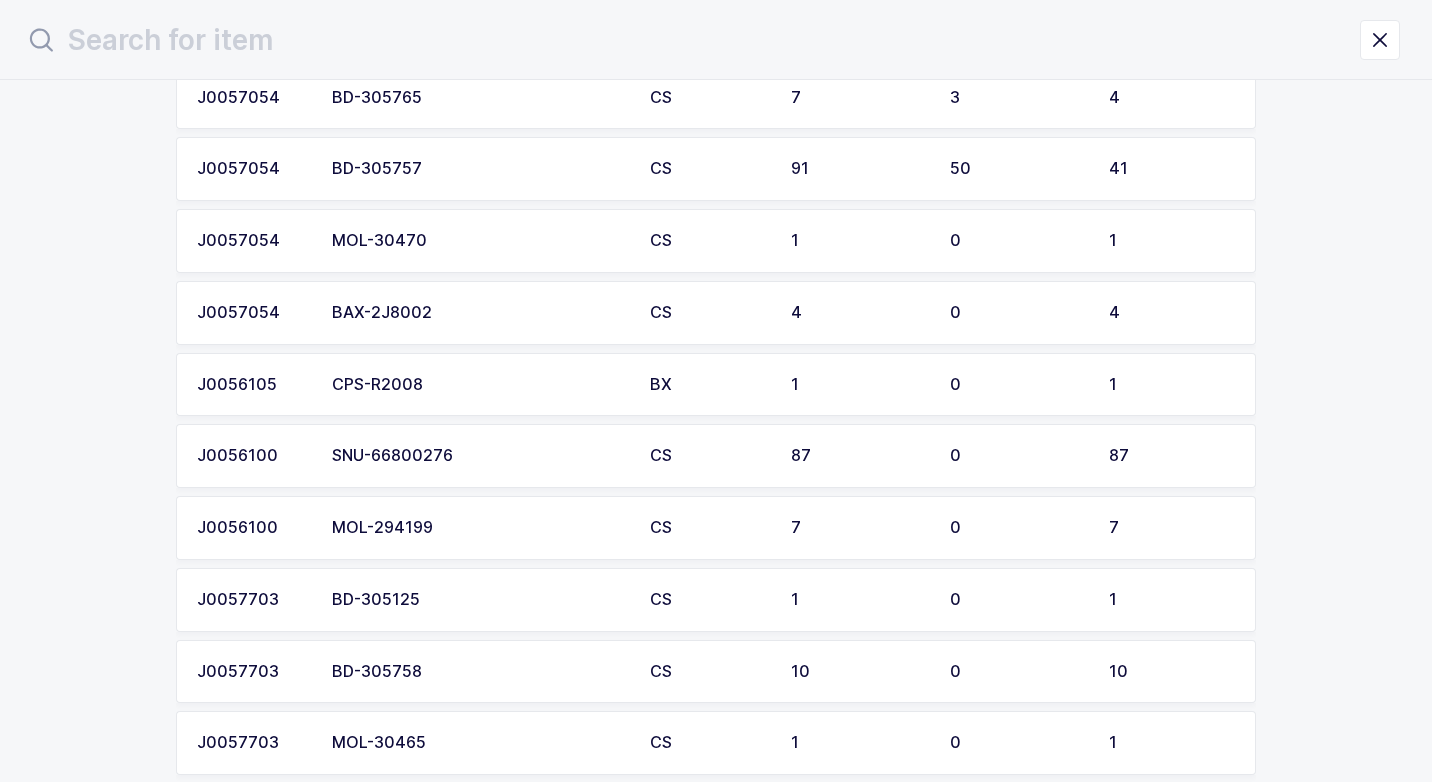 click on "MOL-294199" at bounding box center [479, 528] 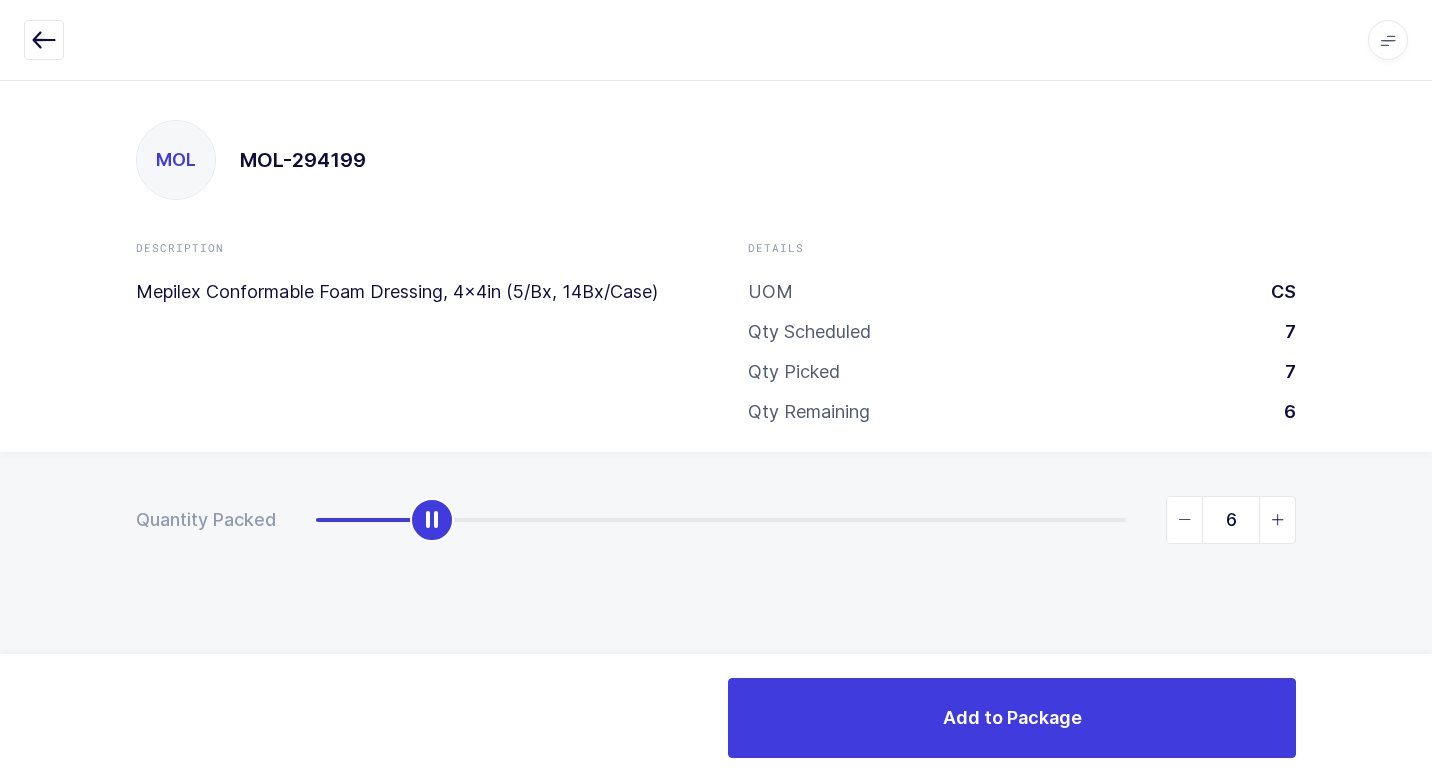 type on "7" 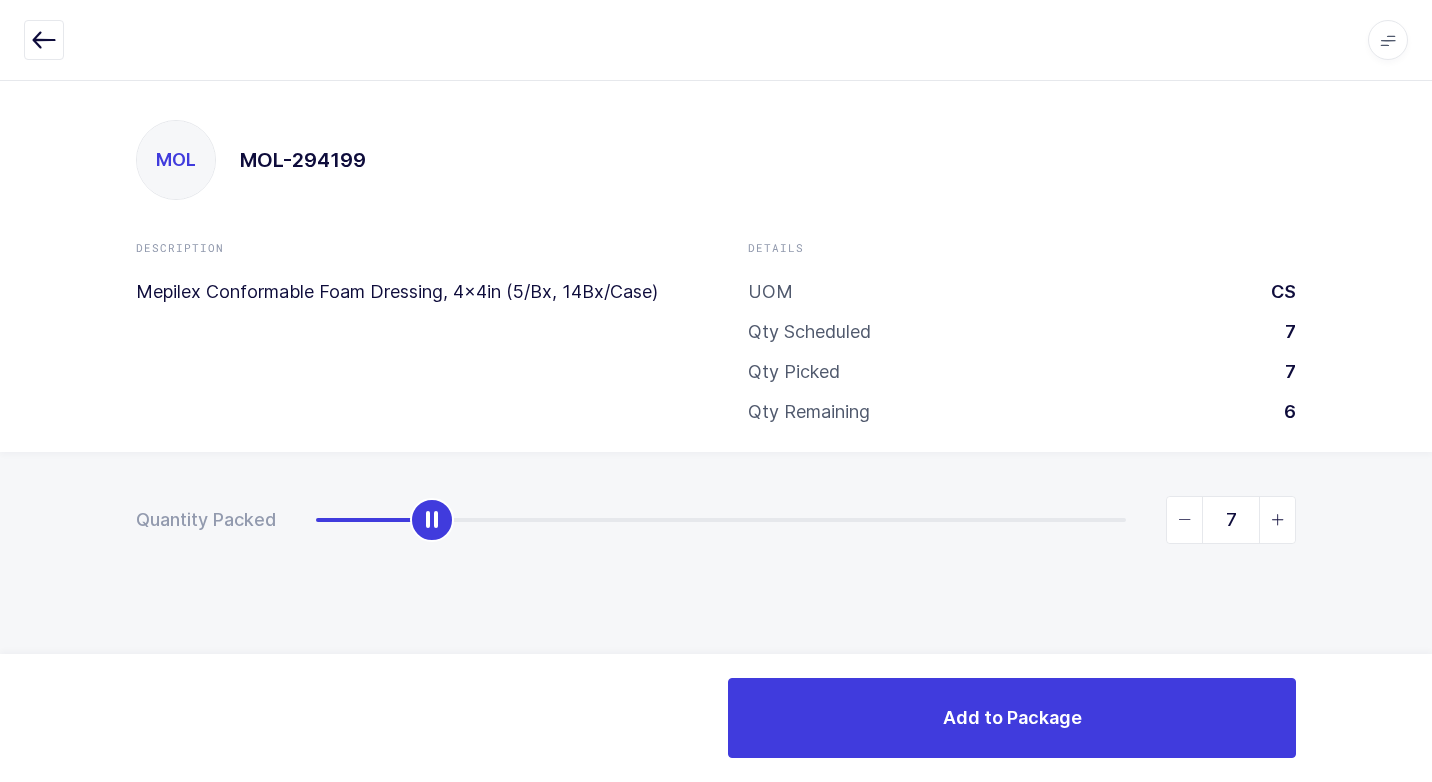 drag, startPoint x: 315, startPoint y: 528, endPoint x: 1435, endPoint y: 727, distance: 1137.5416 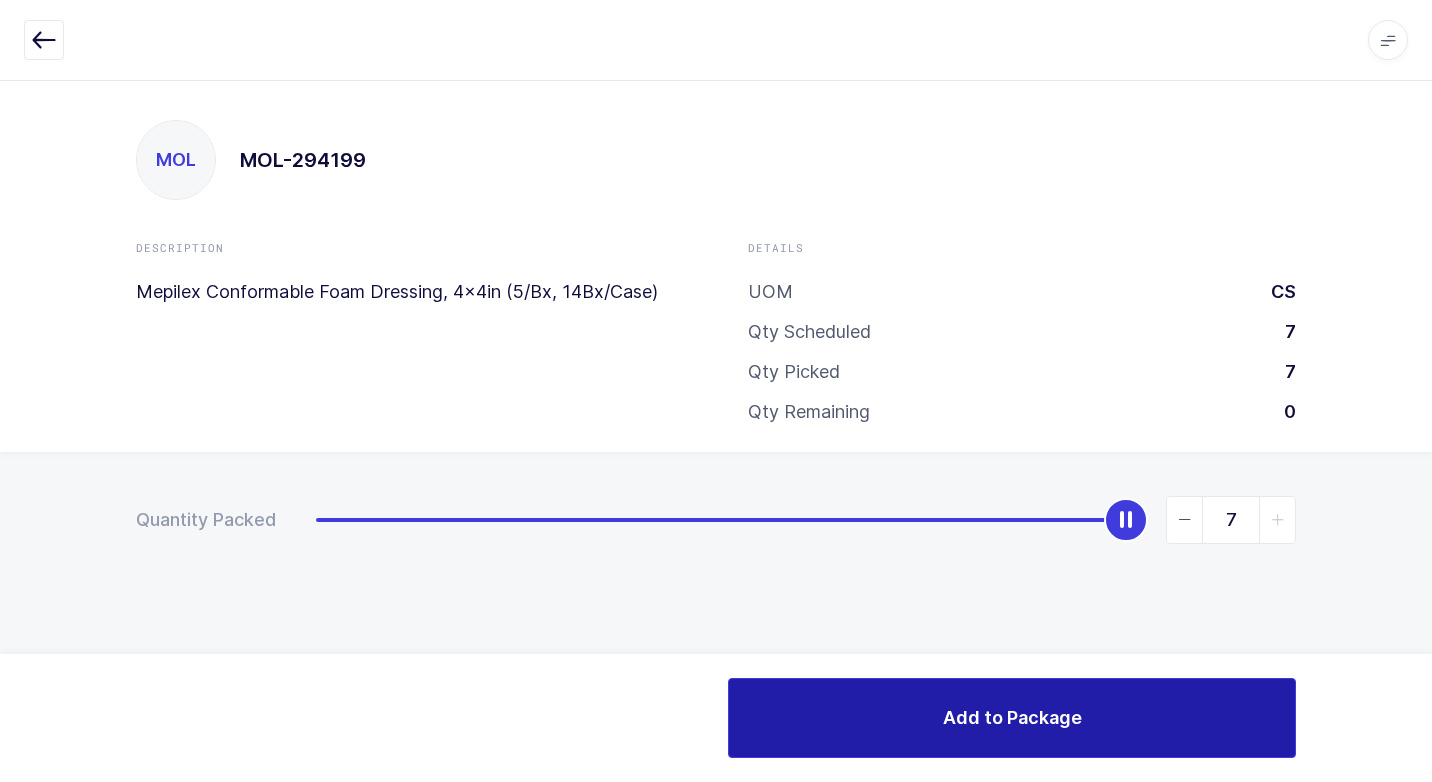 click on "Add to Package" at bounding box center (1012, 717) 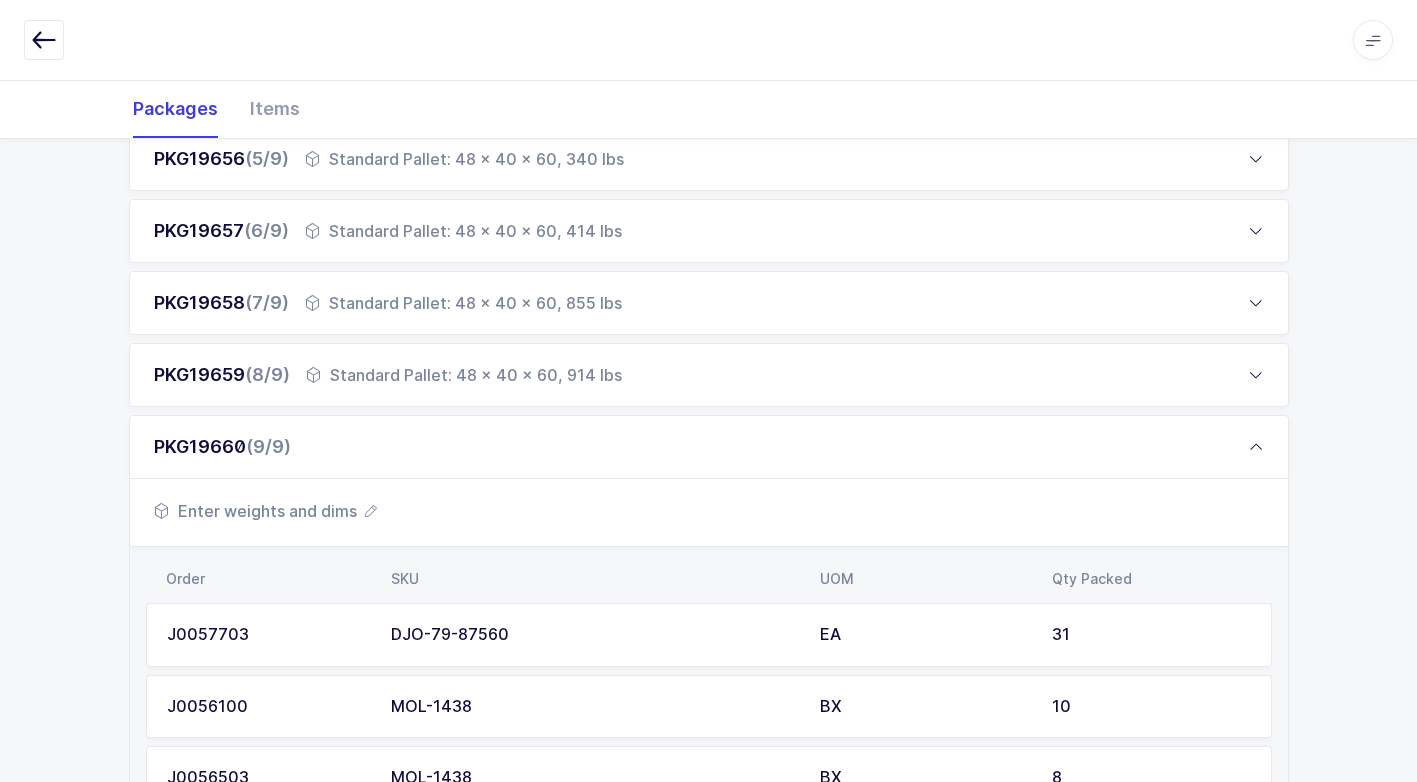 scroll, scrollTop: 1087, scrollLeft: 0, axis: vertical 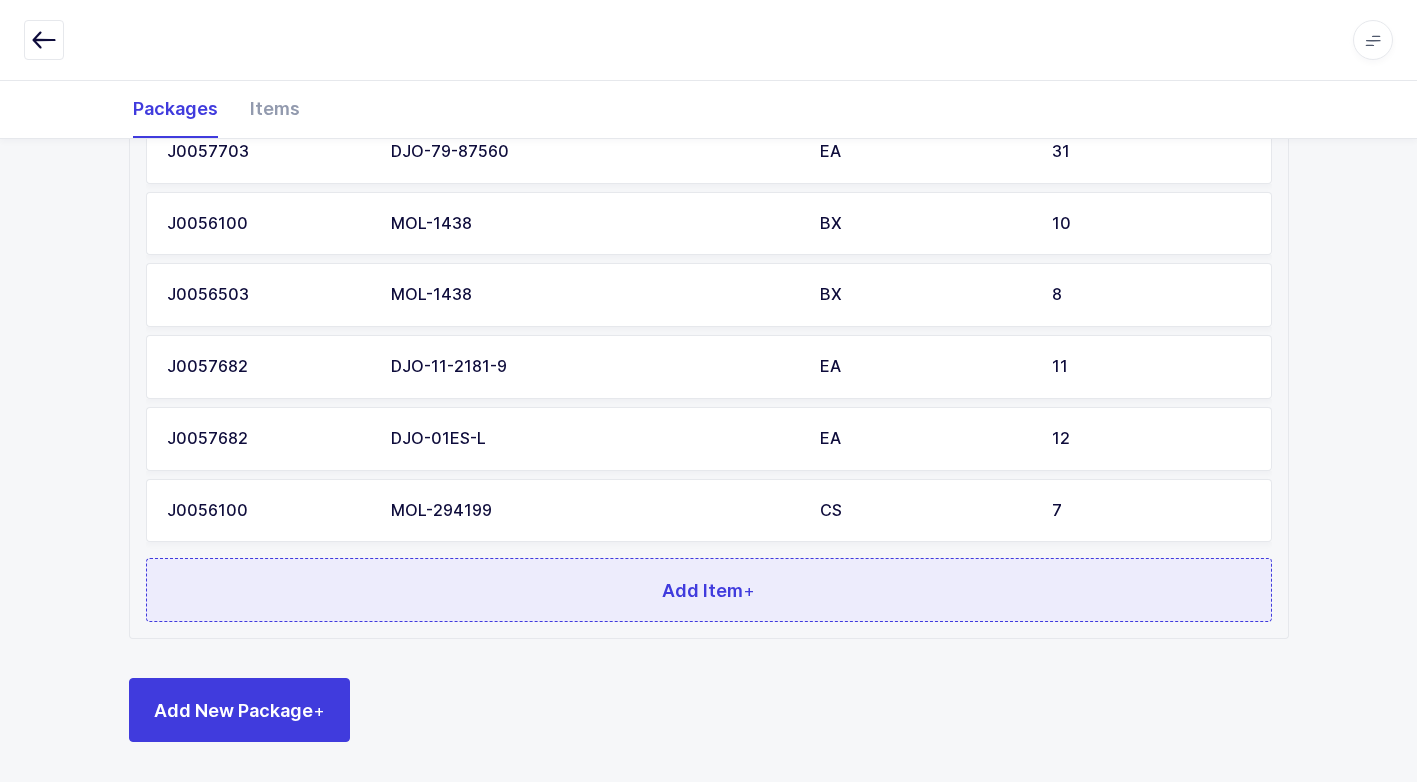 click on "Add Item  +" at bounding box center [709, 590] 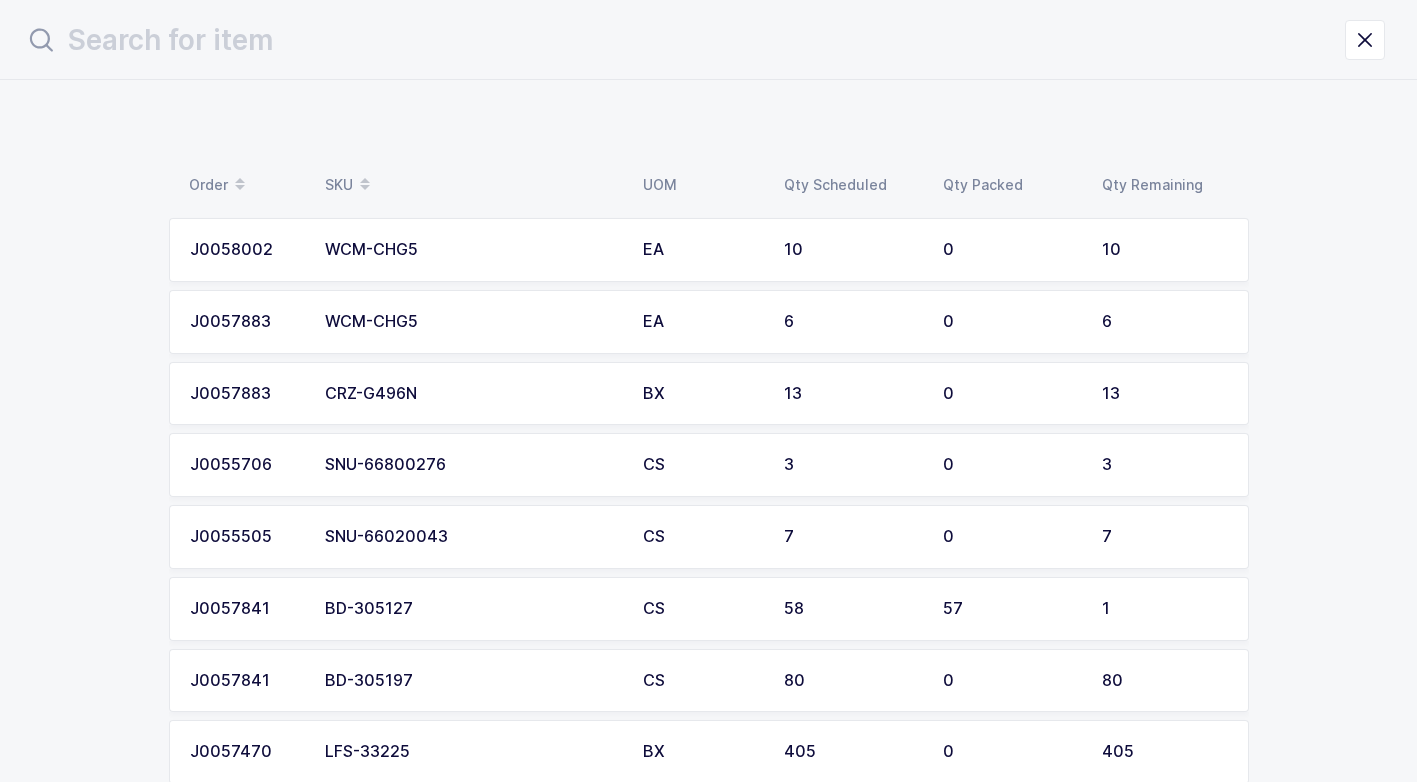 scroll, scrollTop: 0, scrollLeft: 0, axis: both 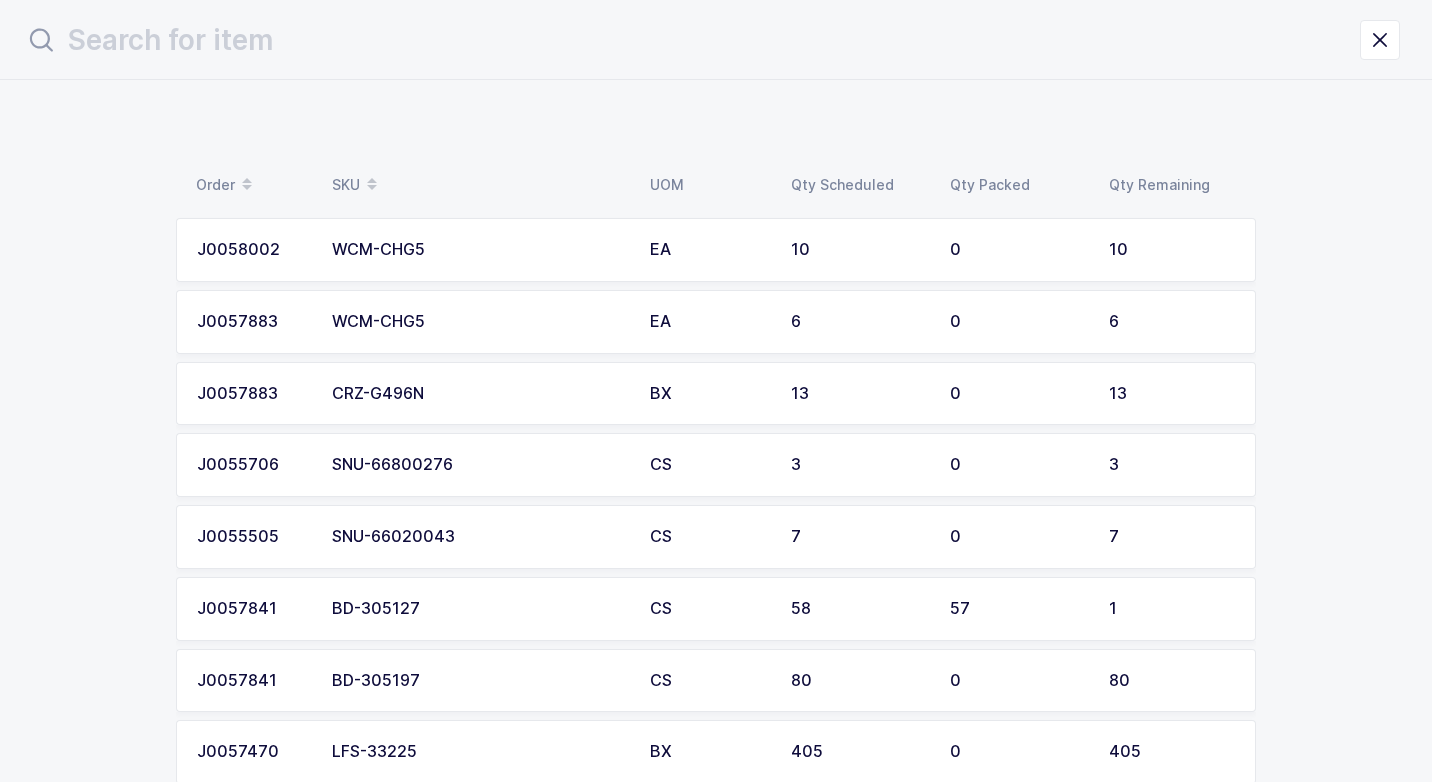 click on "SNU-66020043" at bounding box center (479, 537) 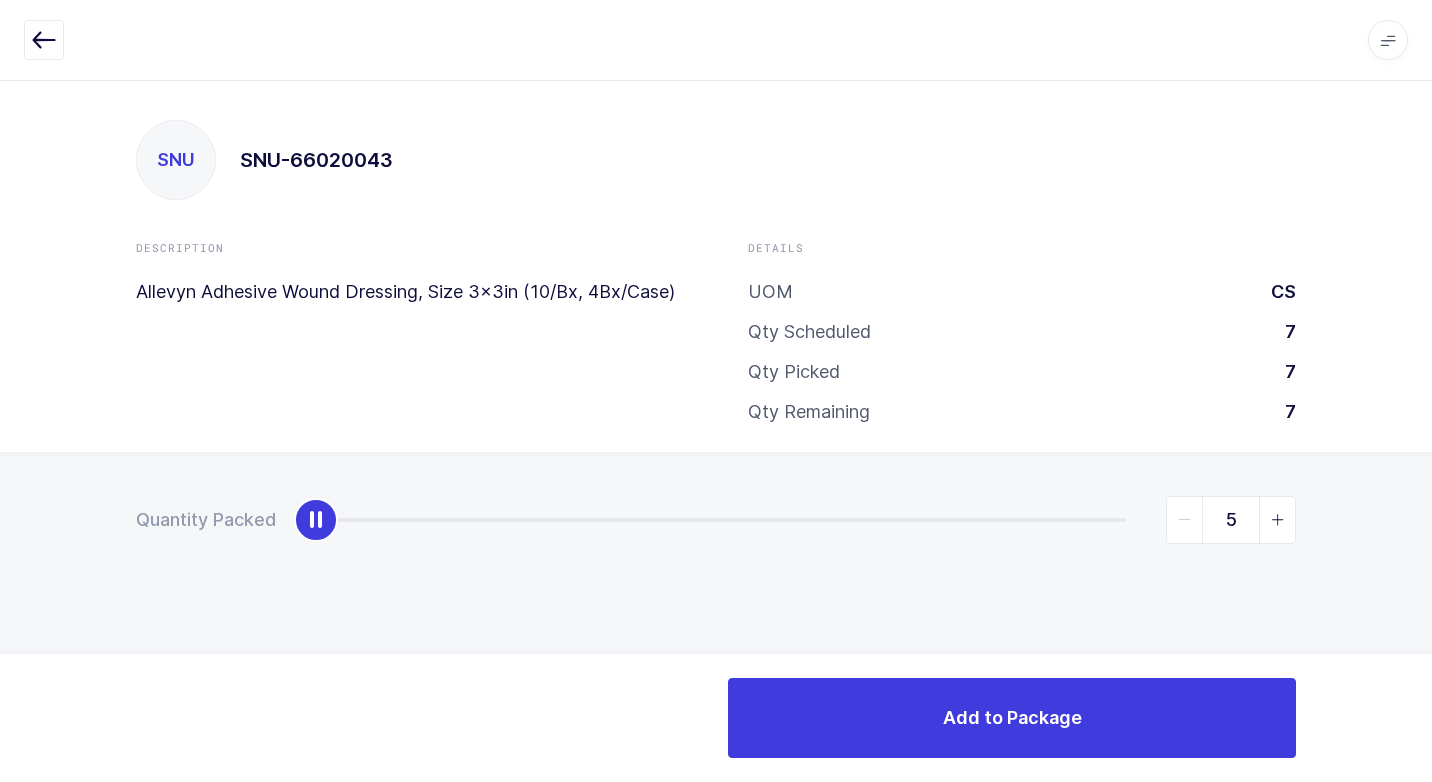 type on "7" 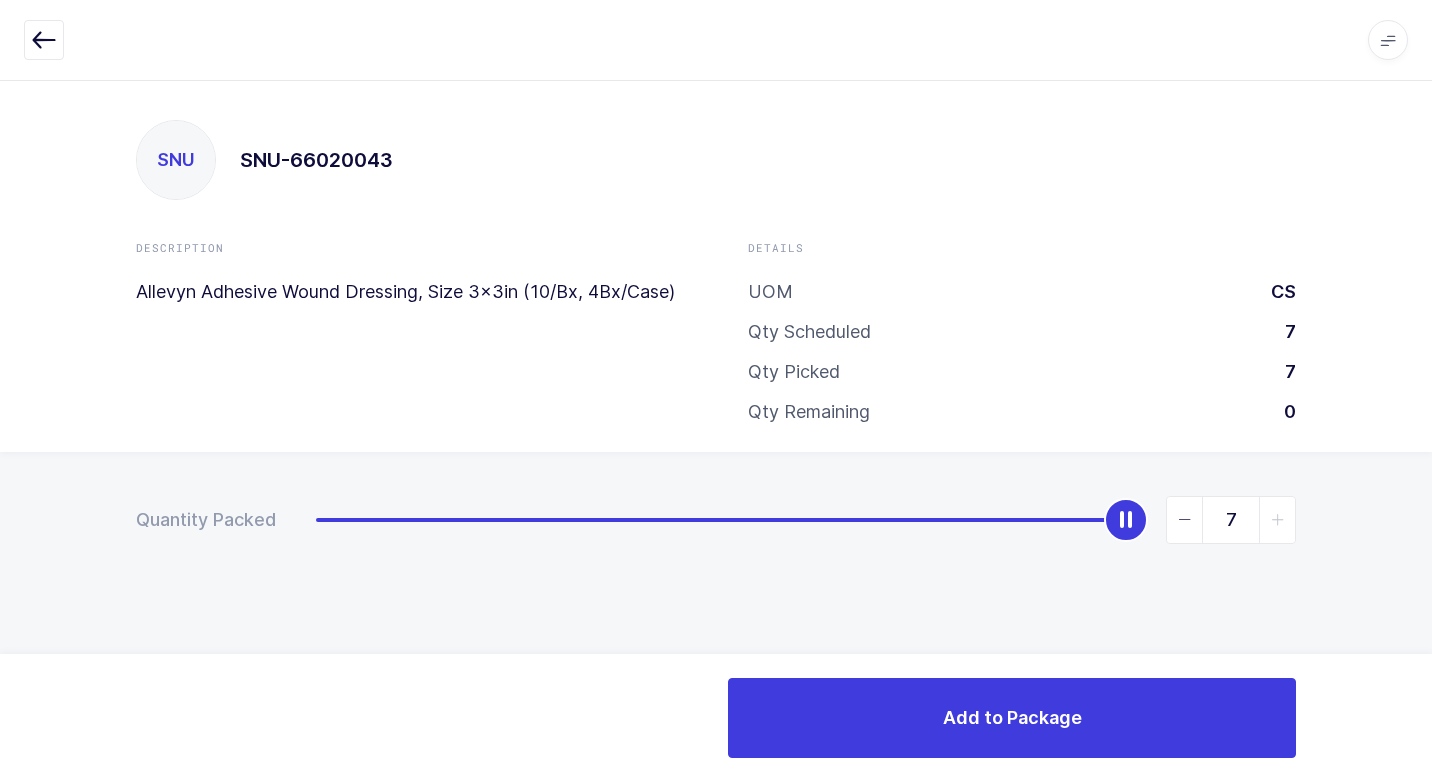 drag, startPoint x: 321, startPoint y: 528, endPoint x: 1435, endPoint y: 537, distance: 1114.0364 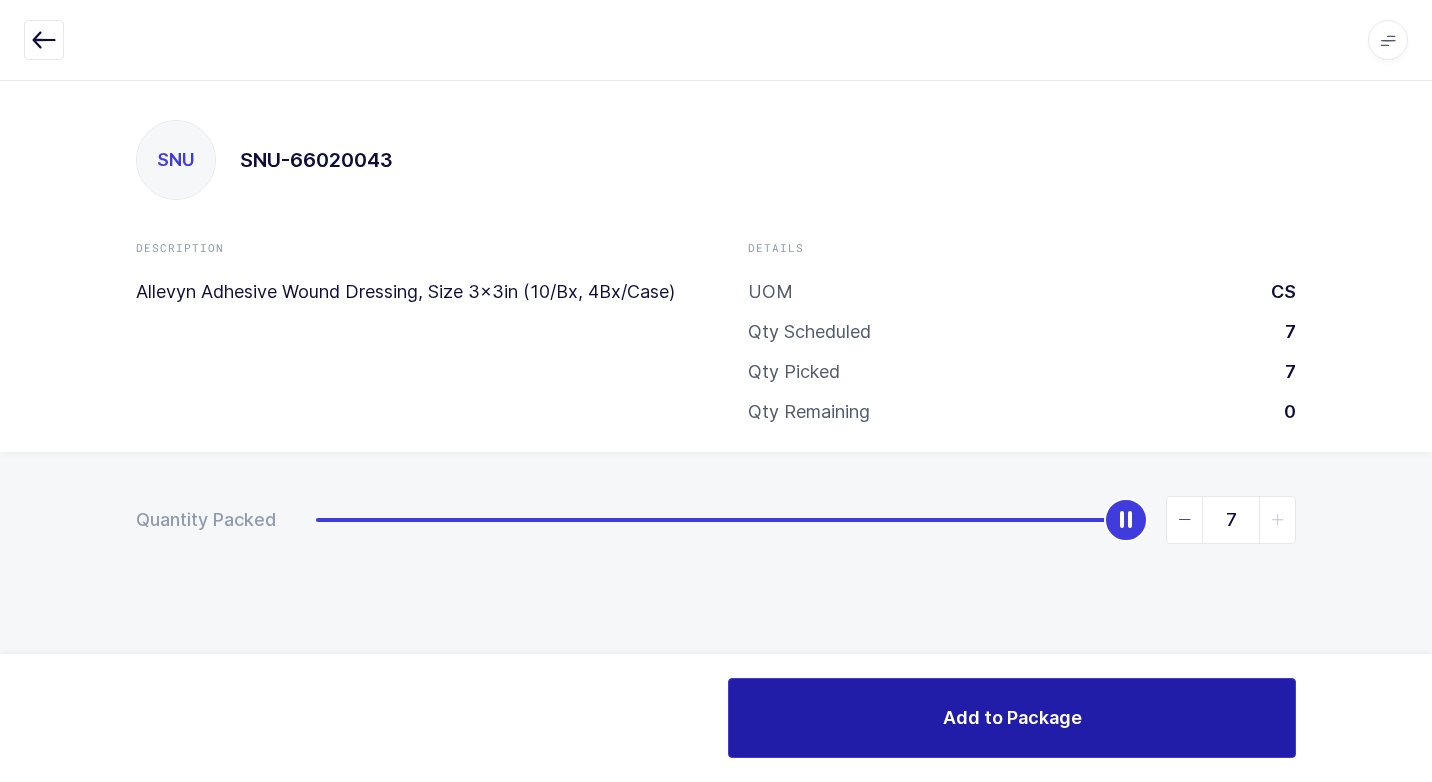 click on "Add to Package" at bounding box center (1012, 717) 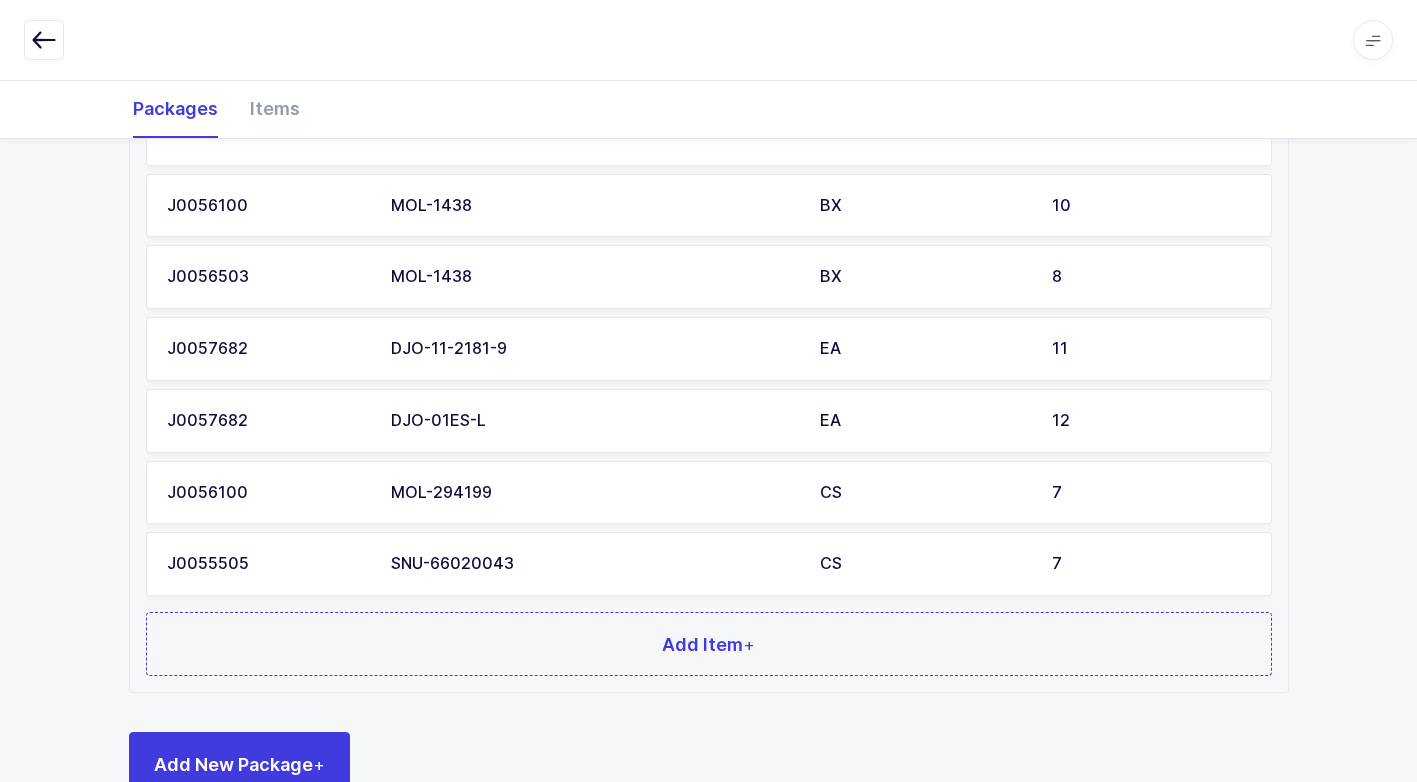 scroll, scrollTop: 1159, scrollLeft: 0, axis: vertical 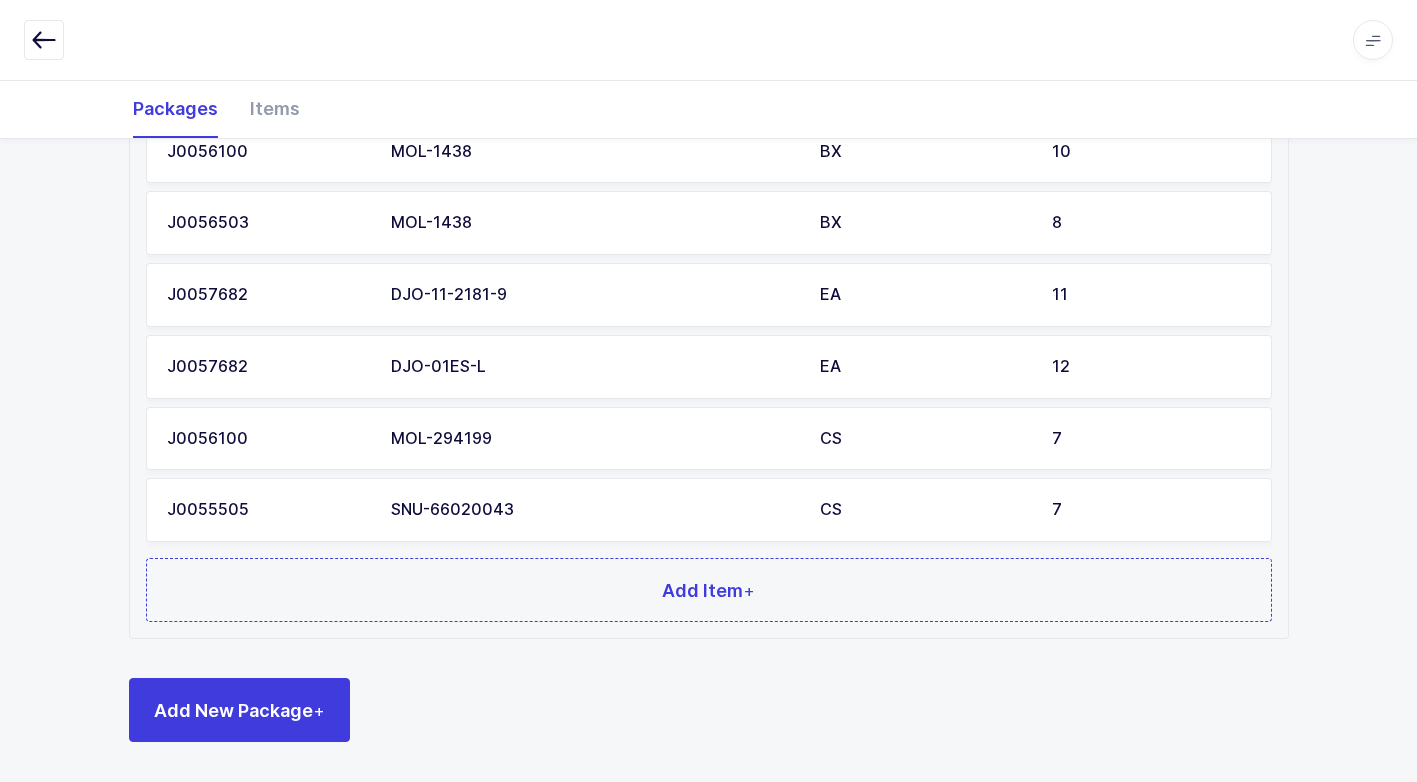 click on "Order SKU UOM Qty Packed J0057703 DJO-79-87560 EA 31 J0056100 MOL-1438 BX 10 J0056503 MOL-1438 BX 8 J0057682 DJO-11-2181-9 EA 11 J0057682 DJO-01ES-L EA 12 J0056100 MOL-294199 CS 7 J0055505 SNU-66020043 CS 7
Add Item  +" at bounding box center [709, 315] 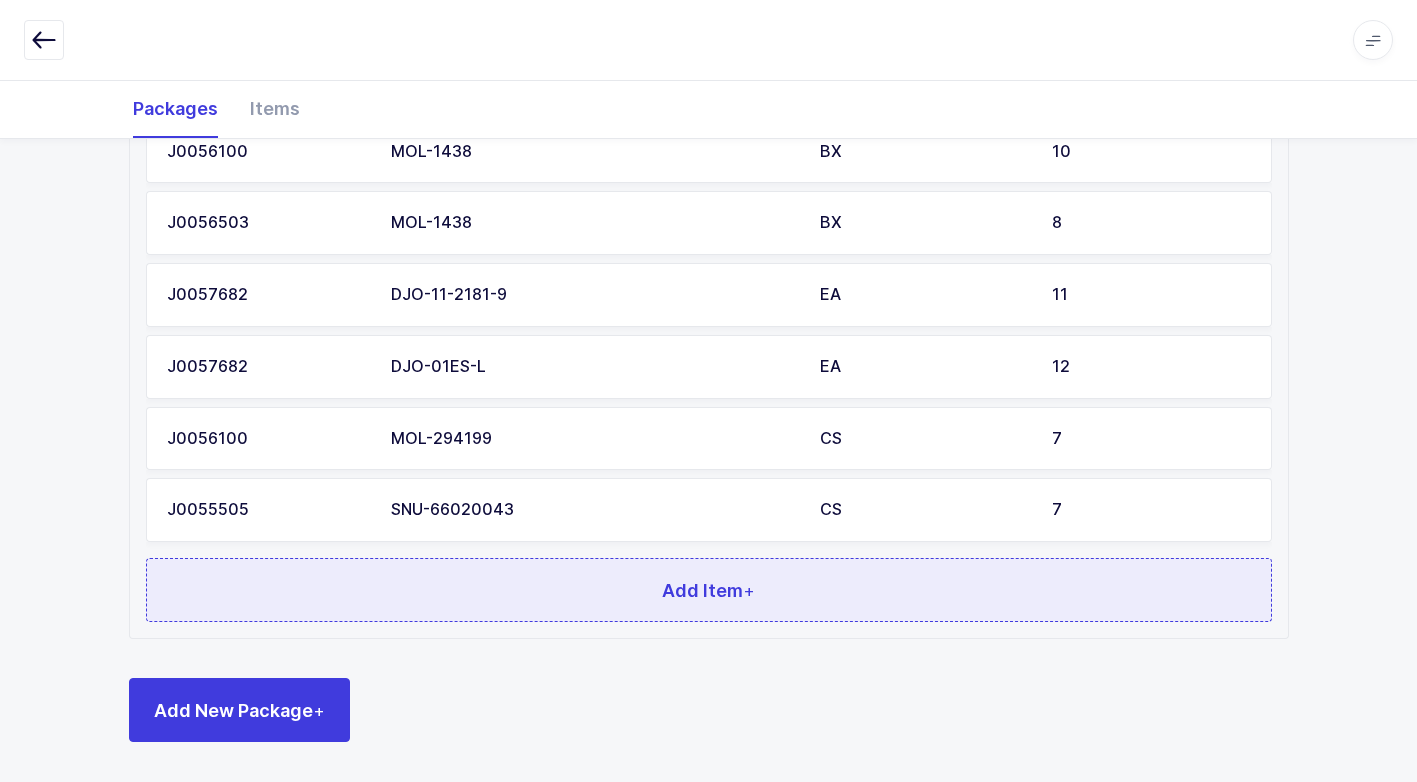 click on "Add Item  +" at bounding box center (709, 590) 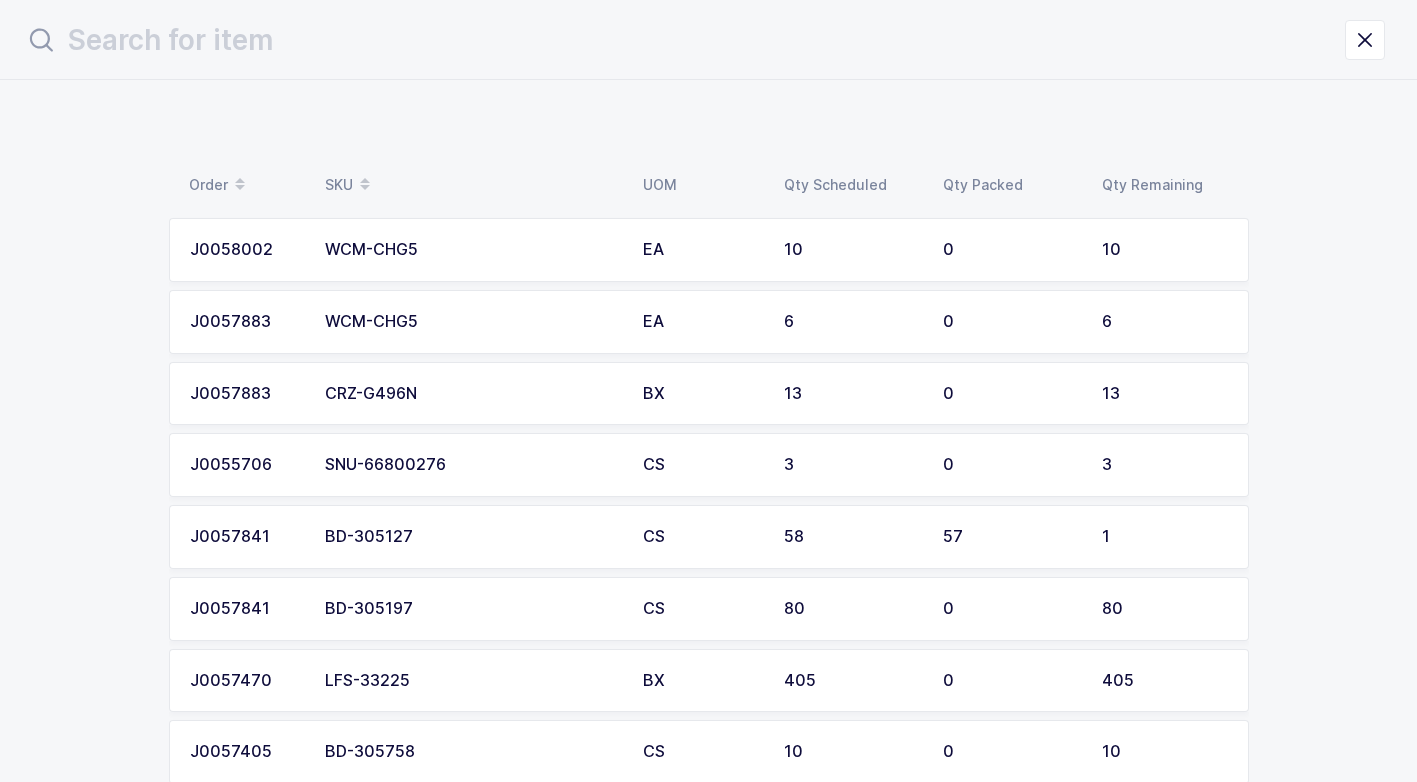 scroll, scrollTop: 0, scrollLeft: 0, axis: both 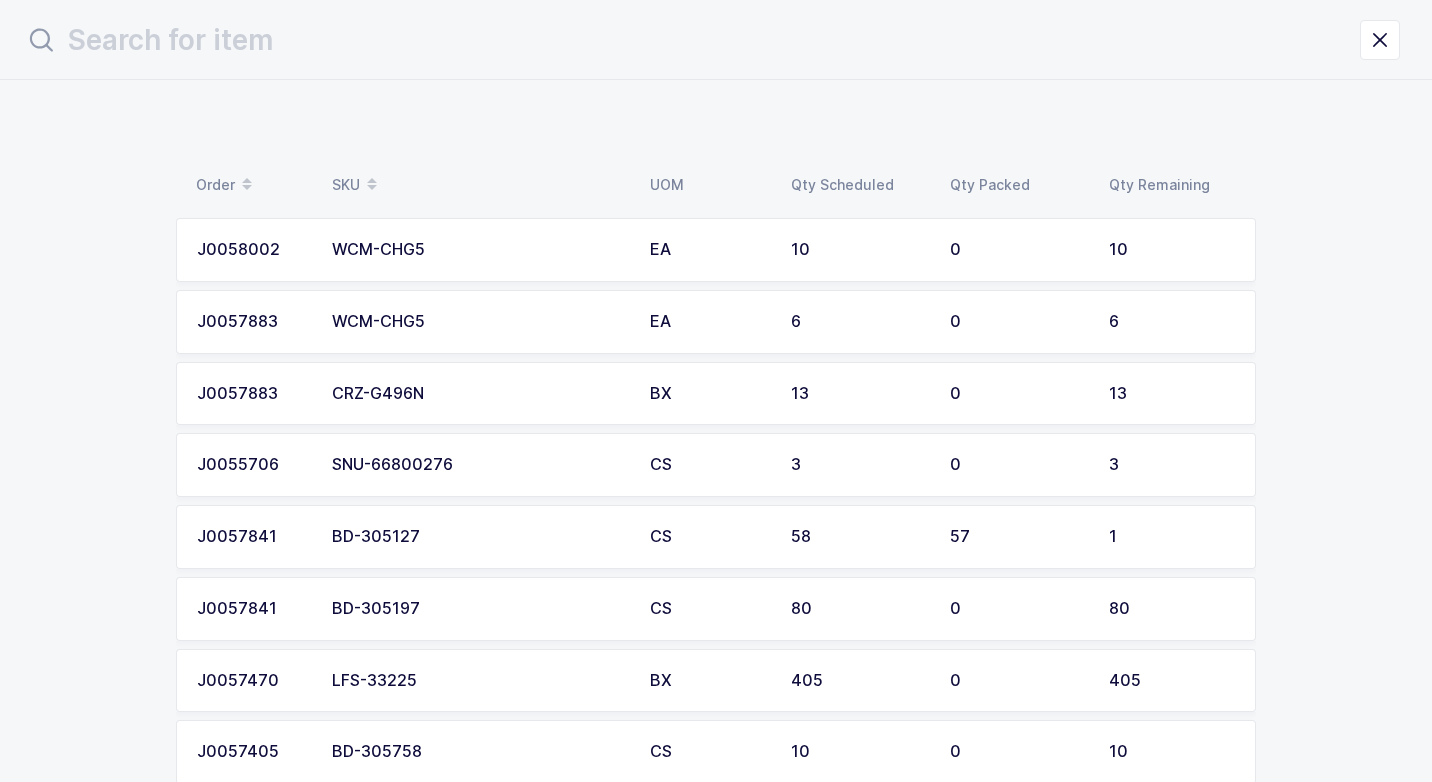 click on "SNU-66800276" at bounding box center [479, 465] 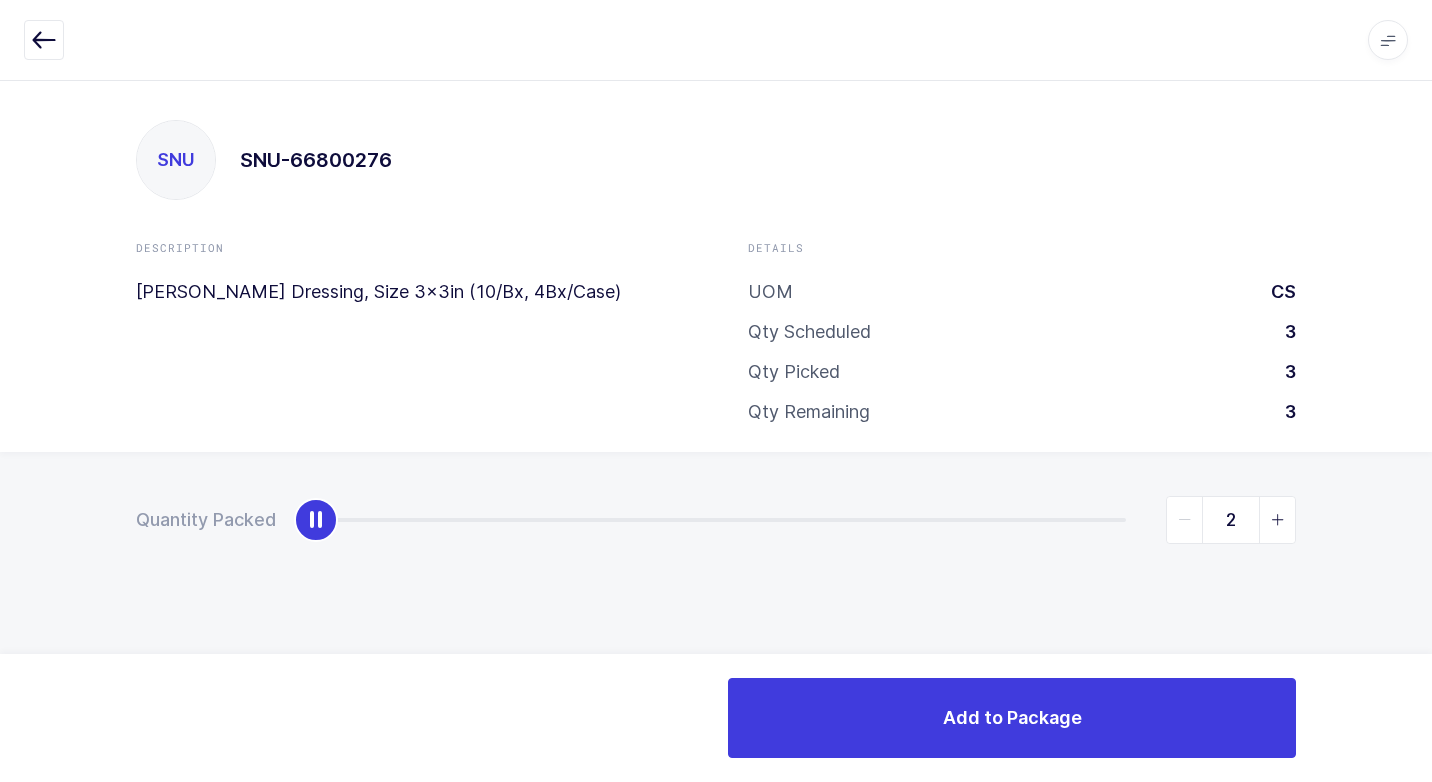 type on "3" 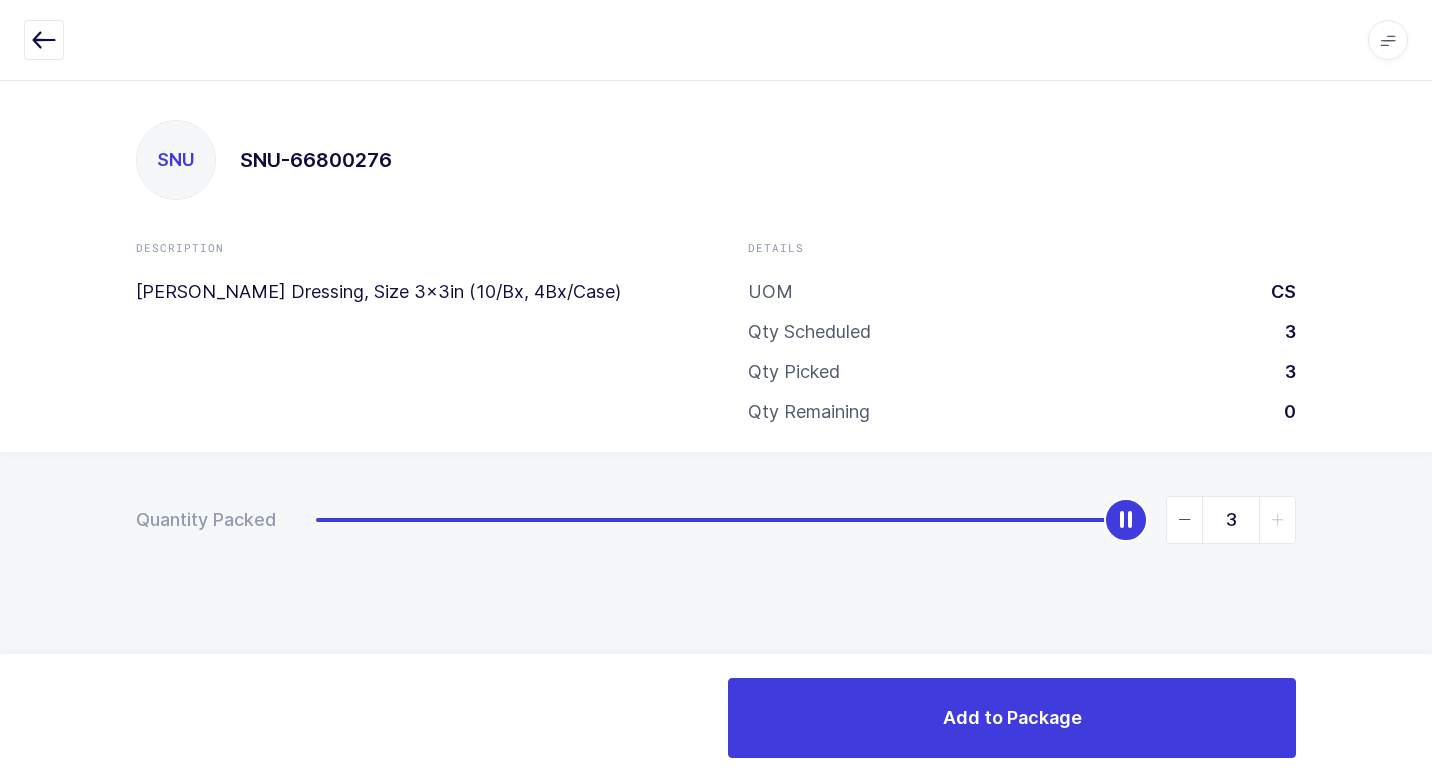 drag, startPoint x: 324, startPoint y: 522, endPoint x: 1410, endPoint y: 644, distance: 1092.8312 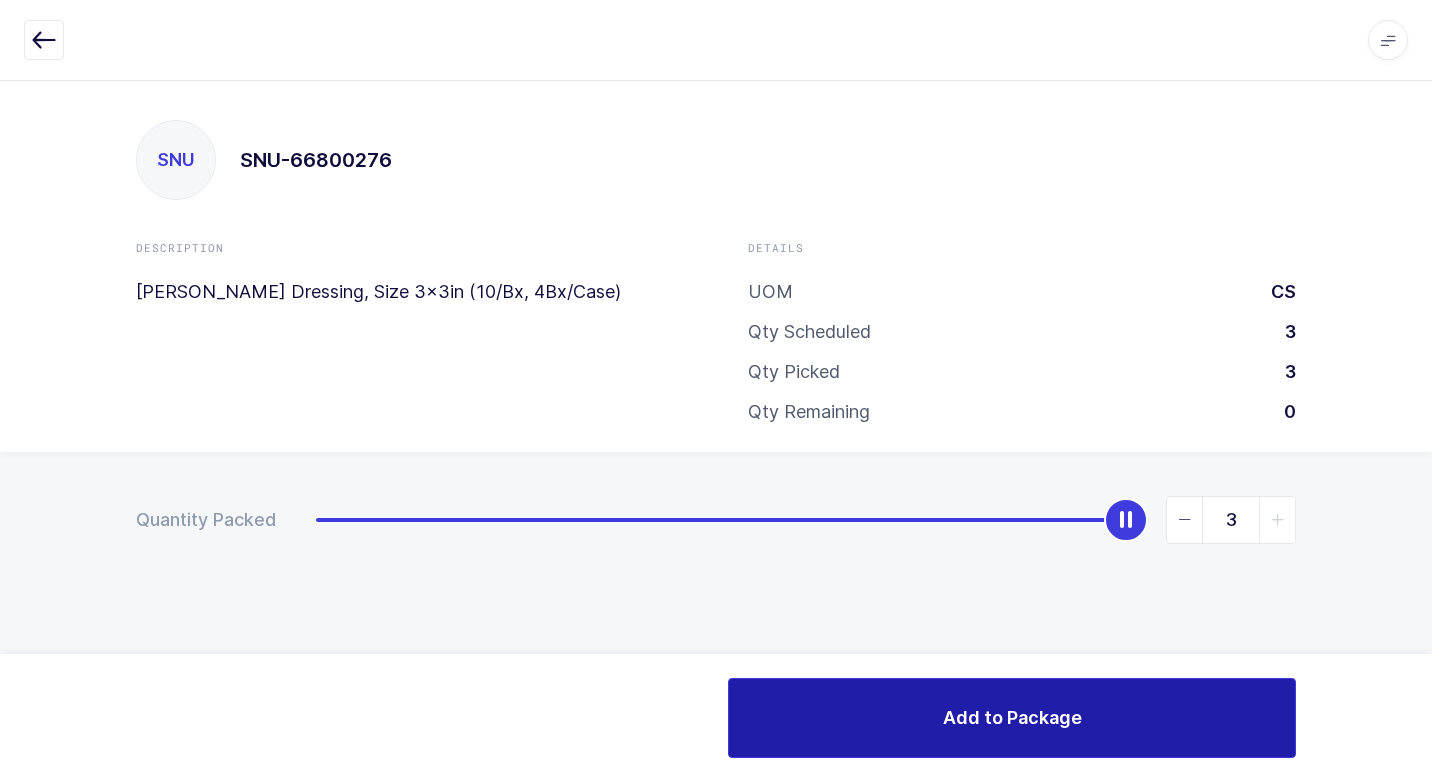 click on "Add to Package" at bounding box center [1012, 718] 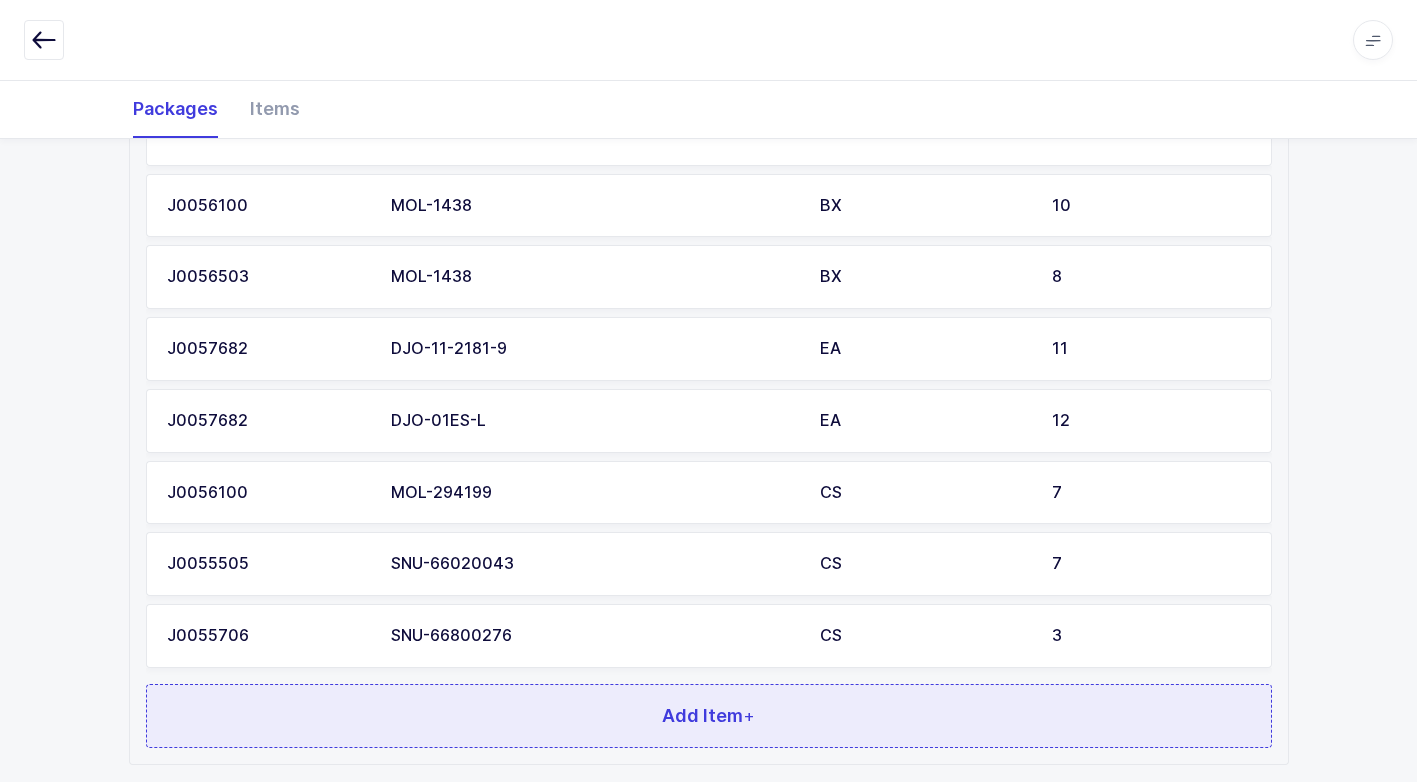 scroll, scrollTop: 1231, scrollLeft: 0, axis: vertical 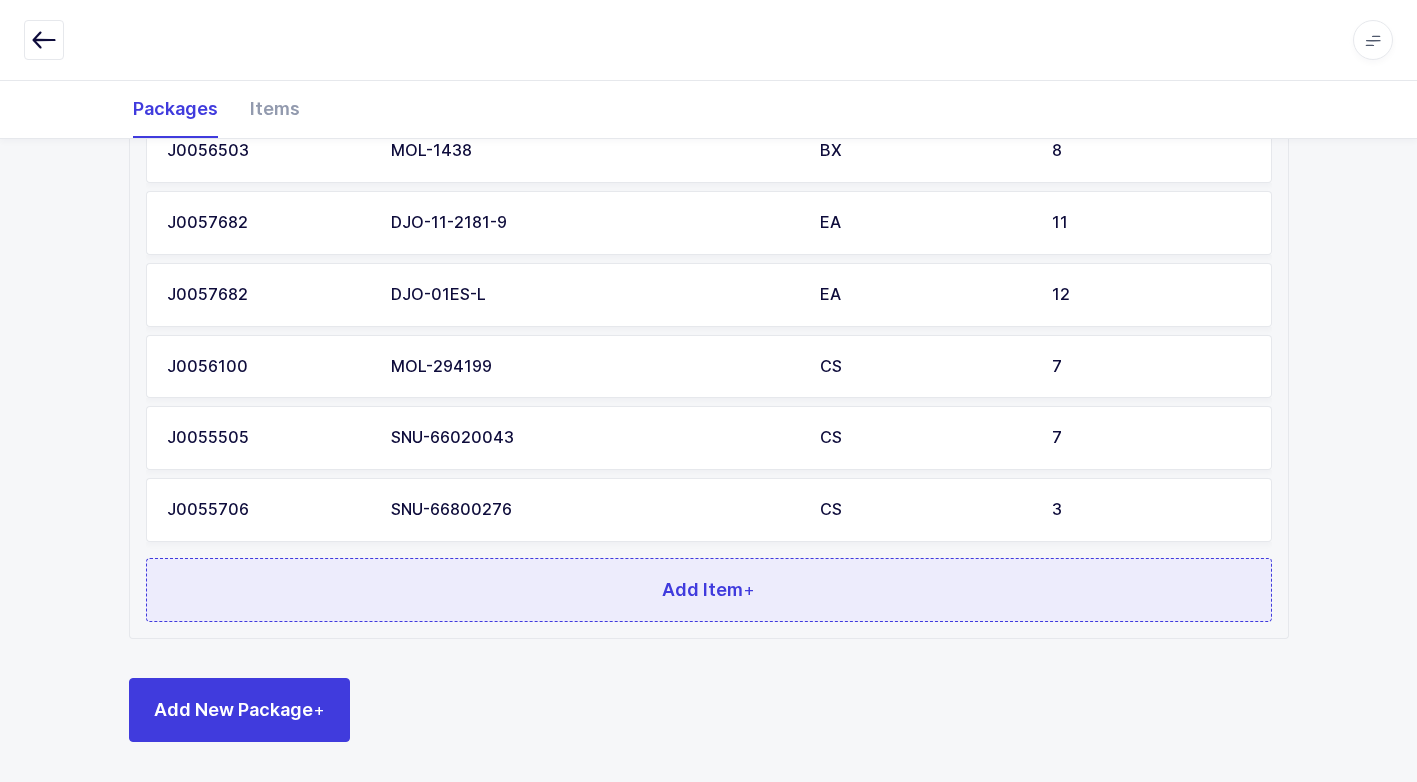 click on "Add Item  +" at bounding box center [709, 590] 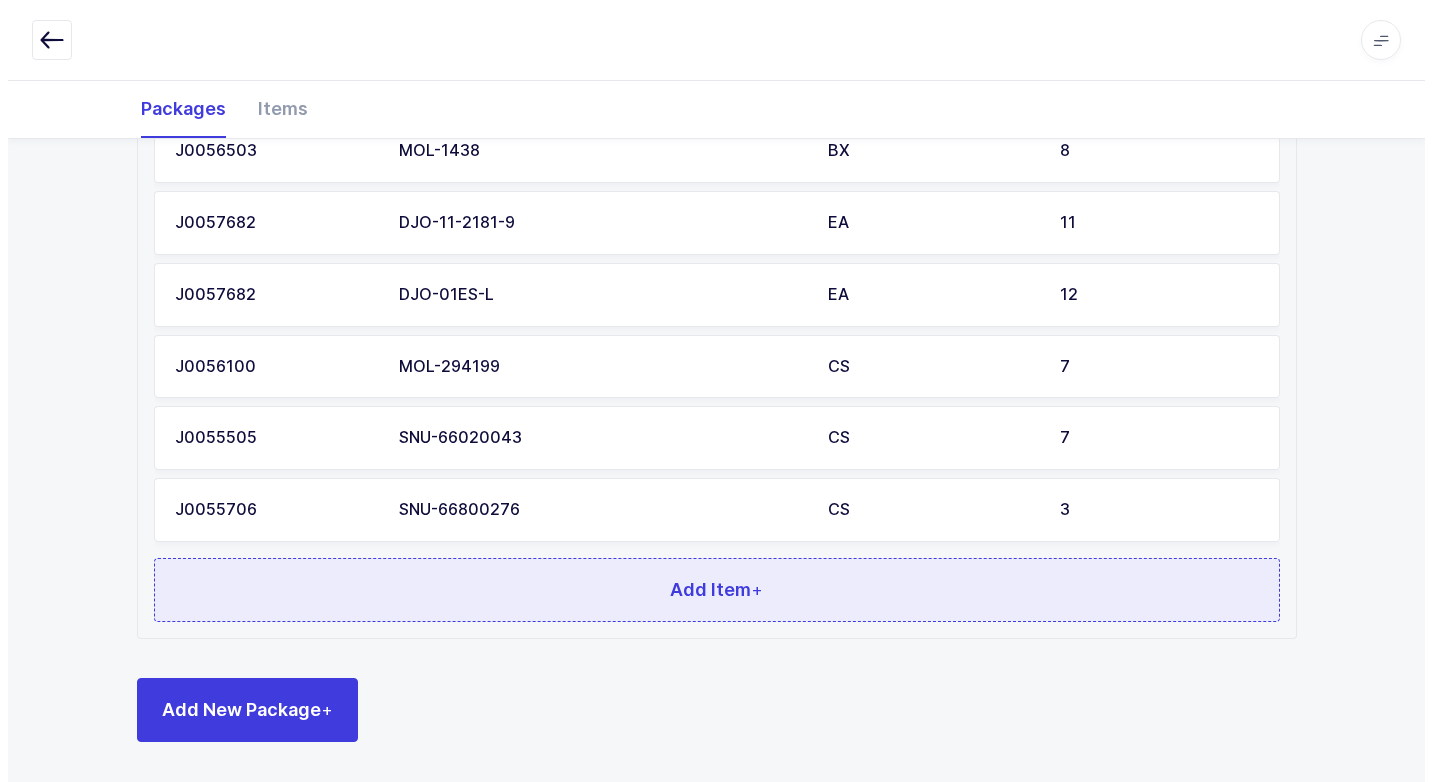 scroll, scrollTop: 0, scrollLeft: 0, axis: both 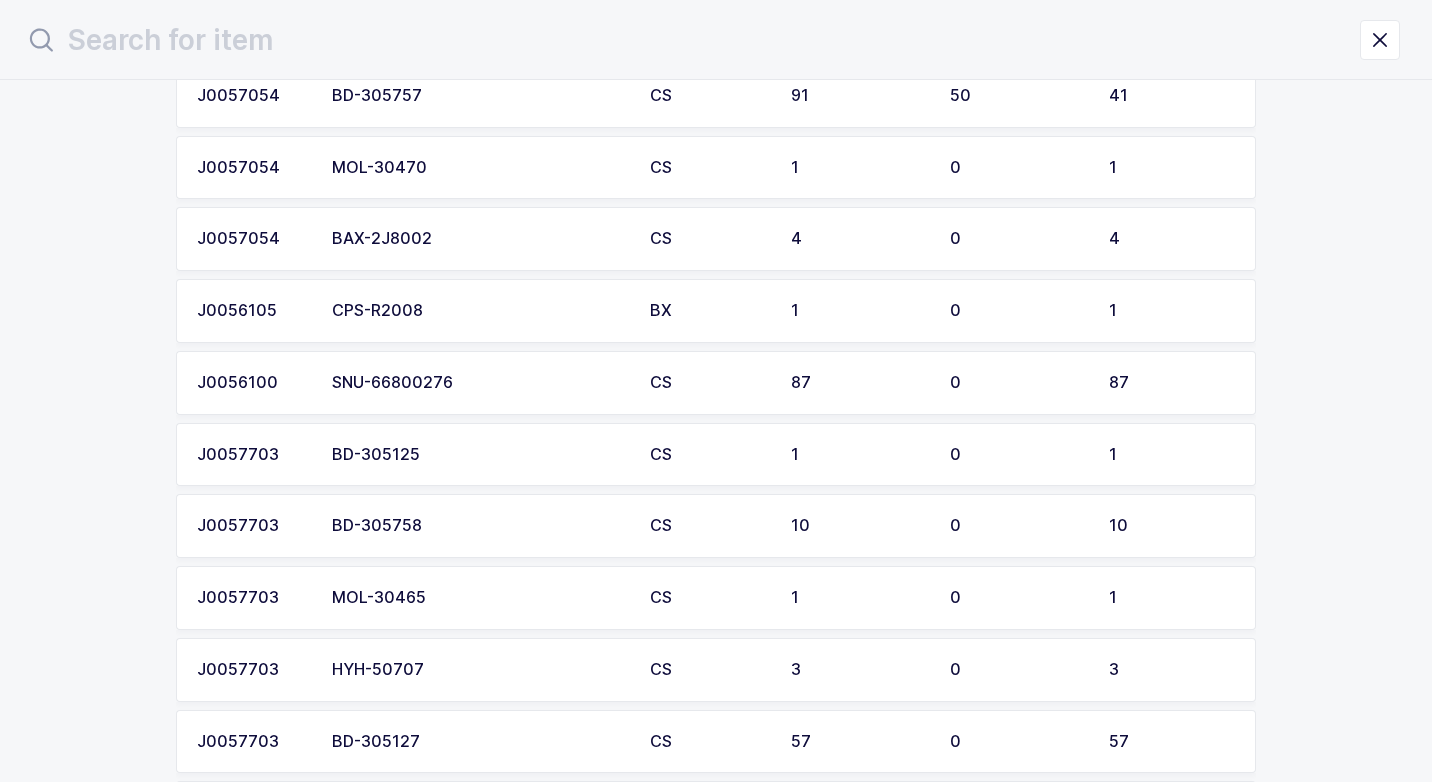 click on "SNU-66800276" at bounding box center [479, 383] 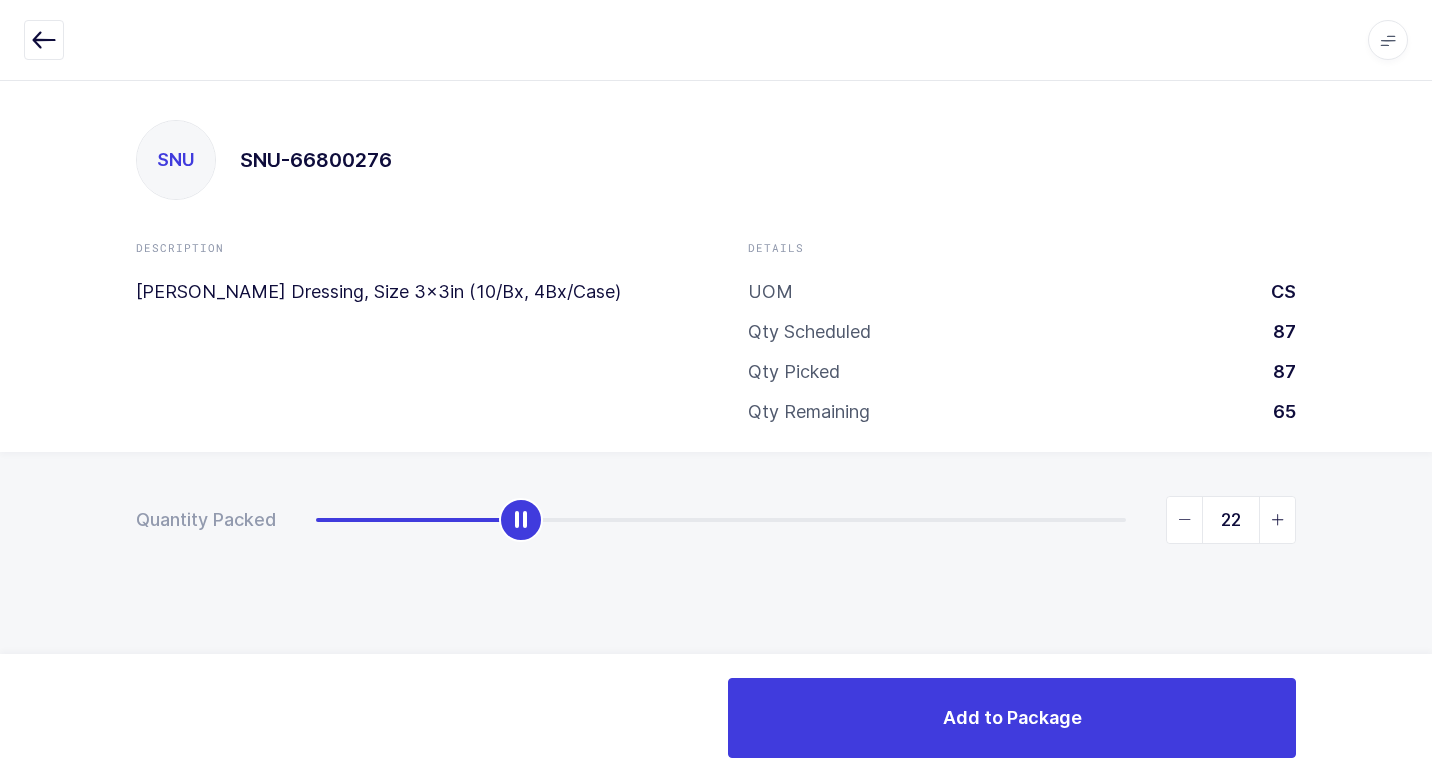 type on "23" 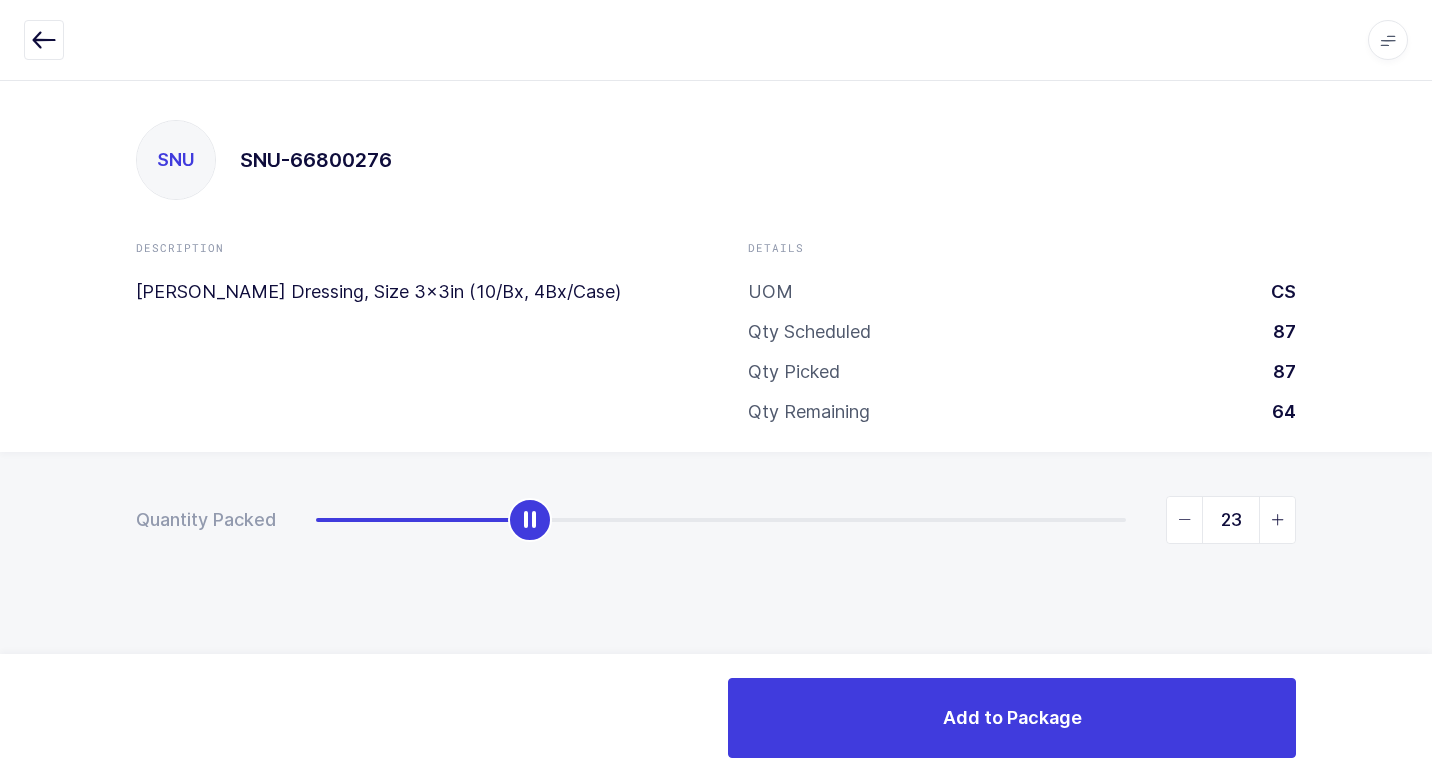 drag, startPoint x: 316, startPoint y: 529, endPoint x: 550, endPoint y: 560, distance: 236.0445 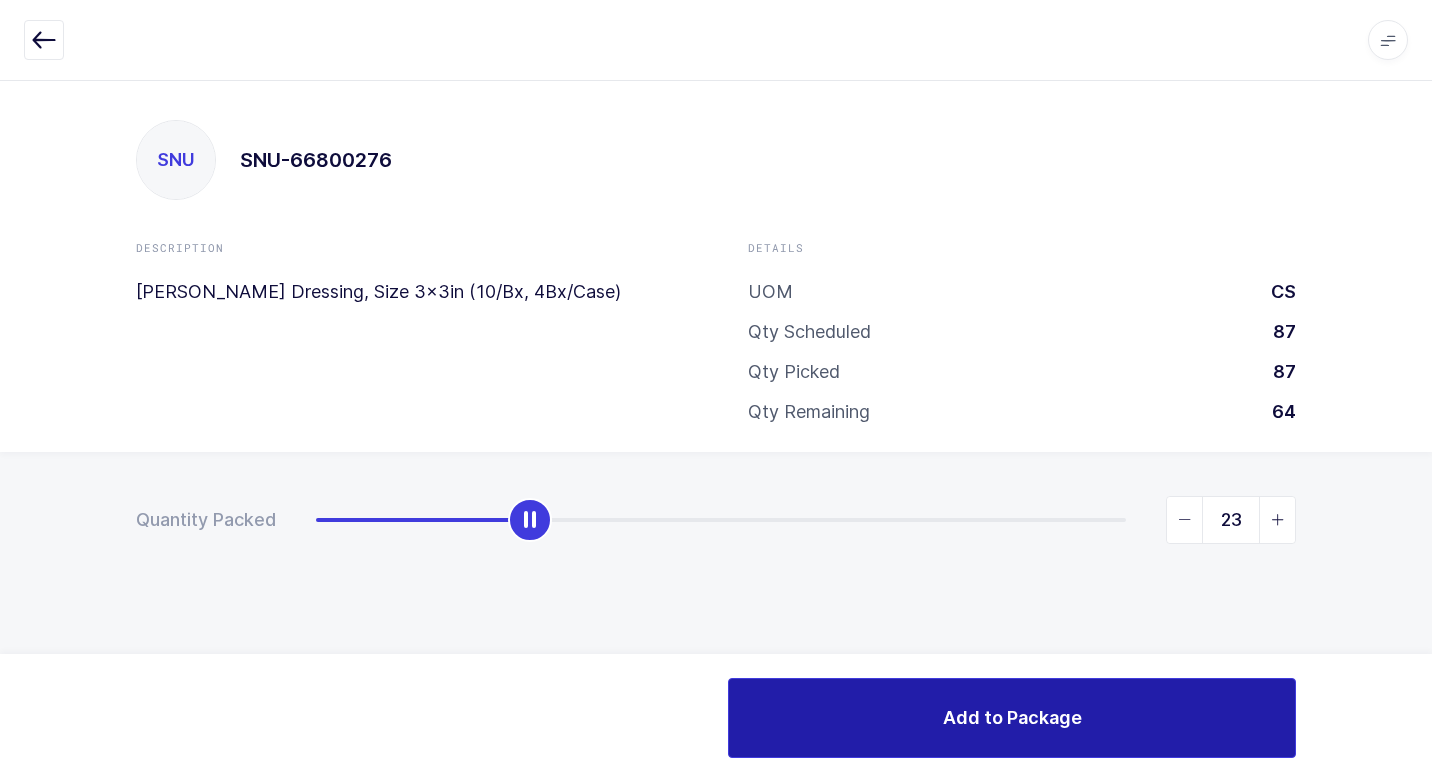 click on "Add to Package" at bounding box center [1012, 717] 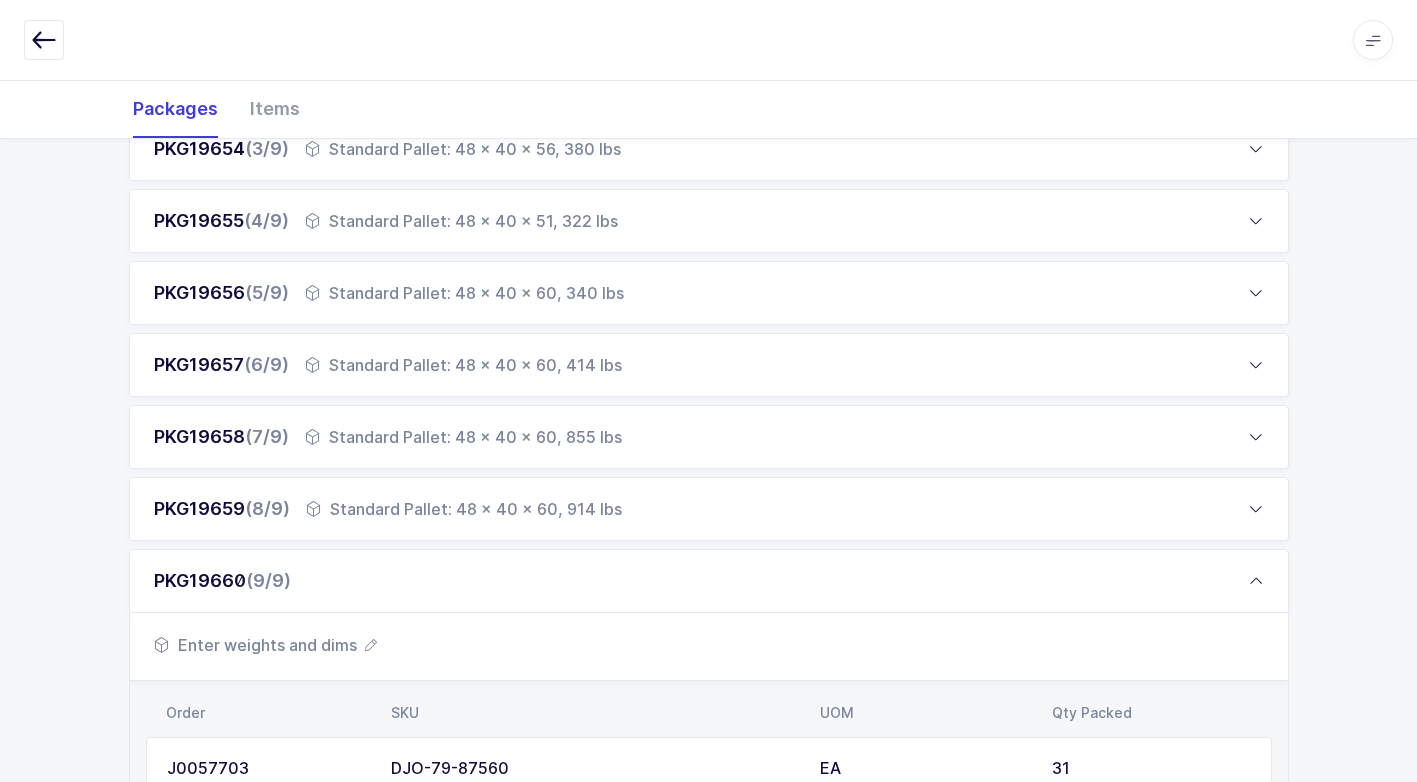 scroll, scrollTop: 500, scrollLeft: 0, axis: vertical 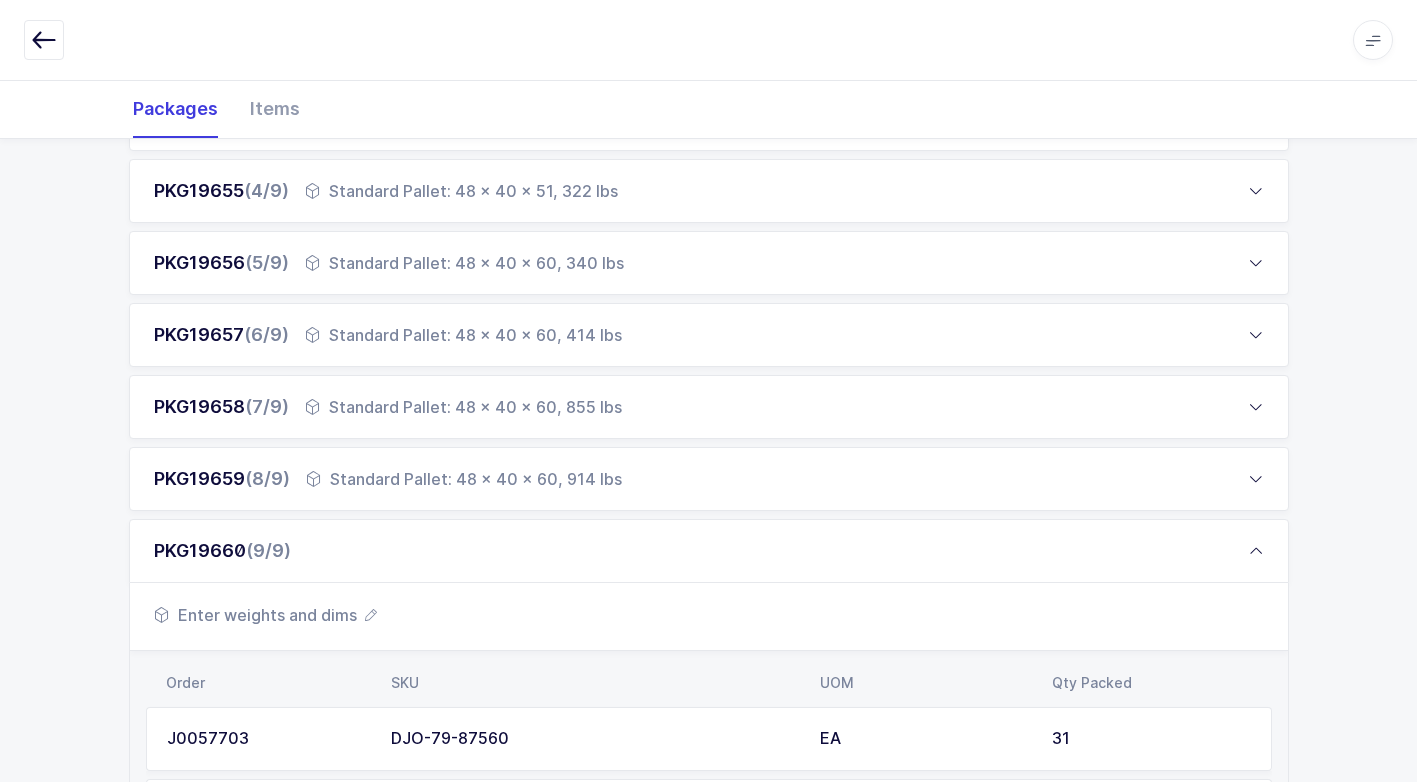 click on "Enter weights and dims" at bounding box center [265, 615] 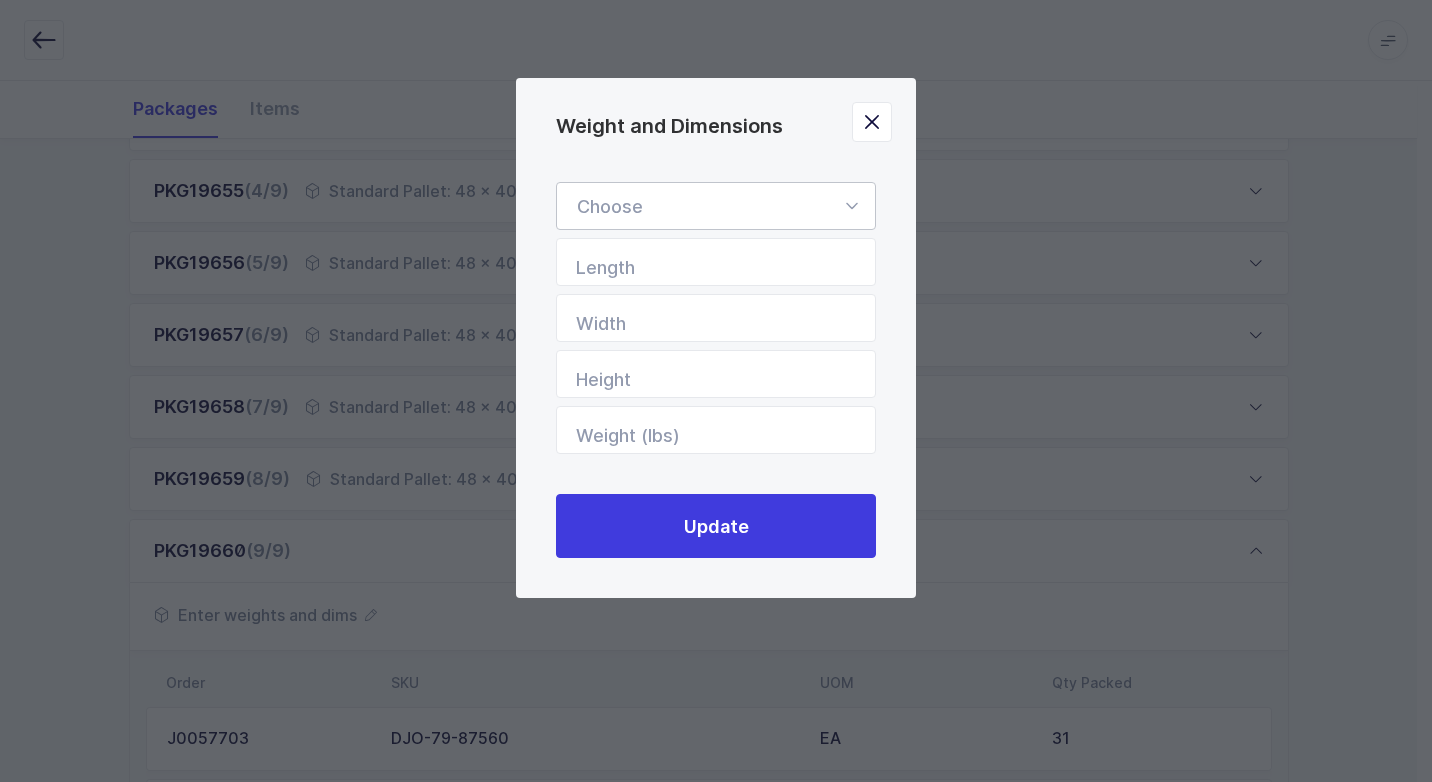 click at bounding box center [851, 206] 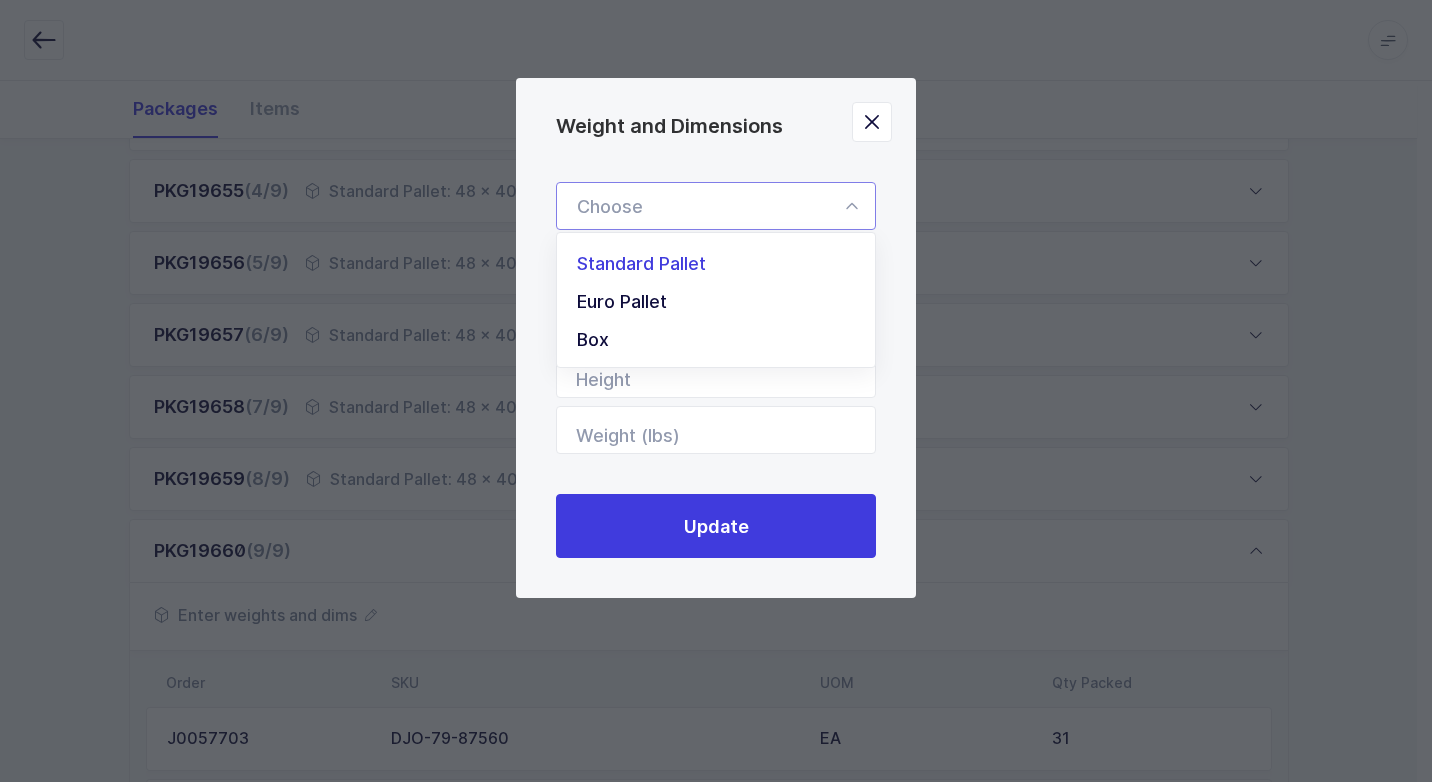 click on "Standard Pallet" at bounding box center (723, 264) 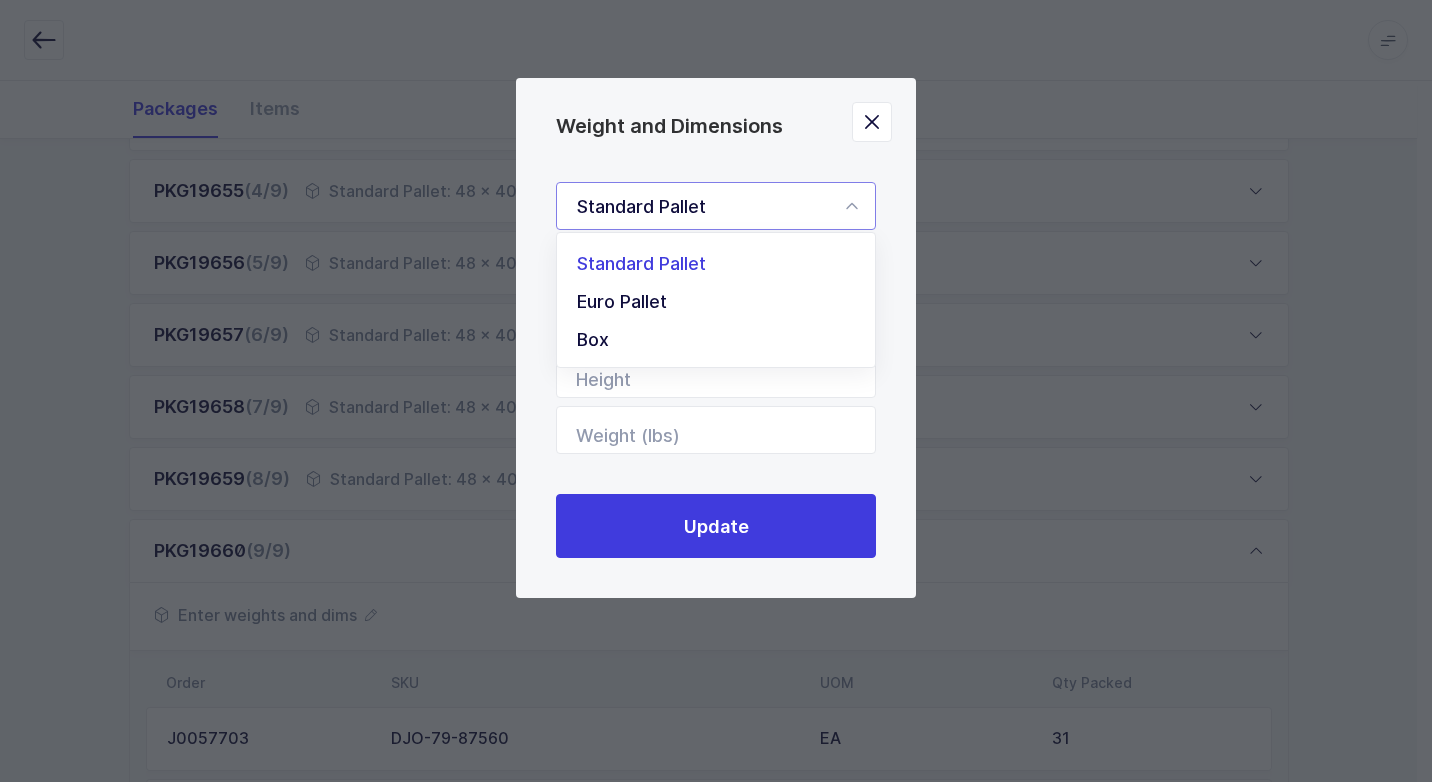 type on "48" 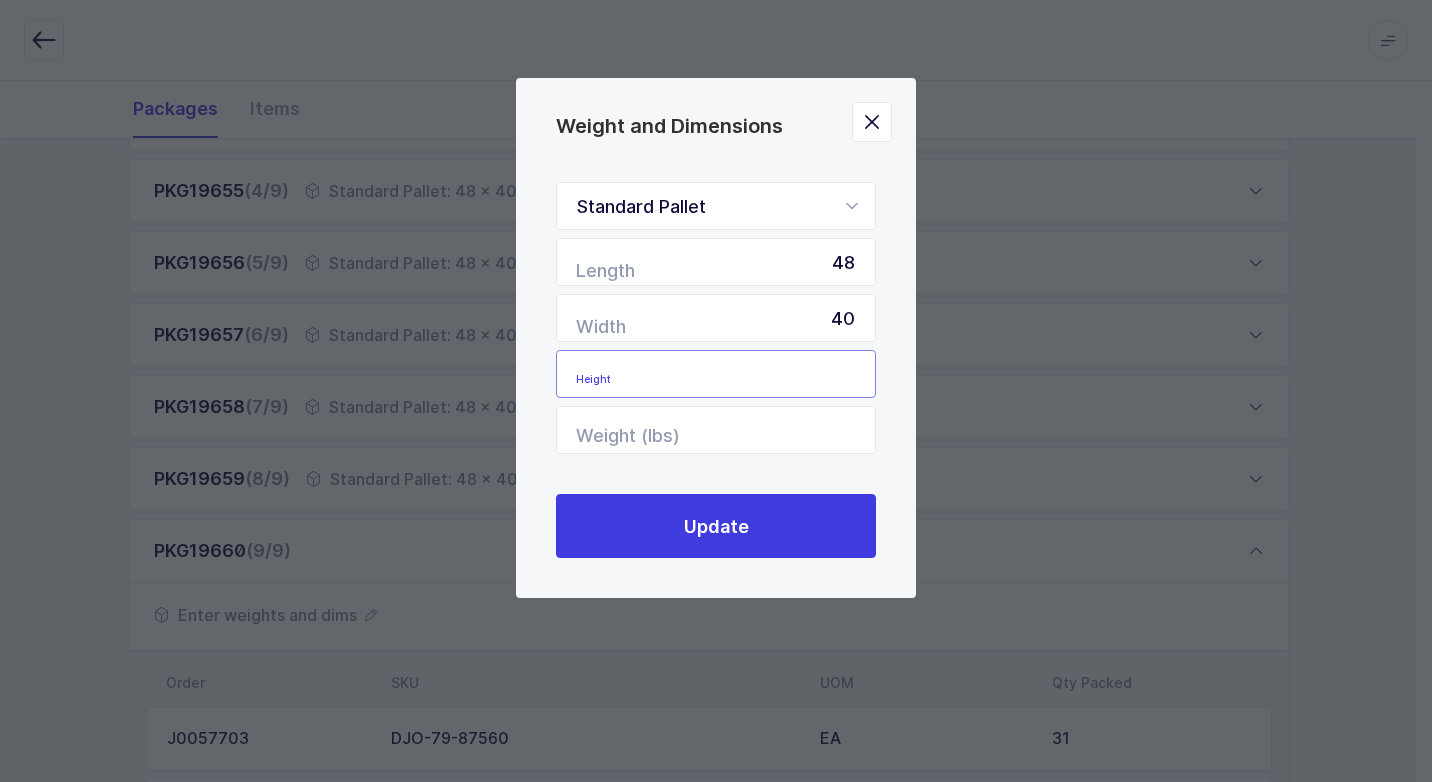 click at bounding box center (716, 374) 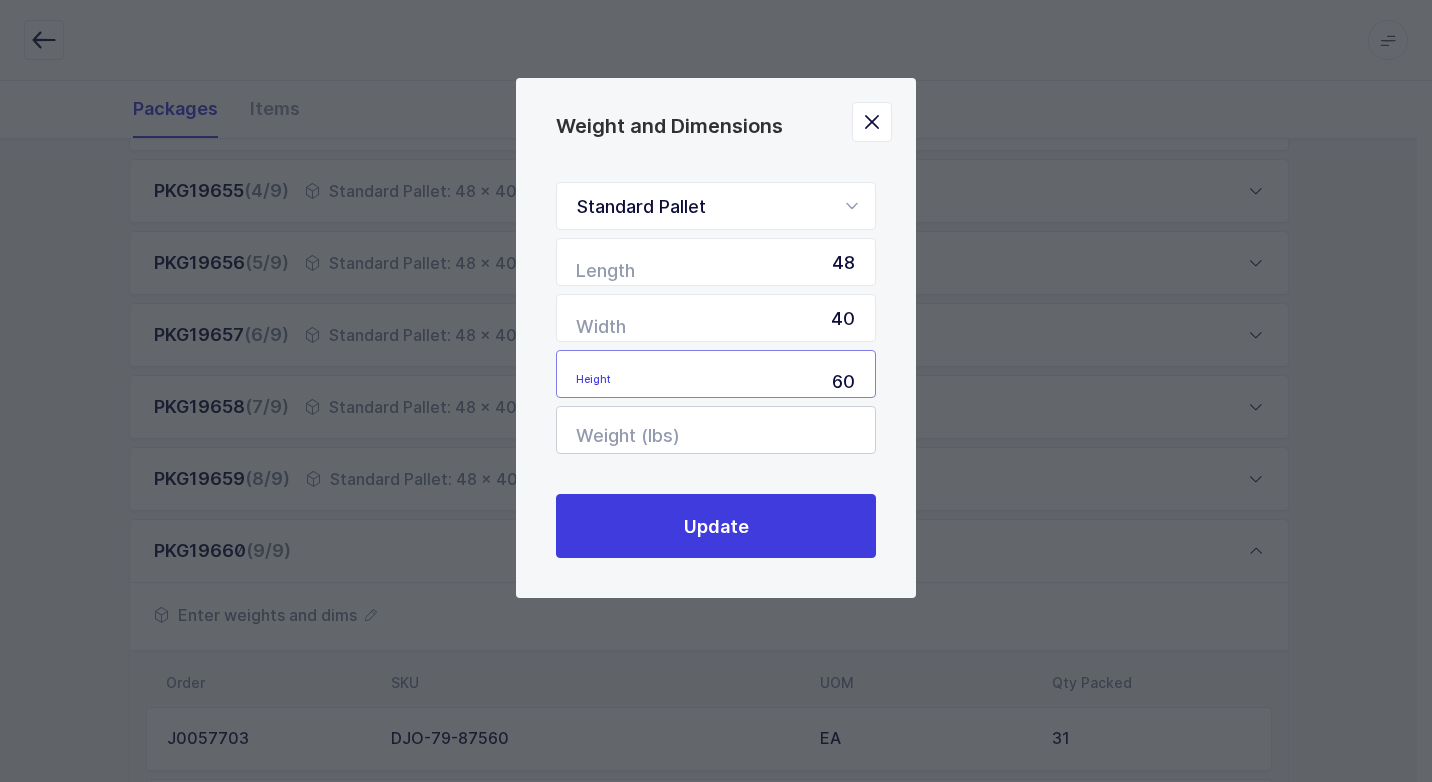 type on "60" 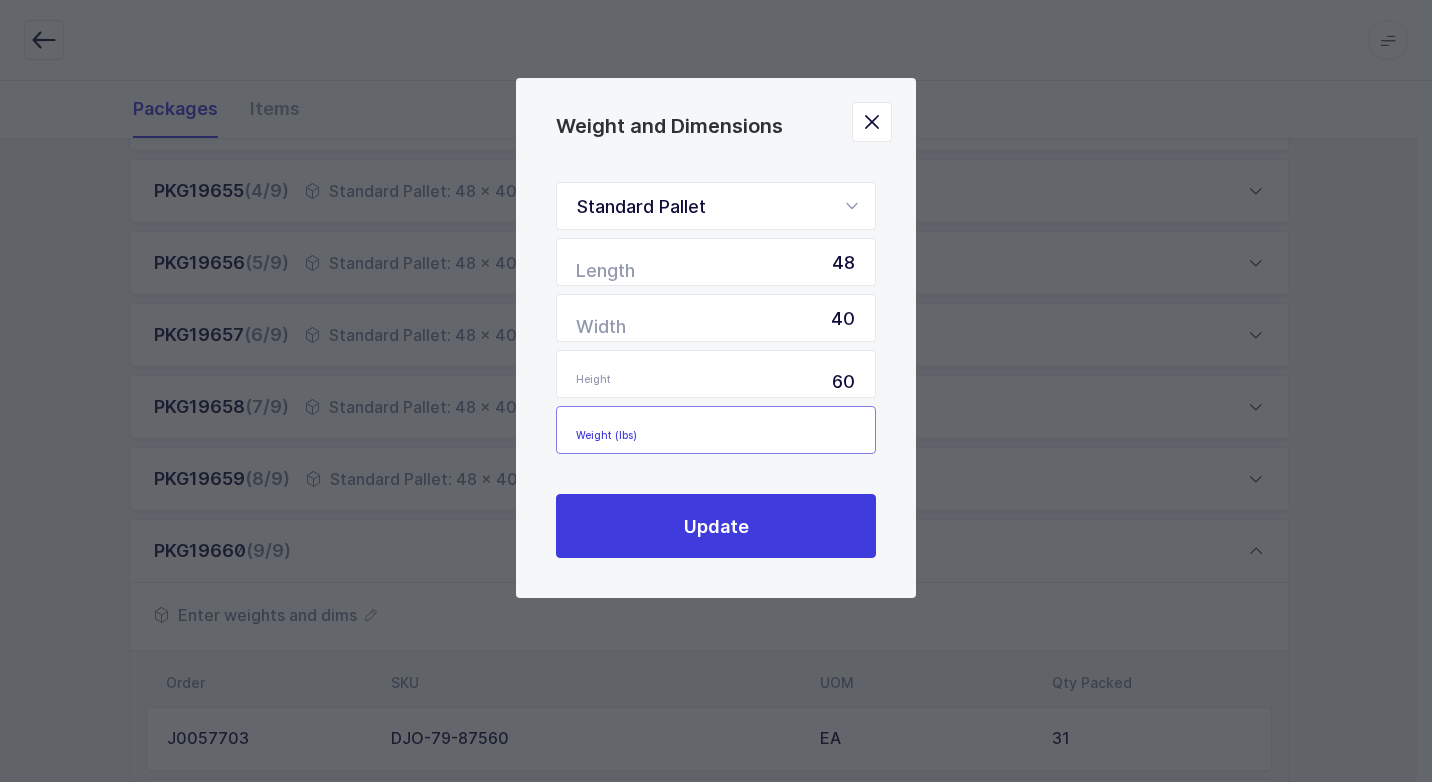 click at bounding box center (716, 430) 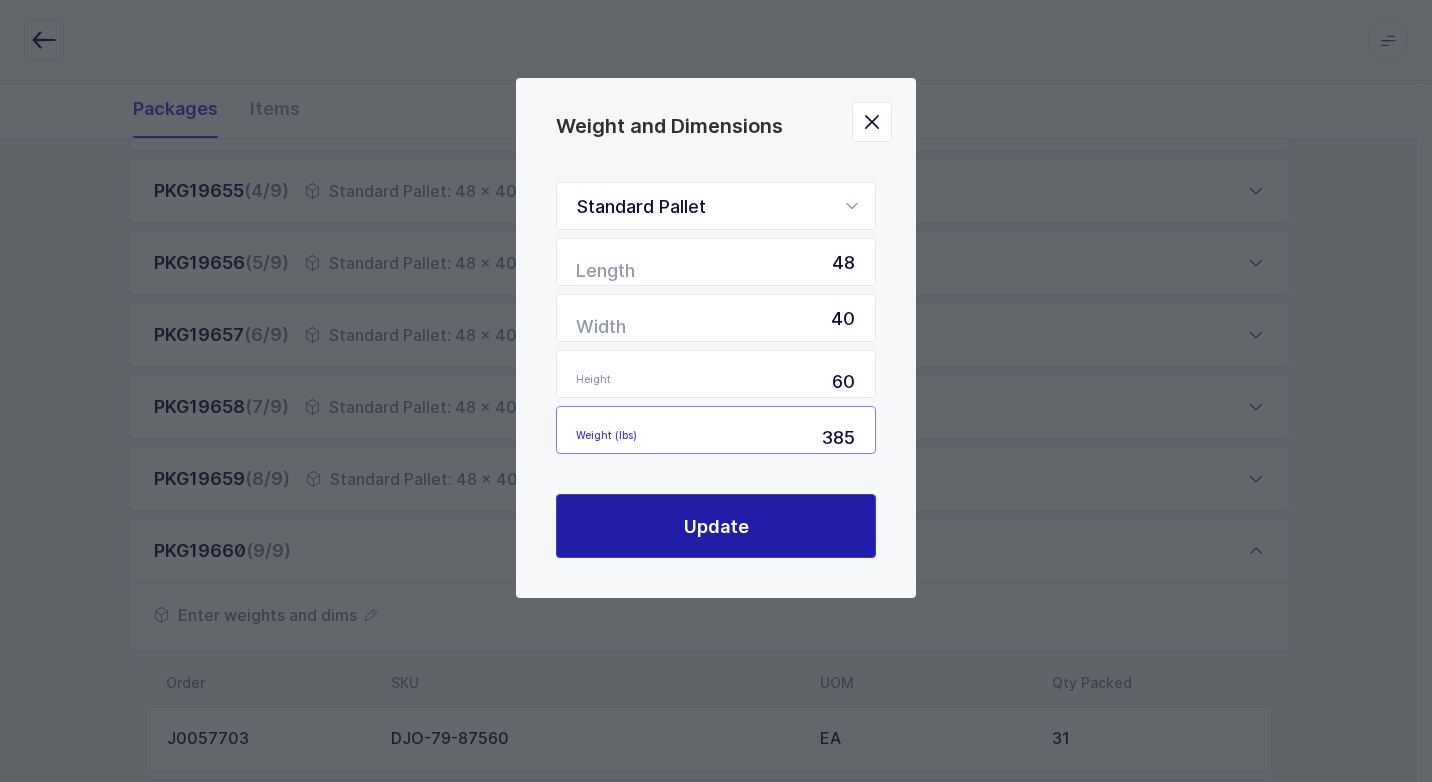 type on "385" 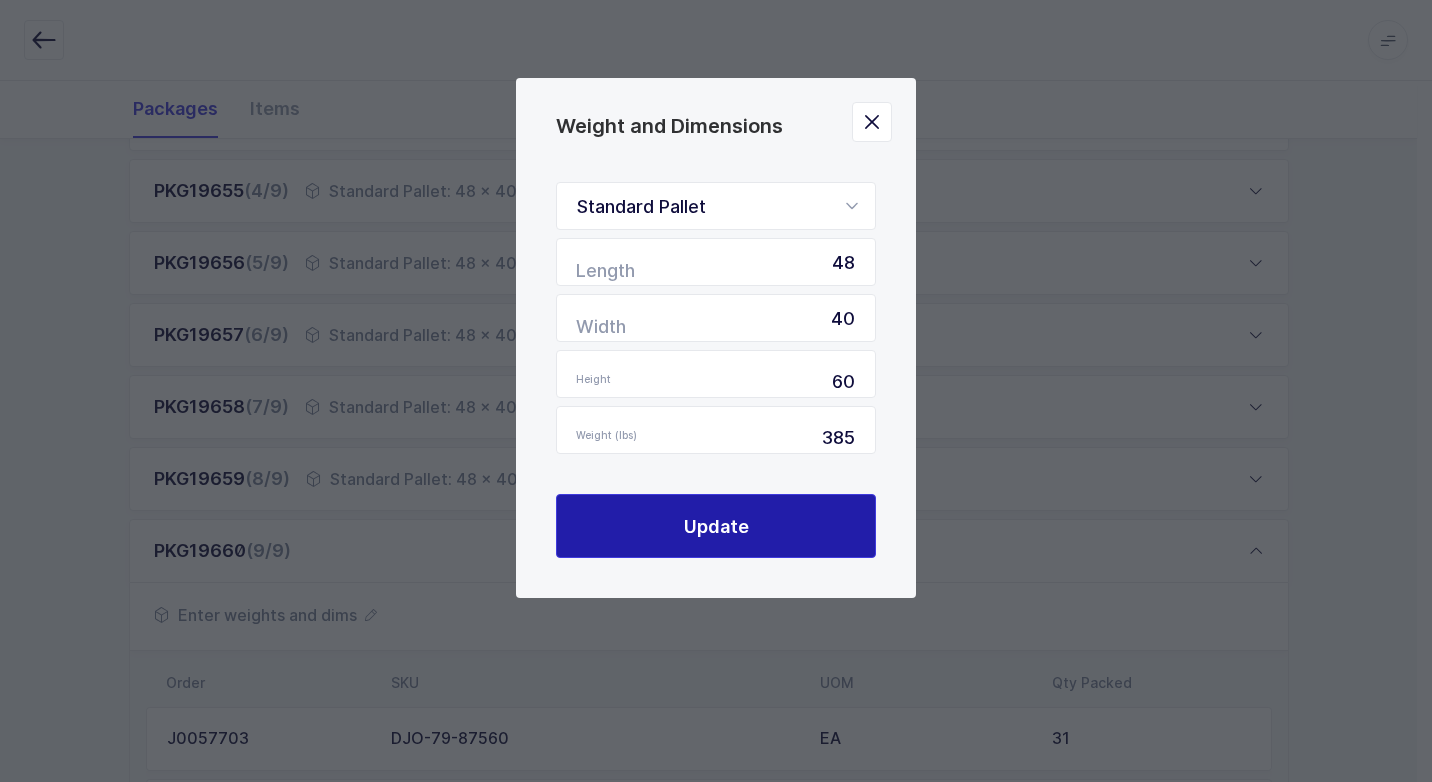 click on "Update" at bounding box center [716, 526] 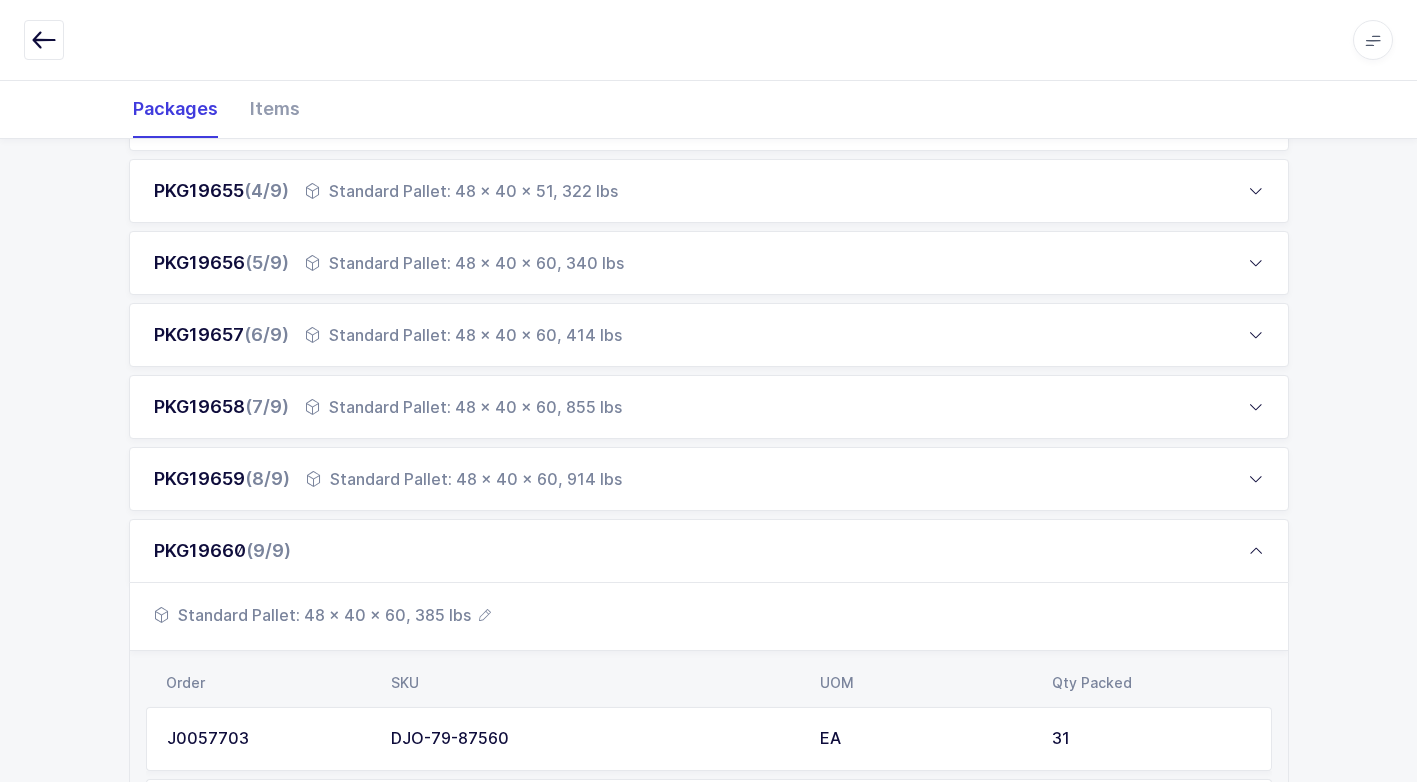 scroll, scrollTop: 1303, scrollLeft: 0, axis: vertical 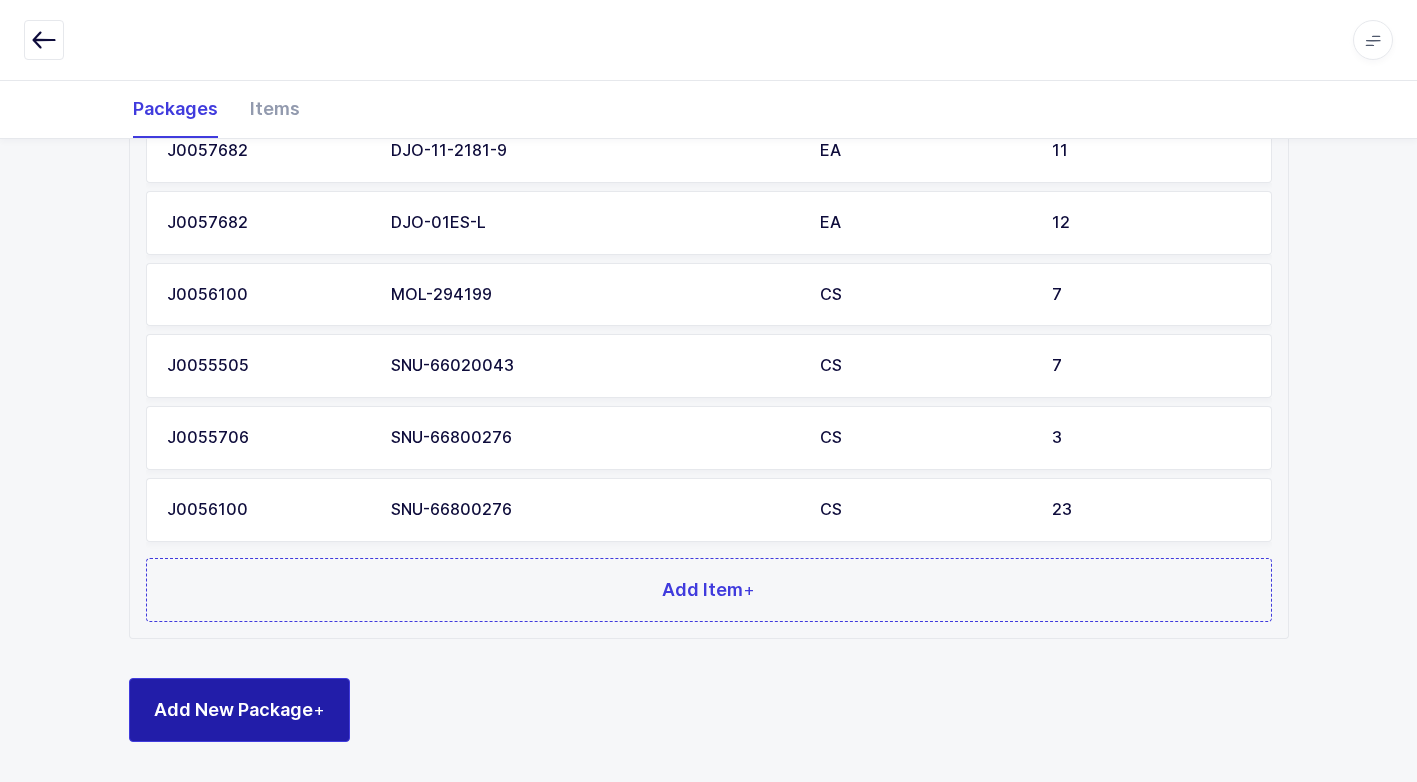 click on "Add New Package  +" at bounding box center [239, 709] 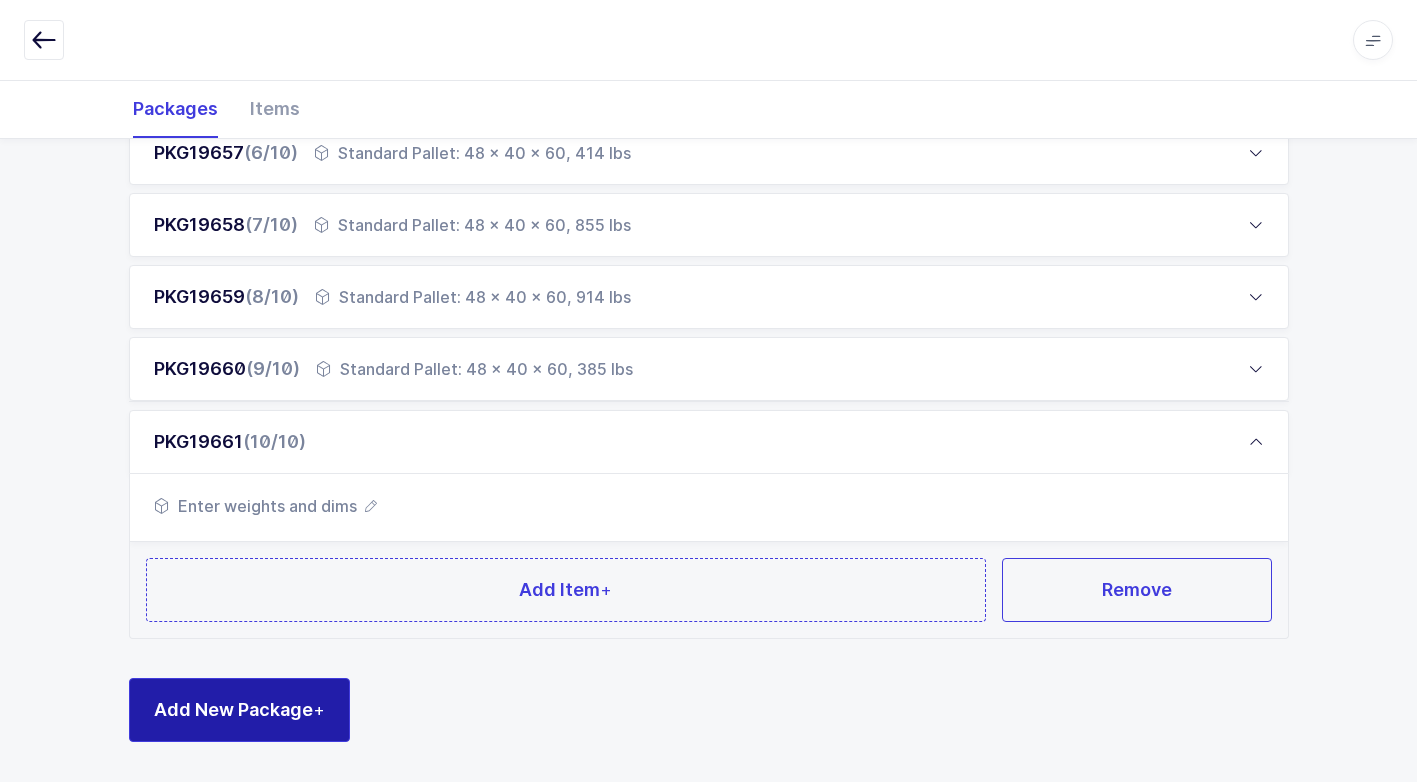 scroll, scrollTop: 681, scrollLeft: 0, axis: vertical 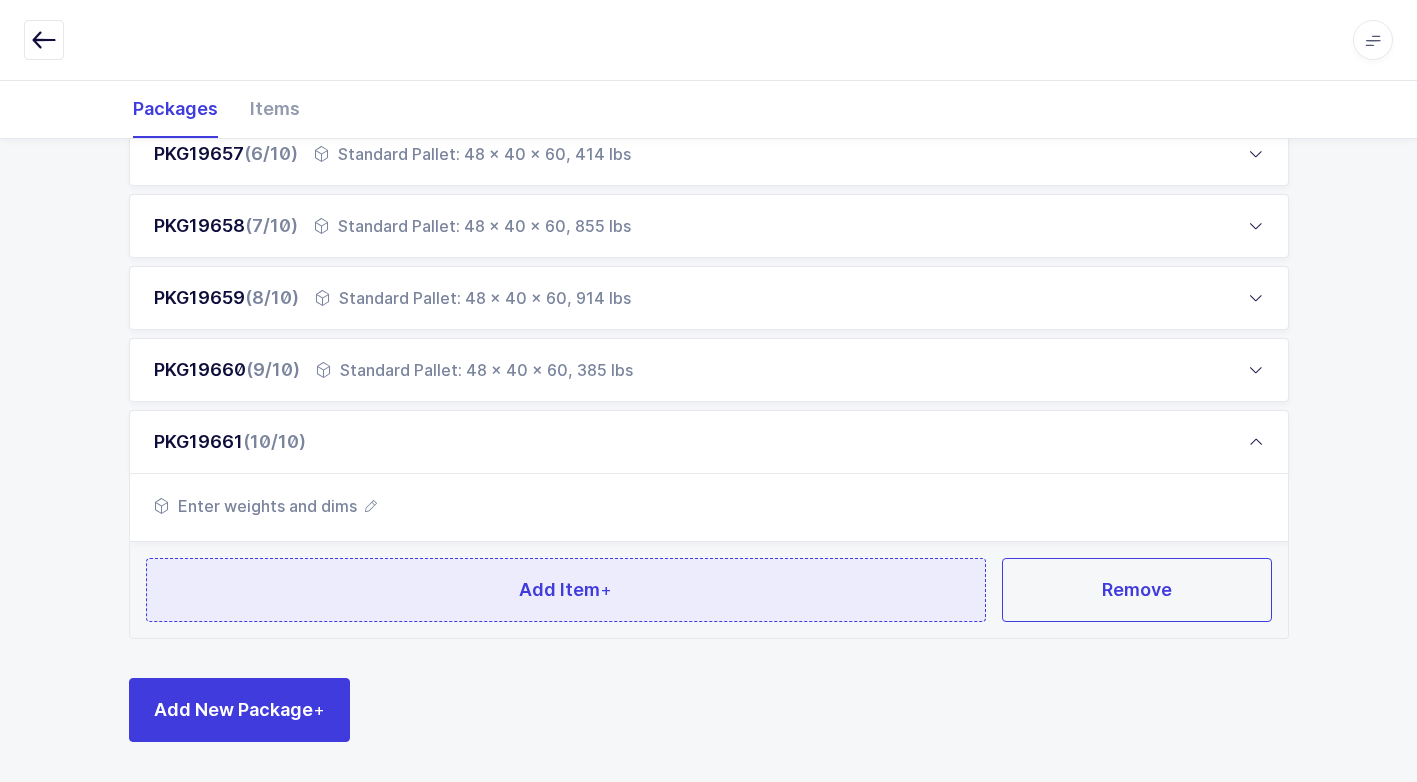 click on "Add Item  +" at bounding box center (566, 590) 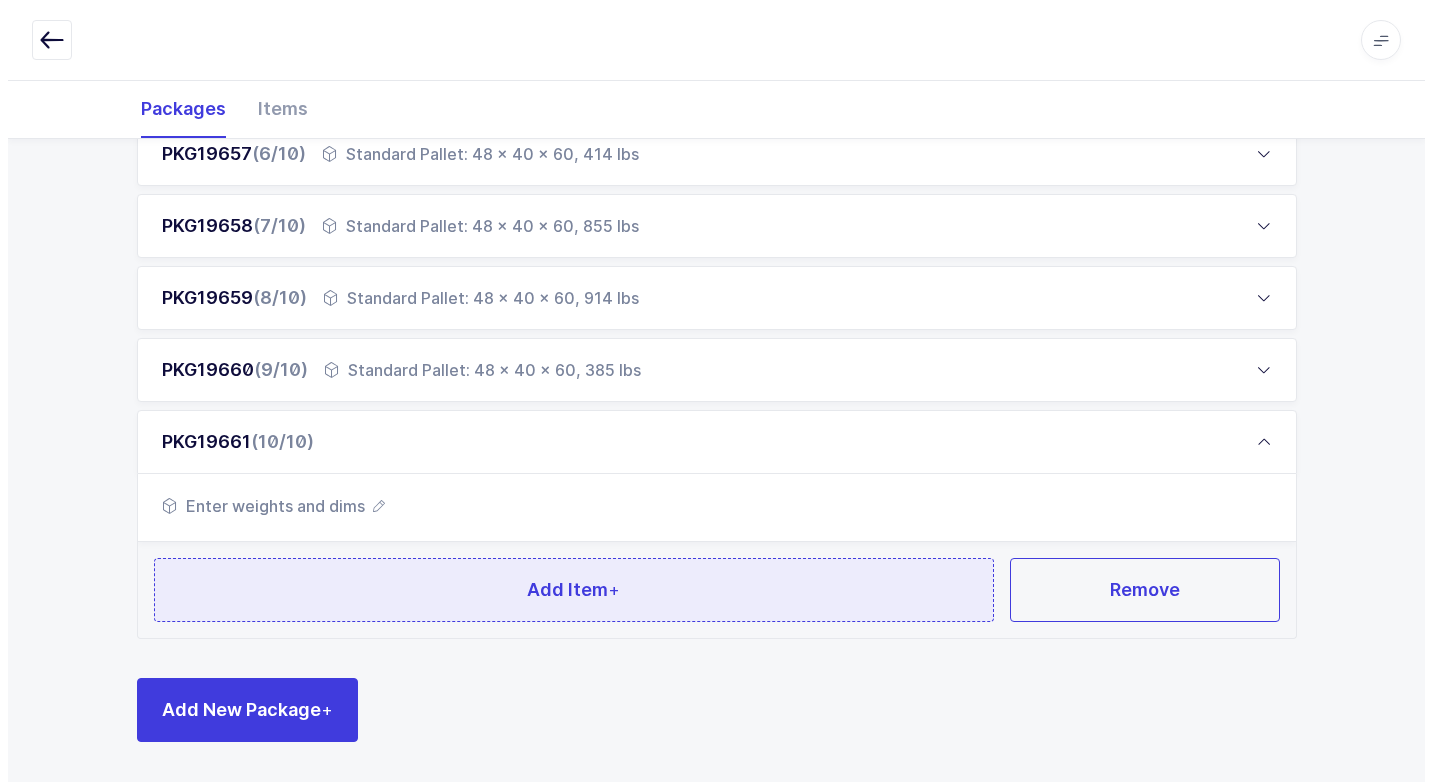 scroll, scrollTop: 0, scrollLeft: 0, axis: both 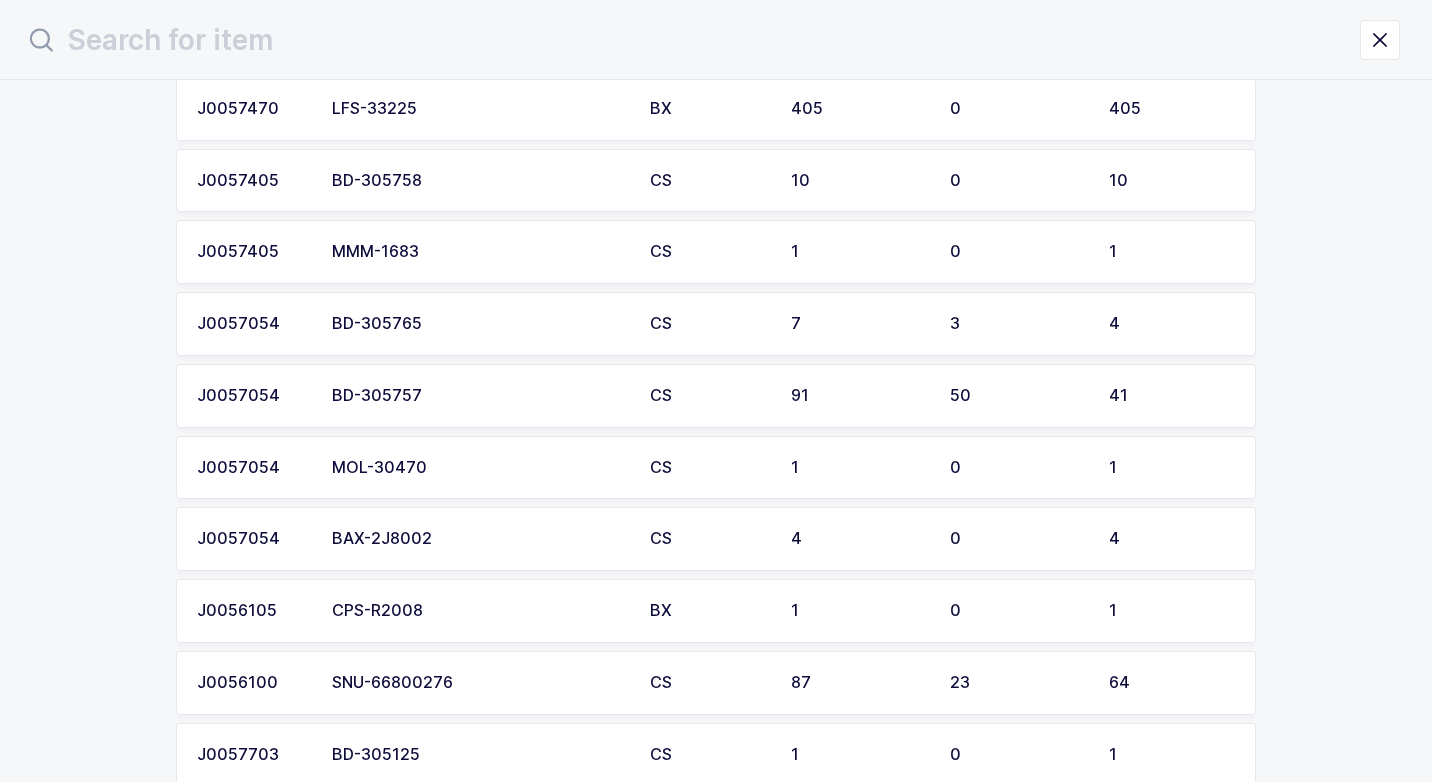 click on "BD-305757" at bounding box center [479, 396] 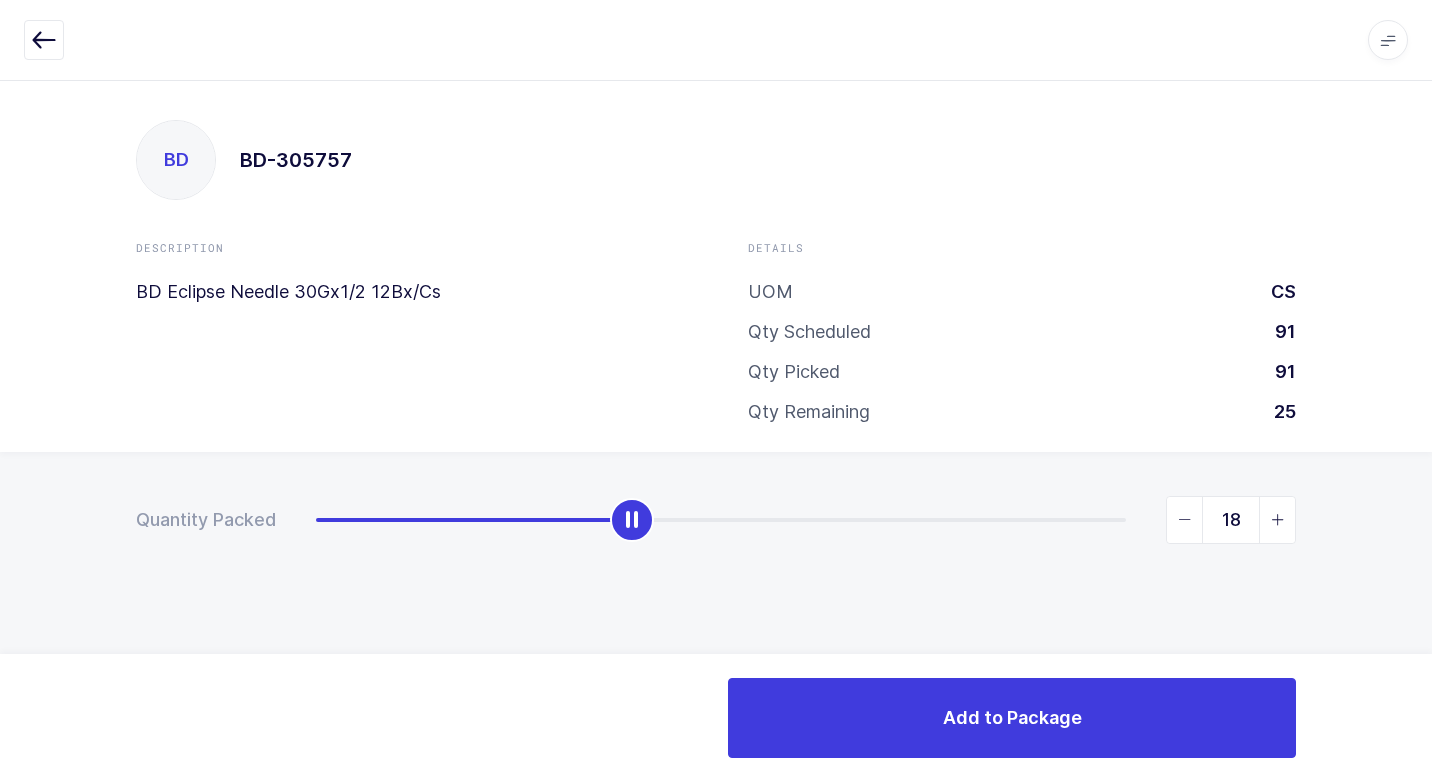 type on "19" 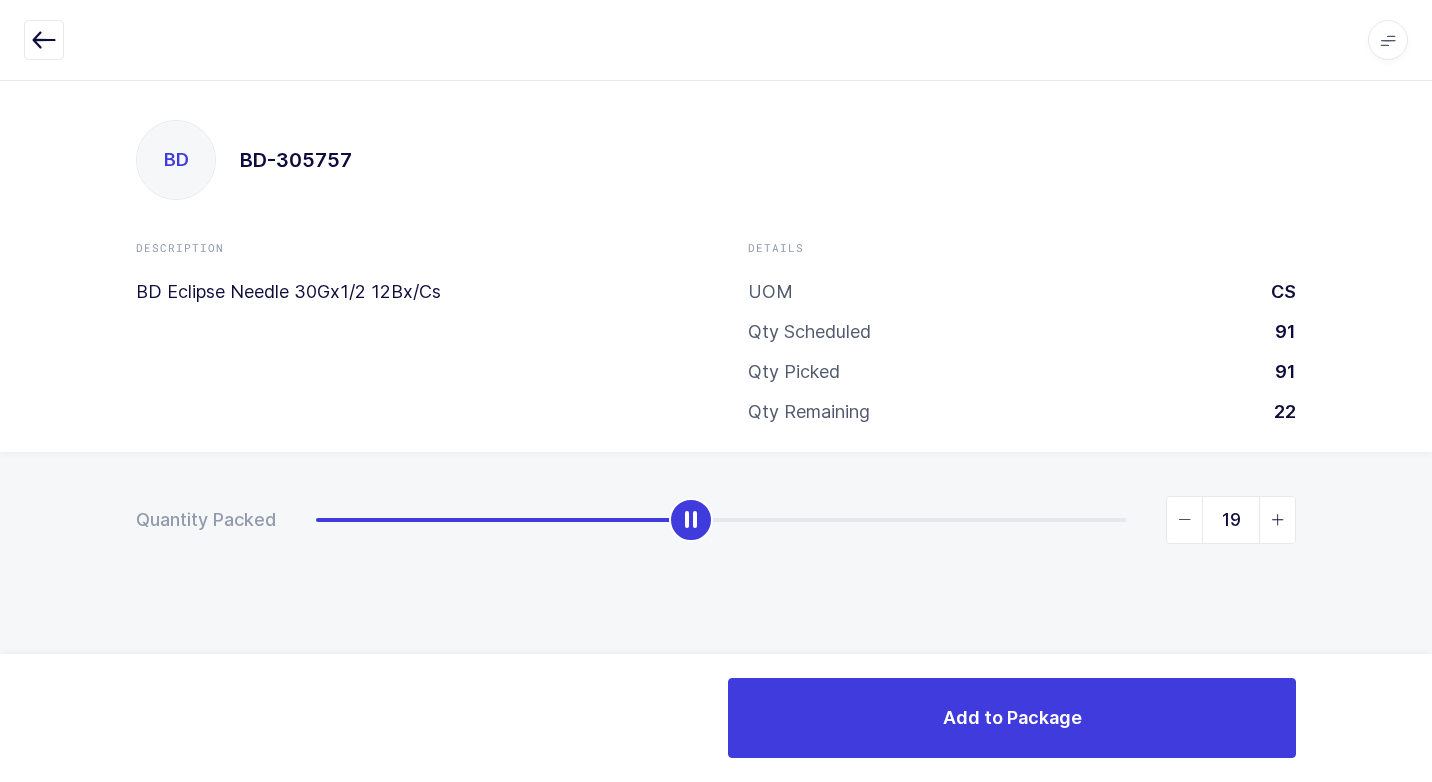 drag, startPoint x: 314, startPoint y: 525, endPoint x: 692, endPoint y: 560, distance: 379.6169 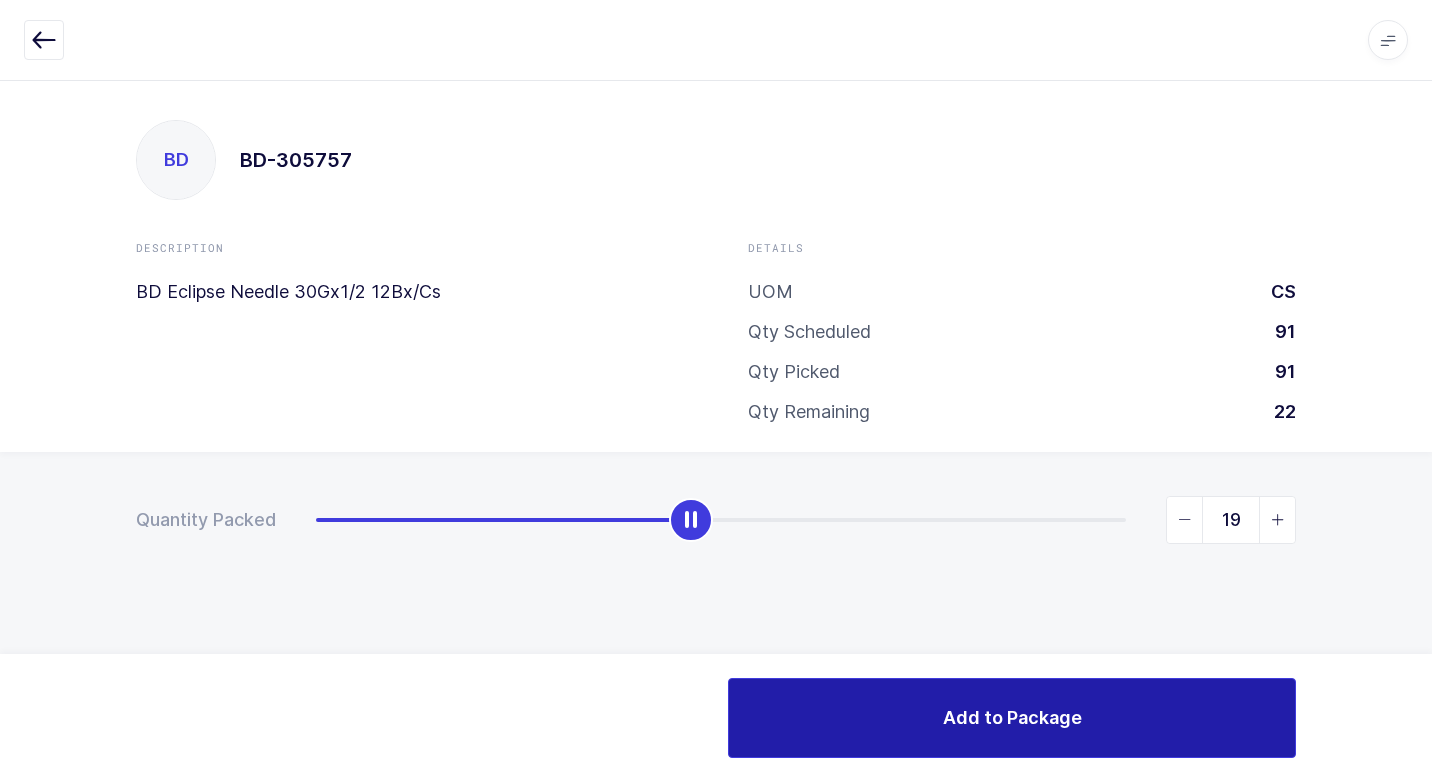 click on "Add to Package" at bounding box center [1012, 718] 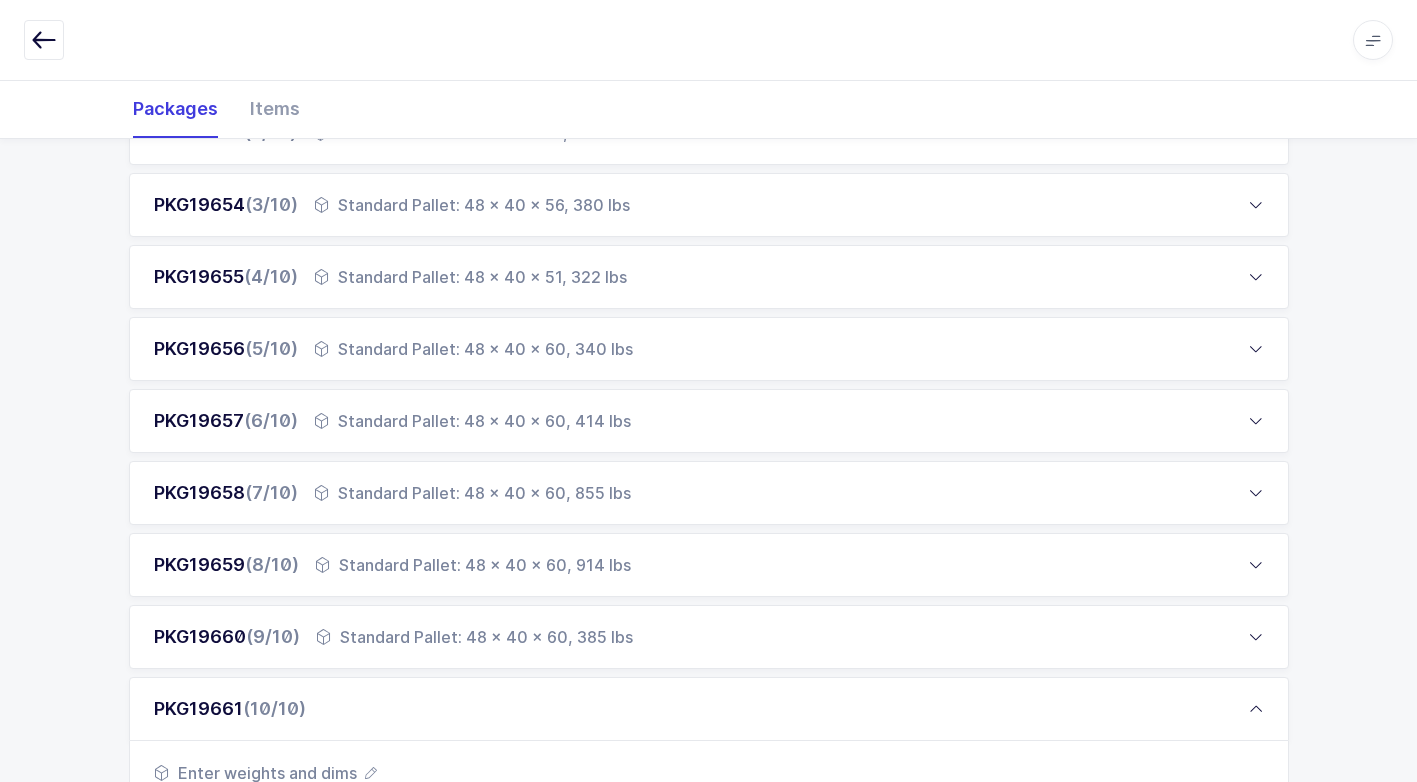 scroll, scrollTop: 801, scrollLeft: 0, axis: vertical 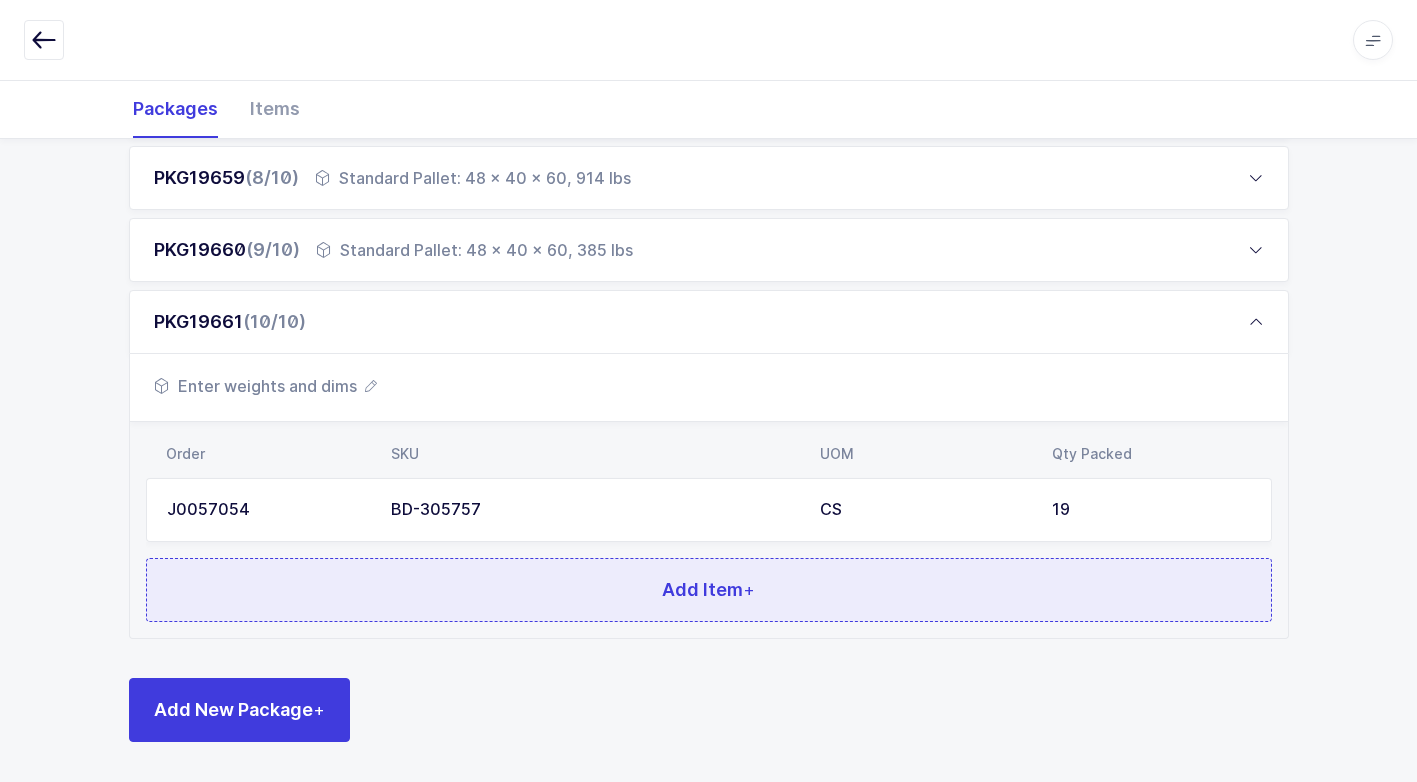 click on "Add Item  +" at bounding box center (709, 590) 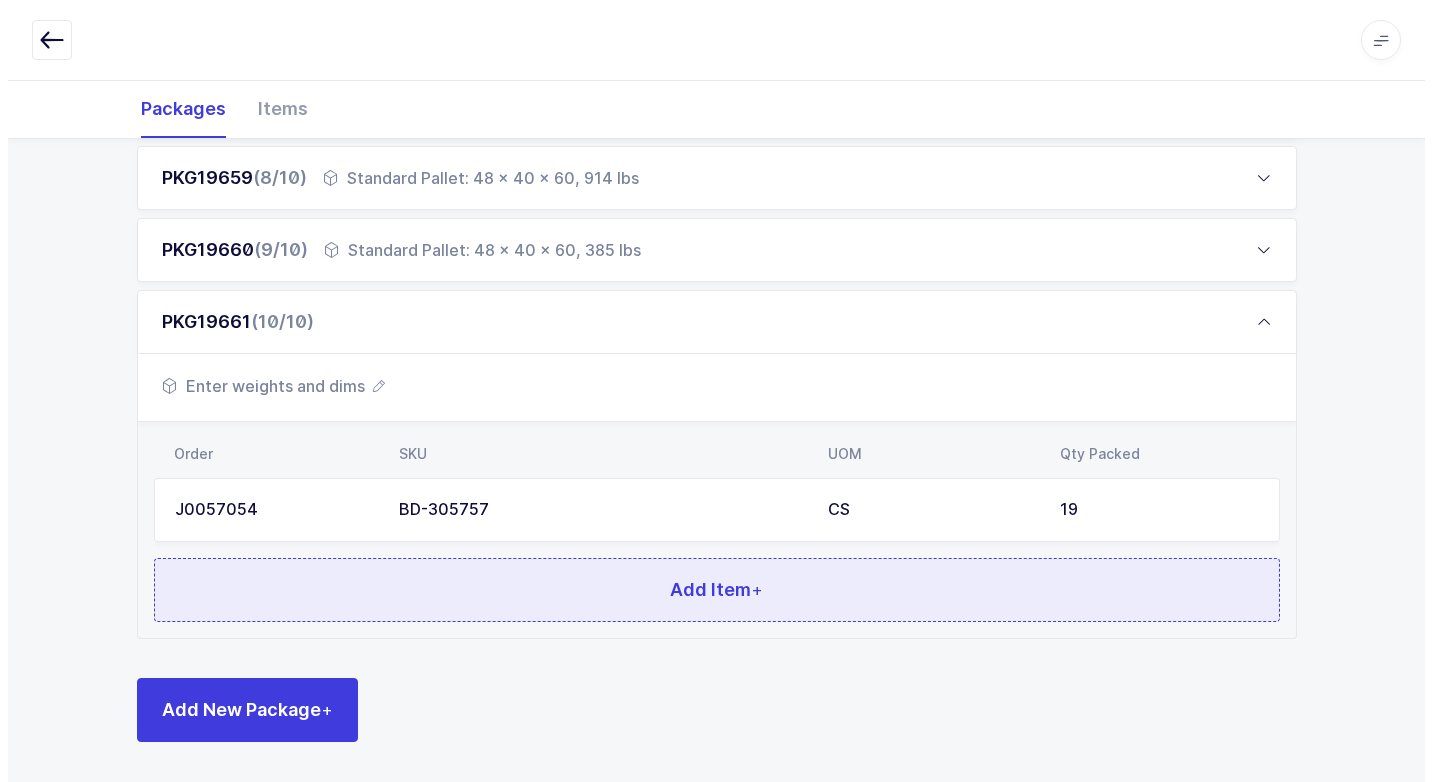 scroll, scrollTop: 0, scrollLeft: 0, axis: both 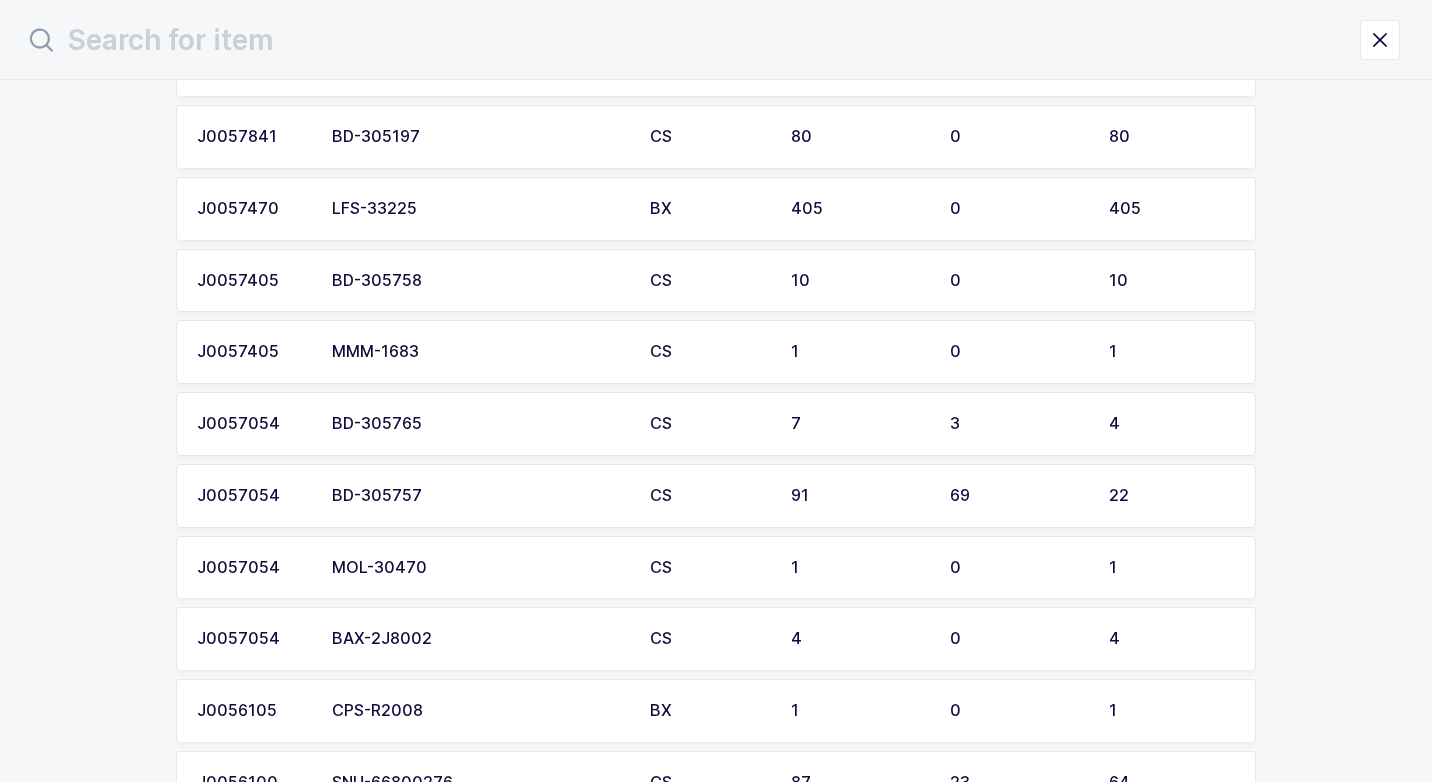 click on "BD-305765" at bounding box center [479, 424] 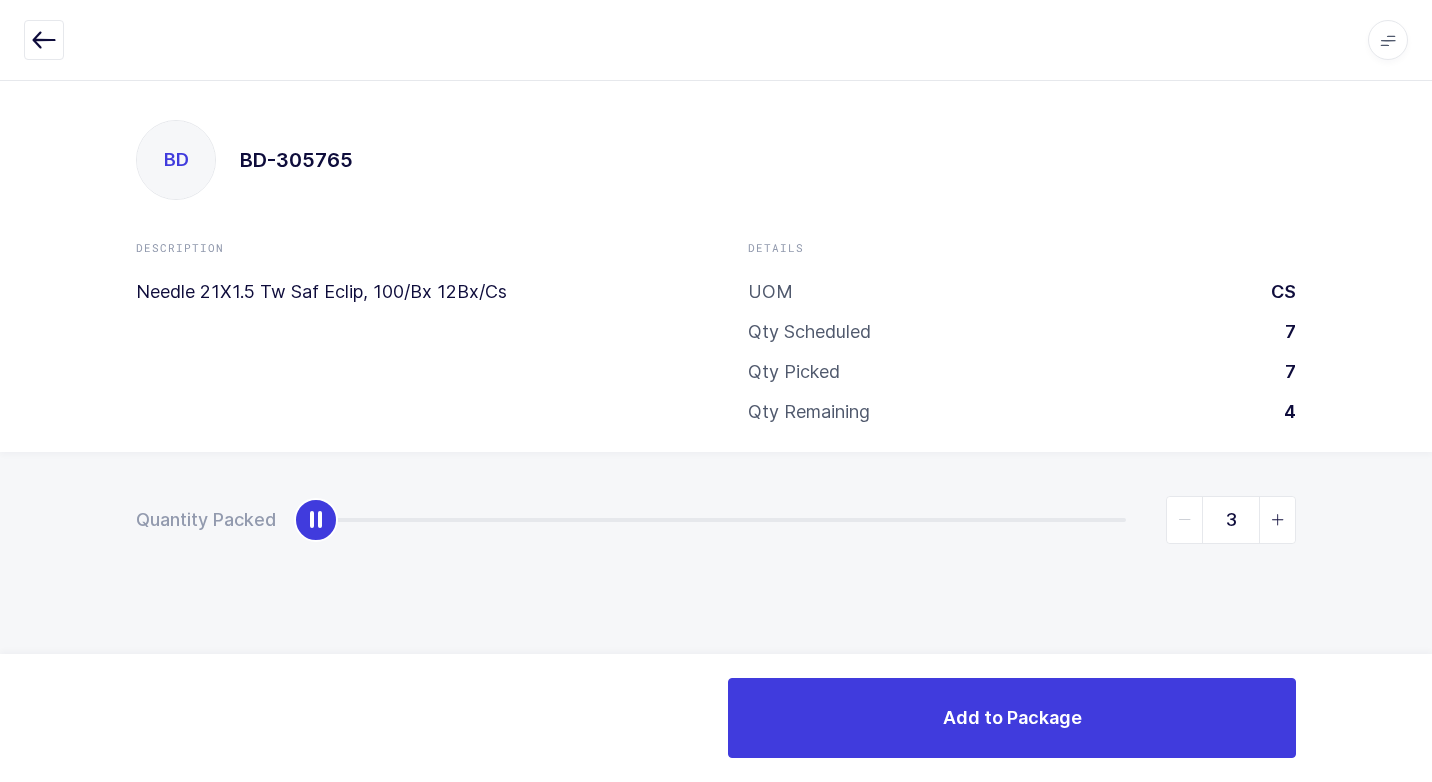 type on "4" 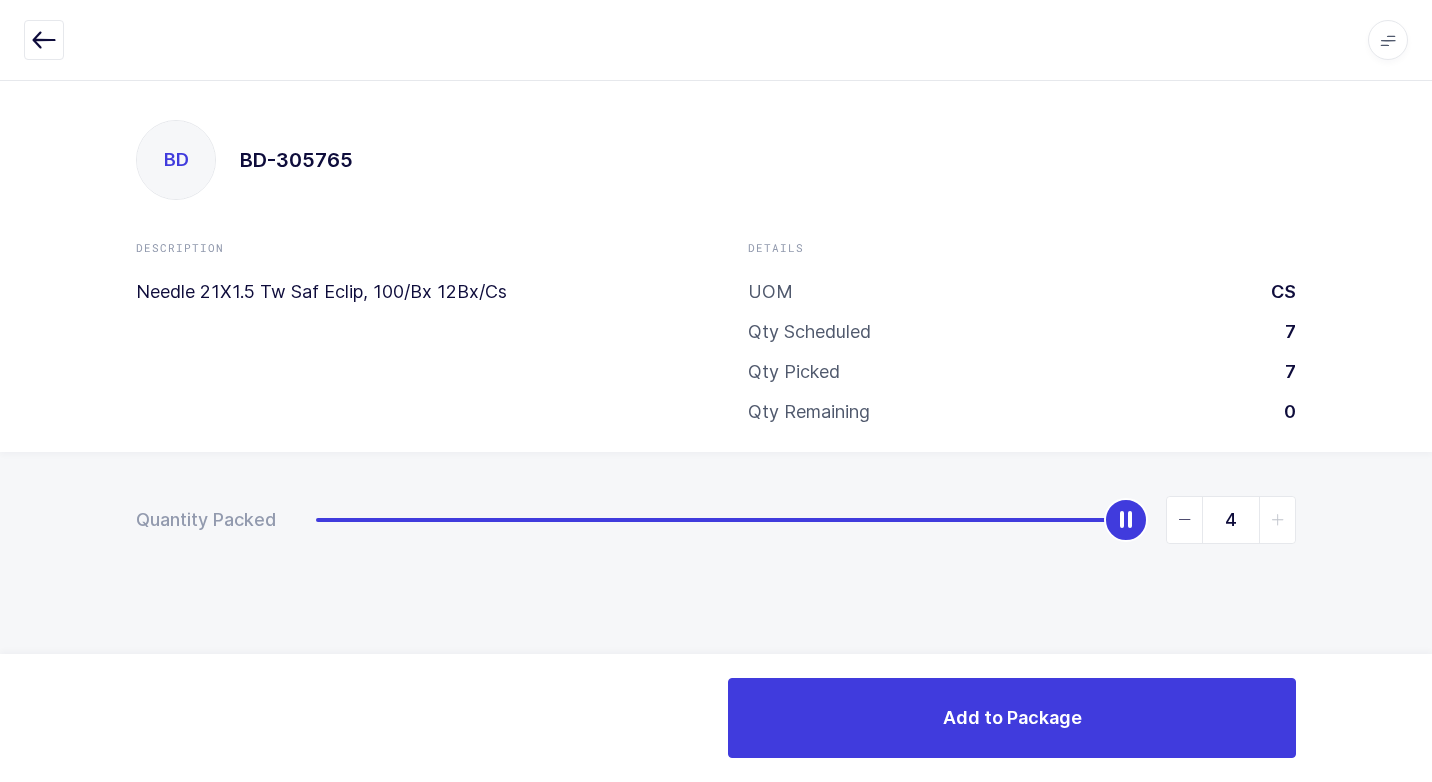 drag, startPoint x: 311, startPoint y: 538, endPoint x: 1431, endPoint y: 506, distance: 1120.457 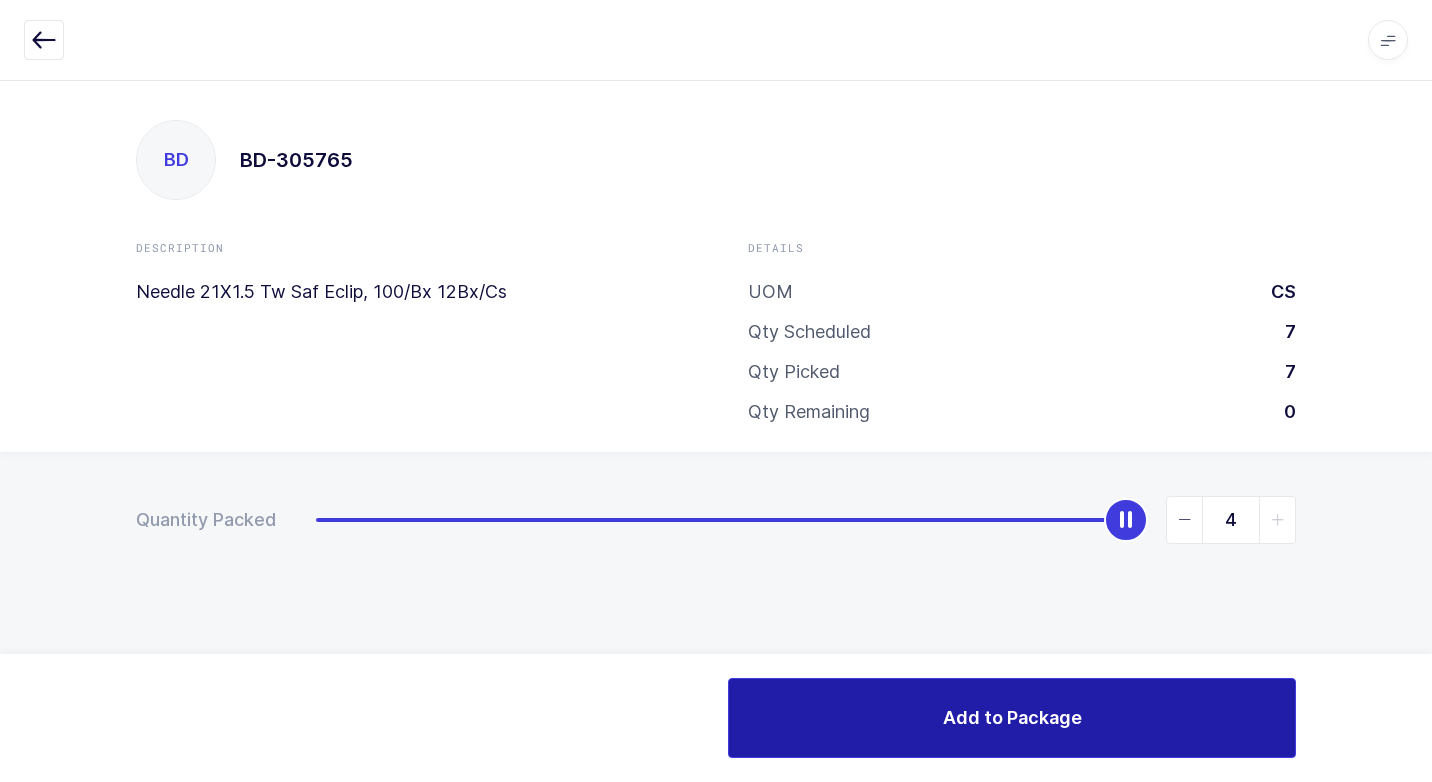 drag, startPoint x: 989, startPoint y: 709, endPoint x: 979, endPoint y: 711, distance: 10.198039 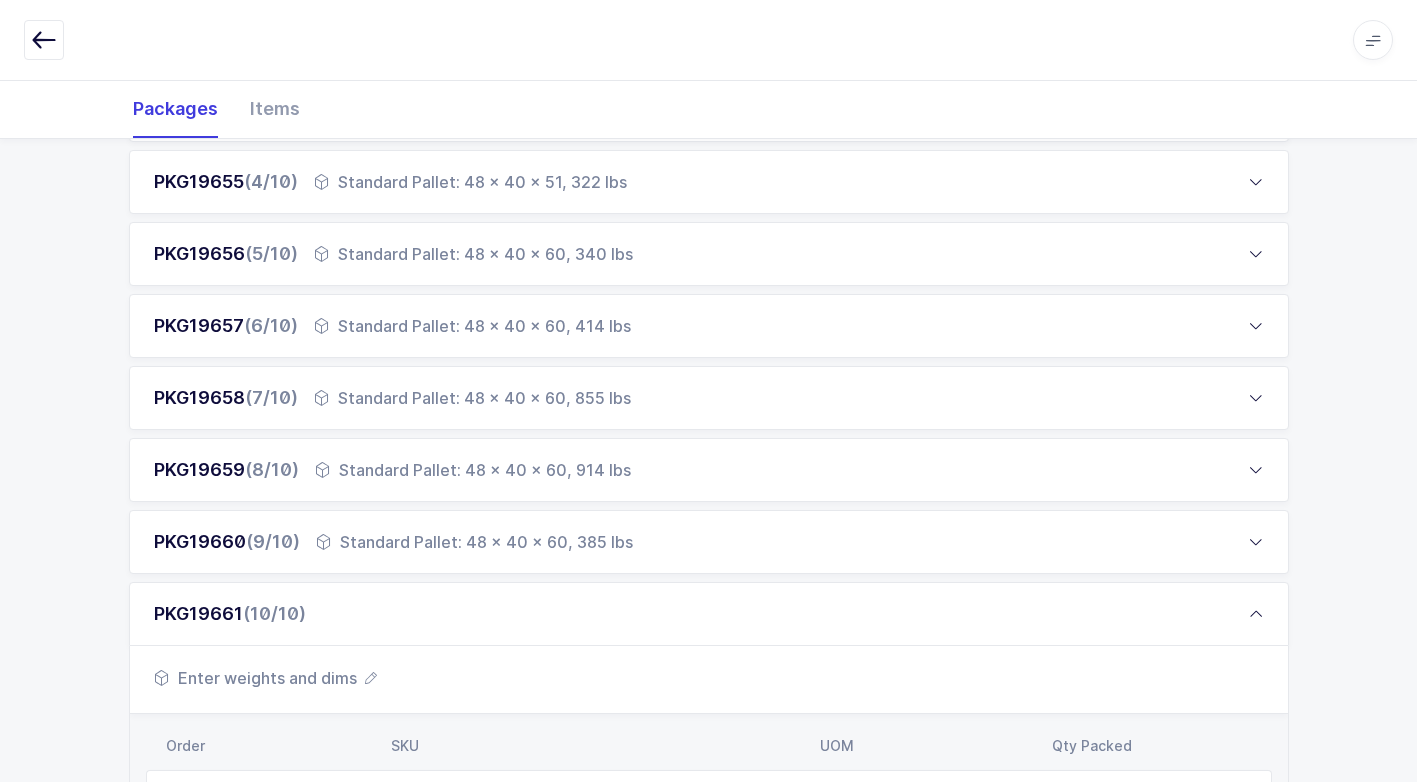 scroll, scrollTop: 872, scrollLeft: 0, axis: vertical 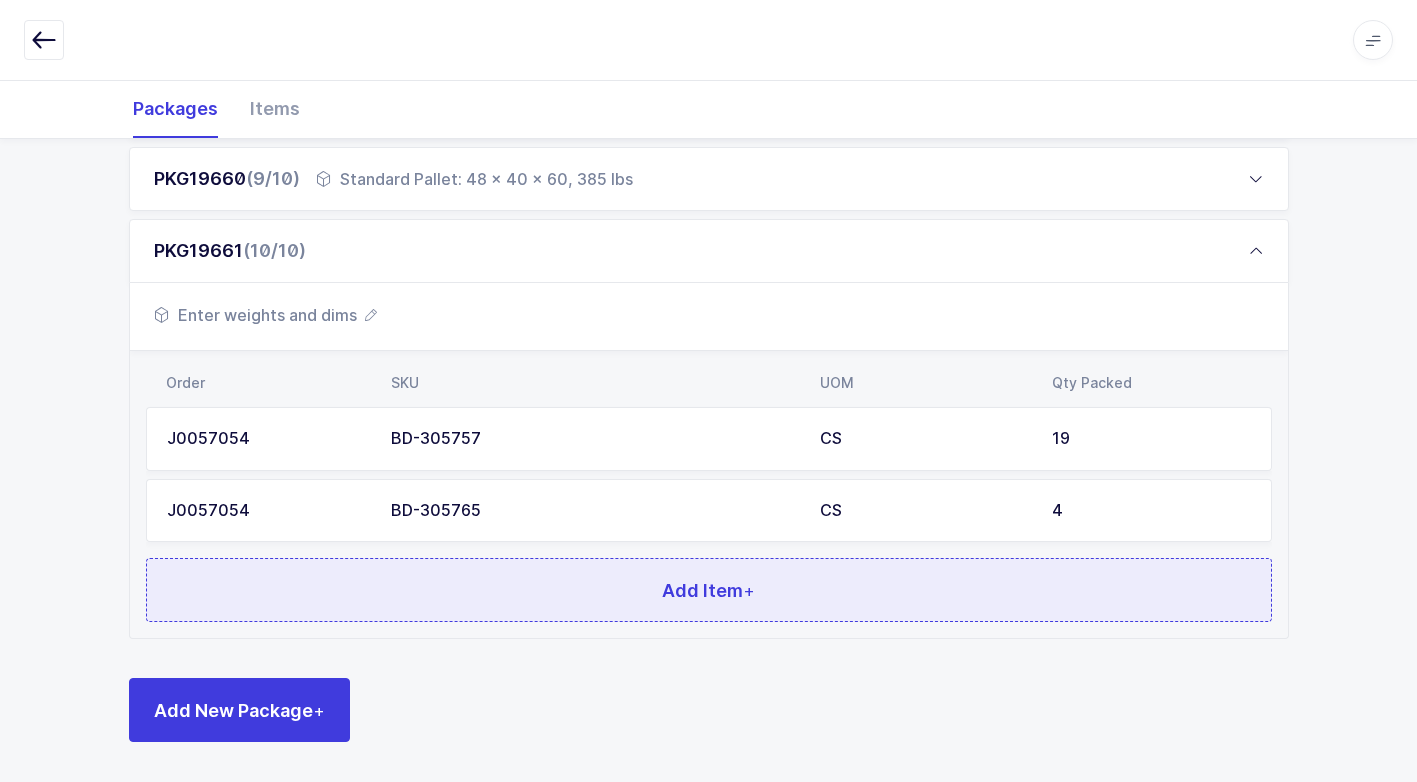 click on "Add Item  +" at bounding box center (709, 590) 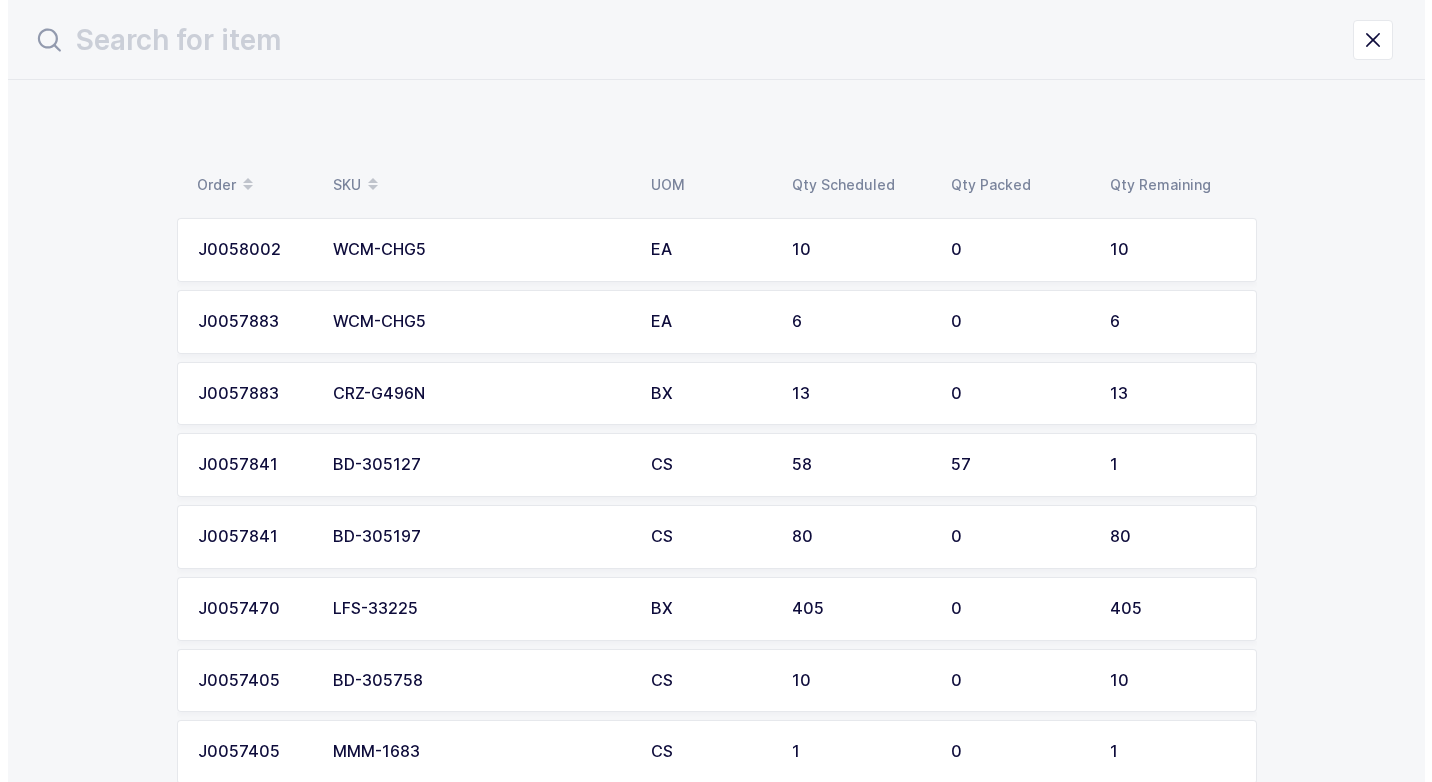 scroll, scrollTop: 0, scrollLeft: 0, axis: both 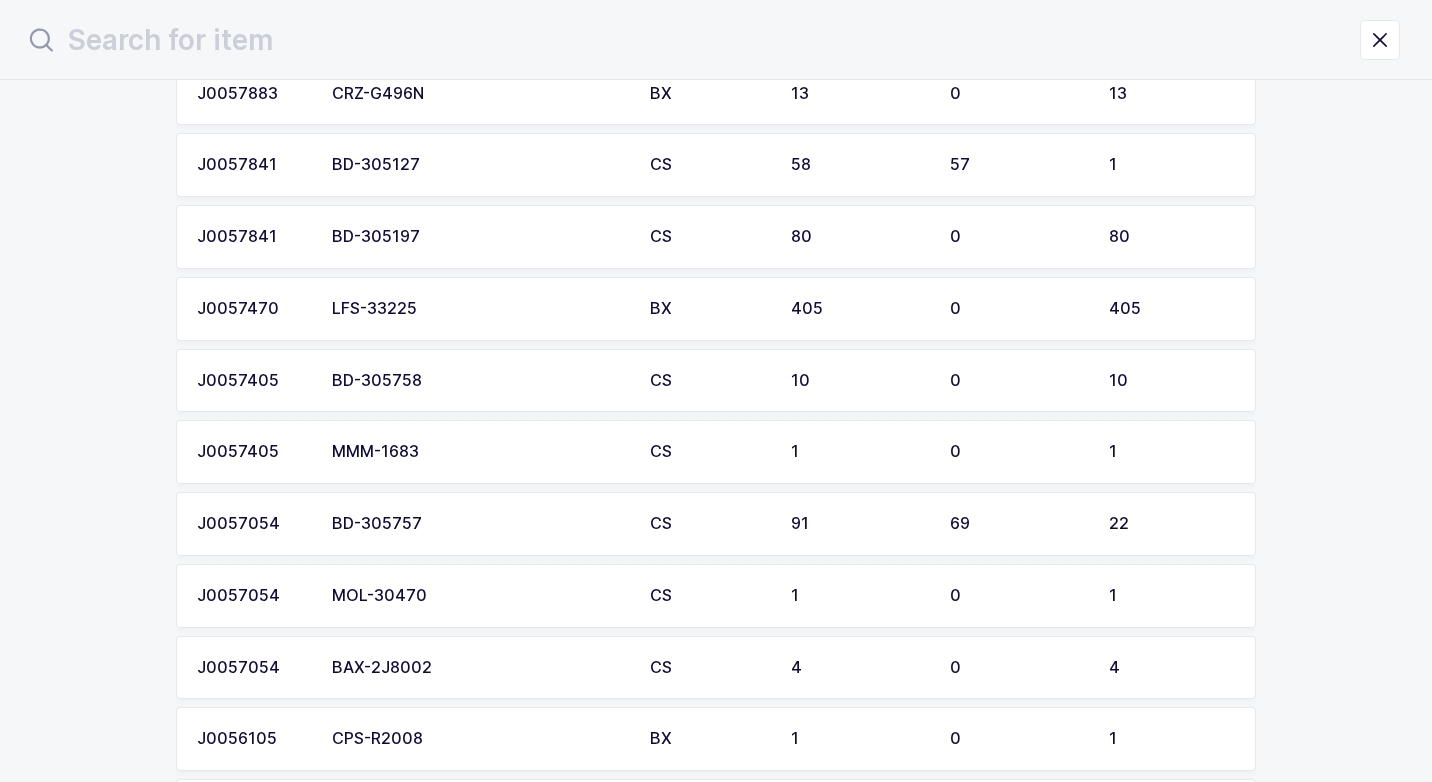 click on "BD-305758" at bounding box center (479, 381) 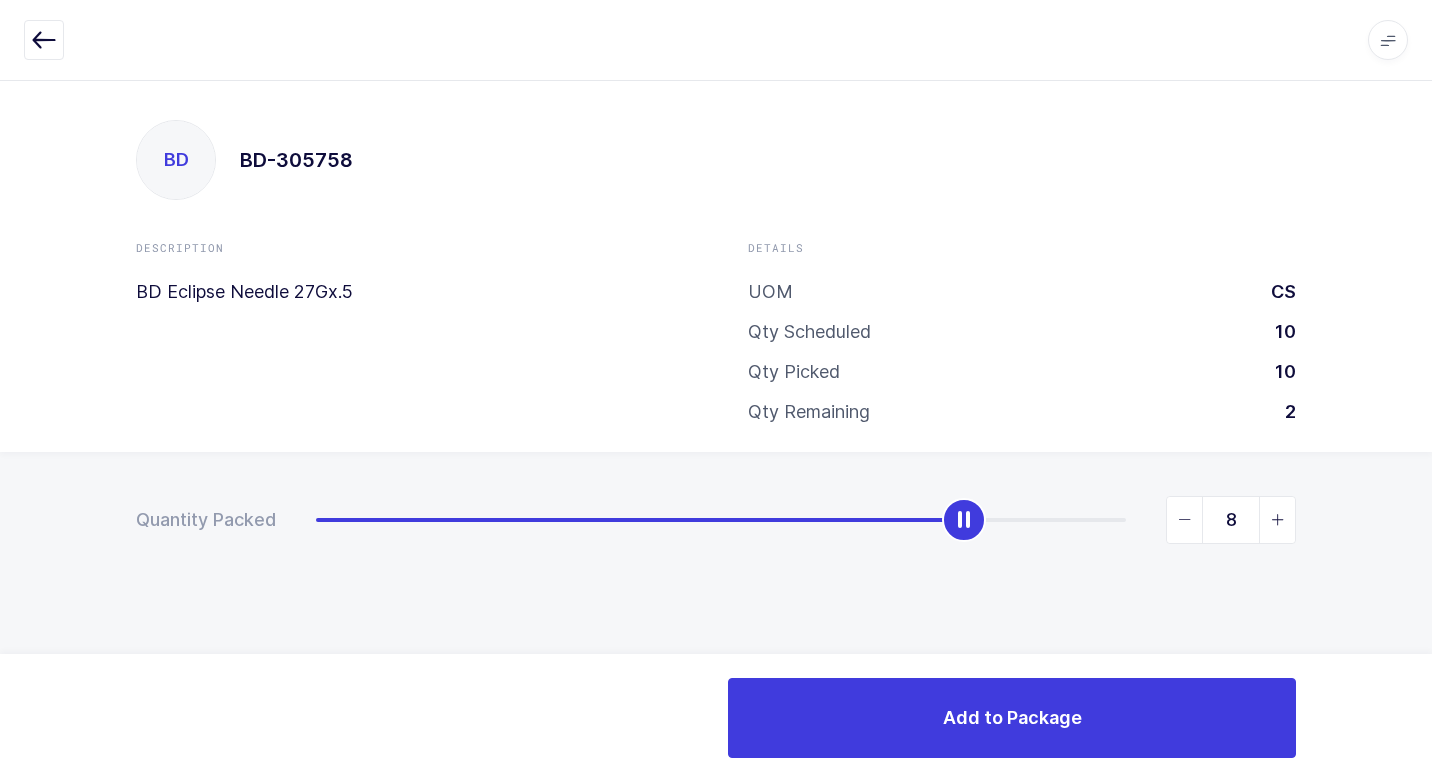 type on "7" 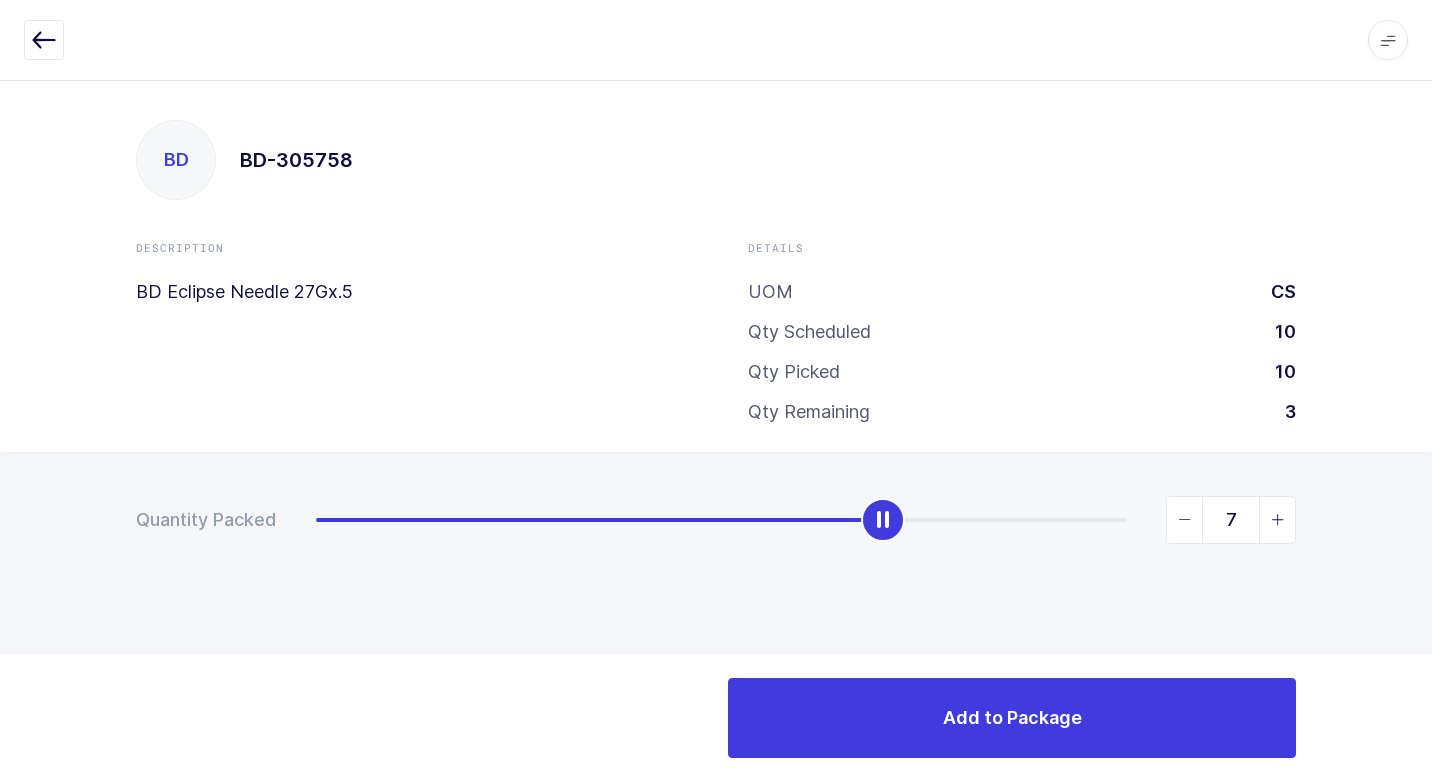 drag, startPoint x: 327, startPoint y: 521, endPoint x: 918, endPoint y: 570, distance: 593.02783 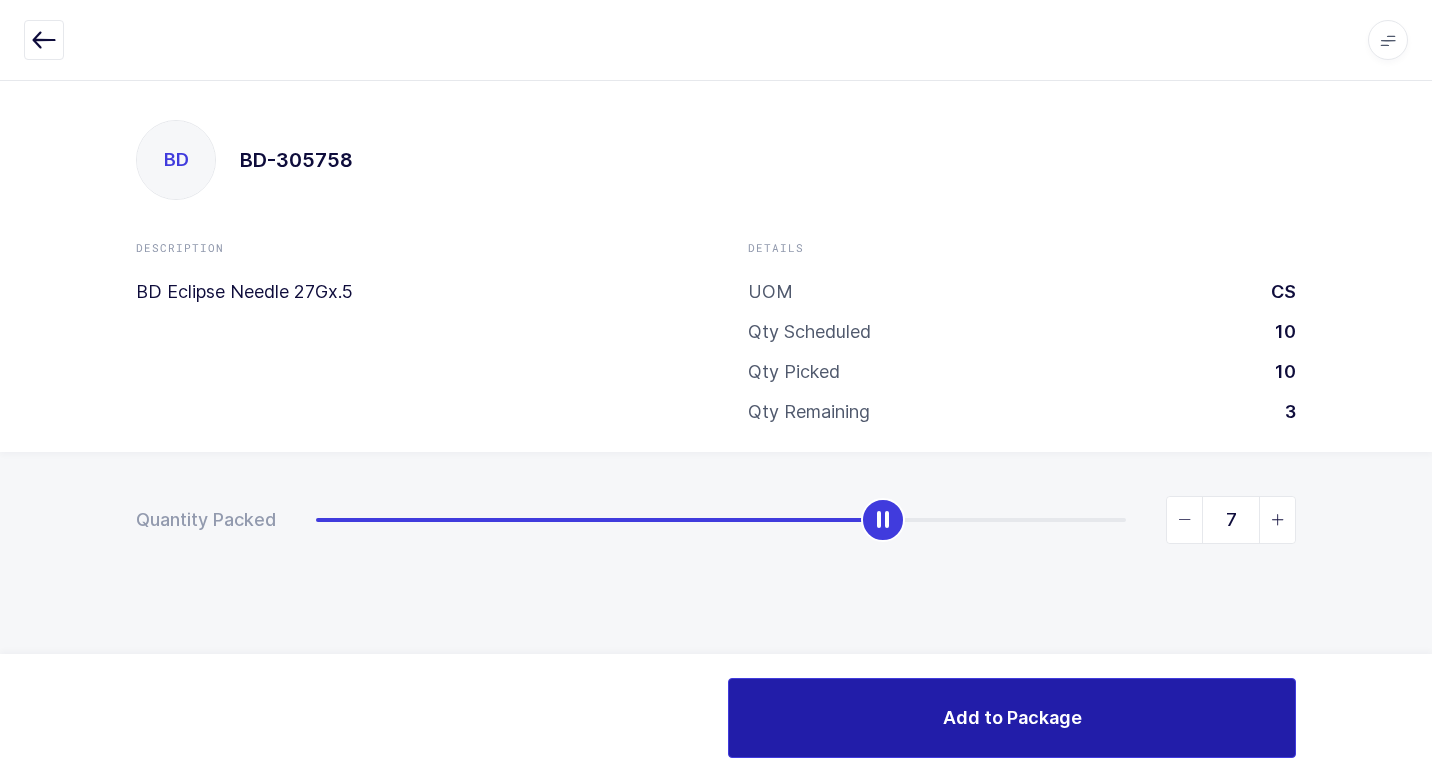 click on "Add to Package" at bounding box center (1012, 717) 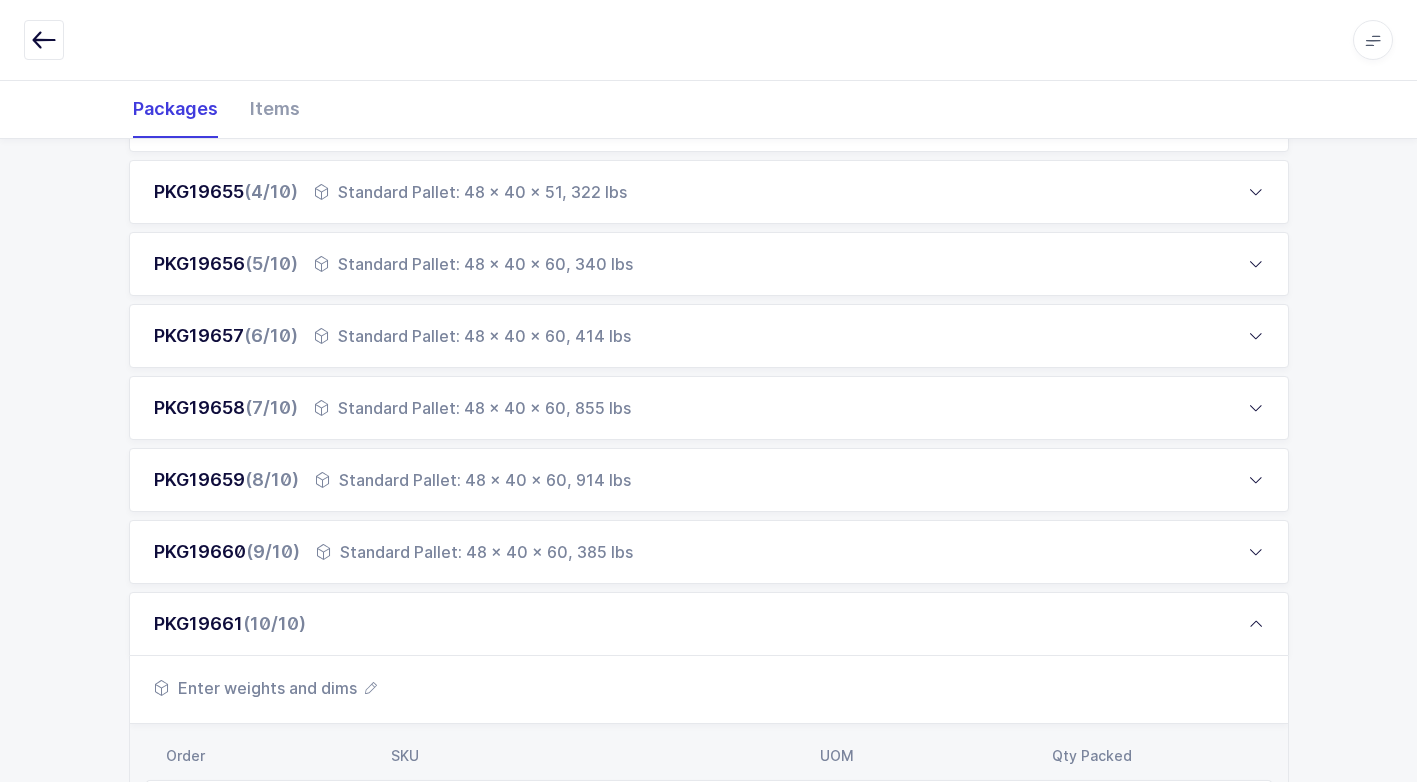 scroll, scrollTop: 500, scrollLeft: 0, axis: vertical 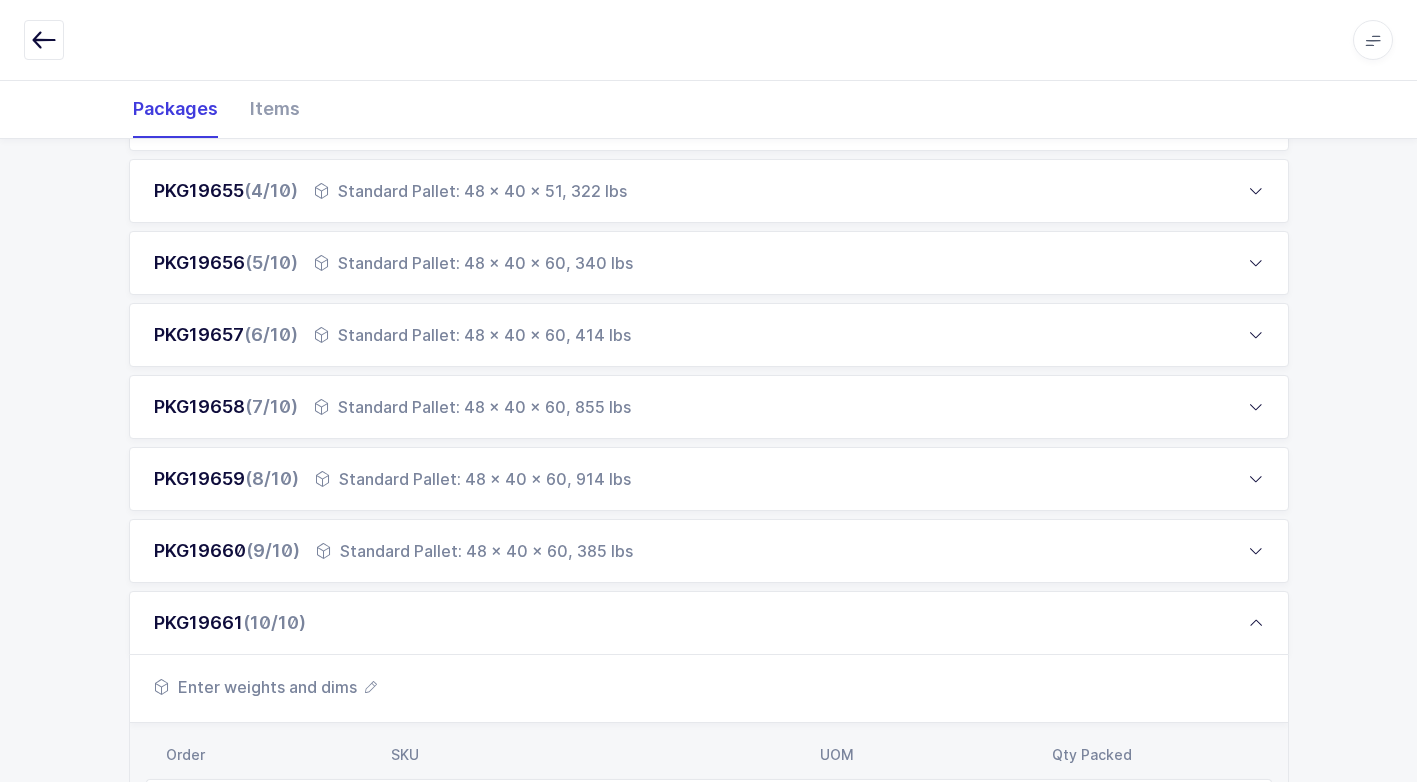 click on "Enter weights and dims" at bounding box center [265, 687] 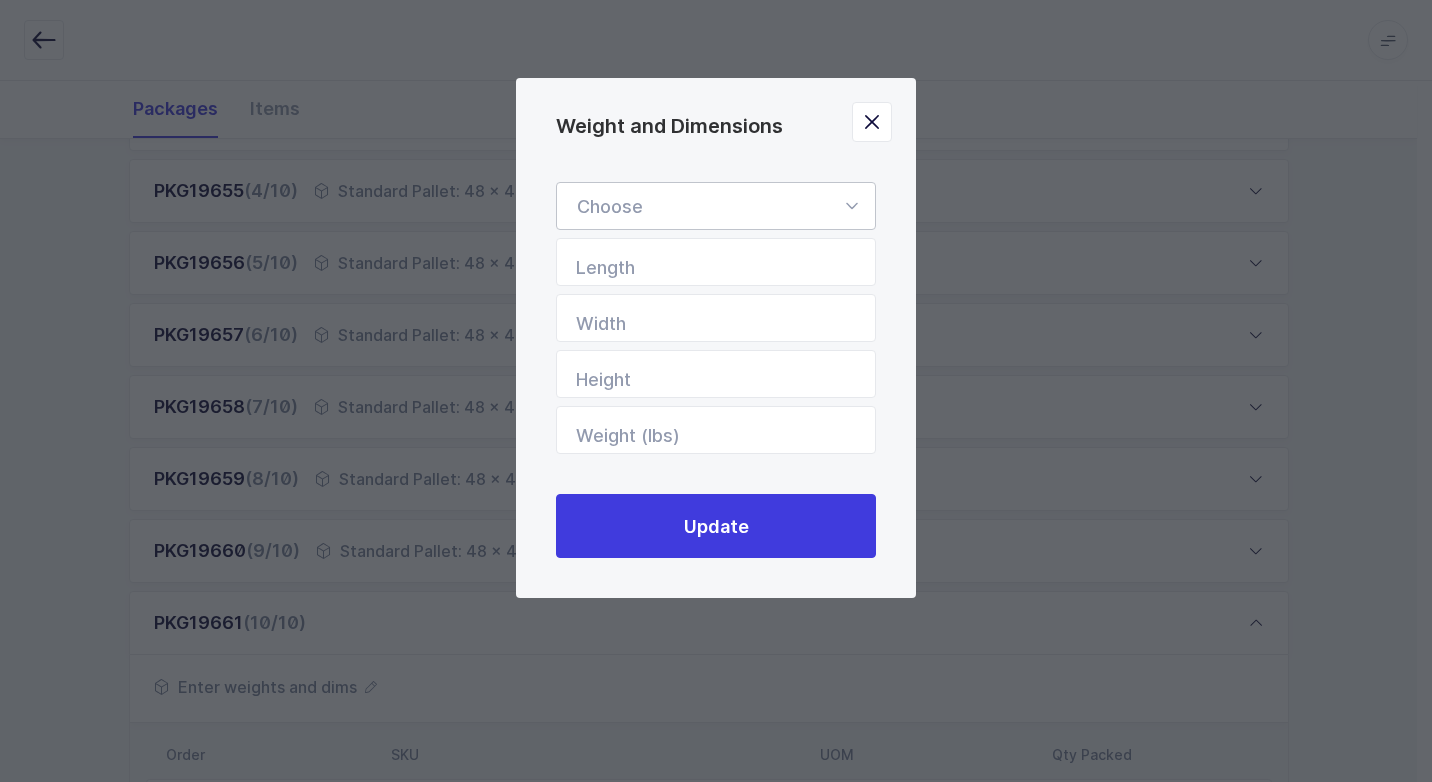 click at bounding box center [851, 206] 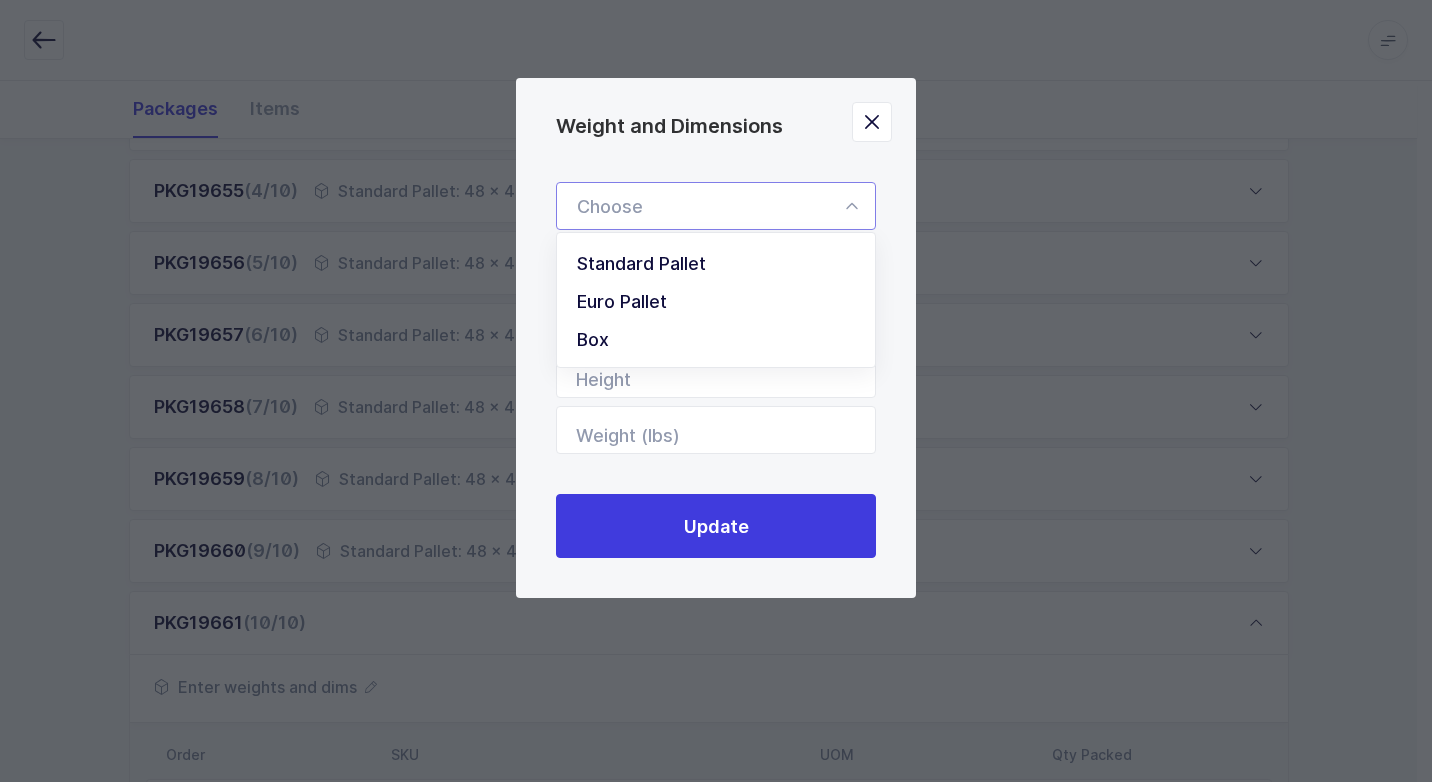 drag, startPoint x: 760, startPoint y: 267, endPoint x: 802, endPoint y: 297, distance: 51.613953 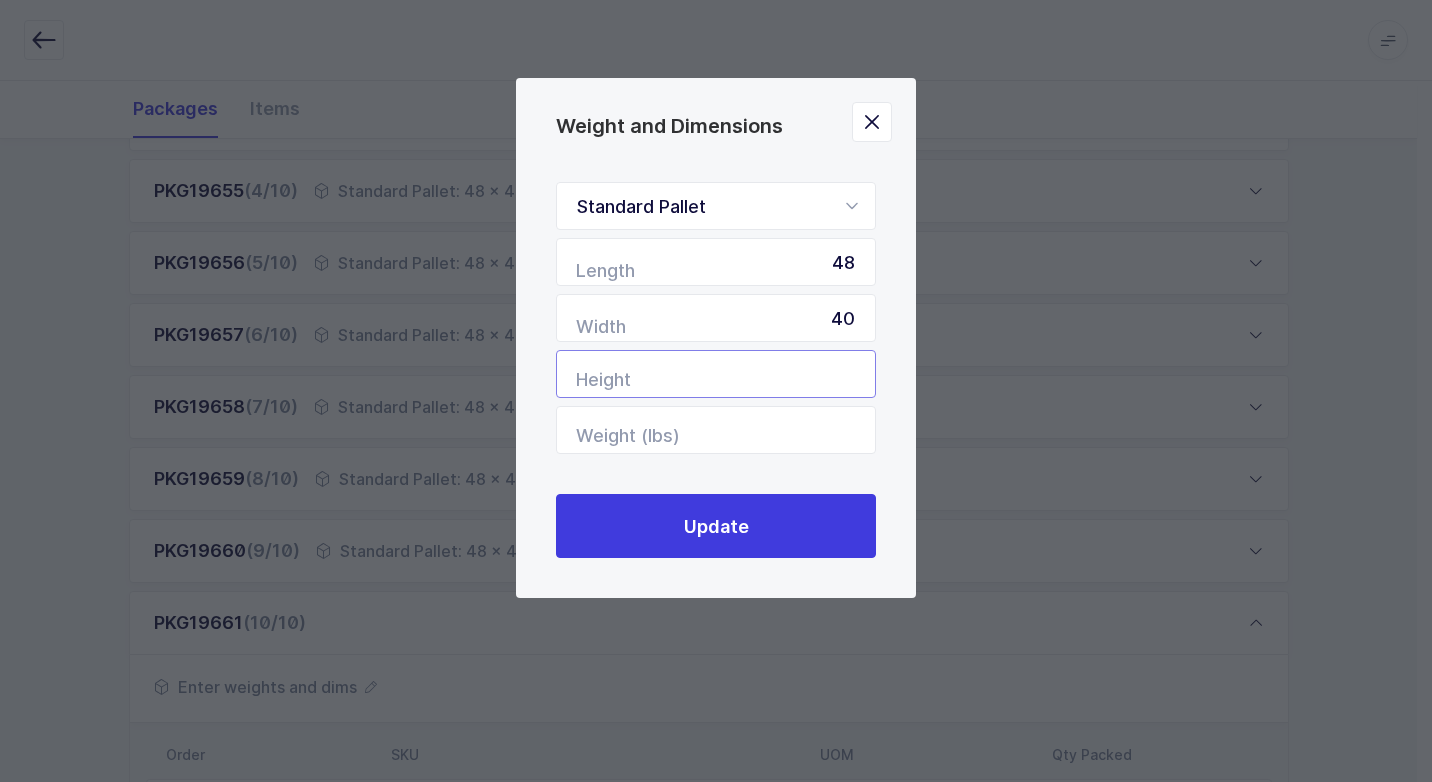 click at bounding box center (716, 374) 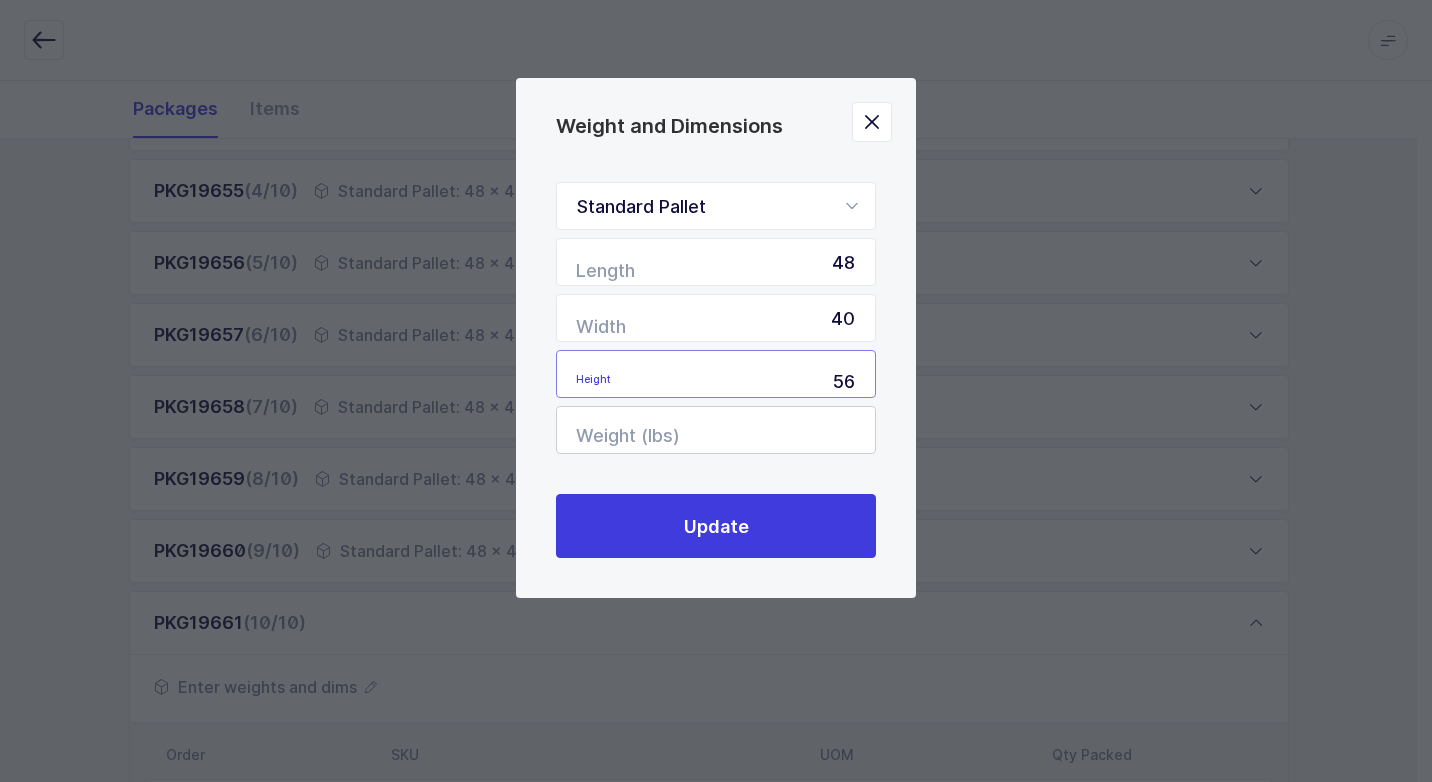 type on "56" 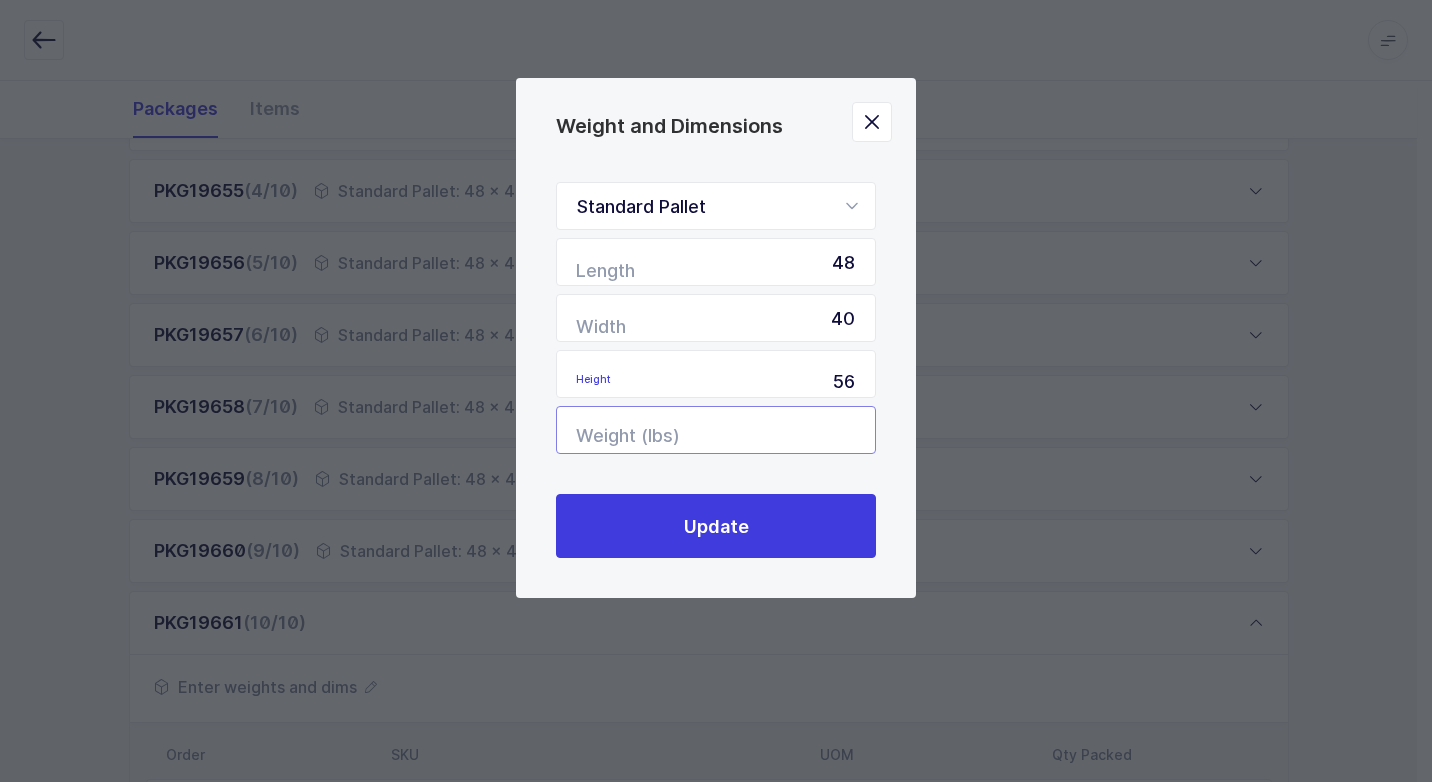 click at bounding box center [716, 430] 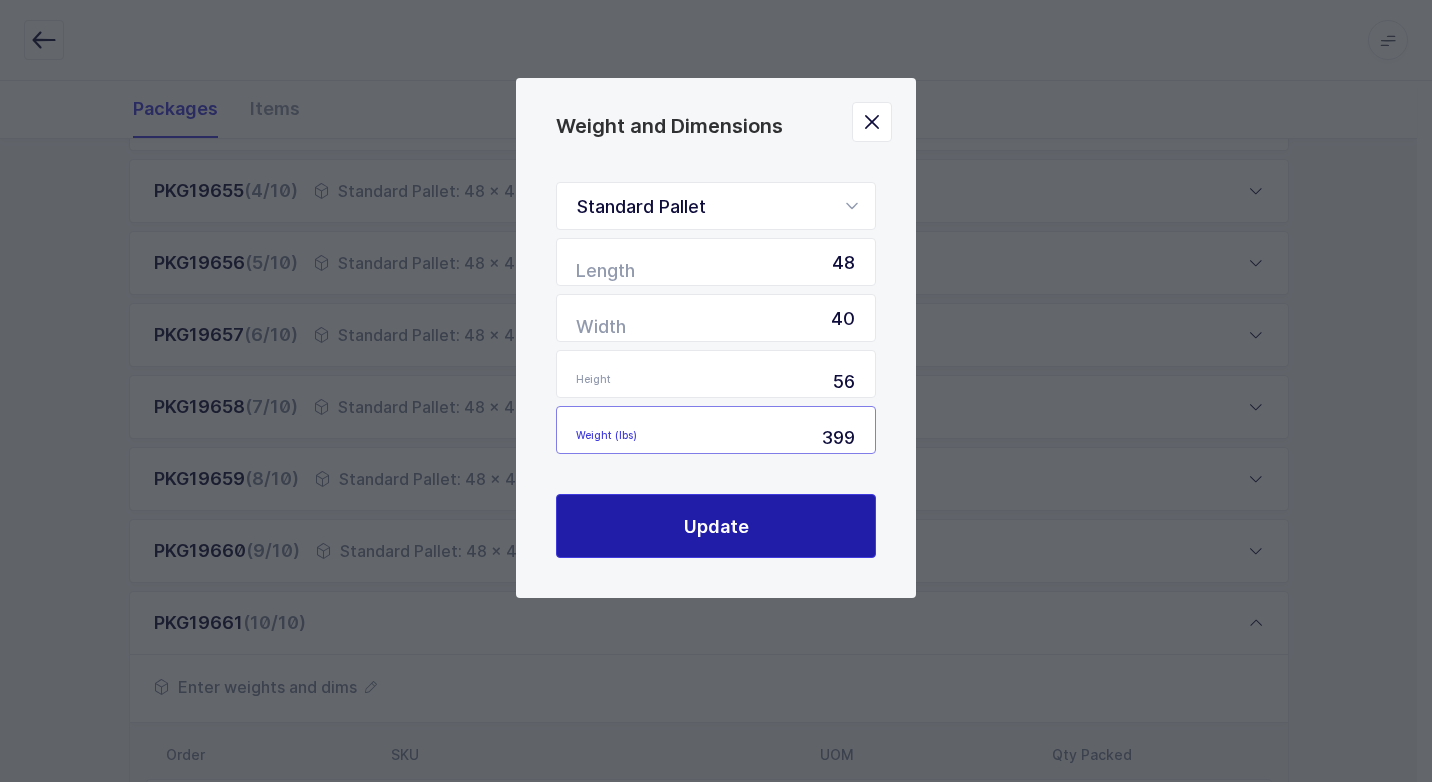 type on "399" 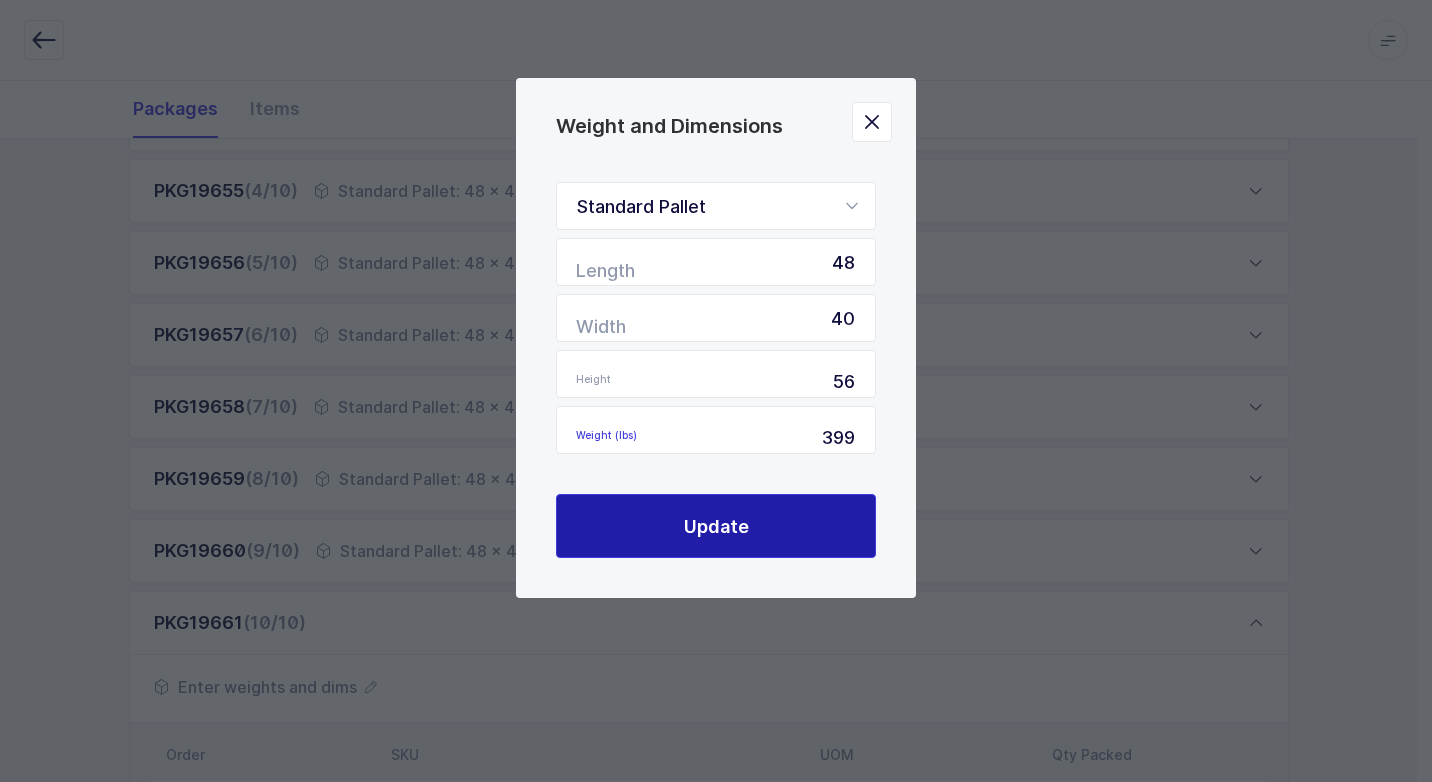 click on "Update" at bounding box center (716, 526) 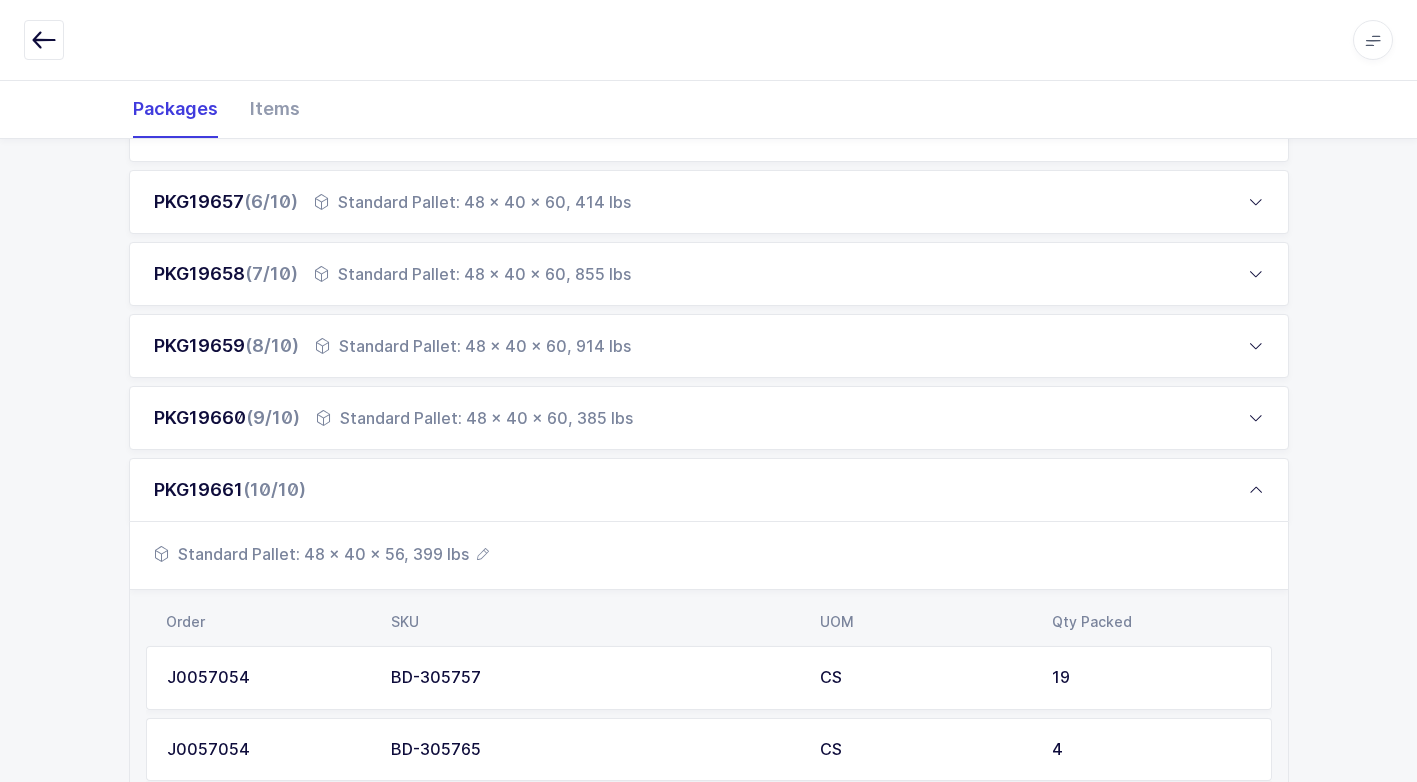scroll, scrollTop: 944, scrollLeft: 0, axis: vertical 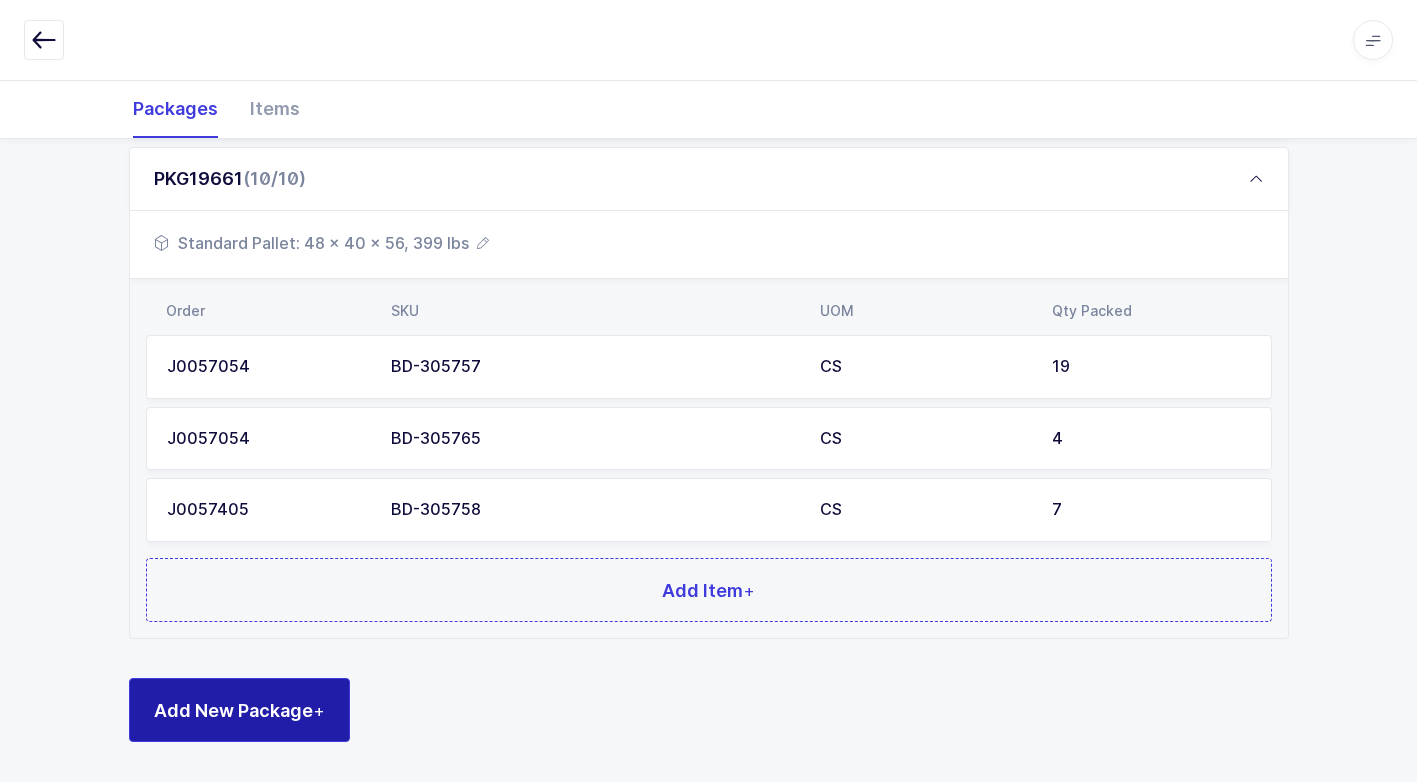 click on "Add New Package  +" at bounding box center (239, 710) 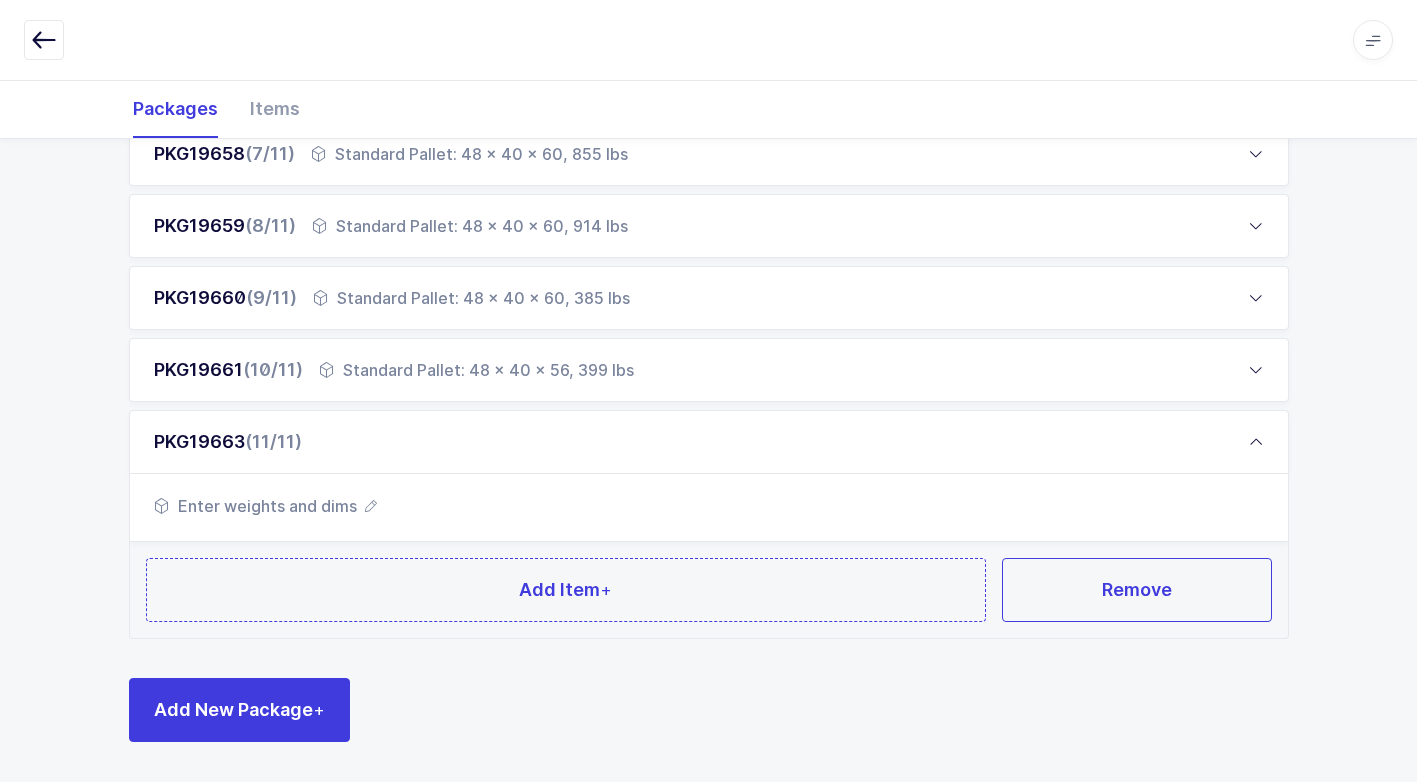 scroll, scrollTop: 753, scrollLeft: 0, axis: vertical 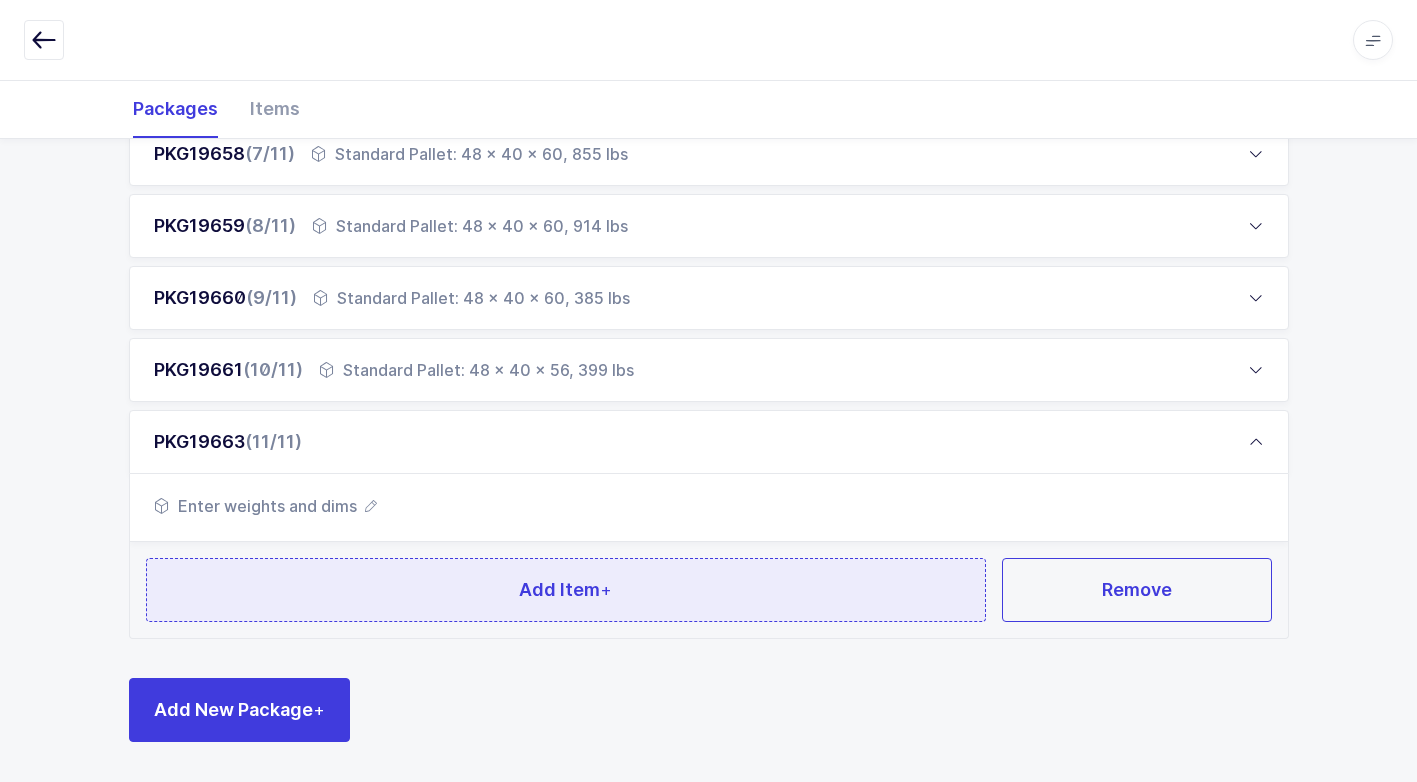 click on "Add Item  +" at bounding box center (566, 590) 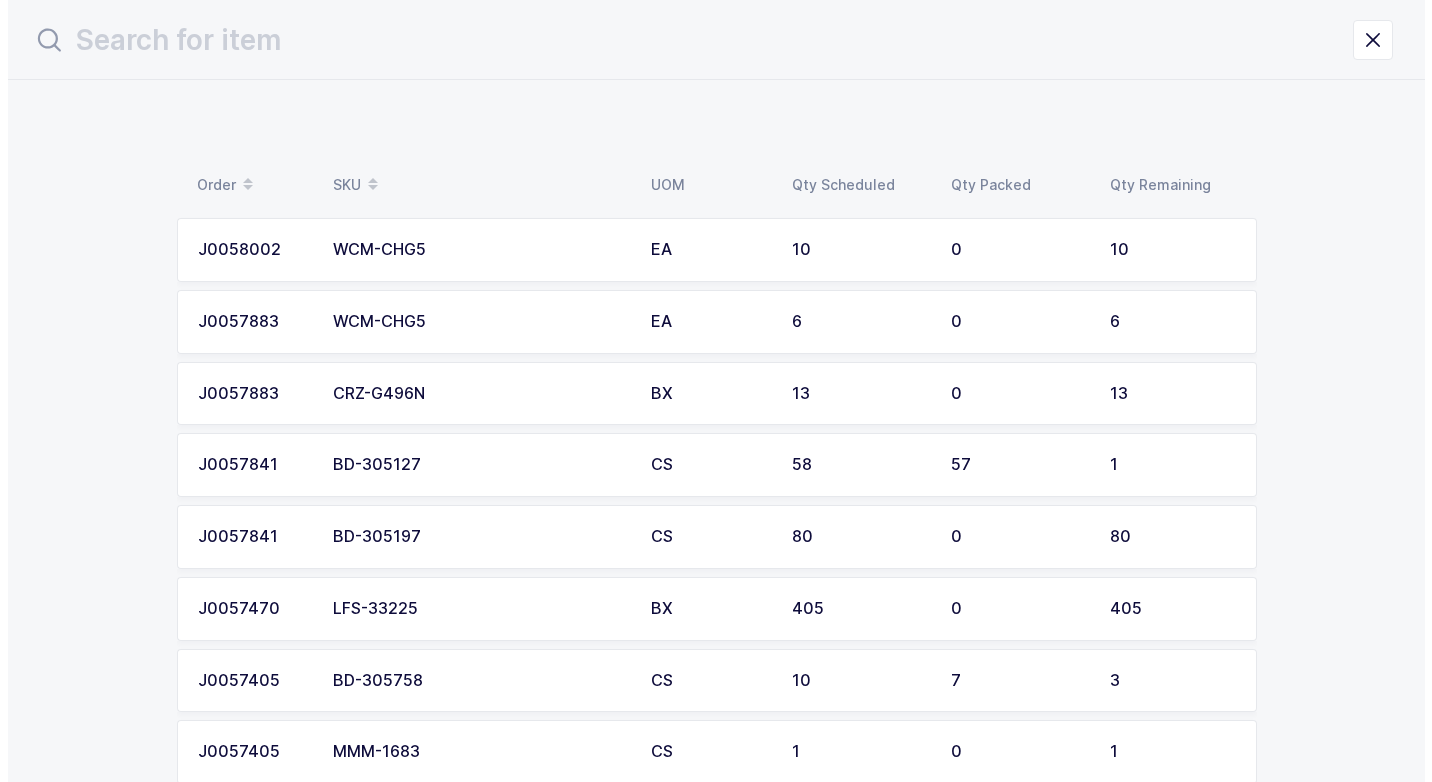 scroll, scrollTop: 0, scrollLeft: 0, axis: both 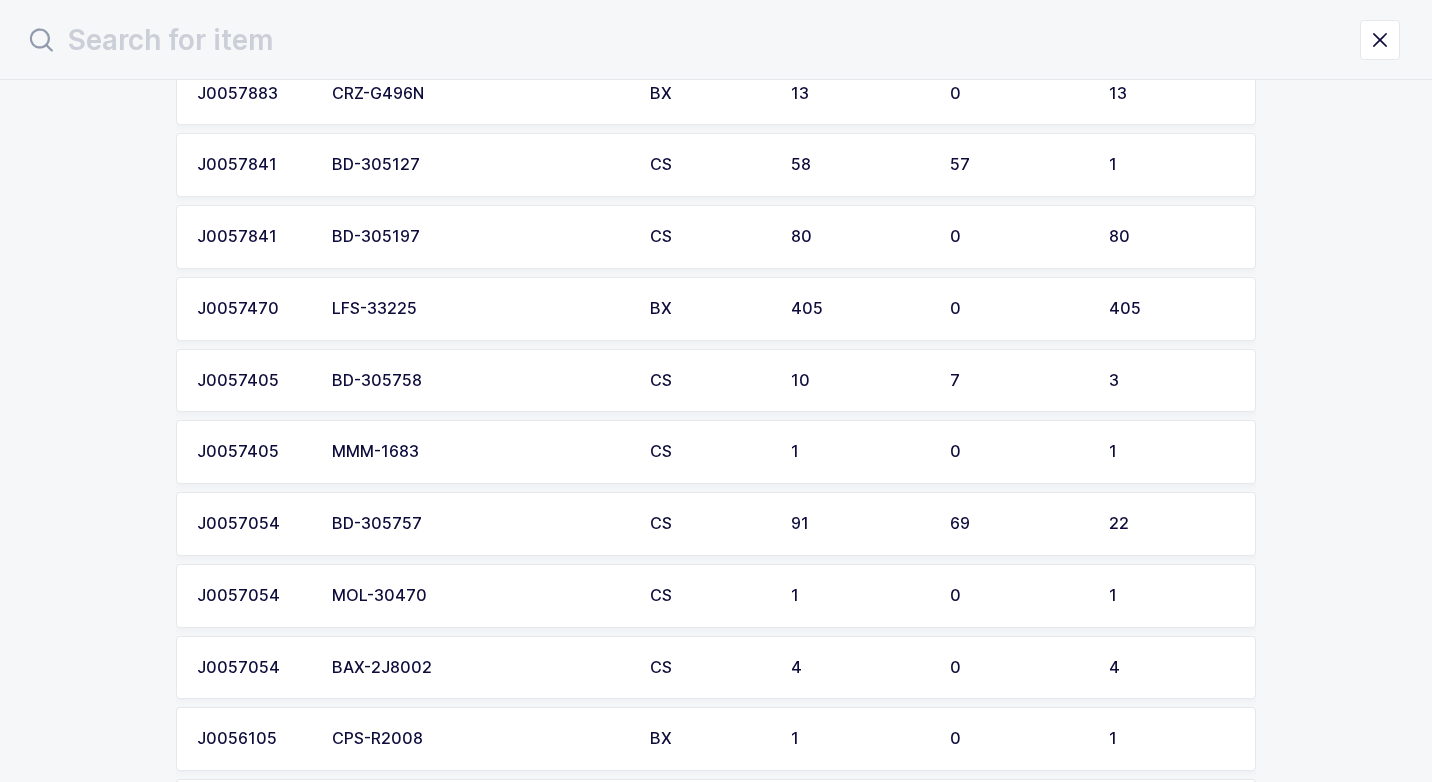 click on "BD-305757" at bounding box center (479, 524) 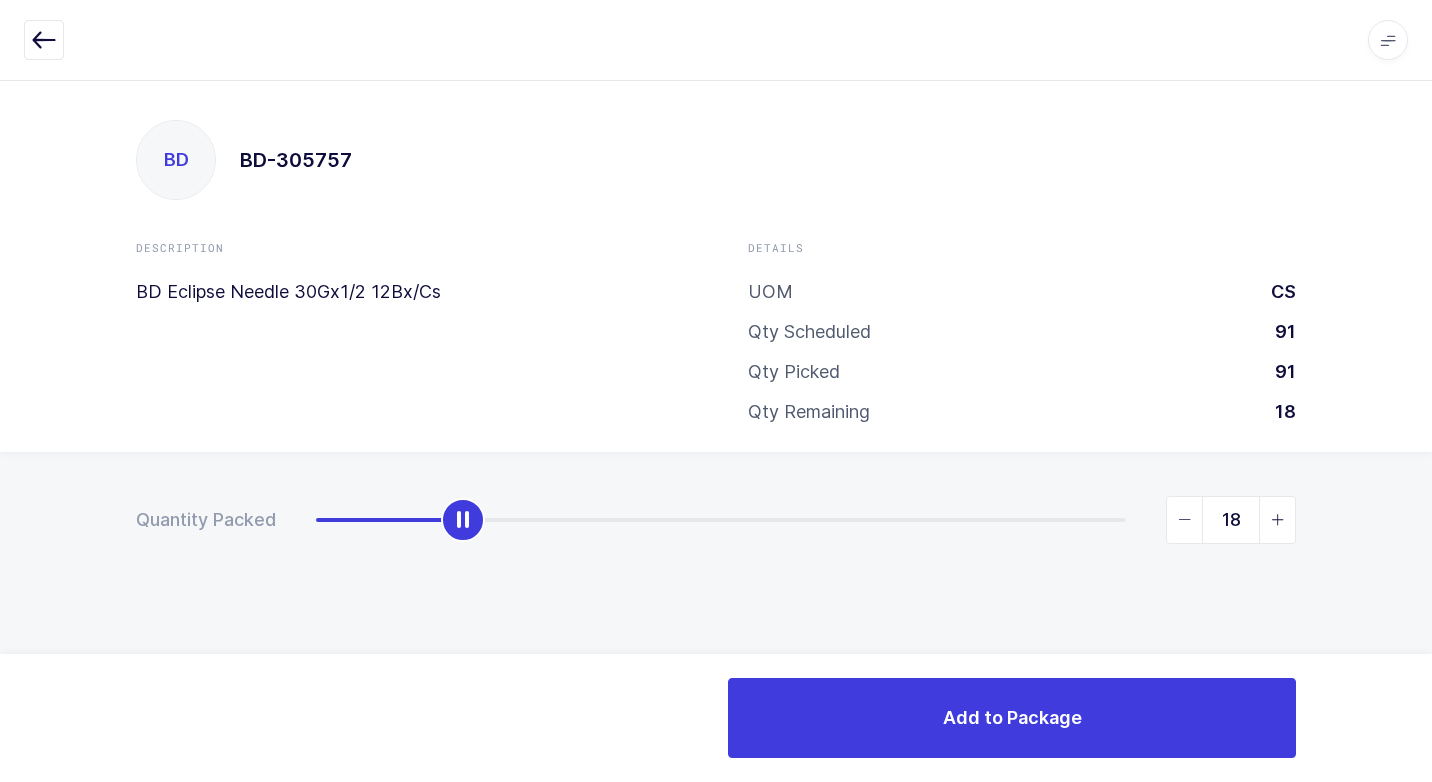 type on "22" 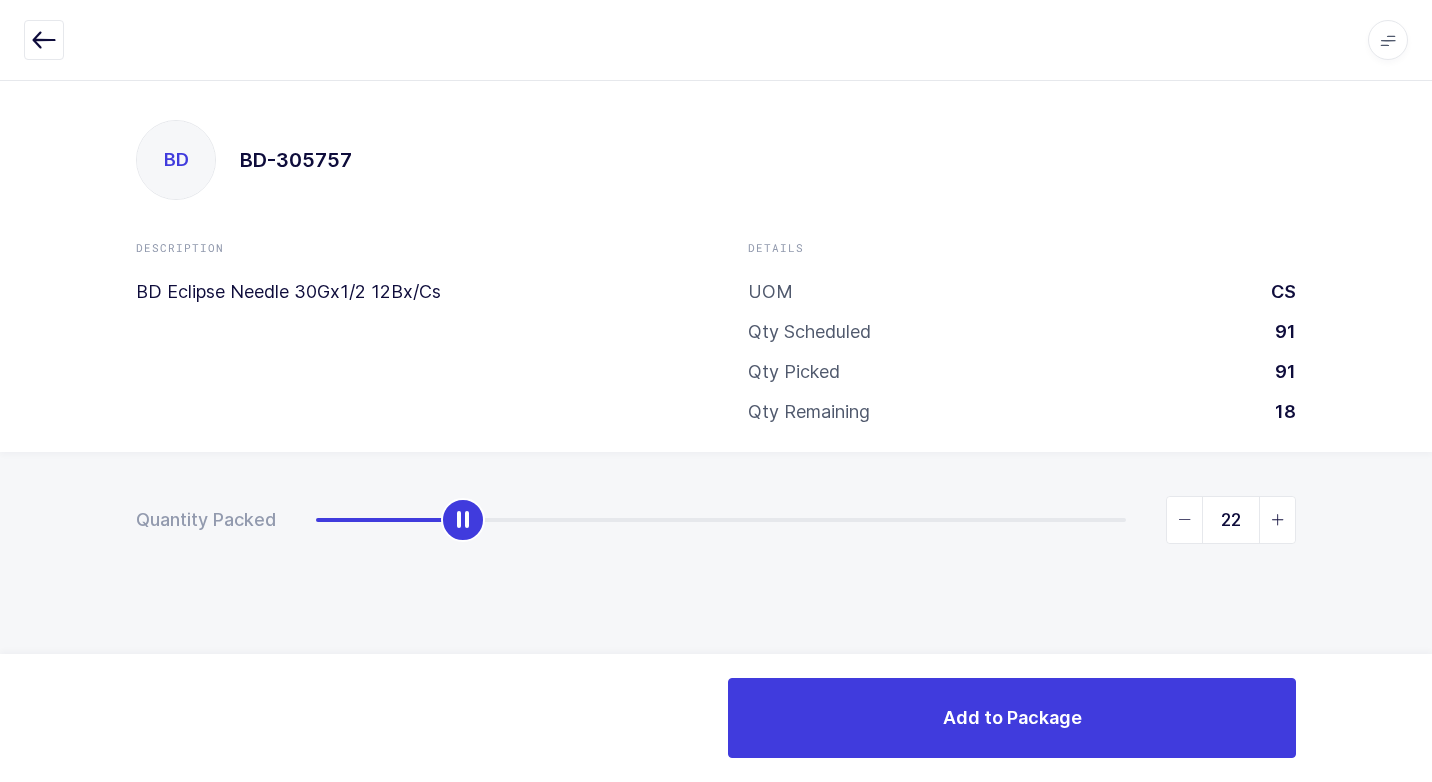 drag, startPoint x: 309, startPoint y: 518, endPoint x: 1400, endPoint y: 435, distance: 1094.1526 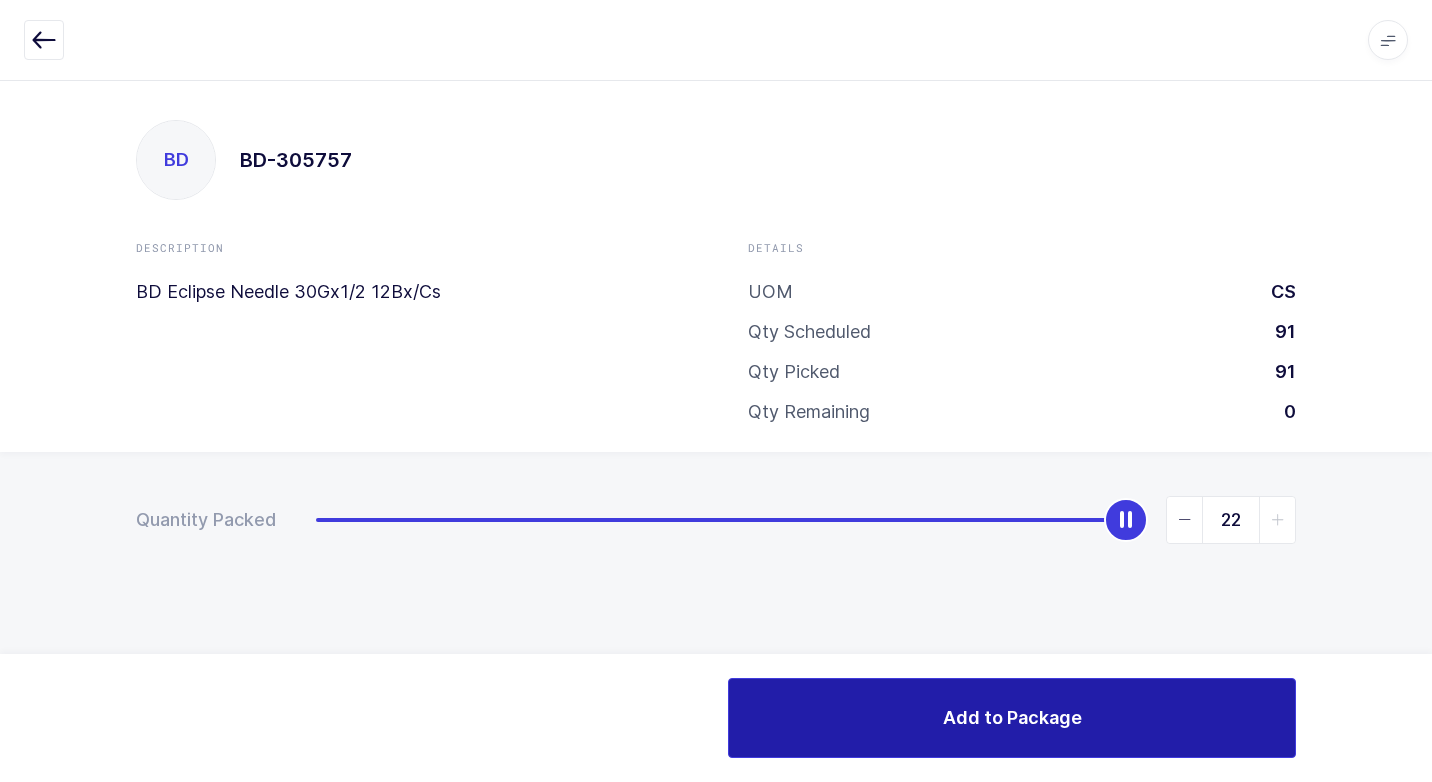 click on "Add to Package" at bounding box center (1012, 718) 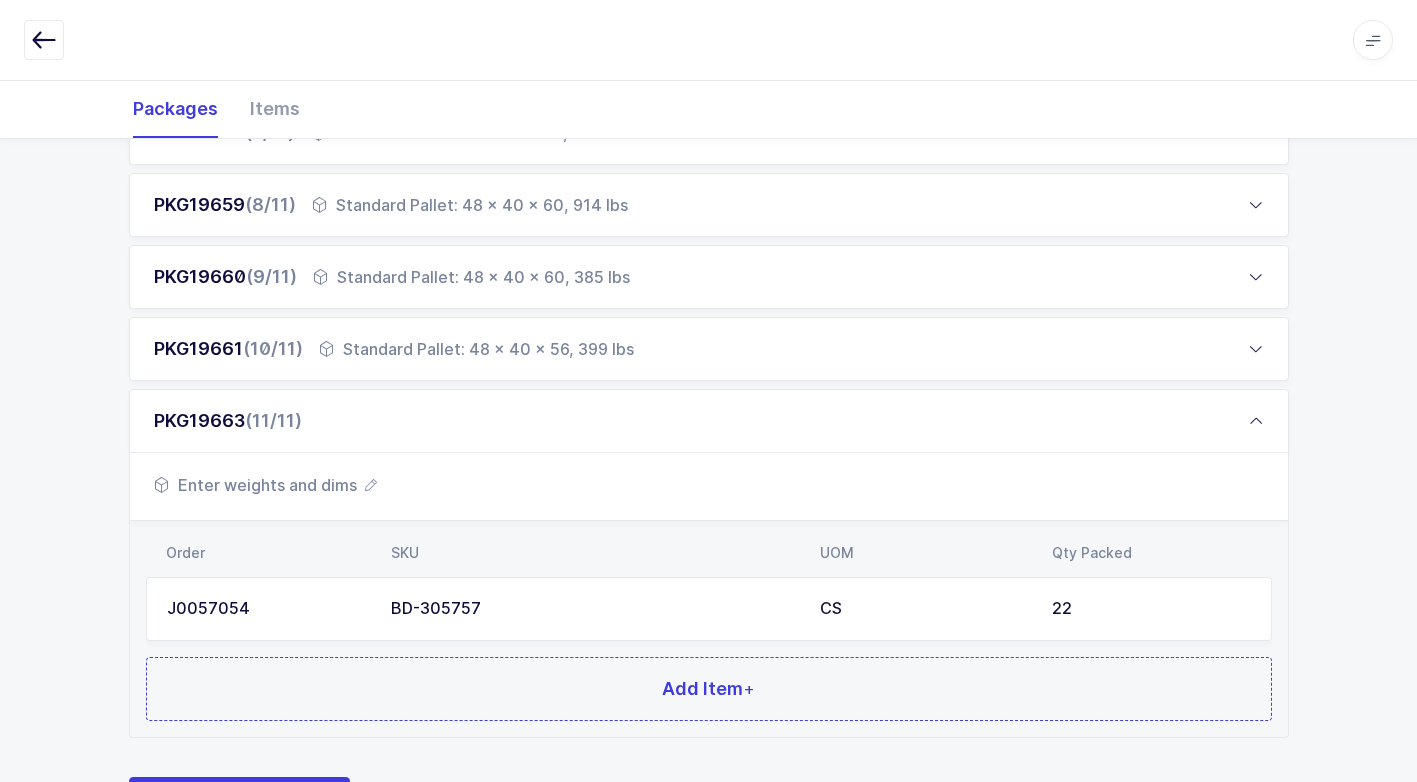 scroll, scrollTop: 773, scrollLeft: 0, axis: vertical 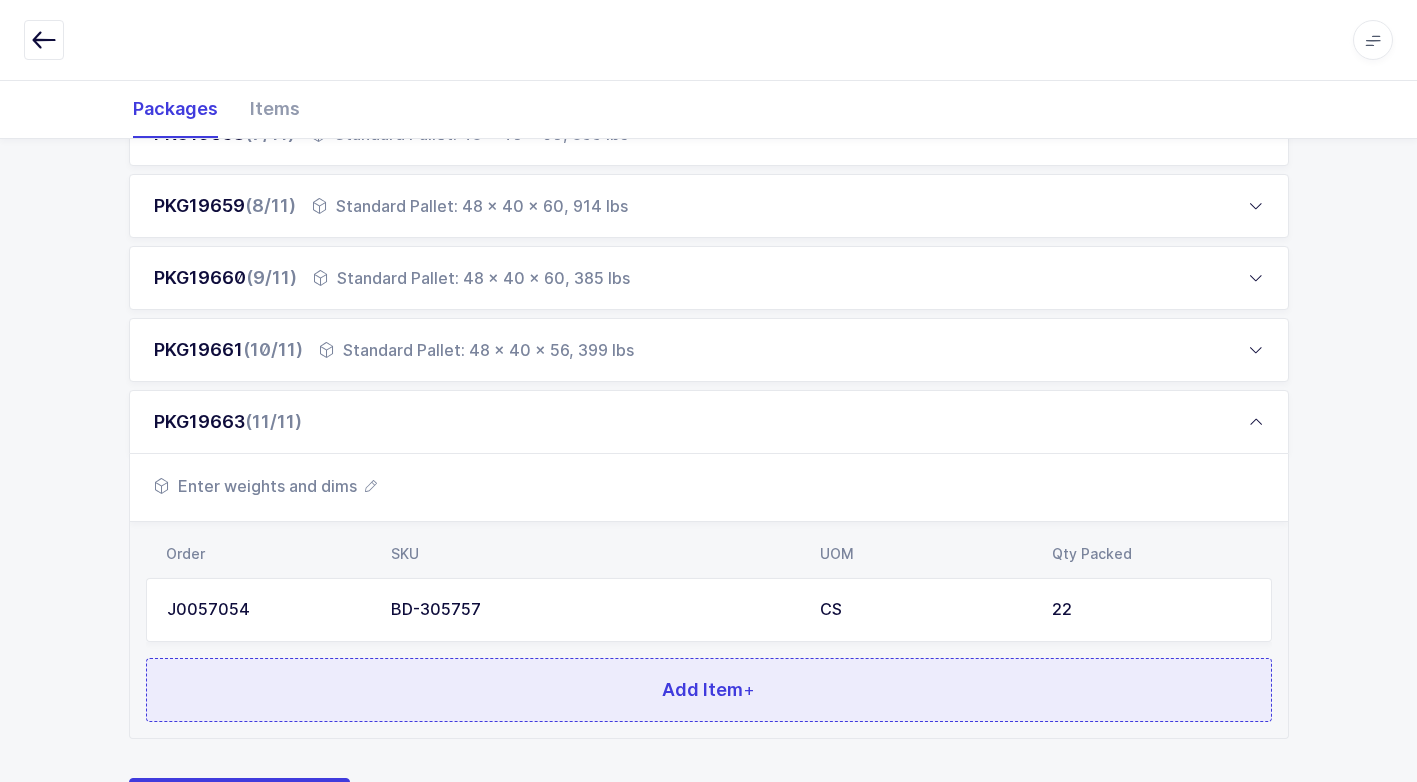 click on "Add Item  +" at bounding box center [709, 690] 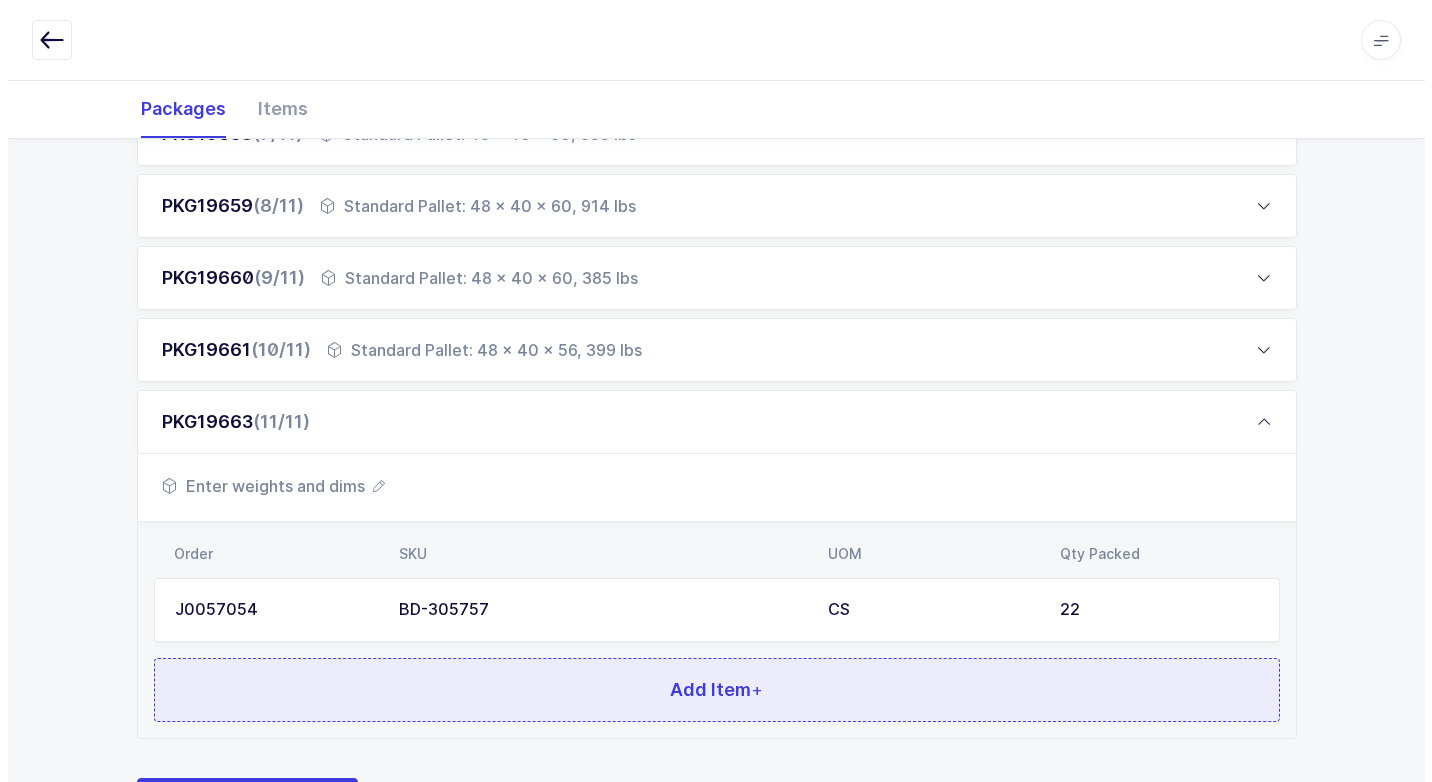 scroll, scrollTop: 0, scrollLeft: 0, axis: both 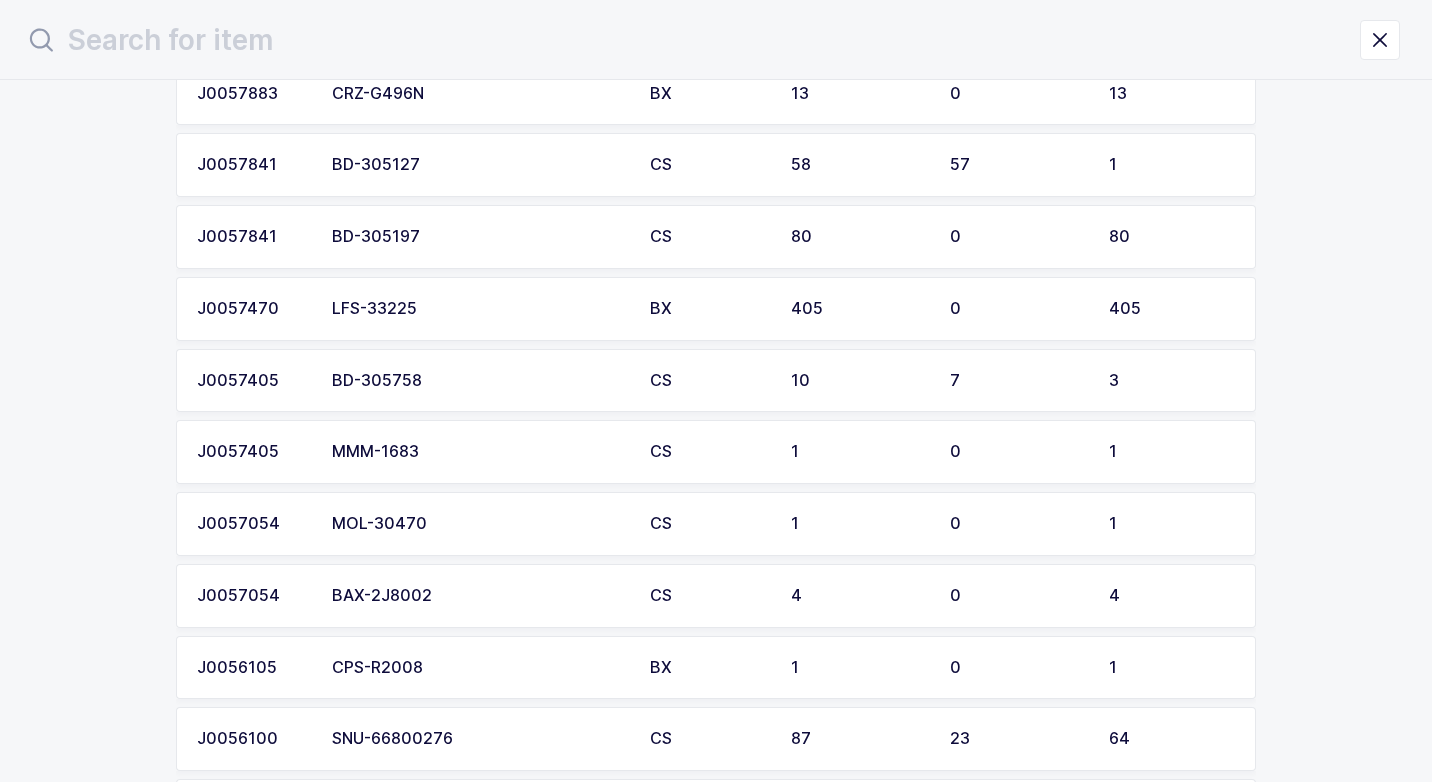 click on "BD-305758" at bounding box center [479, 381] 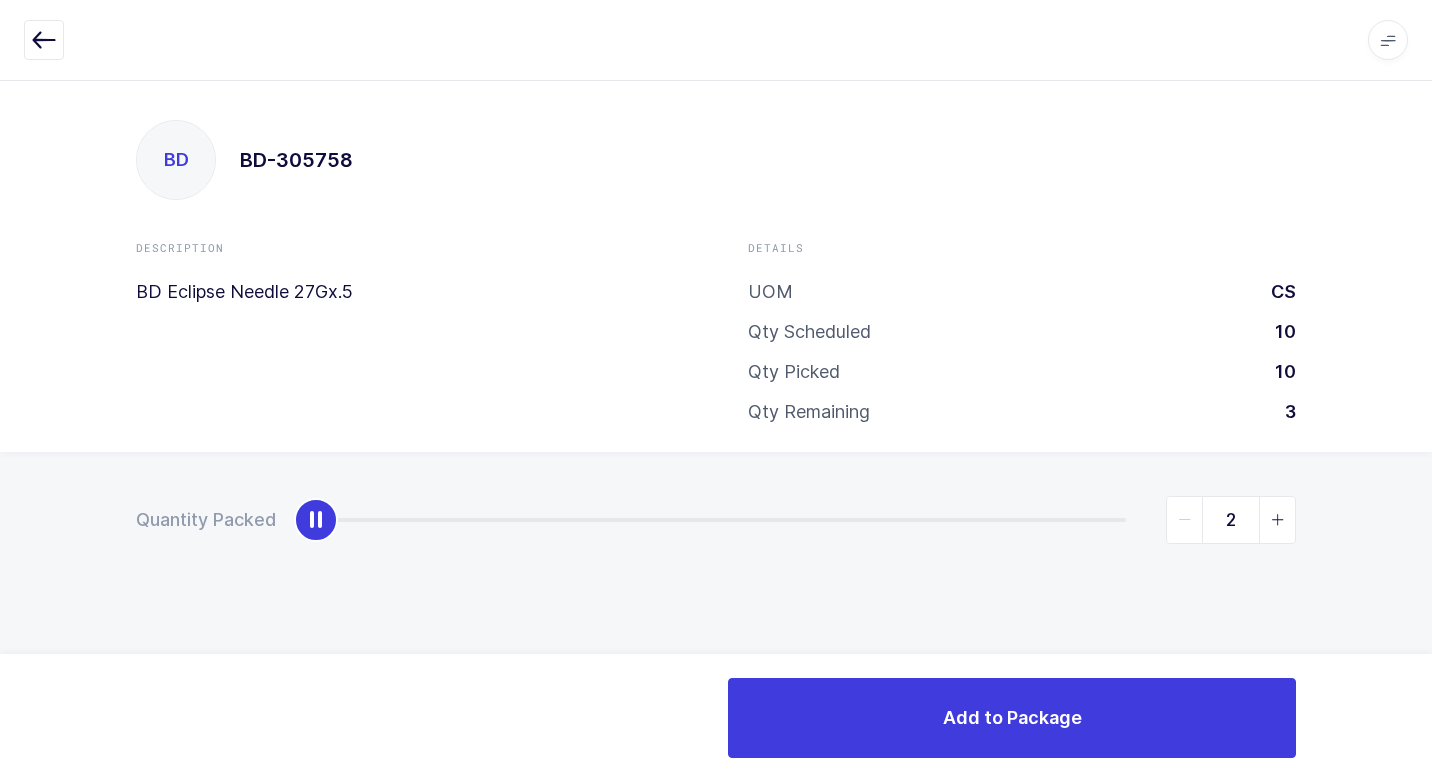 type on "3" 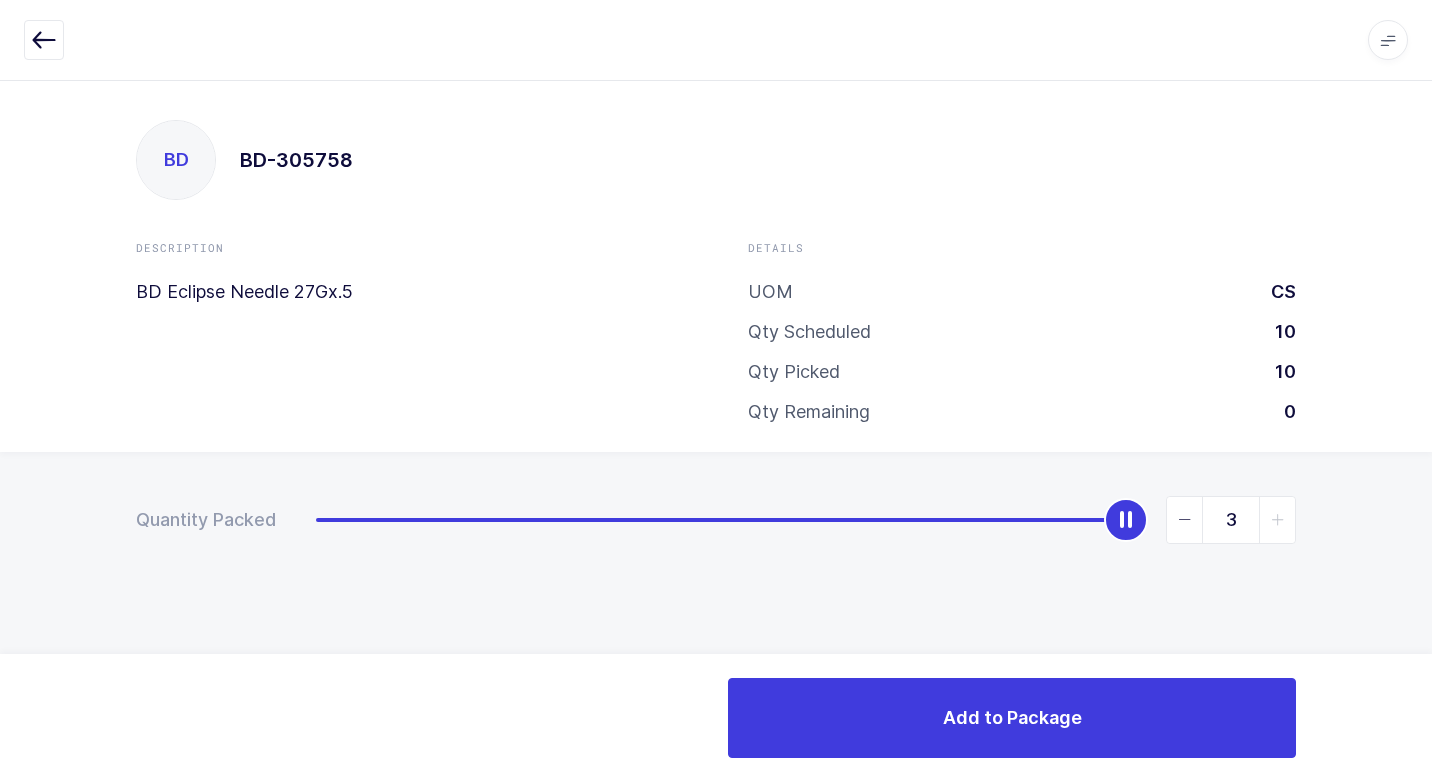 drag, startPoint x: 324, startPoint y: 523, endPoint x: 1435, endPoint y: 524, distance: 1111.0005 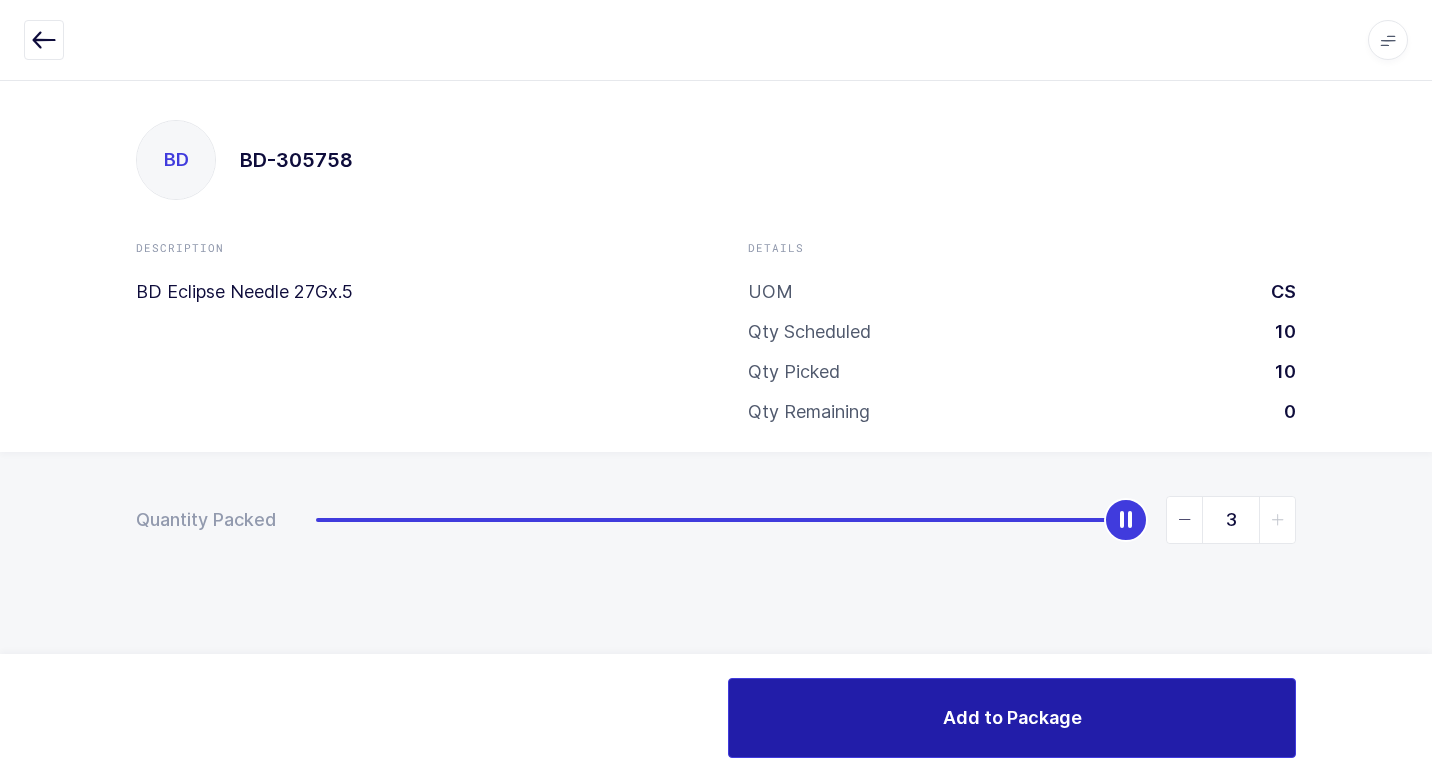 click on "Add to Package" at bounding box center (1012, 718) 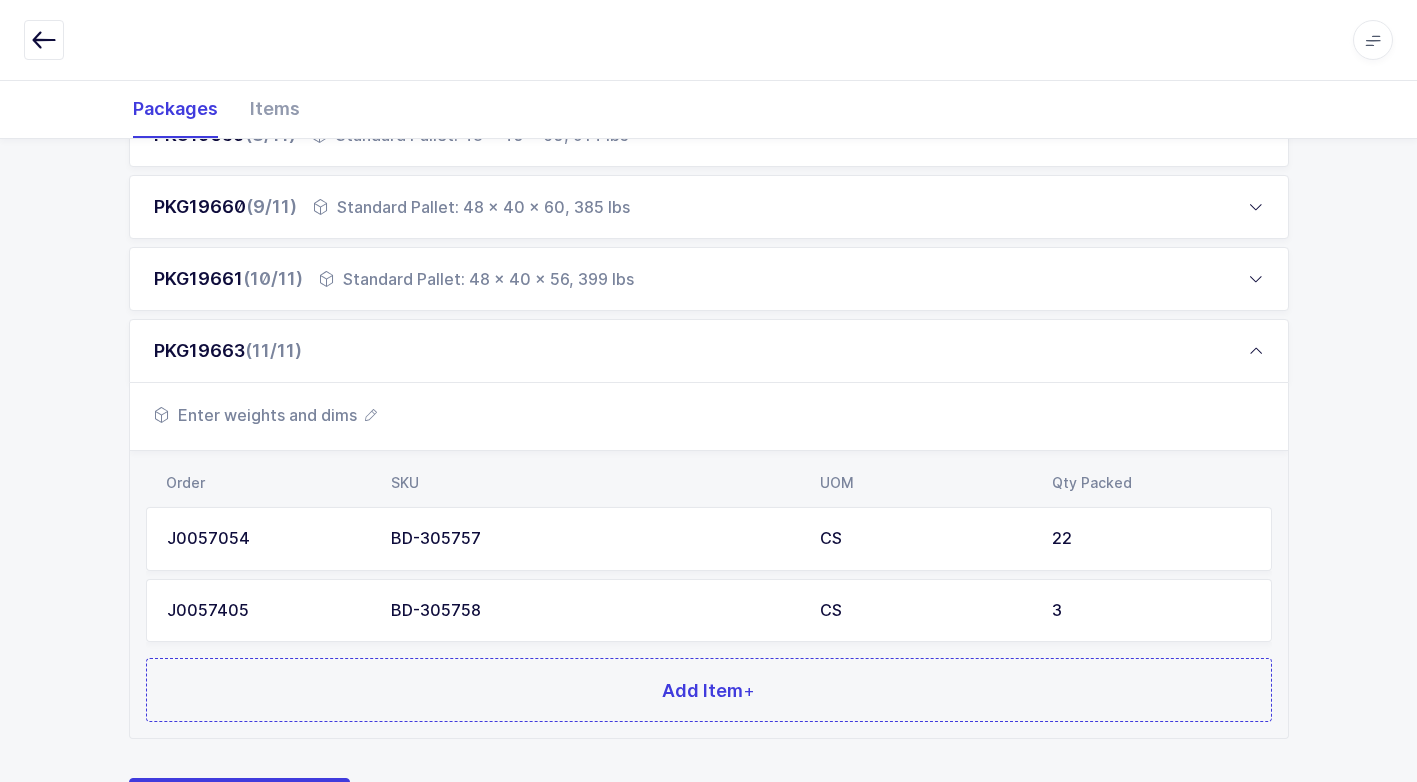 scroll, scrollTop: 944, scrollLeft: 0, axis: vertical 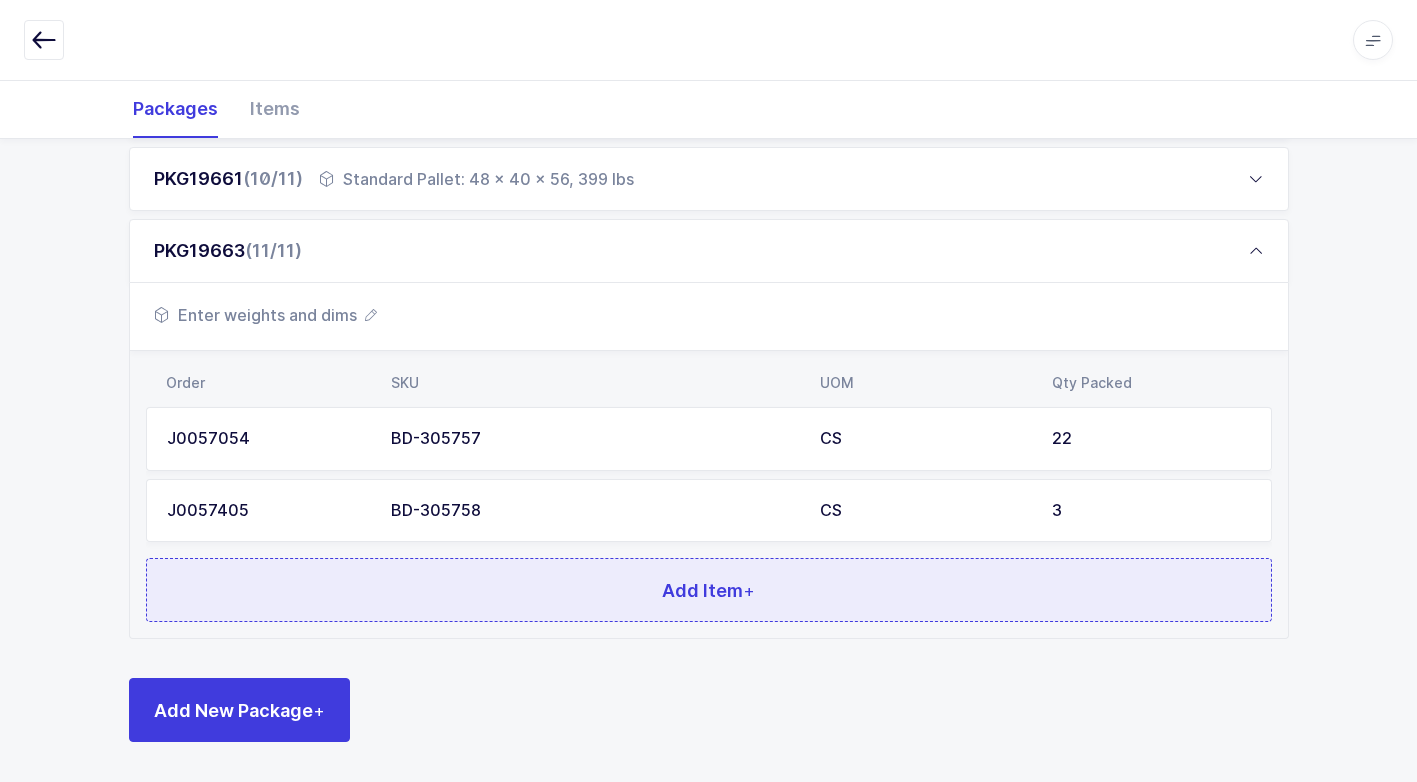 click on "Add Item  +" at bounding box center (709, 590) 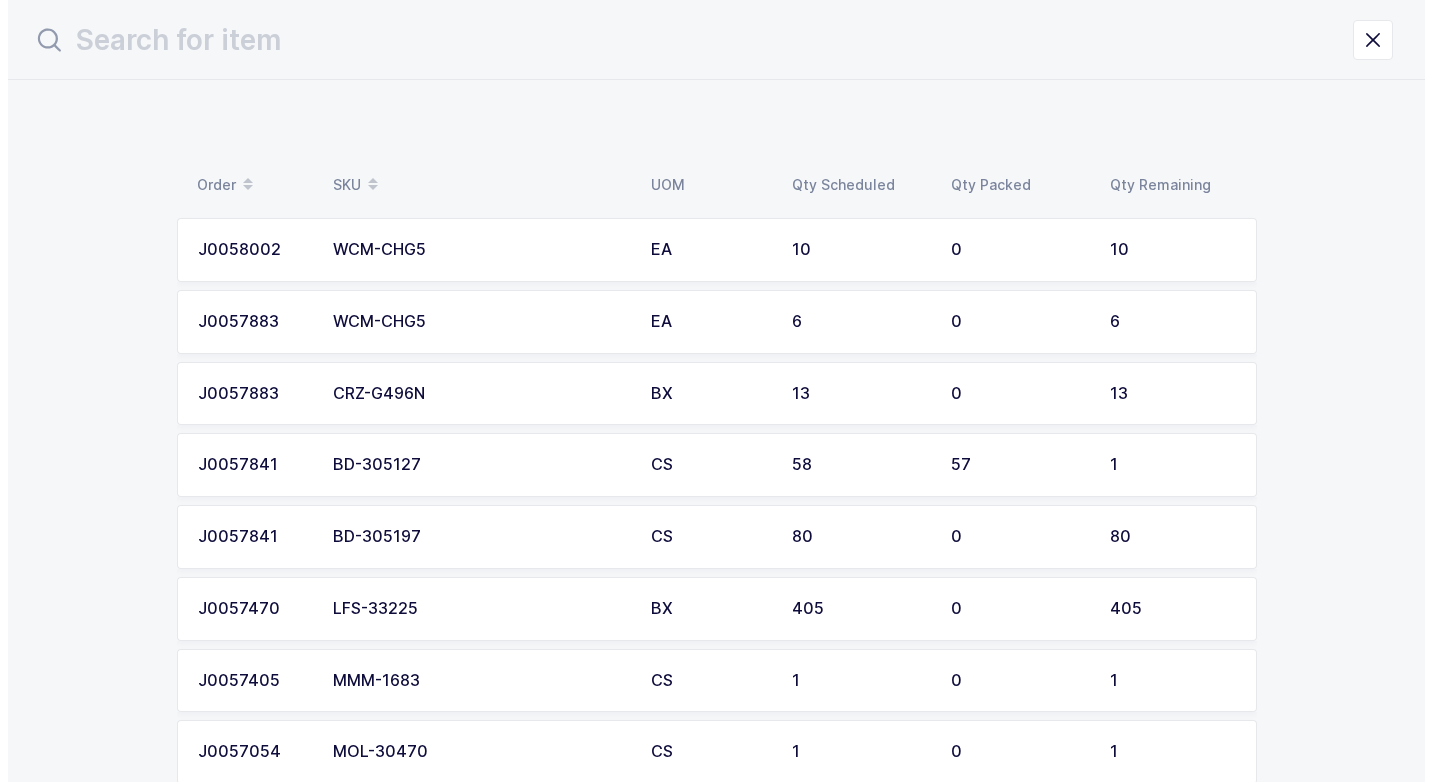 scroll, scrollTop: 0, scrollLeft: 0, axis: both 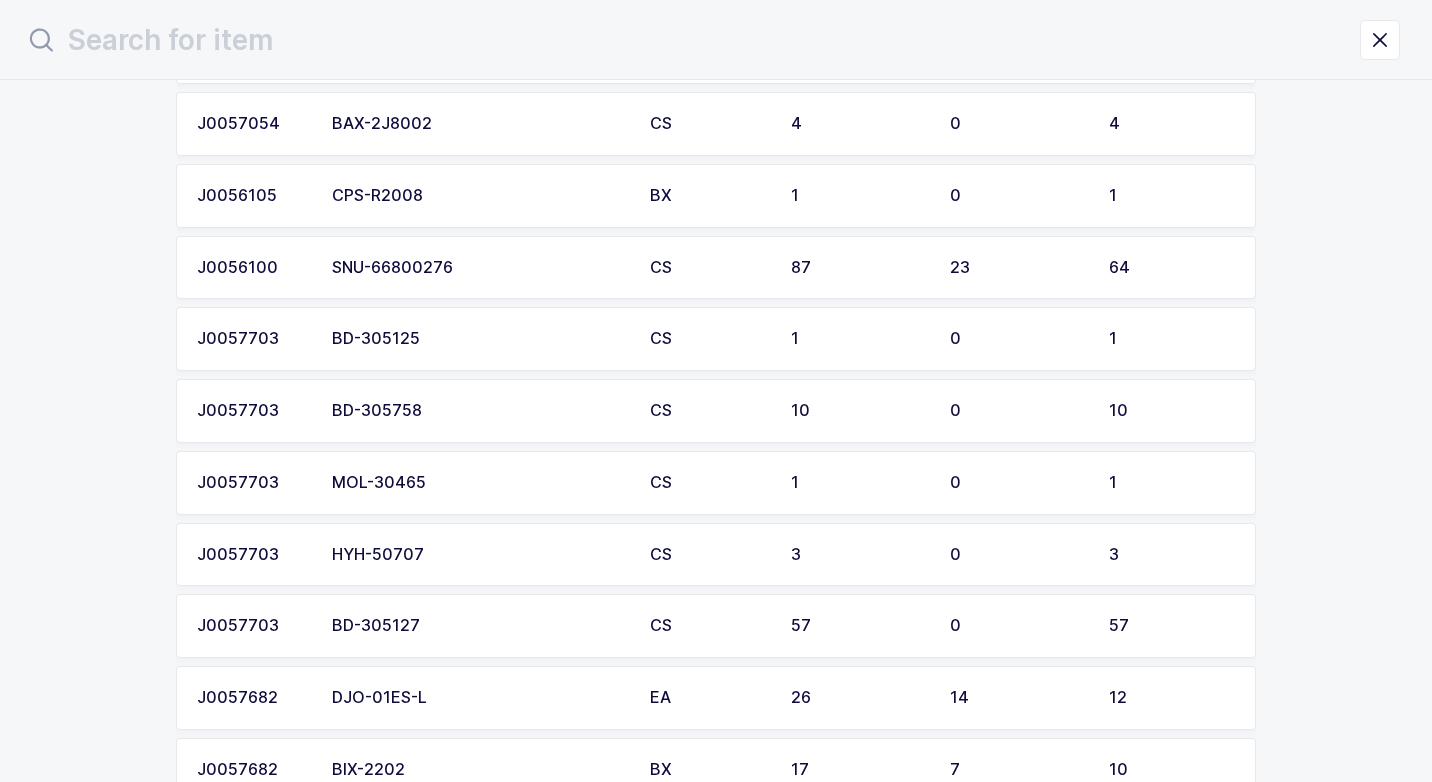 click on "BD-305758" at bounding box center (479, 411) 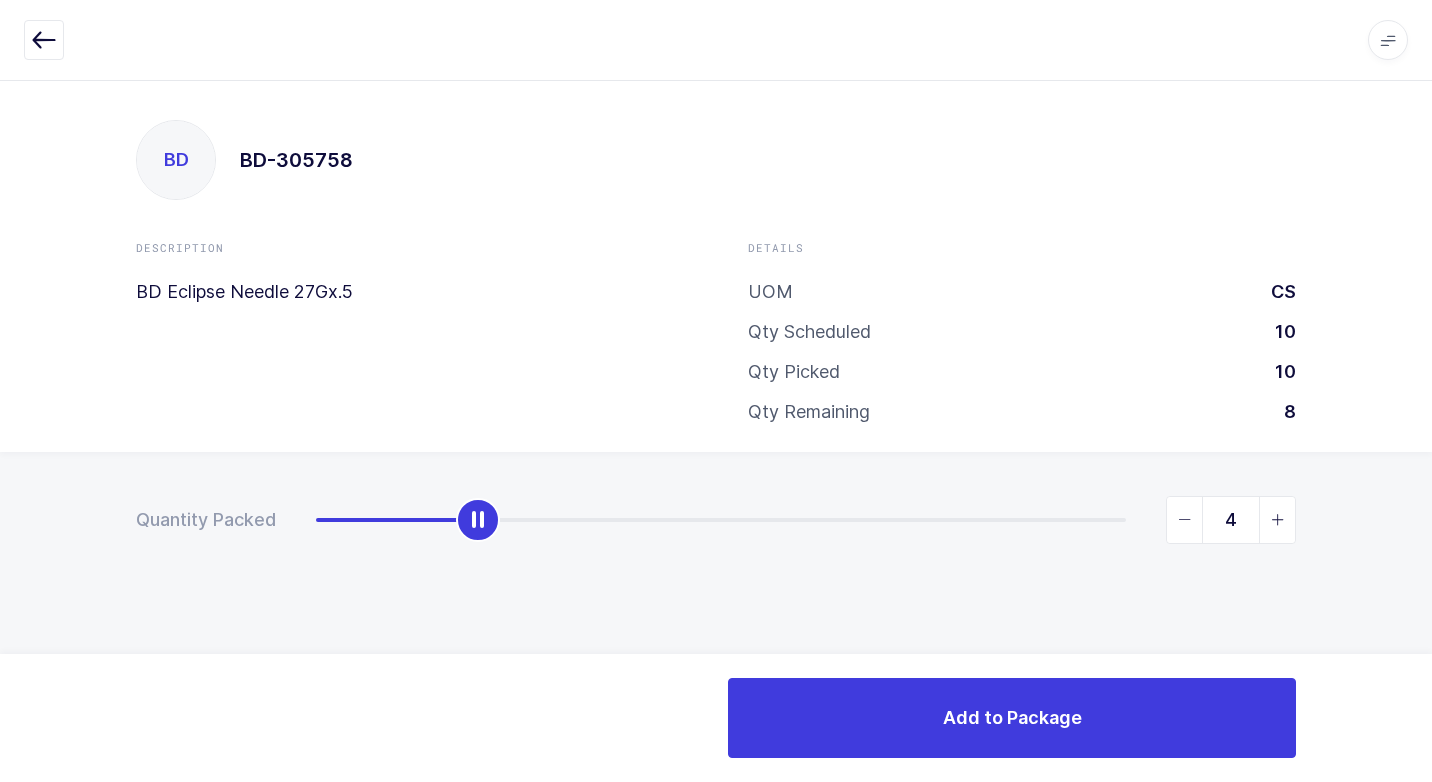 type on "5" 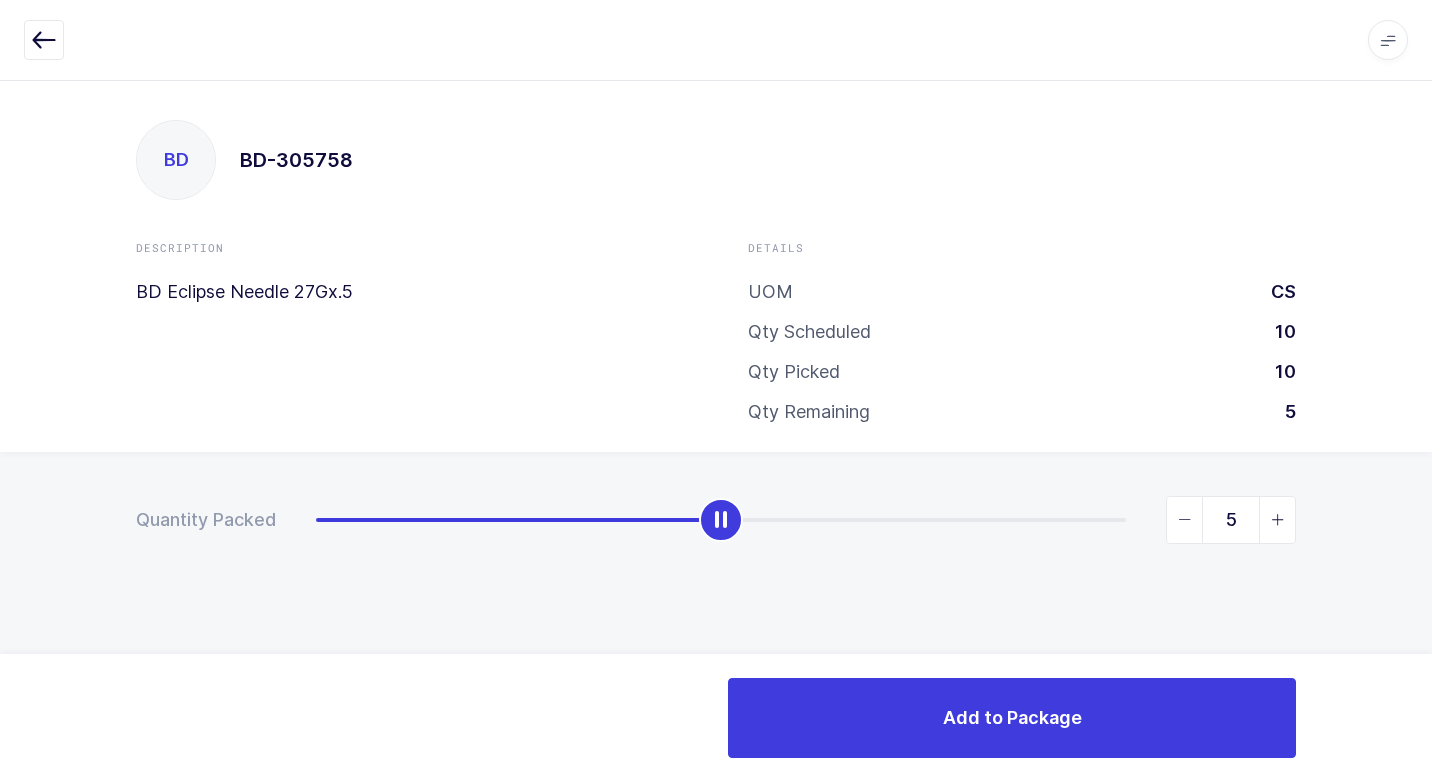drag, startPoint x: 311, startPoint y: 523, endPoint x: 787, endPoint y: 603, distance: 482.67587 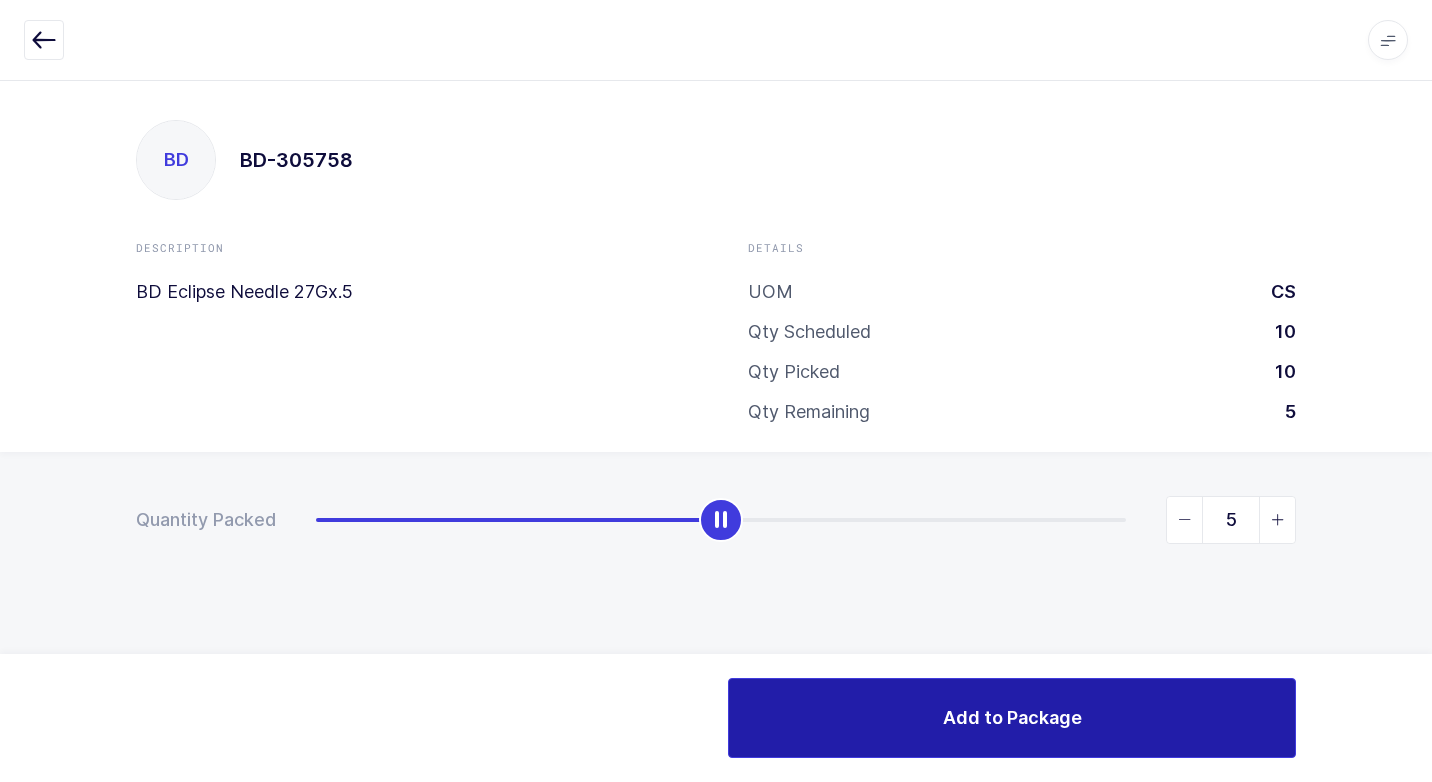 drag, startPoint x: 993, startPoint y: 708, endPoint x: 980, endPoint y: 712, distance: 13.601471 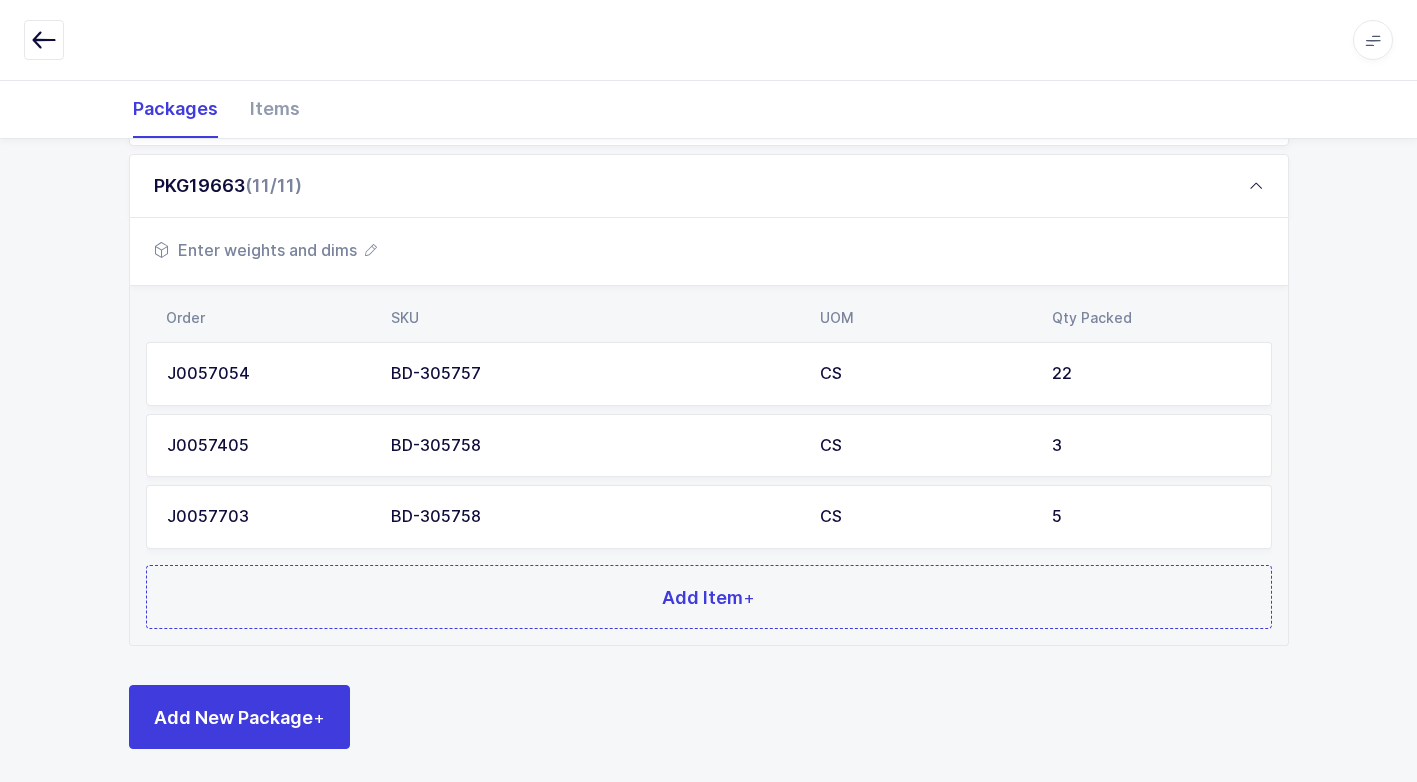 scroll, scrollTop: 1016, scrollLeft: 0, axis: vertical 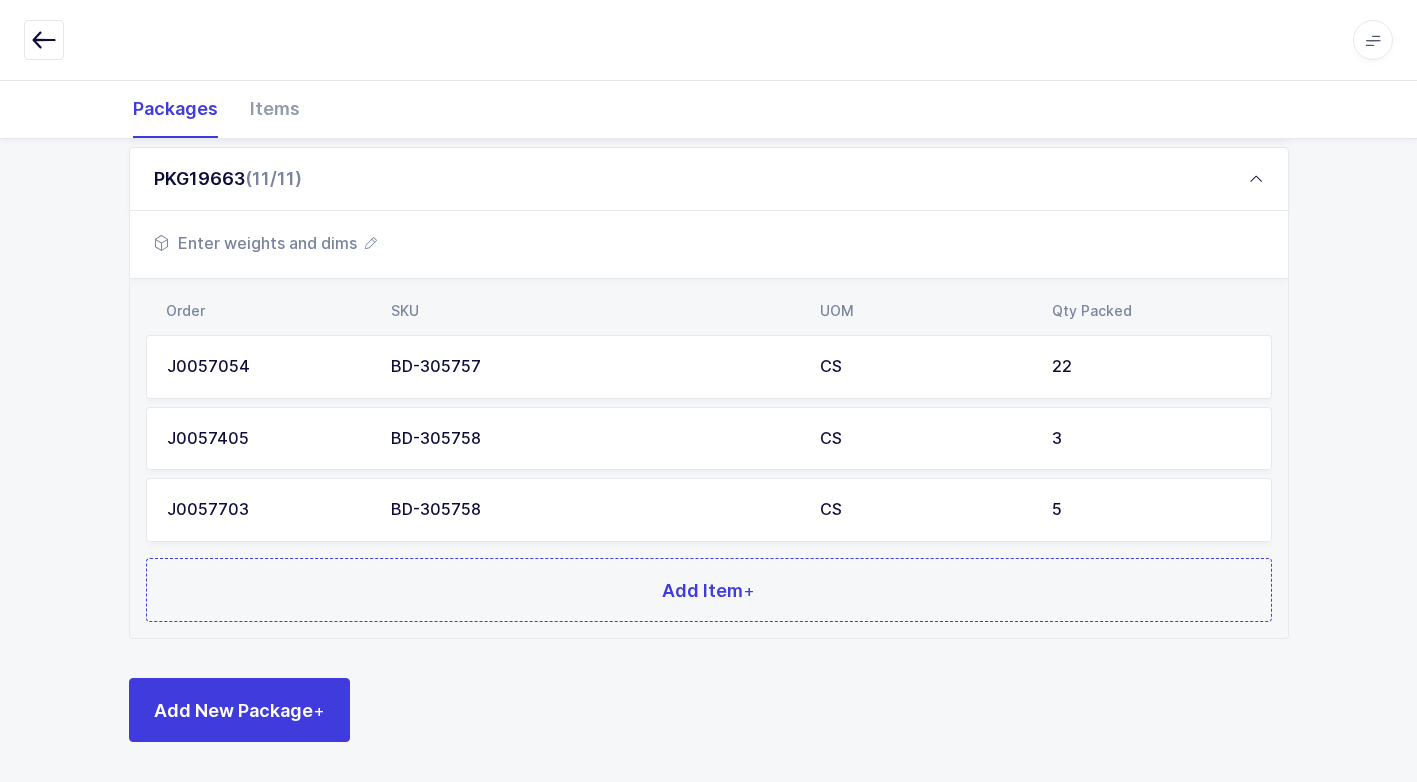 click on "Enter weights and dims" at bounding box center (265, 243) 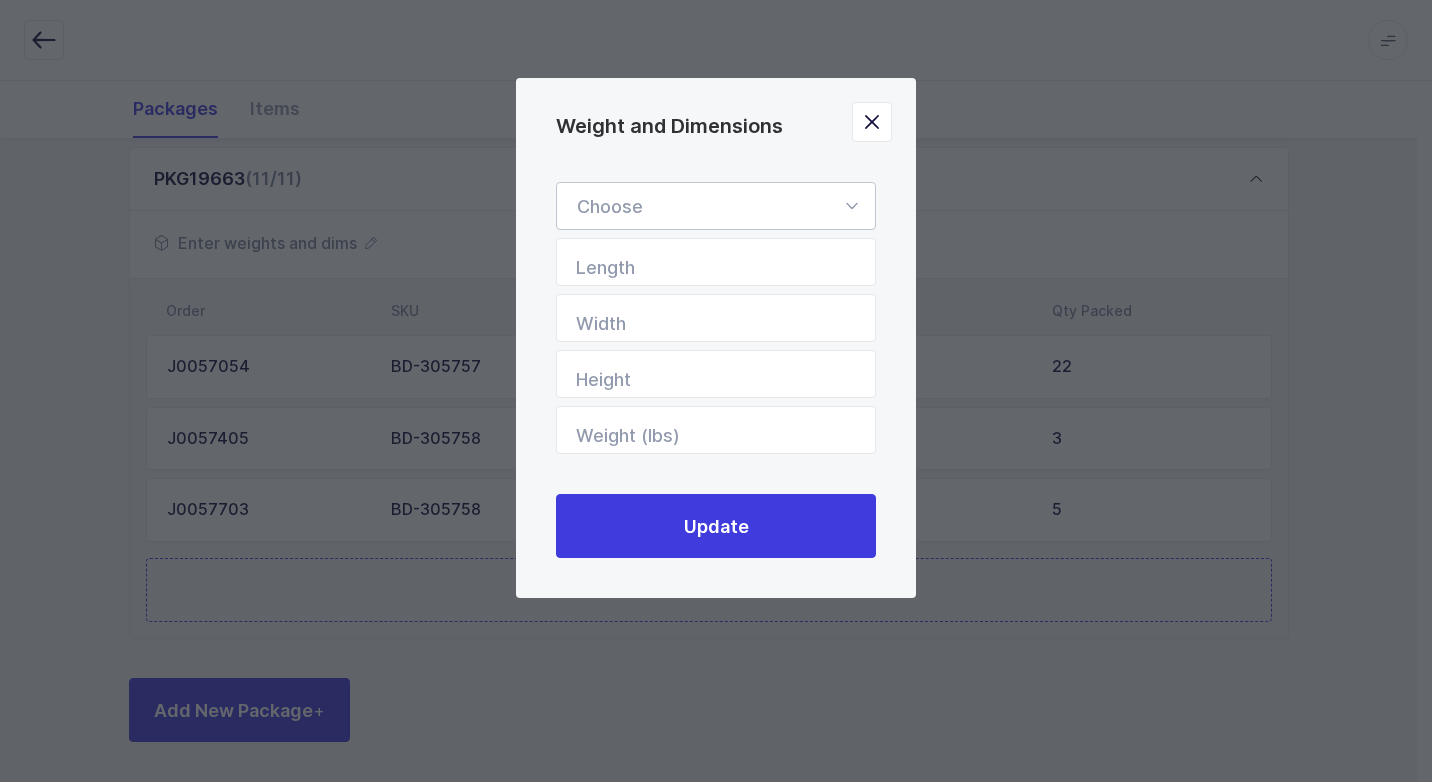 click at bounding box center [851, 206] 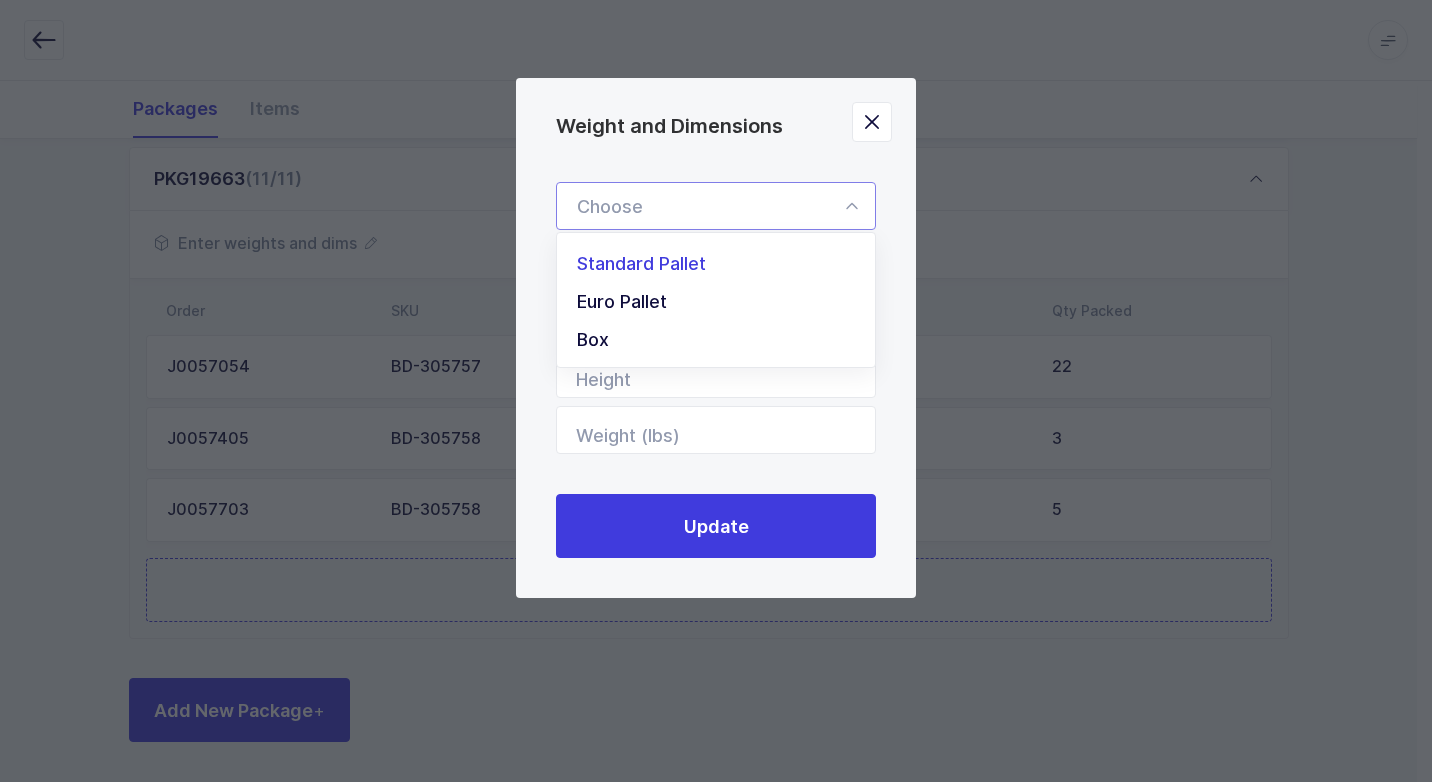 click on "Standard Pallet" at bounding box center [723, 264] 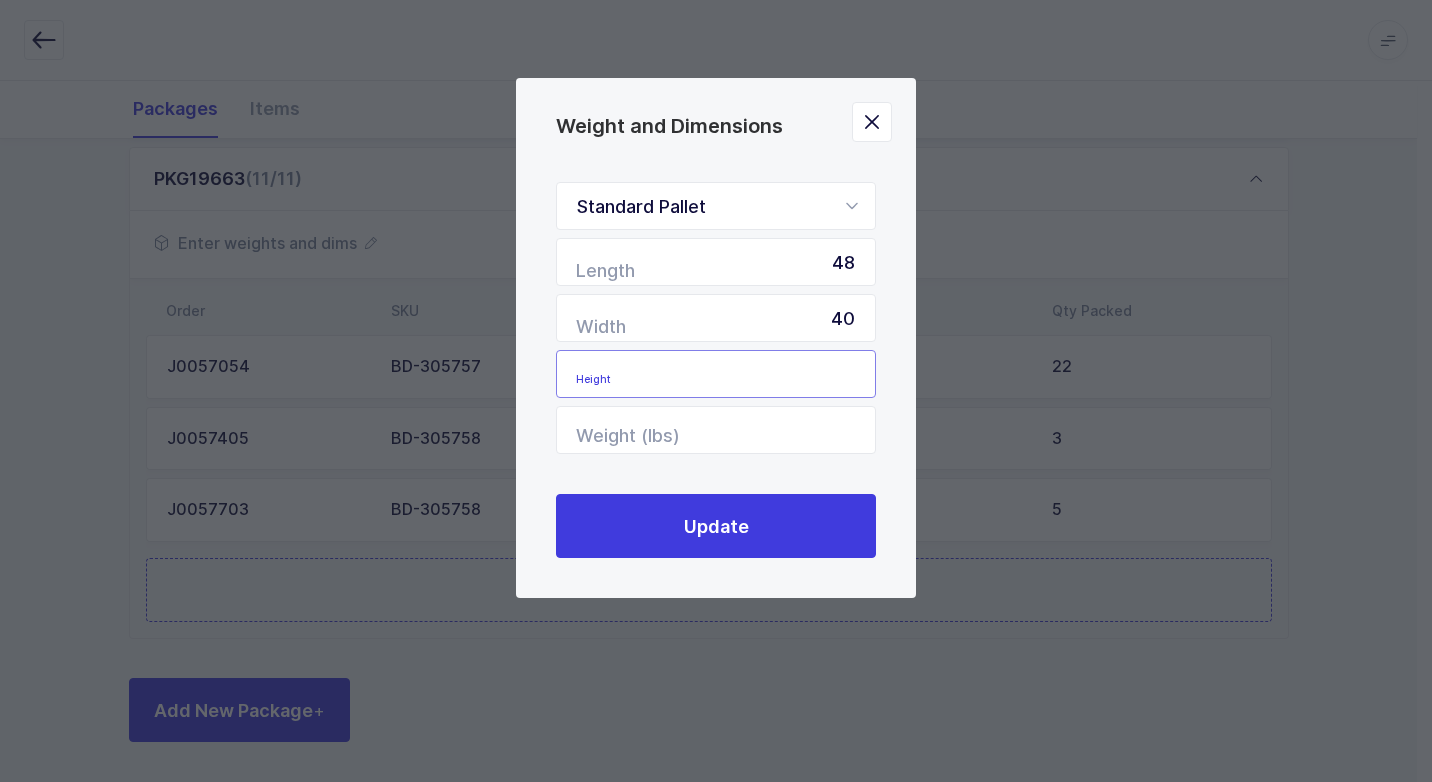 click at bounding box center [716, 374] 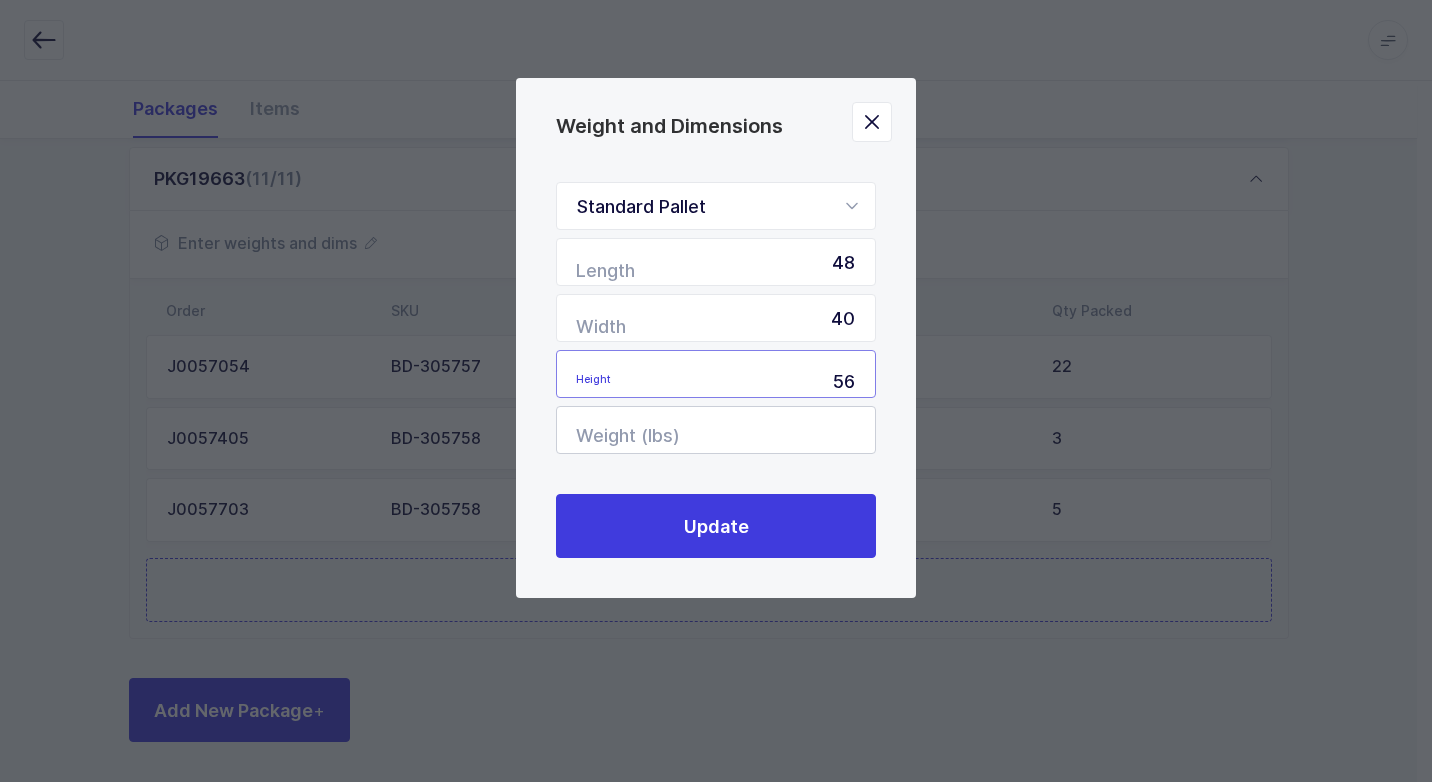 type on "56" 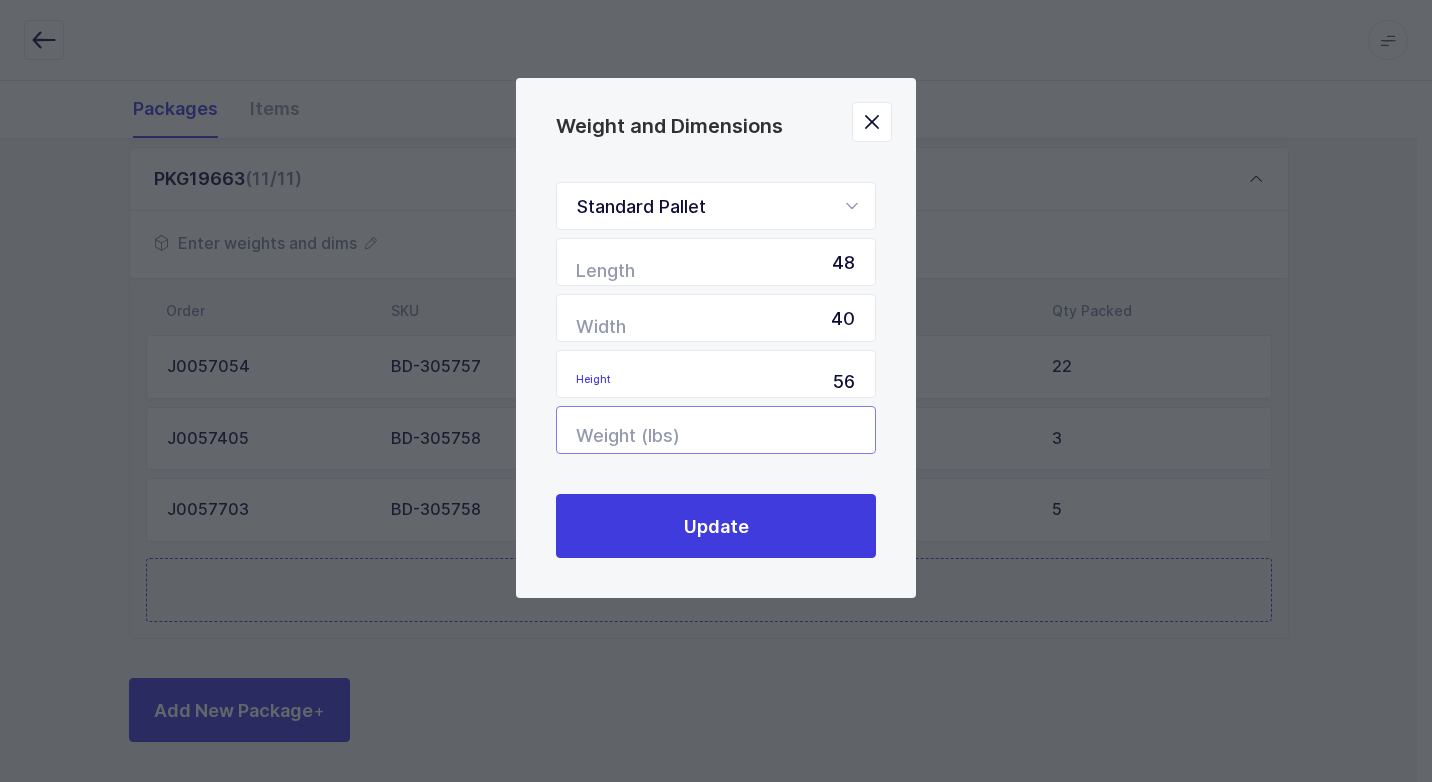 click at bounding box center [716, 430] 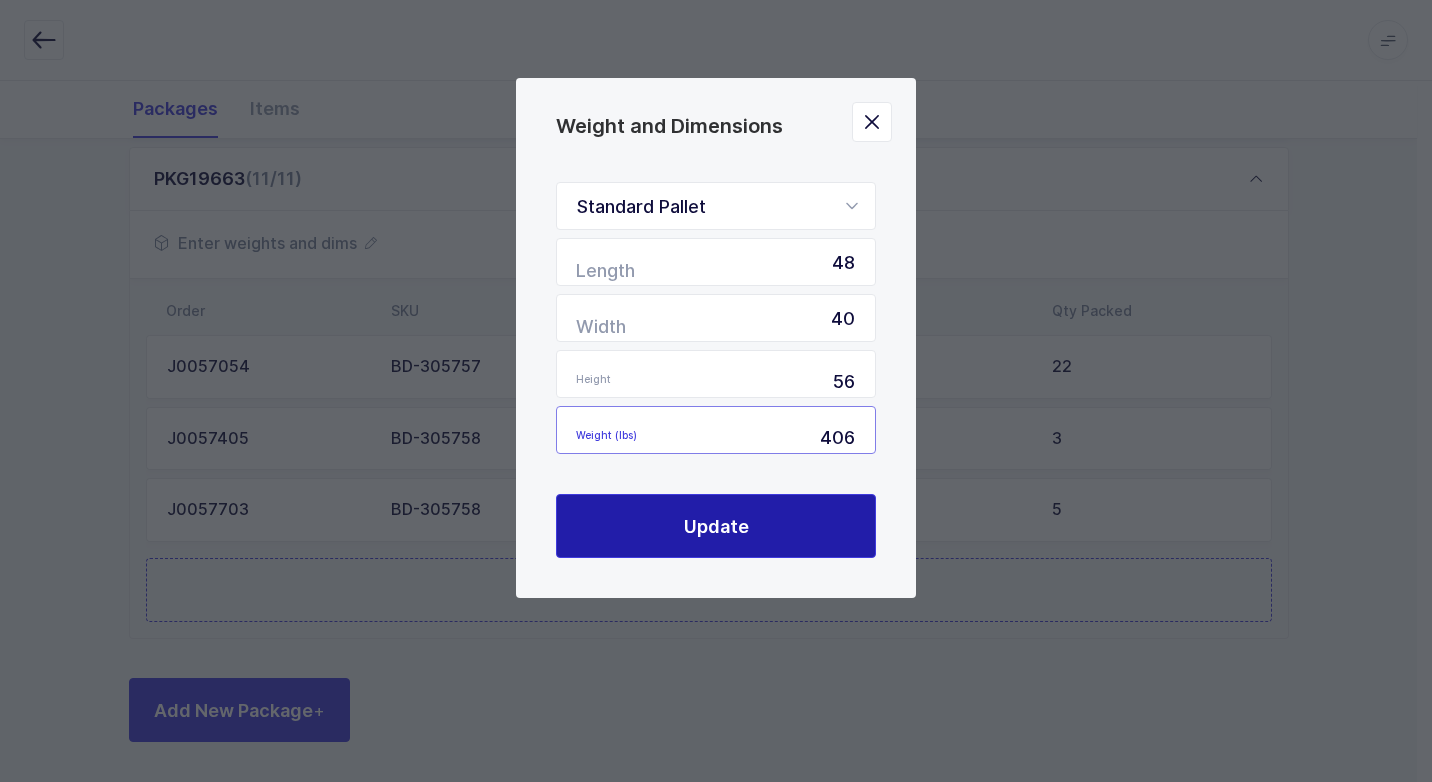 type on "406" 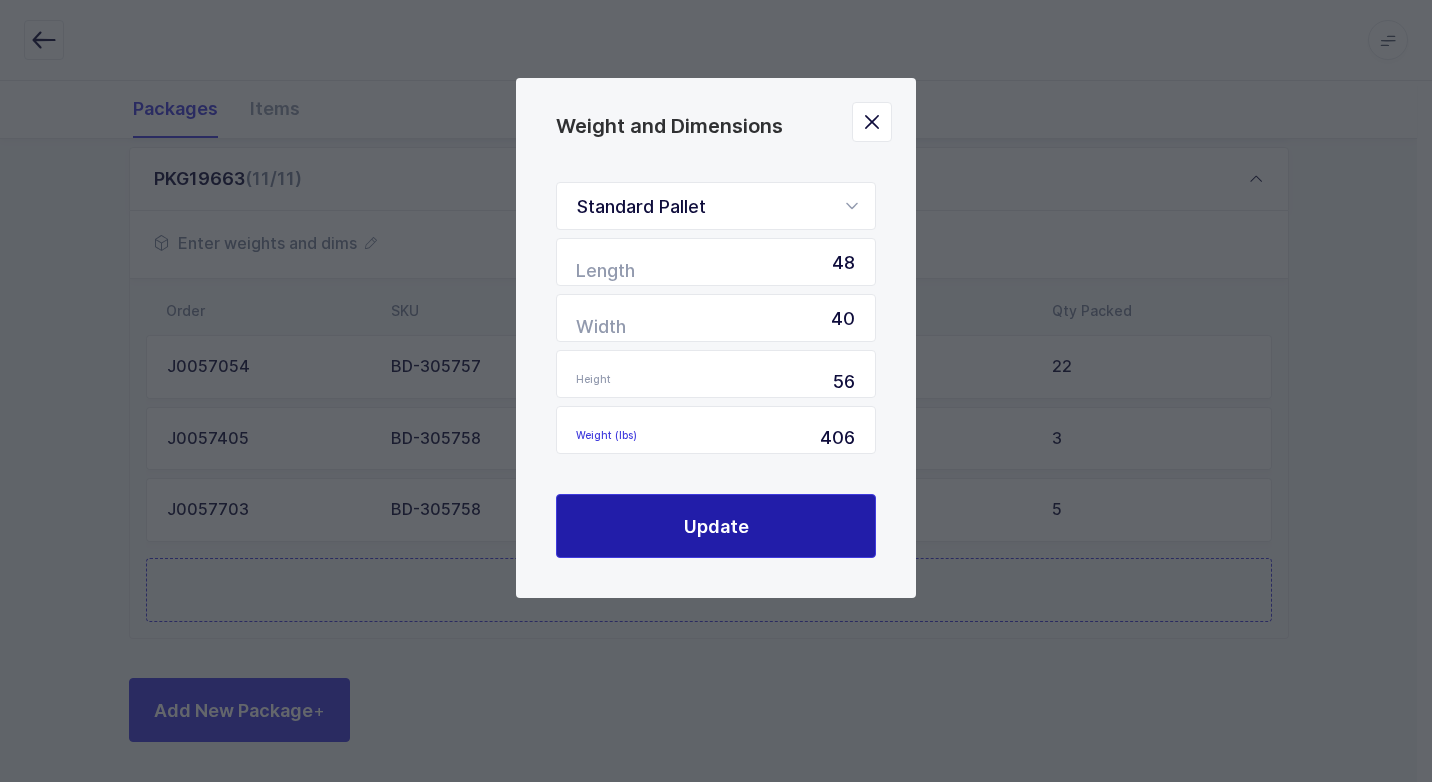 click on "Update" at bounding box center (716, 526) 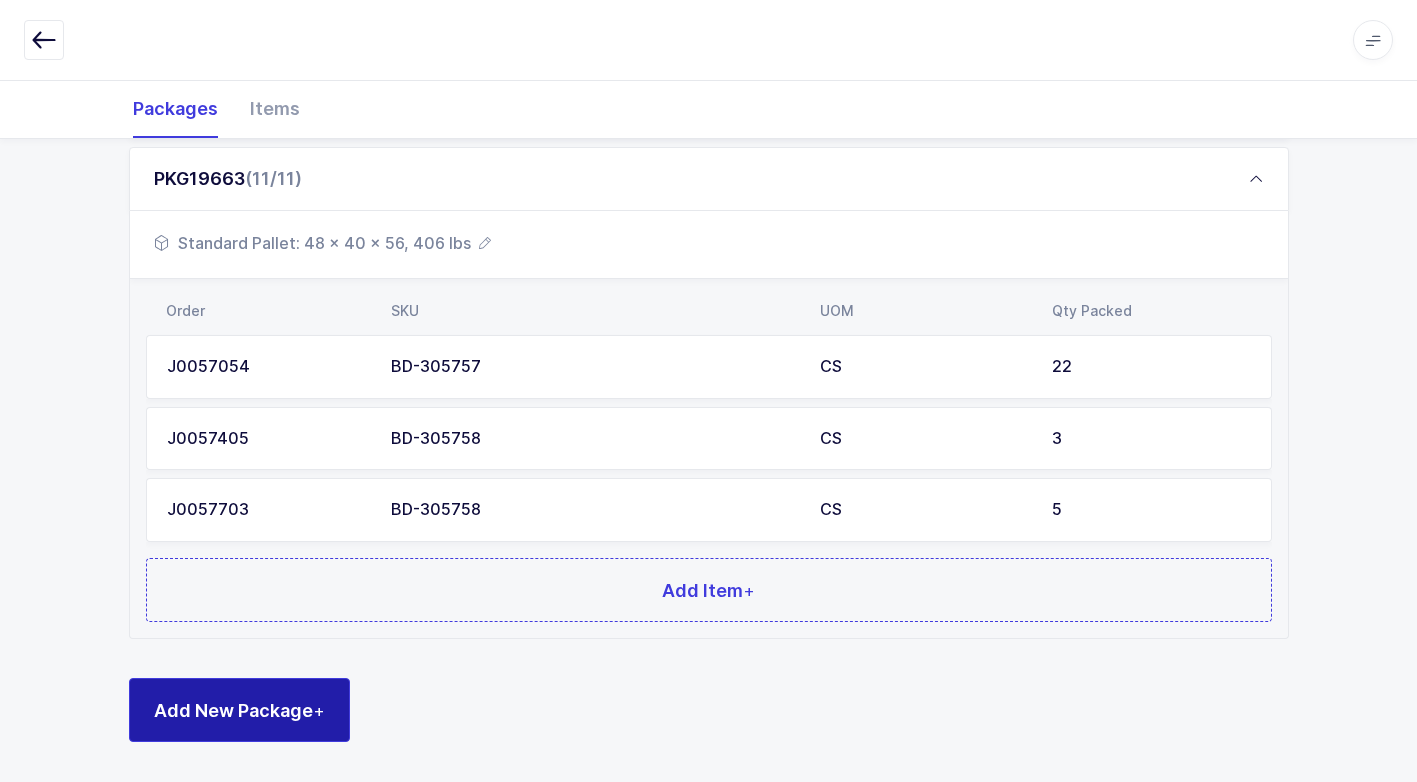click on "Add New Package  +" at bounding box center [239, 710] 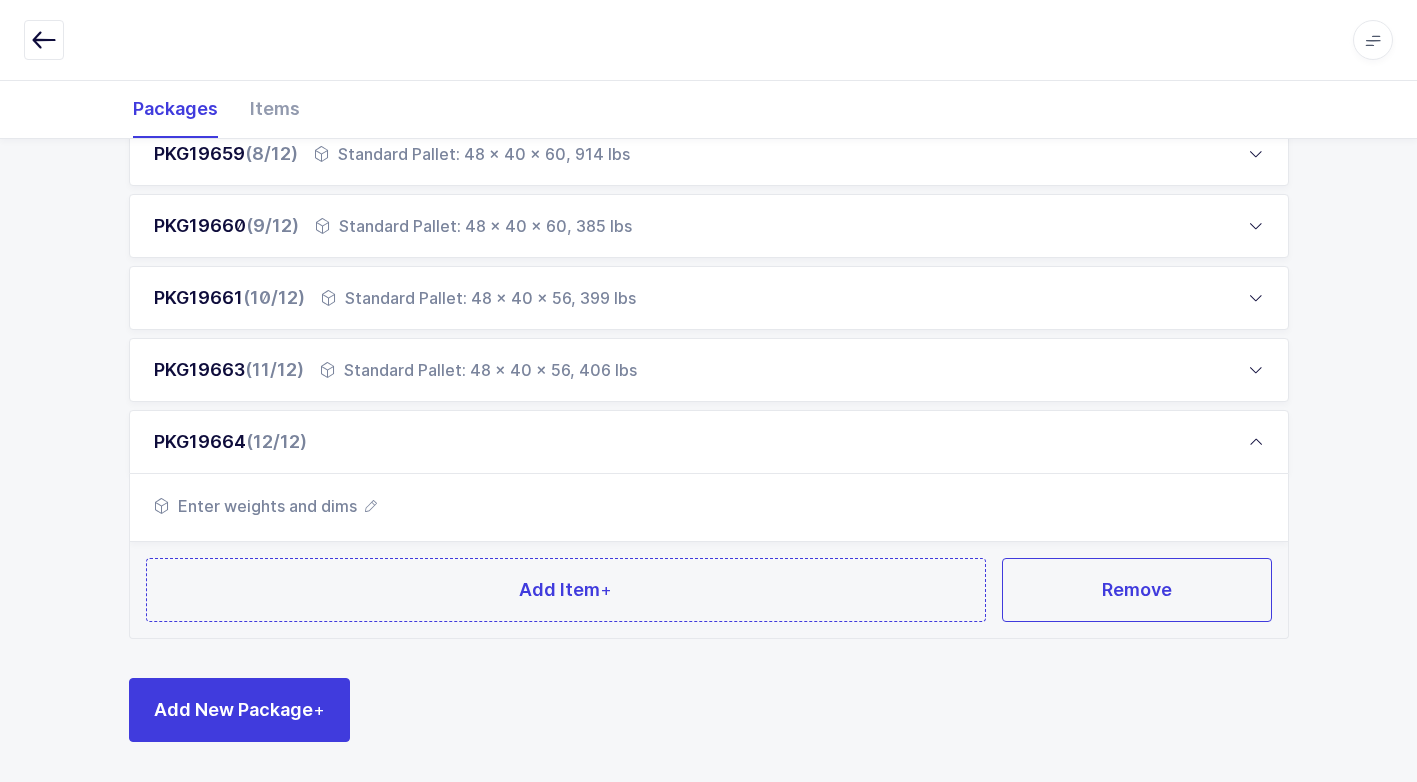 scroll, scrollTop: 825, scrollLeft: 0, axis: vertical 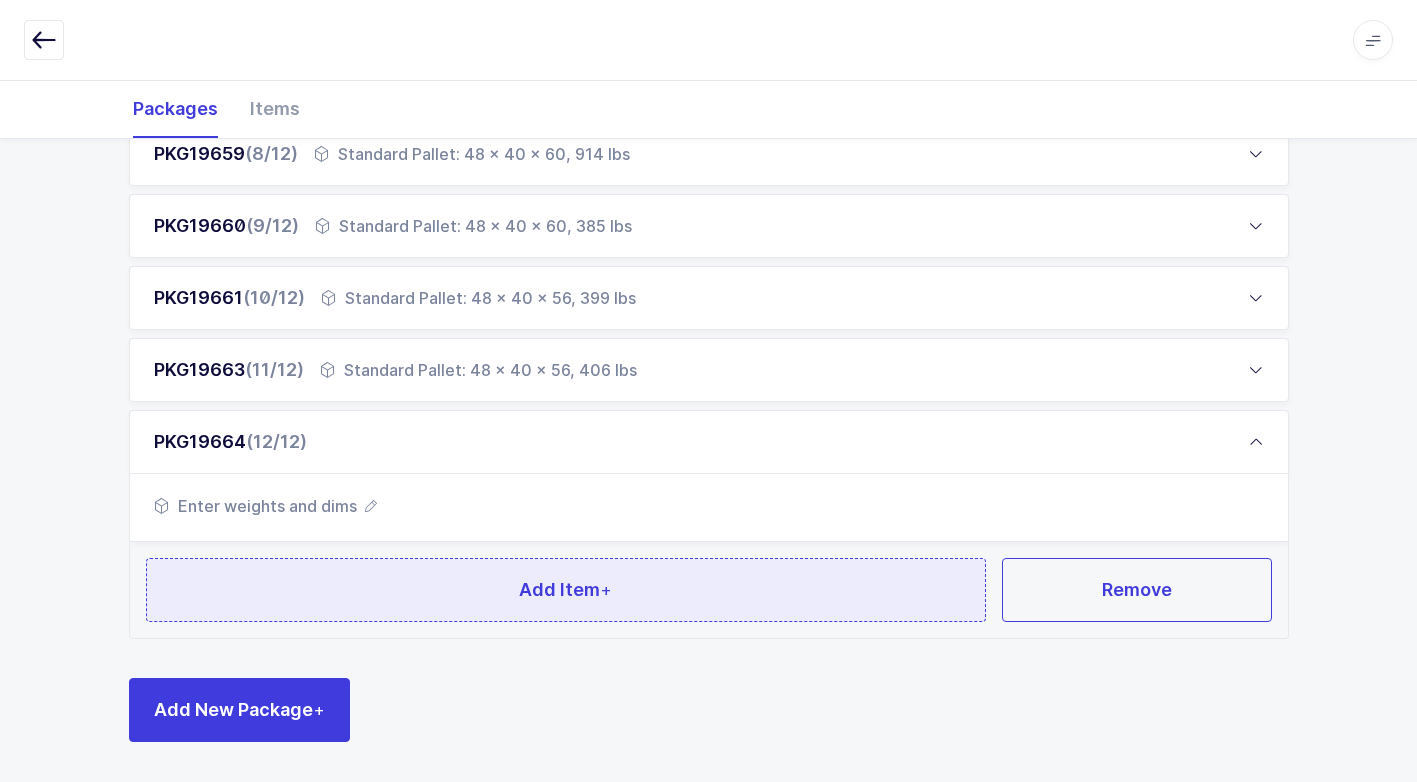 click on "Add Item  +" at bounding box center [566, 590] 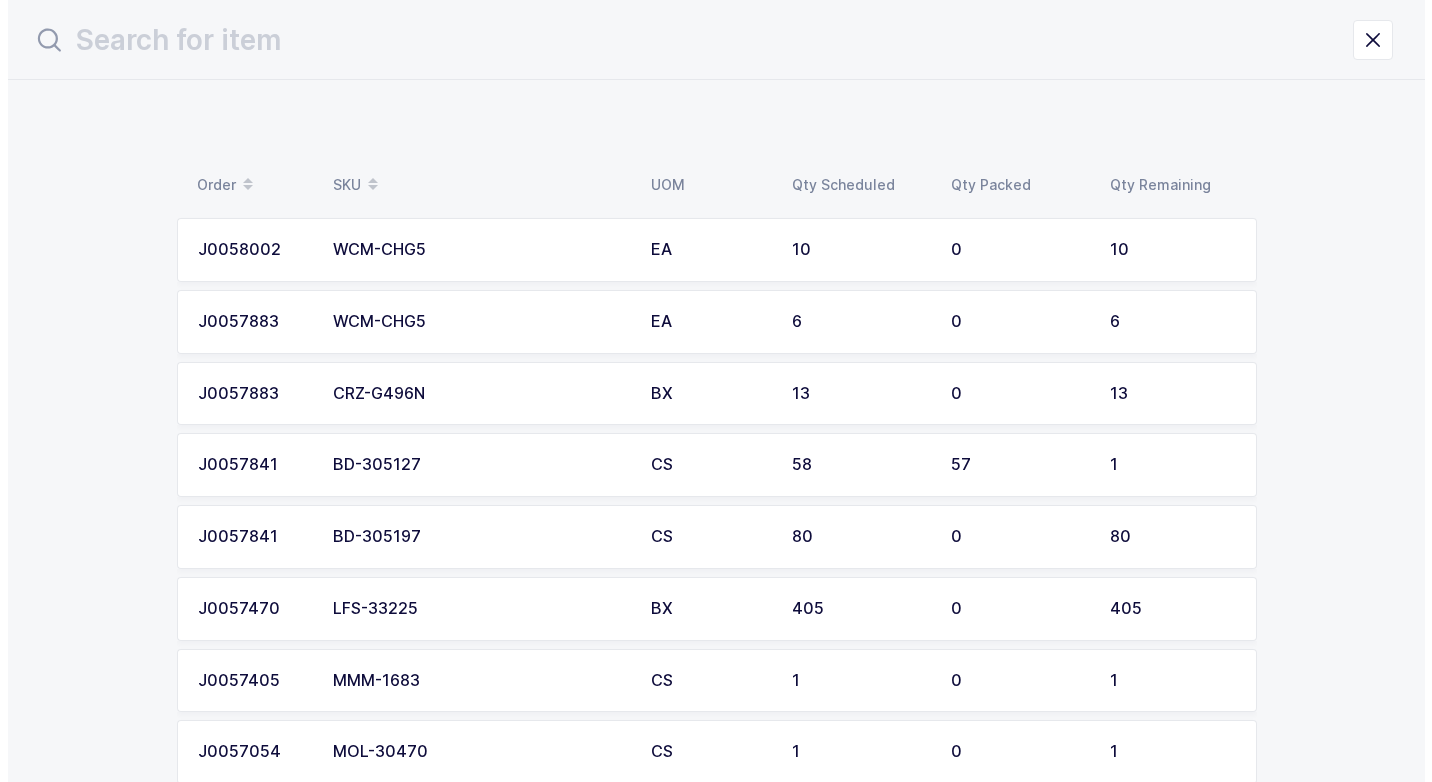 scroll, scrollTop: 0, scrollLeft: 0, axis: both 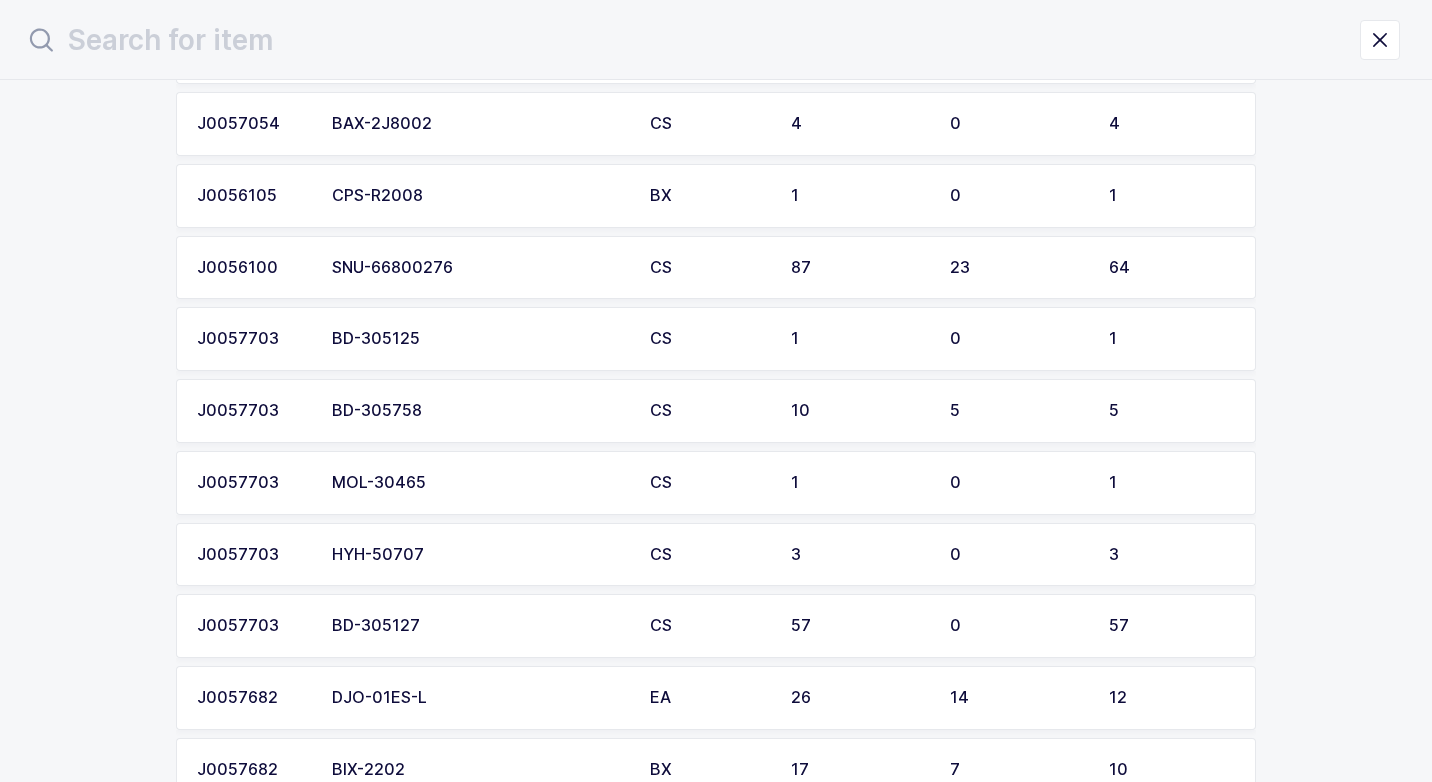 click on "BD-305758" at bounding box center (479, 411) 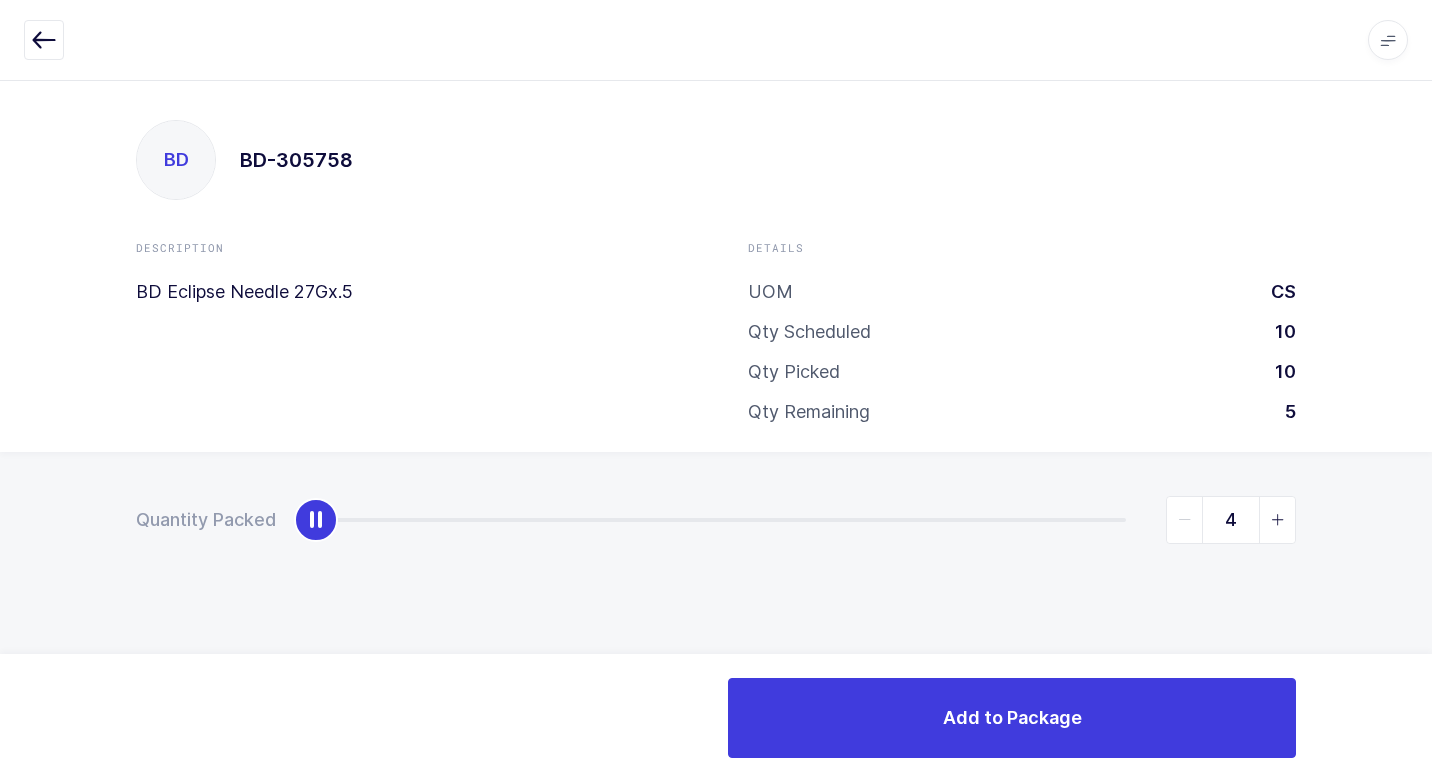 type on "5" 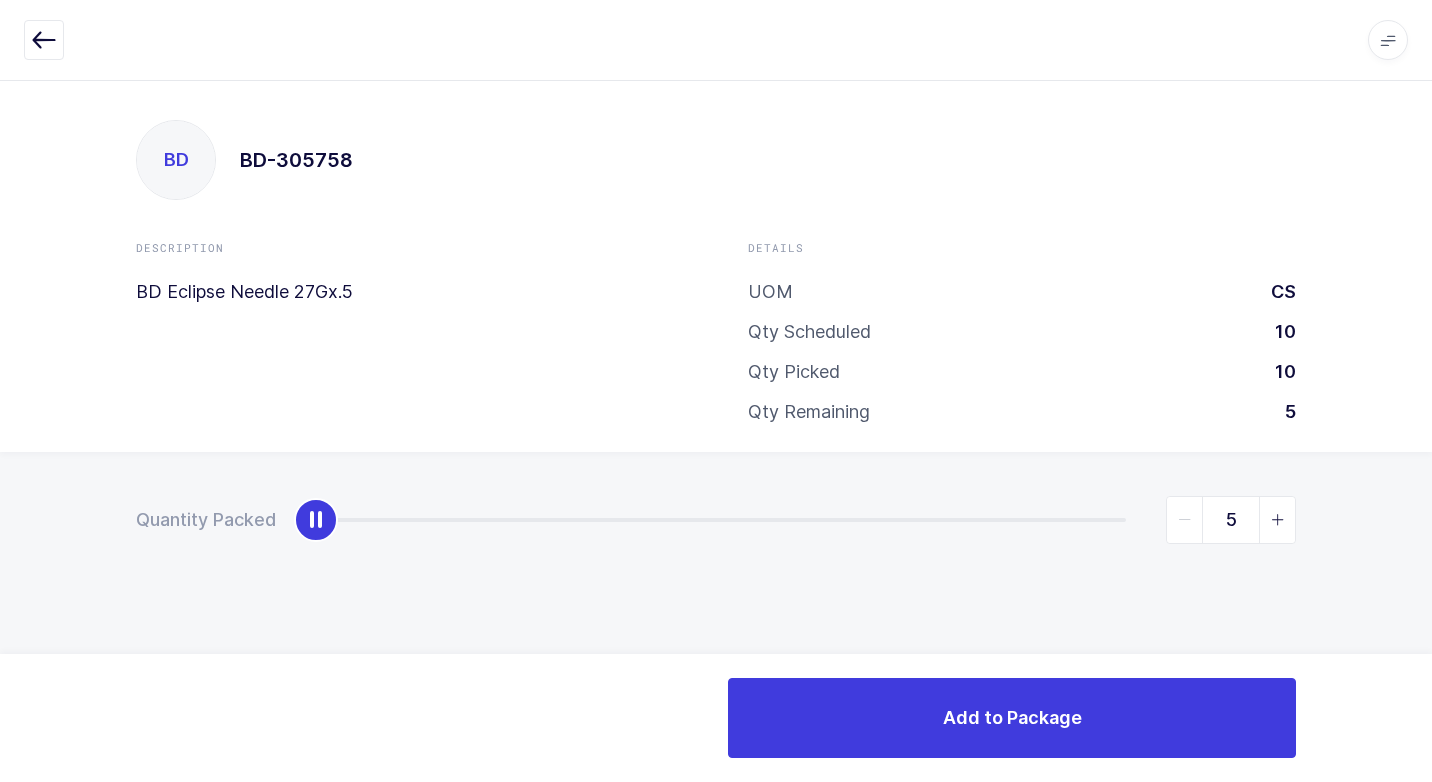 drag, startPoint x: 318, startPoint y: 523, endPoint x: 1431, endPoint y: 557, distance: 1113.5192 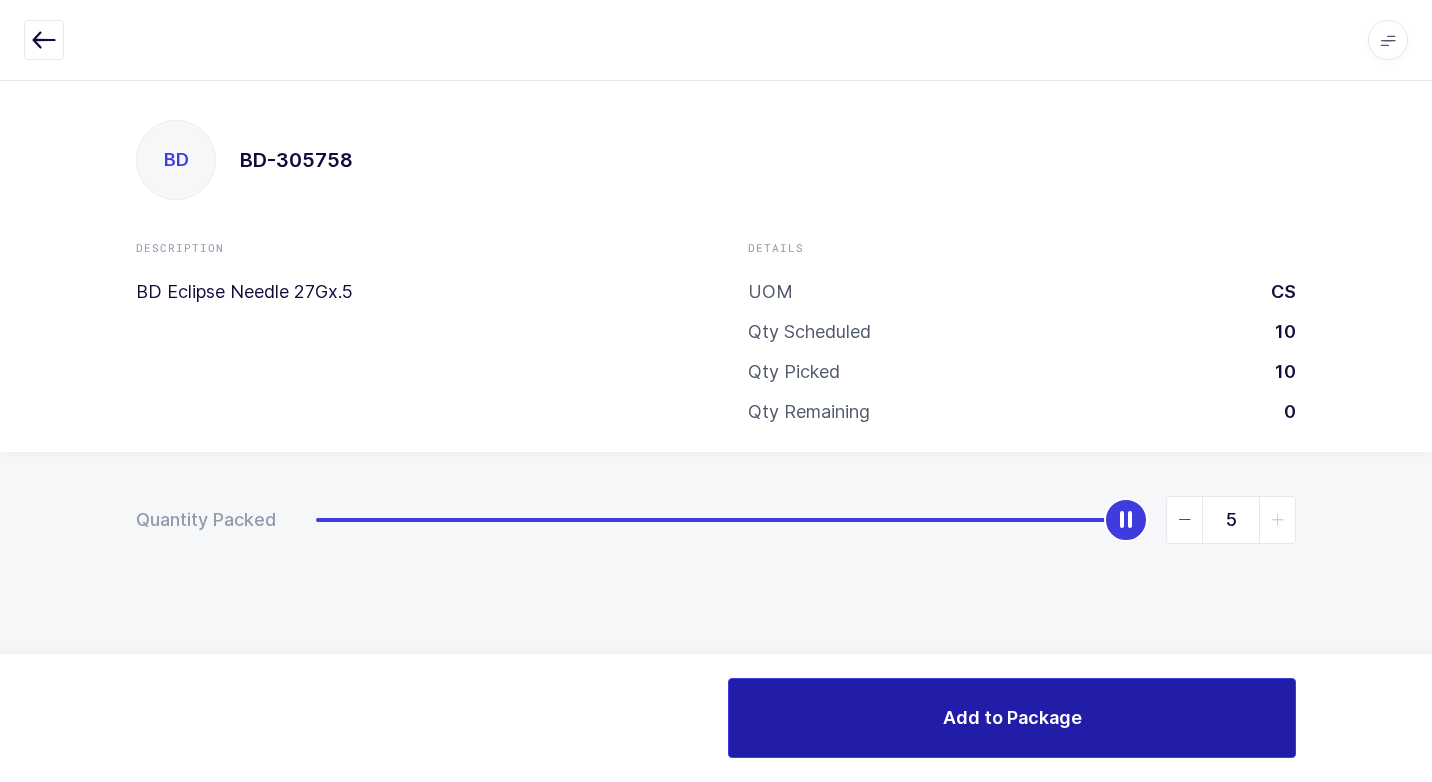 drag, startPoint x: 856, startPoint y: 694, endPoint x: 845, endPoint y: 693, distance: 11.045361 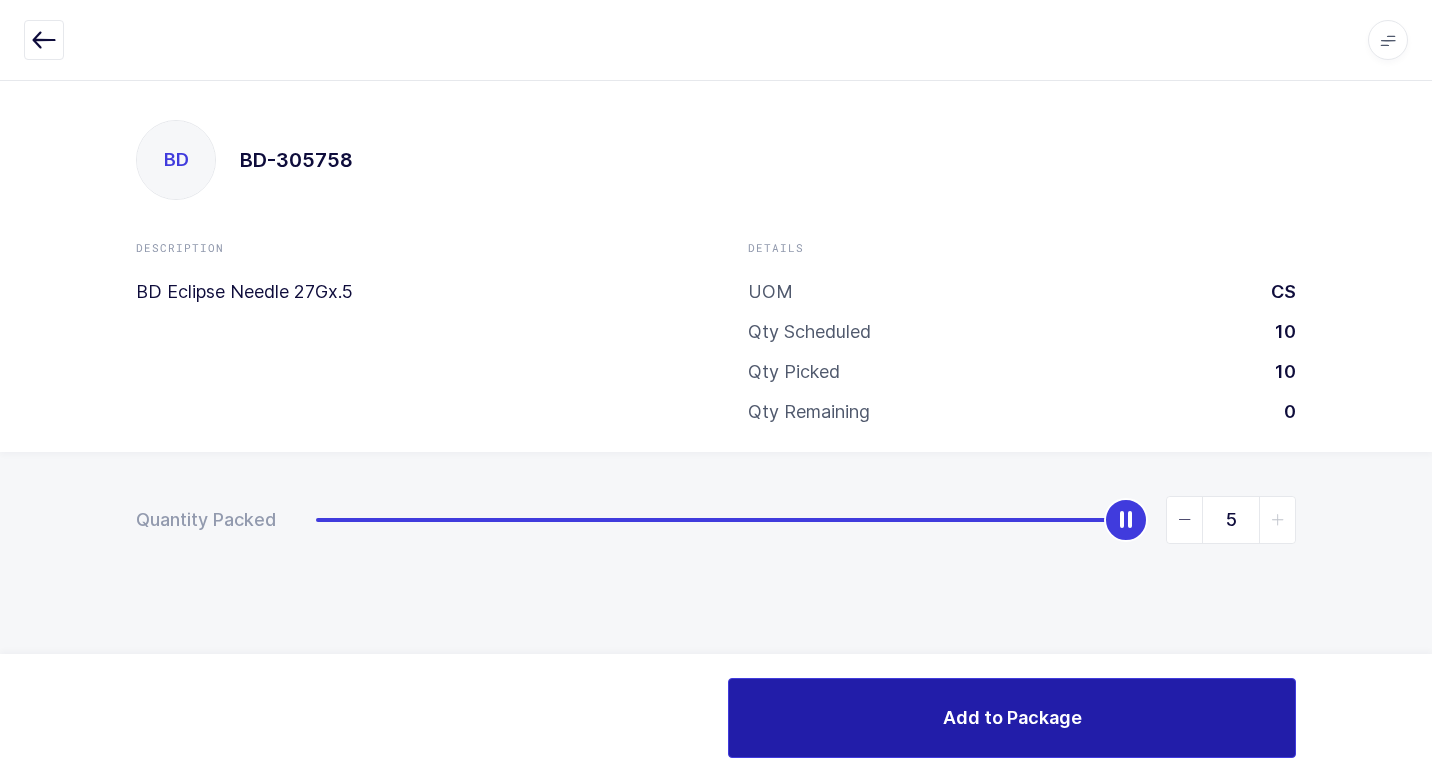 click on "Add to Package" at bounding box center [1012, 718] 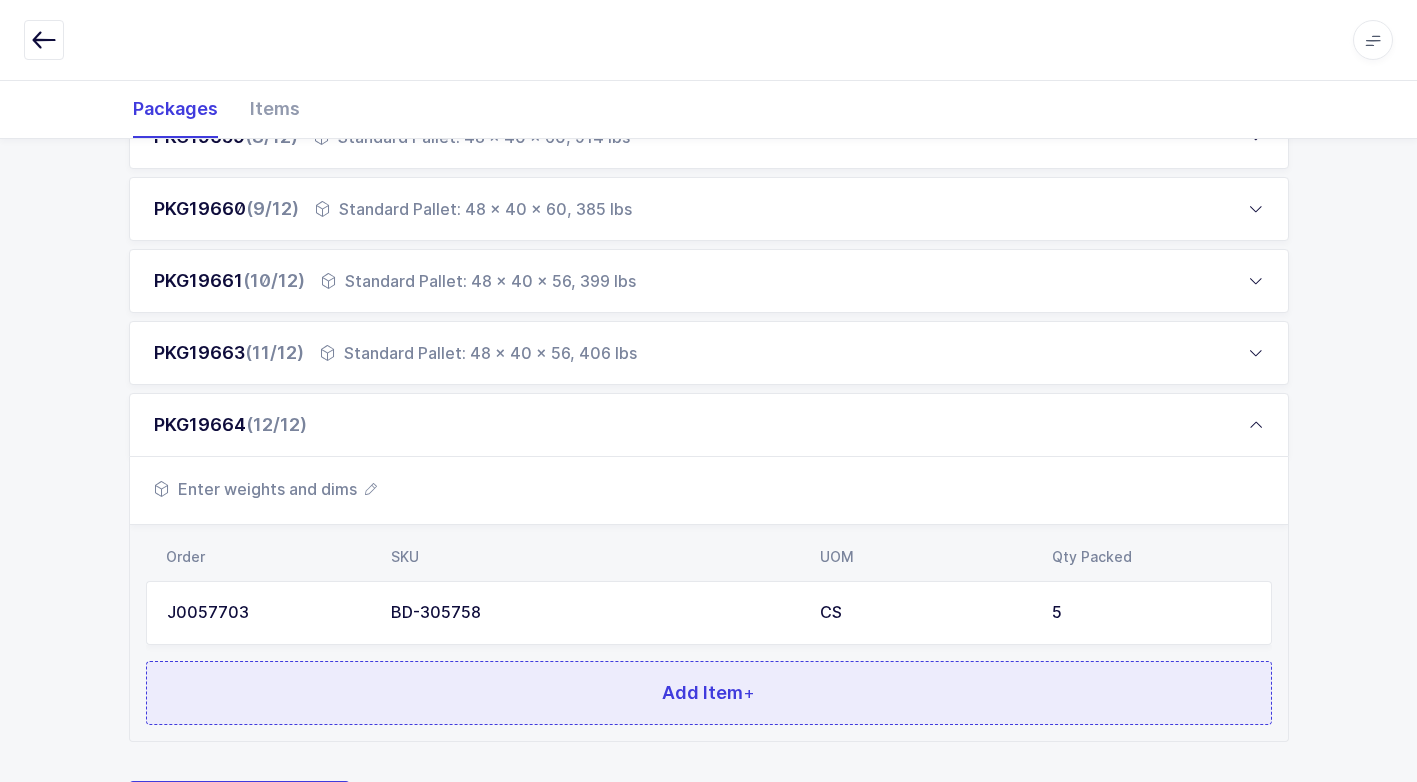 scroll, scrollTop: 945, scrollLeft: 0, axis: vertical 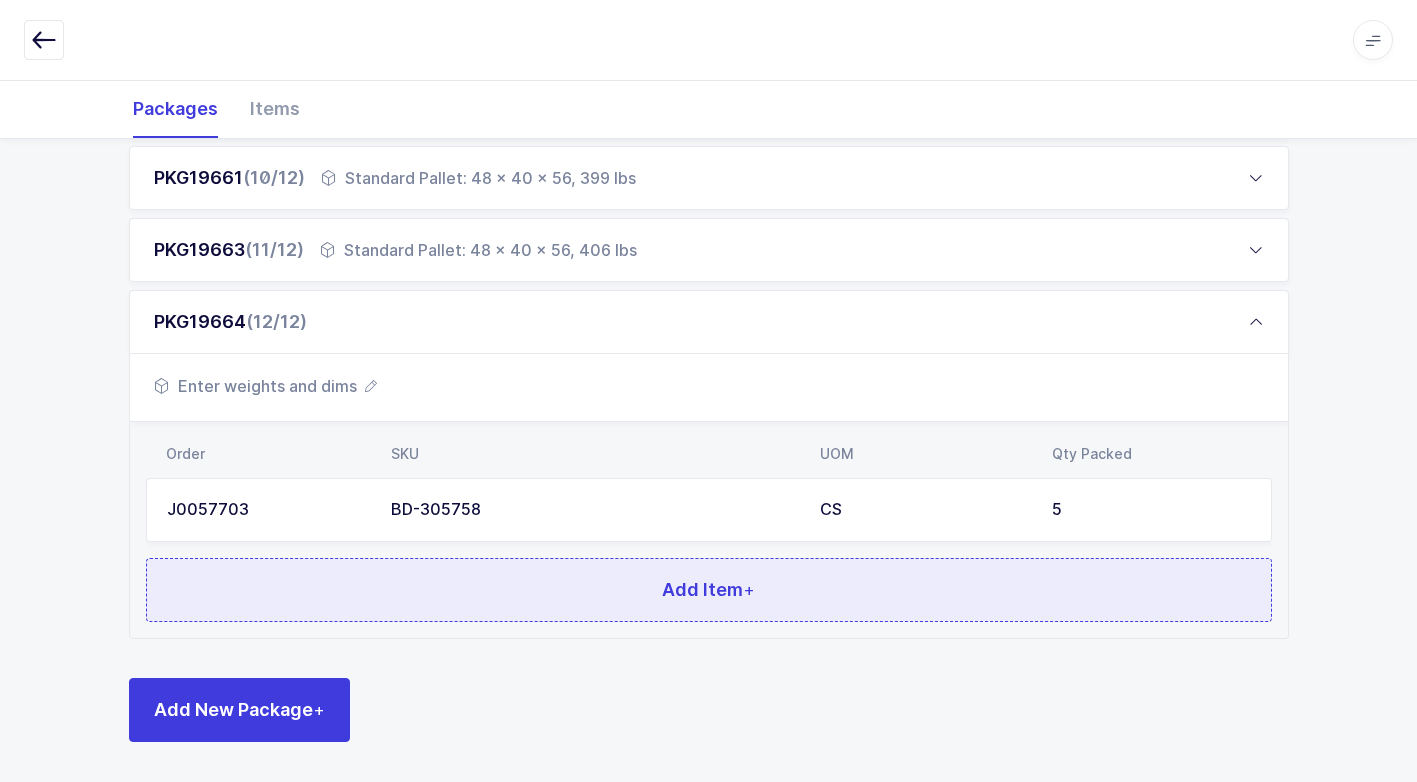 click on "Add Item  +" at bounding box center (708, 589) 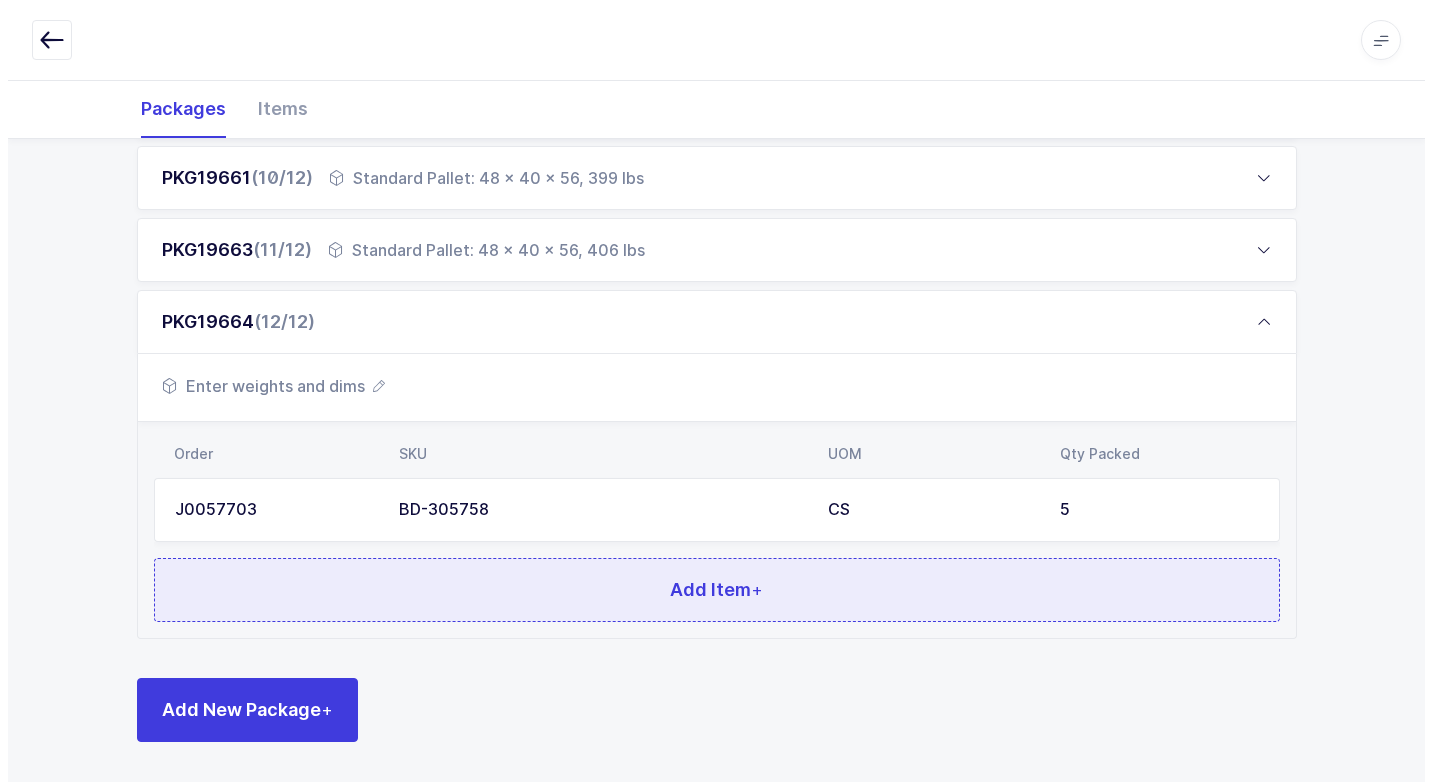 scroll, scrollTop: 0, scrollLeft: 0, axis: both 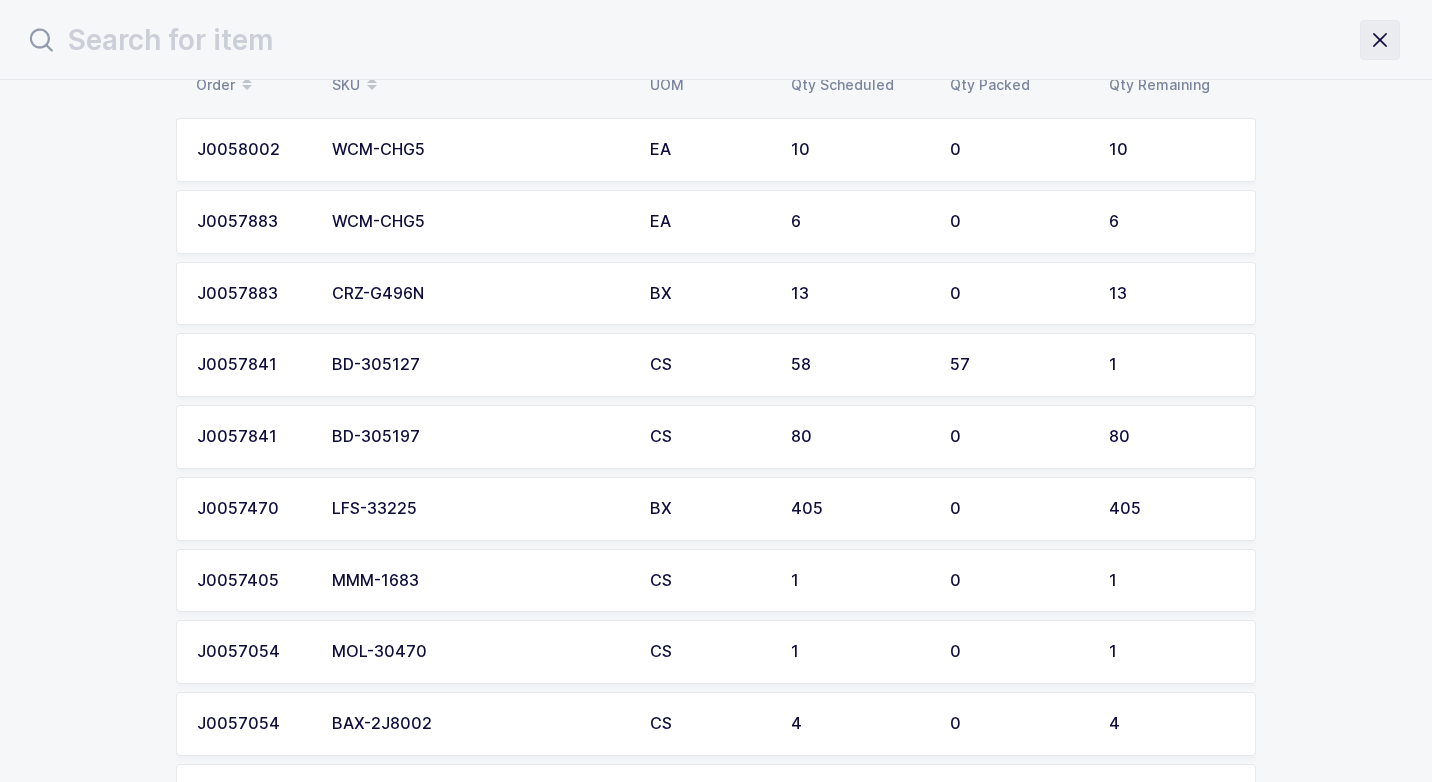 click at bounding box center (1380, 40) 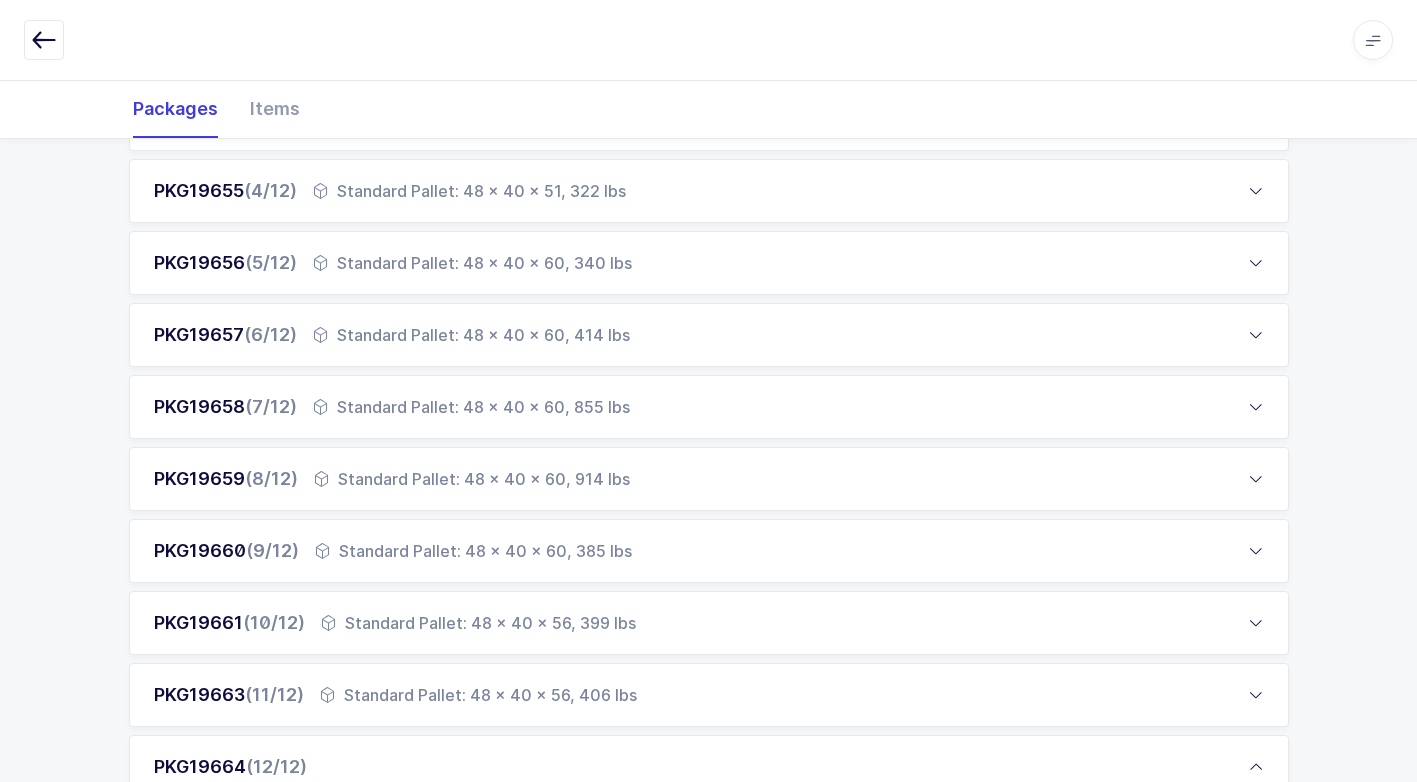 scroll, scrollTop: 945, scrollLeft: 0, axis: vertical 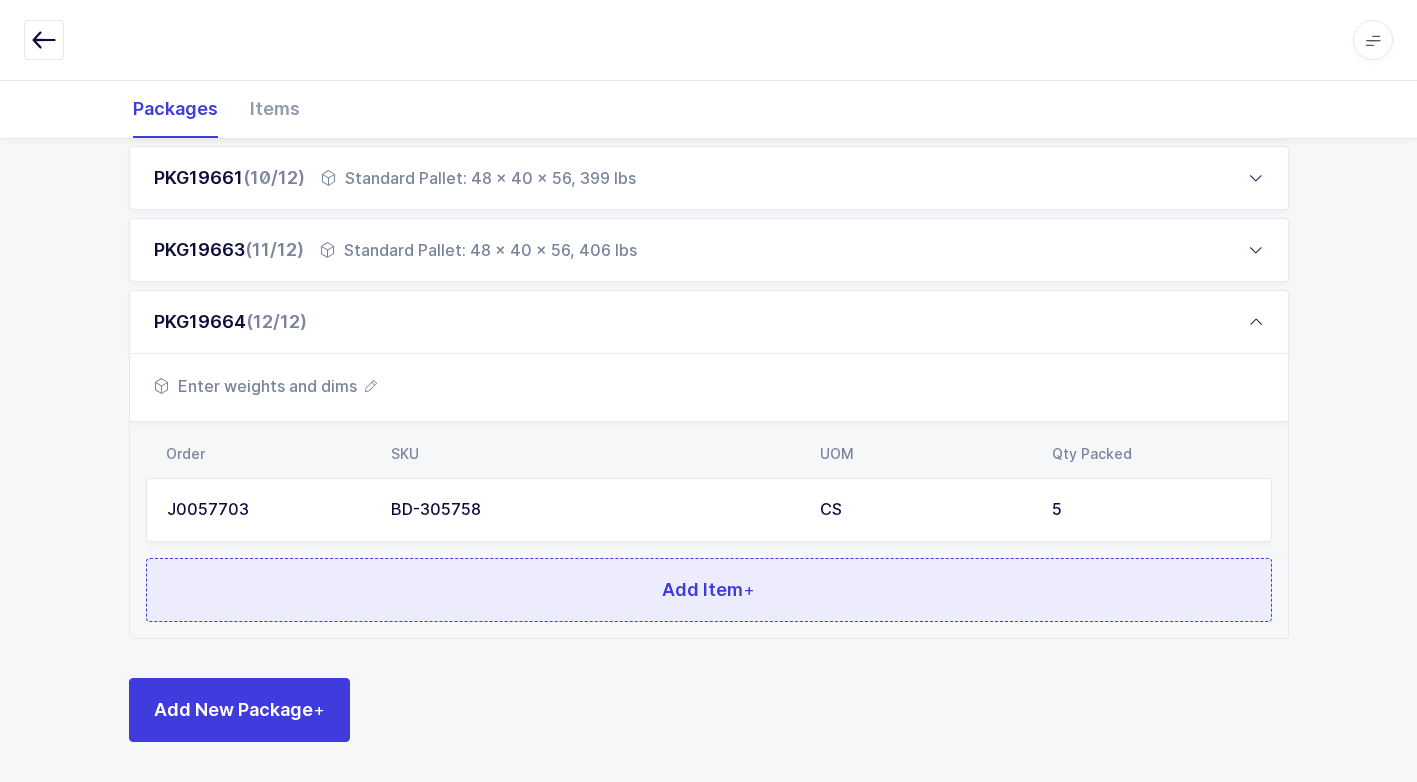click on "Add Item  +" at bounding box center (709, 590) 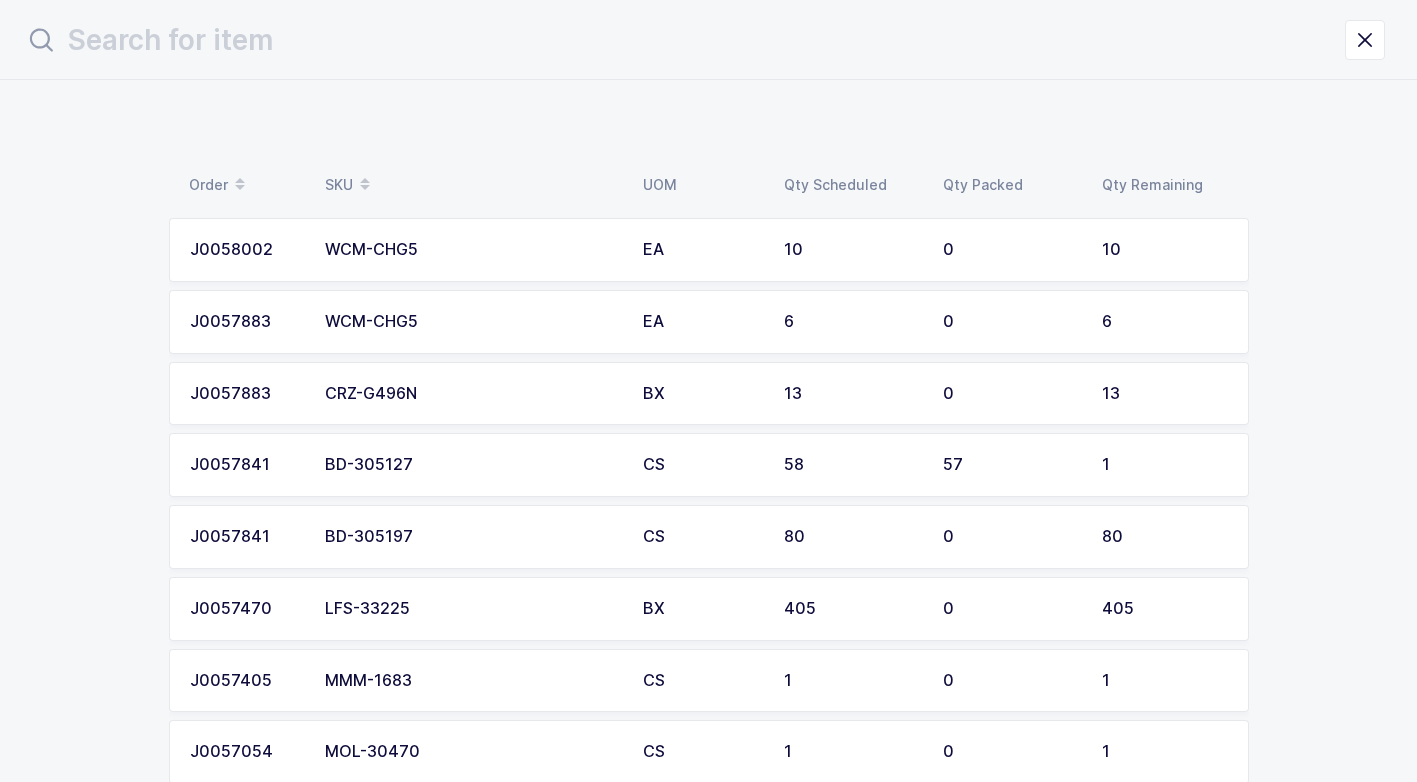 scroll, scrollTop: 0, scrollLeft: 0, axis: both 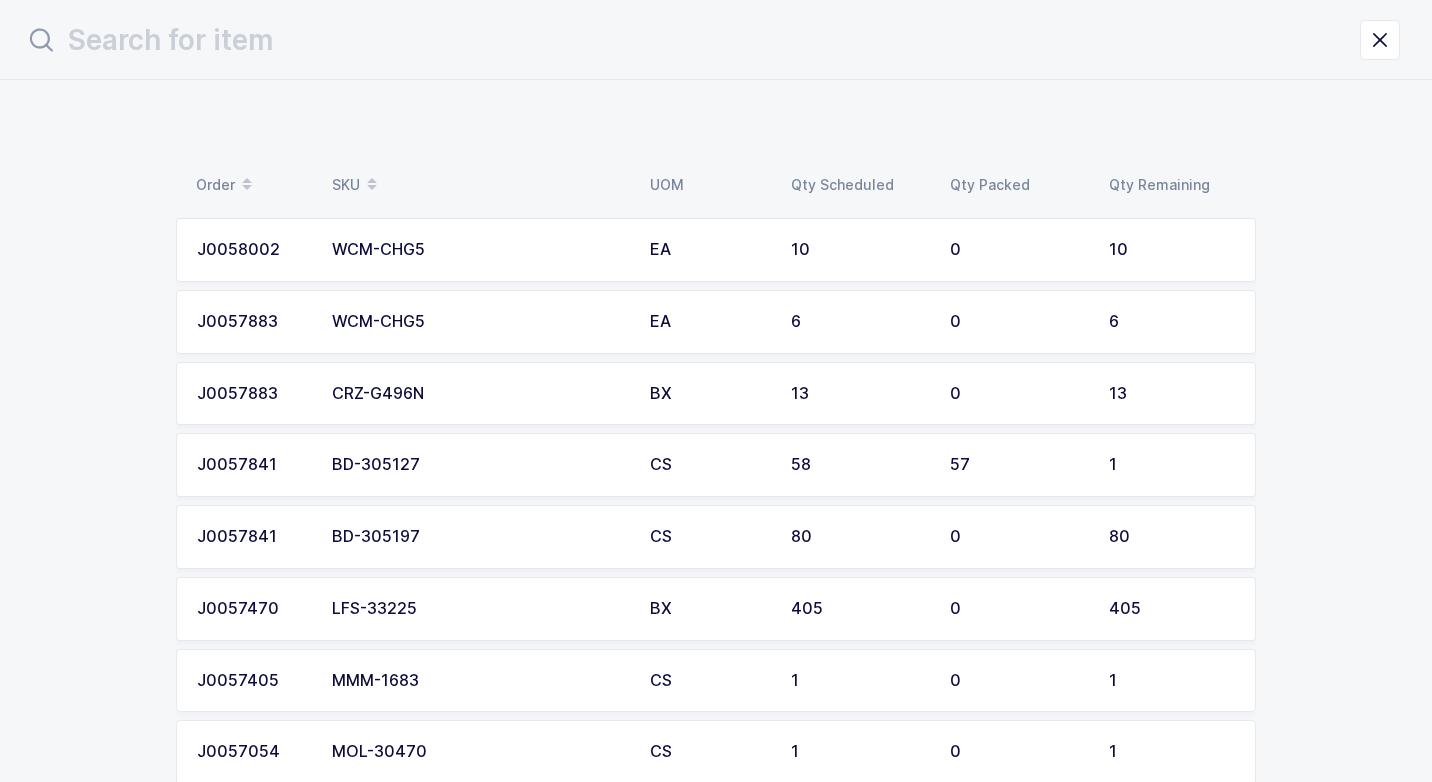 click on "BD-305127" at bounding box center (479, 465) 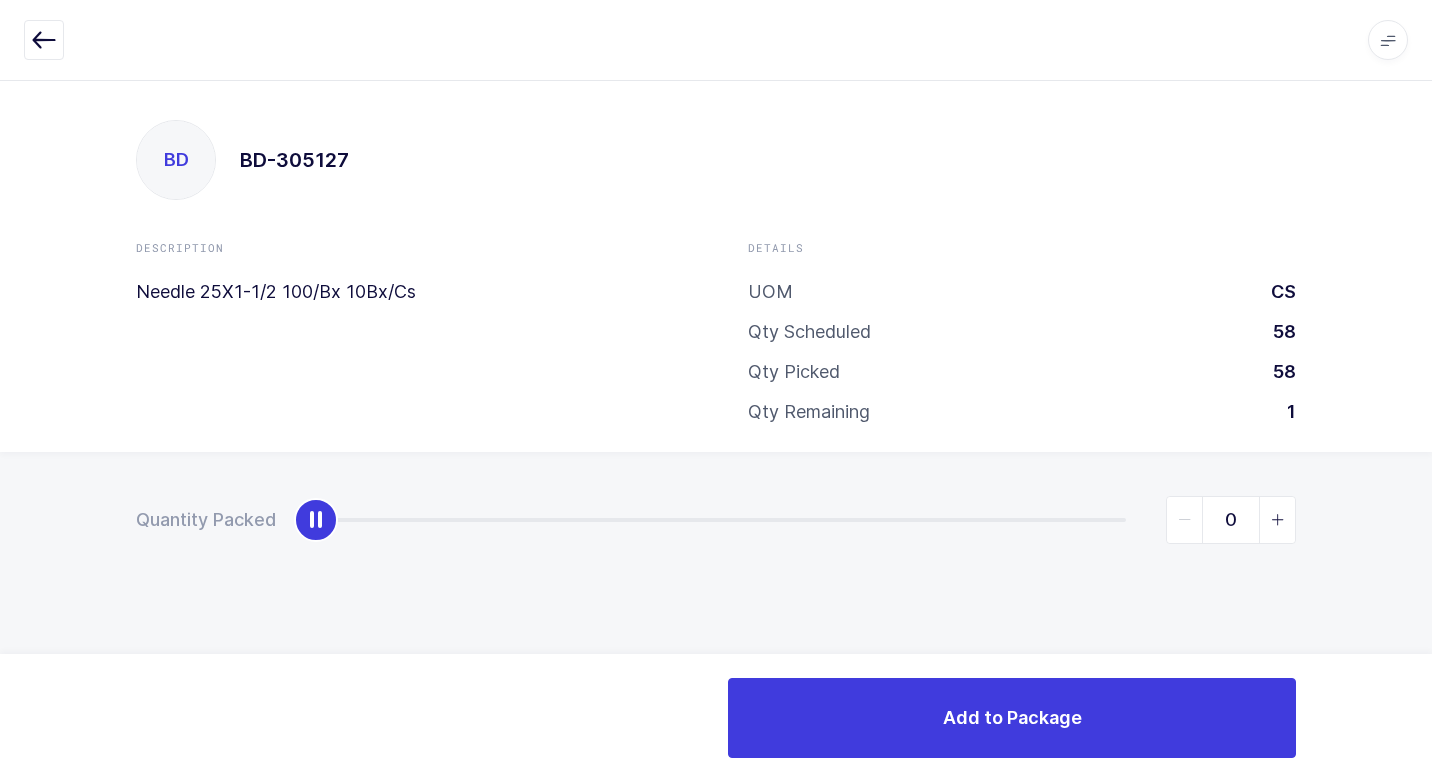 type on "1" 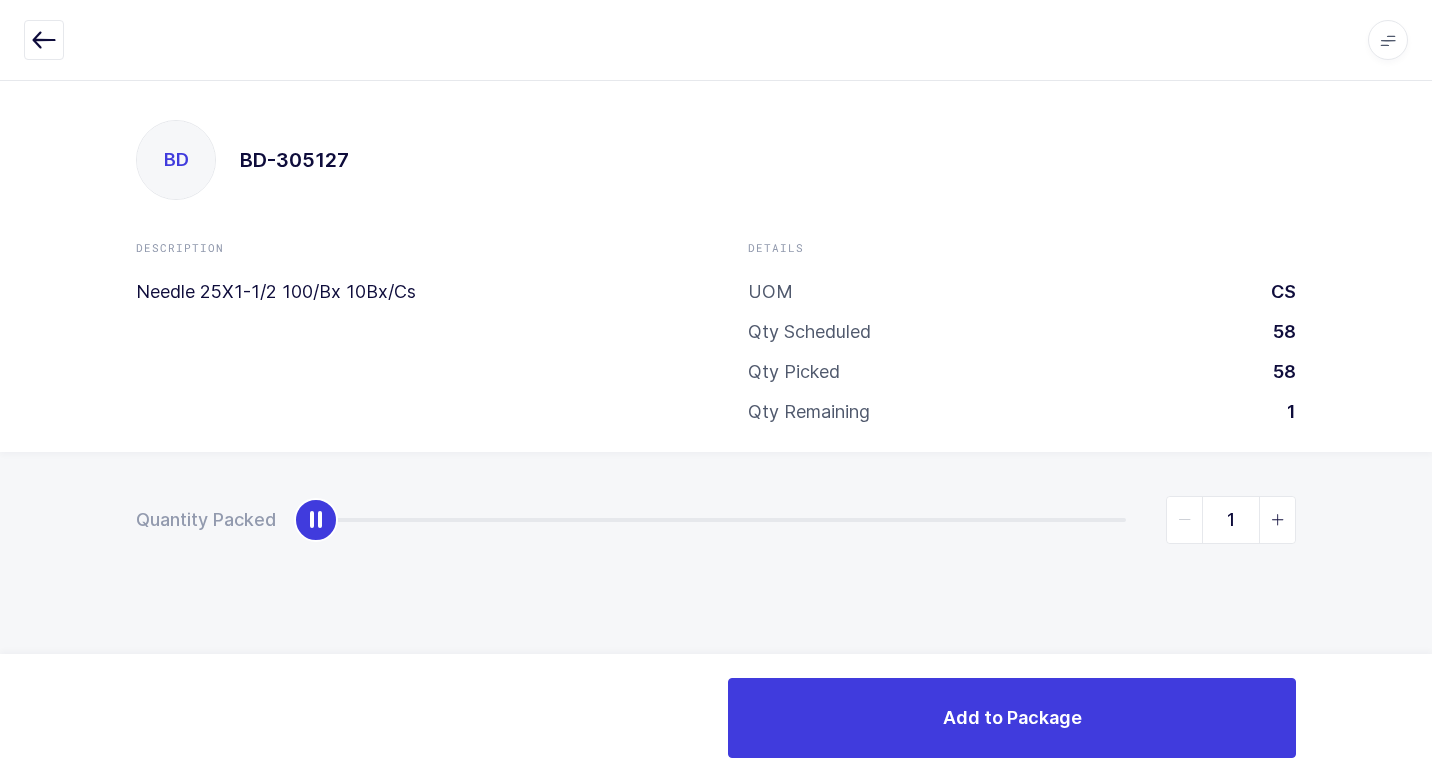 drag, startPoint x: 325, startPoint y: 529, endPoint x: 1431, endPoint y: 687, distance: 1117.2288 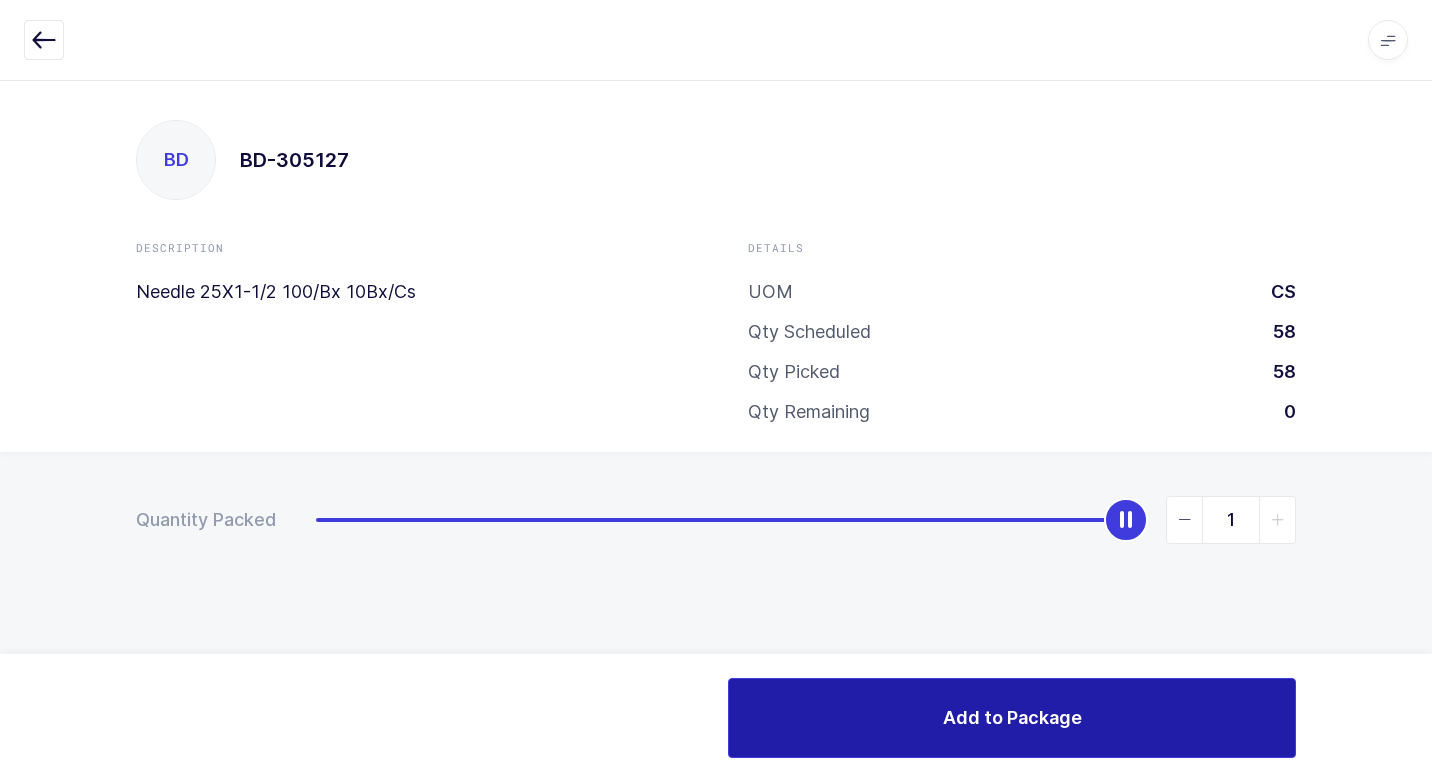 click on "Add to Package" at bounding box center (1012, 718) 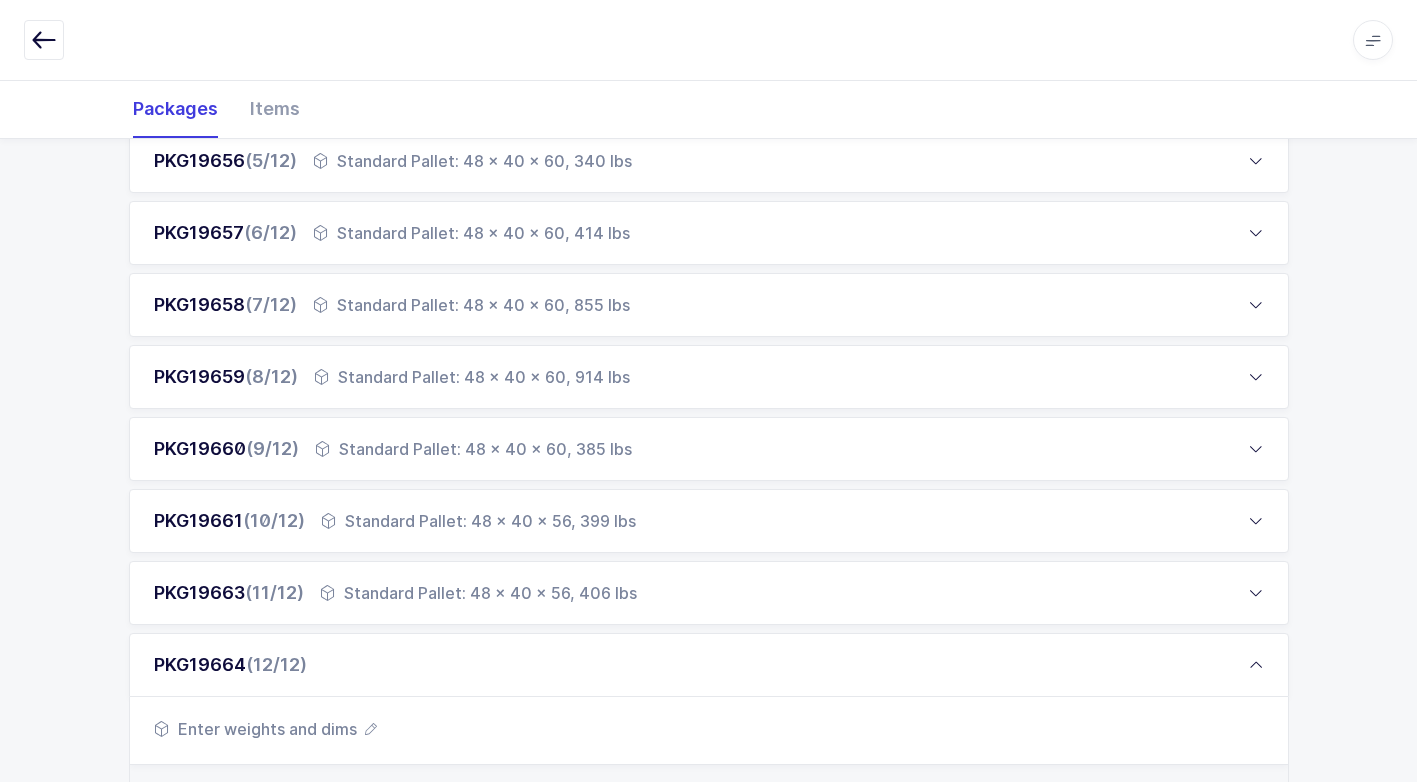 scroll, scrollTop: 1000, scrollLeft: 0, axis: vertical 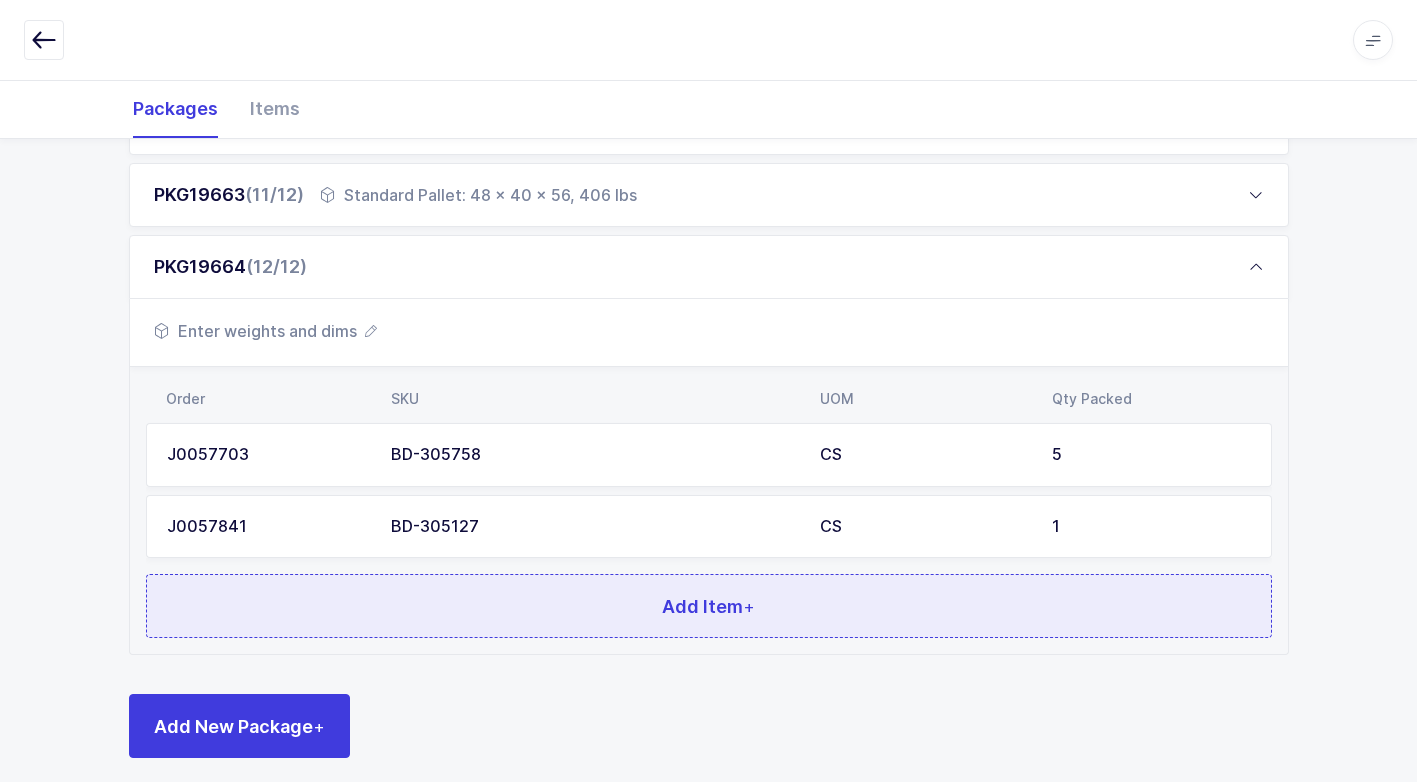 click on "Add Item  +" at bounding box center (709, 606) 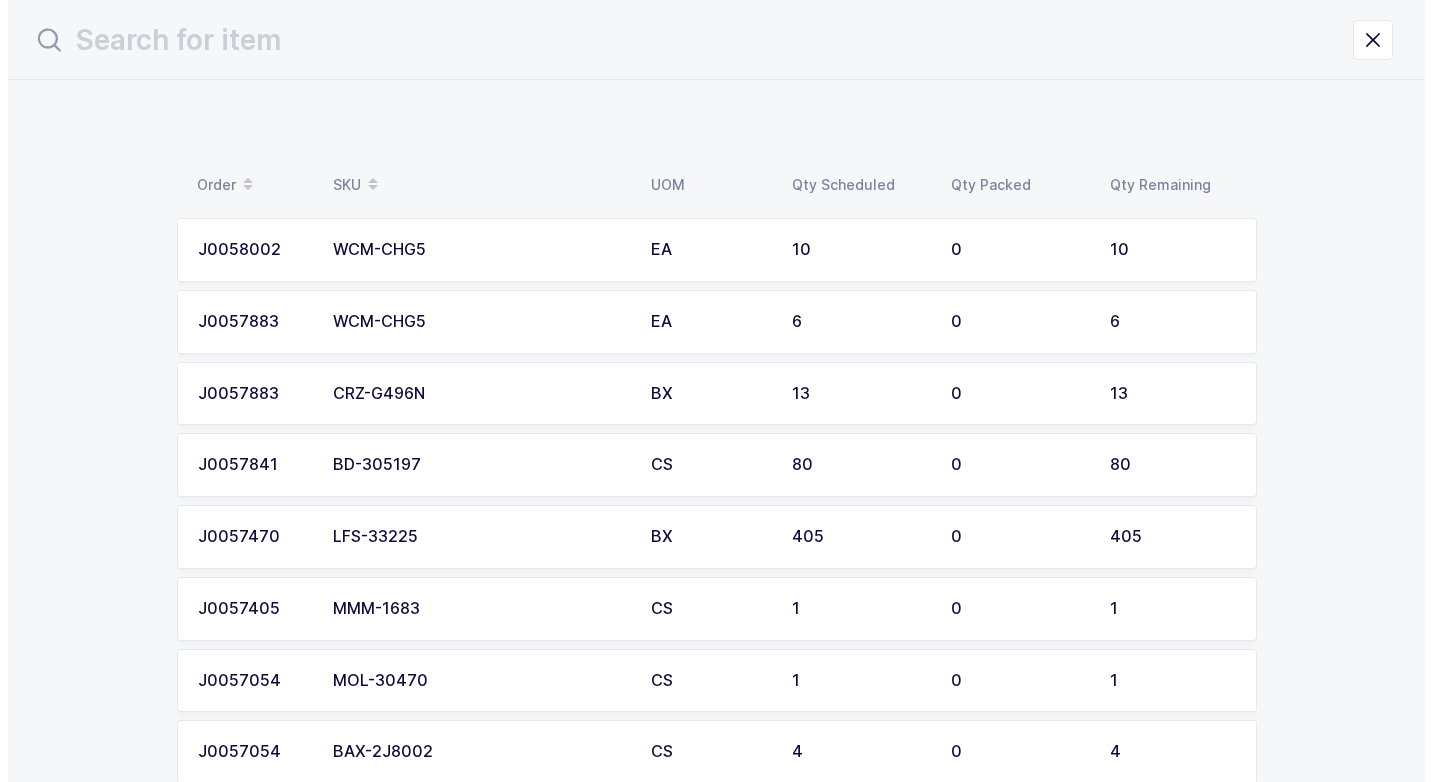 scroll, scrollTop: 0, scrollLeft: 0, axis: both 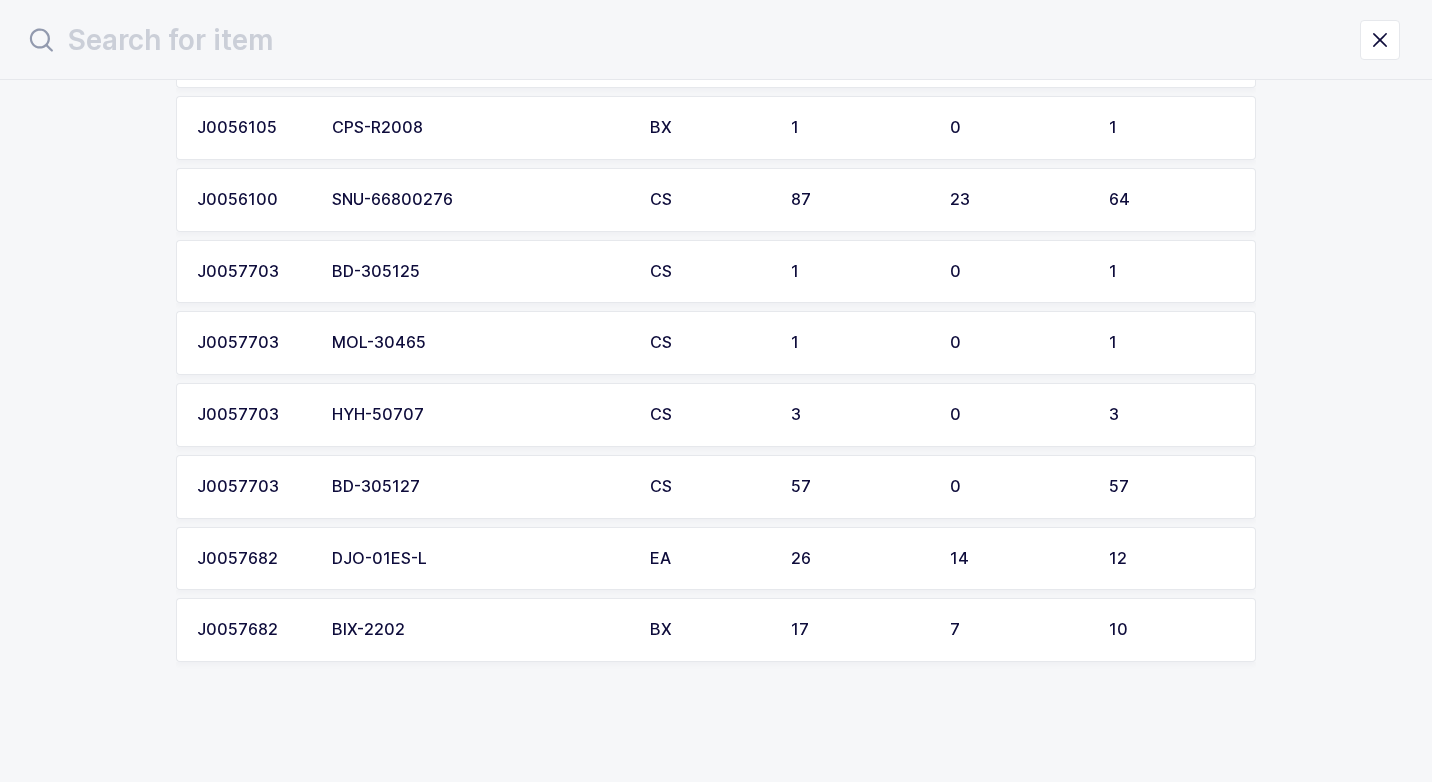 click on "BD-305127" at bounding box center (479, 487) 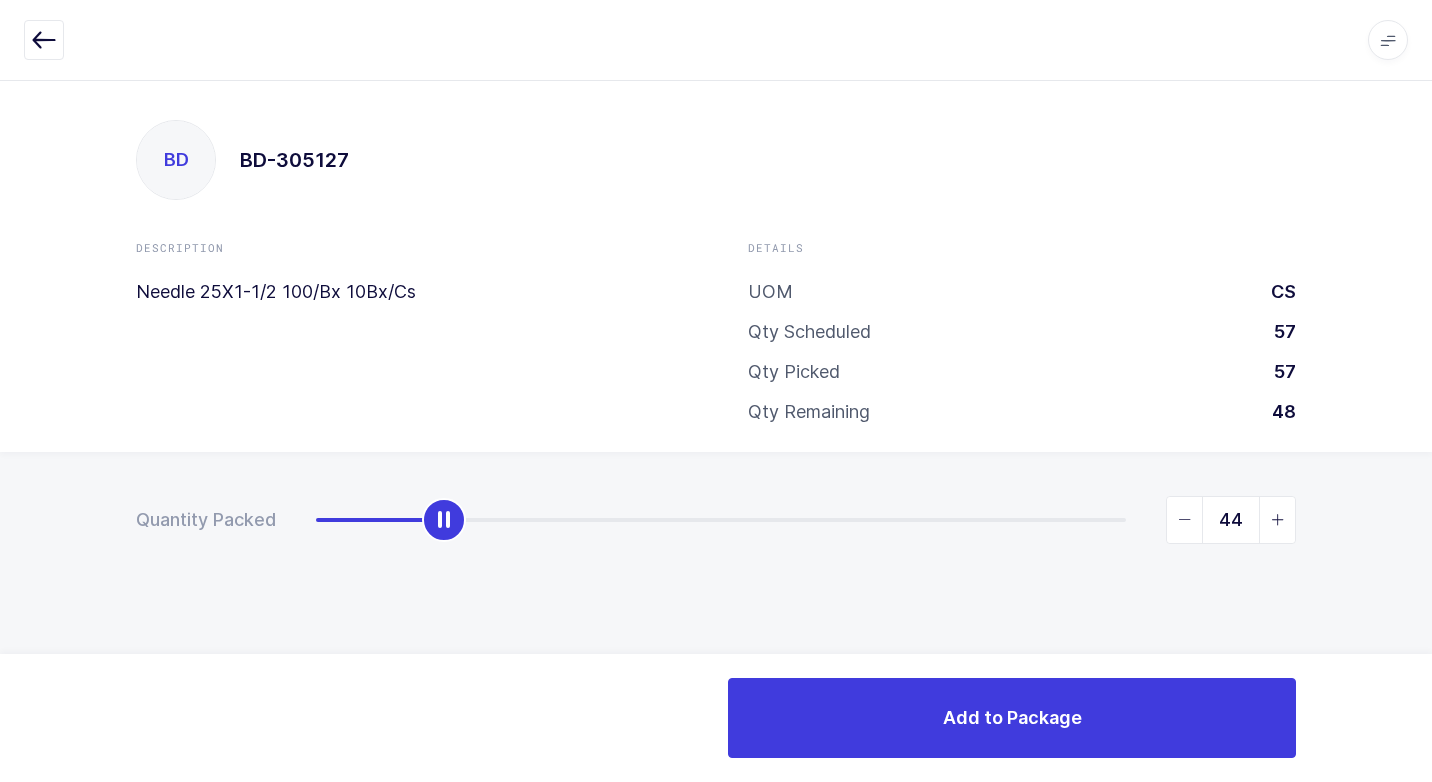 type on "57" 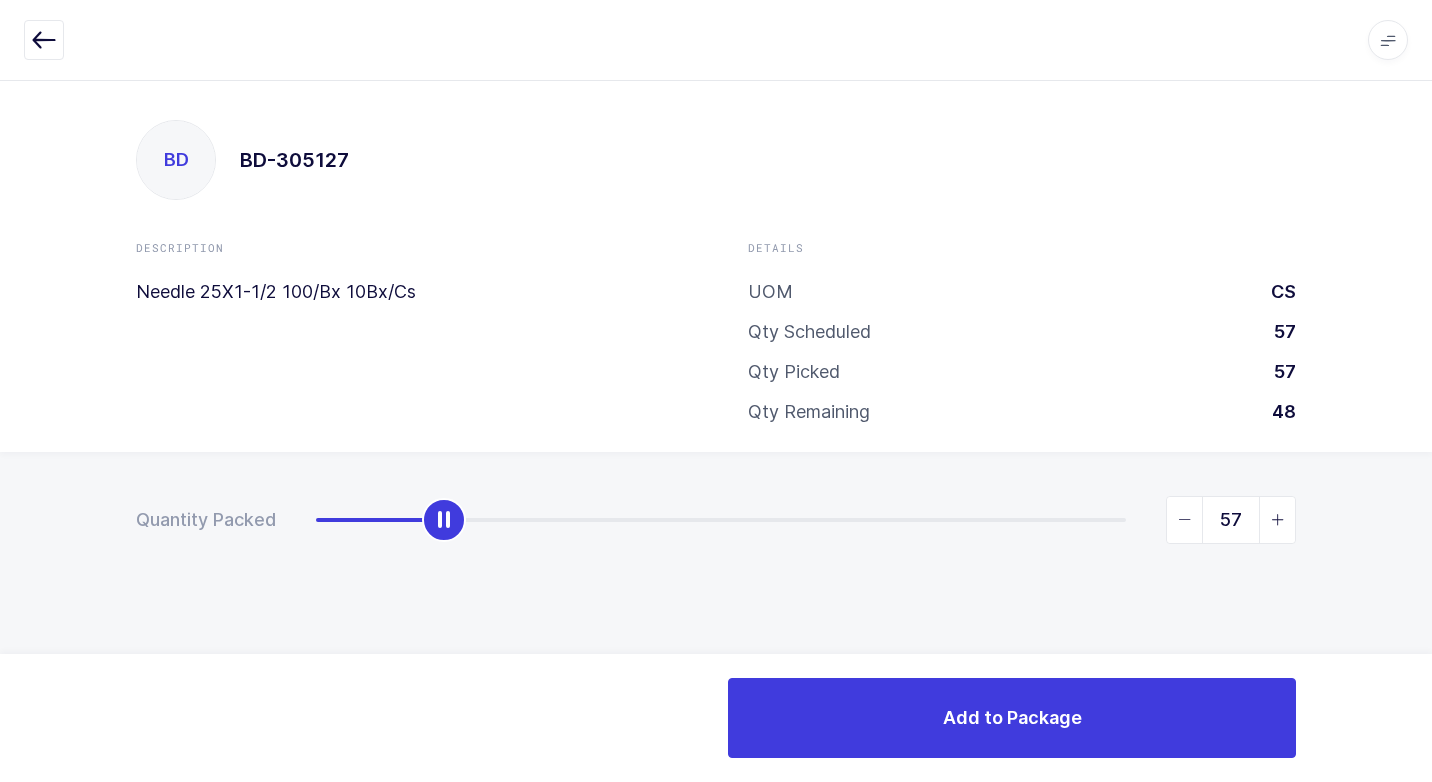 drag, startPoint x: 429, startPoint y: 524, endPoint x: 1375, endPoint y: 633, distance: 952.2589 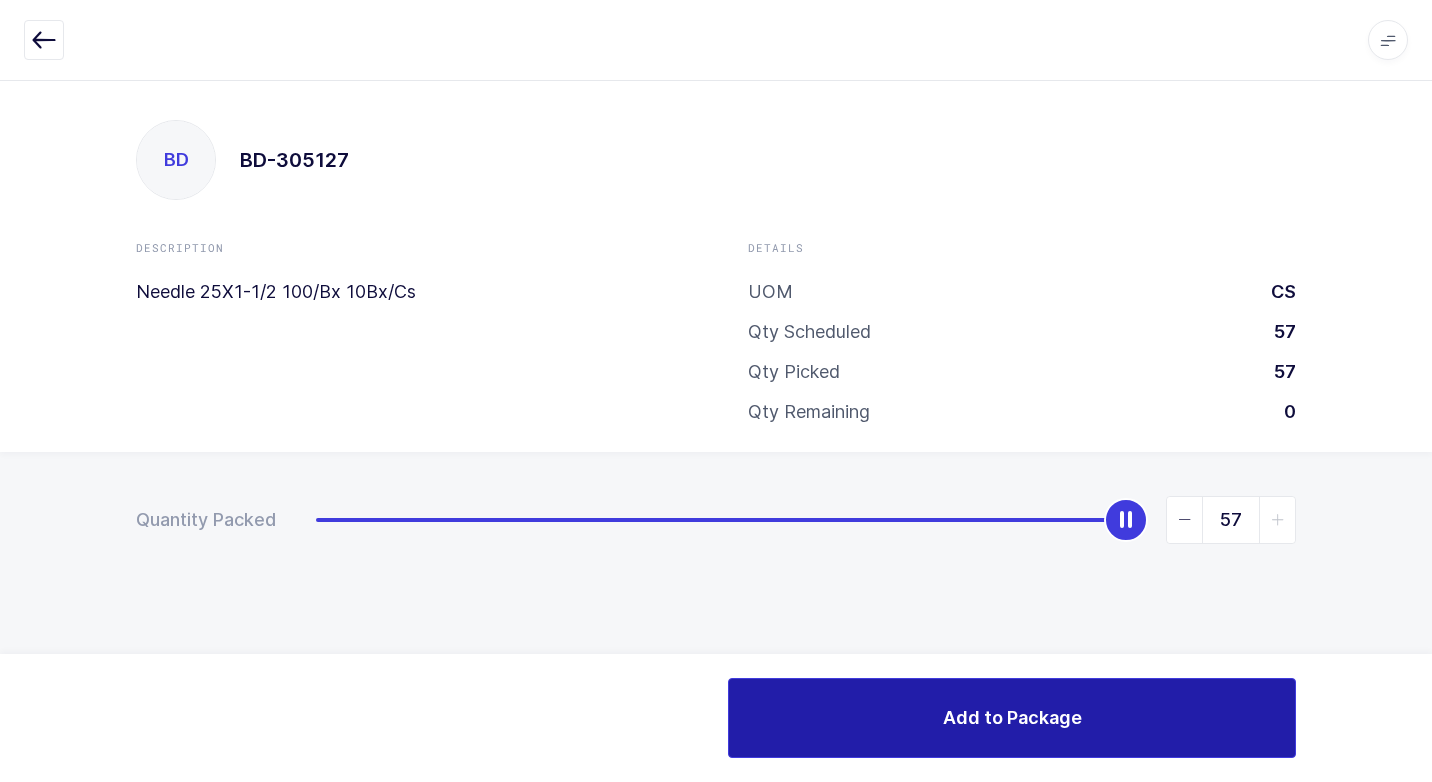 click on "Add to Package" at bounding box center [1012, 717] 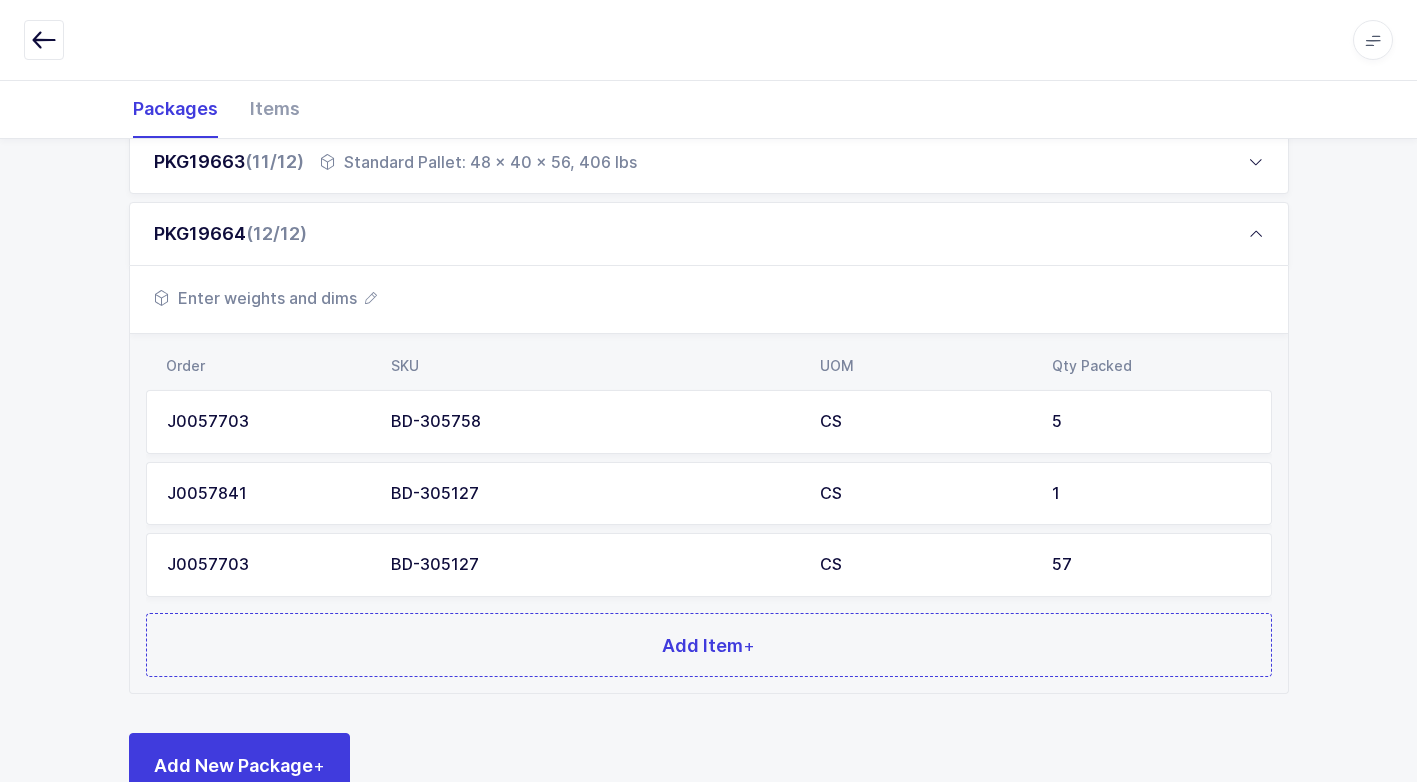 scroll, scrollTop: 1088, scrollLeft: 0, axis: vertical 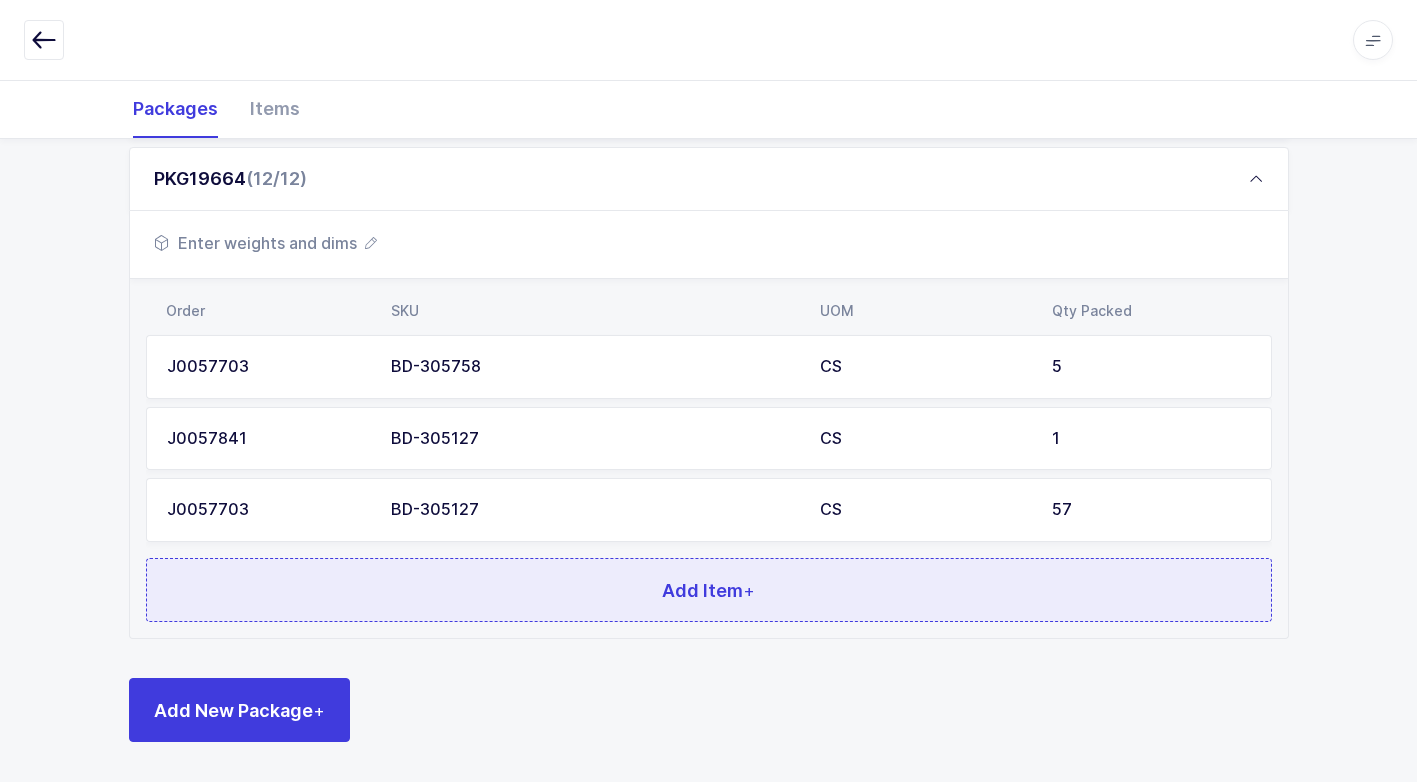 click on "Add Item  +" at bounding box center (709, 590) 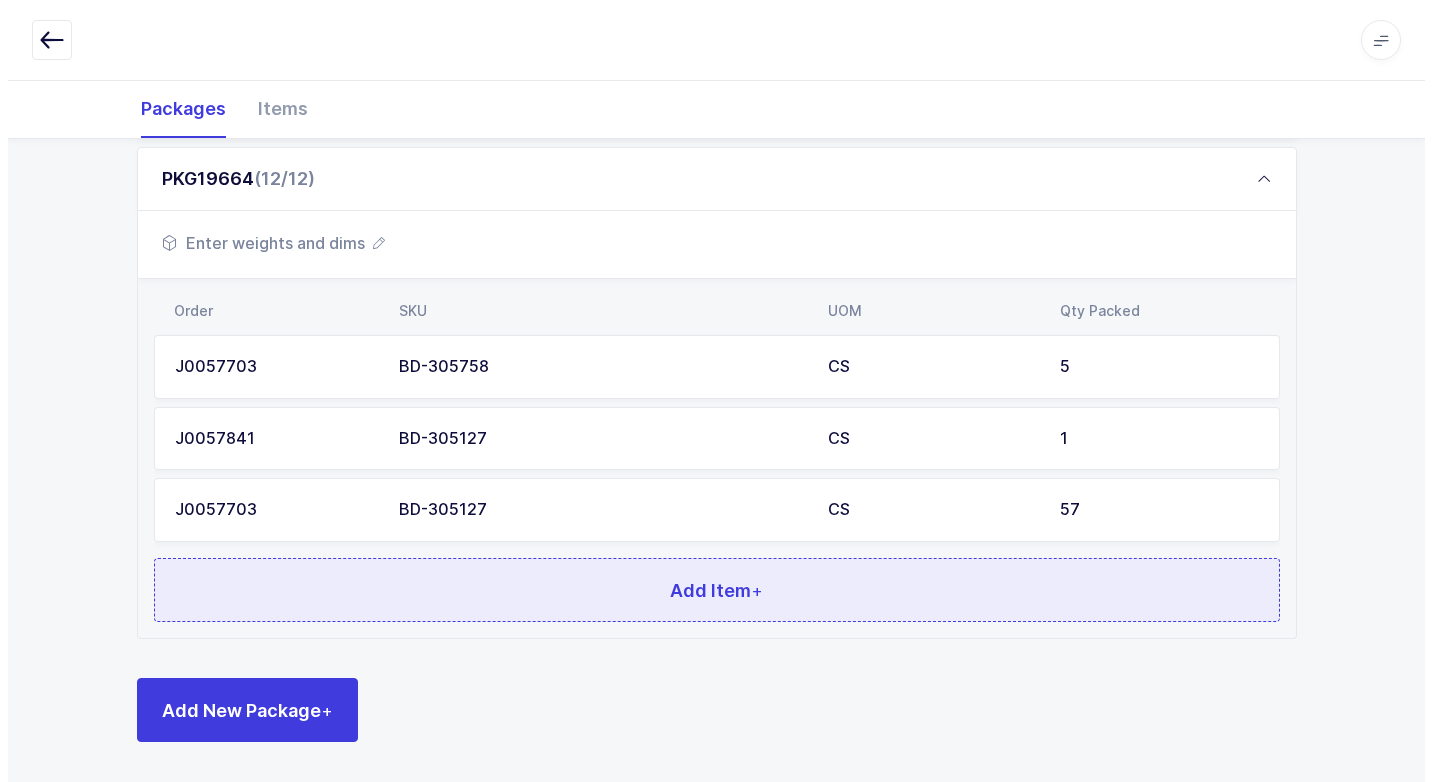 scroll, scrollTop: 0, scrollLeft: 0, axis: both 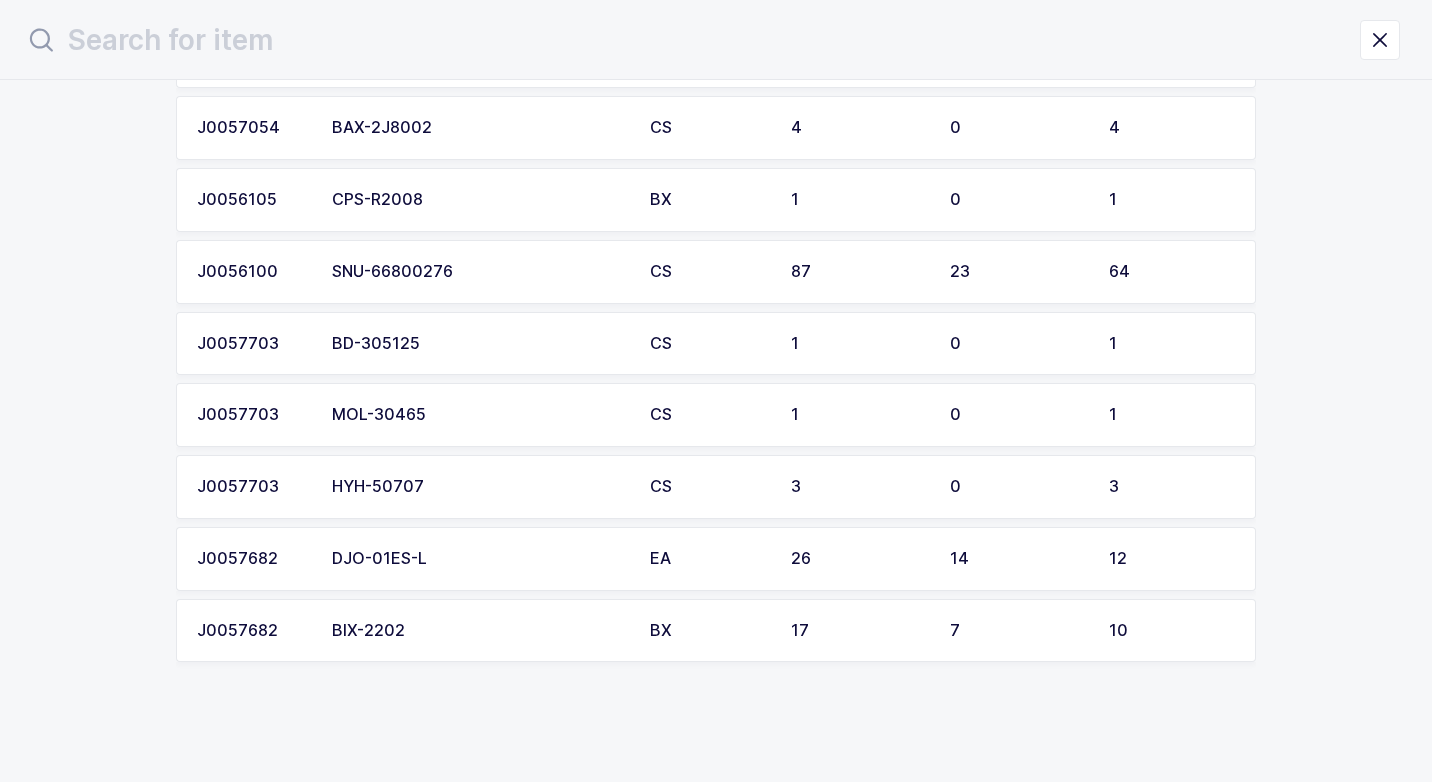 click on "BD-305125" at bounding box center (479, 344) 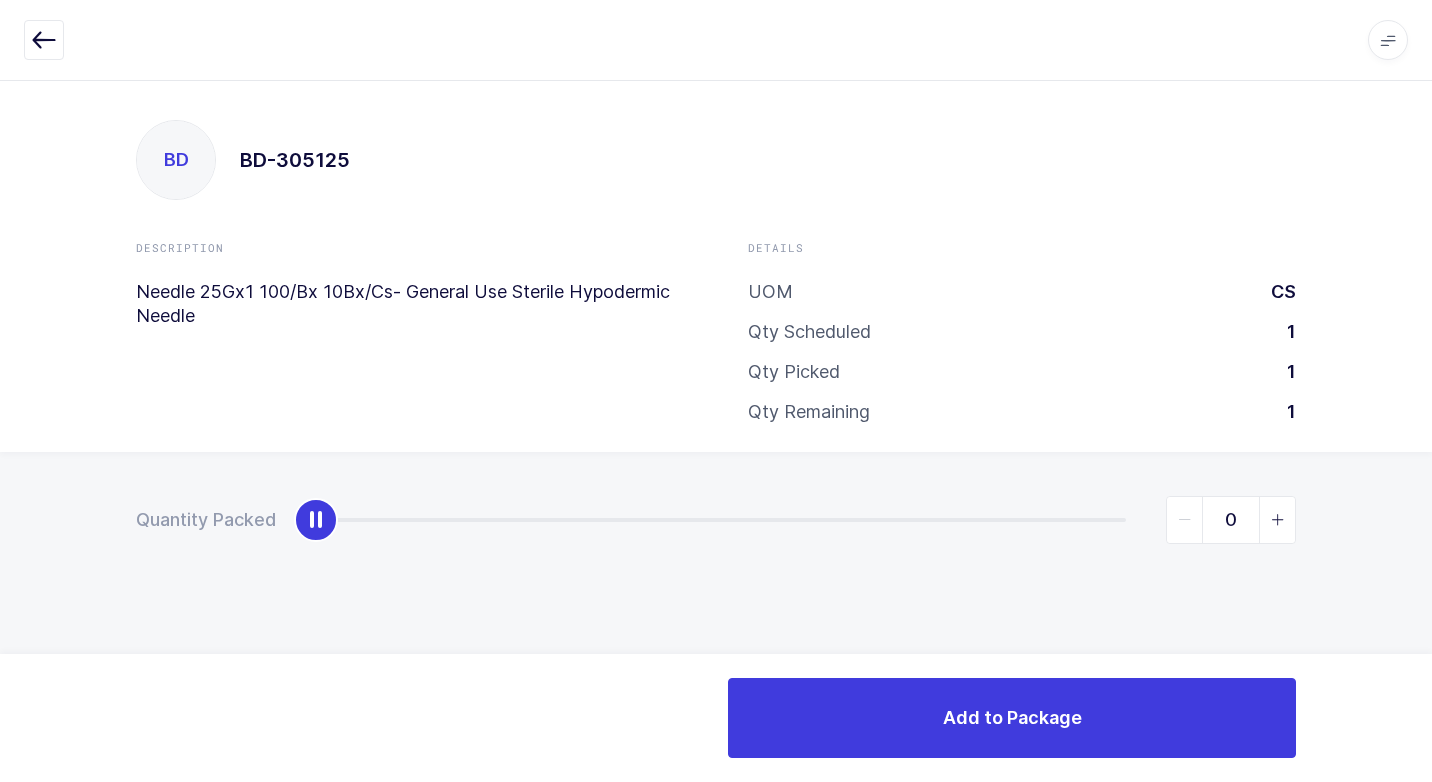 type on "1" 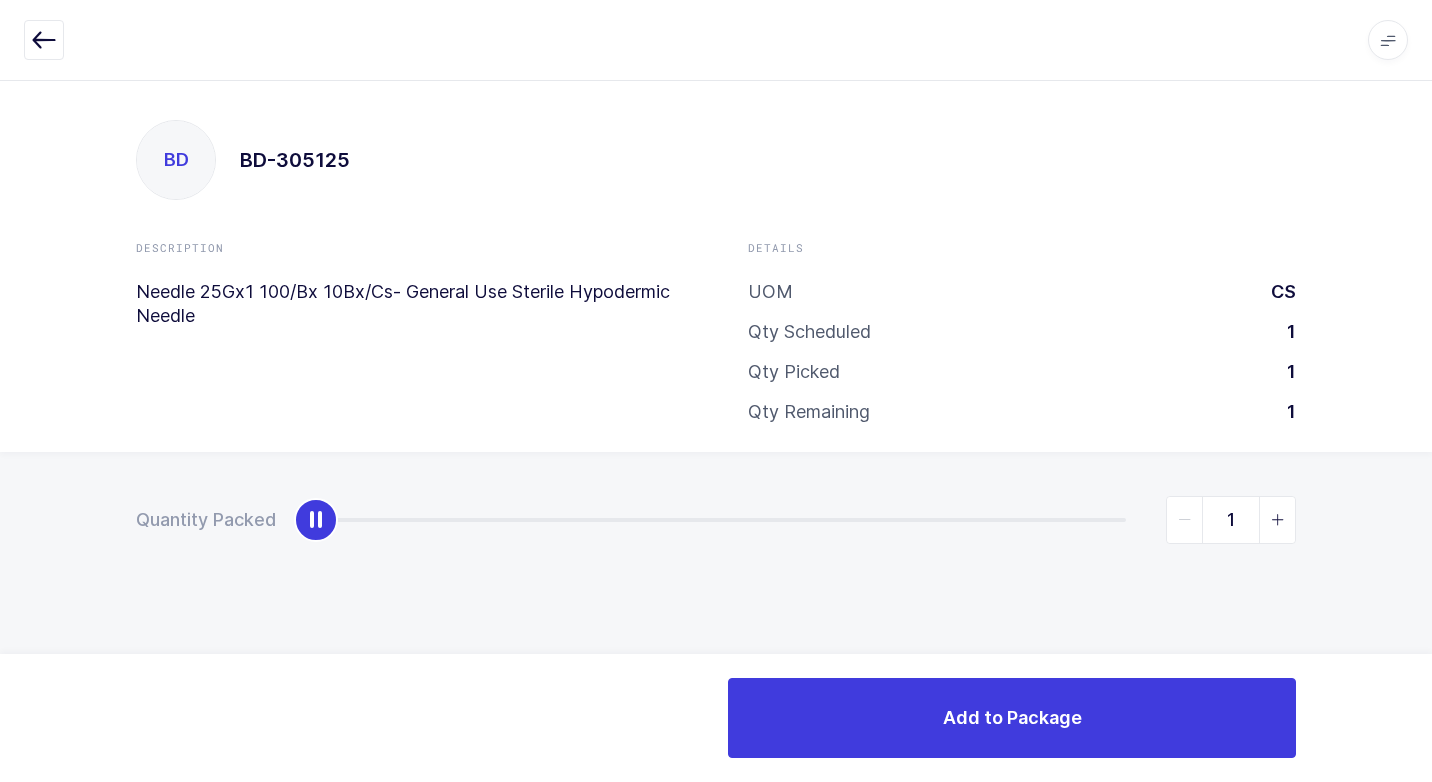 drag, startPoint x: 322, startPoint y: 517, endPoint x: 1431, endPoint y: 532, distance: 1109.1014 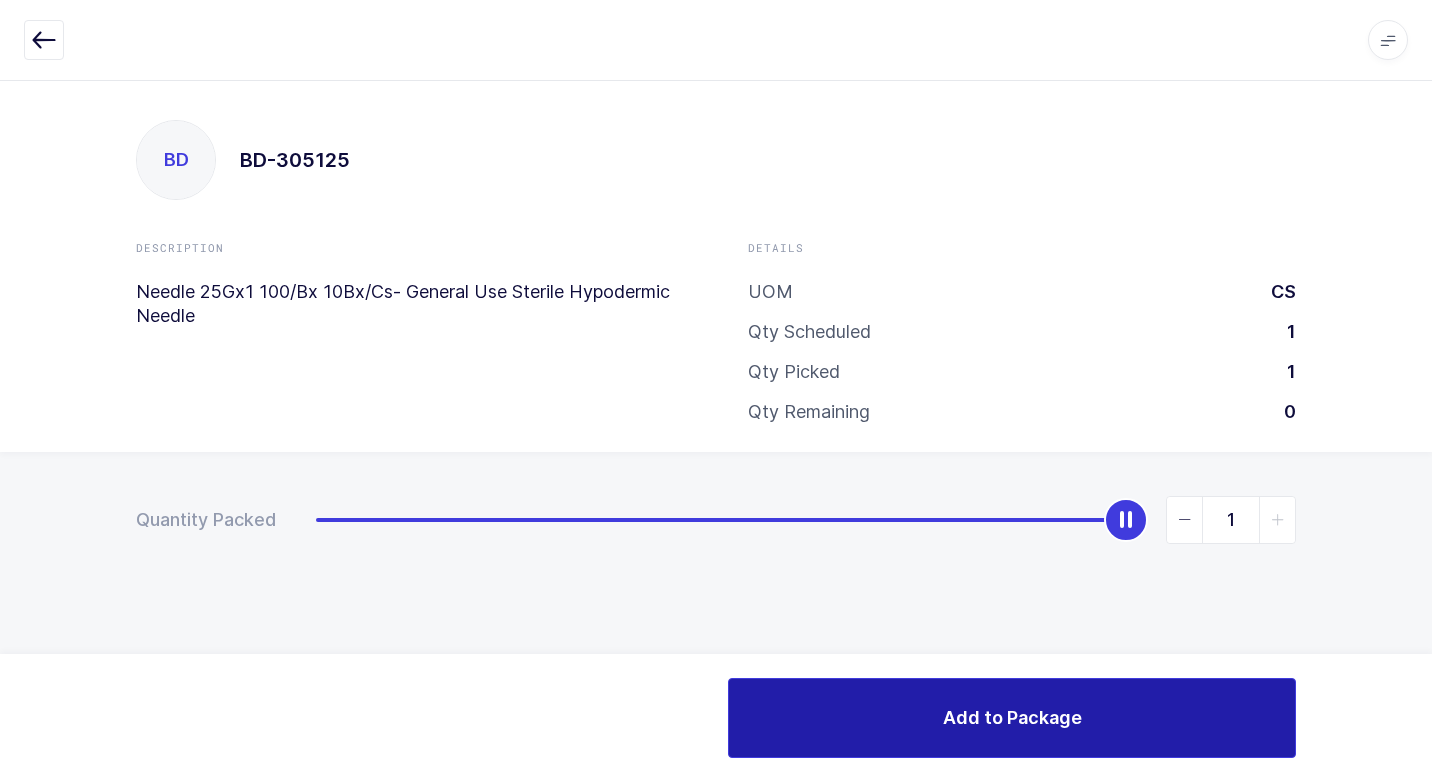 click on "Add to Package" at bounding box center (1012, 717) 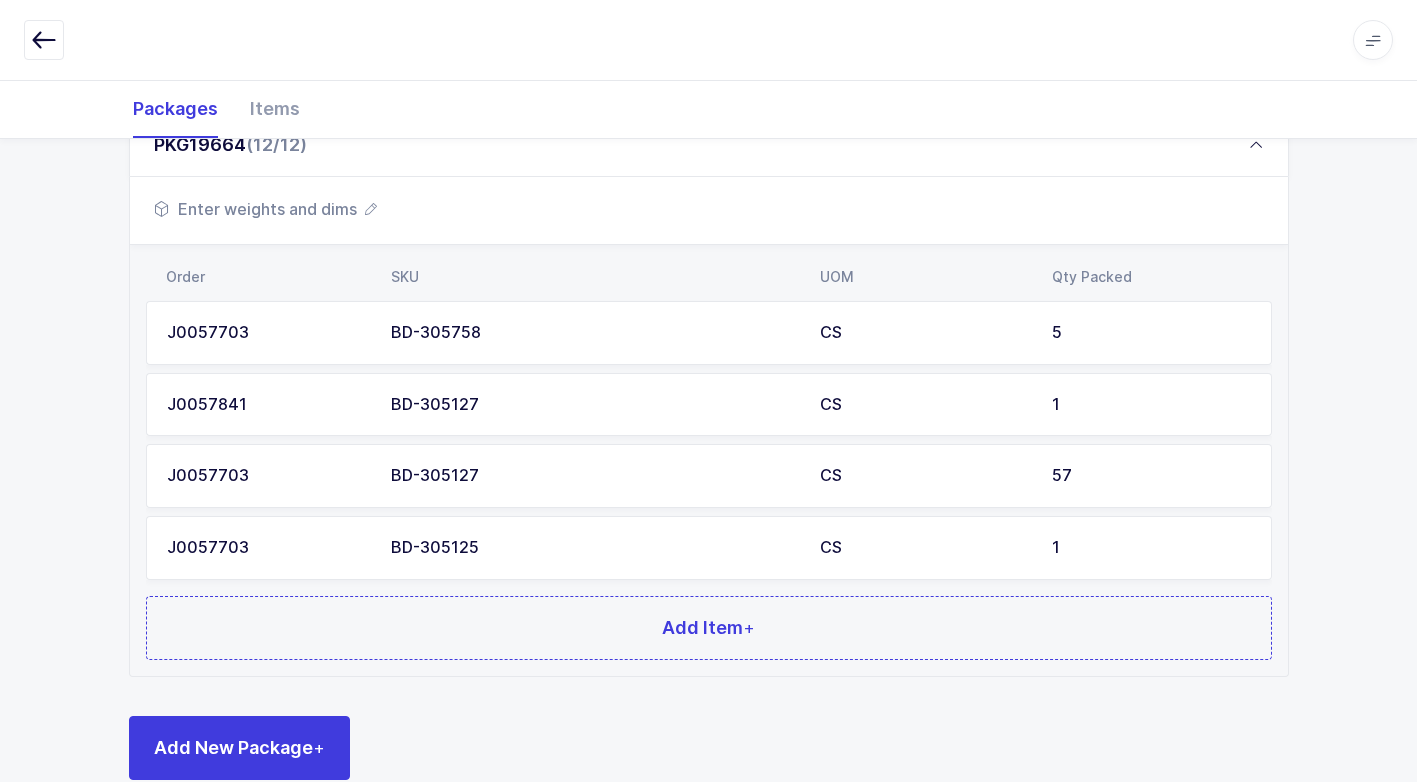 scroll, scrollTop: 1160, scrollLeft: 0, axis: vertical 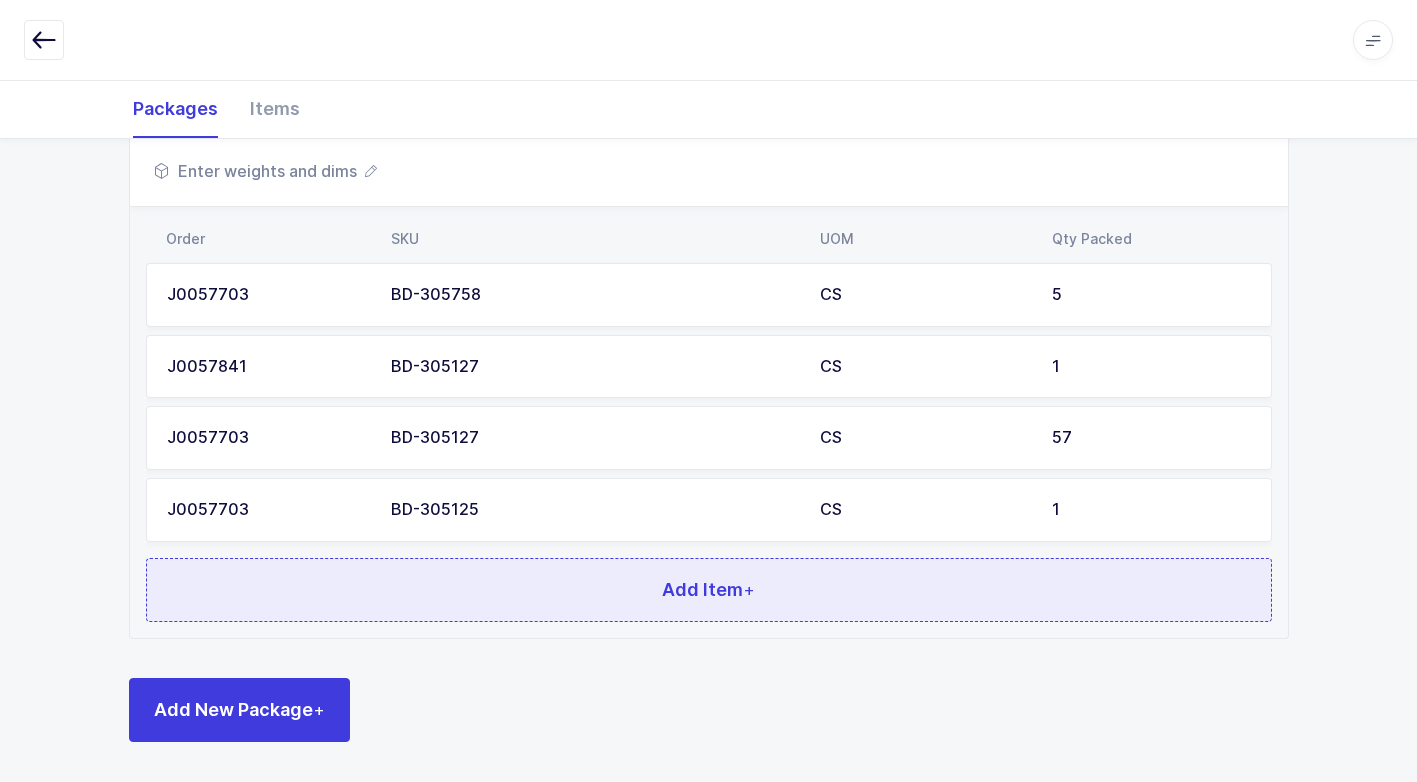 click on "Add Item  +" at bounding box center (709, 590) 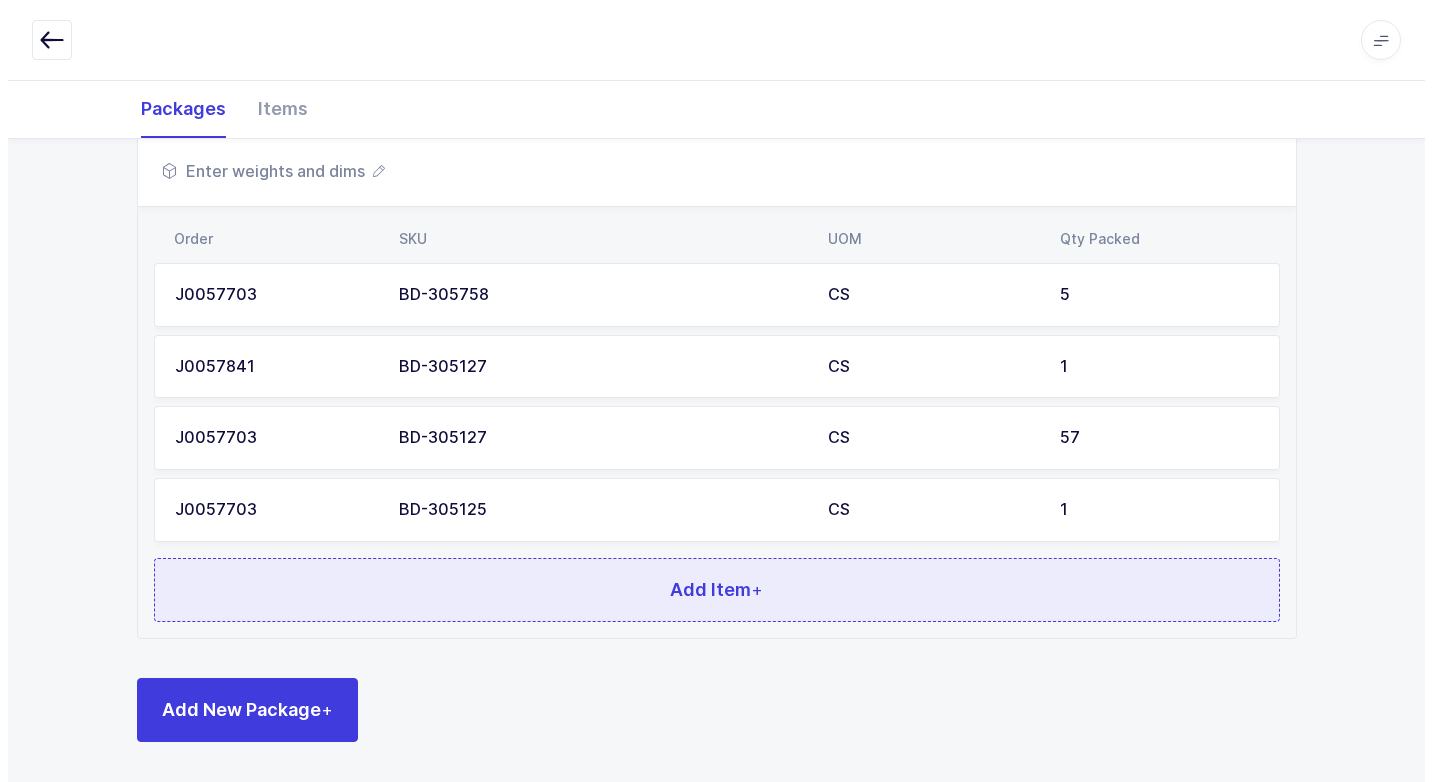 scroll, scrollTop: 0, scrollLeft: 0, axis: both 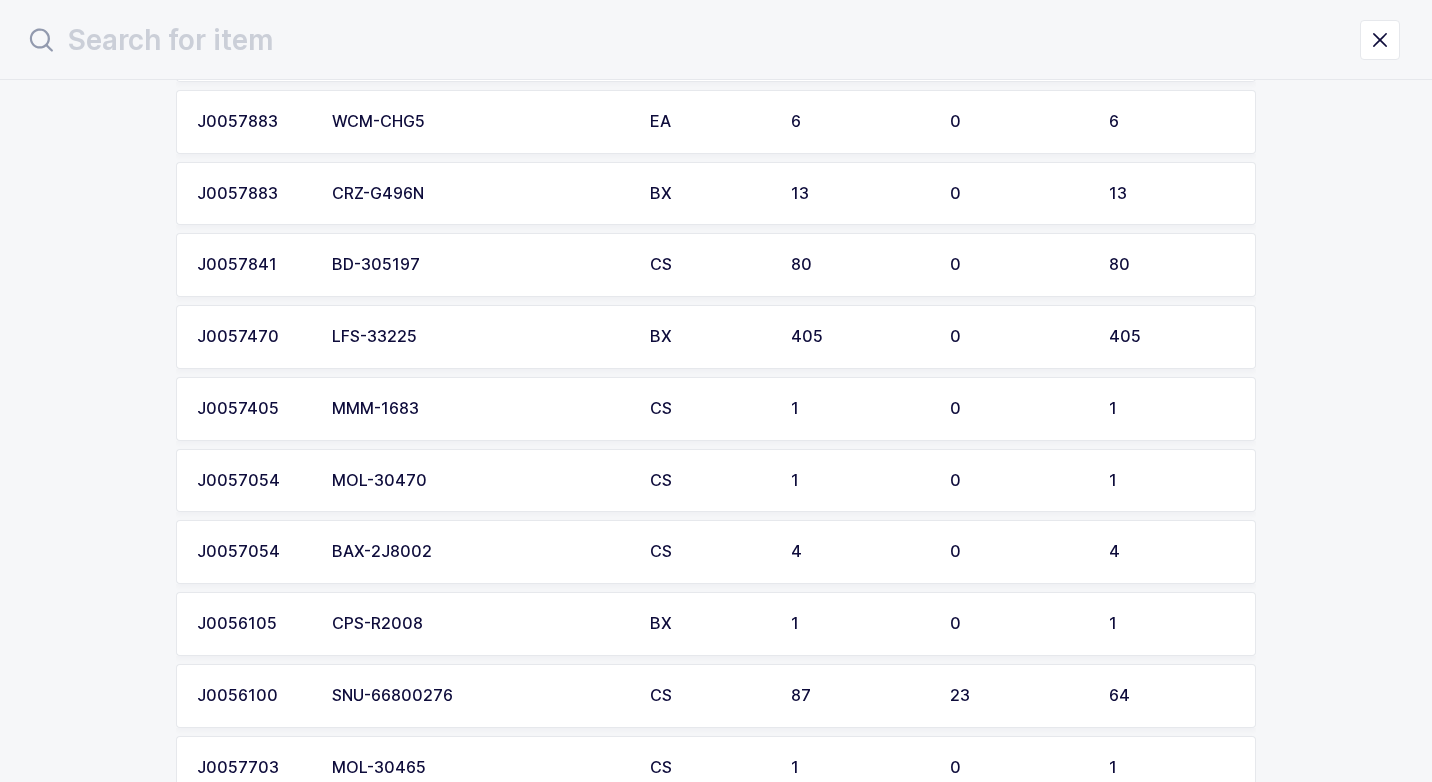 click on "BD-305197" at bounding box center (479, 265) 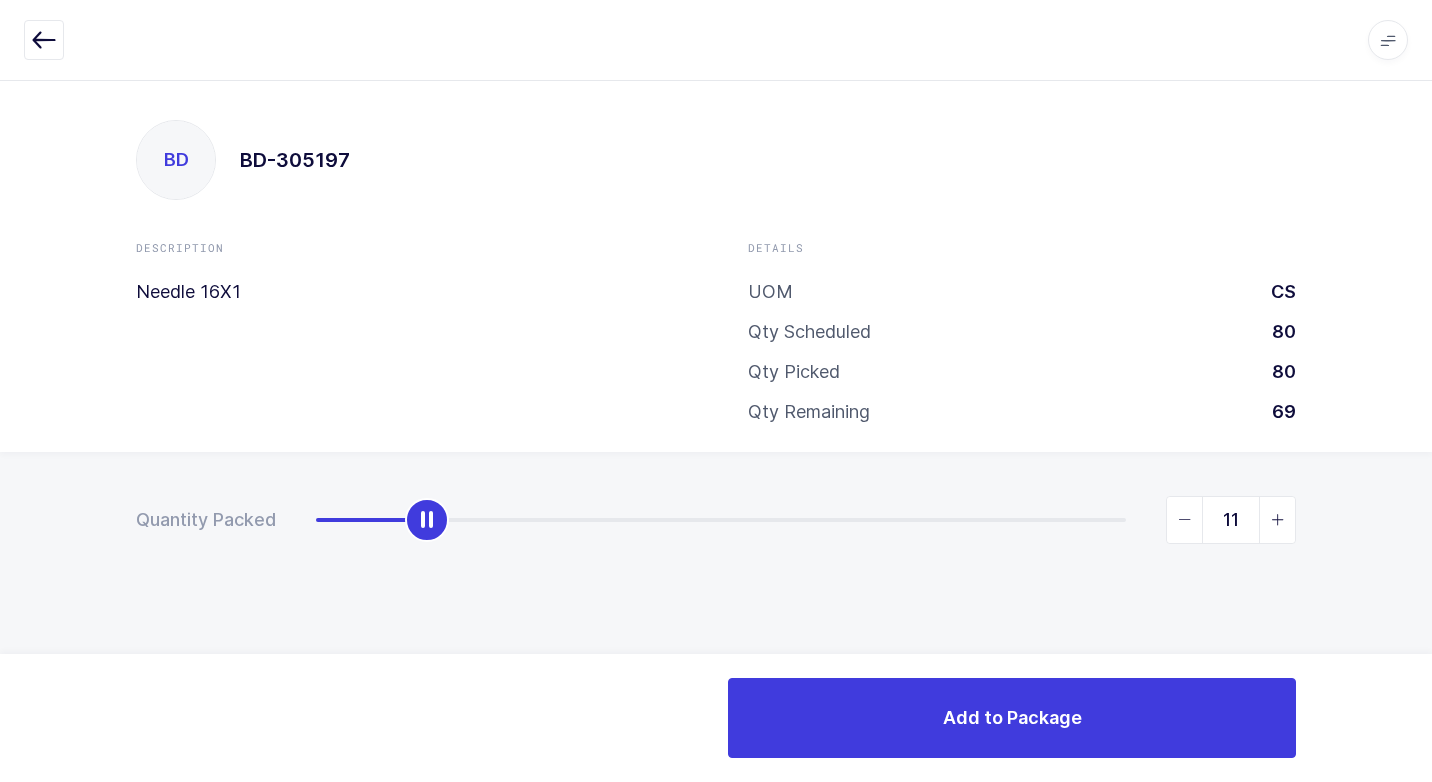 type on "10" 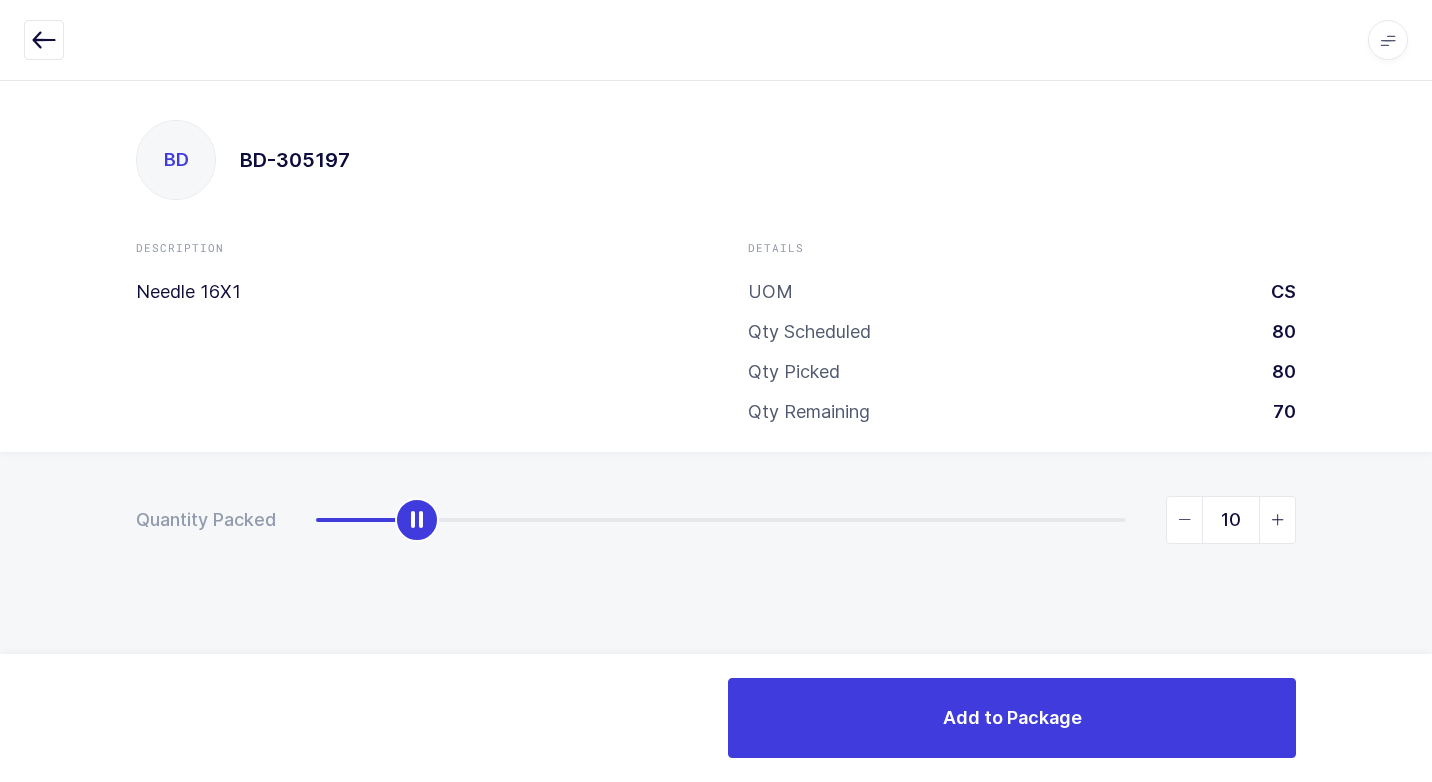 drag, startPoint x: 323, startPoint y: 518, endPoint x: 421, endPoint y: 500, distance: 99.63935 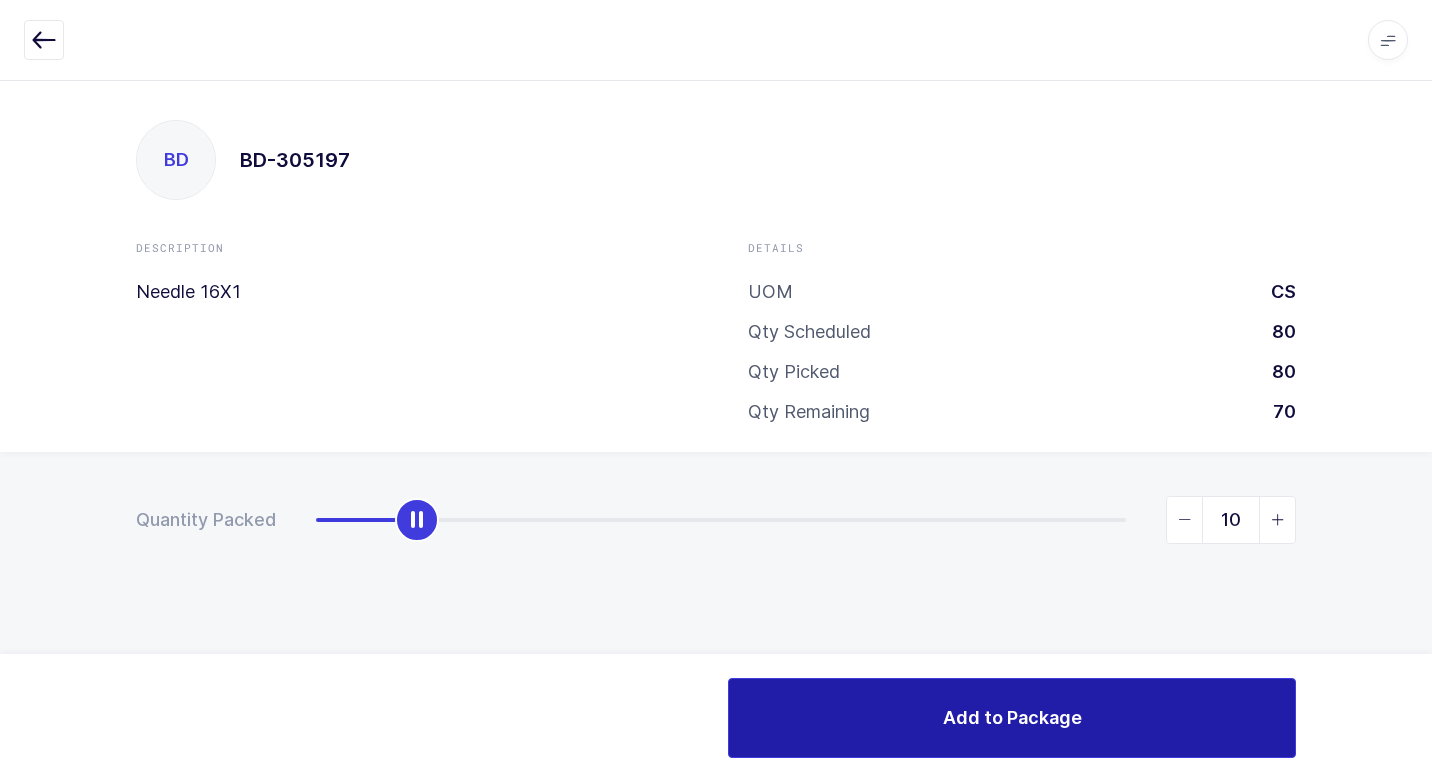 click on "Add to Package" at bounding box center (1012, 718) 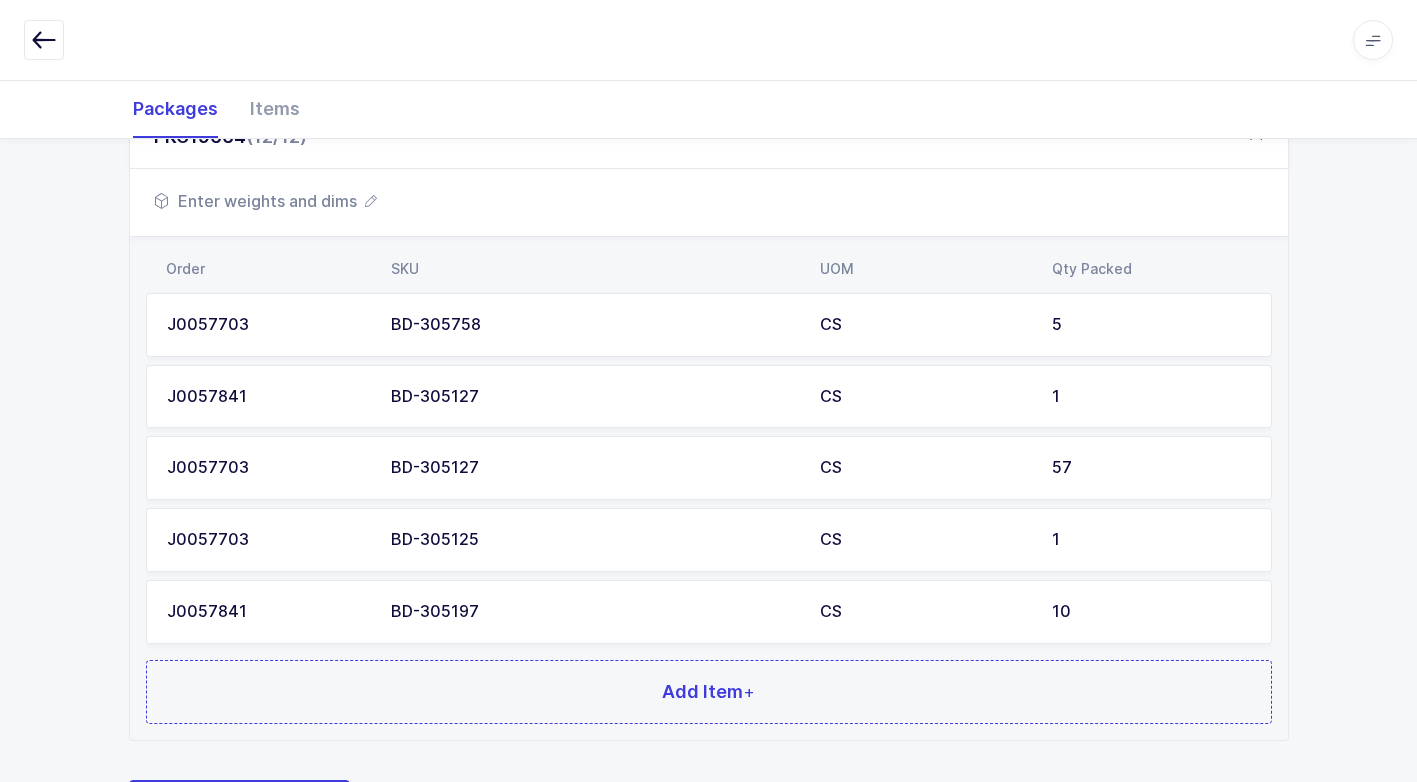 scroll, scrollTop: 1232, scrollLeft: 0, axis: vertical 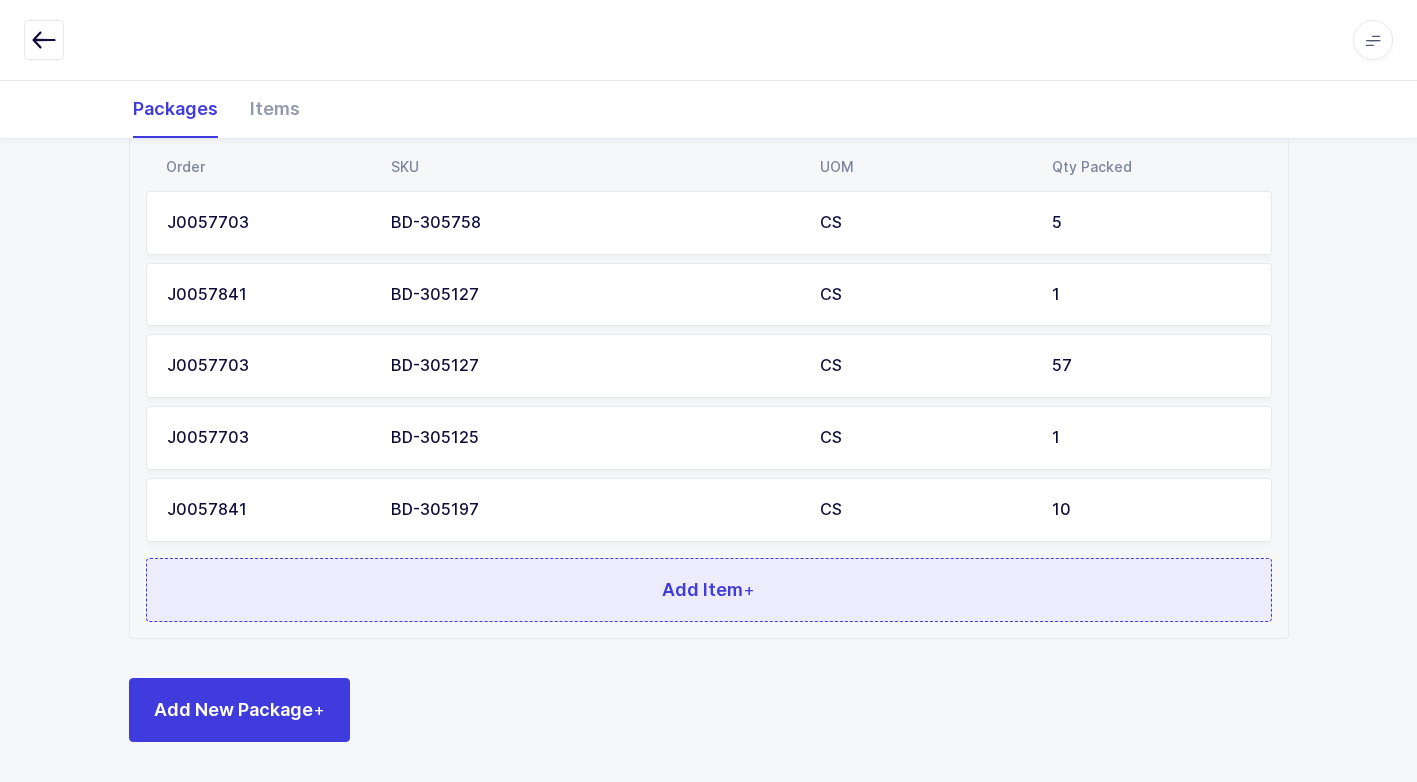 click on "Add Item  +" at bounding box center (709, 590) 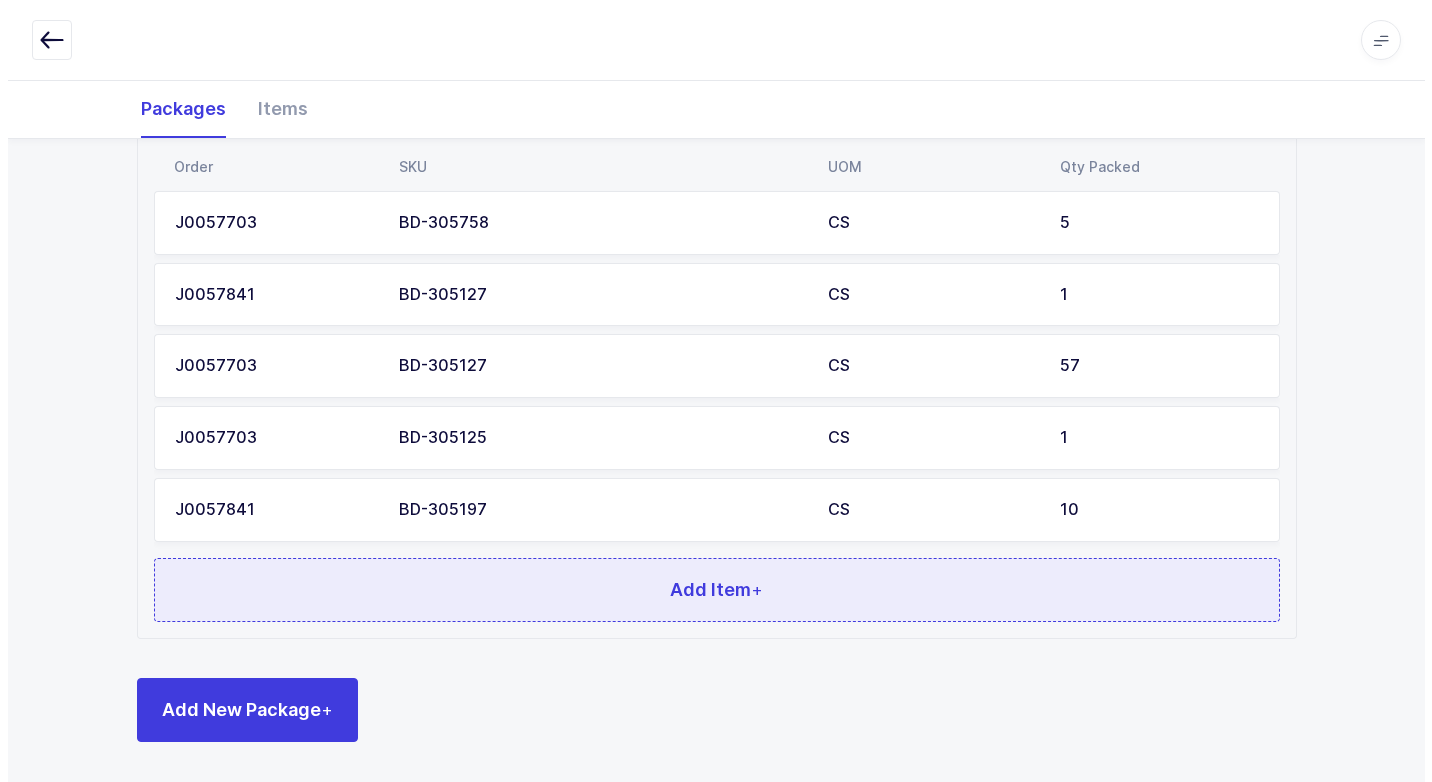 scroll, scrollTop: 0, scrollLeft: 0, axis: both 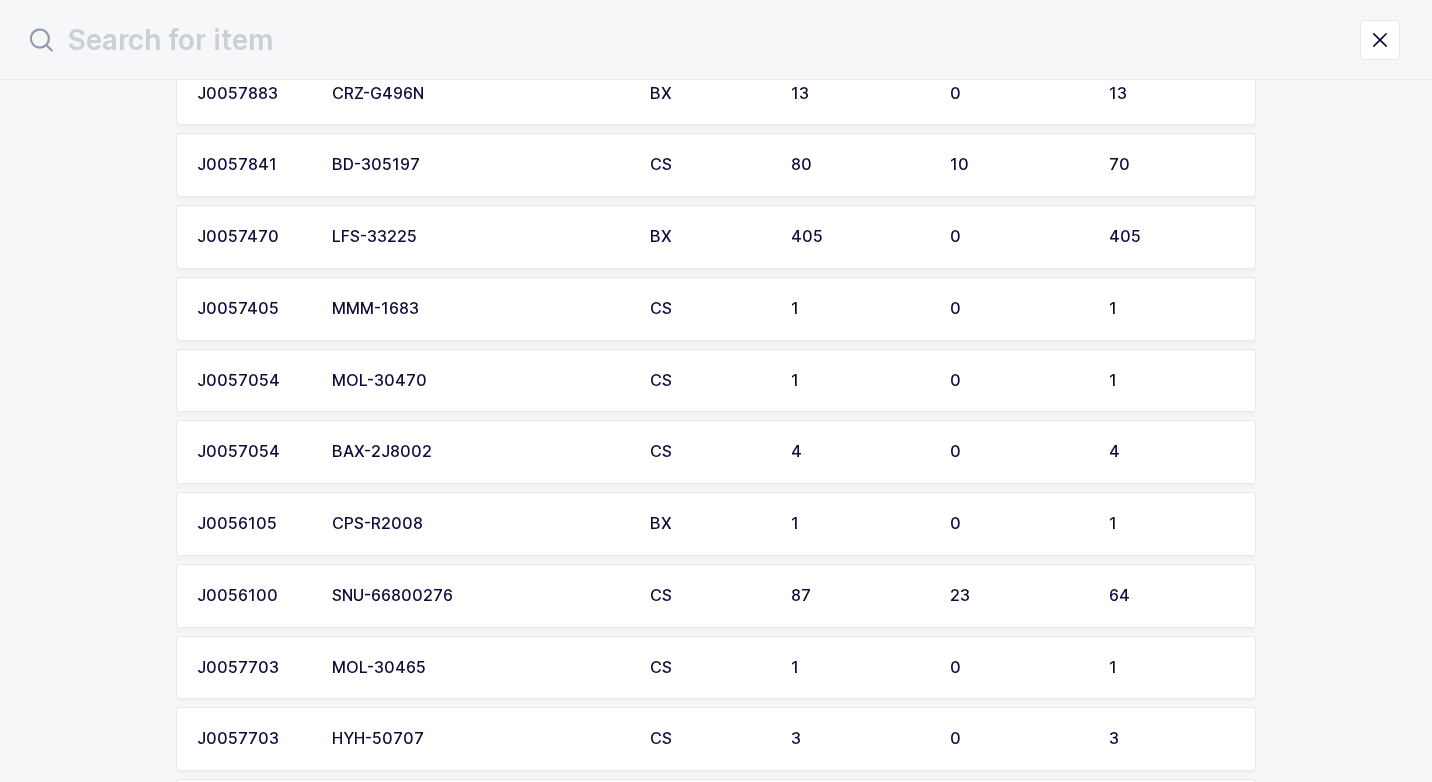 click on "SNU-66800276" at bounding box center (479, 596) 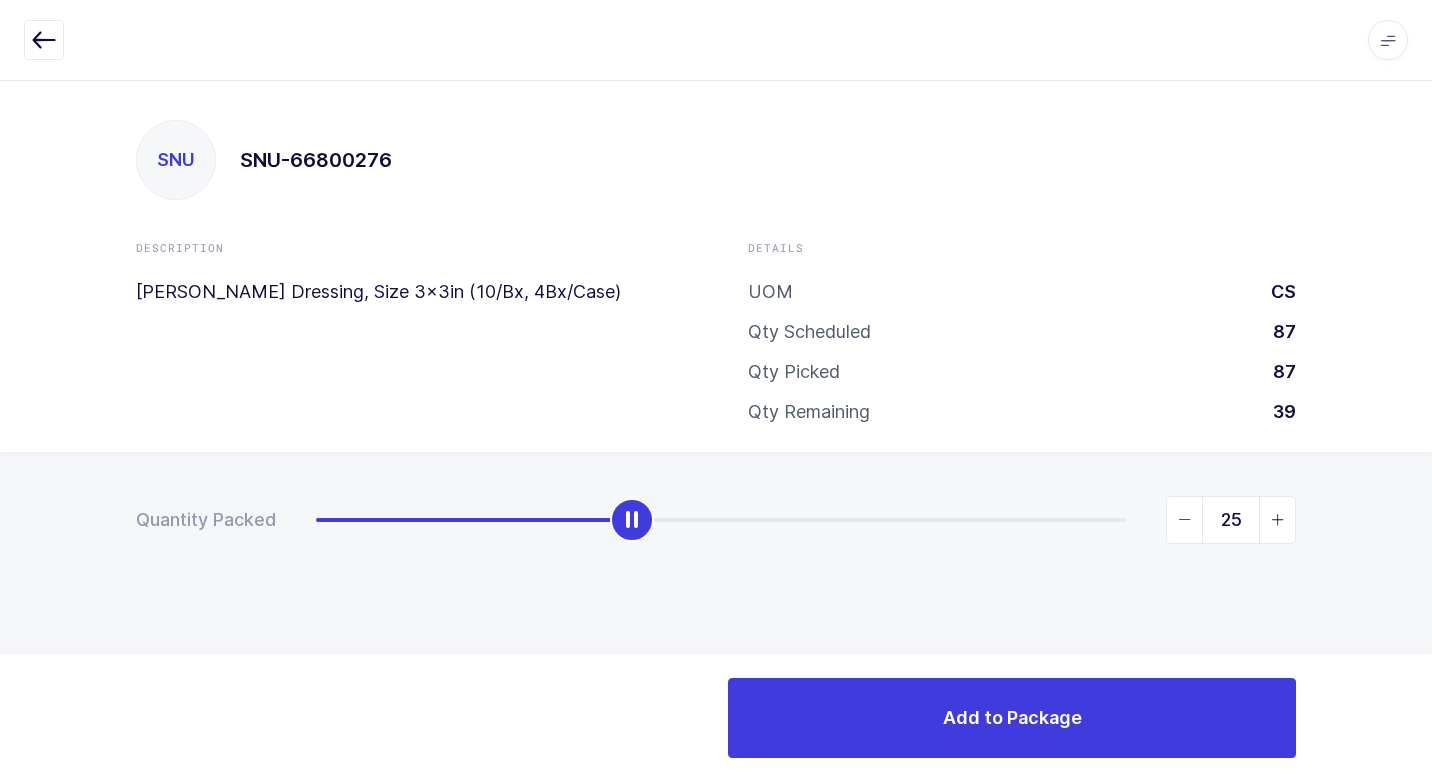 type on "26" 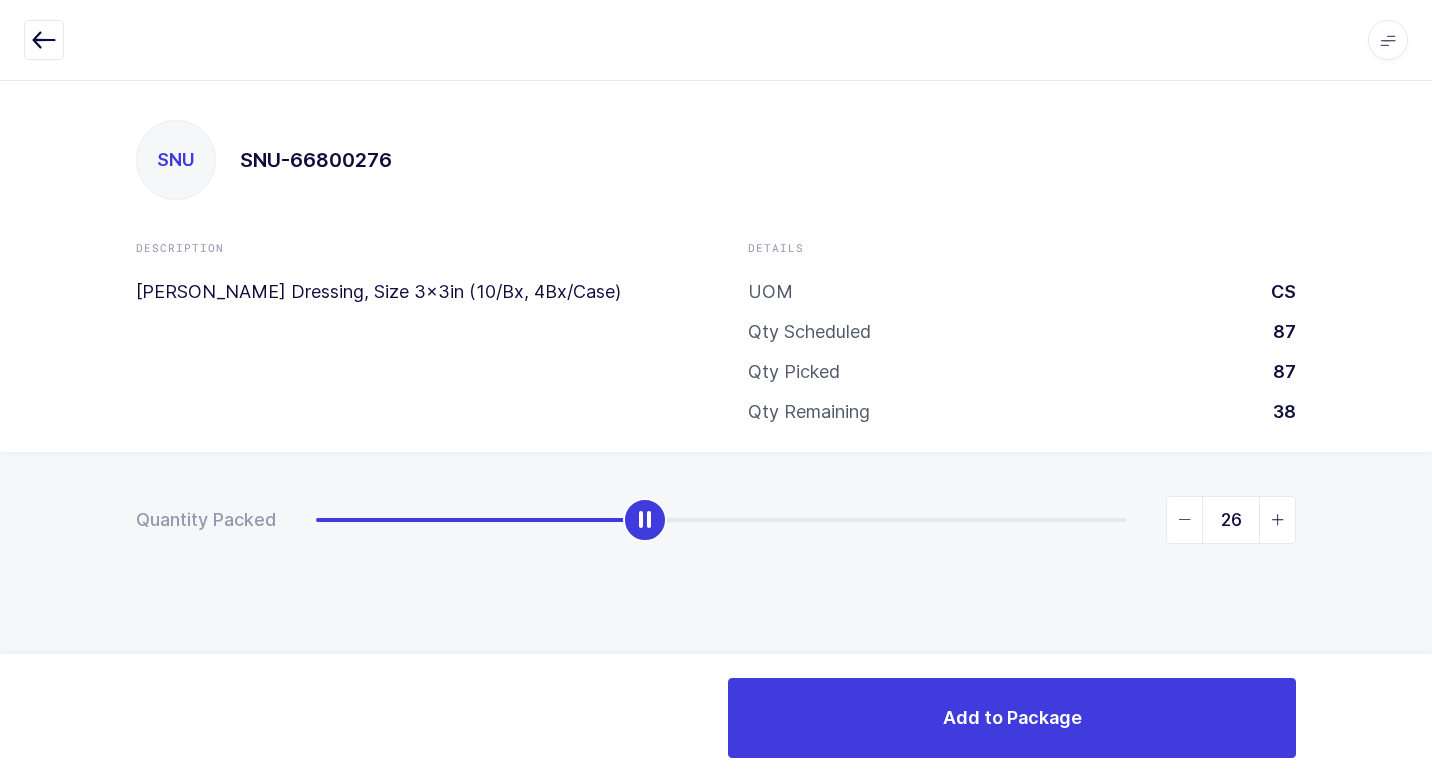 drag, startPoint x: 314, startPoint y: 512, endPoint x: 642, endPoint y: 547, distance: 329.8621 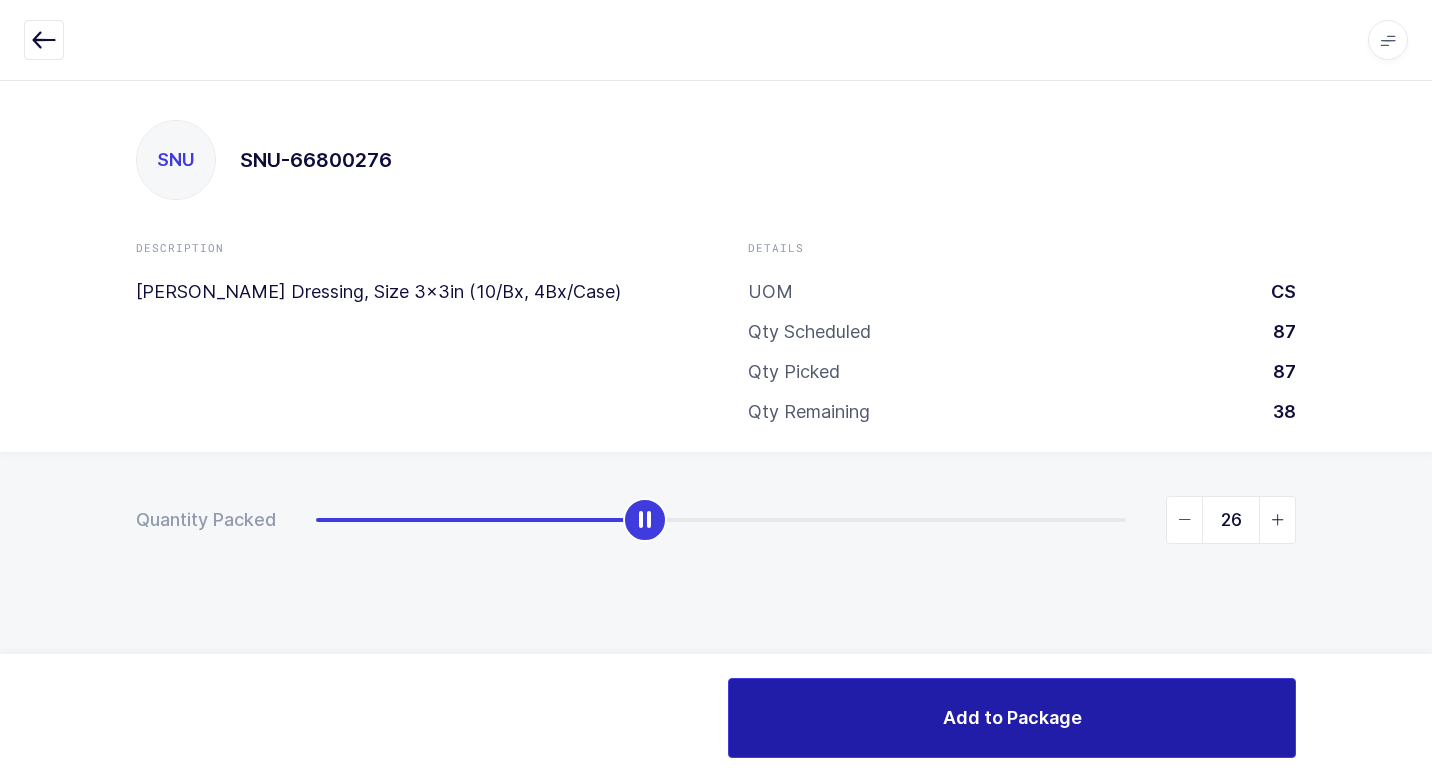 click on "Add to Package" at bounding box center [1012, 718] 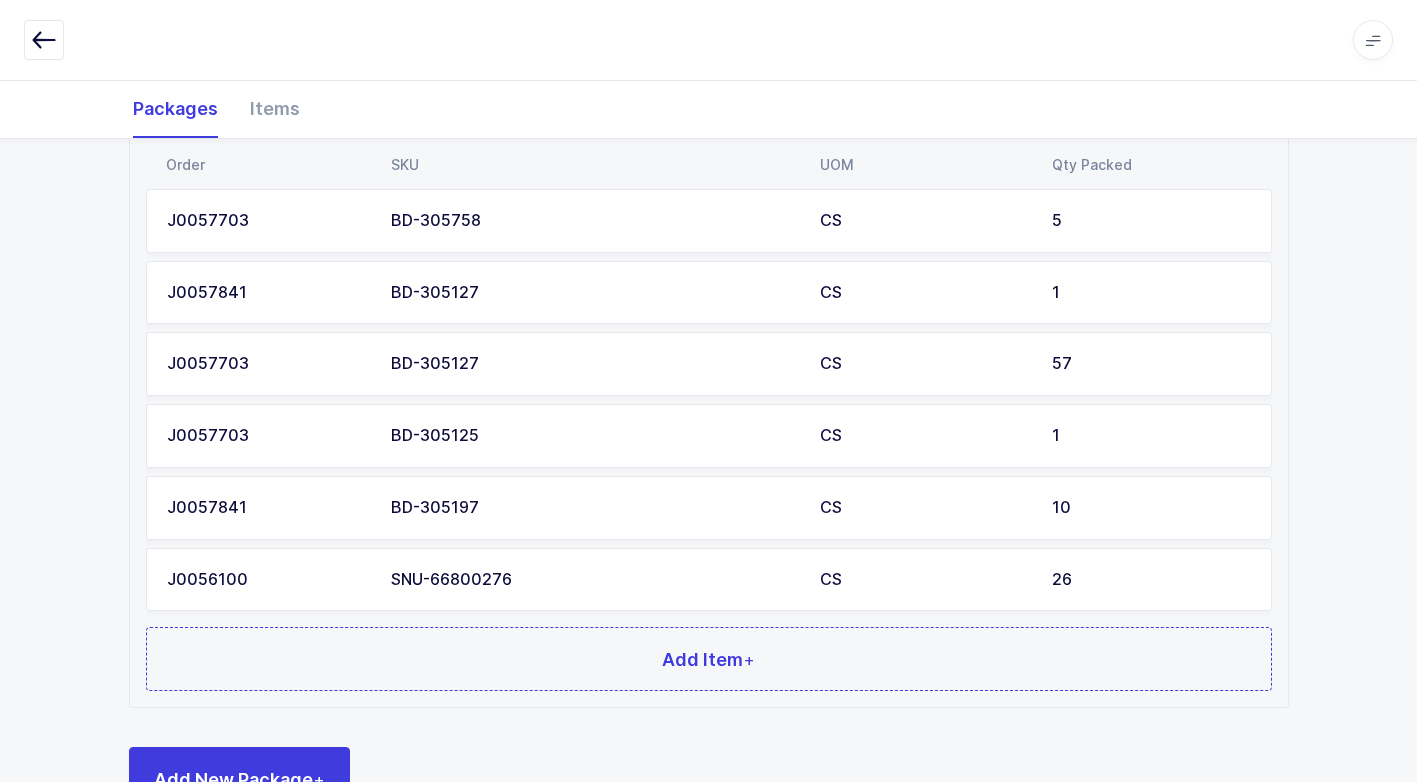 scroll, scrollTop: 1303, scrollLeft: 0, axis: vertical 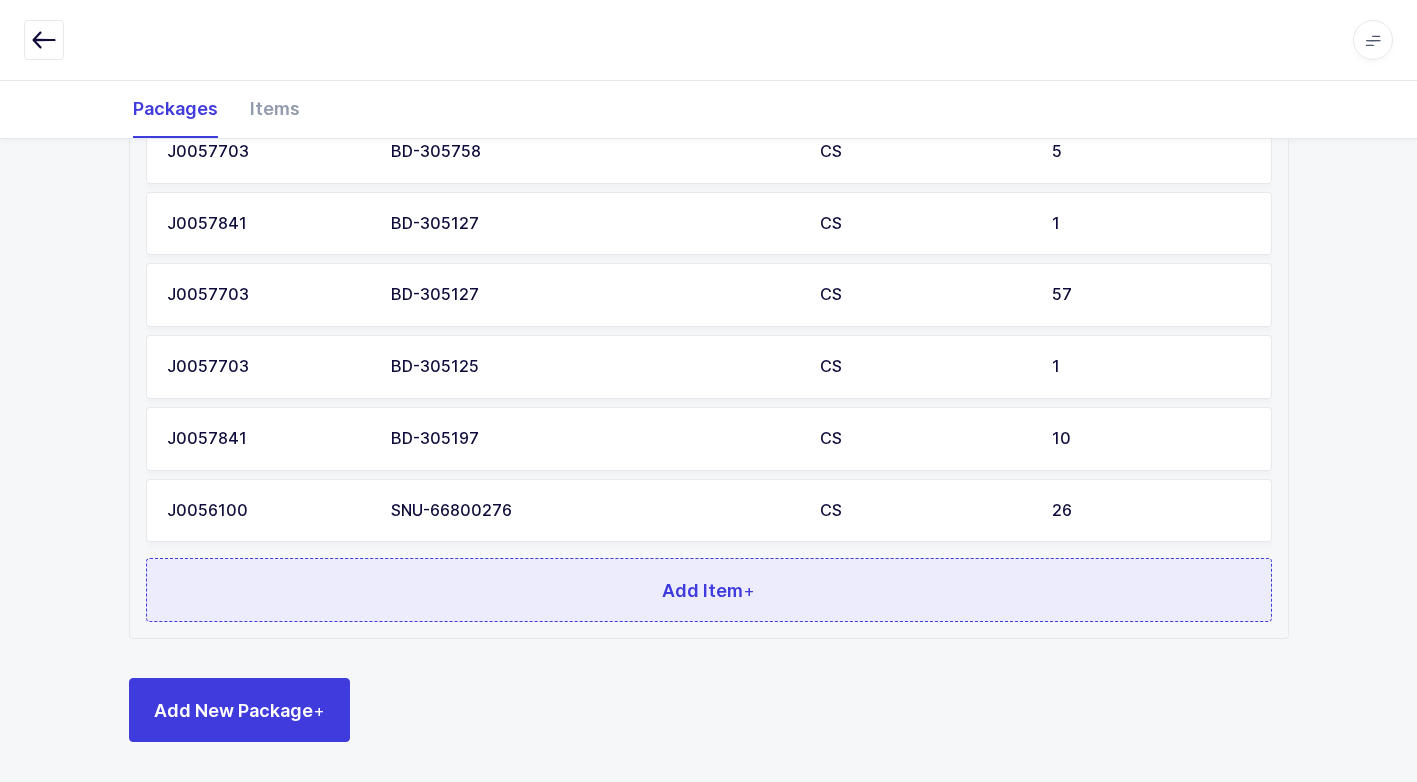 click on "Add Item  +" at bounding box center [709, 590] 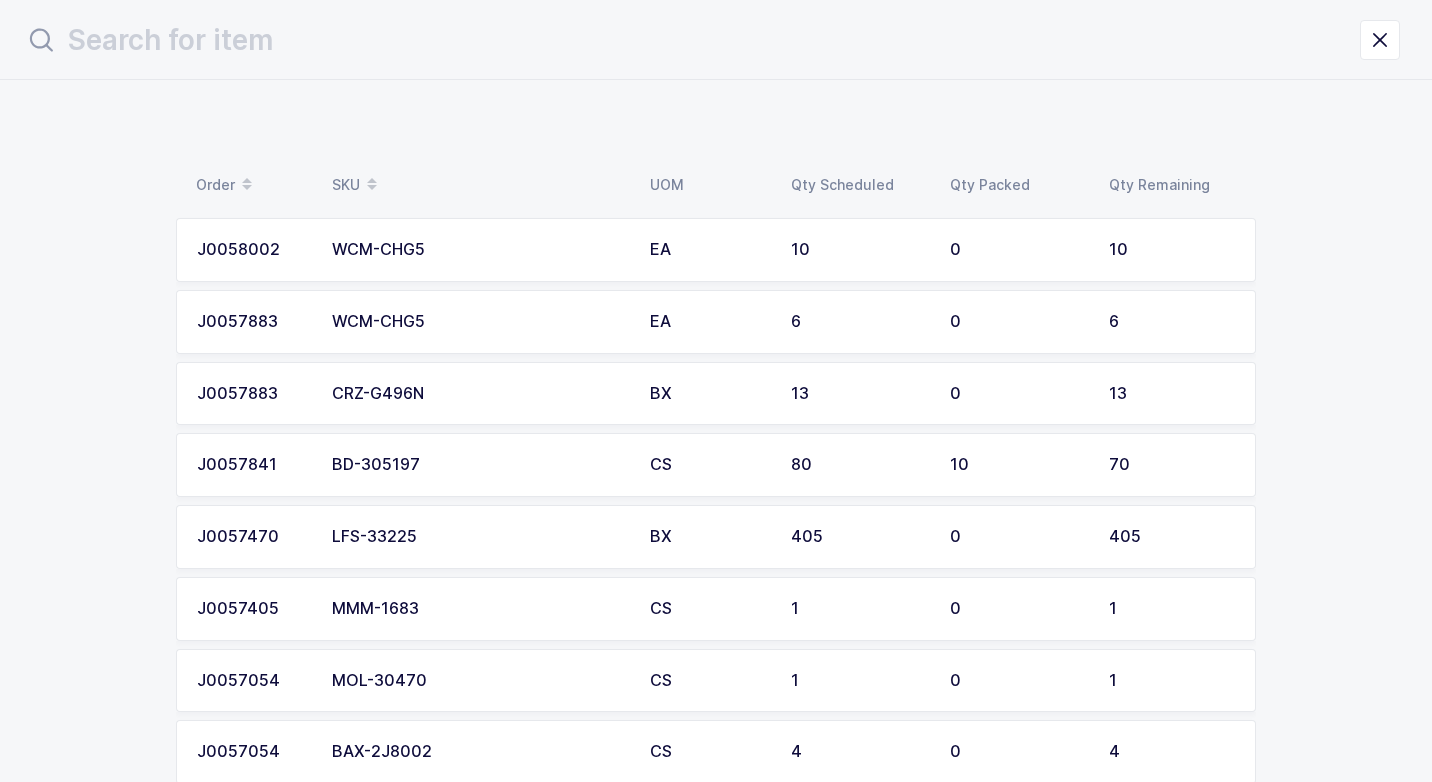 click on "WCM-CHG5" at bounding box center [479, 322] 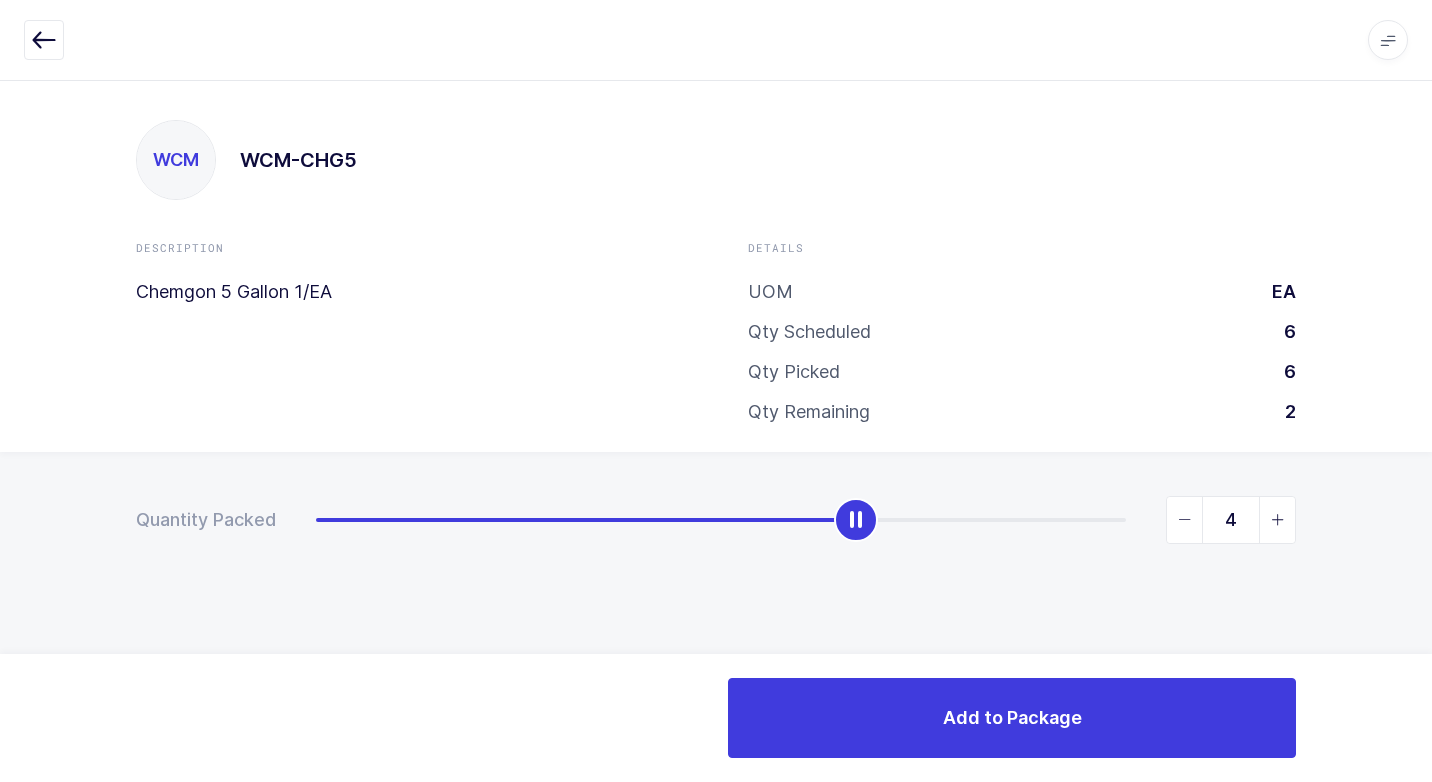 type on "5" 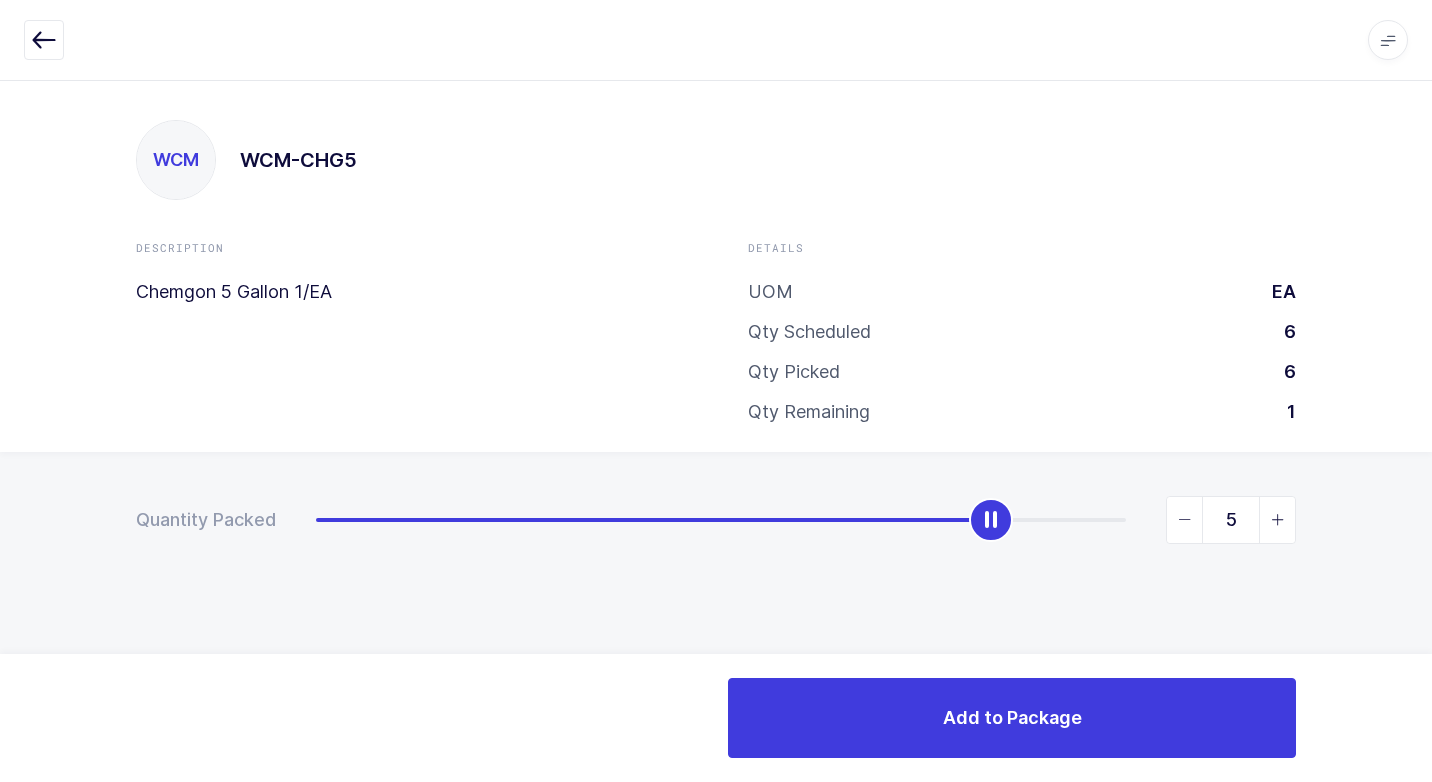 drag, startPoint x: 313, startPoint y: 520, endPoint x: 952, endPoint y: 603, distance: 644.3679 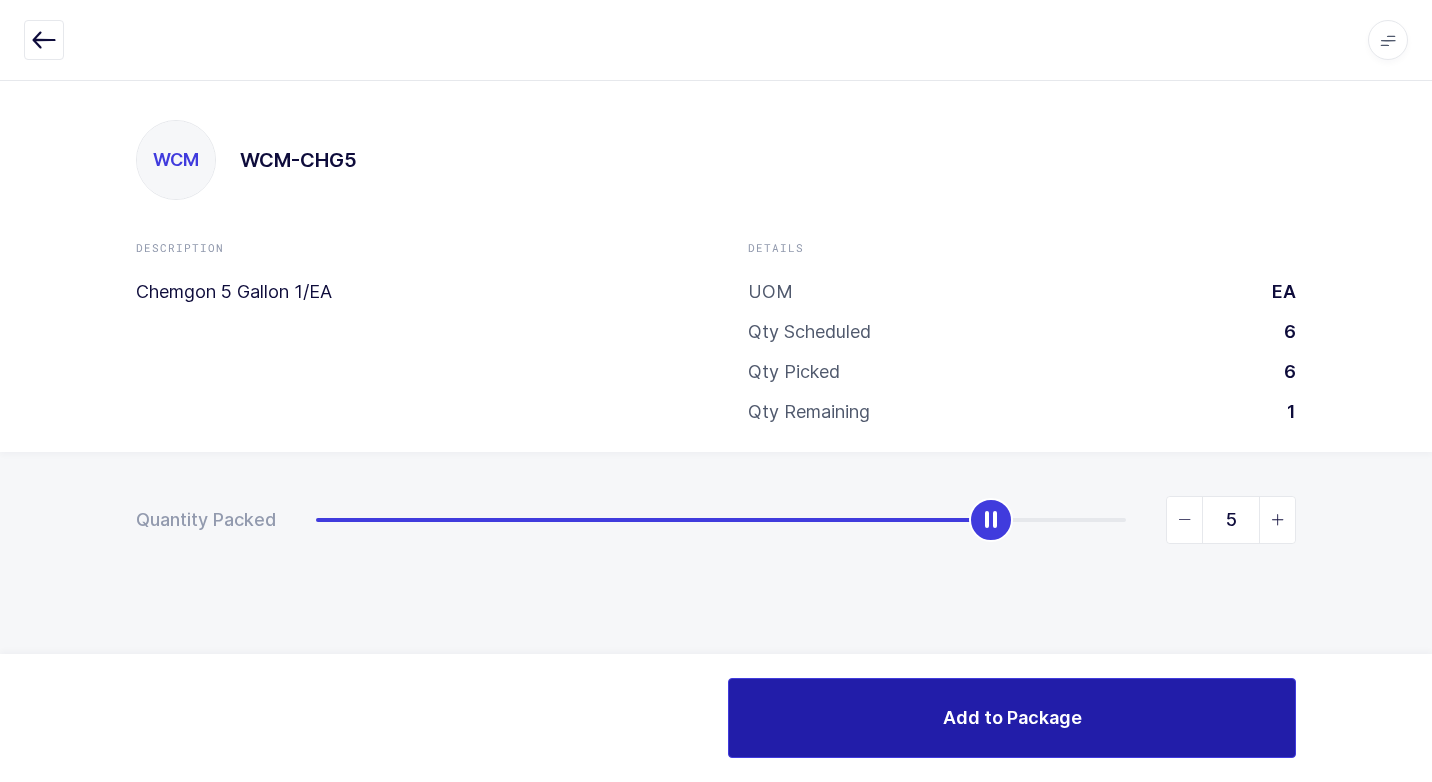 click on "Add to Package" at bounding box center [1012, 718] 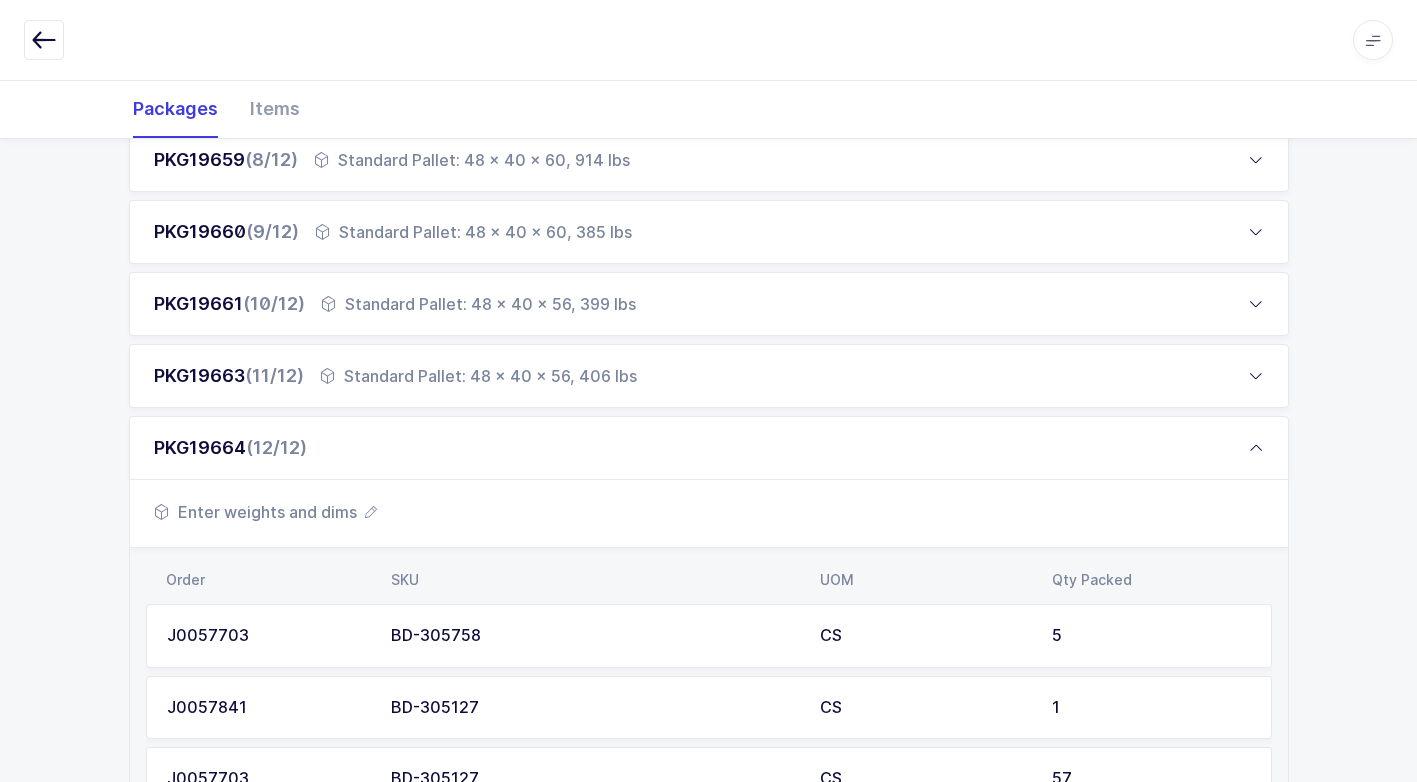 scroll, scrollTop: 775, scrollLeft: 0, axis: vertical 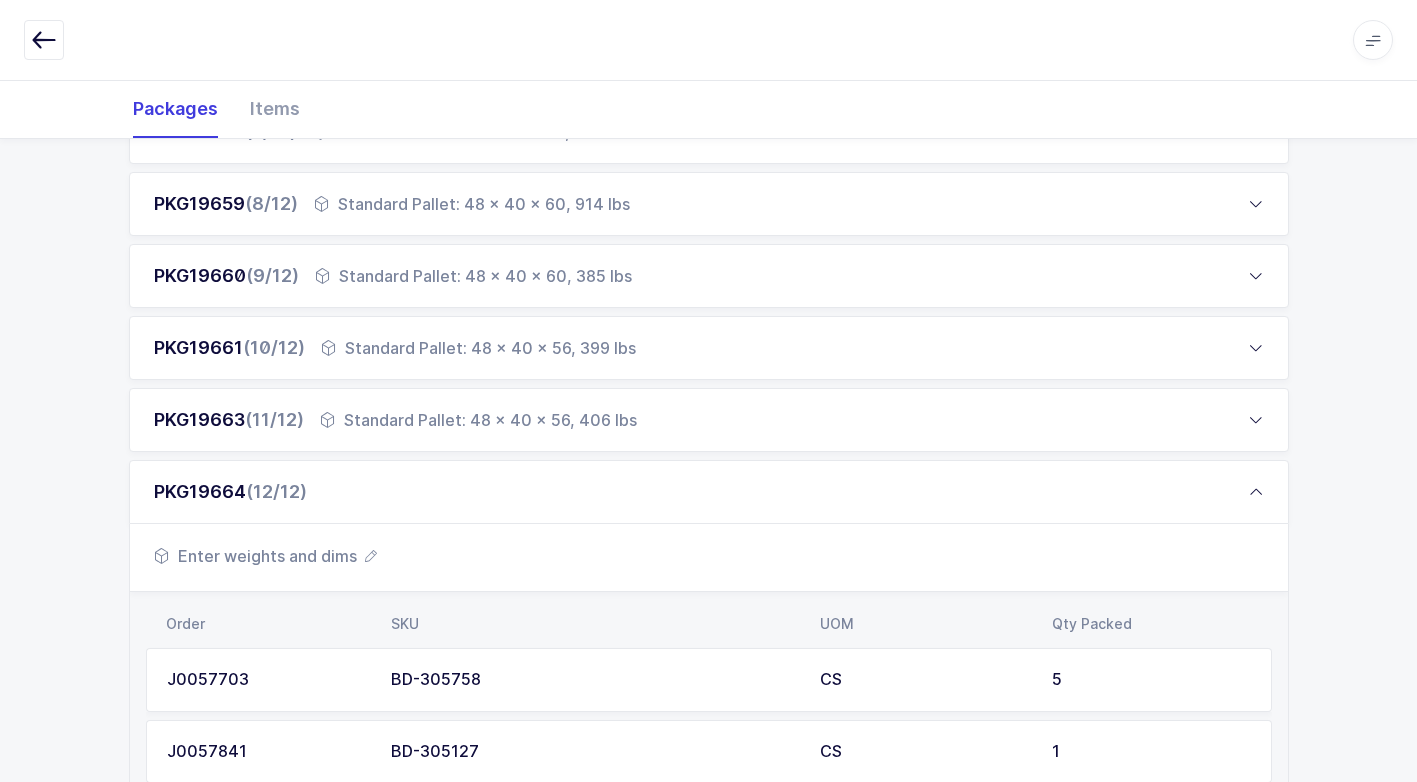 click on "Enter weights and dims" at bounding box center [265, 556] 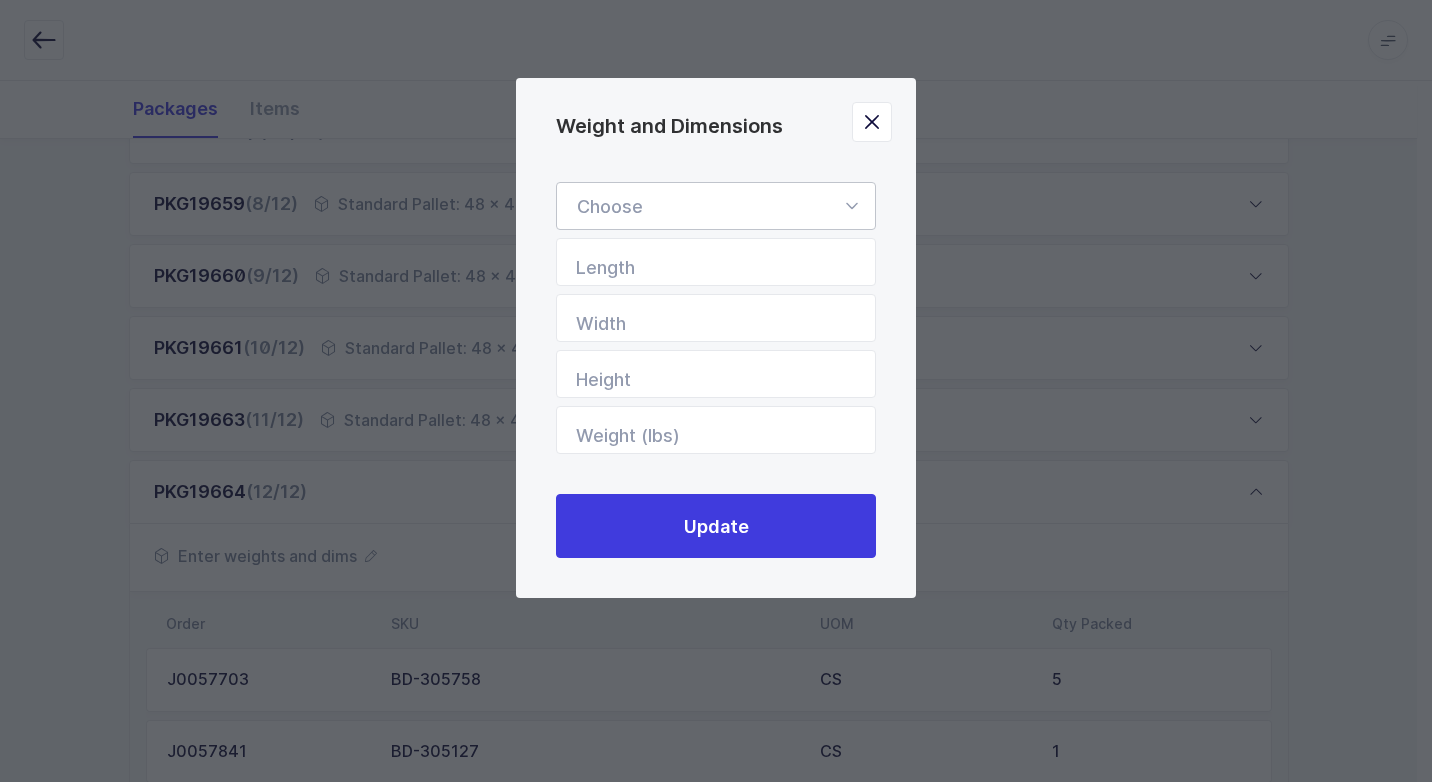 click at bounding box center (851, 206) 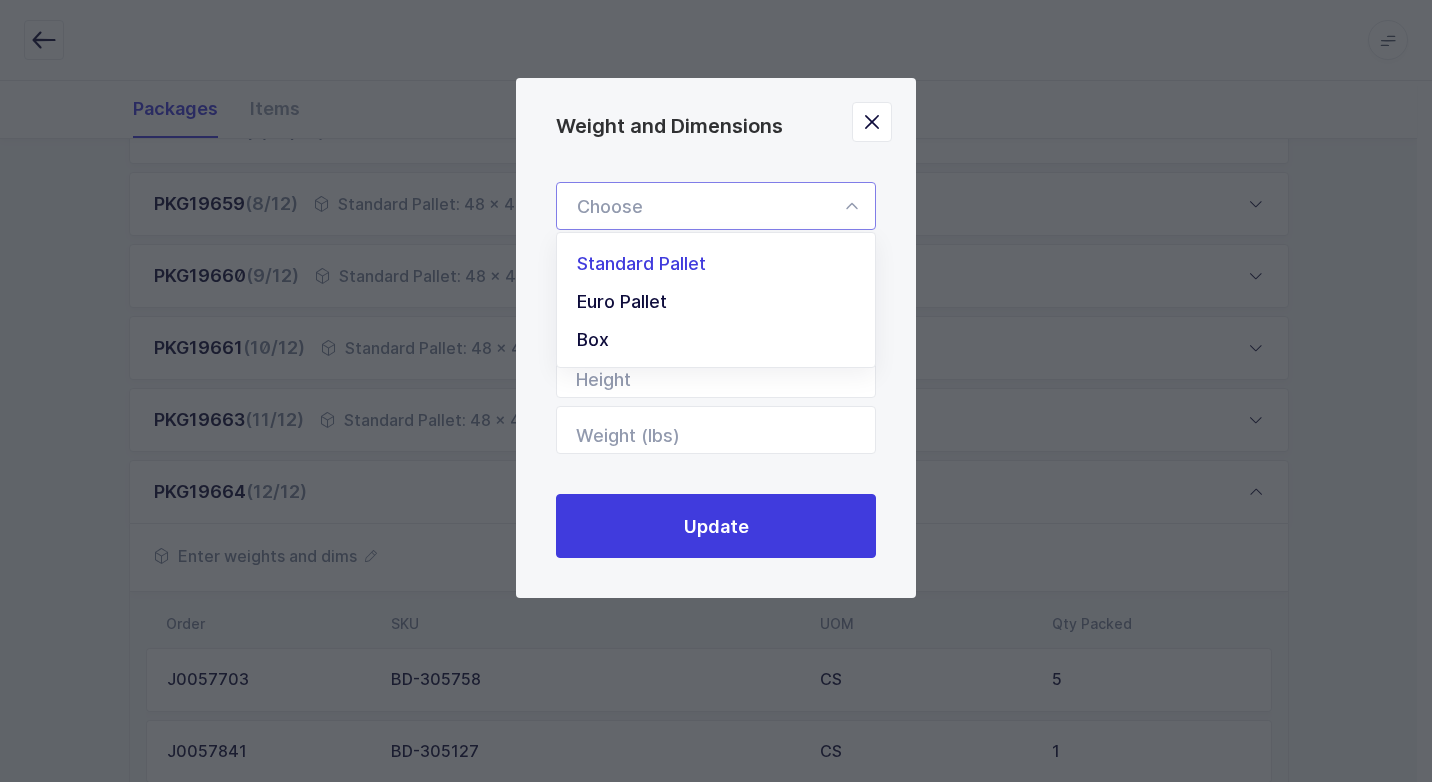 click on "Standard Pallet" at bounding box center (723, 264) 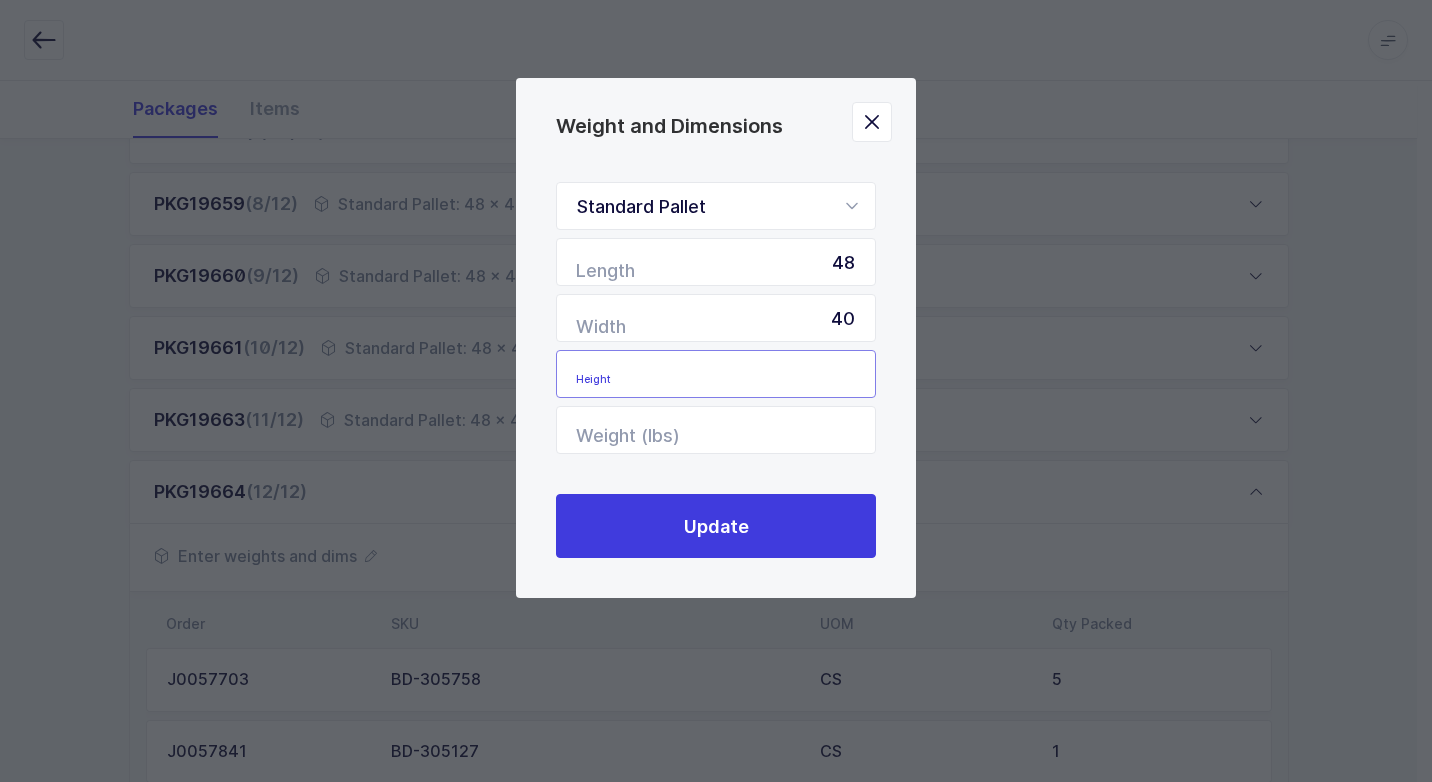 drag, startPoint x: 835, startPoint y: 367, endPoint x: 849, endPoint y: 337, distance: 33.105892 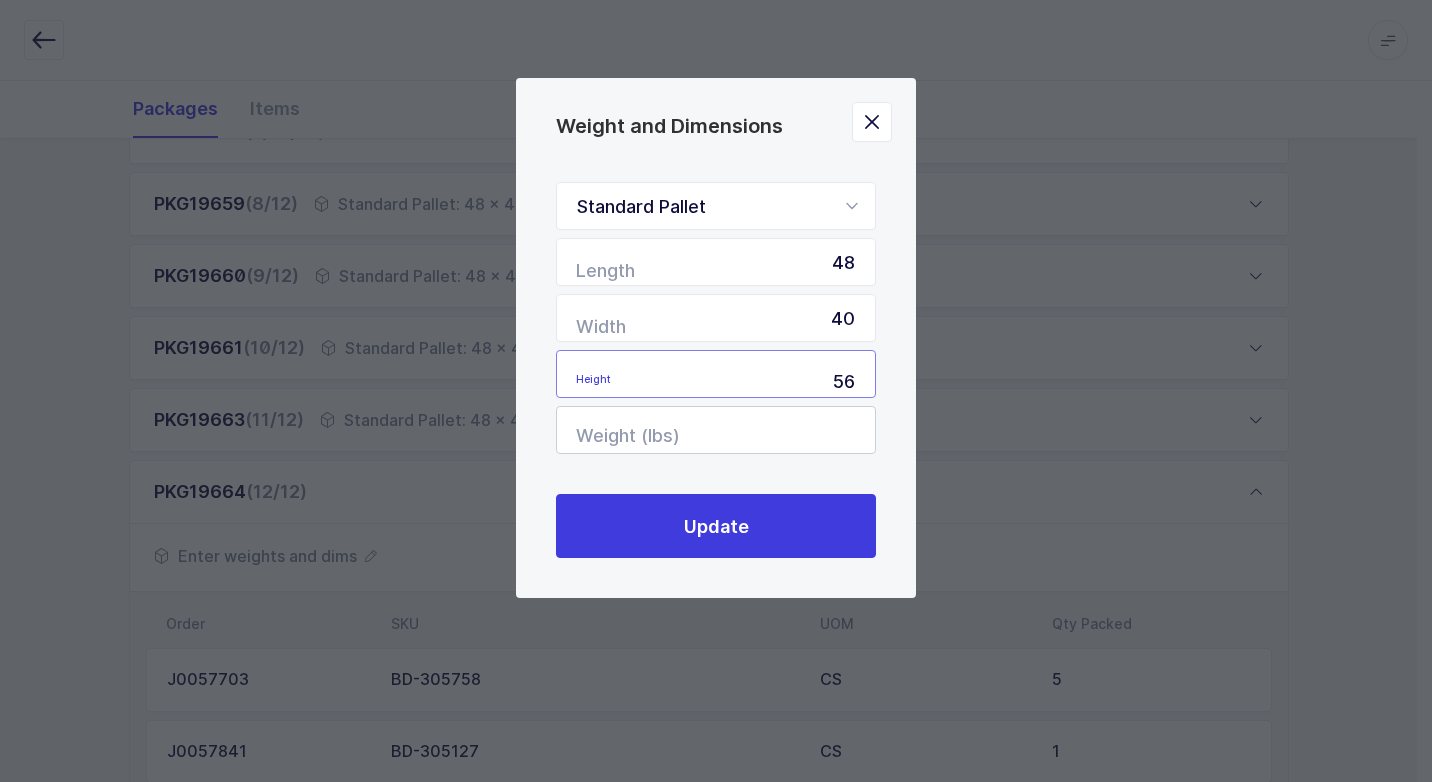 type on "56" 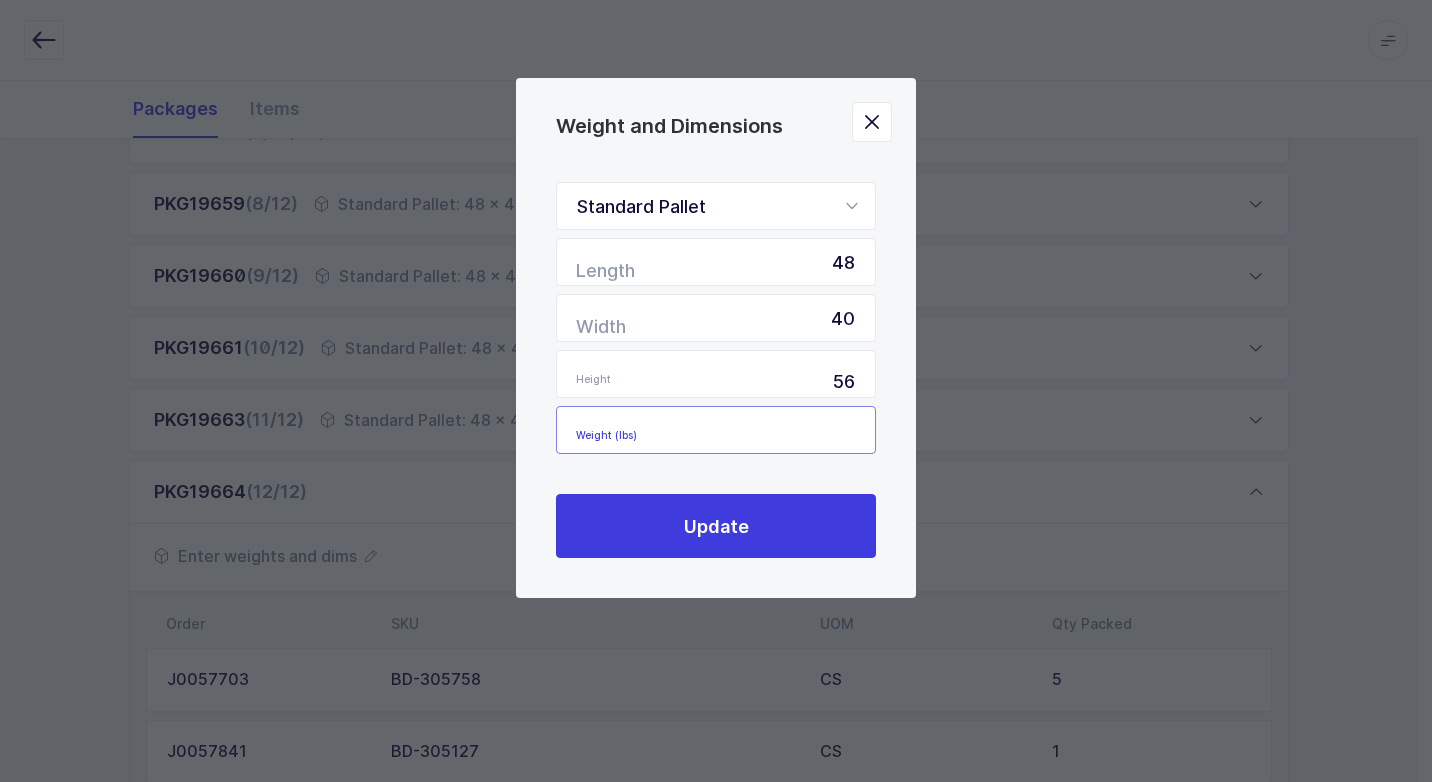 click at bounding box center (716, 430) 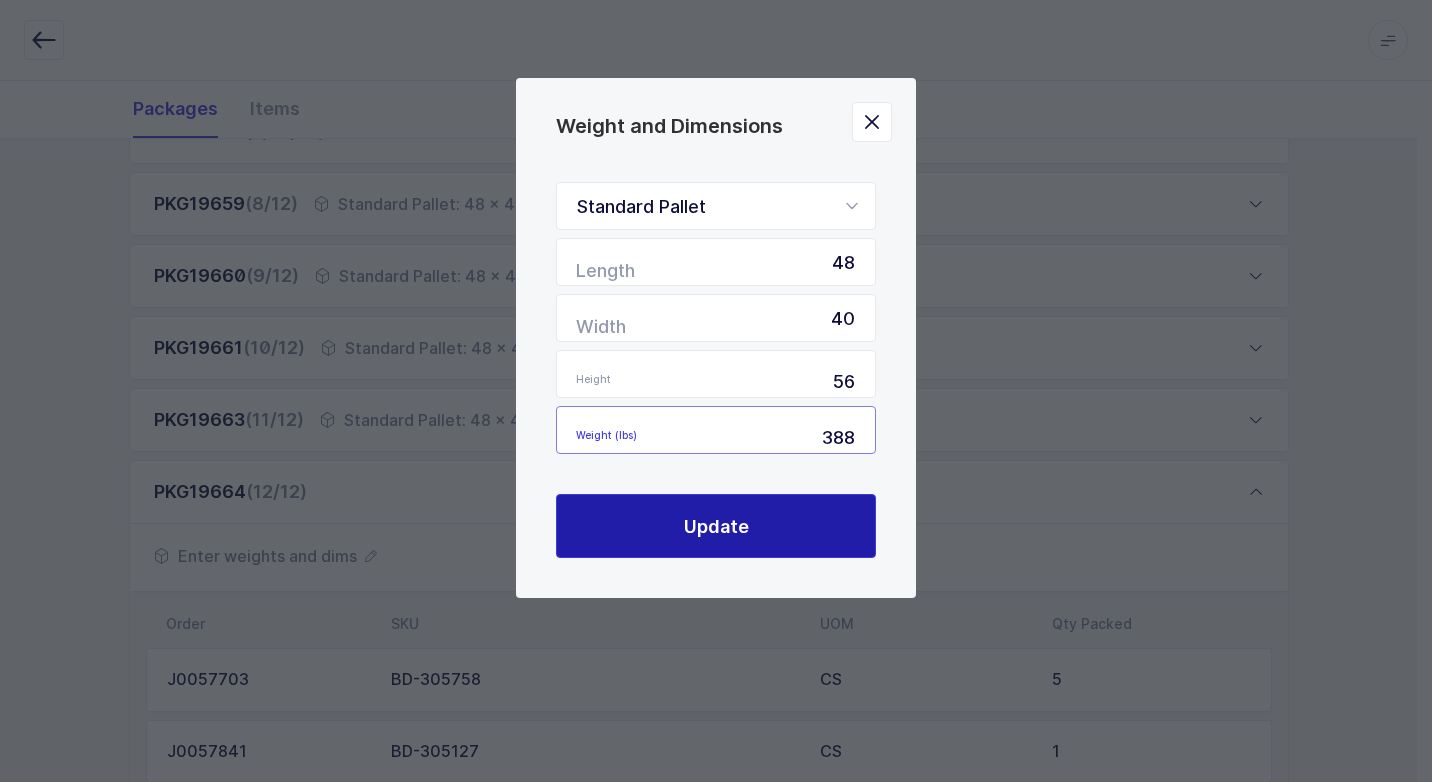 type on "388" 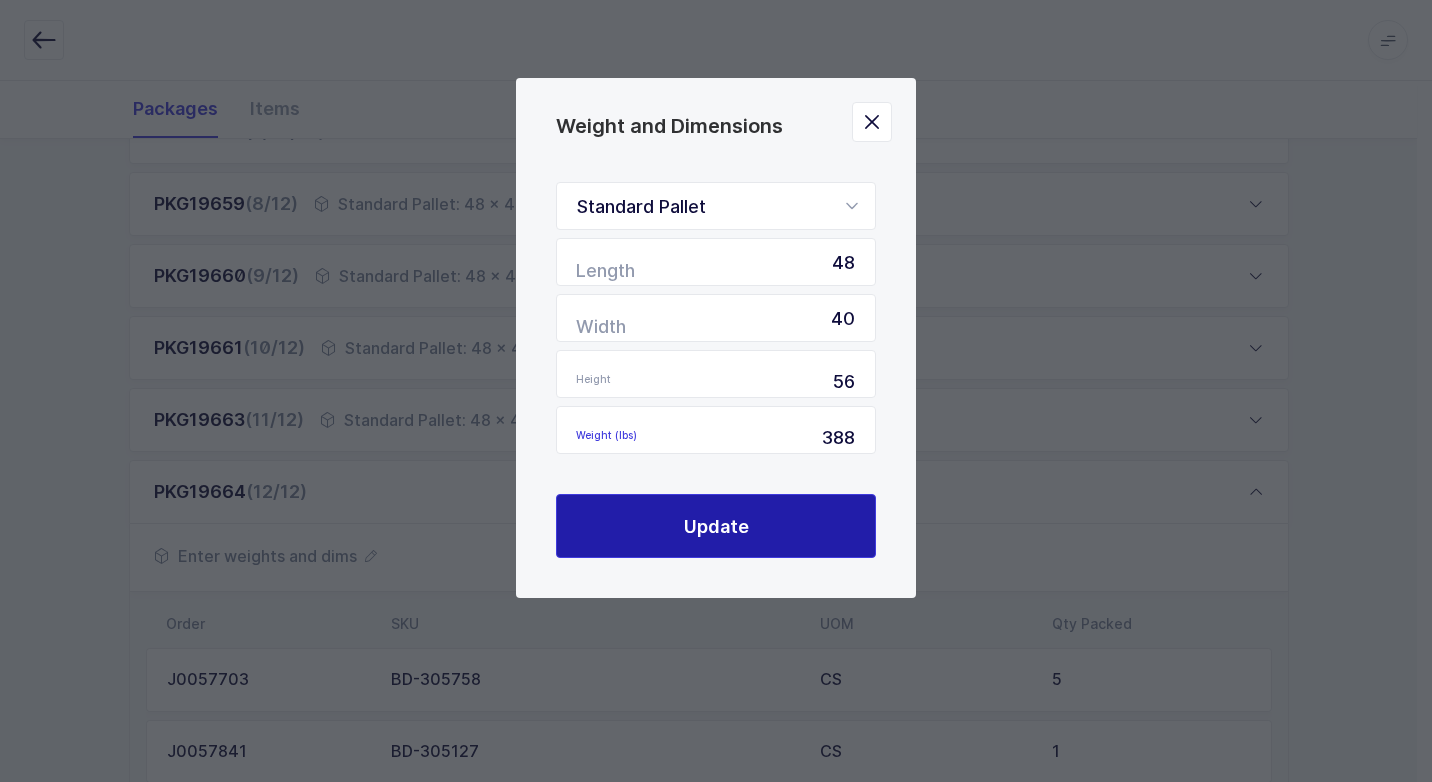 click on "Update" at bounding box center (716, 526) 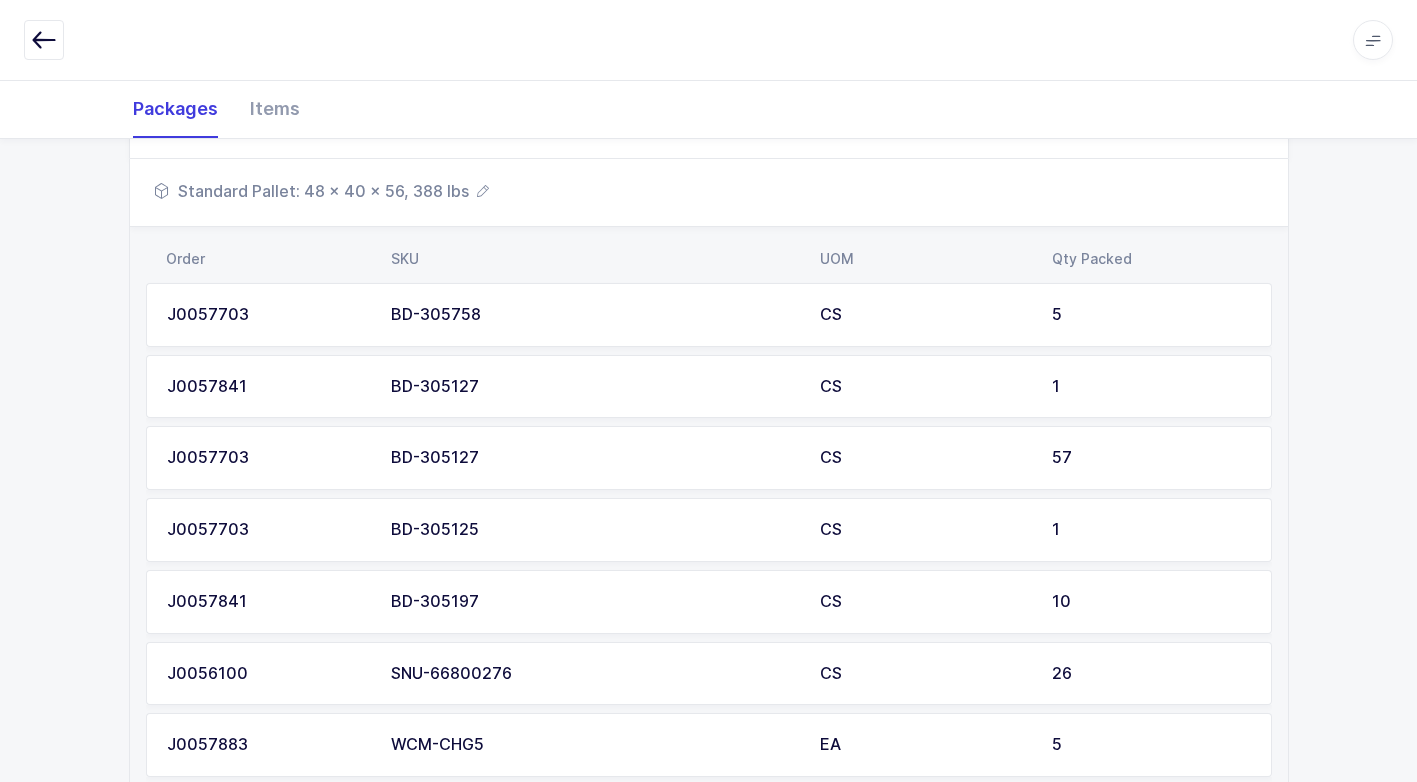 scroll, scrollTop: 1375, scrollLeft: 0, axis: vertical 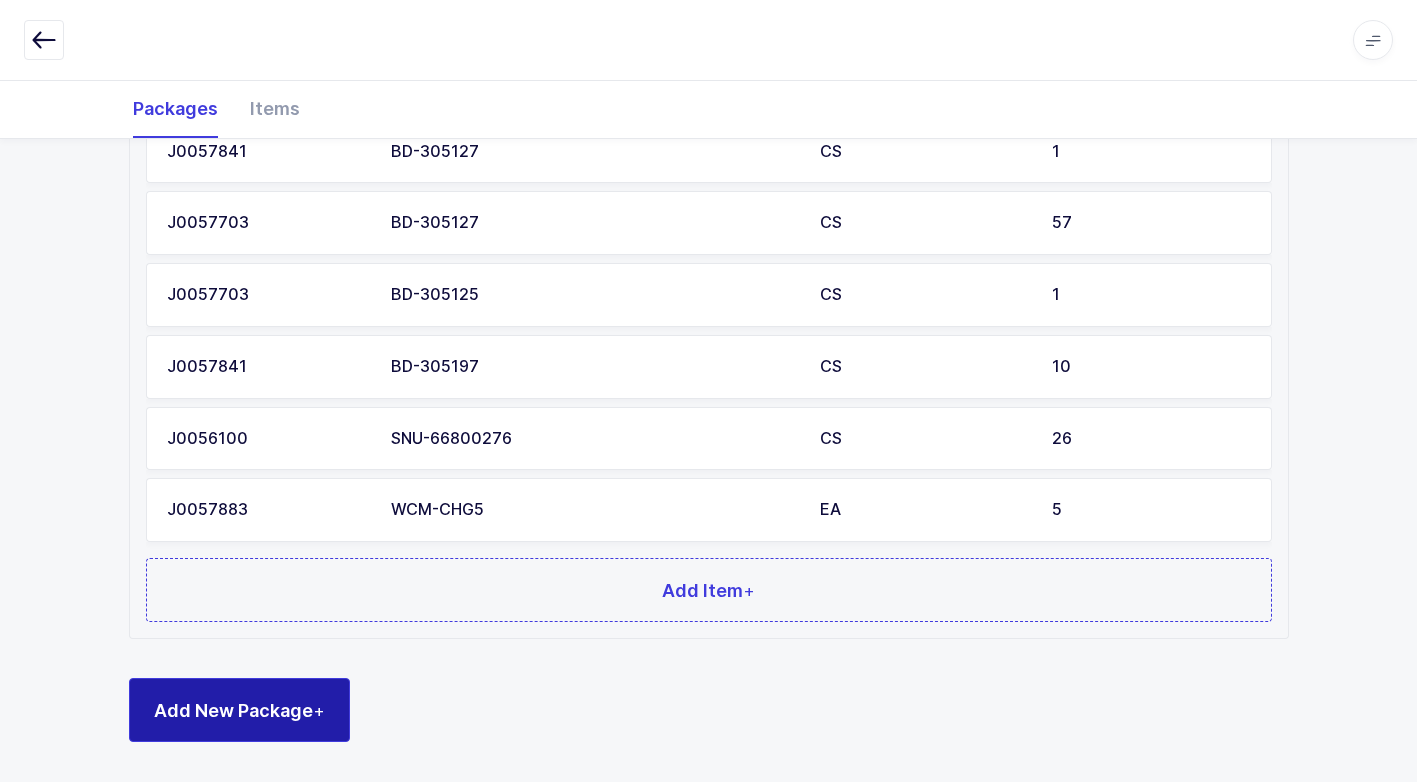 click on "Add New Package  +" at bounding box center [239, 710] 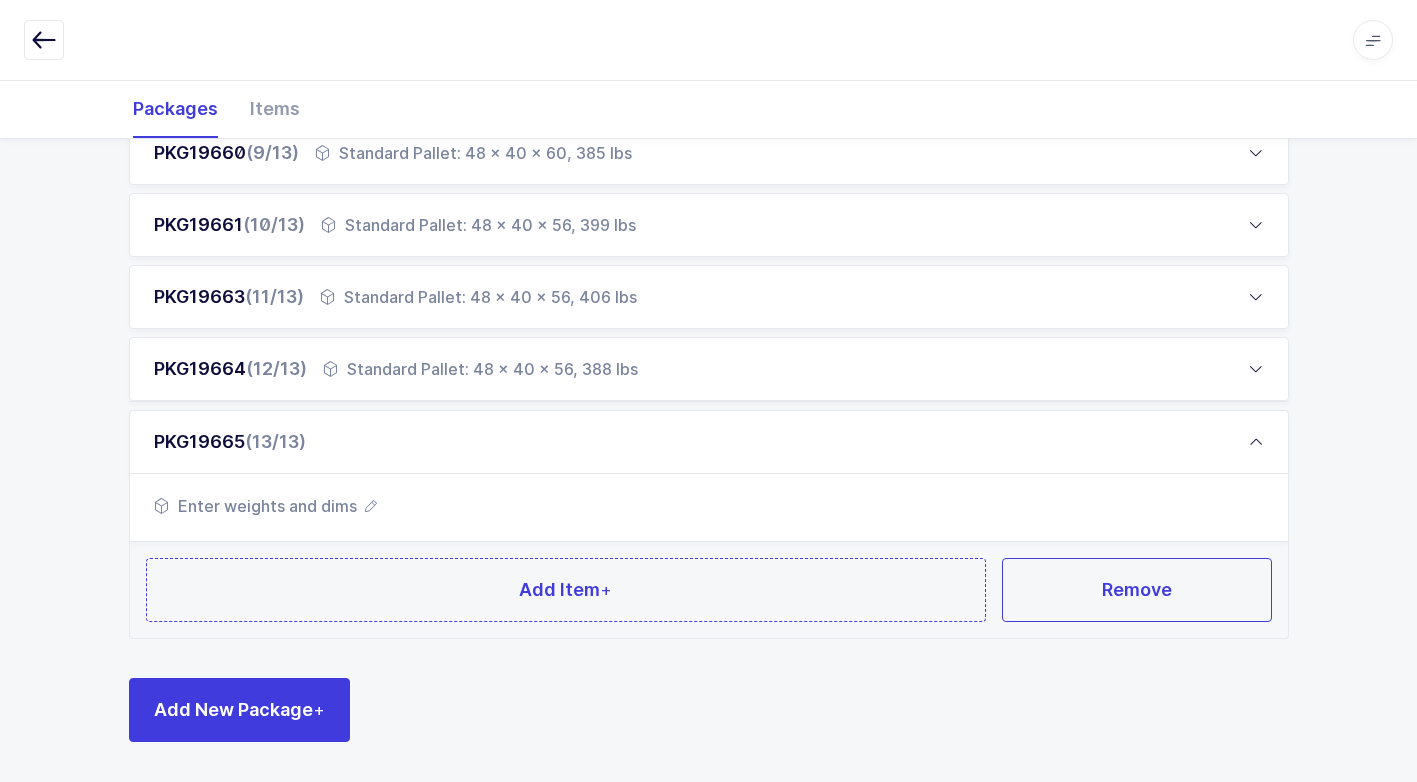 scroll, scrollTop: 897, scrollLeft: 0, axis: vertical 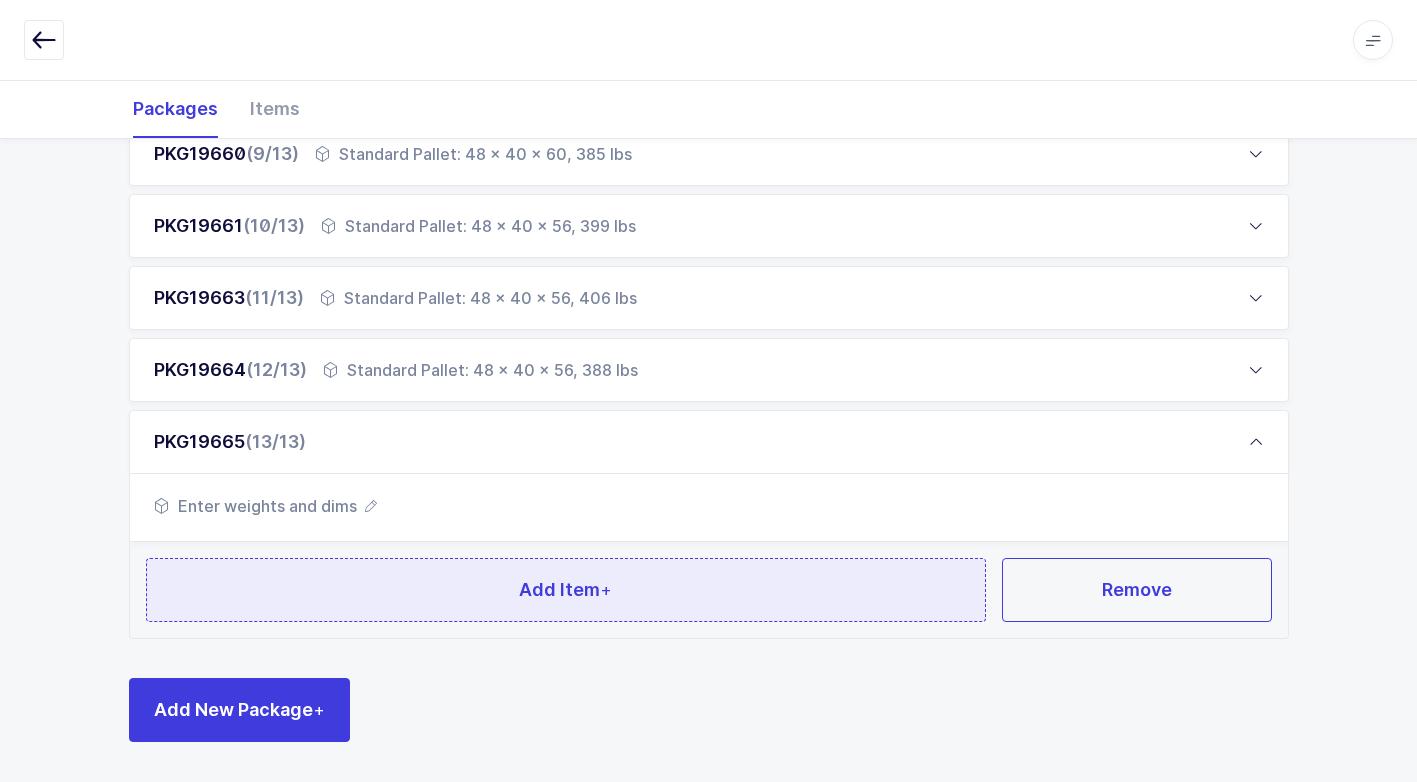 click on "Add Item  +" at bounding box center (566, 590) 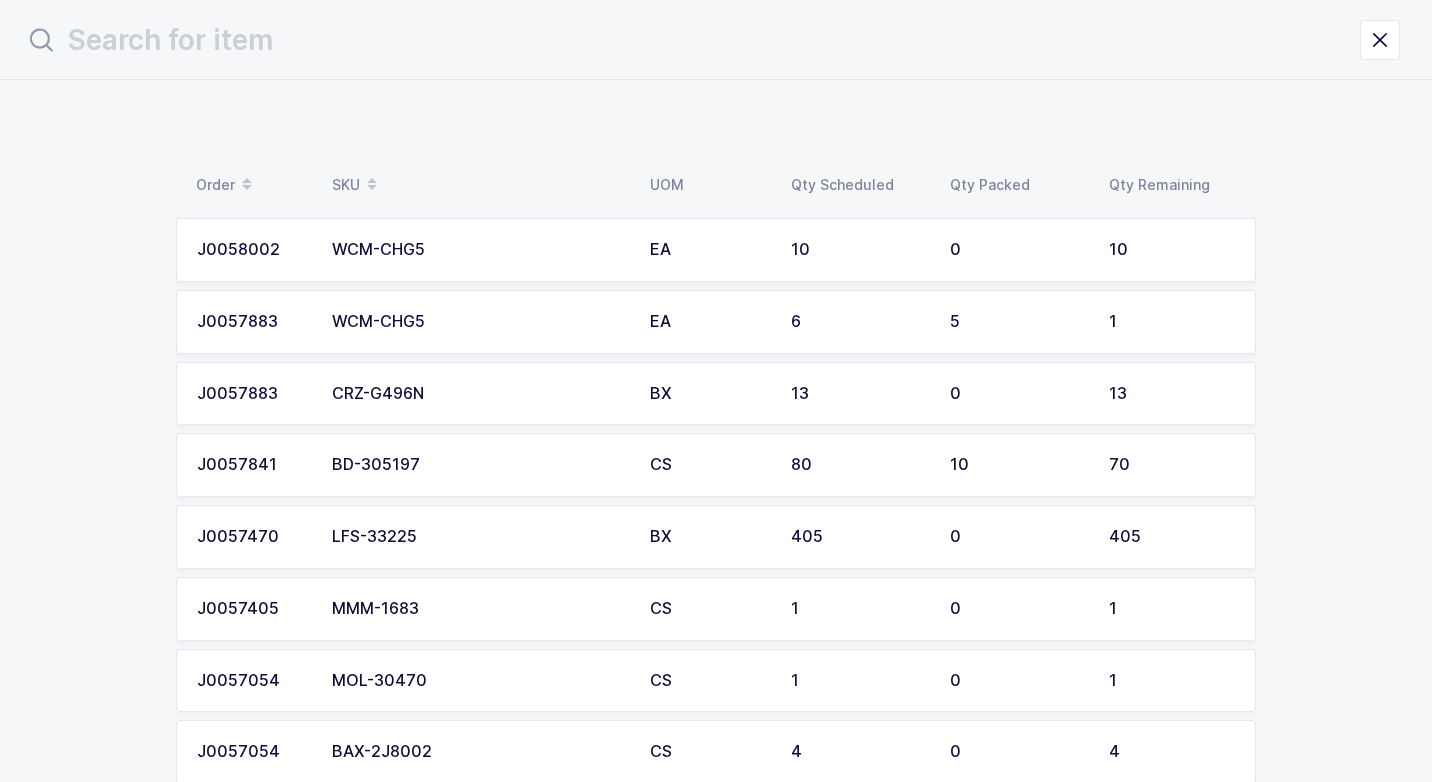 click on "BD-305197" at bounding box center (479, 465) 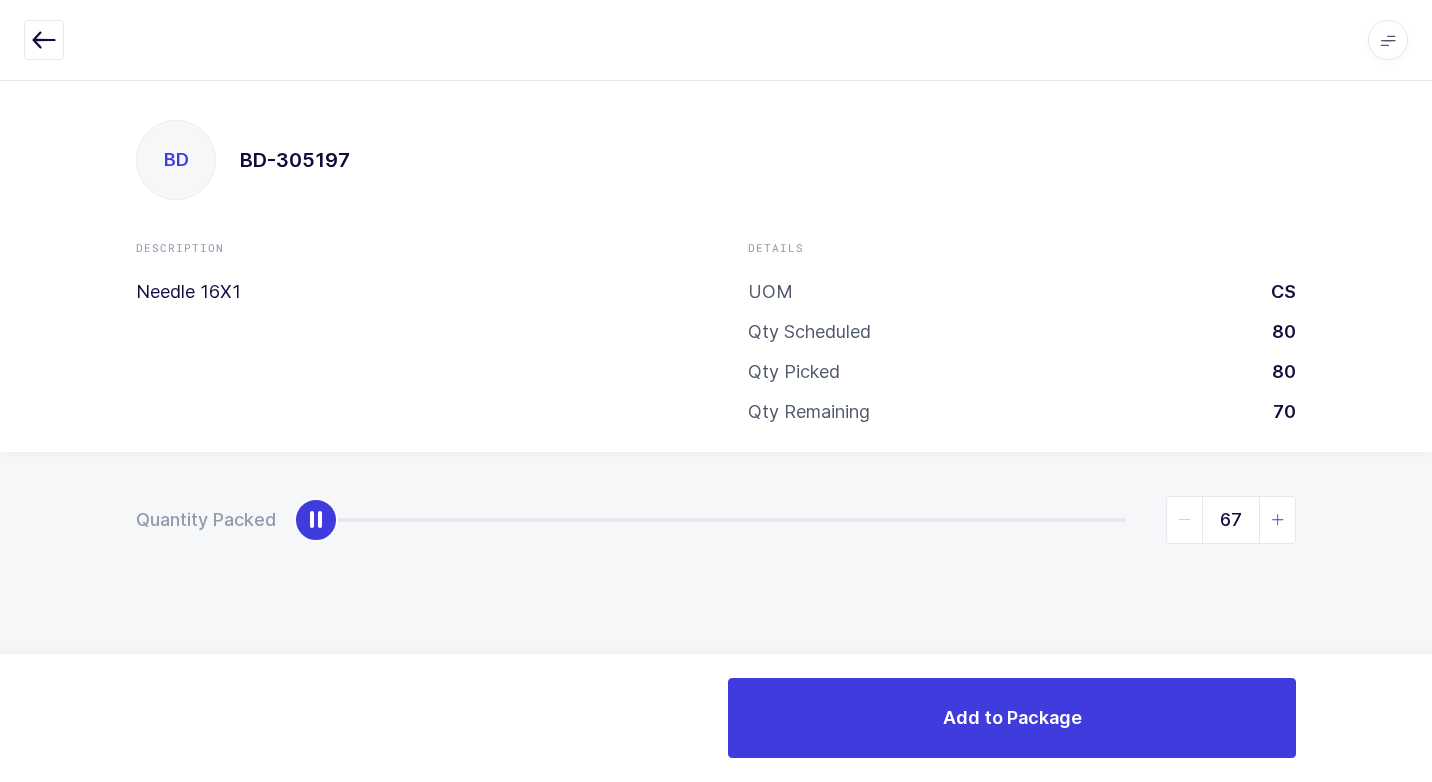 type on "70" 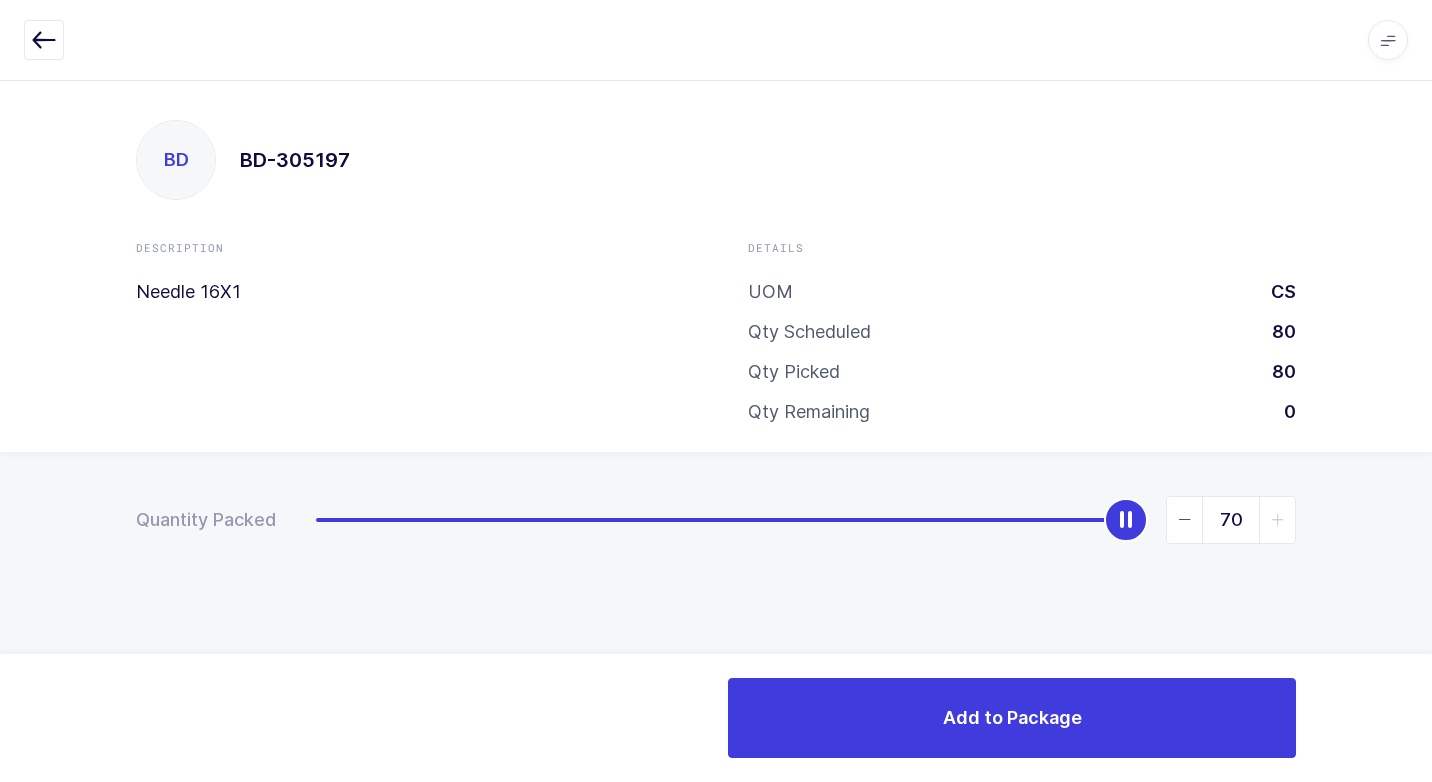 drag, startPoint x: 323, startPoint y: 529, endPoint x: 1431, endPoint y: 546, distance: 1108.1304 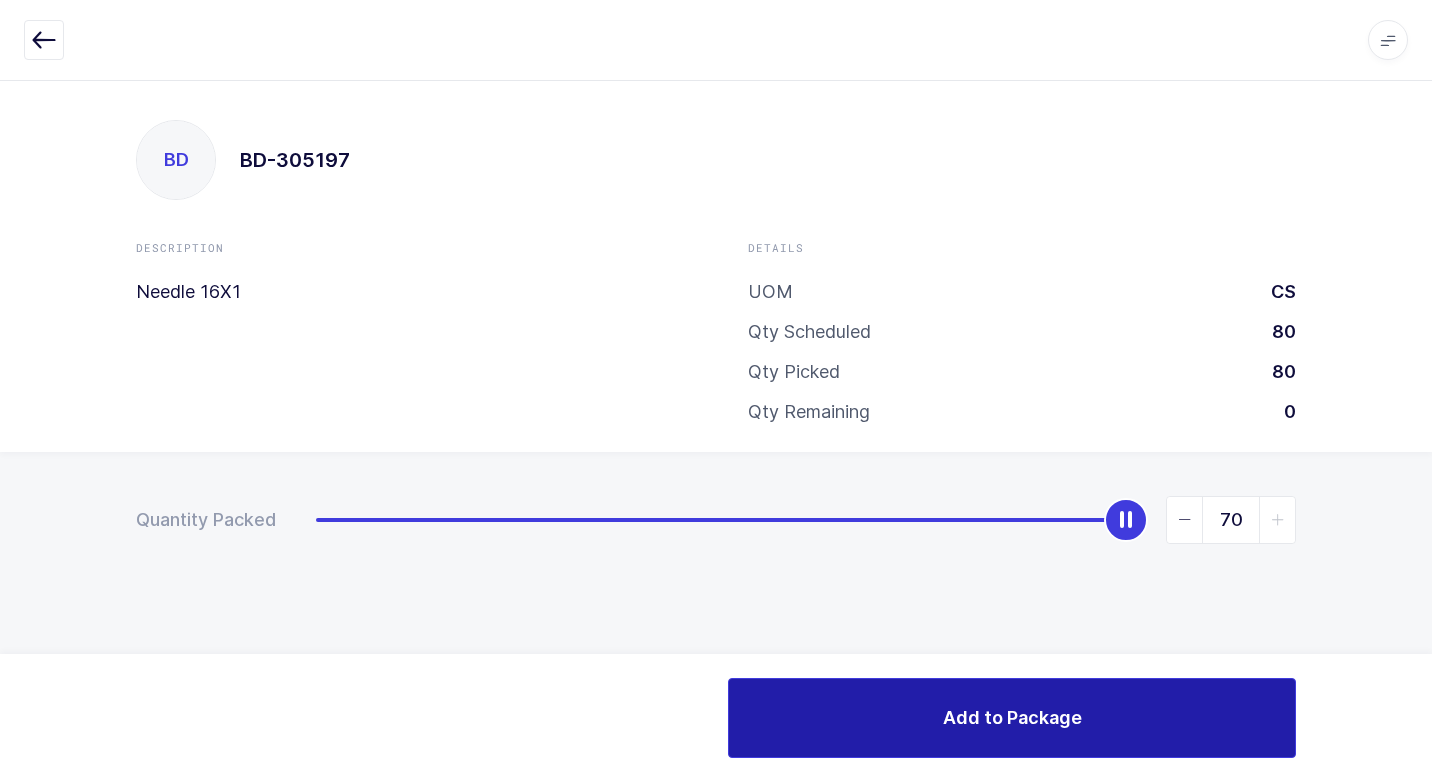 click on "Add to Package" at bounding box center (1012, 718) 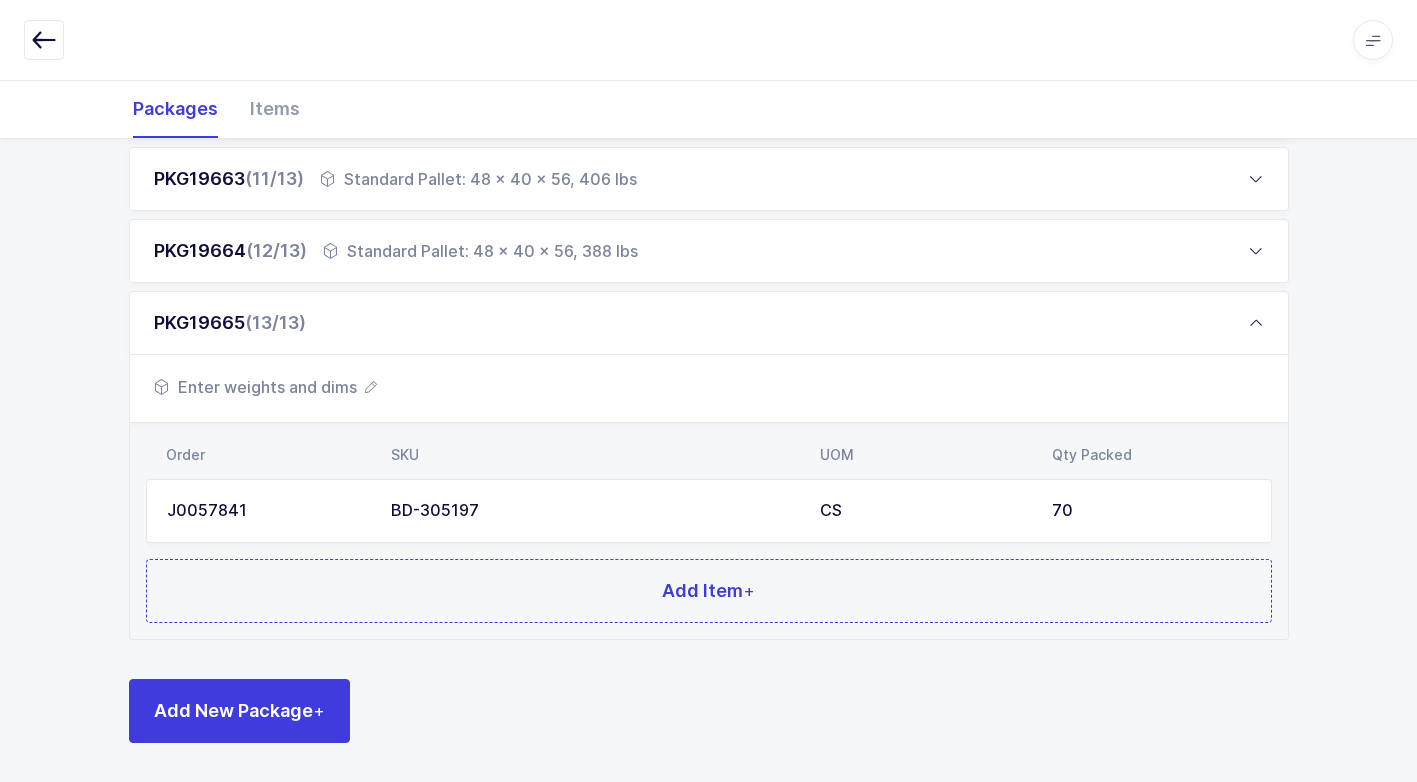 scroll, scrollTop: 1017, scrollLeft: 0, axis: vertical 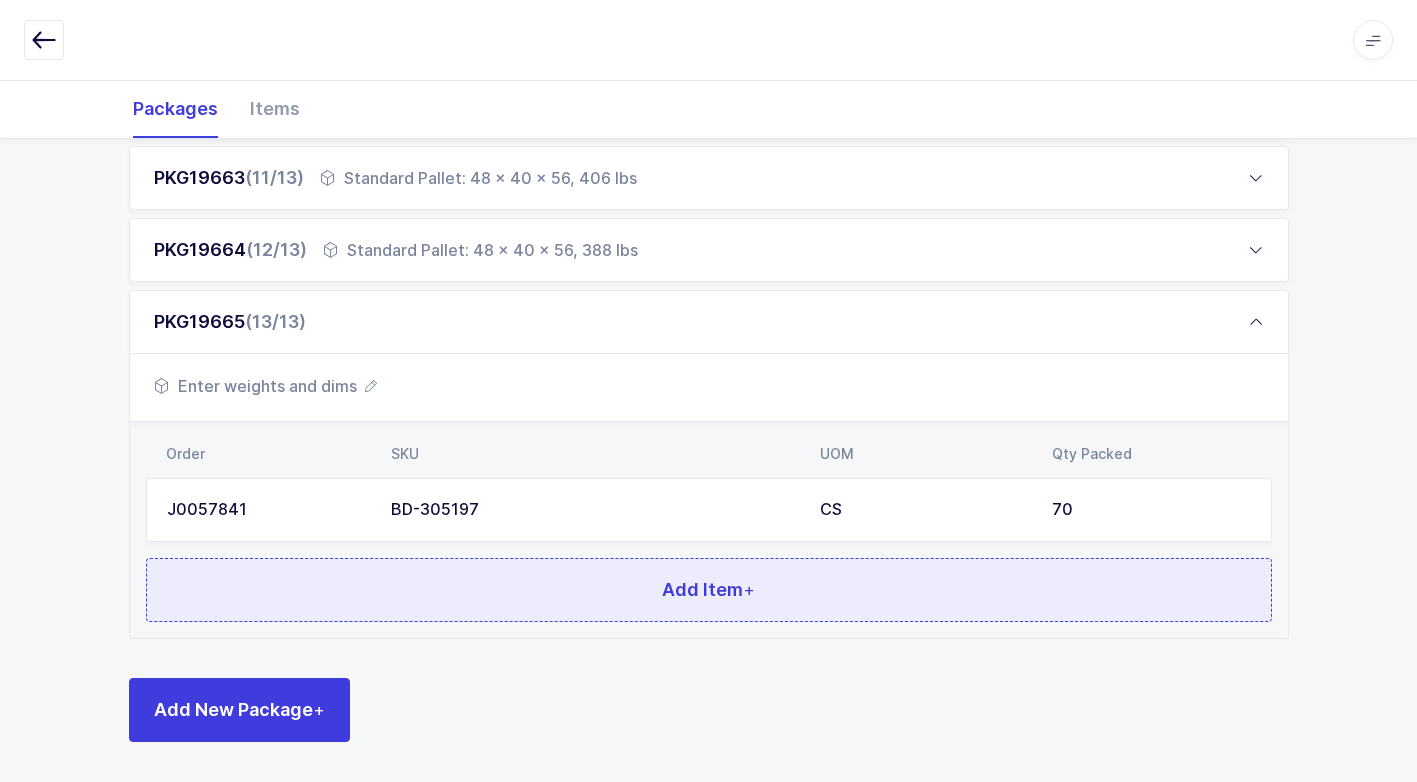 click on "Add Item  +" at bounding box center (709, 590) 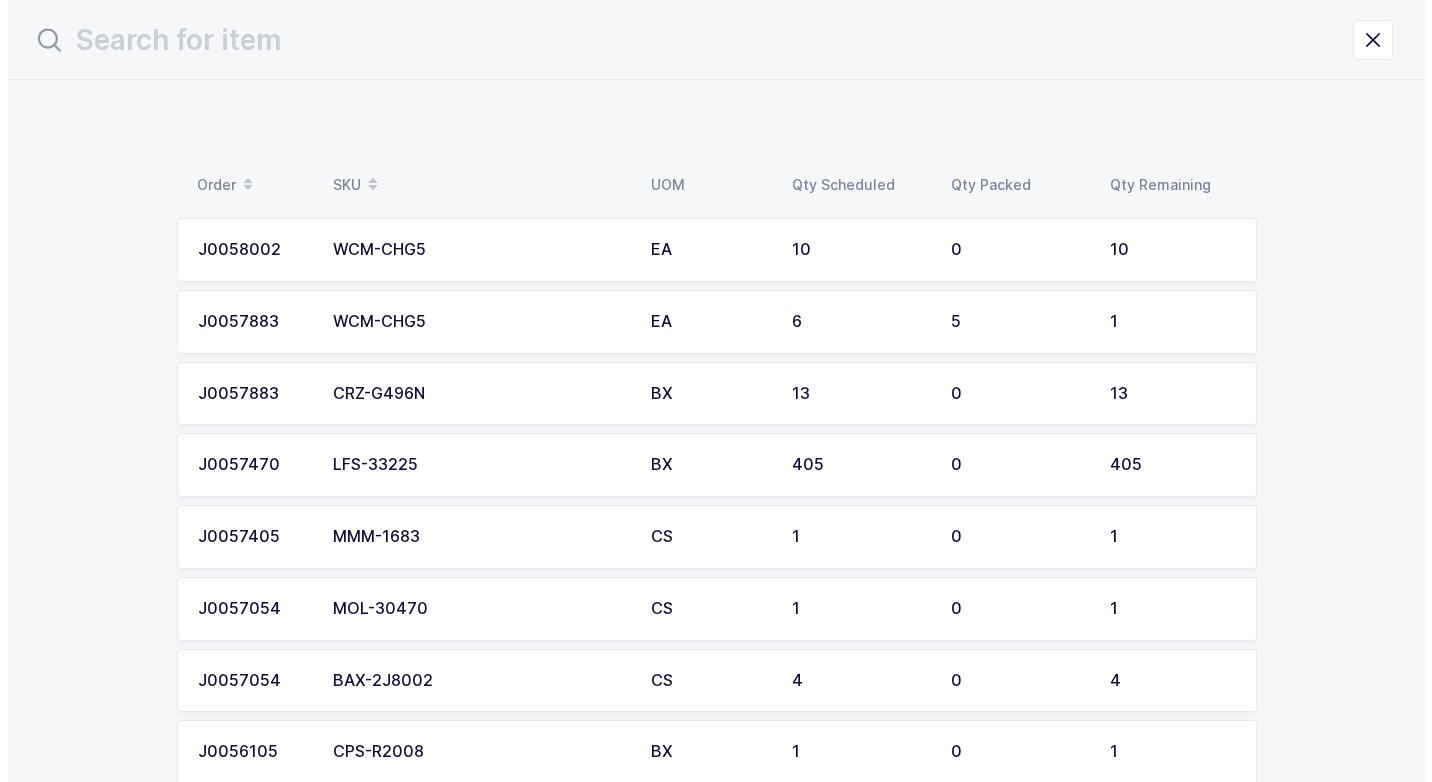 scroll, scrollTop: 0, scrollLeft: 0, axis: both 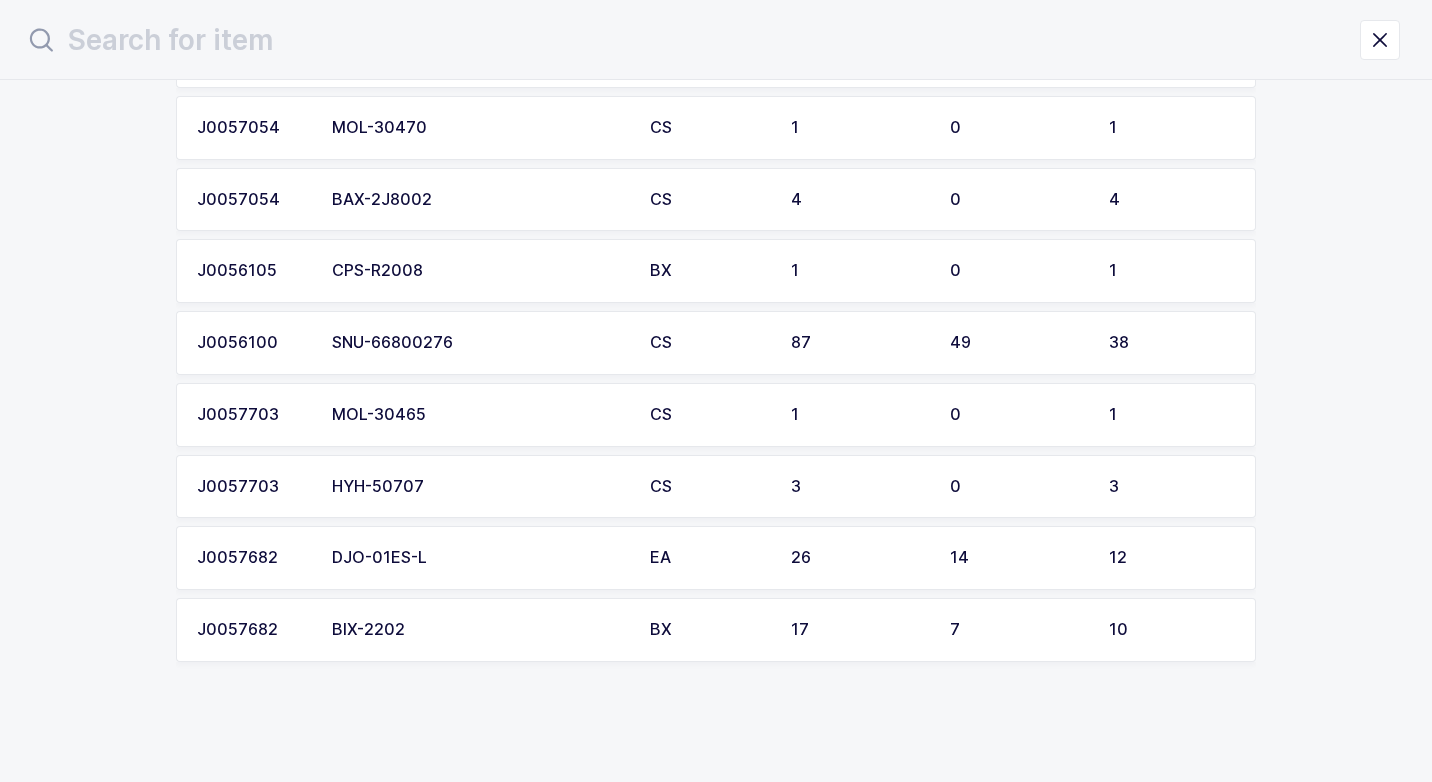 click on "SNU-66800276" at bounding box center [479, 343] 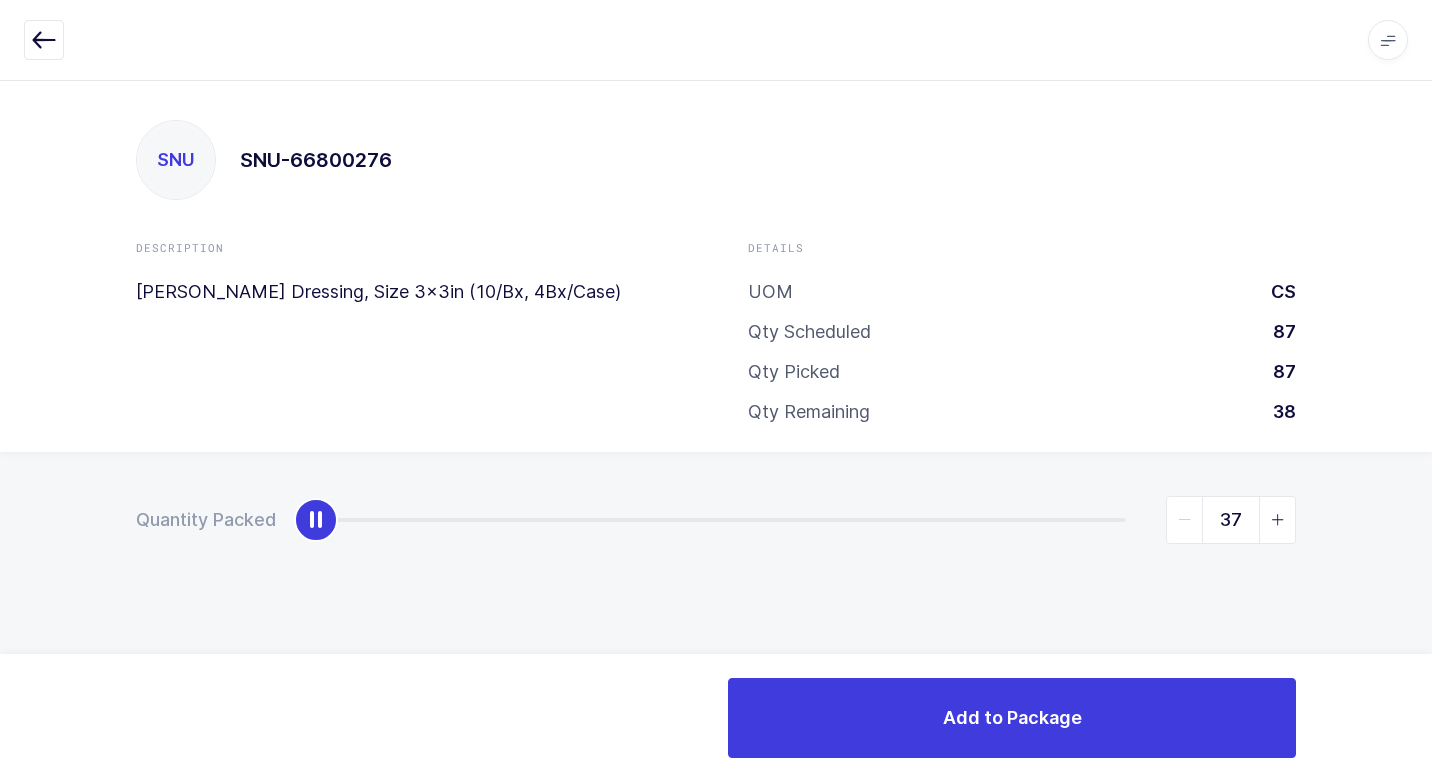 type on "38" 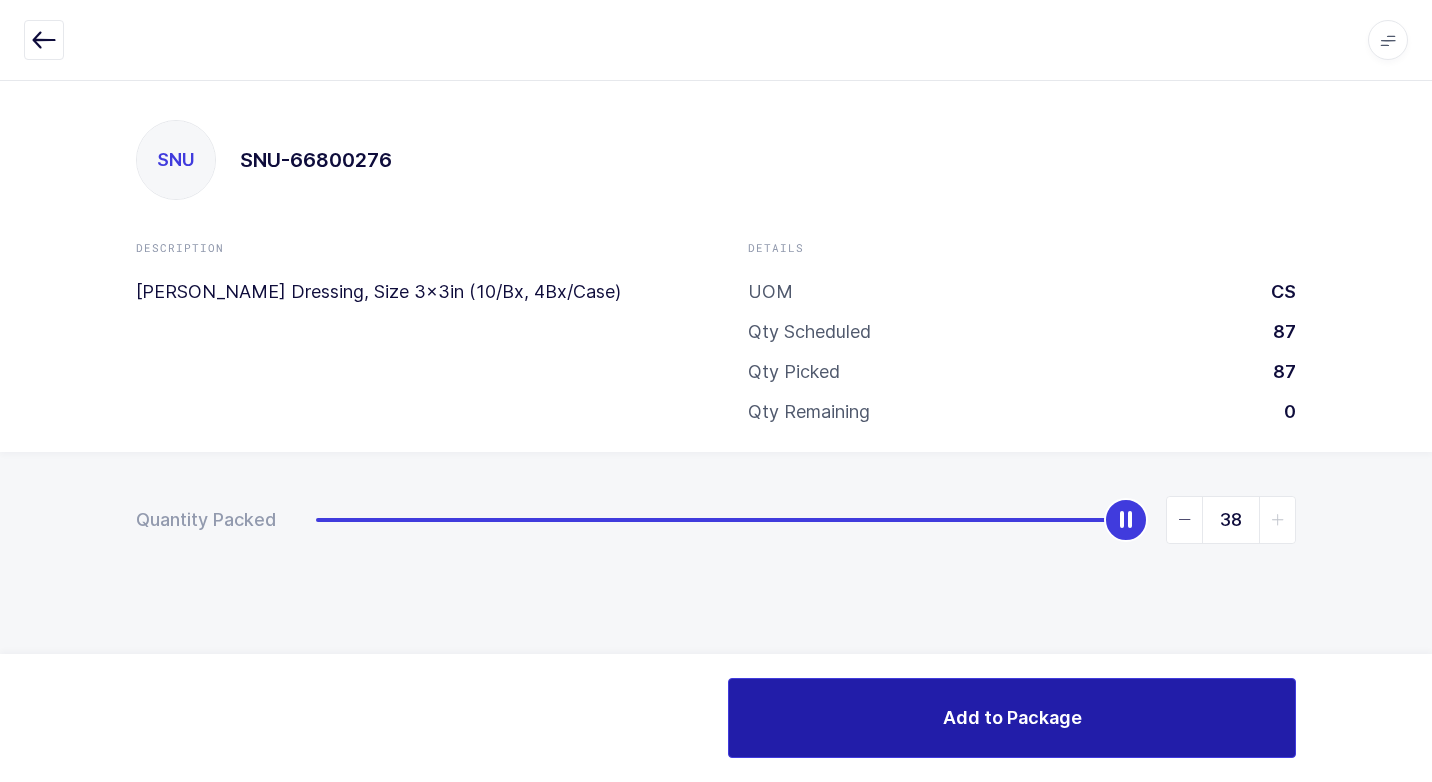 drag, startPoint x: 316, startPoint y: 533, endPoint x: 1257, endPoint y: 684, distance: 953.03827 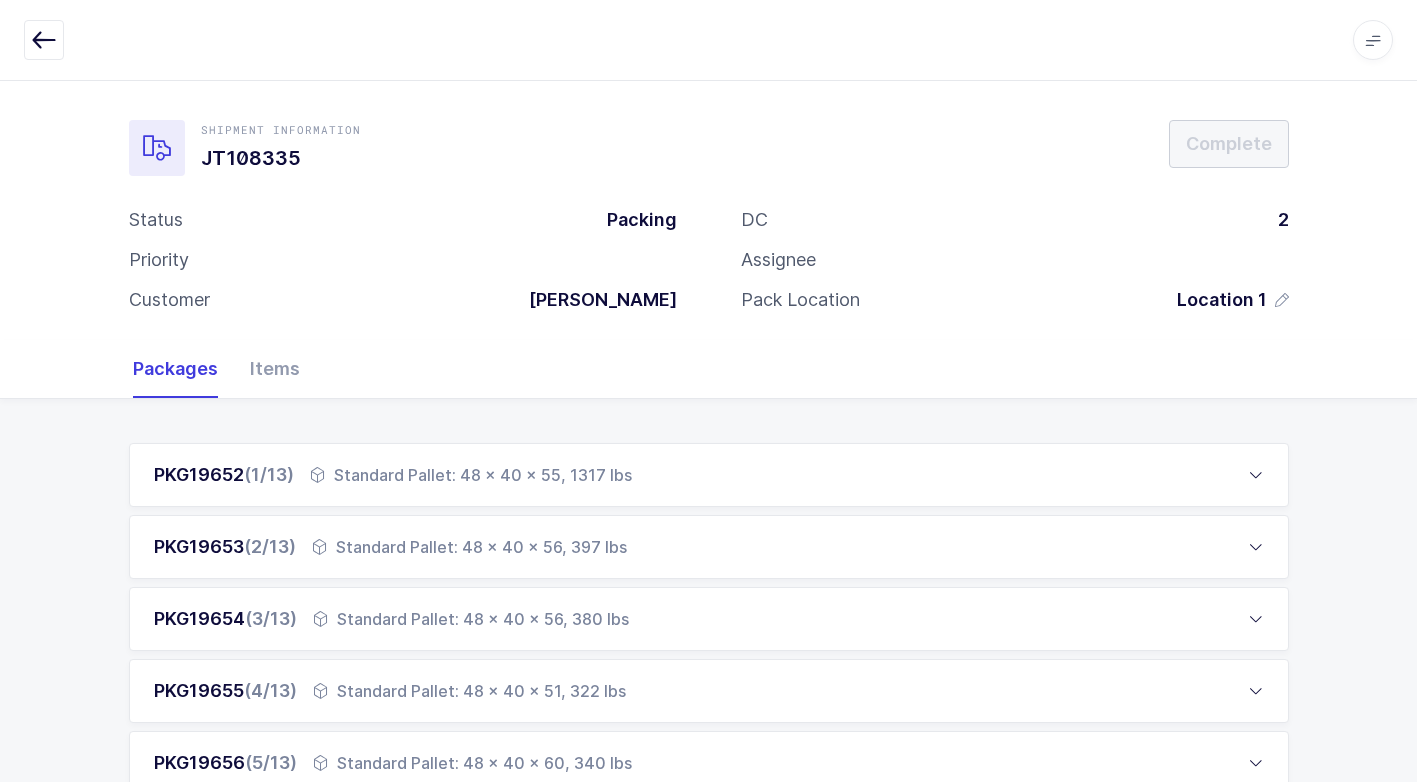 scroll, scrollTop: 1088, scrollLeft: 0, axis: vertical 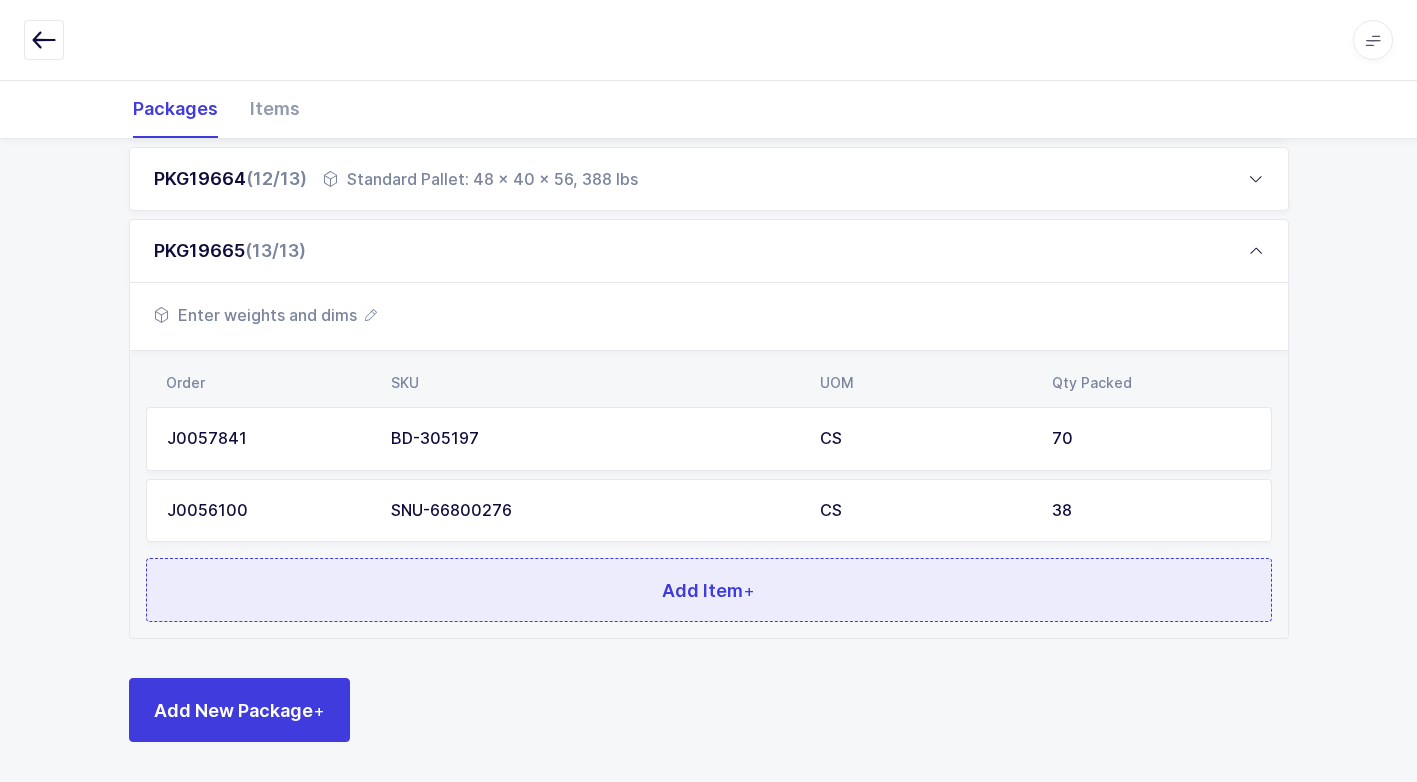click on "Add Item  +" at bounding box center [709, 590] 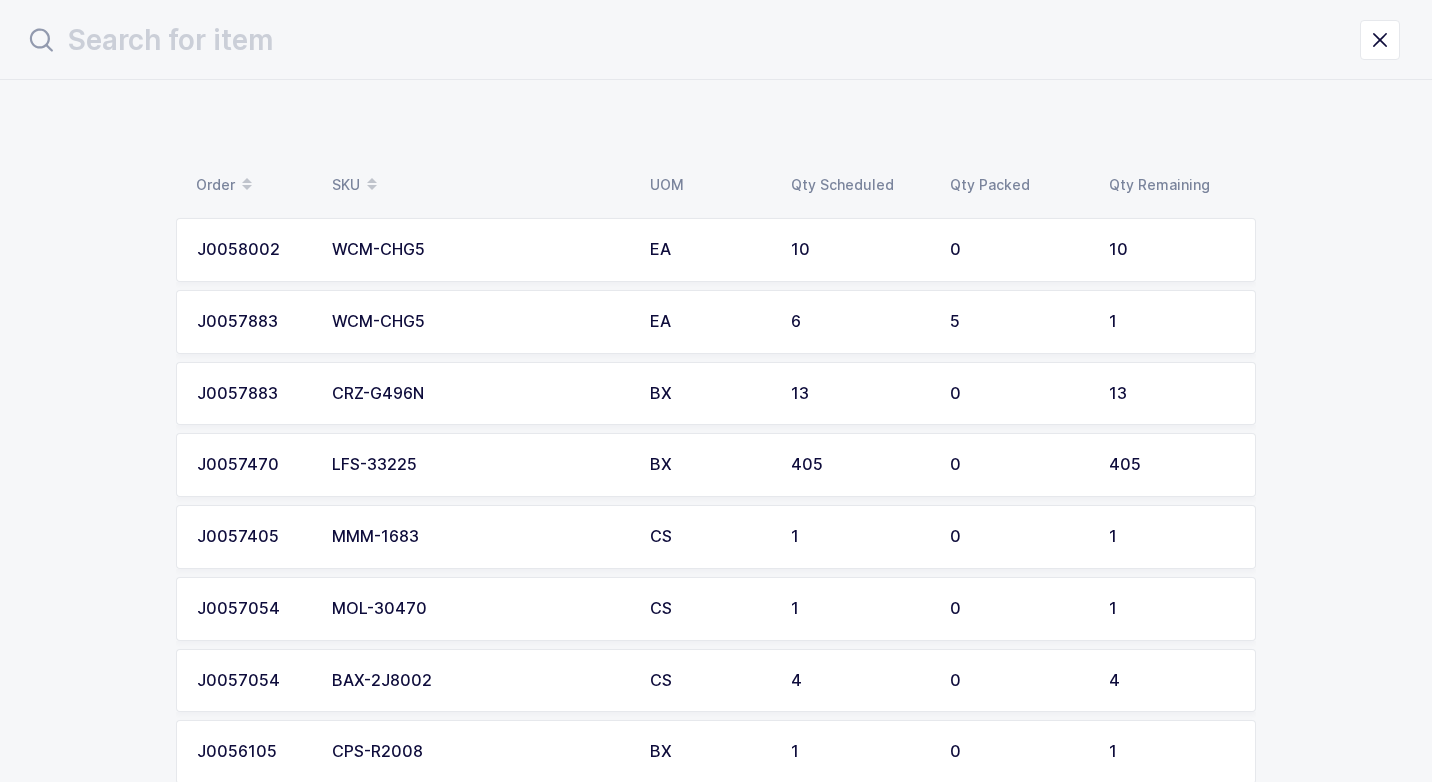 click on "WCM-CHG5" at bounding box center [479, 250] 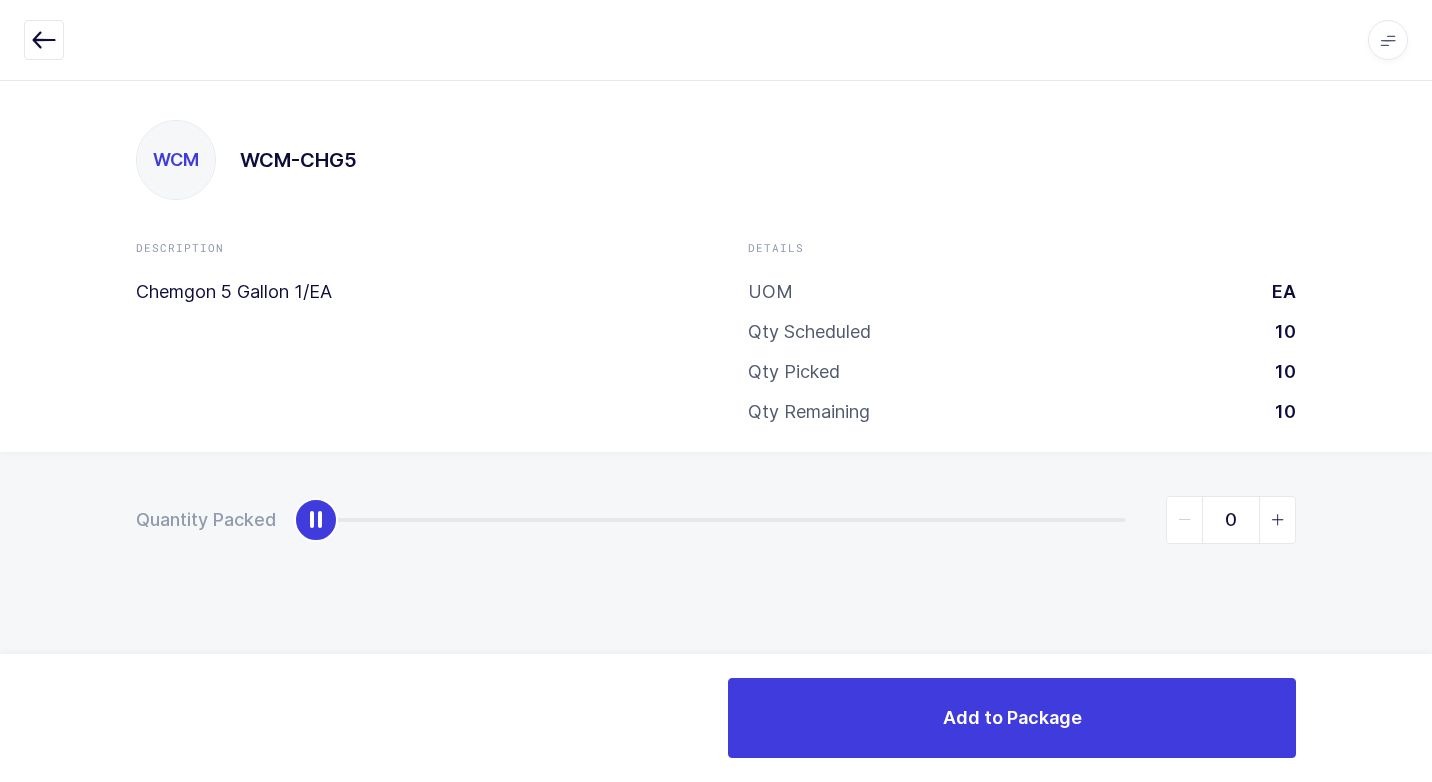 drag, startPoint x: 55, startPoint y: 34, endPoint x: 84, endPoint y: 63, distance: 41.01219 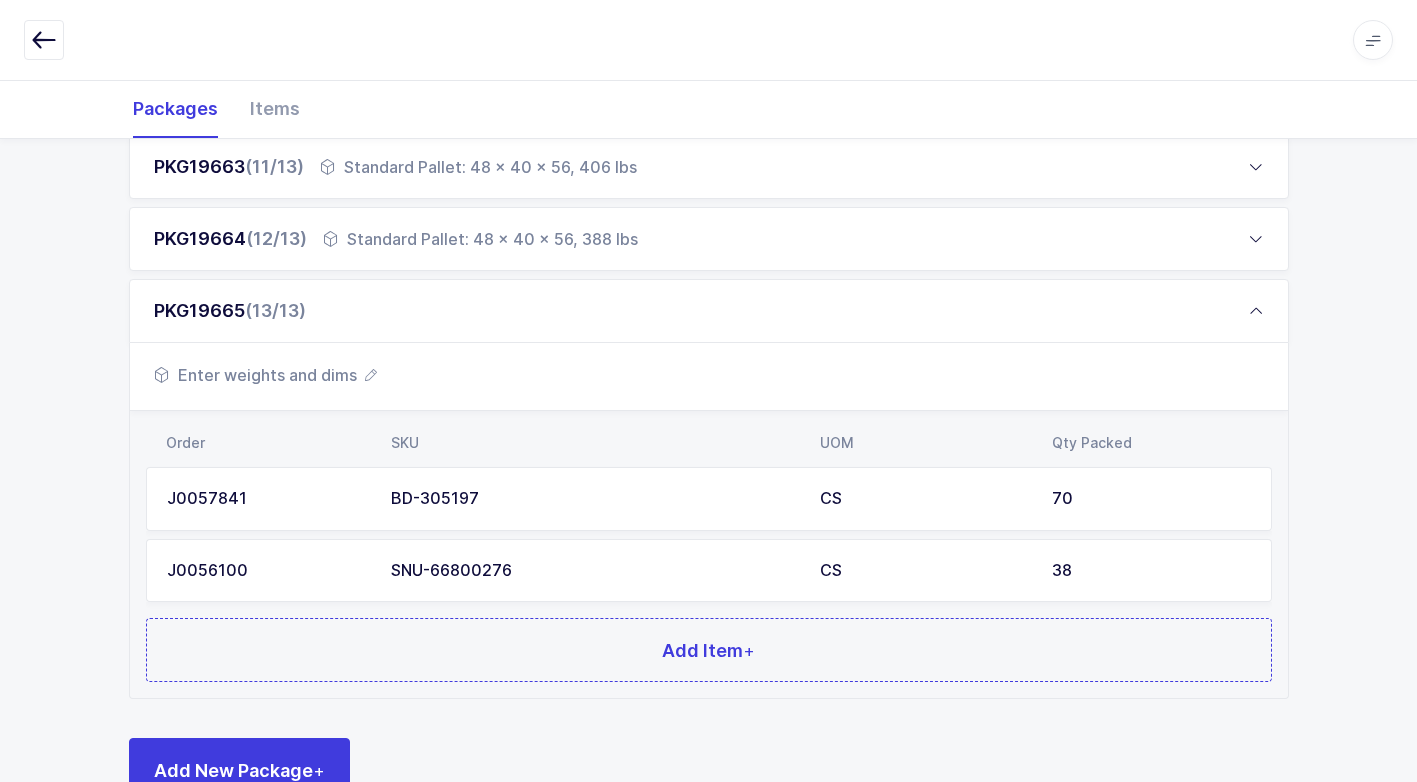scroll, scrollTop: 1088, scrollLeft: 0, axis: vertical 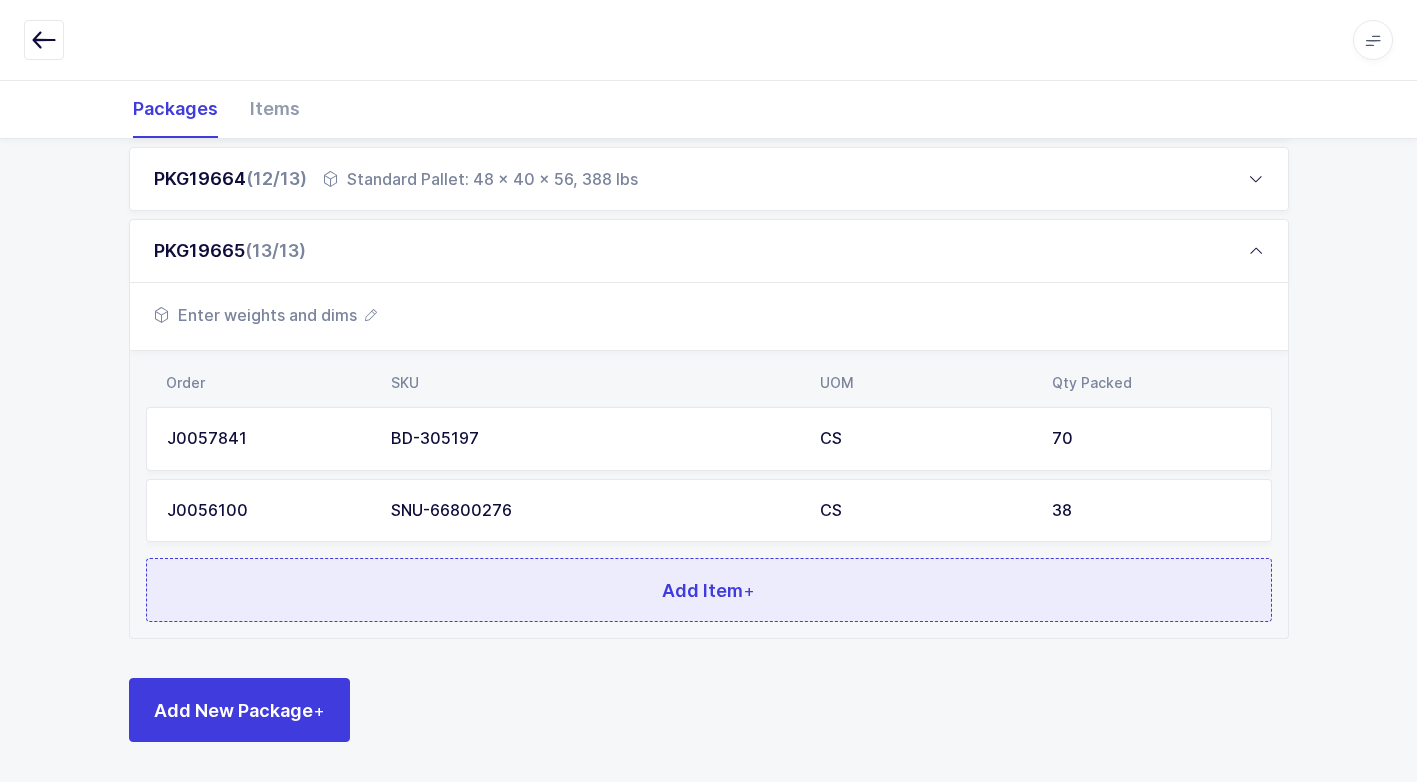 click on "Add Item  +" at bounding box center [709, 590] 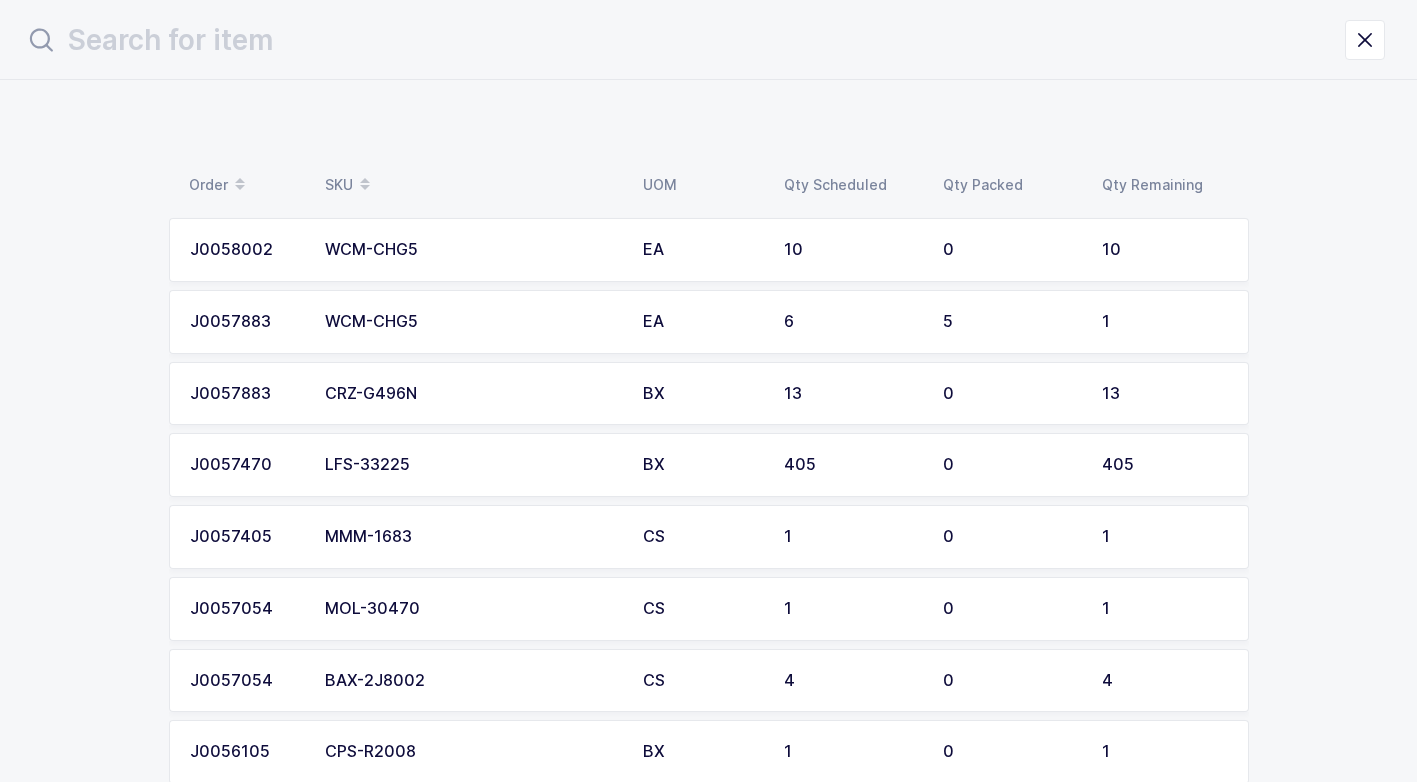 scroll, scrollTop: 0, scrollLeft: 0, axis: both 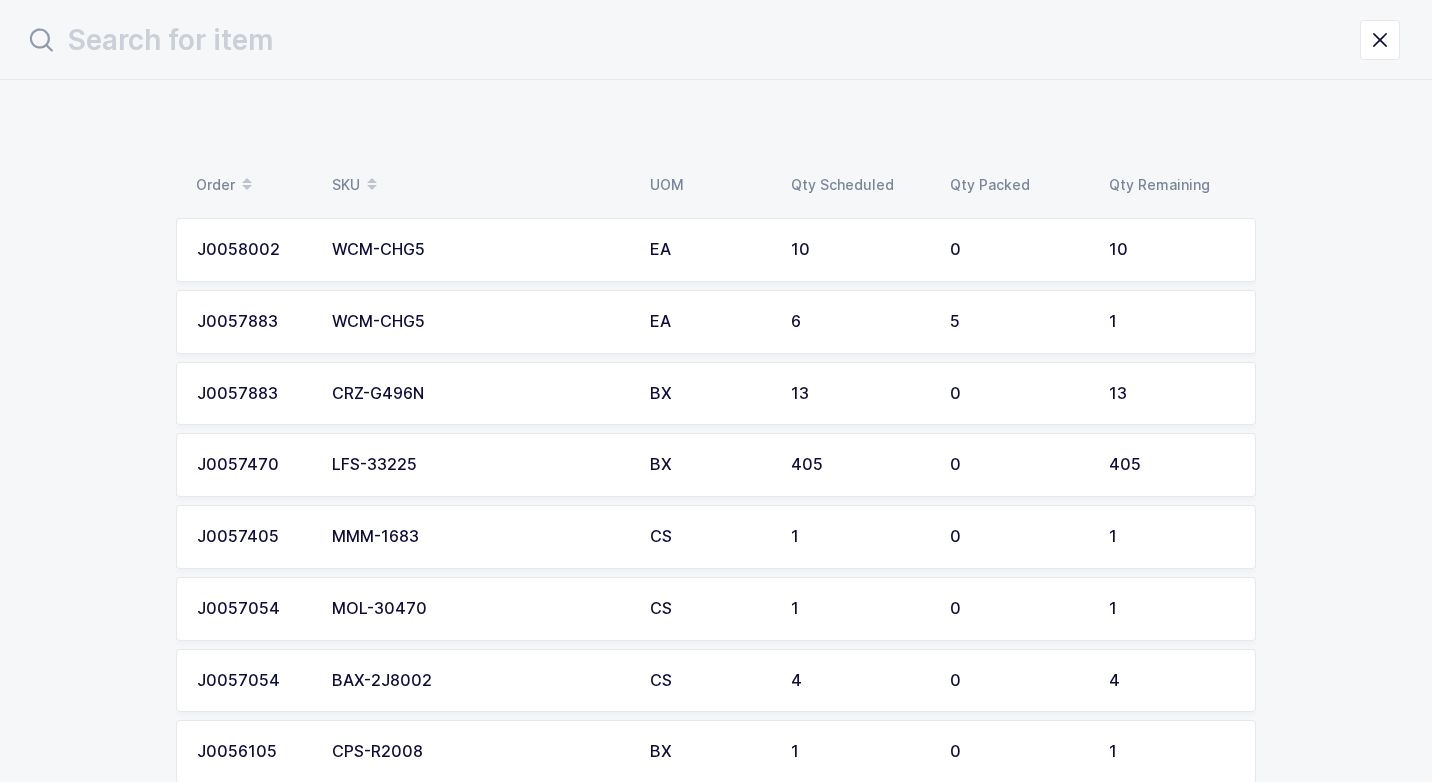 click on "WCM-CHG5" at bounding box center [479, 322] 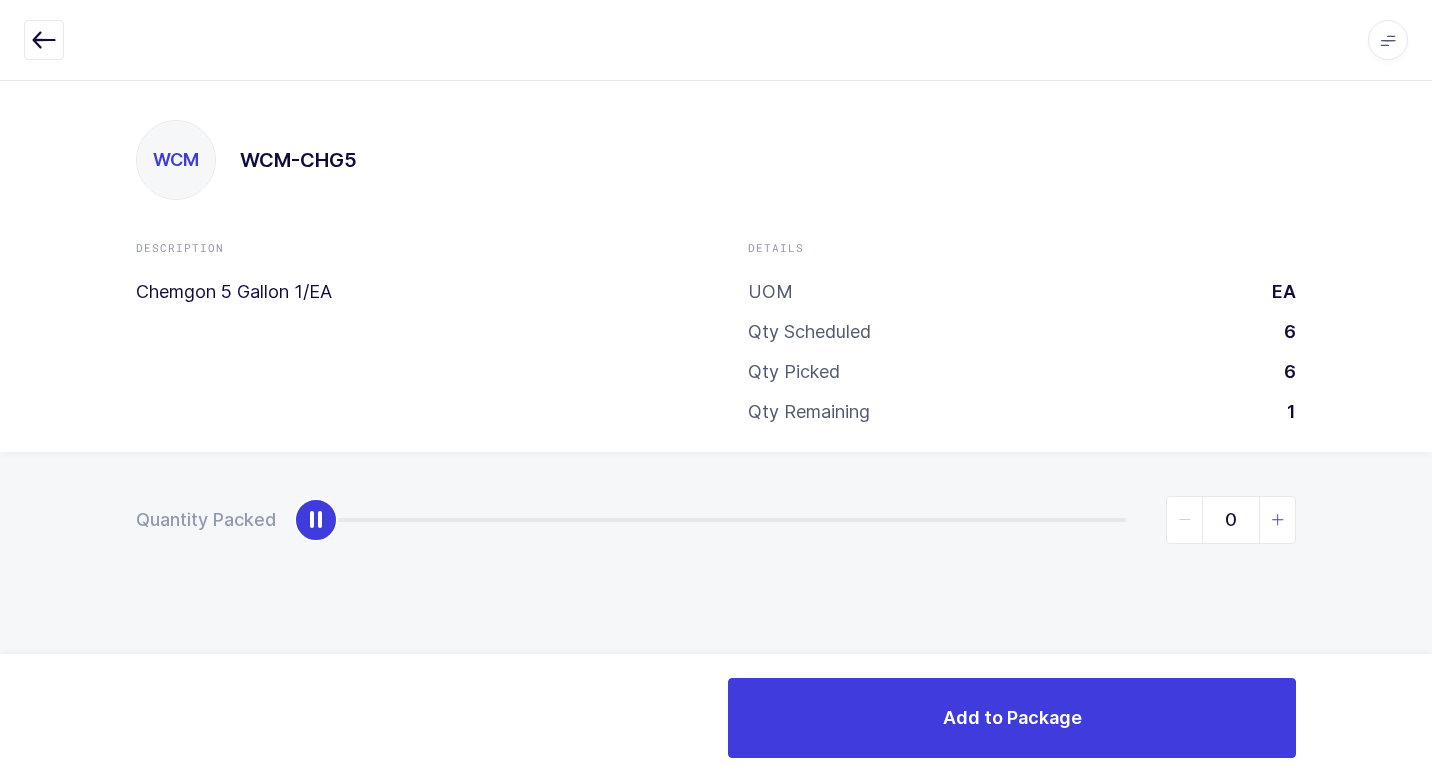 click at bounding box center (1278, 520) 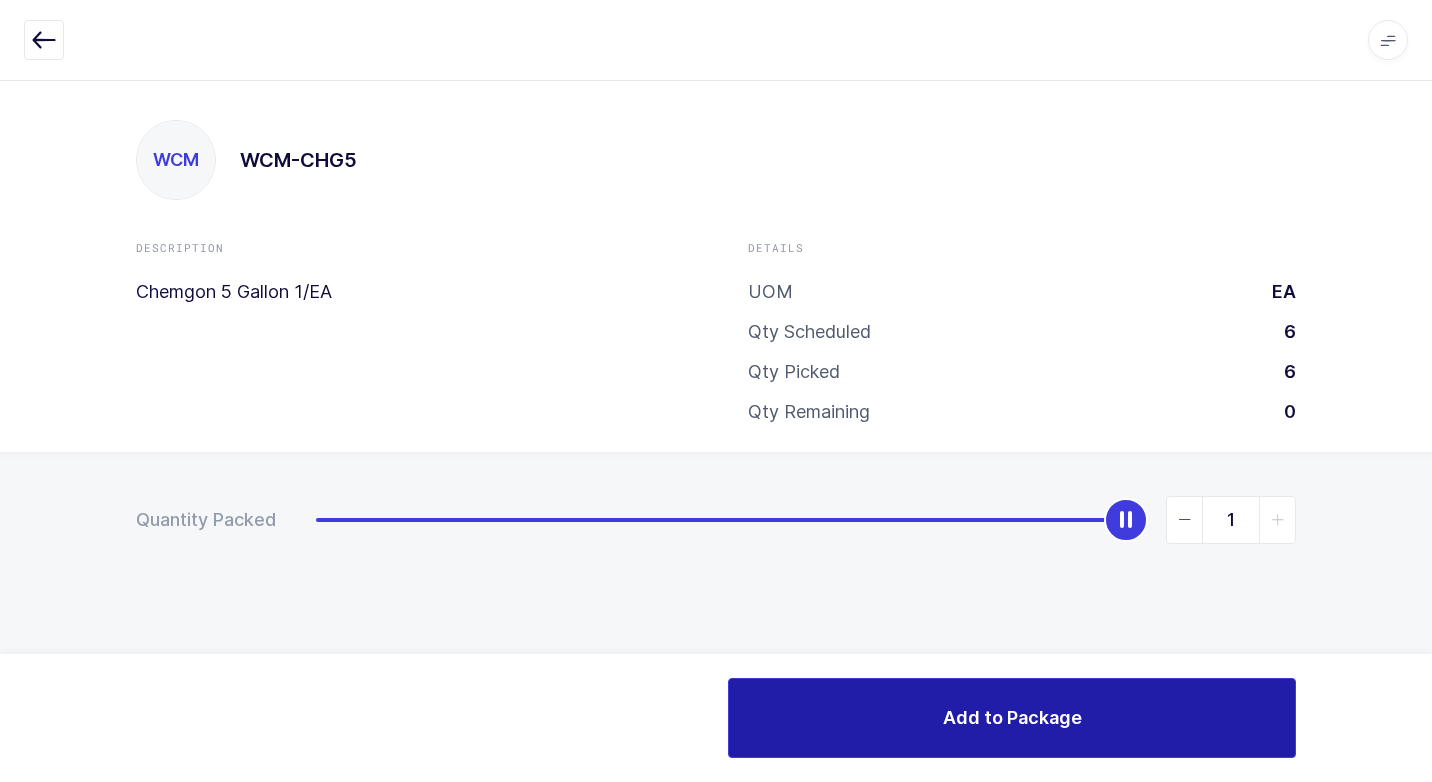 click on "Add to Package" at bounding box center [1012, 718] 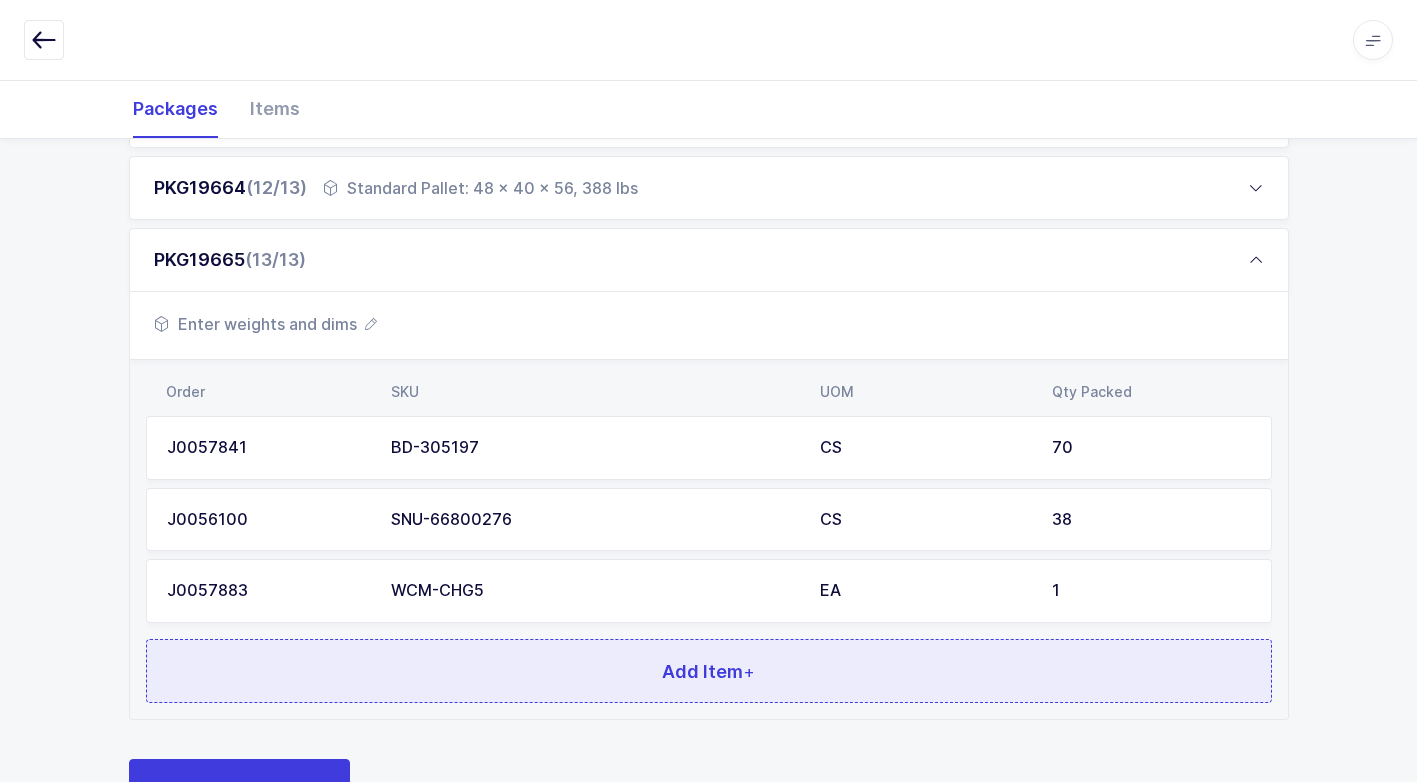 scroll, scrollTop: 1160, scrollLeft: 0, axis: vertical 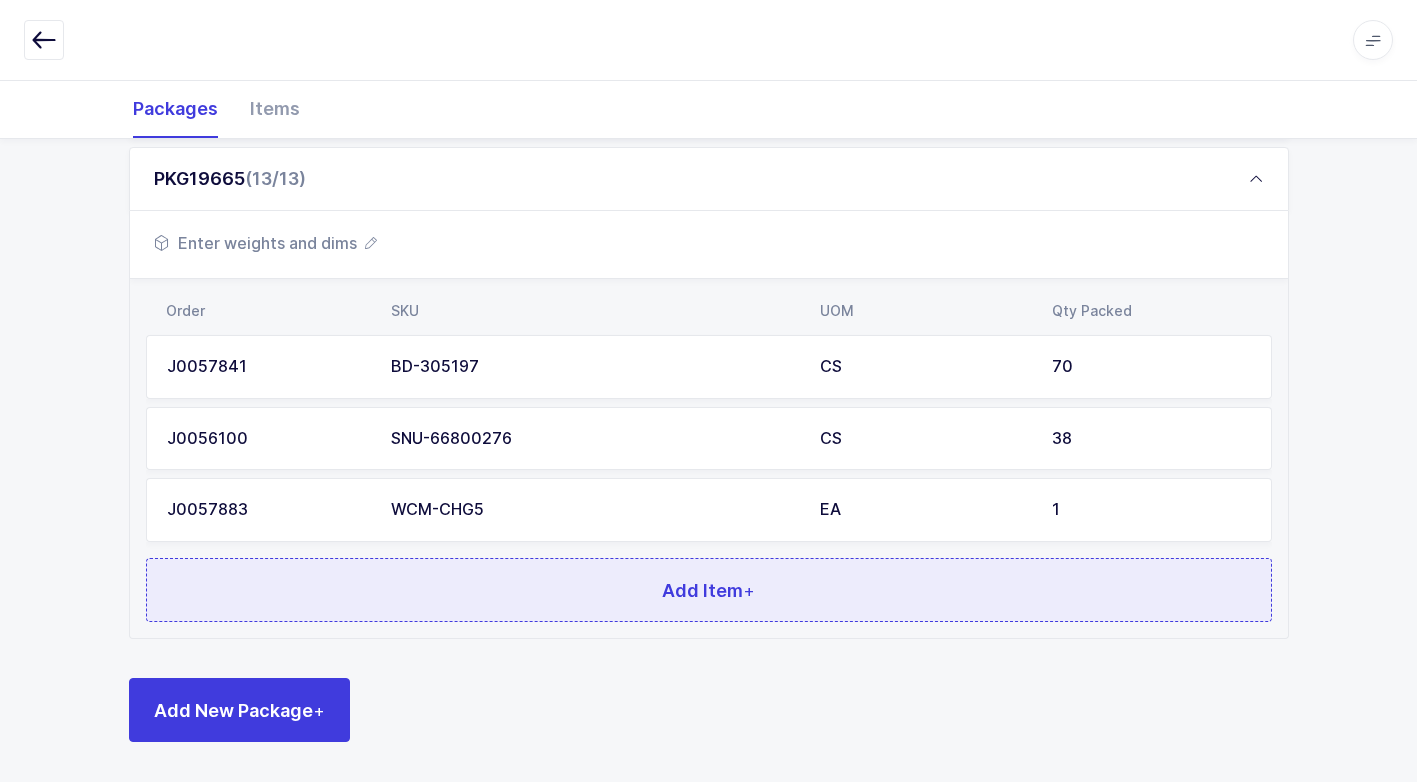 click on "Add Item  +" at bounding box center (709, 590) 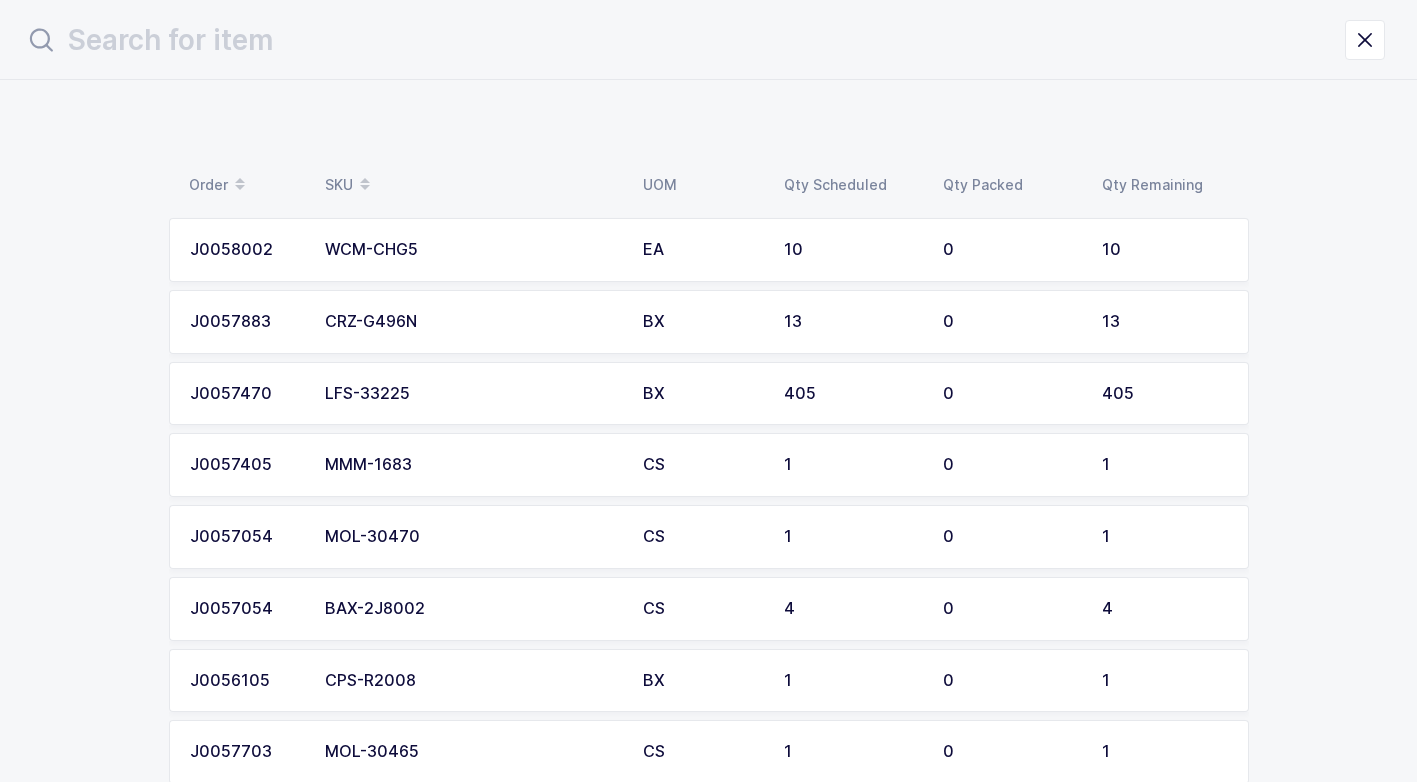 scroll, scrollTop: 0, scrollLeft: 0, axis: both 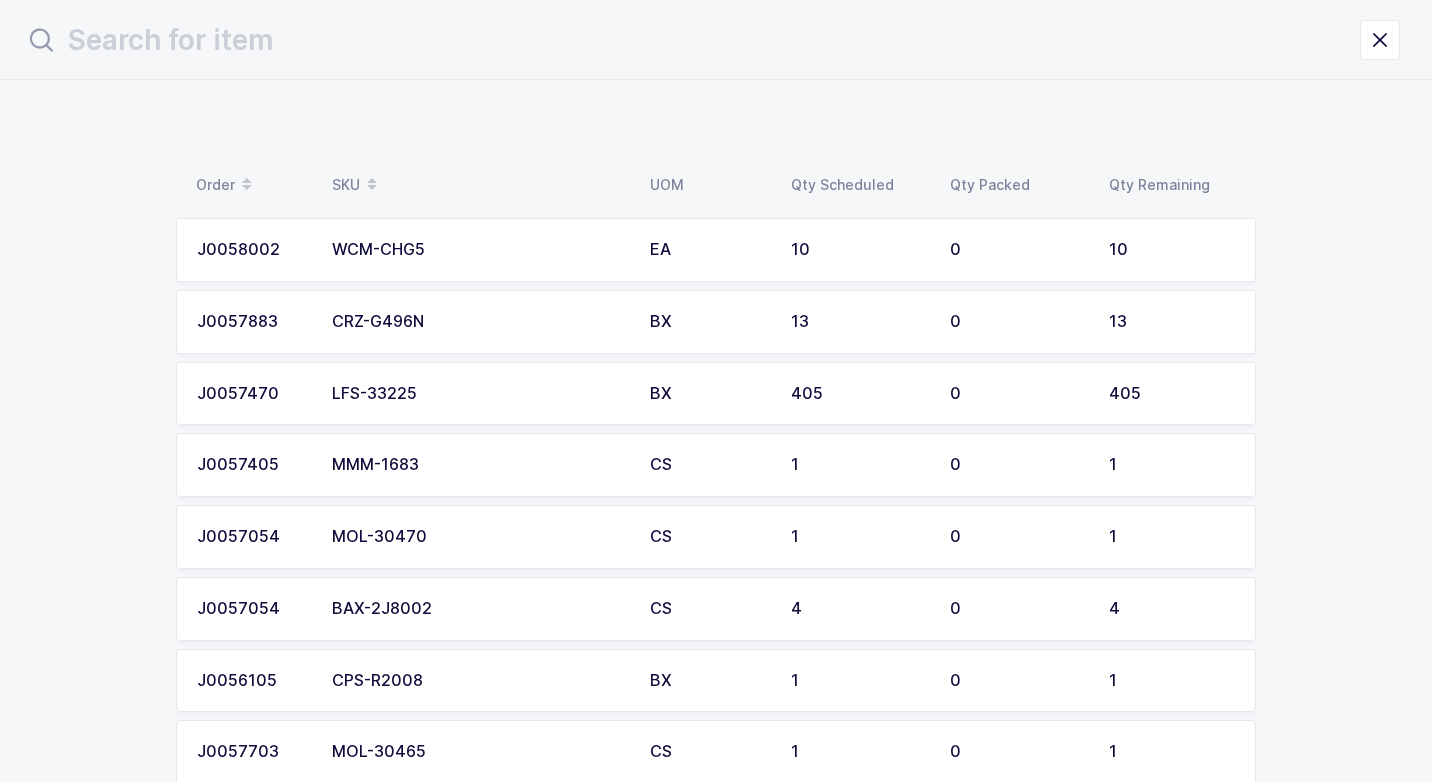 click on "WCM-CHG5" at bounding box center [479, 250] 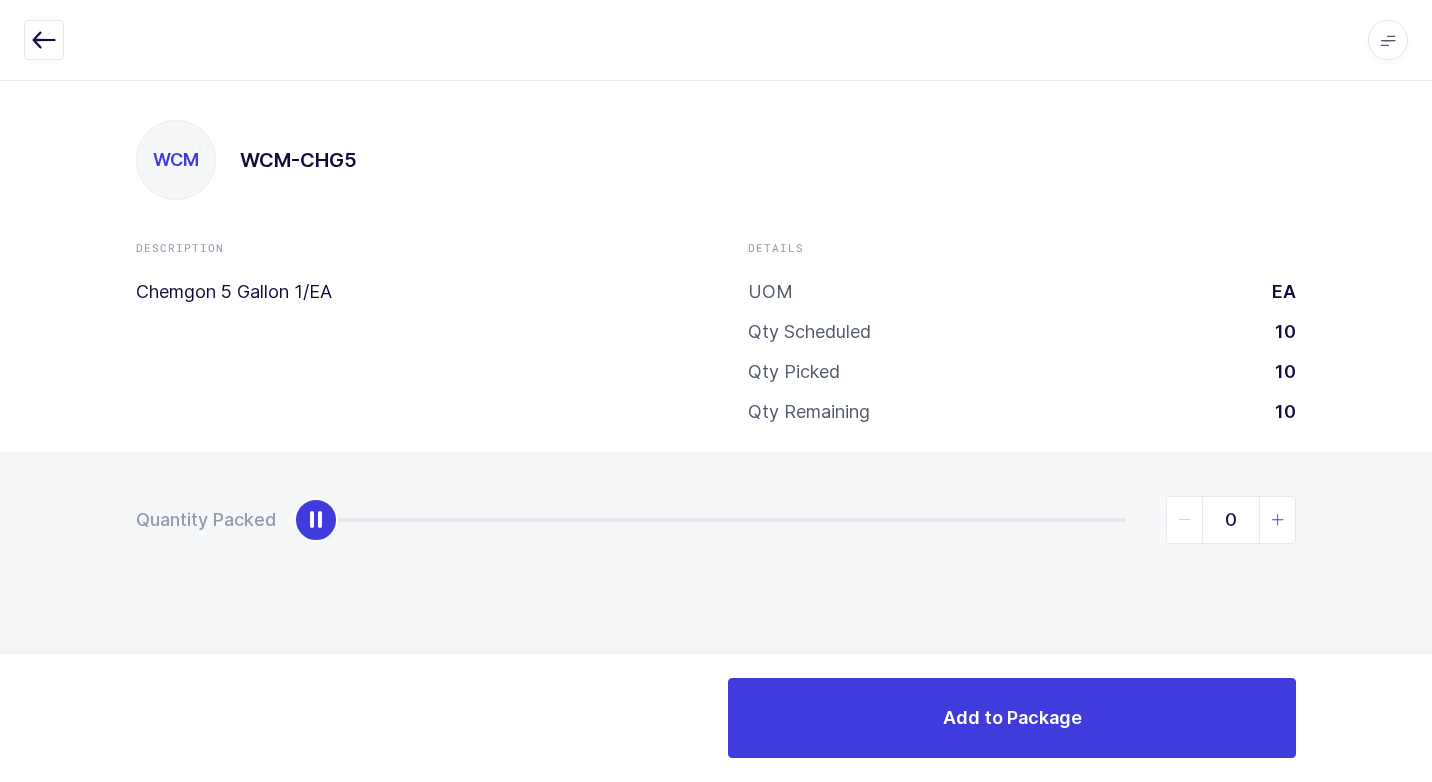 click at bounding box center [1278, 520] 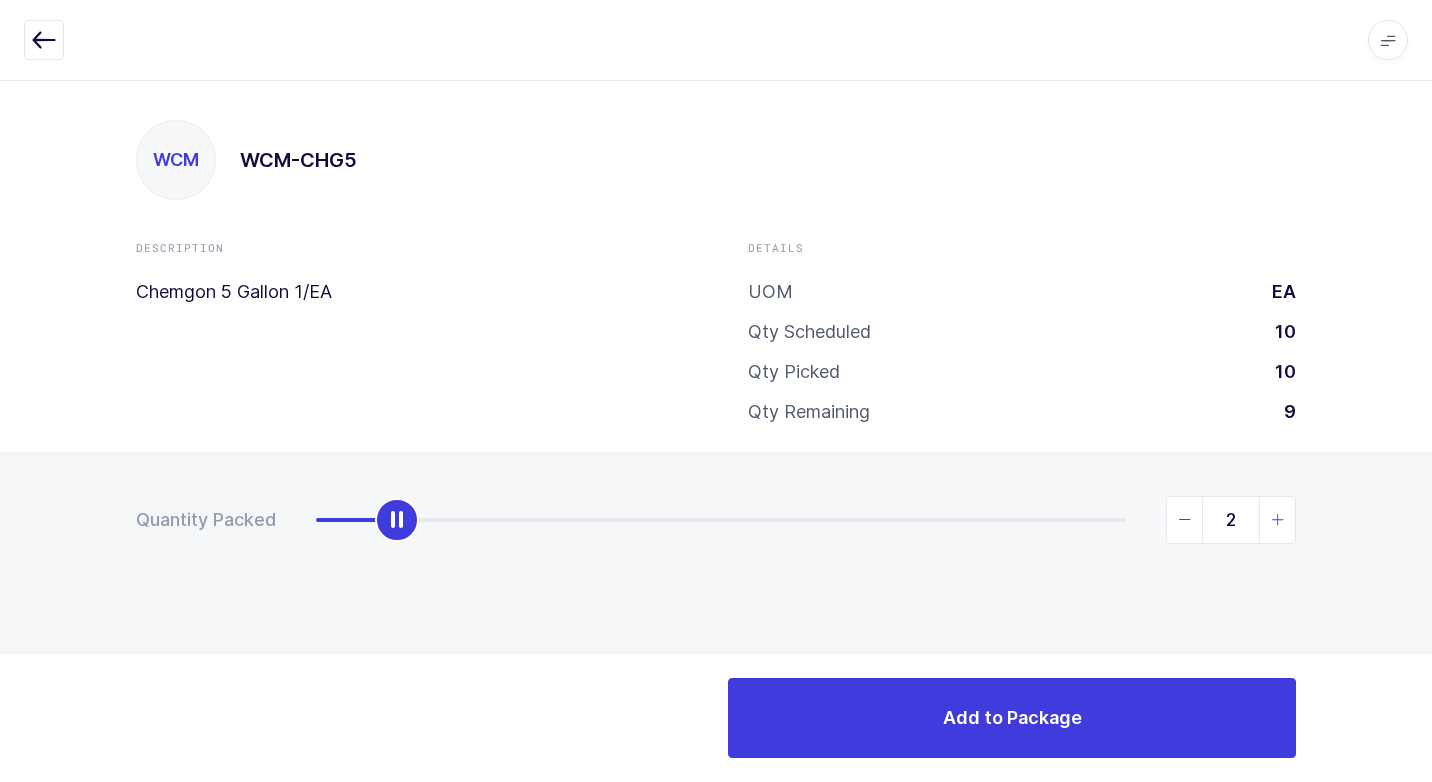 click at bounding box center (1278, 520) 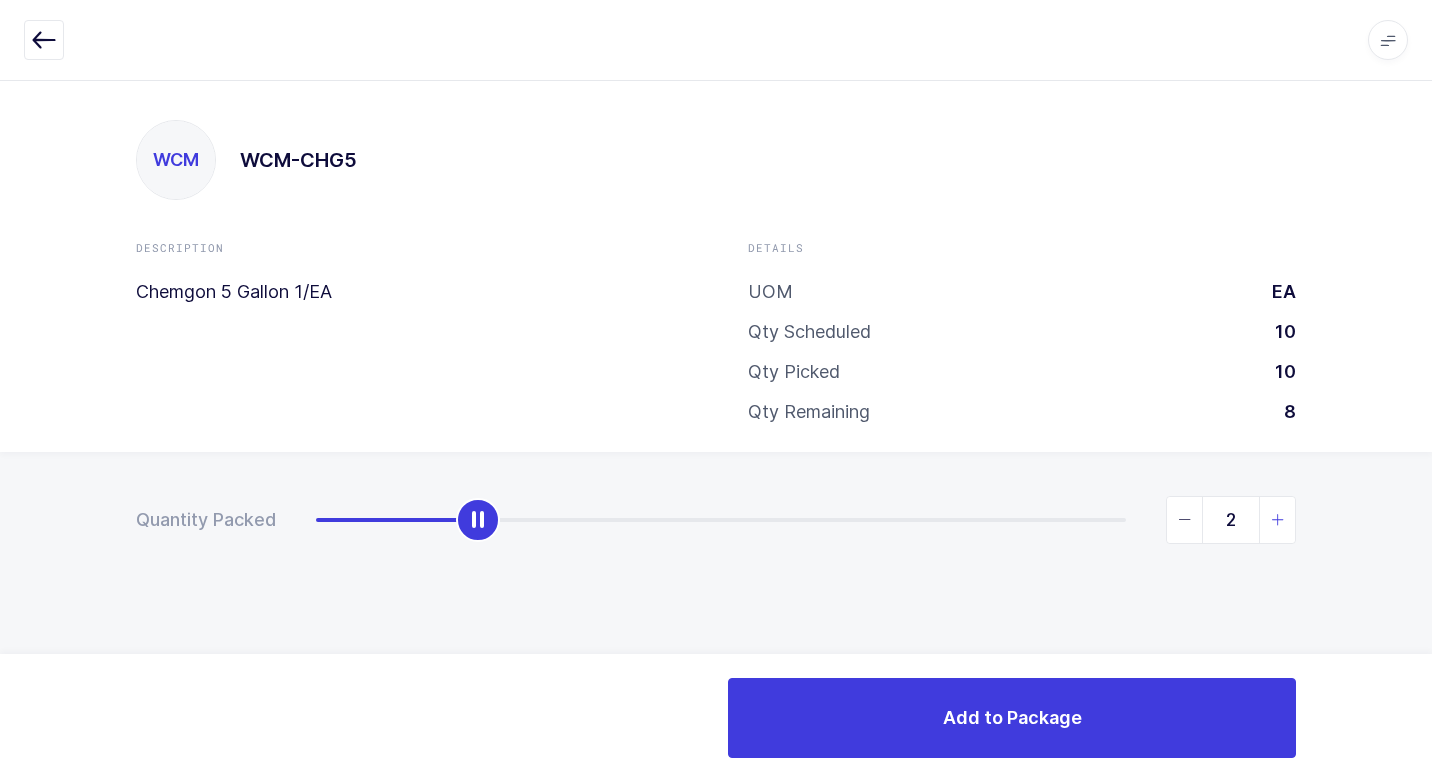 type on "3" 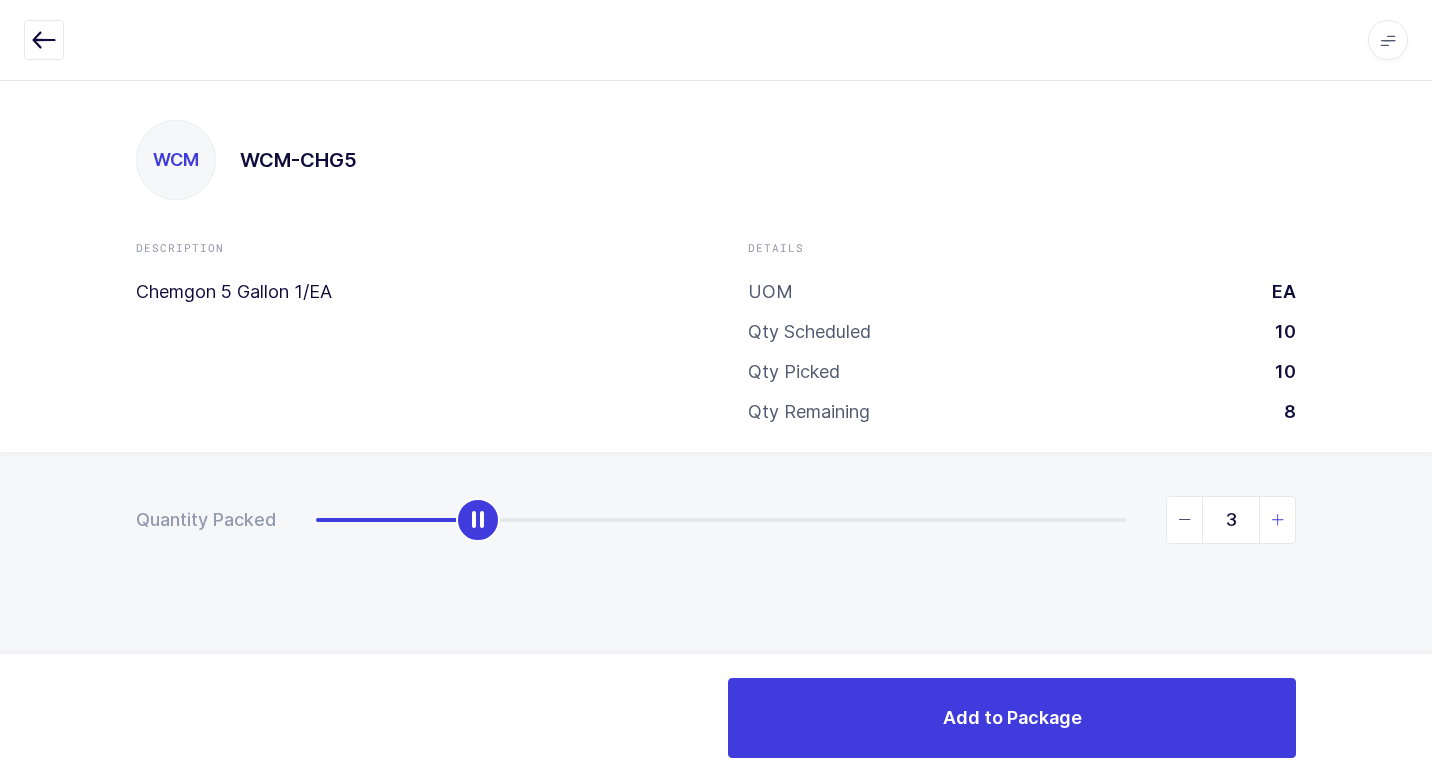 click at bounding box center [1278, 520] 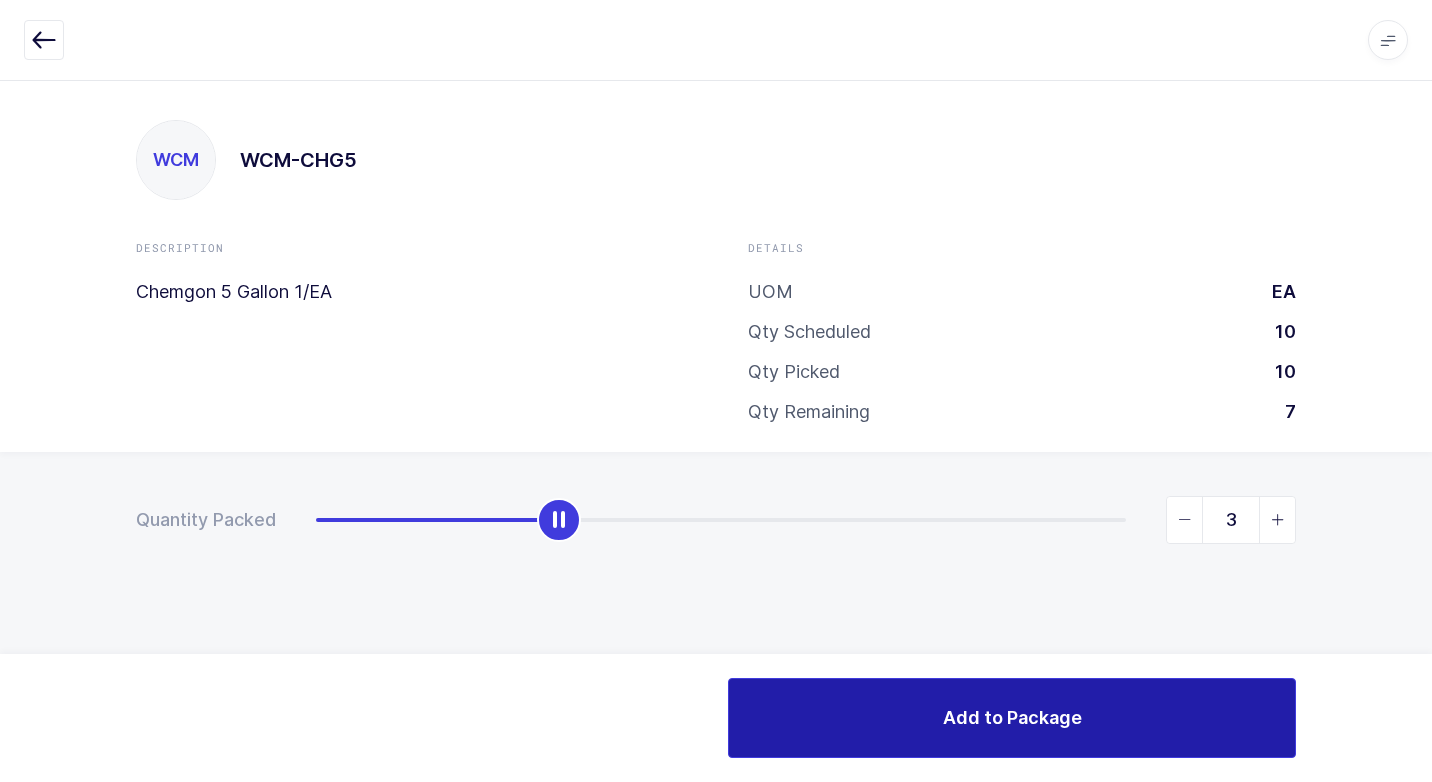 click on "Add to Package" at bounding box center (1012, 718) 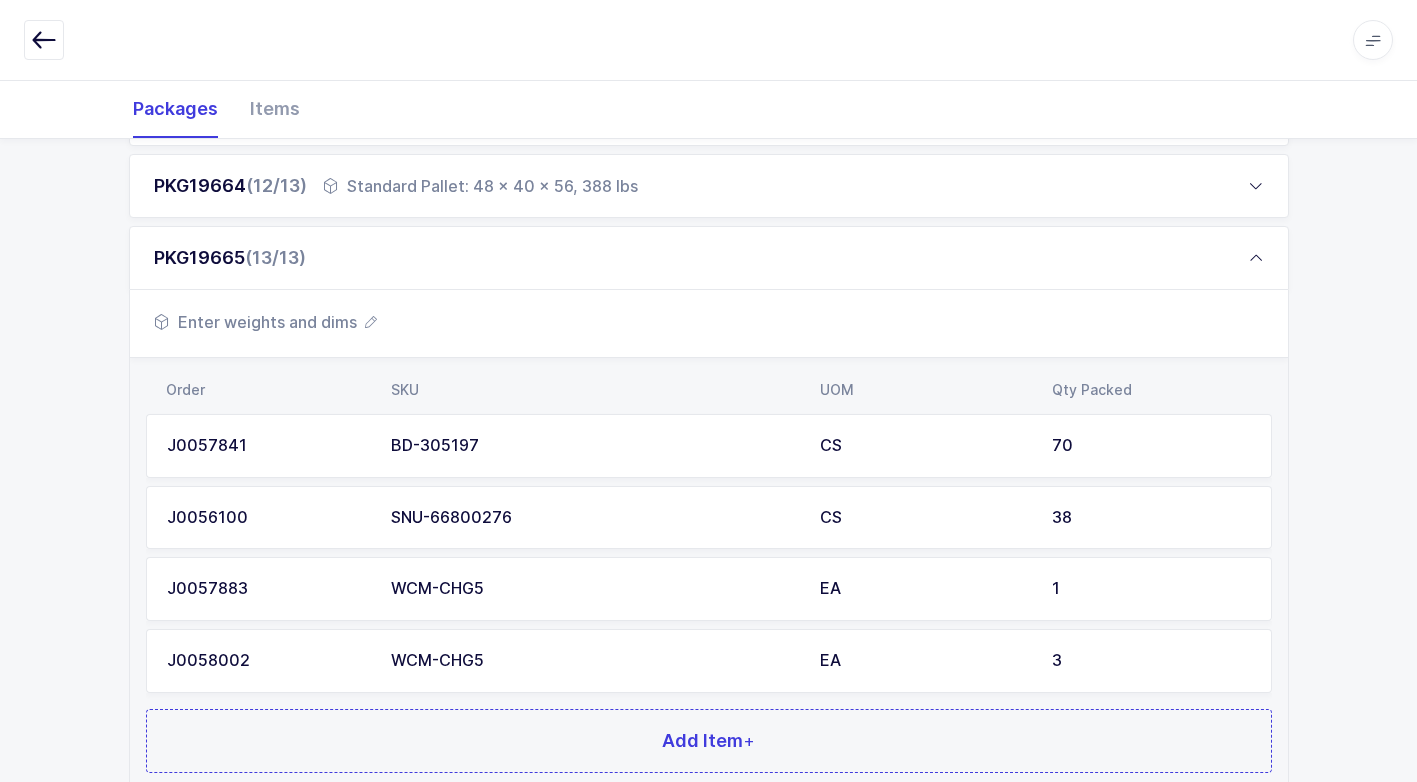 scroll, scrollTop: 1032, scrollLeft: 0, axis: vertical 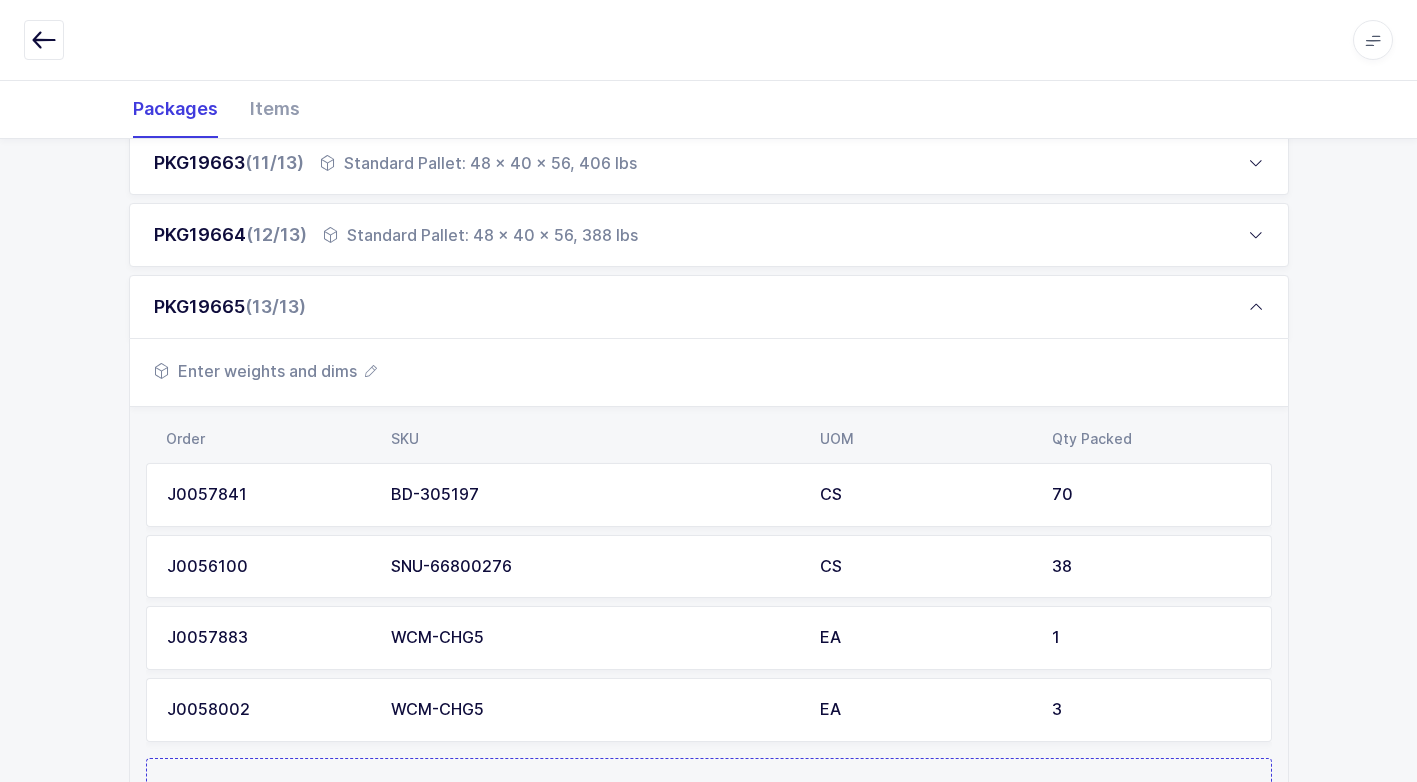 click on "Standard Pallet: 48 x 40 x 56, 388 lbs" at bounding box center [480, 235] 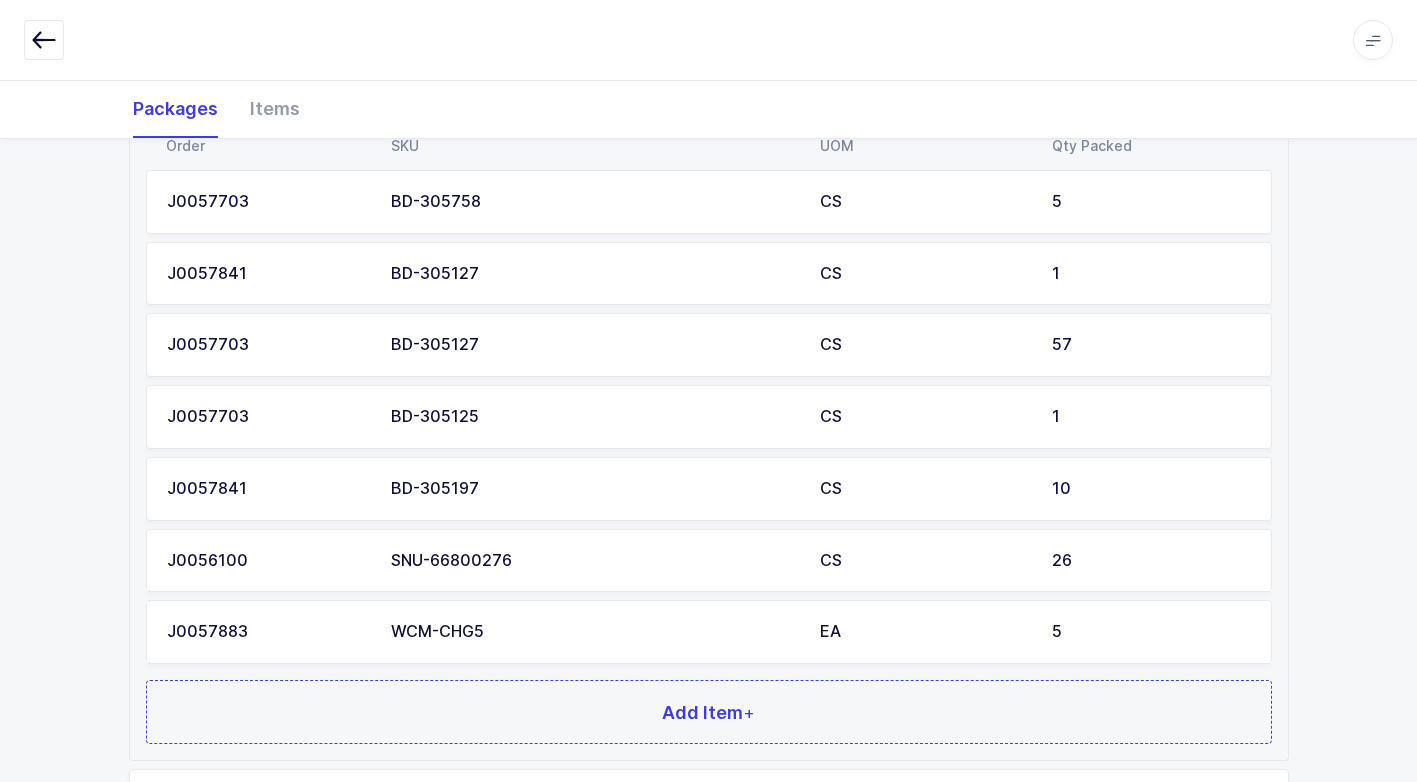 scroll, scrollTop: 1432, scrollLeft: 0, axis: vertical 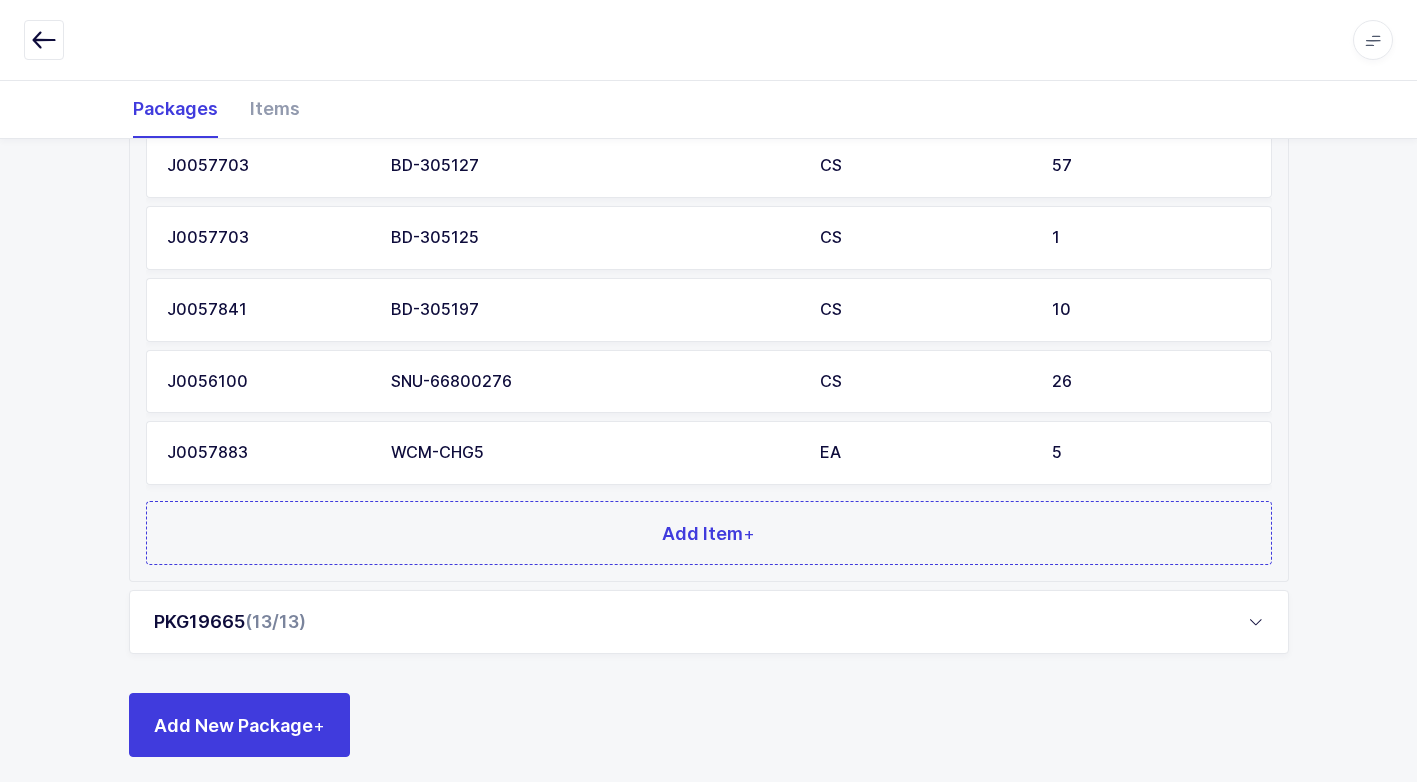 click on "WCM-CHG5" at bounding box center [593, 453] 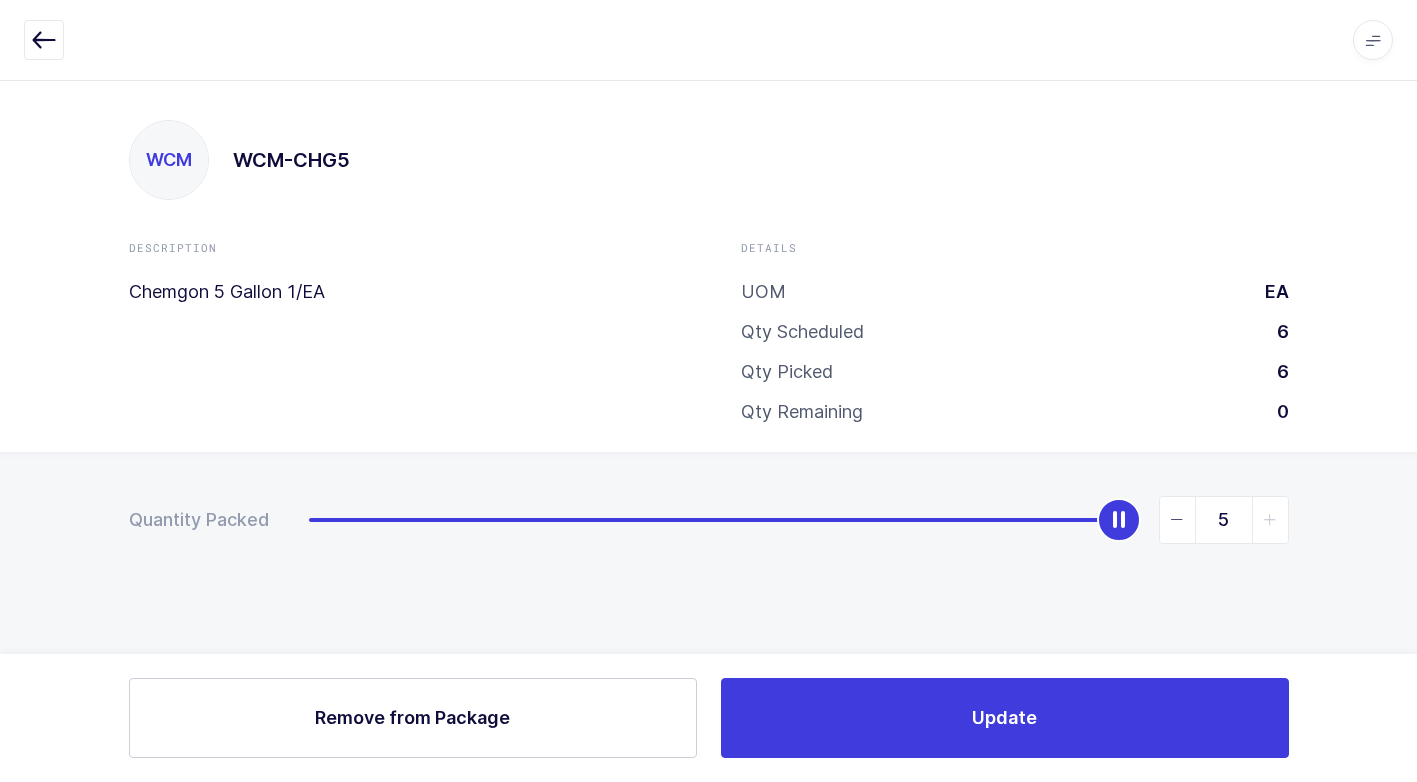 scroll, scrollTop: 0, scrollLeft: 0, axis: both 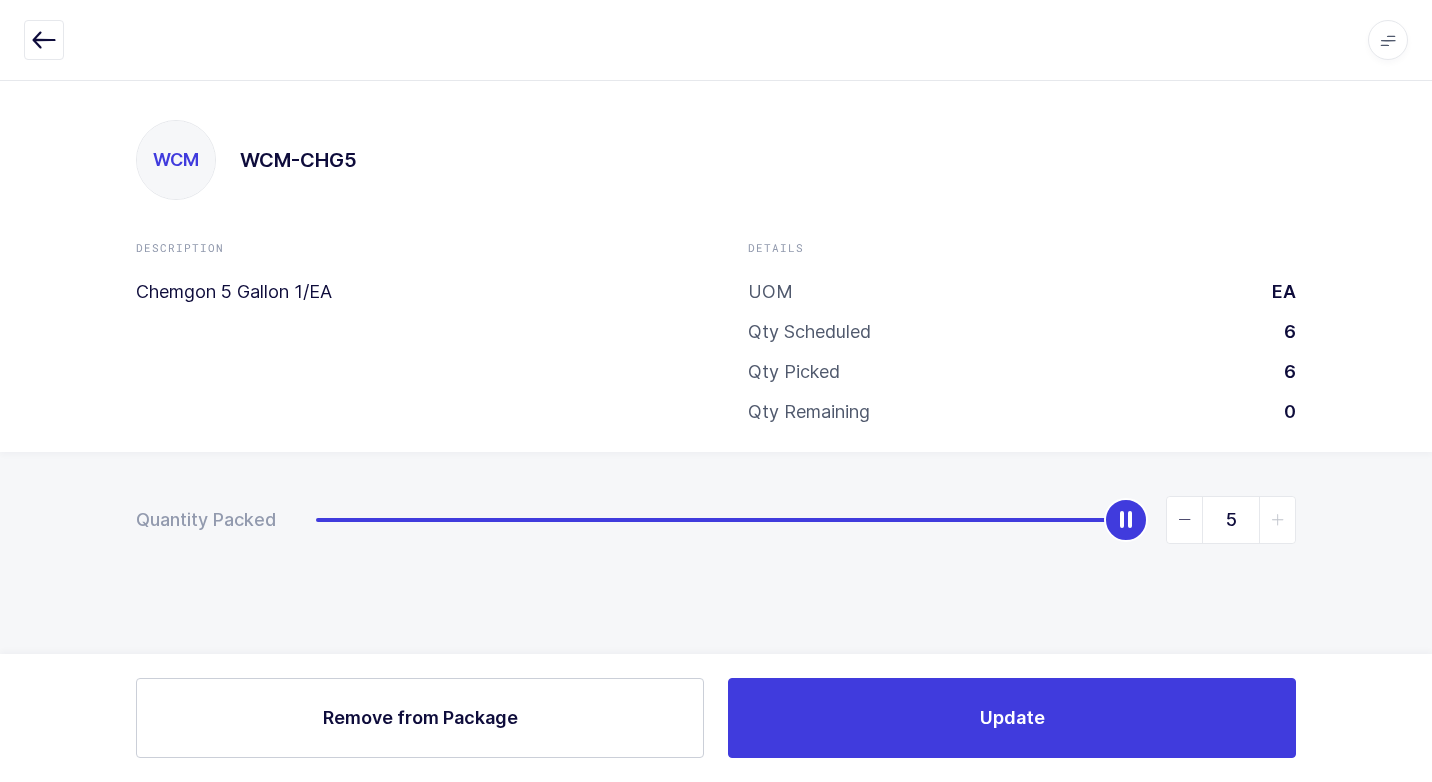 drag, startPoint x: 1128, startPoint y: 515, endPoint x: 1435, endPoint y: 515, distance: 307 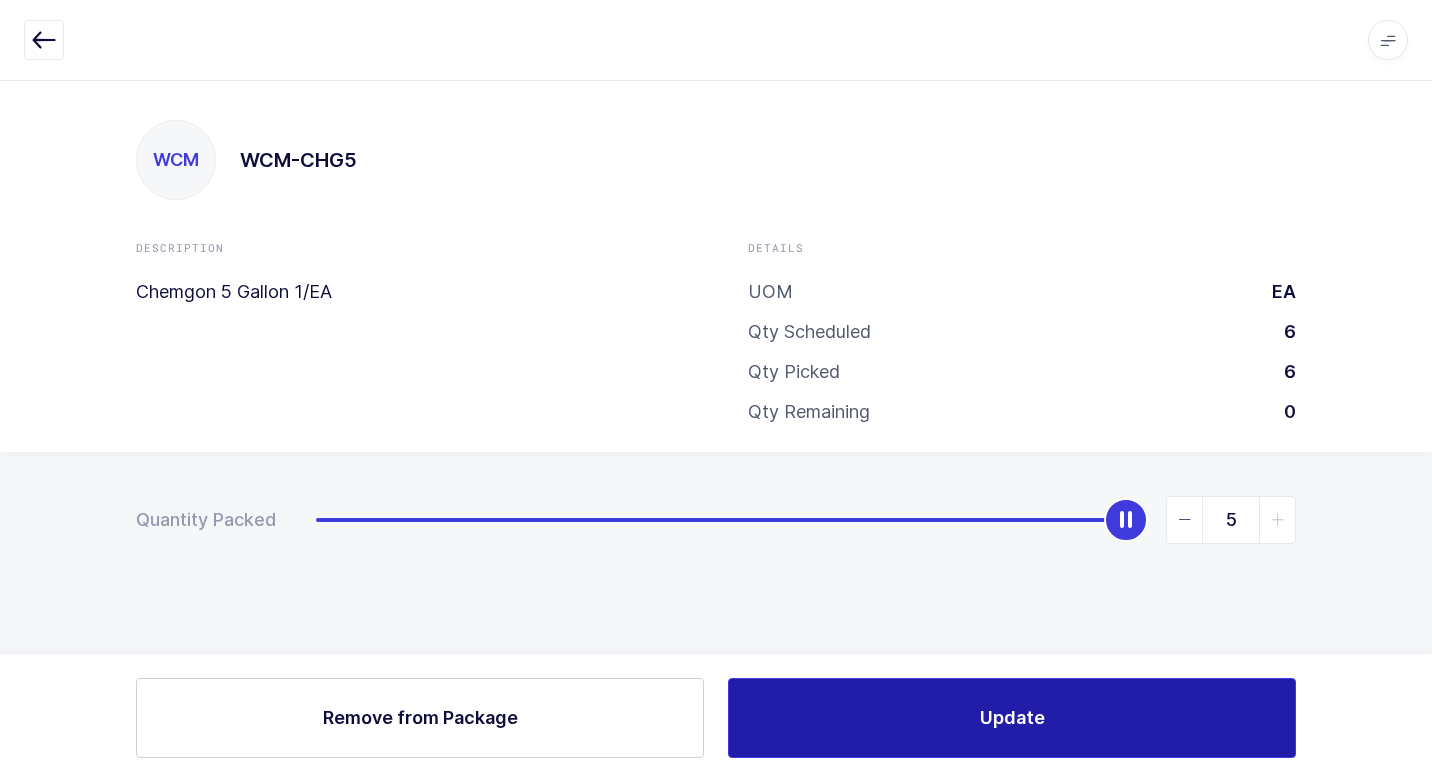drag, startPoint x: 1010, startPoint y: 723, endPoint x: 783, endPoint y: 697, distance: 228.48413 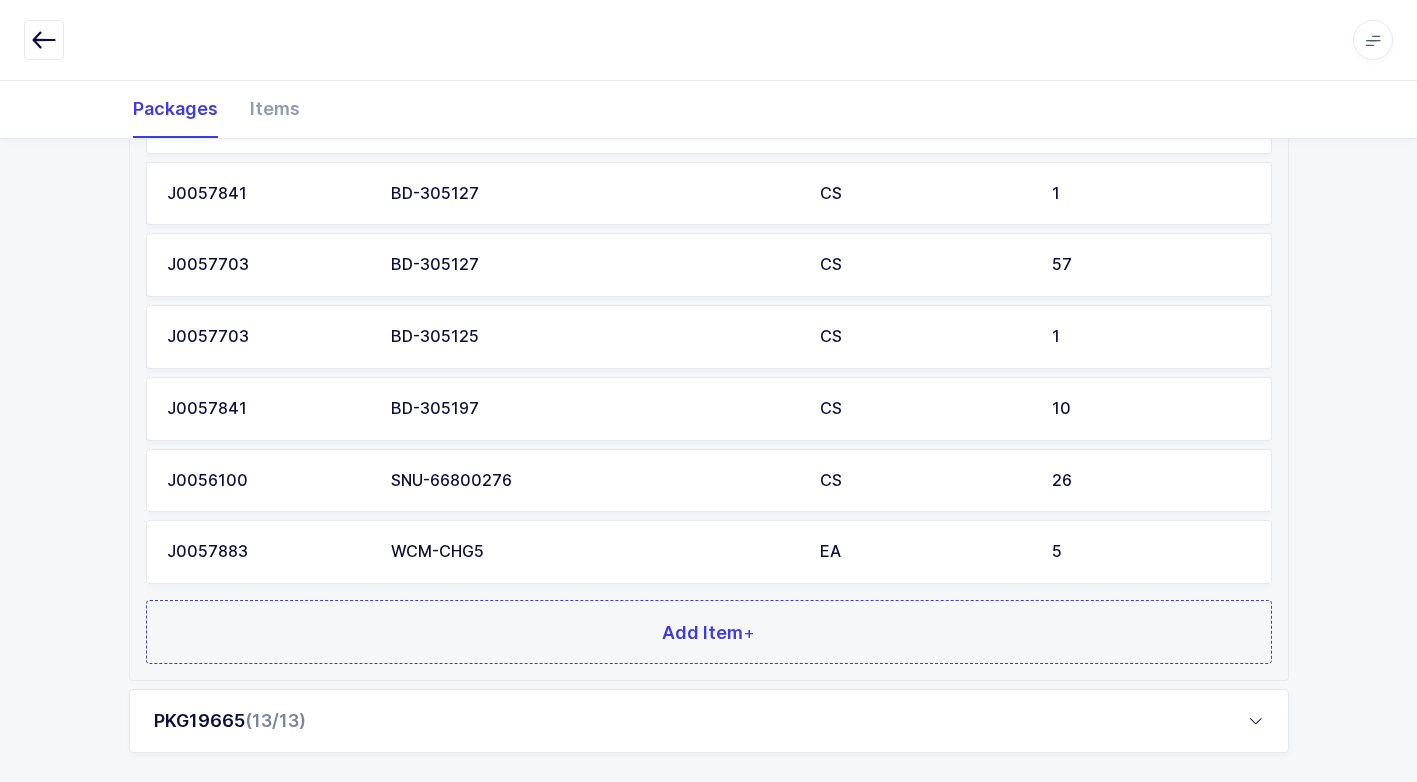scroll, scrollTop: 1447, scrollLeft: 0, axis: vertical 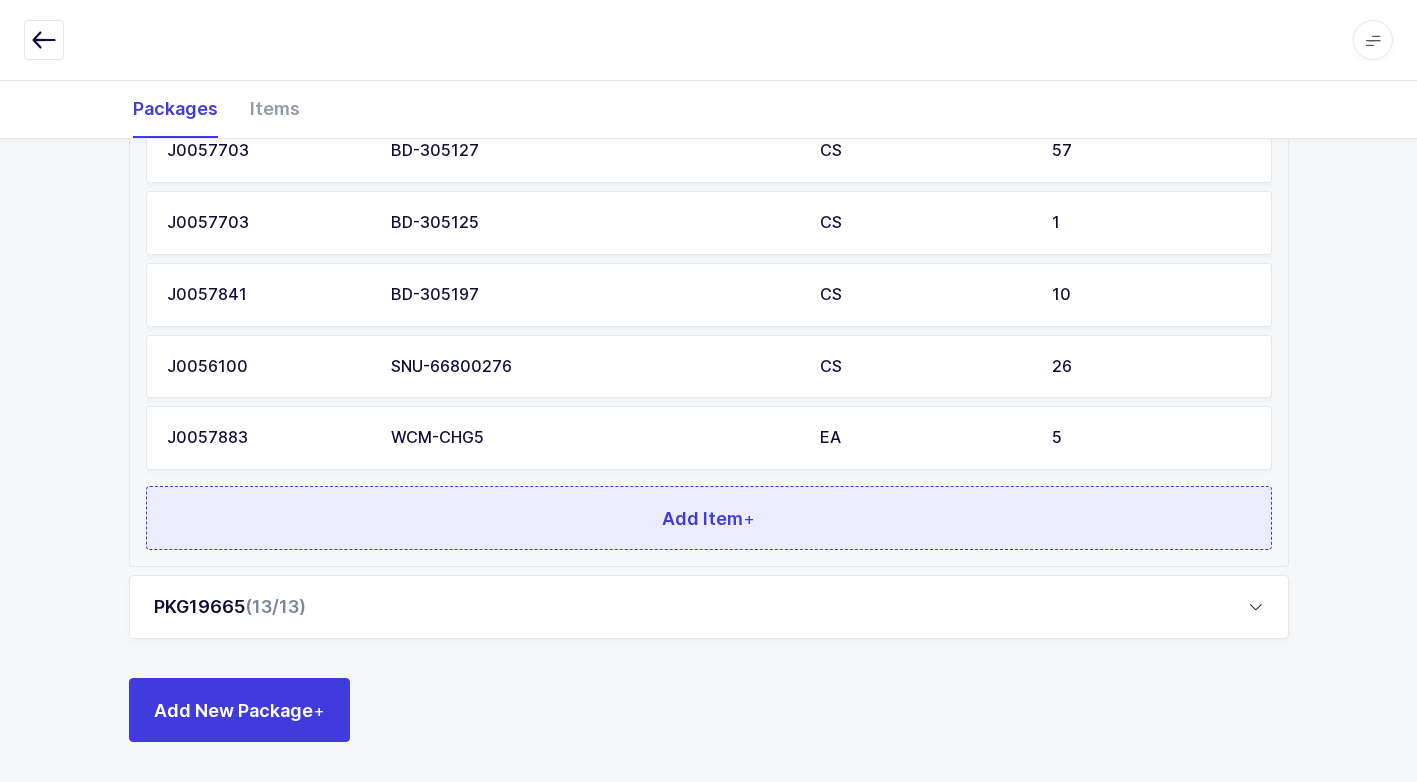 click on "Add Item  +" at bounding box center [709, 518] 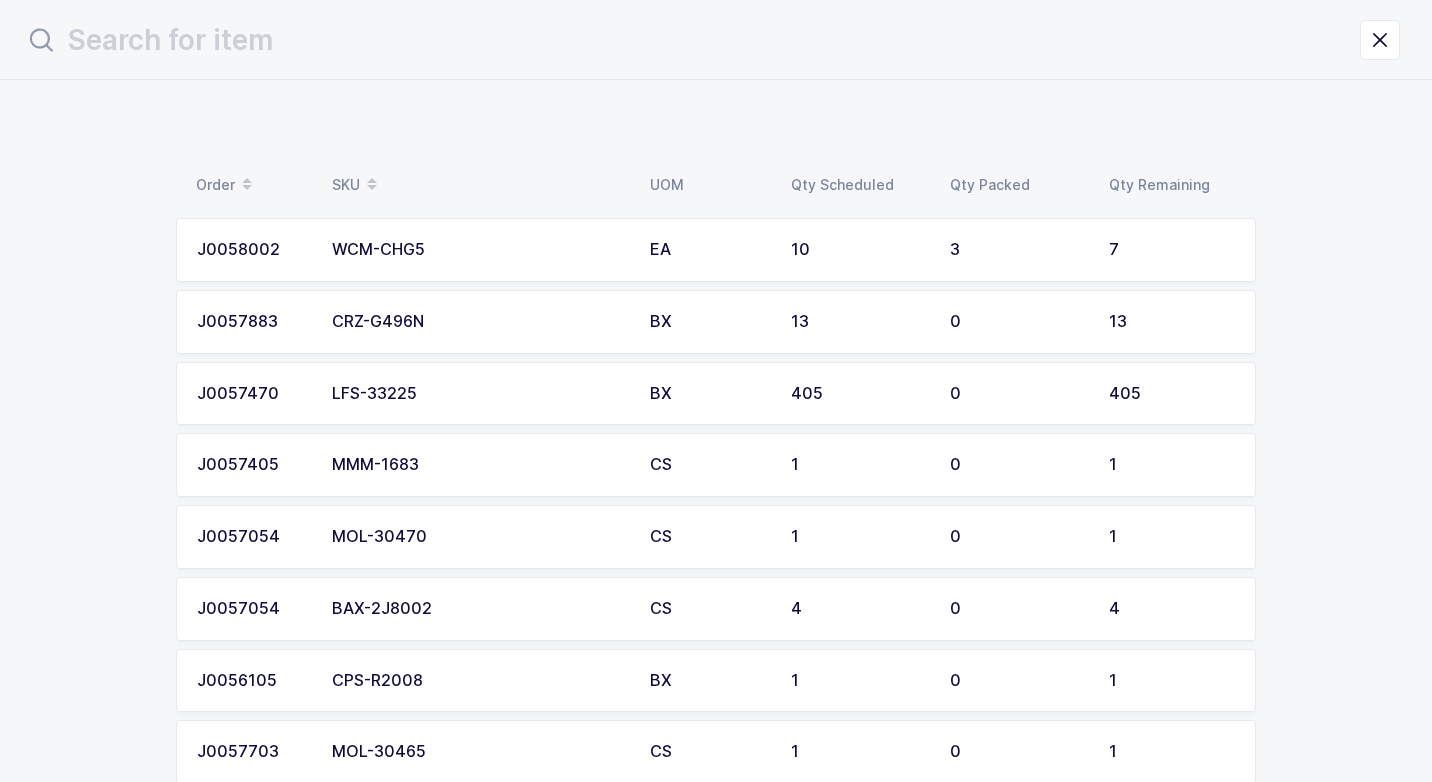 click on "WCM-CHG5" at bounding box center (479, 250) 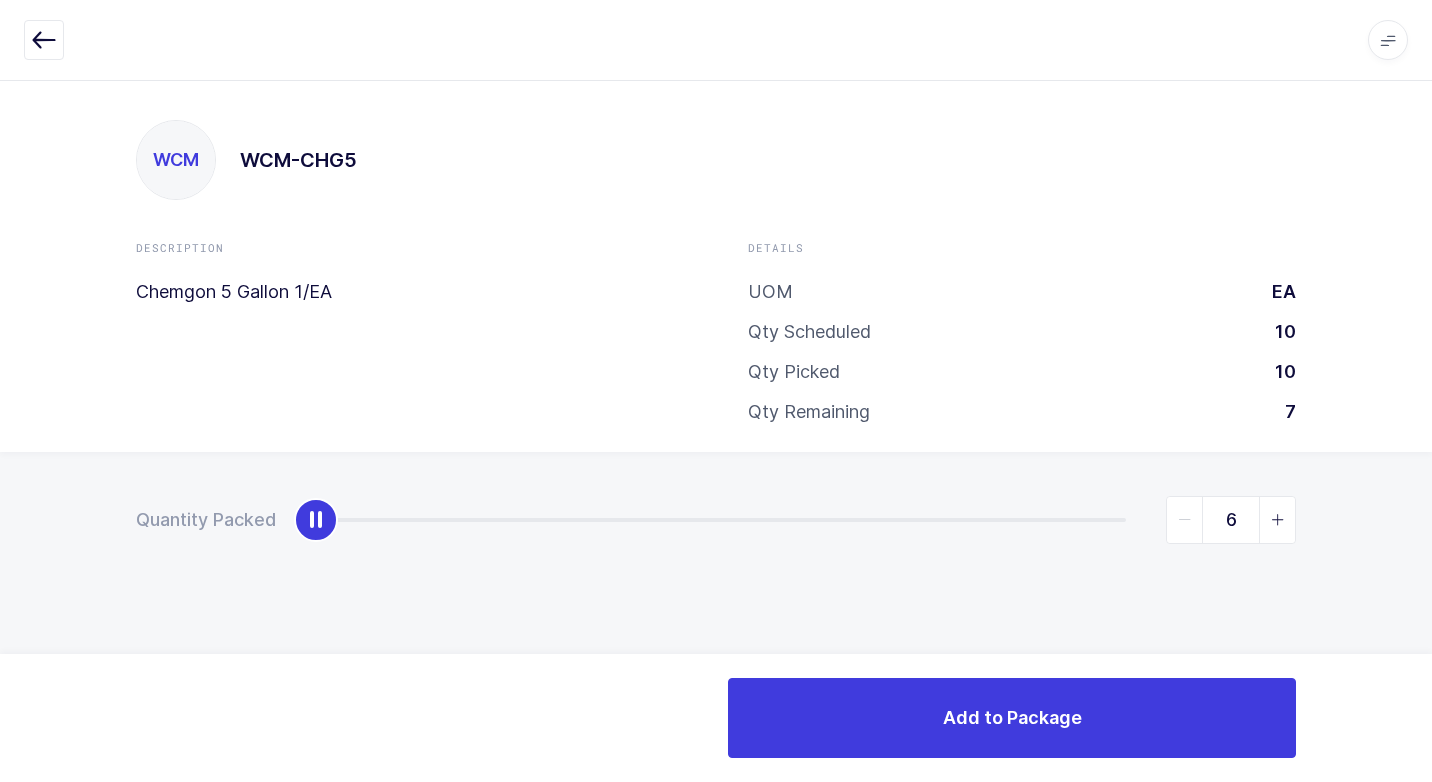 type on "7" 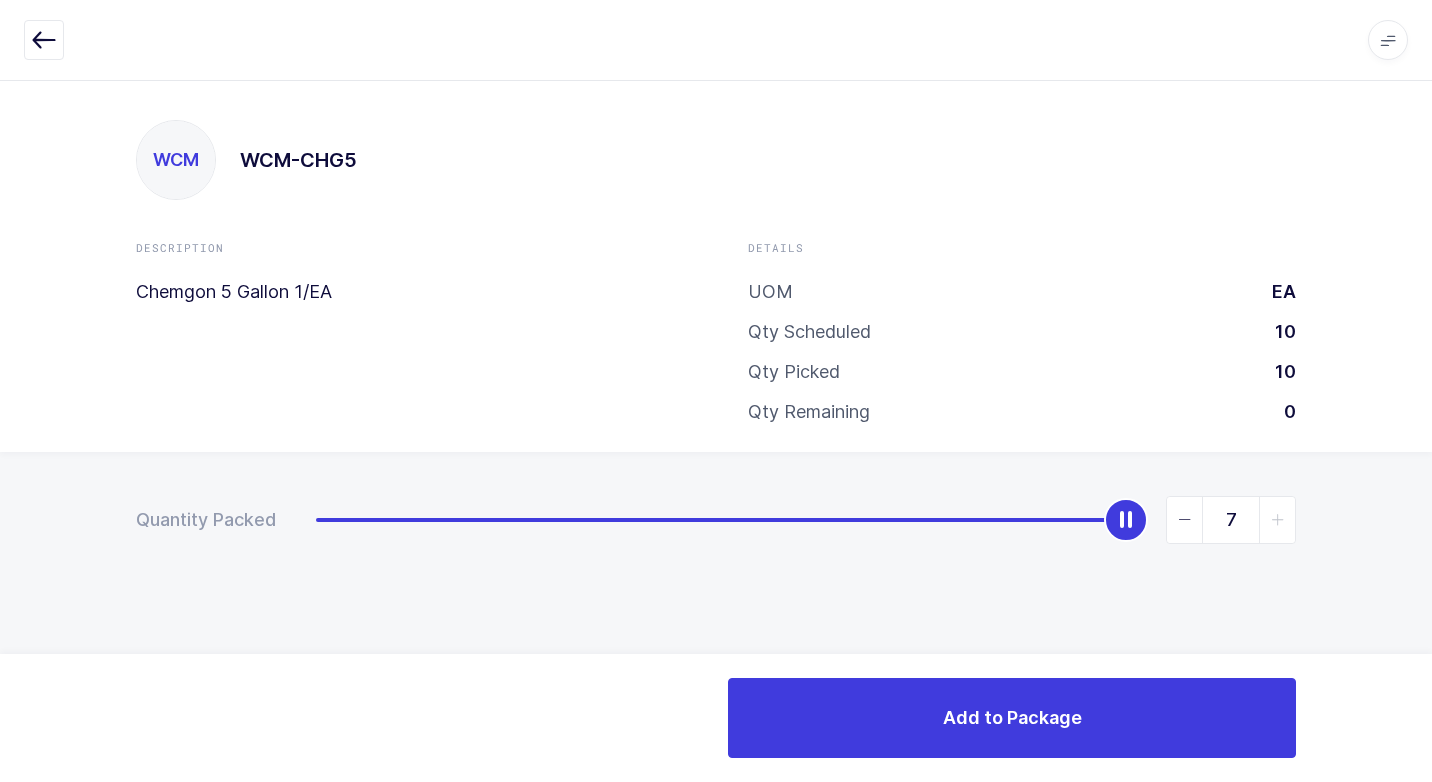 drag, startPoint x: 315, startPoint y: 523, endPoint x: 1431, endPoint y: 723, distance: 1133.7795 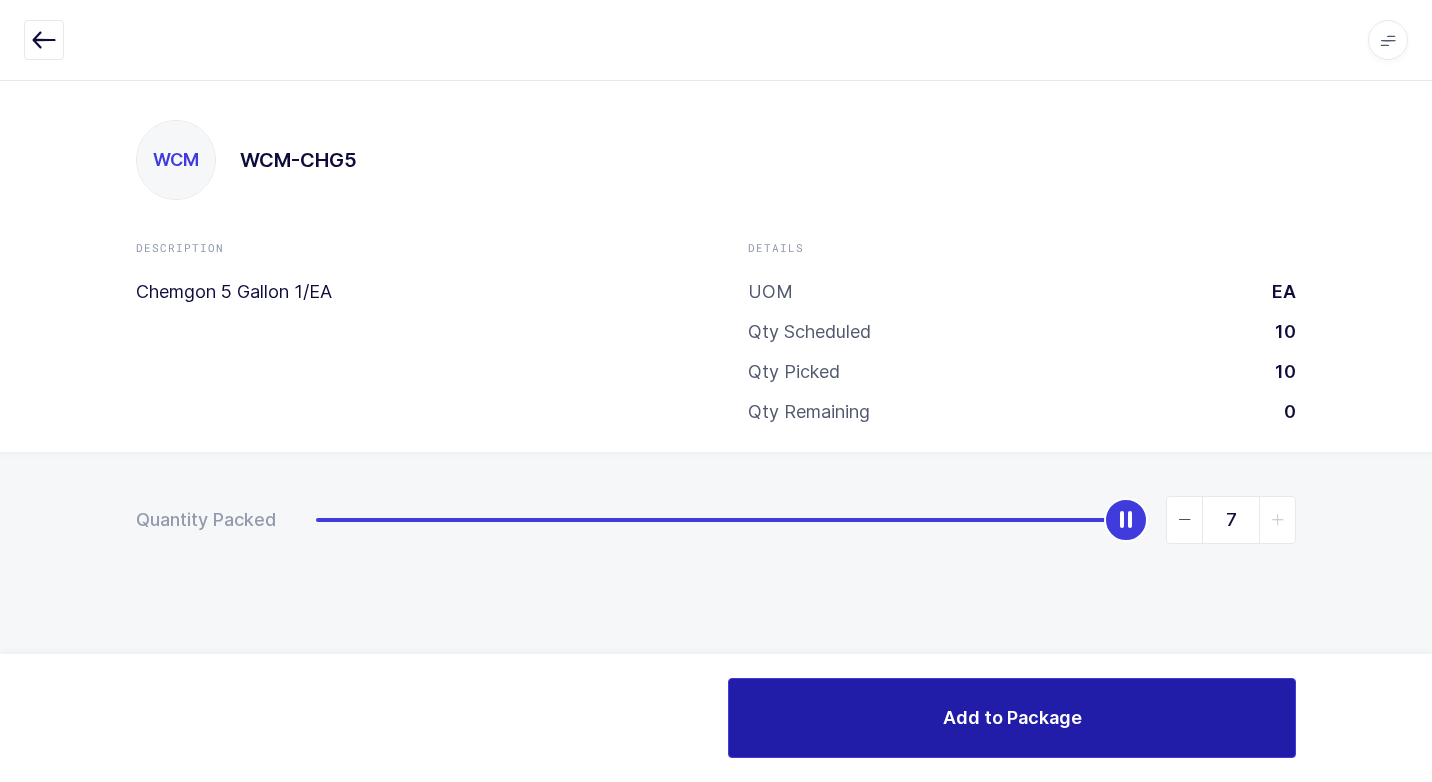 drag, startPoint x: 903, startPoint y: 721, endPoint x: 889, endPoint y: 716, distance: 14.866069 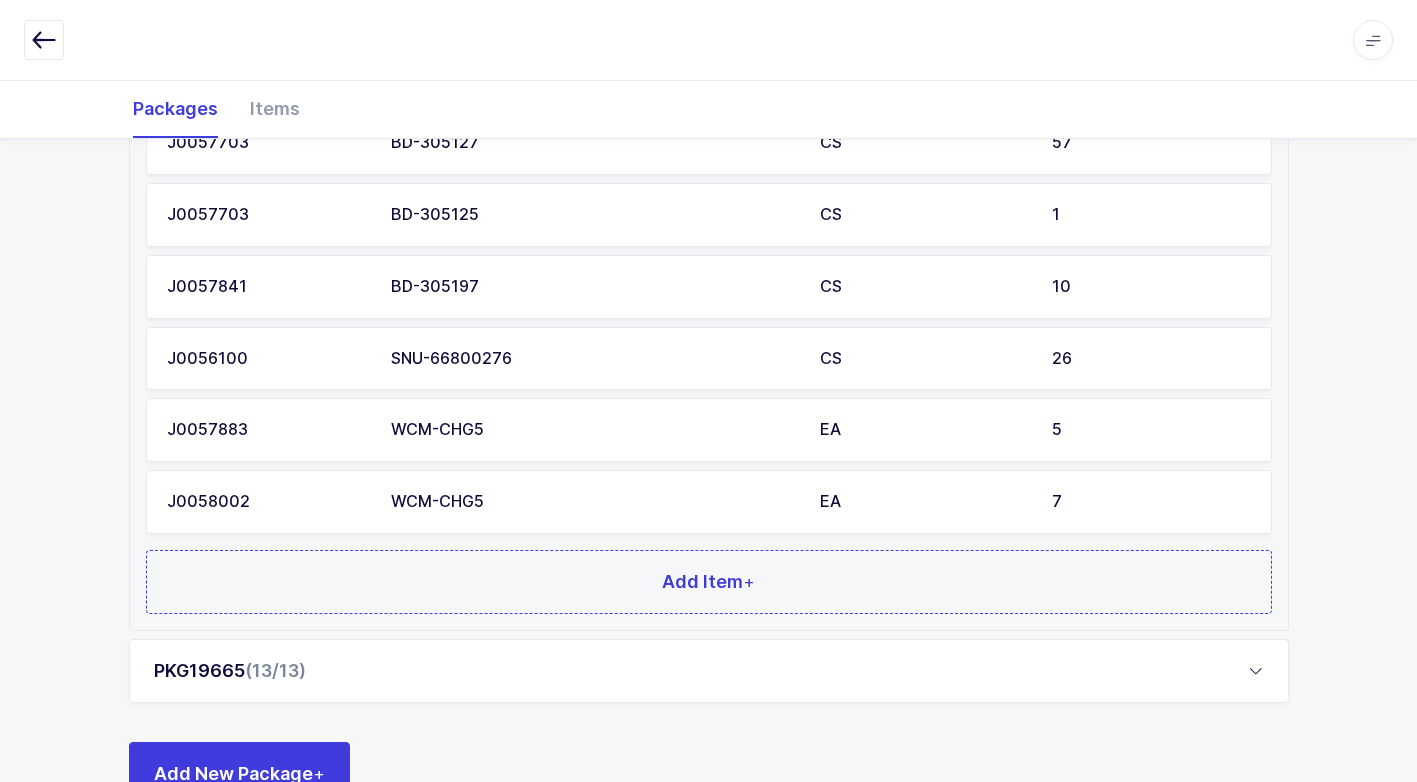 scroll, scrollTop: 1519, scrollLeft: 0, axis: vertical 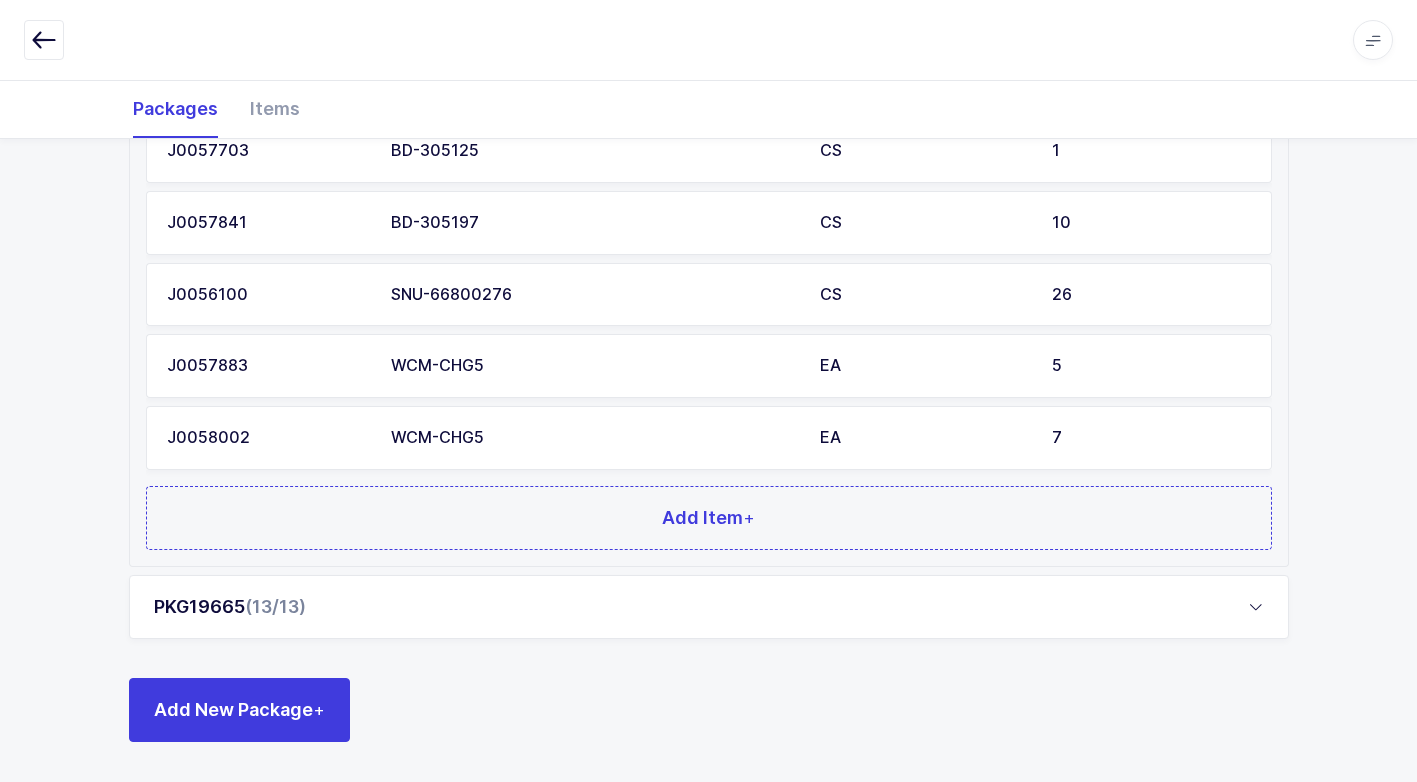 click on "PKG19665
(13/13)" at bounding box center [709, 607] 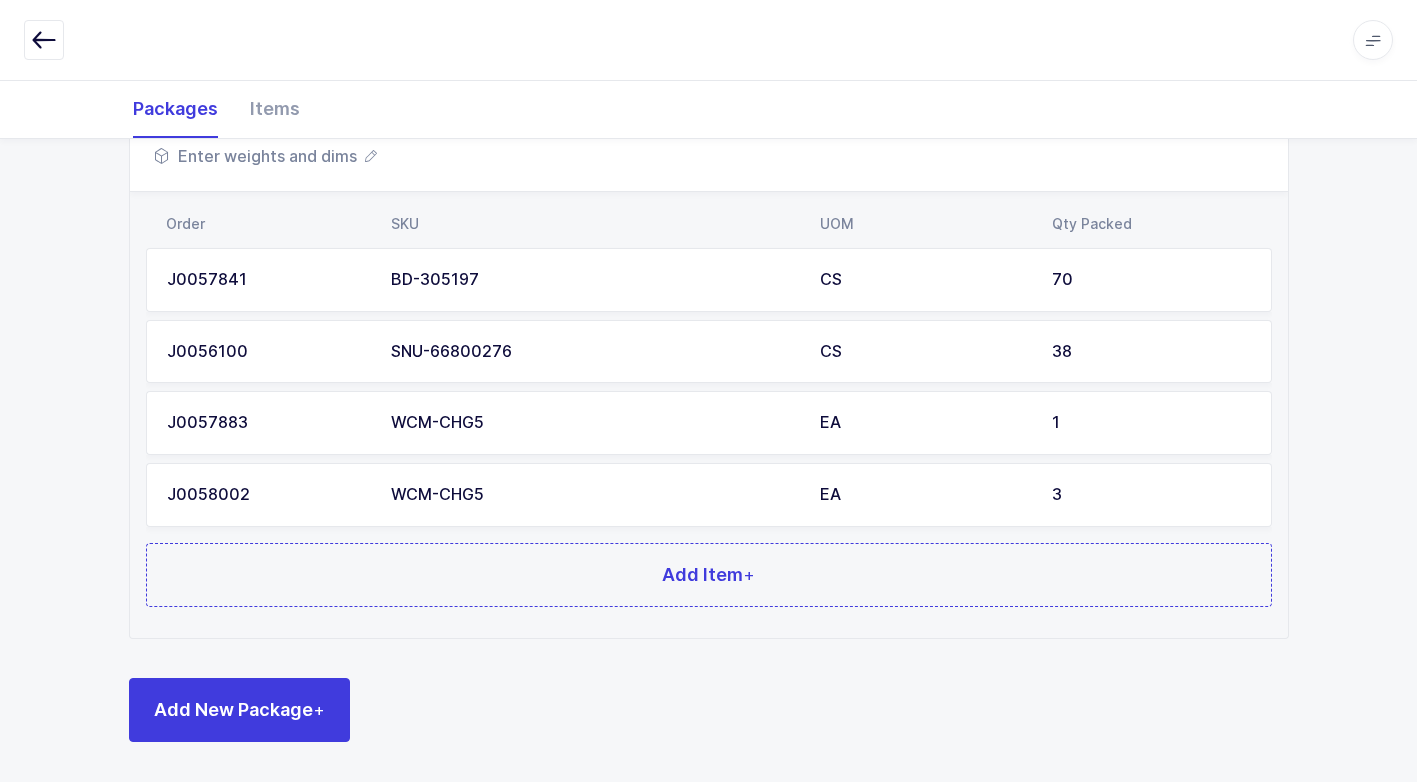 scroll, scrollTop: 1232, scrollLeft: 0, axis: vertical 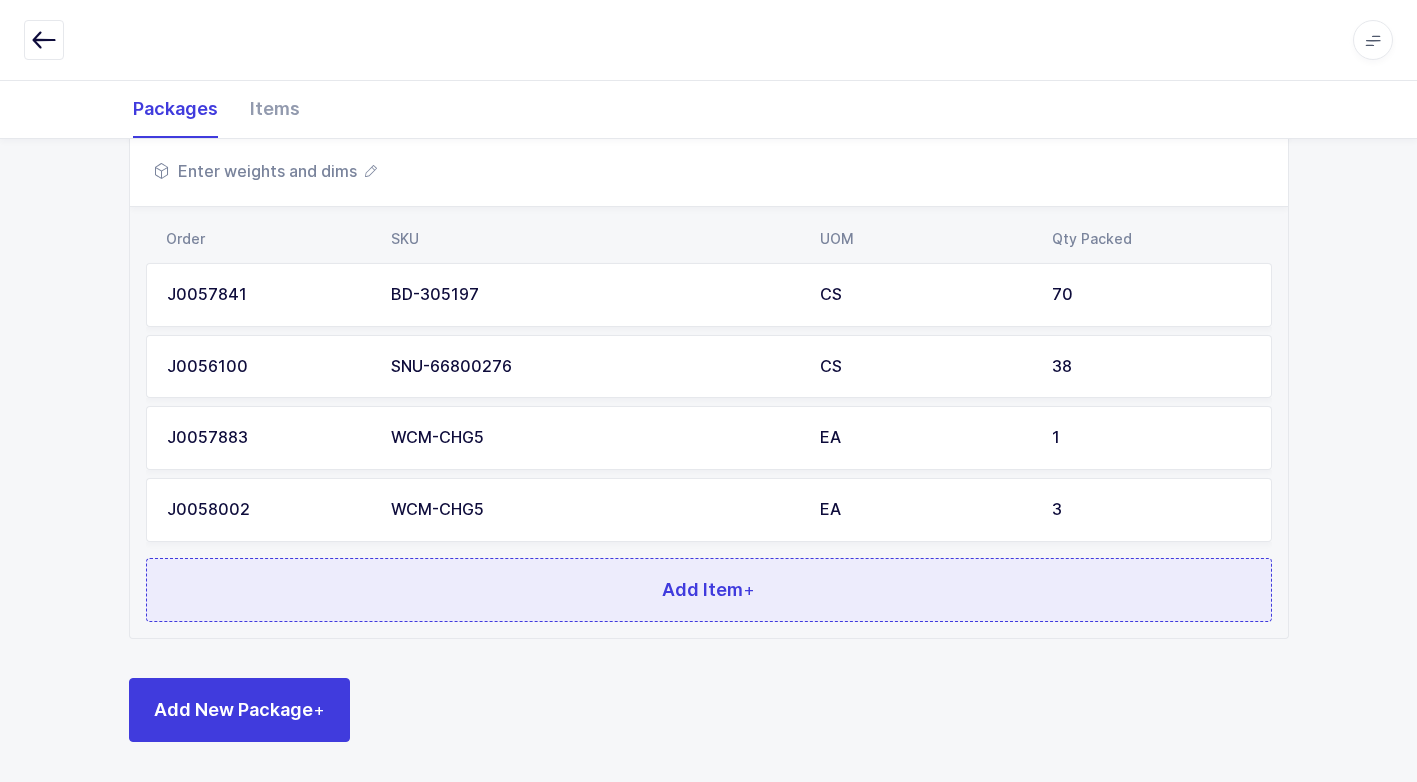 click on "Add Item  +" at bounding box center (709, 590) 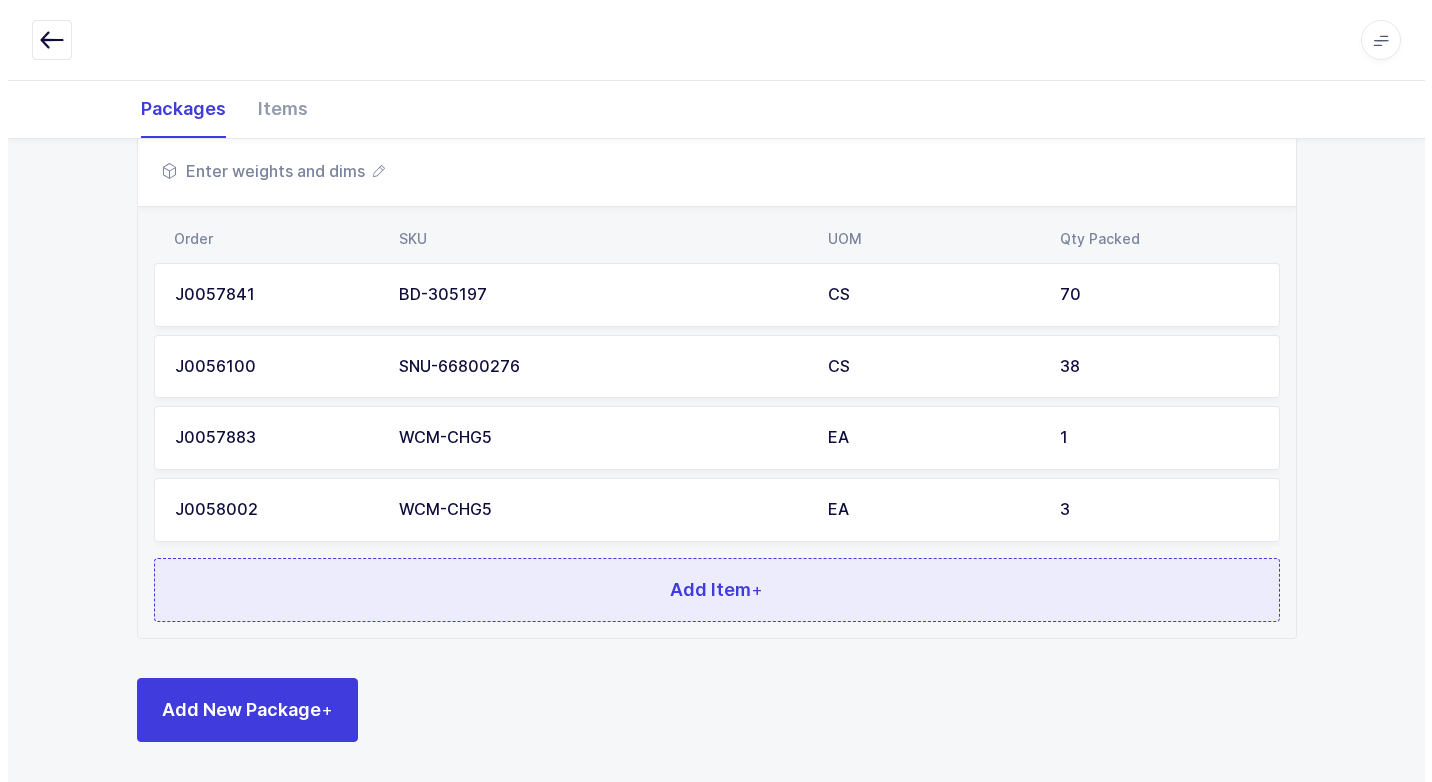scroll, scrollTop: 0, scrollLeft: 0, axis: both 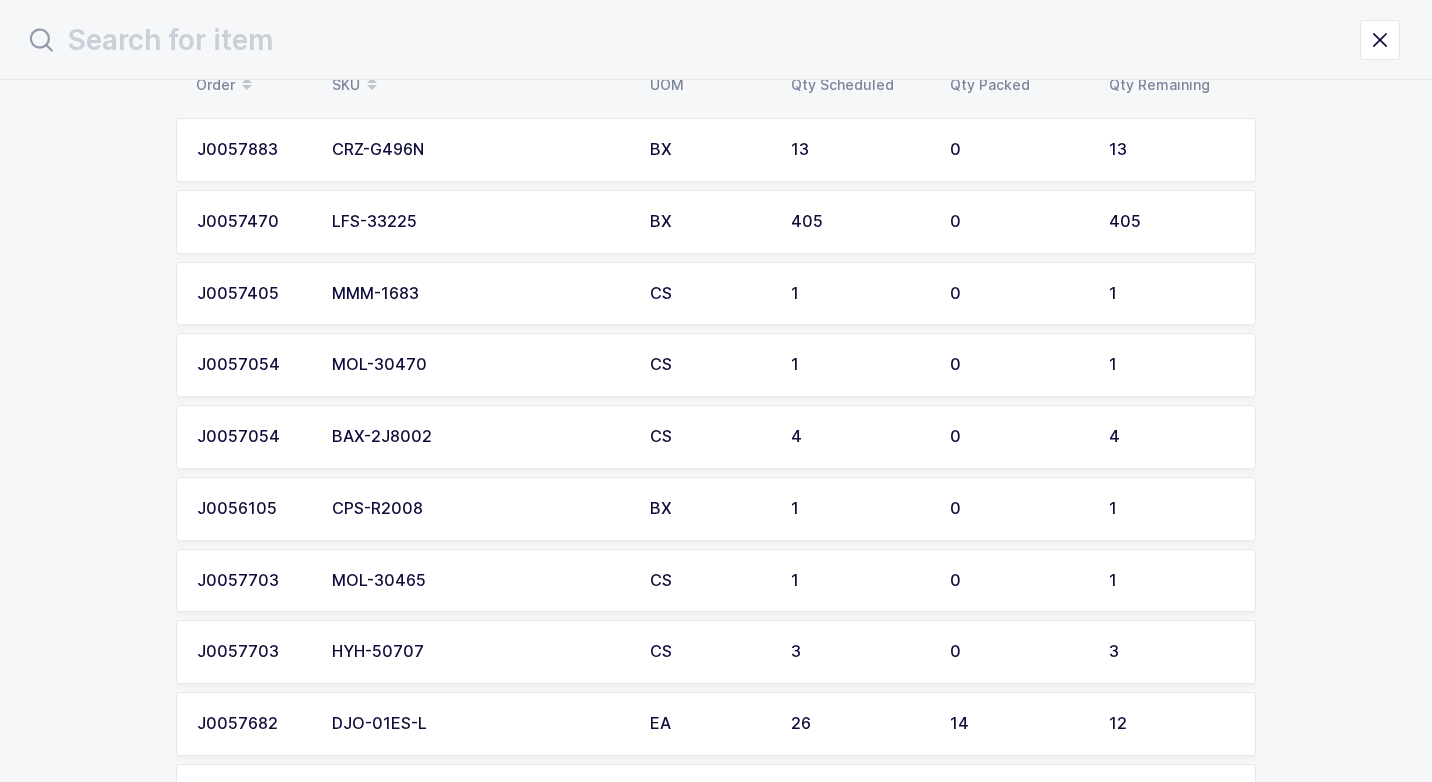 click on "BAX-2J8002" at bounding box center (479, 437) 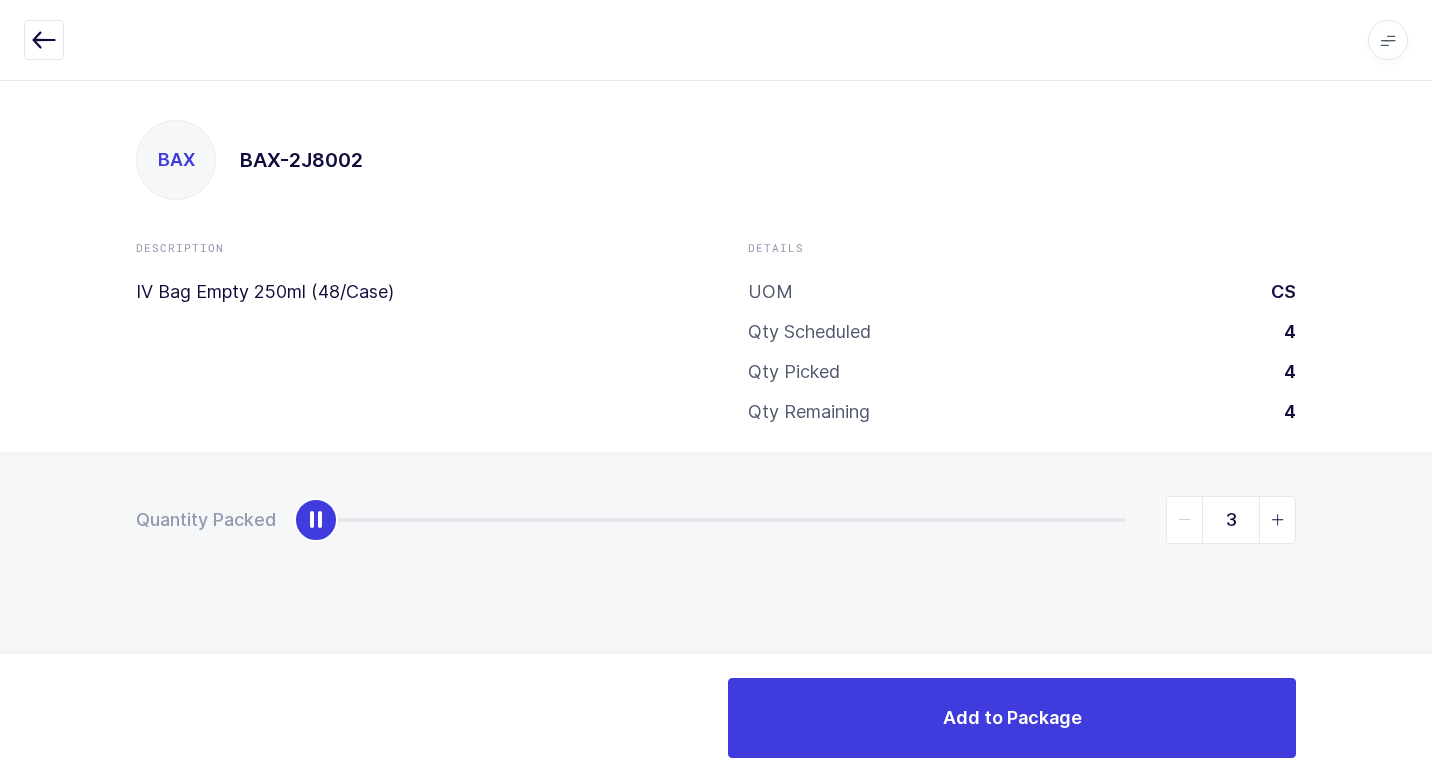 type on "4" 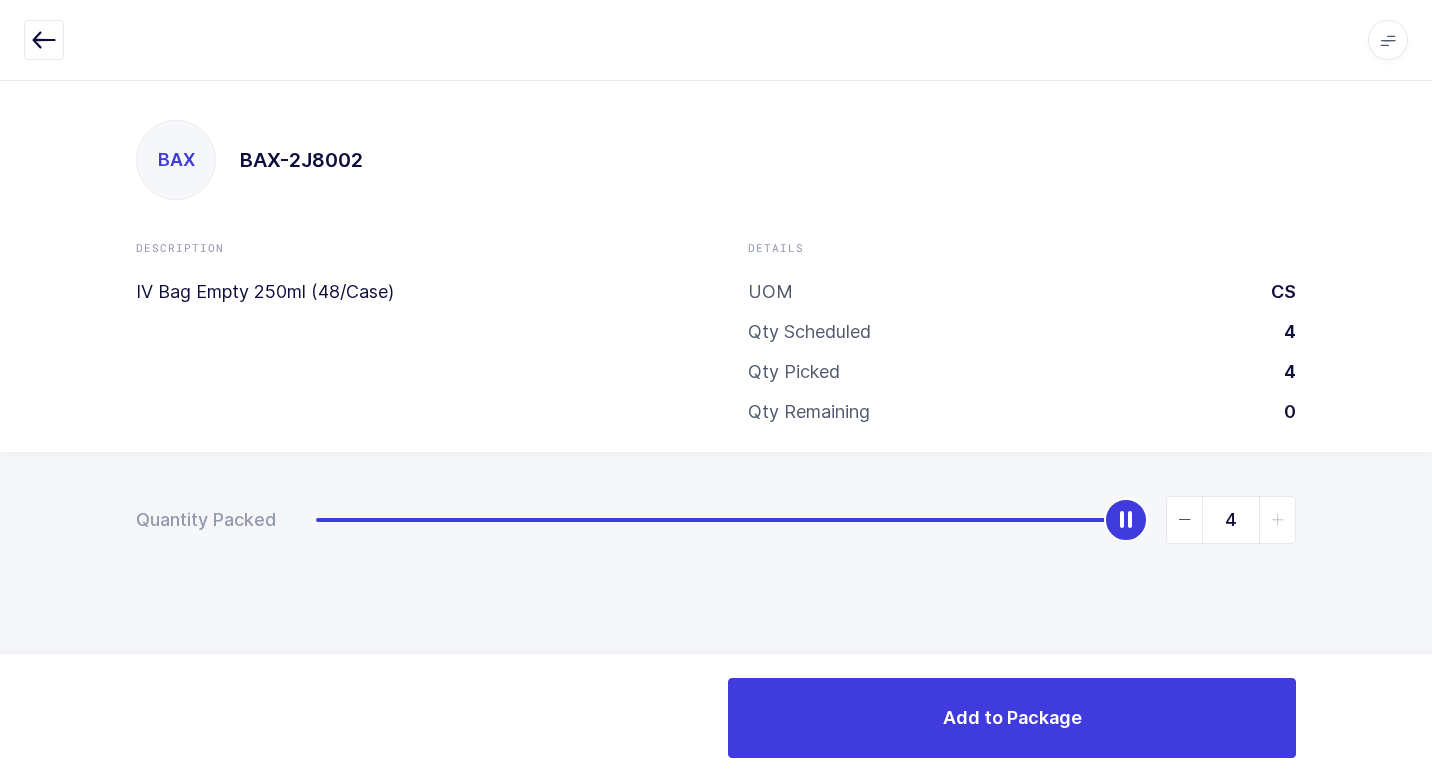 drag, startPoint x: 314, startPoint y: 532, endPoint x: 1427, endPoint y: 647, distance: 1118.9254 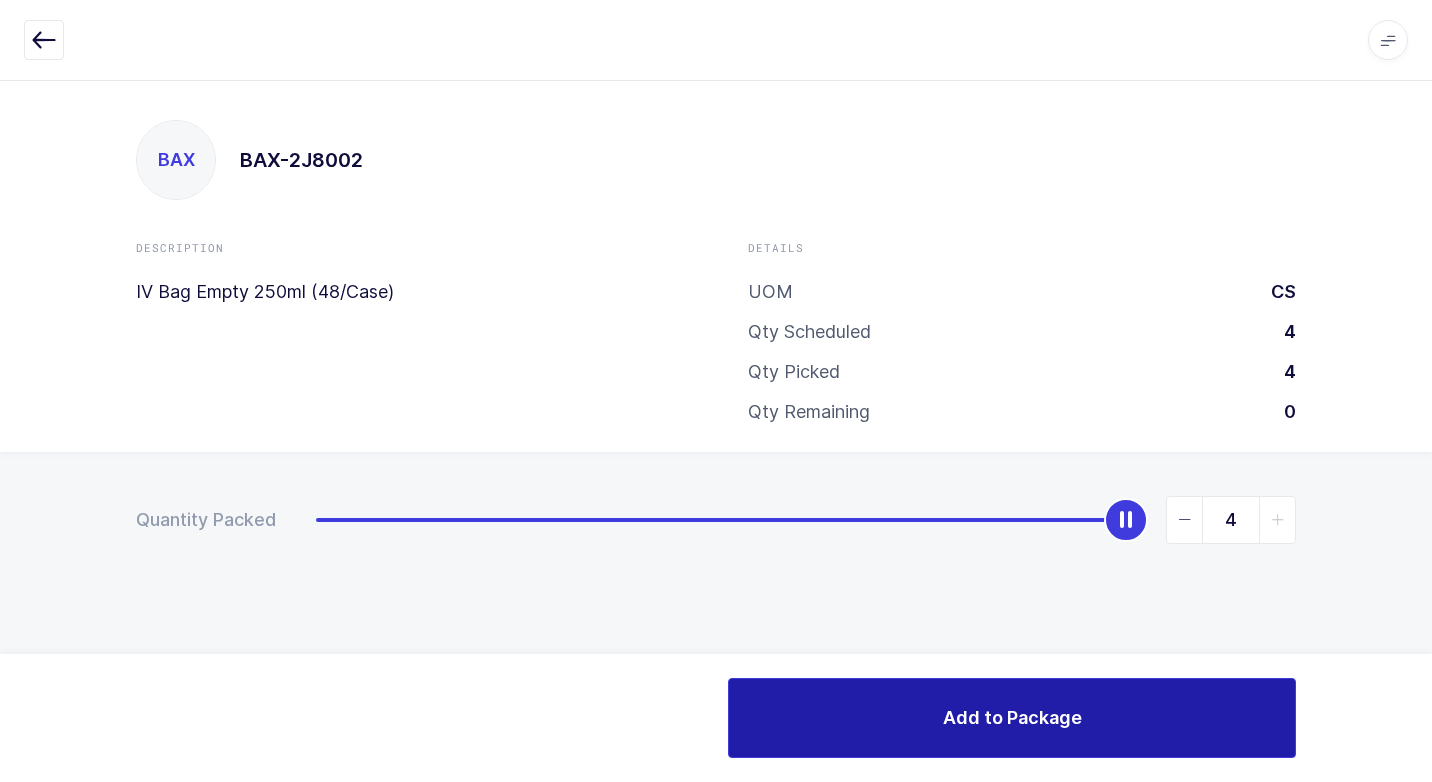 click on "Add to Package" at bounding box center [1012, 717] 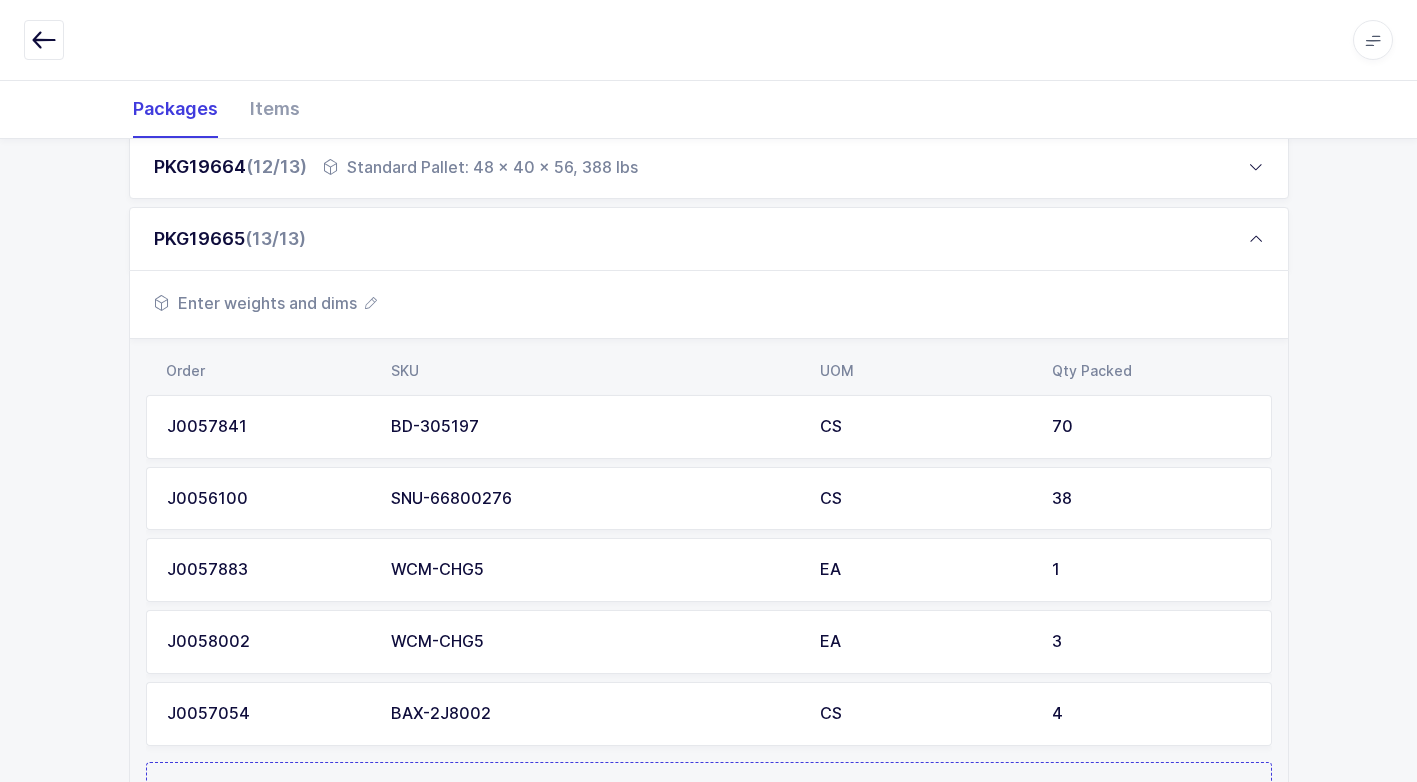 scroll, scrollTop: 1304, scrollLeft: 0, axis: vertical 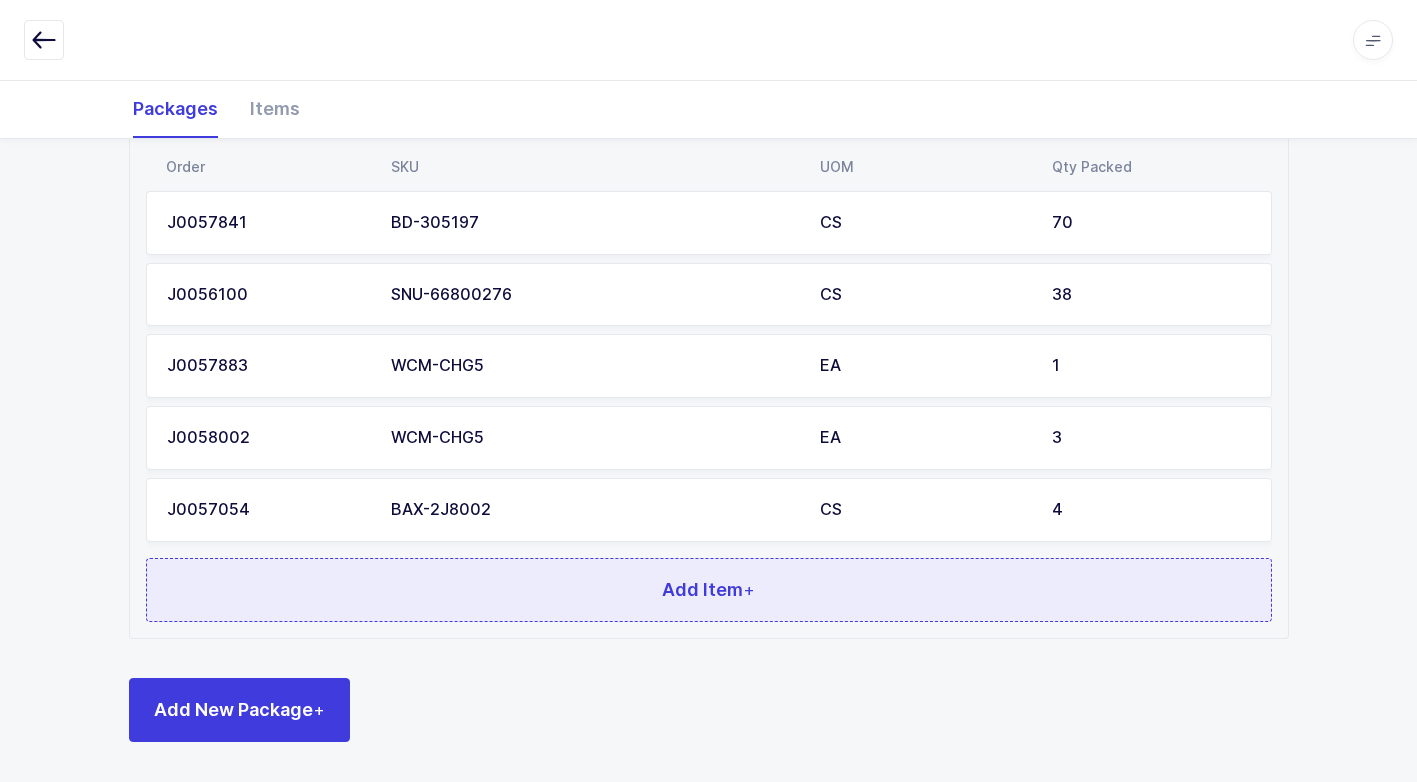 click on "Add Item  +" at bounding box center [708, 589] 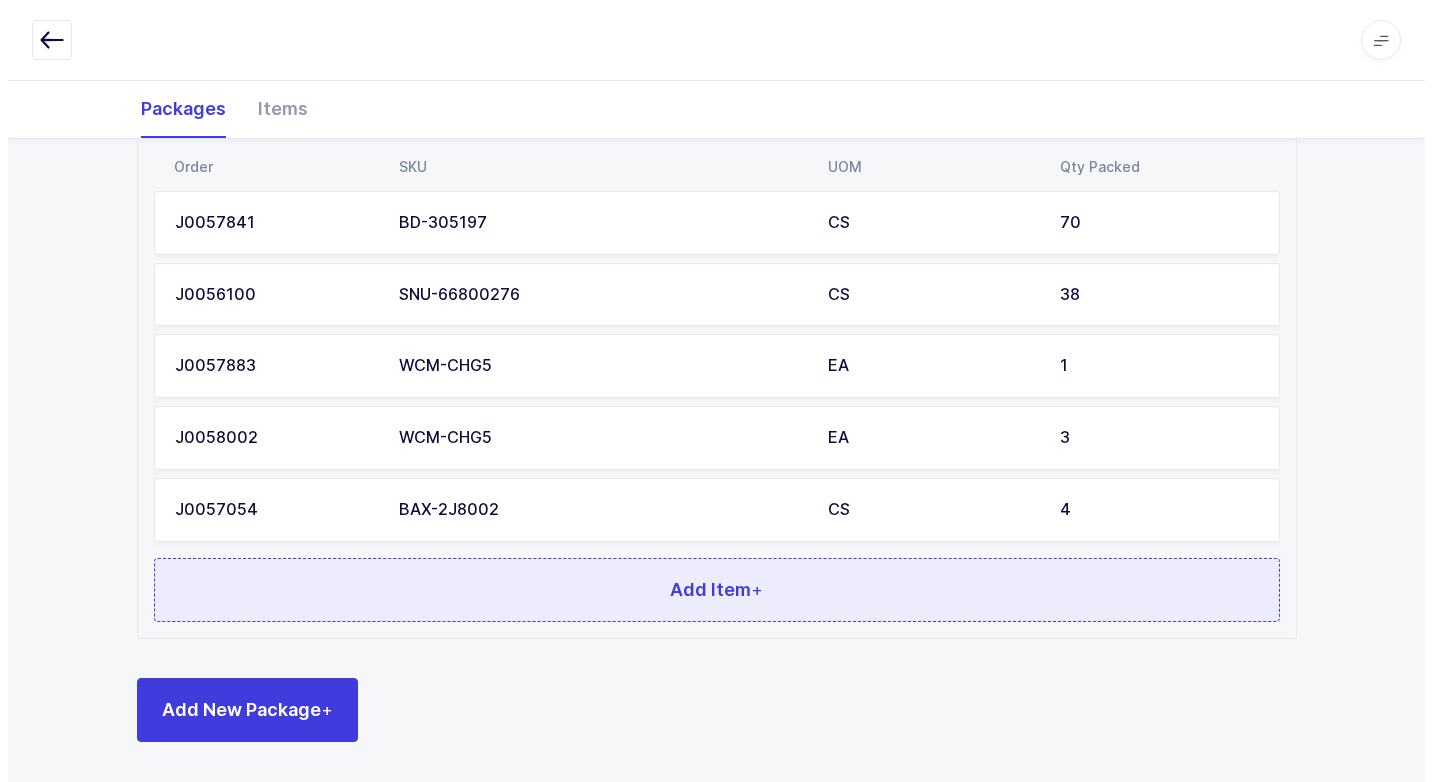 scroll, scrollTop: 0, scrollLeft: 0, axis: both 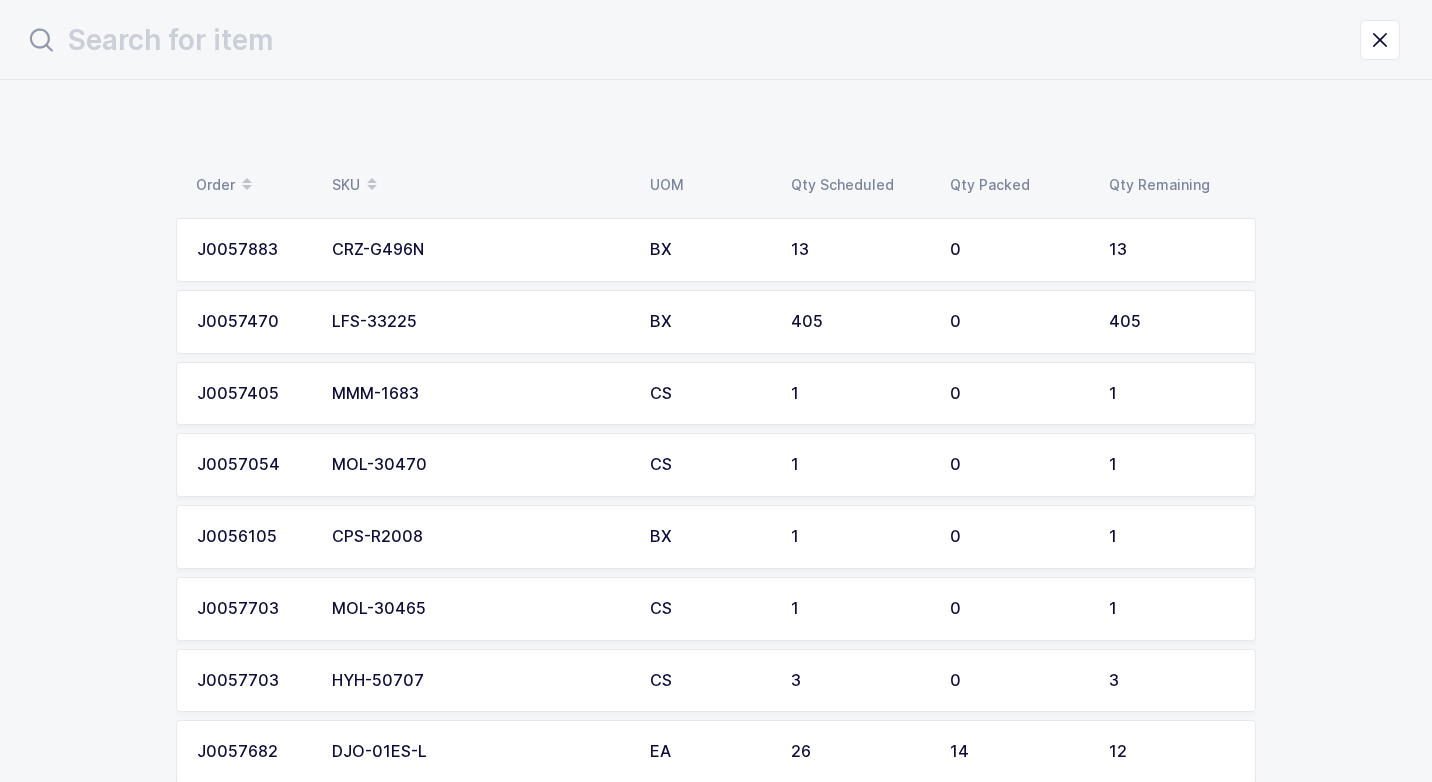 click on "MMM-1683" at bounding box center [479, 394] 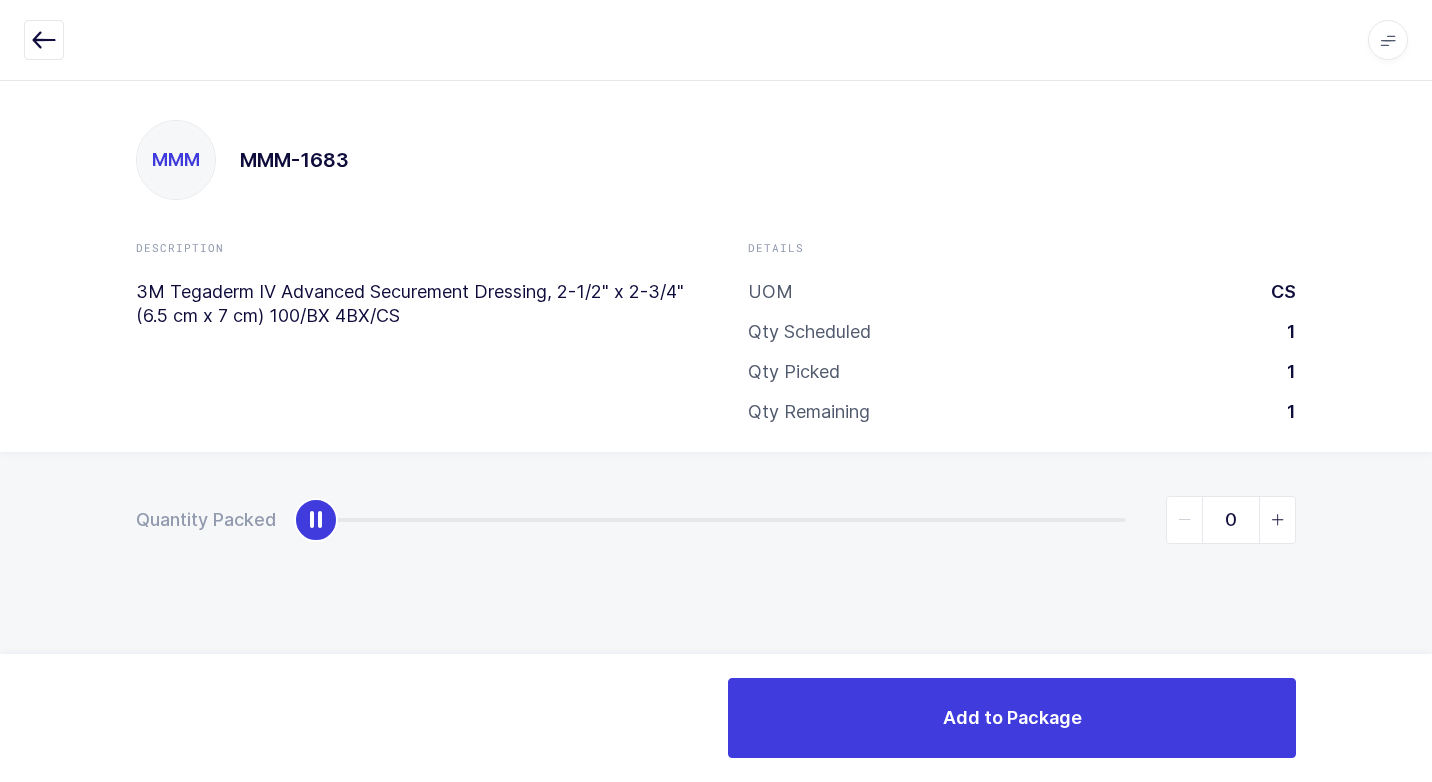 type on "1" 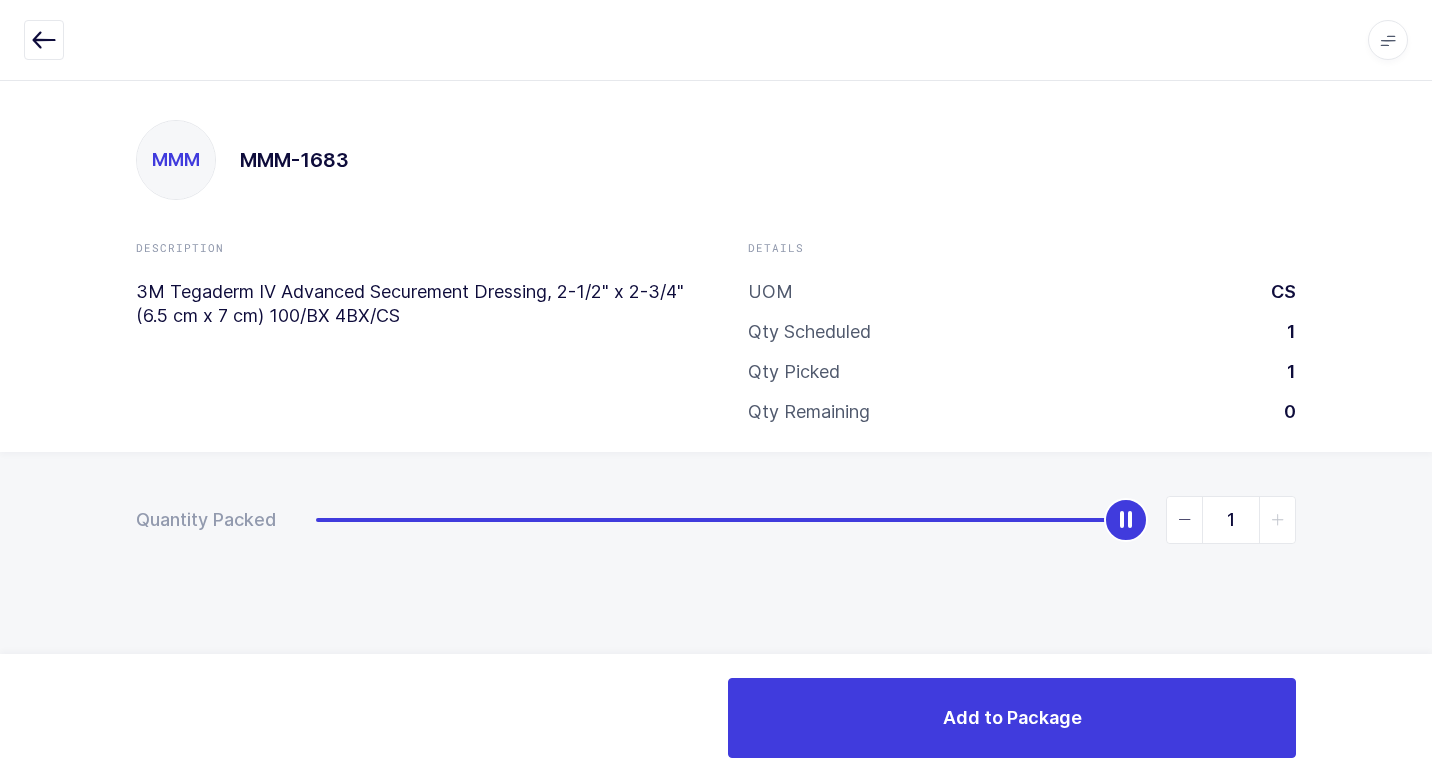 drag, startPoint x: 308, startPoint y: 524, endPoint x: 1435, endPoint y: 476, distance: 1128.0217 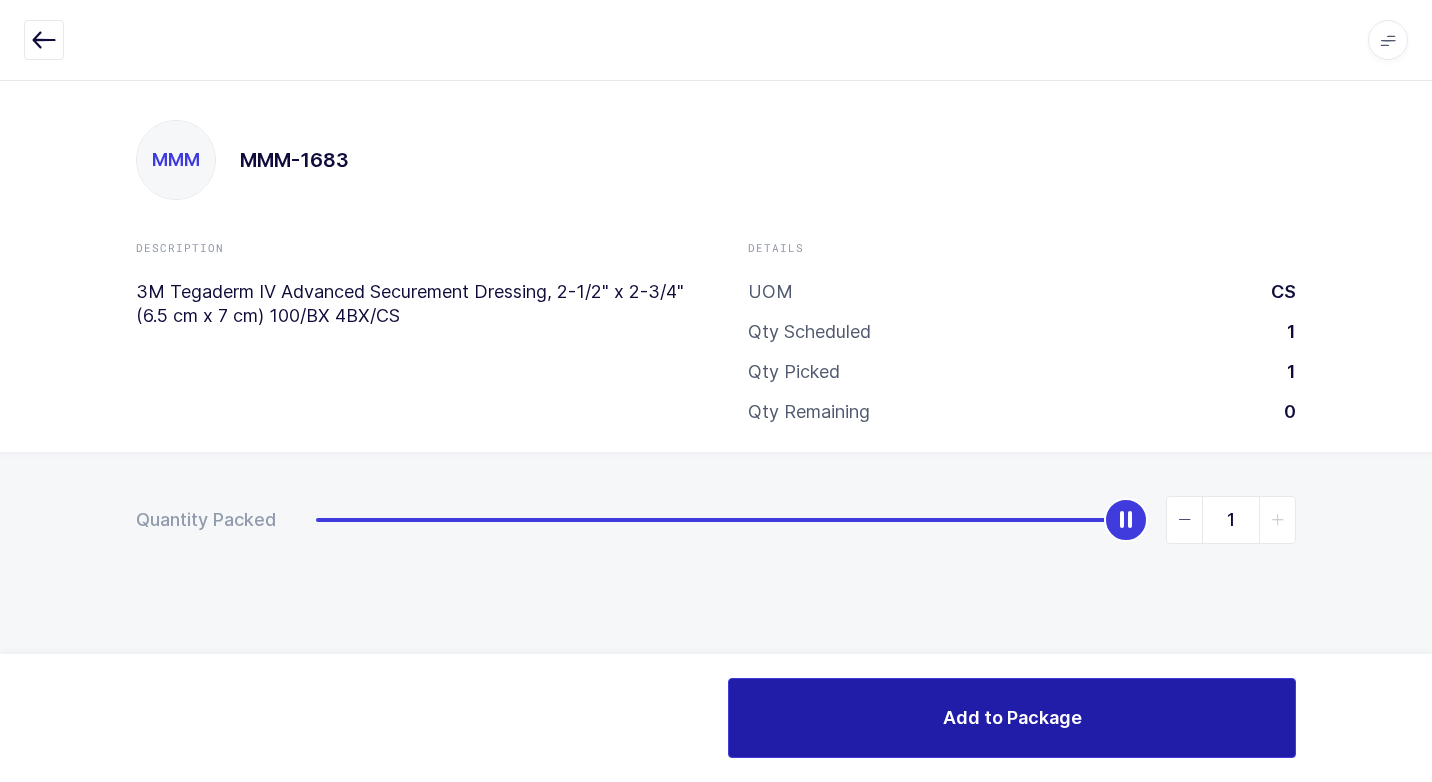 click on "Add to Package" at bounding box center (1012, 718) 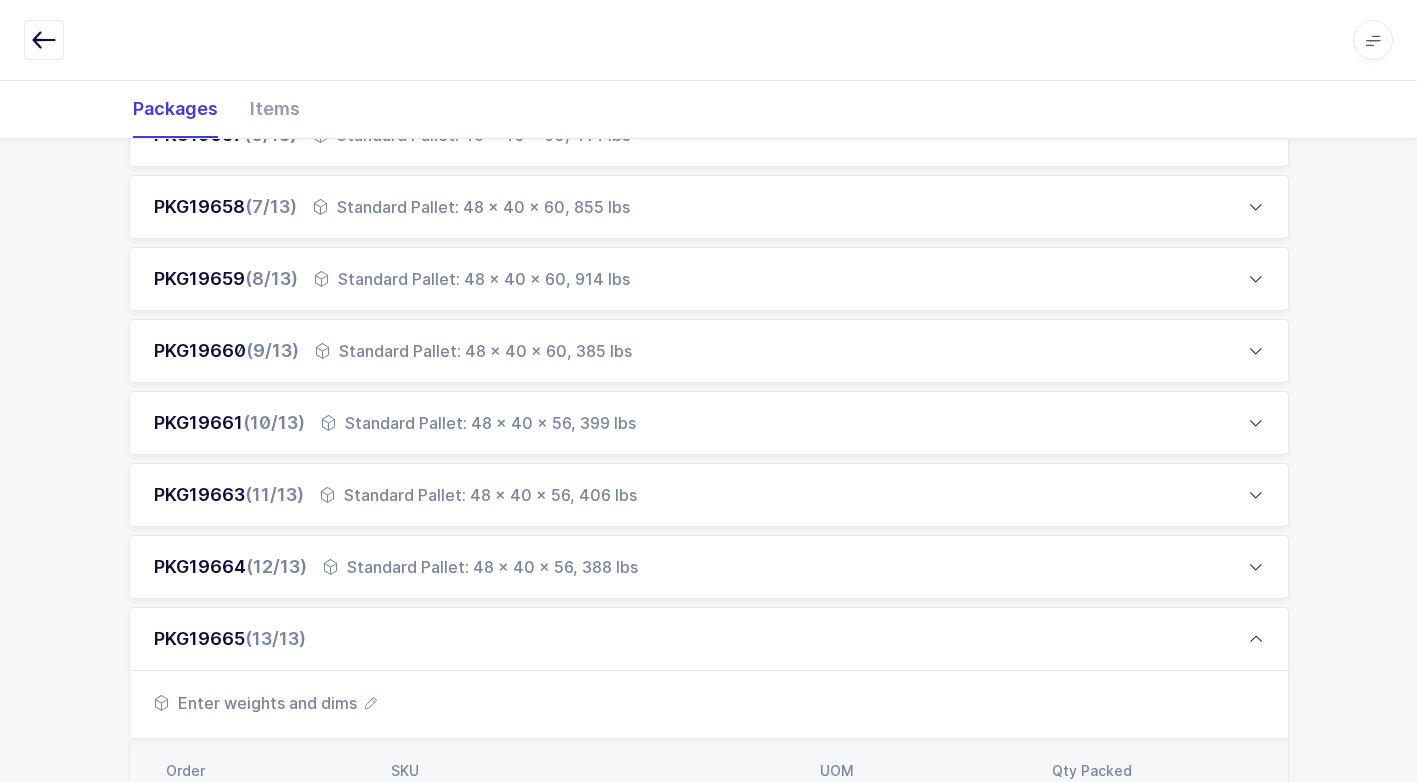 scroll, scrollTop: 1300, scrollLeft: 0, axis: vertical 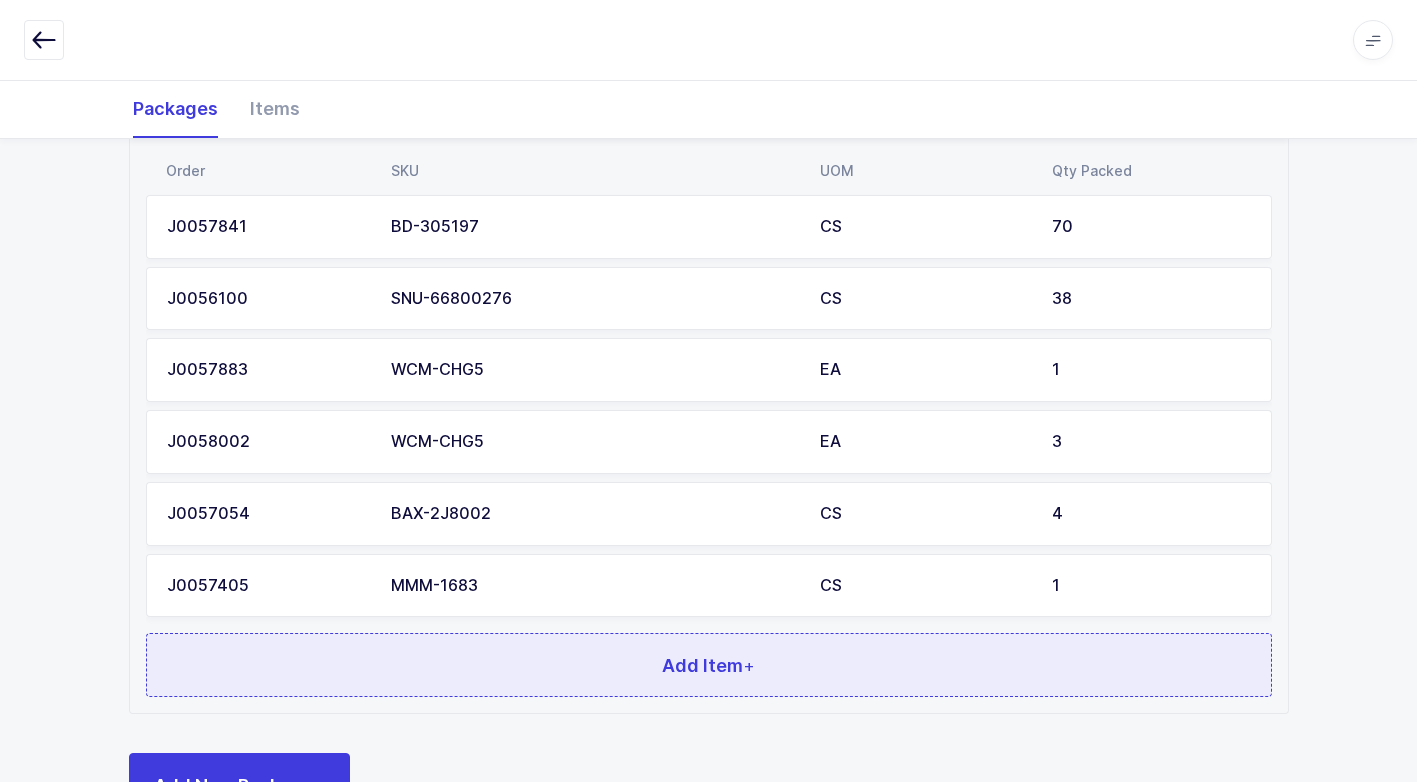 click on "Add Item  +" at bounding box center (709, 665) 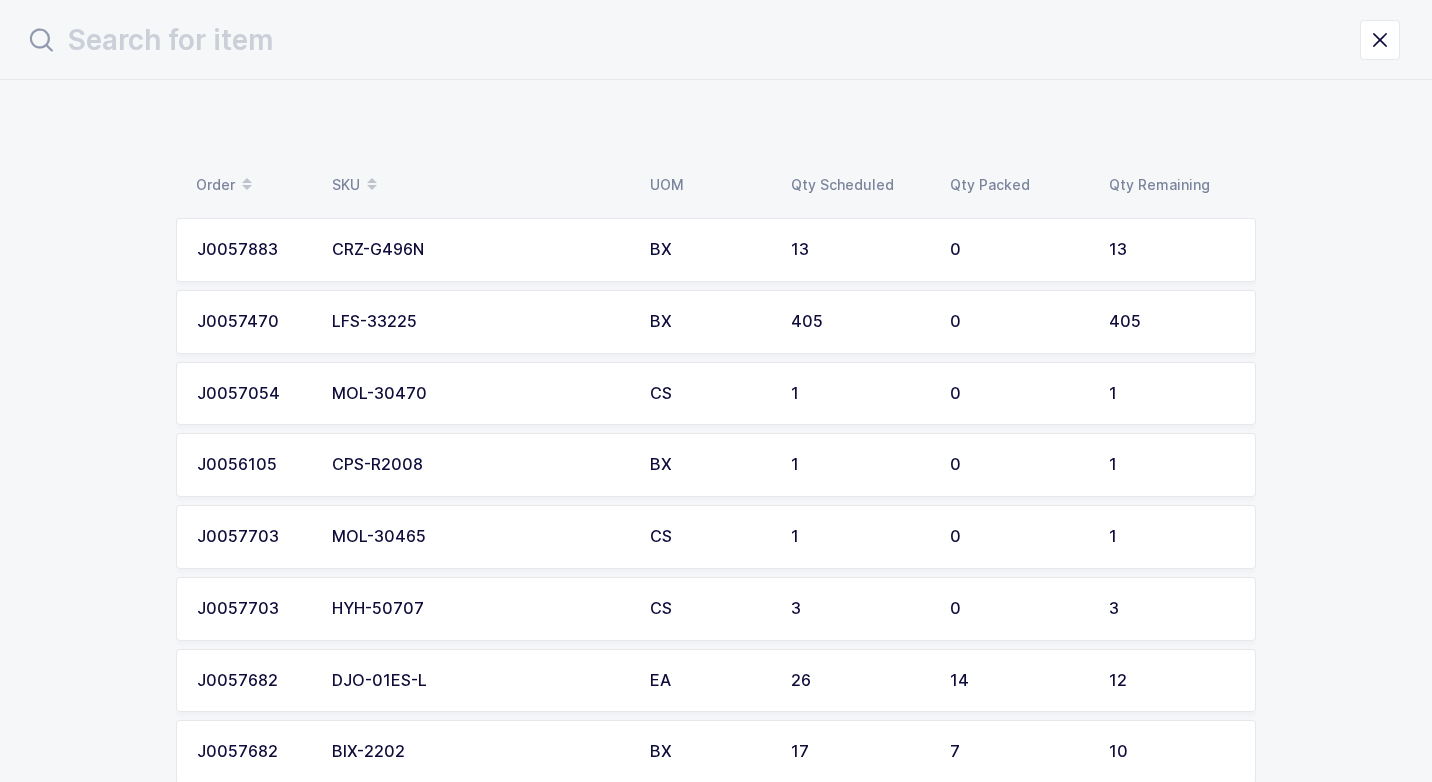 click on "MOL-30470" at bounding box center (479, 394) 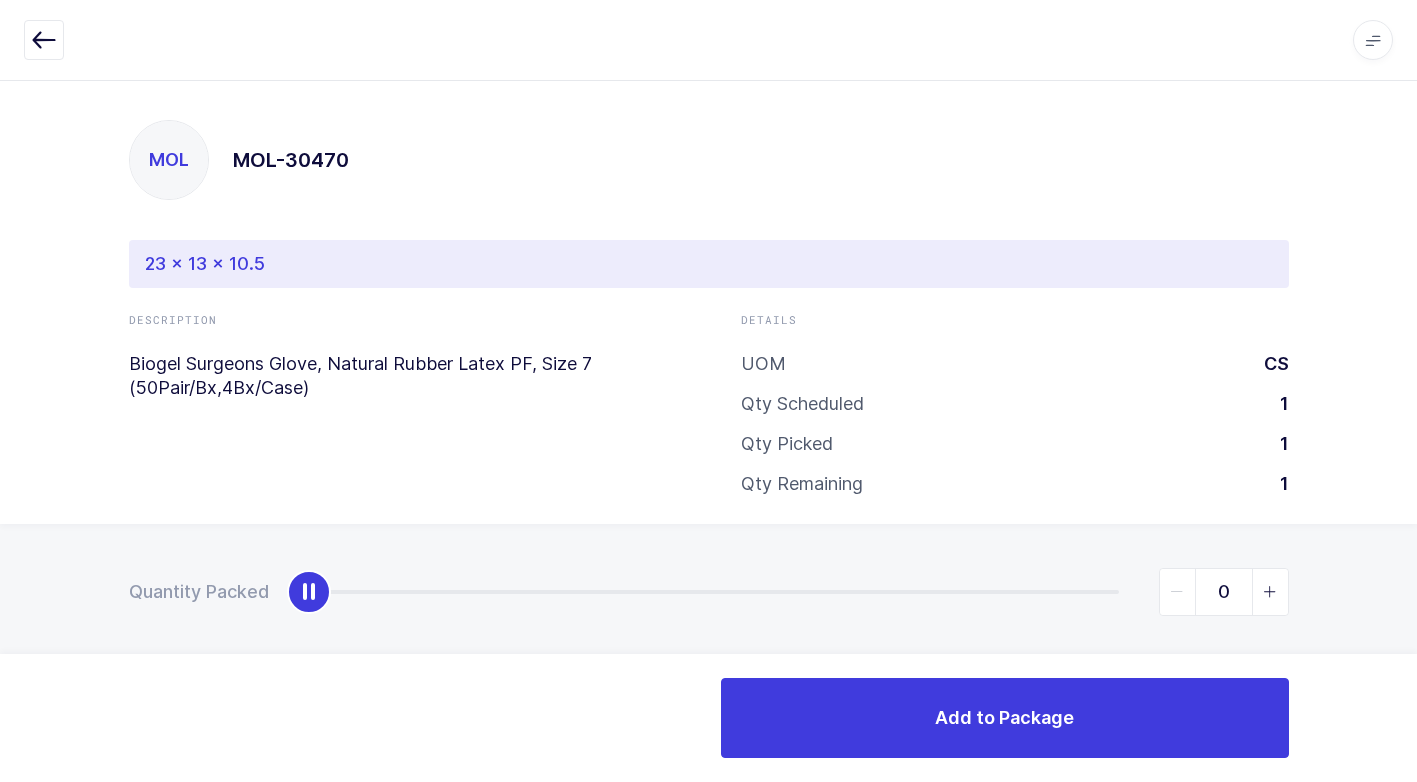 type on "1" 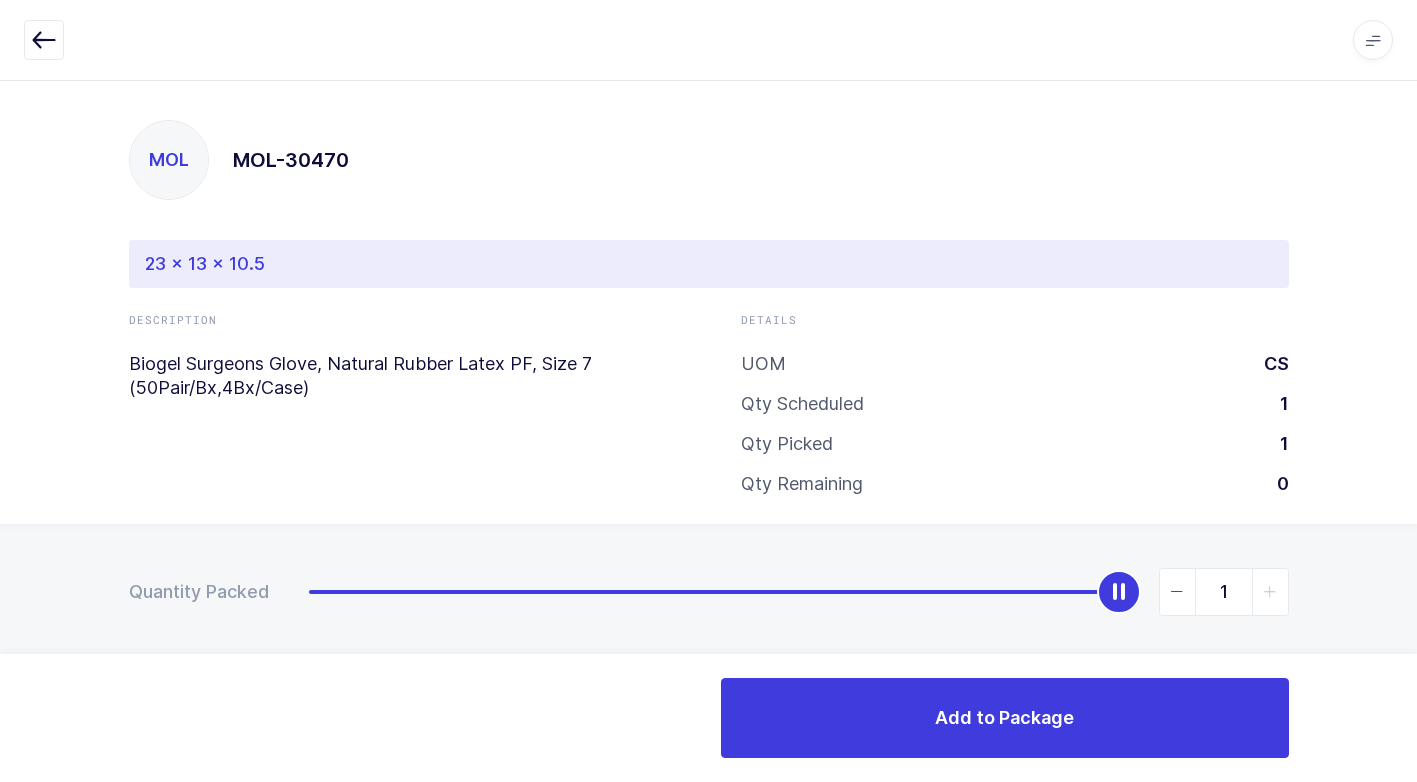 drag, startPoint x: 314, startPoint y: 604, endPoint x: 1435, endPoint y: 795, distance: 1137.1553 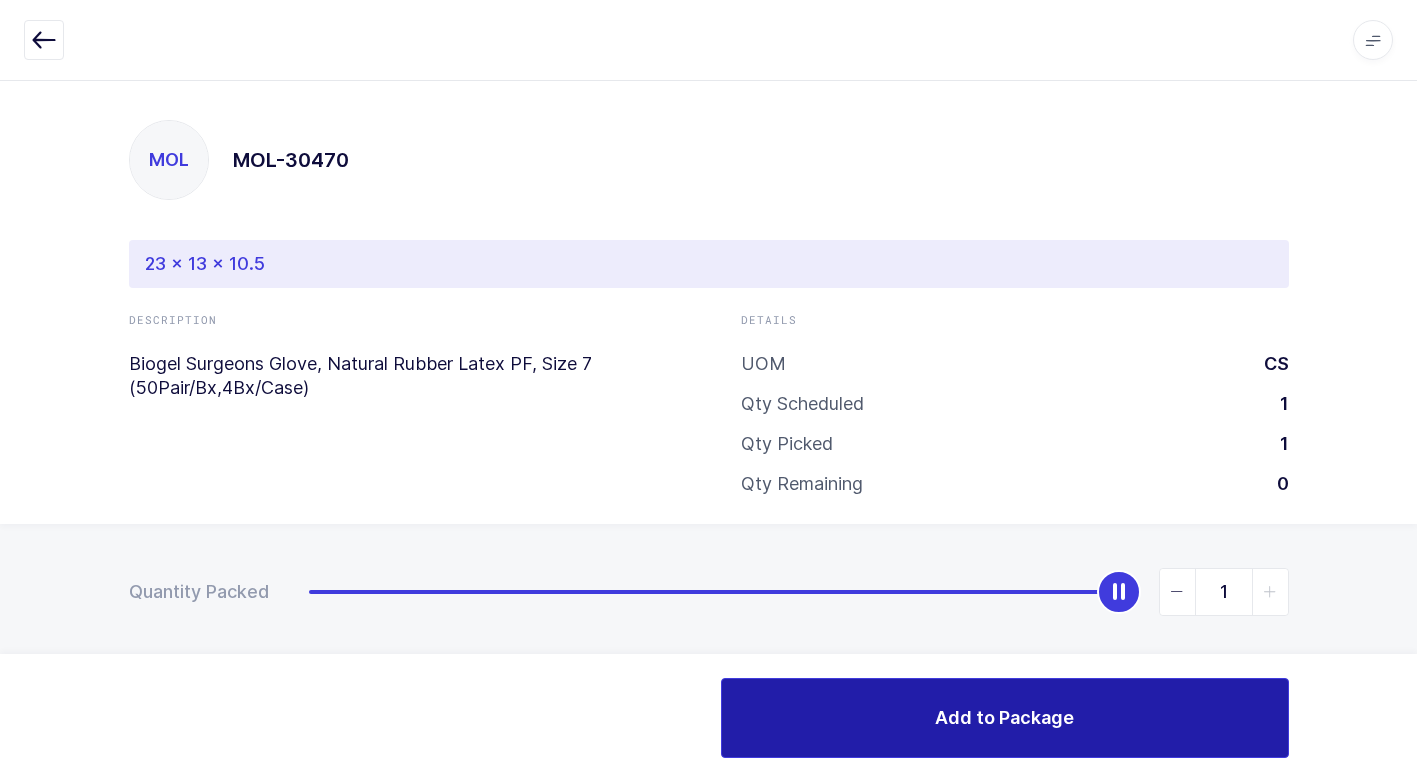 click on "Add to Package" at bounding box center [1005, 718] 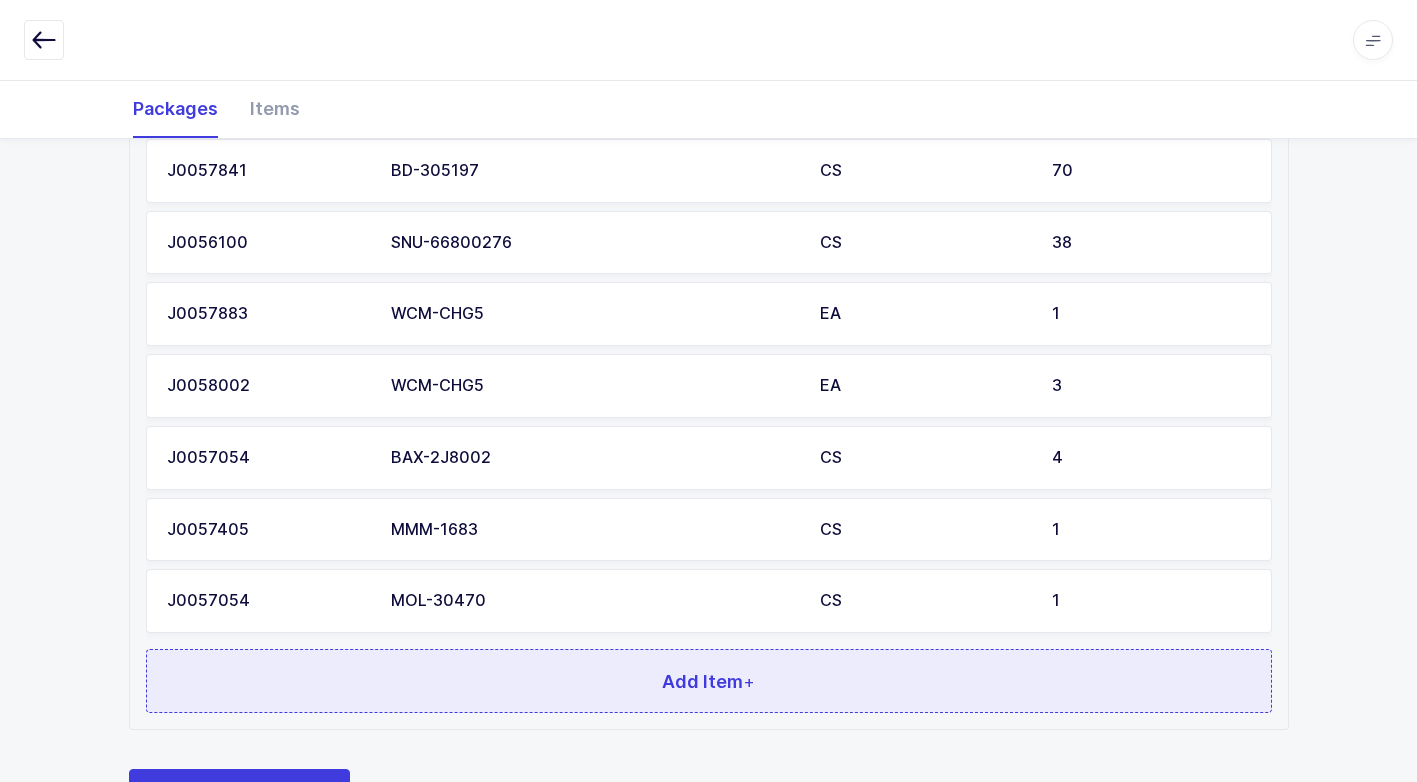 scroll, scrollTop: 1447, scrollLeft: 0, axis: vertical 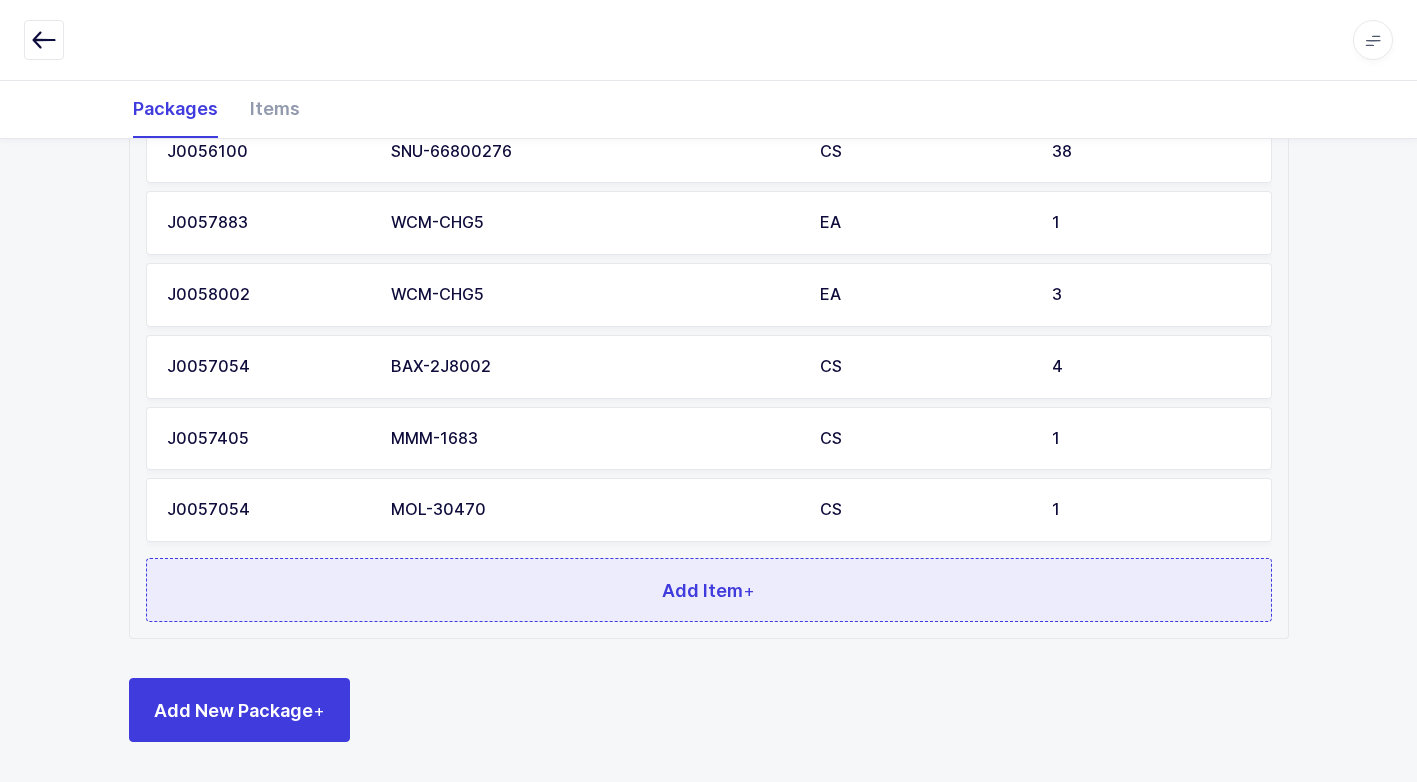 click on "Add Item  +" at bounding box center (709, 590) 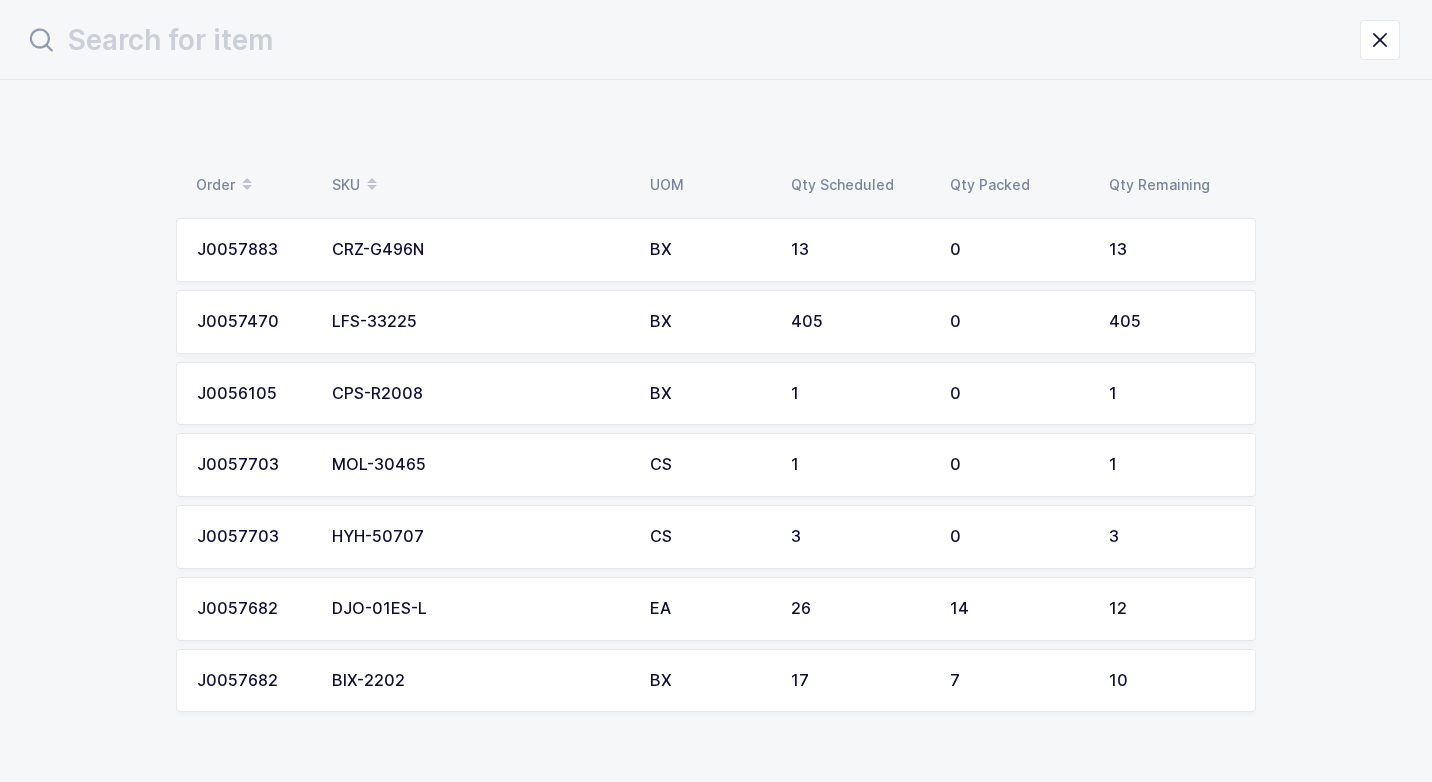 click on "MOL-30465" at bounding box center [479, 465] 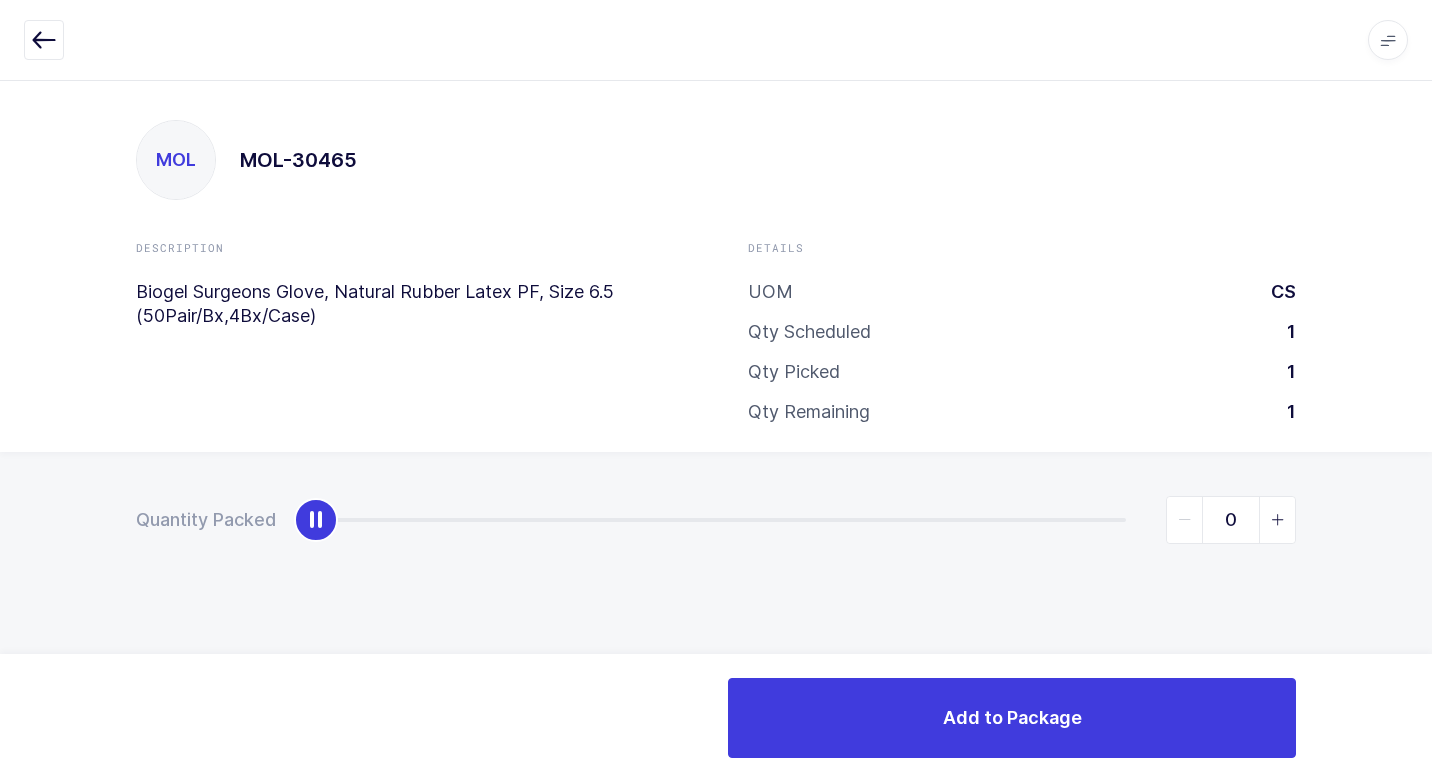 type on "1" 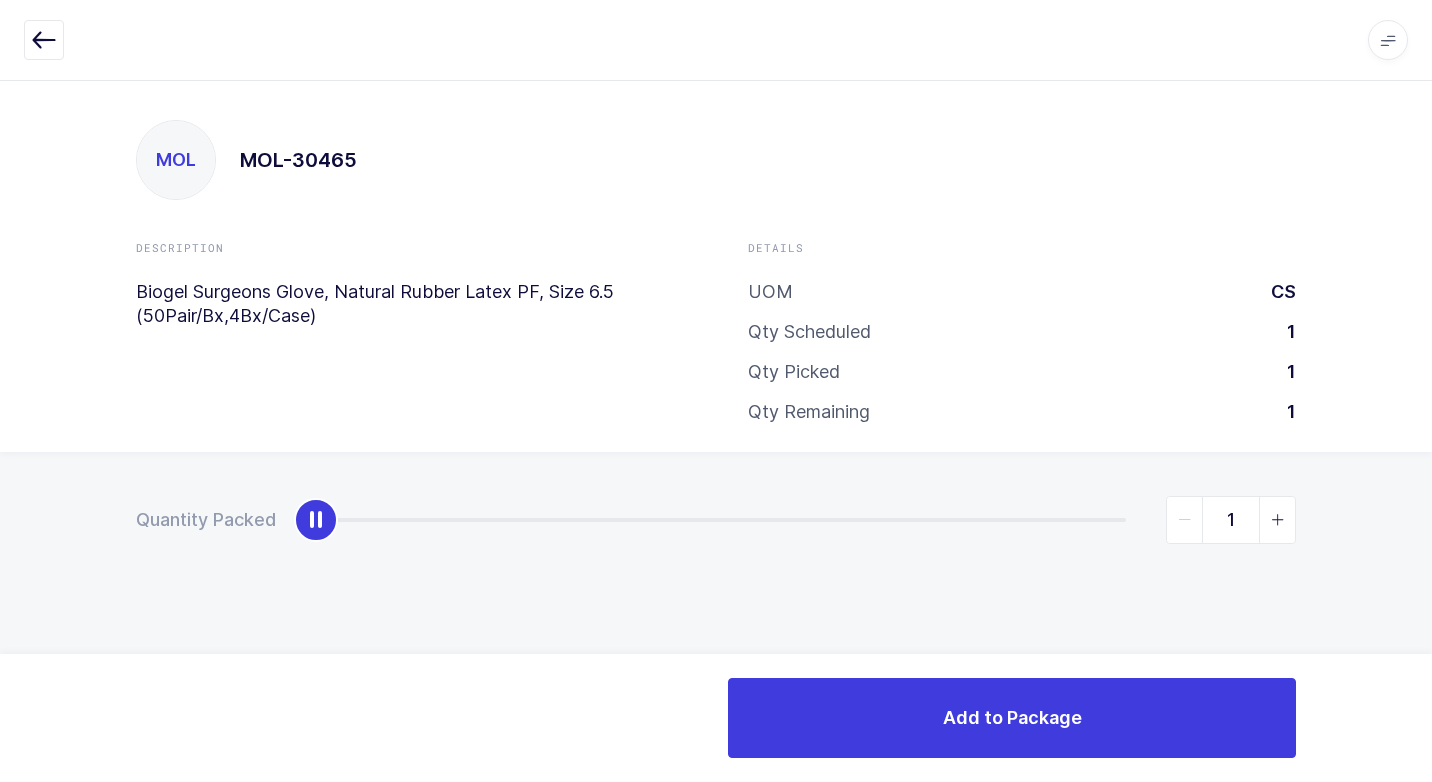 drag, startPoint x: 320, startPoint y: 522, endPoint x: 1431, endPoint y: 607, distance: 1114.2468 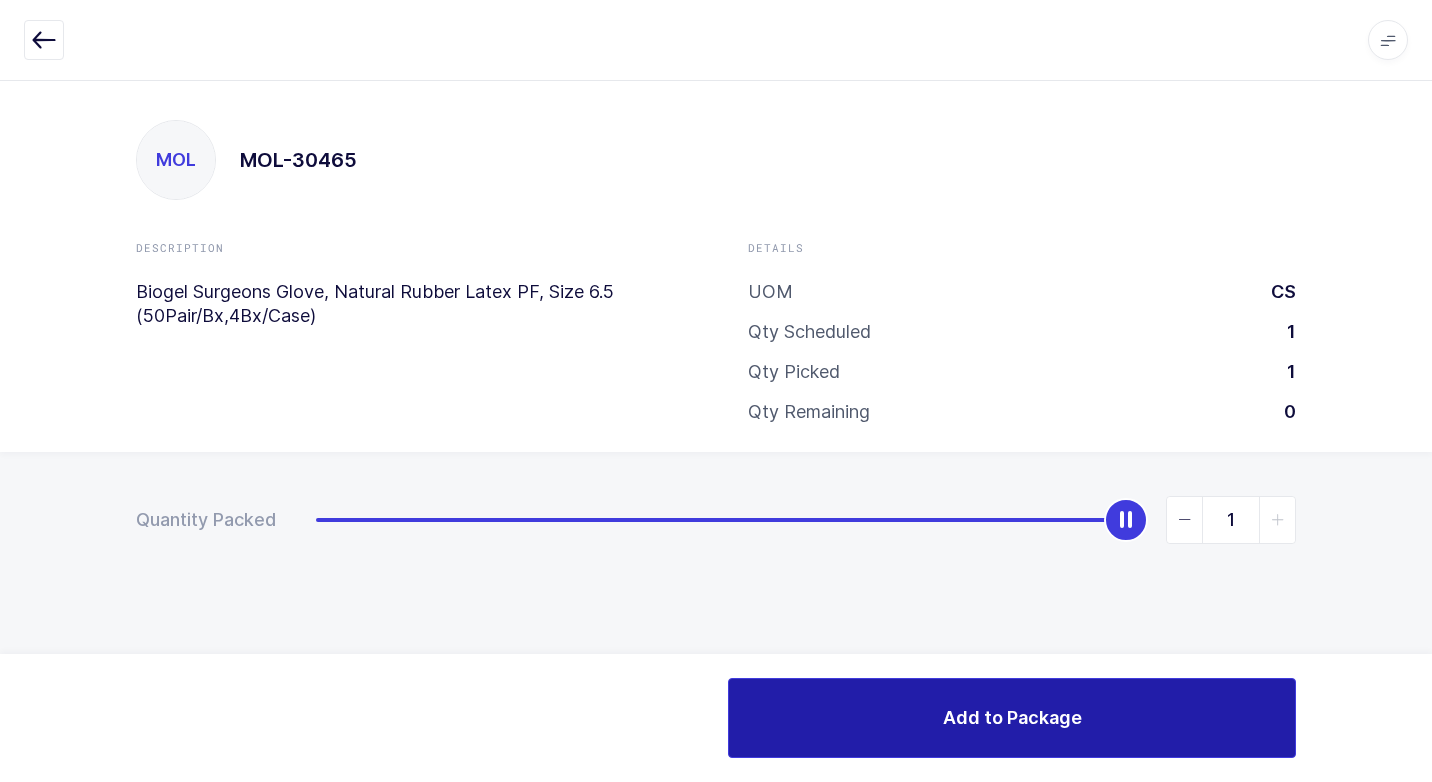 click on "Add to Package" at bounding box center (1012, 717) 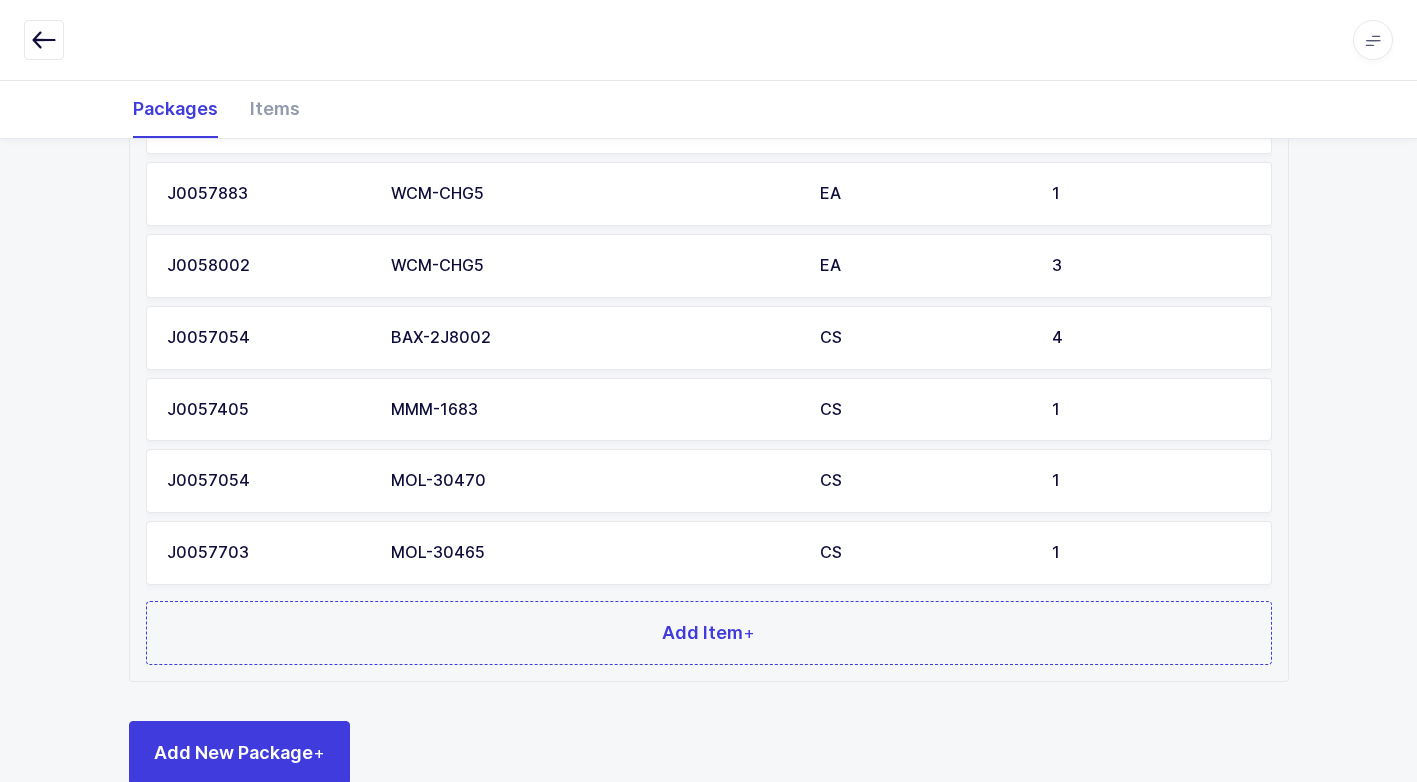 scroll, scrollTop: 1519, scrollLeft: 0, axis: vertical 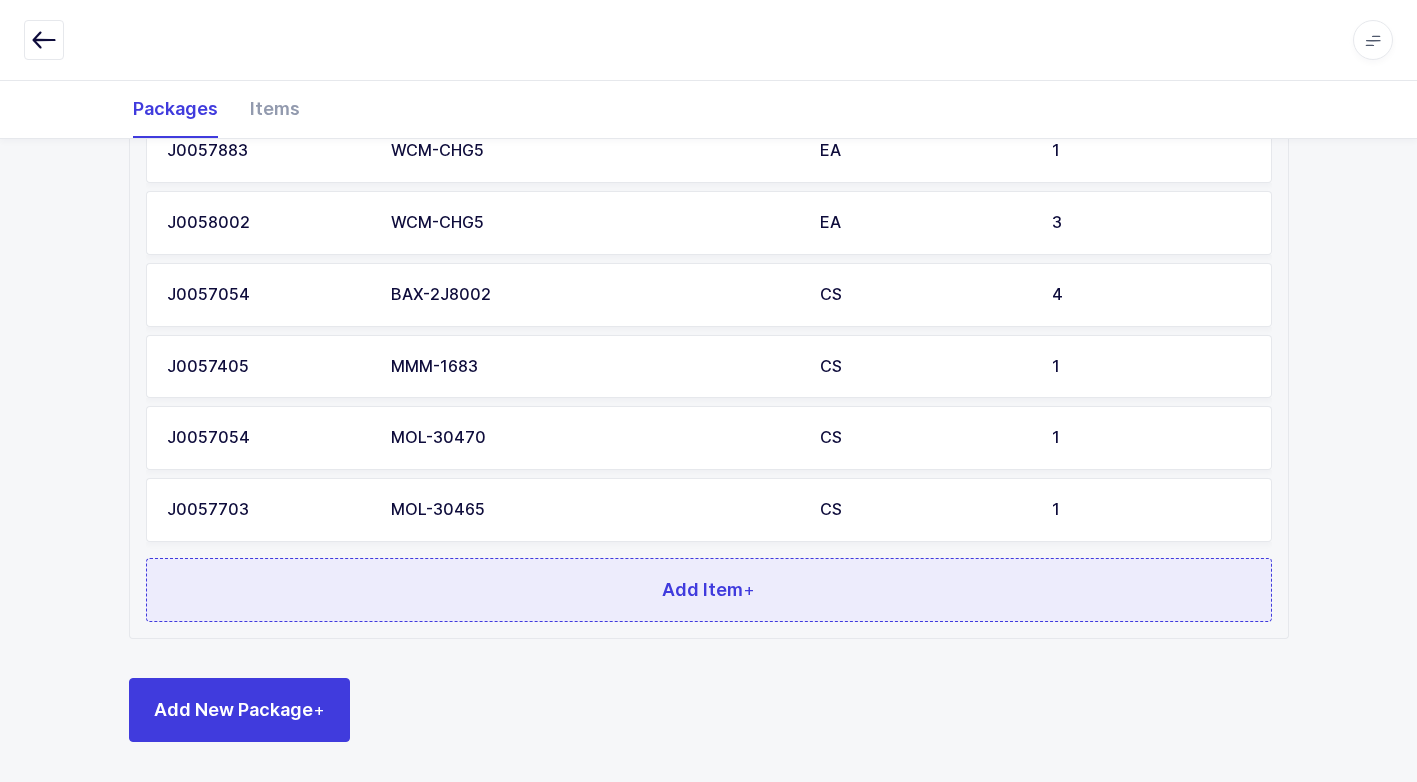 click on "Add Item  +" at bounding box center (709, 590) 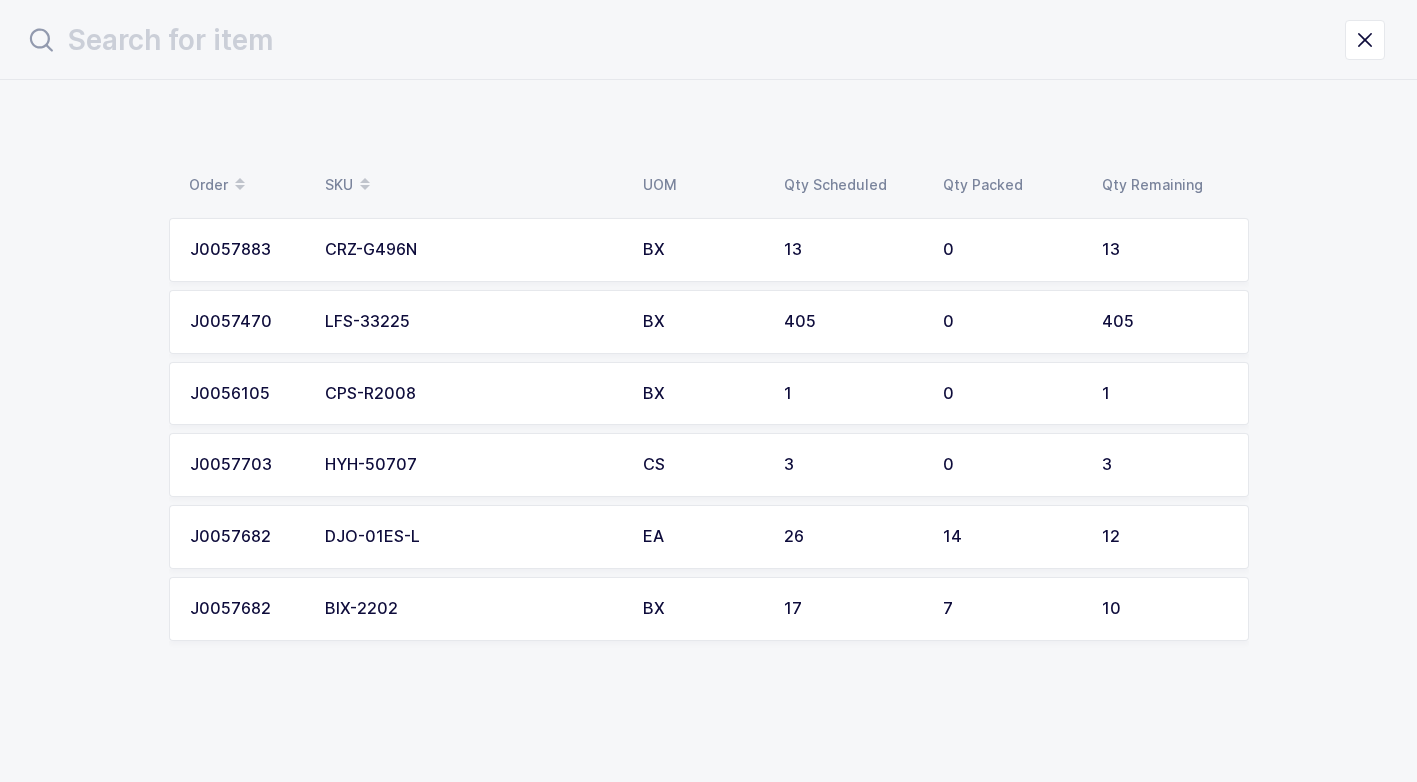 scroll, scrollTop: 0, scrollLeft: 0, axis: both 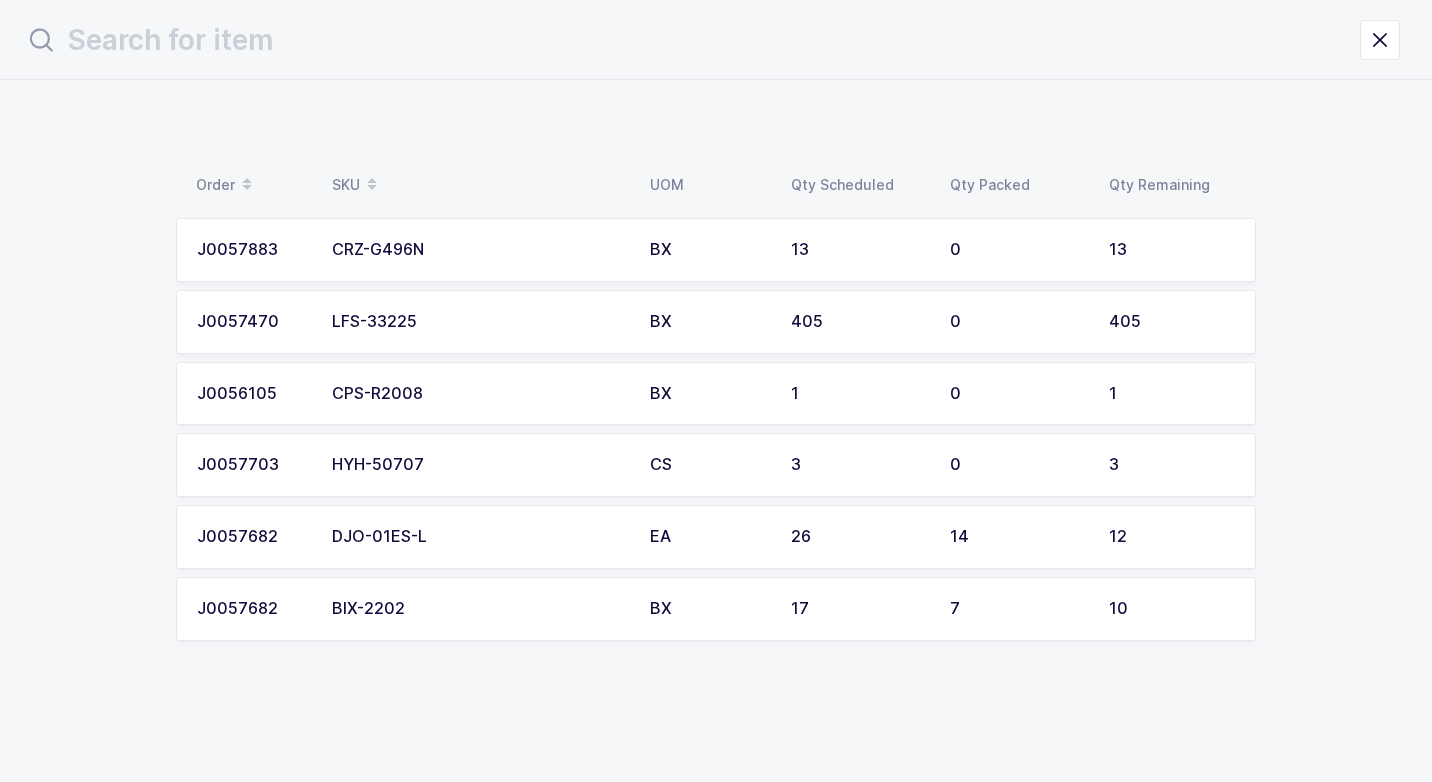 click on "CPS-R2008" at bounding box center [479, 394] 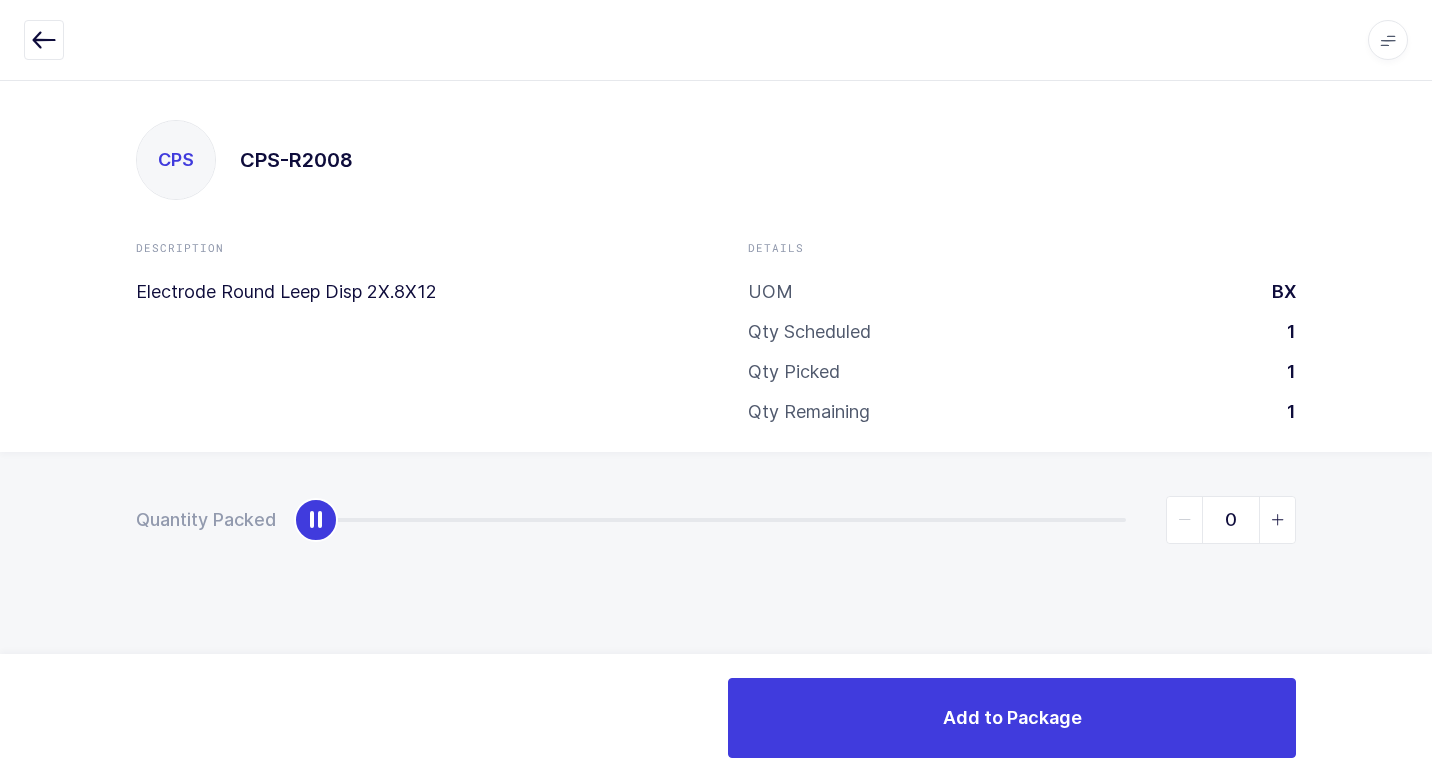 type on "1" 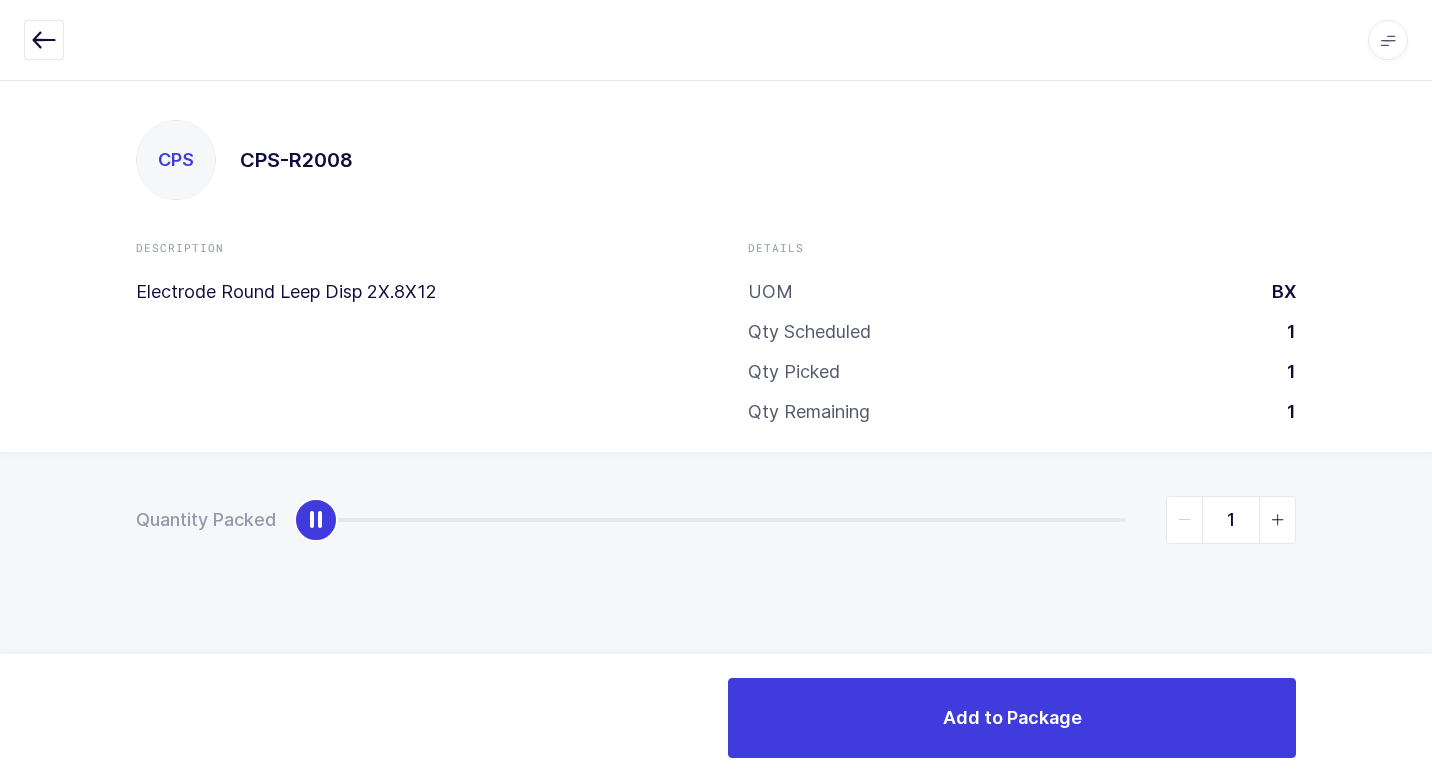 drag, startPoint x: 320, startPoint y: 518, endPoint x: 1431, endPoint y: 570, distance: 1112.2163 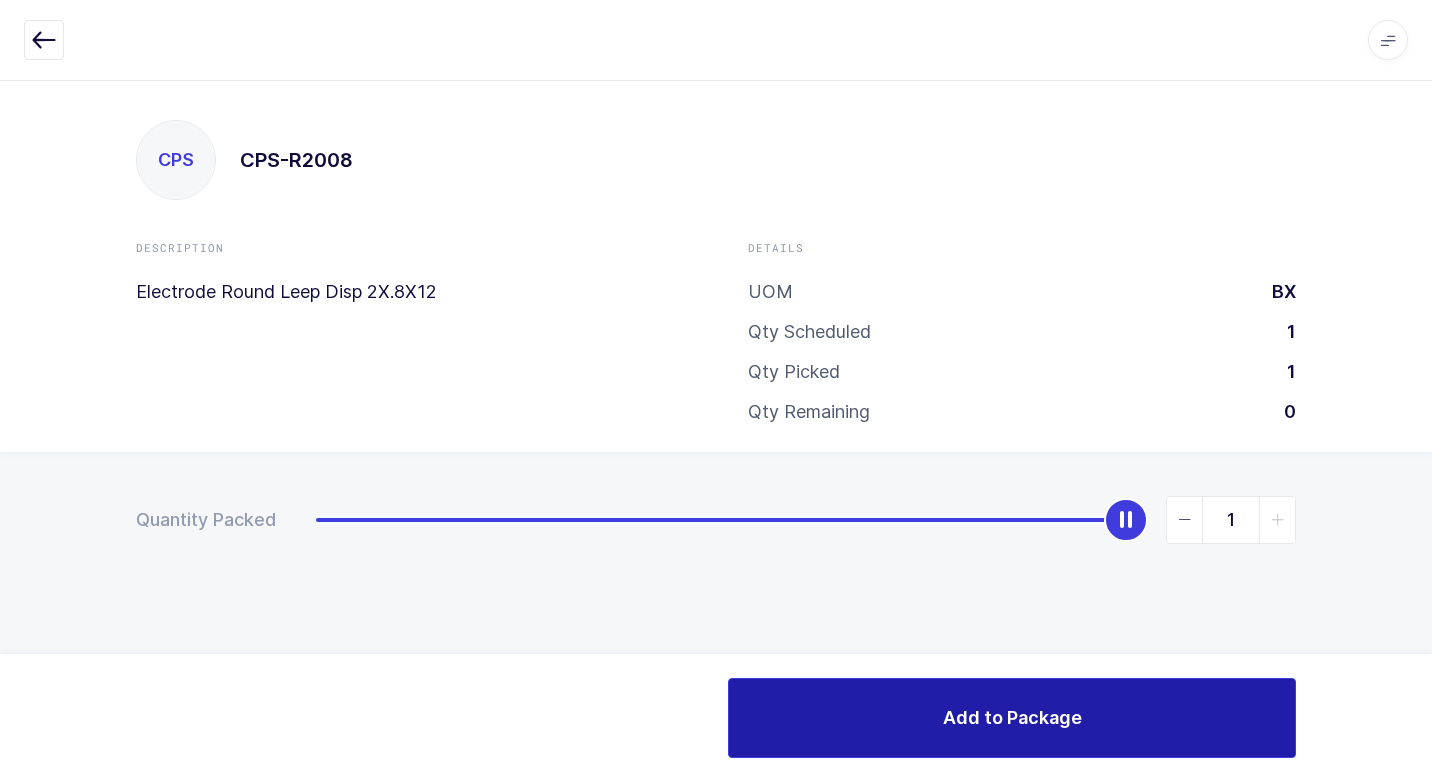drag, startPoint x: 968, startPoint y: 714, endPoint x: 952, endPoint y: 712, distance: 16.124516 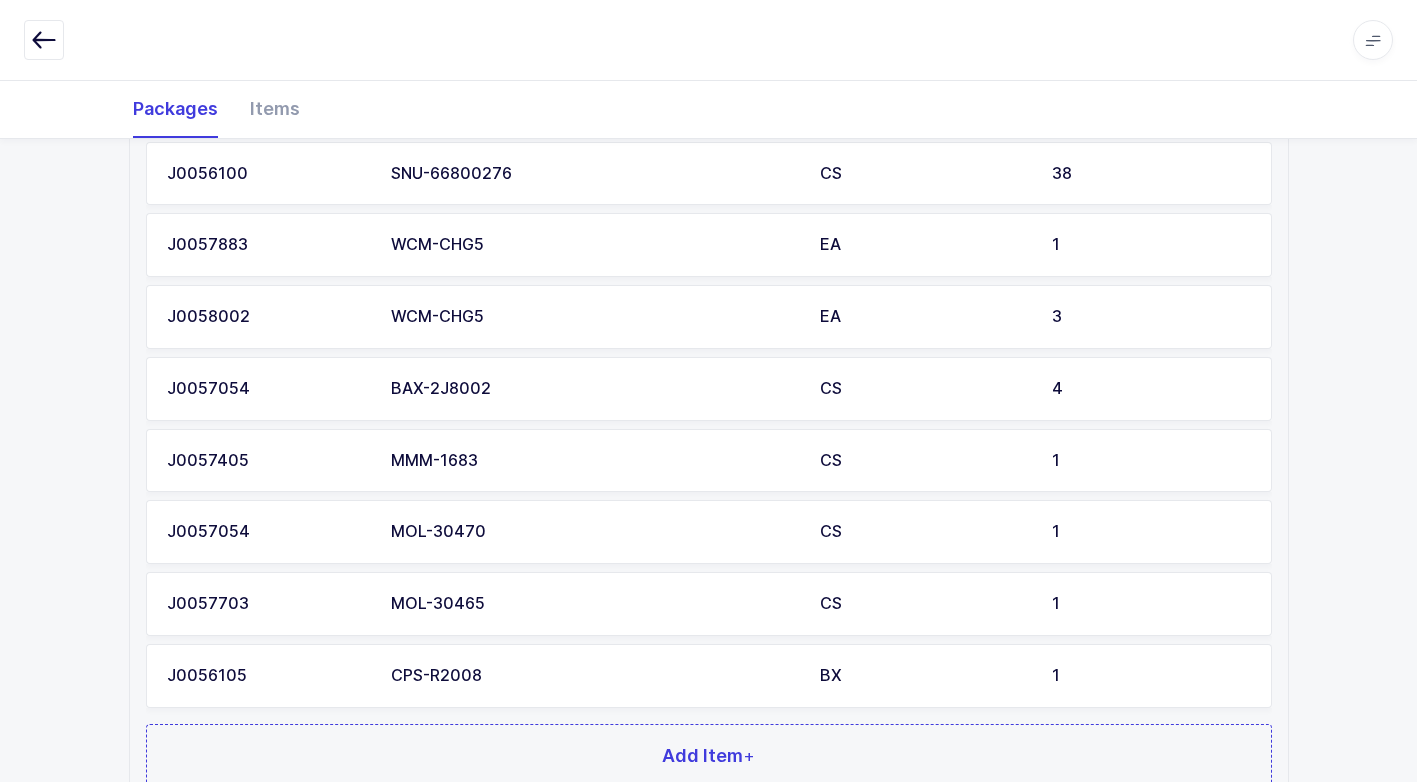 scroll, scrollTop: 1591, scrollLeft: 0, axis: vertical 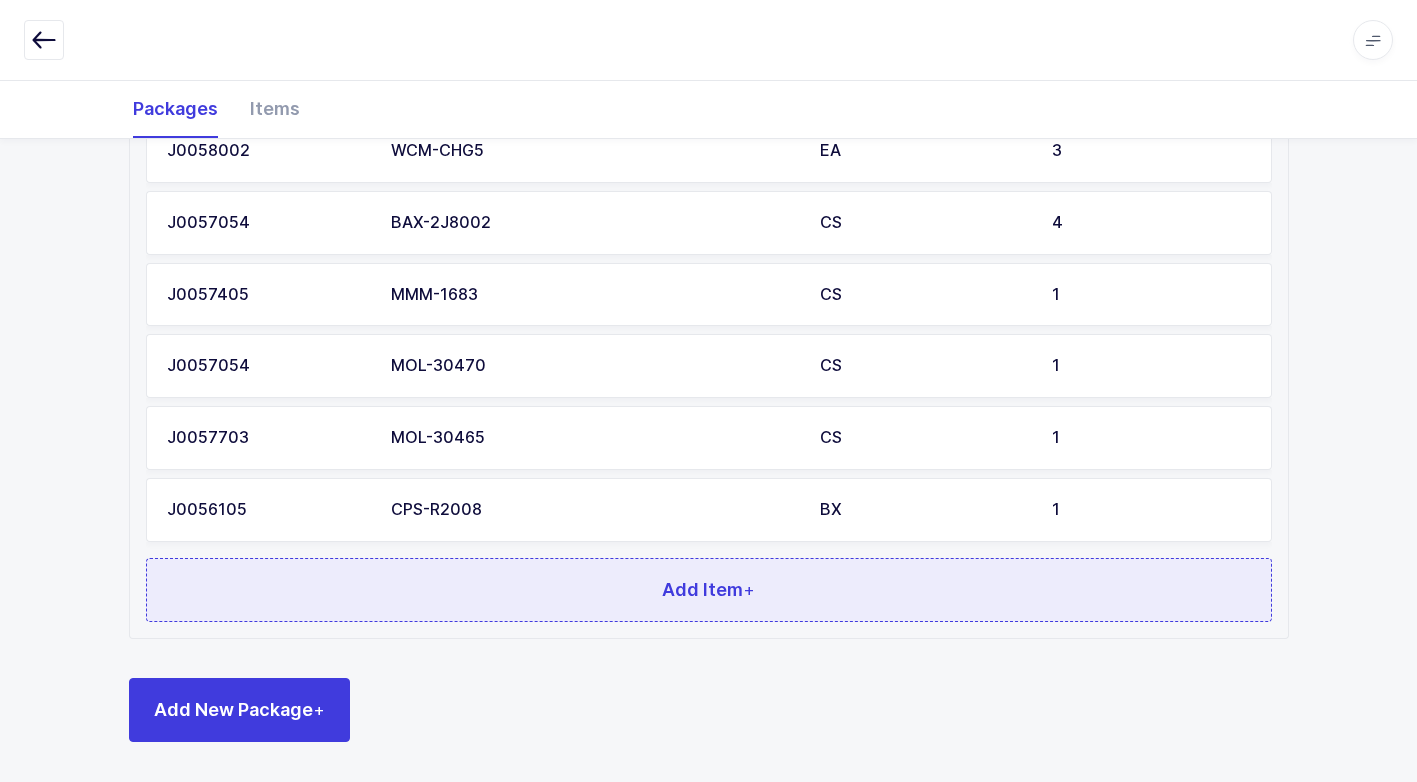 drag, startPoint x: 495, startPoint y: 625, endPoint x: 489, endPoint y: 609, distance: 17.088007 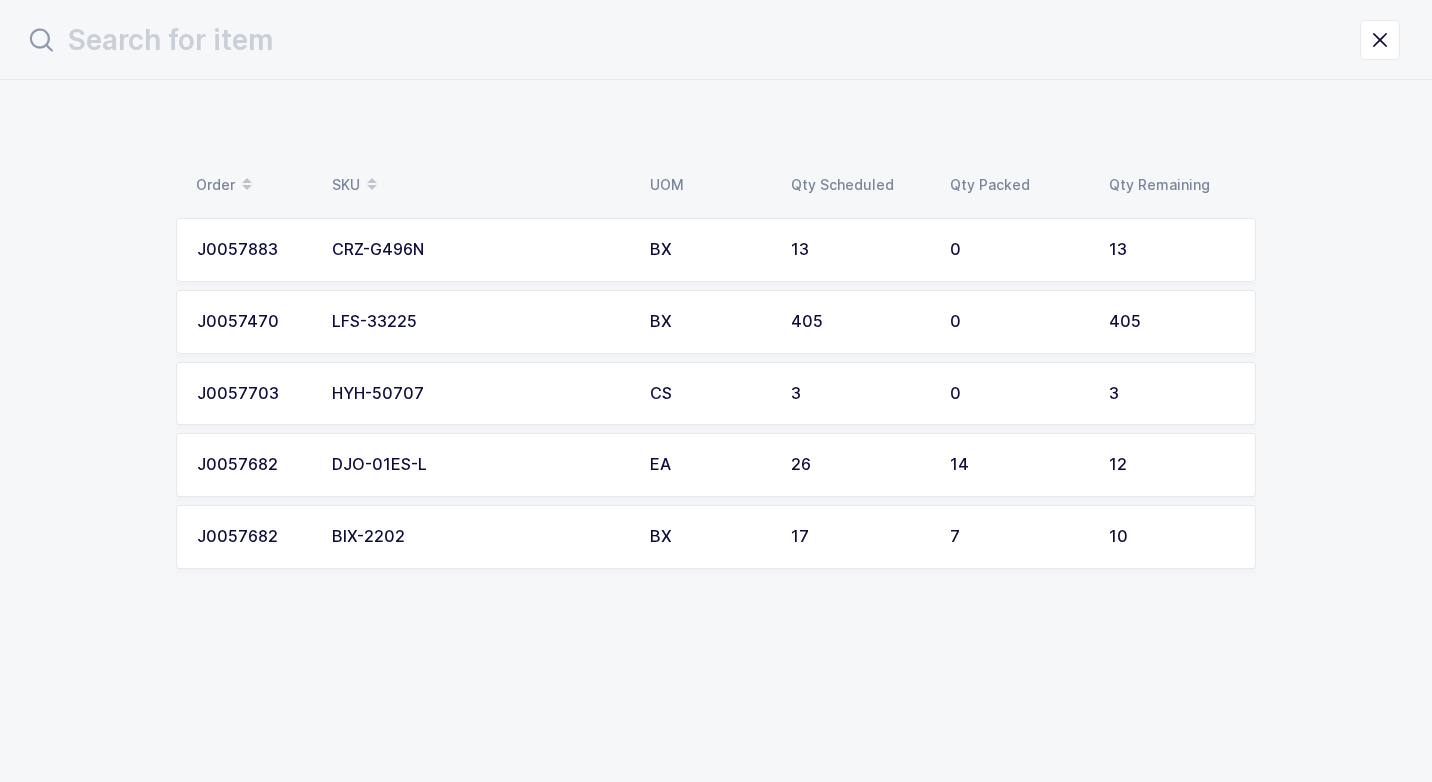 click on "BIX-2202" at bounding box center (479, 537) 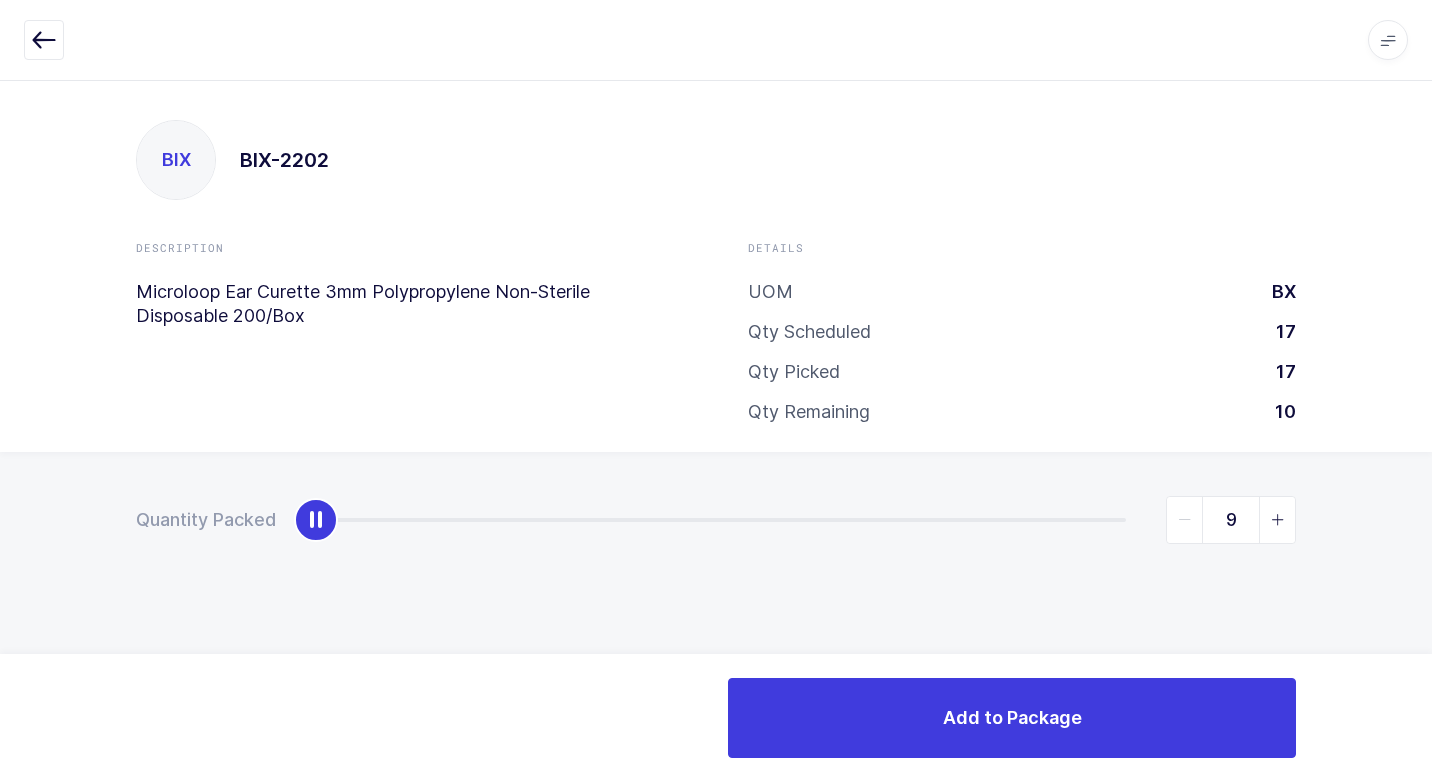 type on "10" 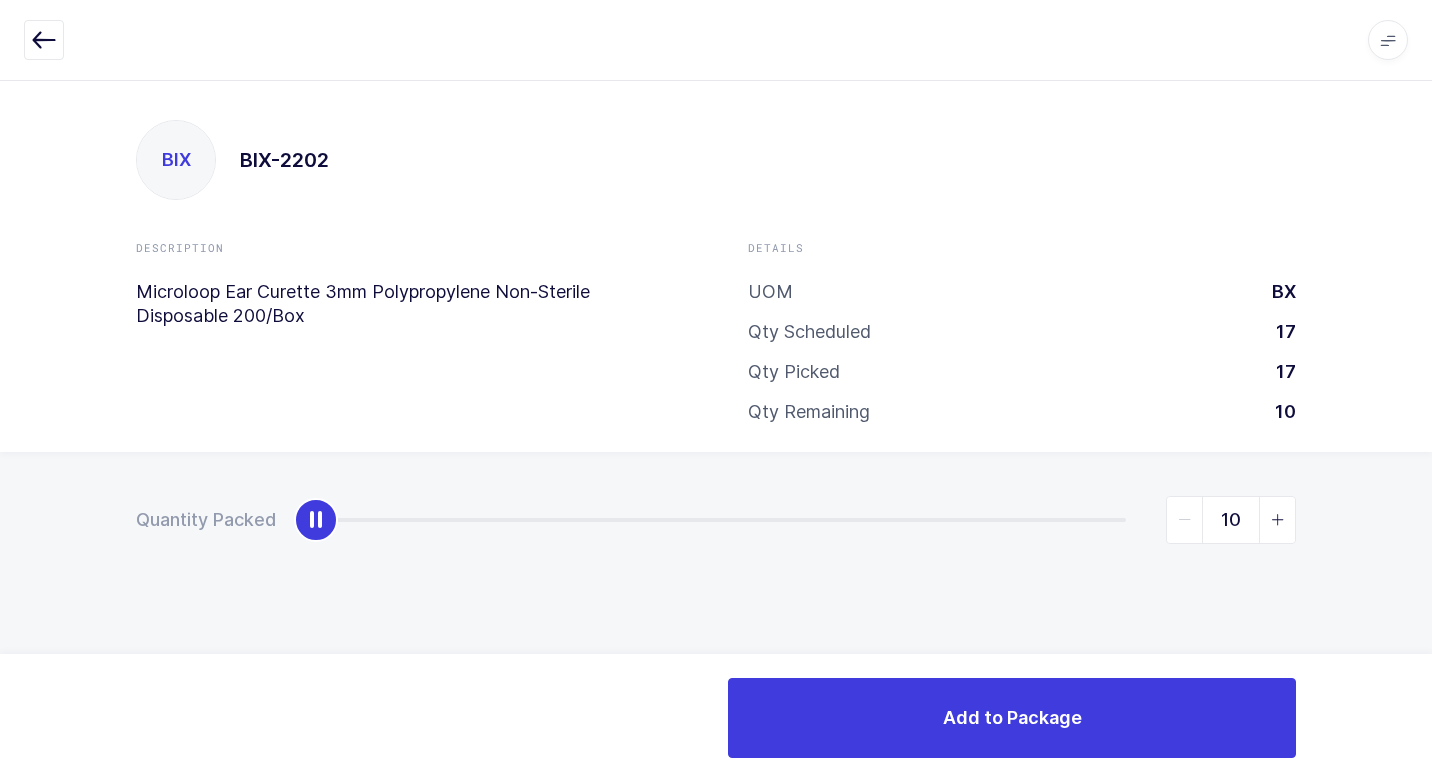 drag, startPoint x: 324, startPoint y: 527, endPoint x: 1435, endPoint y: 604, distance: 1113.6652 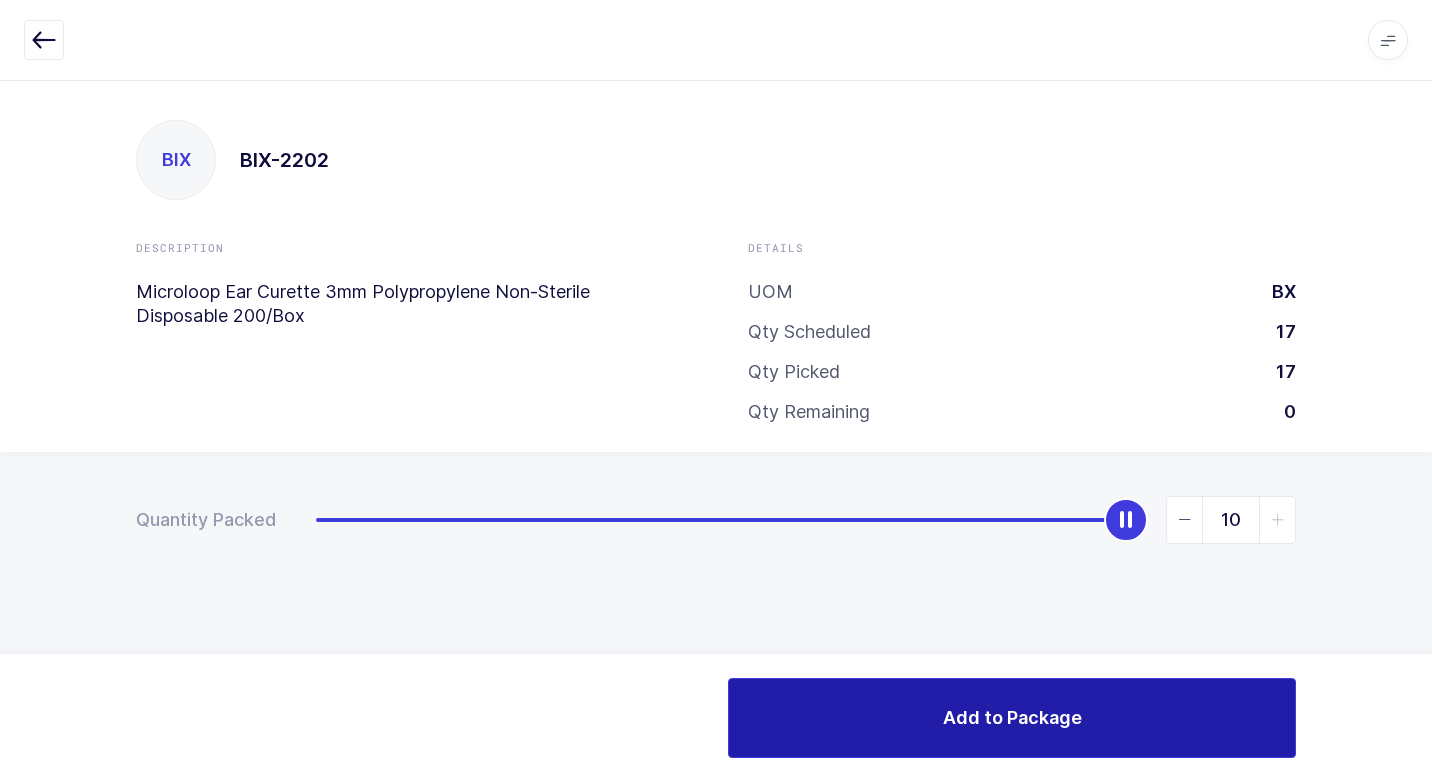 drag, startPoint x: 920, startPoint y: 715, endPoint x: 869, endPoint y: 712, distance: 51.088158 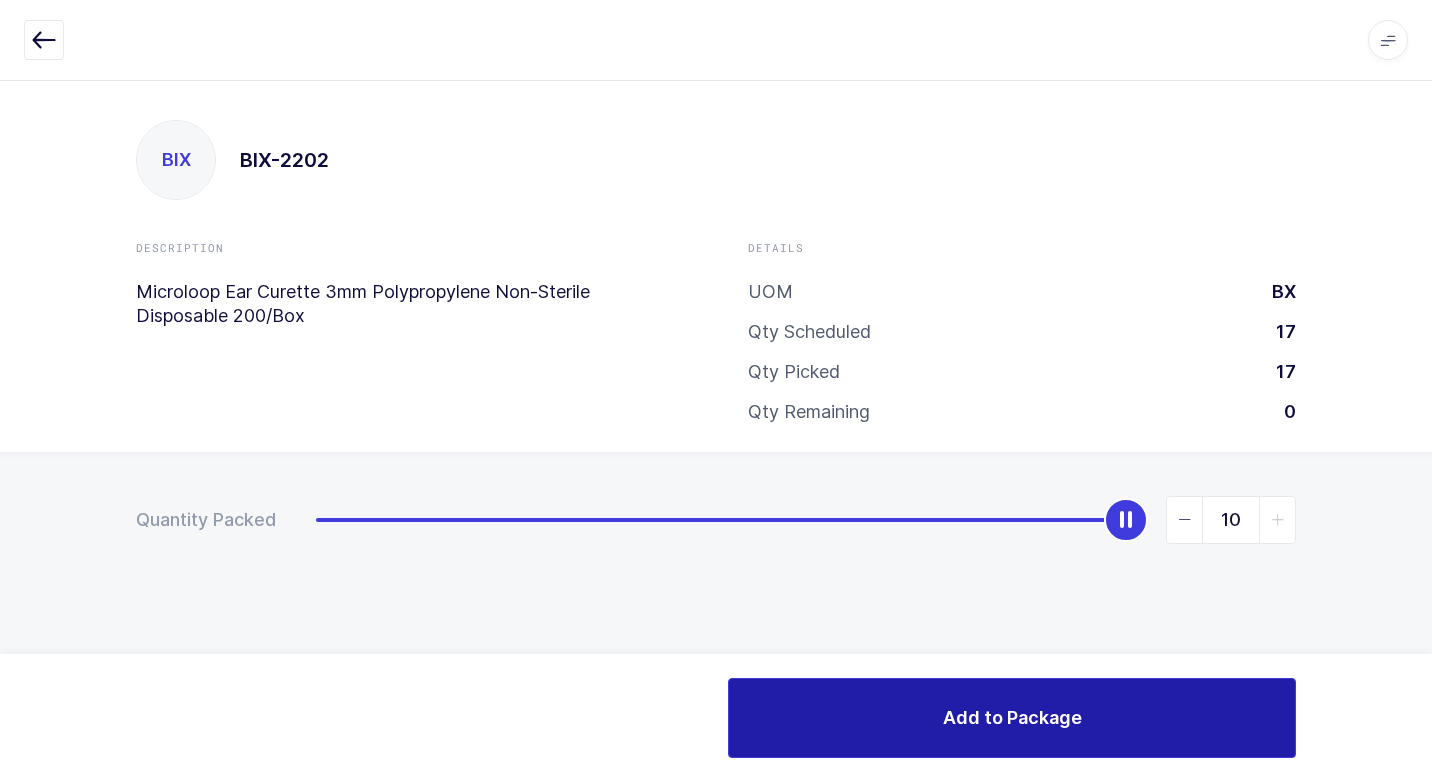 click on "Add to Package" at bounding box center (1012, 718) 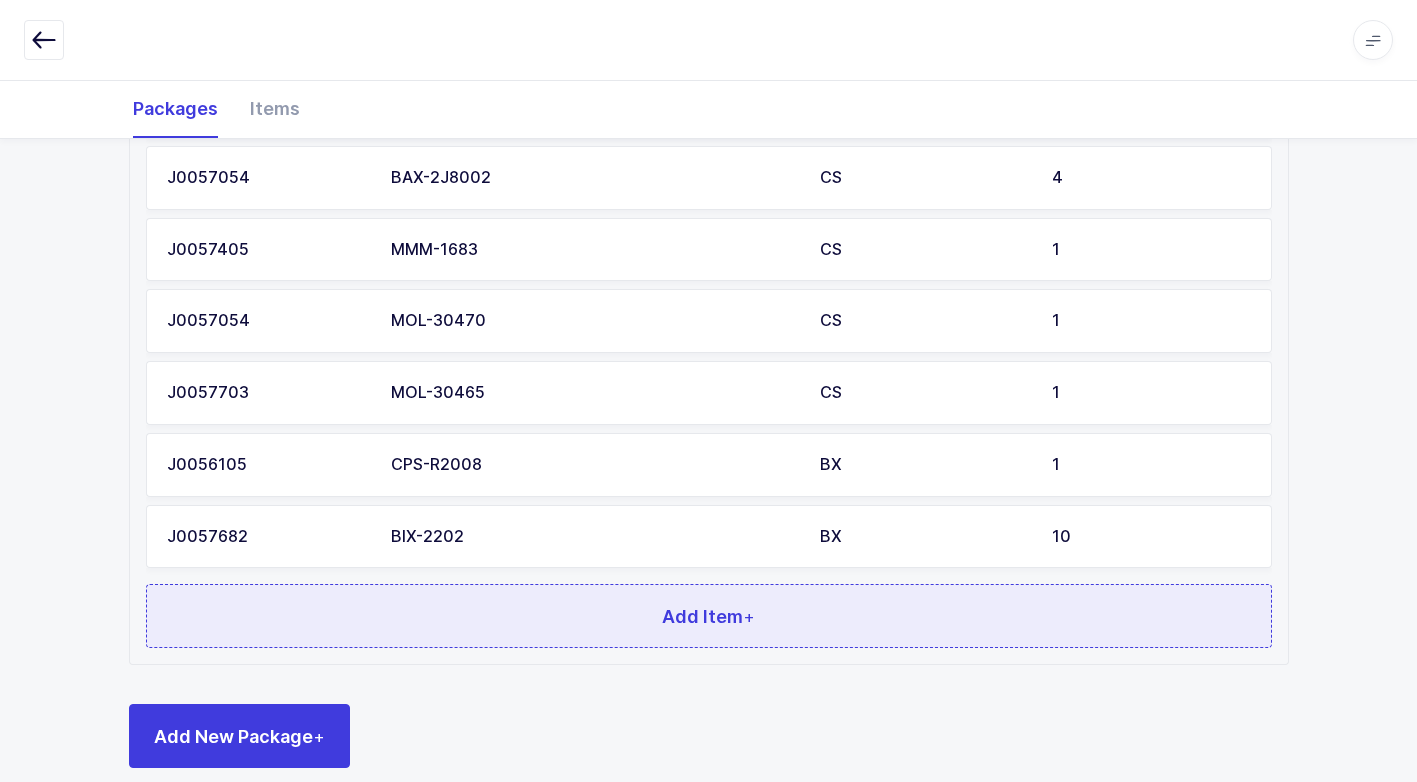 scroll, scrollTop: 1662, scrollLeft: 0, axis: vertical 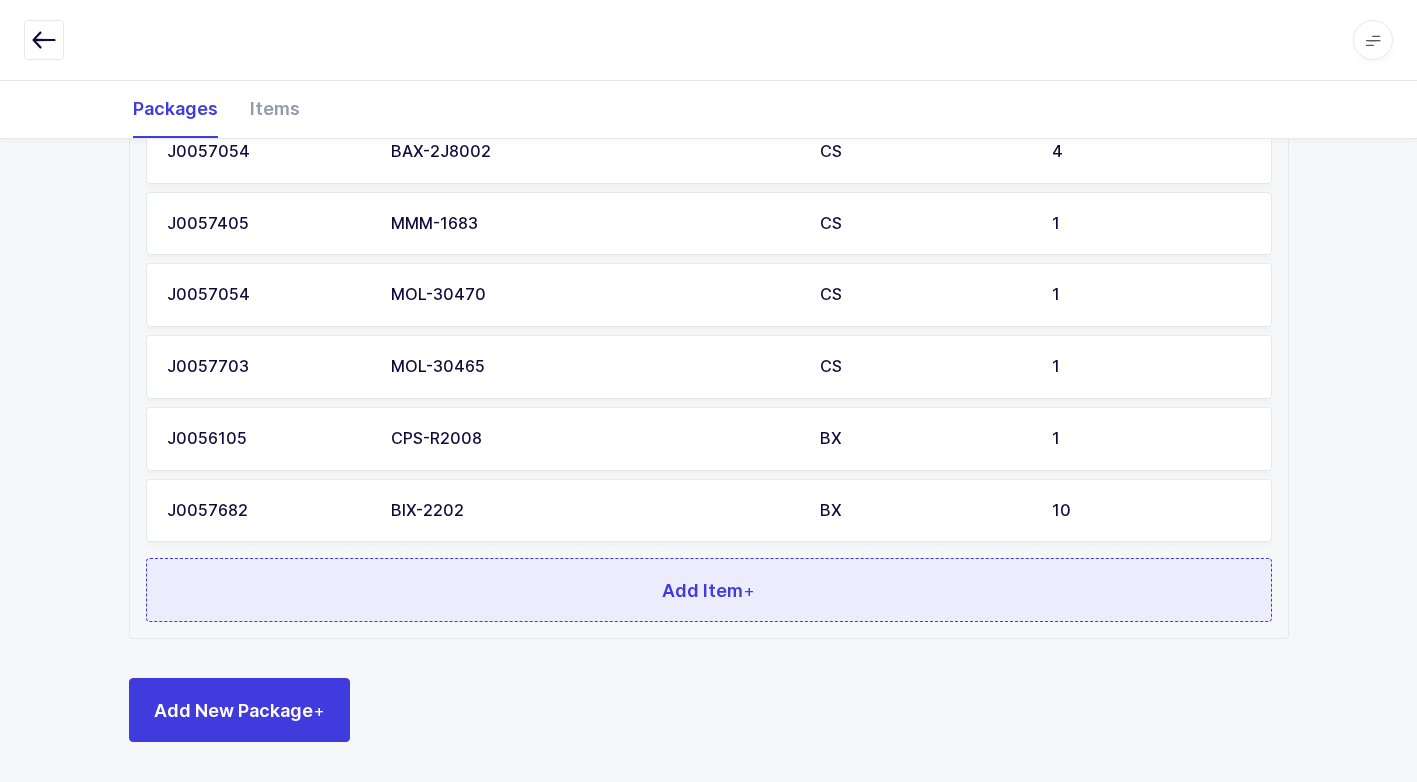 click on "Add Item  +" at bounding box center [709, 590] 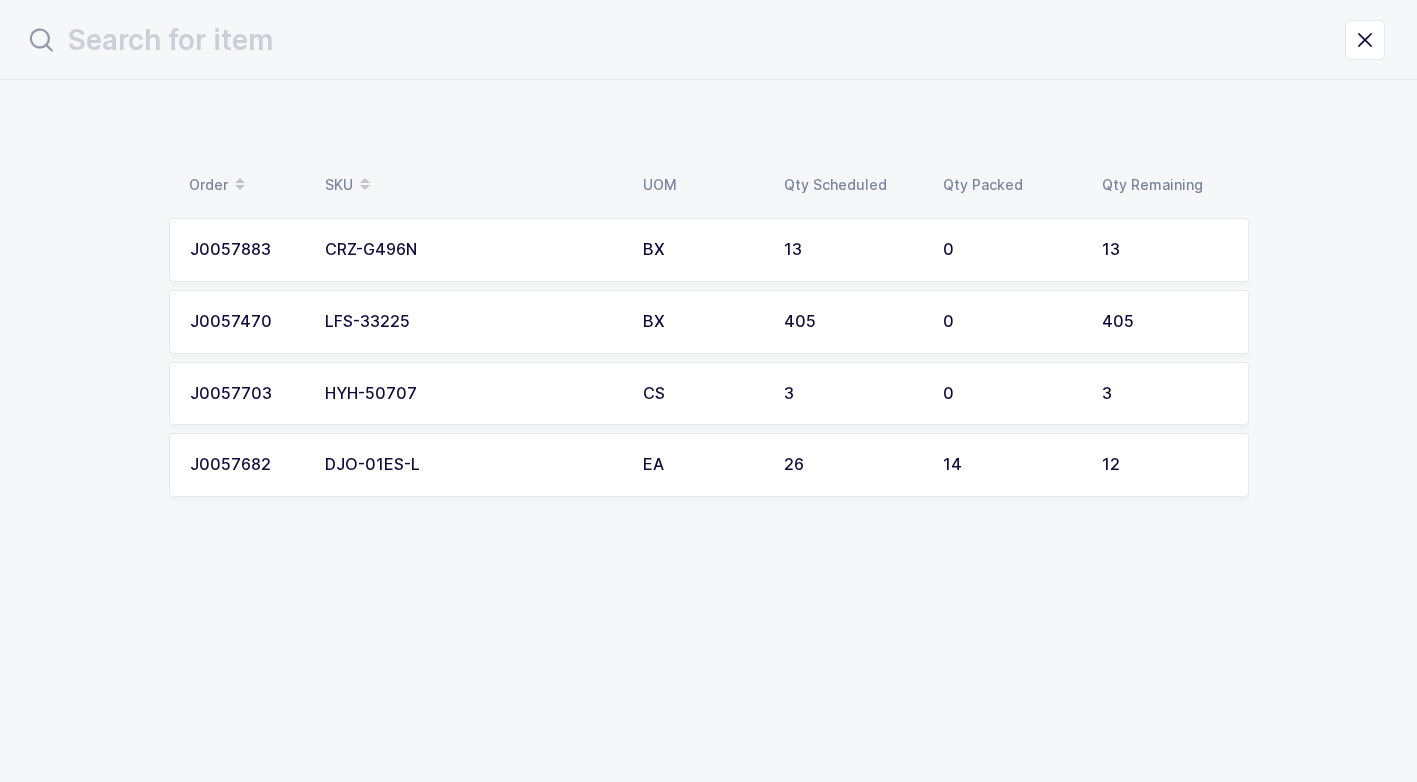 scroll, scrollTop: 0, scrollLeft: 0, axis: both 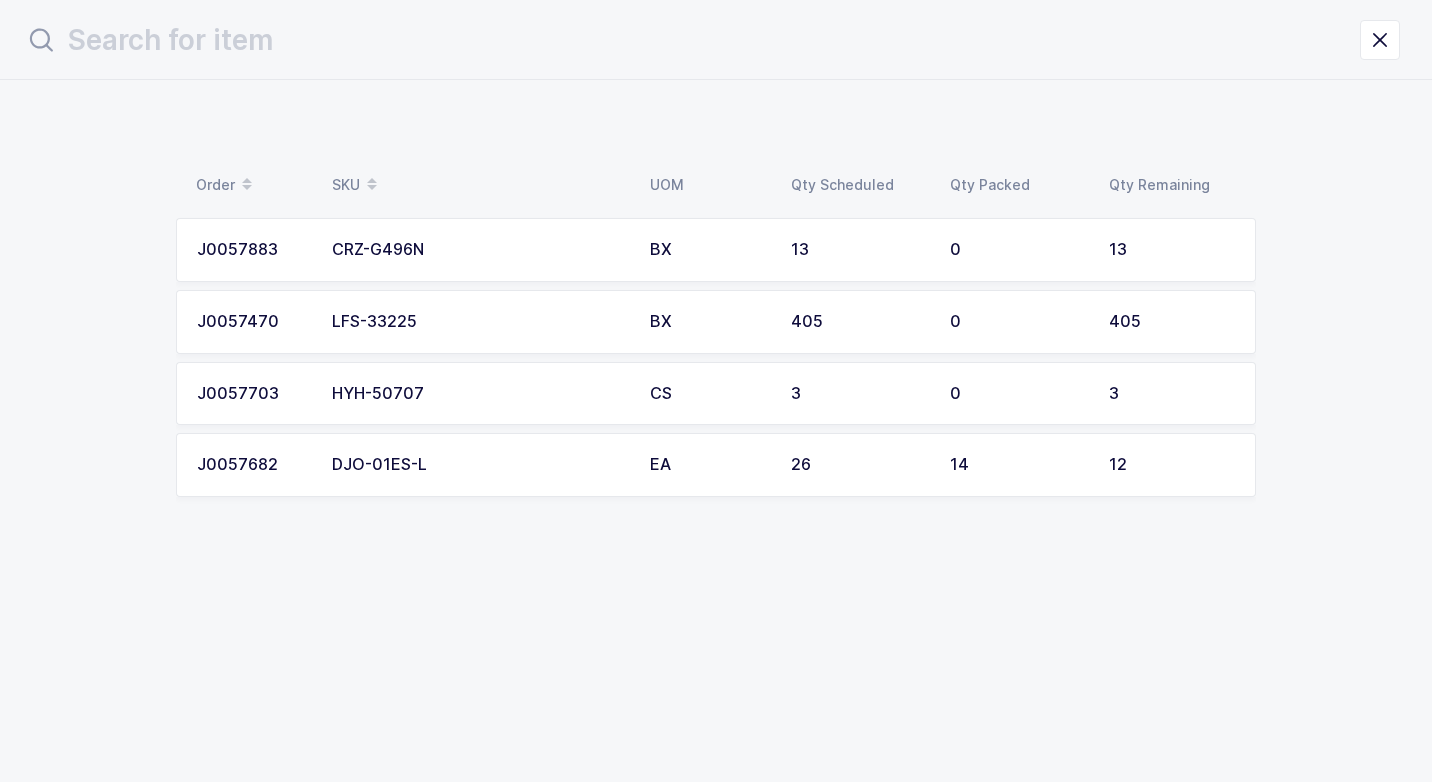 click on "CRZ-G496N" at bounding box center (479, 250) 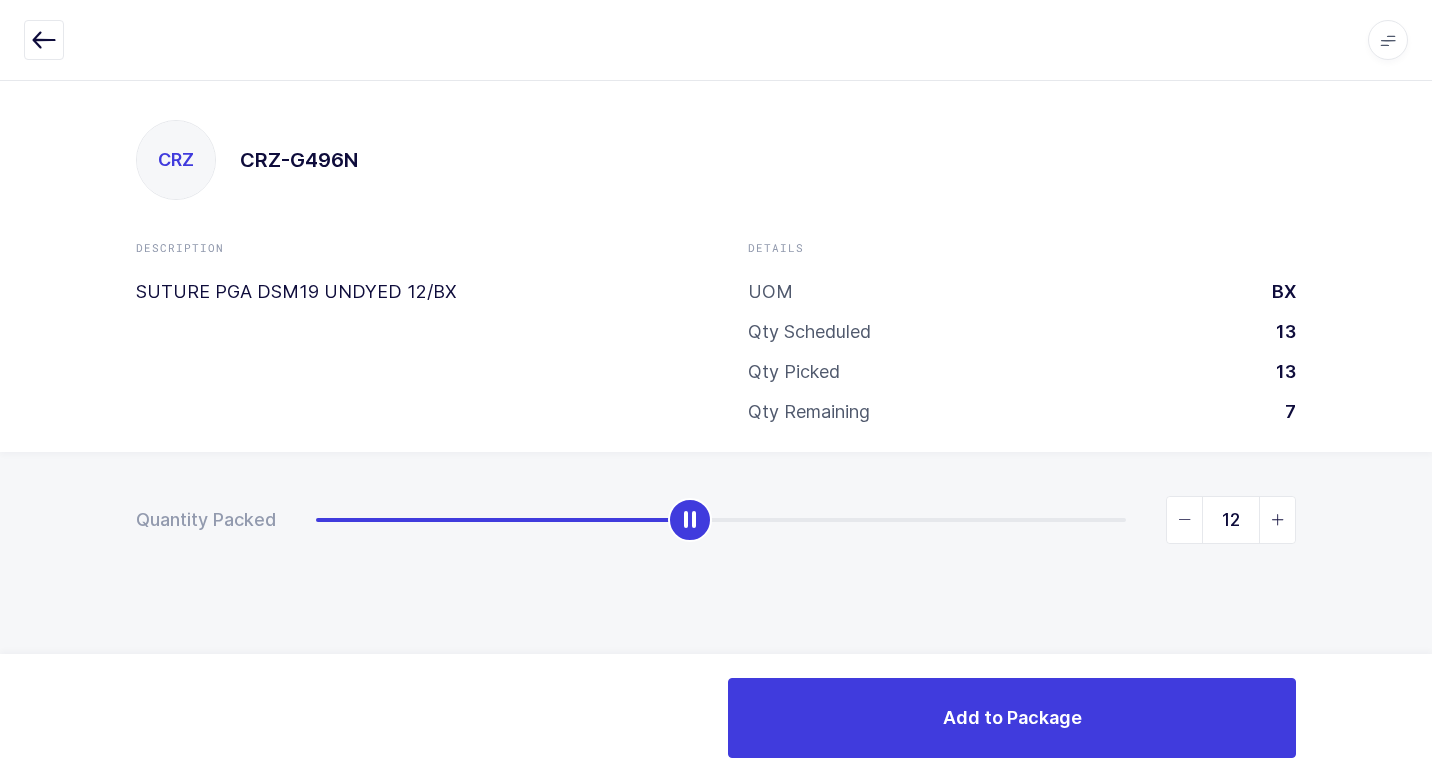 type on "13" 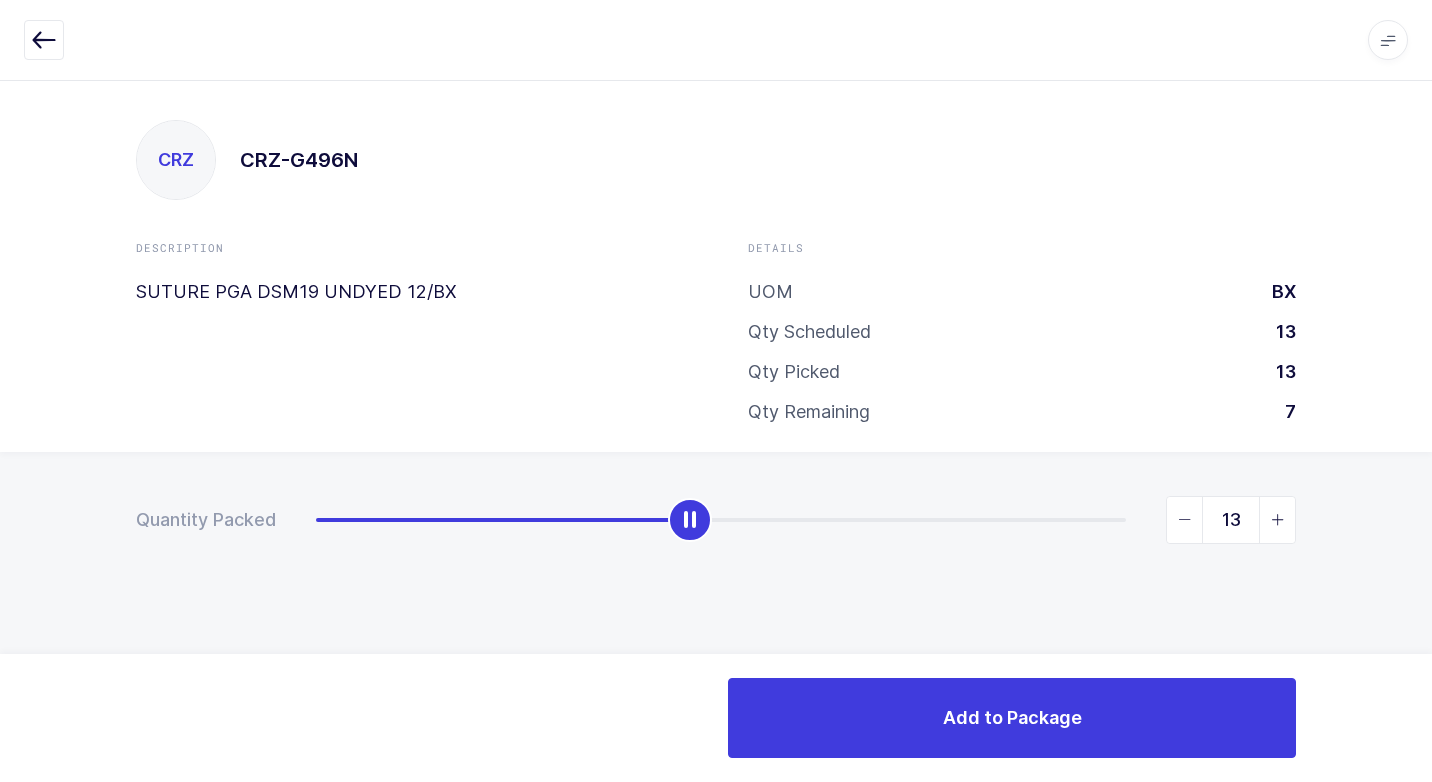 drag, startPoint x: 325, startPoint y: 526, endPoint x: 1426, endPoint y: 564, distance: 1101.6555 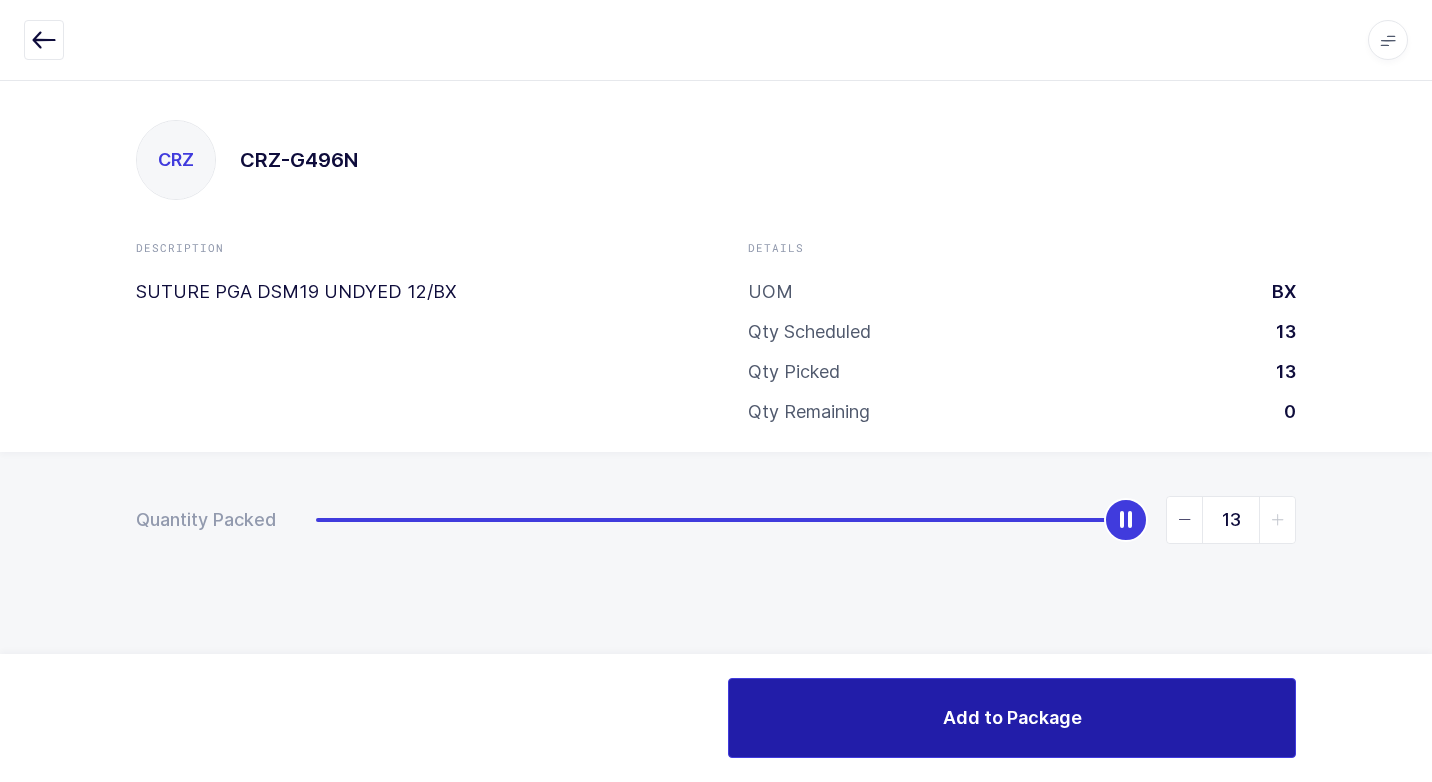 click on "Add to Package" at bounding box center [1012, 717] 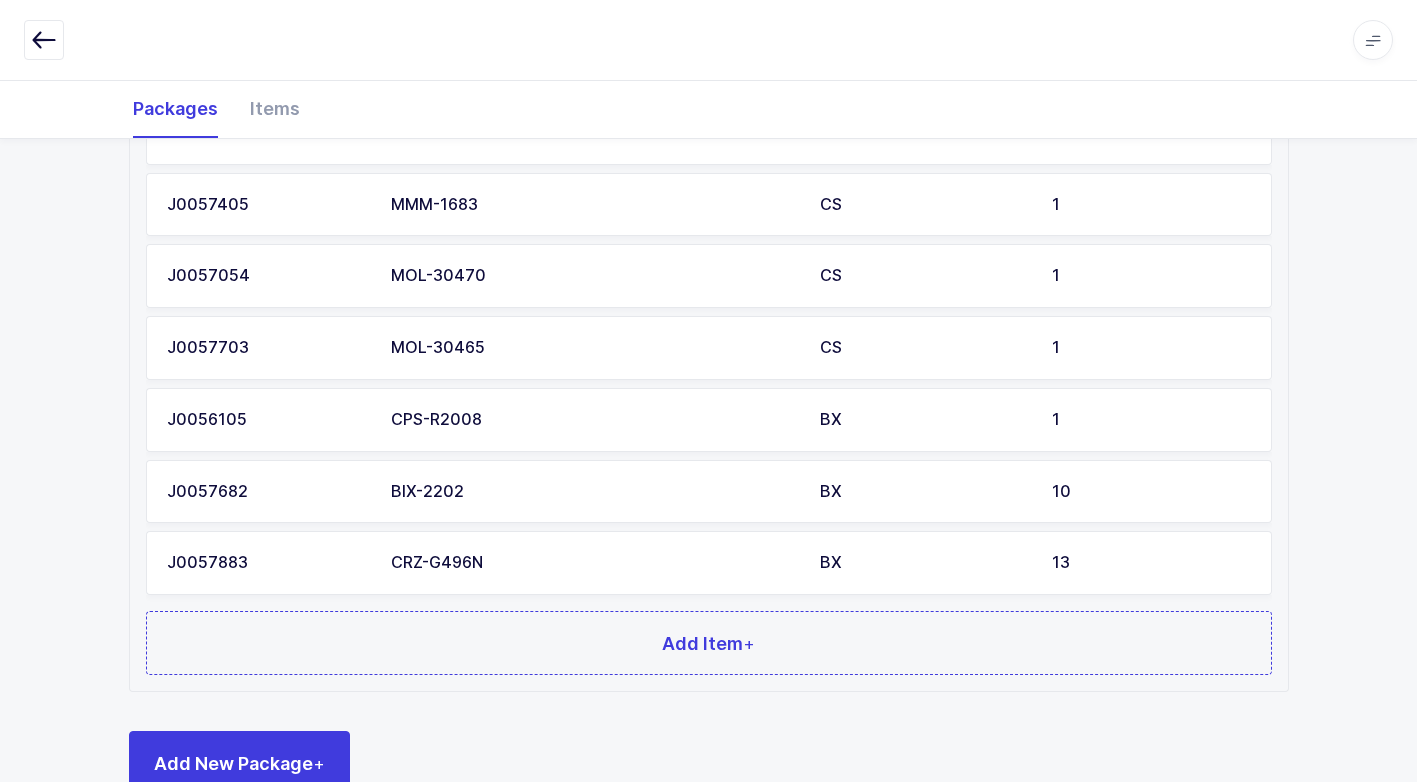 scroll, scrollTop: 1734, scrollLeft: 0, axis: vertical 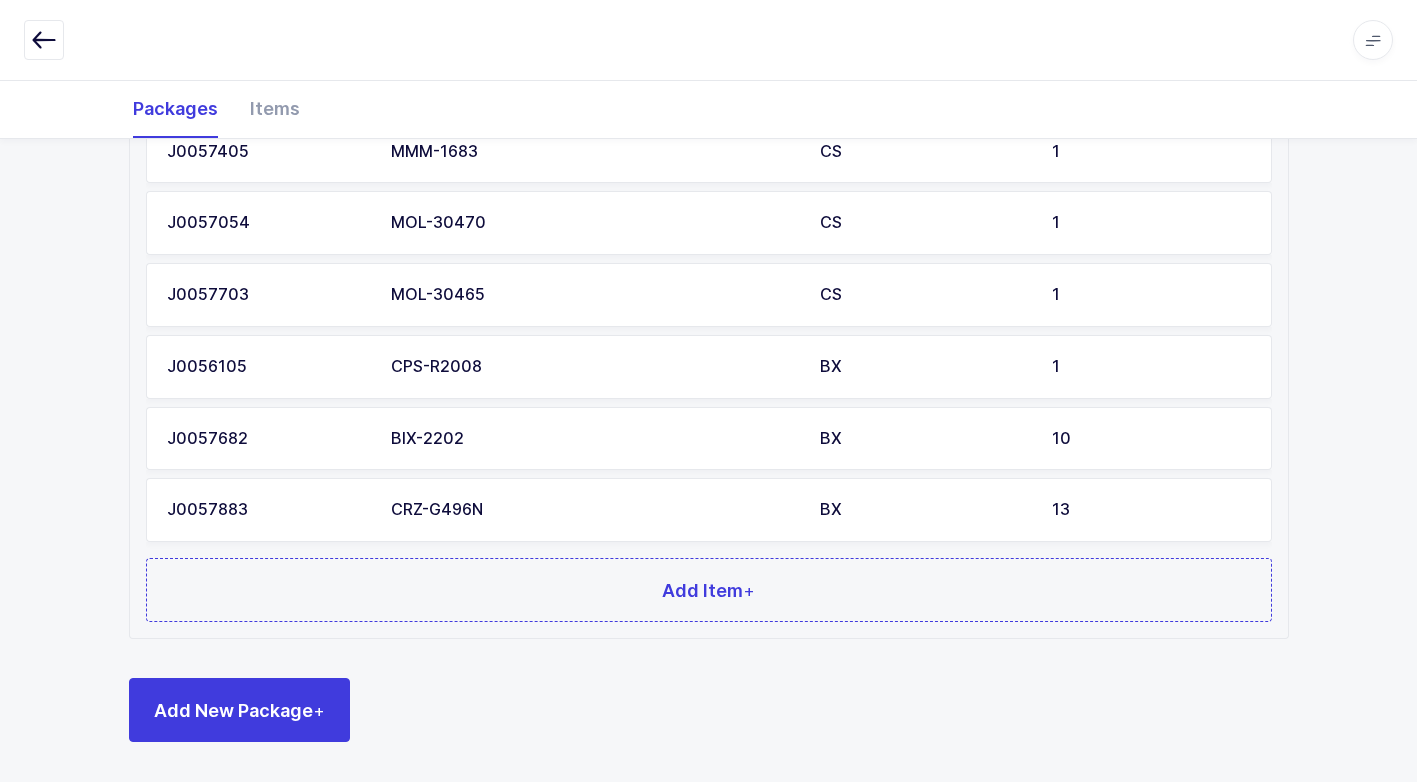 click on "Order SKU UOM Qty Packed J0057841 BD-305197 CS 70 J0056100 SNU-66800276 CS 38 J0057883 WCM-CHG5 EA 1 J0058002 WCM-CHG5 EA 3 J0057054 BAX-2J8002 CS 4 J0057405 MMM-1683 CS 1 J0057054 MOL-30470 CS 1 J0057703 MOL-30465 CS 1 J0056105 CPS-R2008 BX 1 J0057682 BIX-2202 BX 10 J0057883 CRZ-G496N BX 13
Add Item  +" at bounding box center (709, 171) 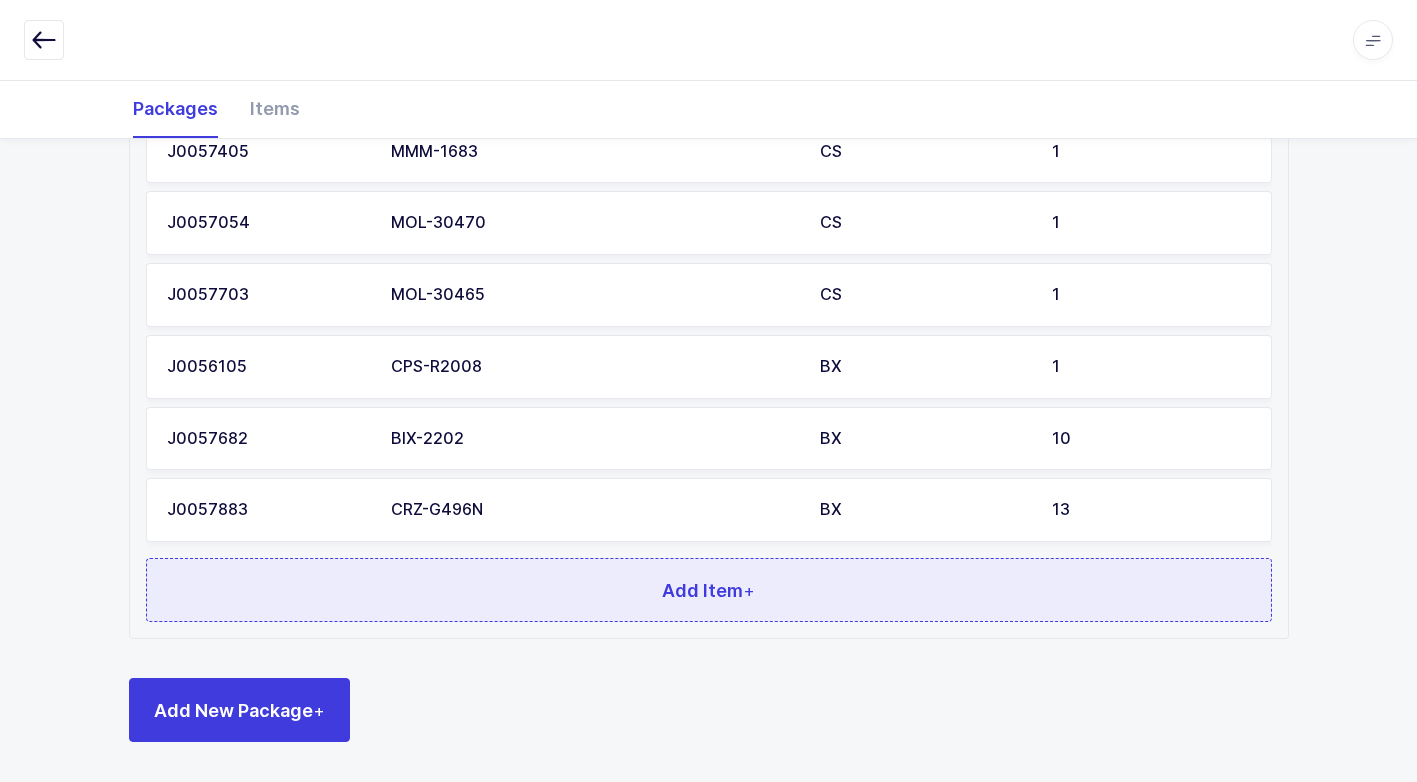 click on "Add Item  +" at bounding box center [709, 590] 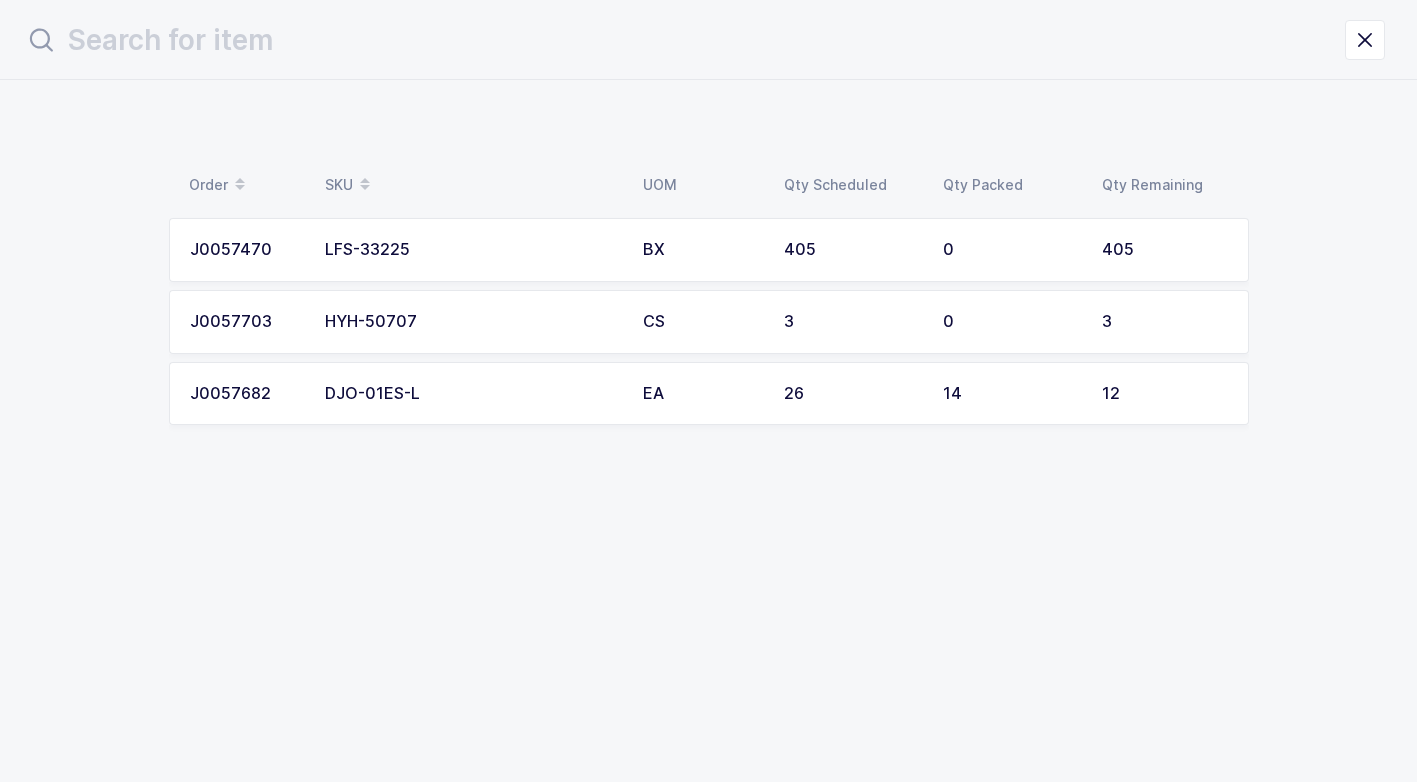 scroll, scrollTop: 0, scrollLeft: 0, axis: both 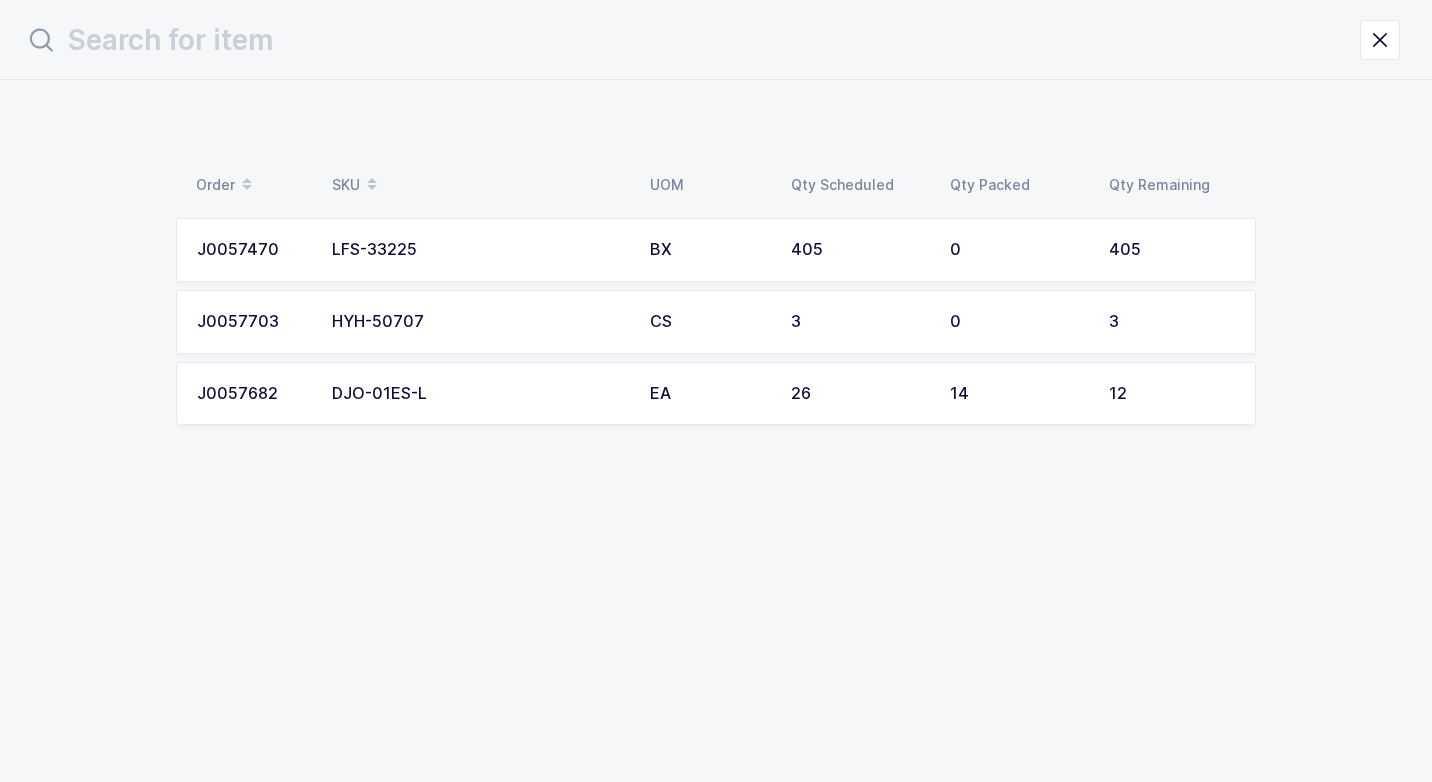 click on "DJO-01ES-L" at bounding box center (479, 394) 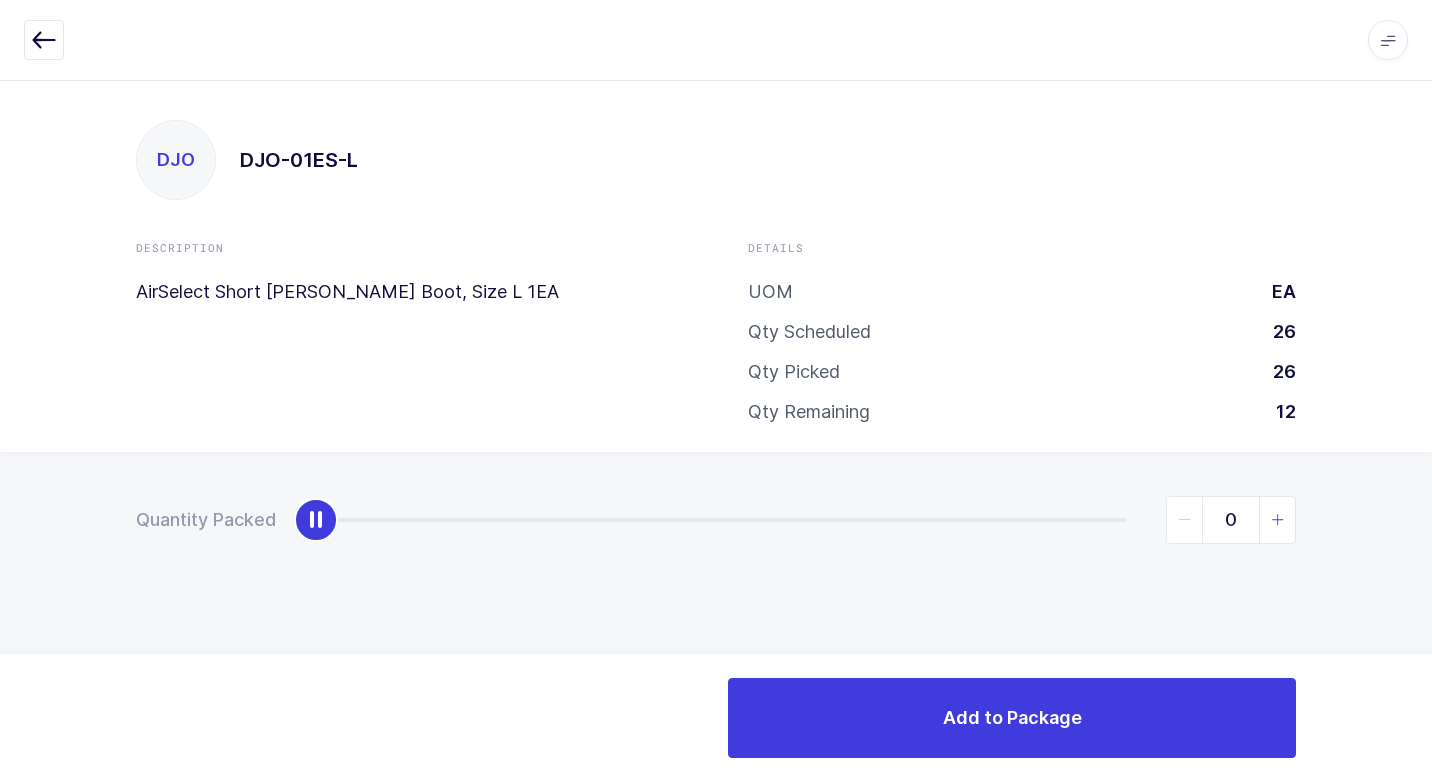 click at bounding box center (1278, 520) 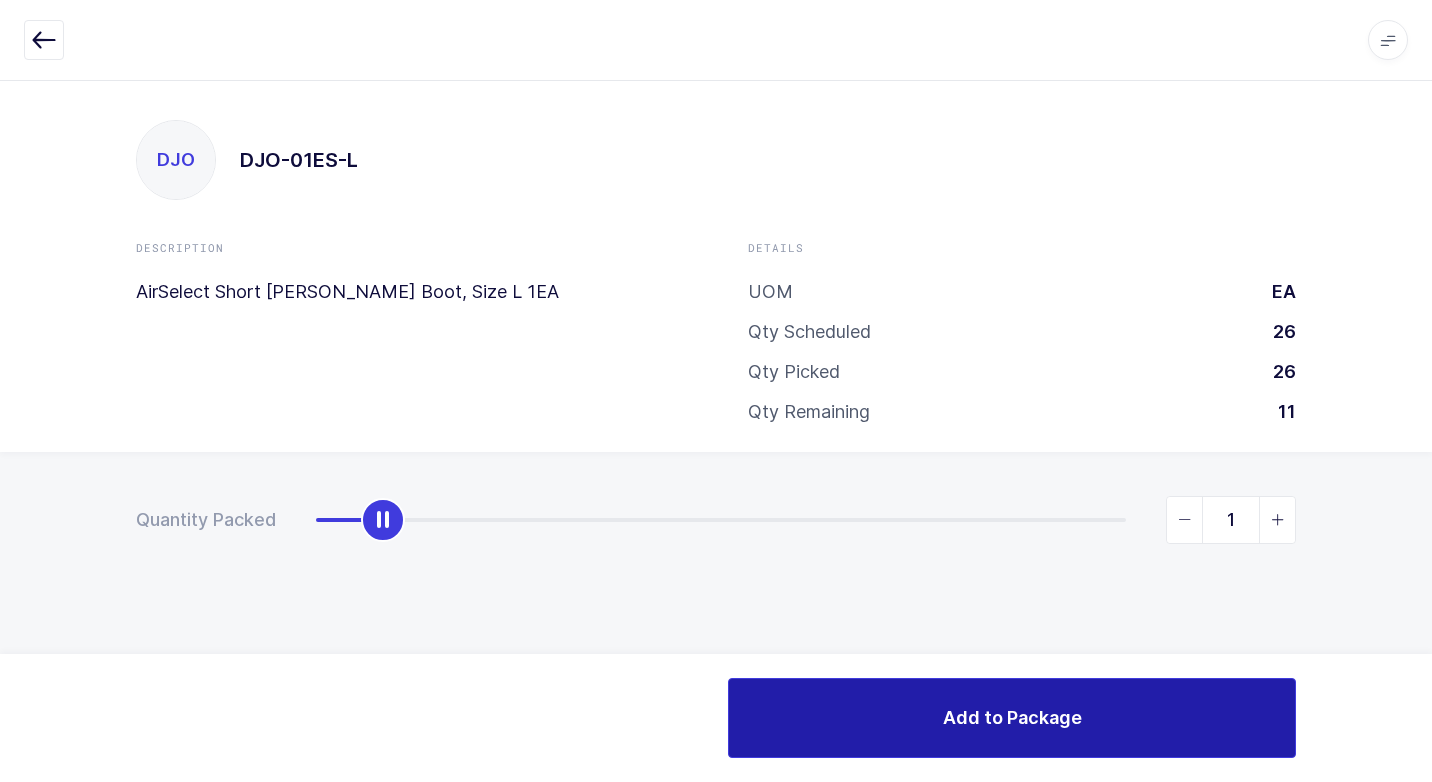 click on "Add to Package" at bounding box center (1012, 718) 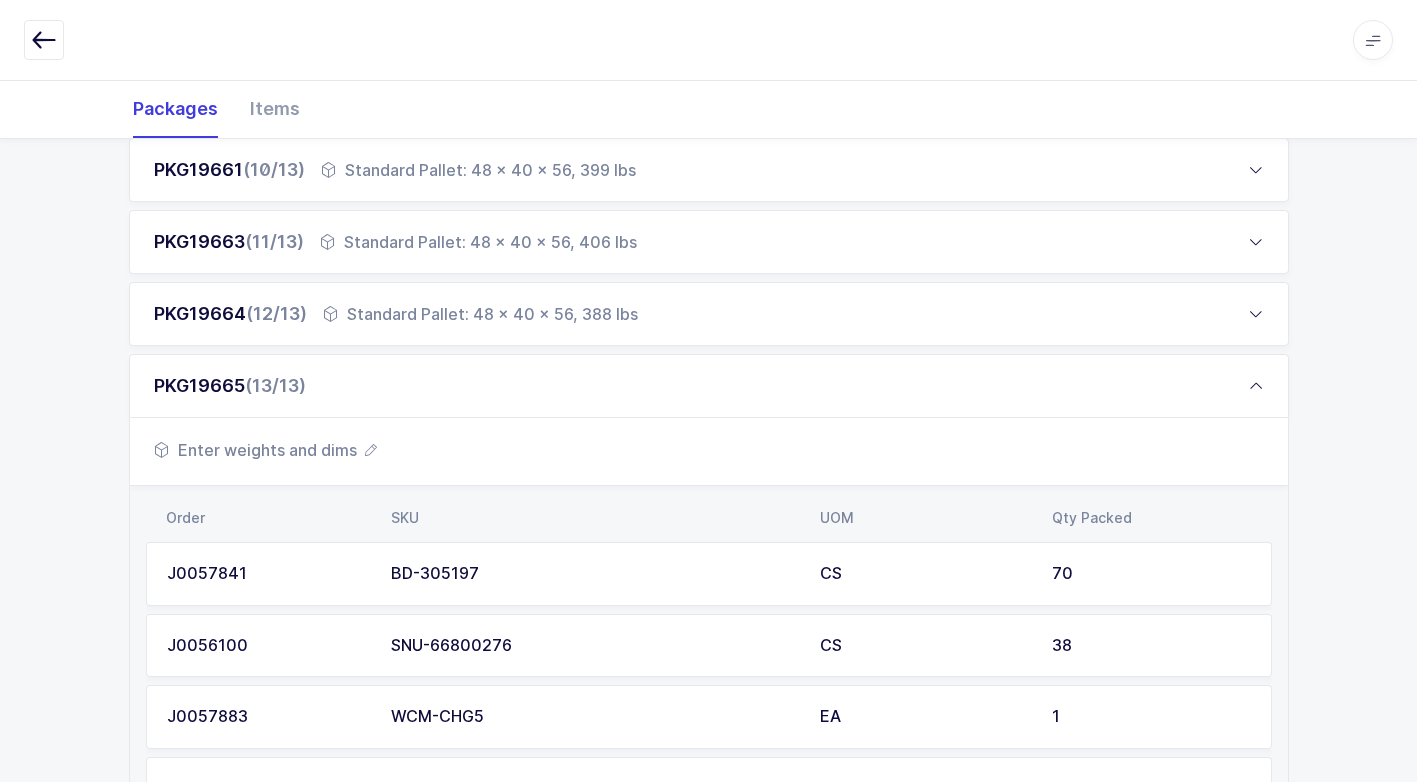 scroll, scrollTop: 1000, scrollLeft: 0, axis: vertical 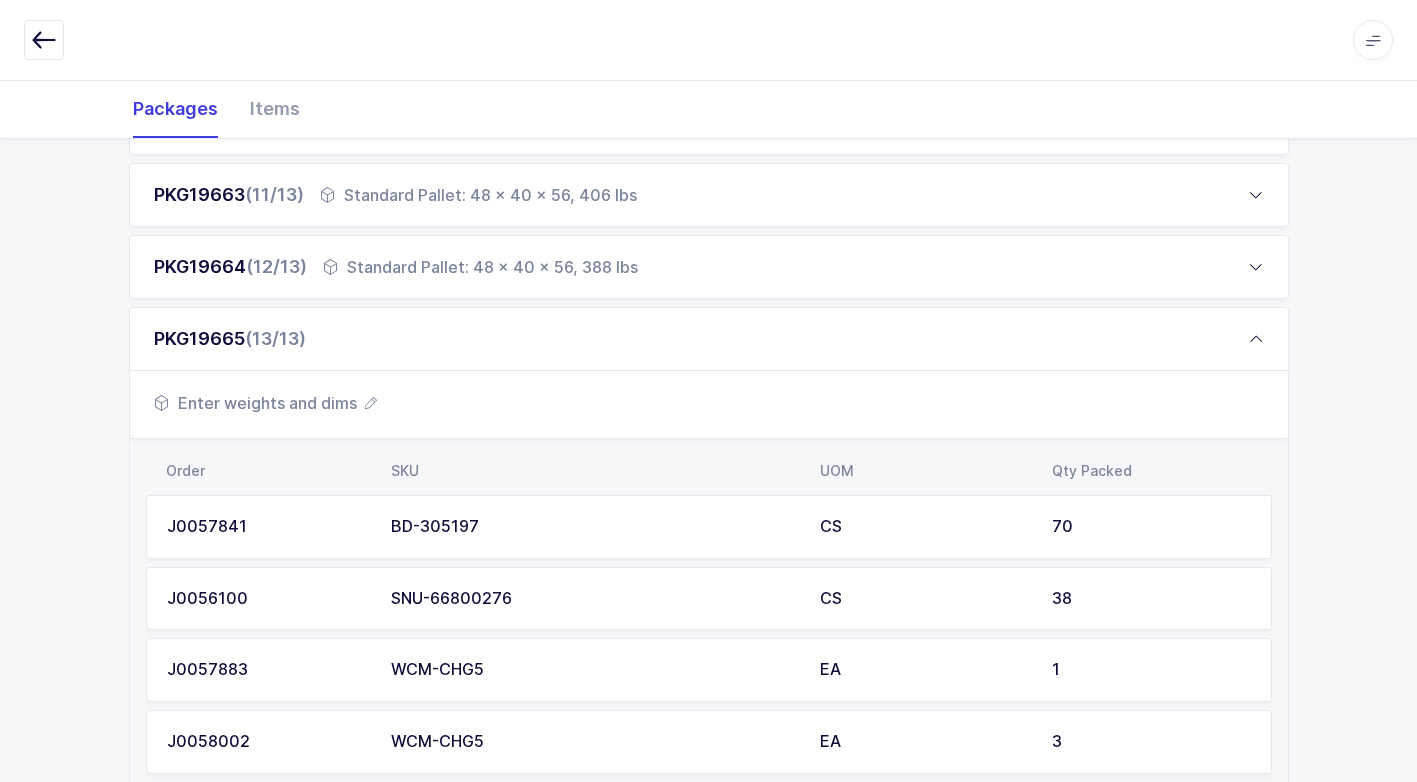 click on "Enter weights and dims" at bounding box center (265, 403) 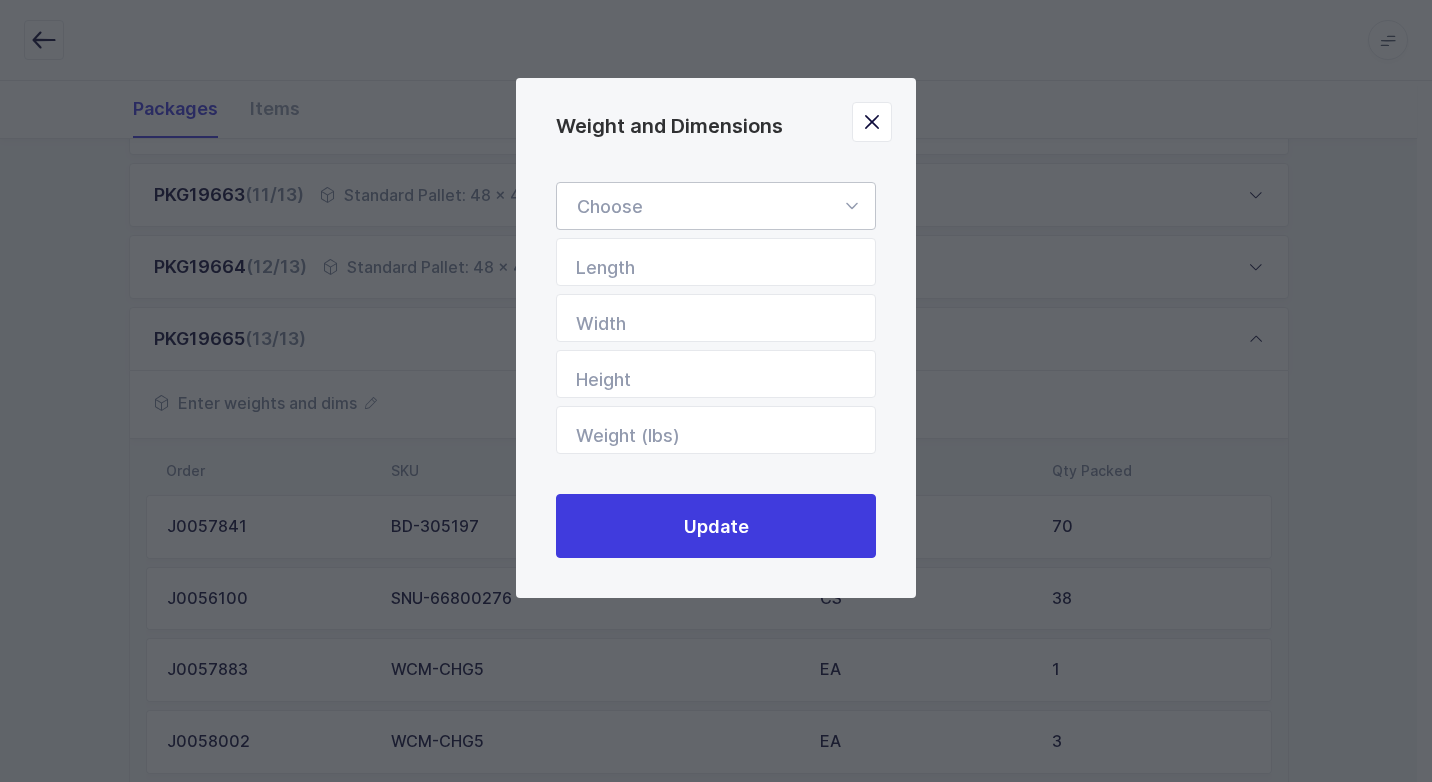 click at bounding box center (851, 206) 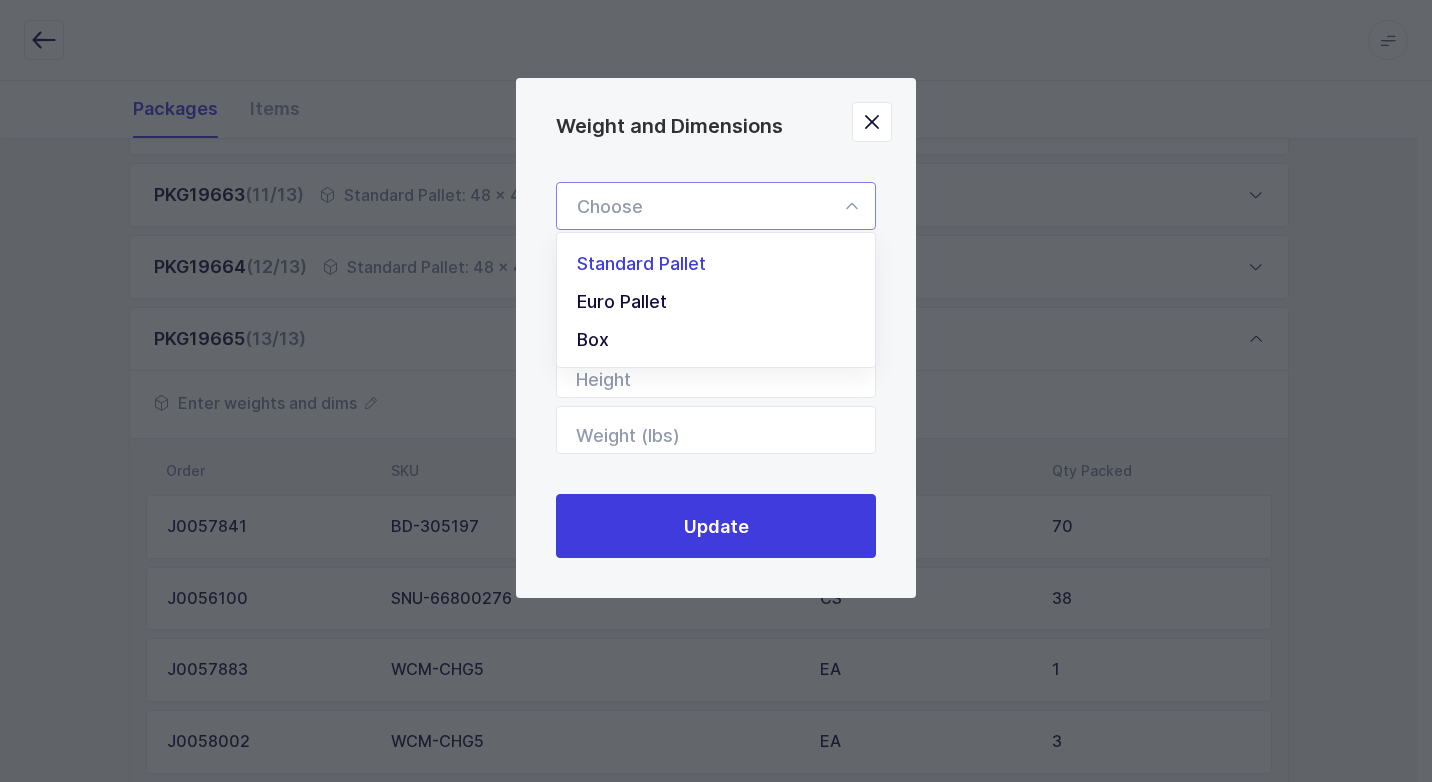 click on "Standard Pallet" at bounding box center [723, 264] 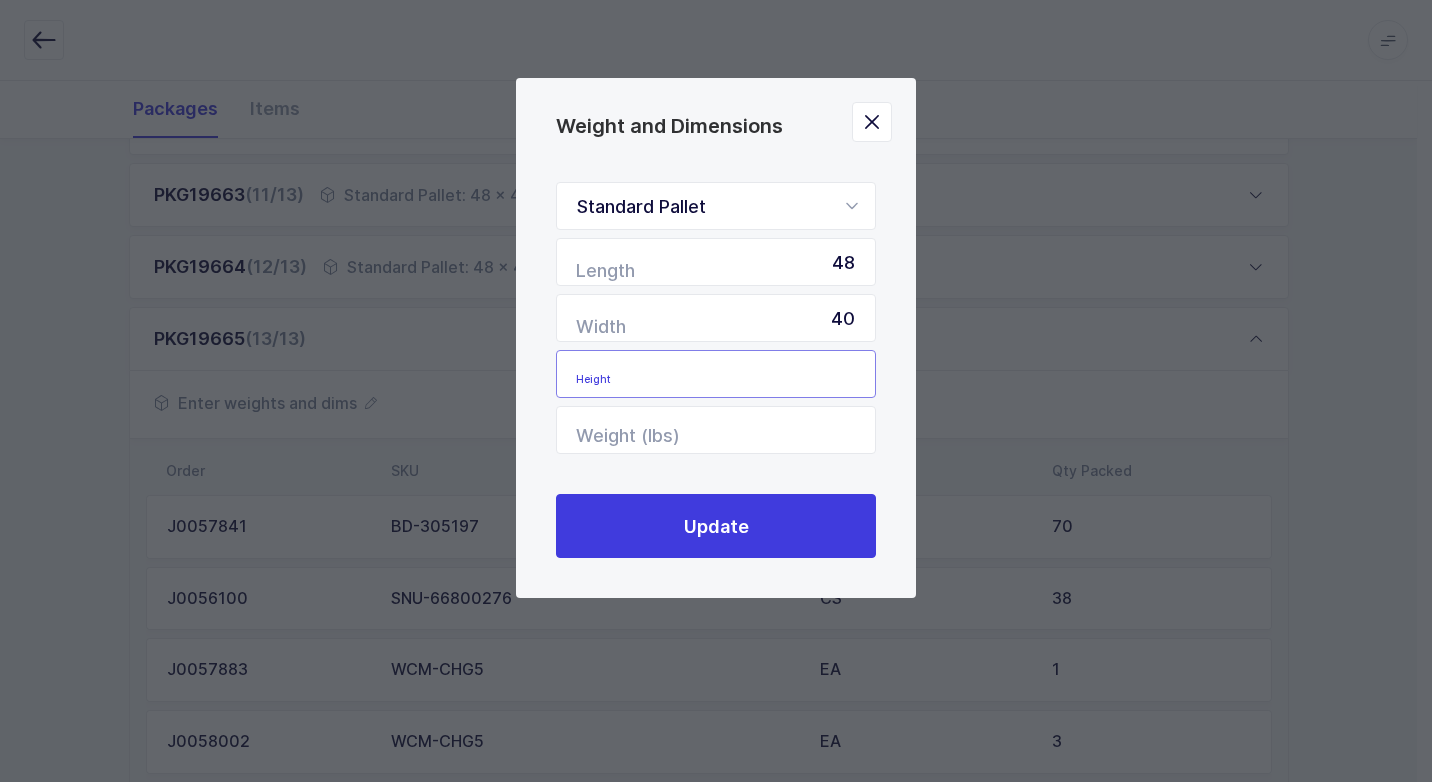 click at bounding box center [716, 374] 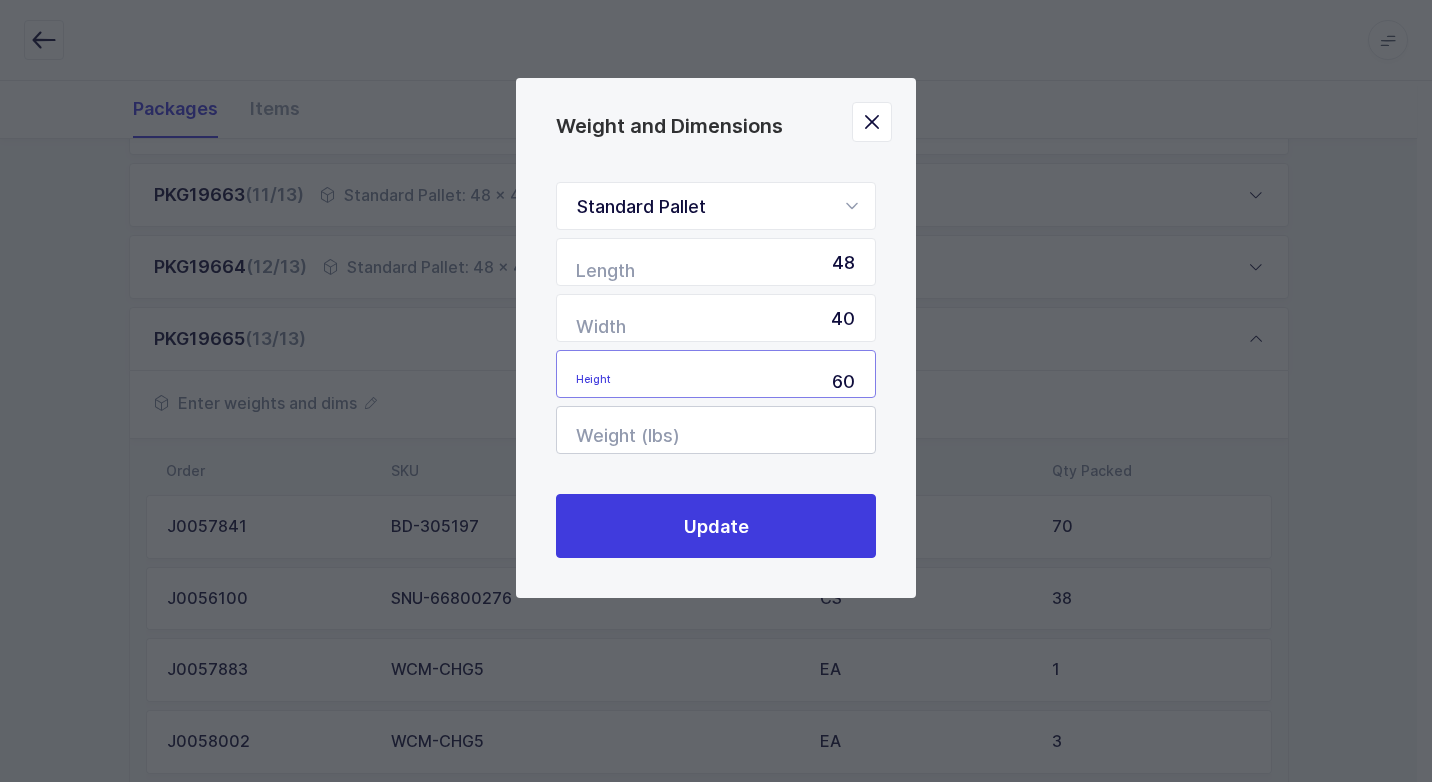 type on "60" 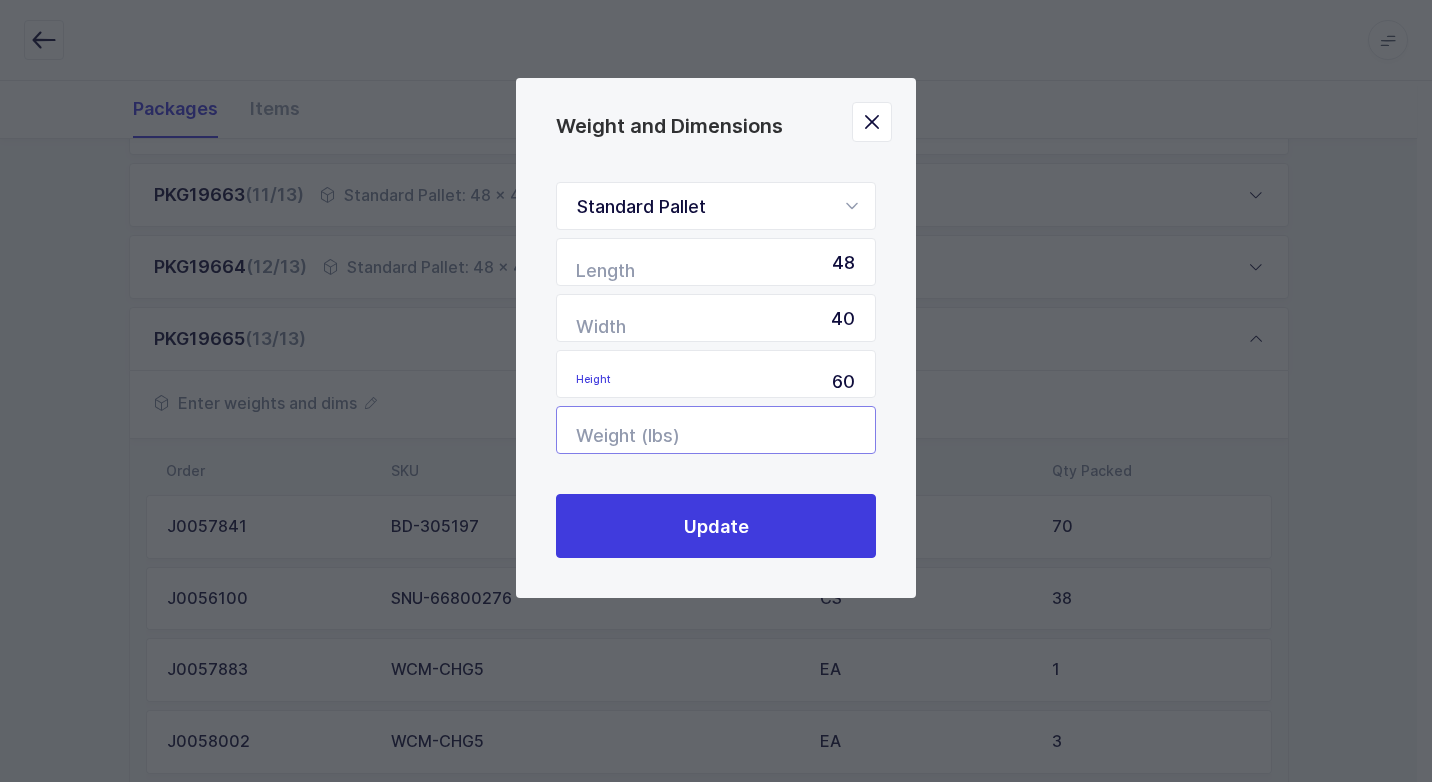 drag, startPoint x: 813, startPoint y: 433, endPoint x: 827, endPoint y: 421, distance: 18.439089 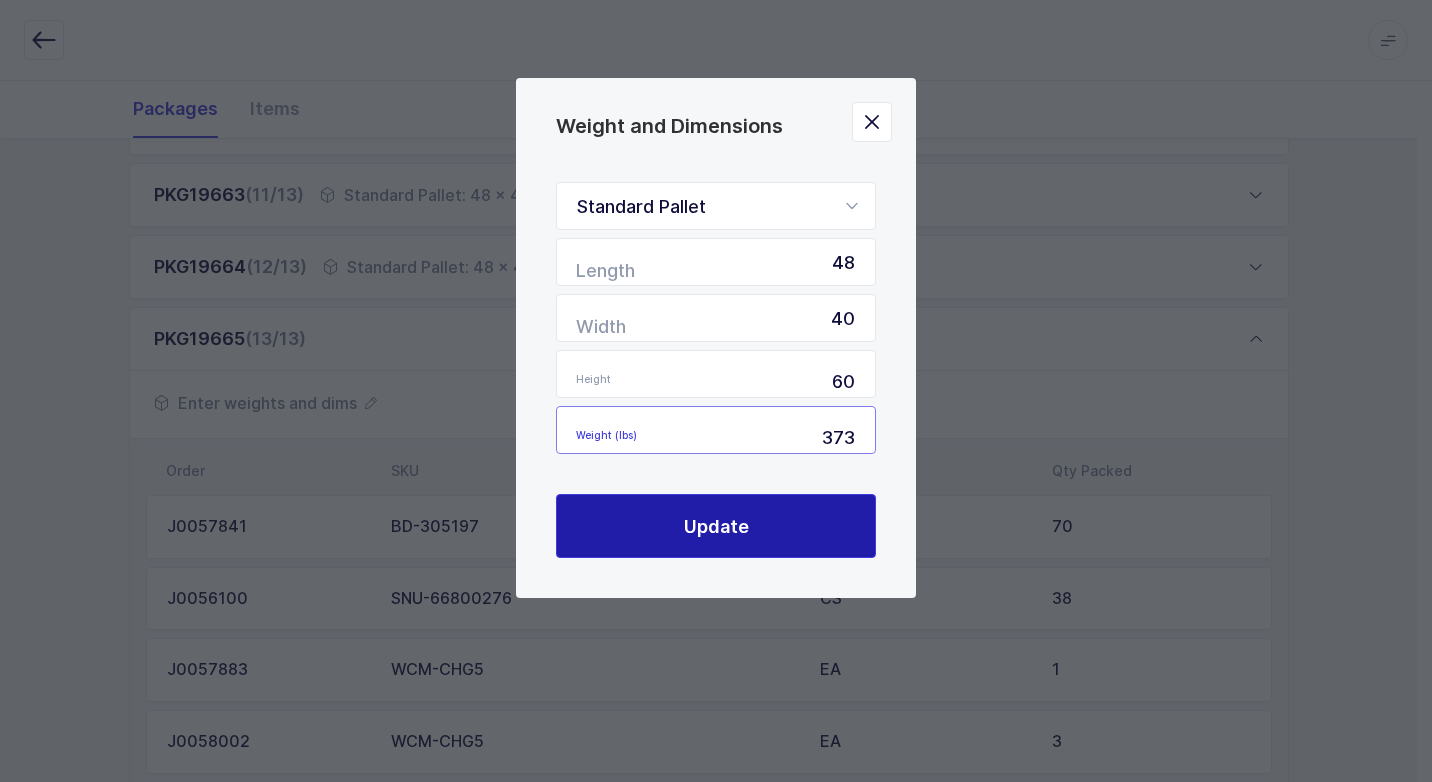 type on "373" 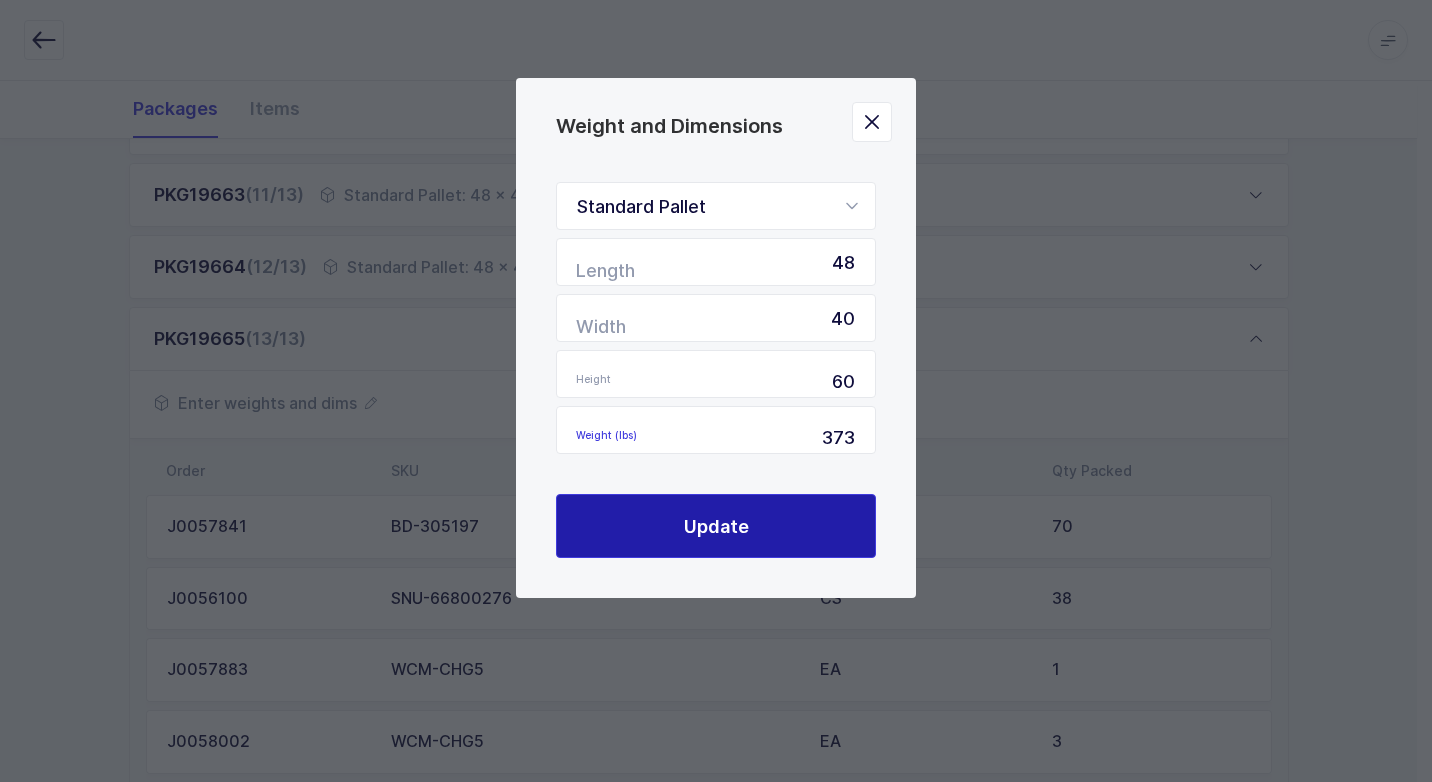 click on "Update" at bounding box center [716, 526] 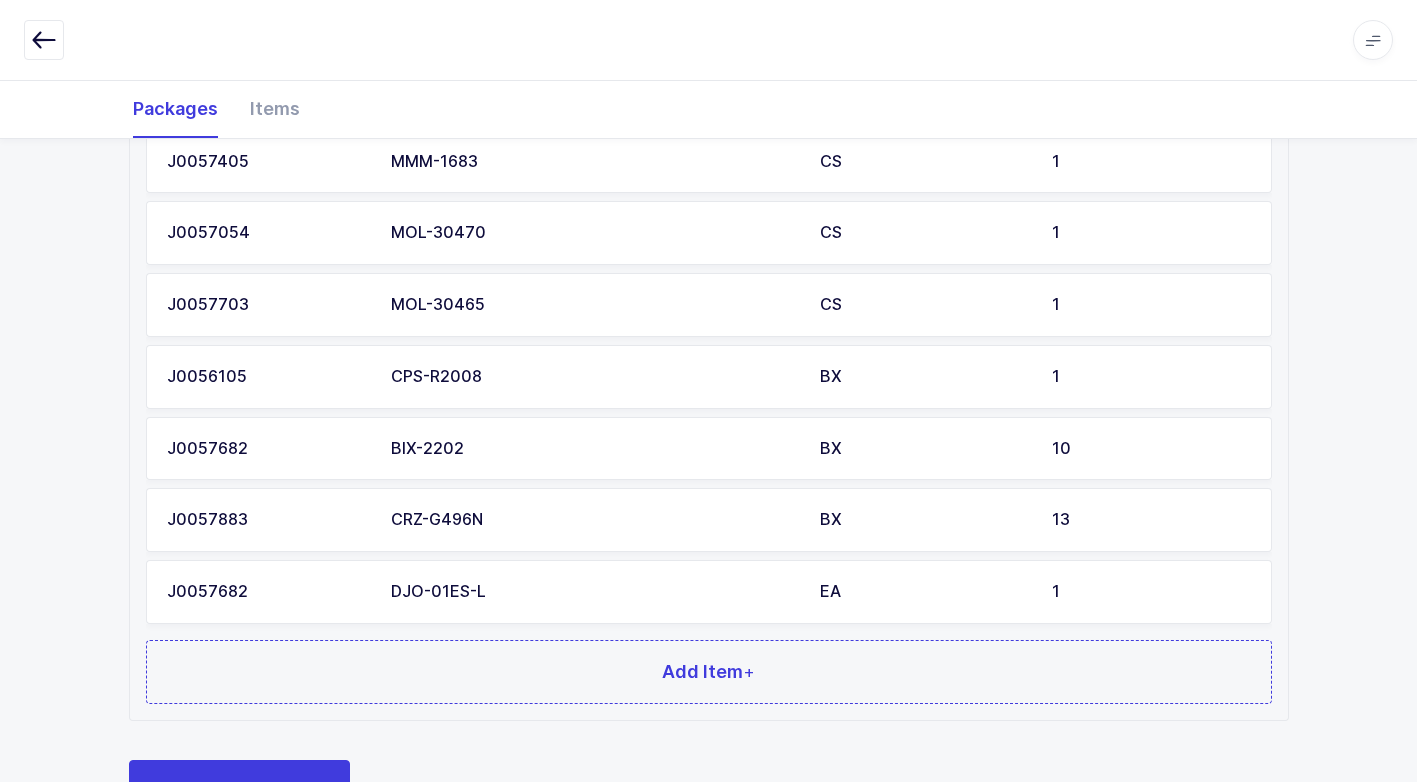 scroll, scrollTop: 1806, scrollLeft: 0, axis: vertical 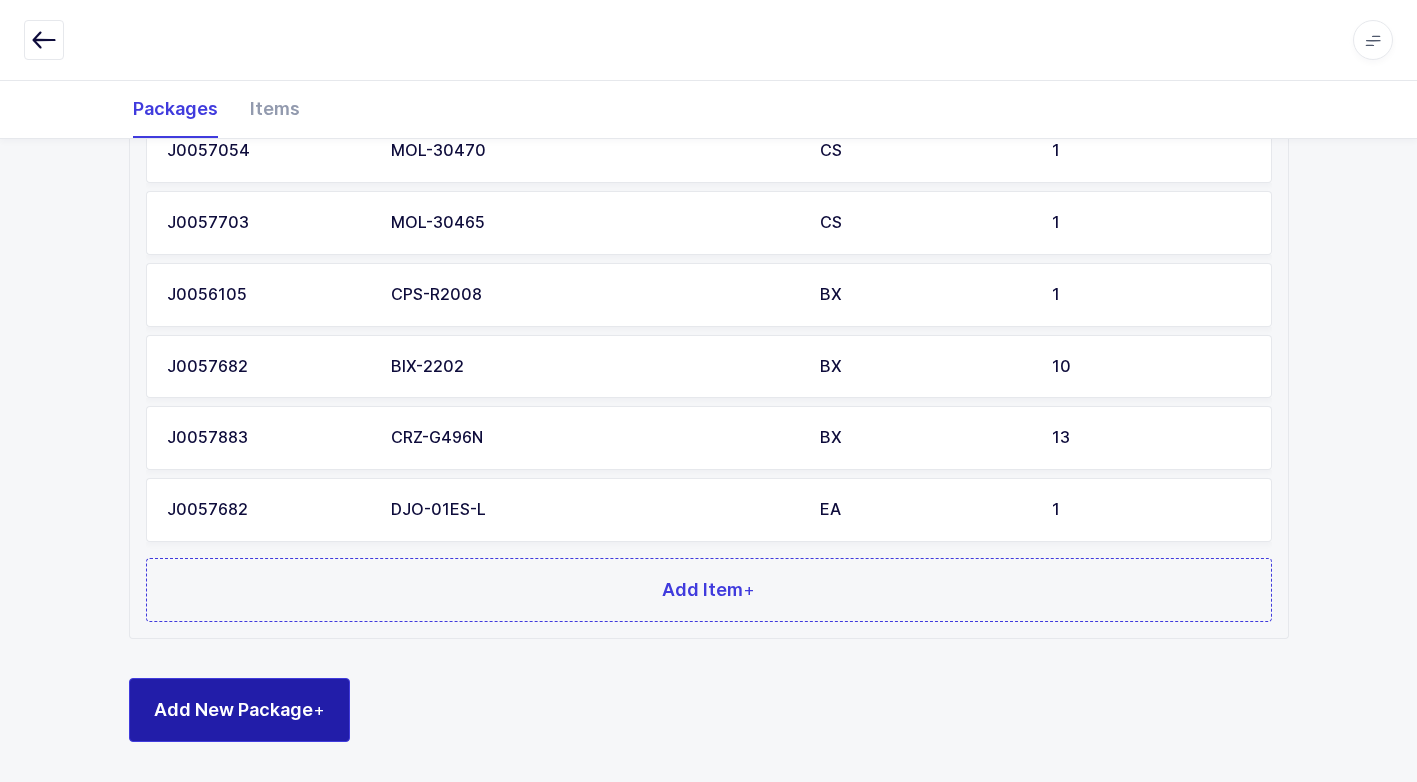 click on "Add New Package  +" at bounding box center (239, 709) 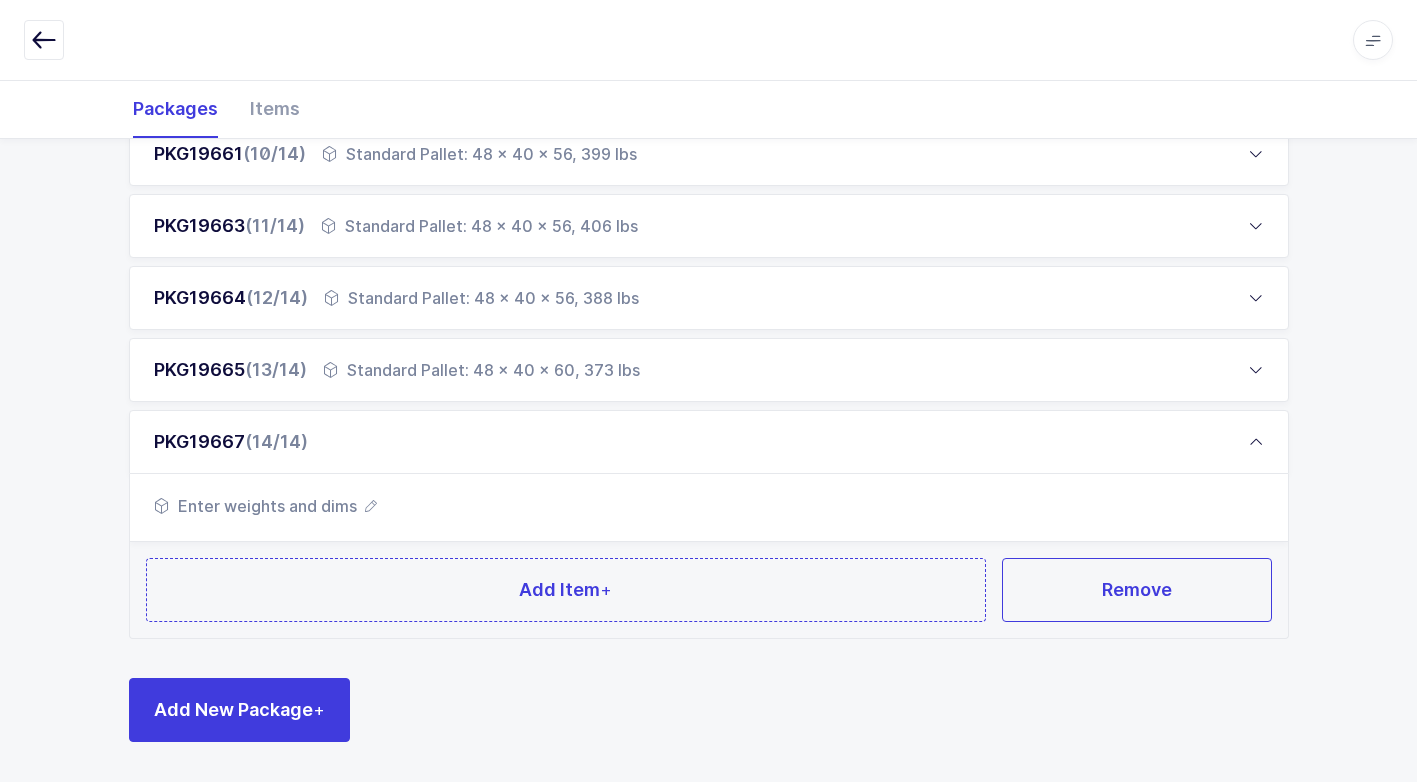 scroll, scrollTop: 969, scrollLeft: 0, axis: vertical 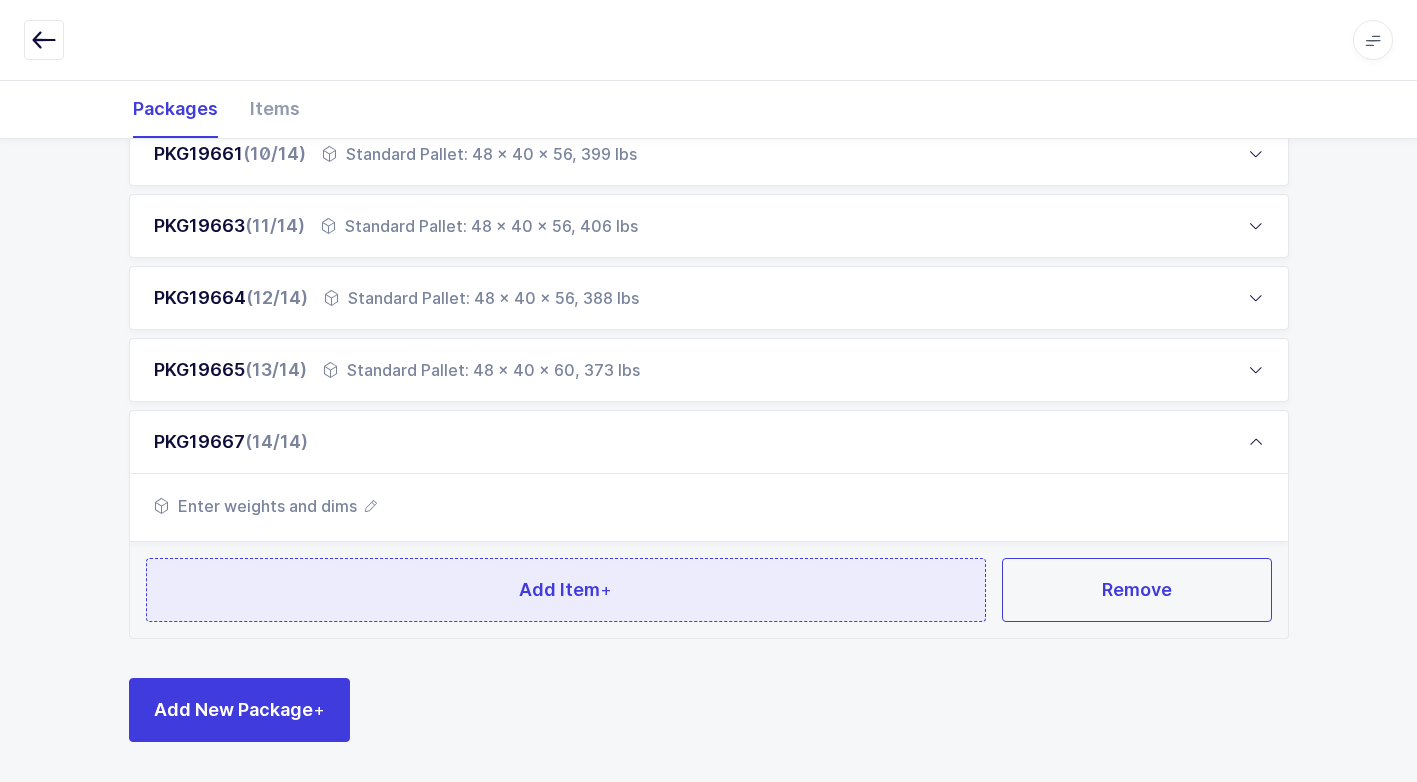 click on "Add Item  +" at bounding box center (566, 590) 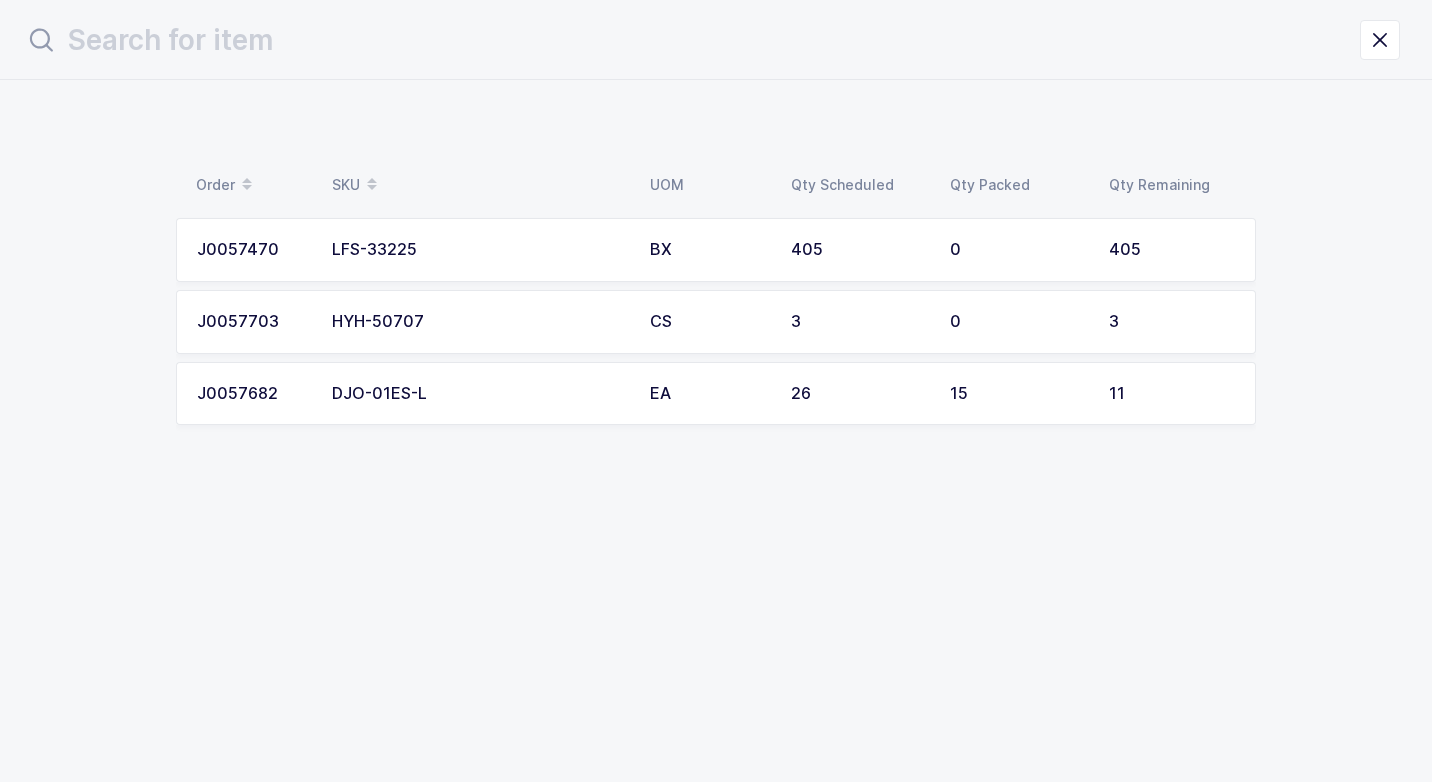 click on "LFS-33225" at bounding box center [479, 250] 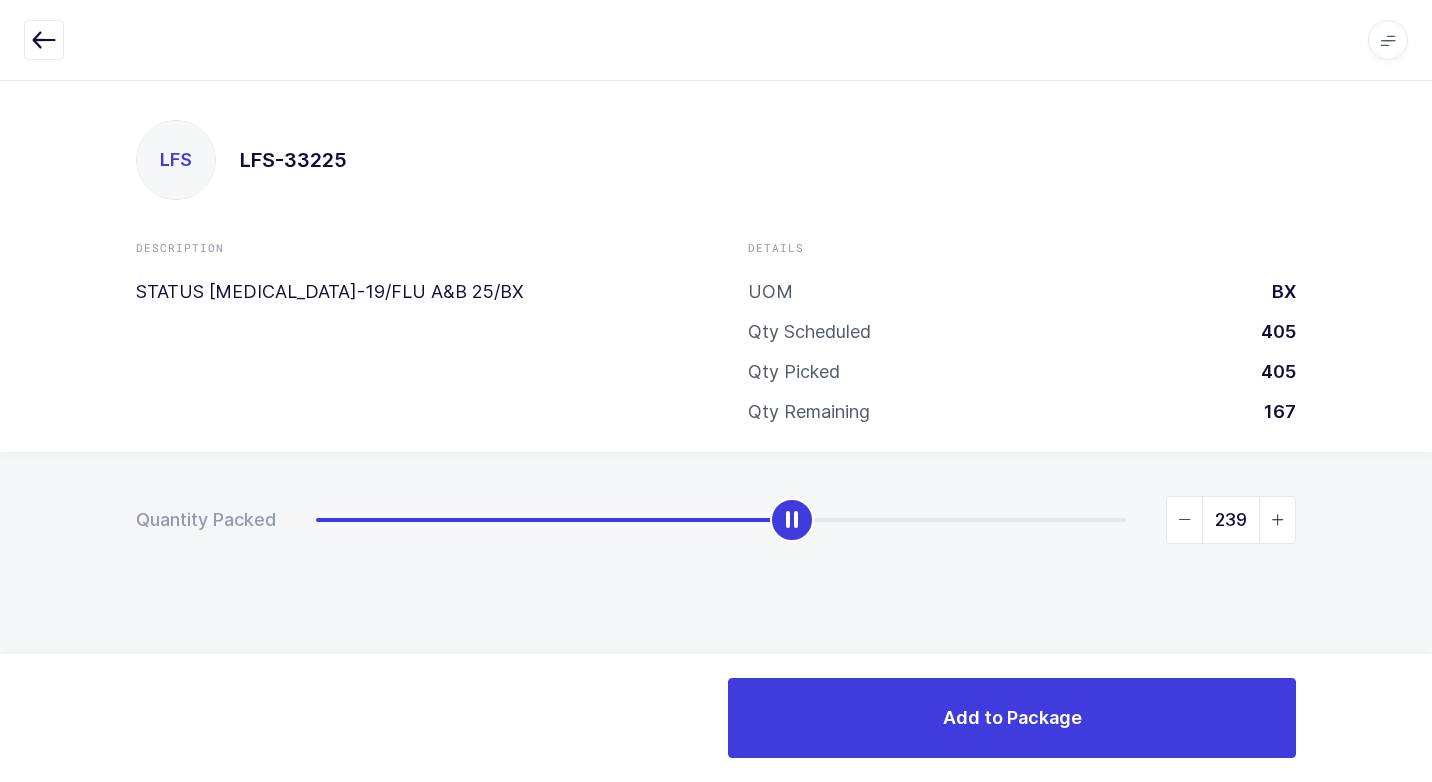 type on "240" 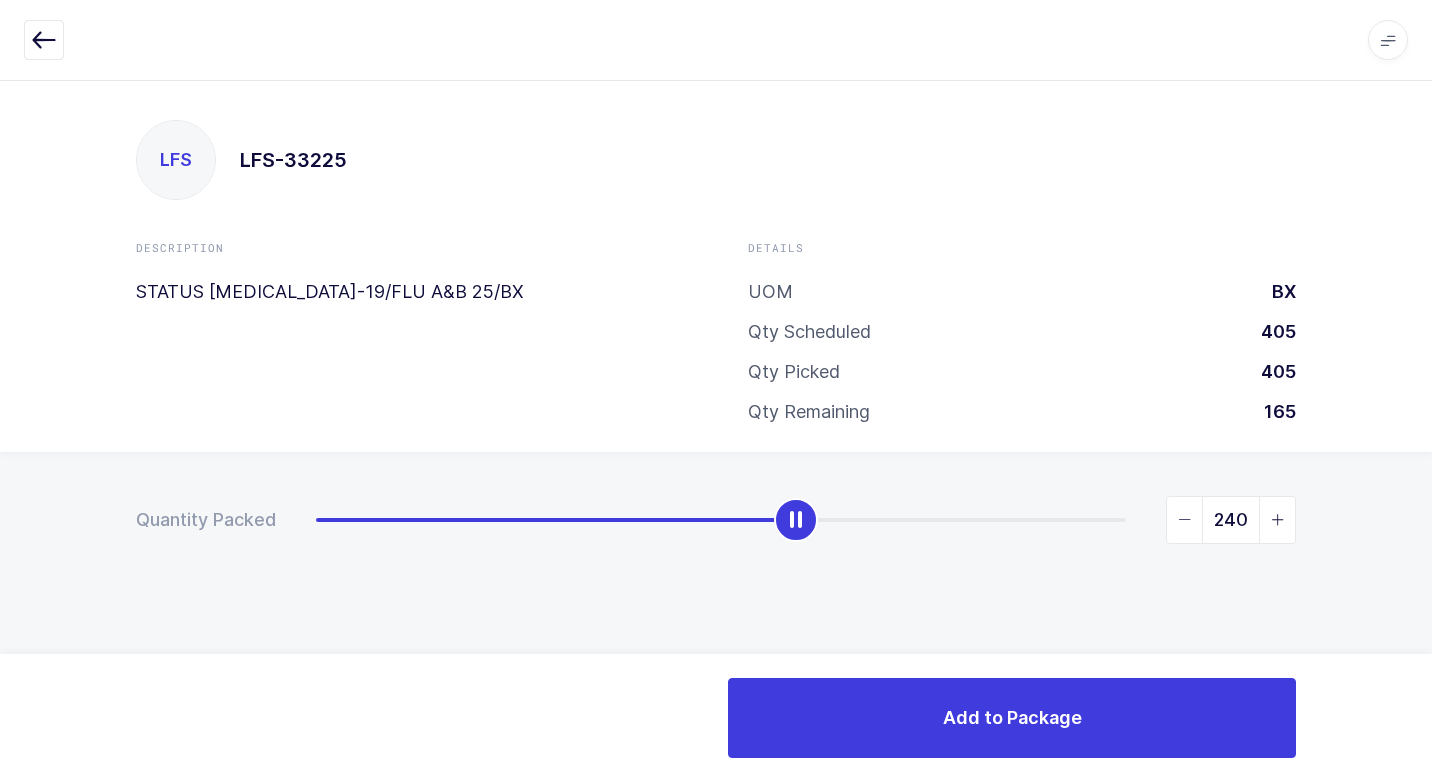 drag, startPoint x: 313, startPoint y: 523, endPoint x: 792, endPoint y: 607, distance: 486.30957 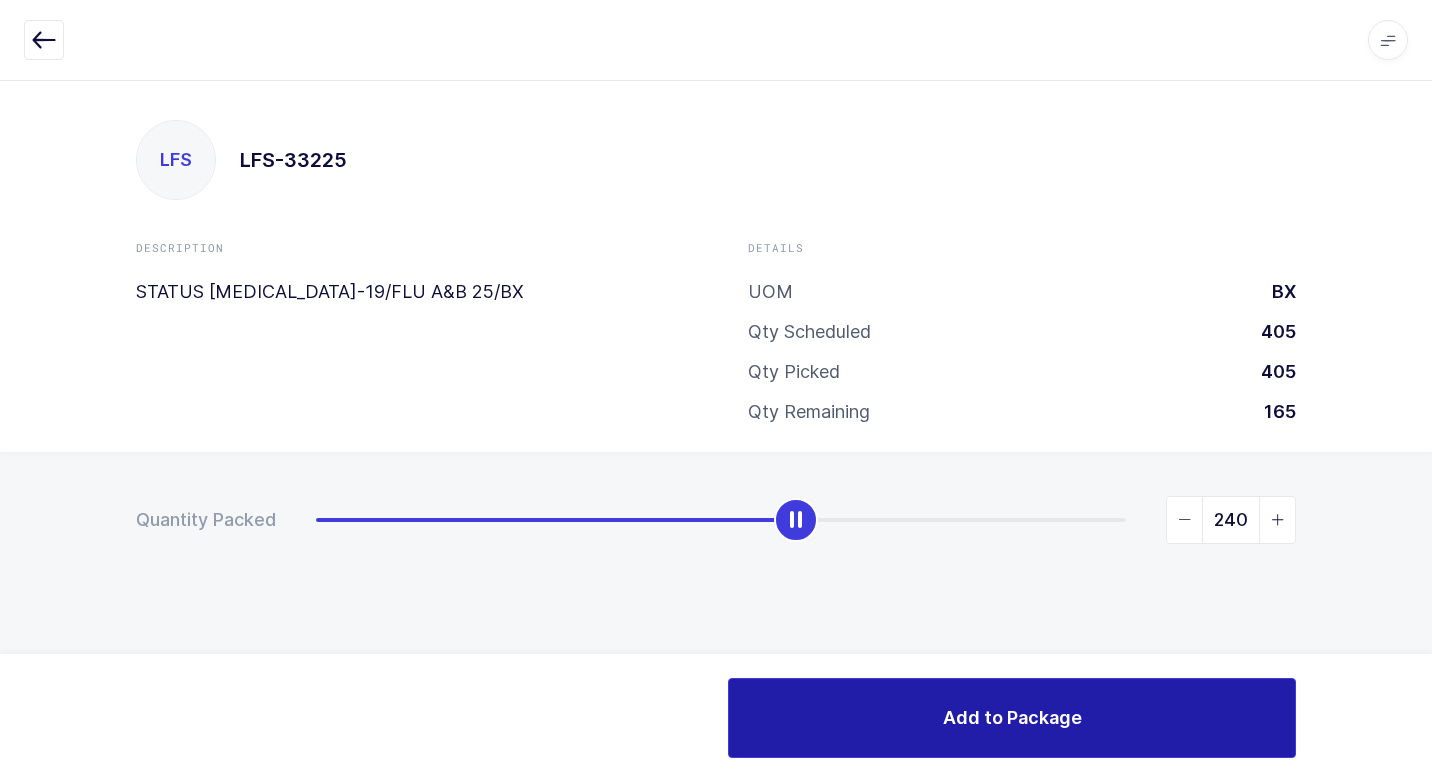click on "Add to Package" at bounding box center [1012, 718] 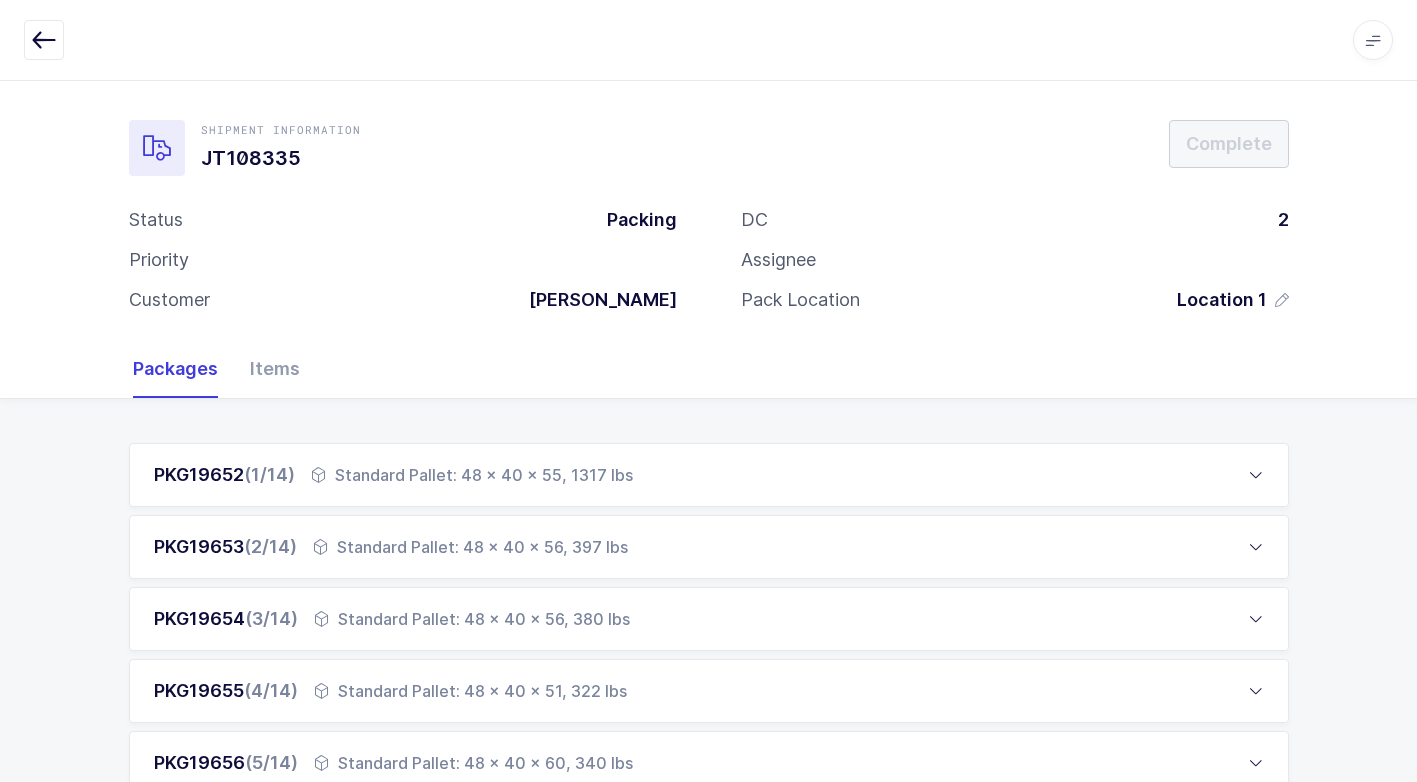 scroll, scrollTop: 1089, scrollLeft: 0, axis: vertical 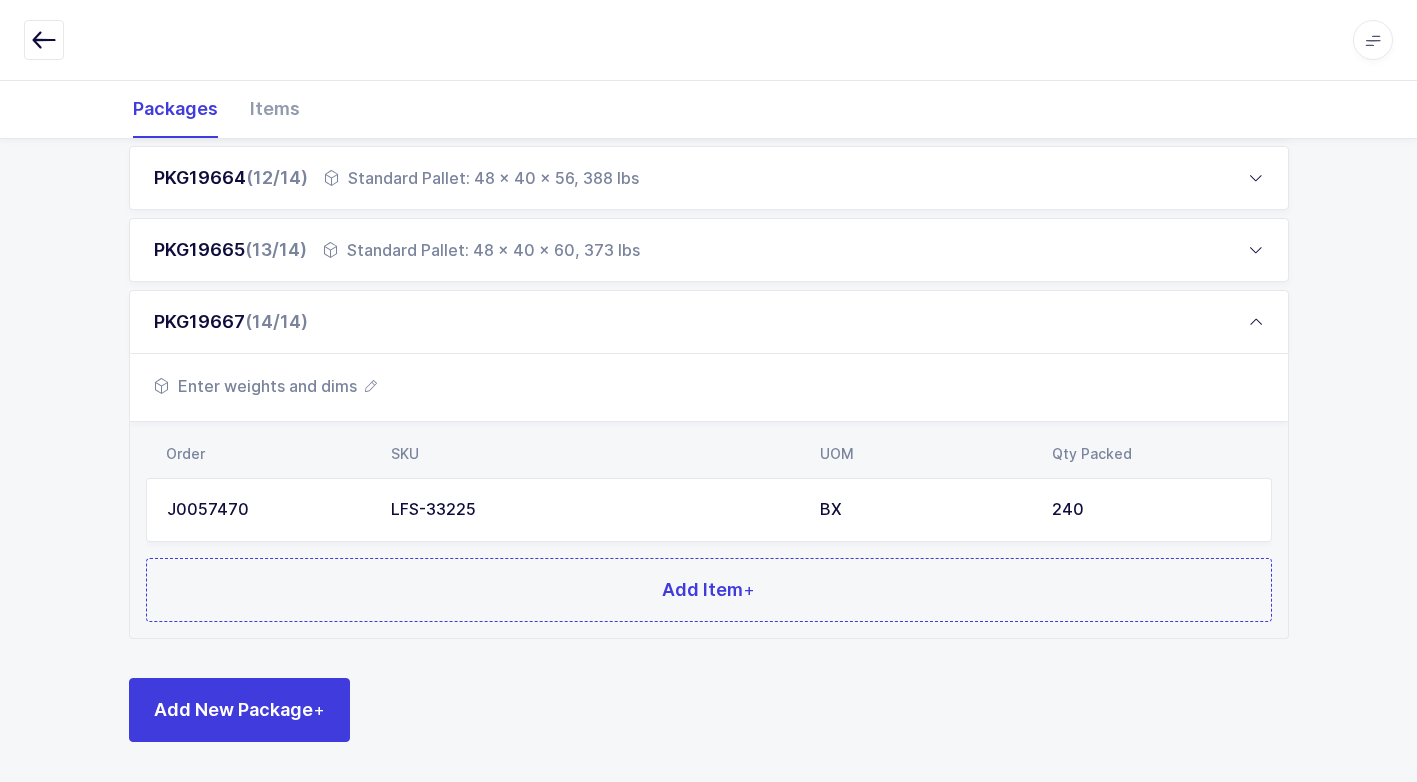 click on "Enter weights and dims" at bounding box center (265, 386) 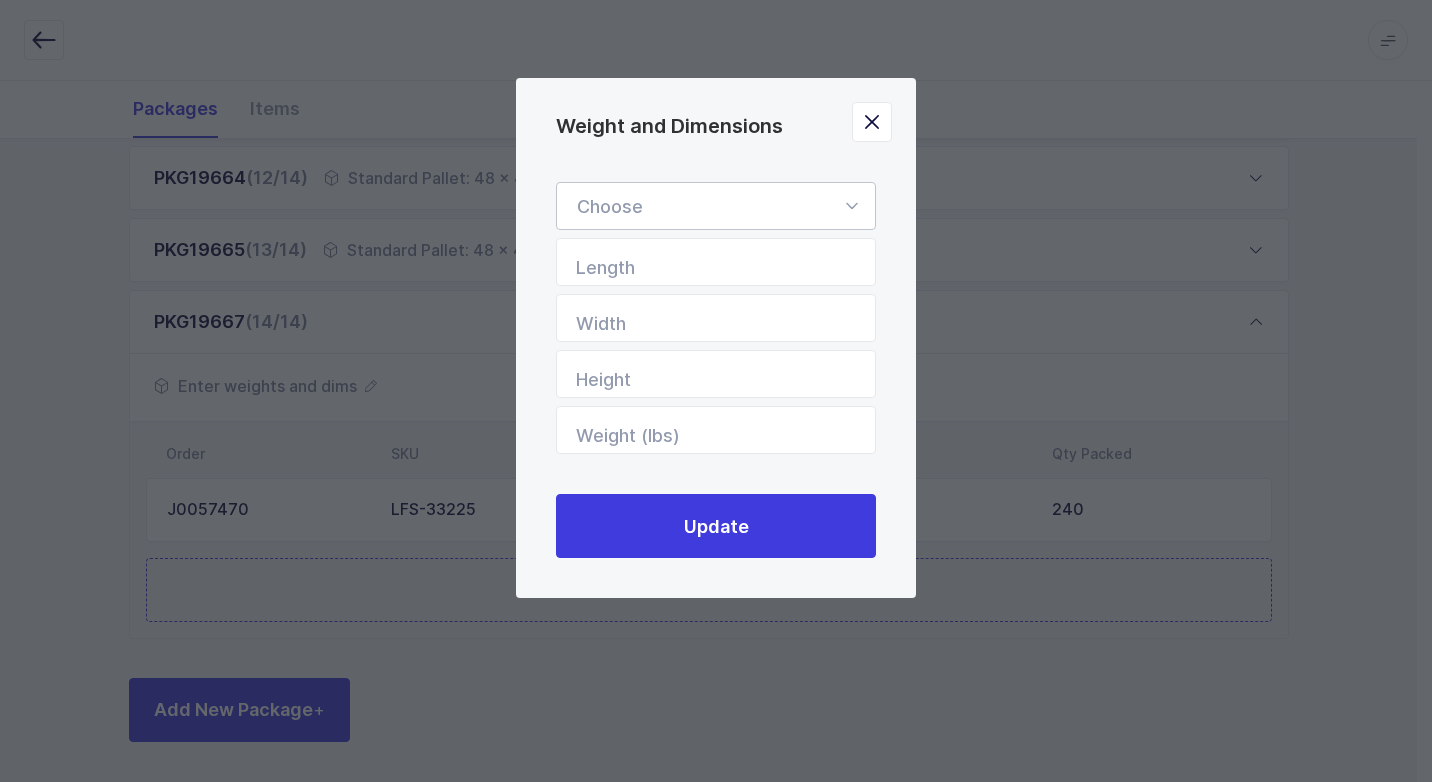 click at bounding box center (851, 206) 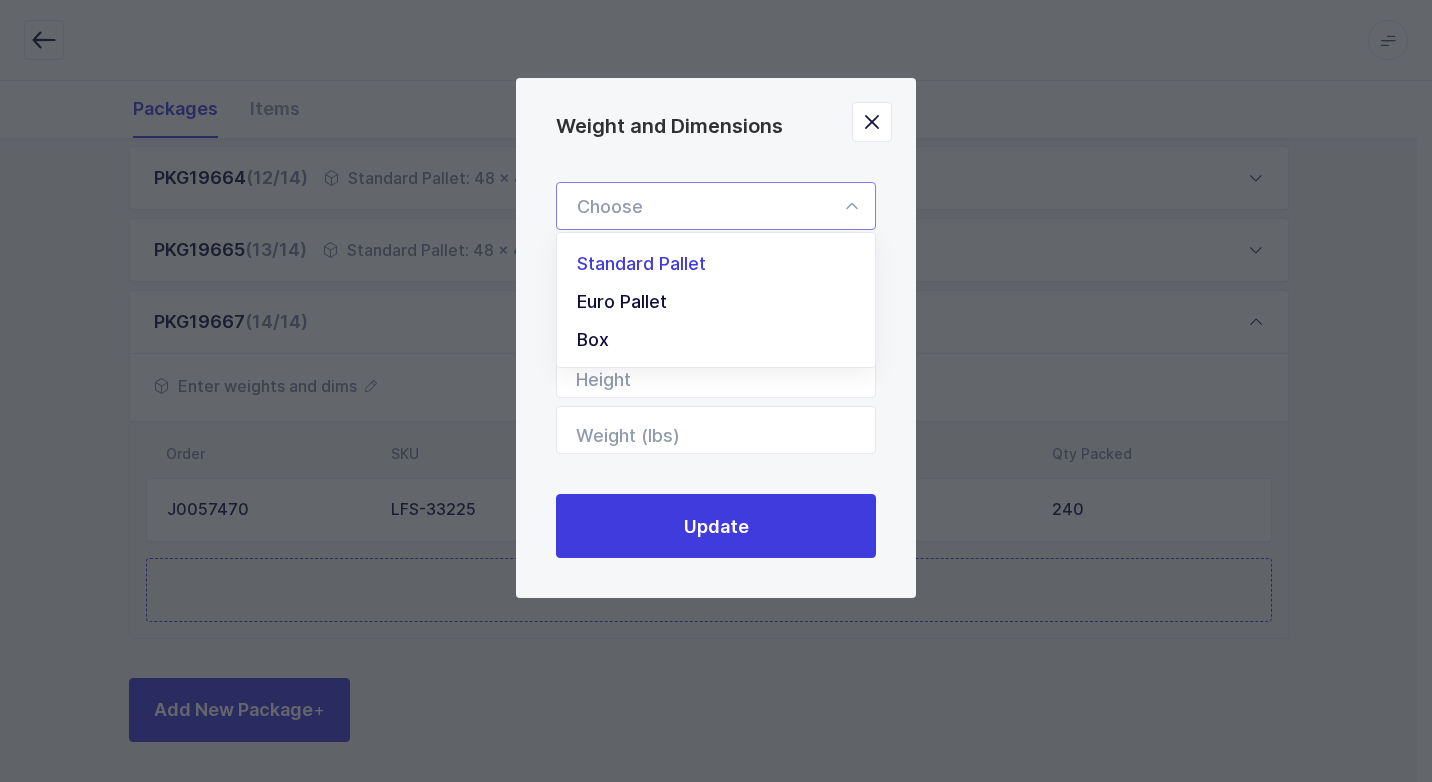 click on "Standard Pallet" at bounding box center (723, 264) 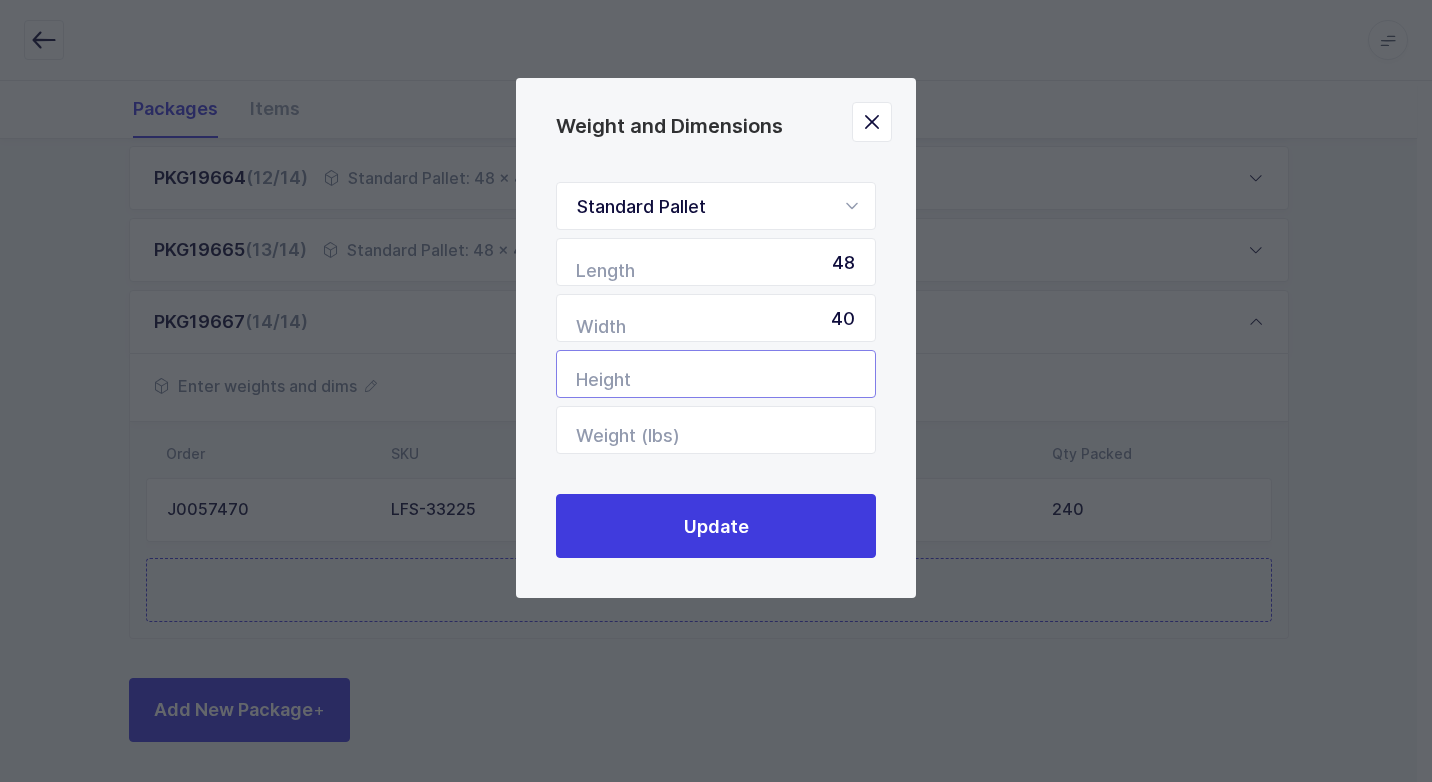 click at bounding box center [716, 374] 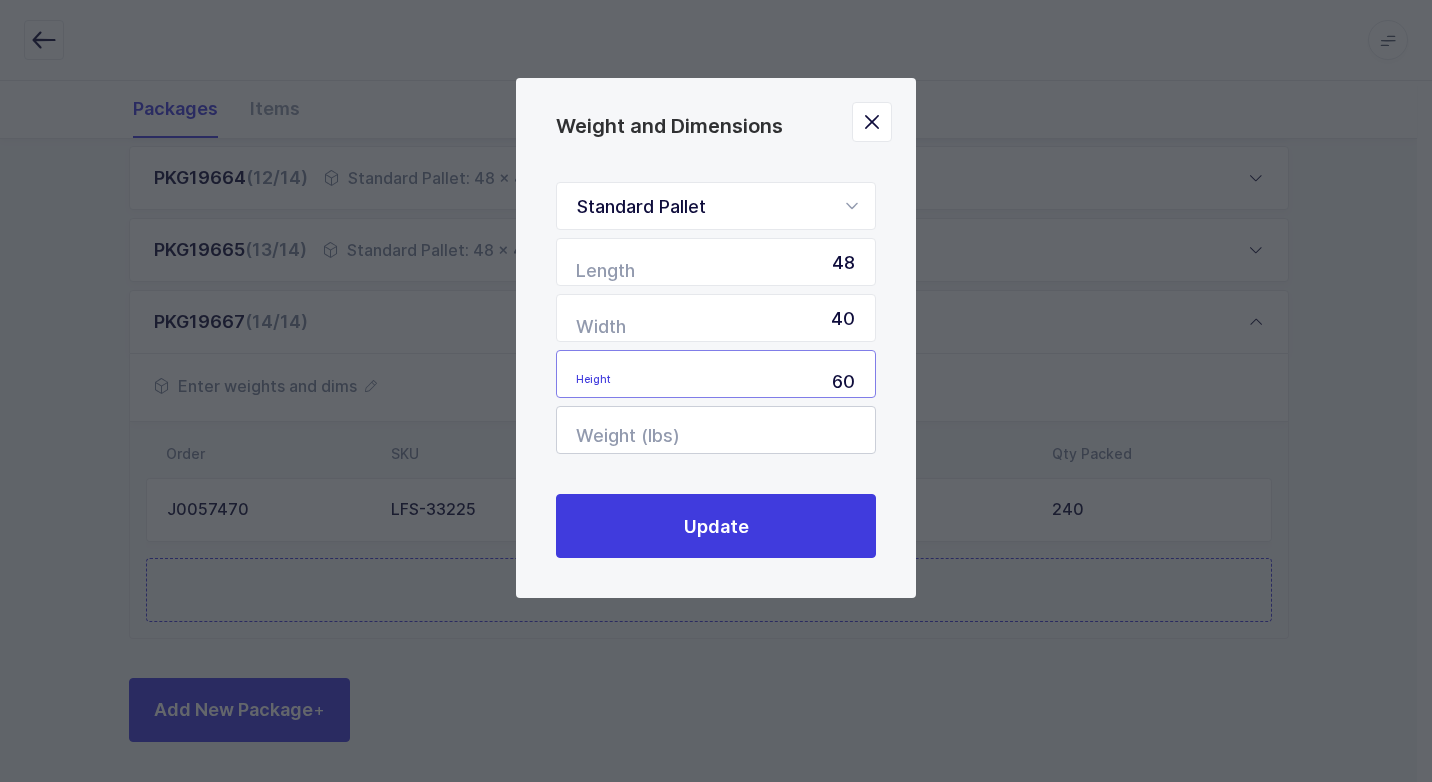 type on "60" 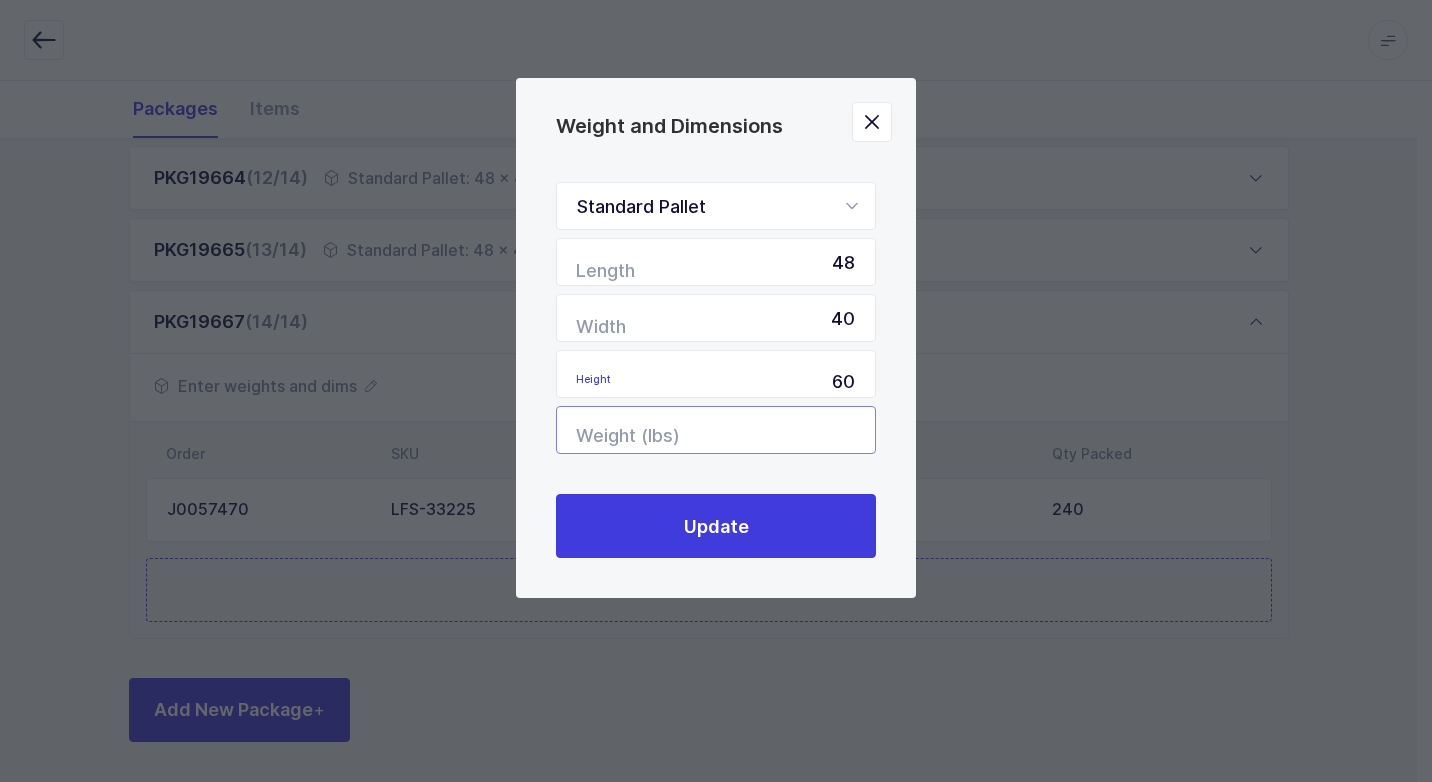 click at bounding box center (716, 430) 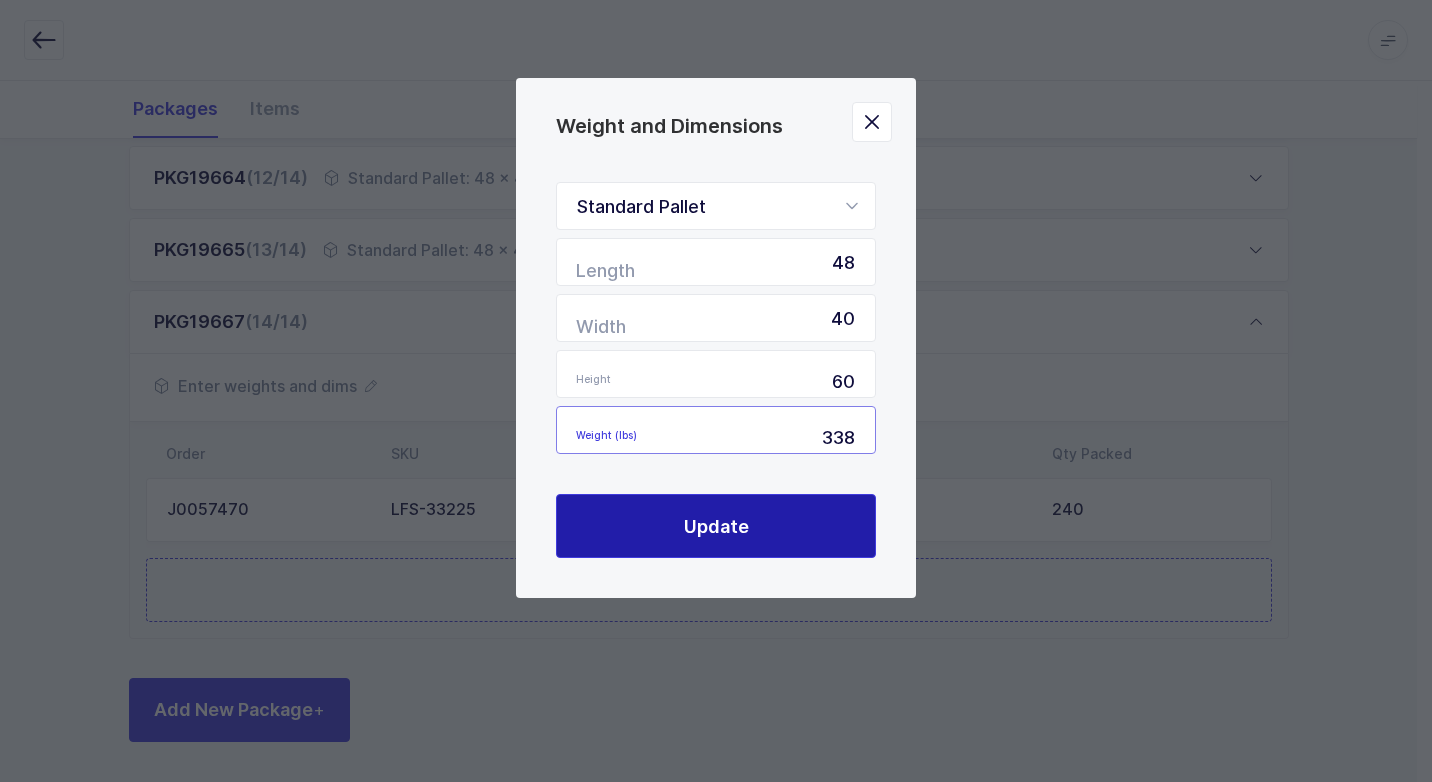 type on "338" 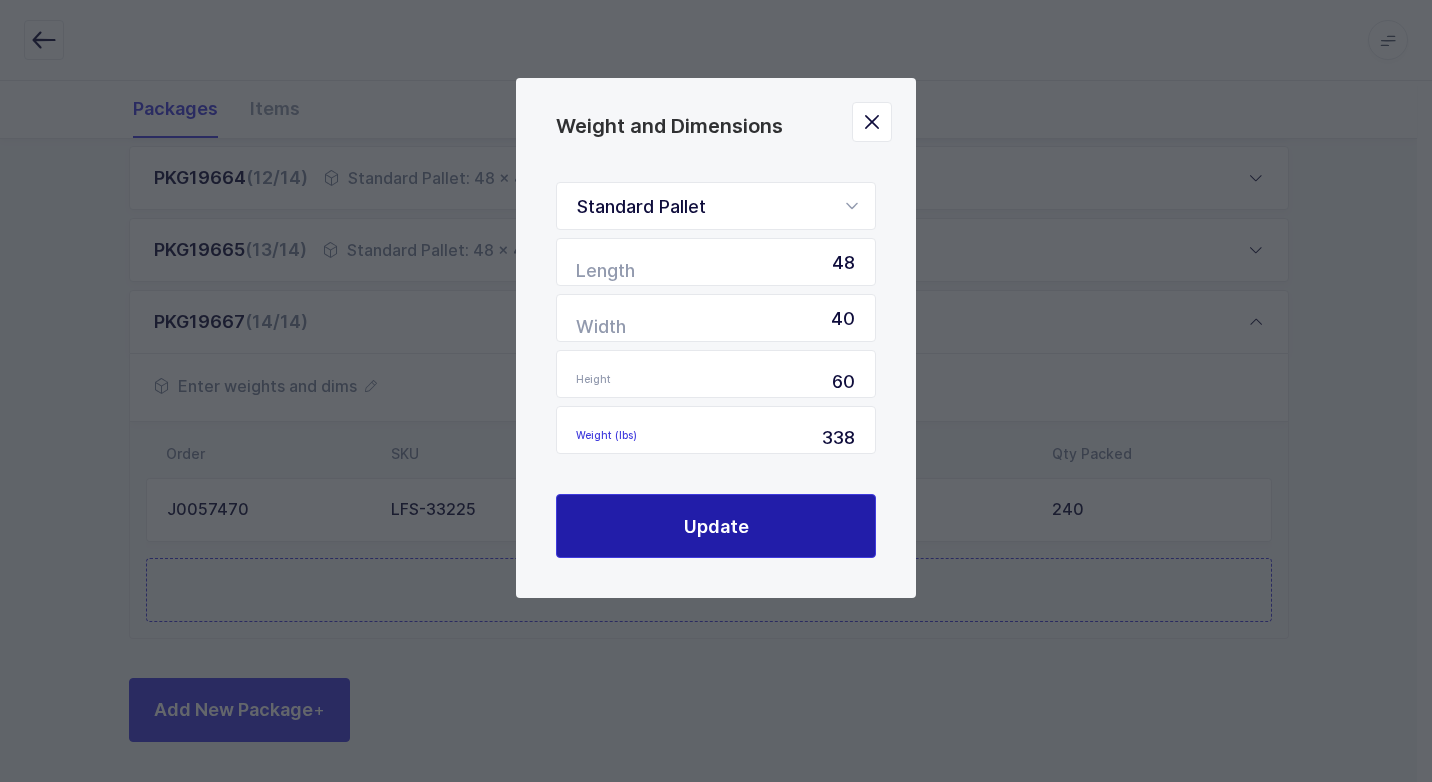 click on "Update" at bounding box center [716, 526] 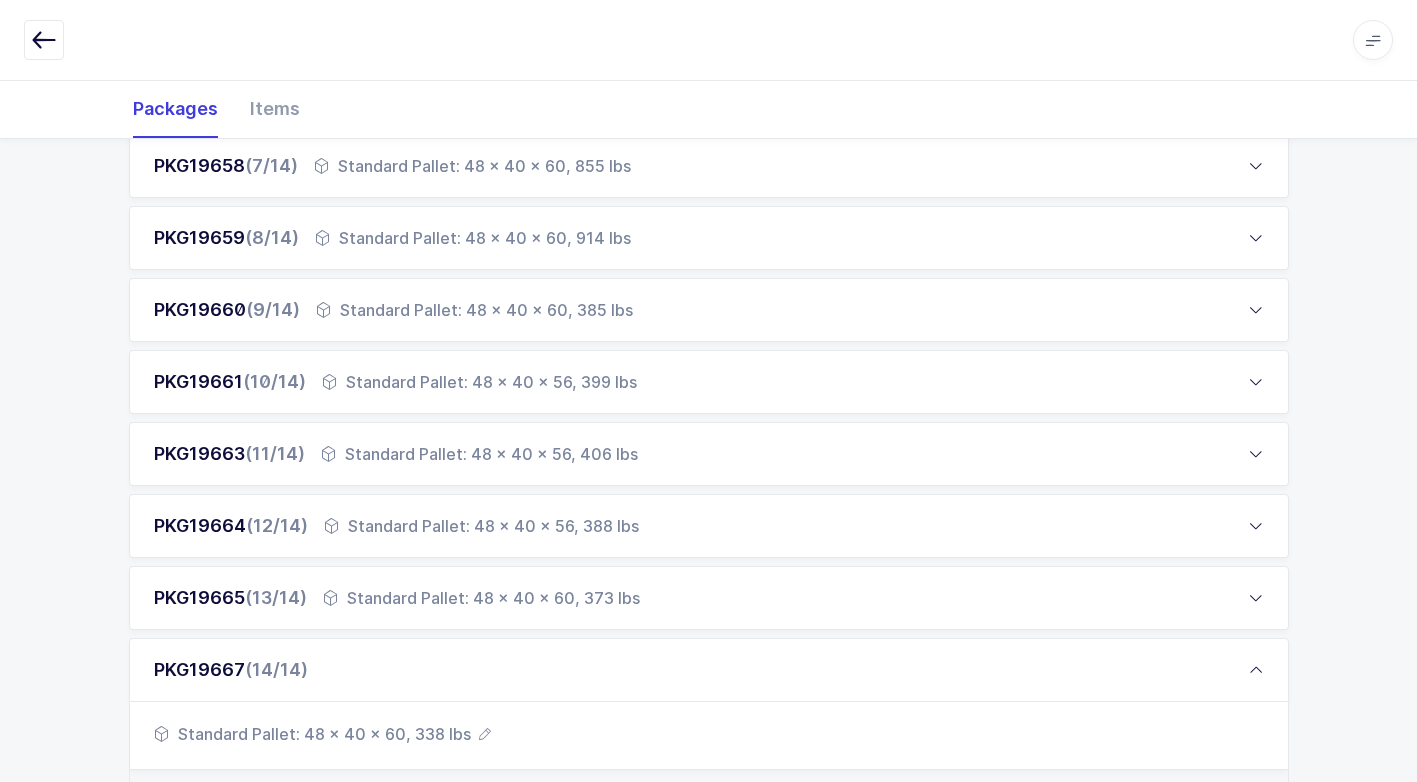 scroll, scrollTop: 689, scrollLeft: 0, axis: vertical 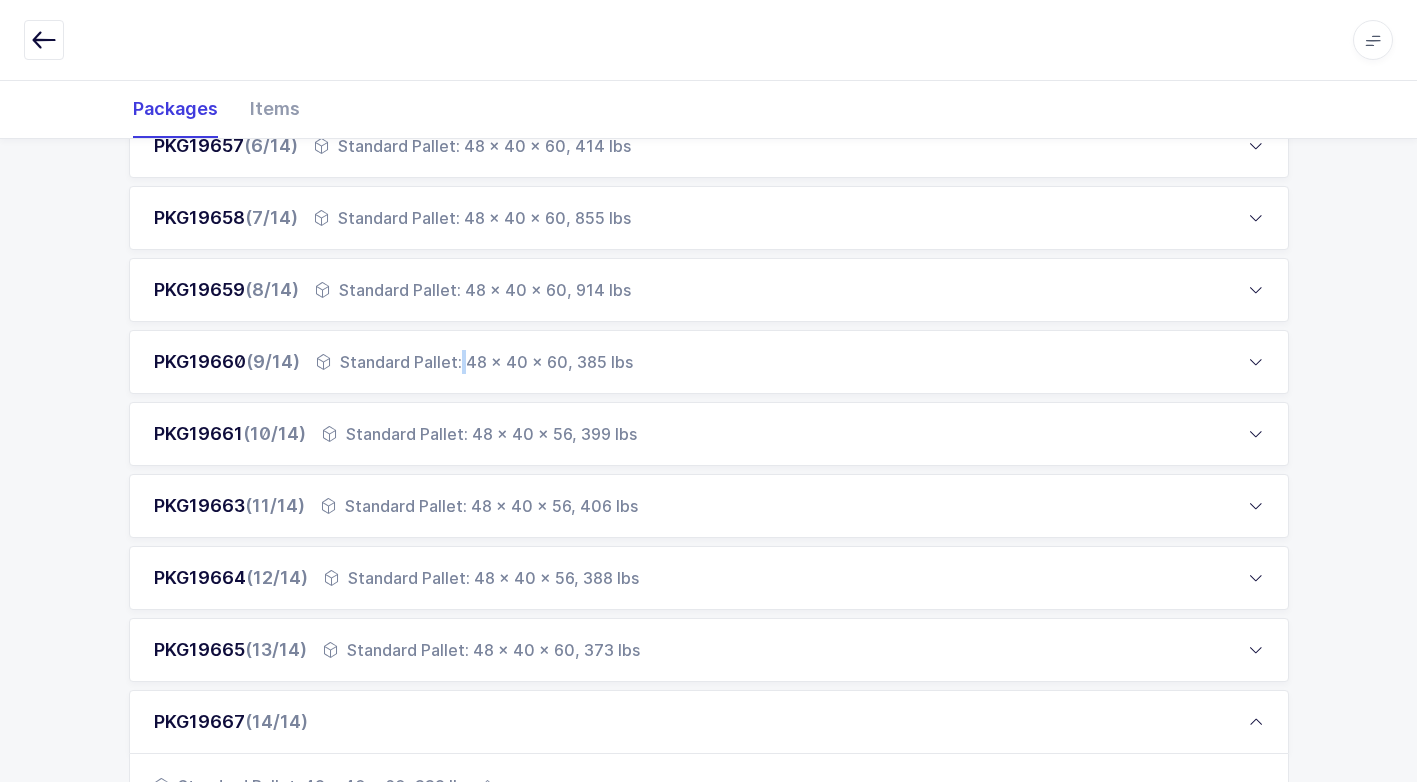 click on "Standard Pallet: 48 x 40 x 60, 385 lbs" at bounding box center [474, 362] 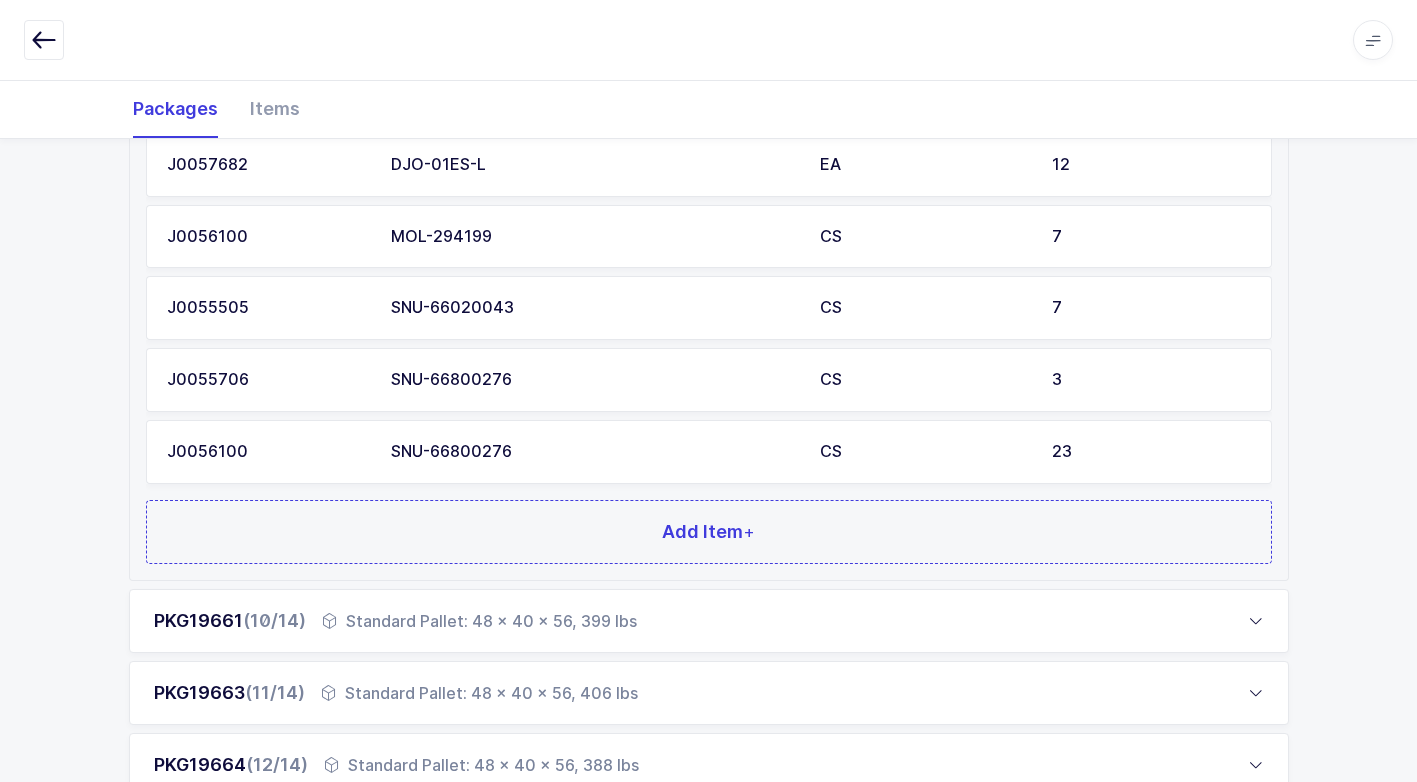 scroll, scrollTop: 1663, scrollLeft: 0, axis: vertical 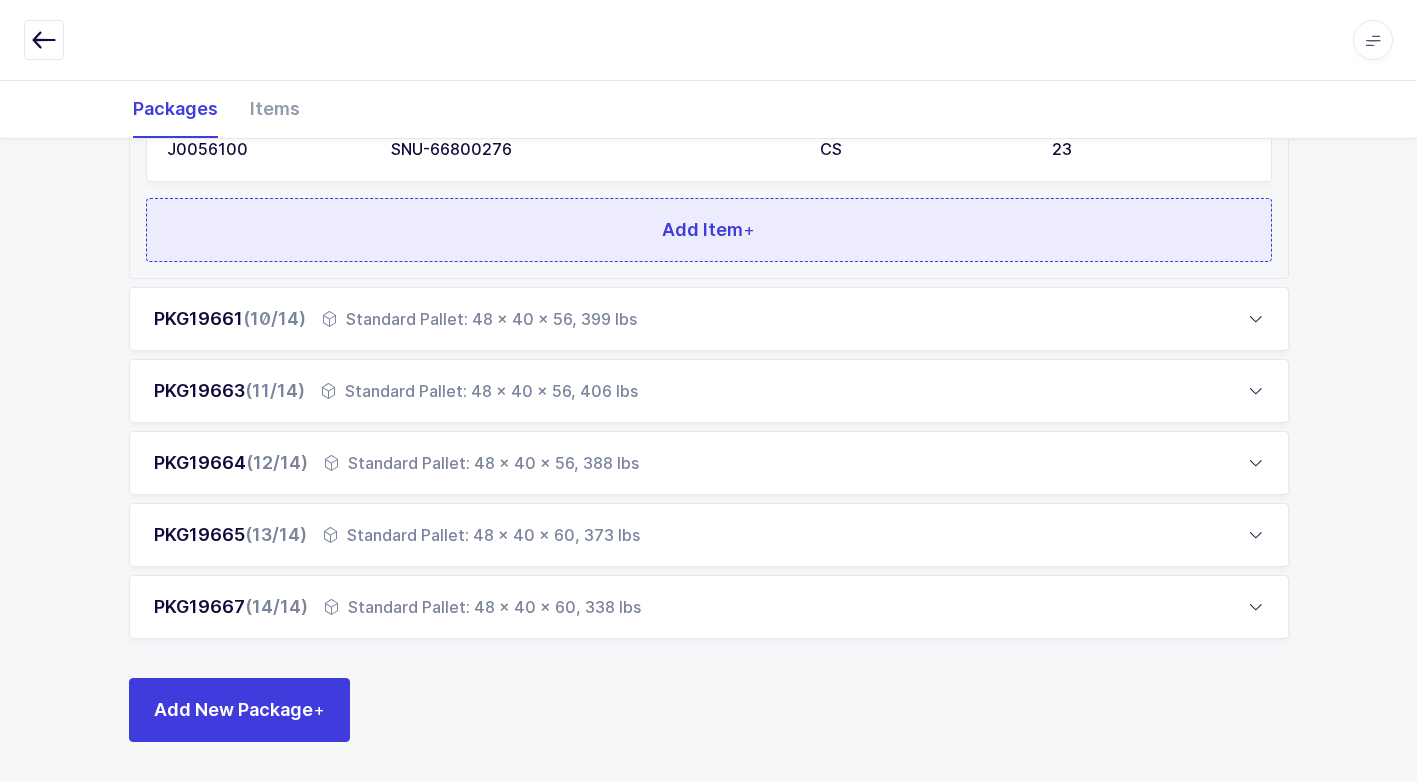 click on "Add Item  +" at bounding box center [709, 230] 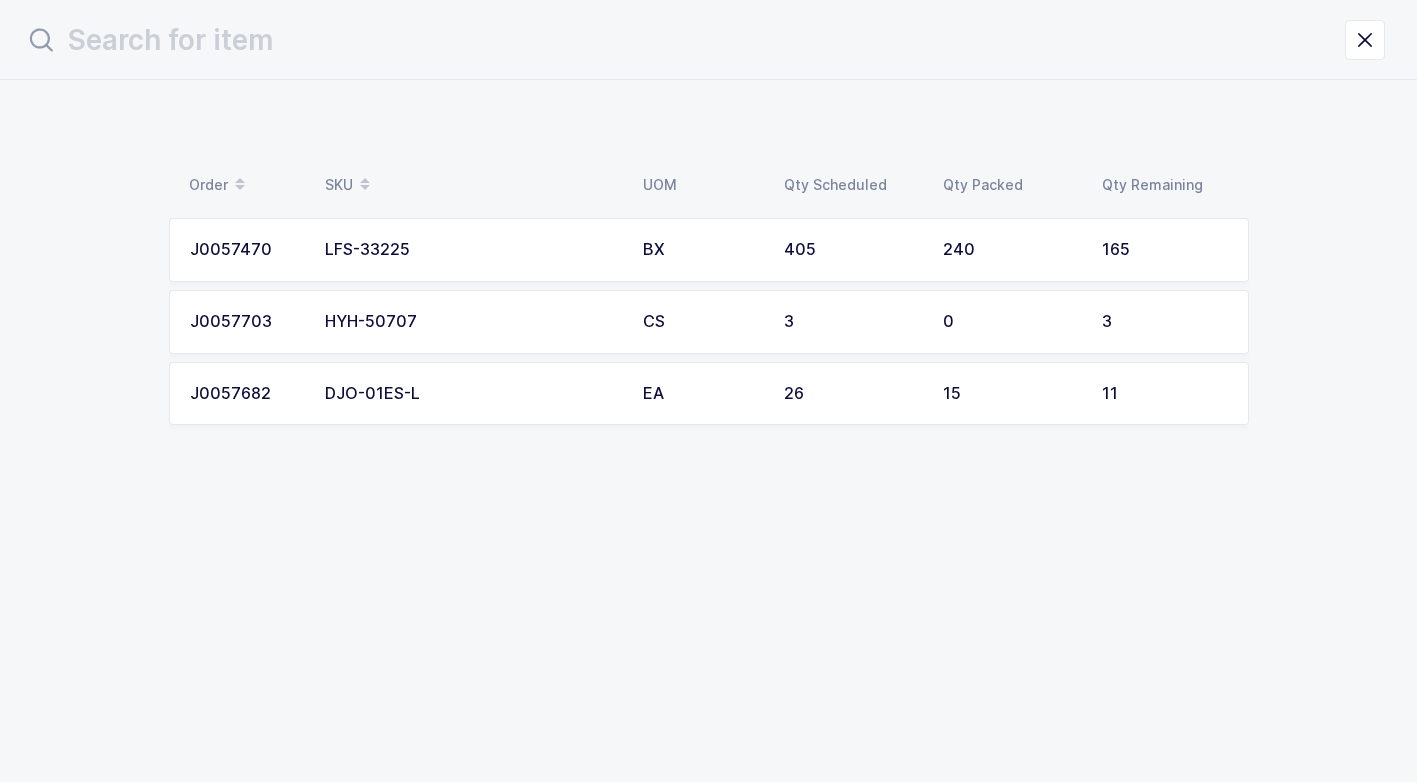 scroll, scrollTop: 0, scrollLeft: 0, axis: both 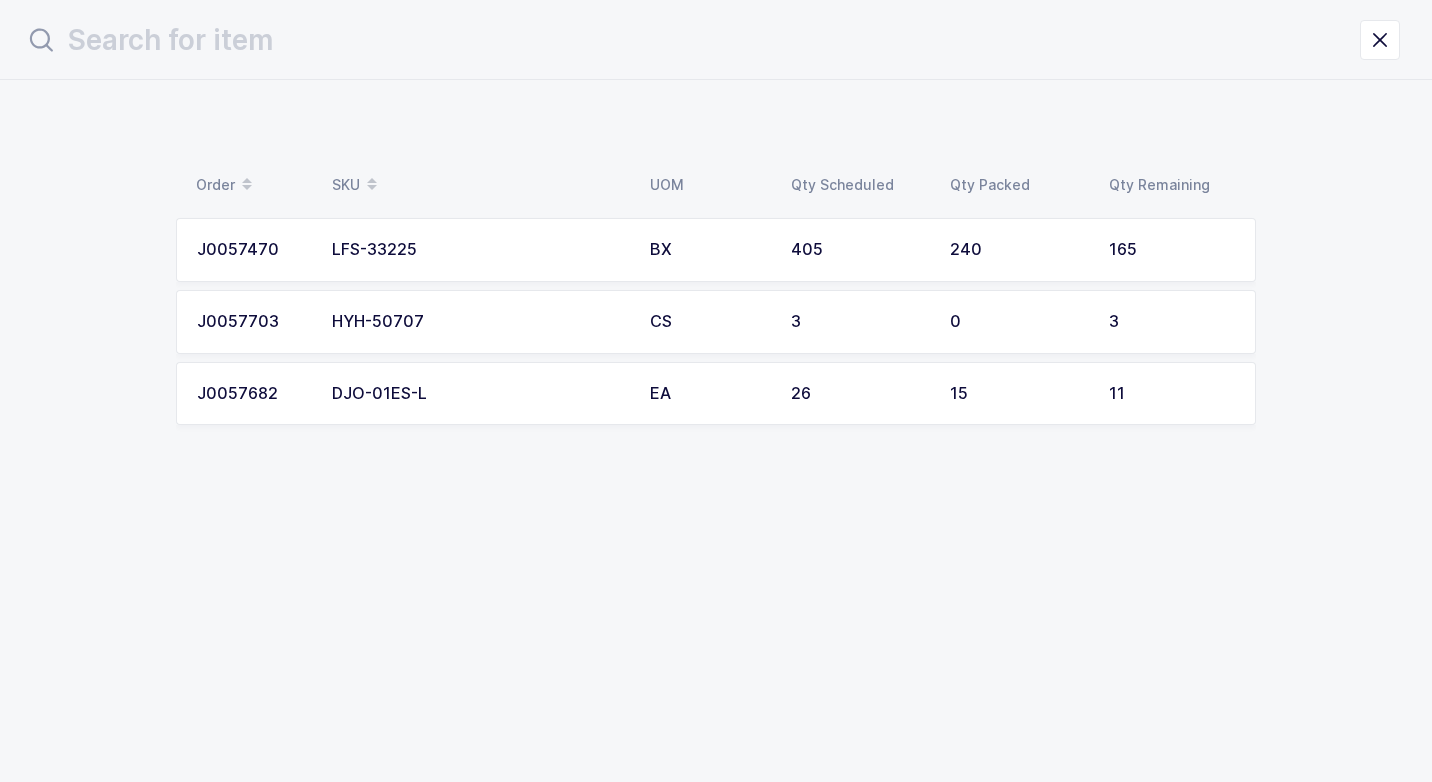 click on "LFS-33225" at bounding box center (479, 250) 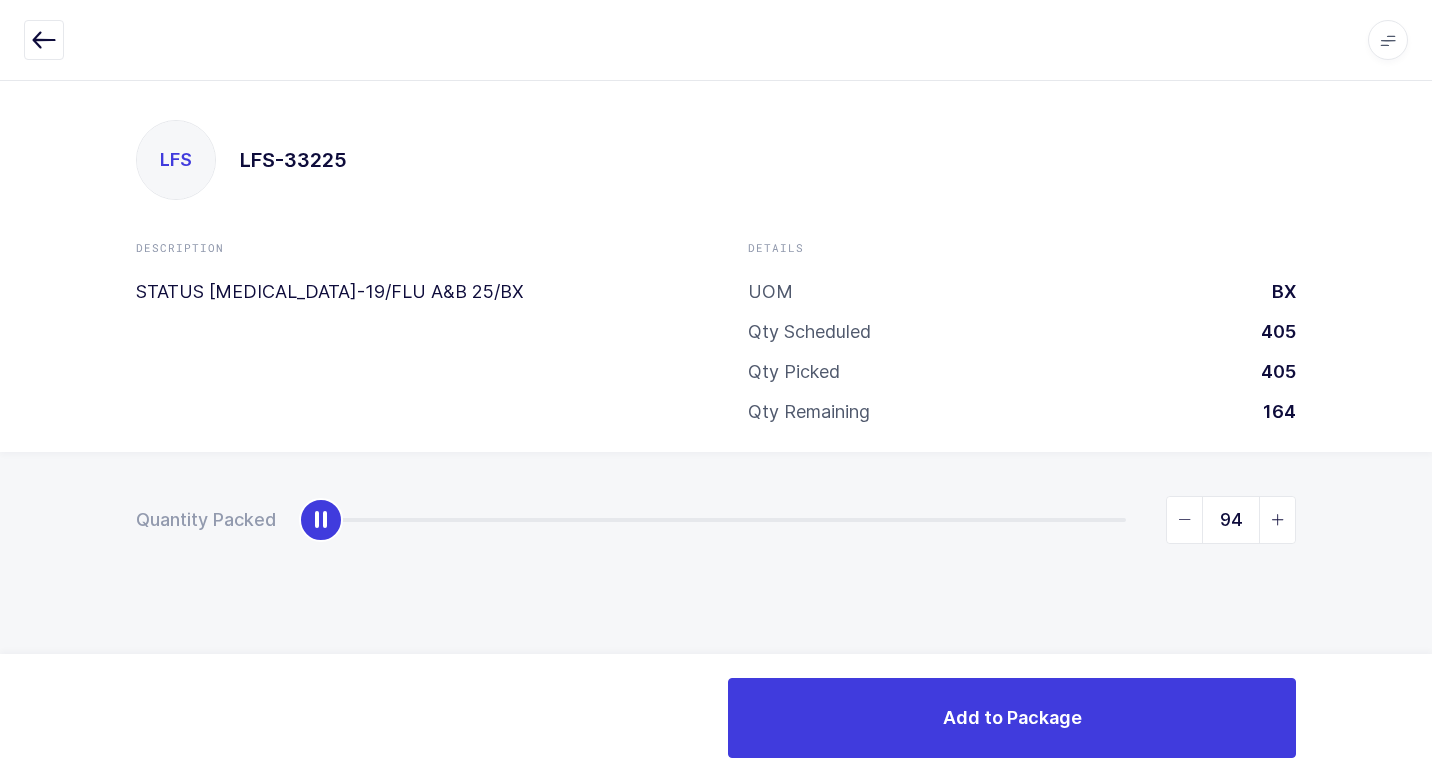 type on "165" 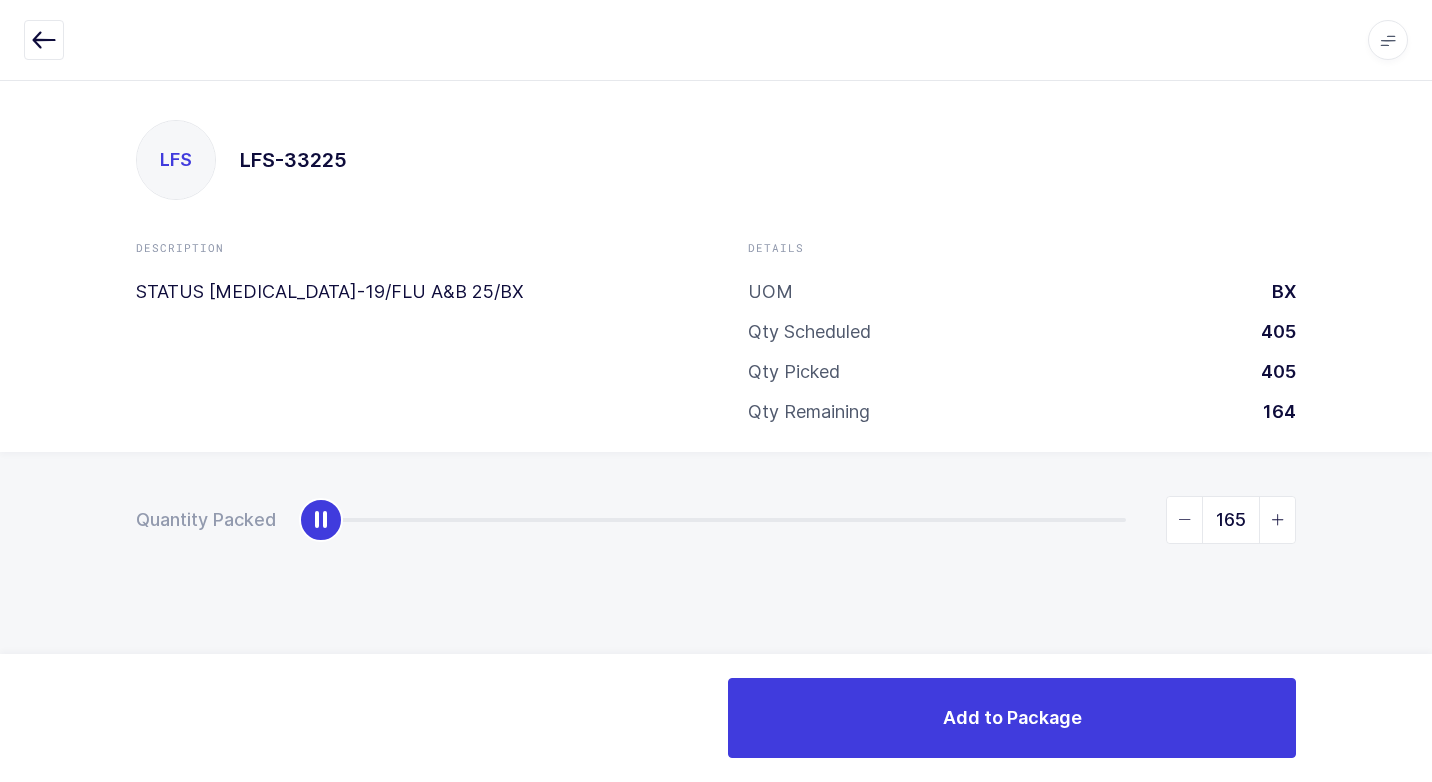 drag, startPoint x: 314, startPoint y: 524, endPoint x: 1286, endPoint y: 399, distance: 980.0046 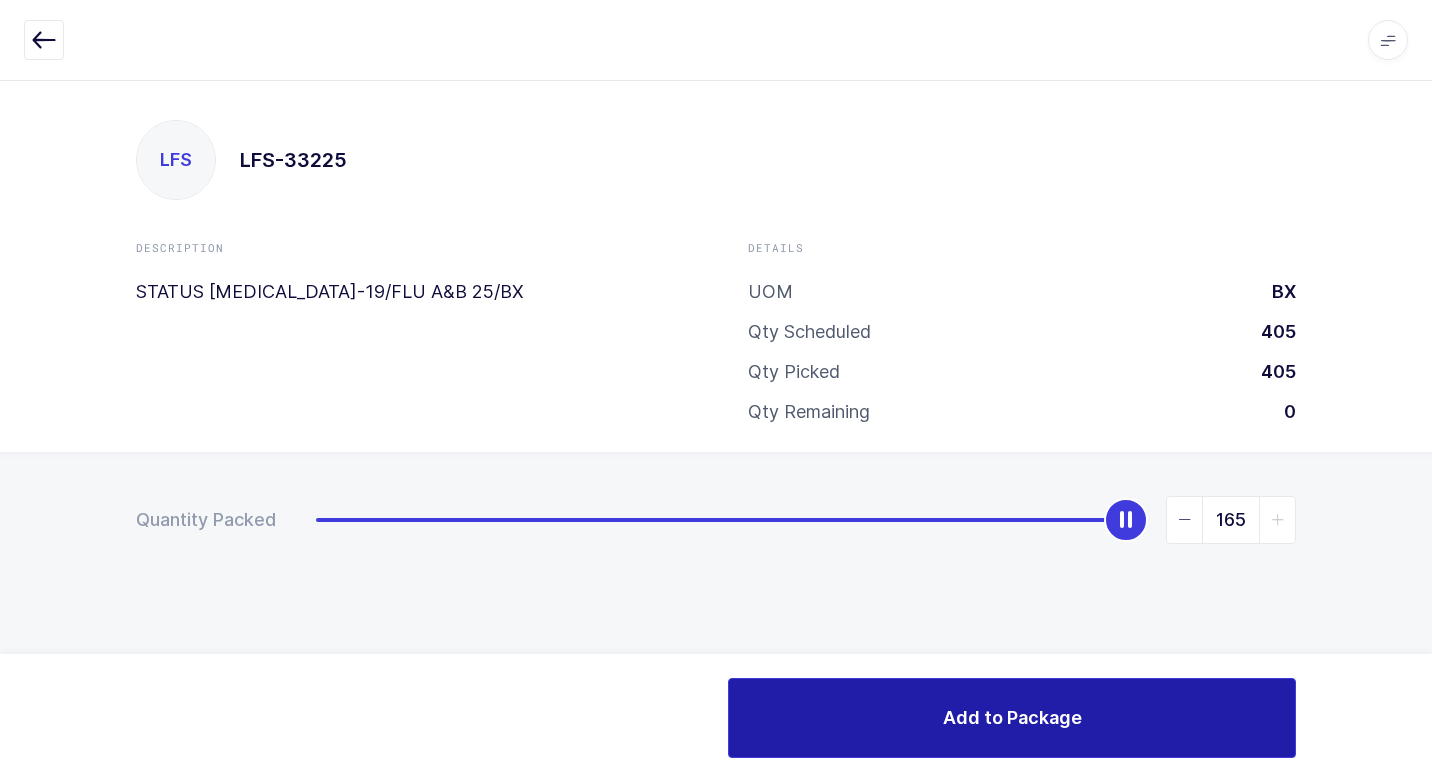 click on "Add to Package" at bounding box center [1012, 718] 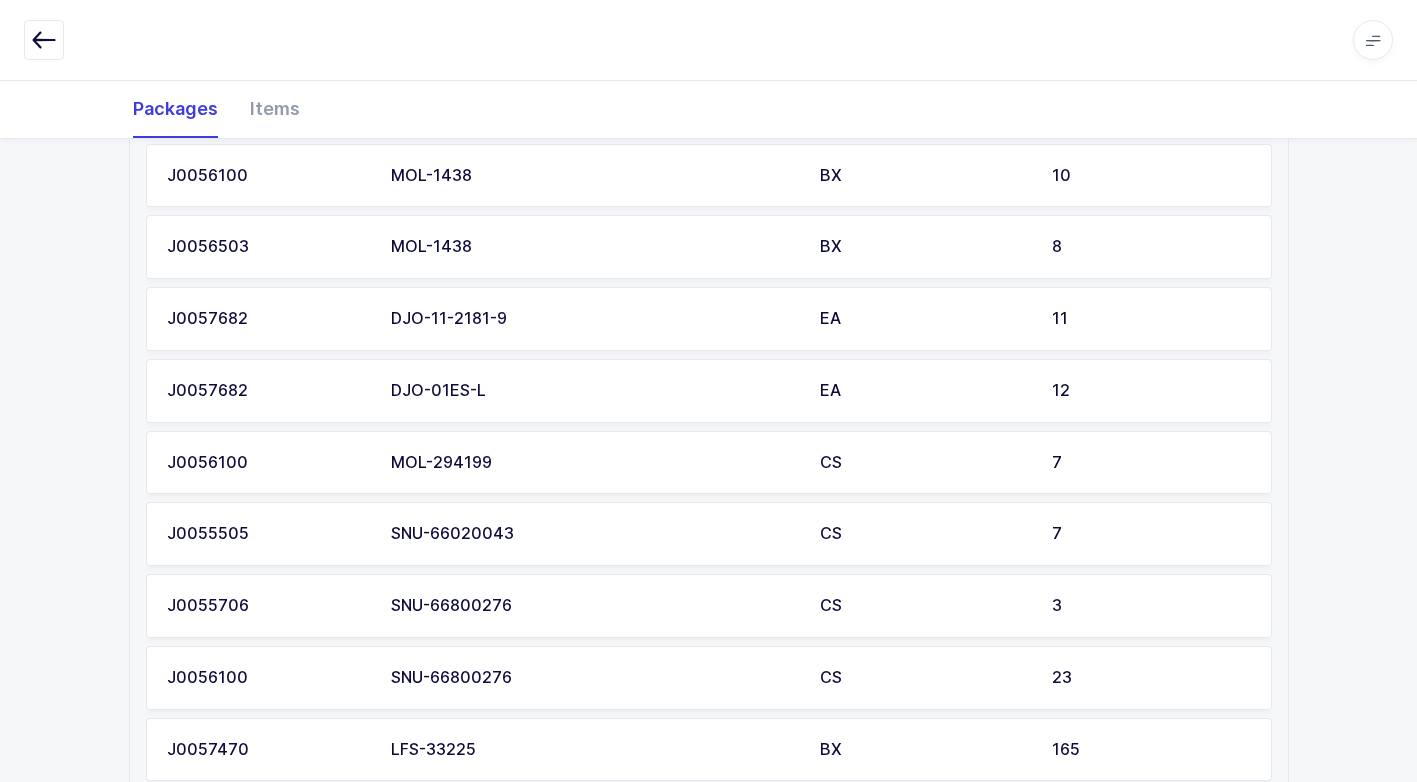scroll, scrollTop: 1134, scrollLeft: 0, axis: vertical 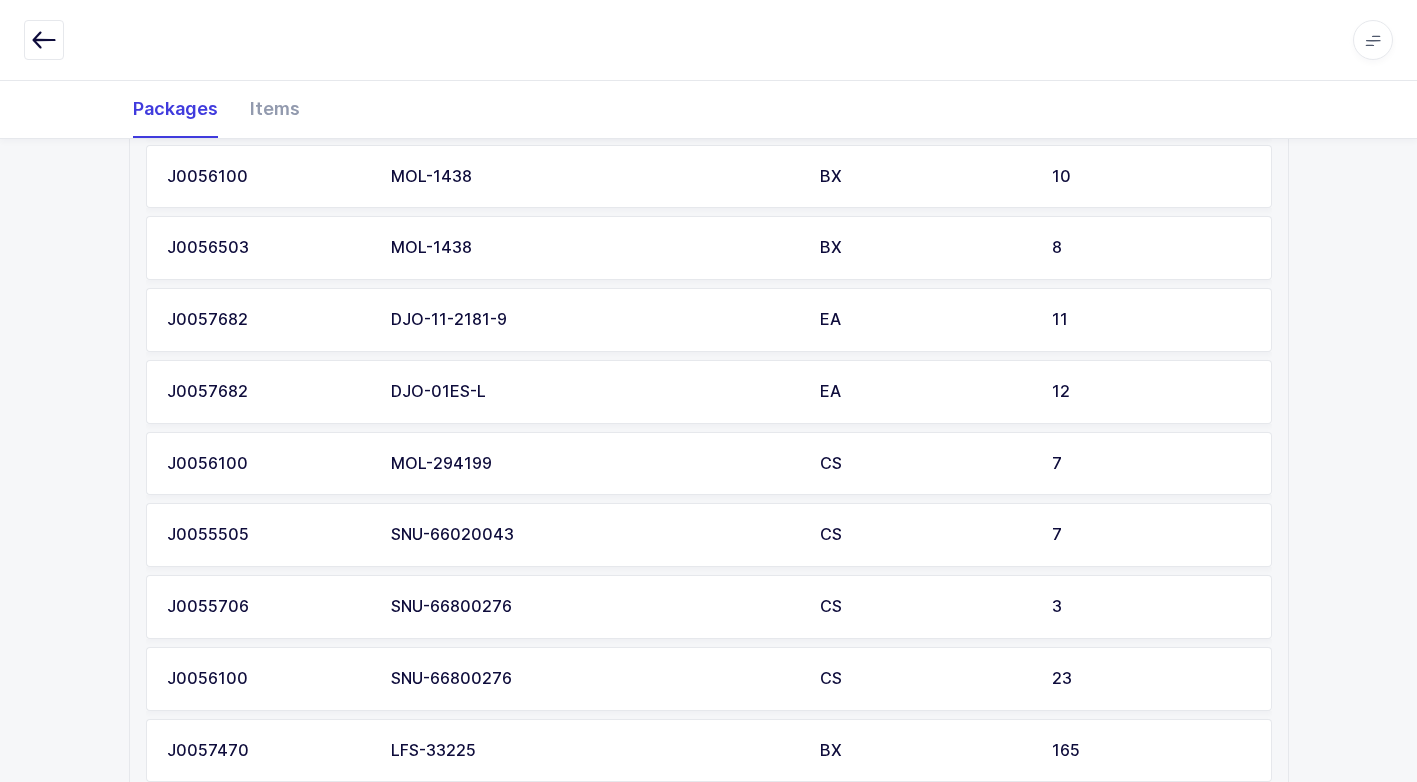 click on "MOL-294199" at bounding box center (593, 464) 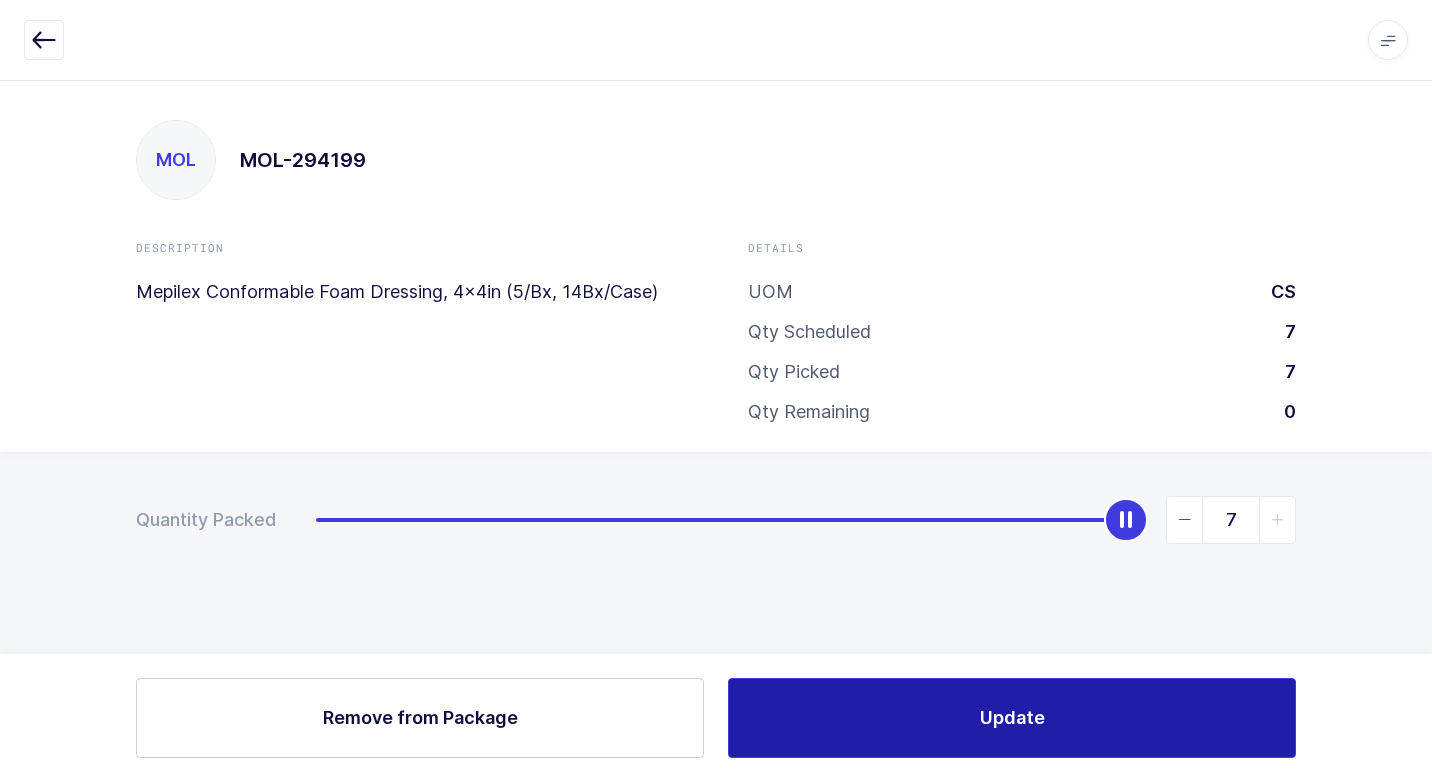 click on "Update" at bounding box center [1012, 718] 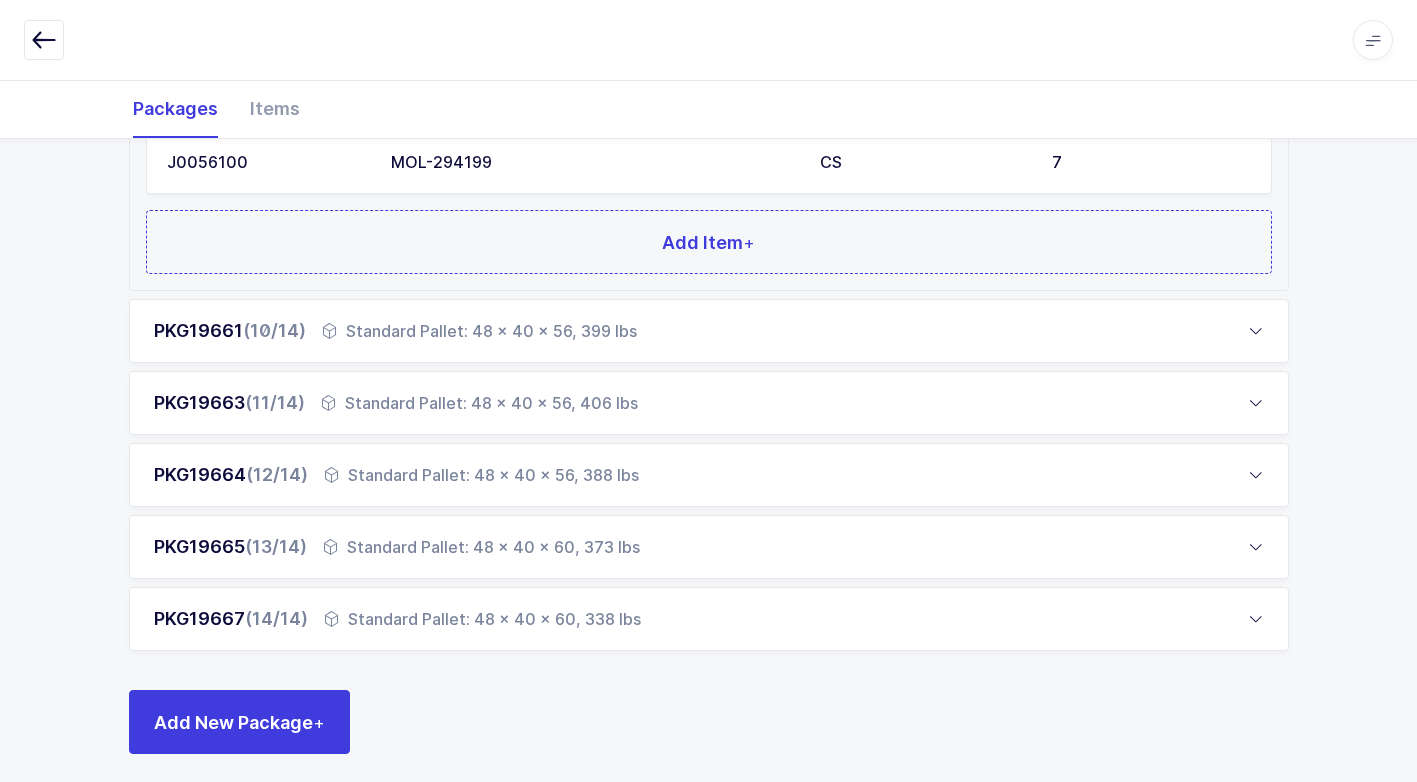 scroll, scrollTop: 1734, scrollLeft: 0, axis: vertical 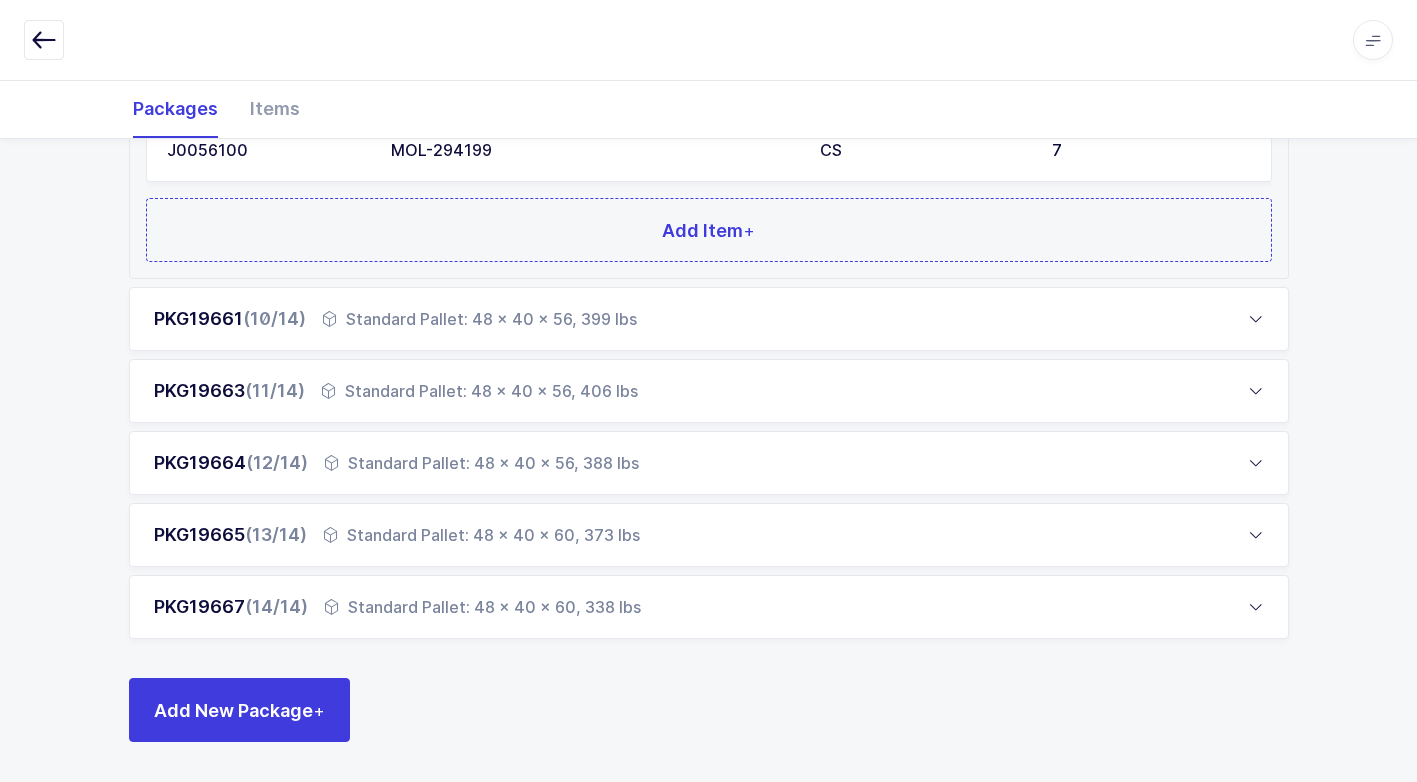 click on "Standard Pallet: 48 x 40 x 60, 338 lbs" at bounding box center [482, 607] 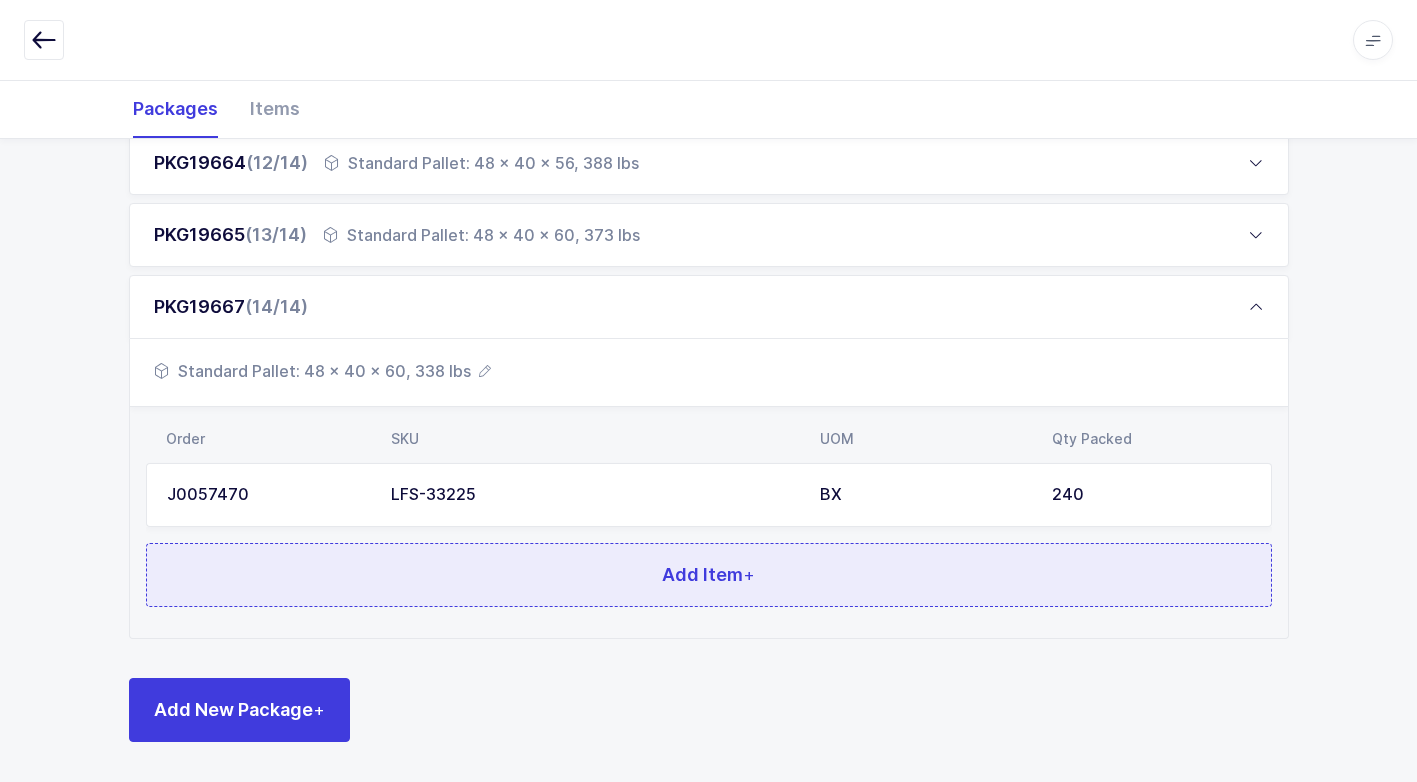 scroll, scrollTop: 1087, scrollLeft: 0, axis: vertical 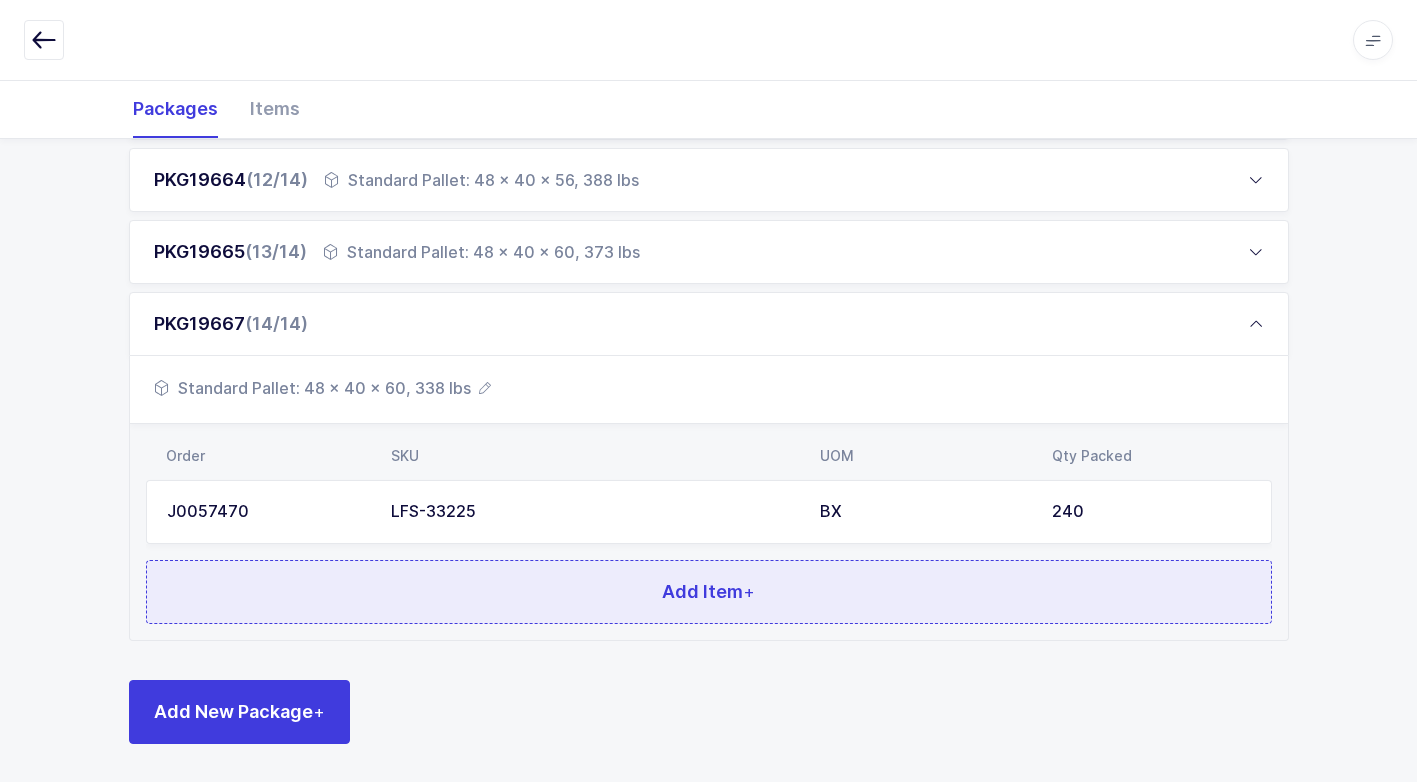 click on "Add Item  +" at bounding box center (709, 592) 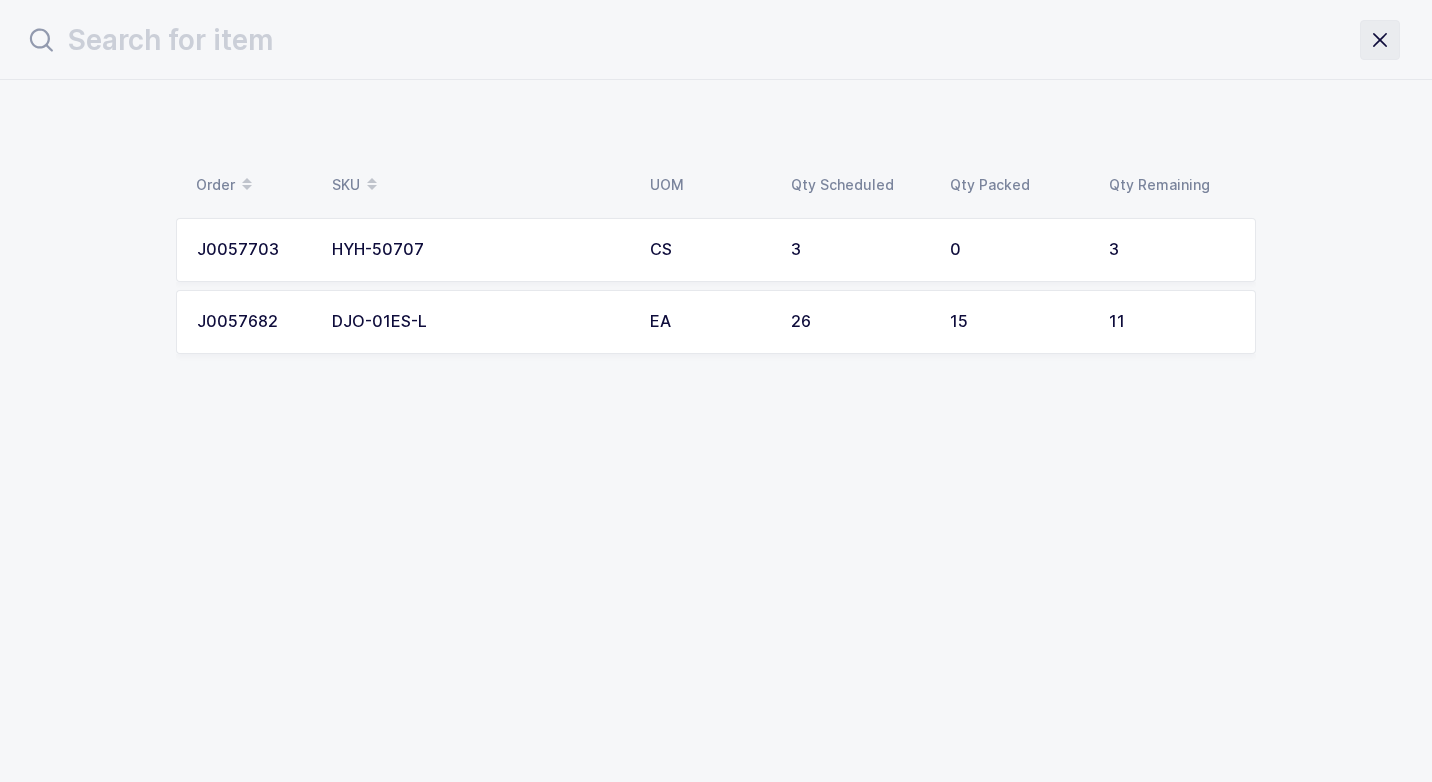 click at bounding box center (1380, 40) 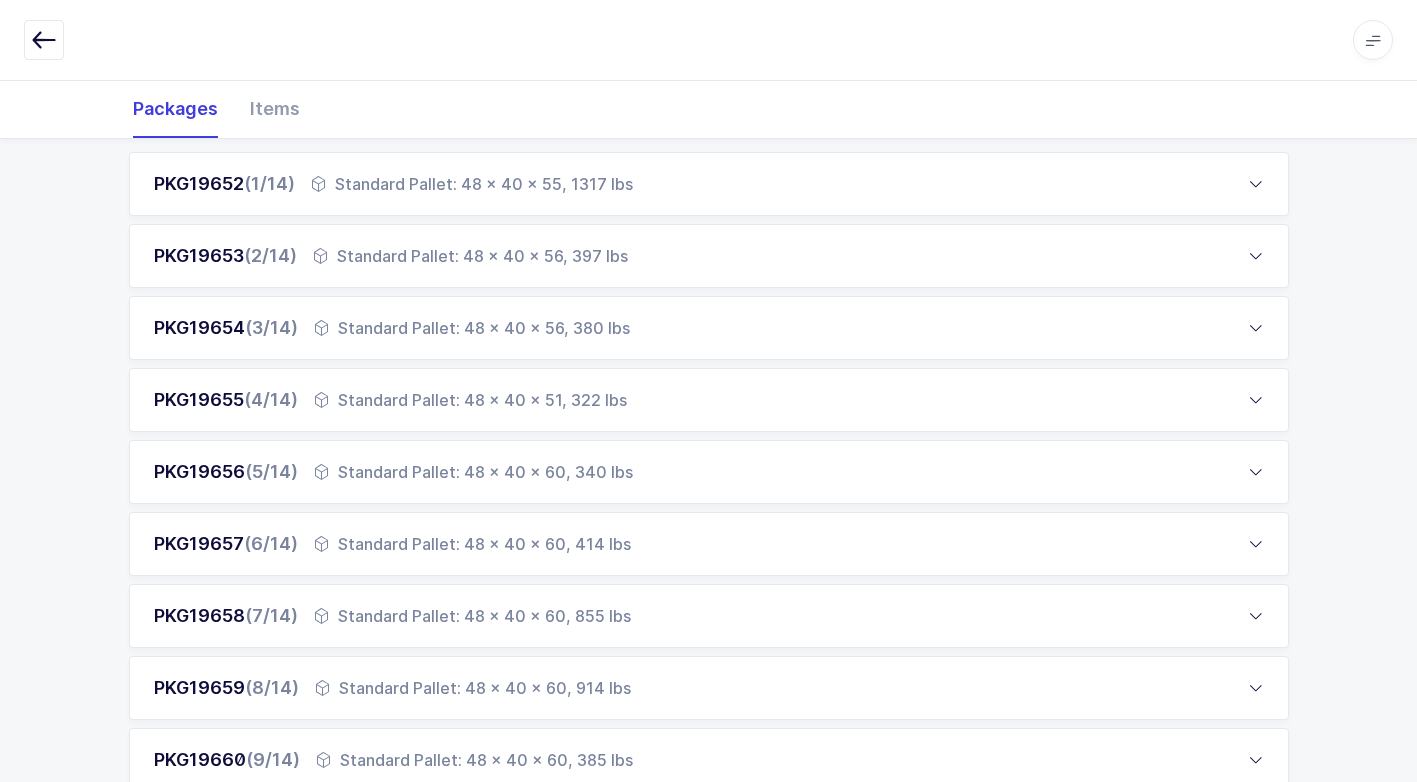 scroll, scrollTop: 300, scrollLeft: 0, axis: vertical 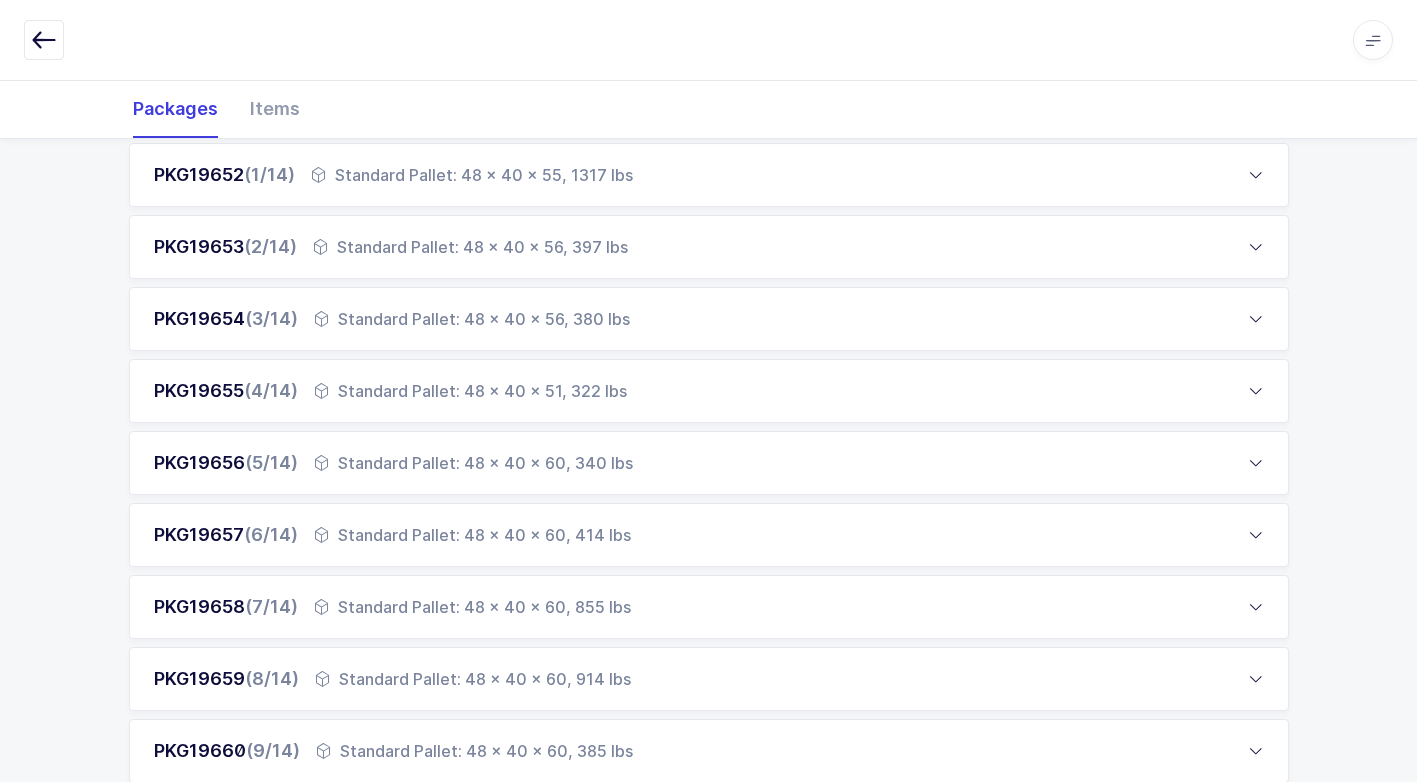 click on "Standard Pallet: 48 x 40 x 60, 914 lbs" at bounding box center [473, 679] 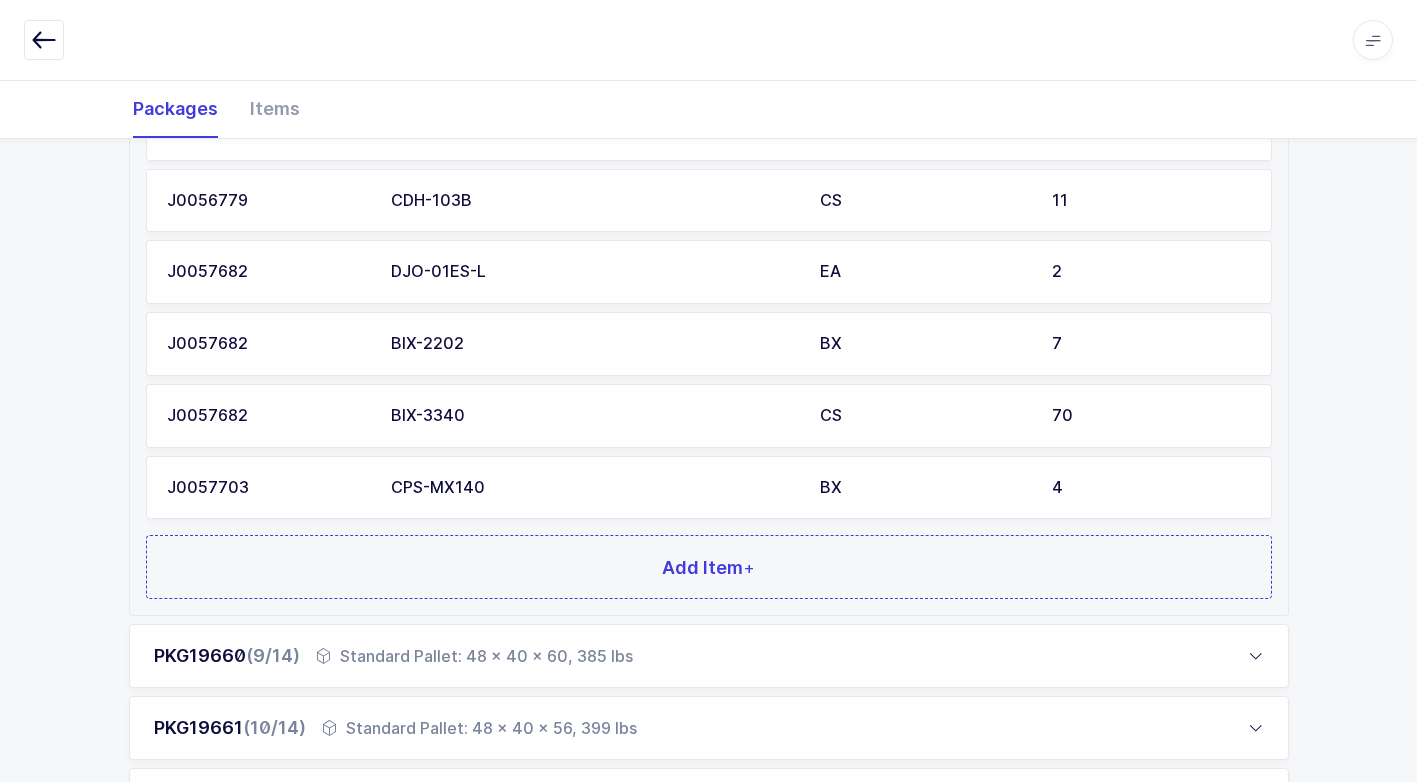 scroll, scrollTop: 1900, scrollLeft: 0, axis: vertical 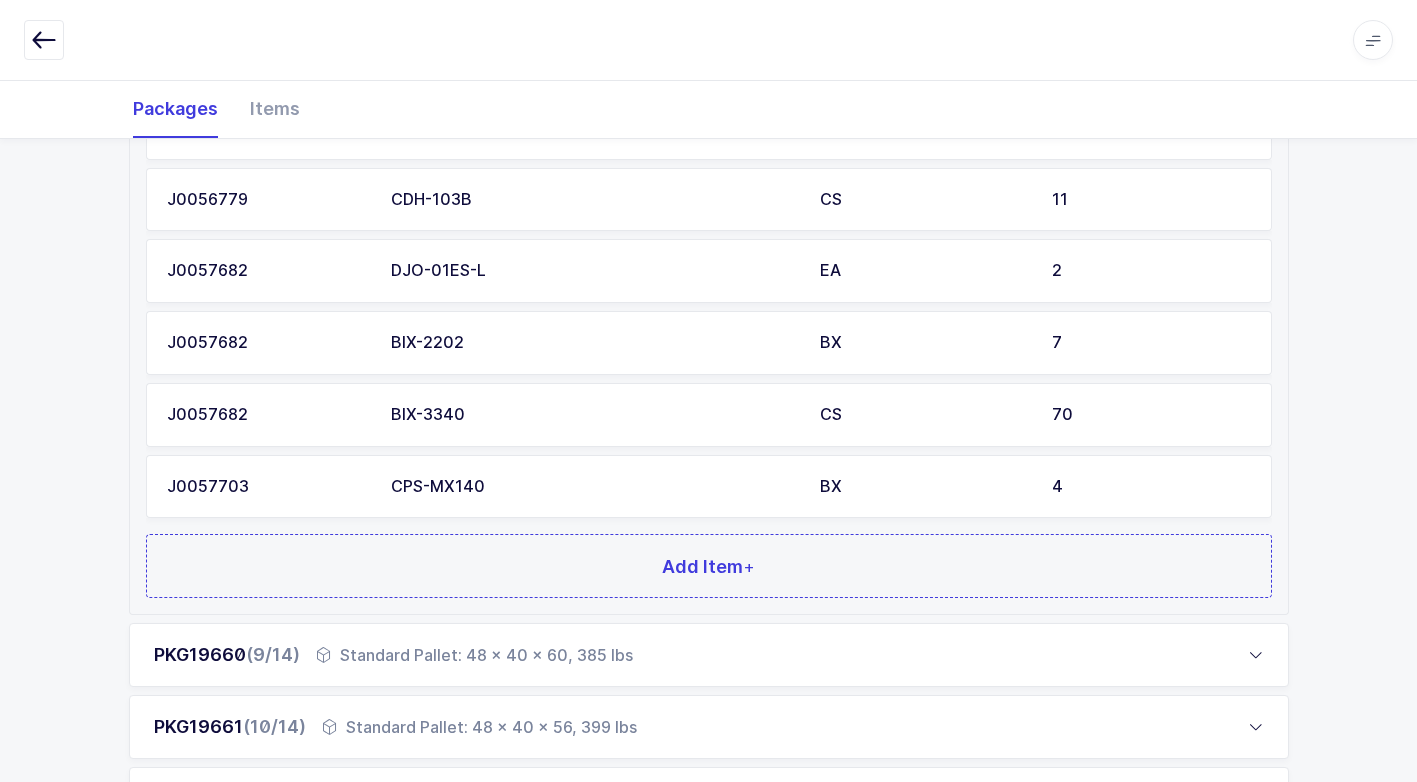 click on "DJO-01ES-L" at bounding box center (593, 271) 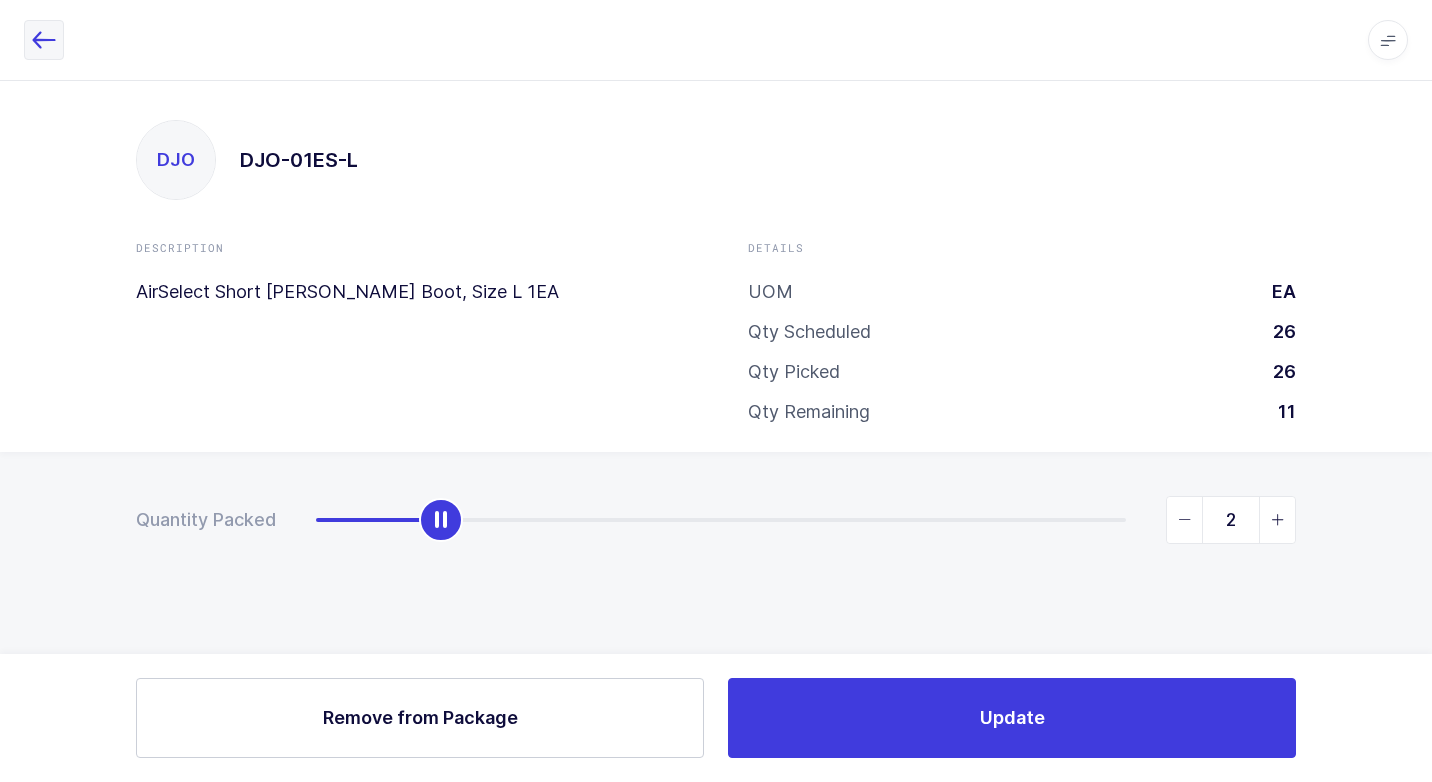 click at bounding box center (44, 40) 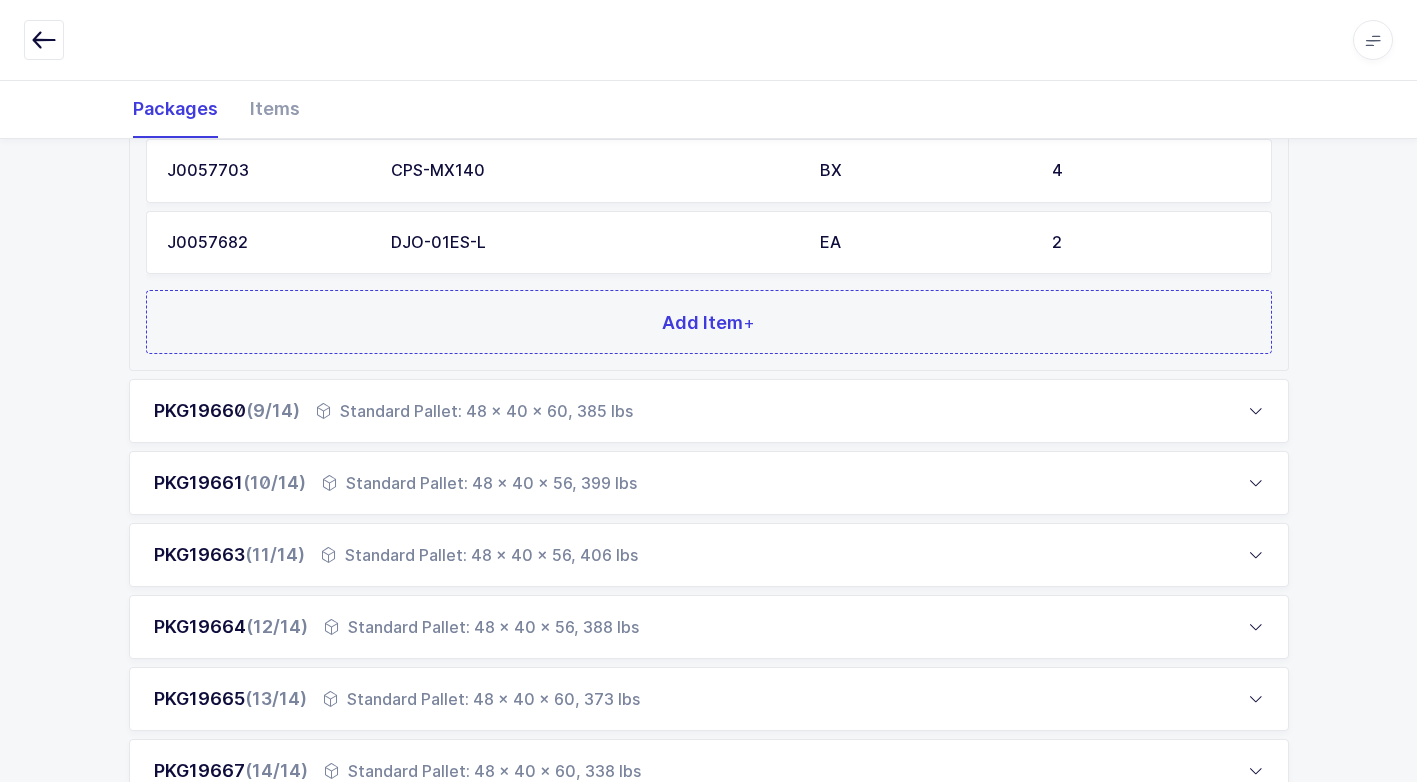 scroll, scrollTop: 2300, scrollLeft: 0, axis: vertical 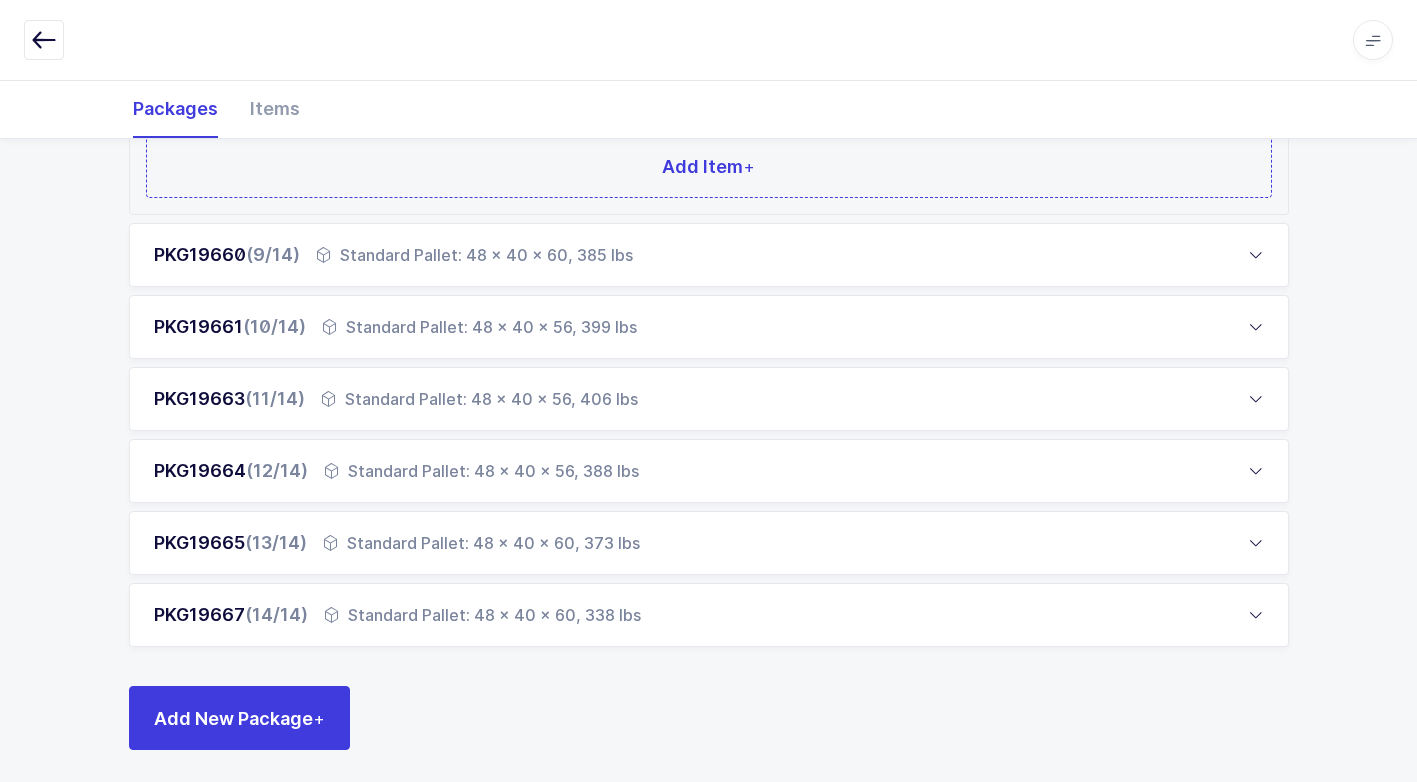 click on "Standard Pallet: 48 x 40 x 60, 385 lbs" at bounding box center (474, 255) 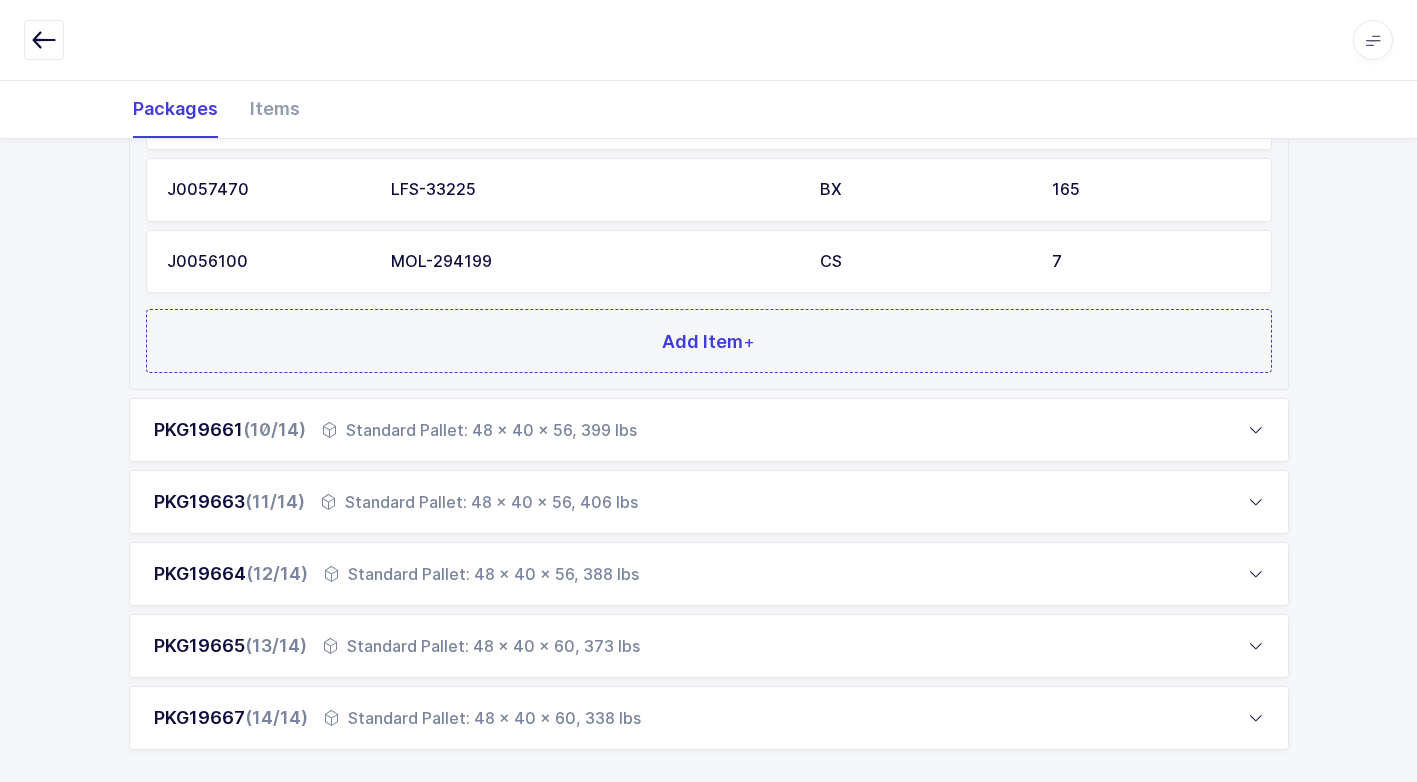 scroll, scrollTop: 1734, scrollLeft: 0, axis: vertical 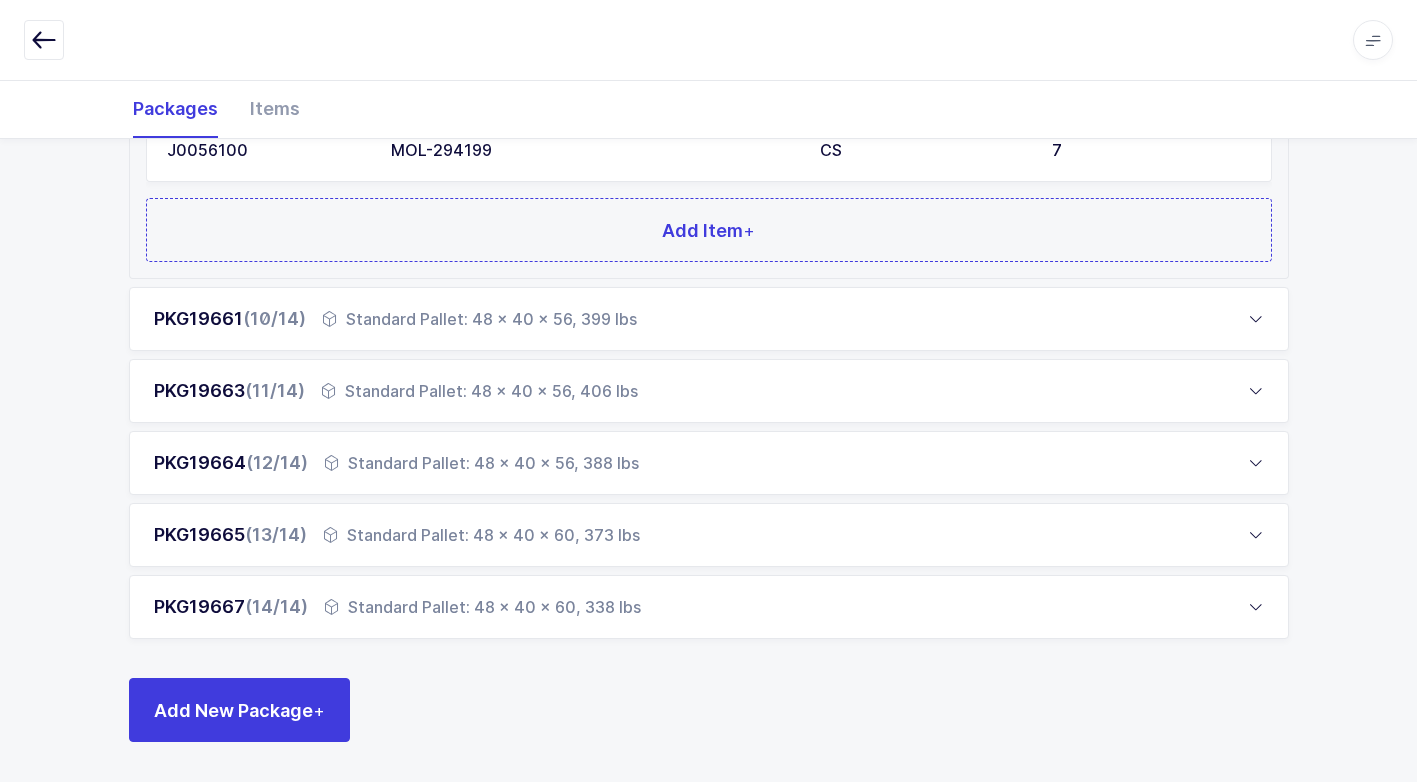 click on "PKG19665
(13/14)
Standard Pallet: 48 x 40 x 60, 373 lbs" at bounding box center [709, 535] 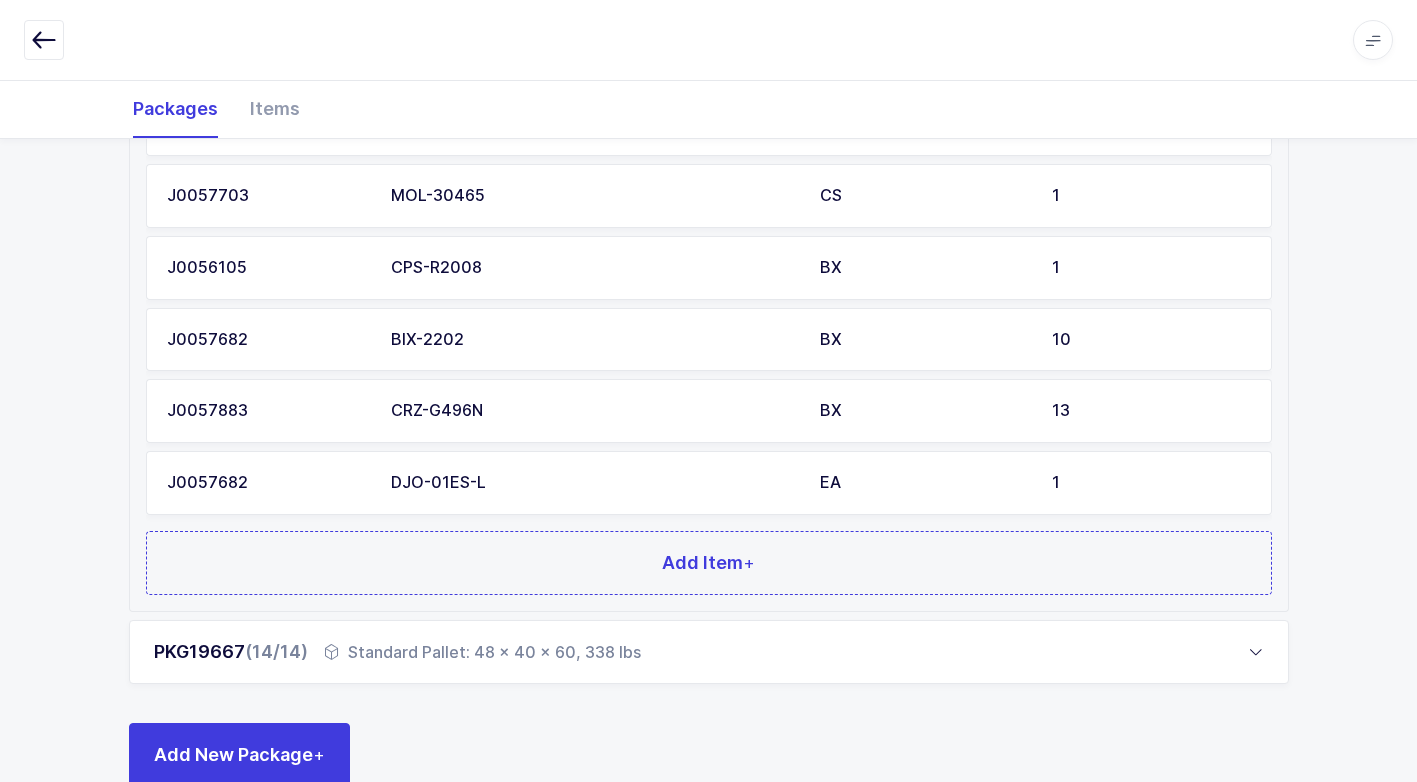 scroll, scrollTop: 1878, scrollLeft: 0, axis: vertical 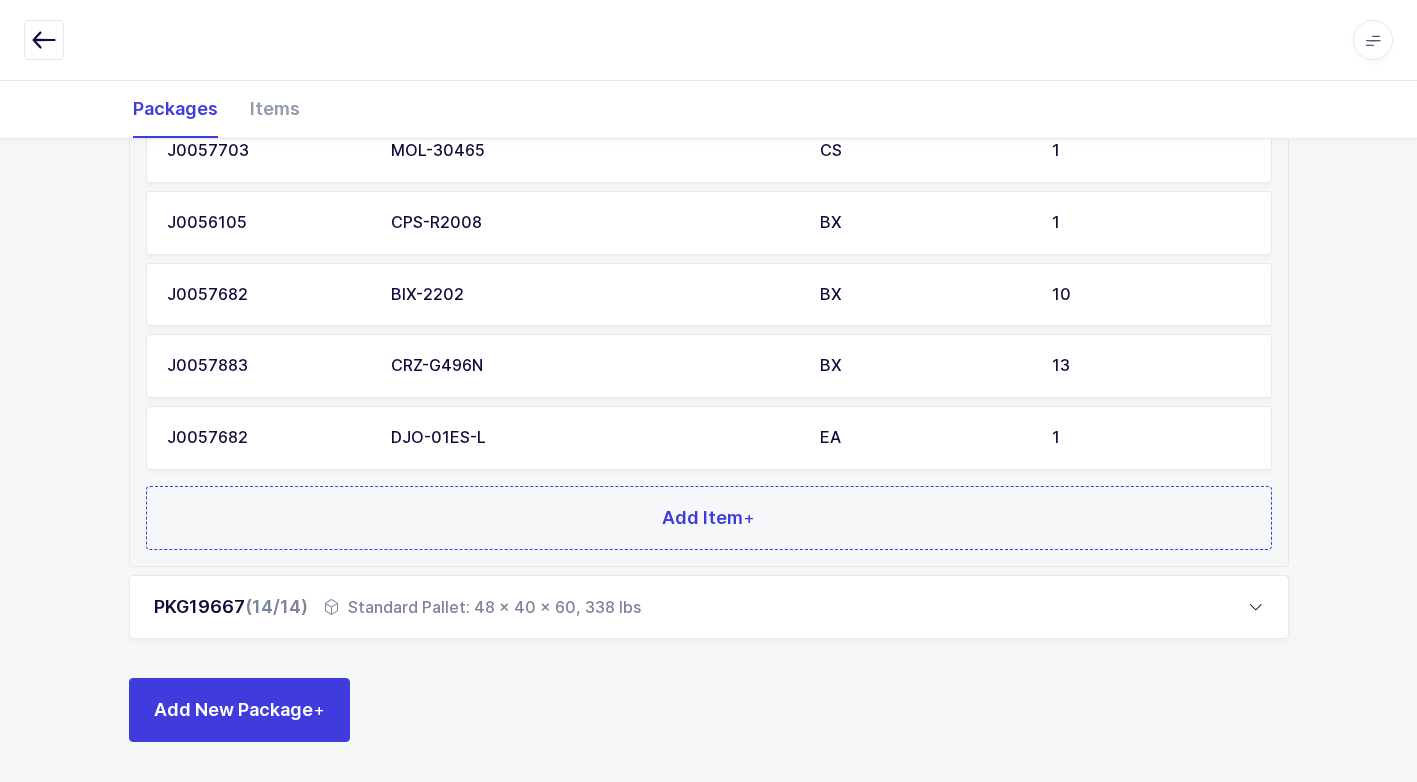 click on "Standard Pallet: 48 x 40 x 60, 338 lbs" at bounding box center [482, 607] 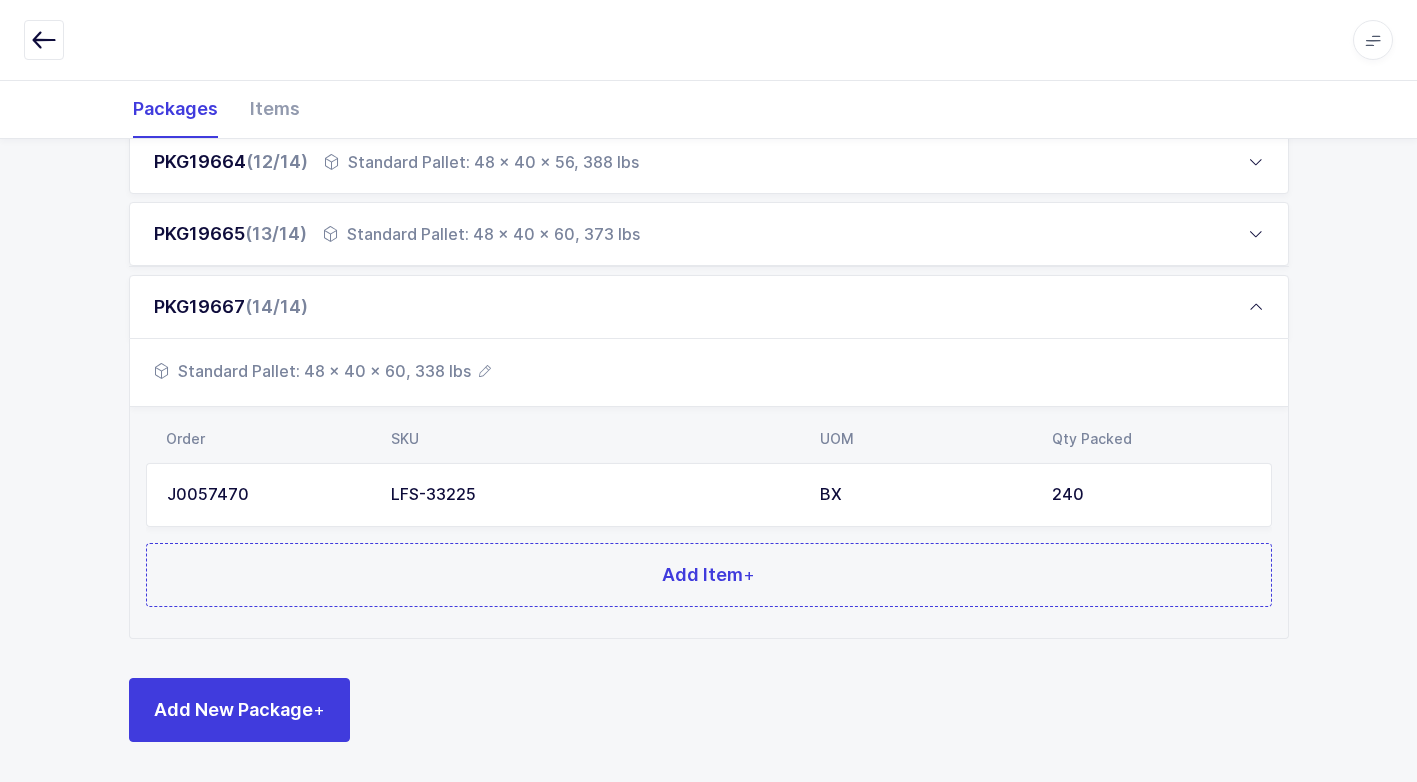 scroll, scrollTop: 1089, scrollLeft: 0, axis: vertical 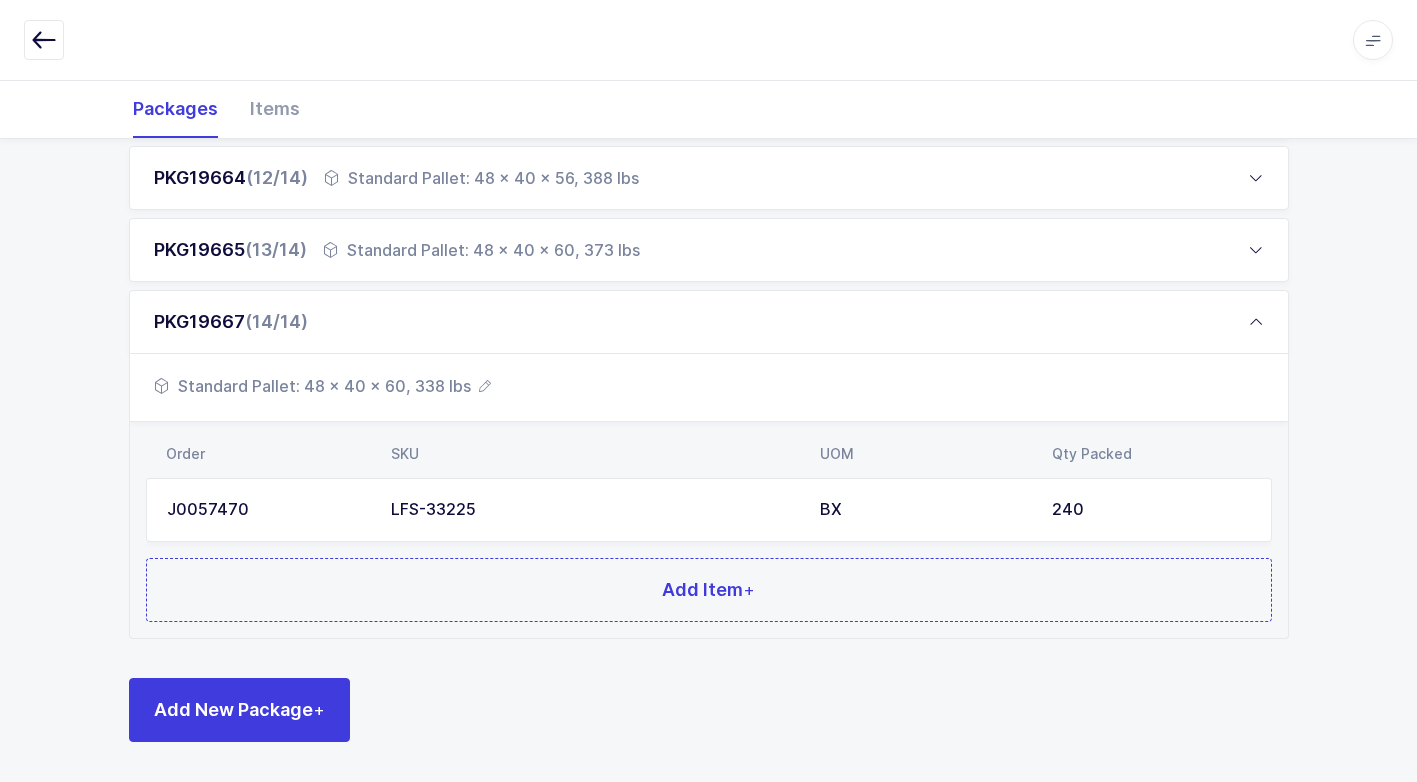 drag, startPoint x: 523, startPoint y: 255, endPoint x: 527, endPoint y: 271, distance: 16.492422 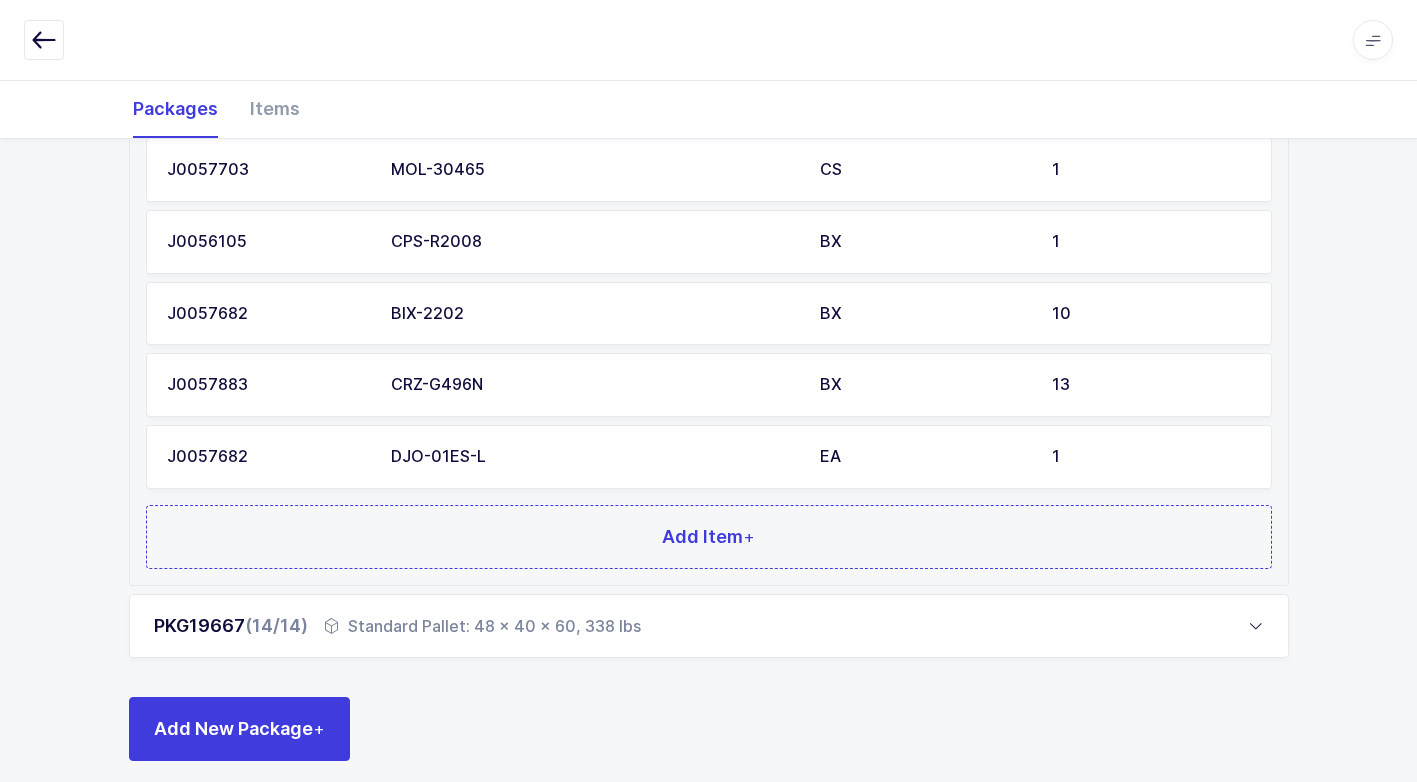 scroll, scrollTop: 1878, scrollLeft: 0, axis: vertical 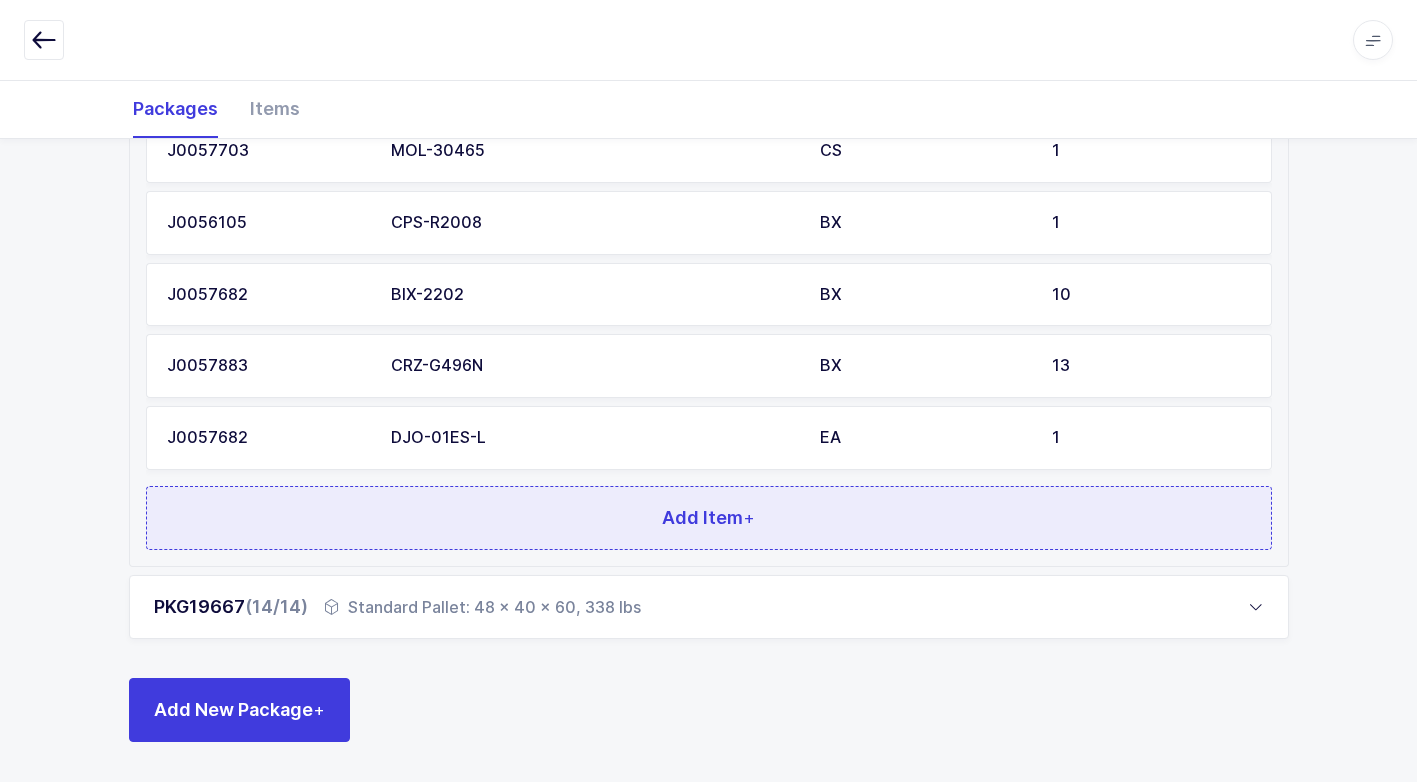 click on "Add Item  +" at bounding box center (709, 518) 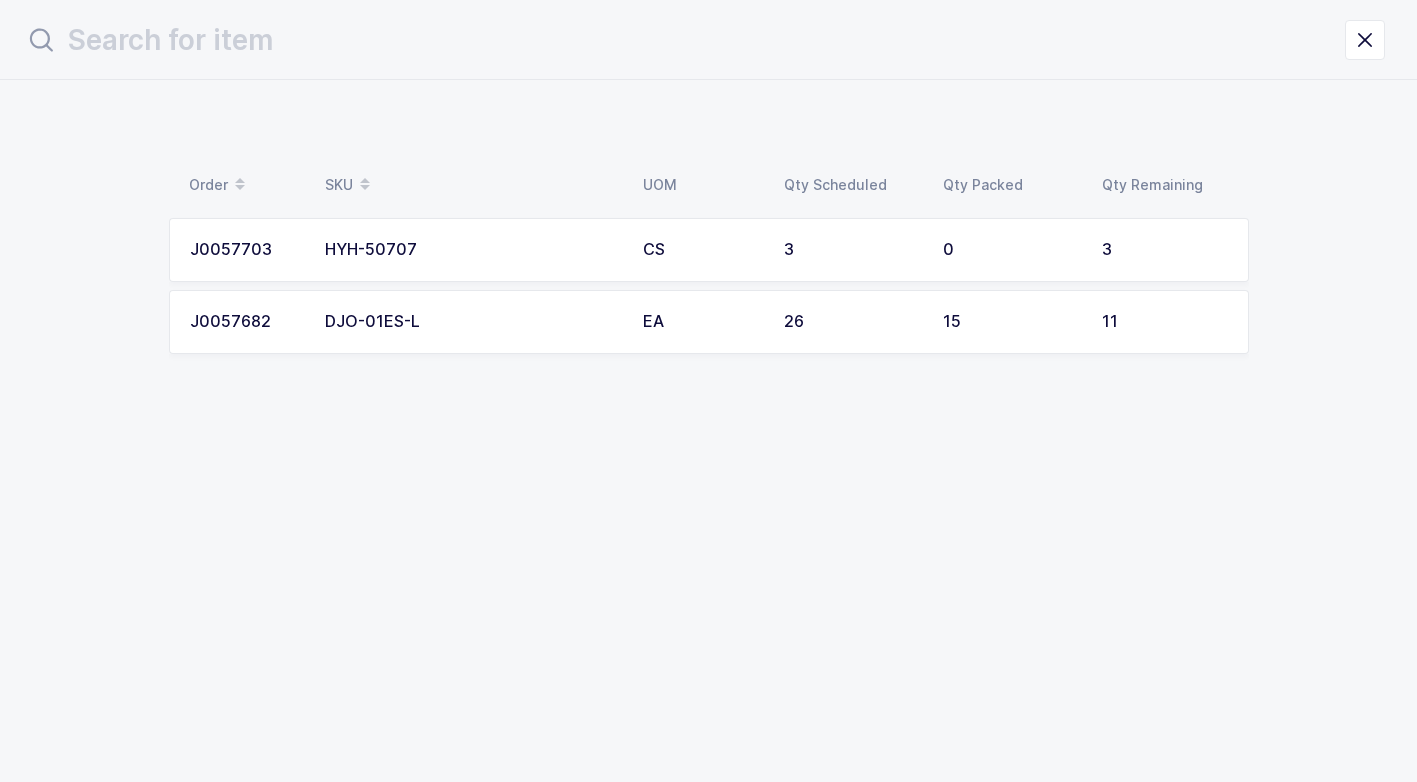 scroll, scrollTop: 0, scrollLeft: 0, axis: both 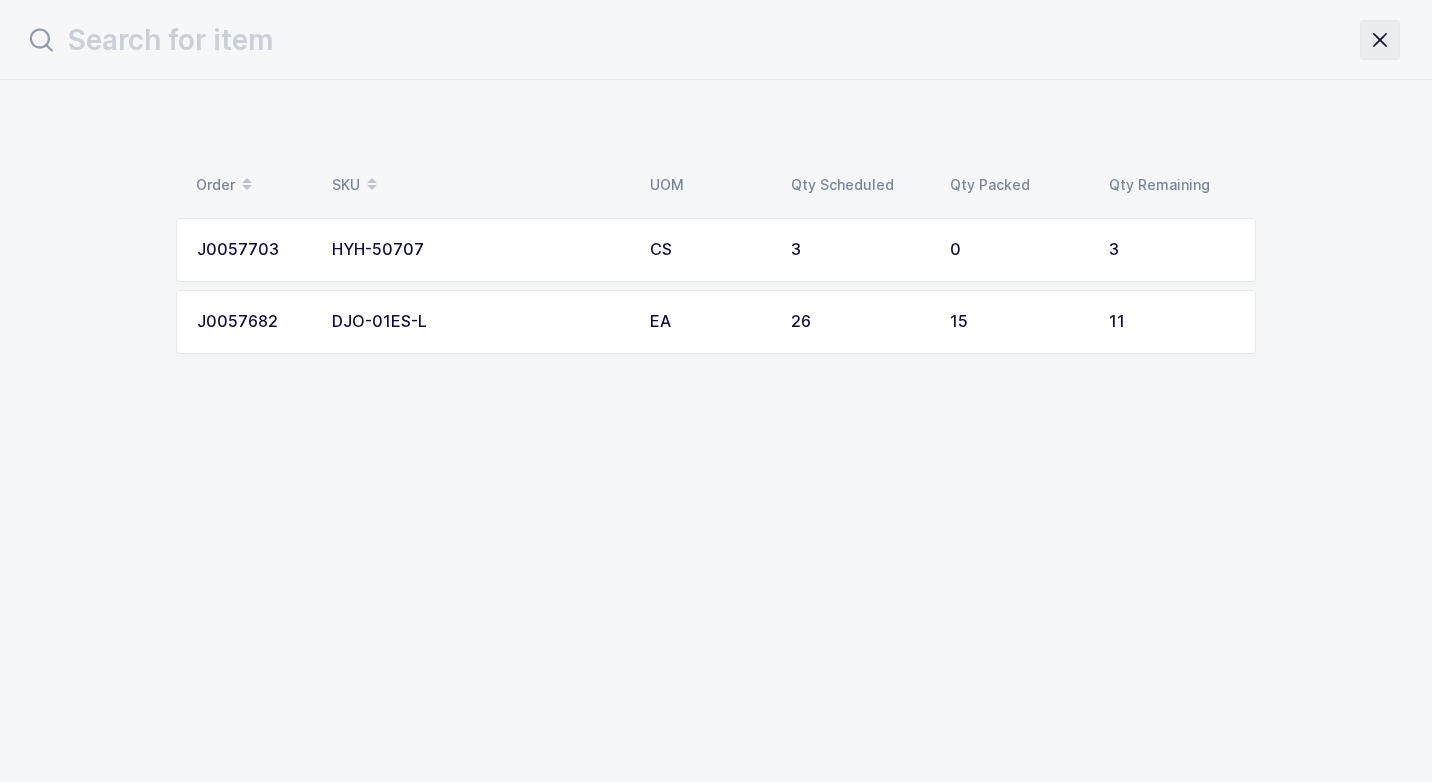 click at bounding box center (1380, 40) 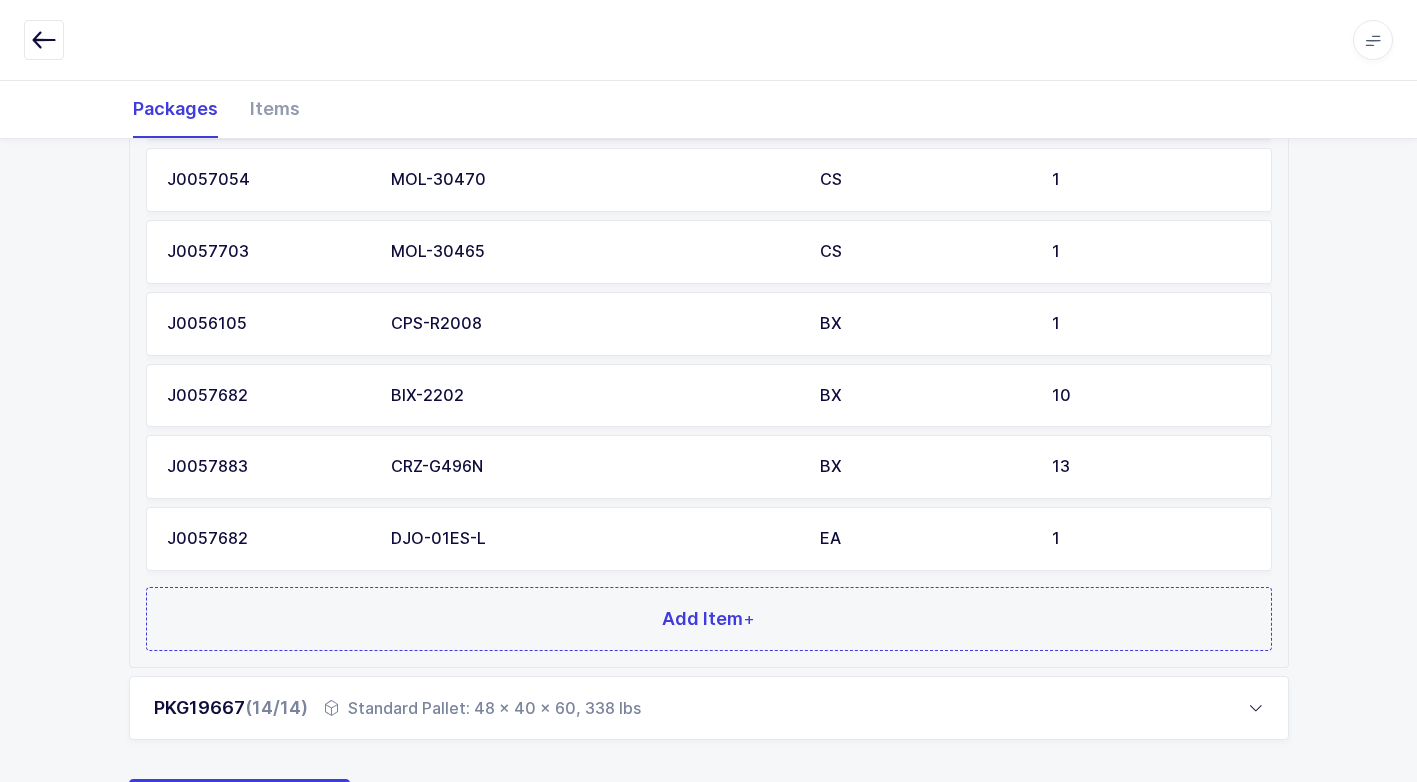 scroll, scrollTop: 1878, scrollLeft: 0, axis: vertical 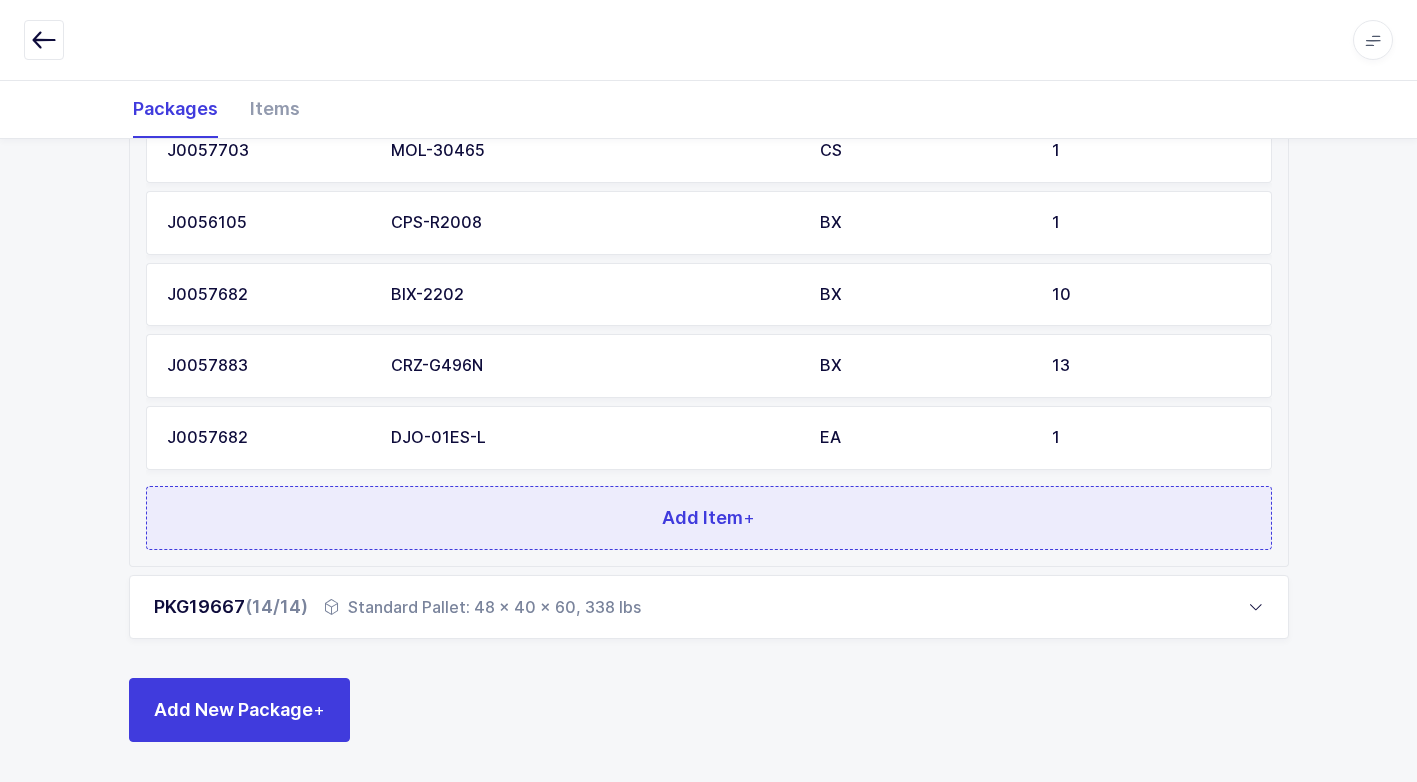 click on "Add Item  +" at bounding box center [709, 518] 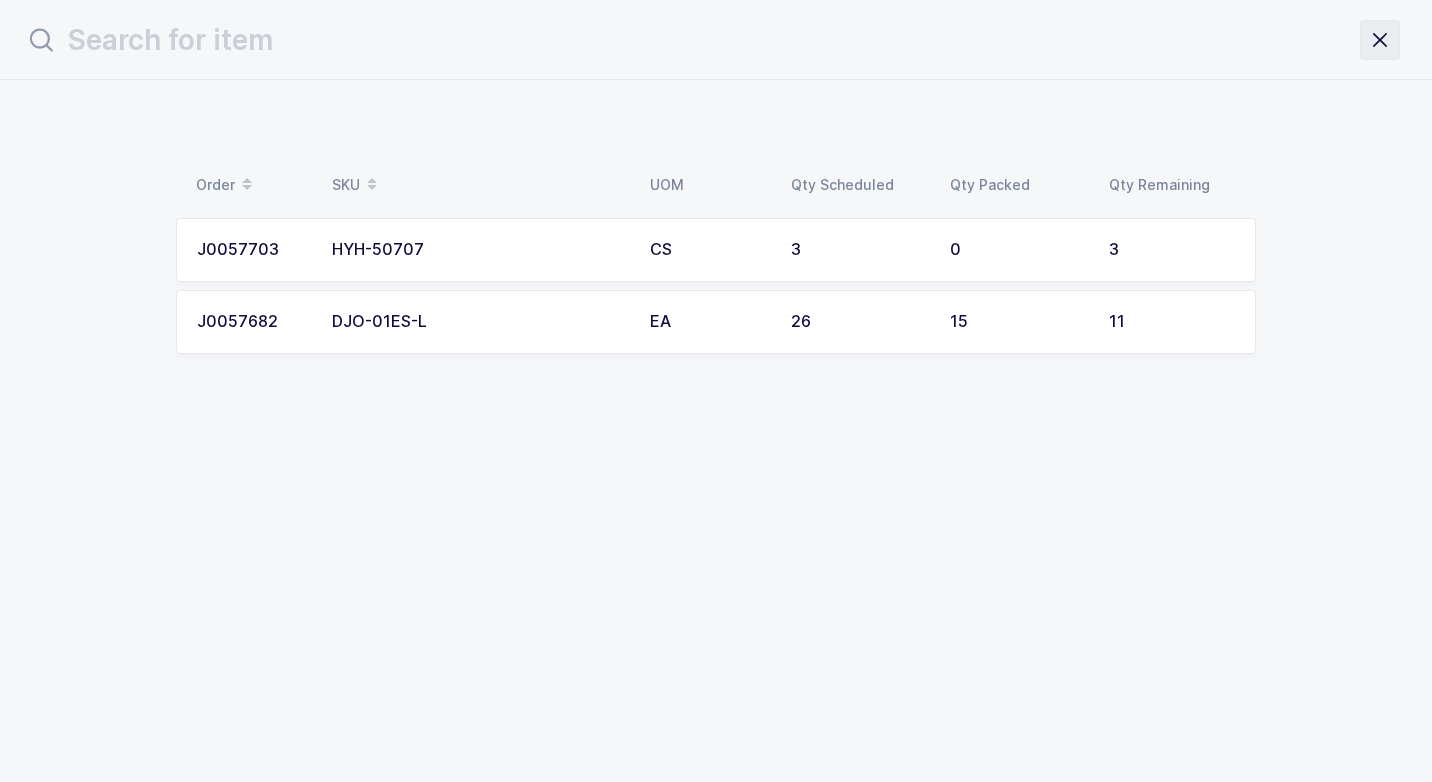click at bounding box center (1380, 40) 